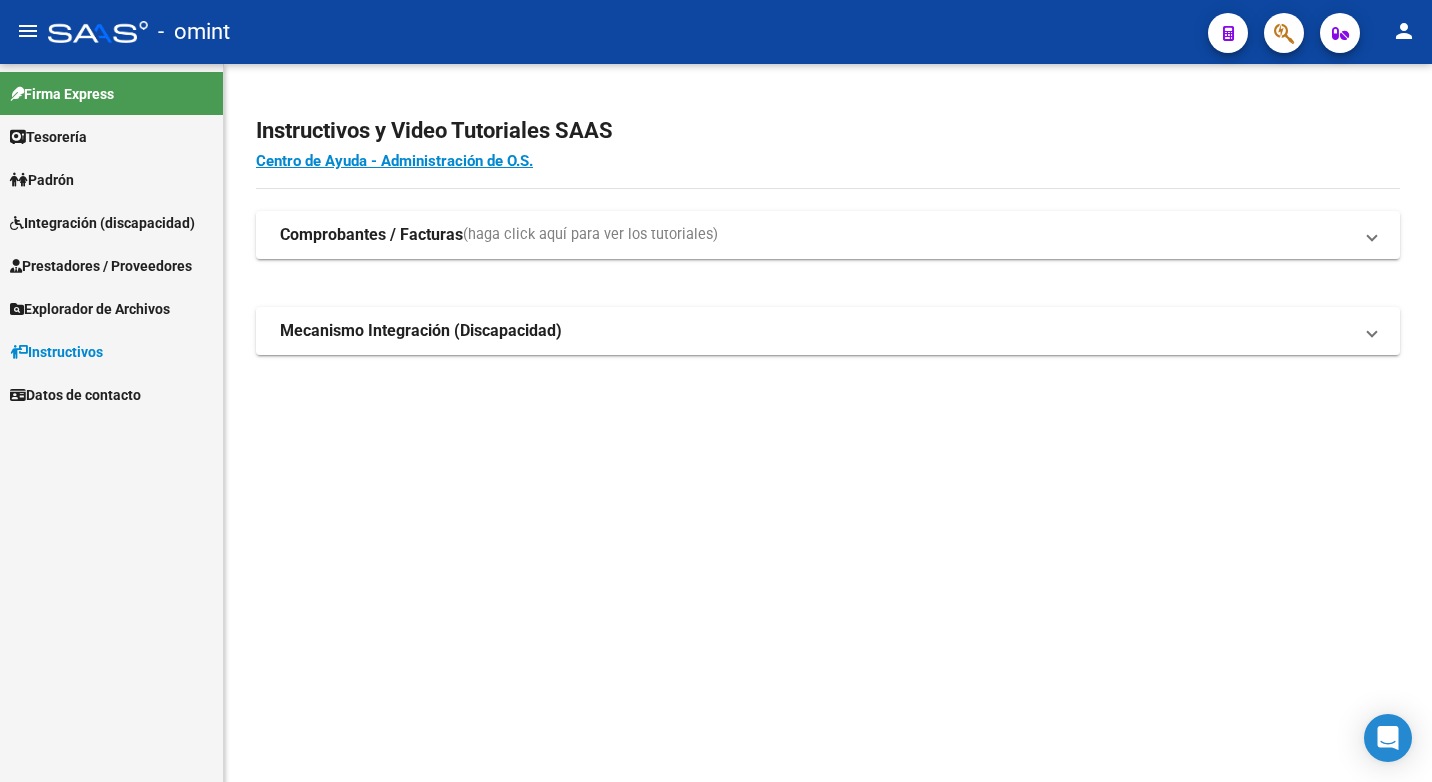 scroll, scrollTop: 0, scrollLeft: 0, axis: both 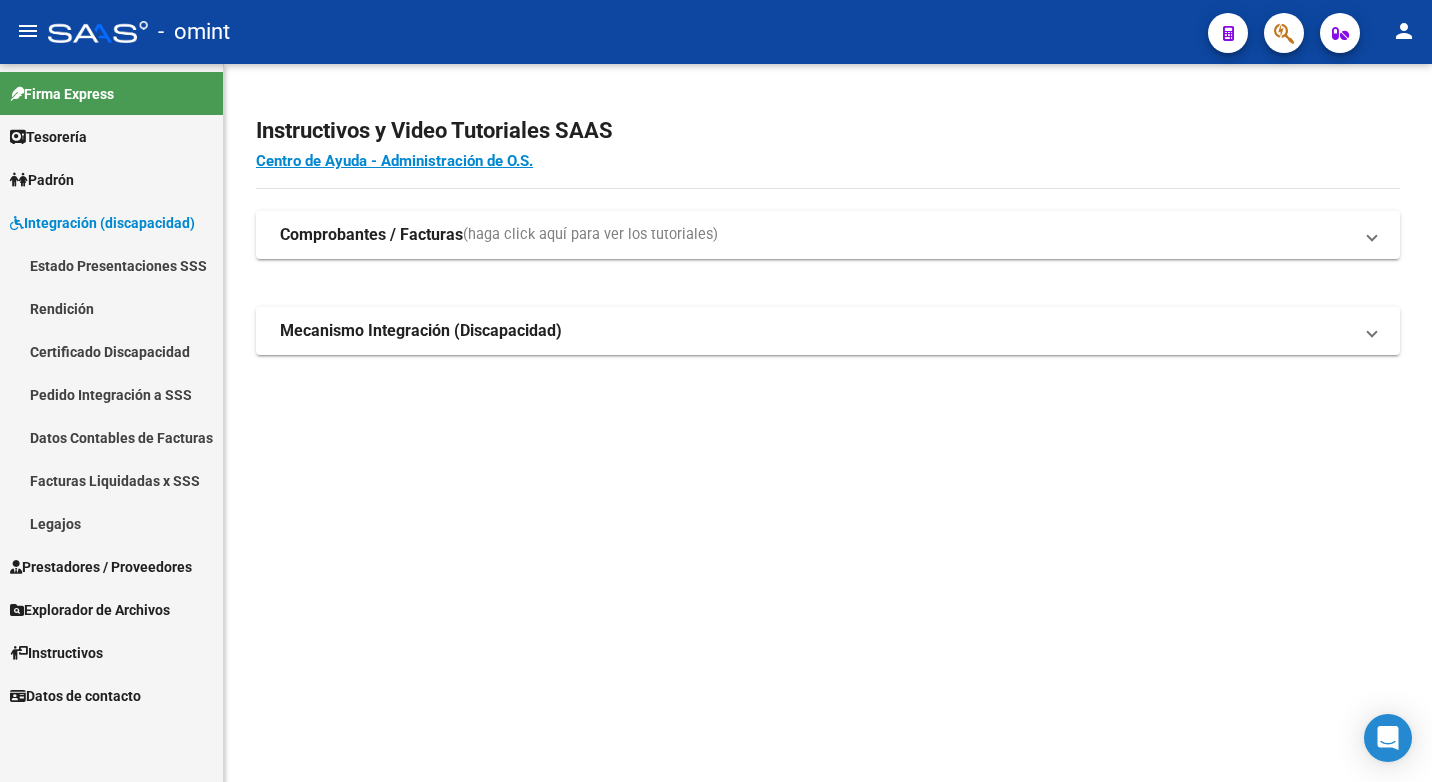click on "Legajos" at bounding box center (111, 523) 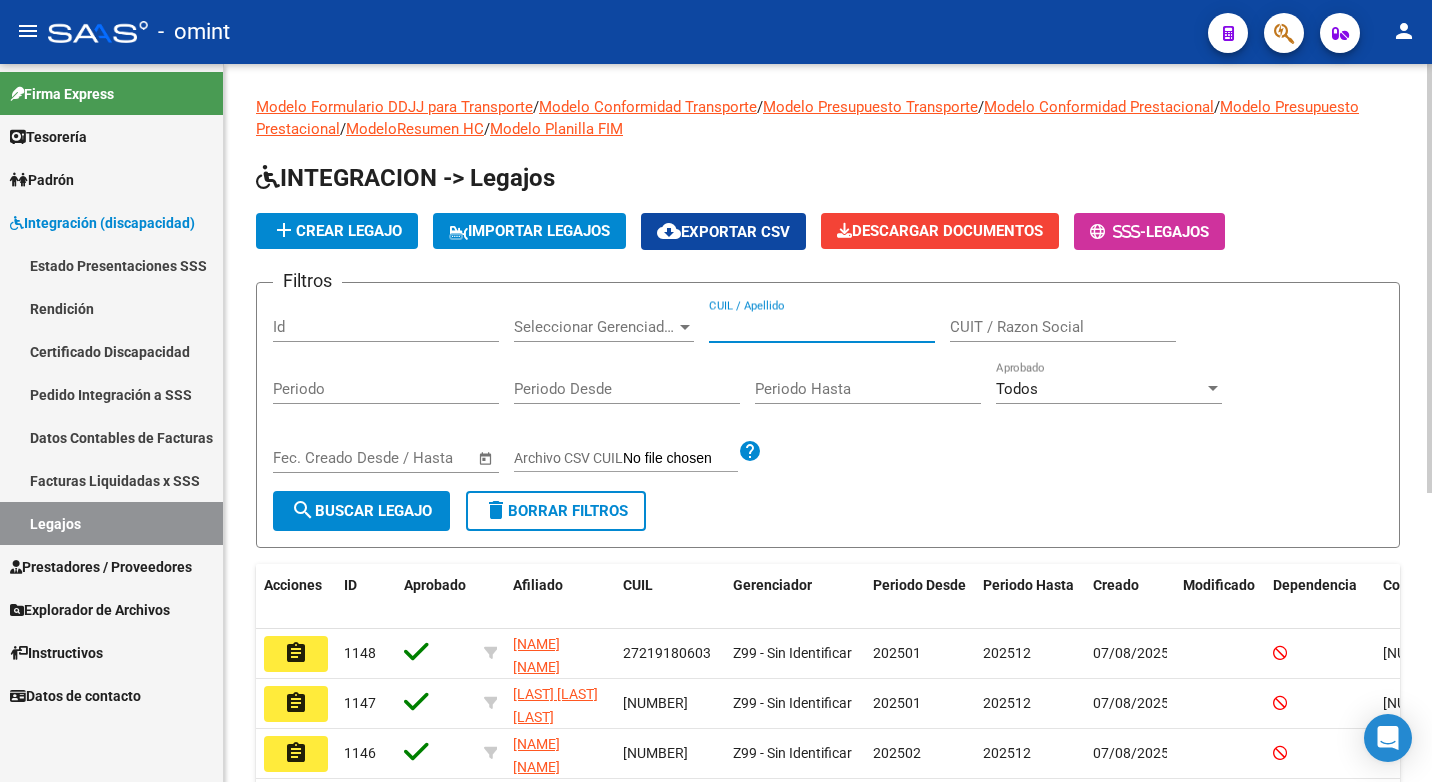 paste on "27558413633" 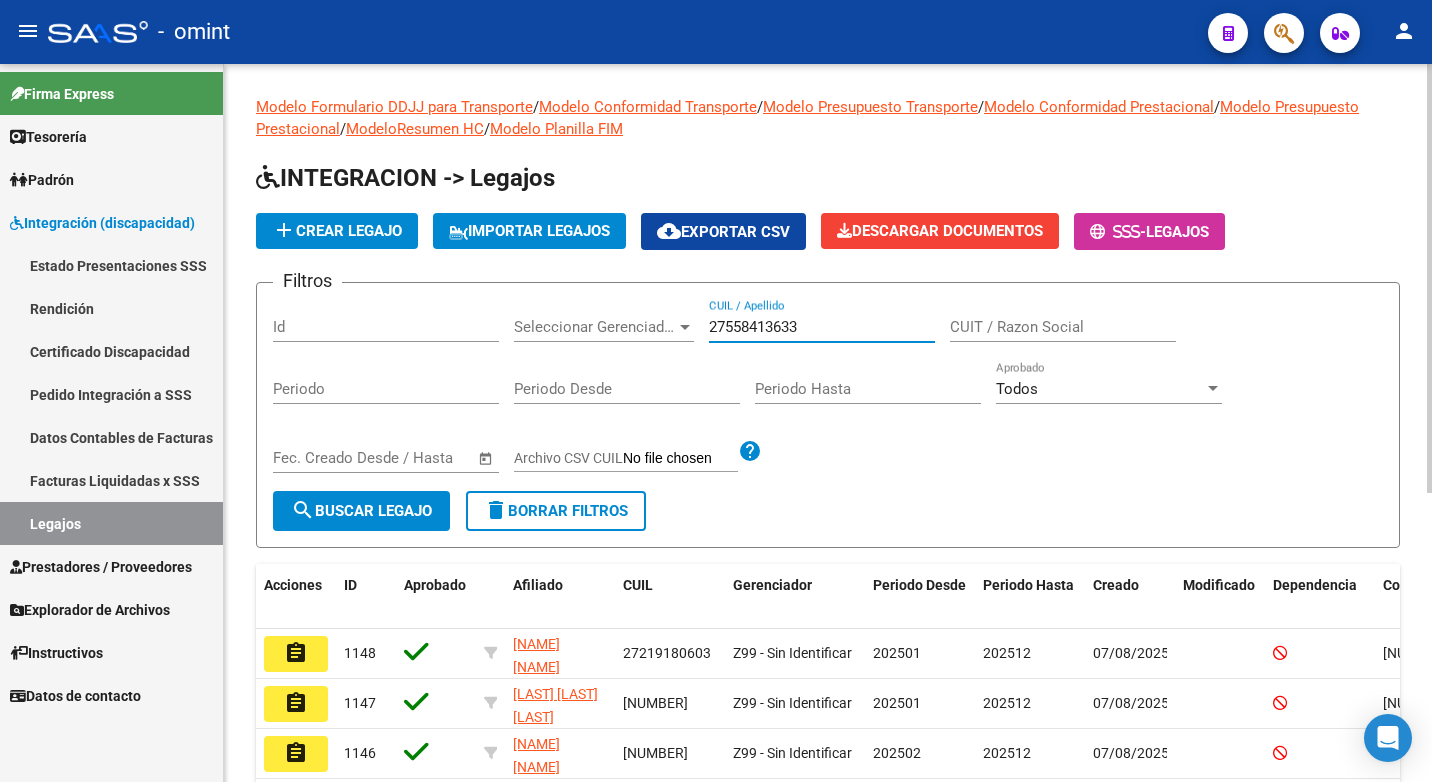 type on "27558413633" 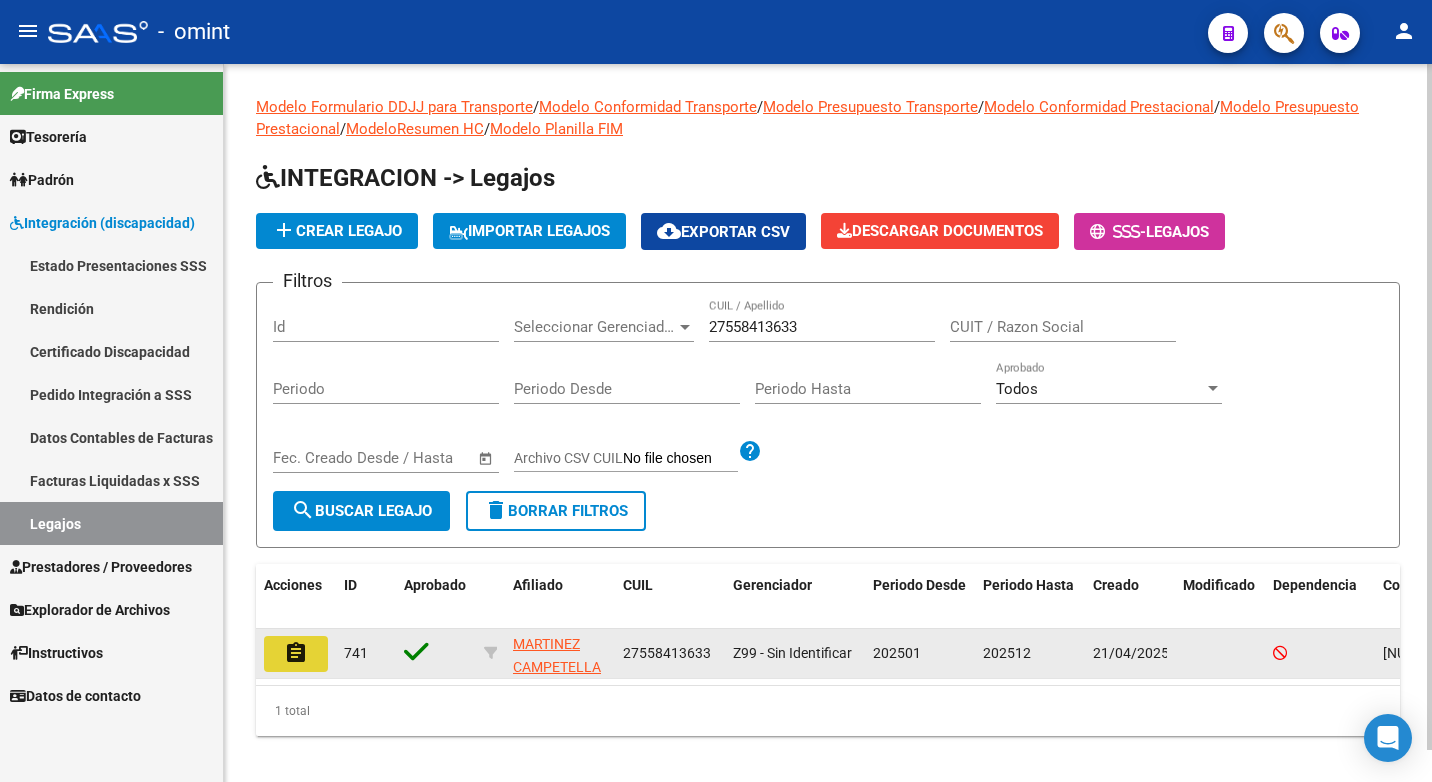 click on "assignment" 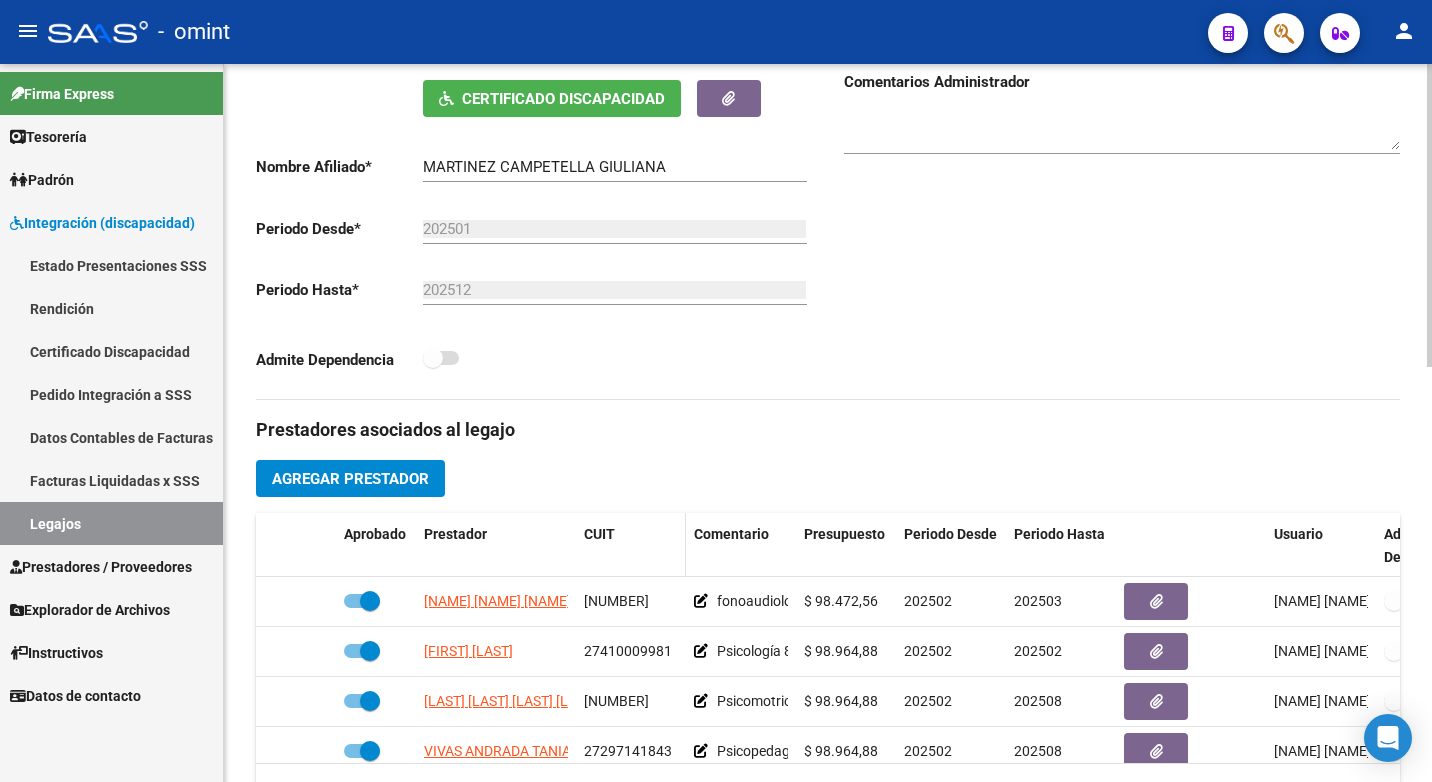 scroll, scrollTop: 500, scrollLeft: 0, axis: vertical 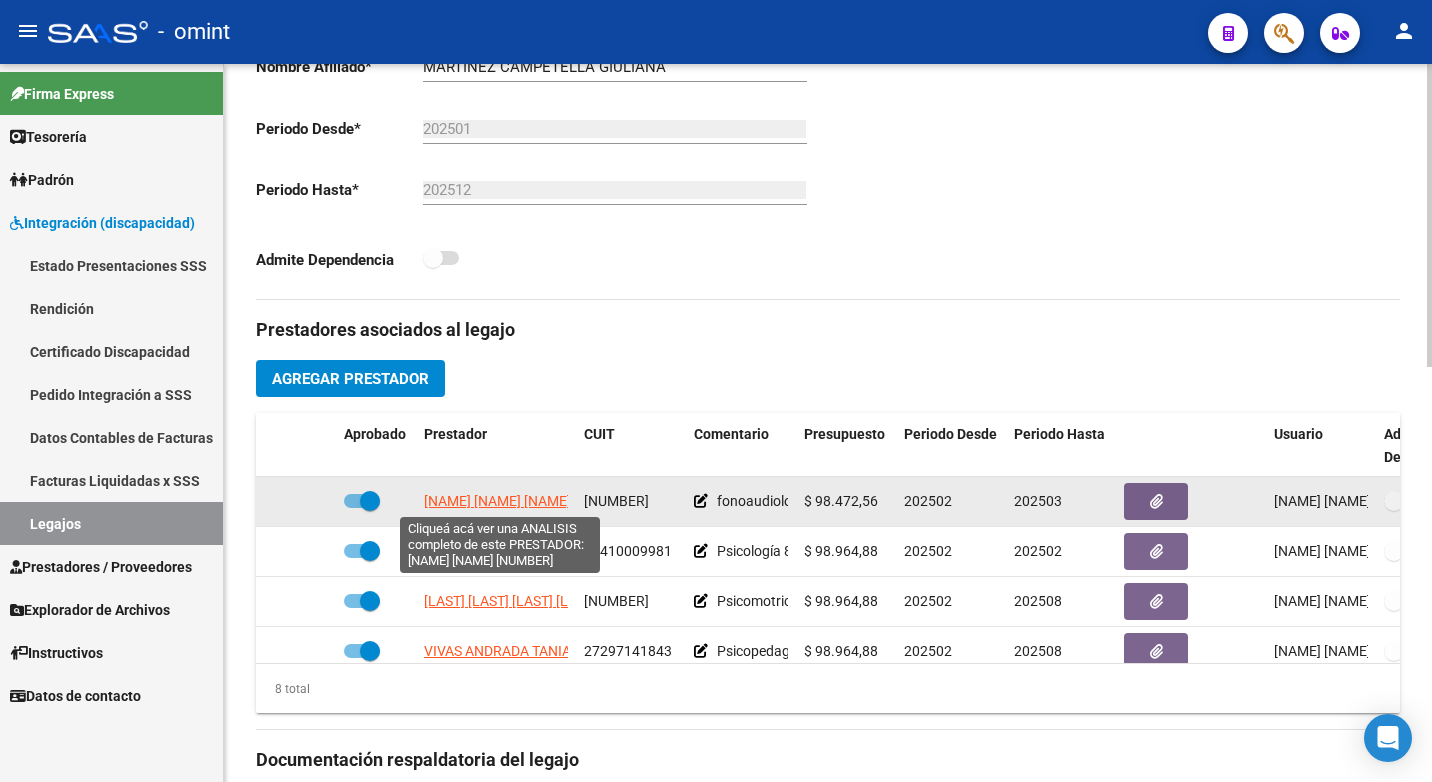 click on "ANCE YANEZ AGUSTINA" 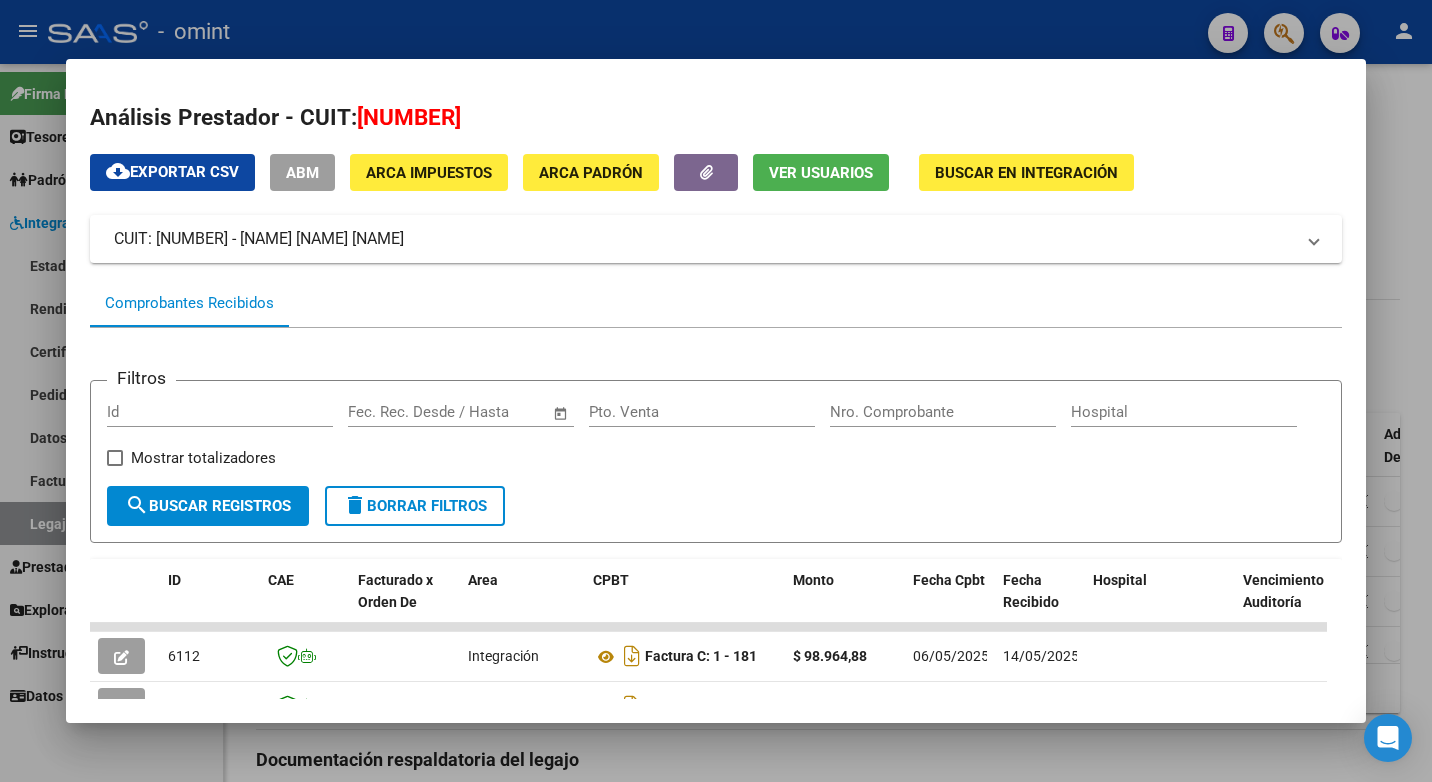 scroll, scrollTop: 152, scrollLeft: 0, axis: vertical 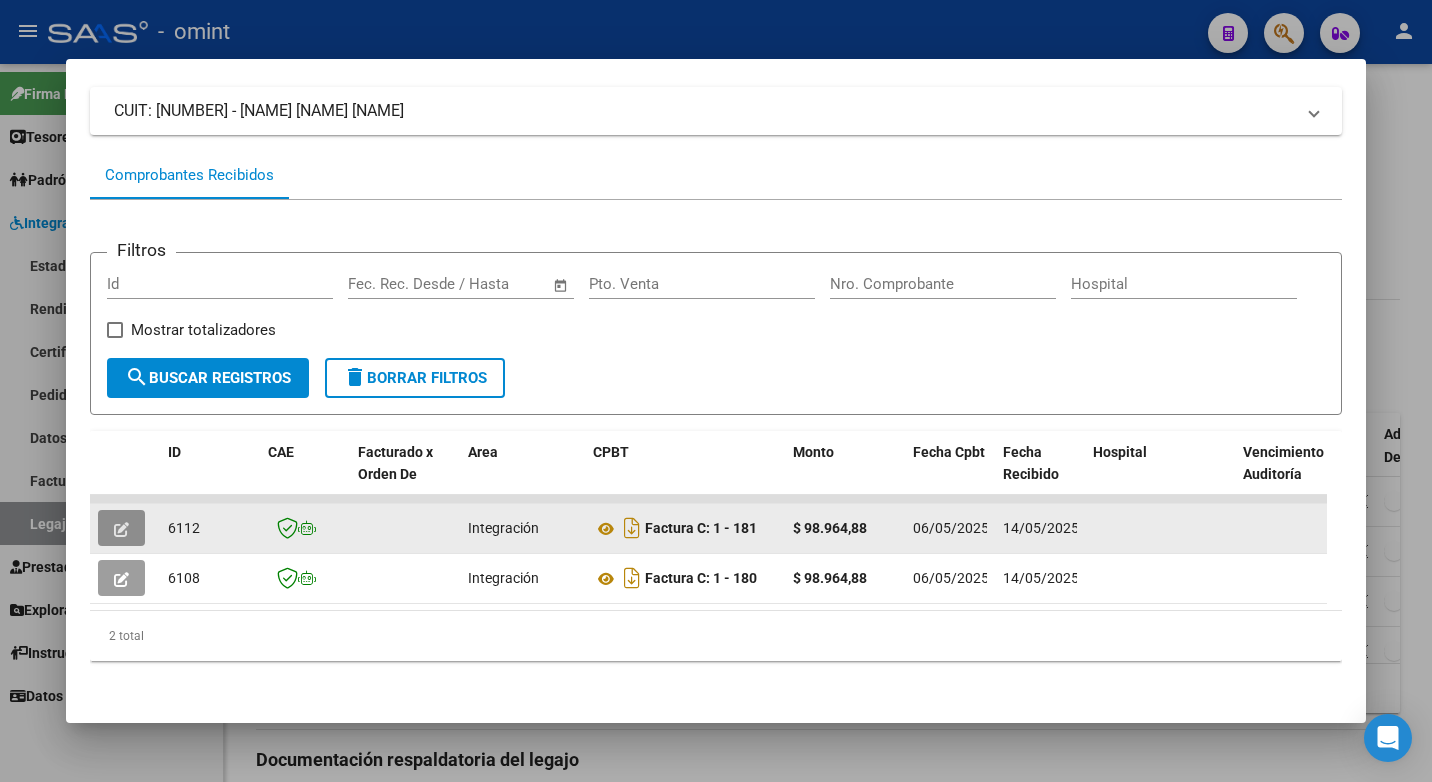 click 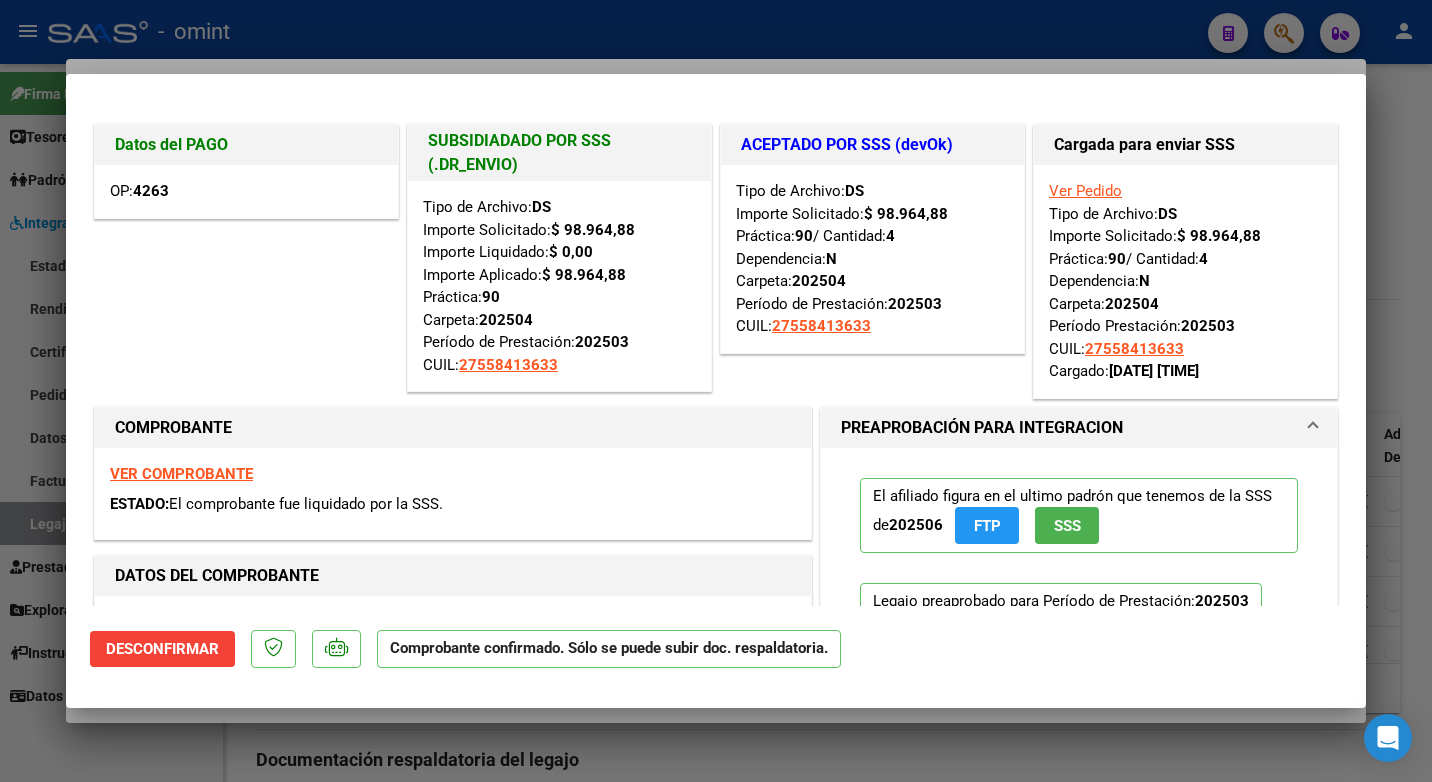 click at bounding box center [716, 391] 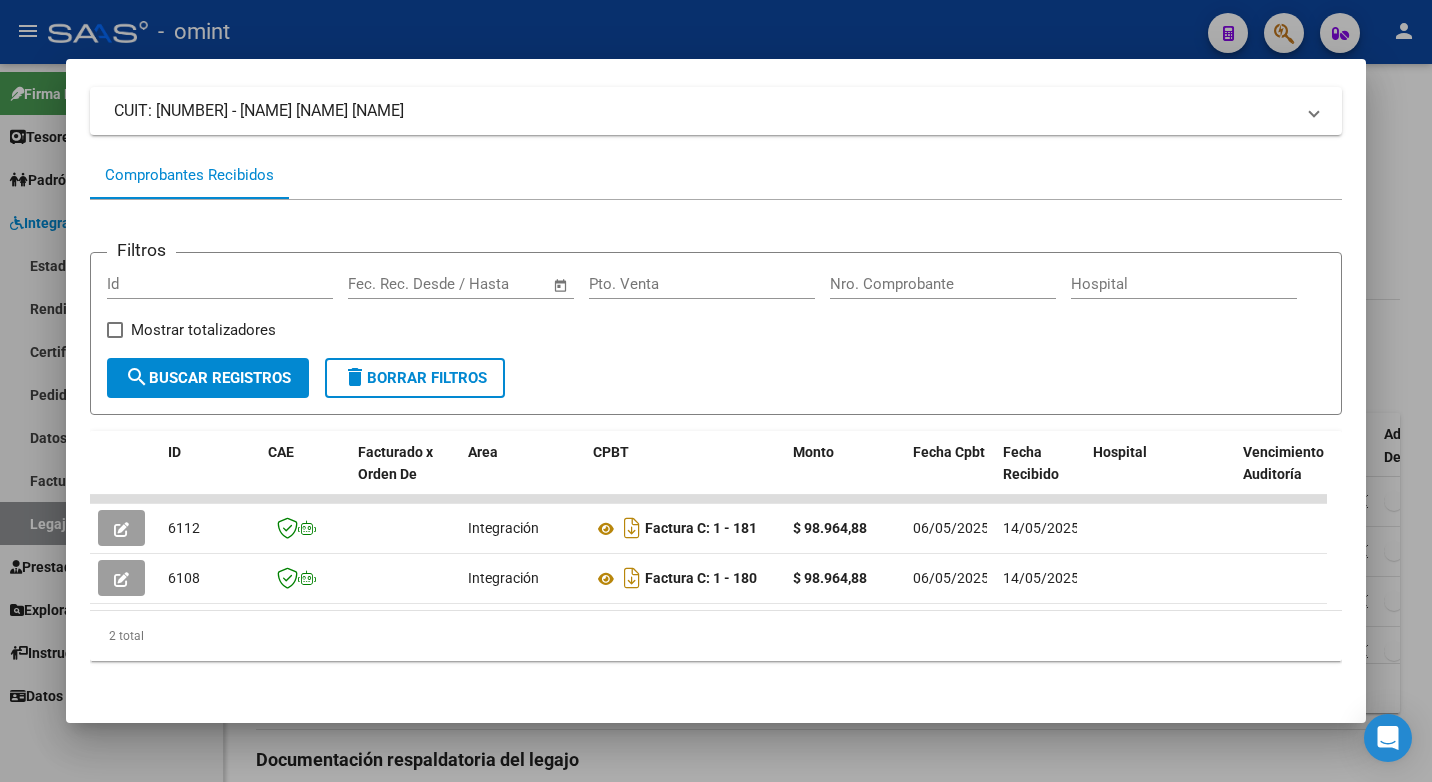 click at bounding box center (716, 391) 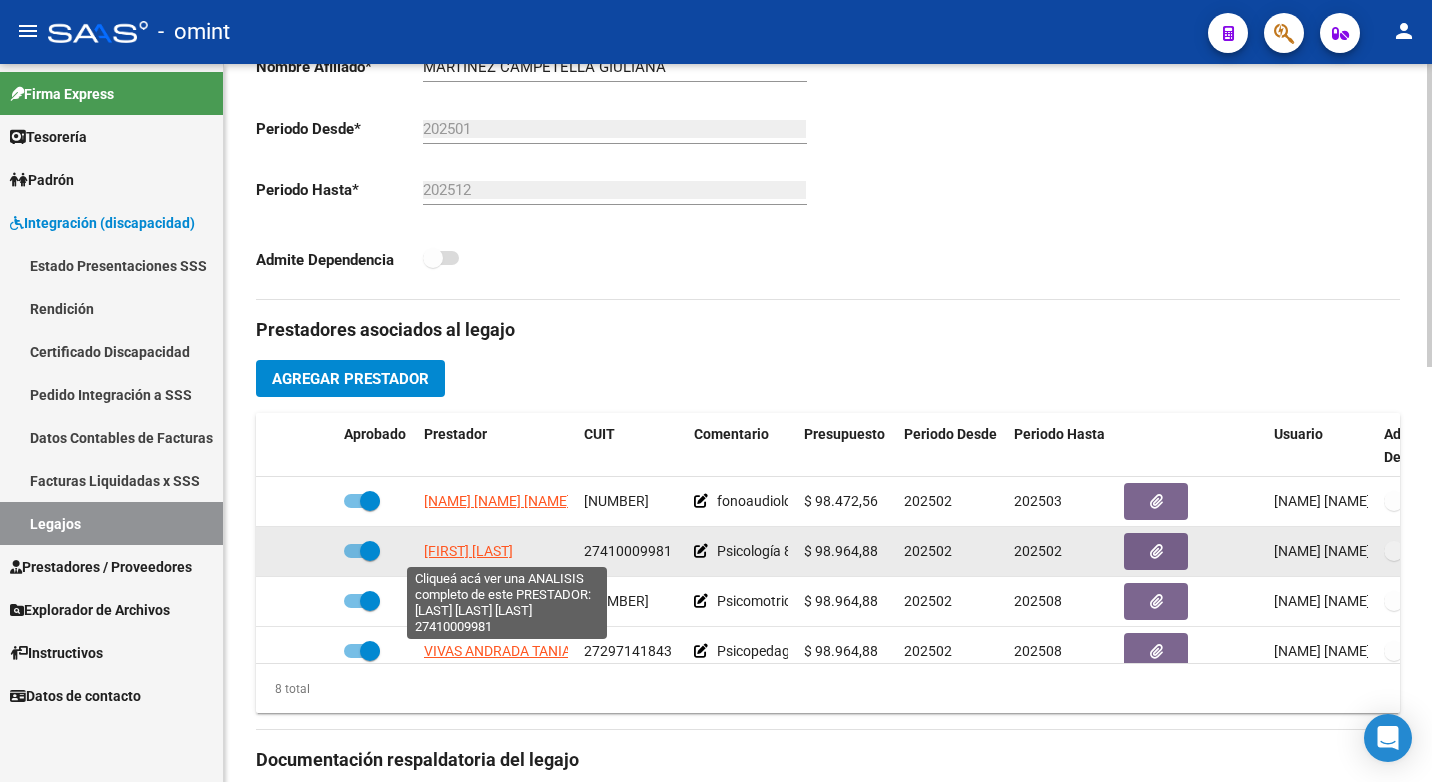 click on "ROMERA CARLA MICAELA" 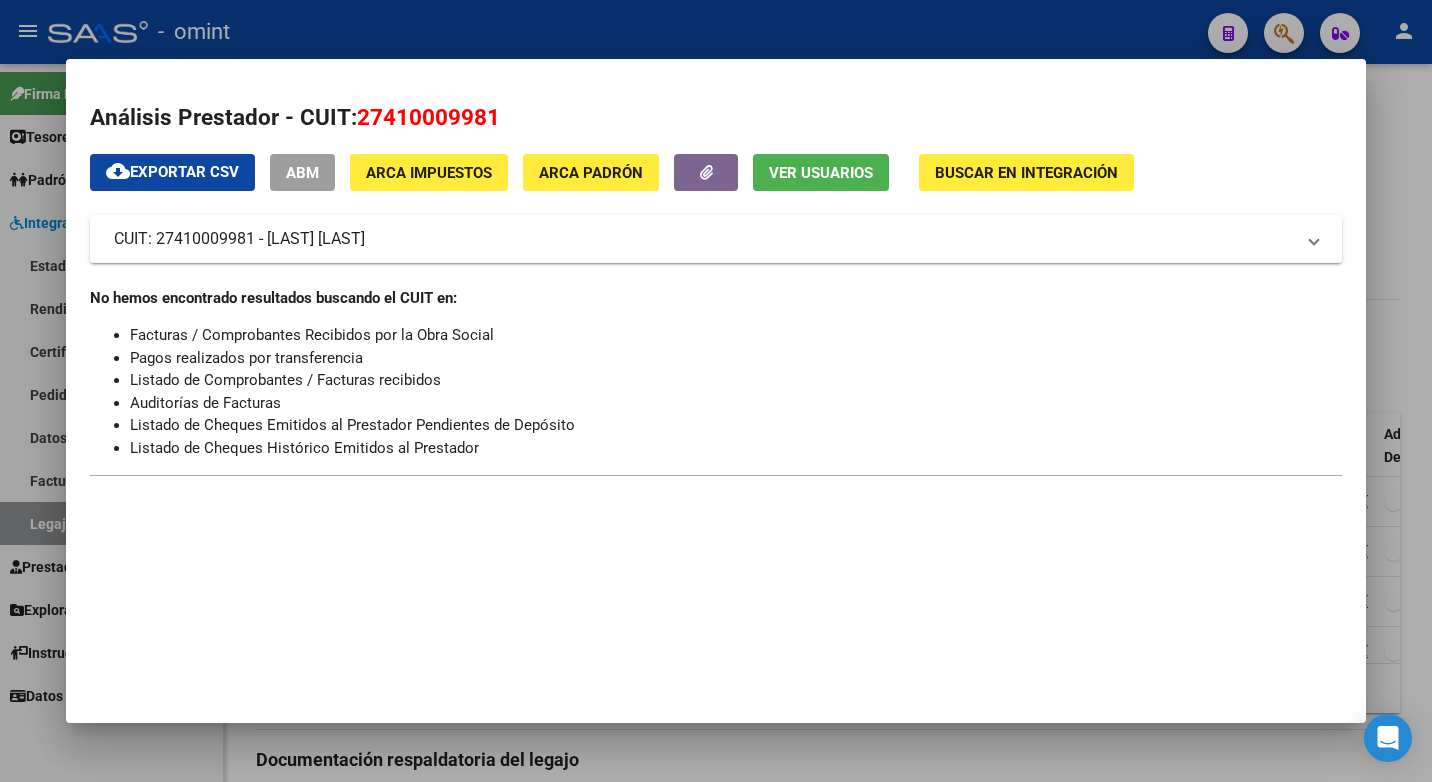 click at bounding box center [716, 391] 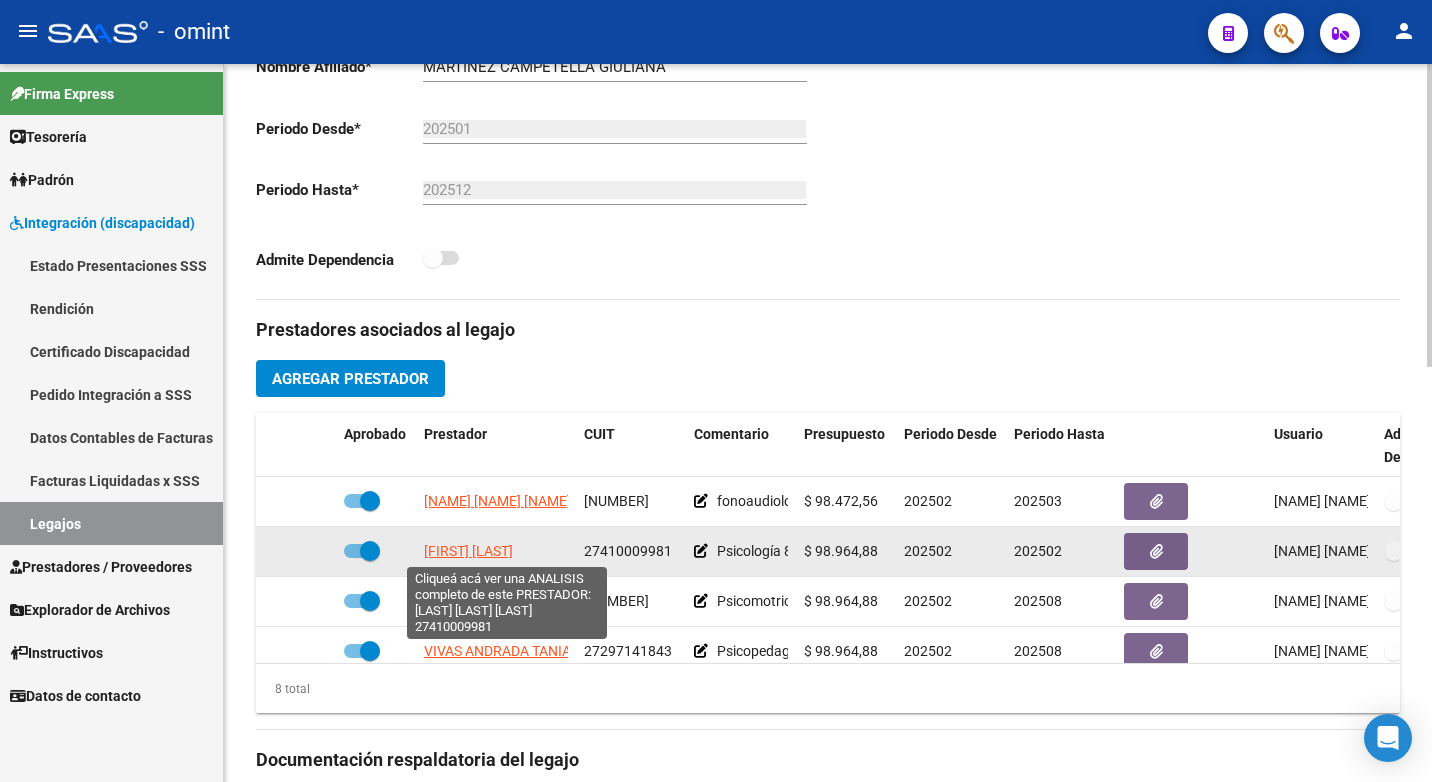 click on "ROMERA CARLA MICAELA" 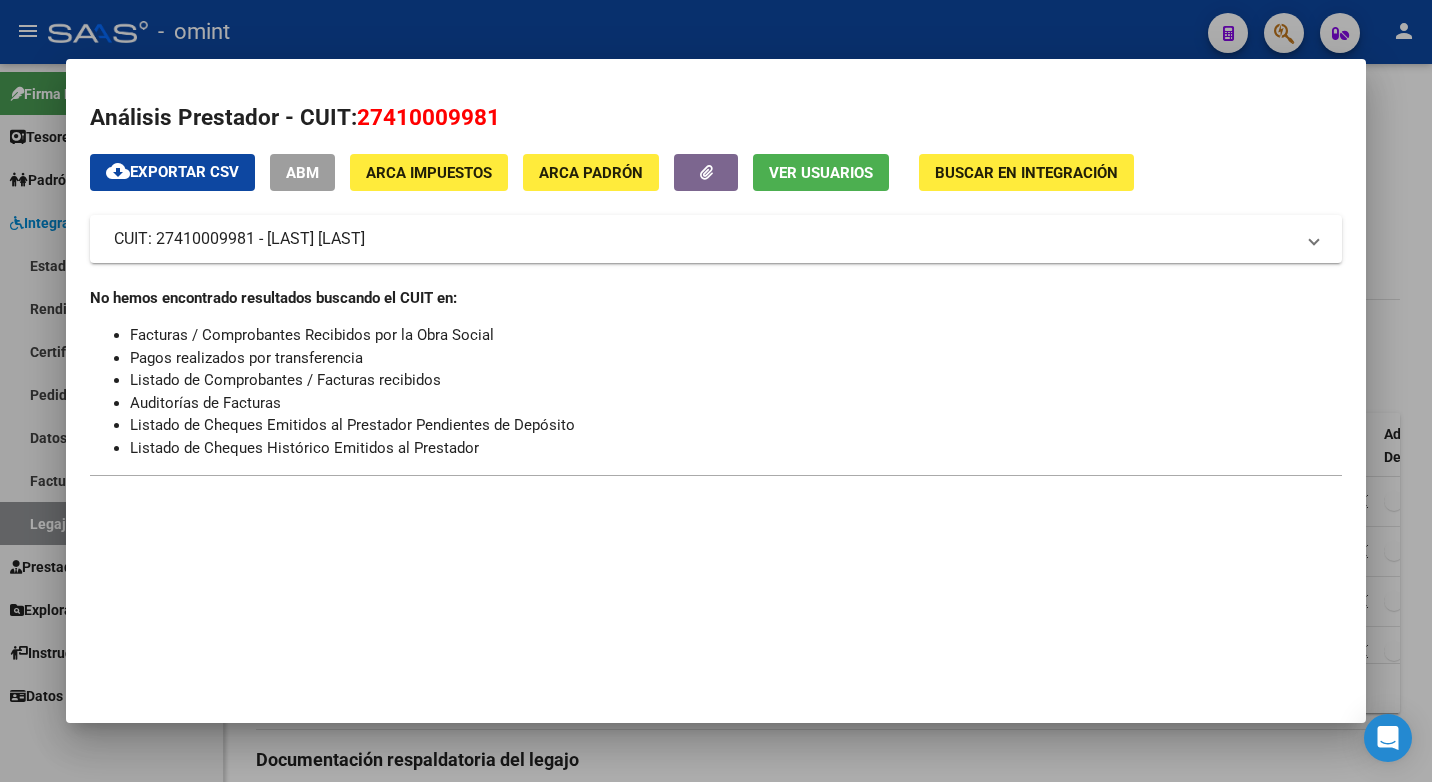 click at bounding box center (716, 391) 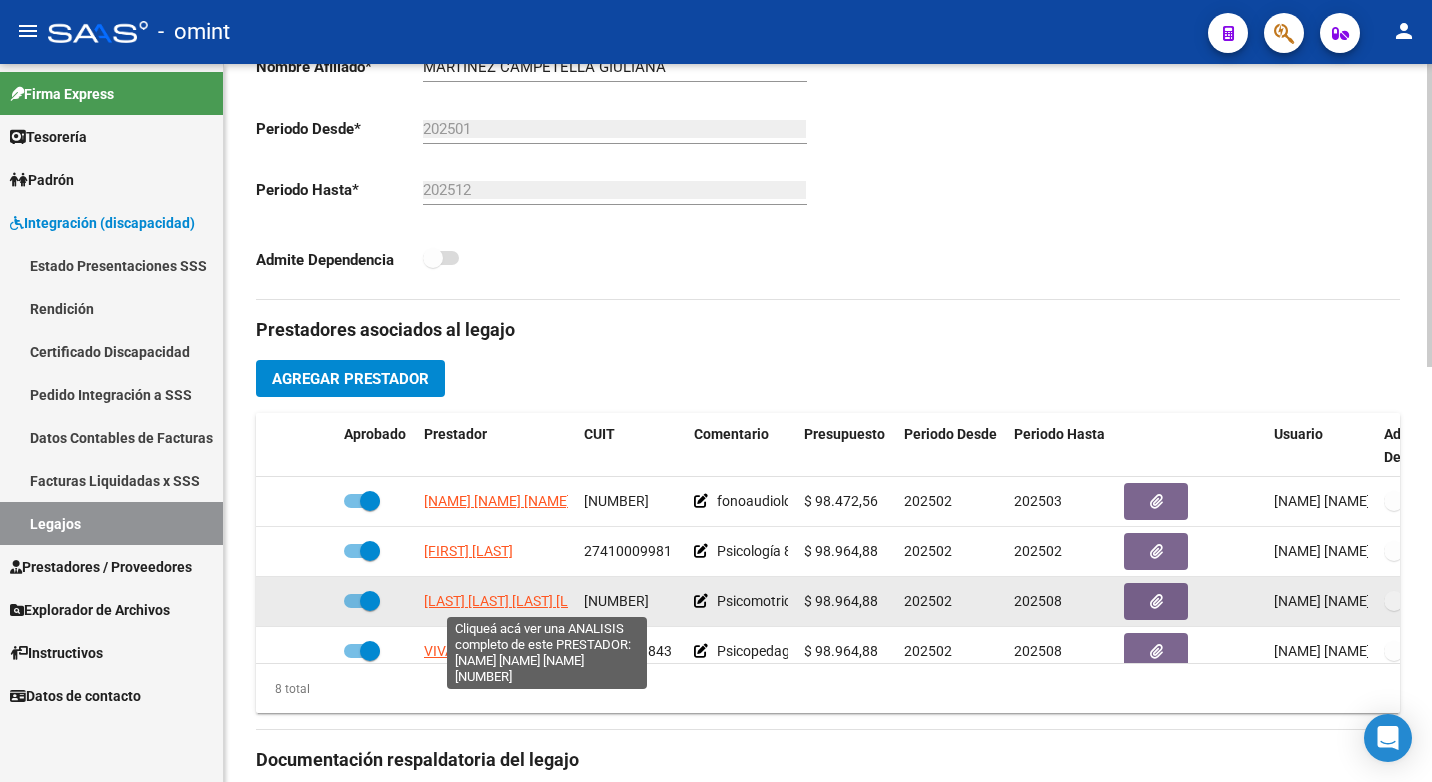click on "QUINTEROS AMANCAY LAURA CECILIA" 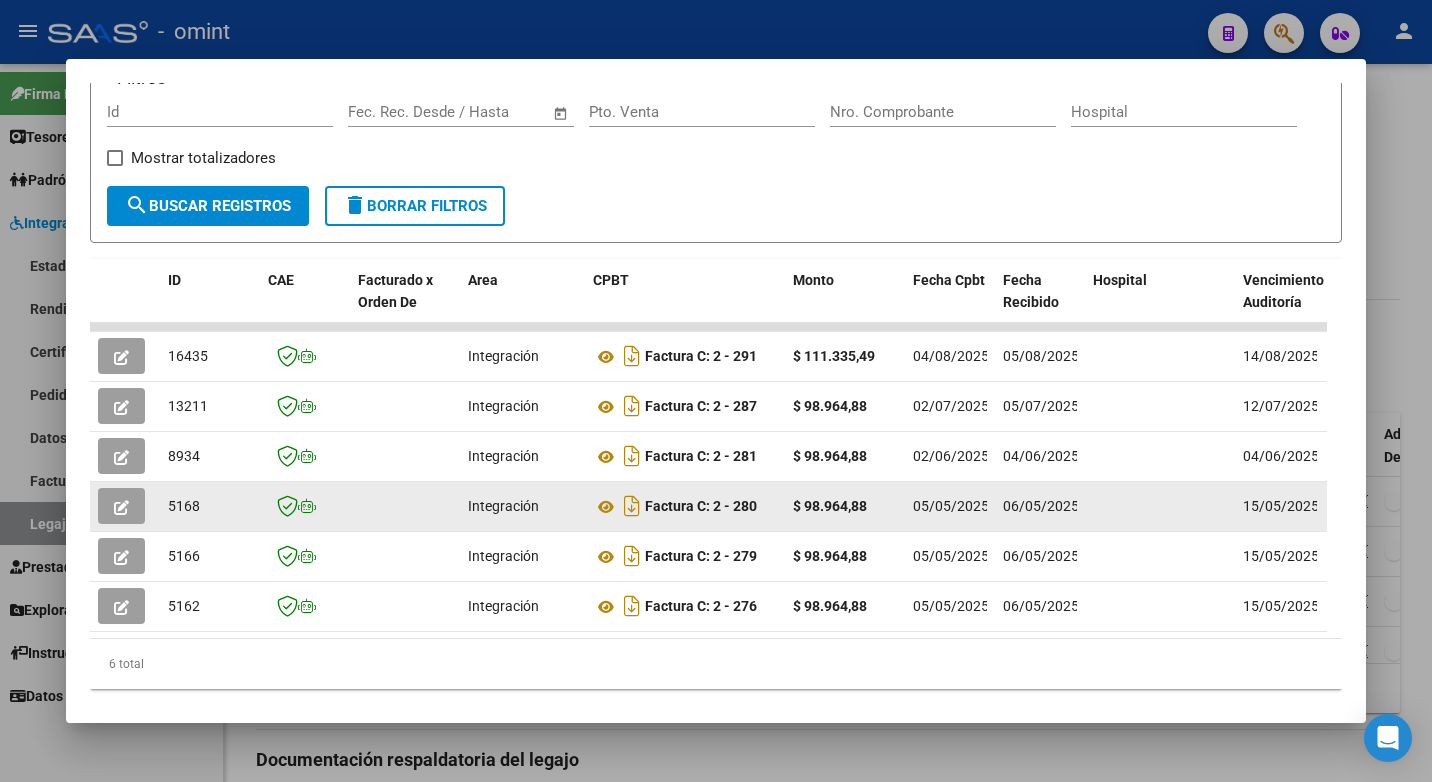 scroll, scrollTop: 352, scrollLeft: 0, axis: vertical 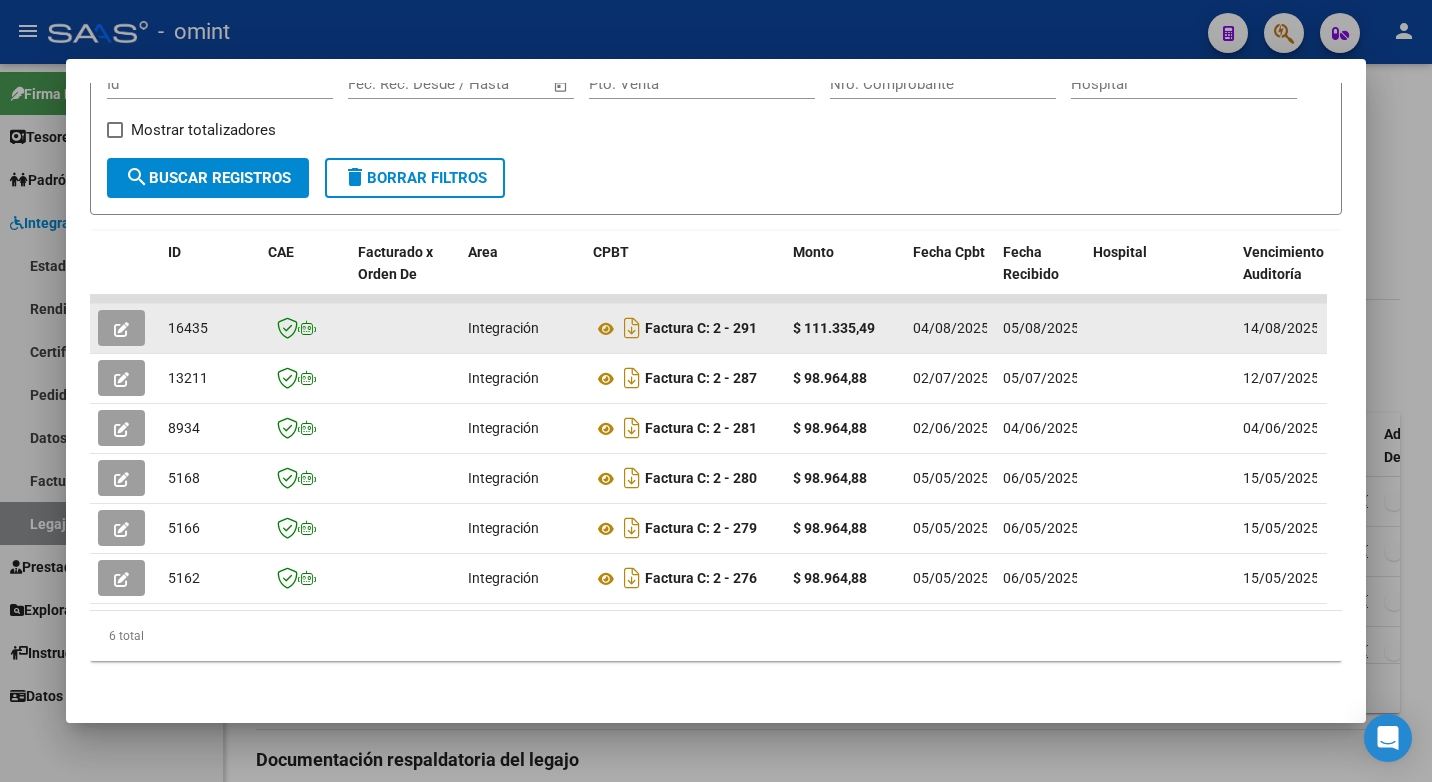 click 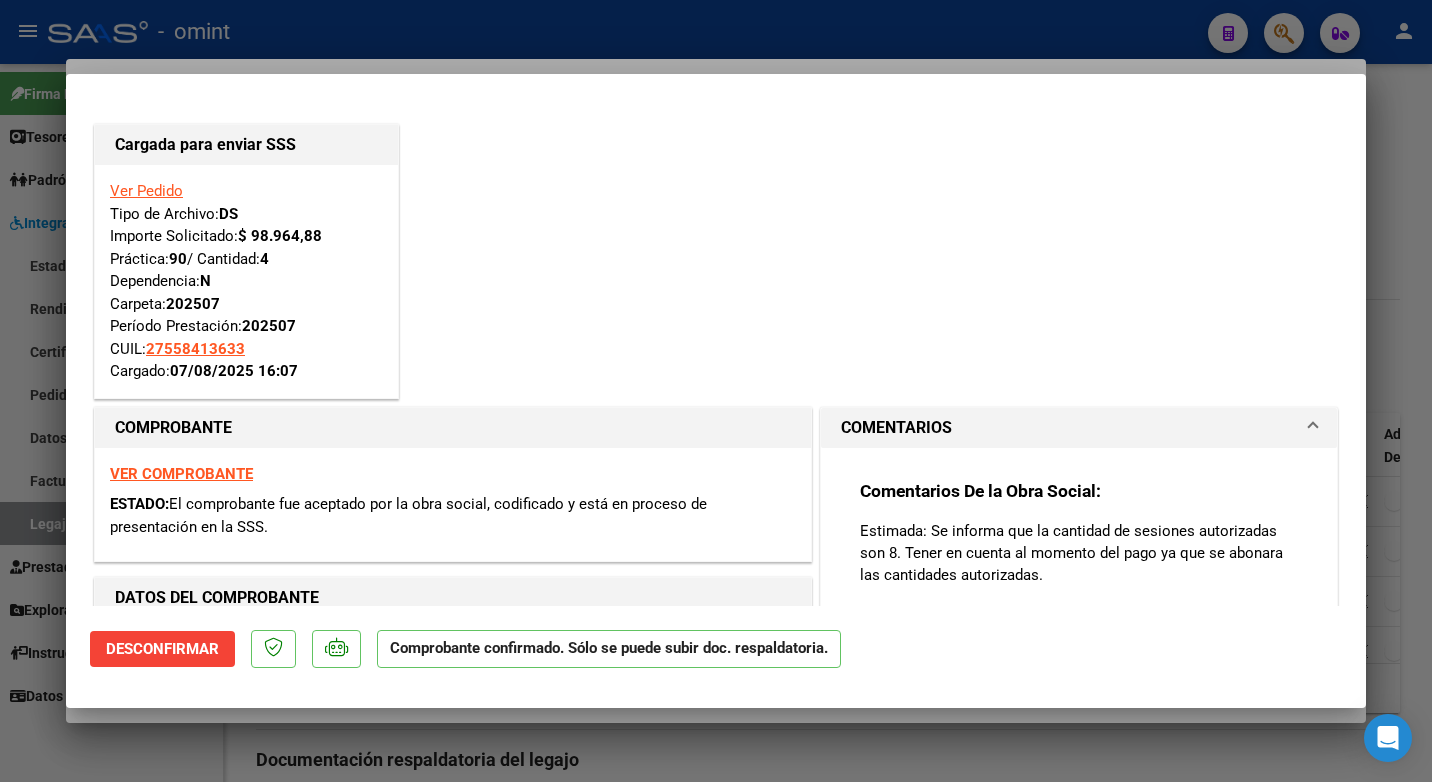 click at bounding box center (716, 391) 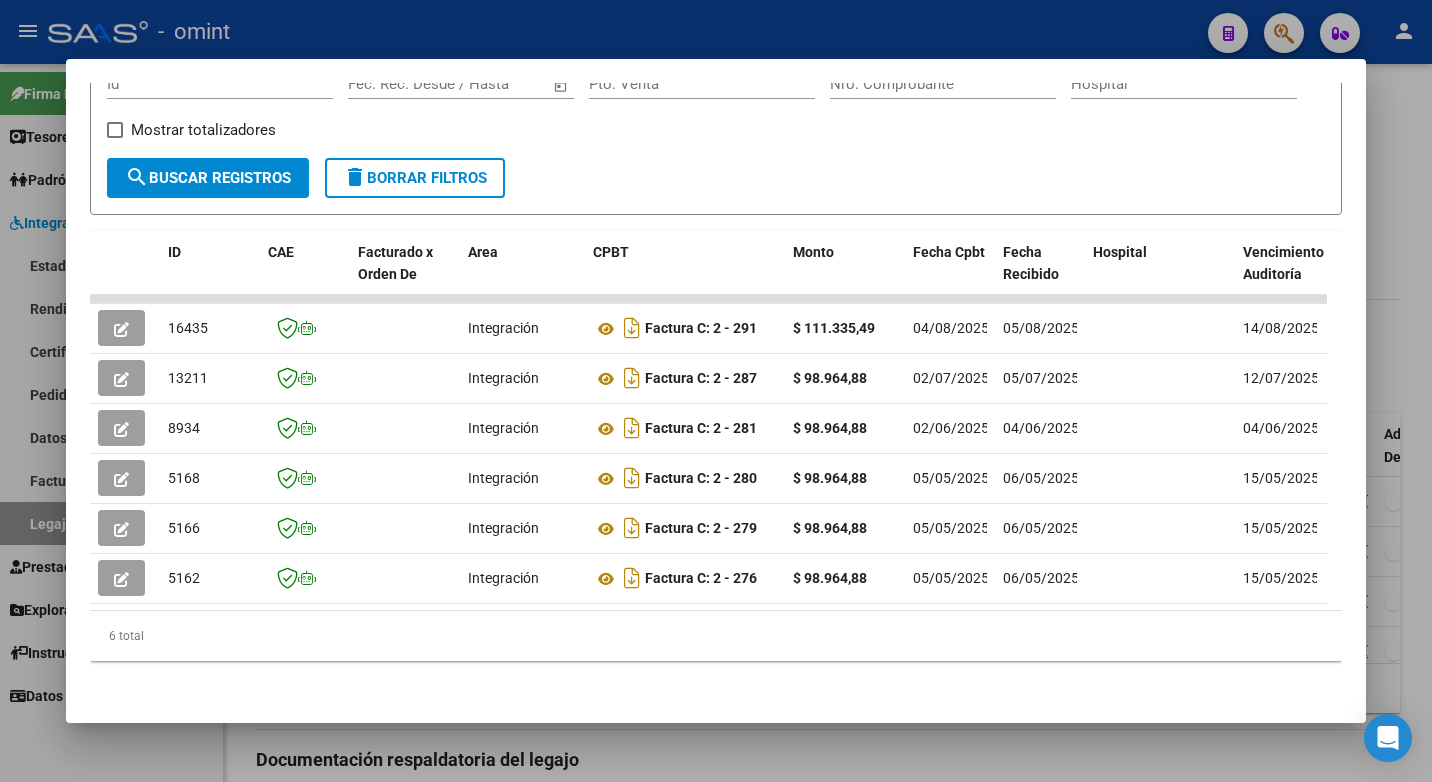click at bounding box center [716, 391] 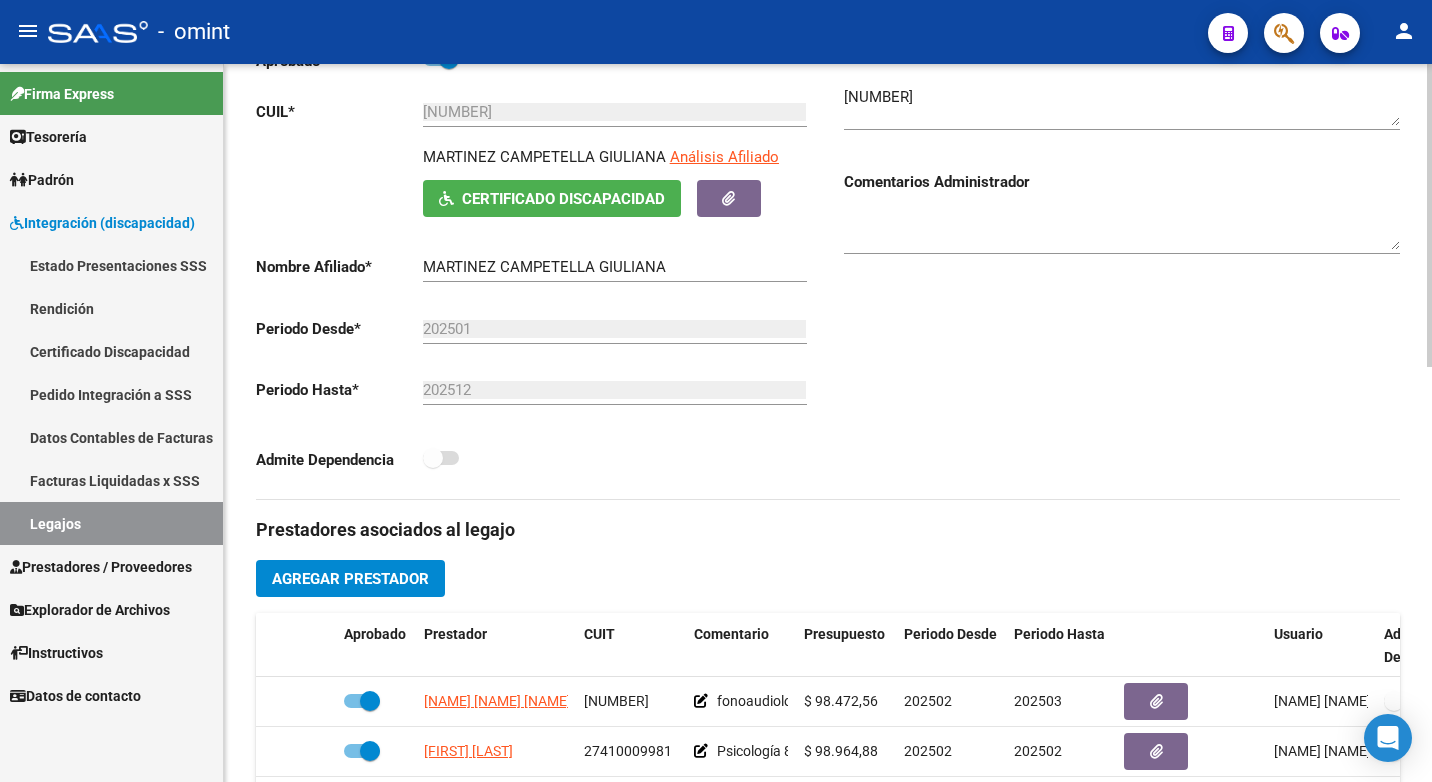 scroll, scrollTop: 100, scrollLeft: 0, axis: vertical 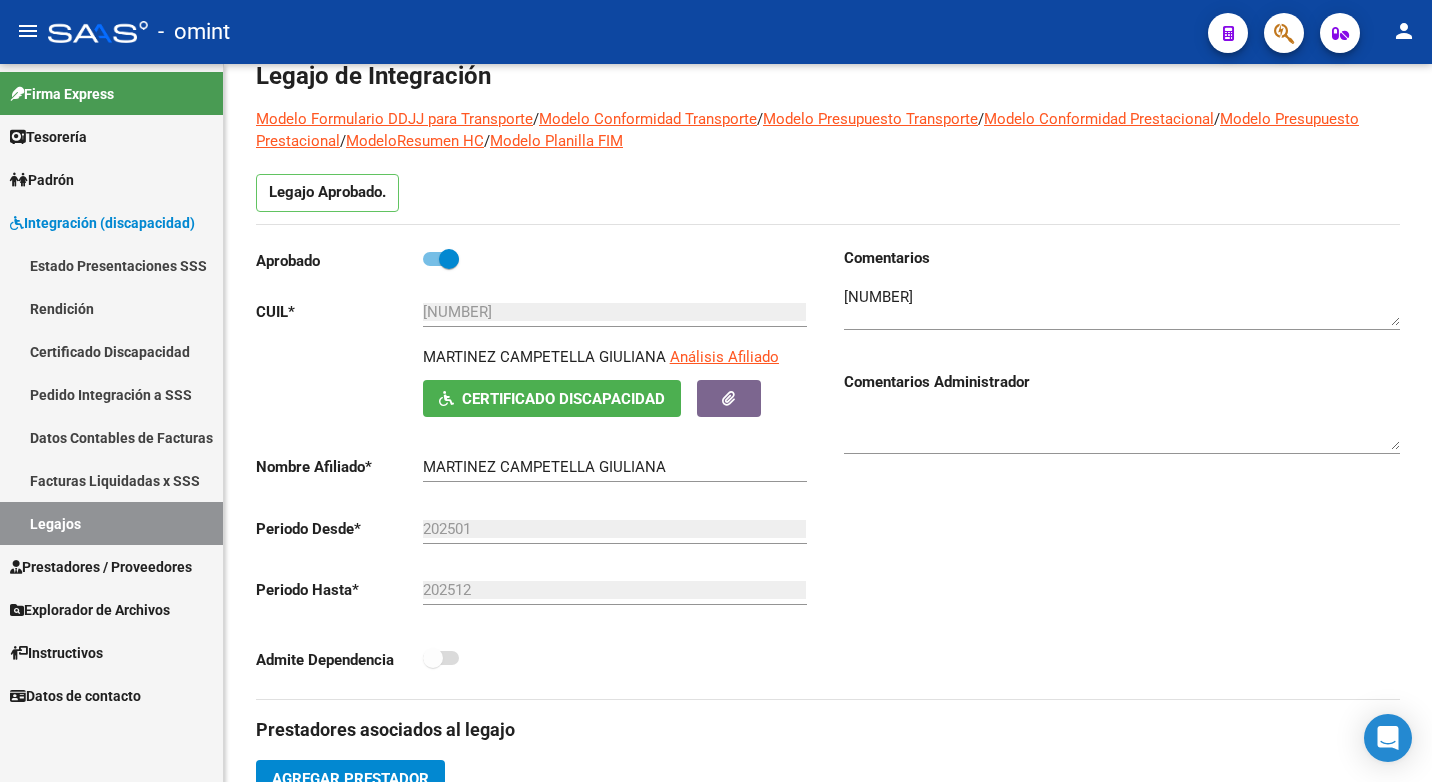 click on "Legajos" at bounding box center (111, 523) 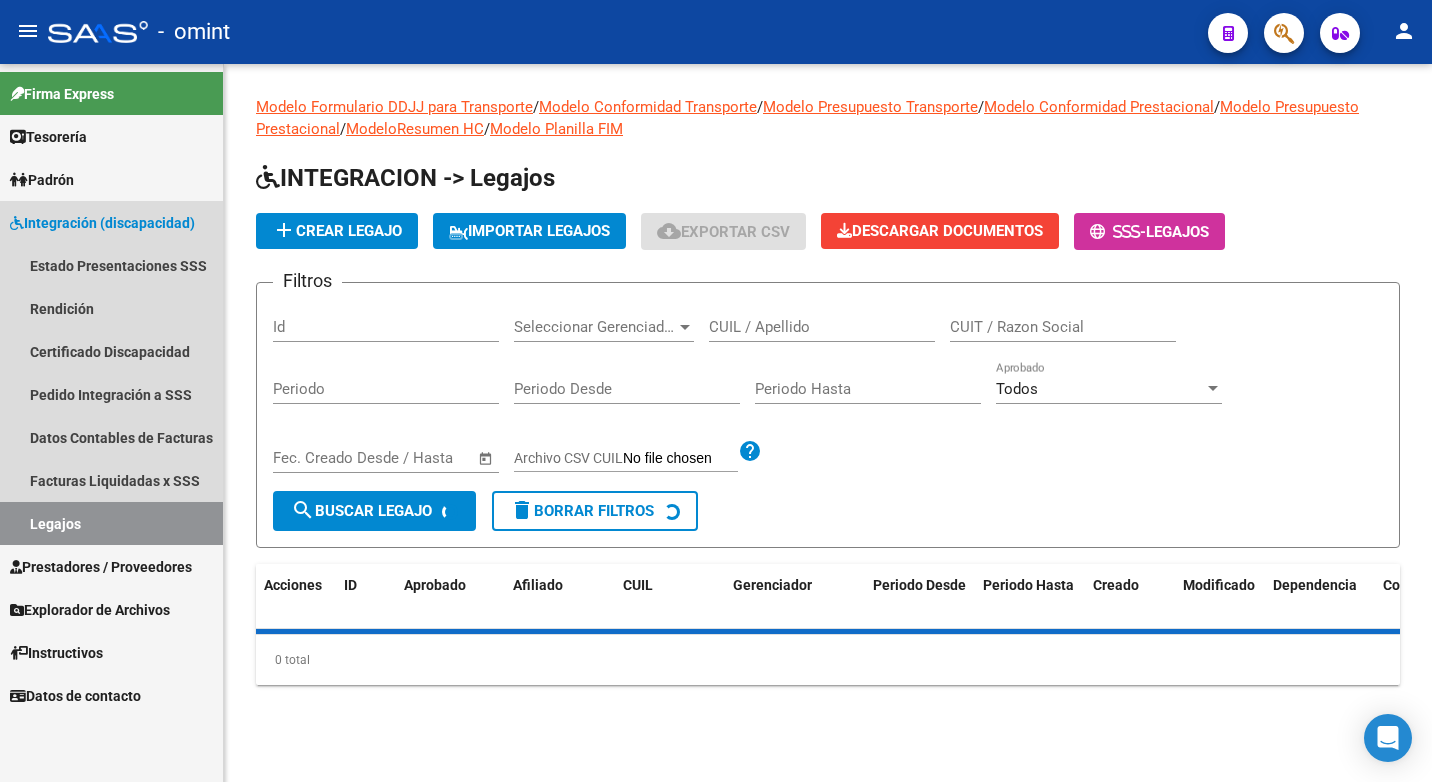 scroll, scrollTop: 0, scrollLeft: 0, axis: both 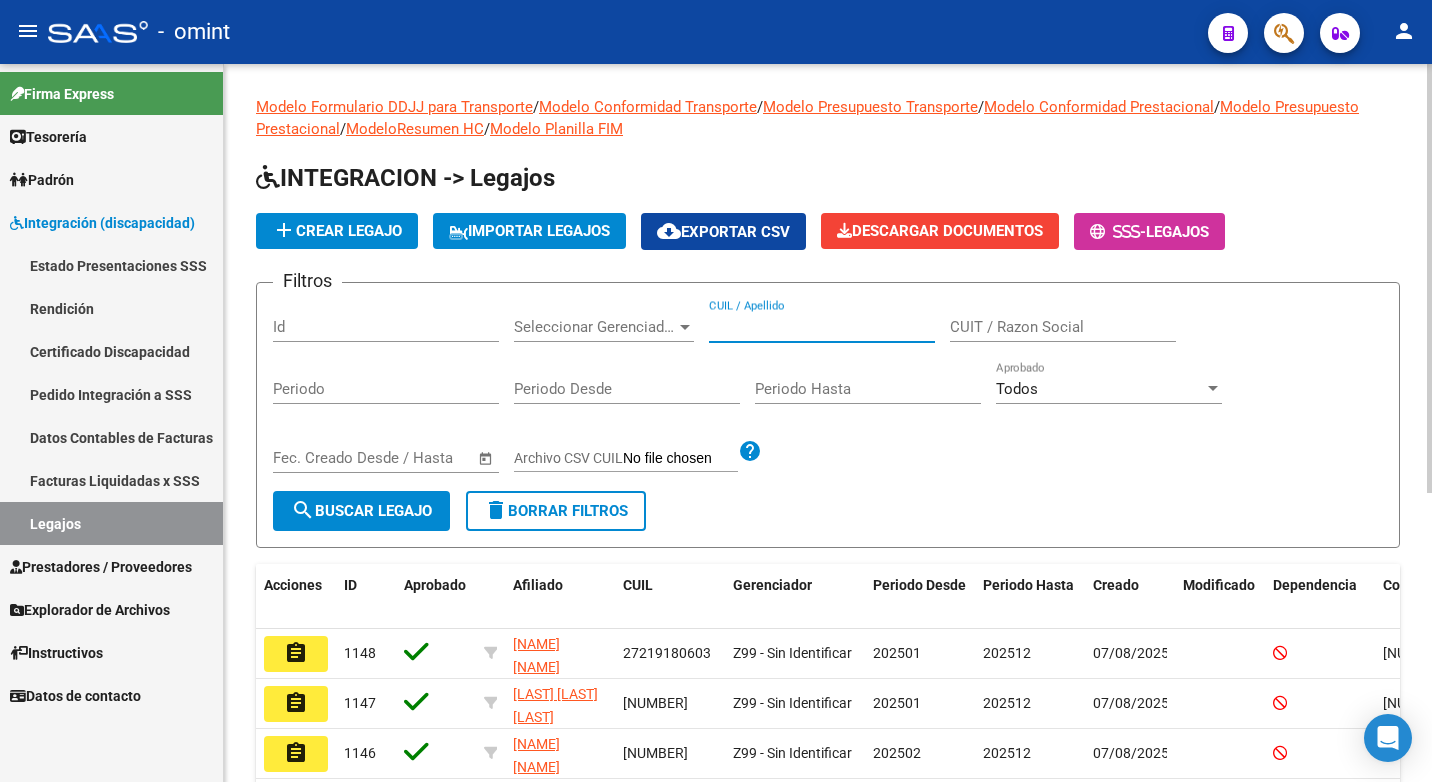 paste on "20581611561" 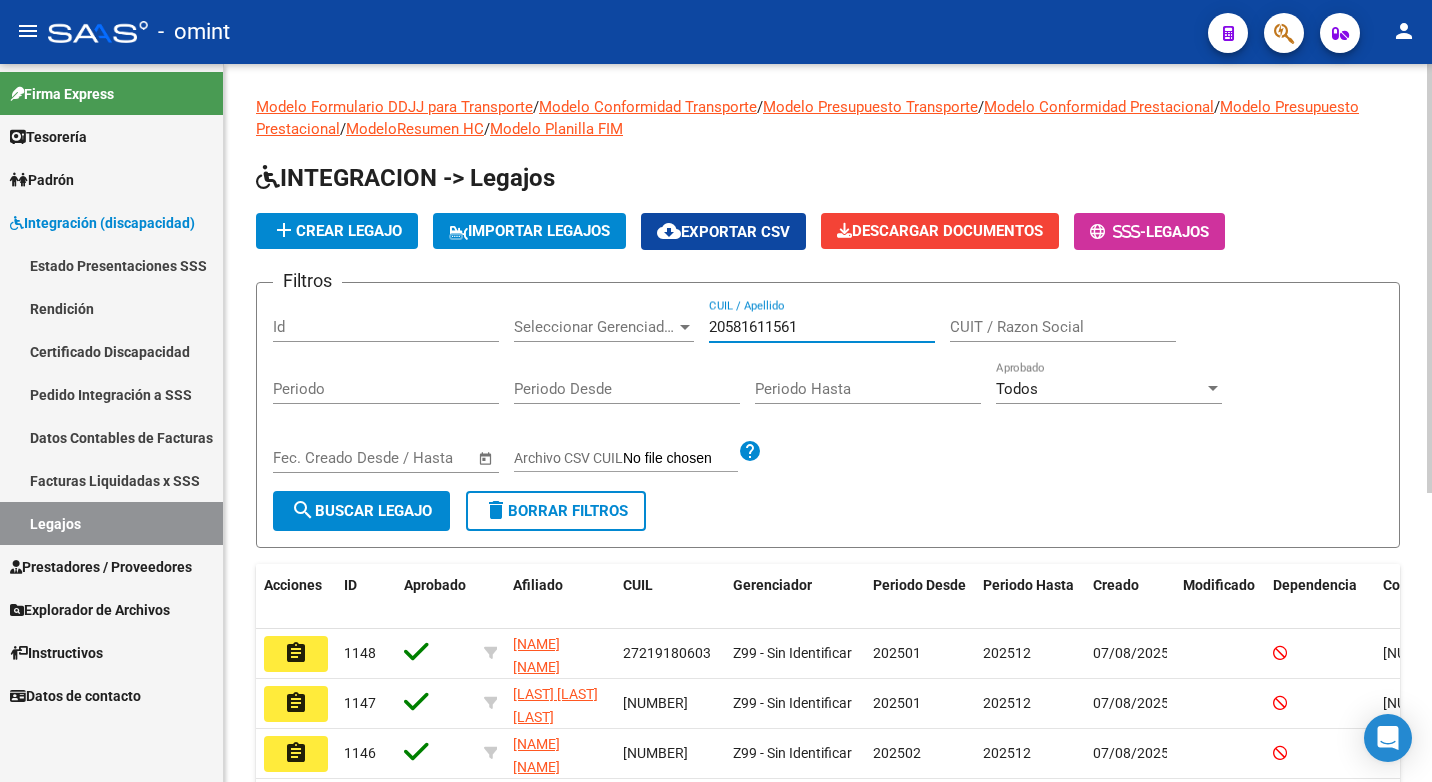 type on "20581611561" 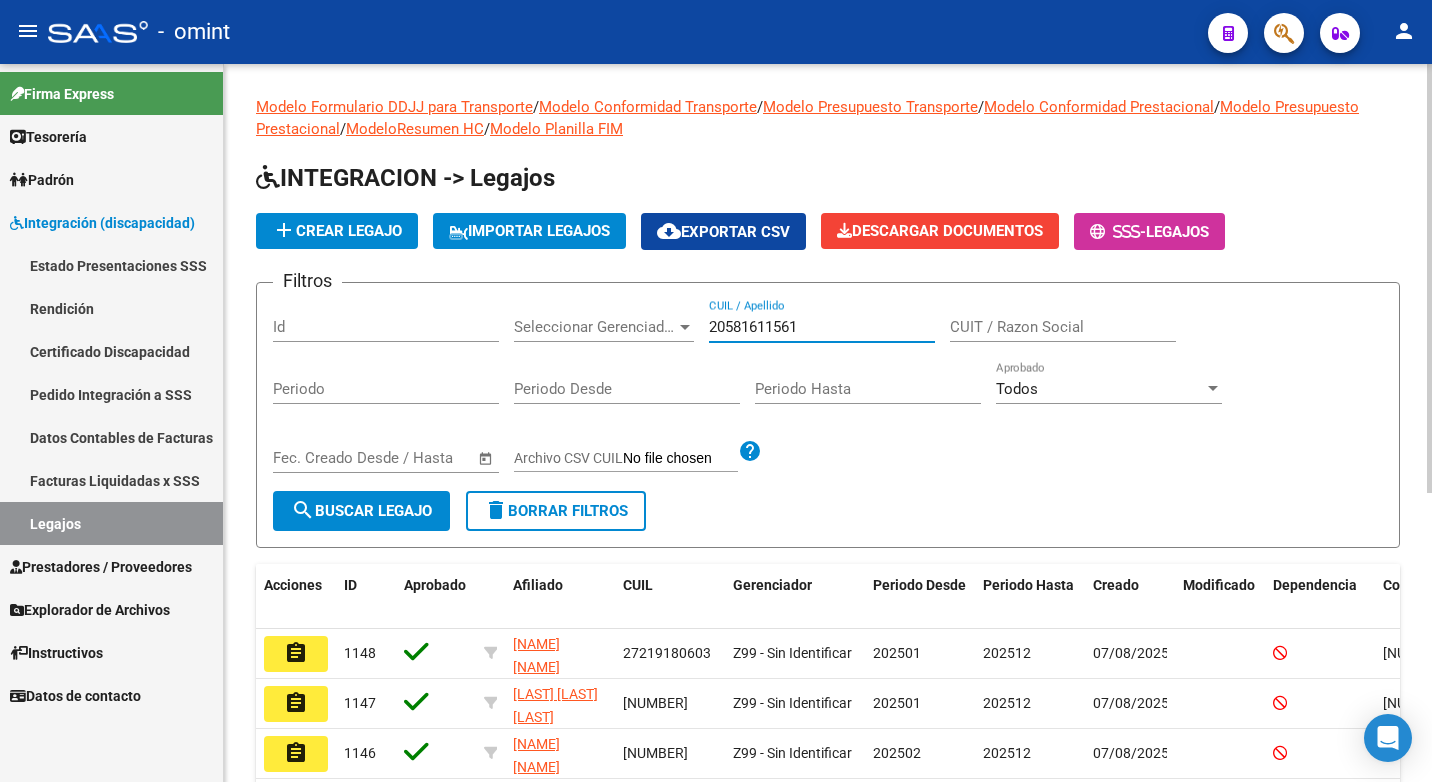 click on "search  Buscar Legajo" 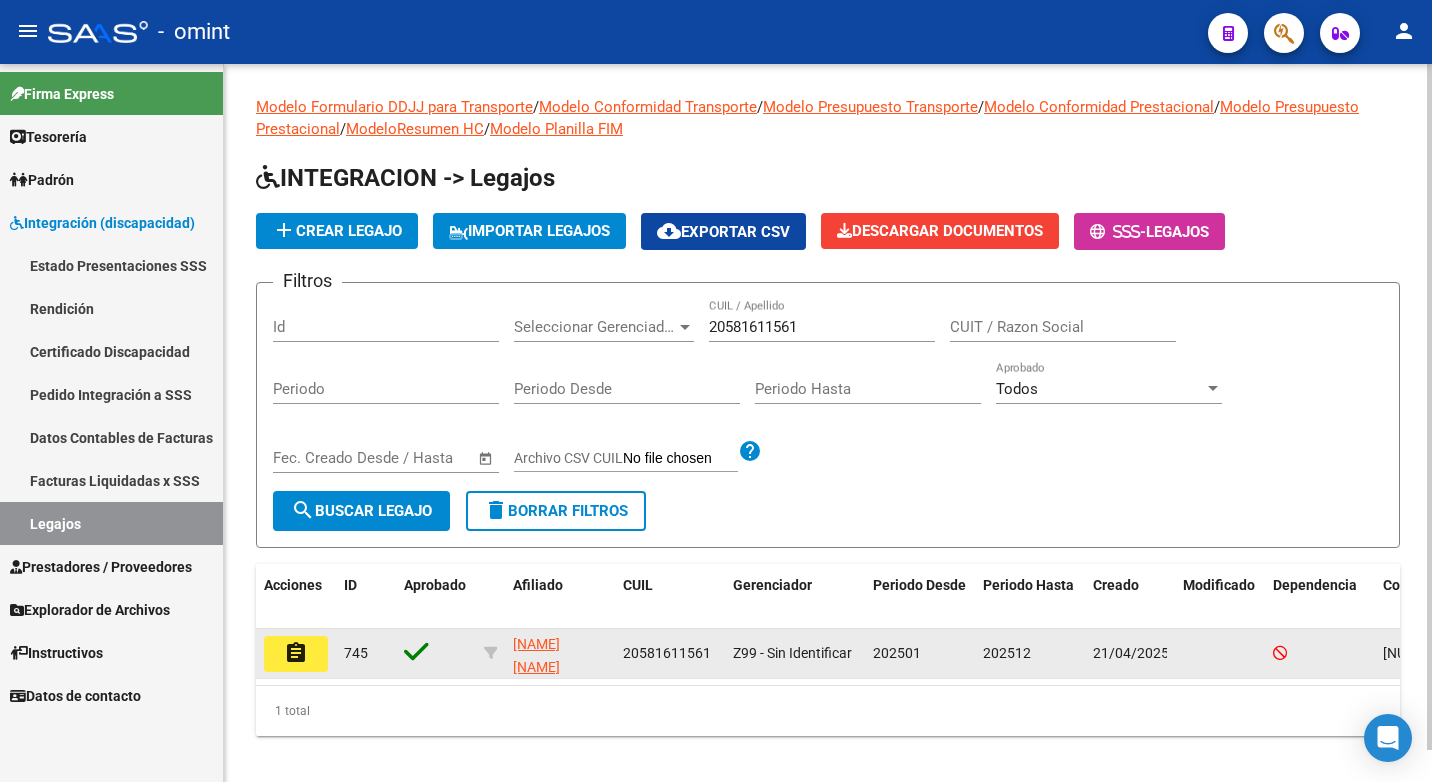 click on "assignment" 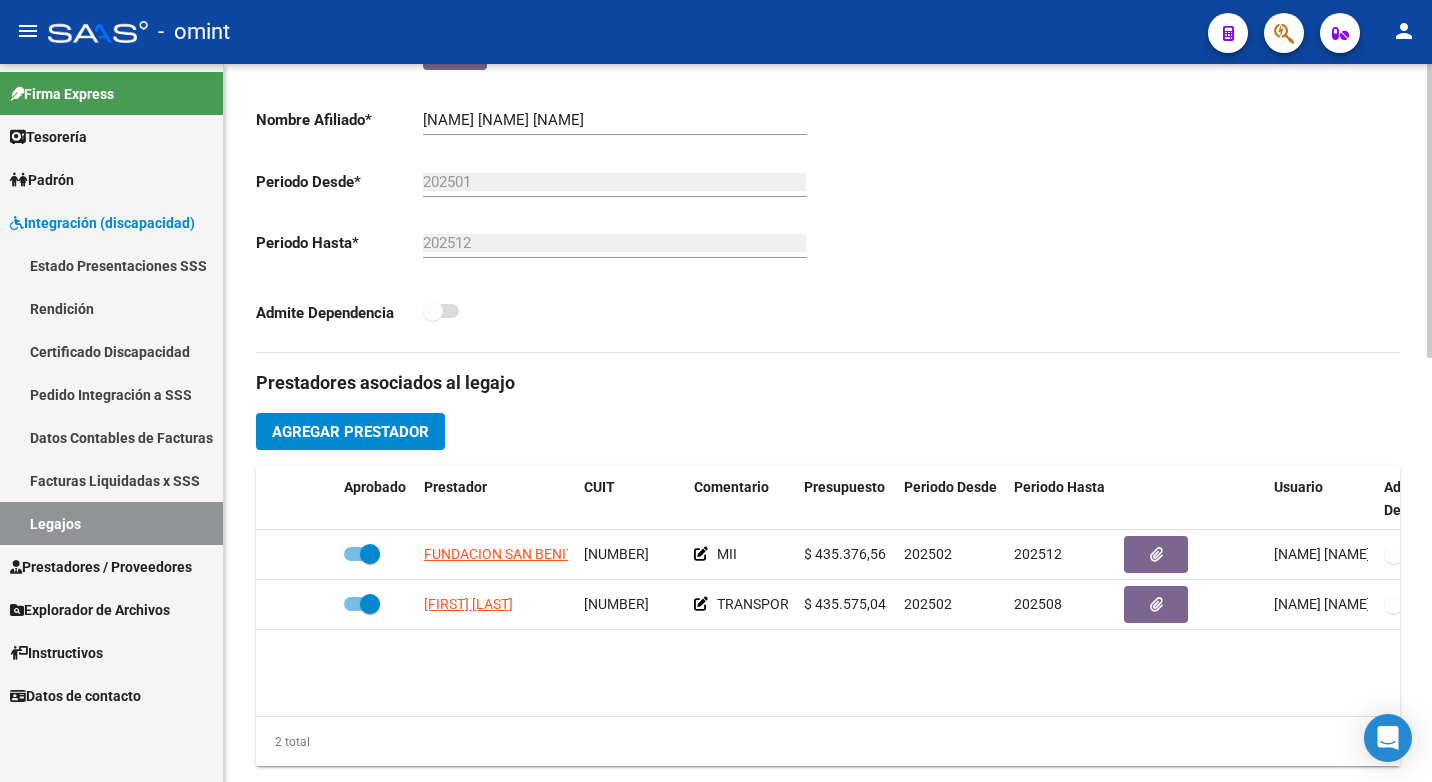 scroll, scrollTop: 700, scrollLeft: 0, axis: vertical 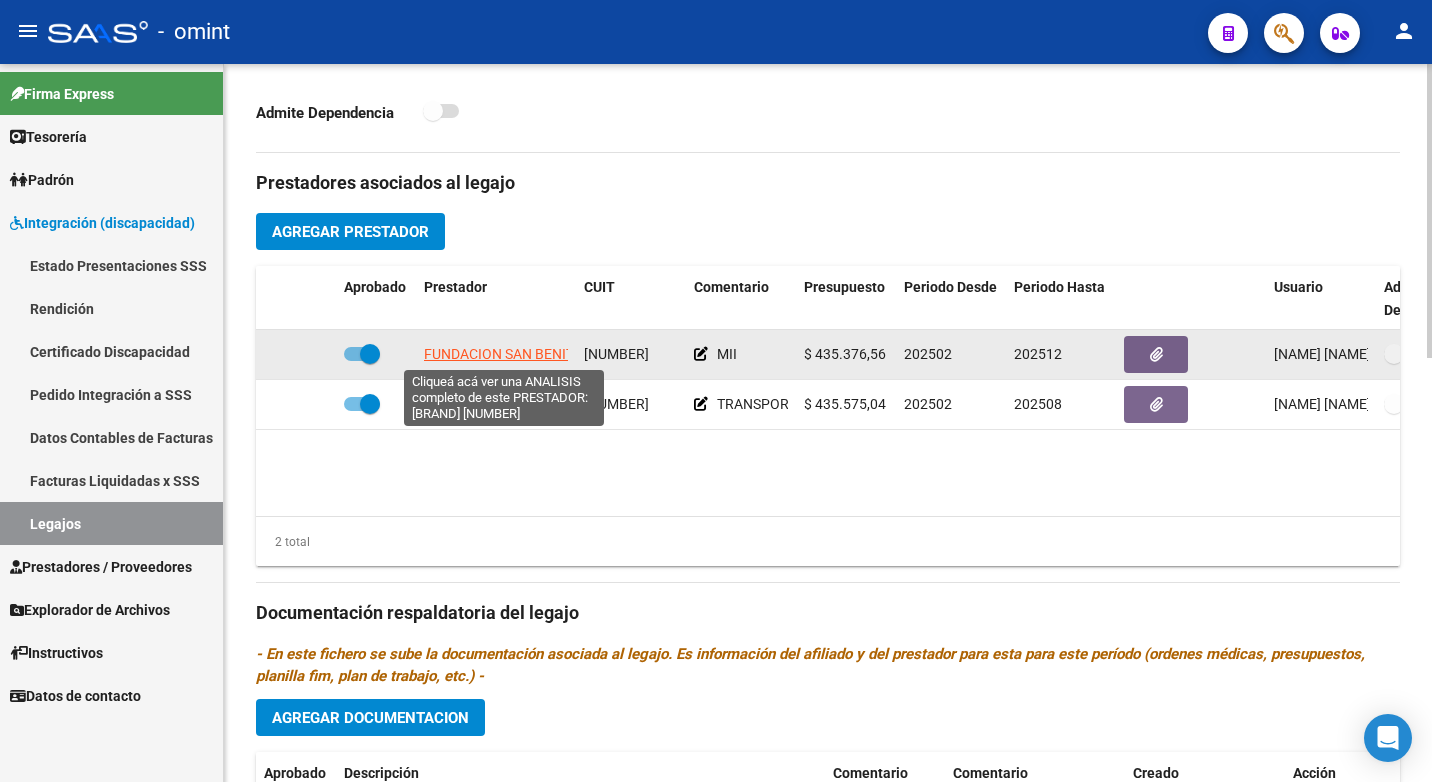 click on "FUNDACION SAN BENITO" 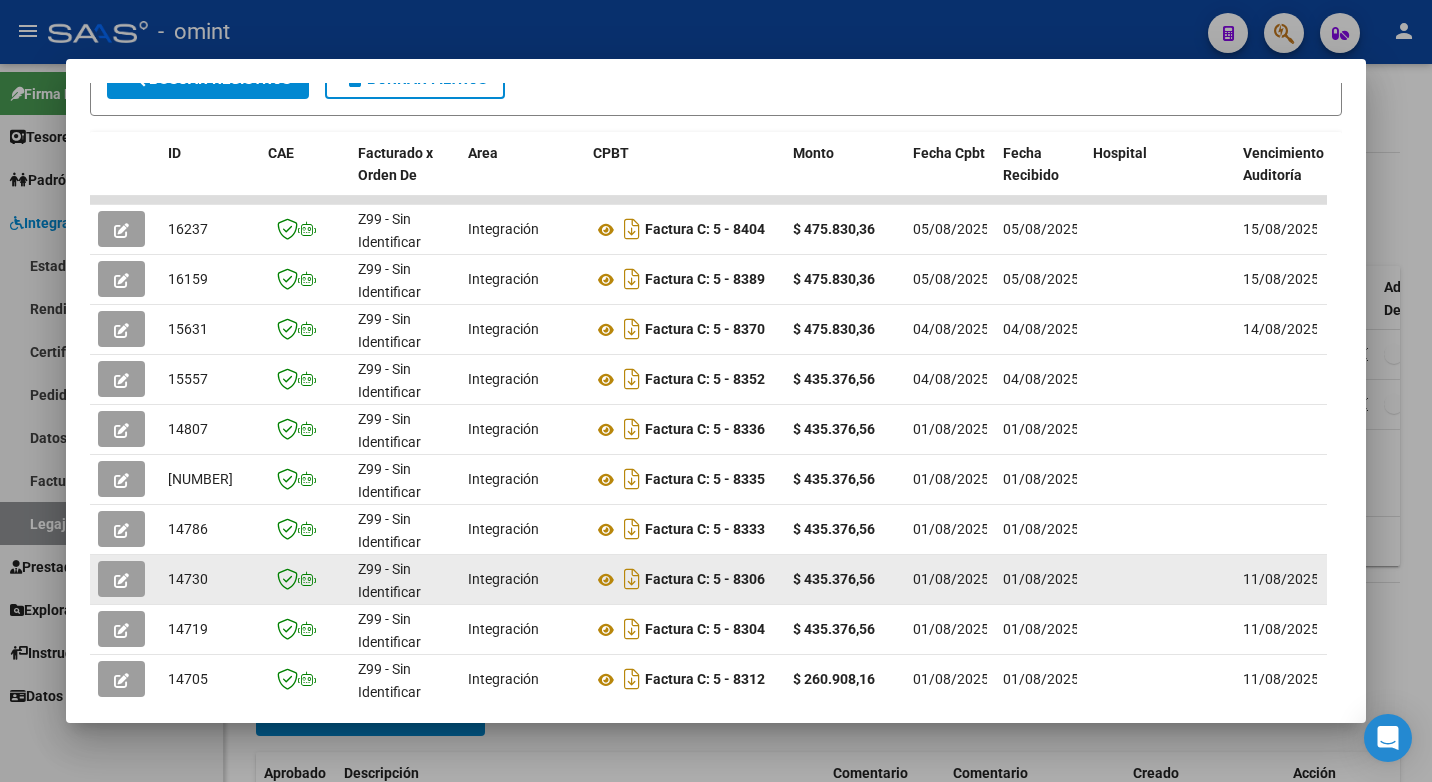 scroll, scrollTop: 552, scrollLeft: 0, axis: vertical 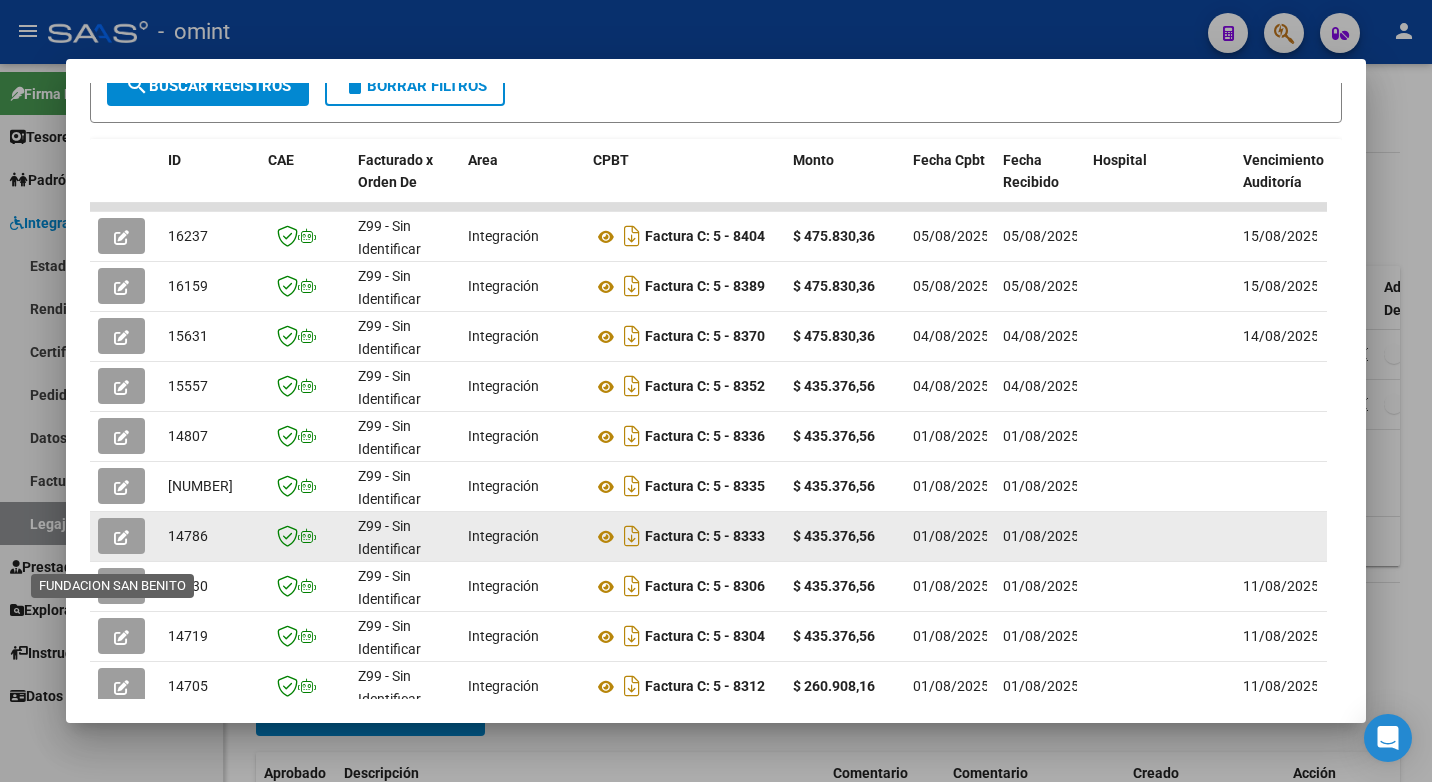 drag, startPoint x: 1077, startPoint y: 545, endPoint x: 94, endPoint y: 541, distance: 983.0081 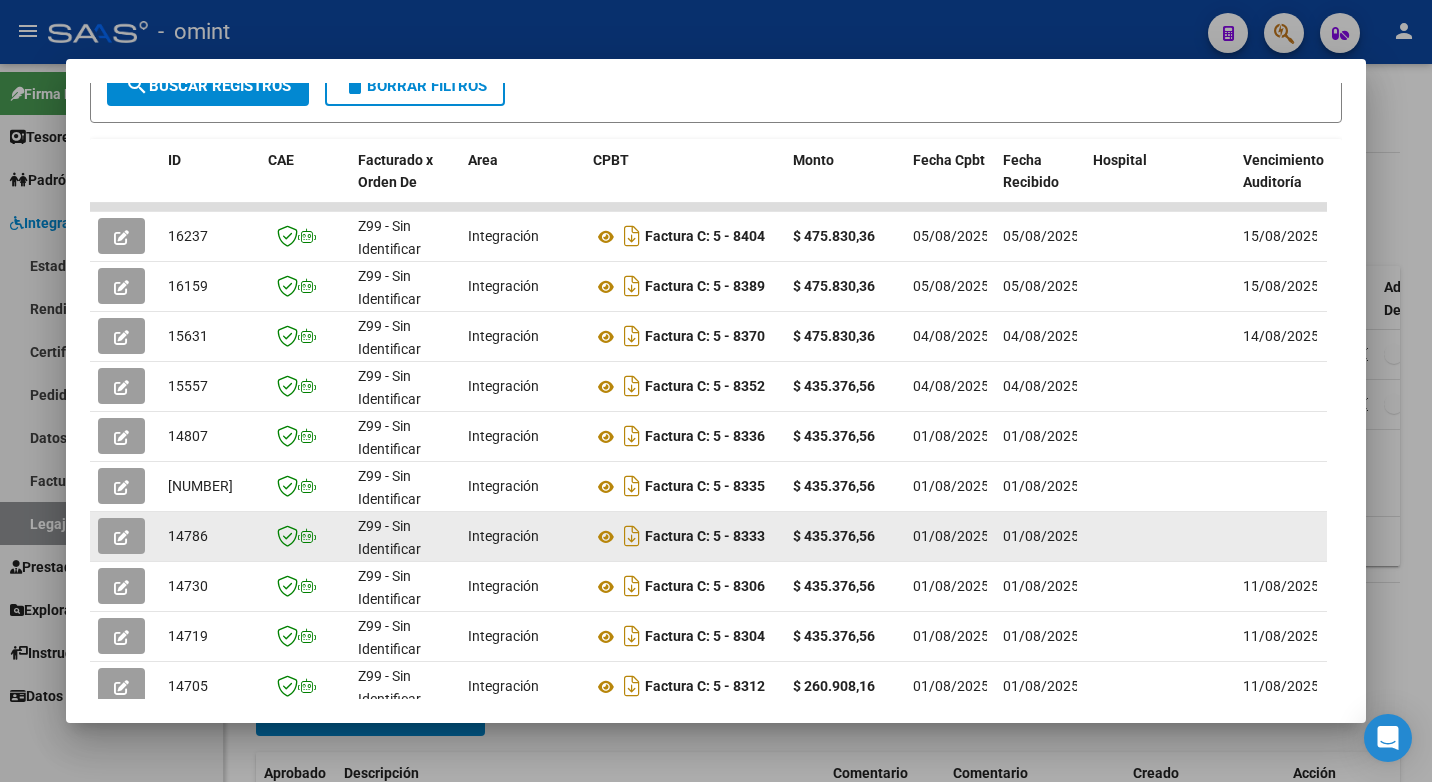 drag, startPoint x: 94, startPoint y: 541, endPoint x: 119, endPoint y: 547, distance: 25.70992 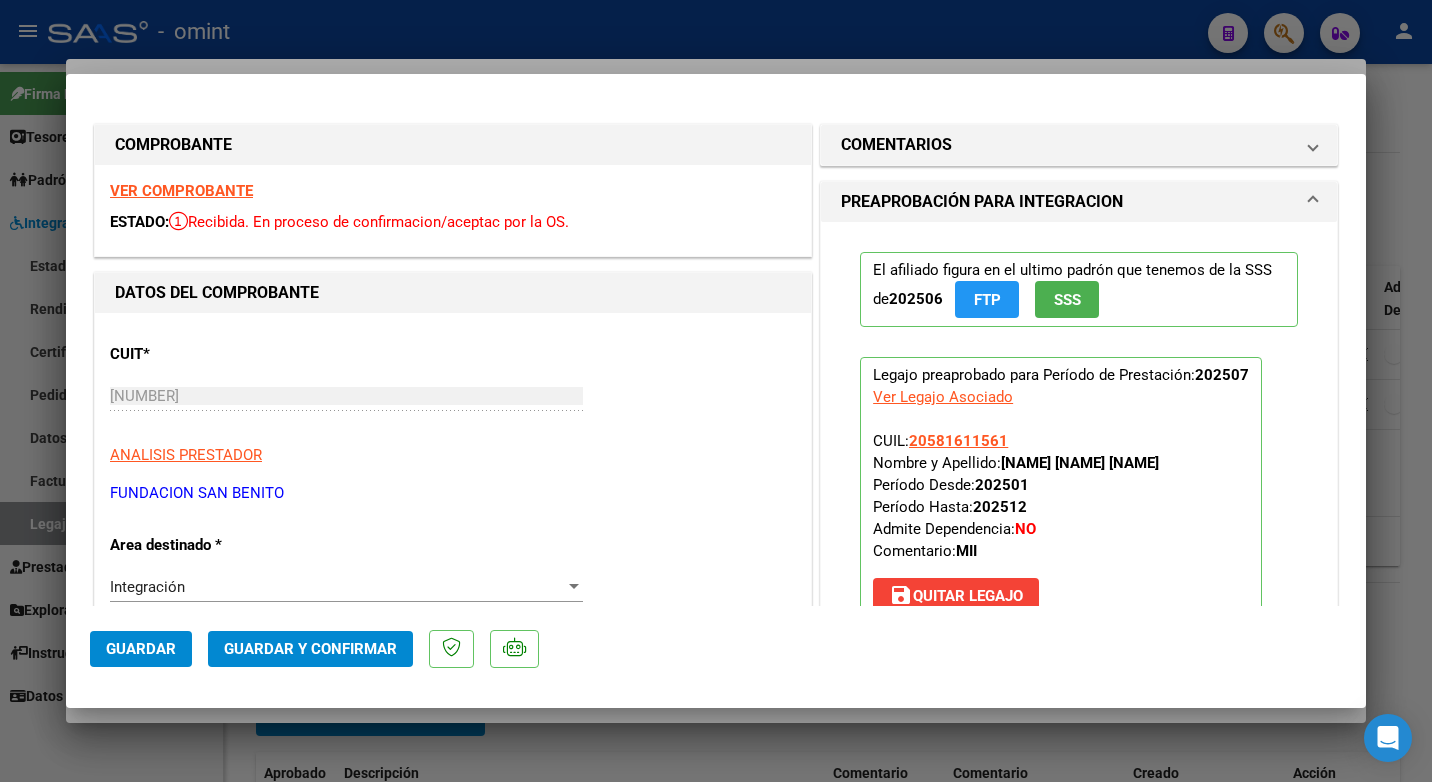 click on "VER COMPROBANTE" at bounding box center [181, 191] 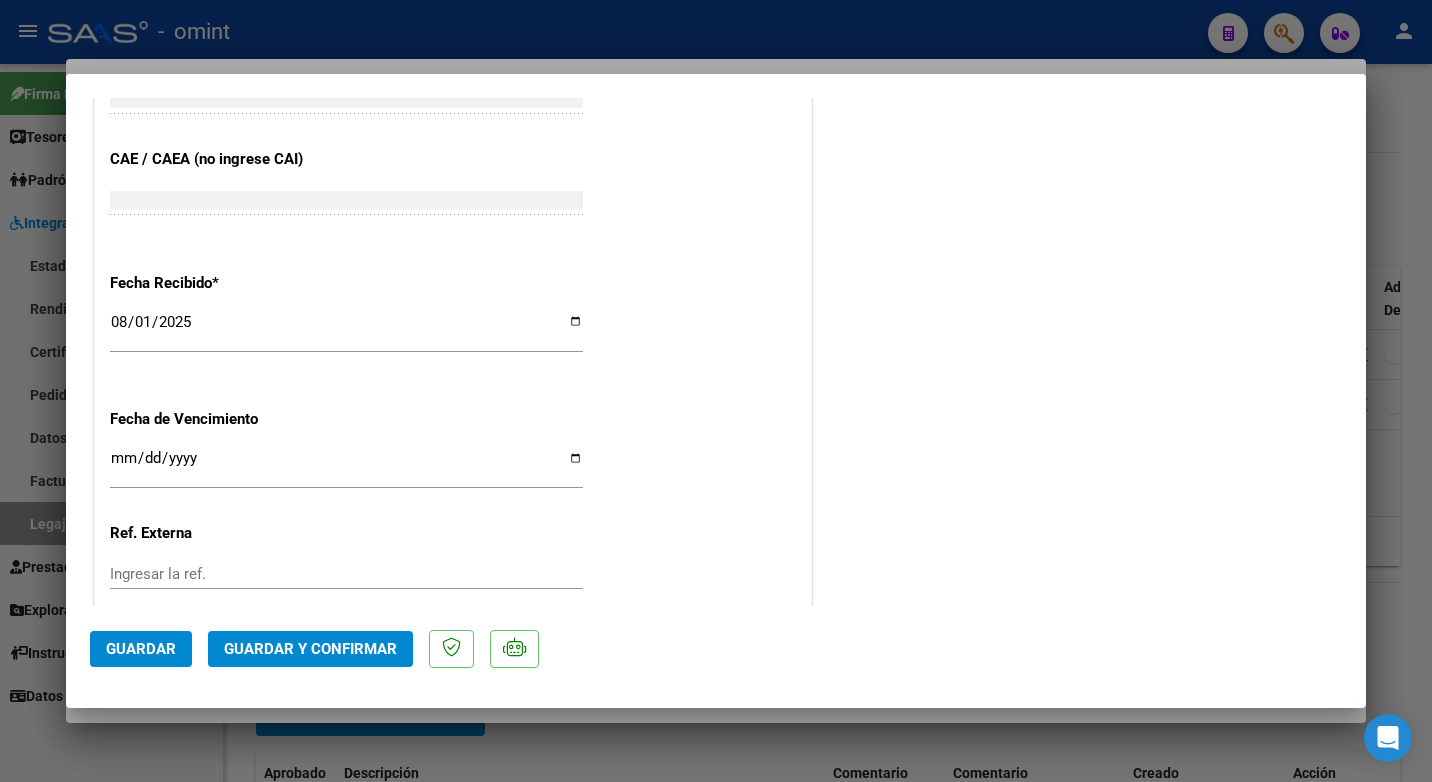 scroll, scrollTop: 1423, scrollLeft: 0, axis: vertical 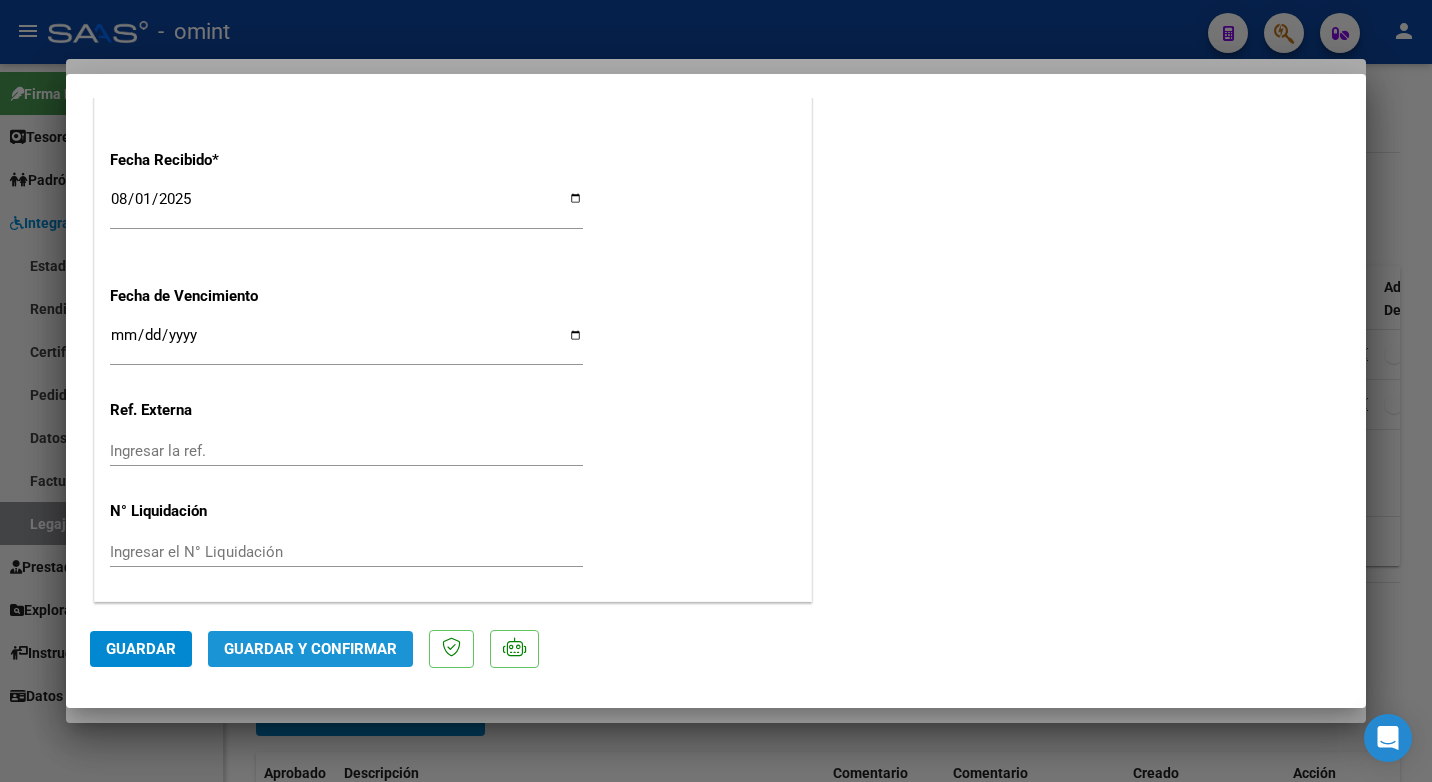 click on "Guardar y Confirmar" 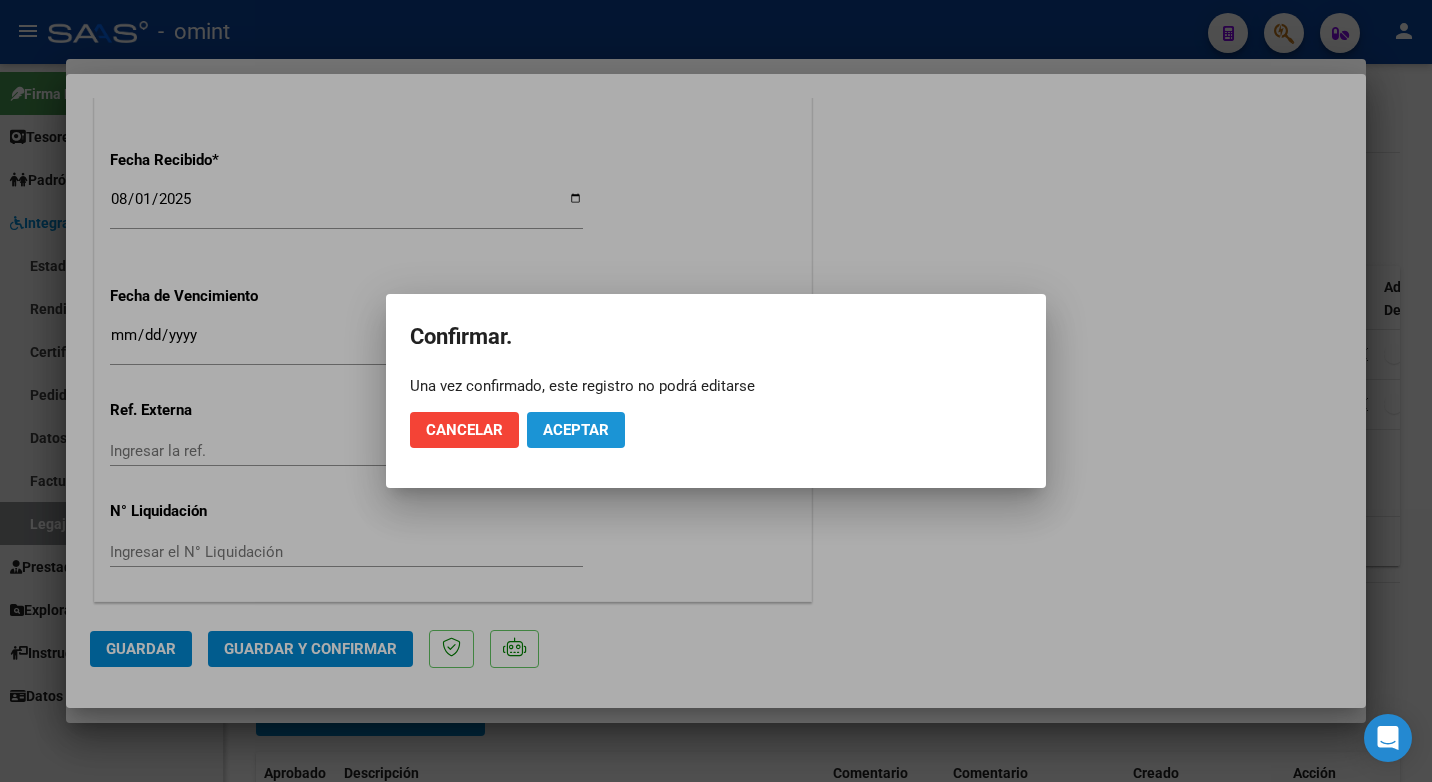 drag, startPoint x: 618, startPoint y: 419, endPoint x: 612, endPoint y: 429, distance: 11.661903 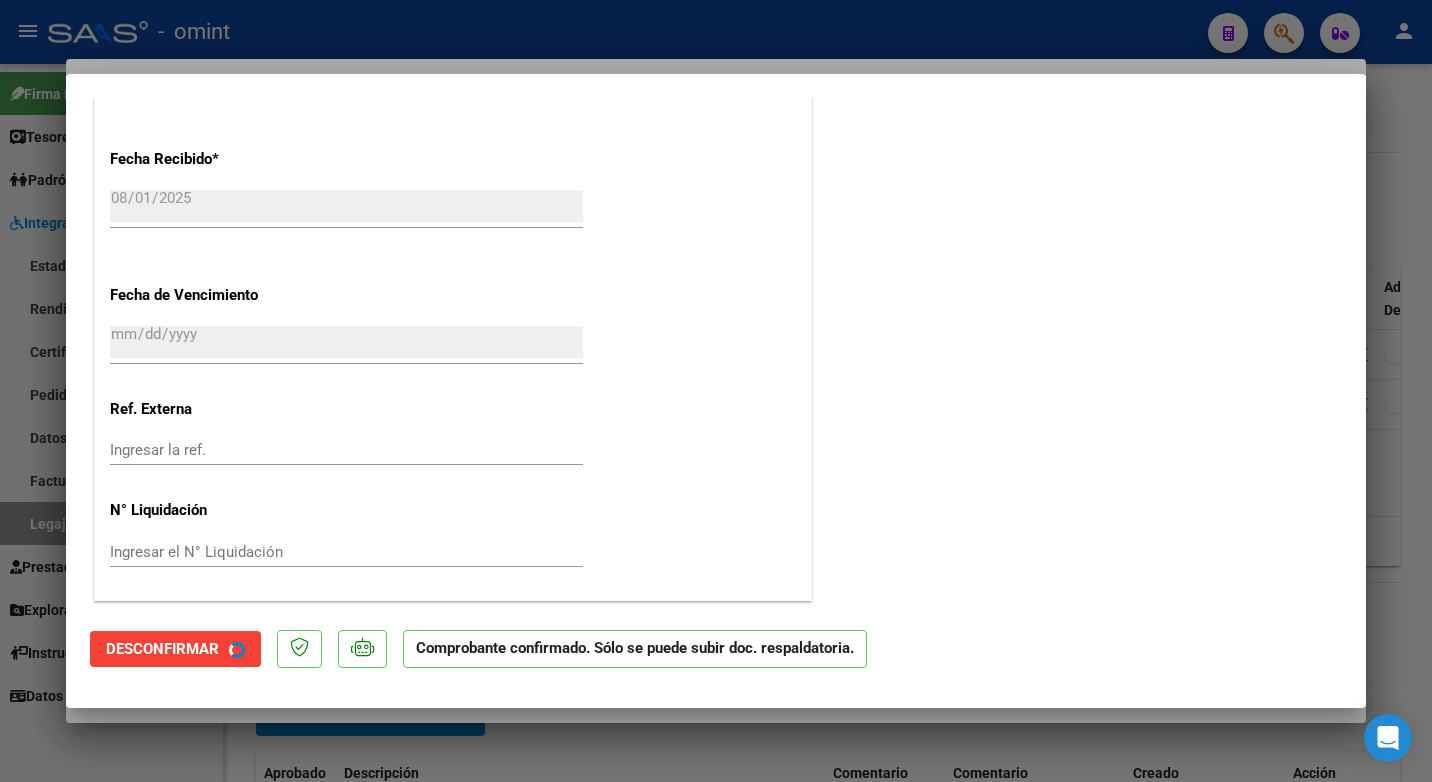 scroll, scrollTop: 1299, scrollLeft: 0, axis: vertical 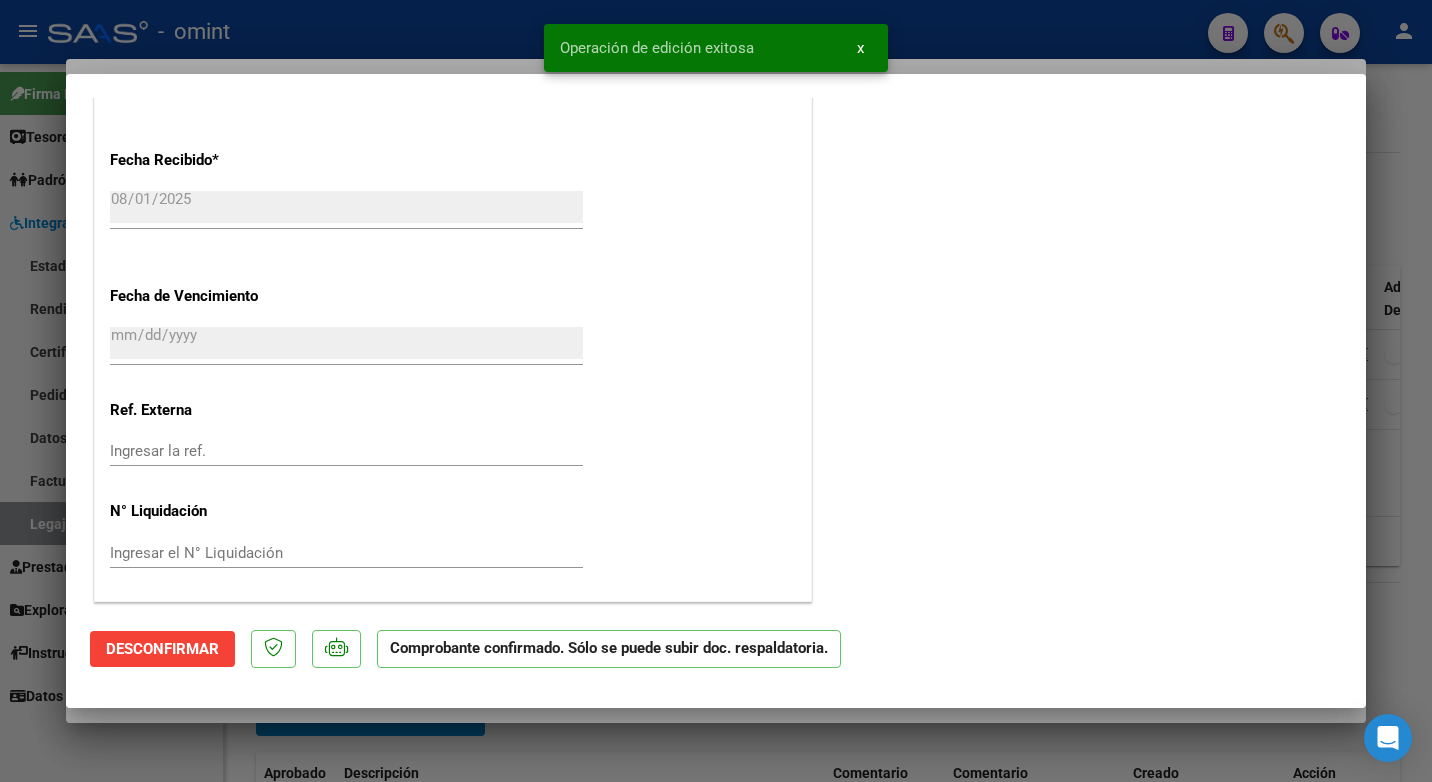 click on "CUIT  *   30-71181112-1 Ingresar CUIT  ANALISIS PRESTADOR  FUNDACION SAN BENITO  ARCA Padrón  Area destinado * Integración Seleccionar Area  Facturado por orden de  Z99 - Sin Identificar Seleccionar Gerenciador Período de Prestación (sólo integración):  202507  Comprobante Tipo * Factura C Seleccionar Tipo Punto de Venta  *   5 Ingresar el Nro.  Número  *   8333 Ingresar el Nro.  Monto  *   $ 435.376,56 Ingresar el monto  Fecha del Cpbt.  *   2025-08-01 Ingresar la fecha  CAE / CAEA (no ingrese CAI)    75311579290146 Ingresar el CAE o CAEA (no ingrese CAI)  Fecha Recibido  *   2025-08-01 Ingresar la fecha  Fecha de Vencimiento    Ingresar la fecha  Ref. Externa    Ingresar la ref.  N° Liquidación    Ingresar el N° Liquidación" at bounding box center [453, -193] 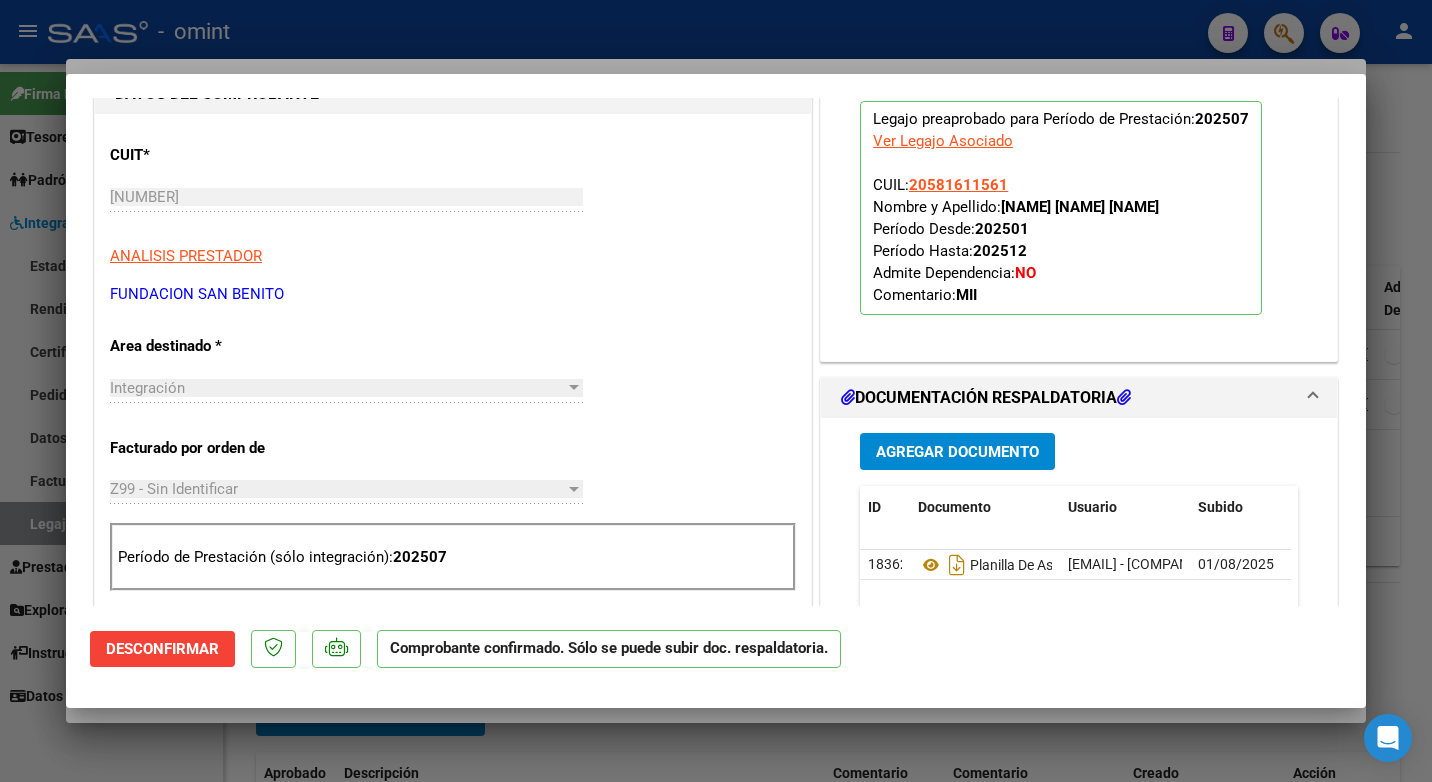 scroll, scrollTop: 99, scrollLeft: 0, axis: vertical 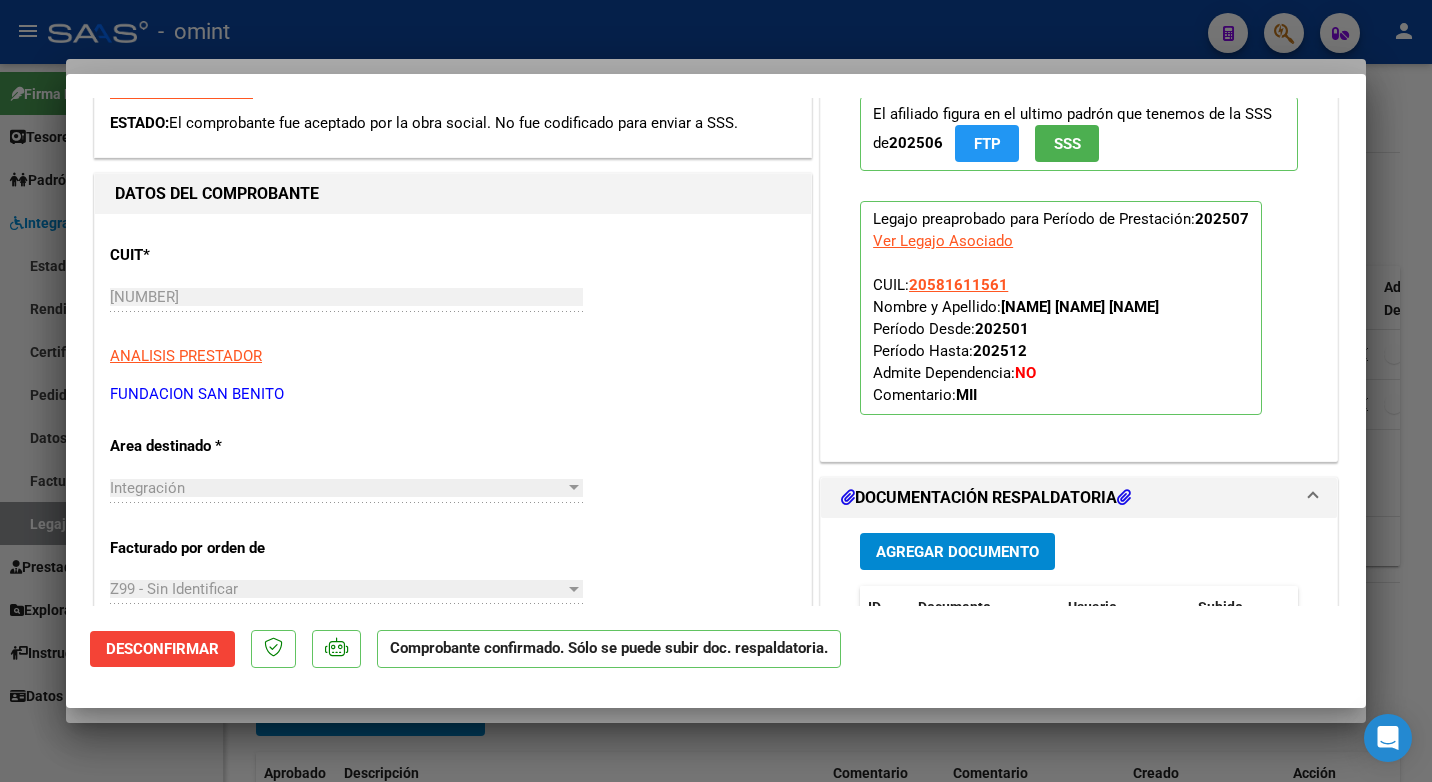 click at bounding box center [716, 391] 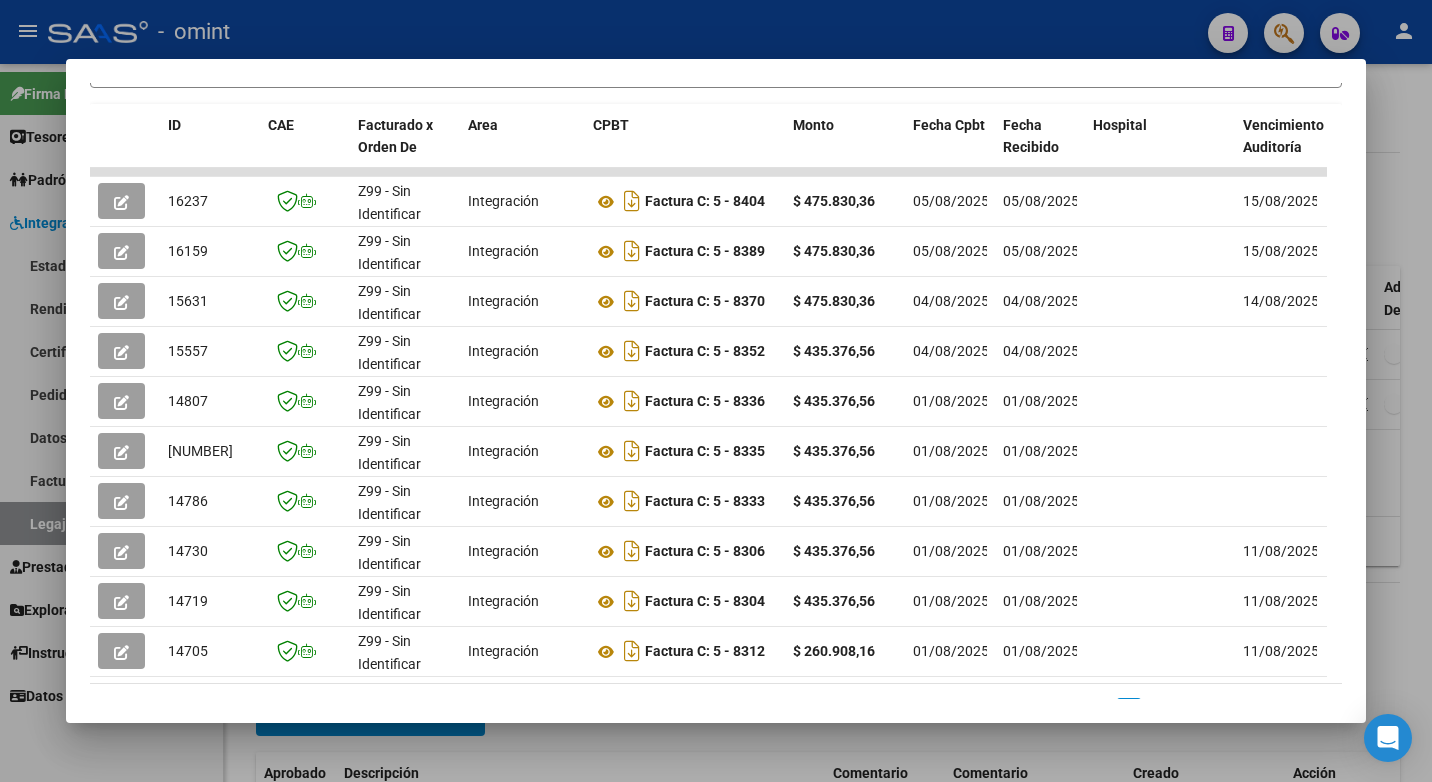 scroll, scrollTop: 552, scrollLeft: 0, axis: vertical 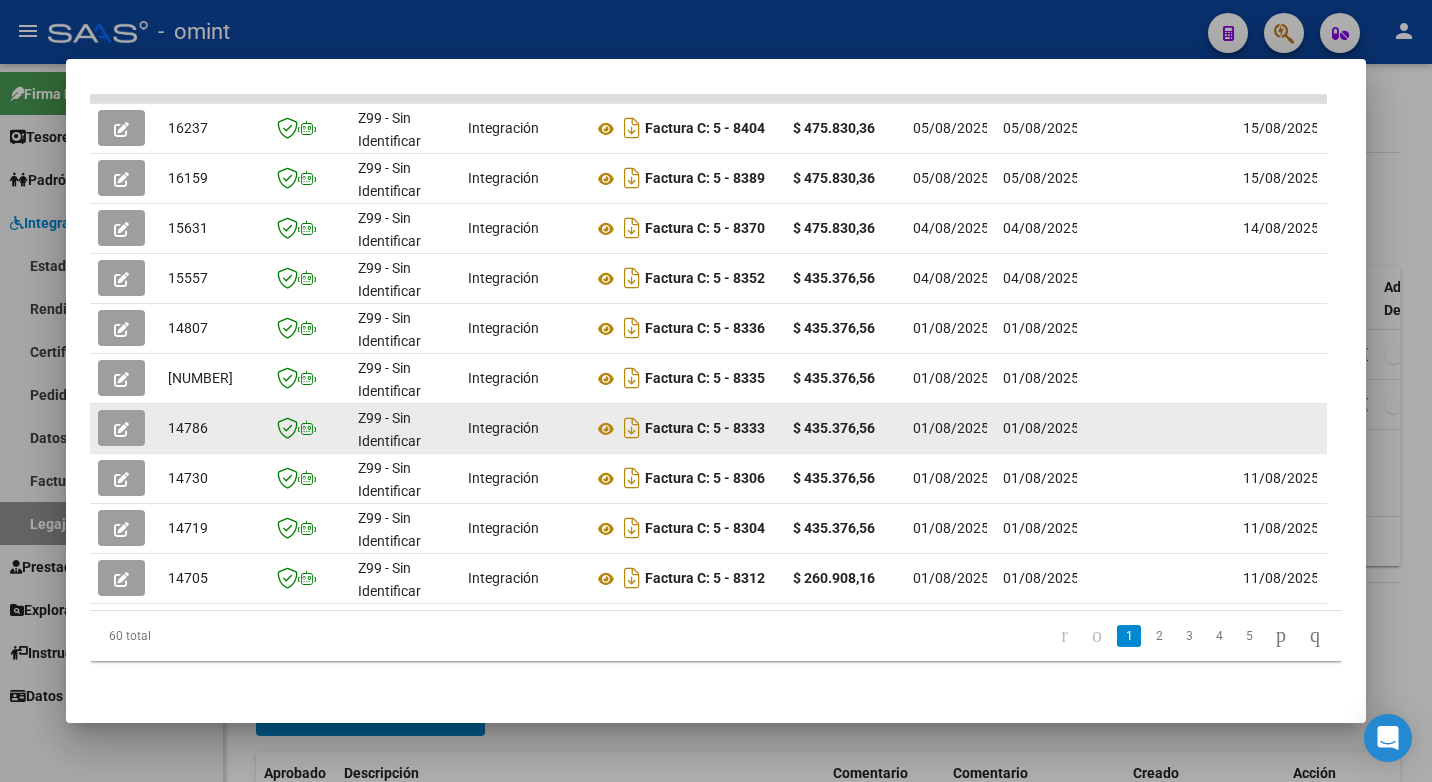 drag, startPoint x: 430, startPoint y: 407, endPoint x: 114, endPoint y: 404, distance: 316.01425 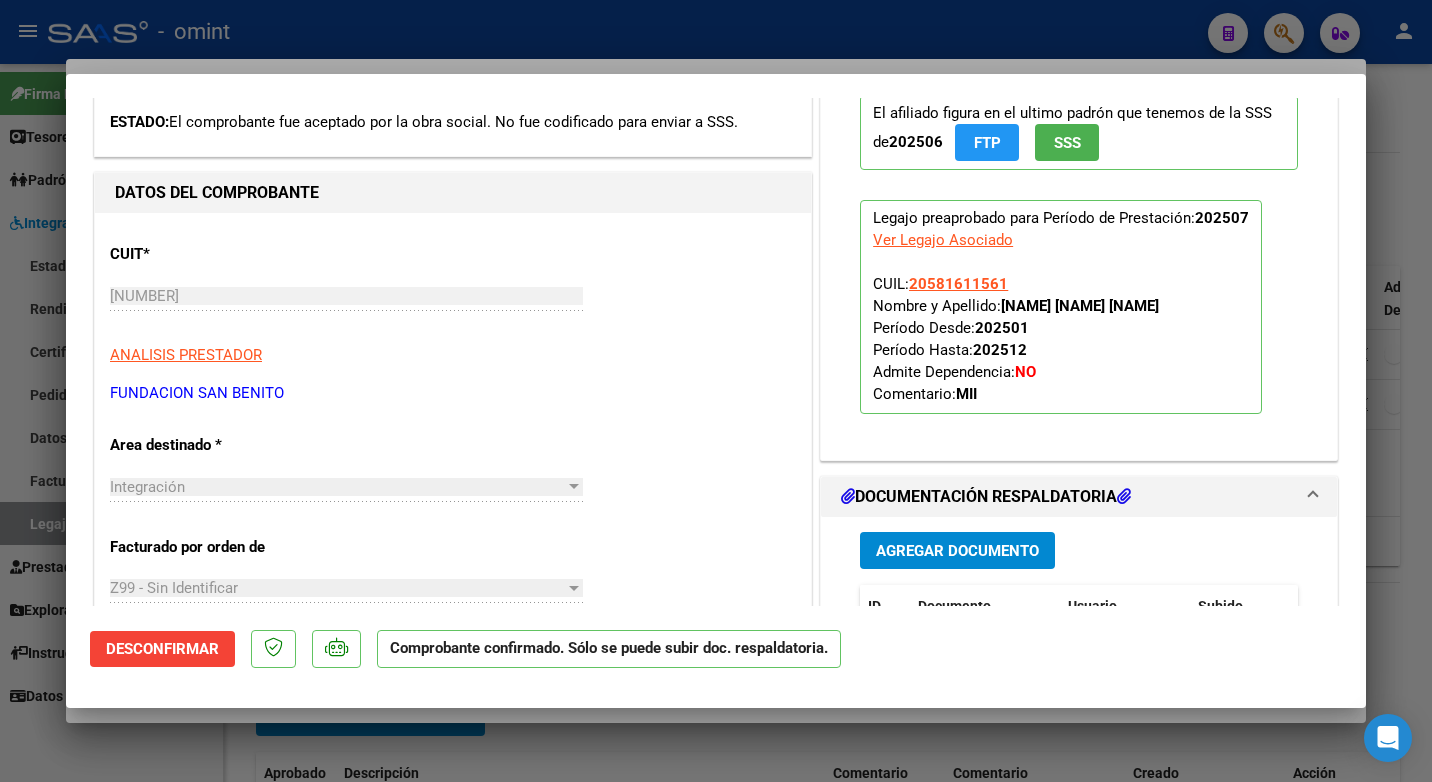 scroll, scrollTop: 200, scrollLeft: 0, axis: vertical 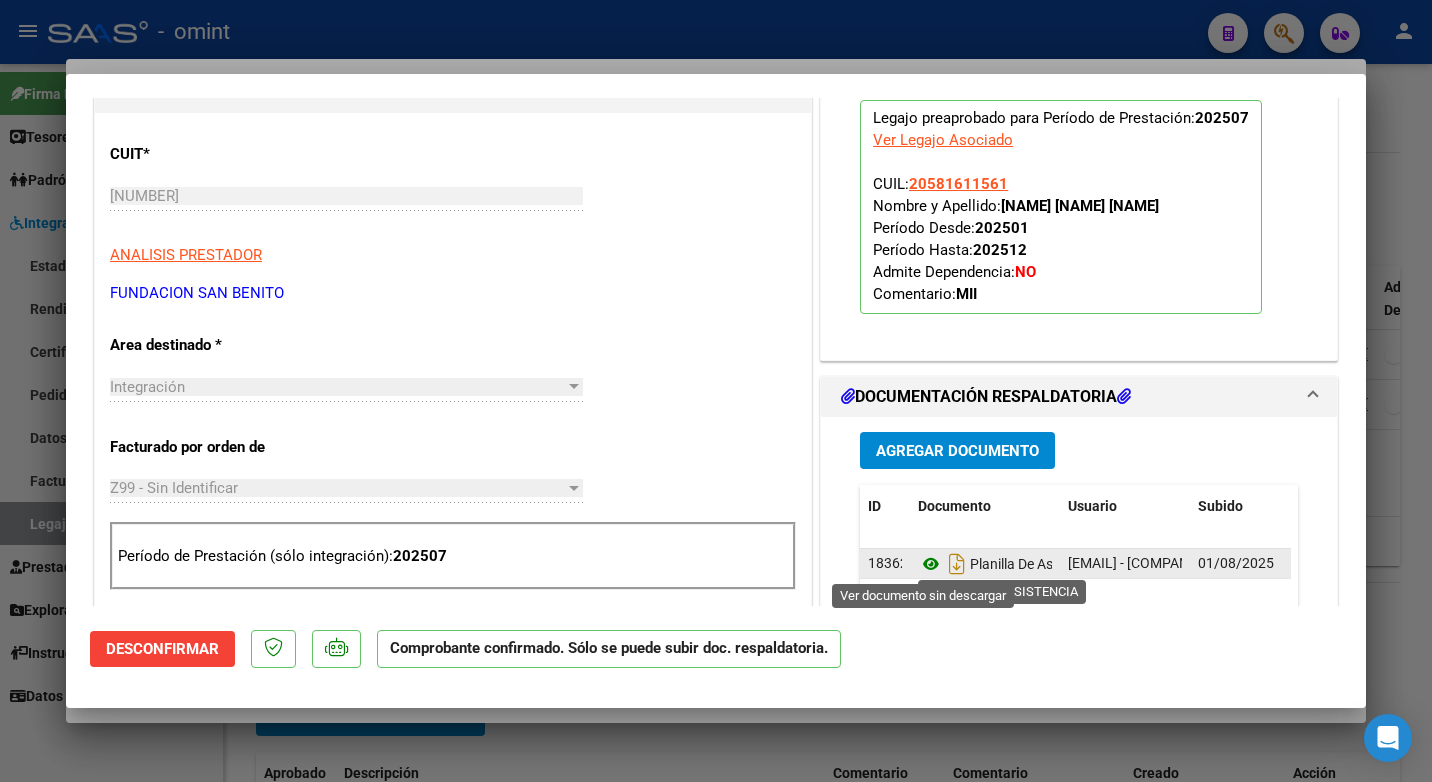 click 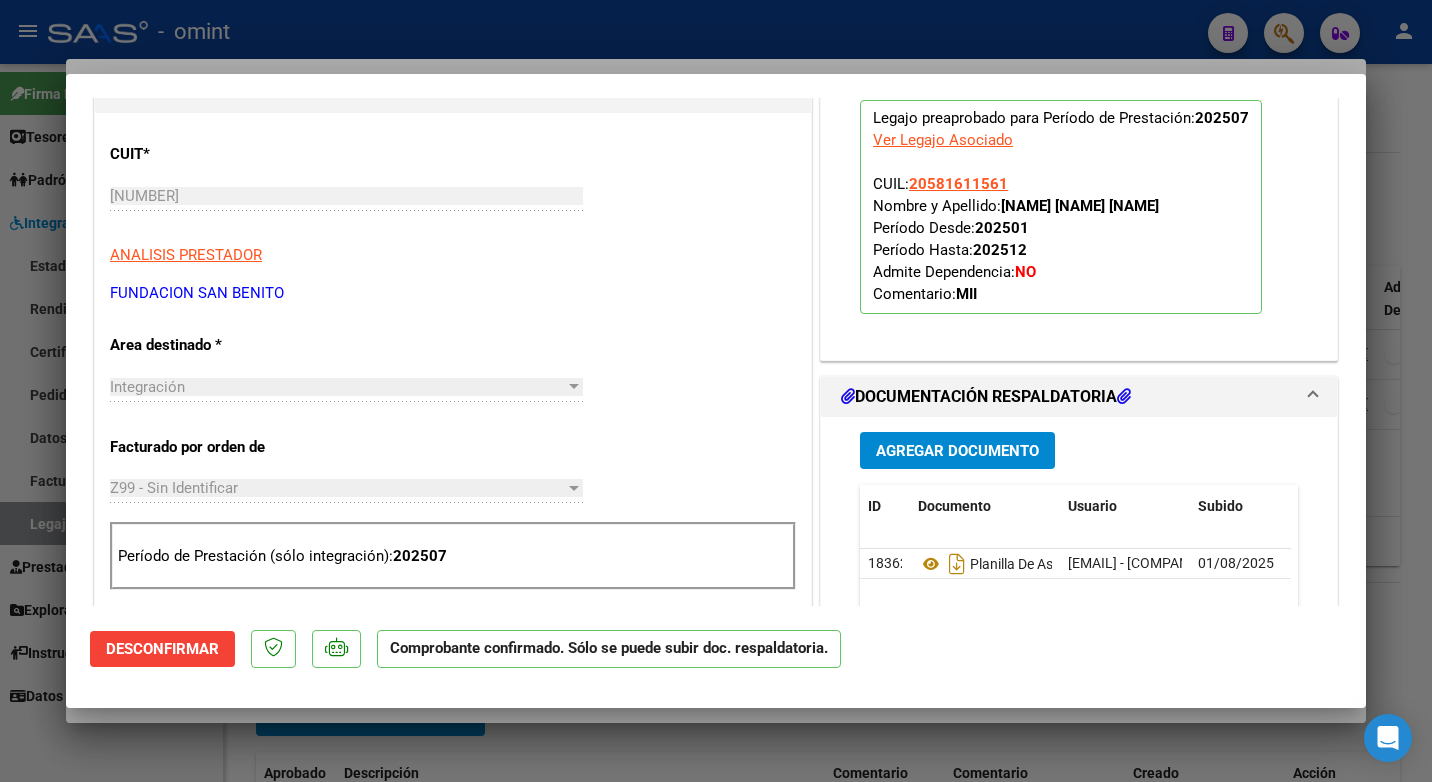 click at bounding box center (716, 391) 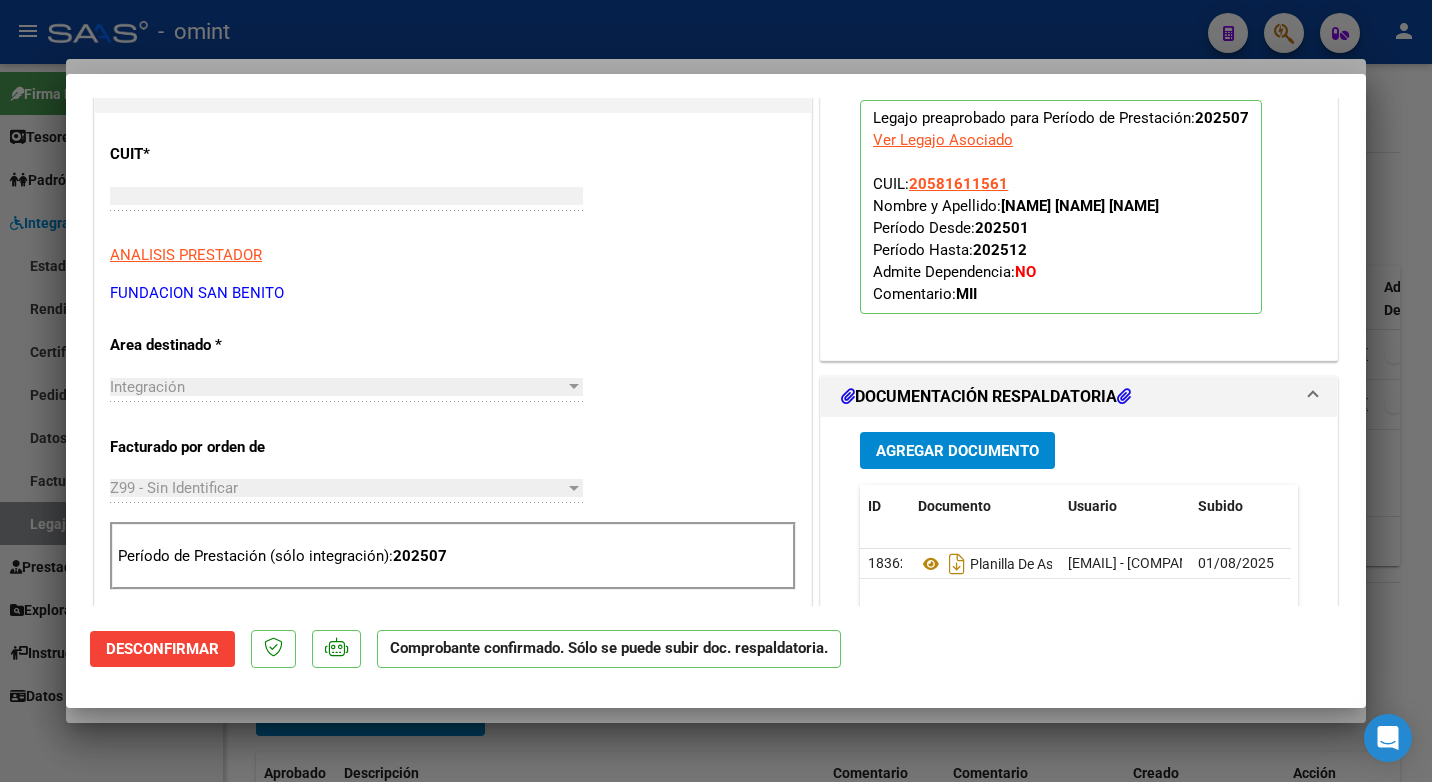 scroll, scrollTop: 0, scrollLeft: 0, axis: both 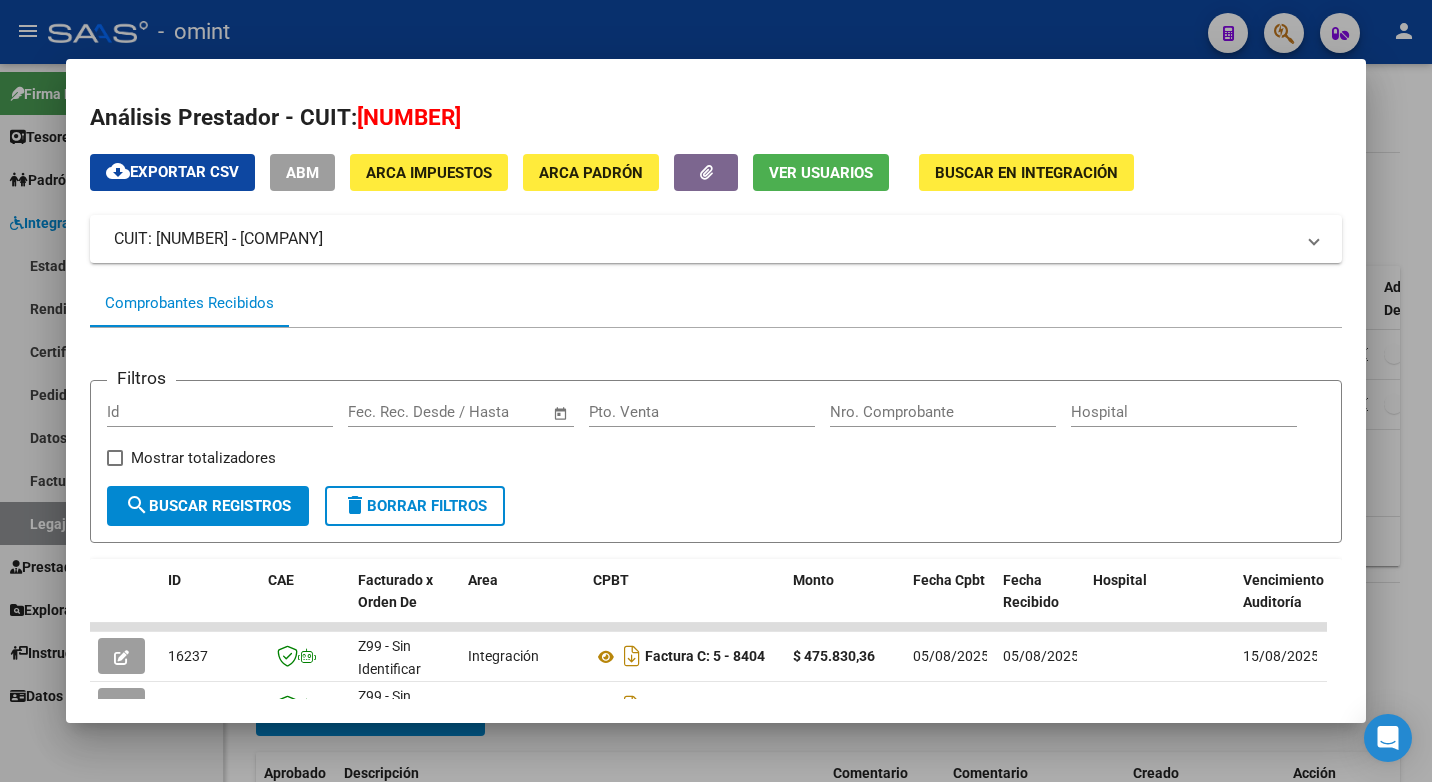 click at bounding box center (716, 391) 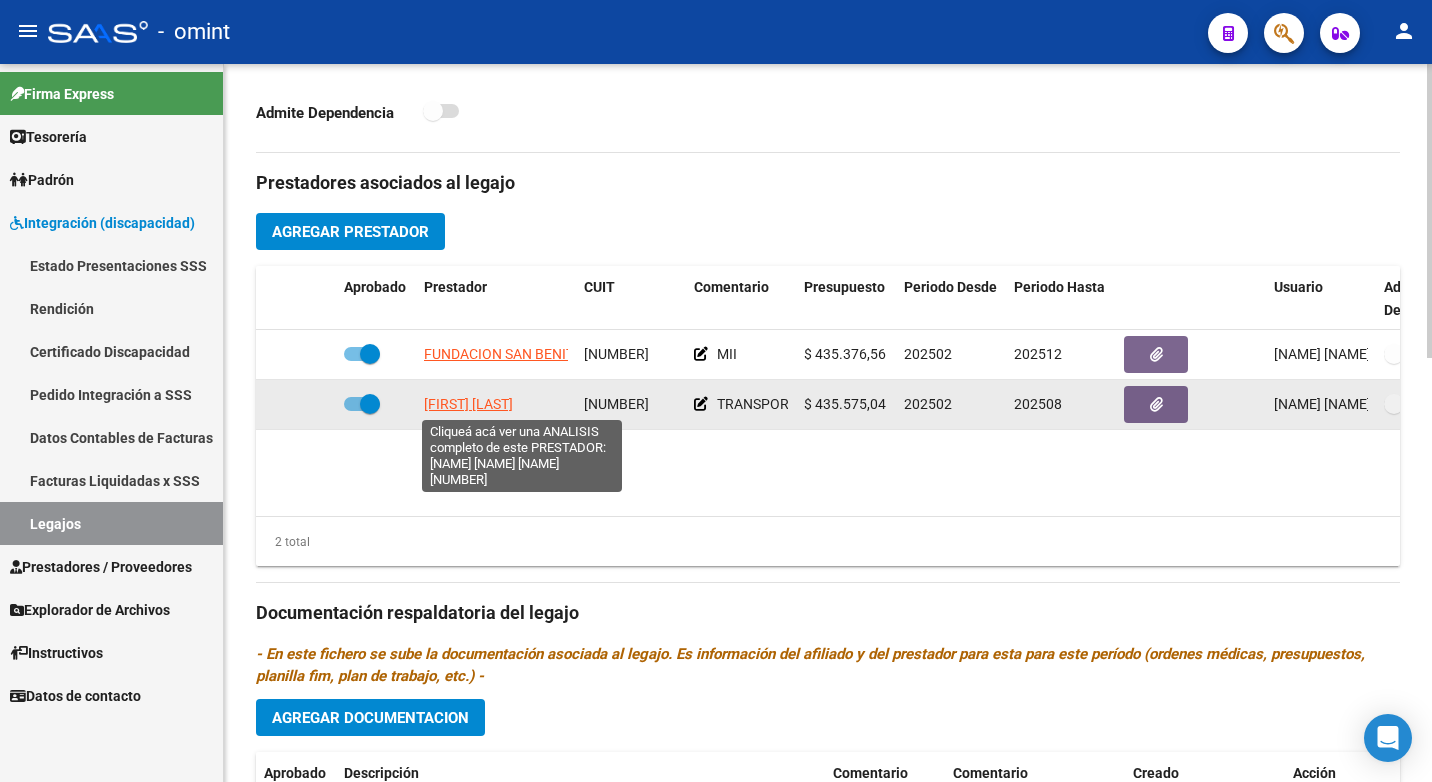 click on "CARAMELLA BOUBET FRANCO" 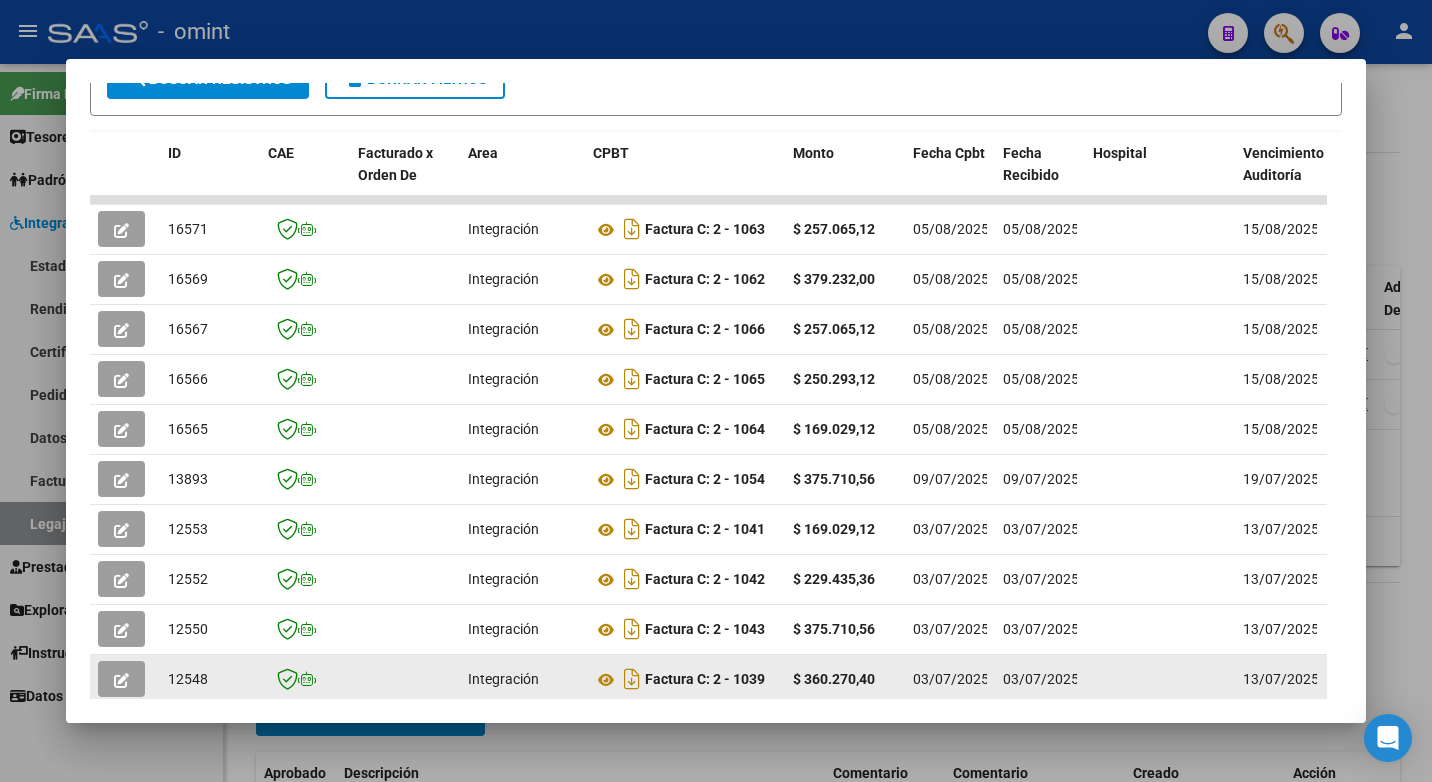 scroll, scrollTop: 552, scrollLeft: 0, axis: vertical 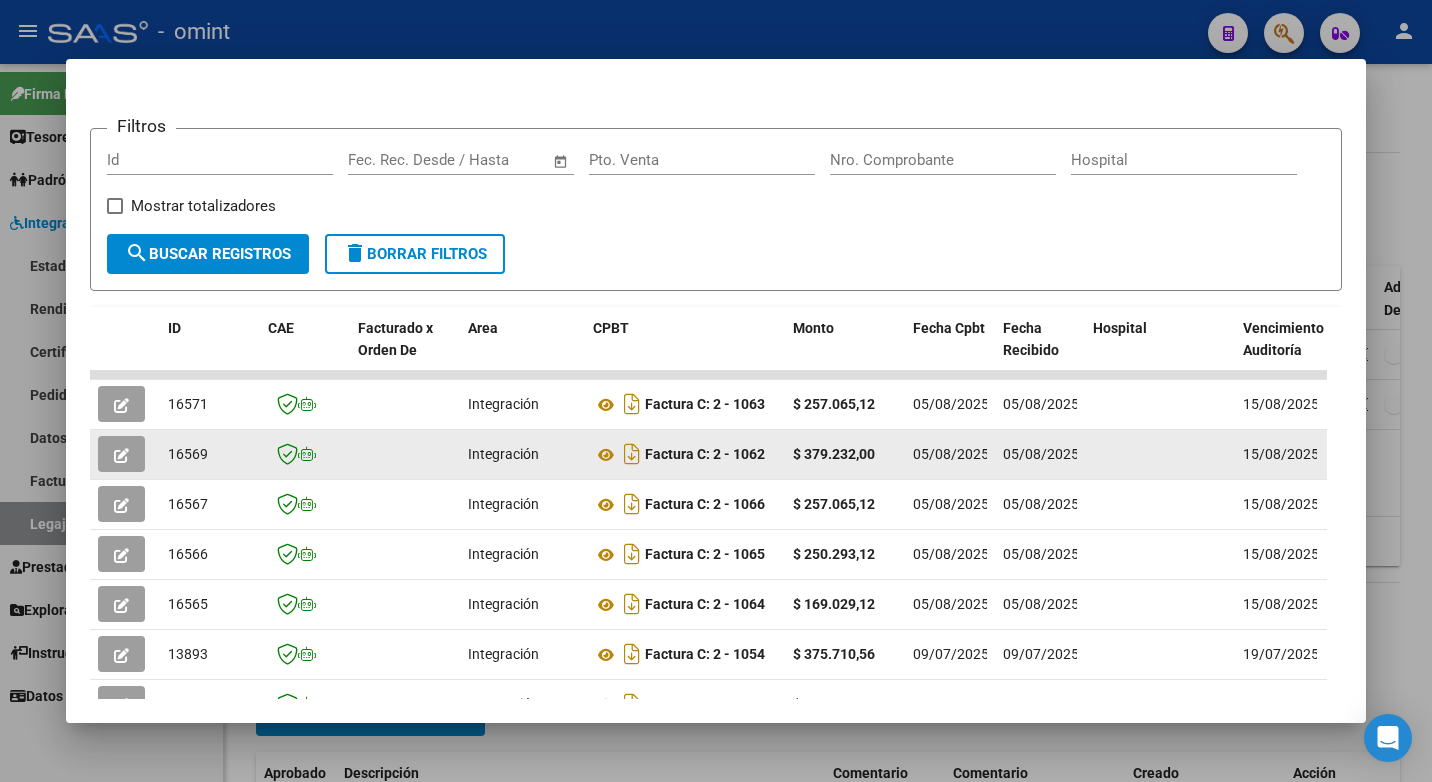click 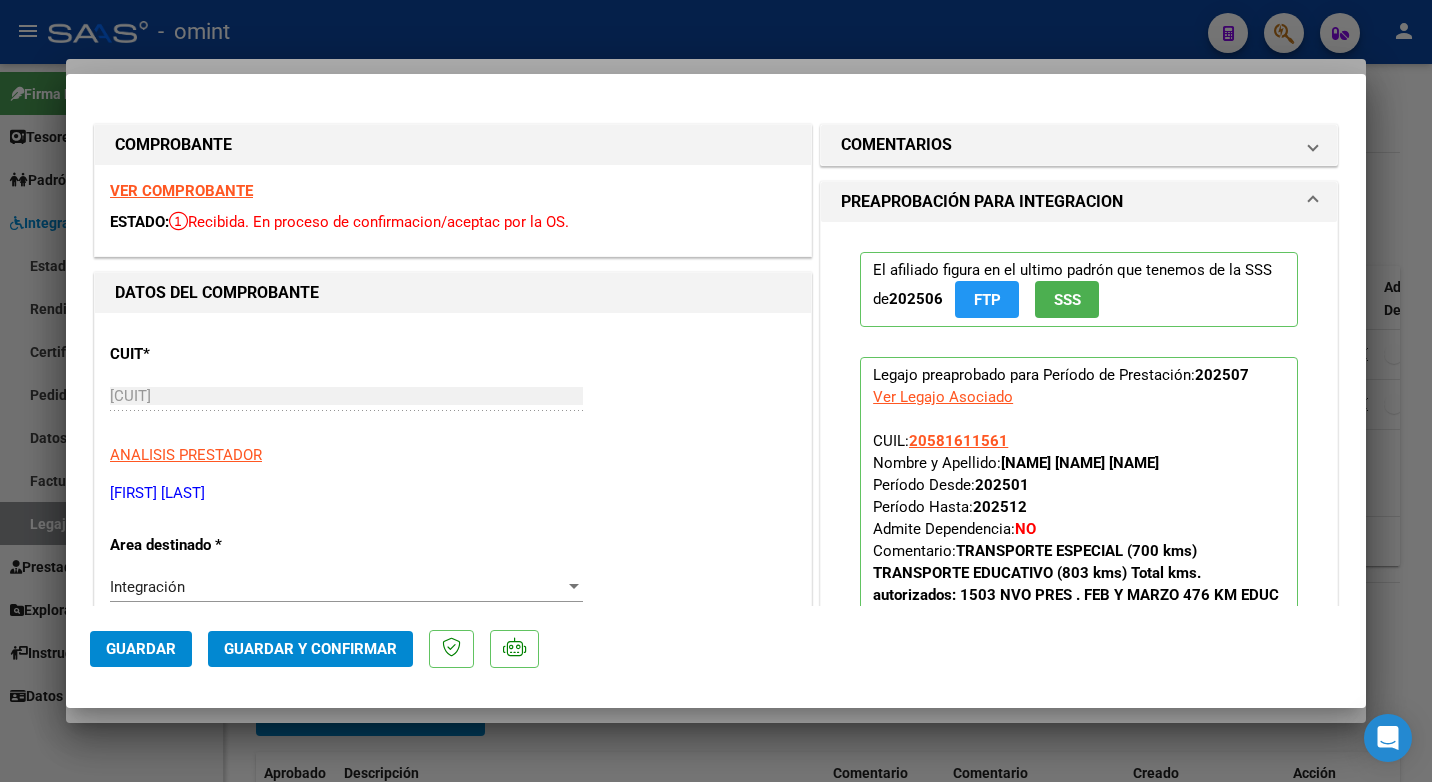 click on "VER COMPROBANTE" at bounding box center (181, 191) 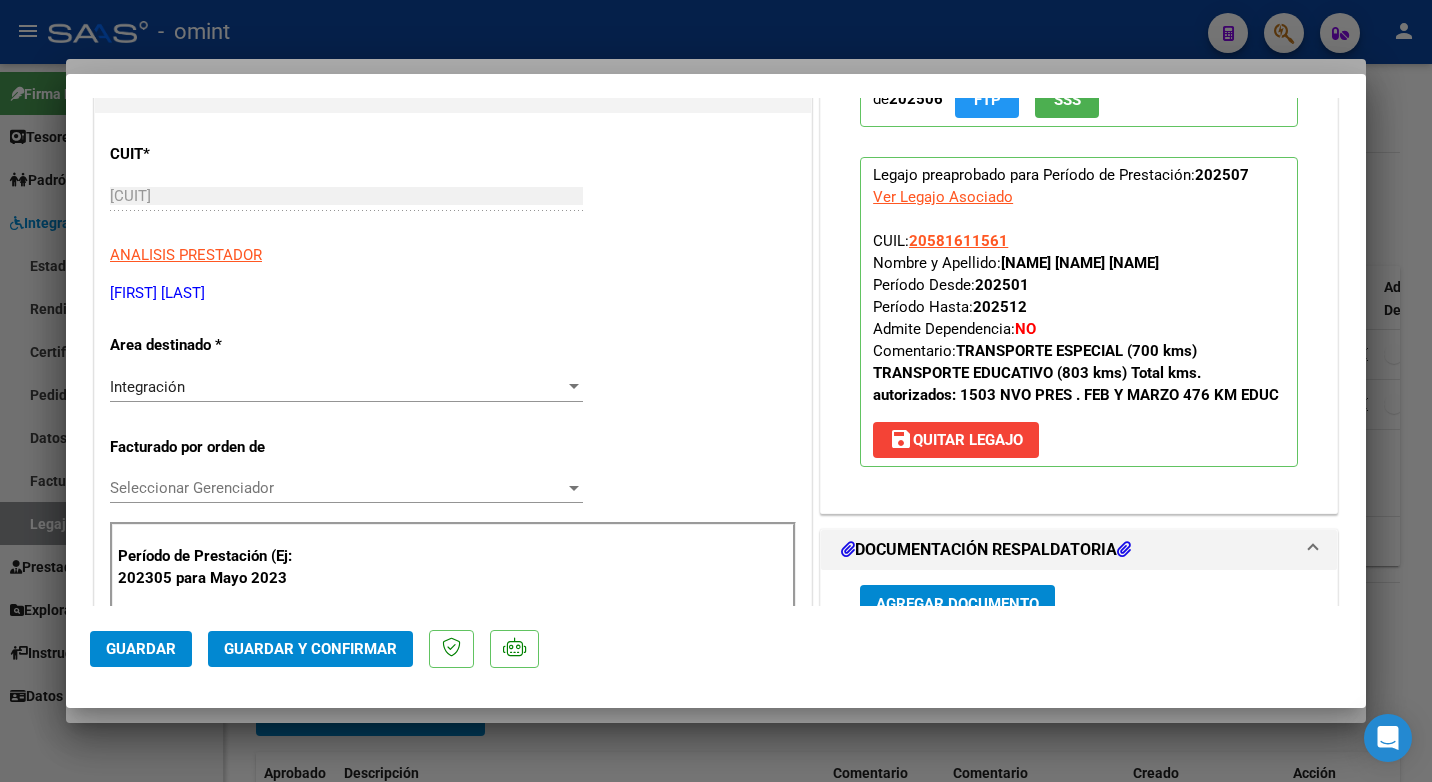 scroll, scrollTop: 100, scrollLeft: 0, axis: vertical 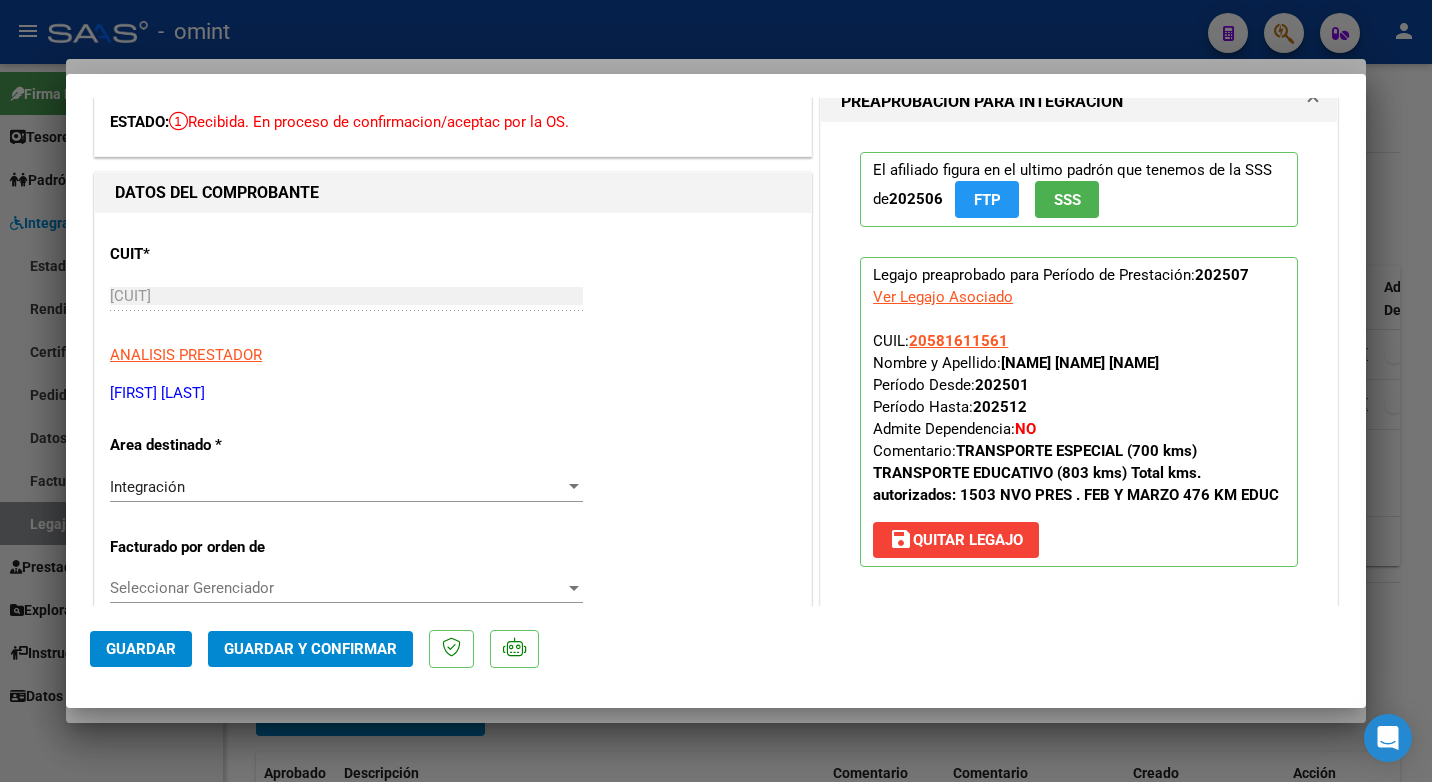 click at bounding box center (716, 391) 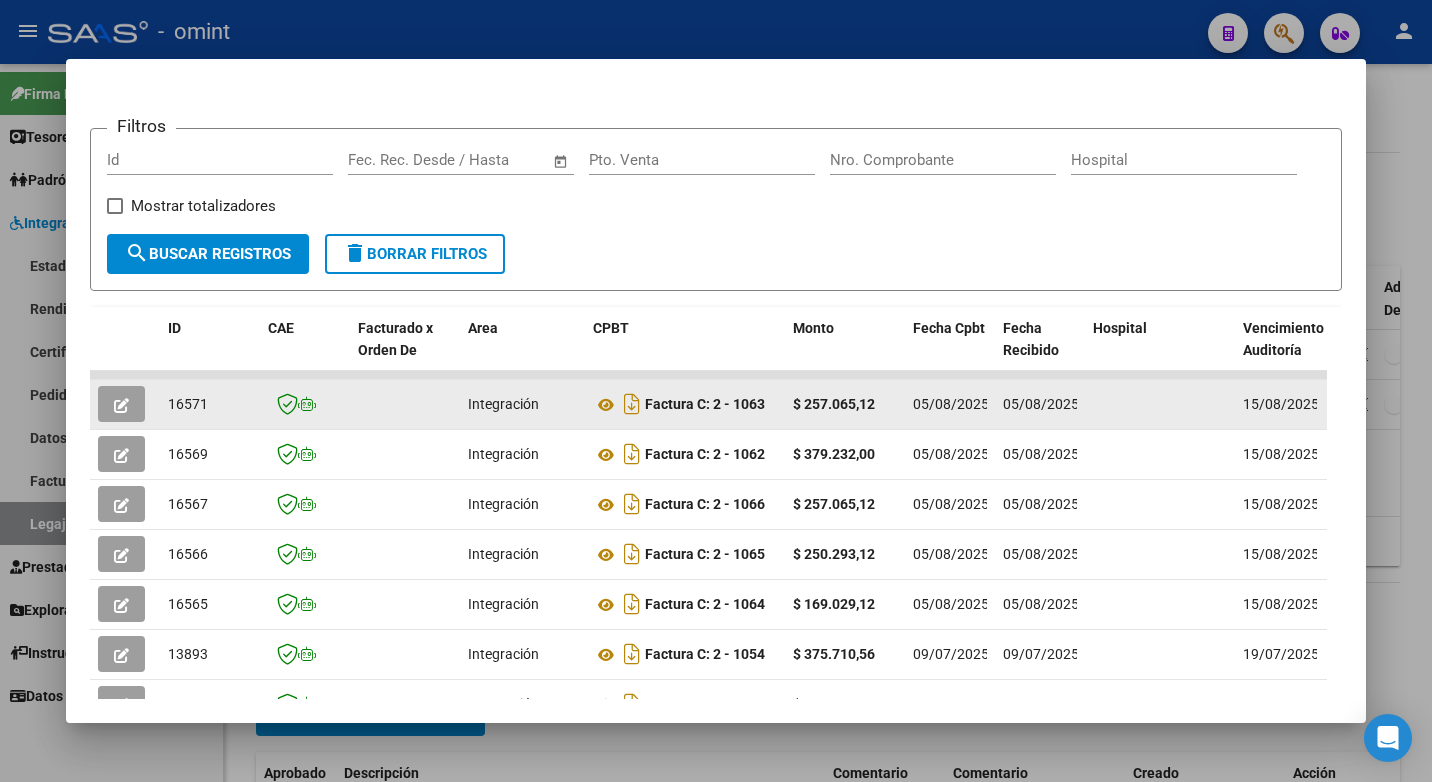 click 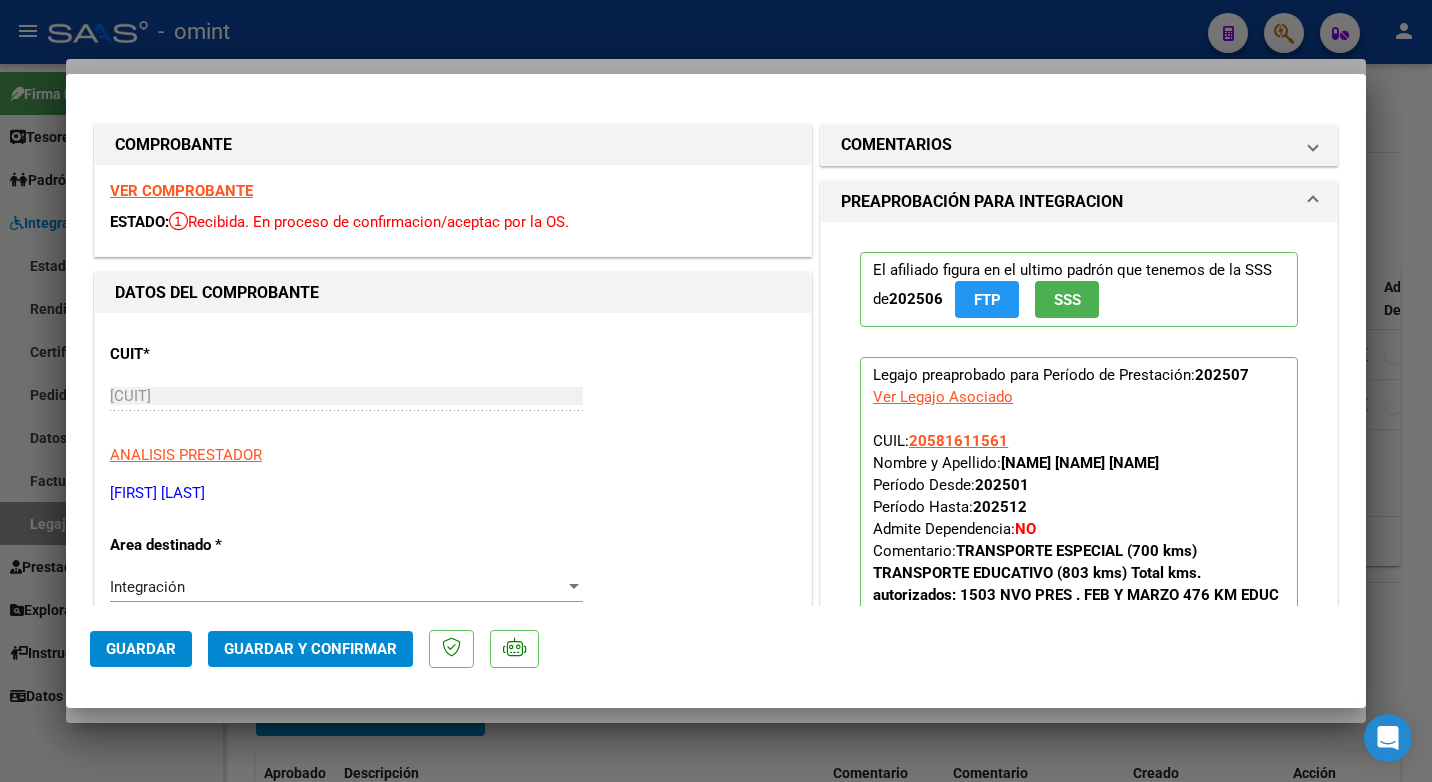 click on "VER COMPROBANTE" at bounding box center [181, 191] 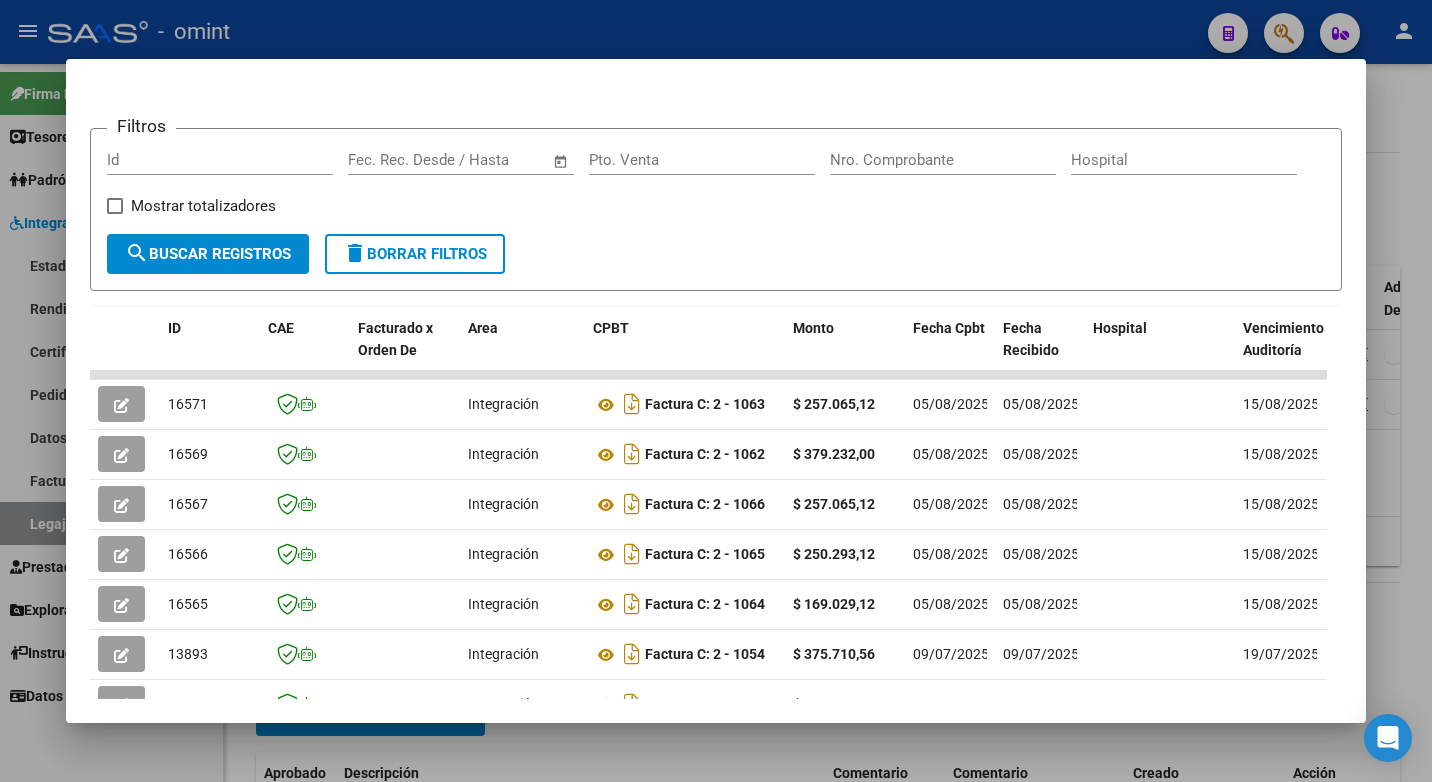click at bounding box center (716, 391) 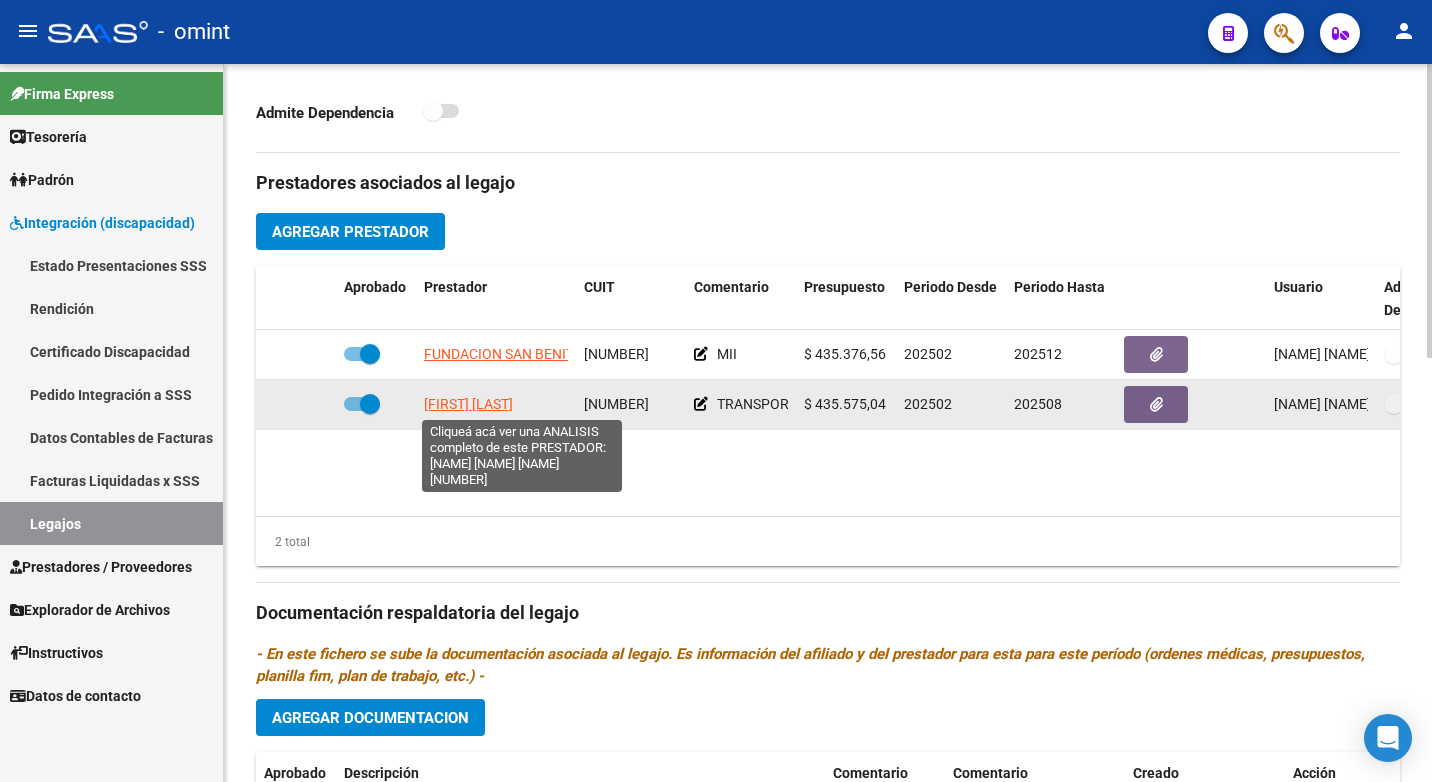 click on "CARAMELLA BOUBET FRANCO" 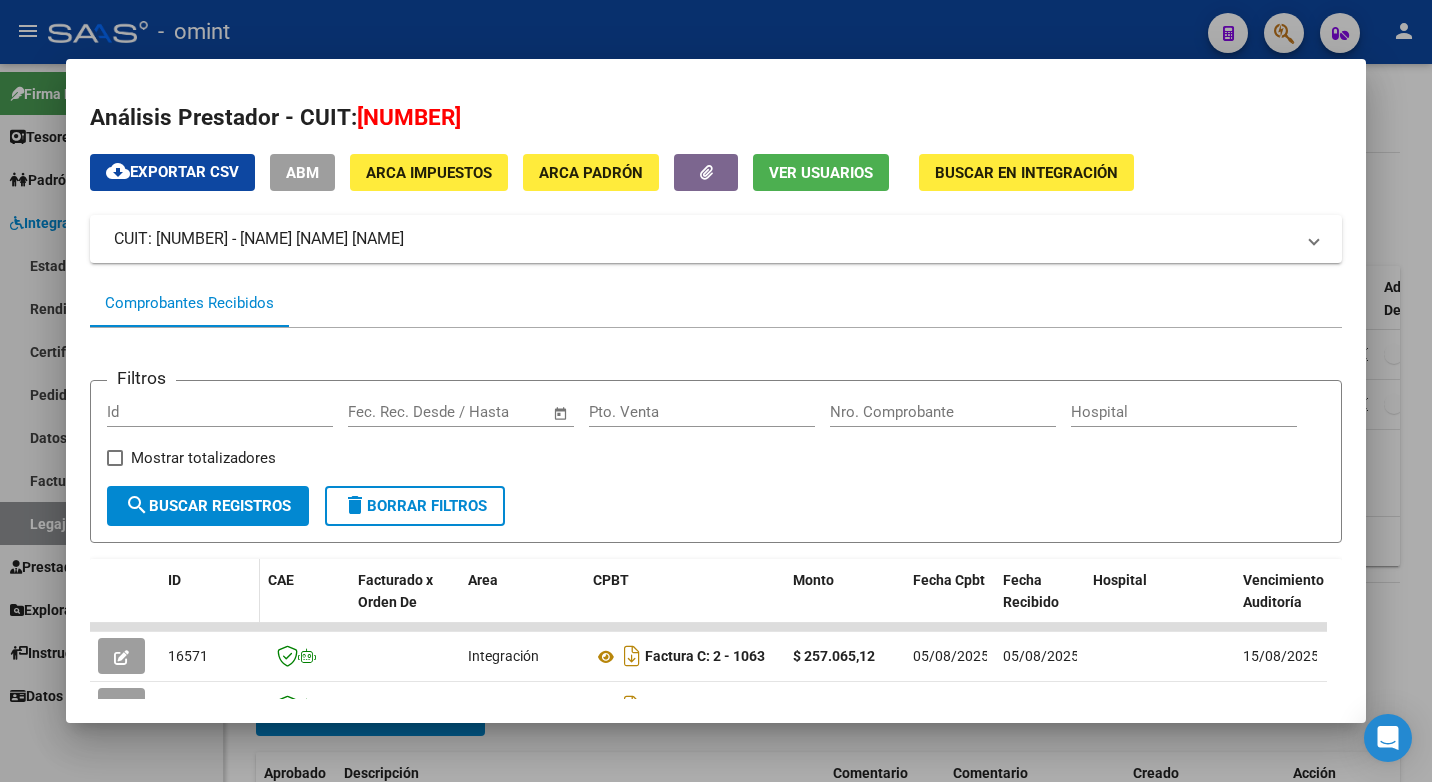 scroll, scrollTop: 100, scrollLeft: 0, axis: vertical 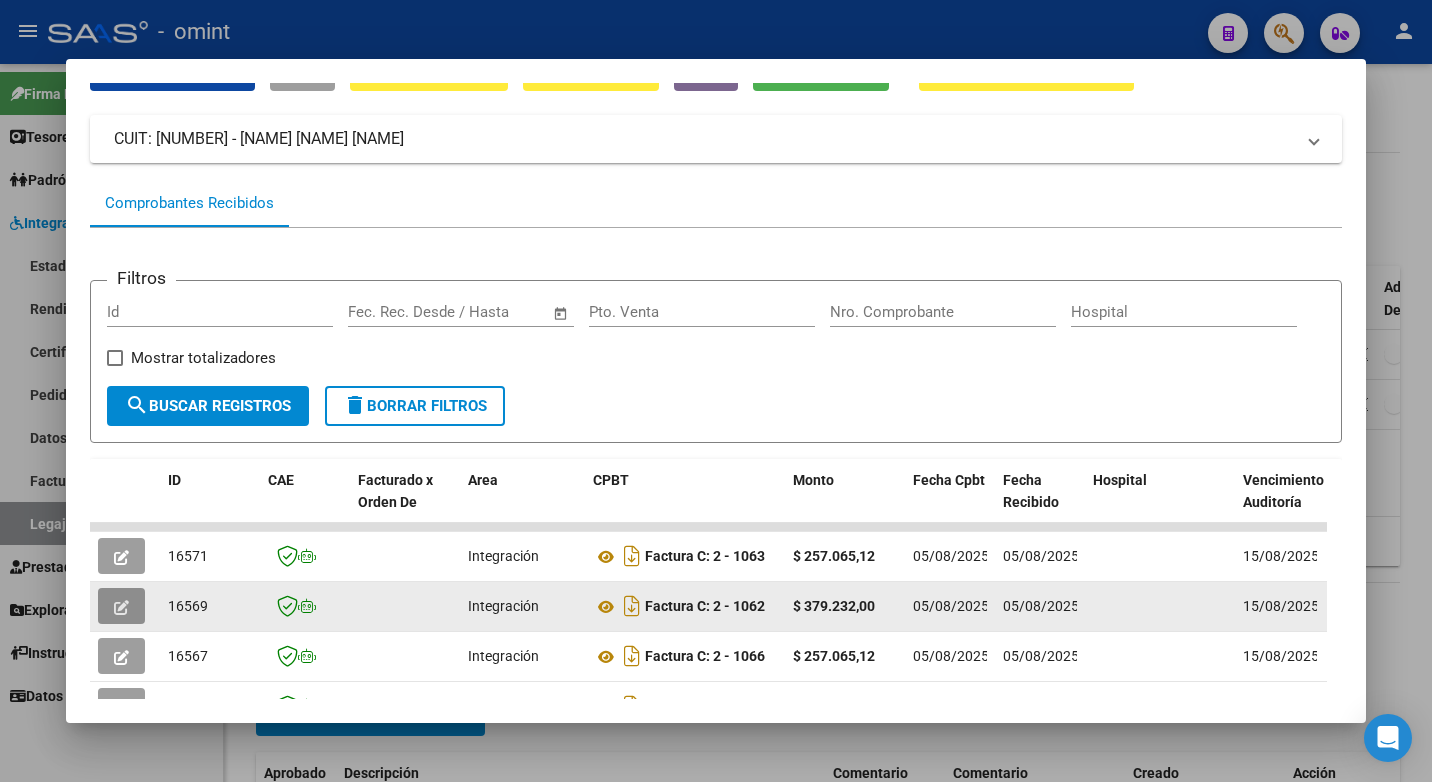 click 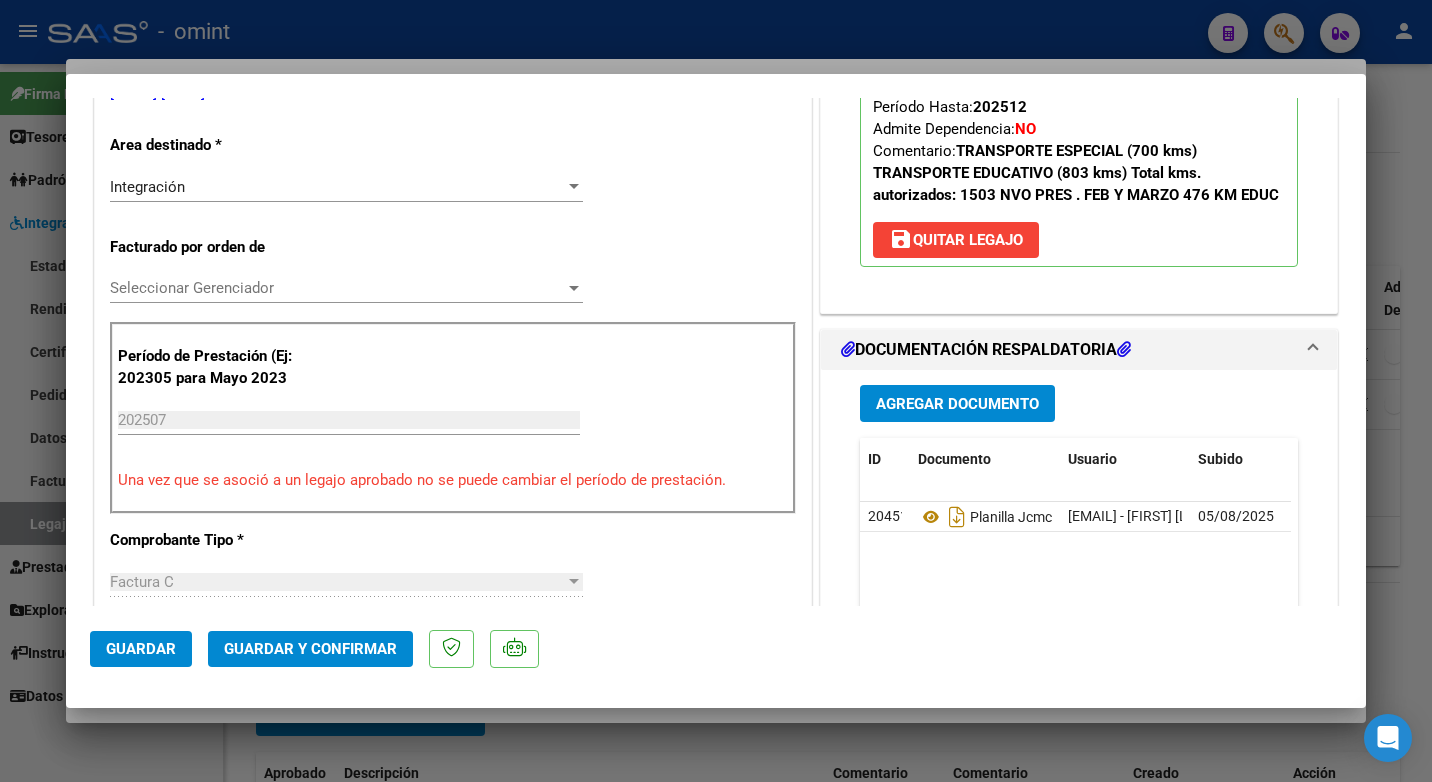 scroll, scrollTop: 500, scrollLeft: 0, axis: vertical 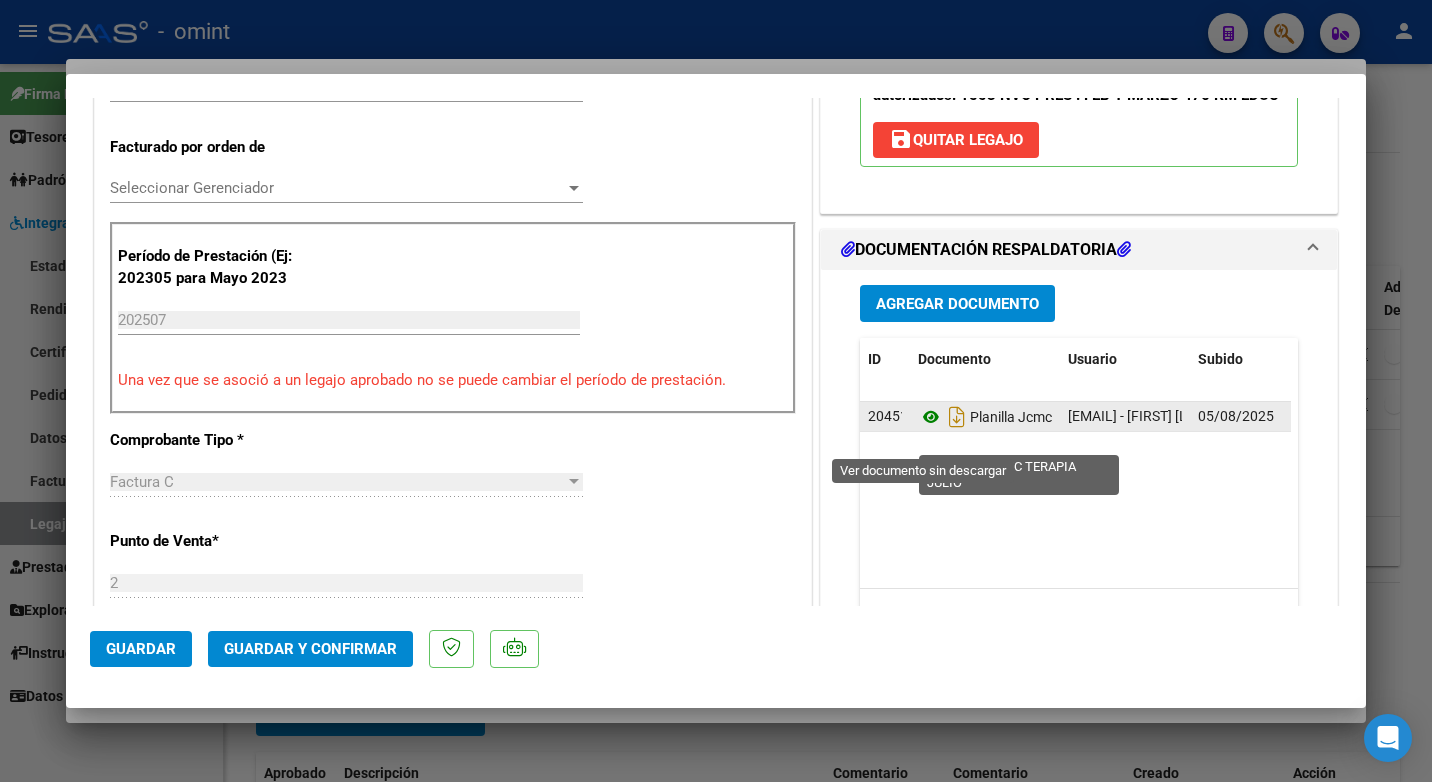 click 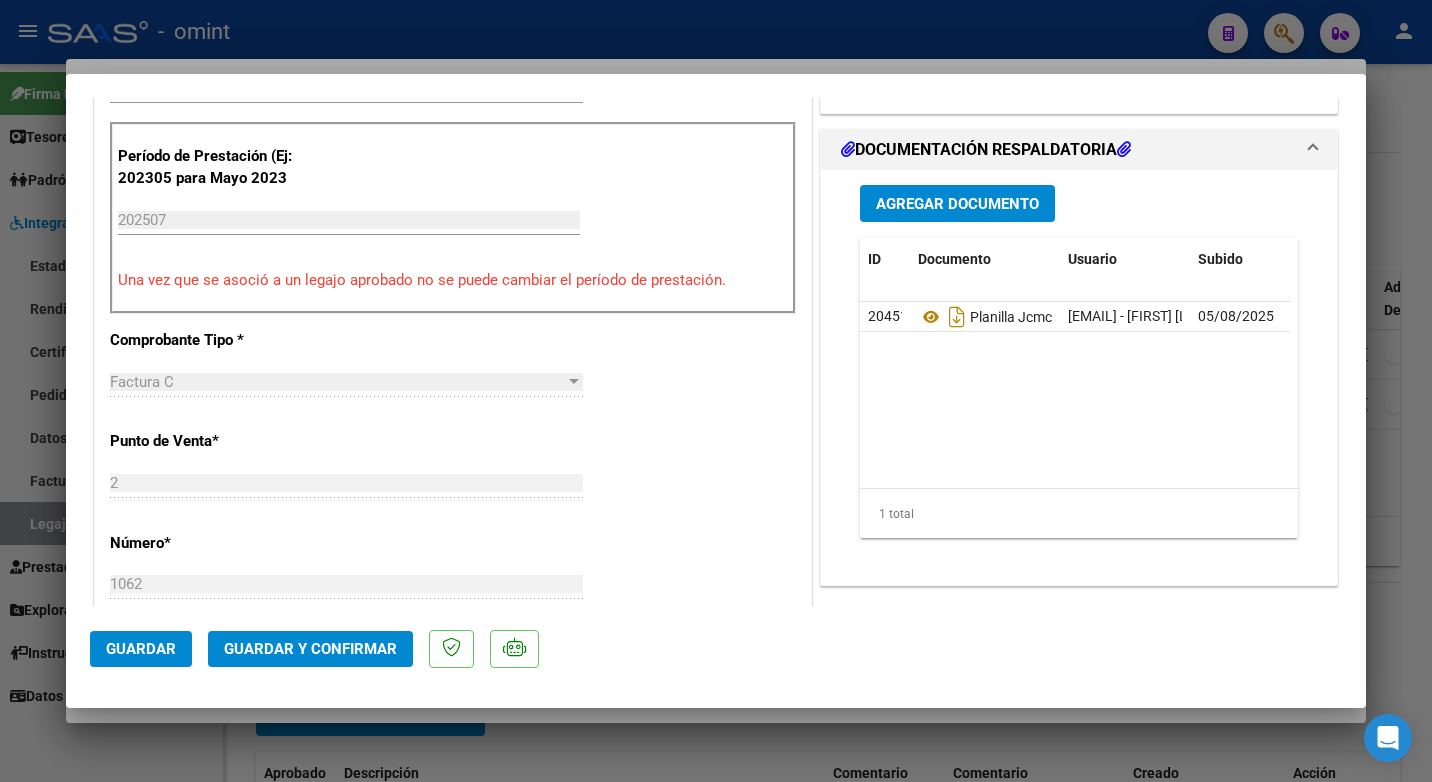 scroll, scrollTop: 700, scrollLeft: 0, axis: vertical 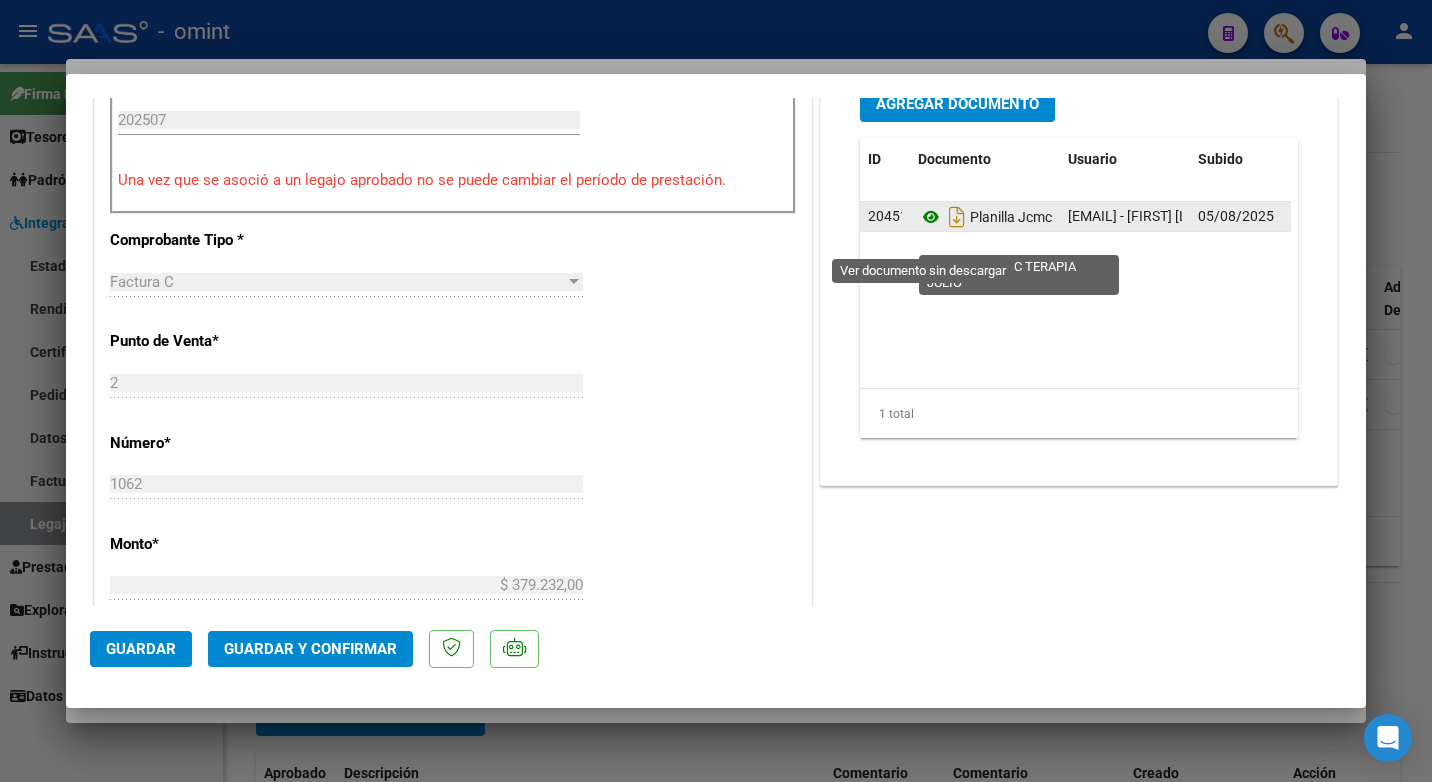 click 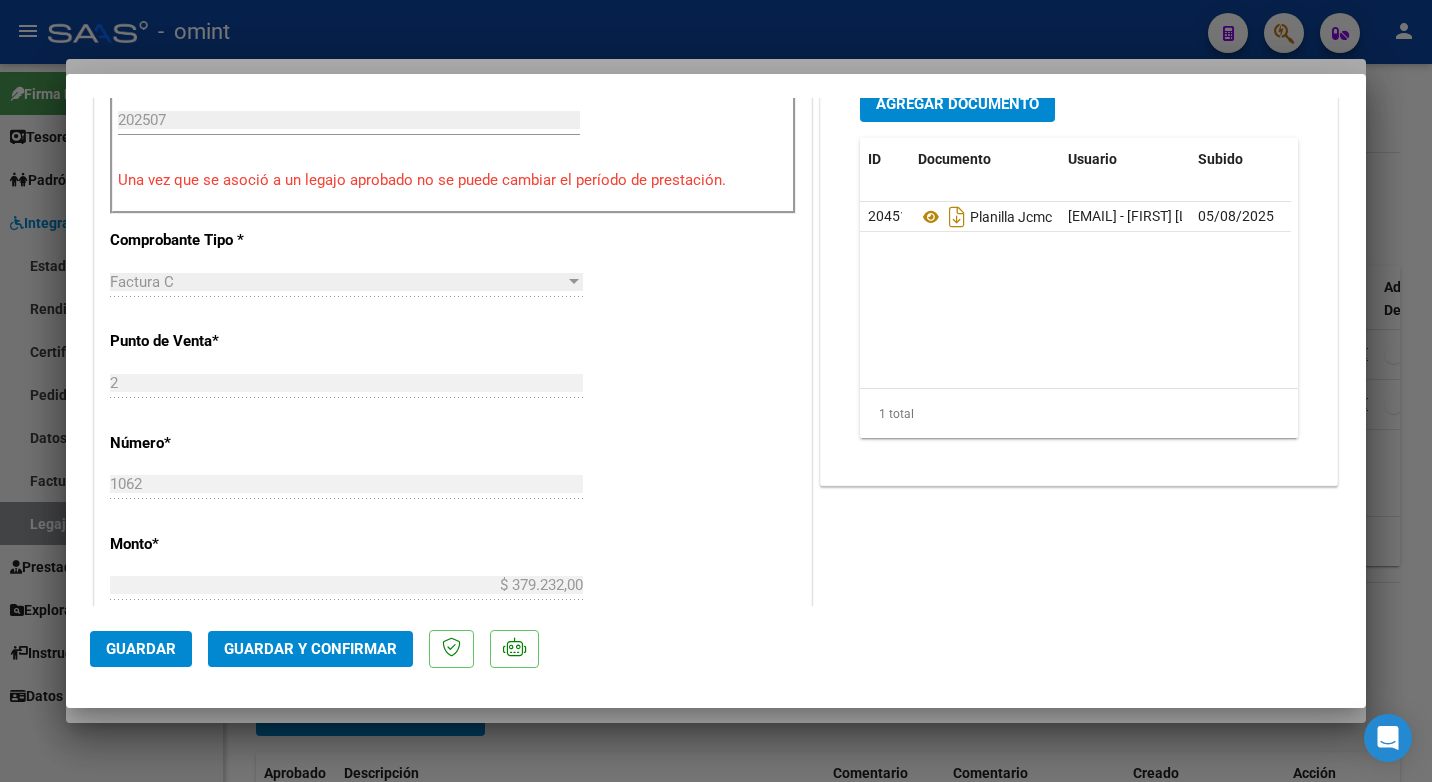 click at bounding box center (716, 391) 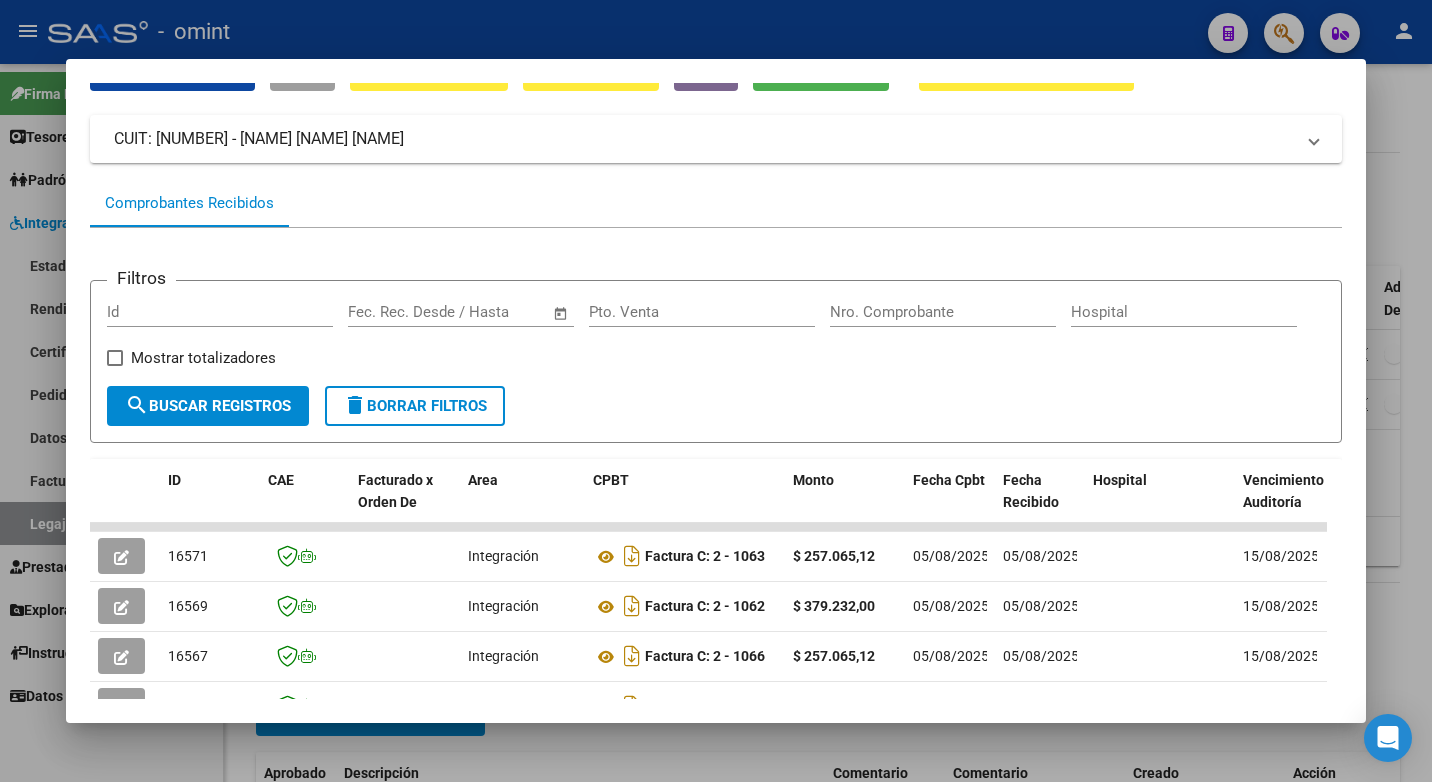click on "Análisis Prestador - CUIT:  20317689714 cloud_download  Exportar CSV   ABM  ARCA Impuestos ARCA Padrón Ver Usuarios Buscar en Integración  CUIT: 20317689714 - CARAMELLA BOUBET FRANCO  Es Prestador Discapacidad:  Si Activo:  Si Comprobantes Recibidos Filtros Id Start date – End date Fec. Rec. Desde / Hasta Pto. Venta Nro. Comprobante Hospital   Mostrar totalizadores  search  Buscar Registros  delete  Borrar Filtros  ID CAE Facturado x Orden De Area CPBT Monto Fecha Cpbt Fecha Recibido Hospital Vencimiento Auditoría Doc Respaldatoria Doc Trazabilidad Expediente SUR Asociado Auditoria Retencion IIBB Retención Ganancias OP Fecha Transferido Monto Transferido Comprobante Creado Usuario Email Integracion Tipo Archivo Integracion Periodo Presentacion Integracion Importe Sol. Integracion Importe Liq. Legajo CUIL Nombre Afiliado Periodo Prestacion Comentario Prestador / Gerenciador Comentario Obra Social Fecha Confimado Codigo SSS
16571  Integración  Factura C: 2 - 1063  $ 257.065,12 05/08/2025 05/08/2025" at bounding box center (716, 391) 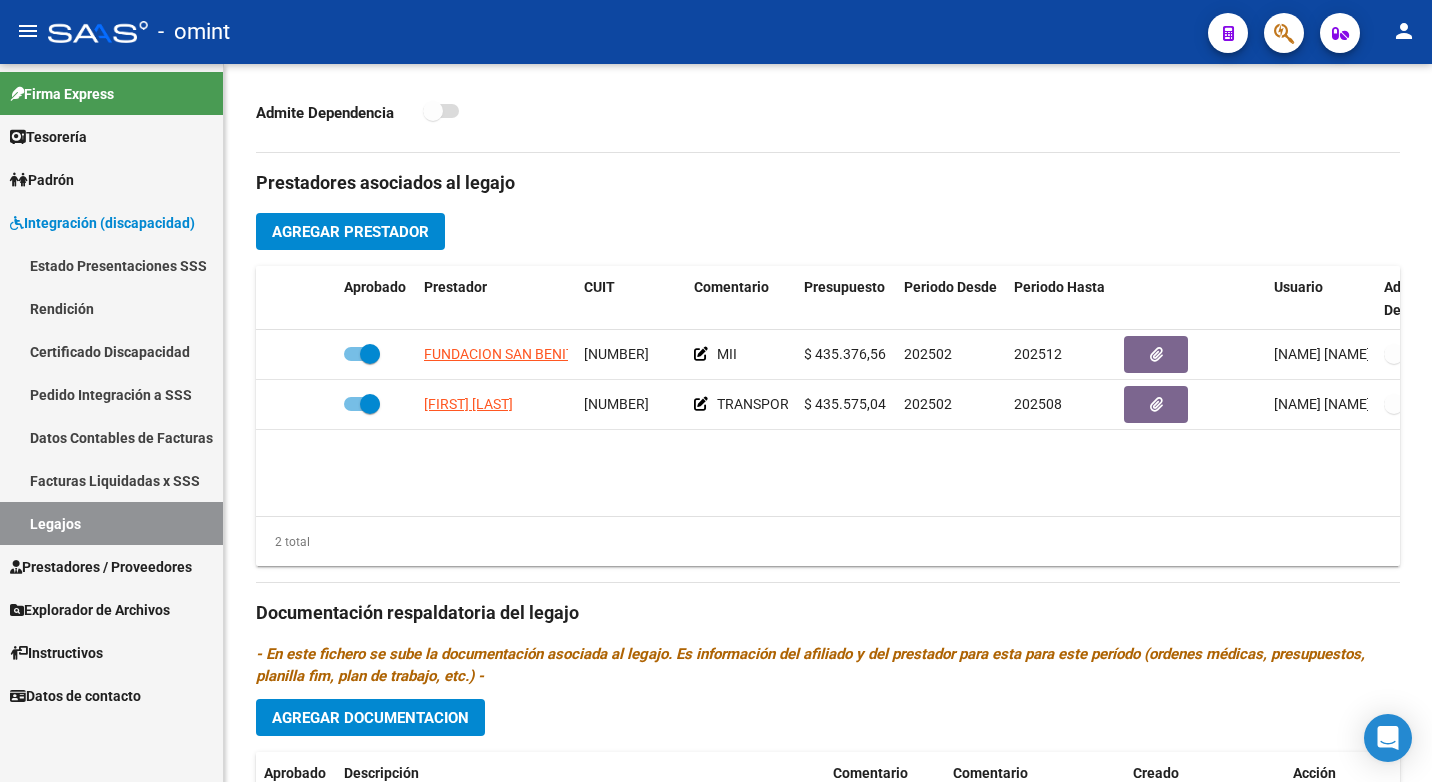 click on "-   omint" 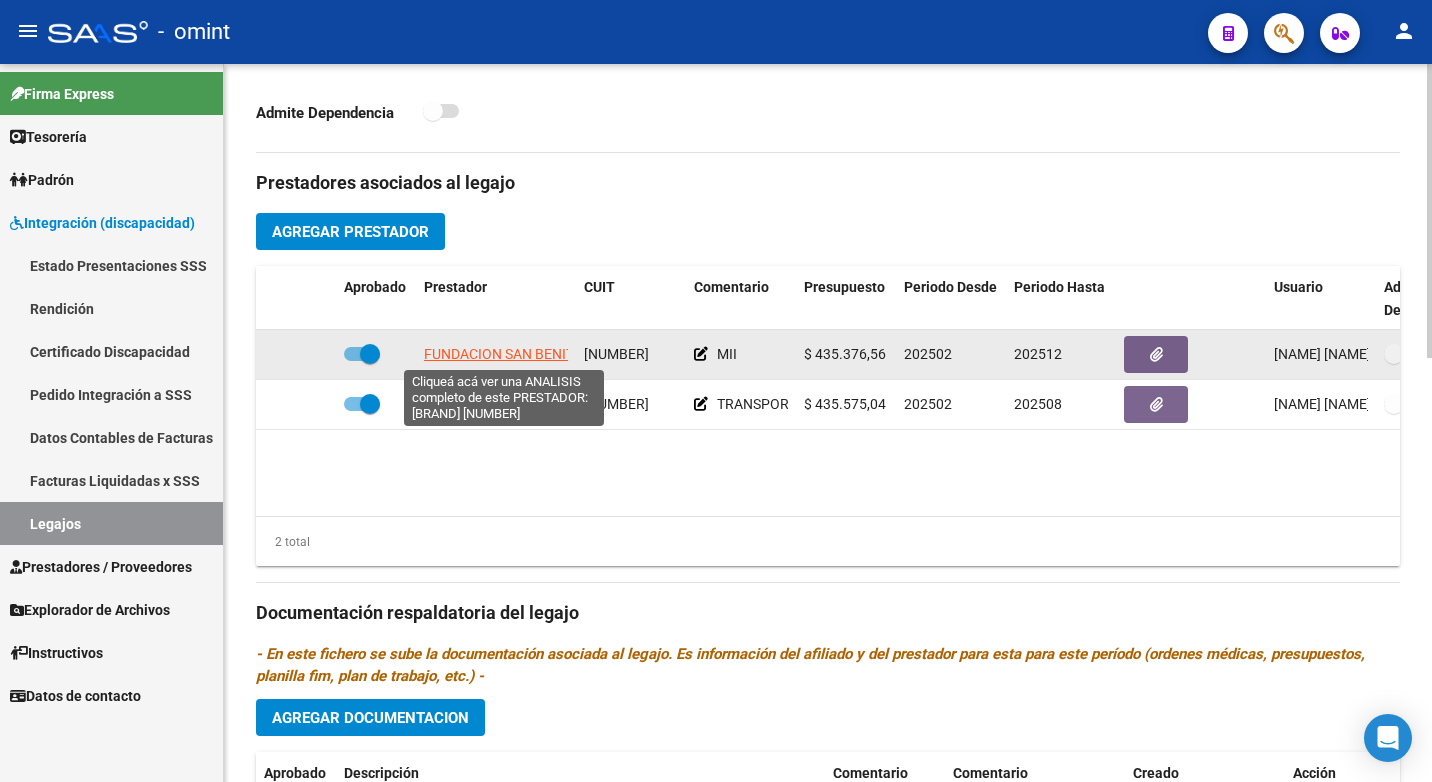 click on "FUNDACION SAN BENITO" 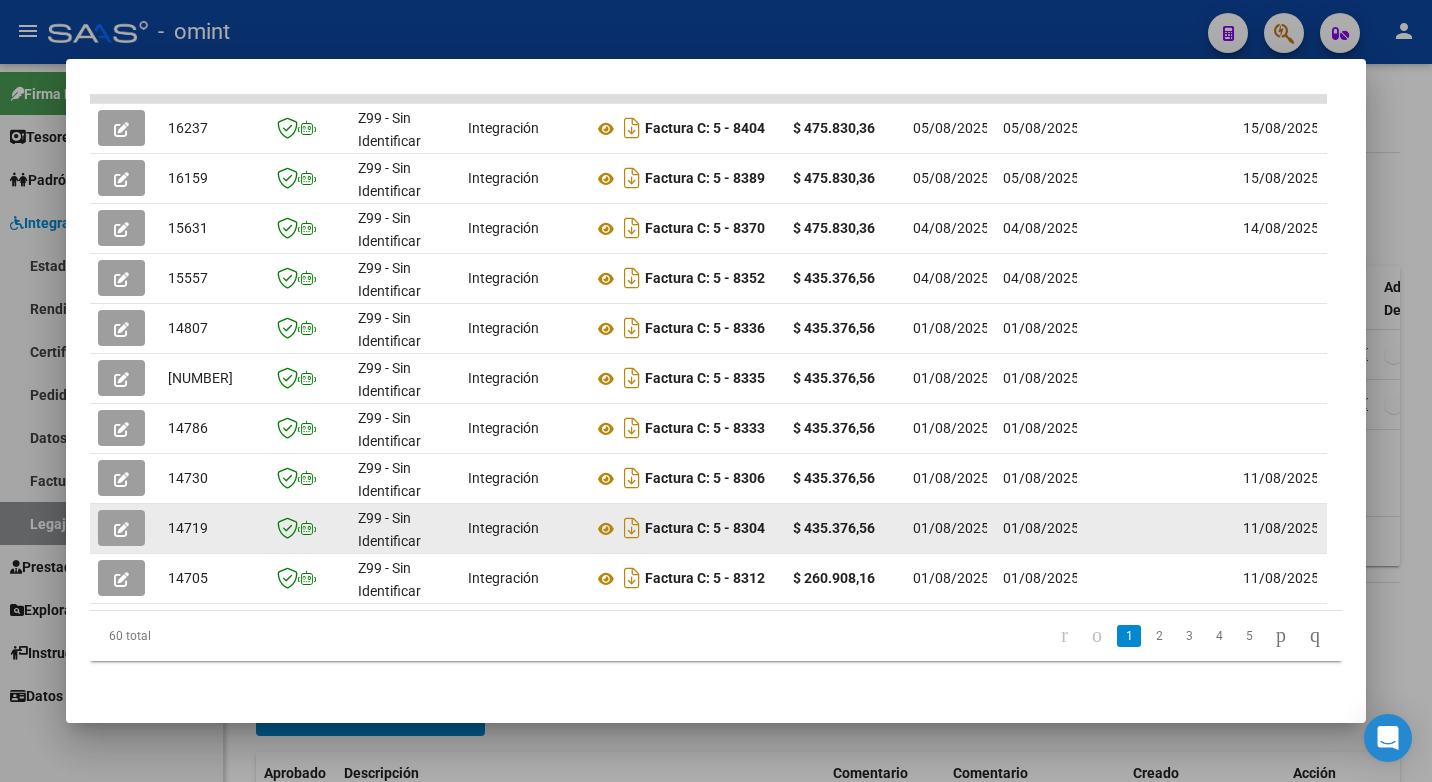 scroll, scrollTop: 452, scrollLeft: 0, axis: vertical 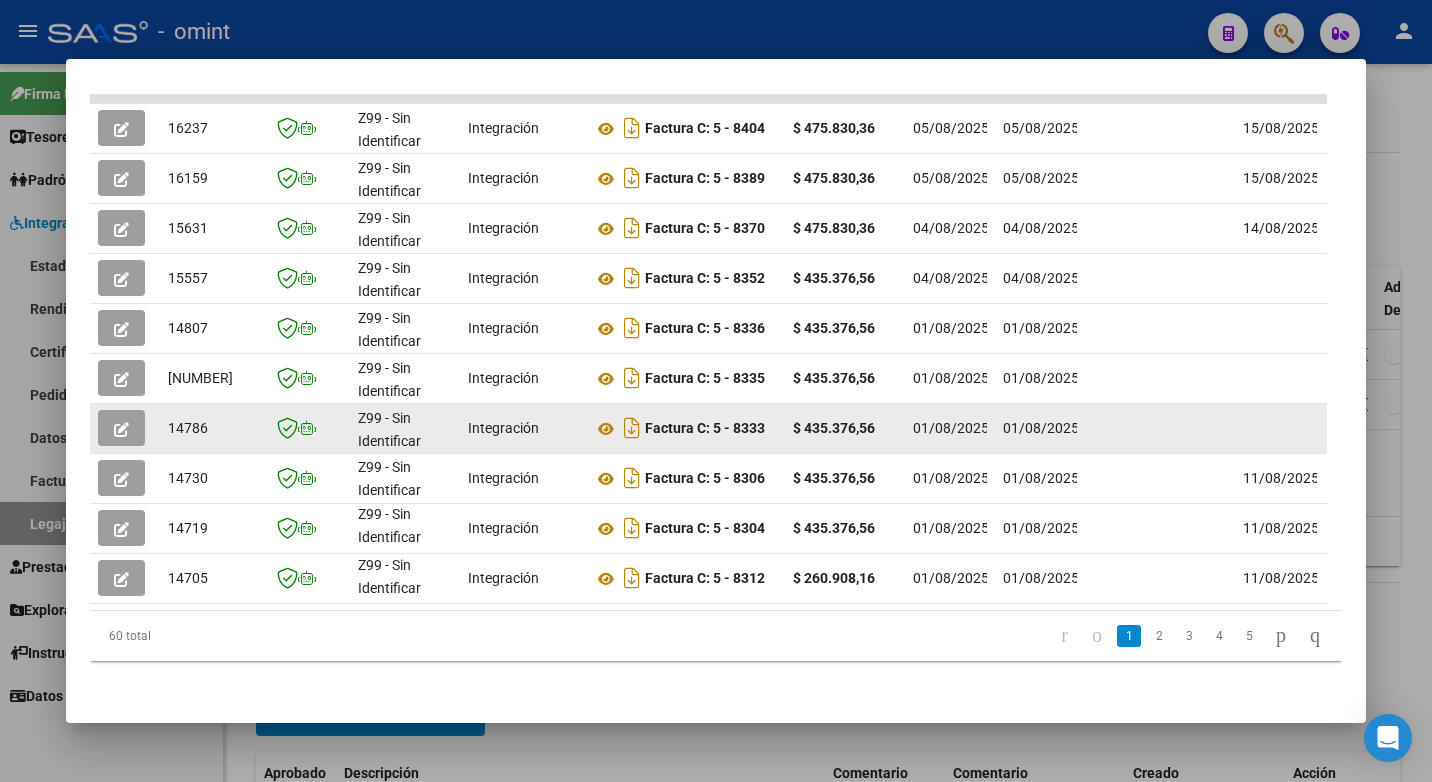 drag, startPoint x: 884, startPoint y: 416, endPoint x: 106, endPoint y: 423, distance: 778.0315 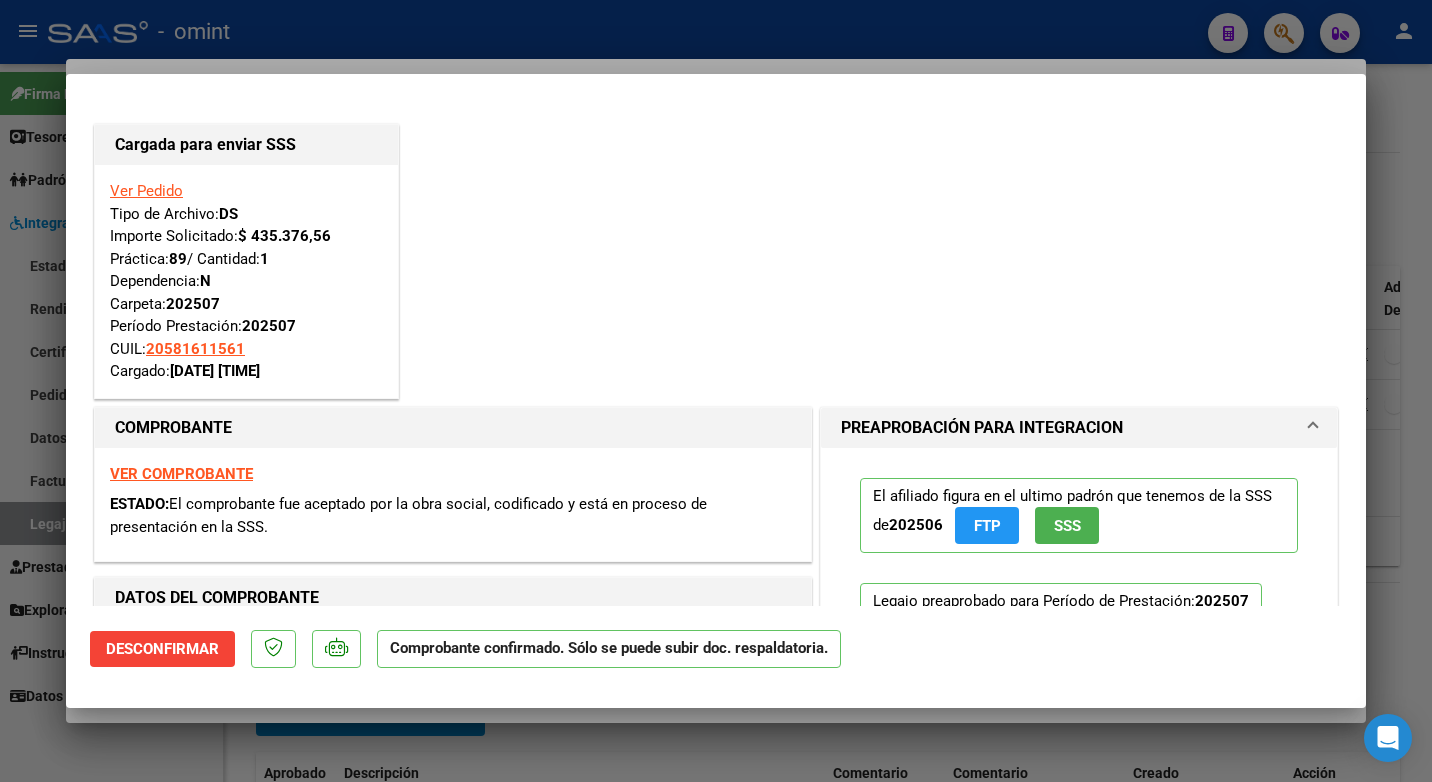 click at bounding box center [716, 391] 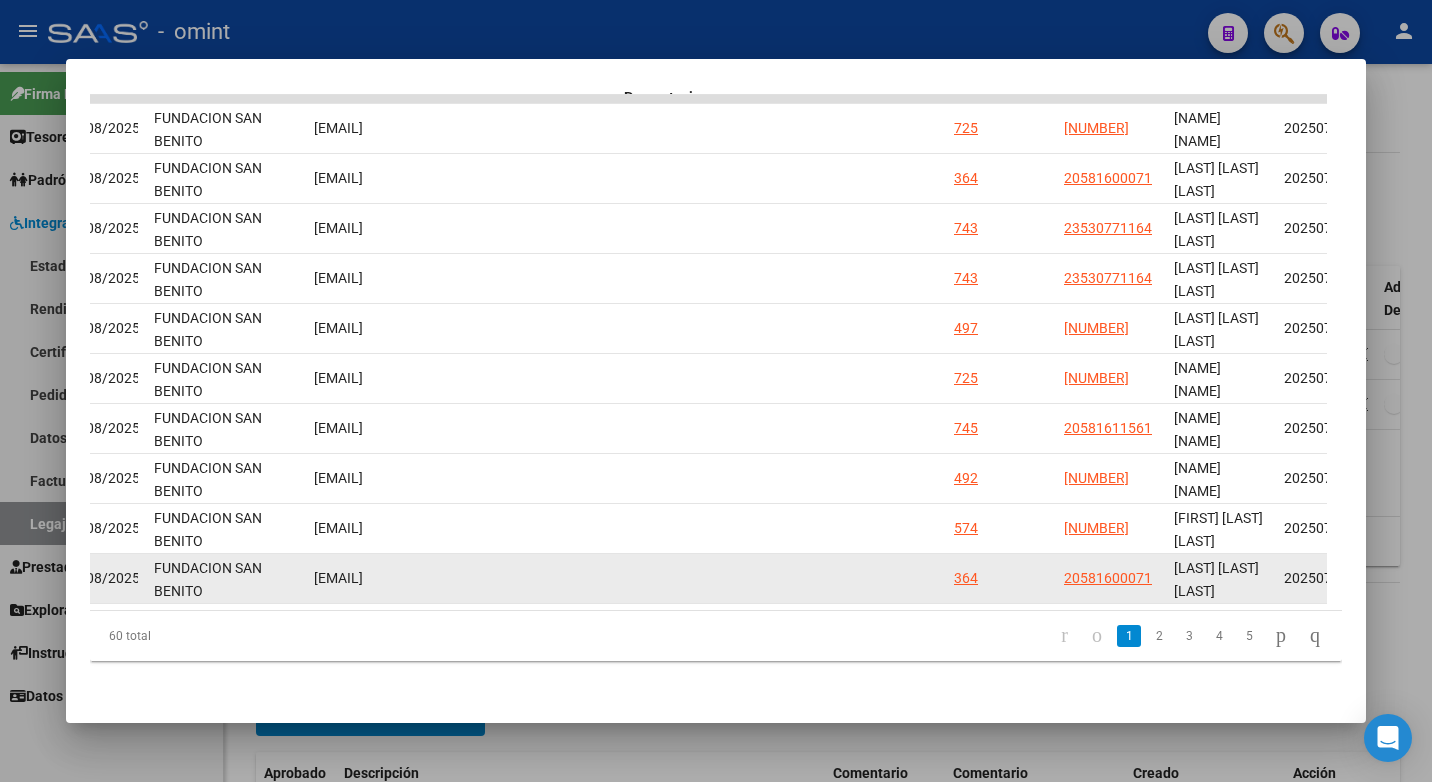 scroll, scrollTop: 0, scrollLeft: 2361, axis: horizontal 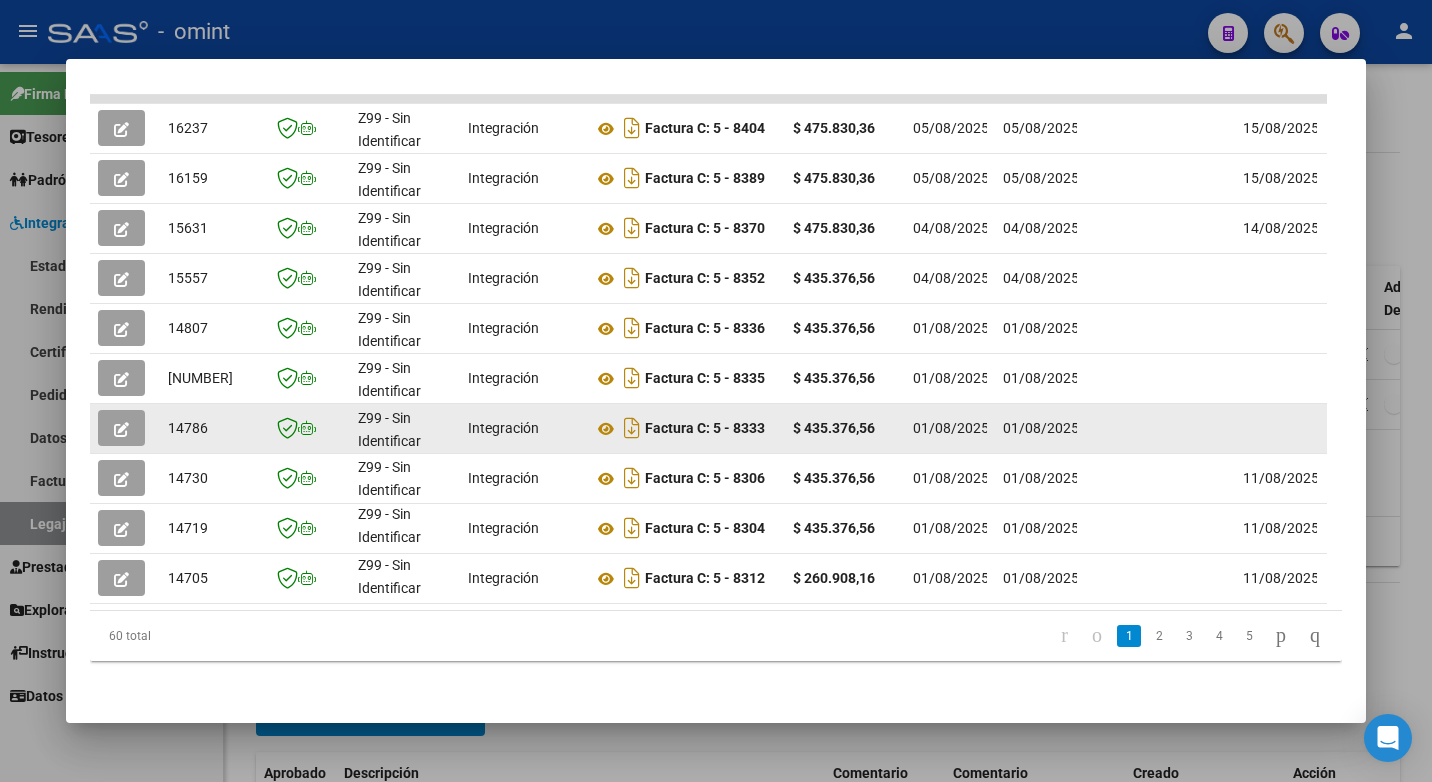 drag, startPoint x: 1187, startPoint y: 415, endPoint x: 140, endPoint y: 411, distance: 1047.0077 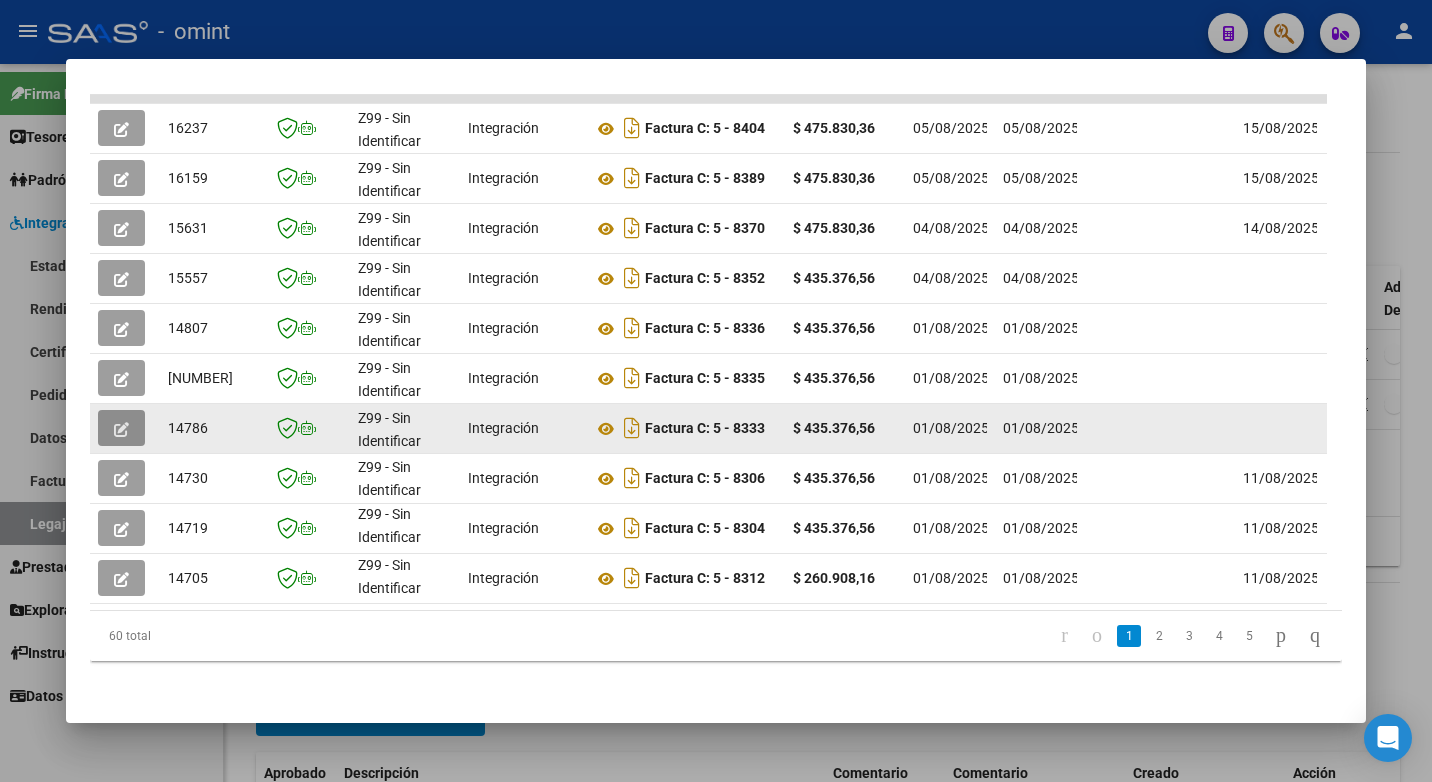 click 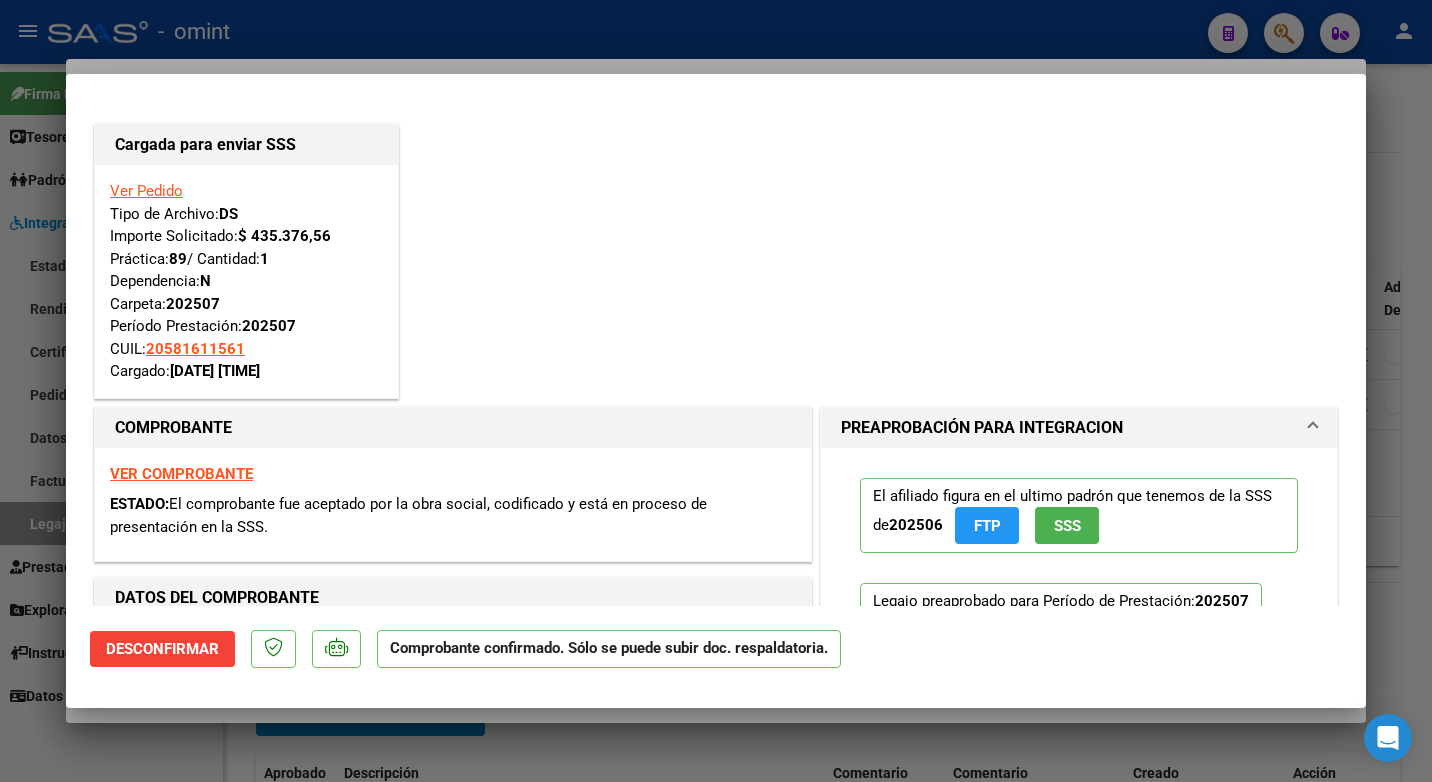 scroll, scrollTop: 200, scrollLeft: 0, axis: vertical 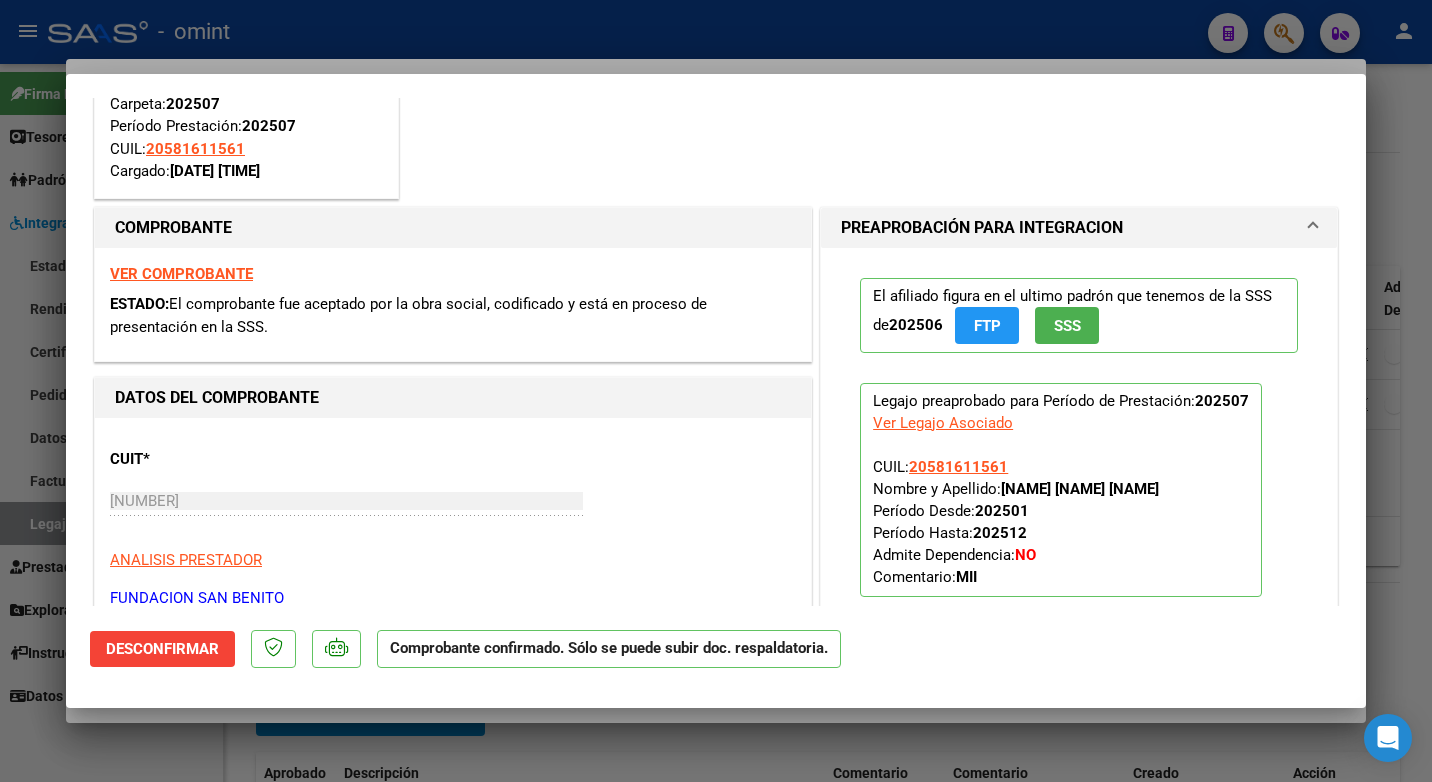 click on "VER COMPROBANTE" at bounding box center (181, 274) 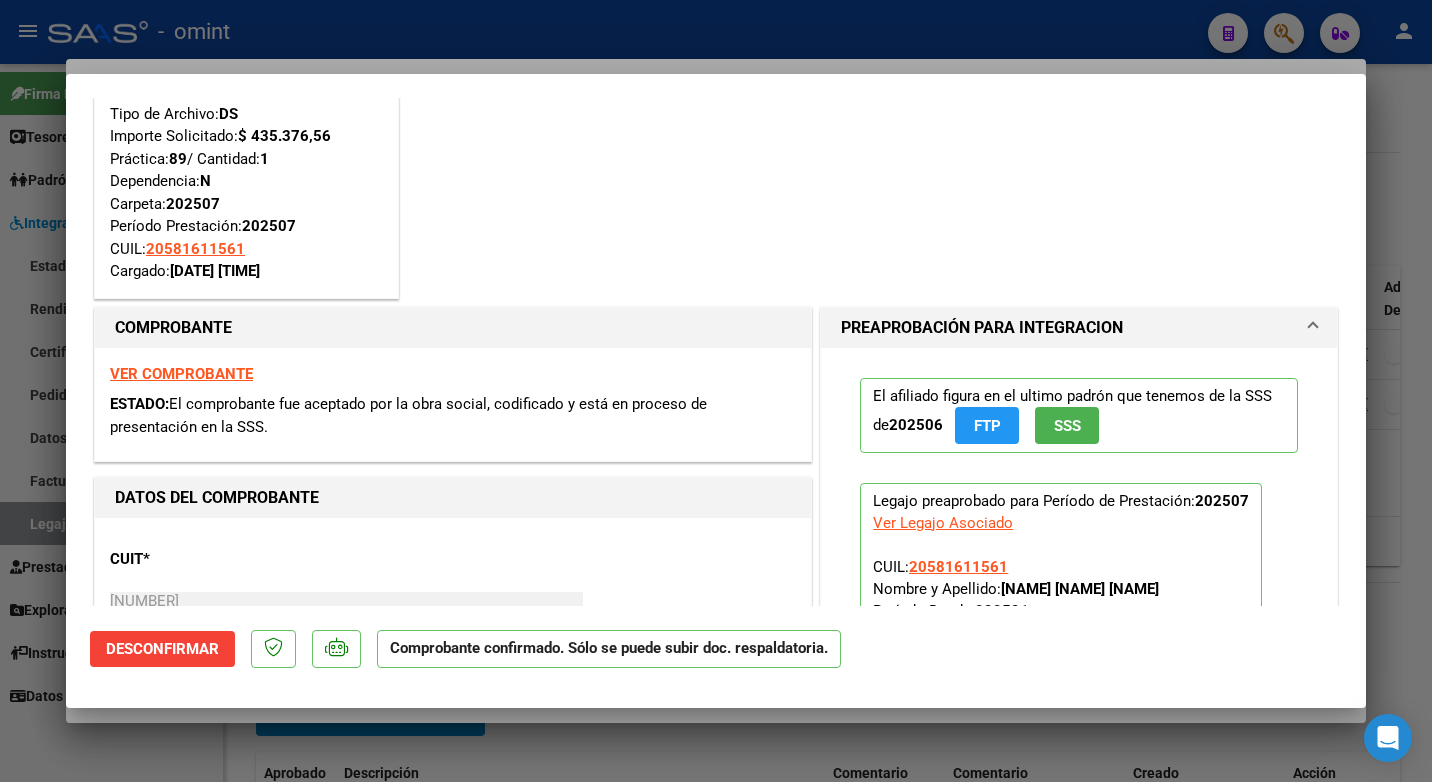 scroll, scrollTop: 0, scrollLeft: 0, axis: both 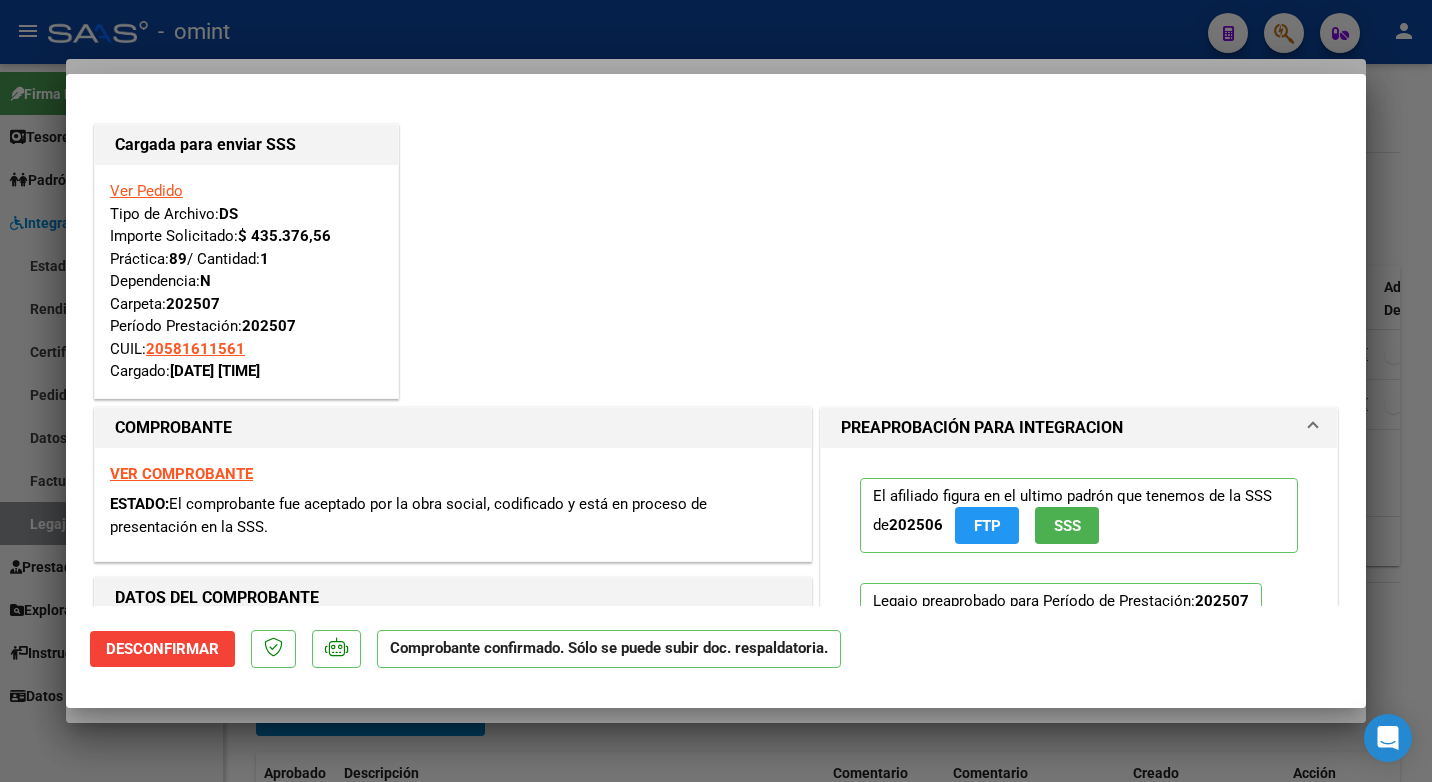 click on "89" at bounding box center (178, 259) 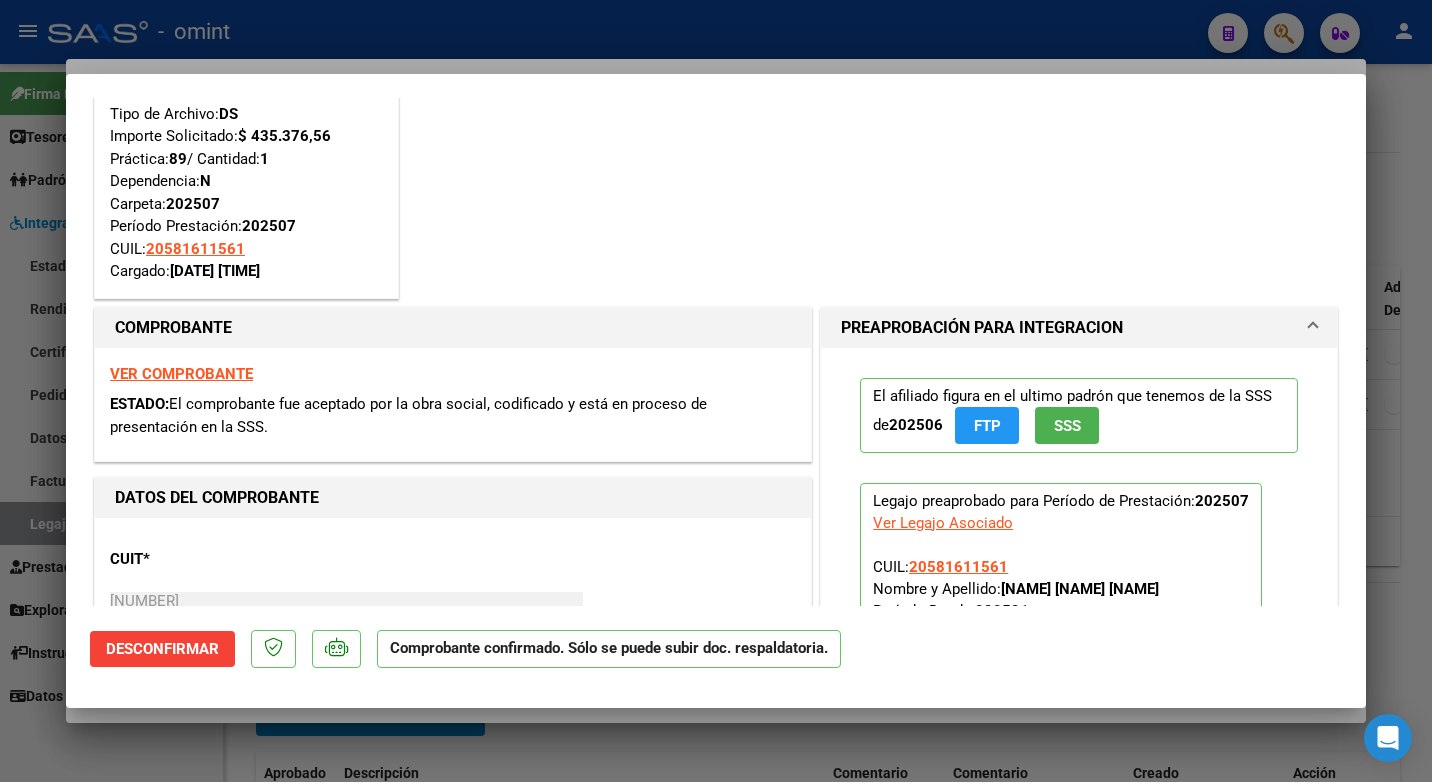 scroll, scrollTop: 0, scrollLeft: 0, axis: both 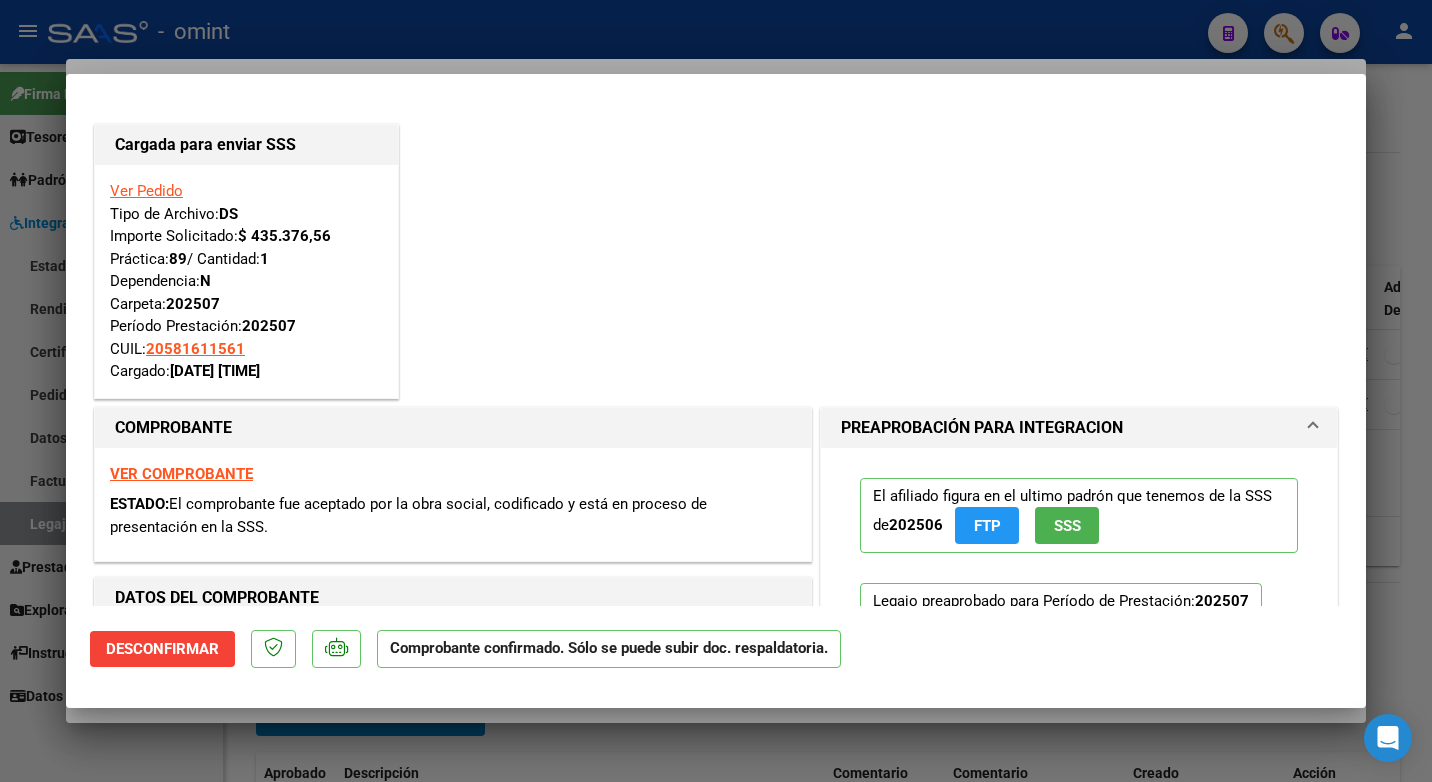 click at bounding box center (716, 391) 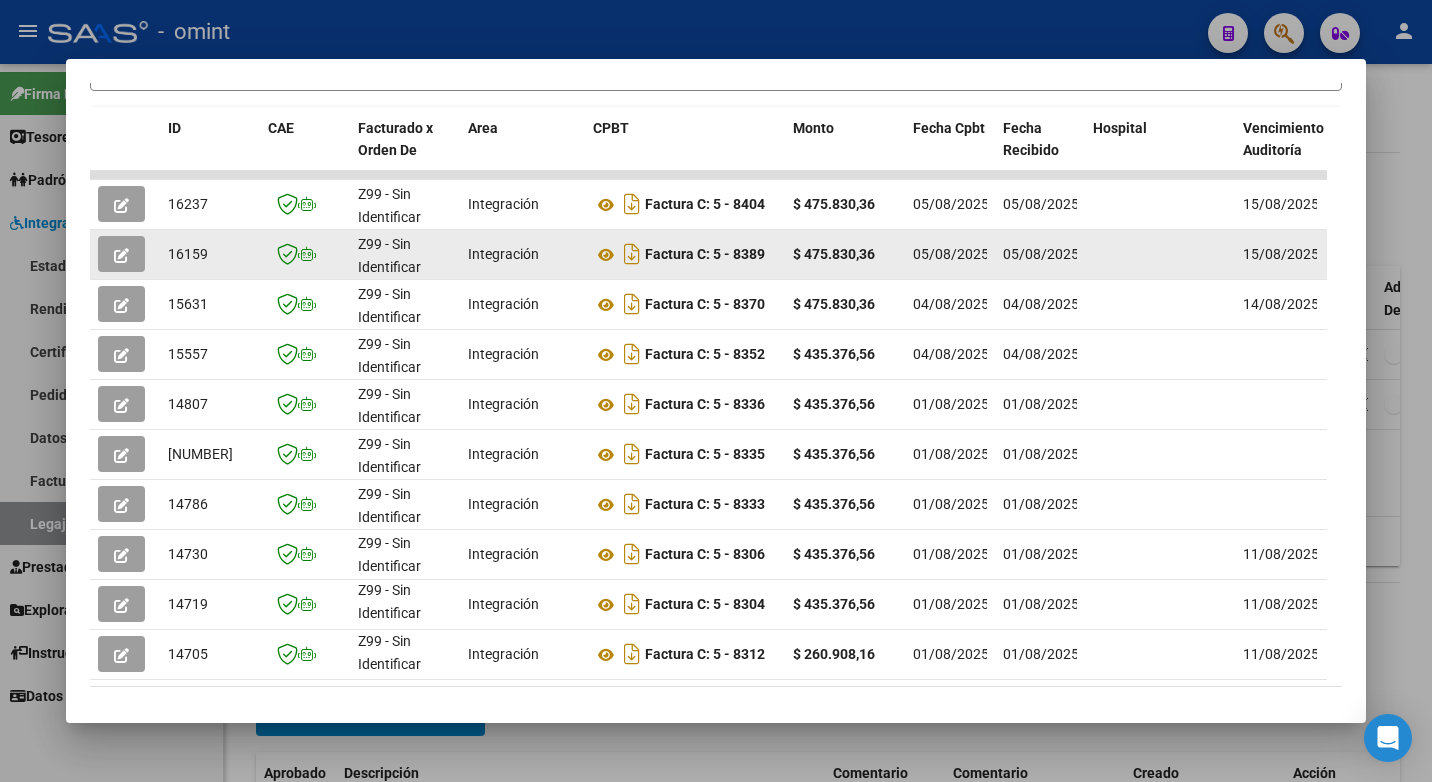 scroll, scrollTop: 352, scrollLeft: 0, axis: vertical 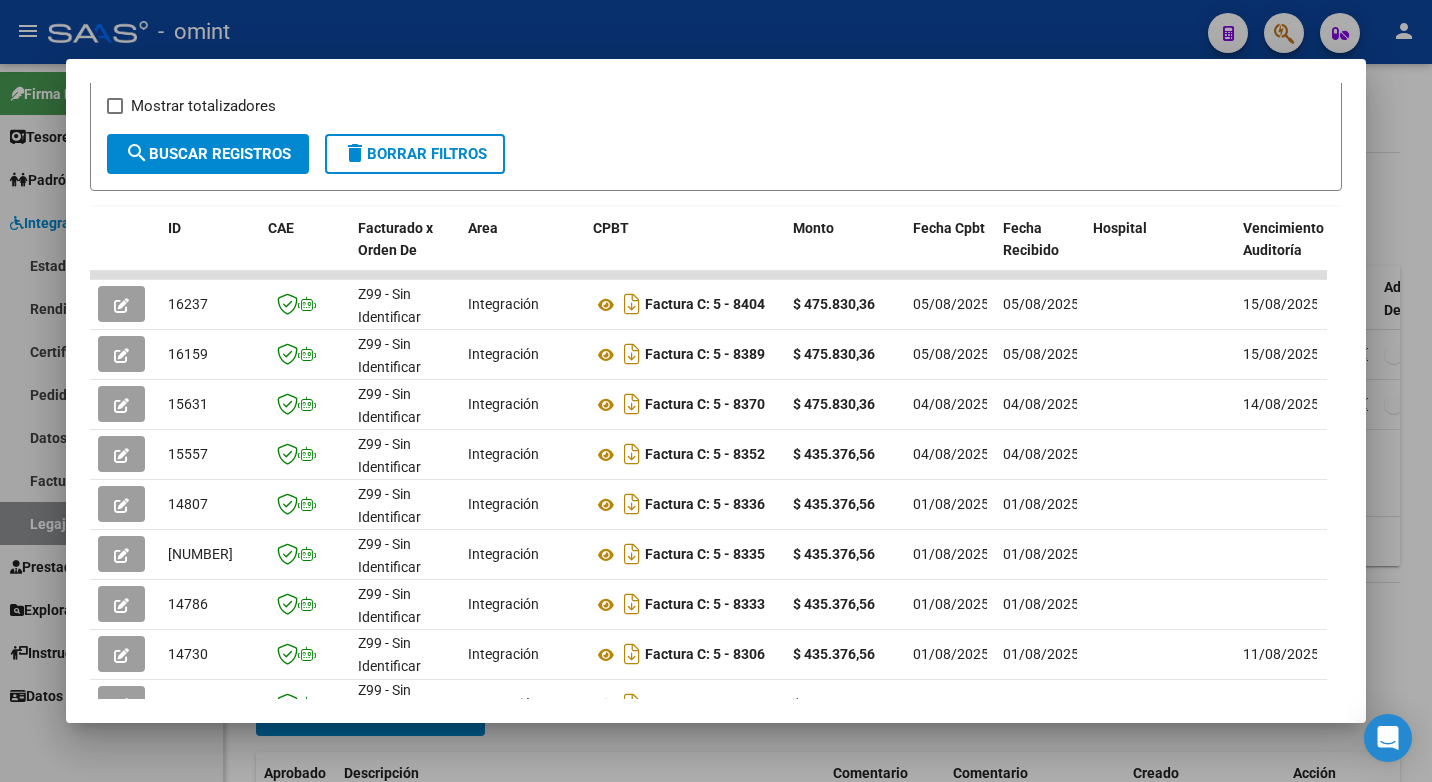 click at bounding box center (716, 391) 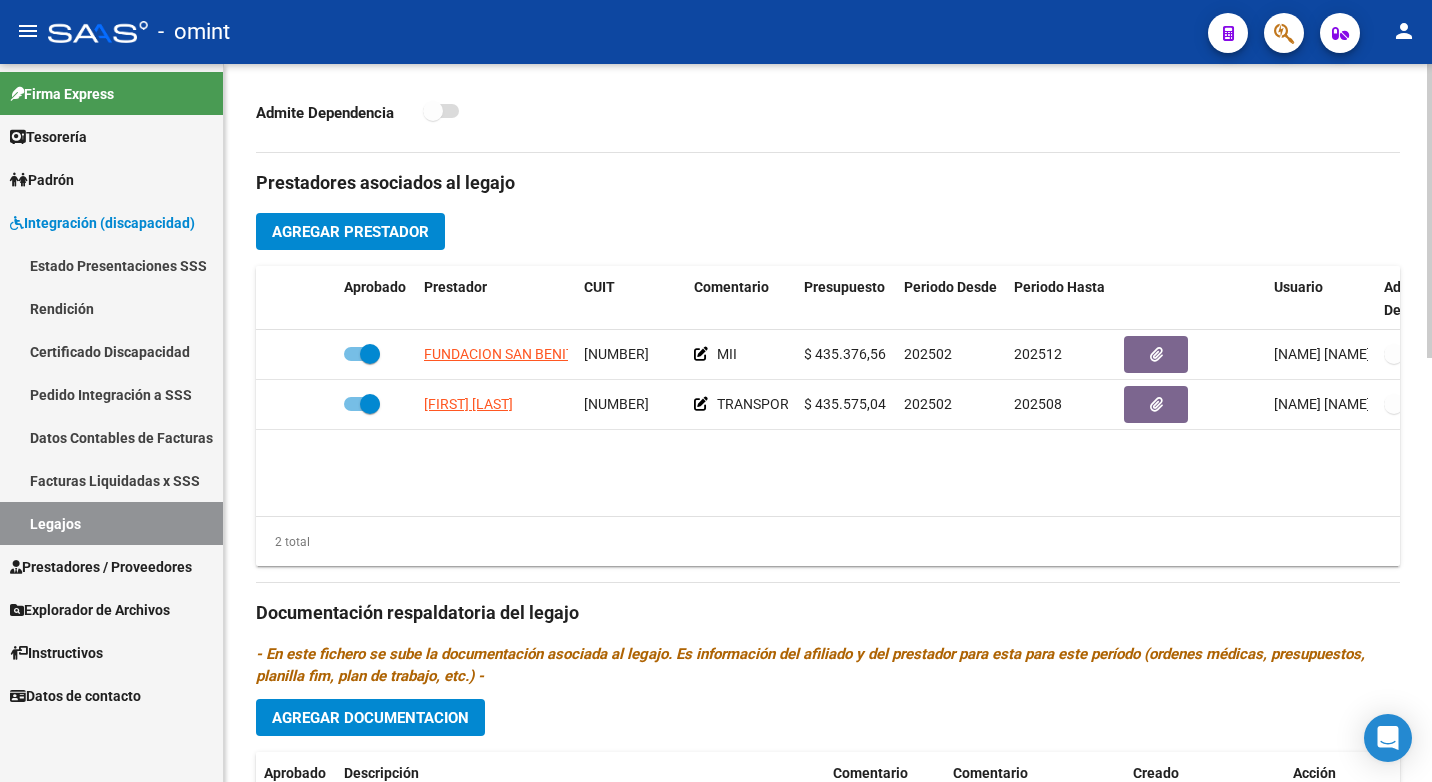 scroll, scrollTop: 800, scrollLeft: 0, axis: vertical 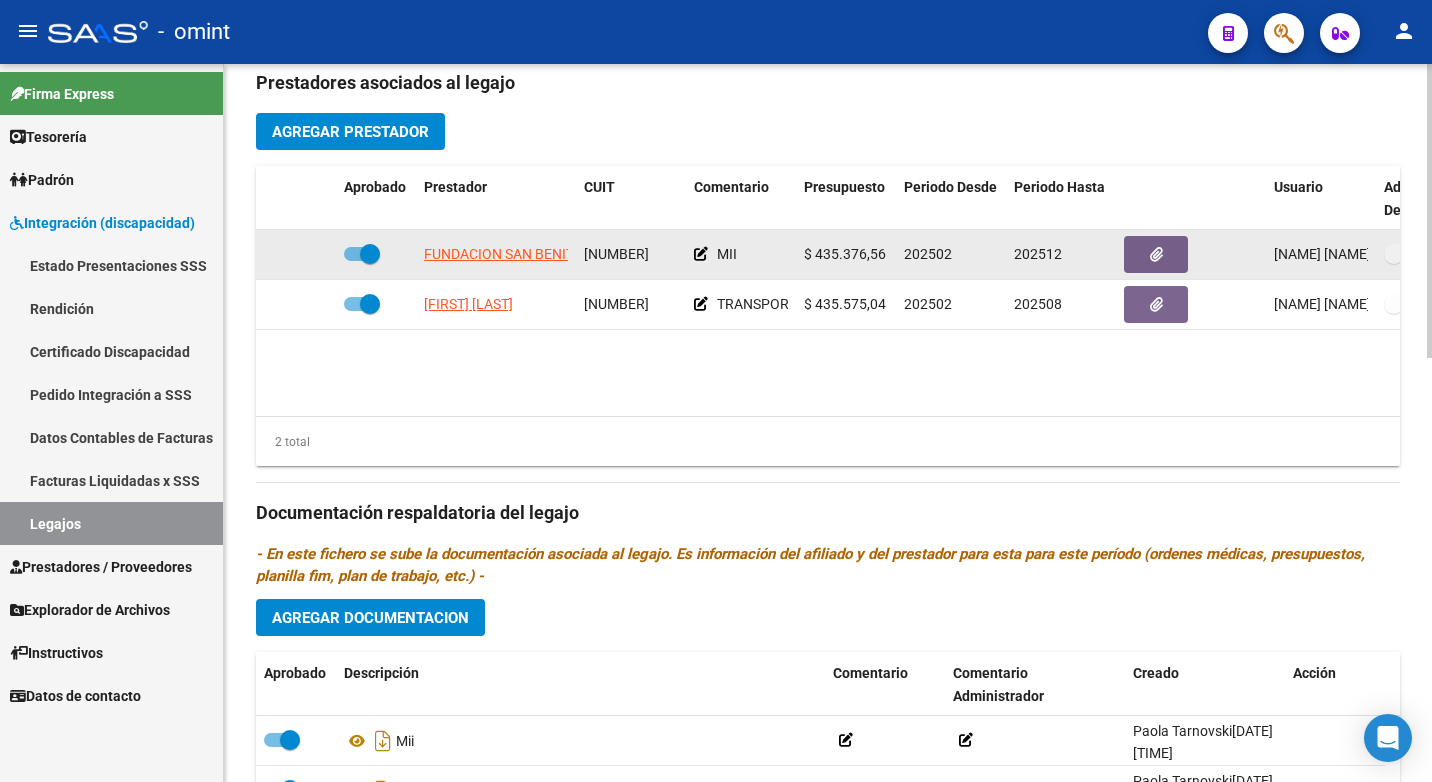 click on "30711811121" 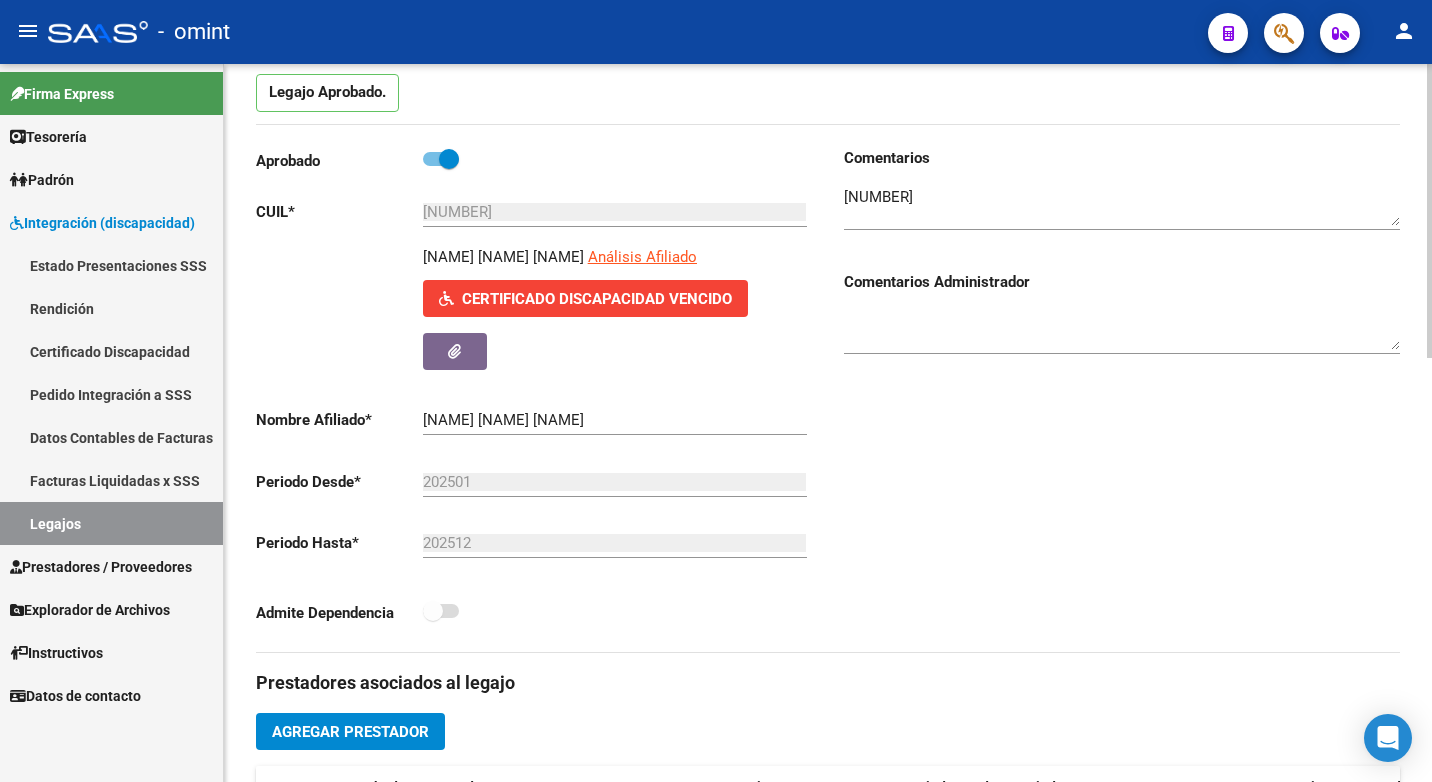 scroll, scrollTop: 0, scrollLeft: 0, axis: both 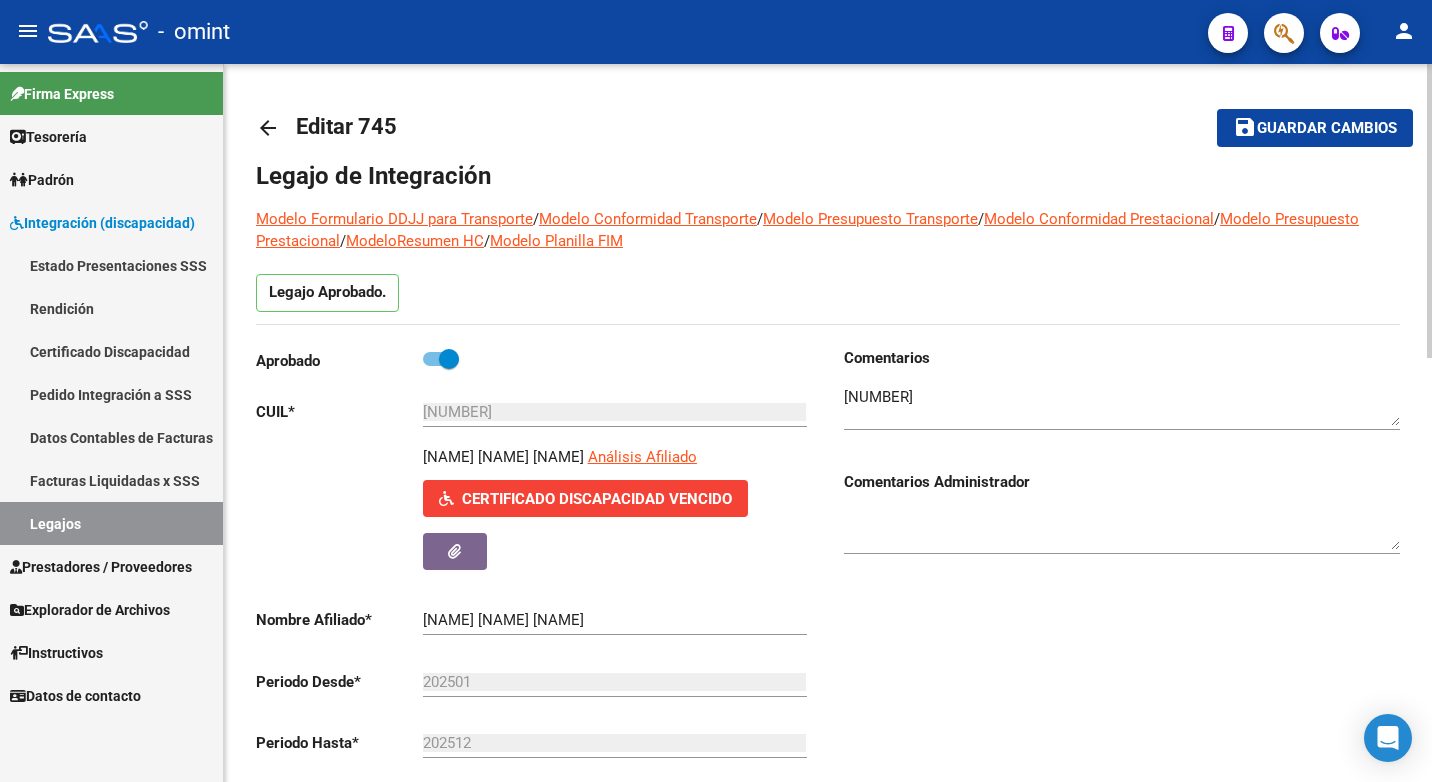 click on "arrow_back" 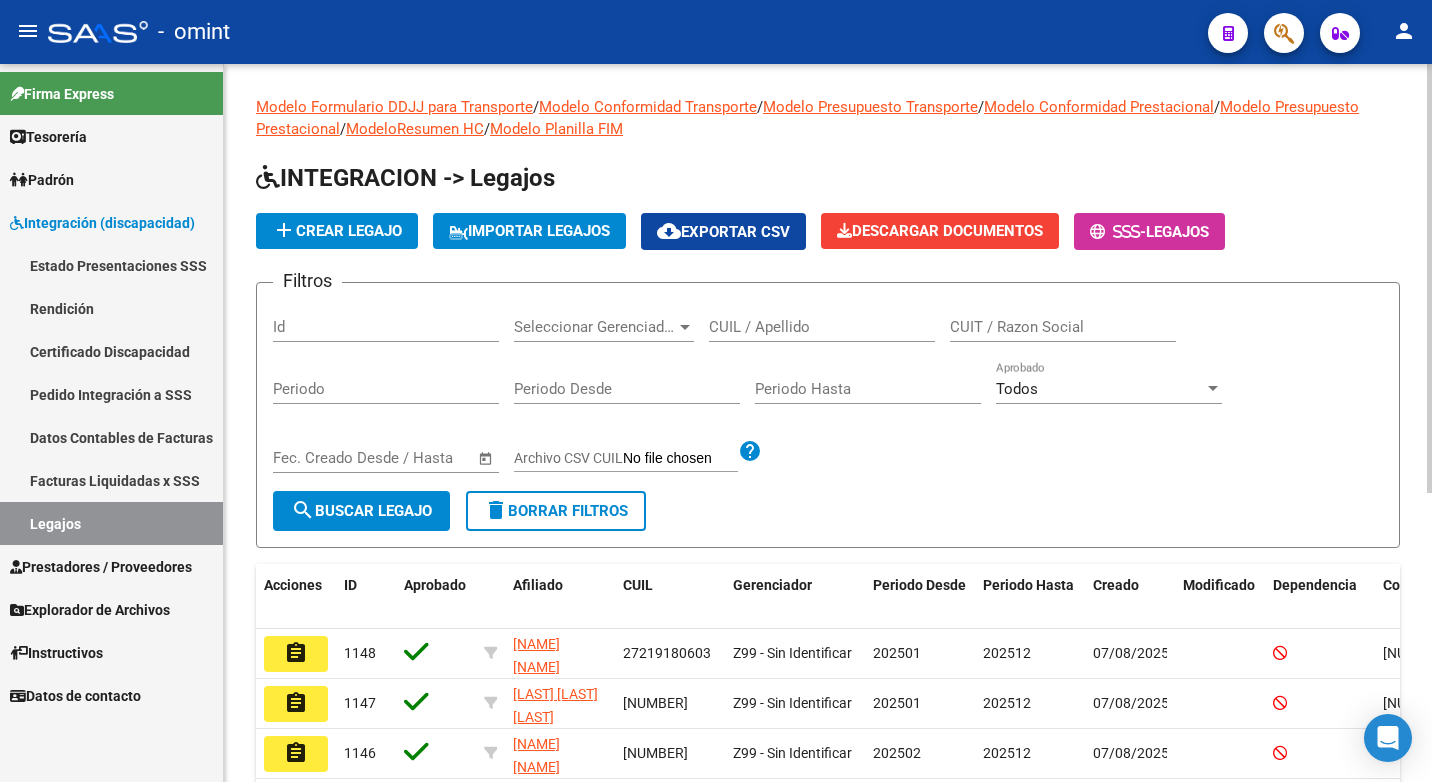 click on "CUIL / Apellido" at bounding box center [822, 327] 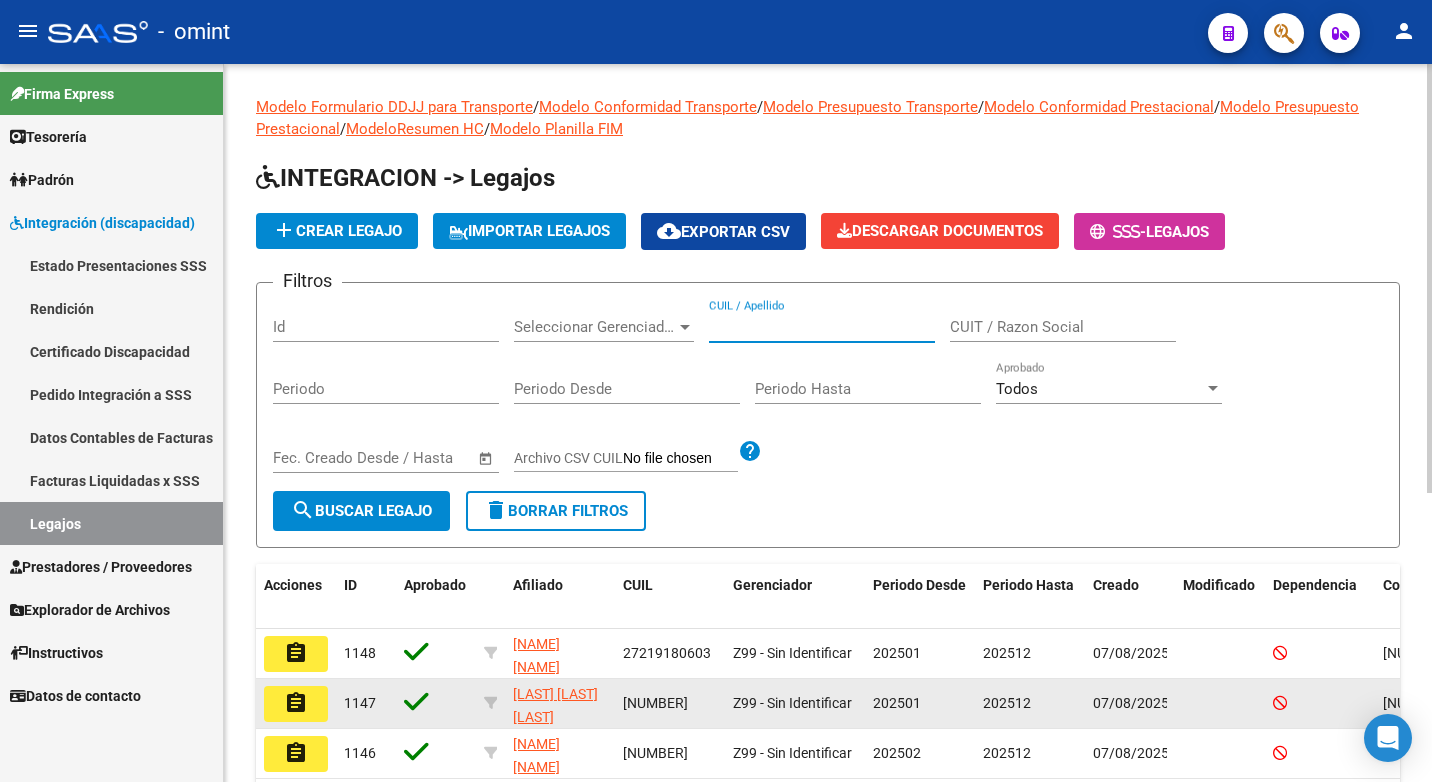 scroll, scrollTop: 200, scrollLeft: 0, axis: vertical 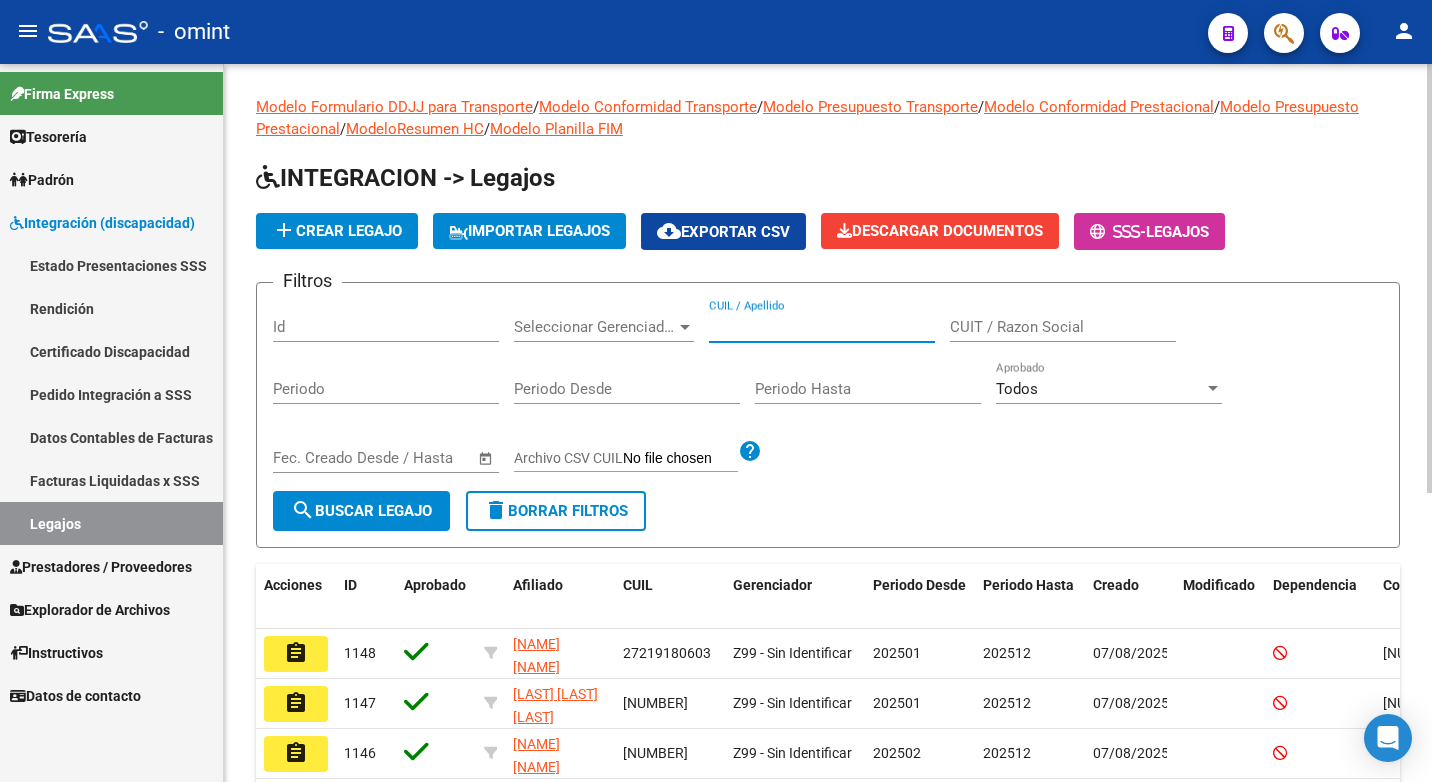 paste on "27558413633" 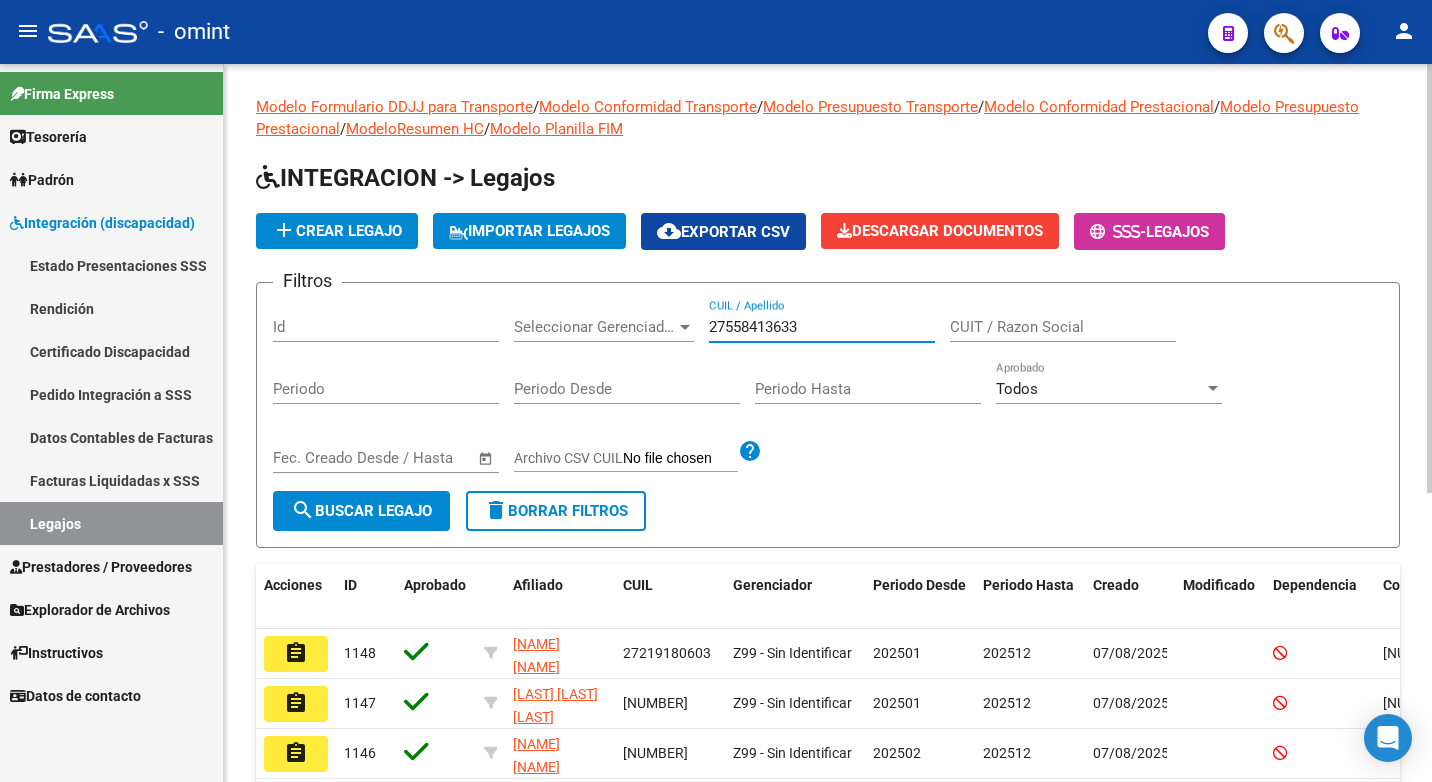 type on "27558413633" 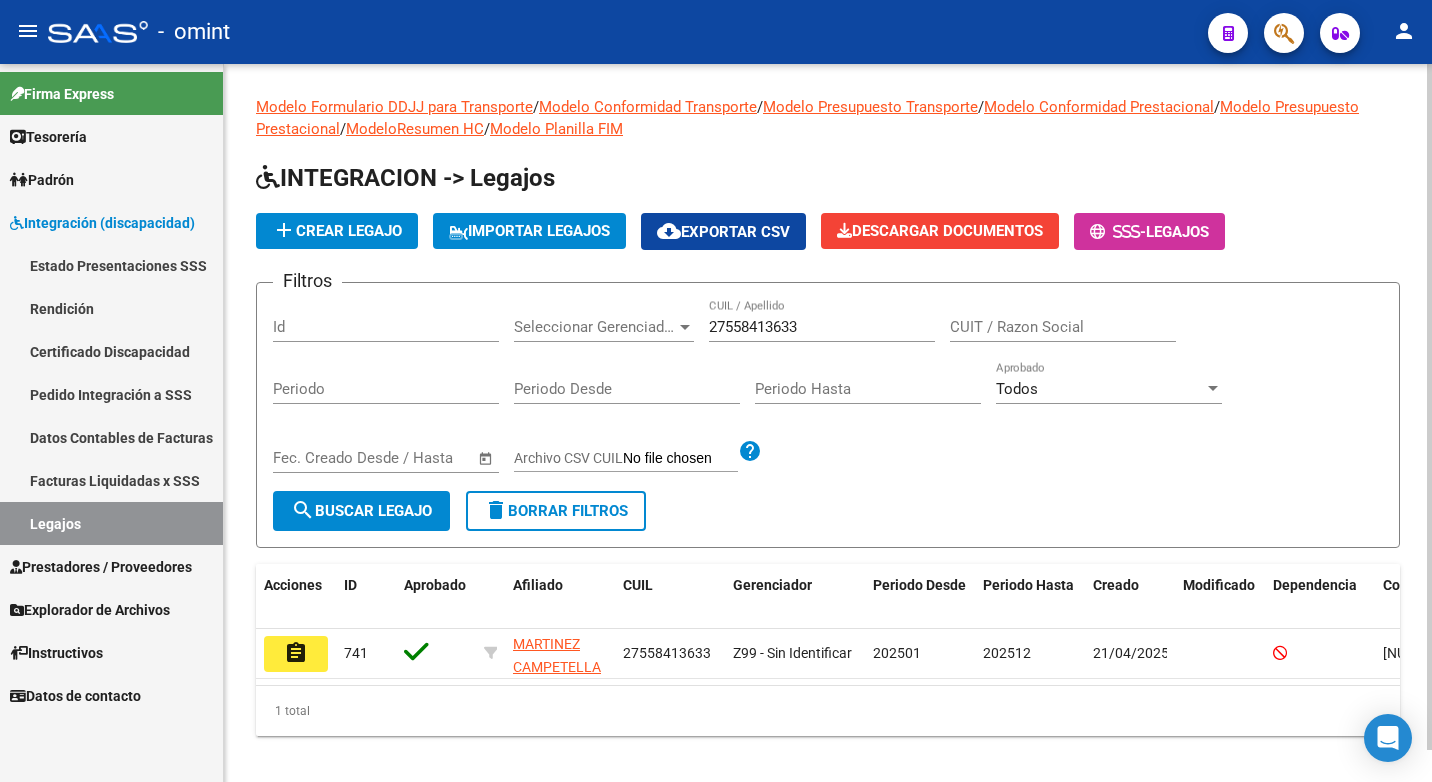 scroll, scrollTop: 33, scrollLeft: 0, axis: vertical 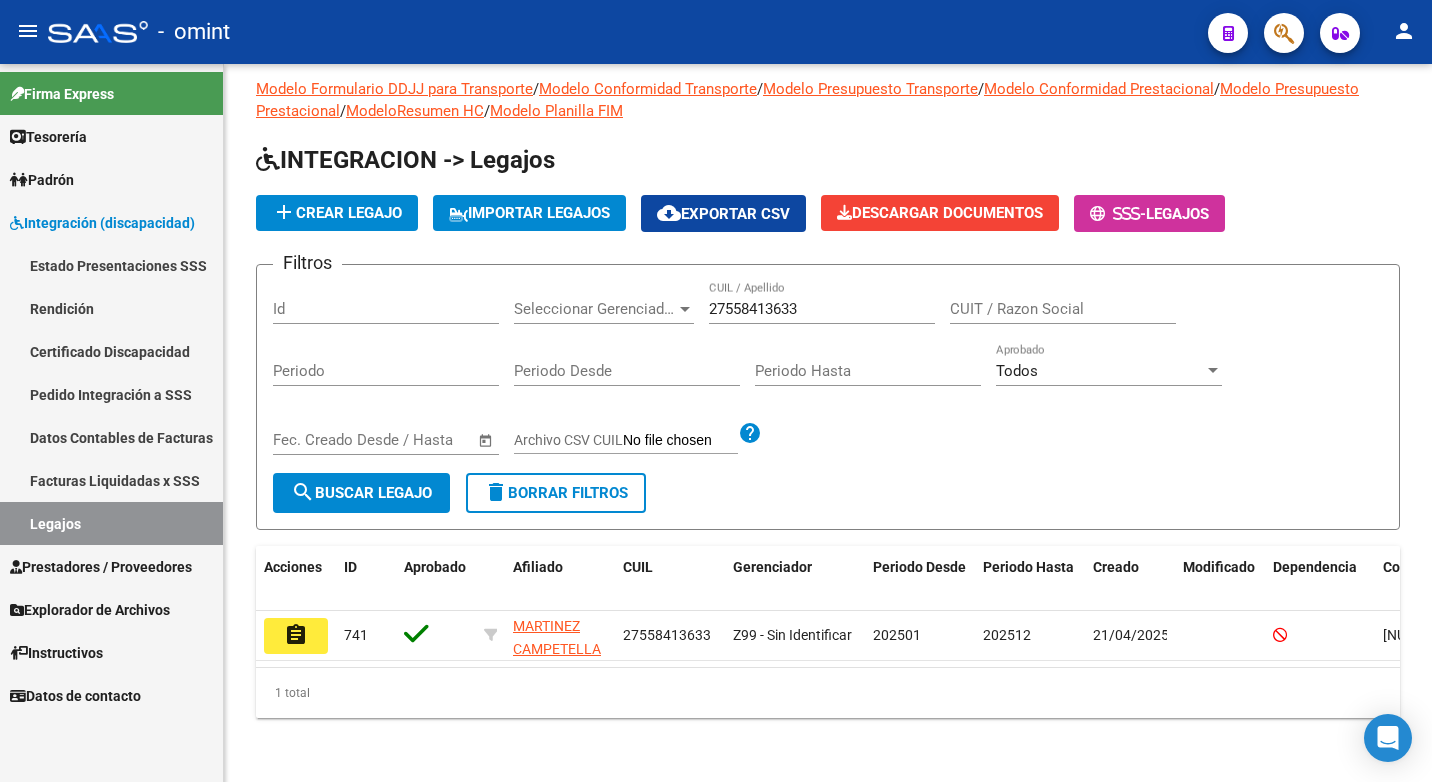click on "assignment" 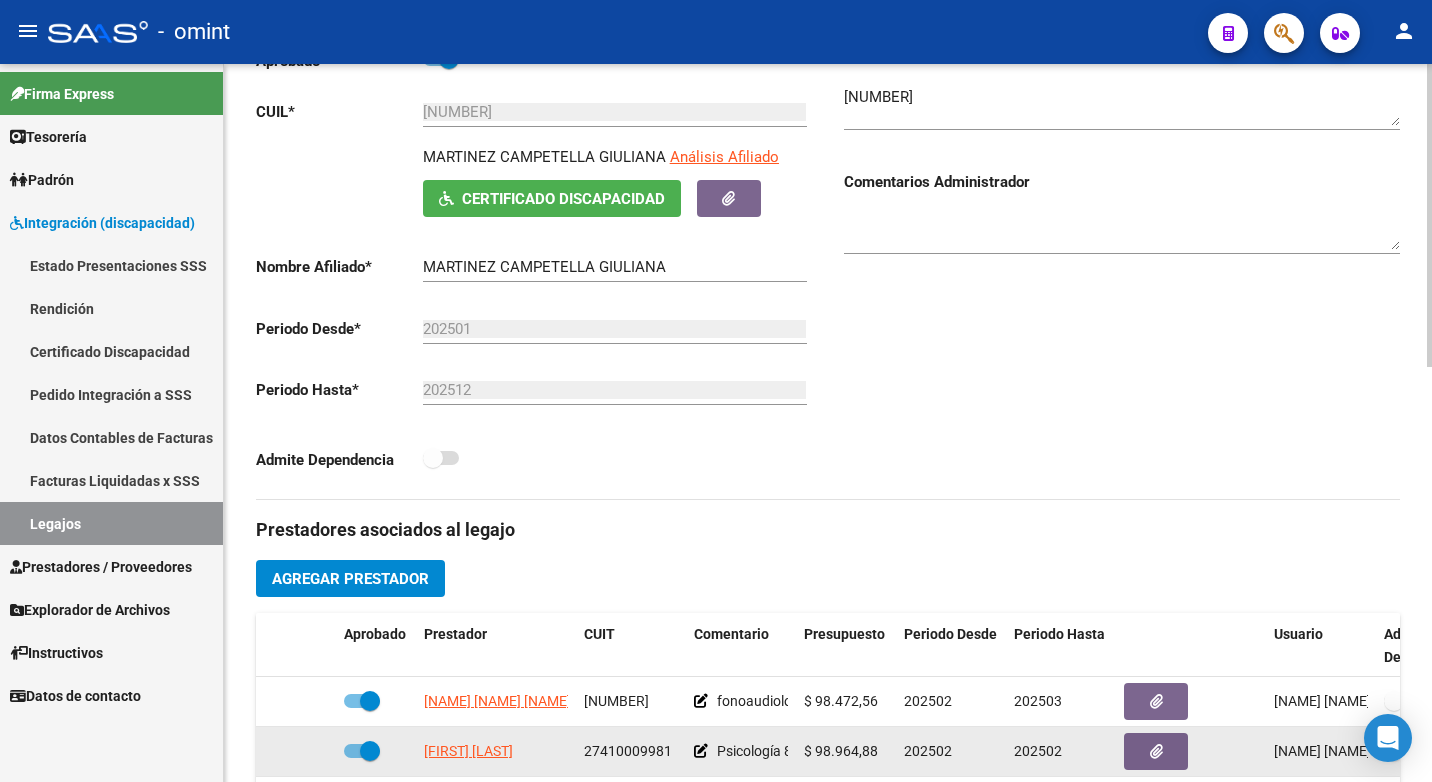scroll, scrollTop: 500, scrollLeft: 0, axis: vertical 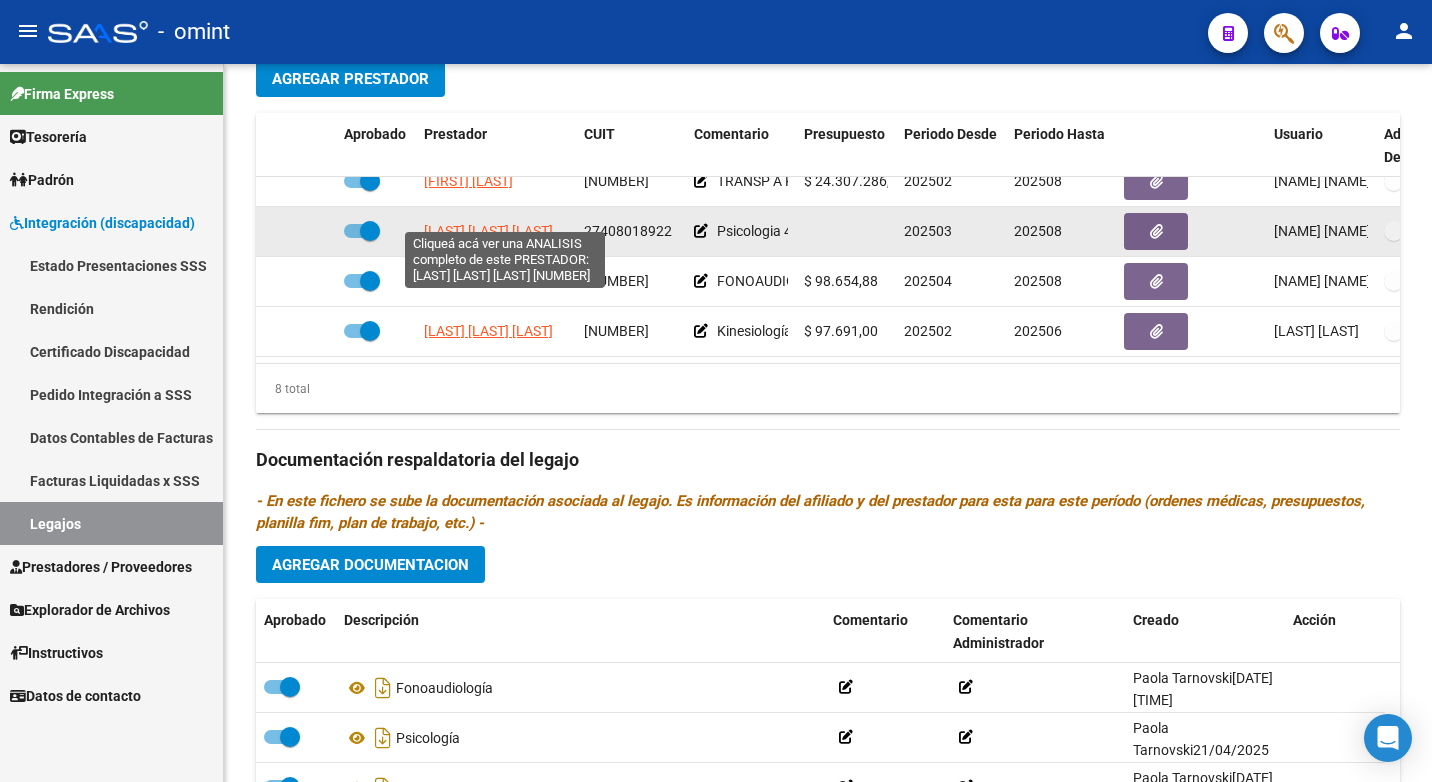 click on "MÜLLER MELISA ANABEL" 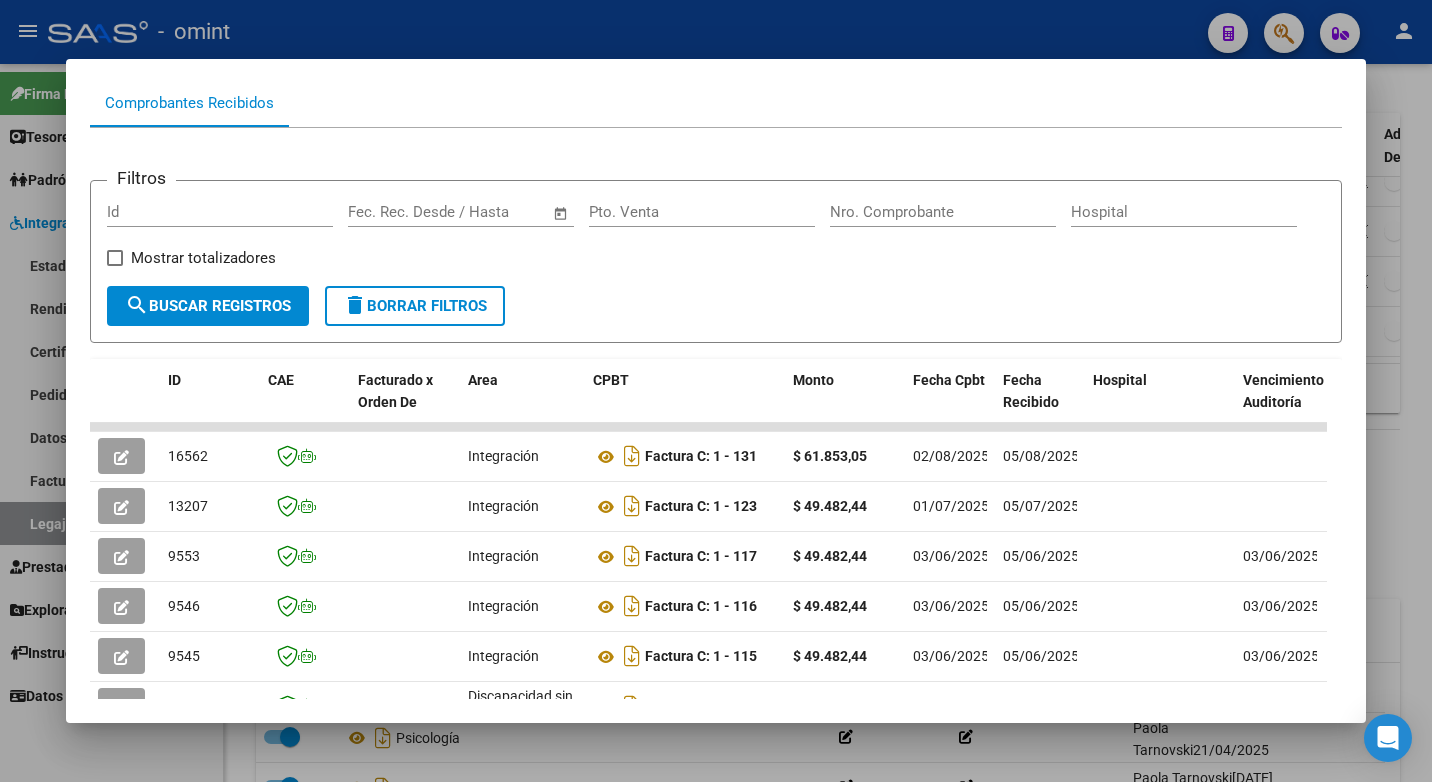 scroll, scrollTop: 352, scrollLeft: 0, axis: vertical 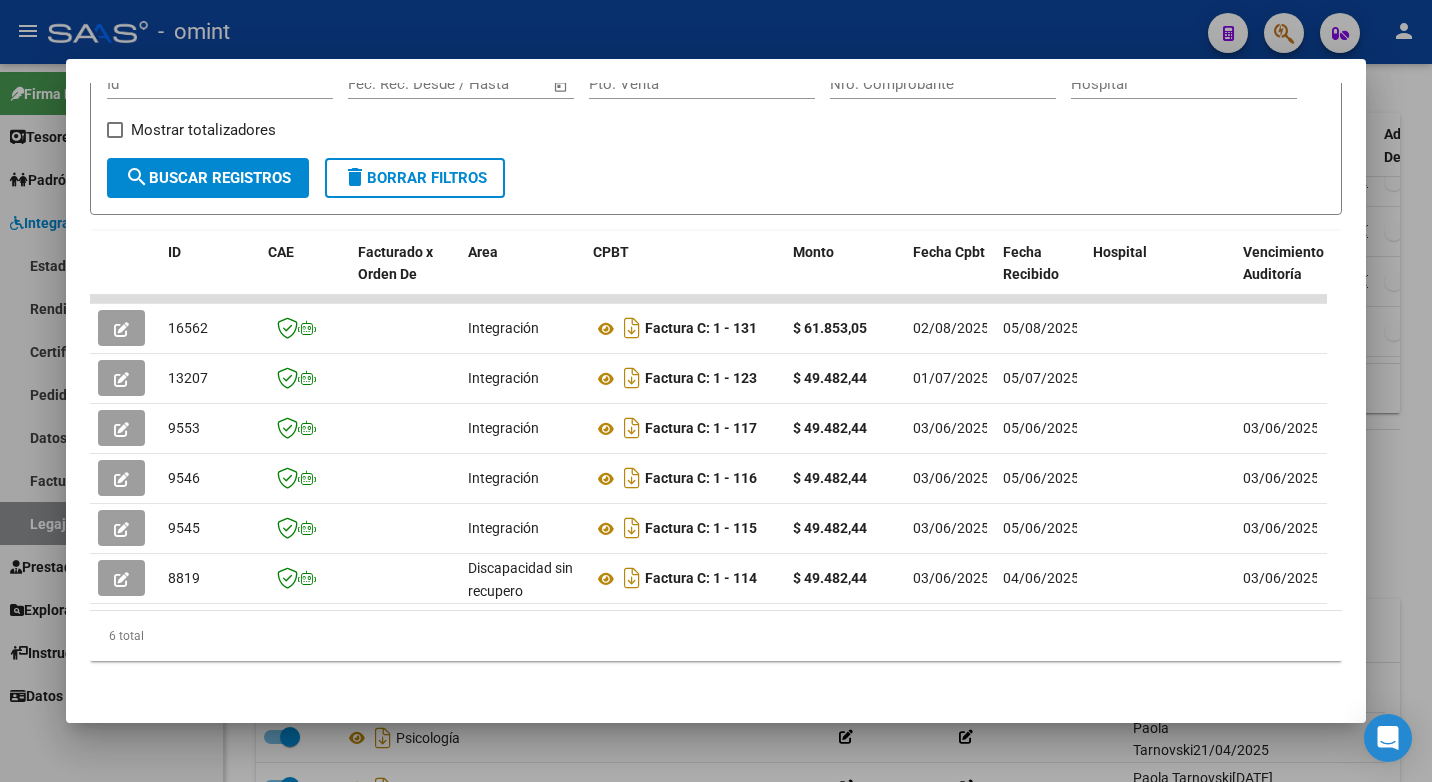 click on "16562  Integración  Factura C: 1 - 131  $ 61.853,05 02/08/2025 05/08/2025     -     05/08/2025 Melisa Anabel  Müller licmelisamuller@gmail.com 741 27558413633  MARTINEZ CAMPETELLA GIULIANA  202507  Estimada: Se informa que la cantidad de sesiones autorizadas son 4.
Tener en cuenta al momento del pago ya que se abonara las cantidades autorizadas.
07/08/2025
13207  Integración  Factura C: 1 - 123  $ 49.482,44 01/07/2025 05/07/2025     -     05/07/2025 Melisa Anabel  Müller licmelisamuller@gmail.com DS 202506 $ 49.482,44 $ 0,00 741 27558413633  MARTINEZ CAMPETELLA GIULIANA  202506 14/07/2025
9553  Integración  Factura C: 1 - 117  $ 49.482,44 03/06/2025 05/06/2025    03/06/2025  -     05/06/2025 Melisa Anabel  Müller licmelisamuller@gmail.com DS 202505 $ 49.482,44 $ 0,00 741 27558413633  MARTINEZ CAMPETELLA GIULIANA  202505 14/06/2025
9546  Integración  Factura C: 1 - 116  $ 49.482,44 03/06/2025 05/06/2025    03/06/2025  -     05/06/2025 Melisa Anabel  Müller DS 202505 741" 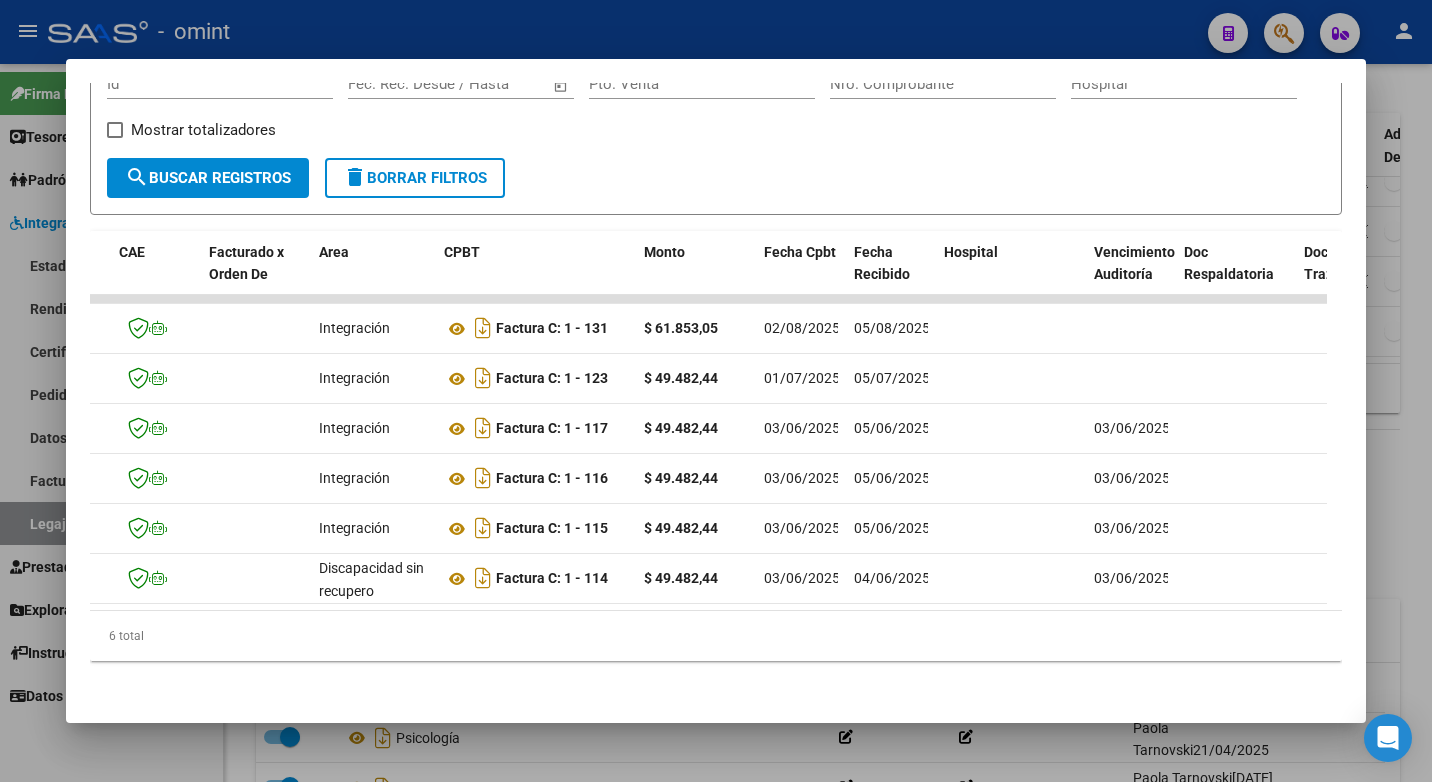 scroll, scrollTop: 0, scrollLeft: 0, axis: both 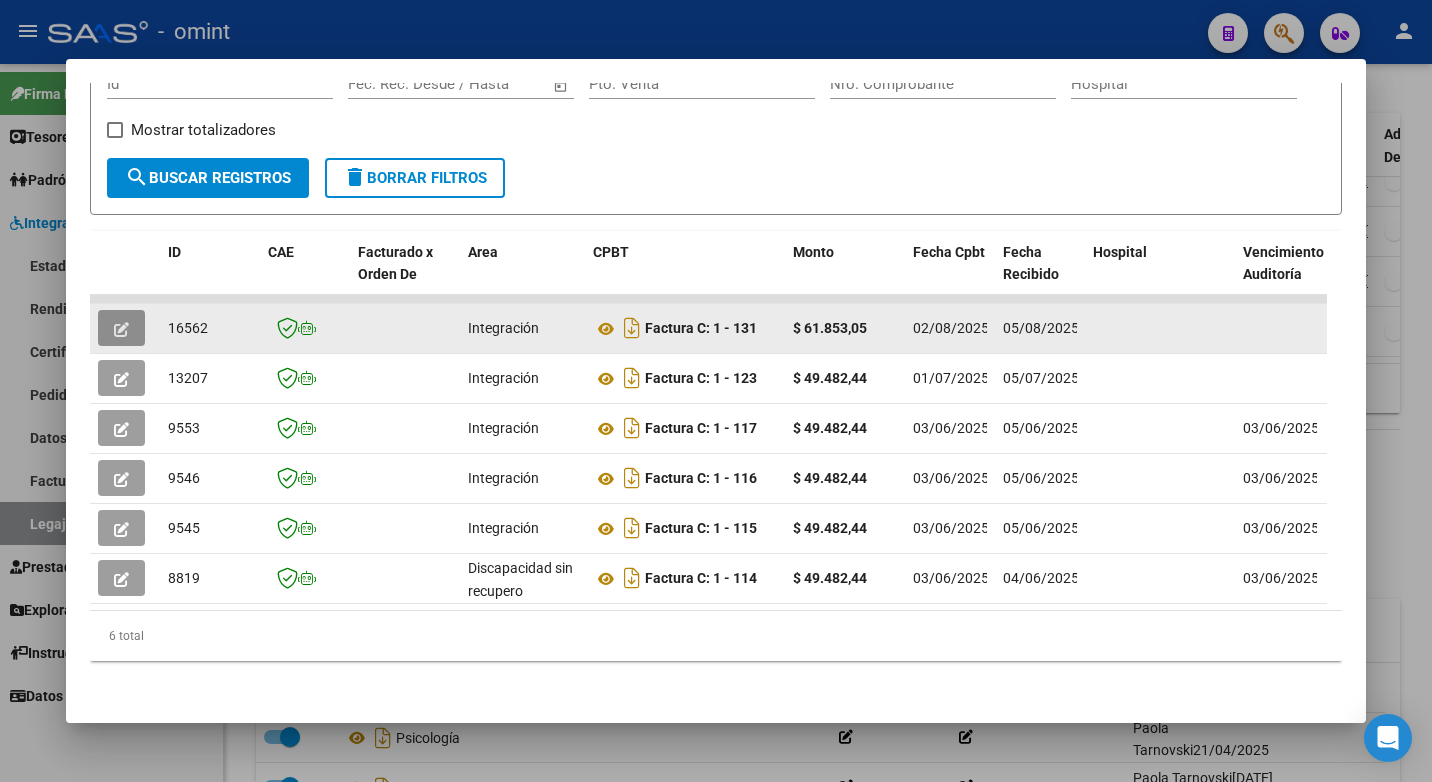 click 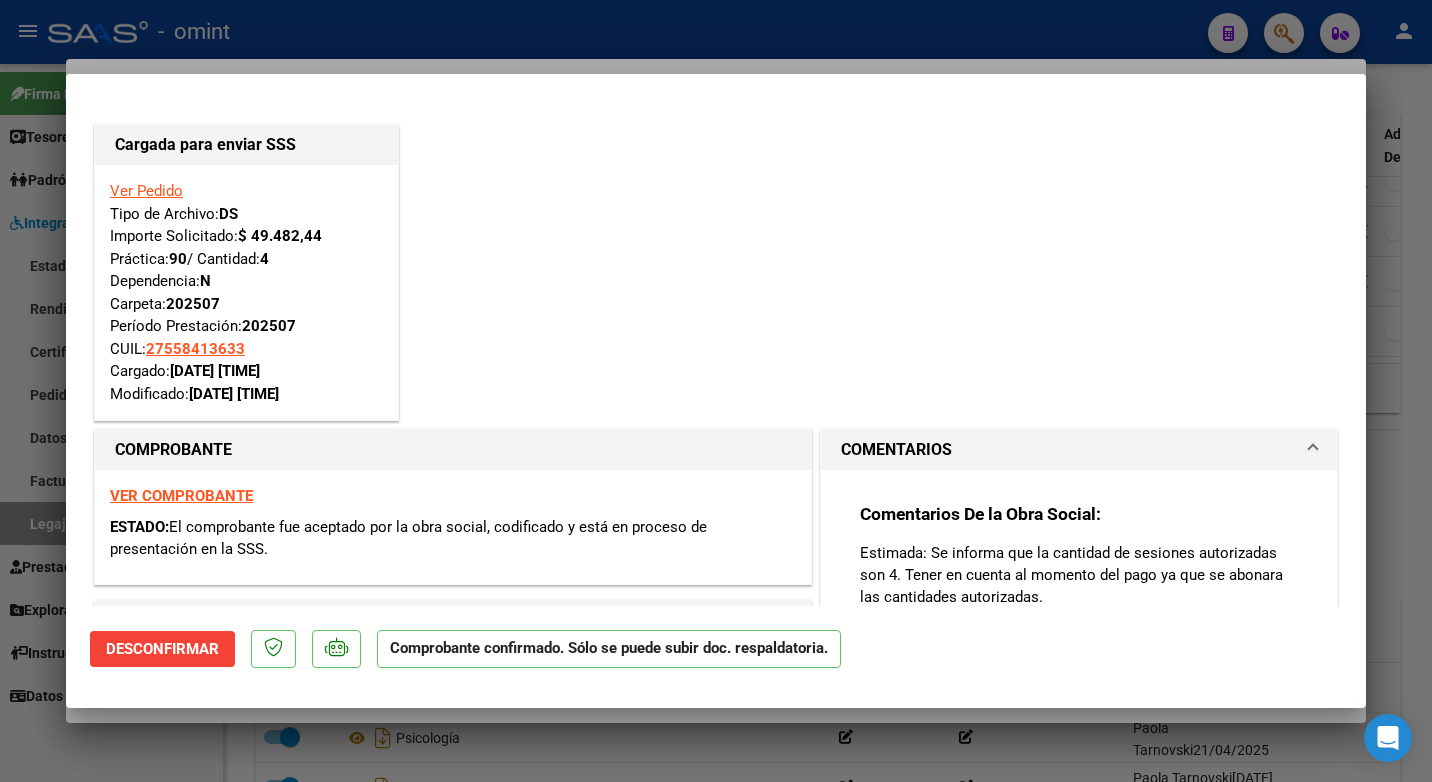 drag, startPoint x: 113, startPoint y: 233, endPoint x: 349, endPoint y: 241, distance: 236.13556 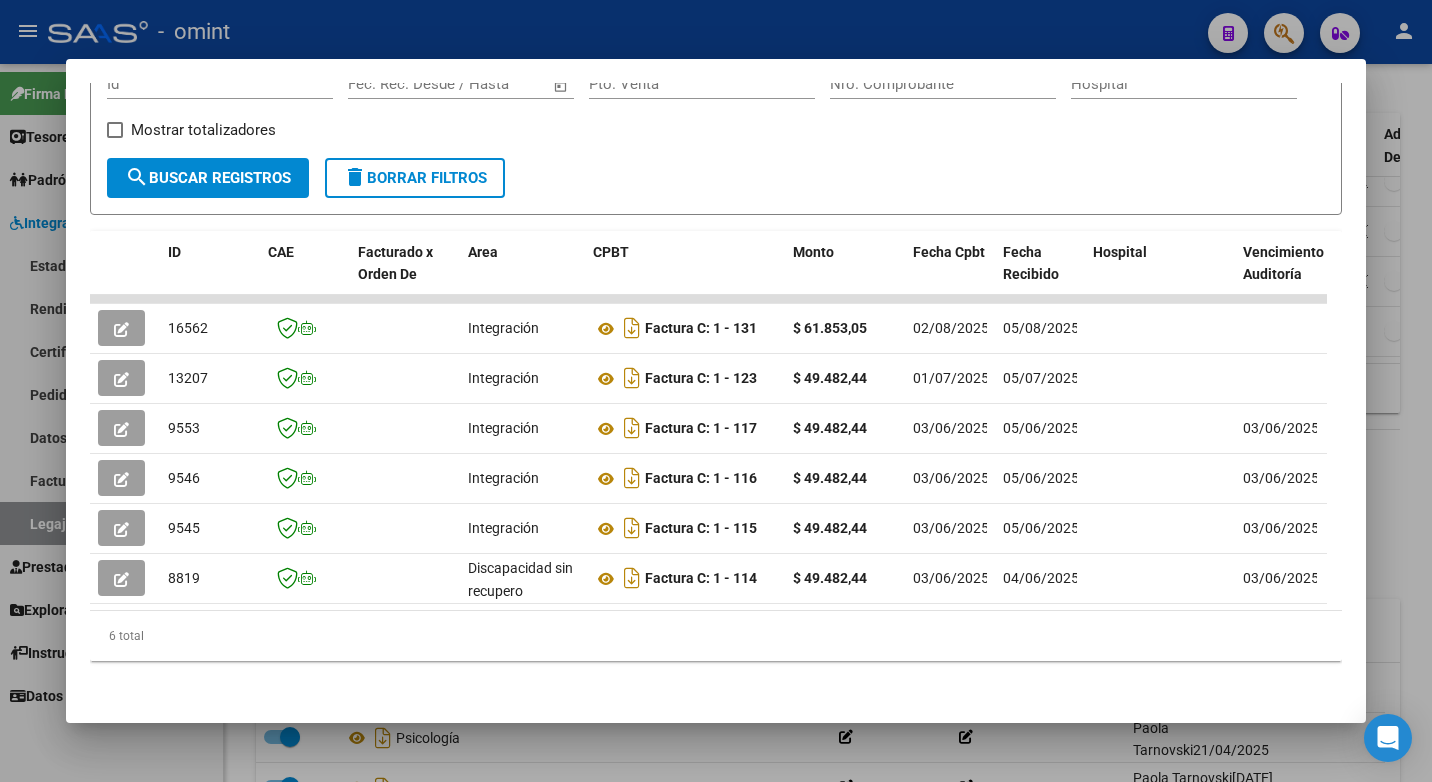 drag, startPoint x: 502, startPoint y: 46, endPoint x: 513, endPoint y: 26, distance: 22.825424 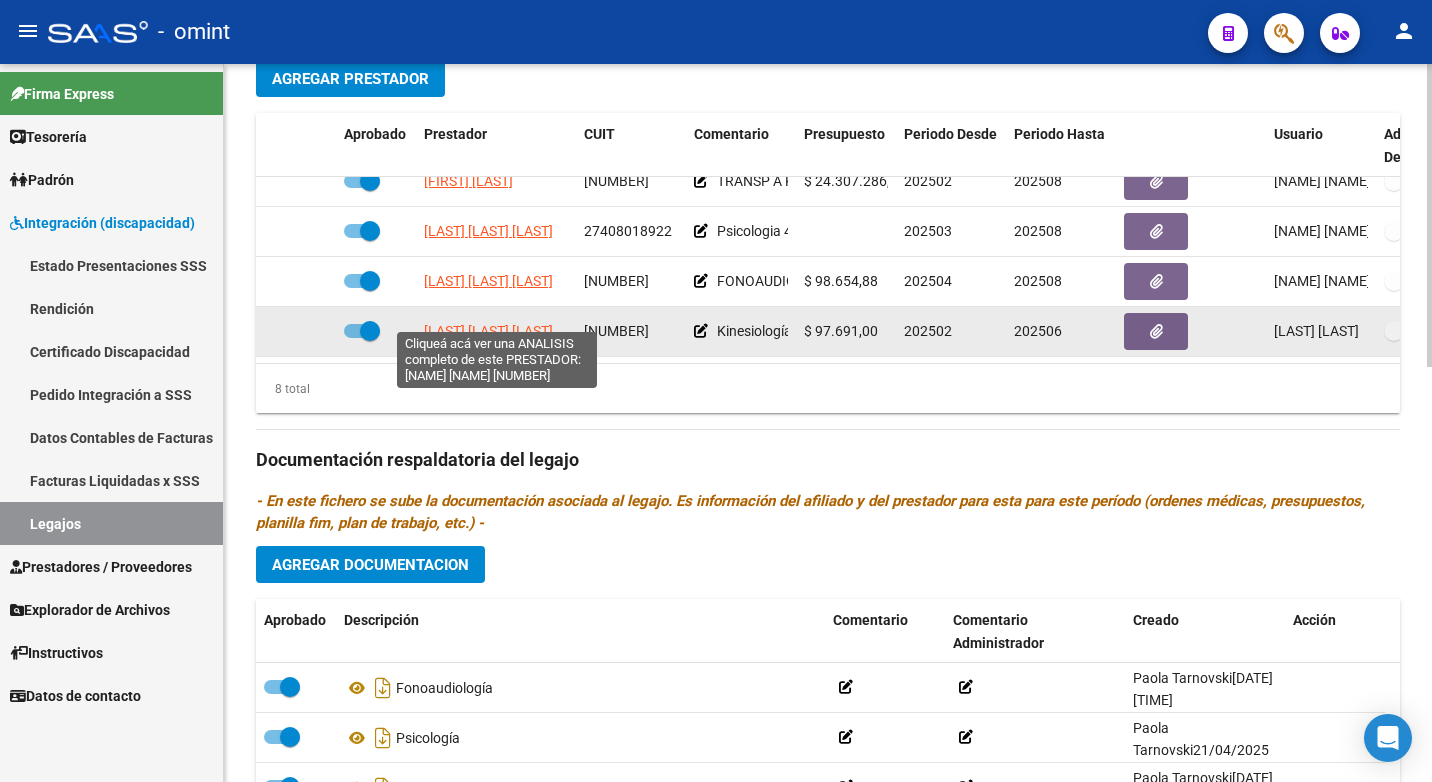 click on "BERTOGLIO CAROLINA" 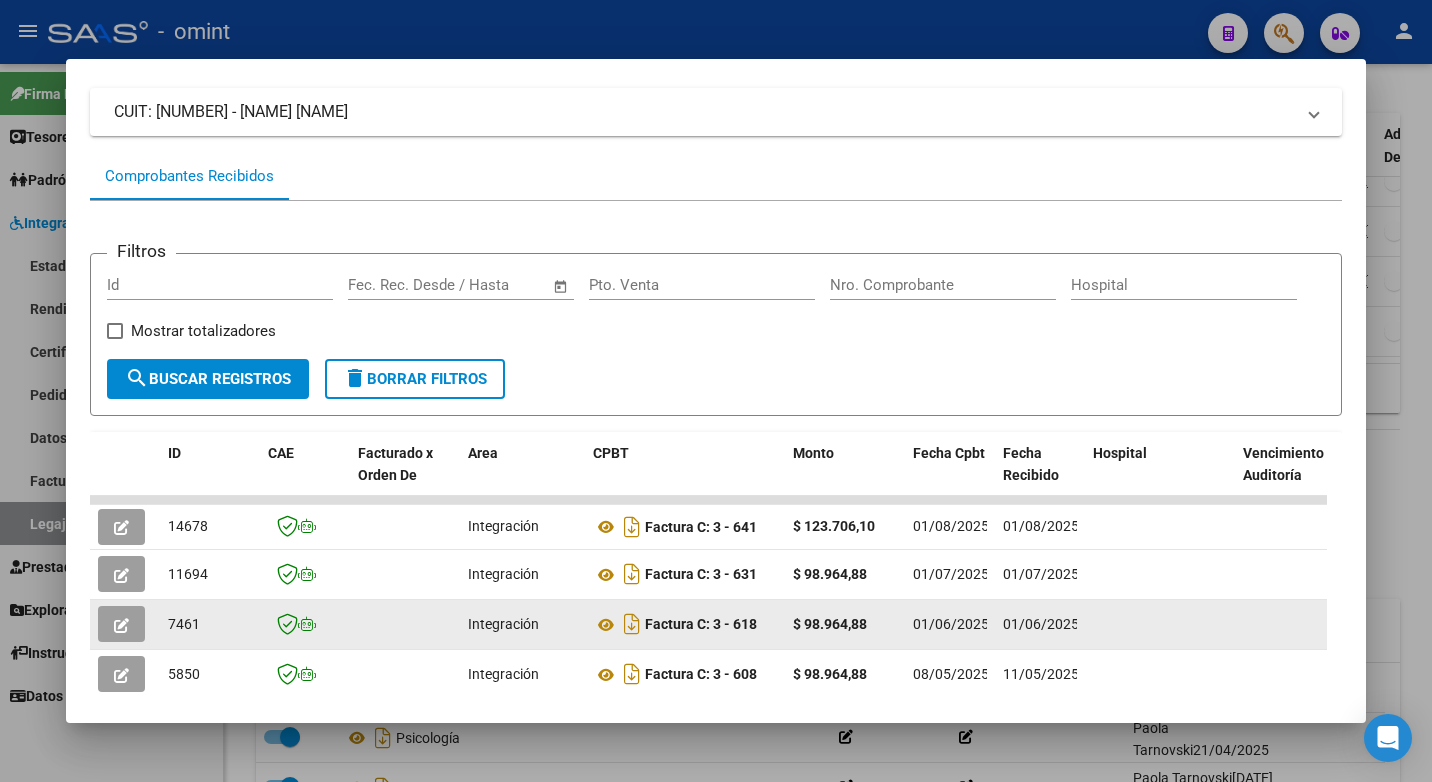 scroll, scrollTop: 347, scrollLeft: 0, axis: vertical 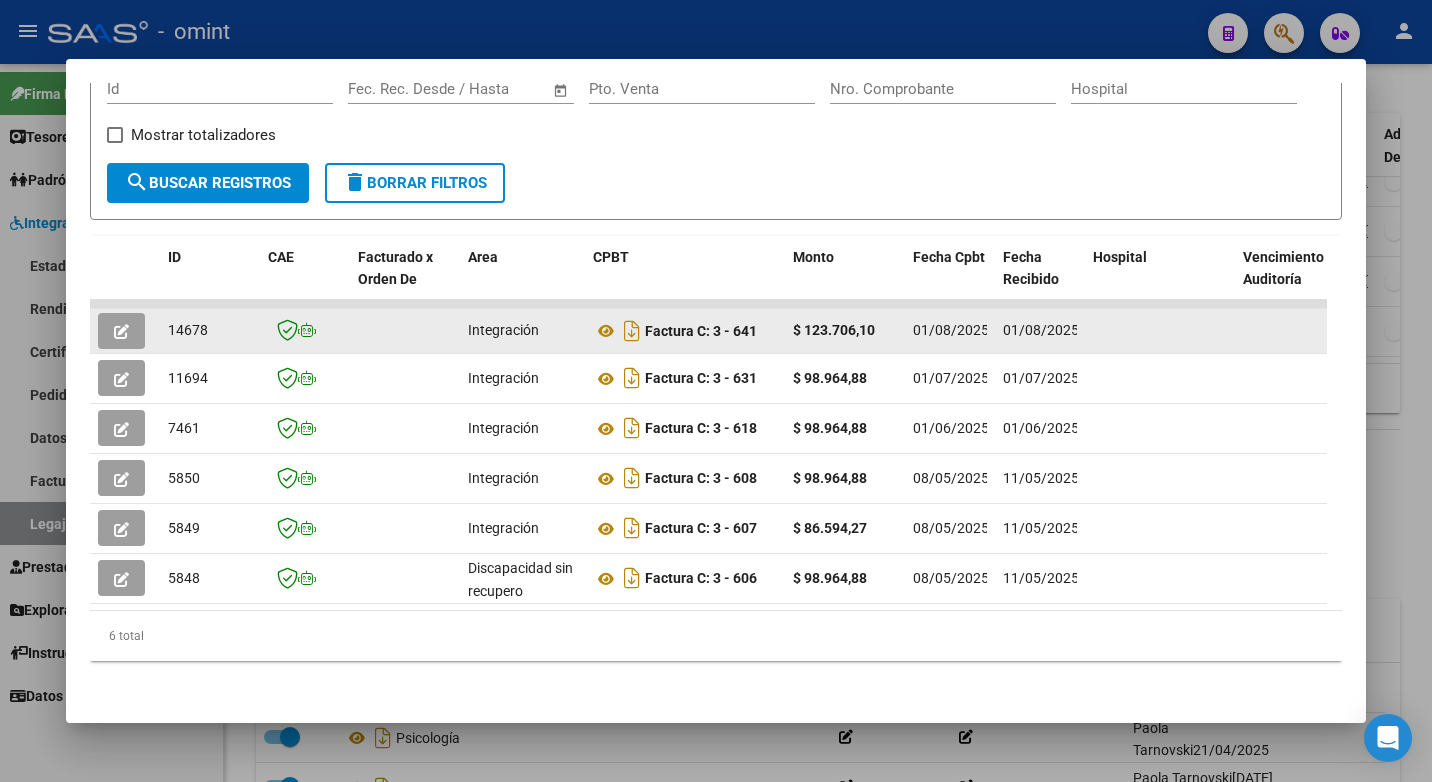 click 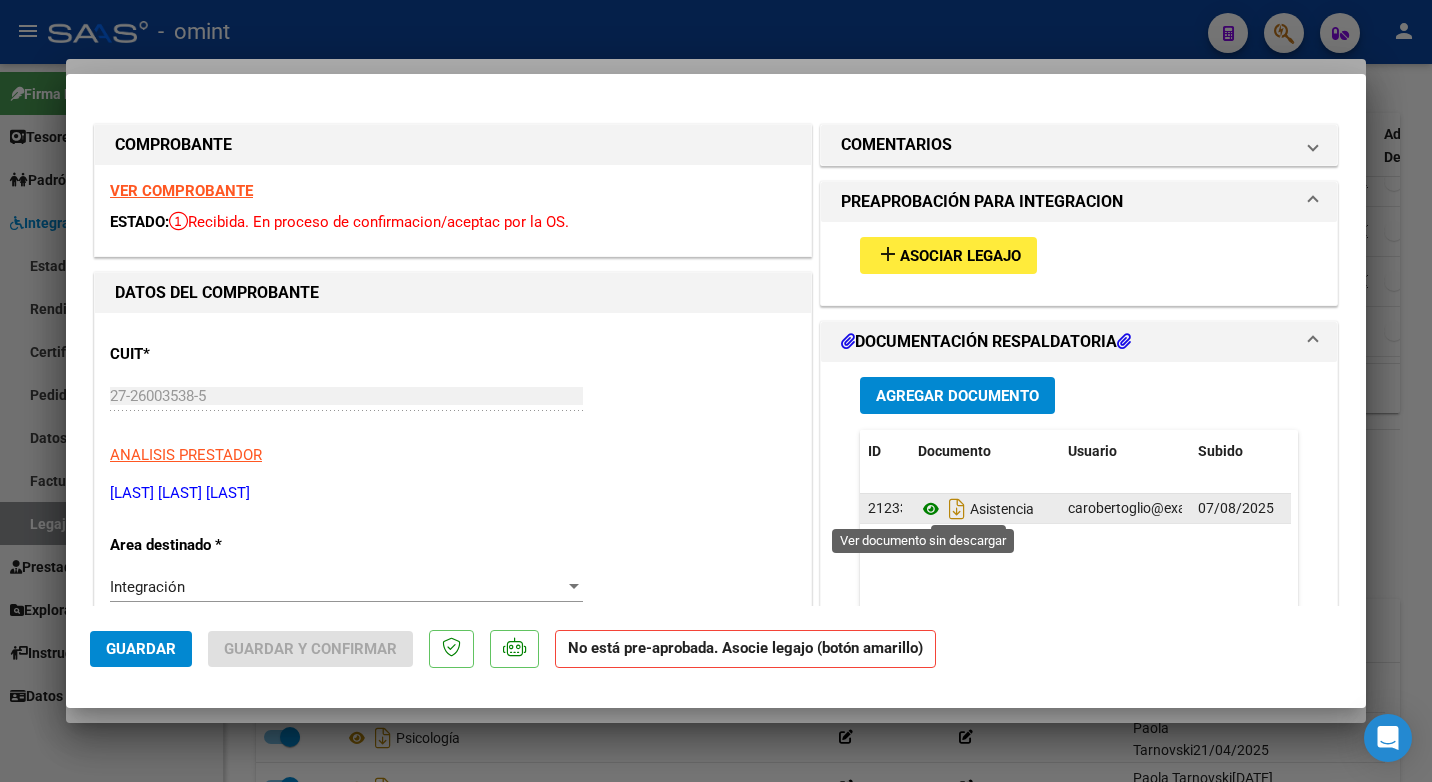 click 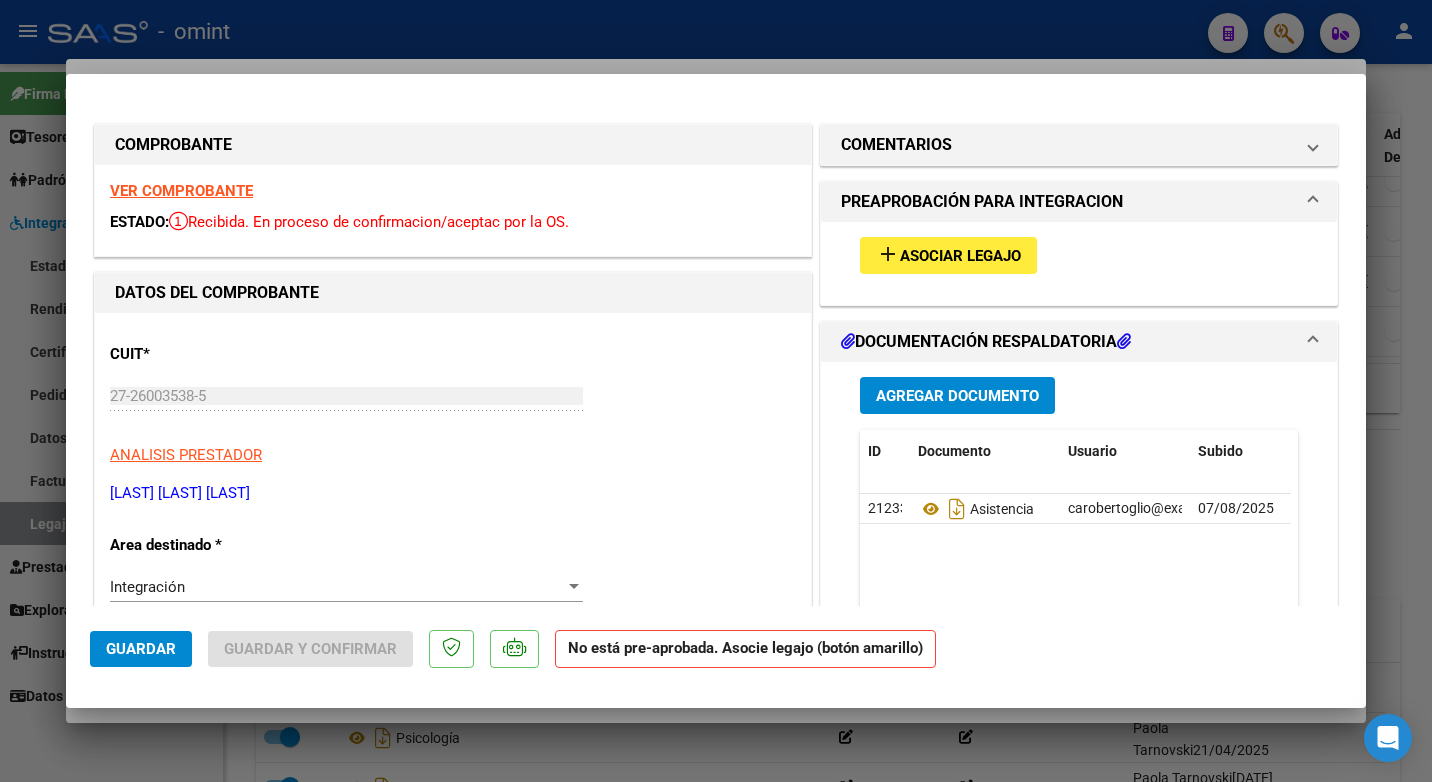 click on "VER COMPROBANTE" at bounding box center (181, 191) 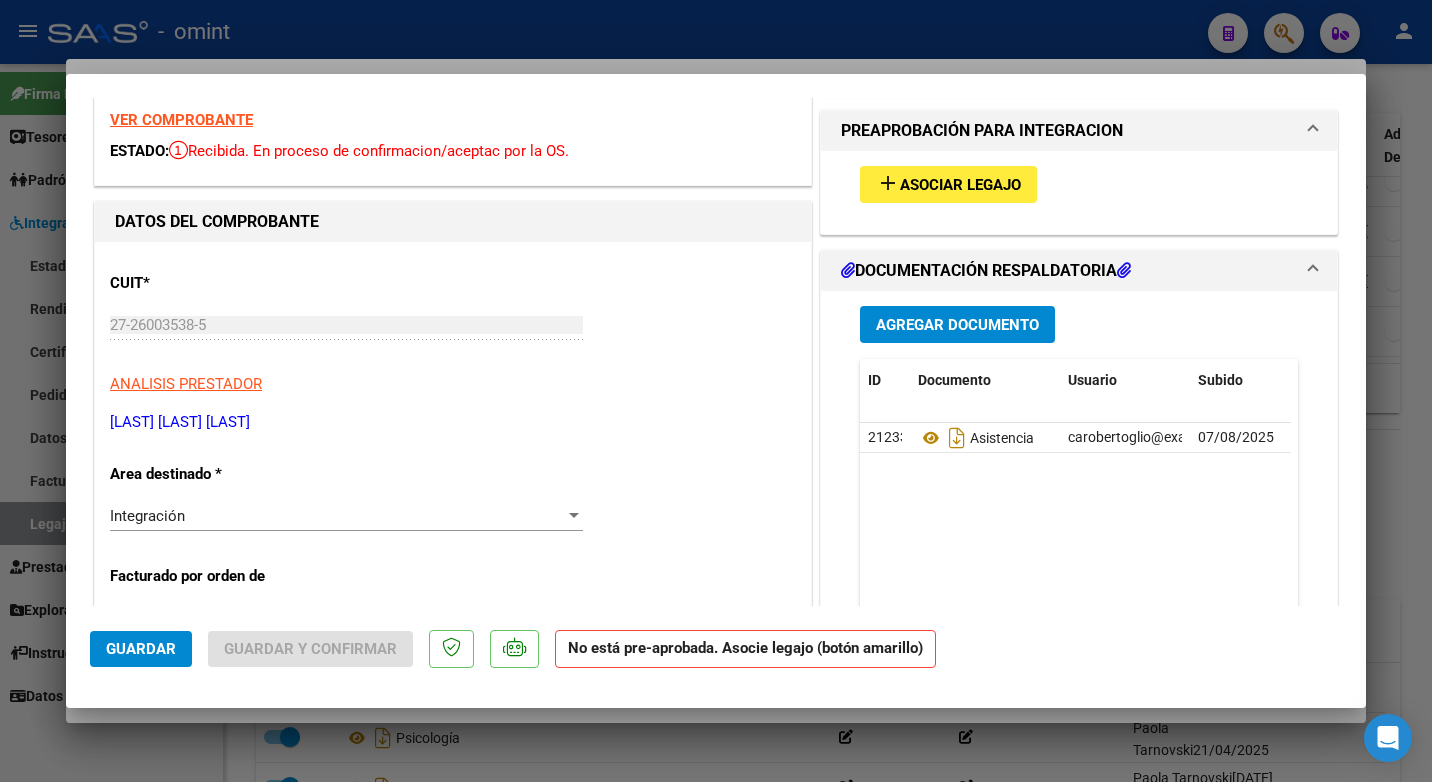 scroll, scrollTop: 0, scrollLeft: 0, axis: both 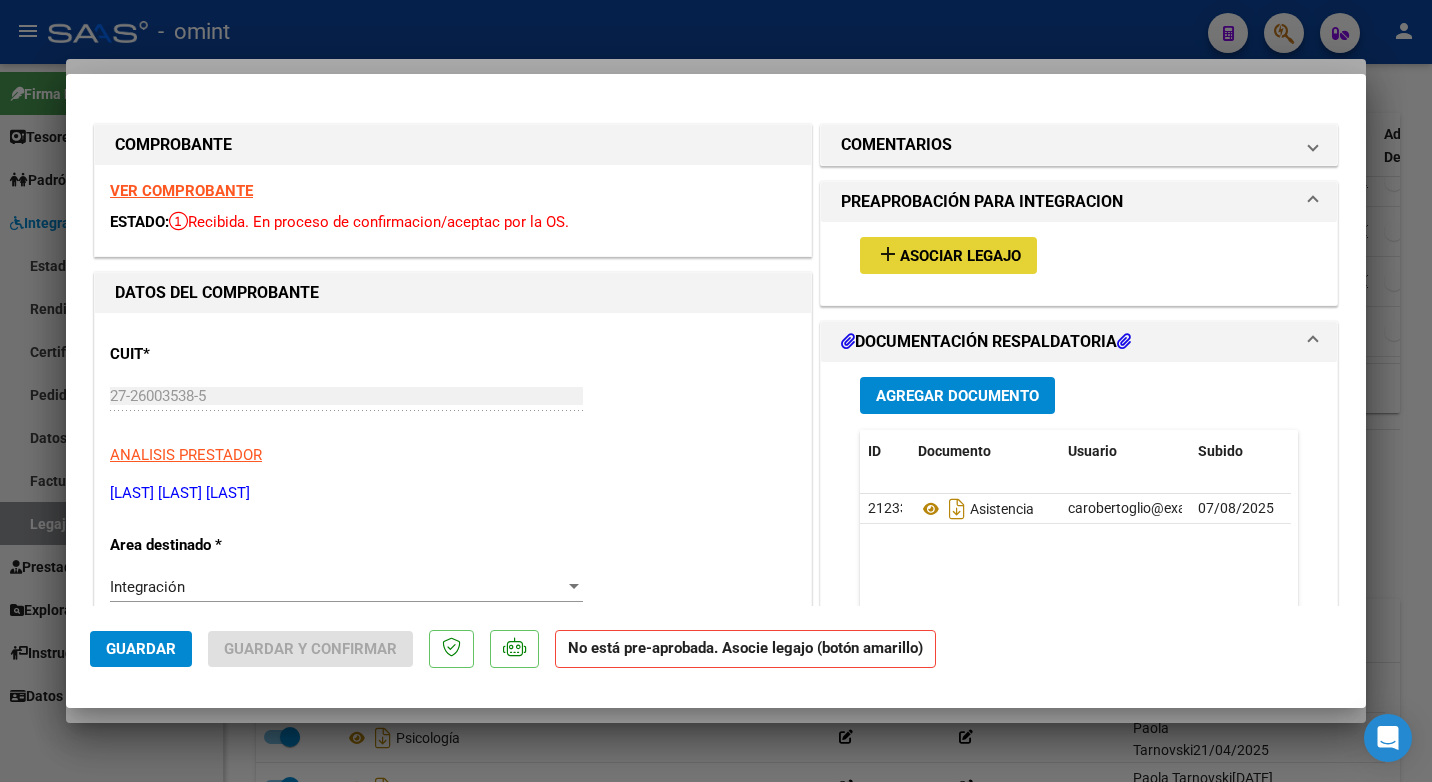 click on "Asociar Legajo" at bounding box center [960, 256] 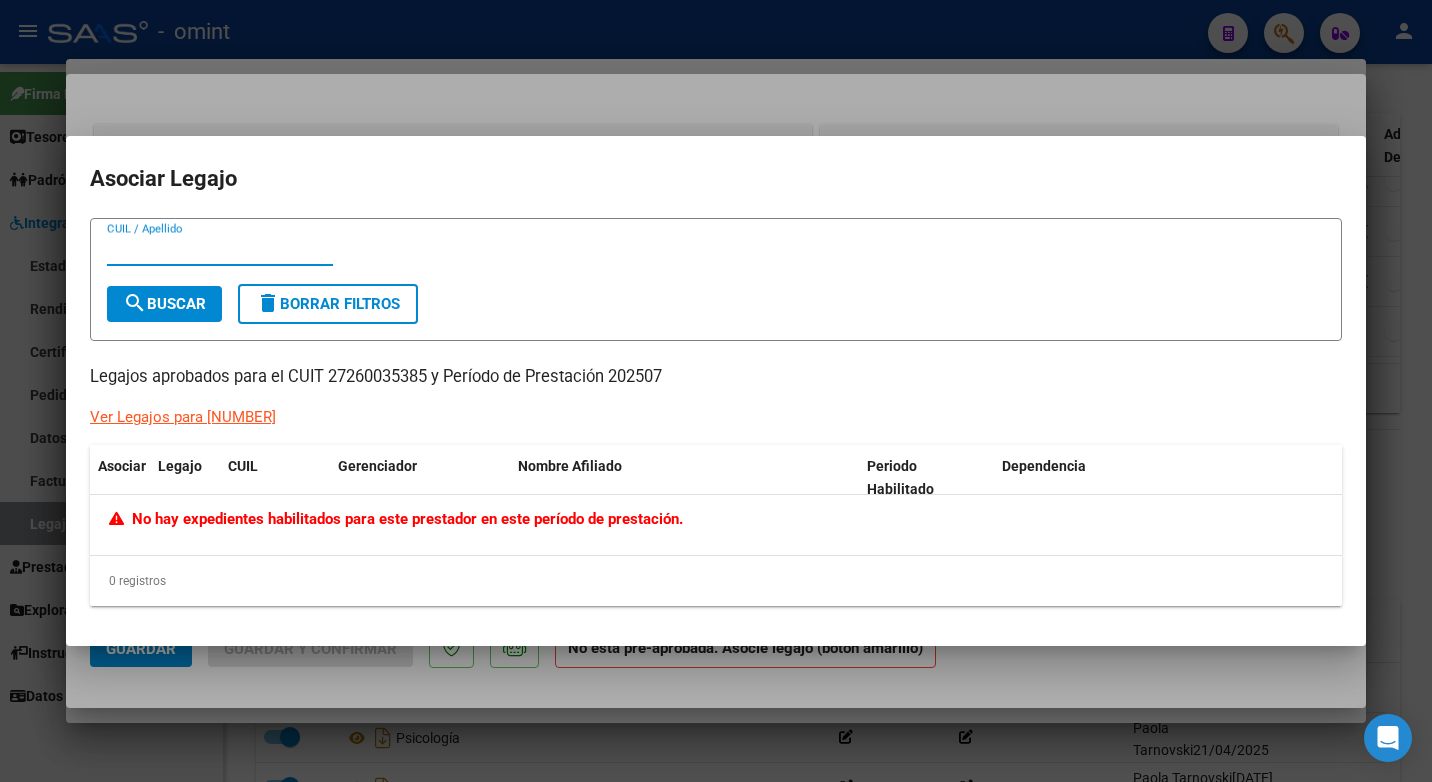 click at bounding box center [716, 391] 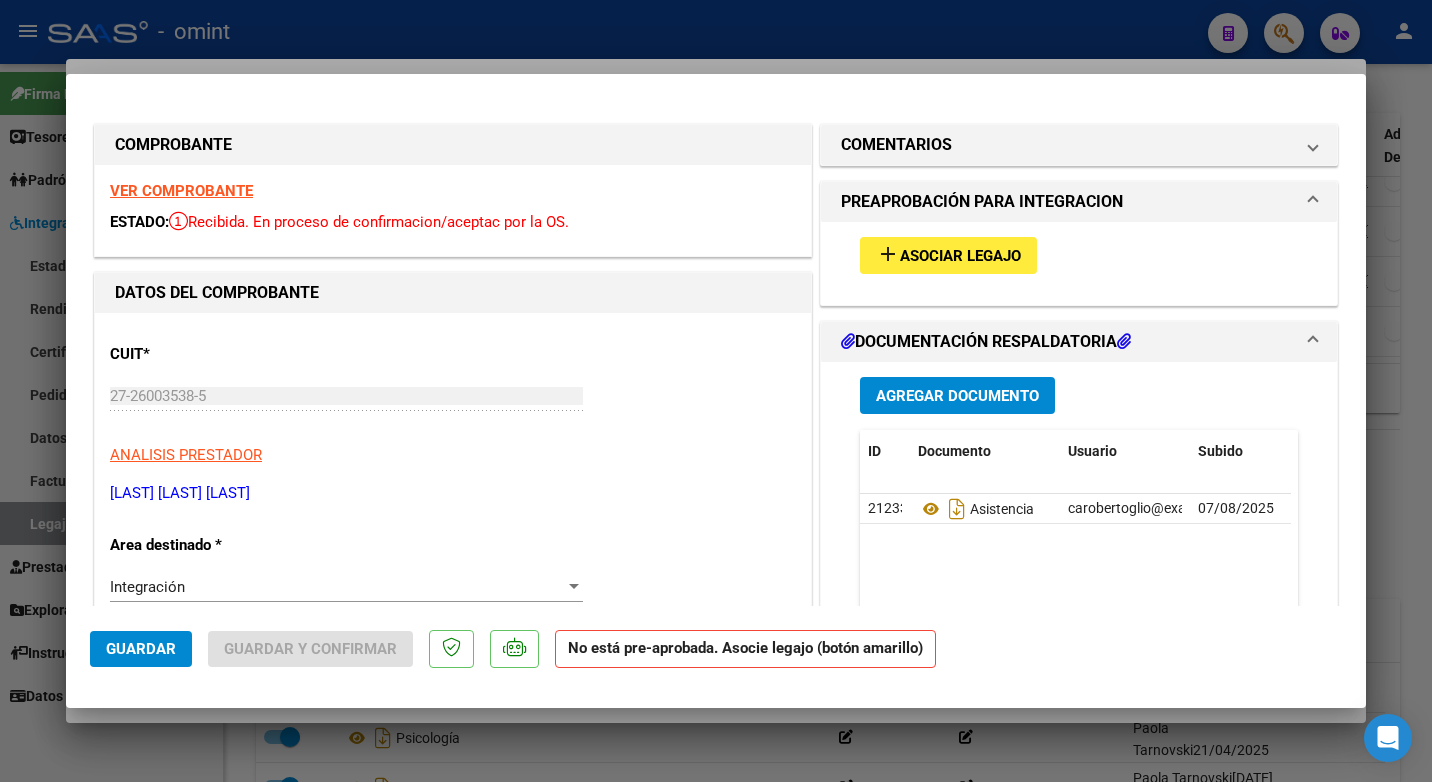 click at bounding box center (716, 391) 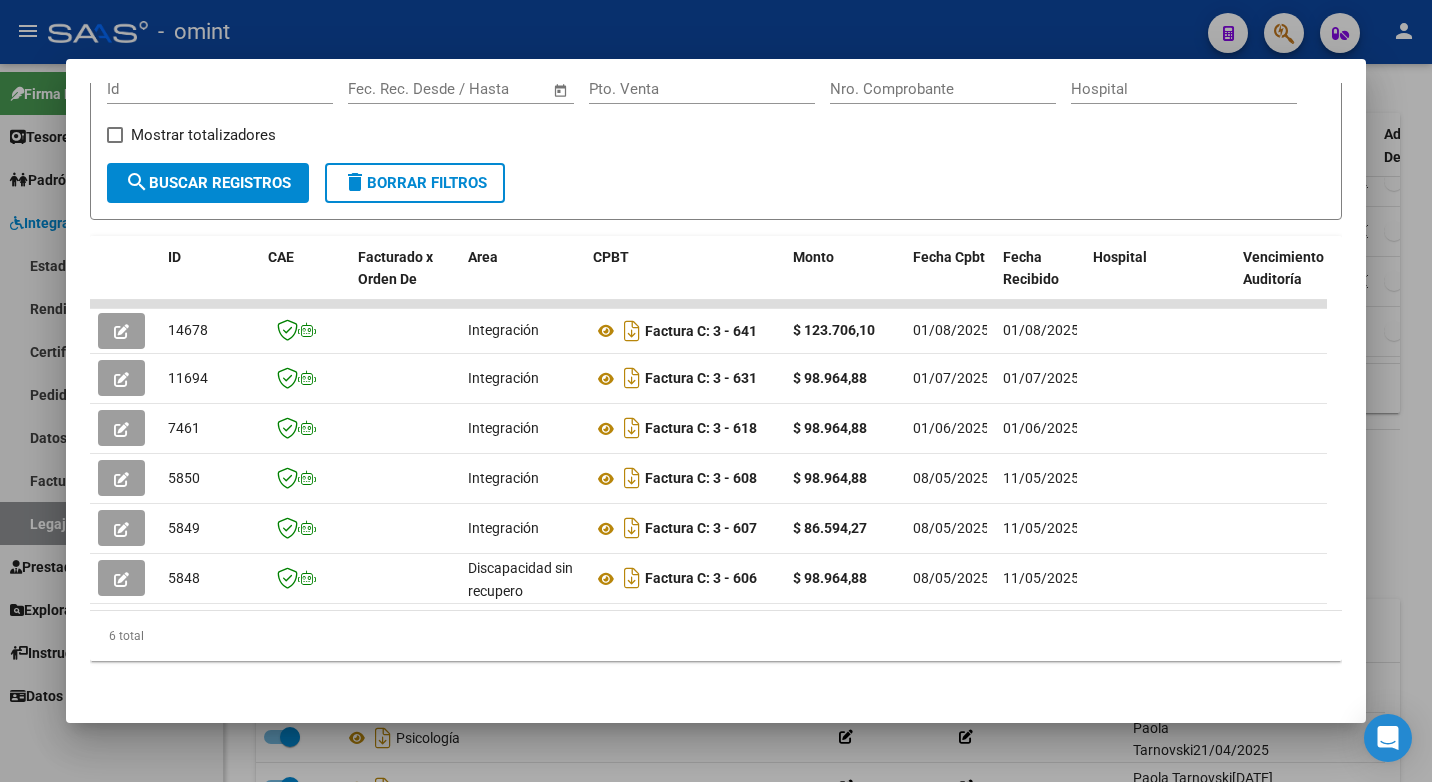 drag, startPoint x: 528, startPoint y: 27, endPoint x: 738, endPoint y: 28, distance: 210.00238 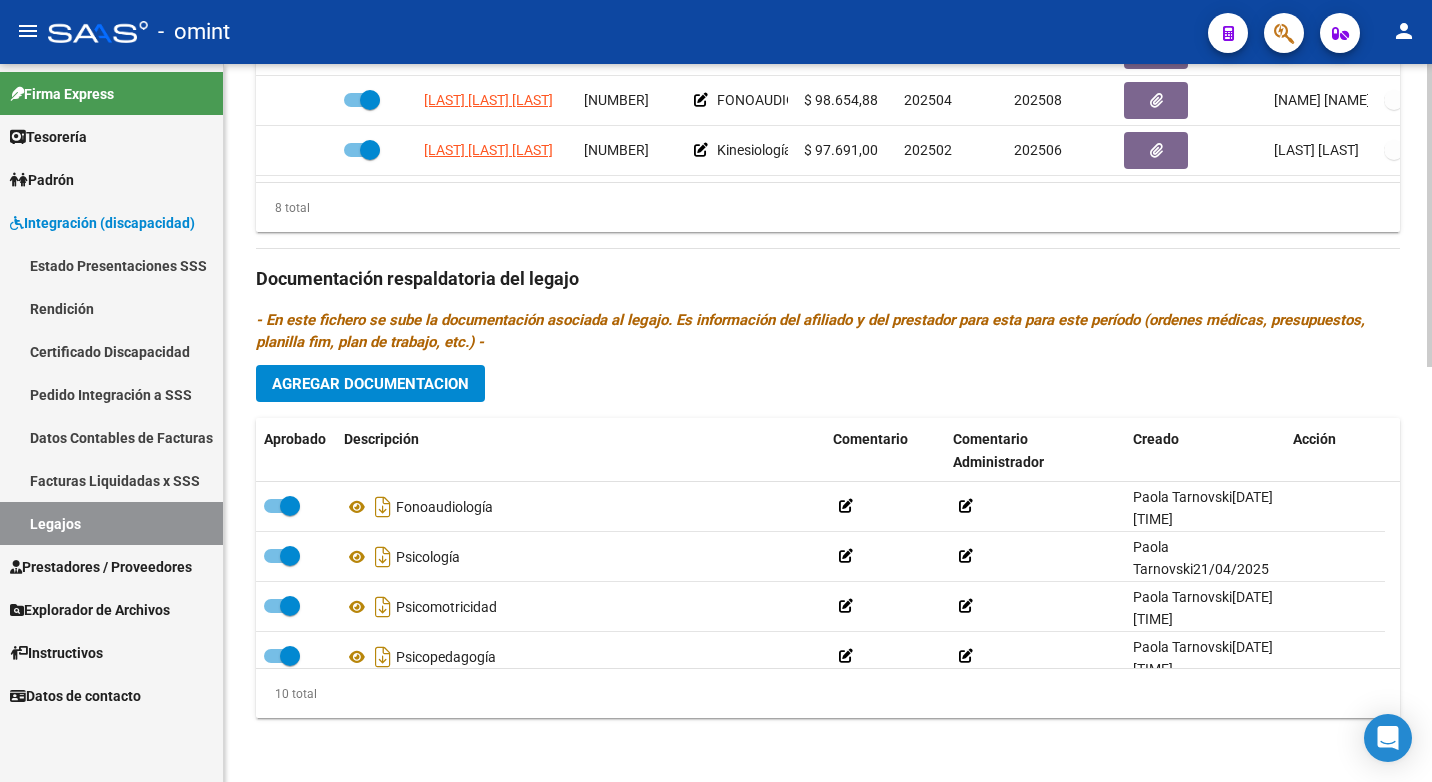 scroll, scrollTop: 781, scrollLeft: 0, axis: vertical 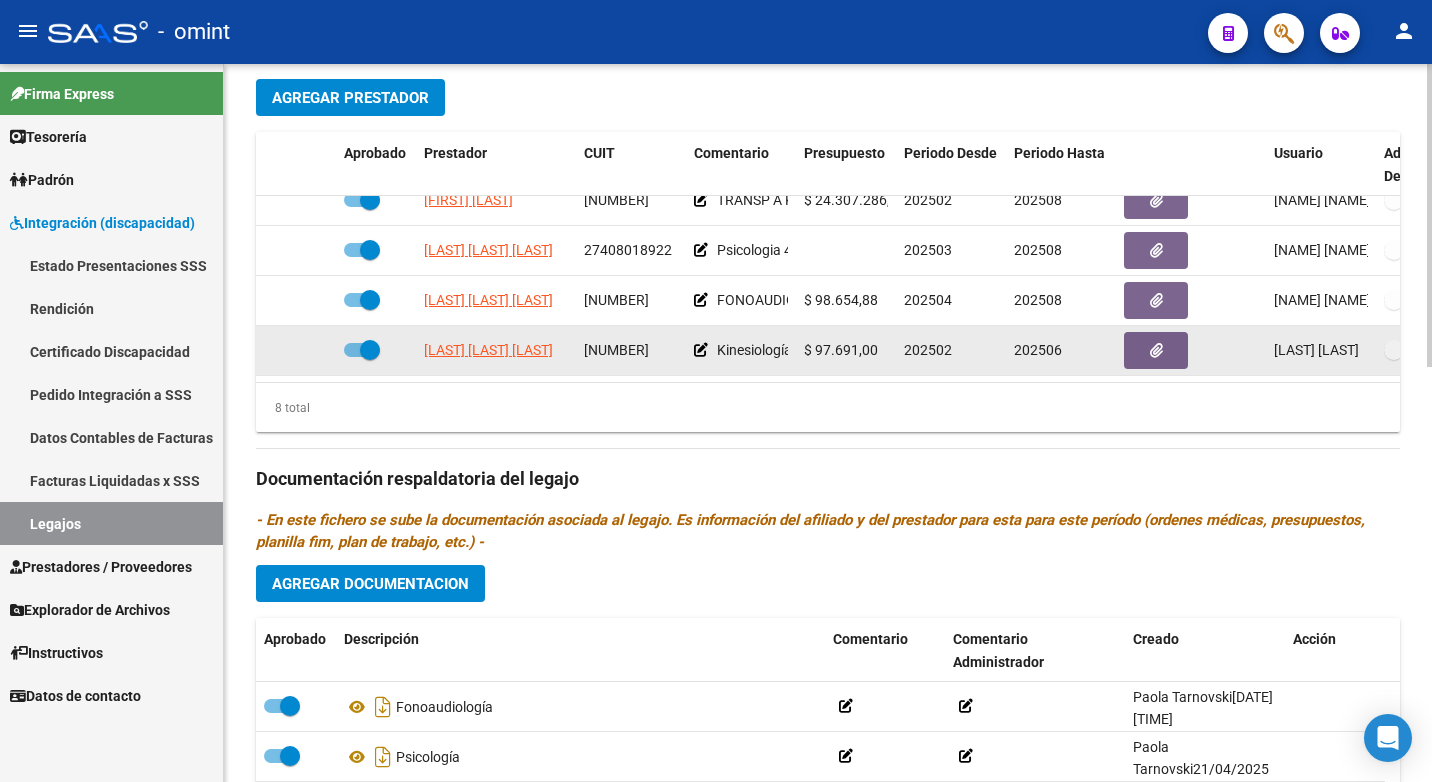 click at bounding box center [370, 350] 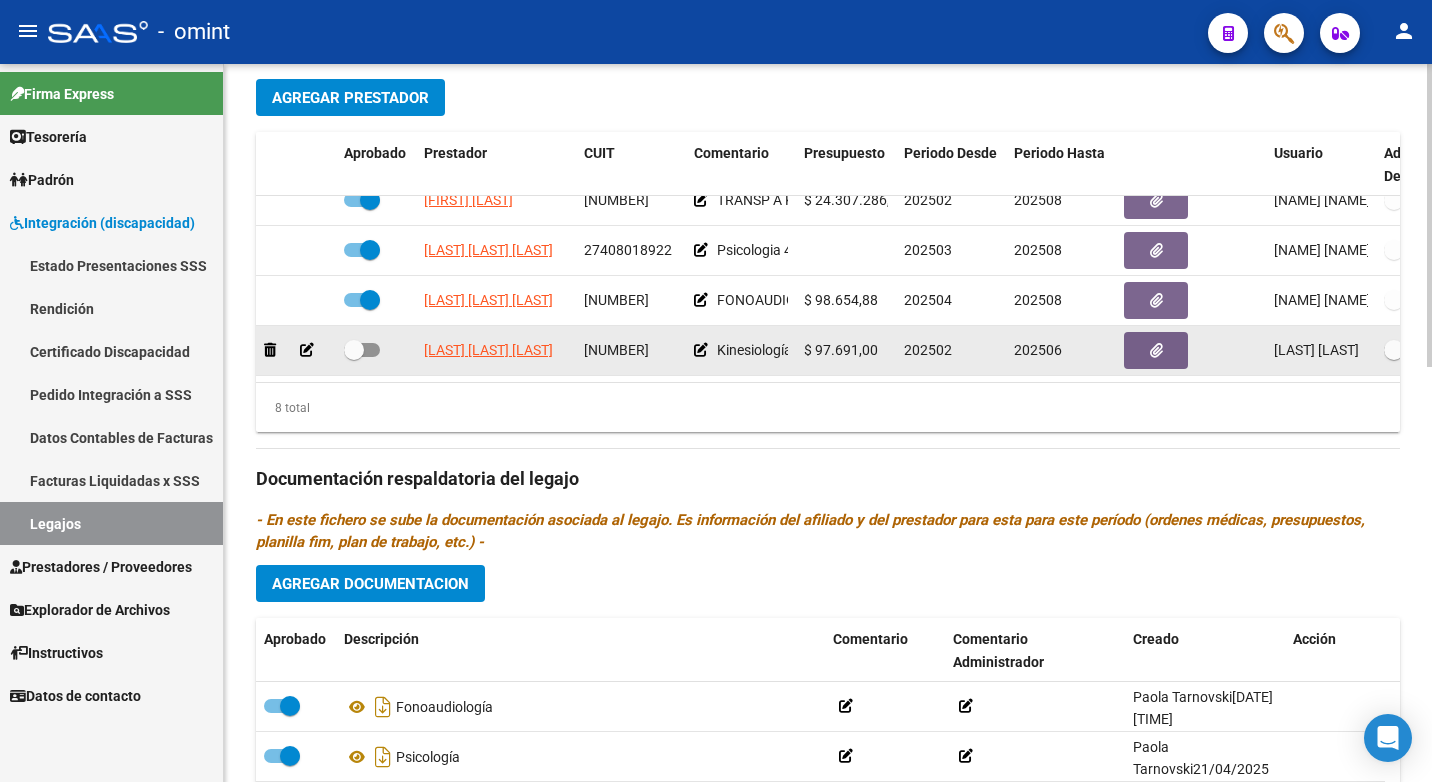 click 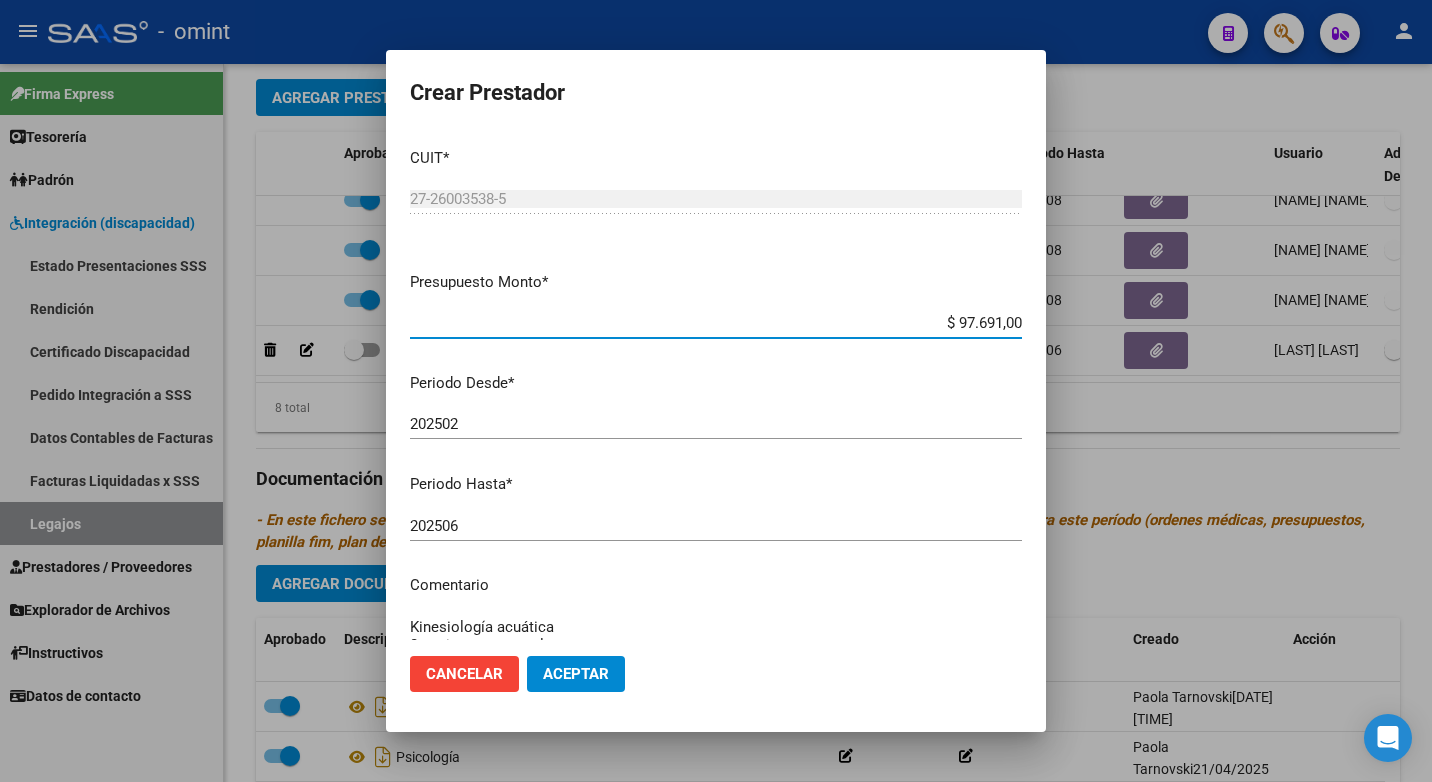 scroll, scrollTop: 100, scrollLeft: 0, axis: vertical 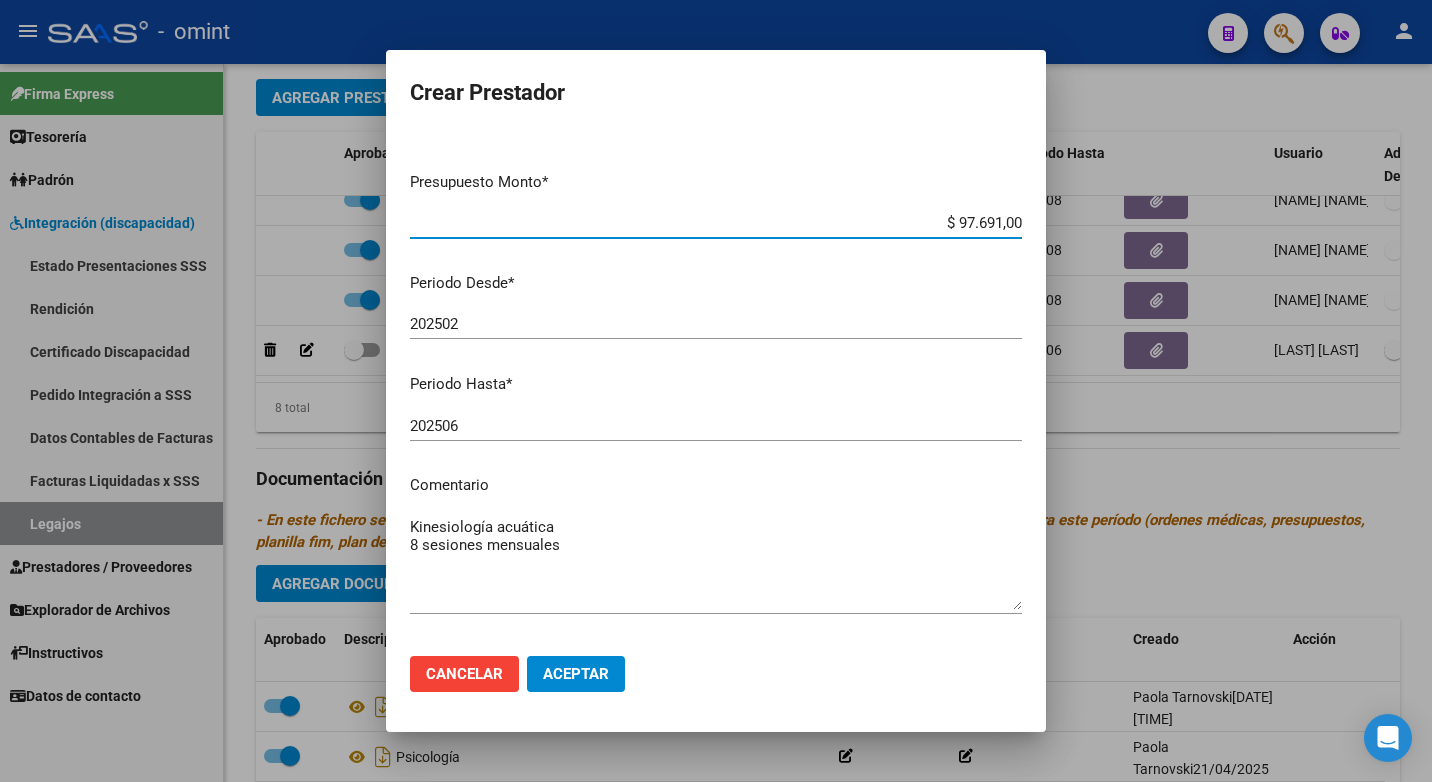 click on "202506" at bounding box center [716, 426] 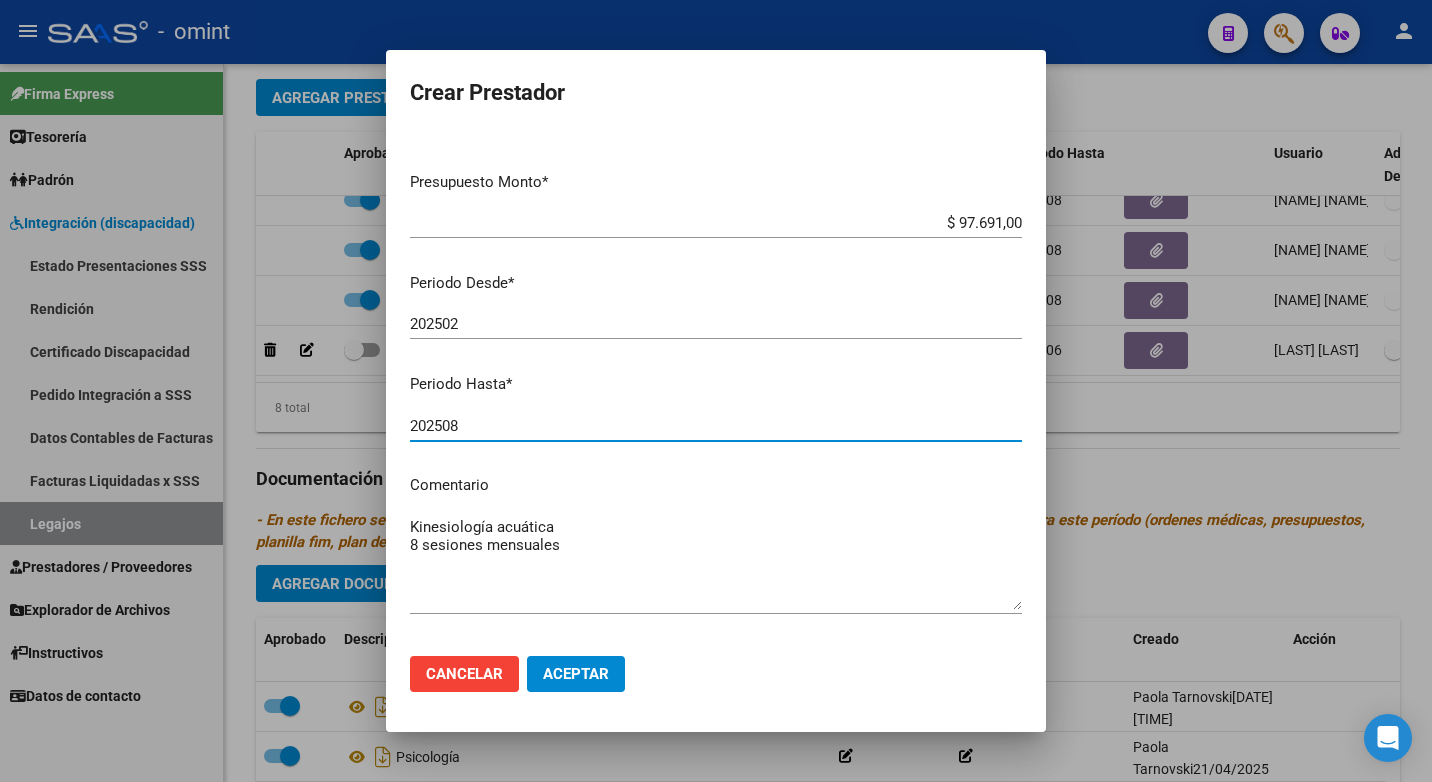 type on "202508" 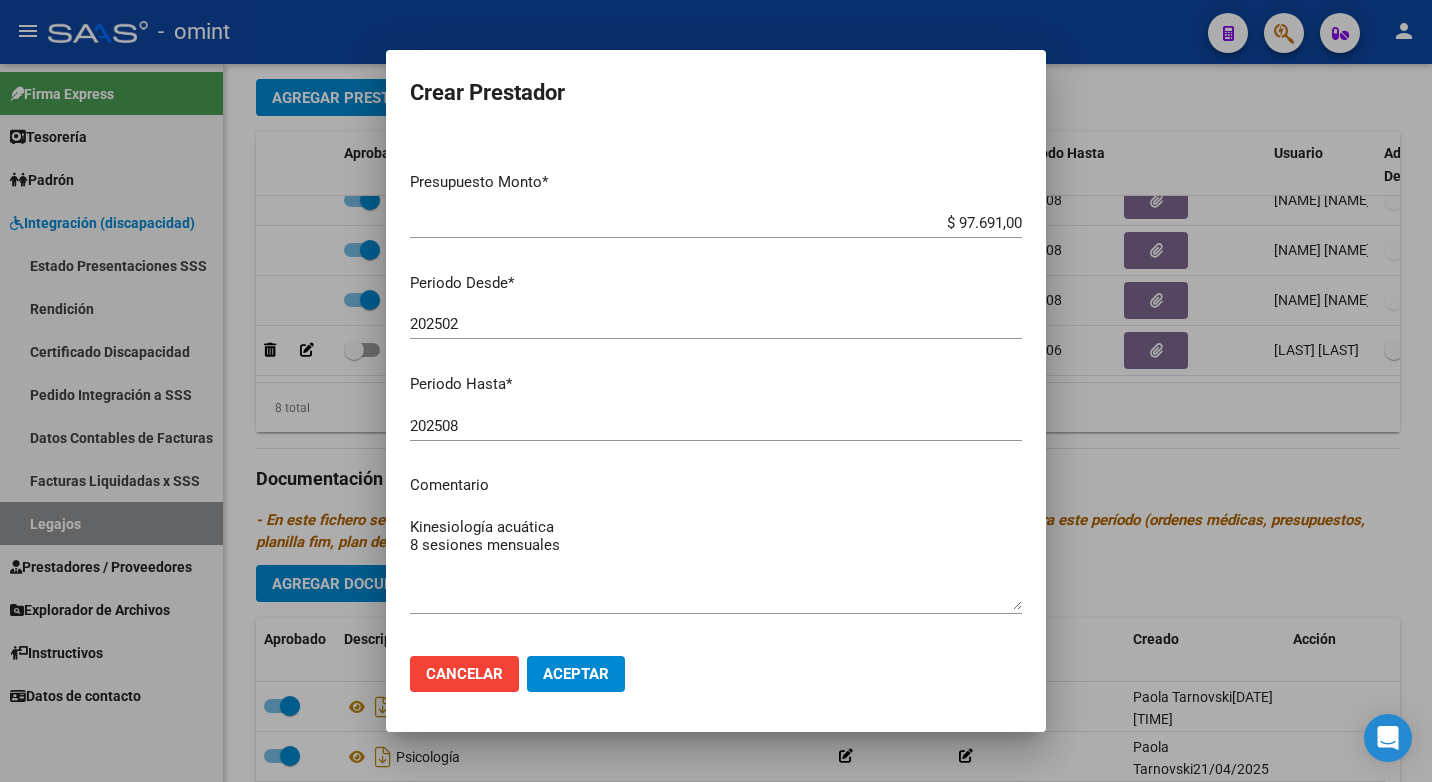 scroll, scrollTop: 177, scrollLeft: 0, axis: vertical 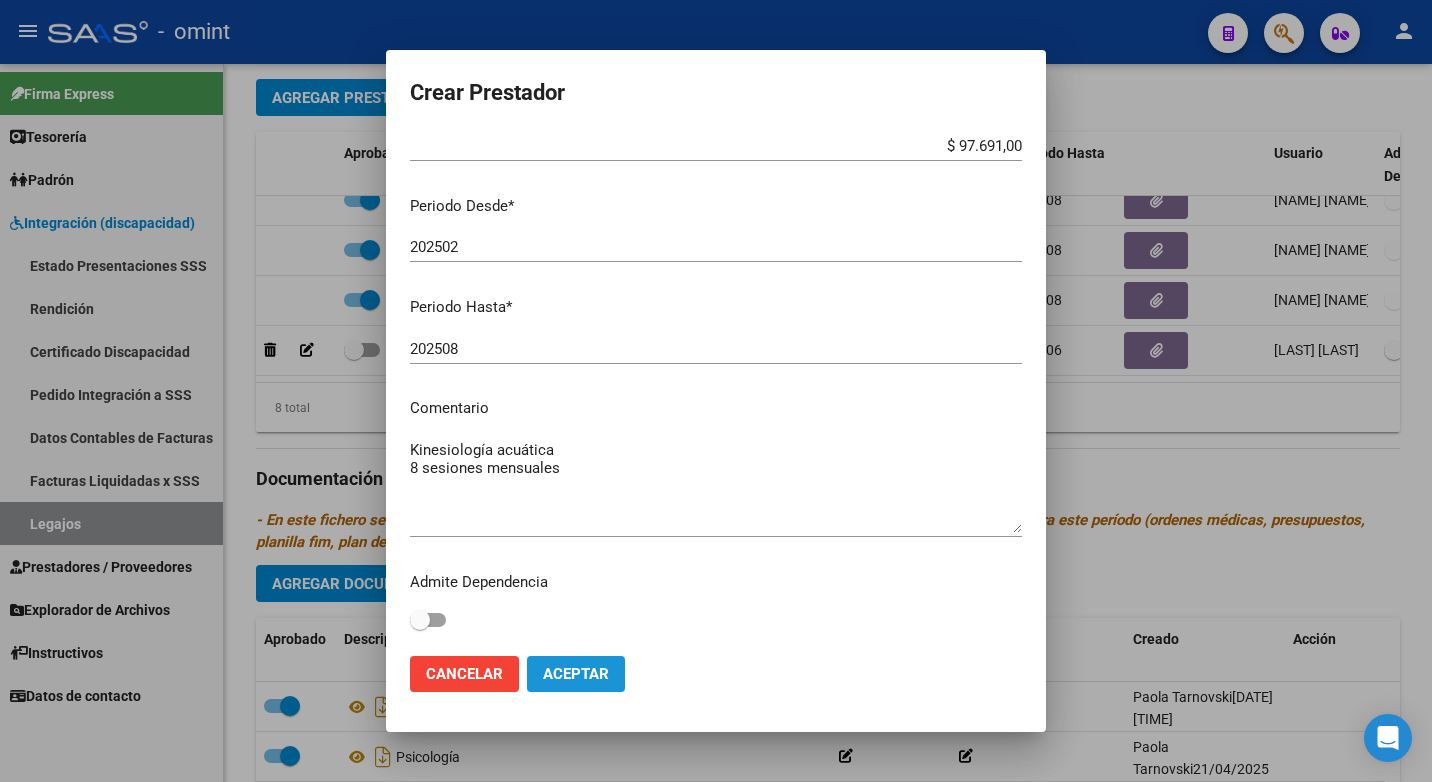 click on "Aceptar" 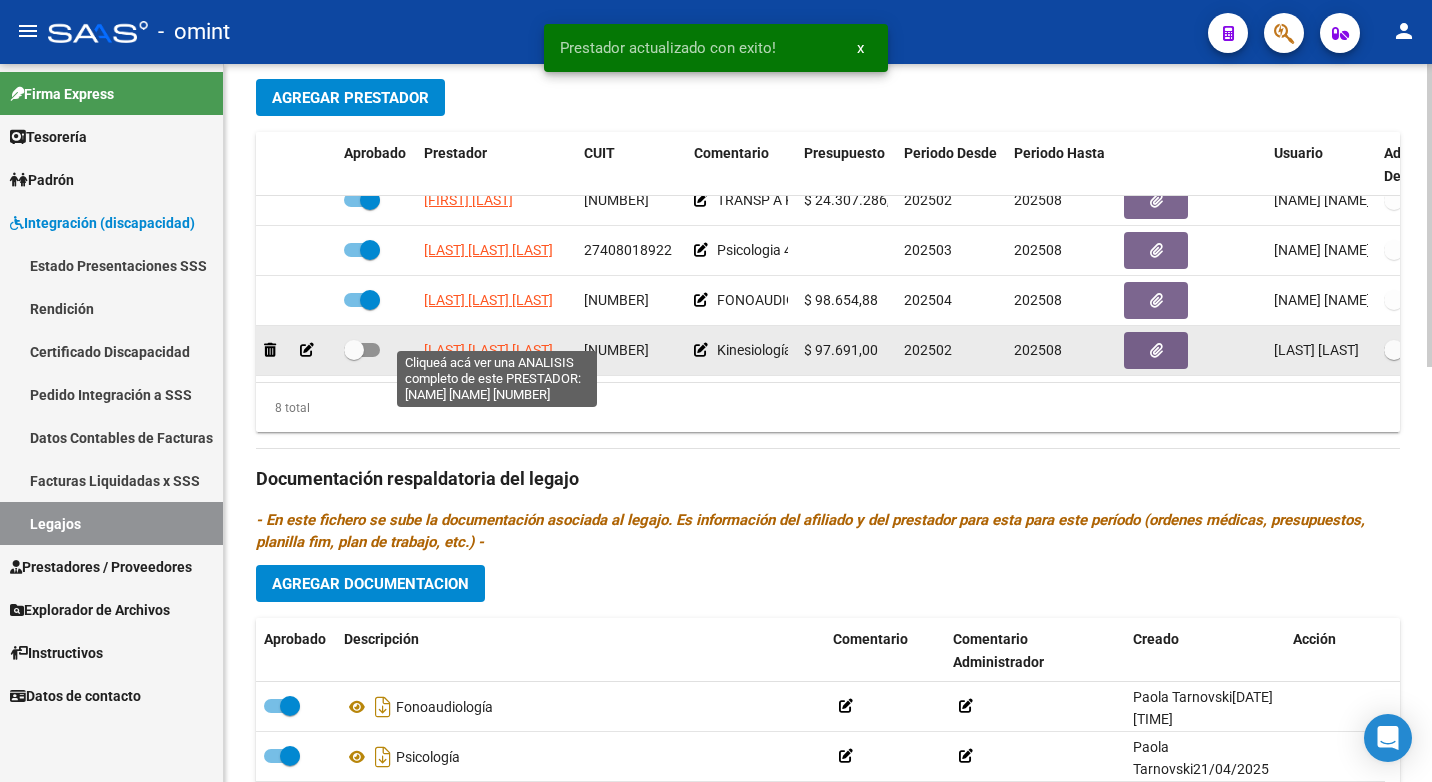 click on "BERTOGLIO CAROLINA" 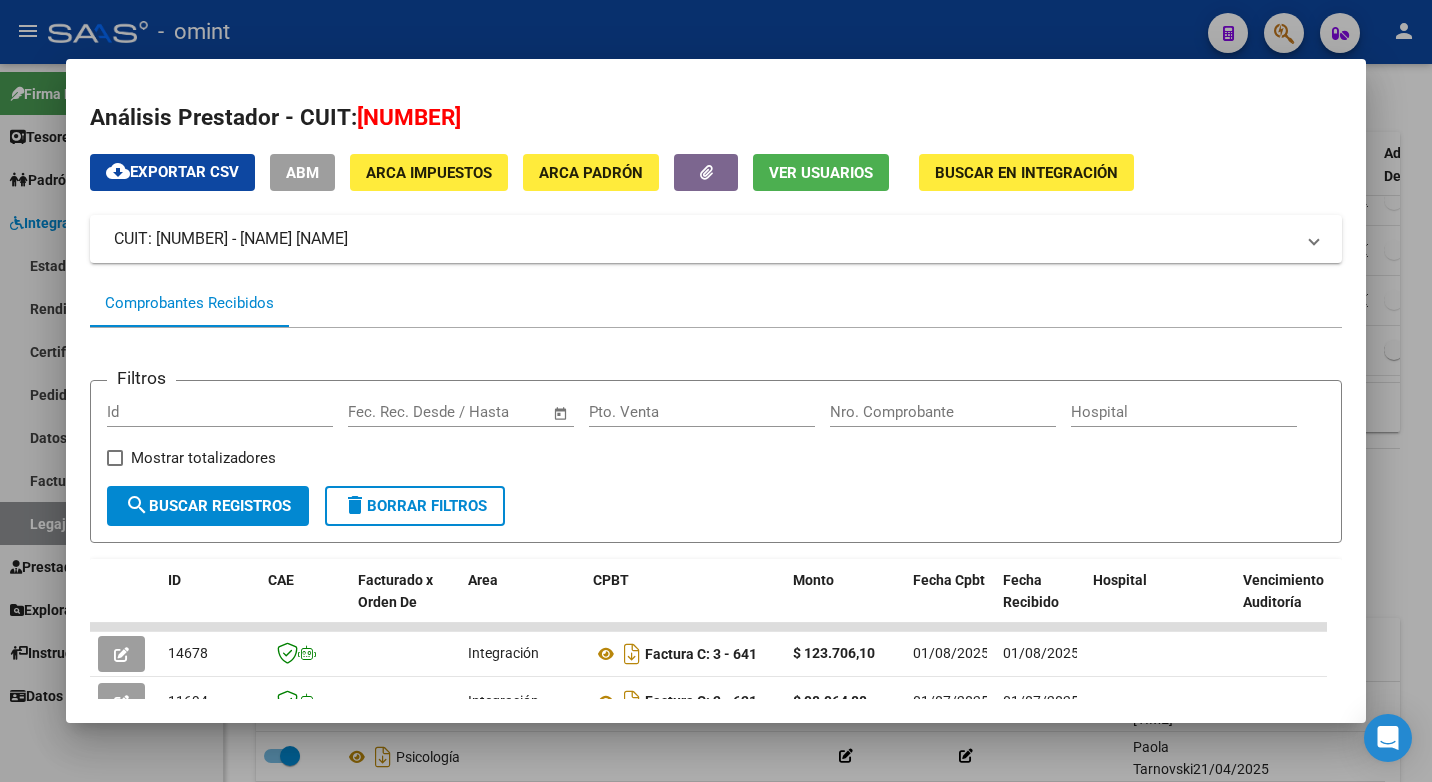 click at bounding box center (716, 391) 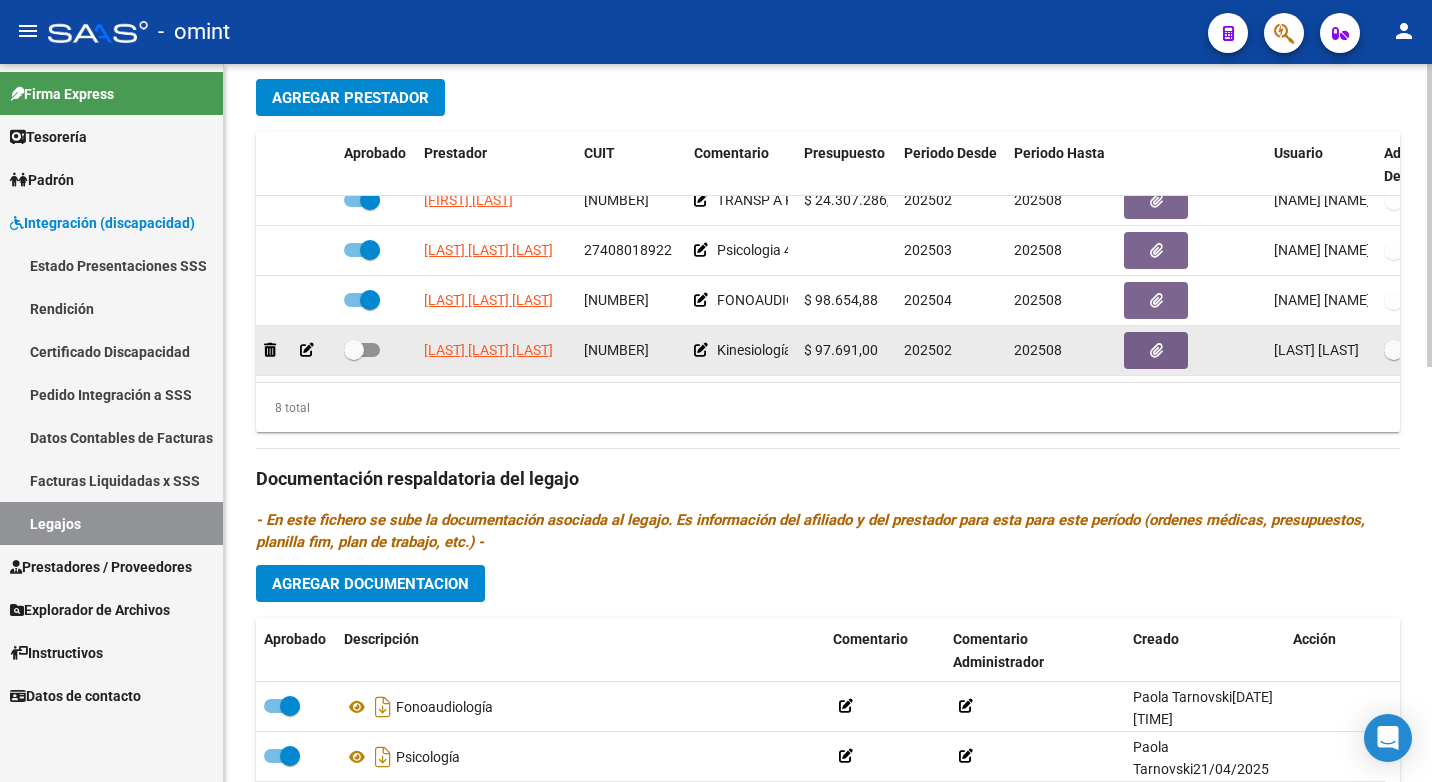 click at bounding box center [354, 350] 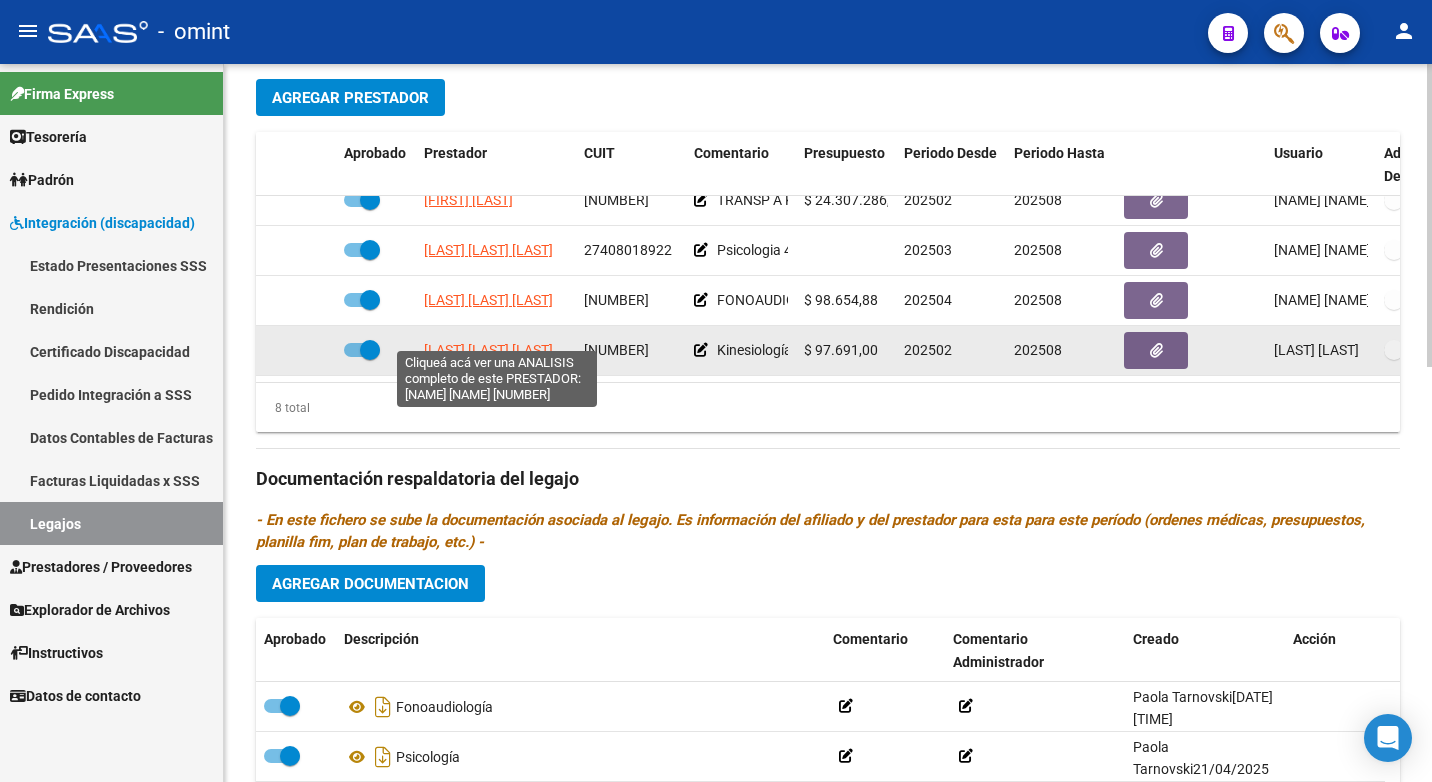 click on "BERTOGLIO CAROLINA" 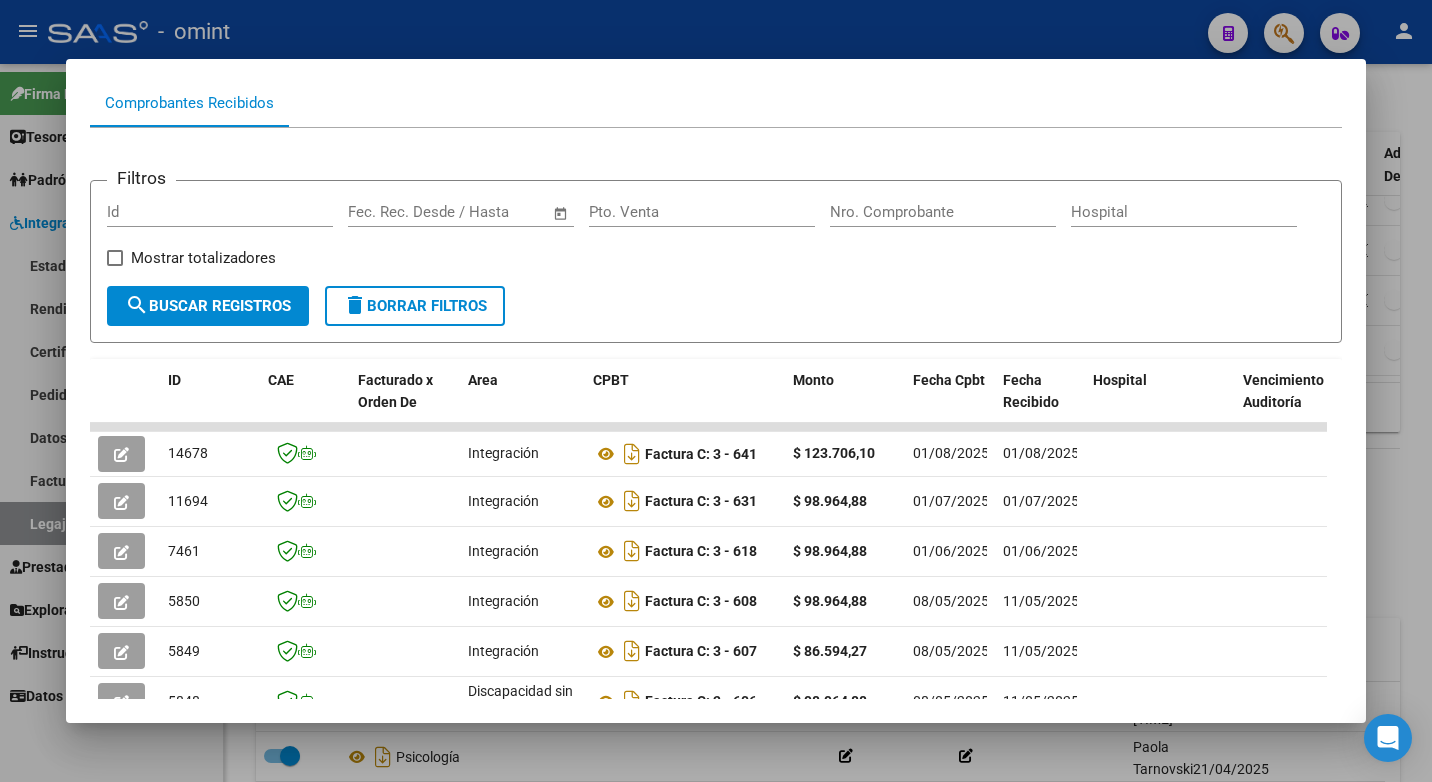 scroll, scrollTop: 347, scrollLeft: 0, axis: vertical 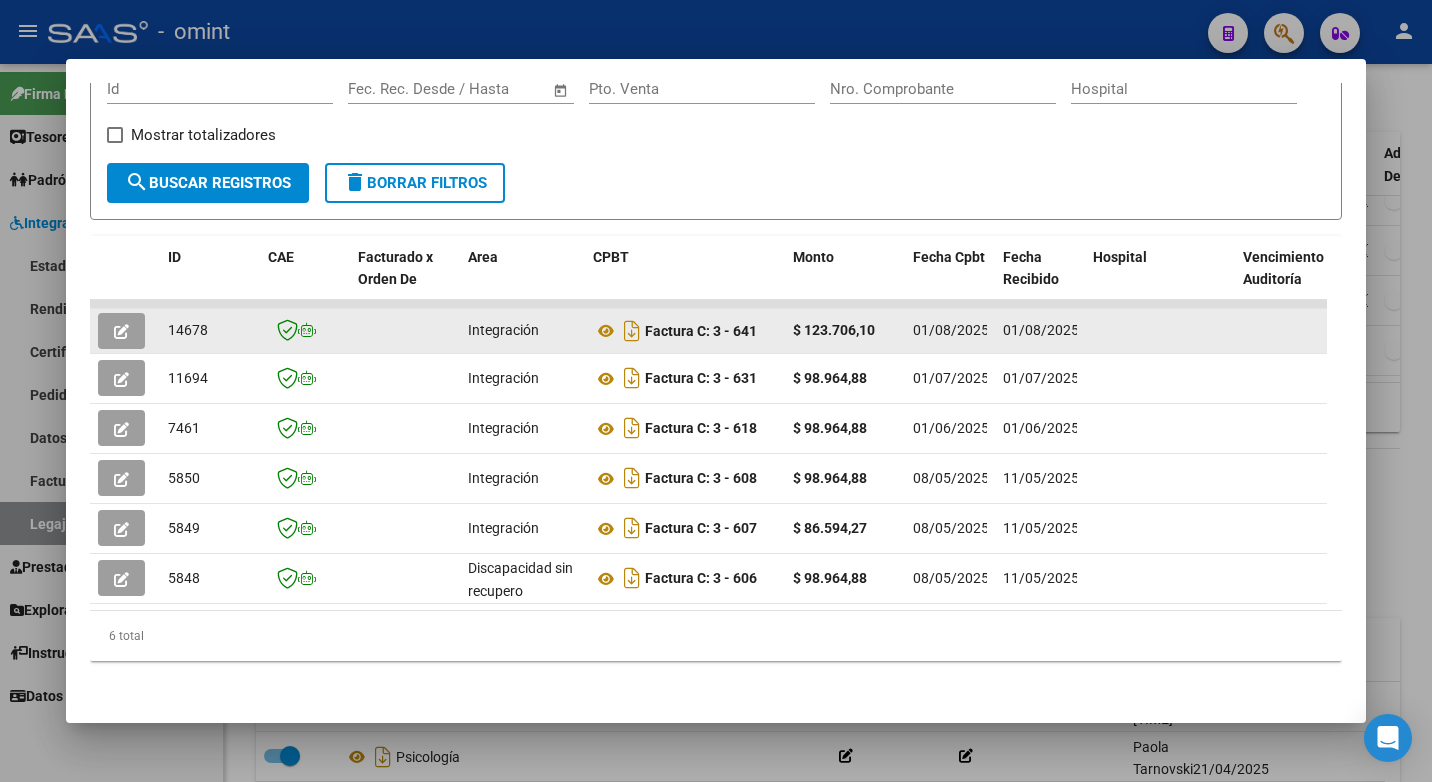 click 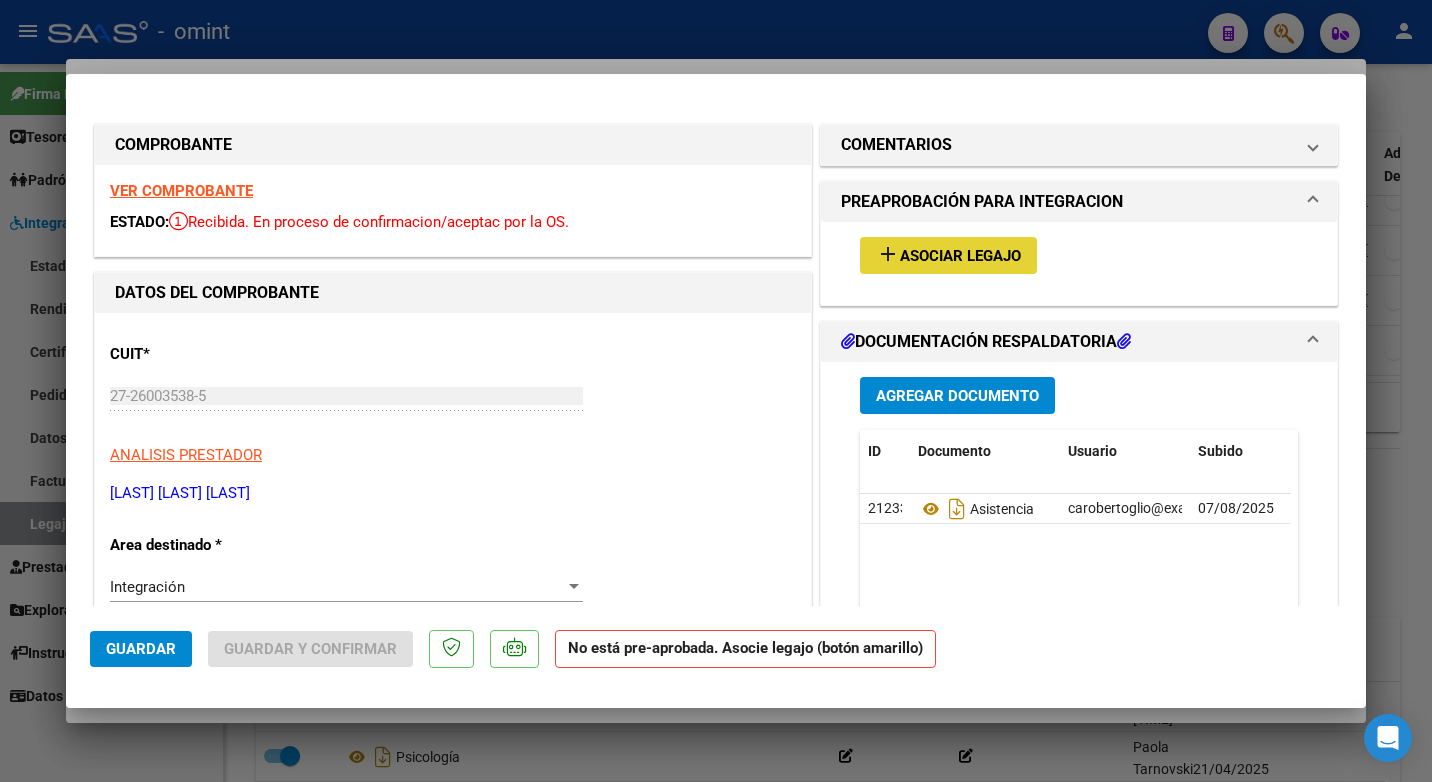 click on "Asociar Legajo" at bounding box center (960, 256) 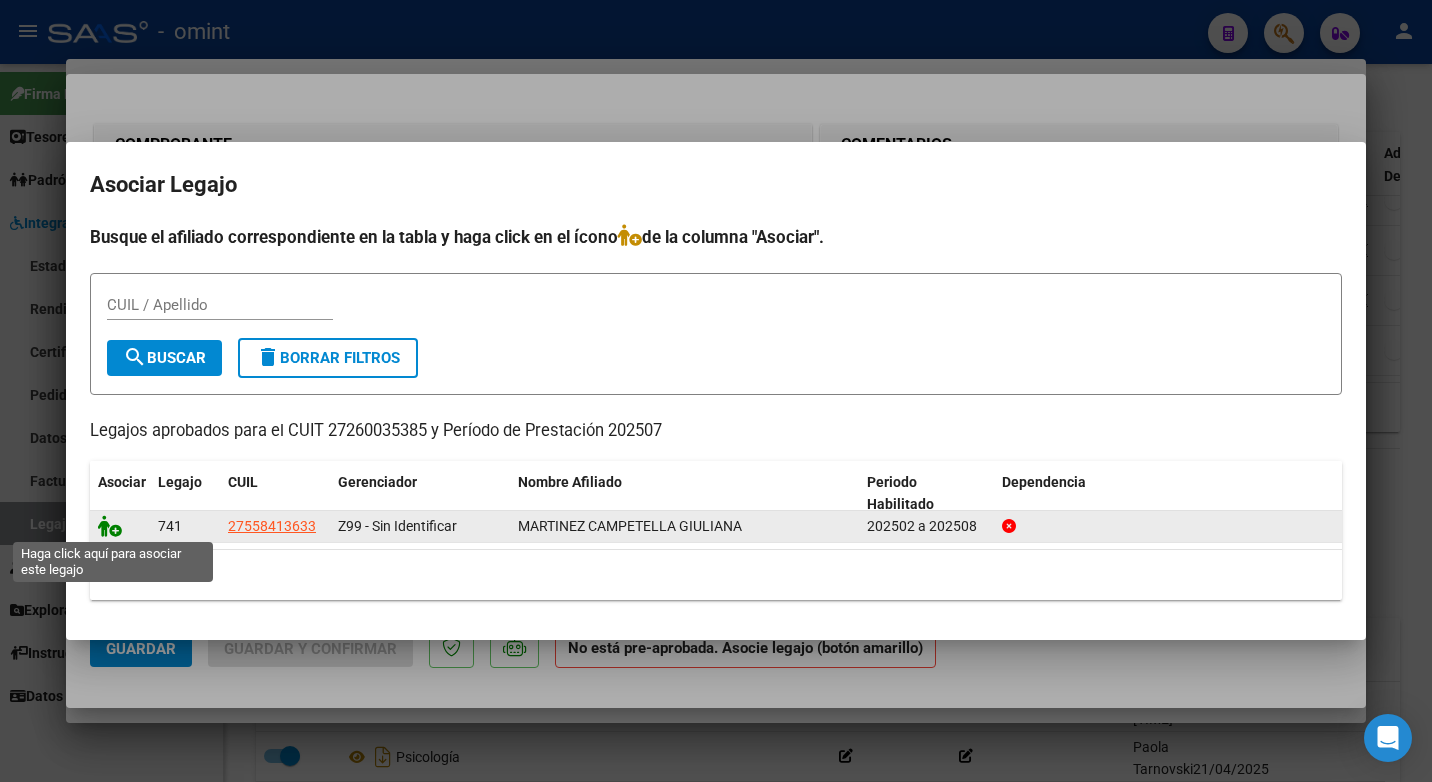 click 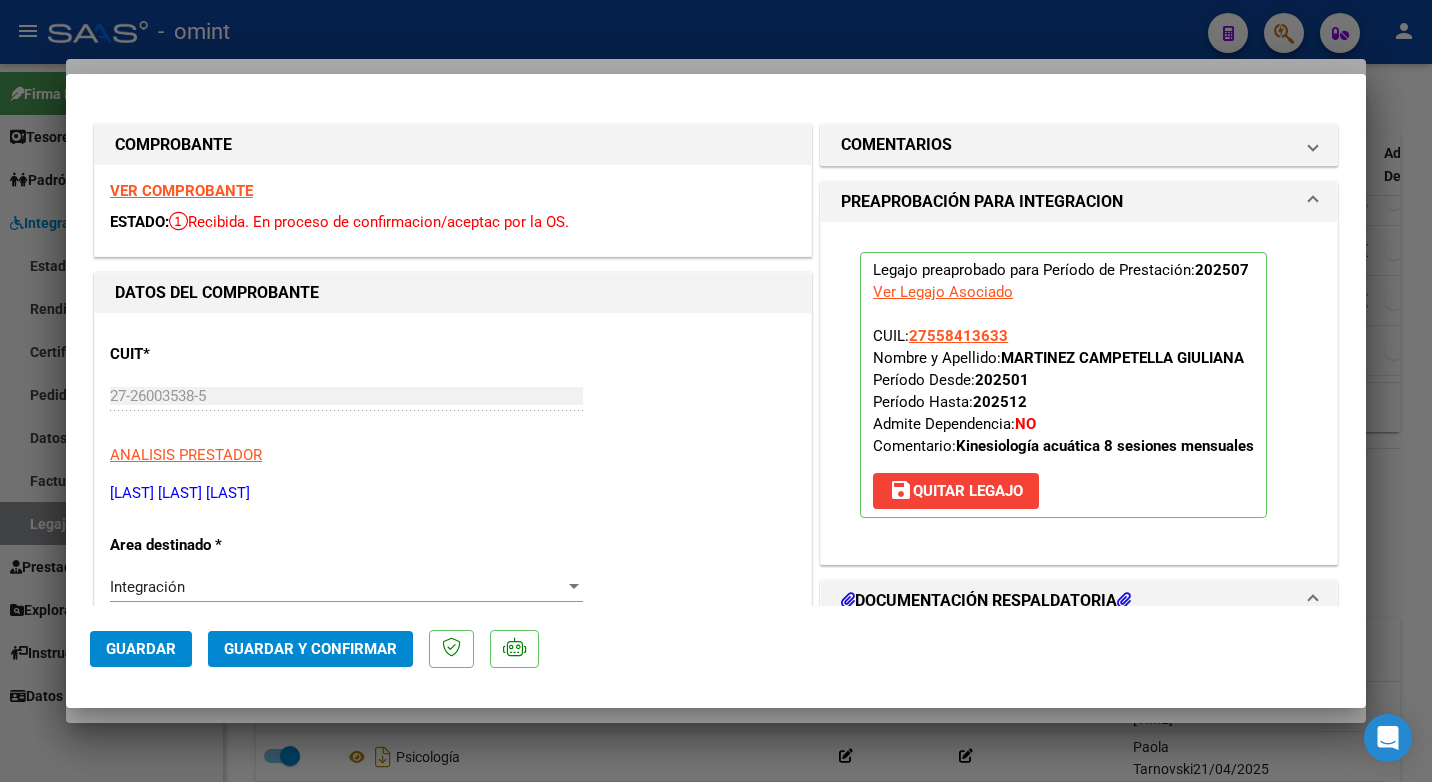 click on "VER COMPROBANTE" at bounding box center (181, 191) 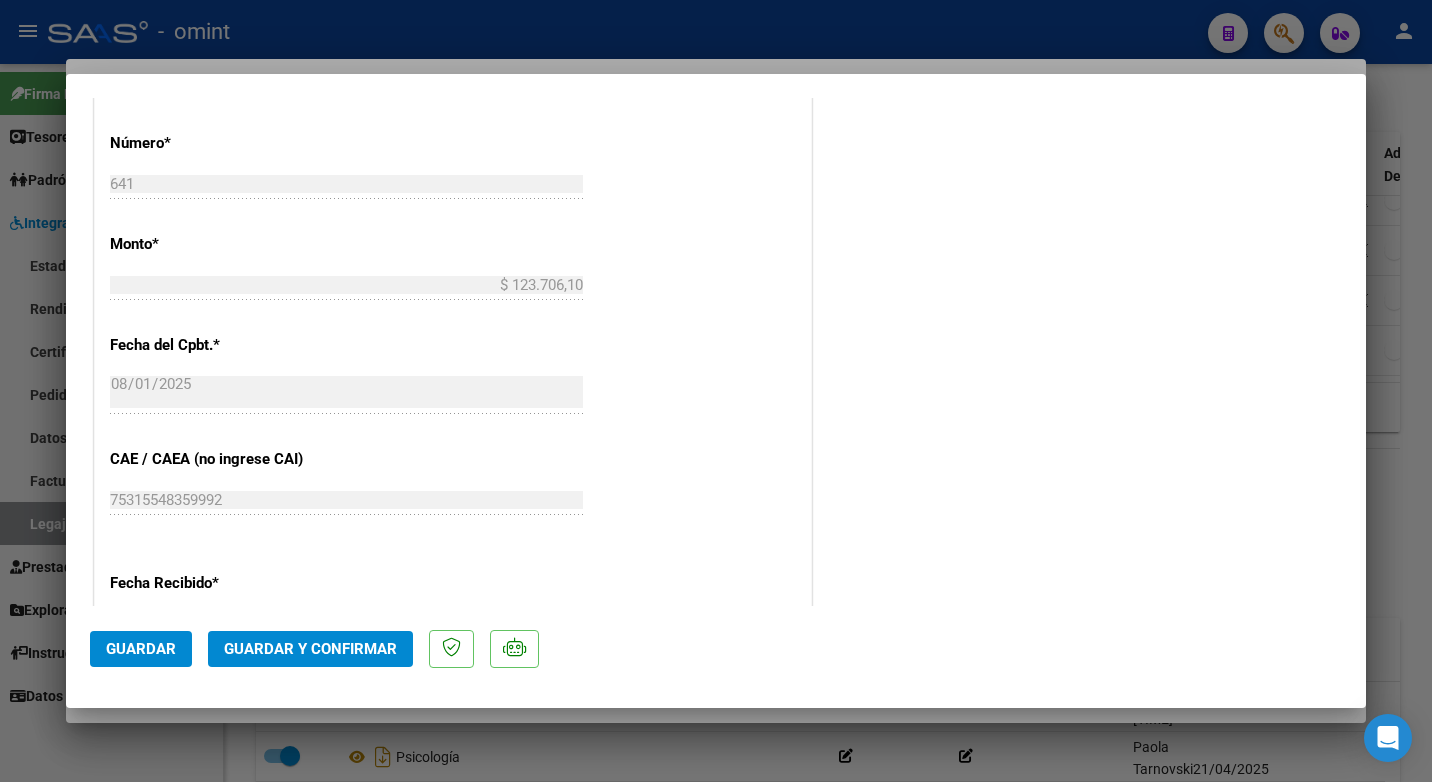 scroll, scrollTop: 1423, scrollLeft: 0, axis: vertical 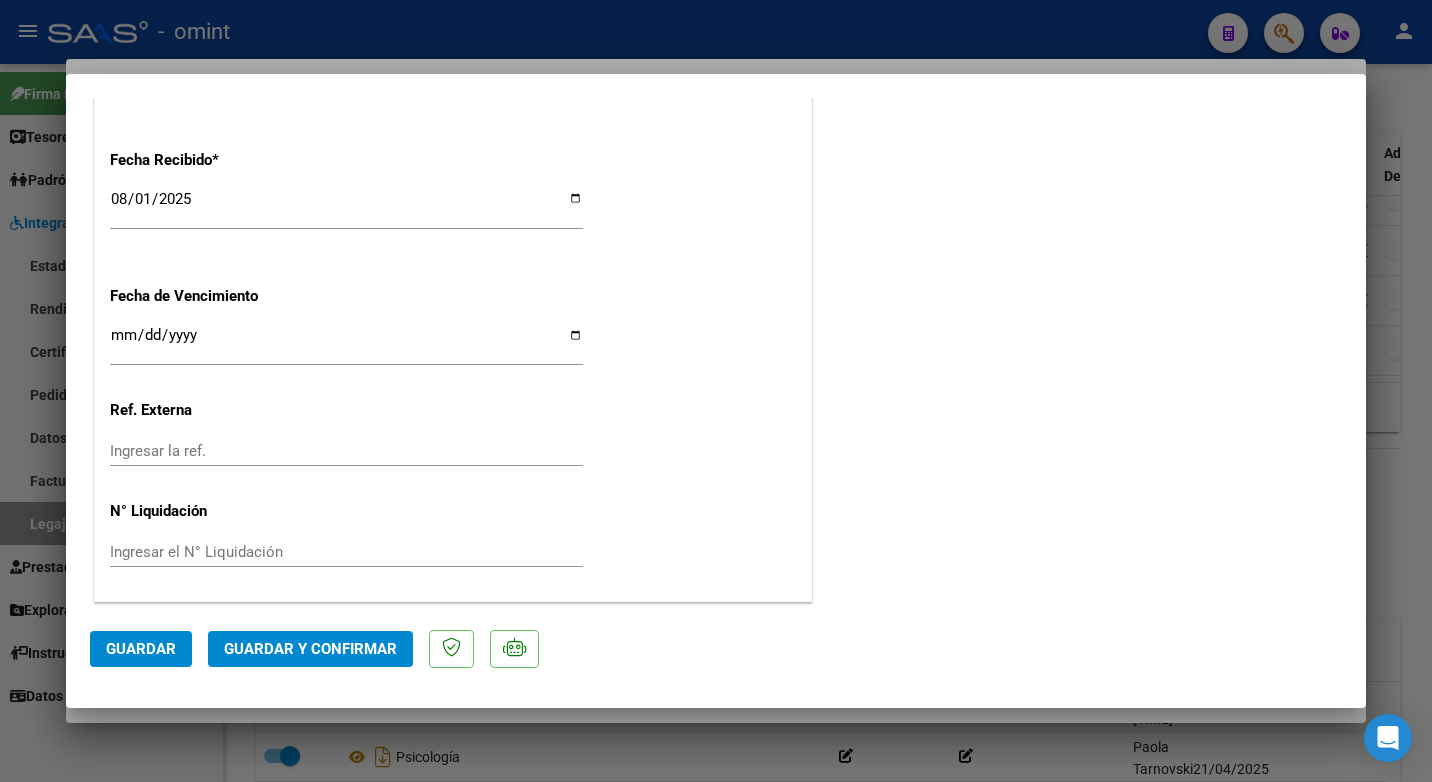 click on "Guardar y Confirmar" 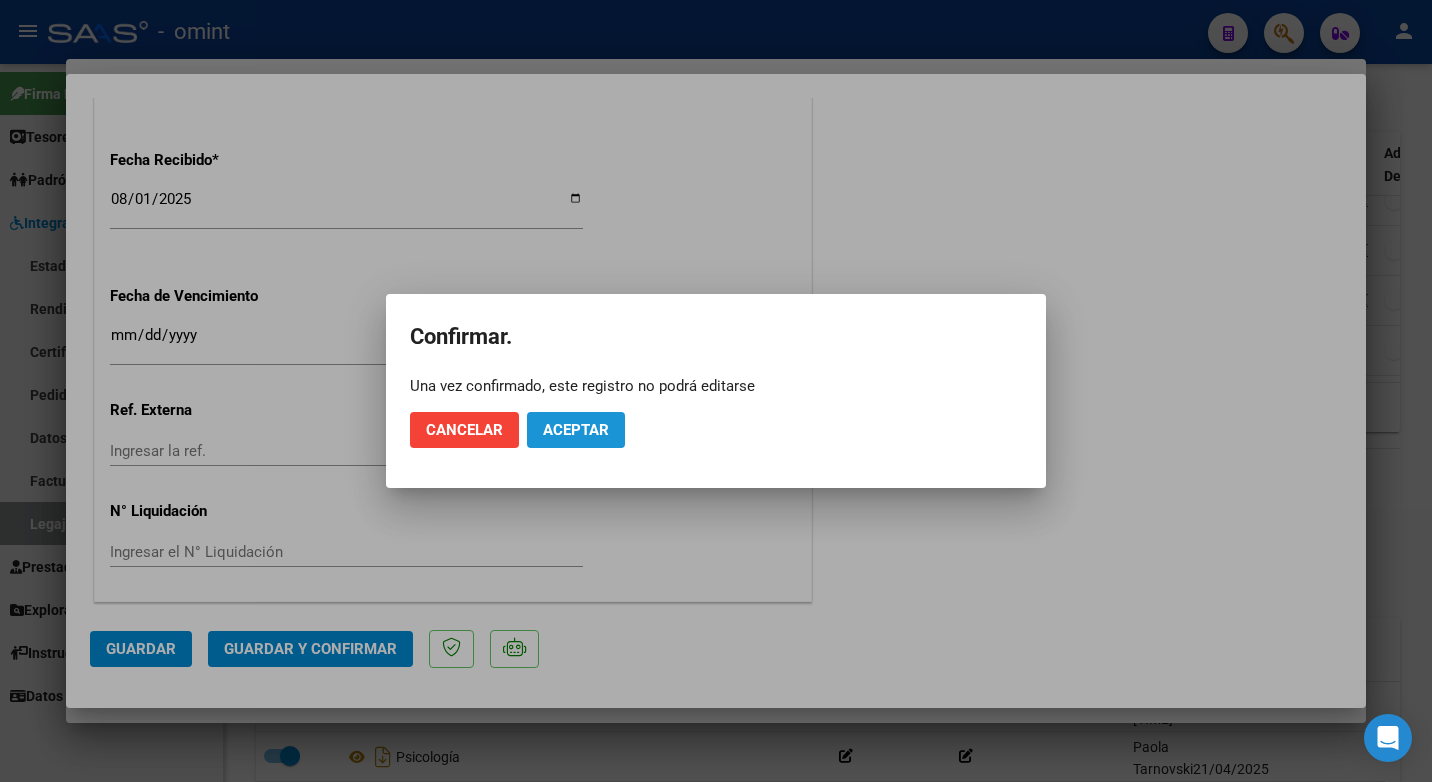 click on "Aceptar" 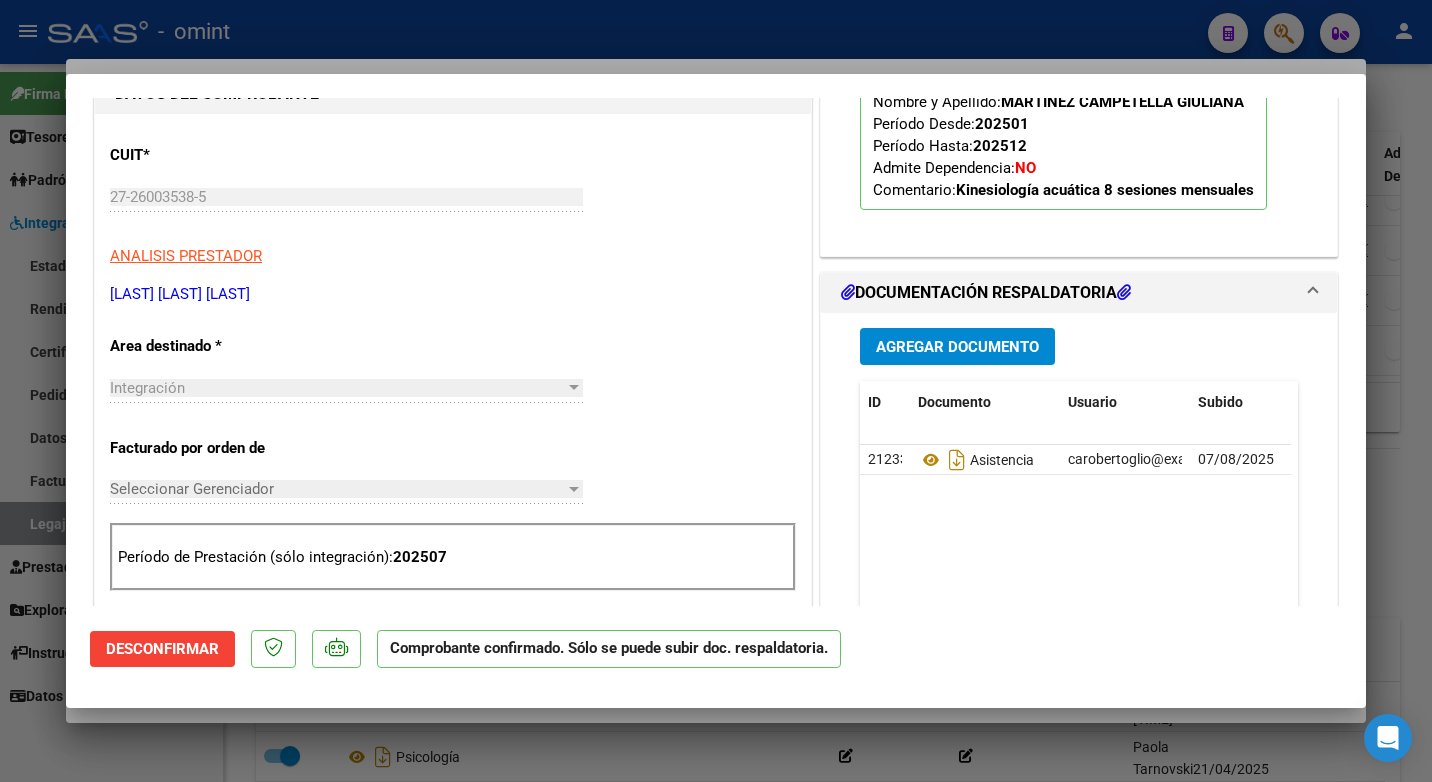 scroll, scrollTop: 0, scrollLeft: 0, axis: both 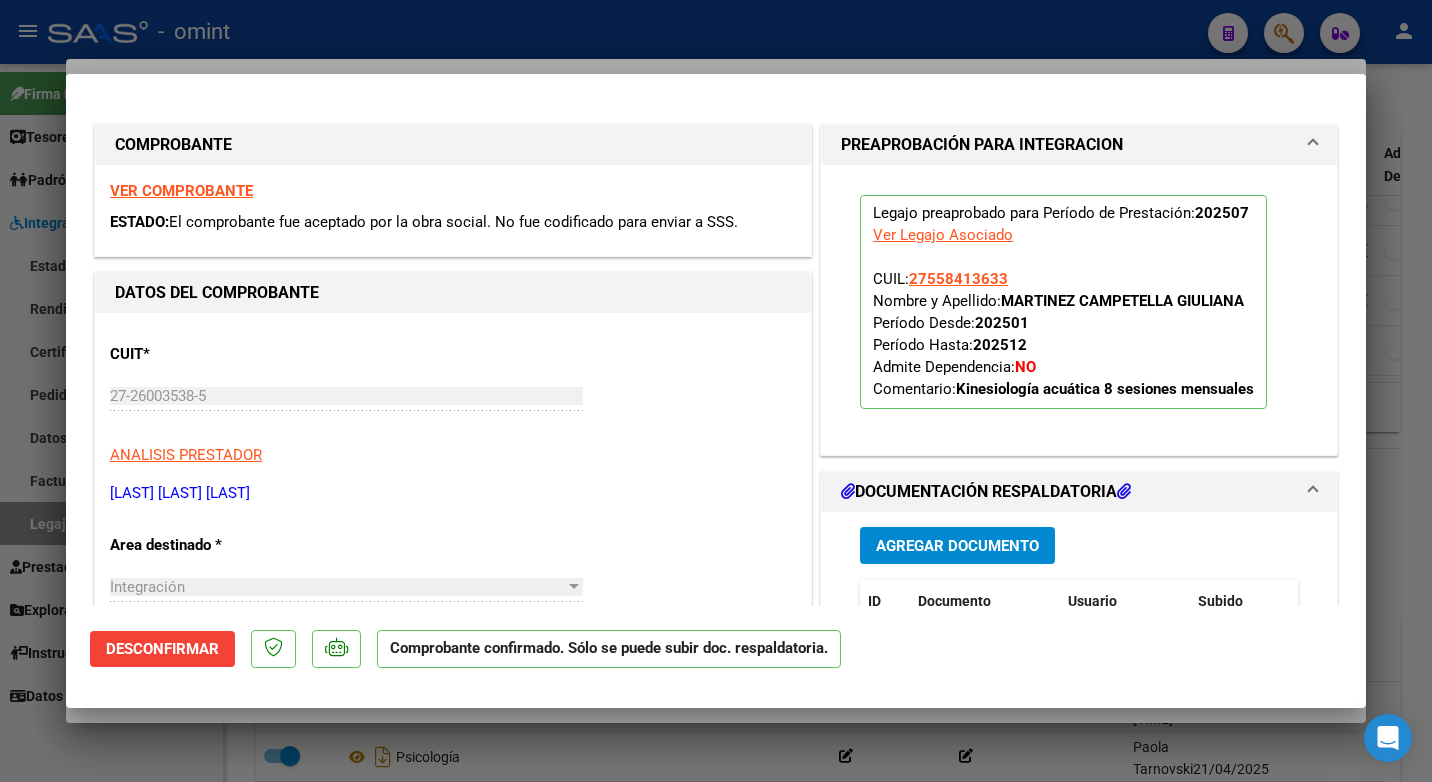 click at bounding box center [716, 391] 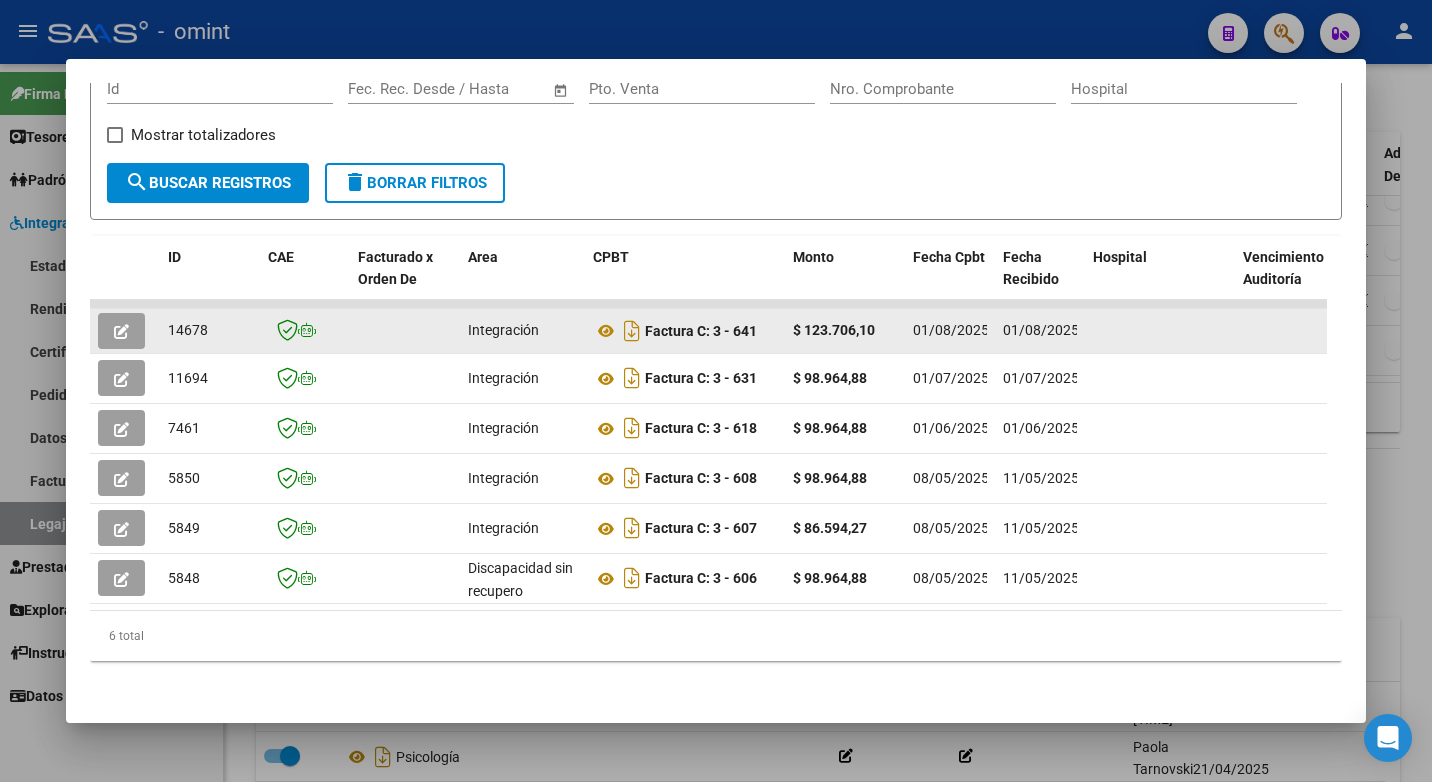 click on "14678" 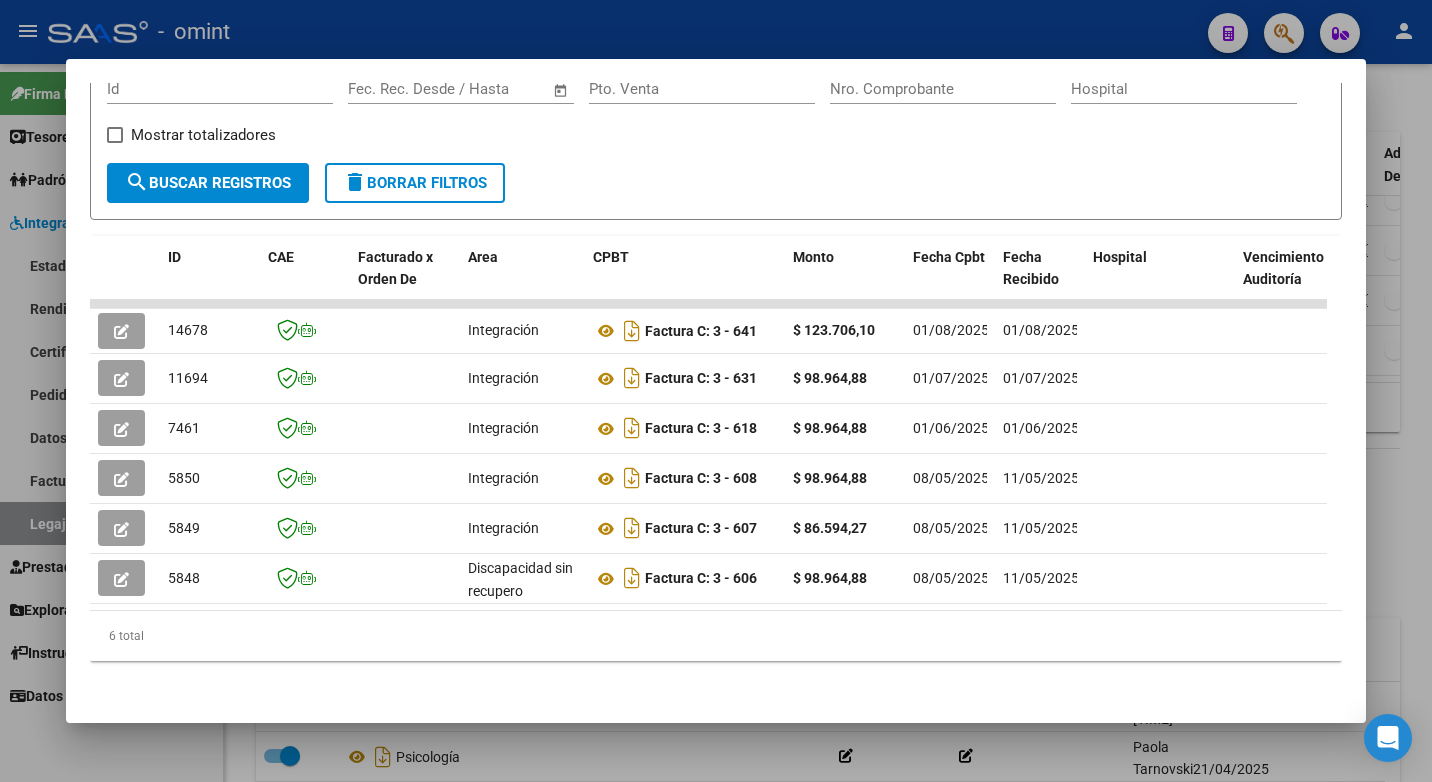 click at bounding box center (716, 391) 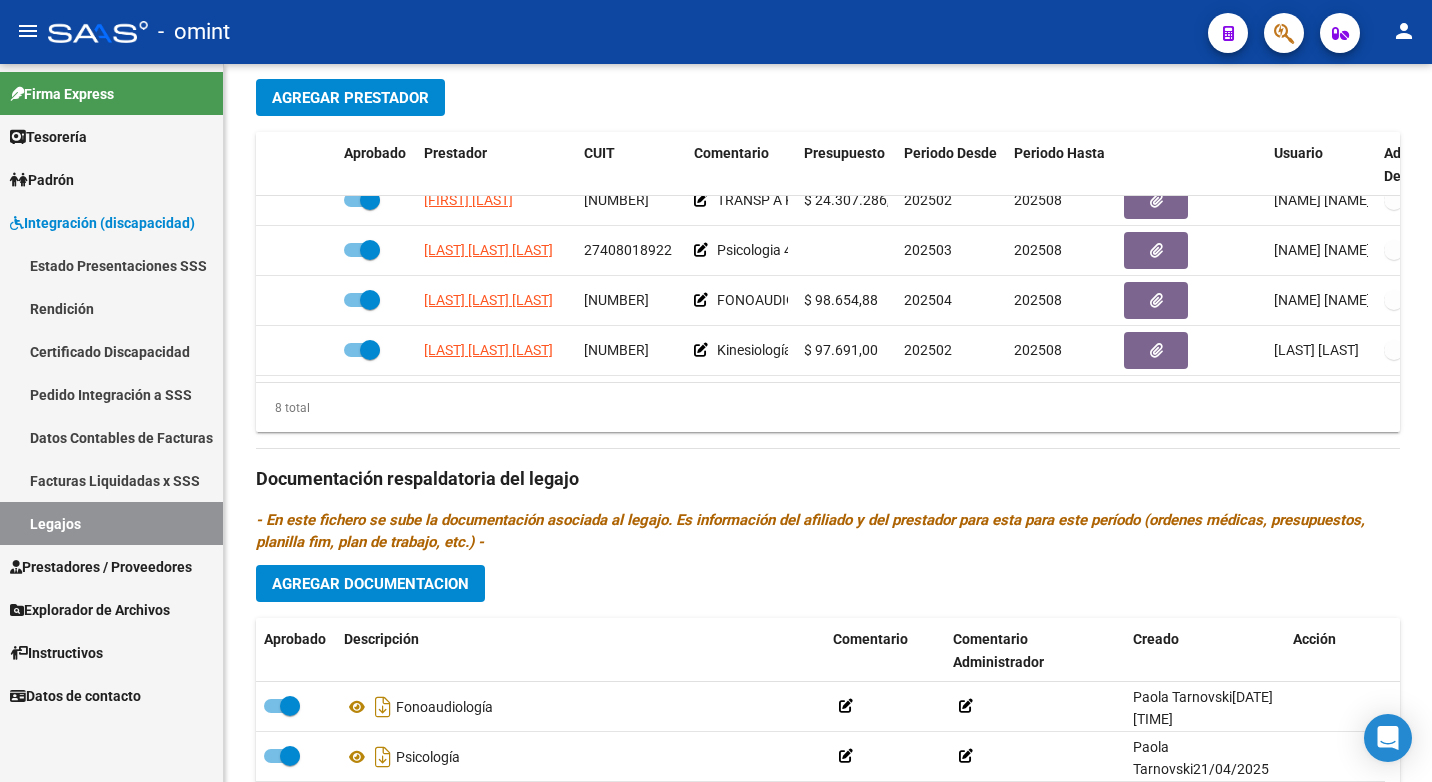 click on "Legajos" at bounding box center (111, 523) 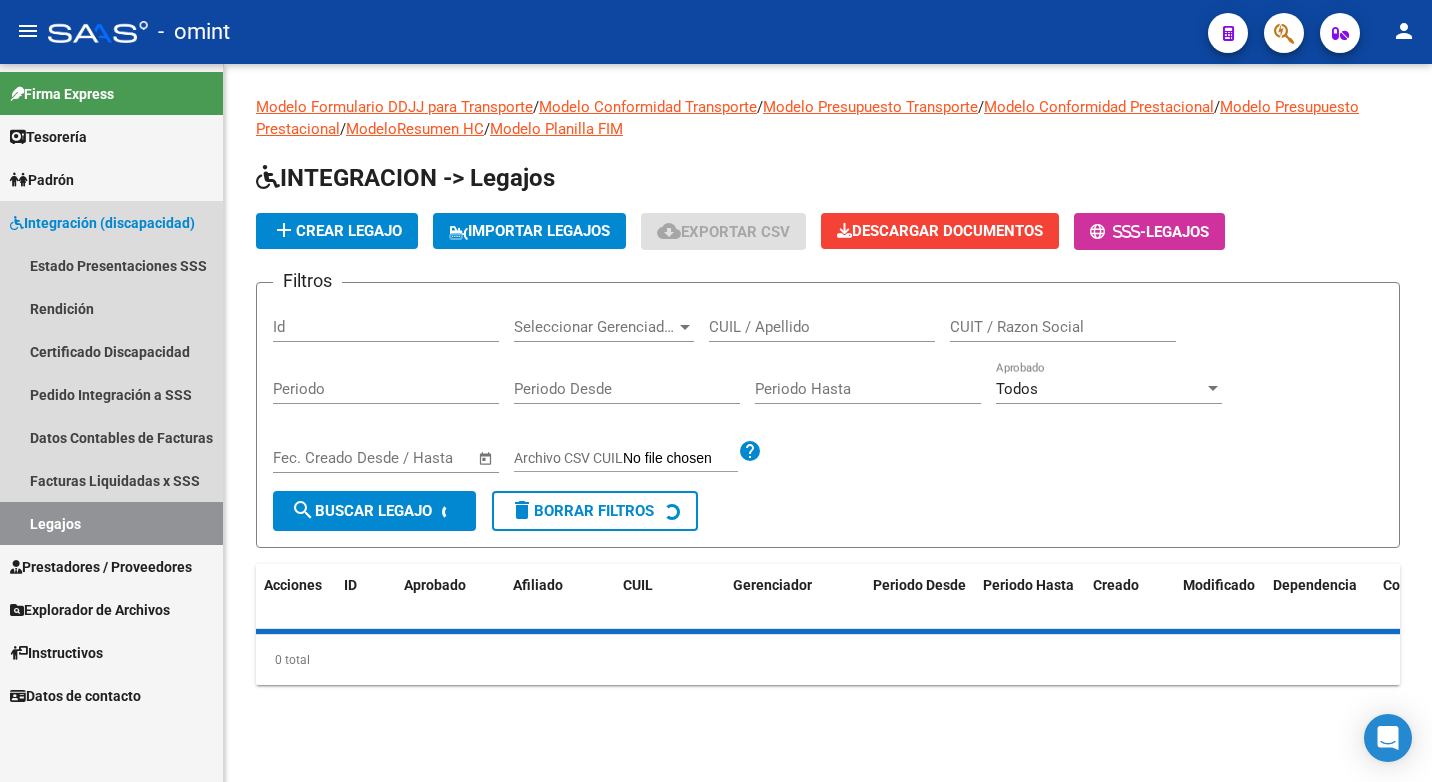 scroll, scrollTop: 0, scrollLeft: 0, axis: both 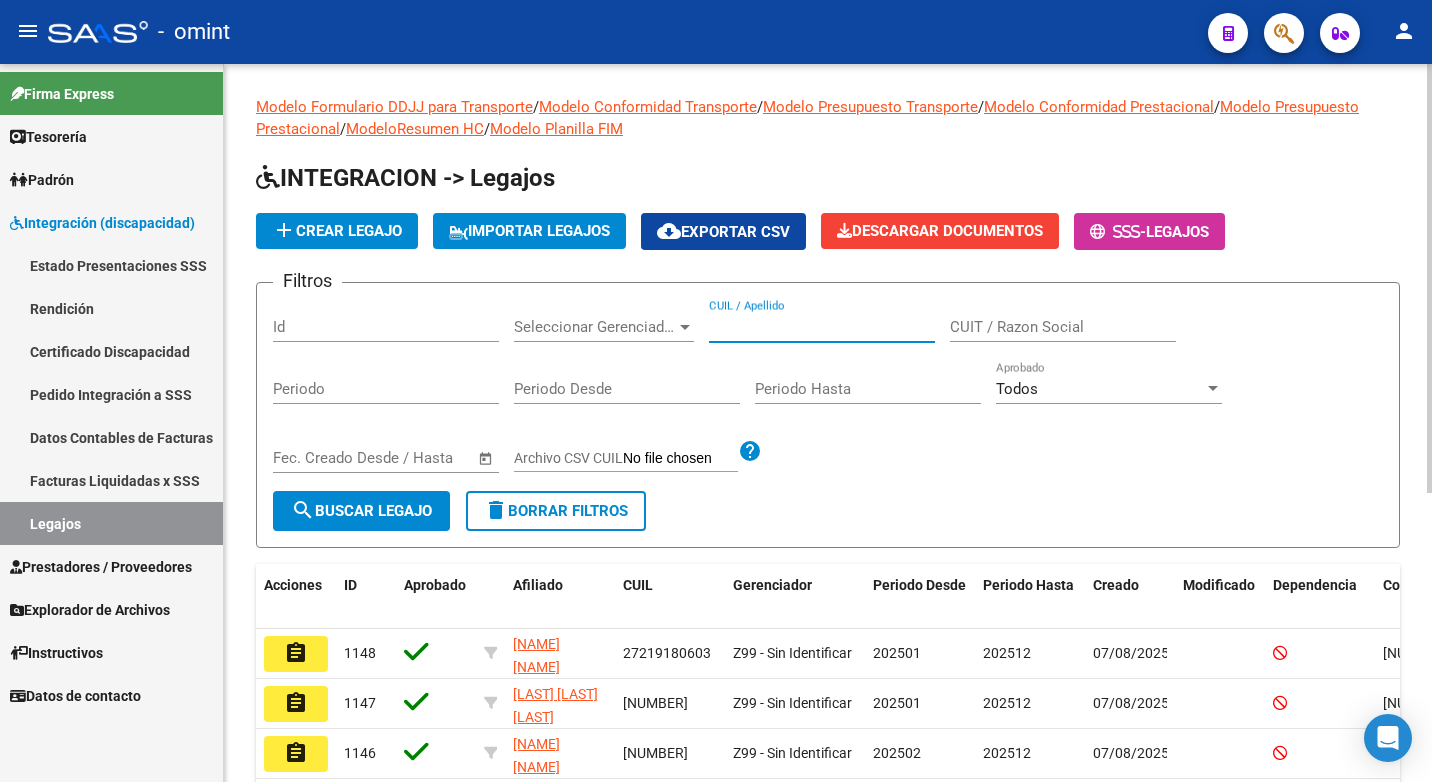 paste on "20581611561" 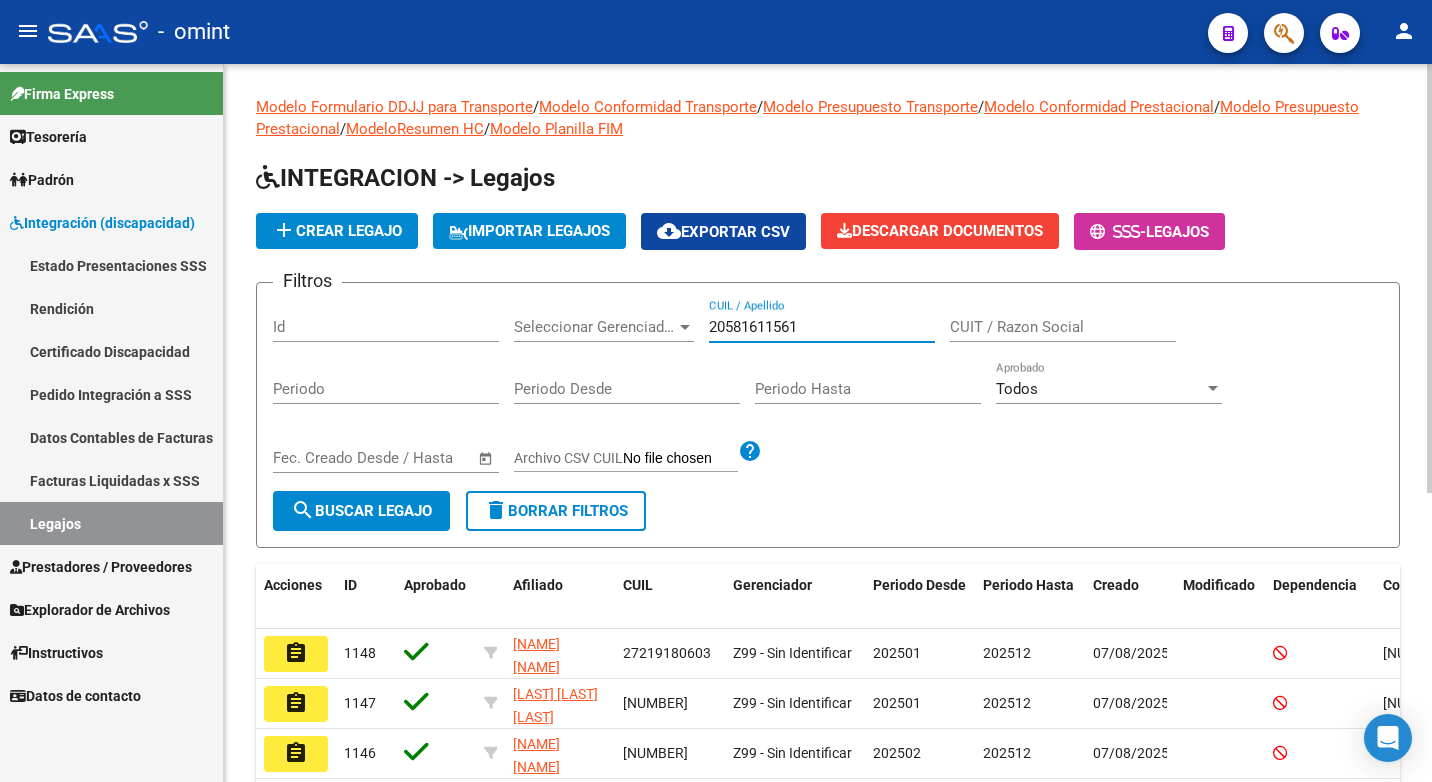 type on "20581611561" 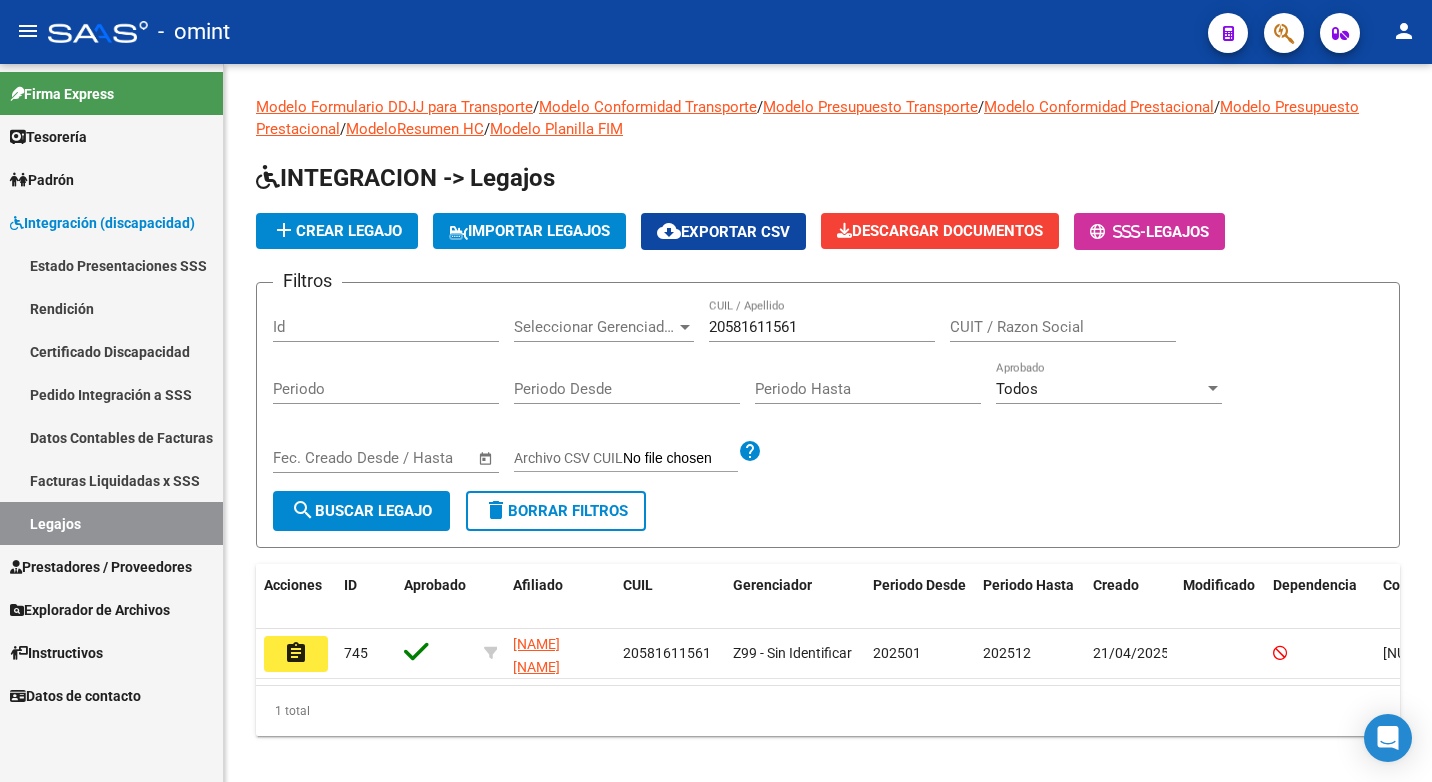 click on "assignment" 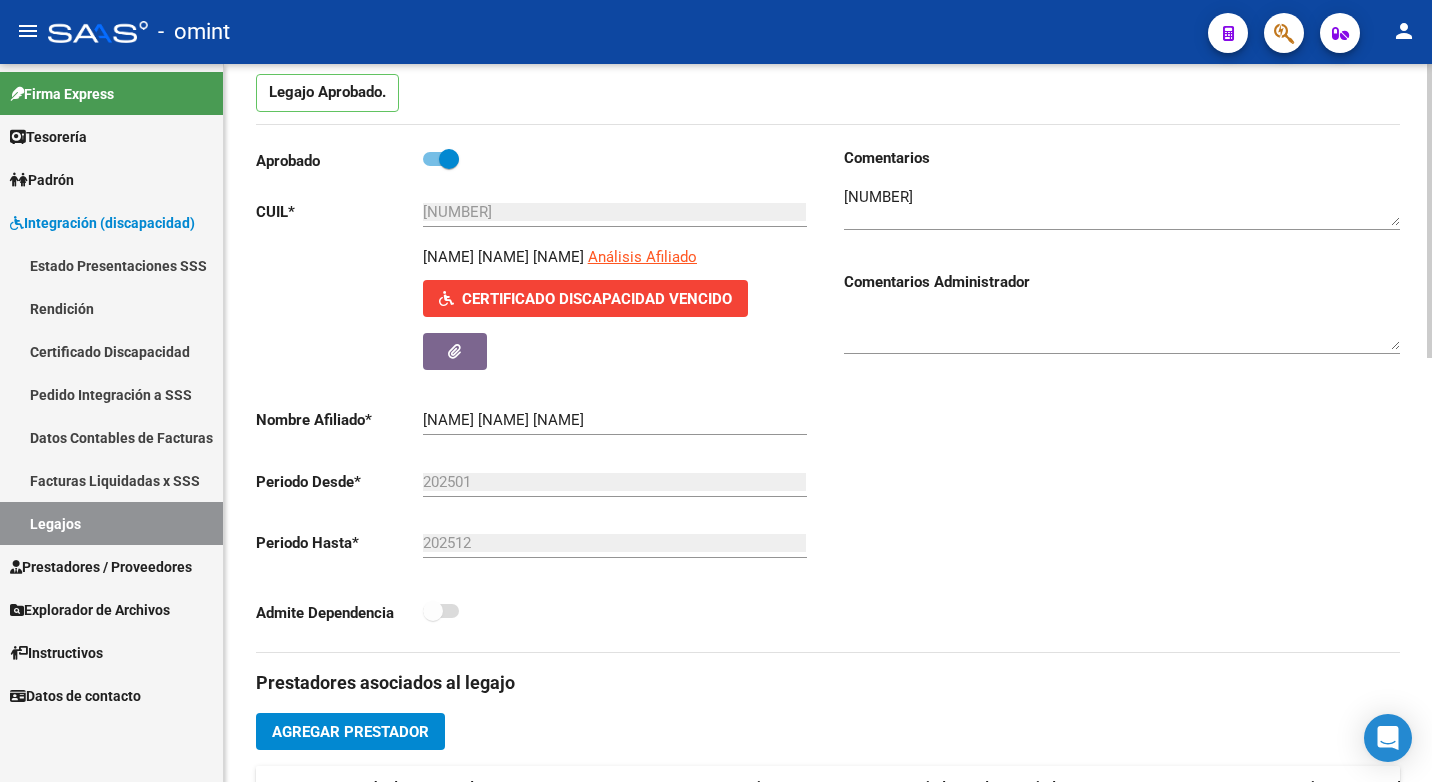scroll, scrollTop: 500, scrollLeft: 0, axis: vertical 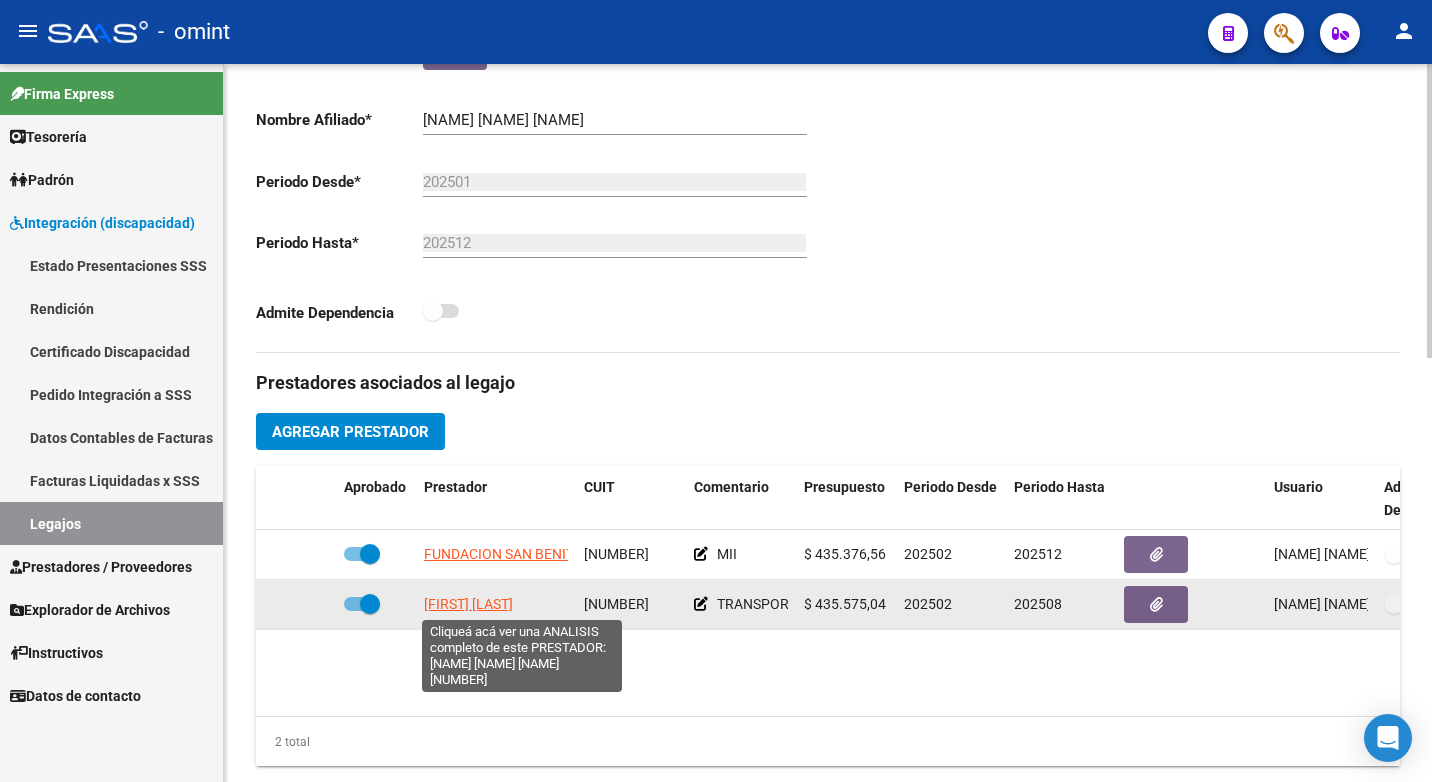 click on "CARAMELLA BOUBET FRANCO" 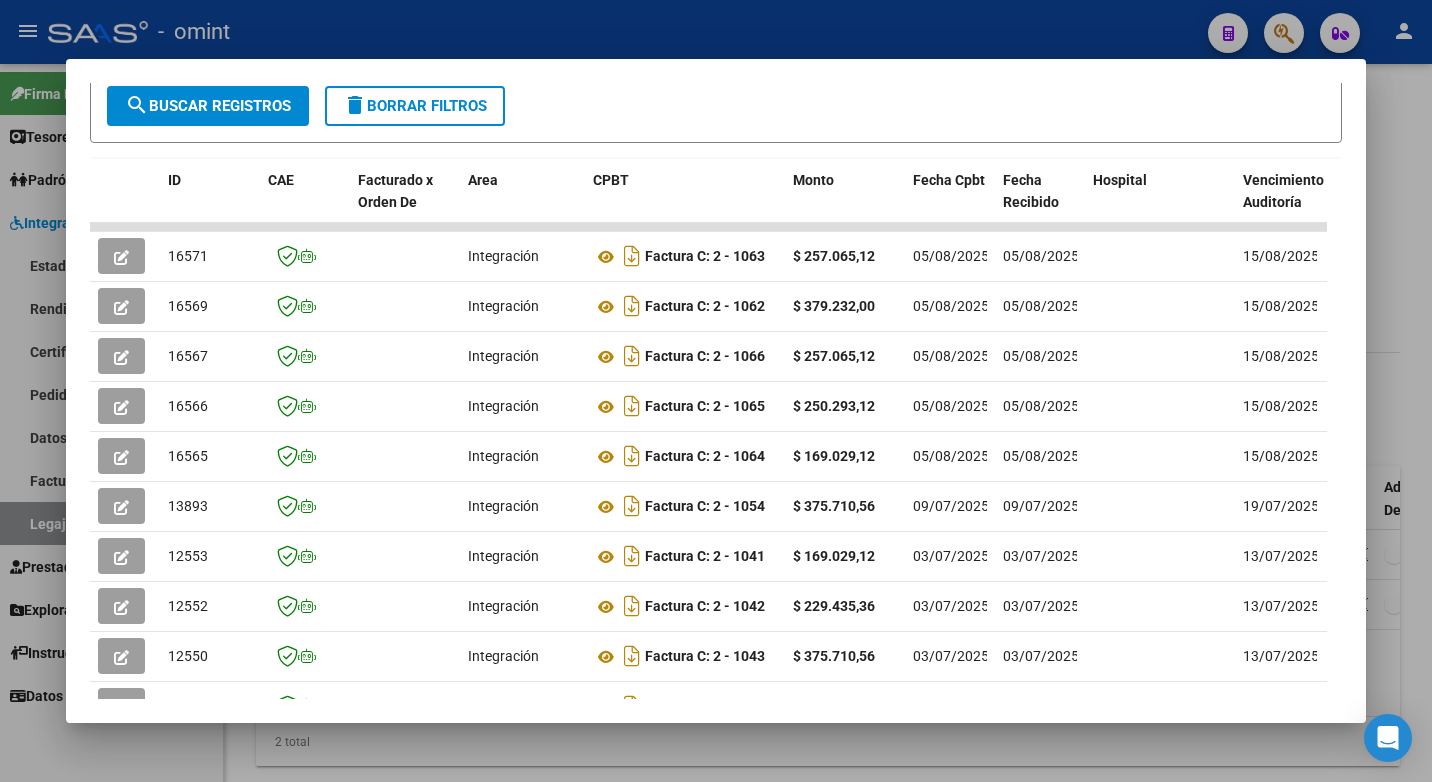 scroll, scrollTop: 552, scrollLeft: 0, axis: vertical 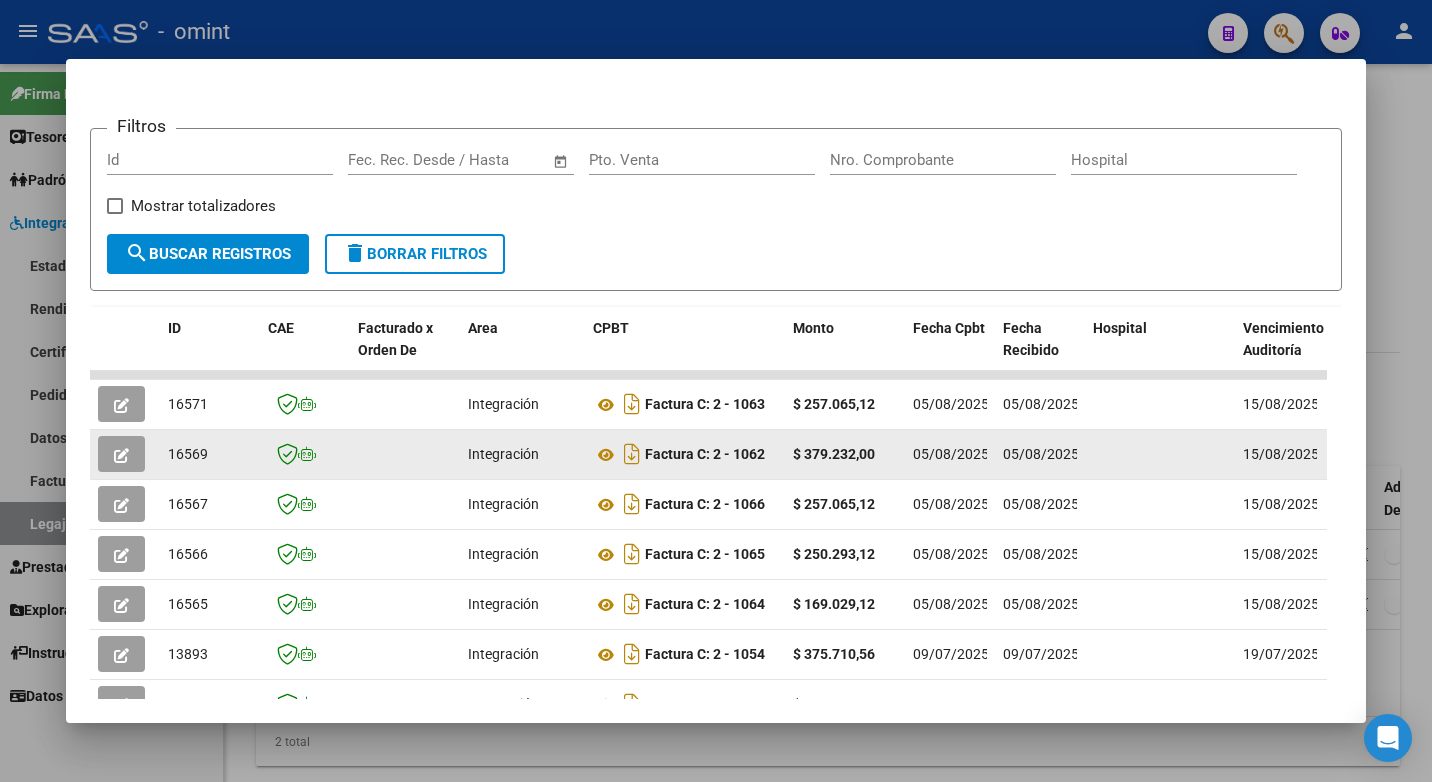 click 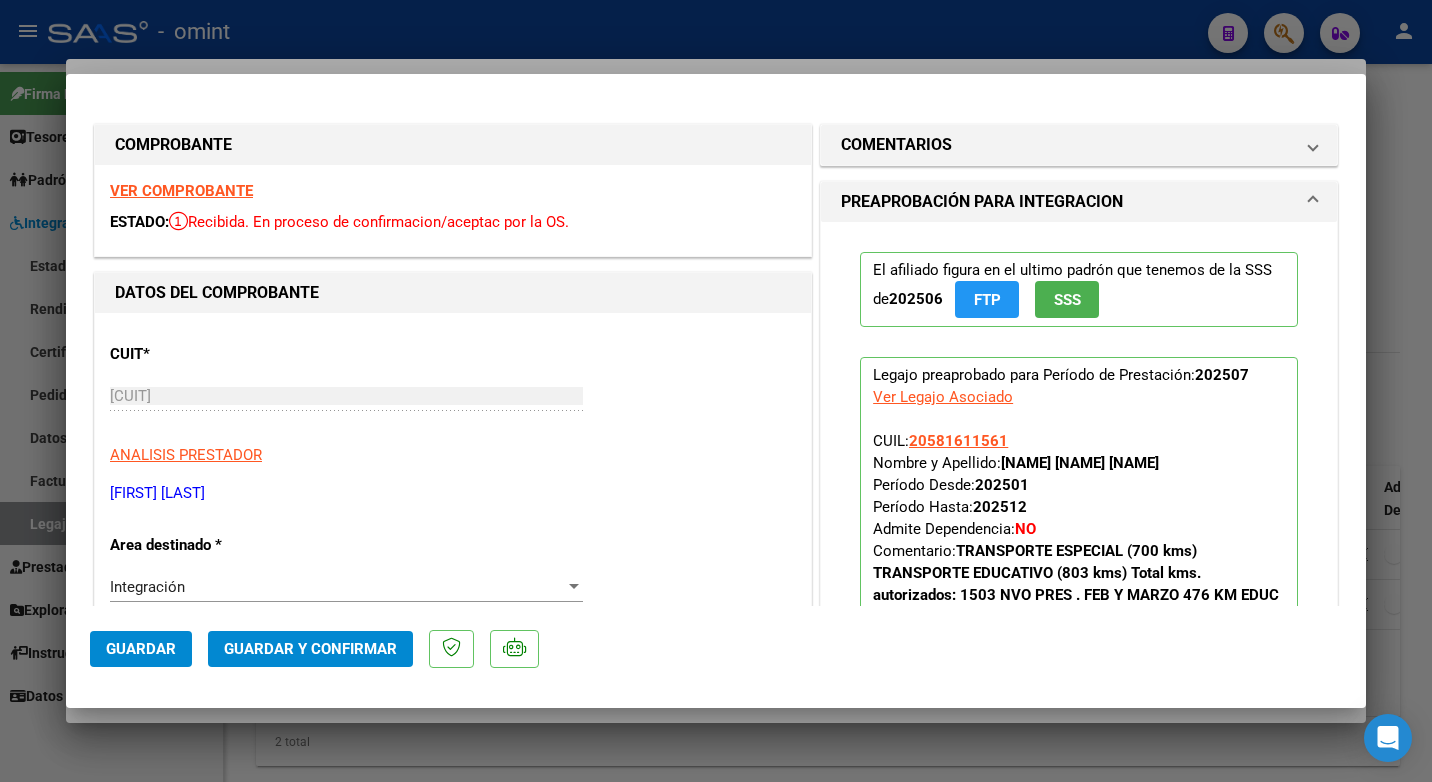 click on "VER COMPROBANTE" at bounding box center [181, 191] 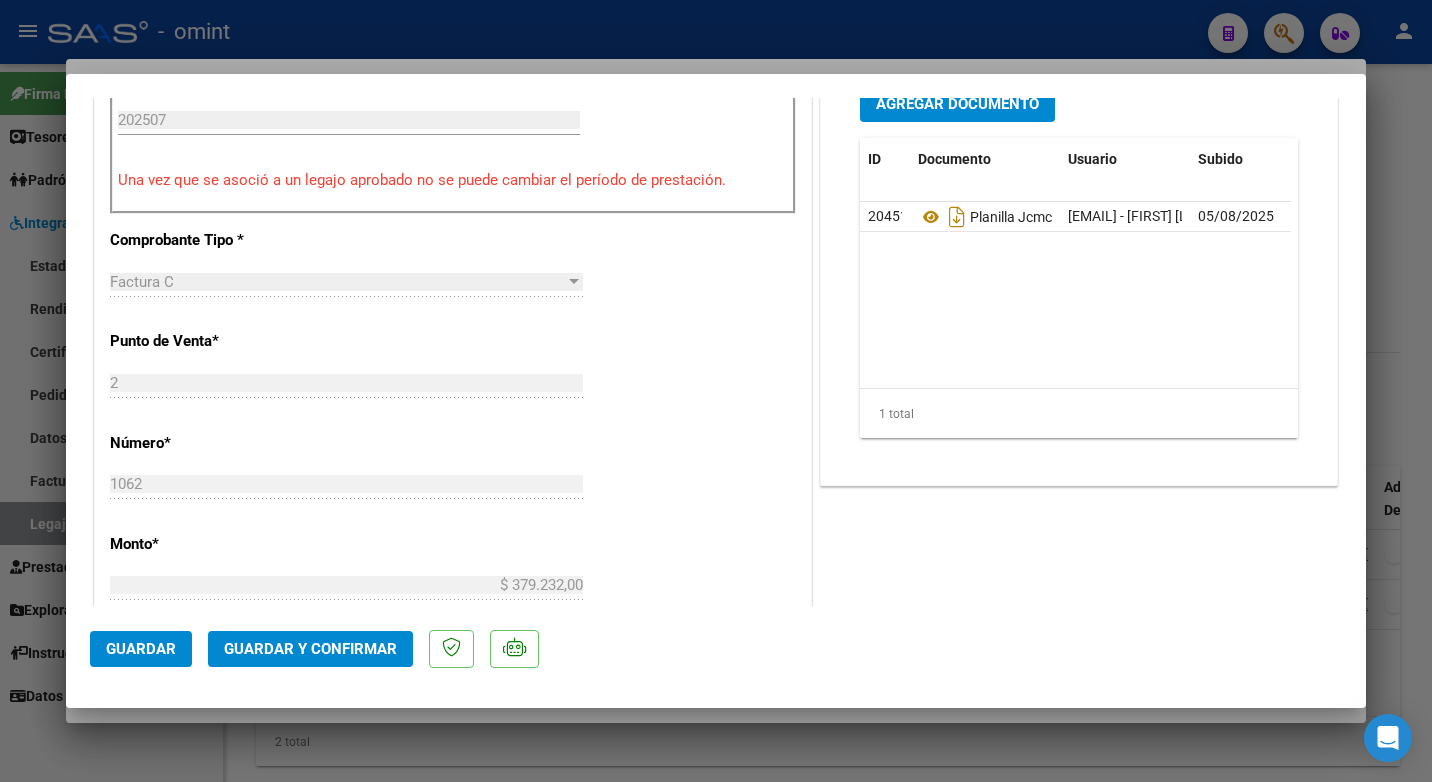 scroll, scrollTop: 800, scrollLeft: 0, axis: vertical 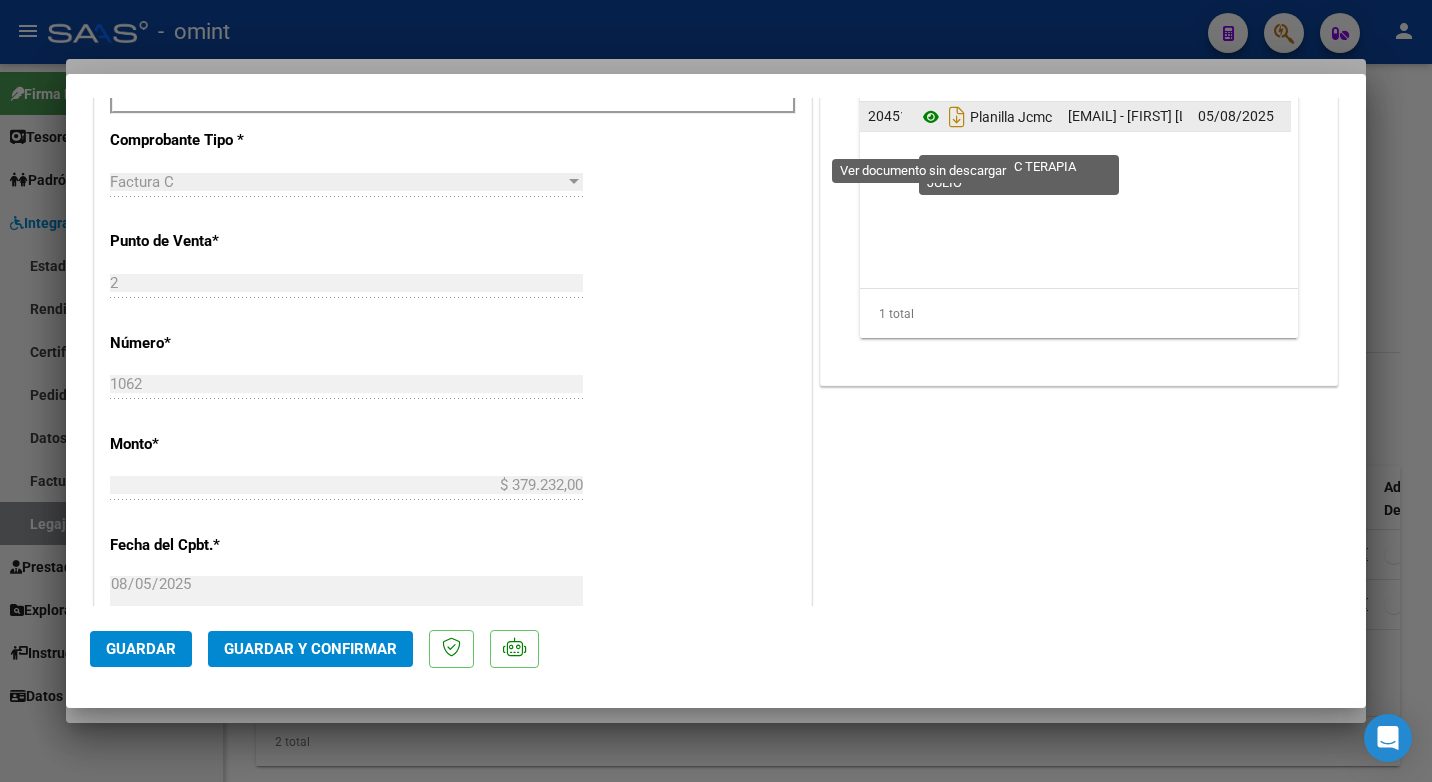 click 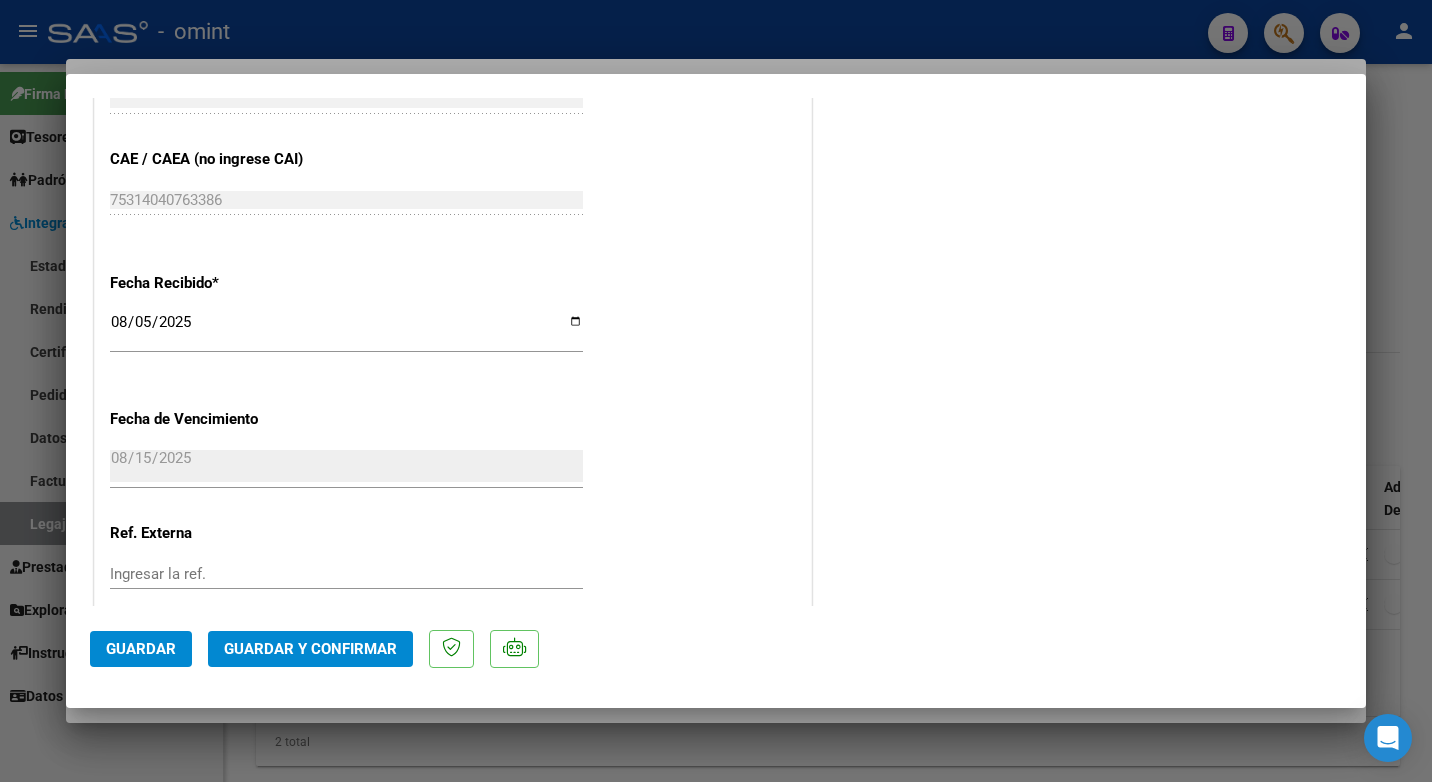 scroll, scrollTop: 1400, scrollLeft: 0, axis: vertical 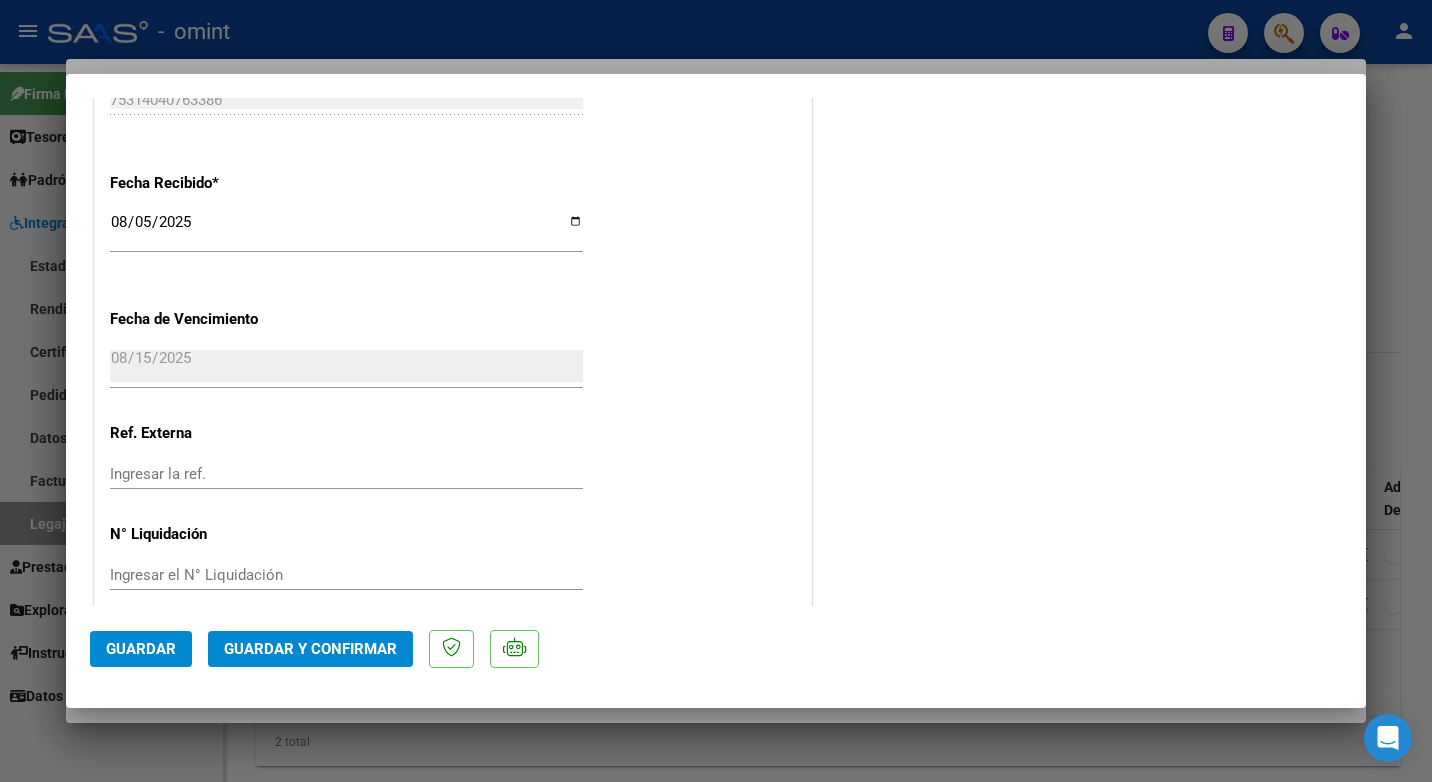 click on "Guardar y Confirmar" 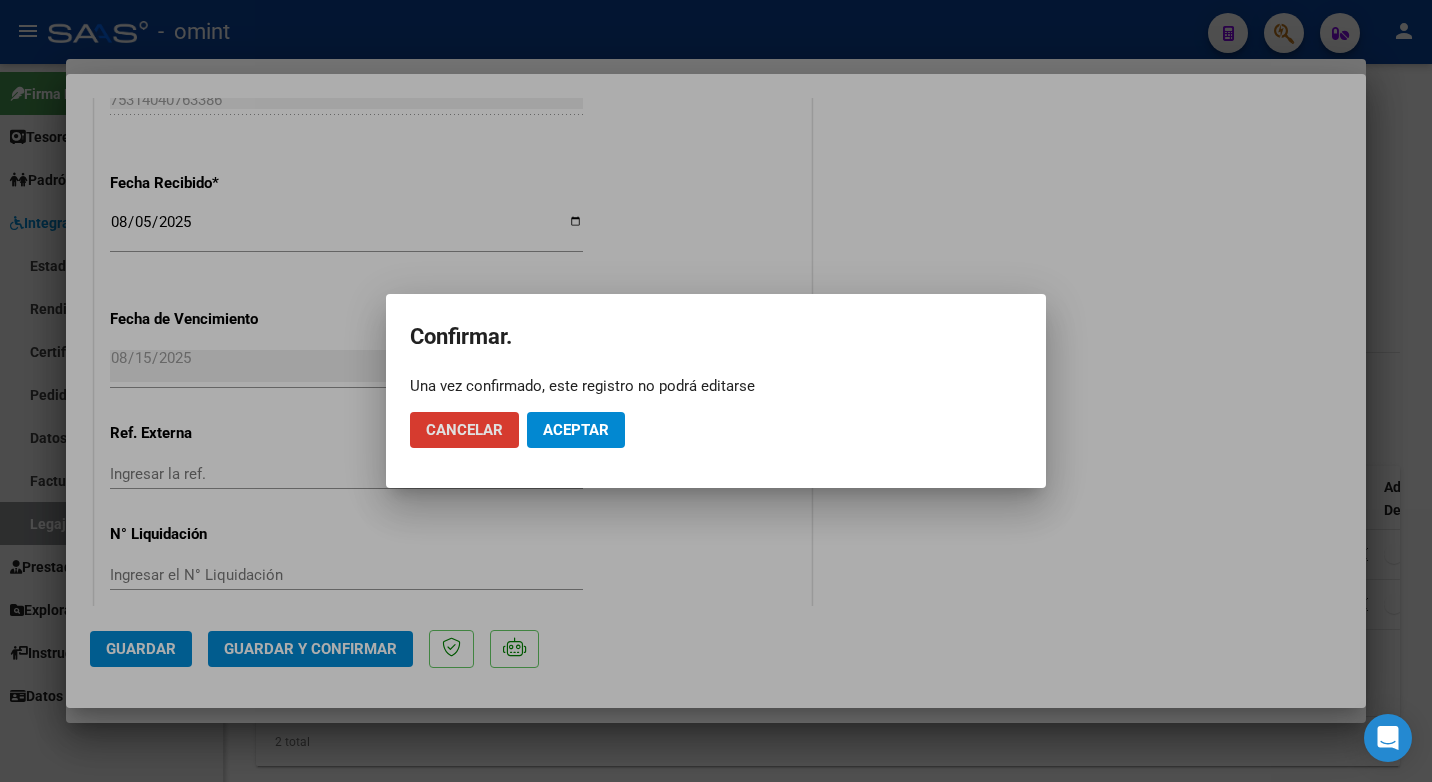 click on "Aceptar" 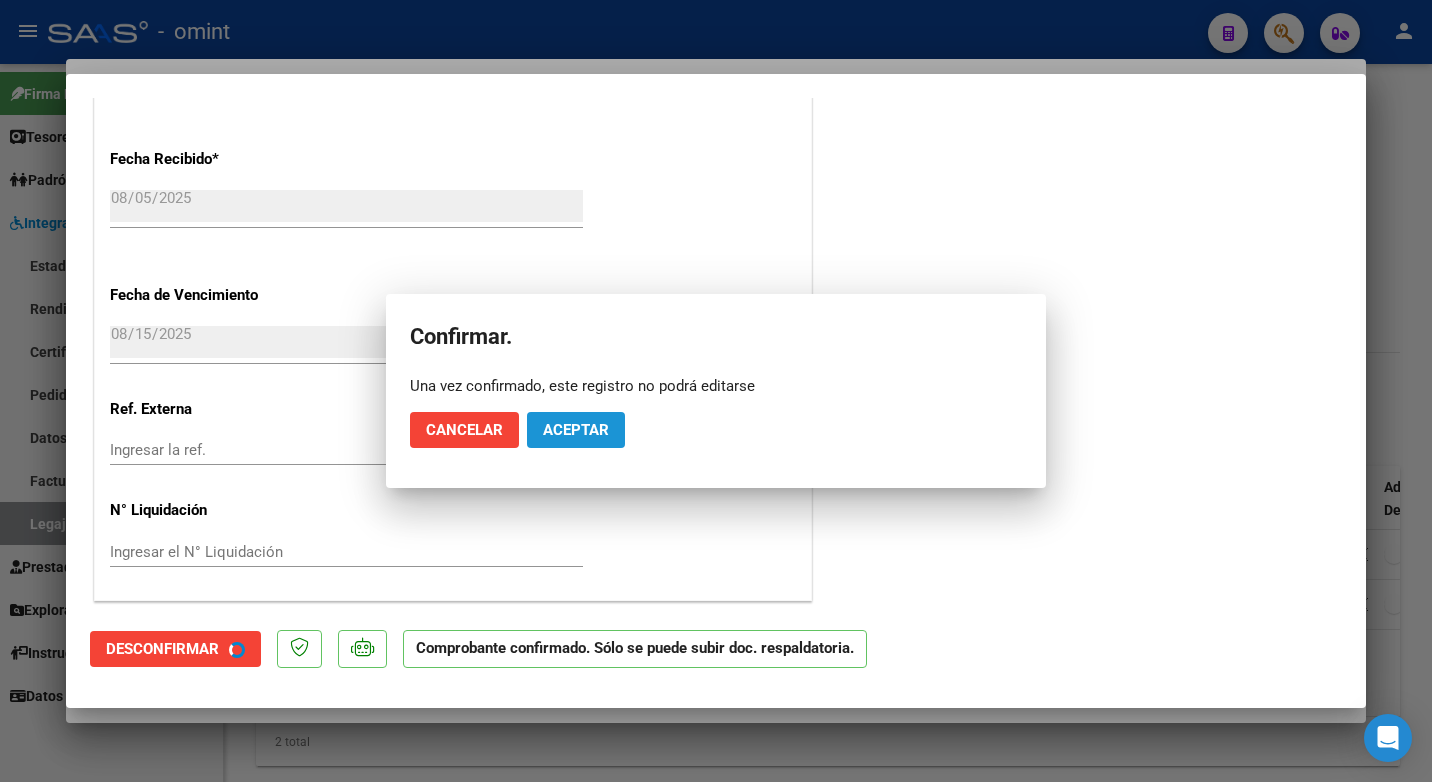 scroll, scrollTop: 1276, scrollLeft: 0, axis: vertical 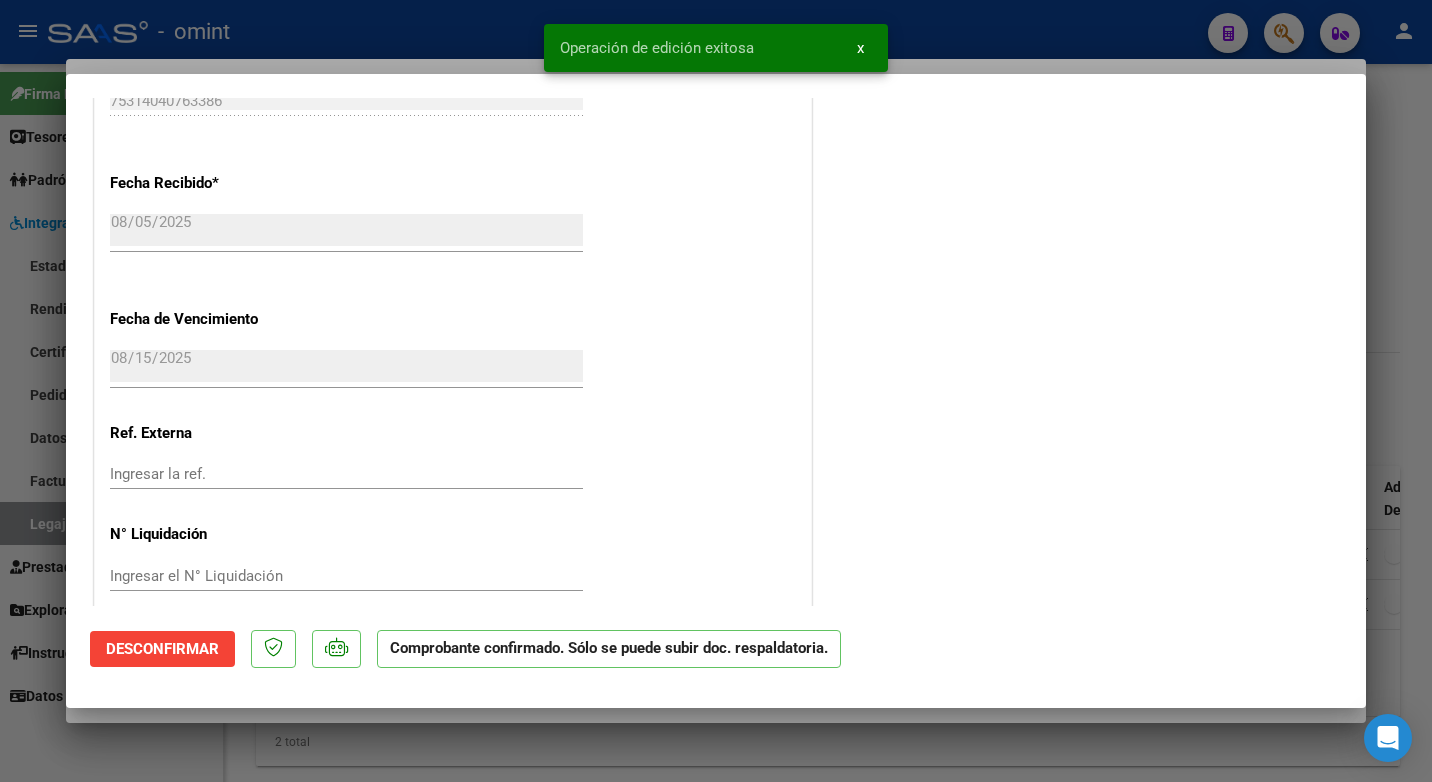 drag, startPoint x: 278, startPoint y: 34, endPoint x: 335, endPoint y: 56, distance: 61.09828 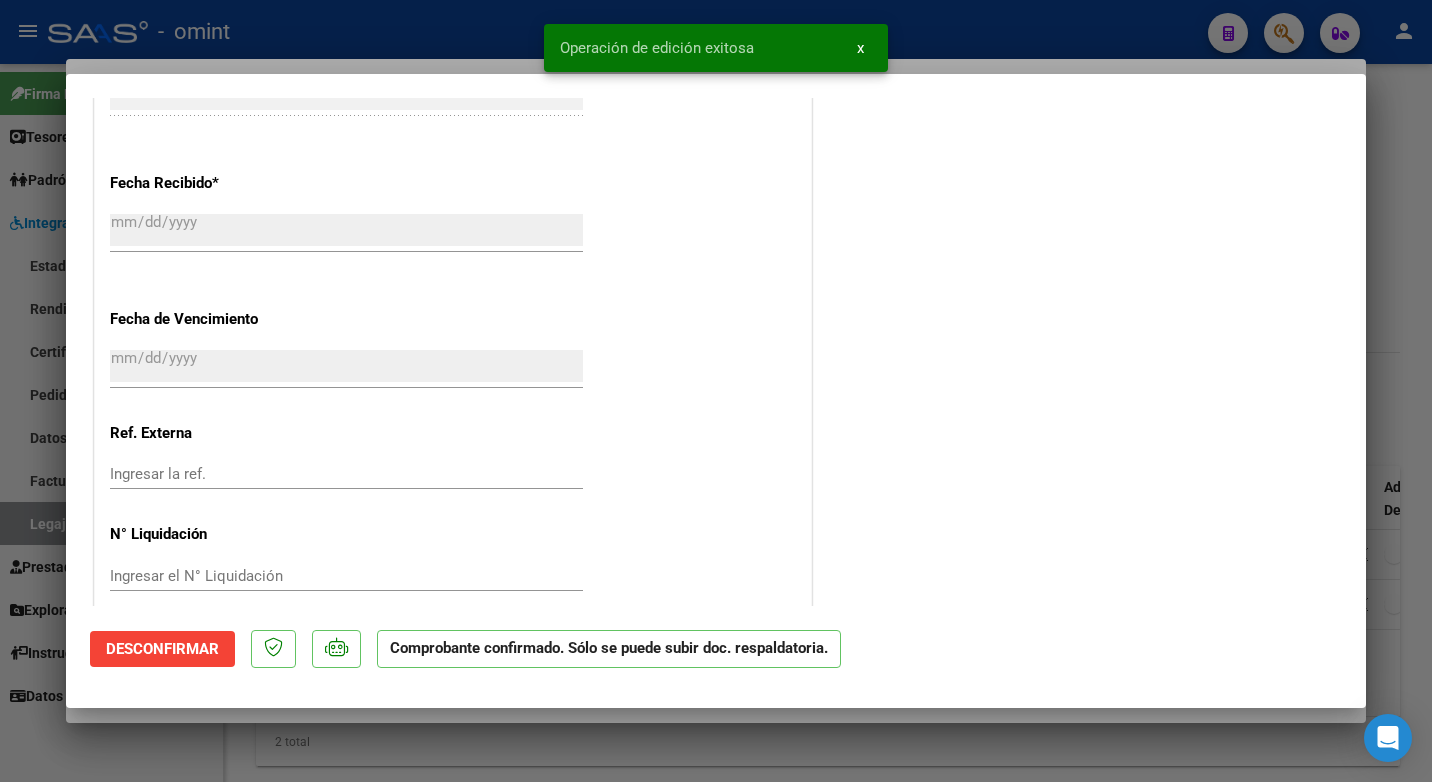 scroll, scrollTop: 1648, scrollLeft: 0, axis: vertical 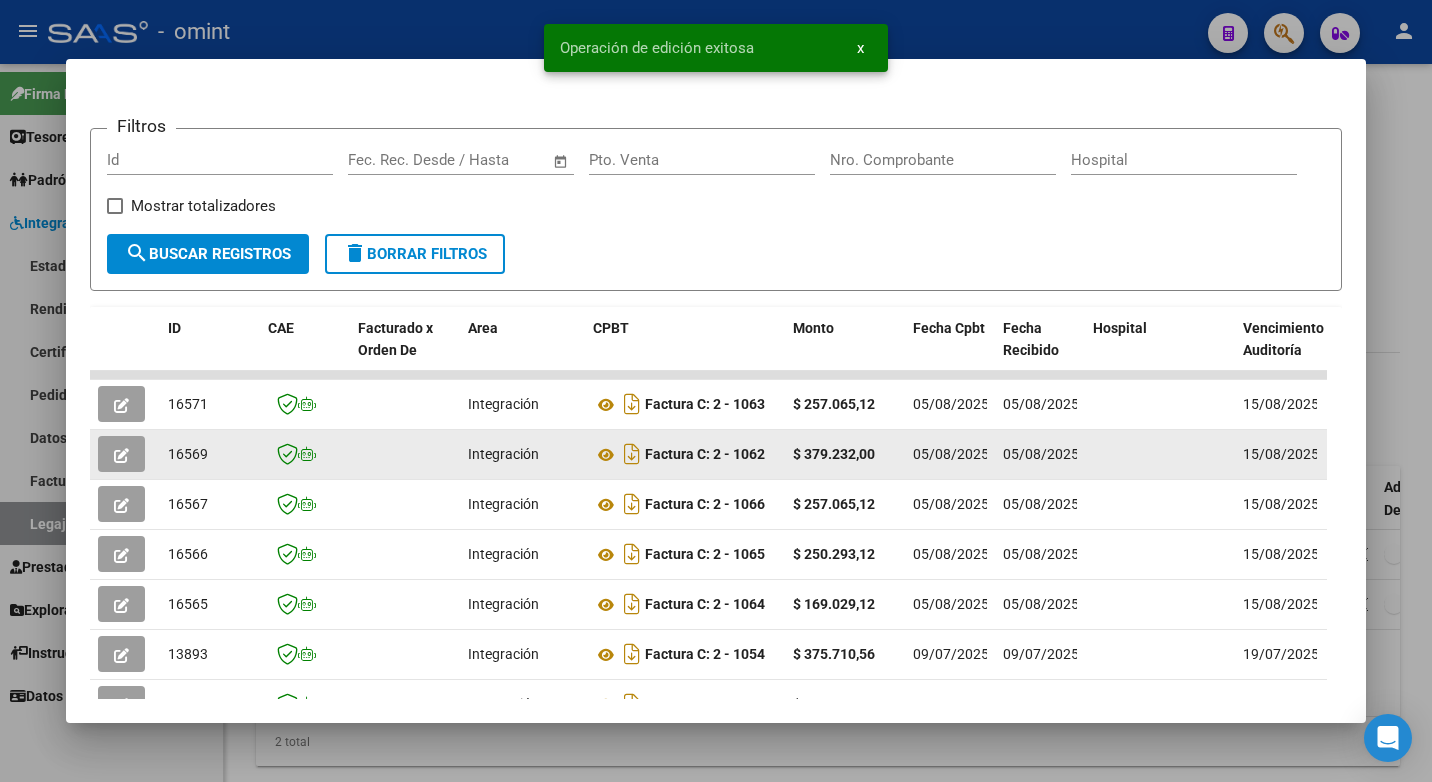 click on "16569" 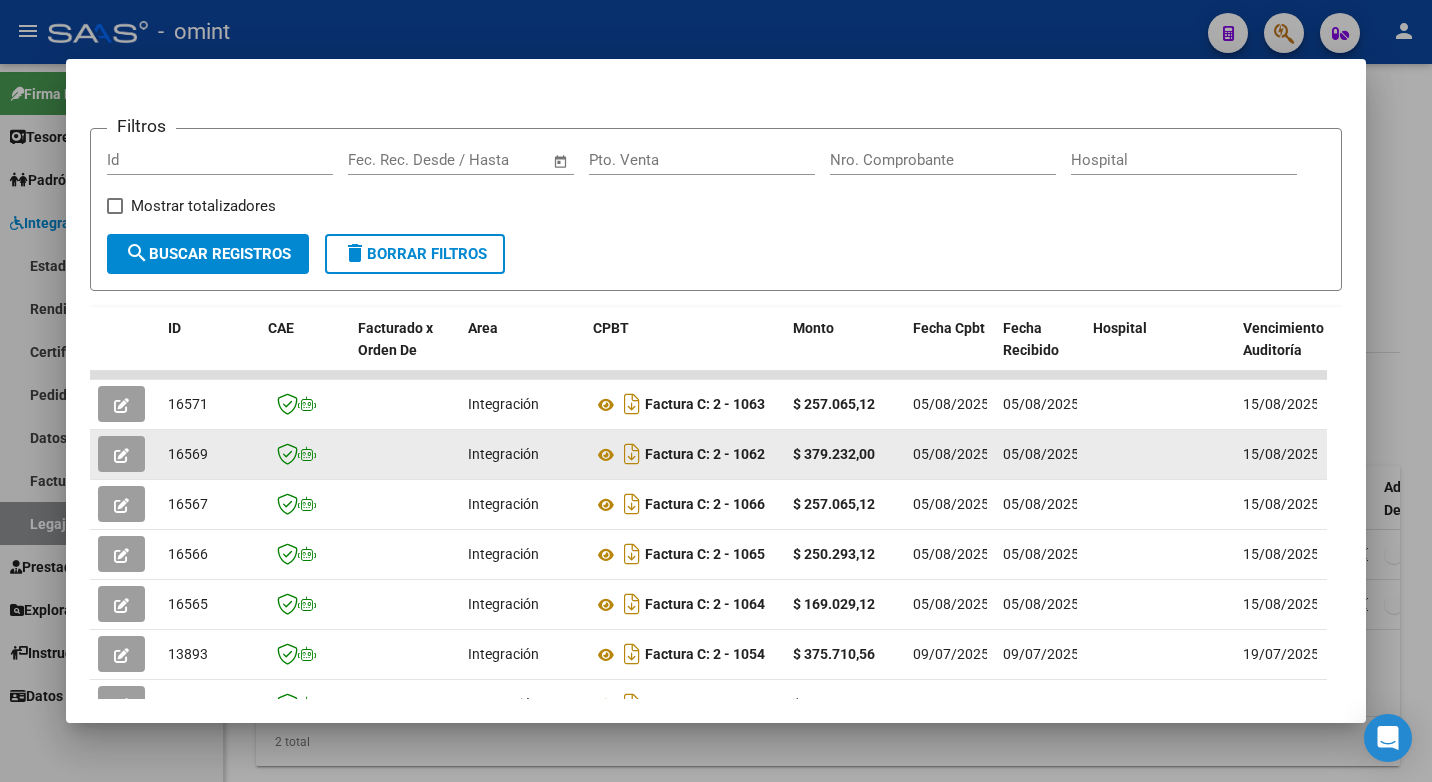 copy on "16569" 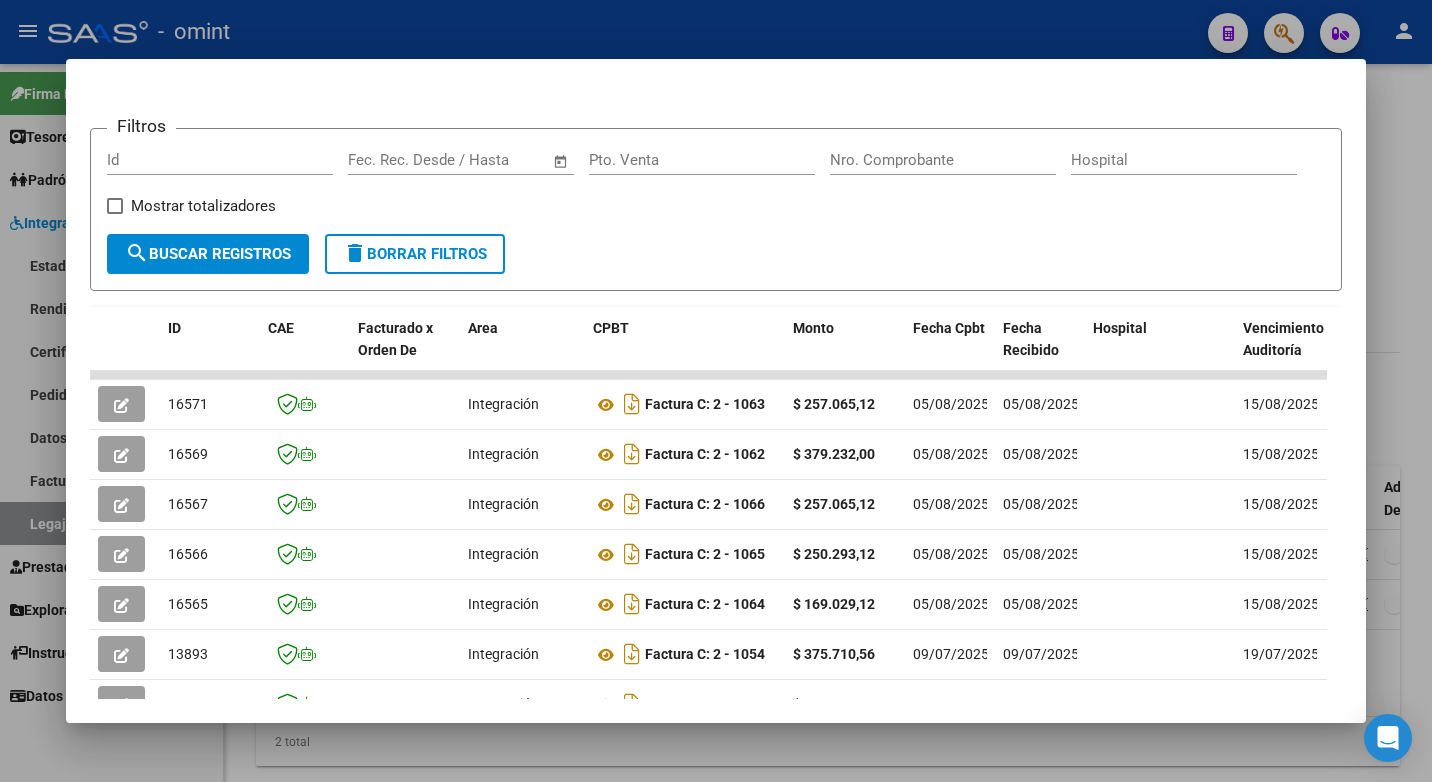 click at bounding box center [716, 391] 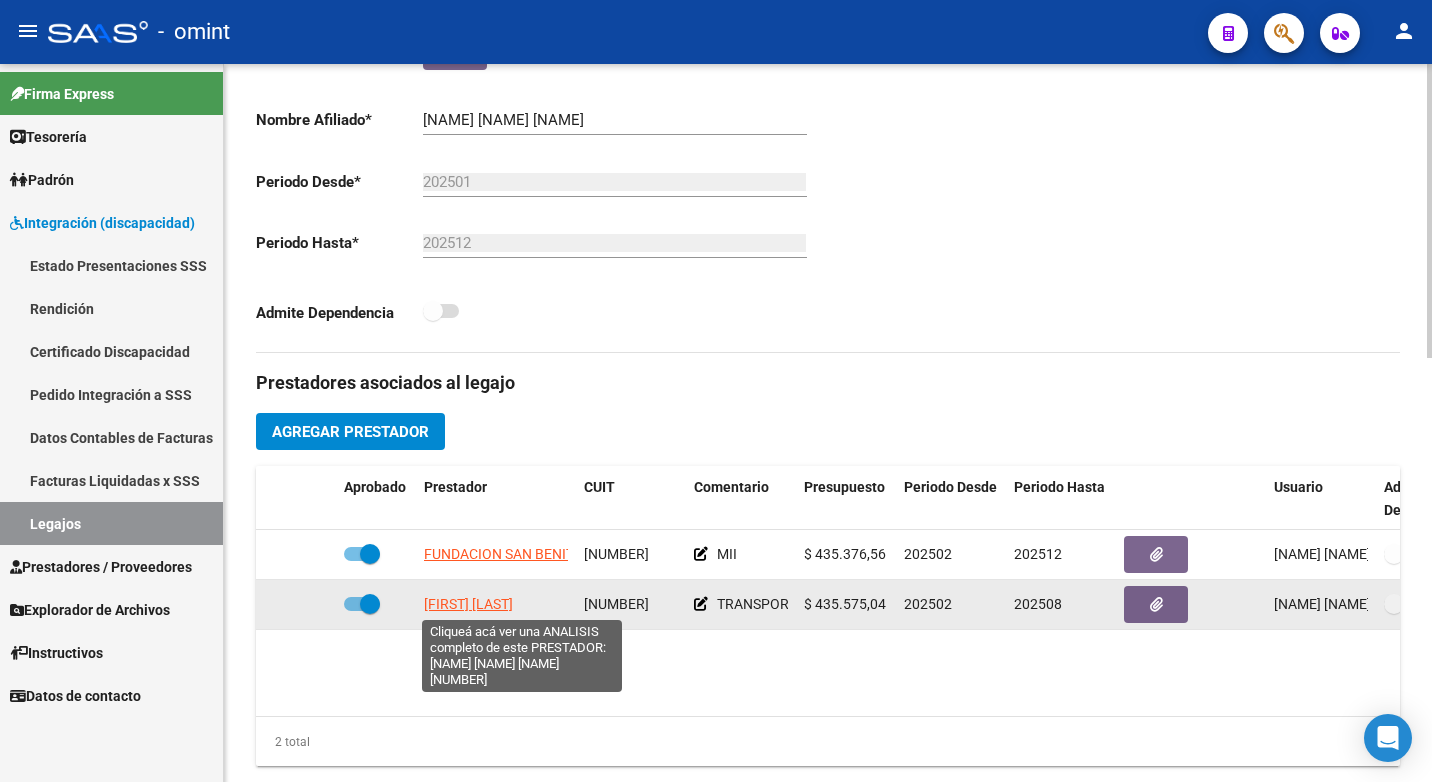 click on "CARAMELLA BOUBET FRANCO" 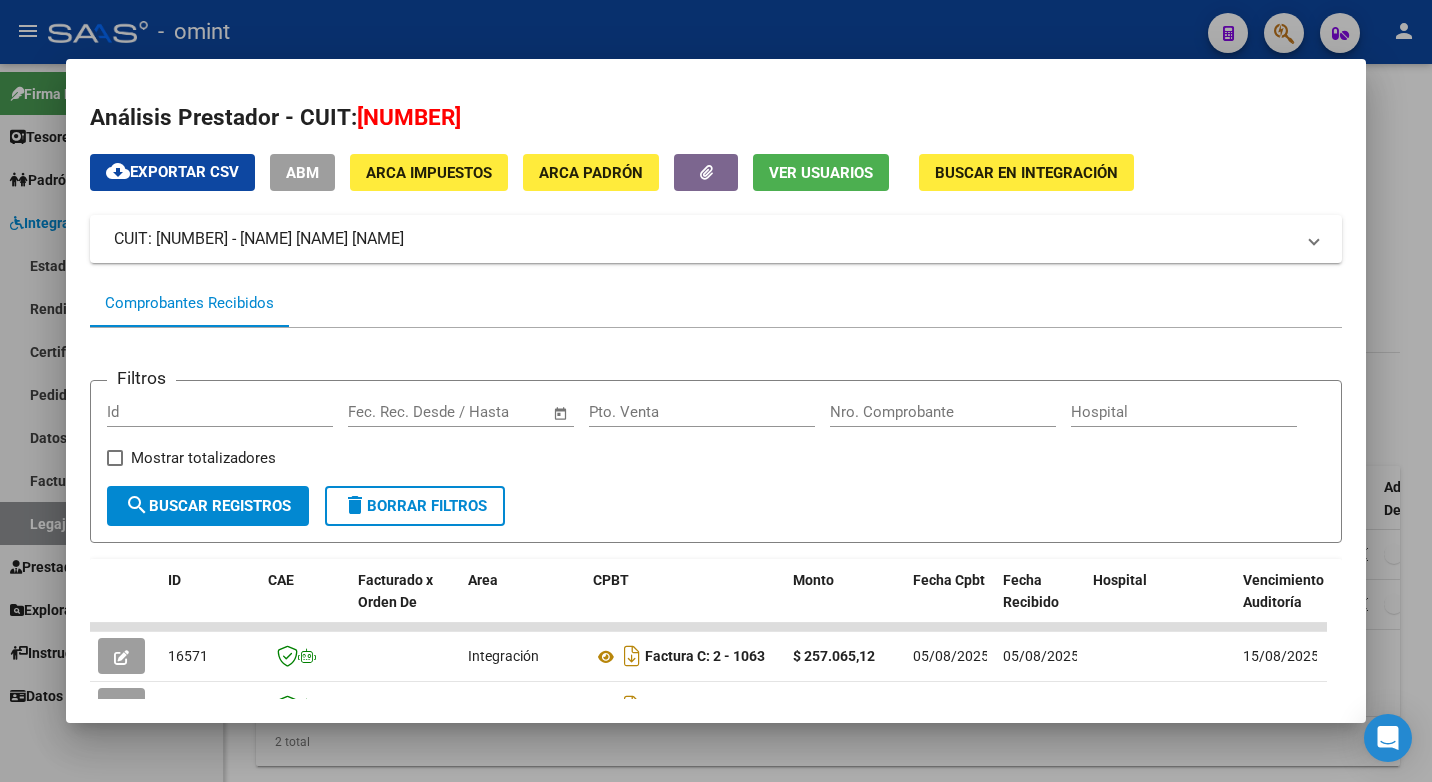 scroll, scrollTop: 100, scrollLeft: 0, axis: vertical 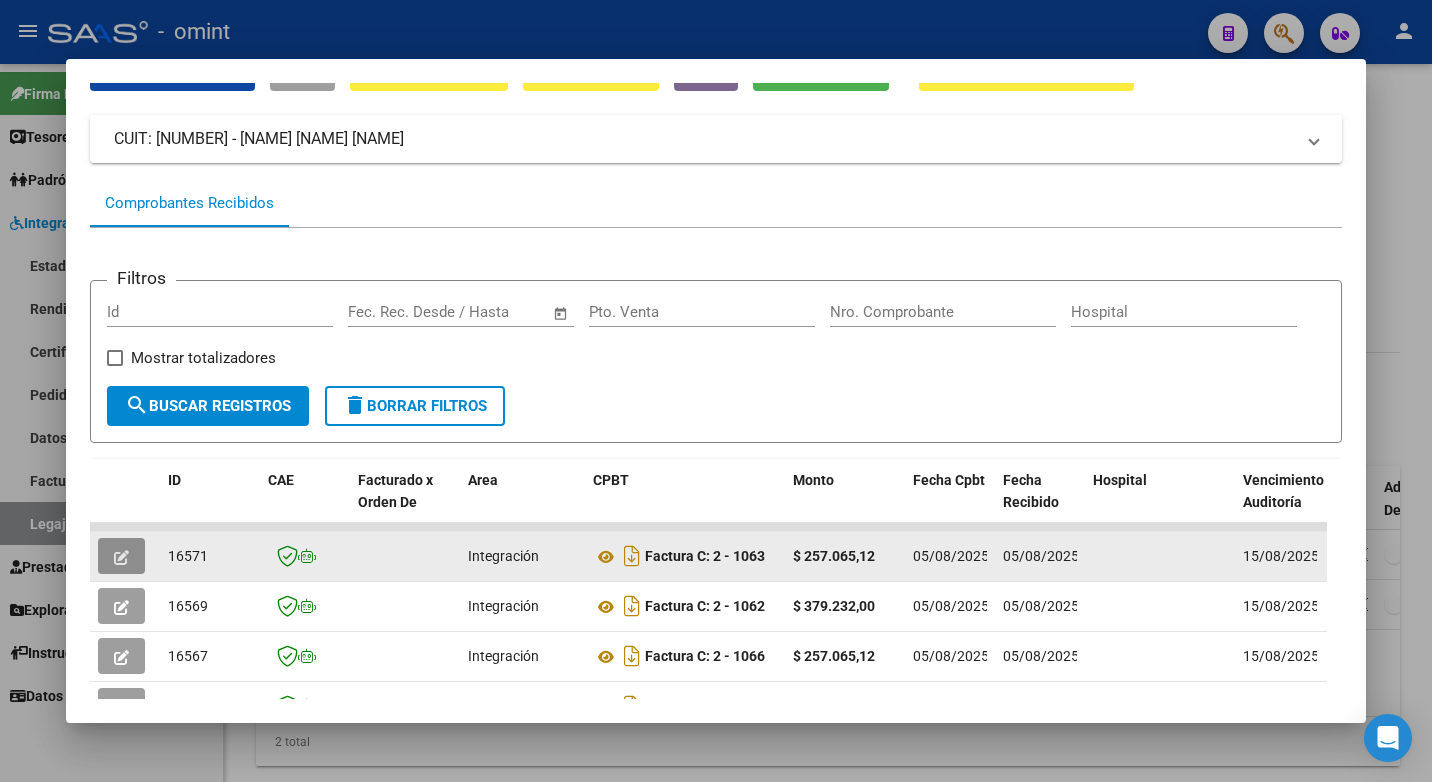 click 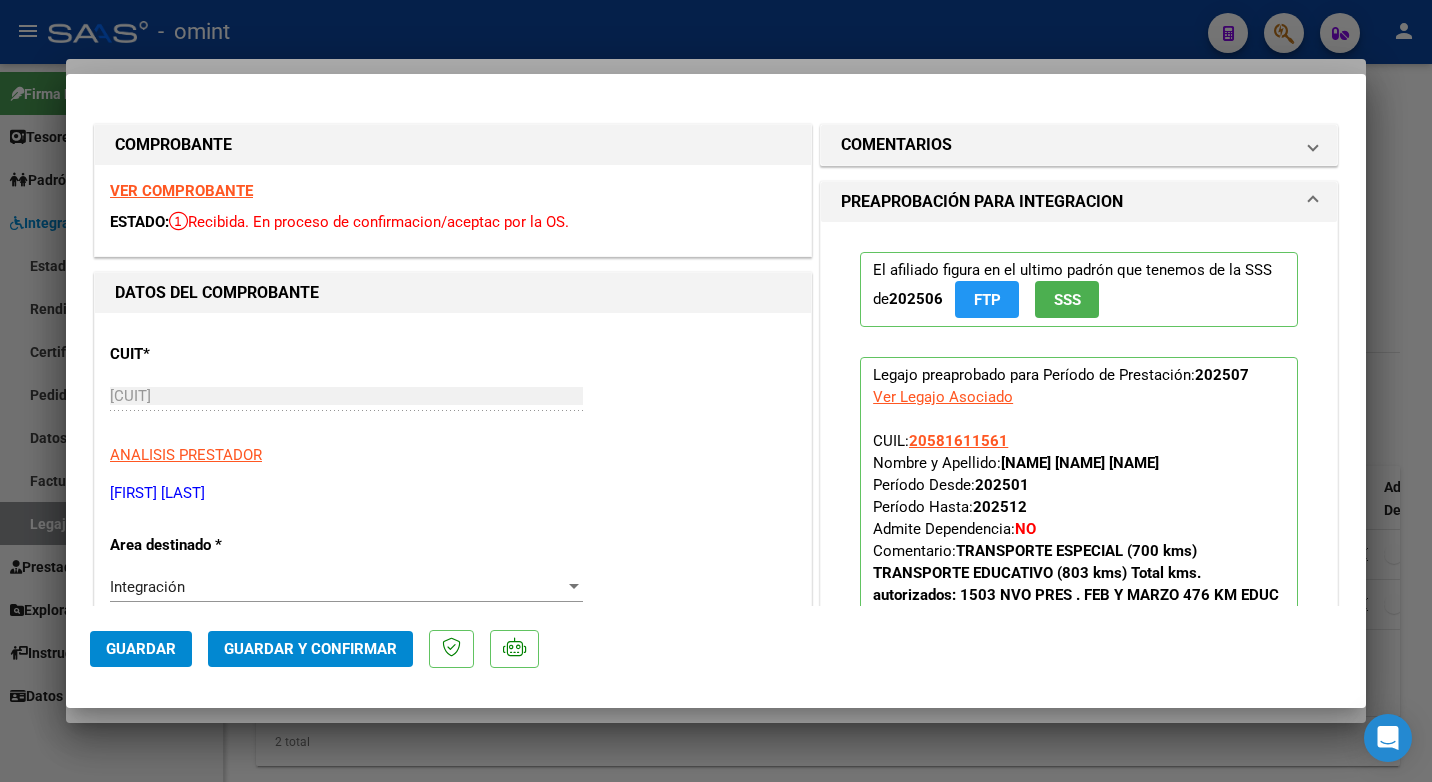 click on "VER COMPROBANTE" at bounding box center (181, 191) 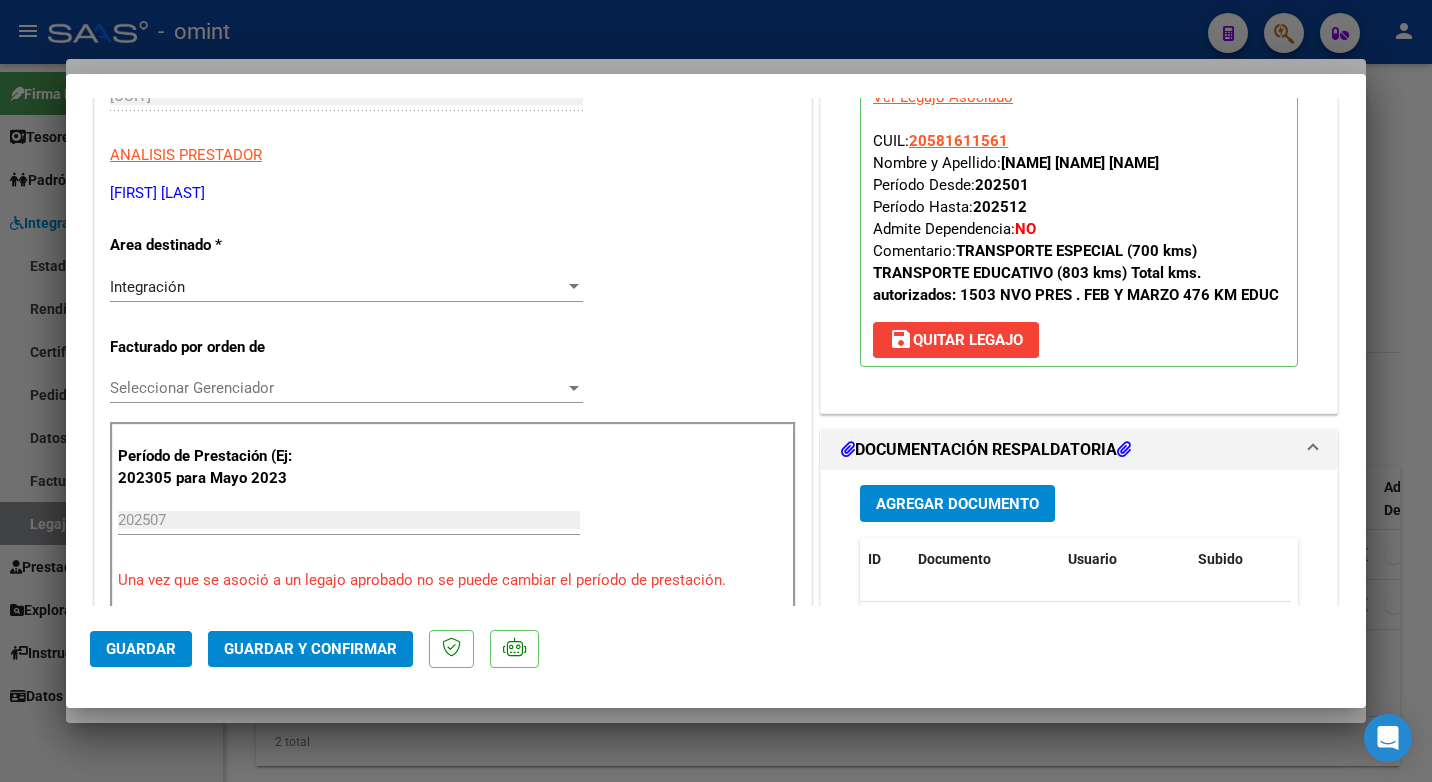 scroll, scrollTop: 700, scrollLeft: 0, axis: vertical 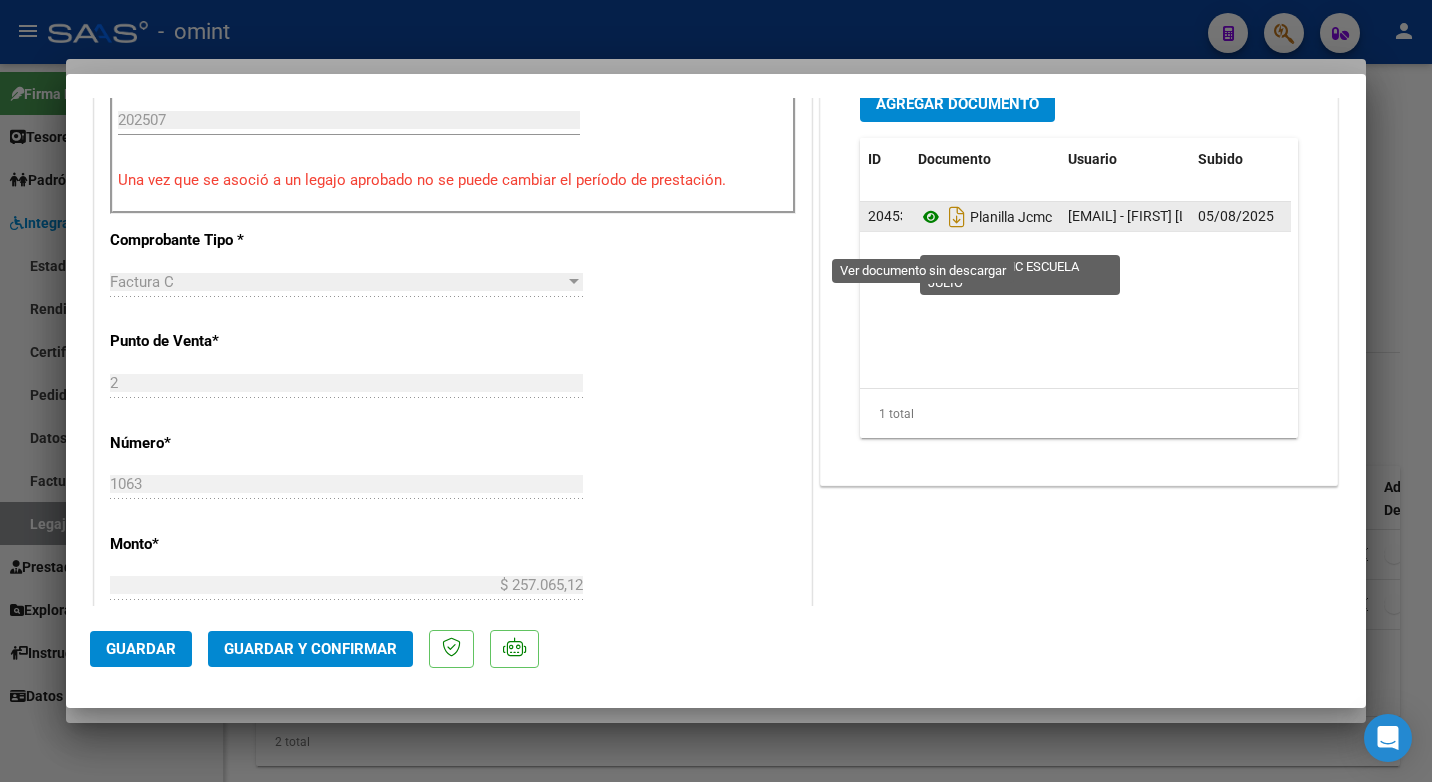 click 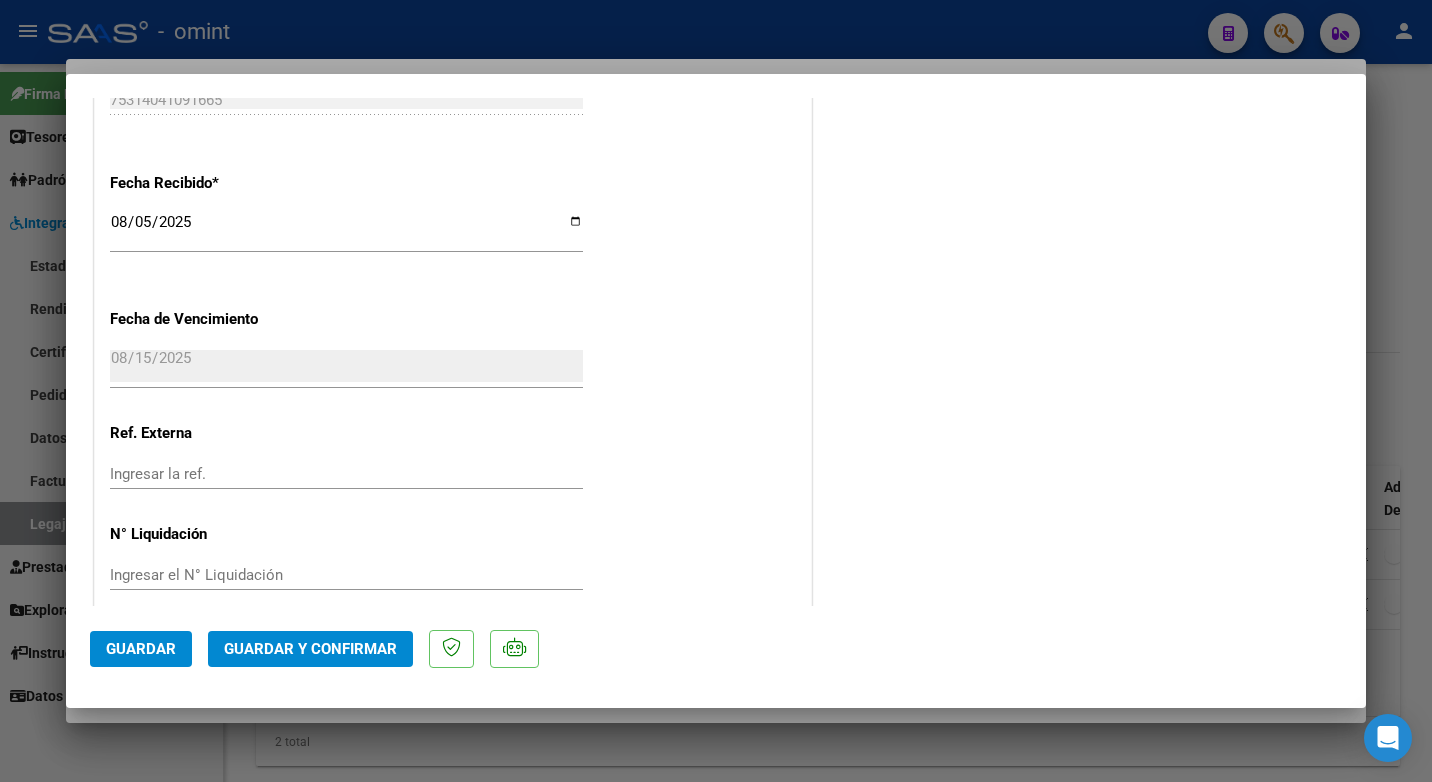 scroll, scrollTop: 1423, scrollLeft: 0, axis: vertical 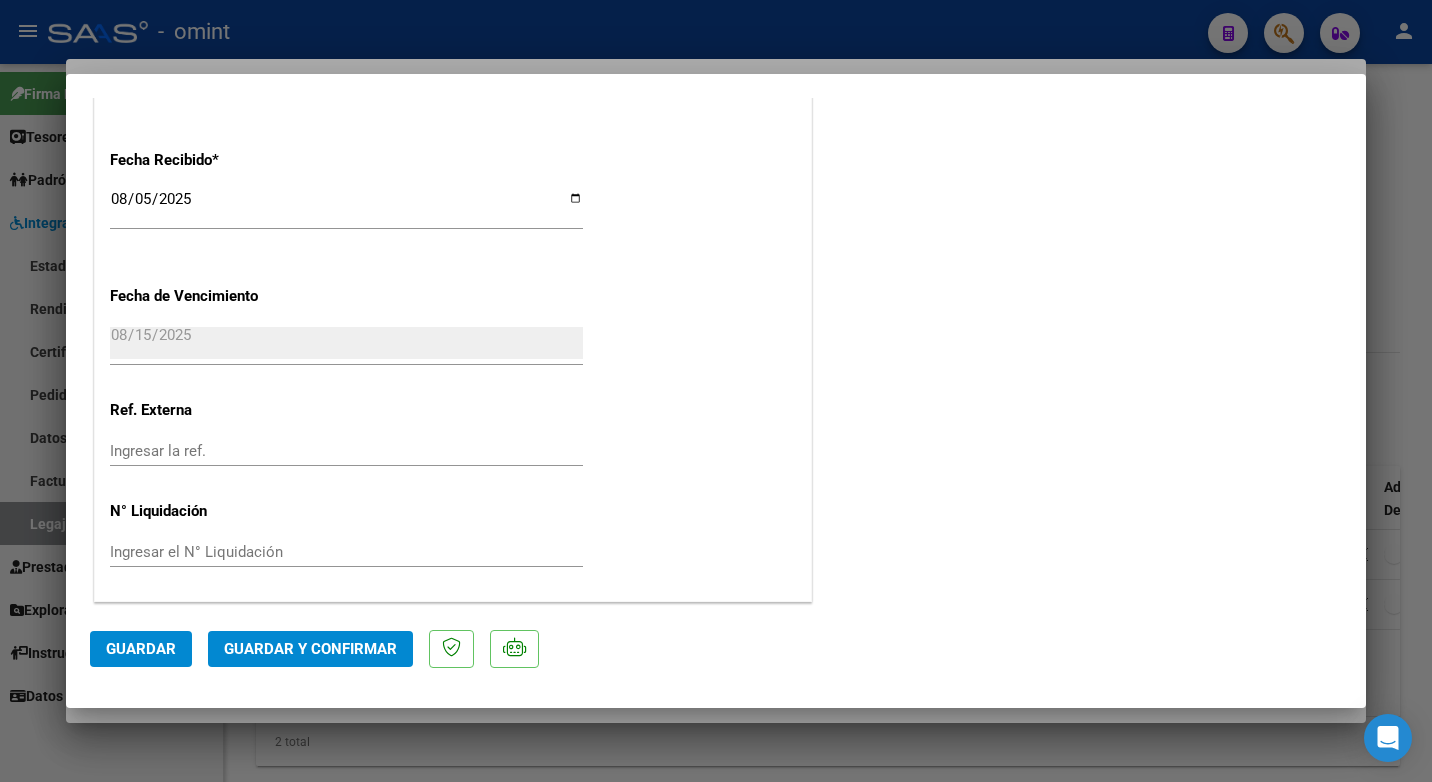 click on "Guardar y Confirmar" 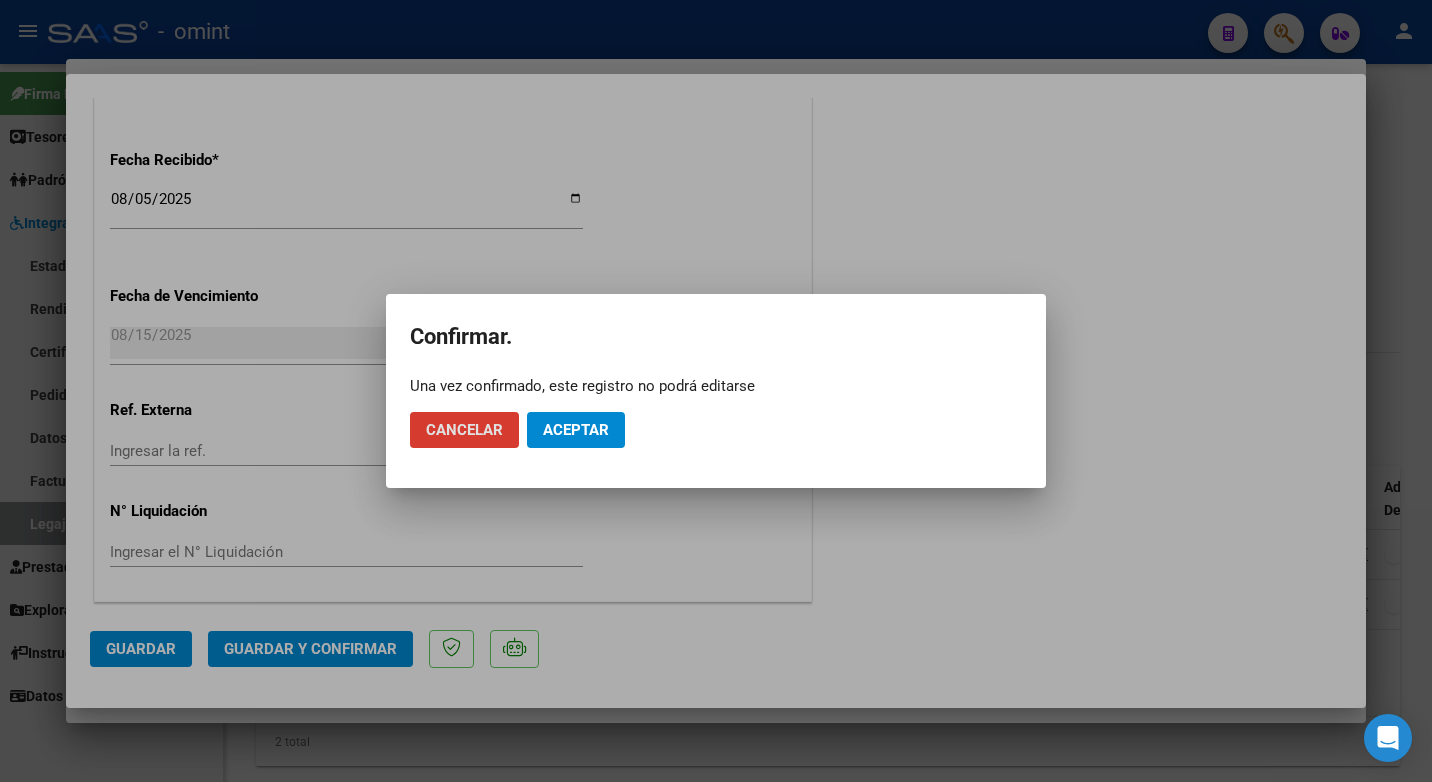 click on "Aceptar" 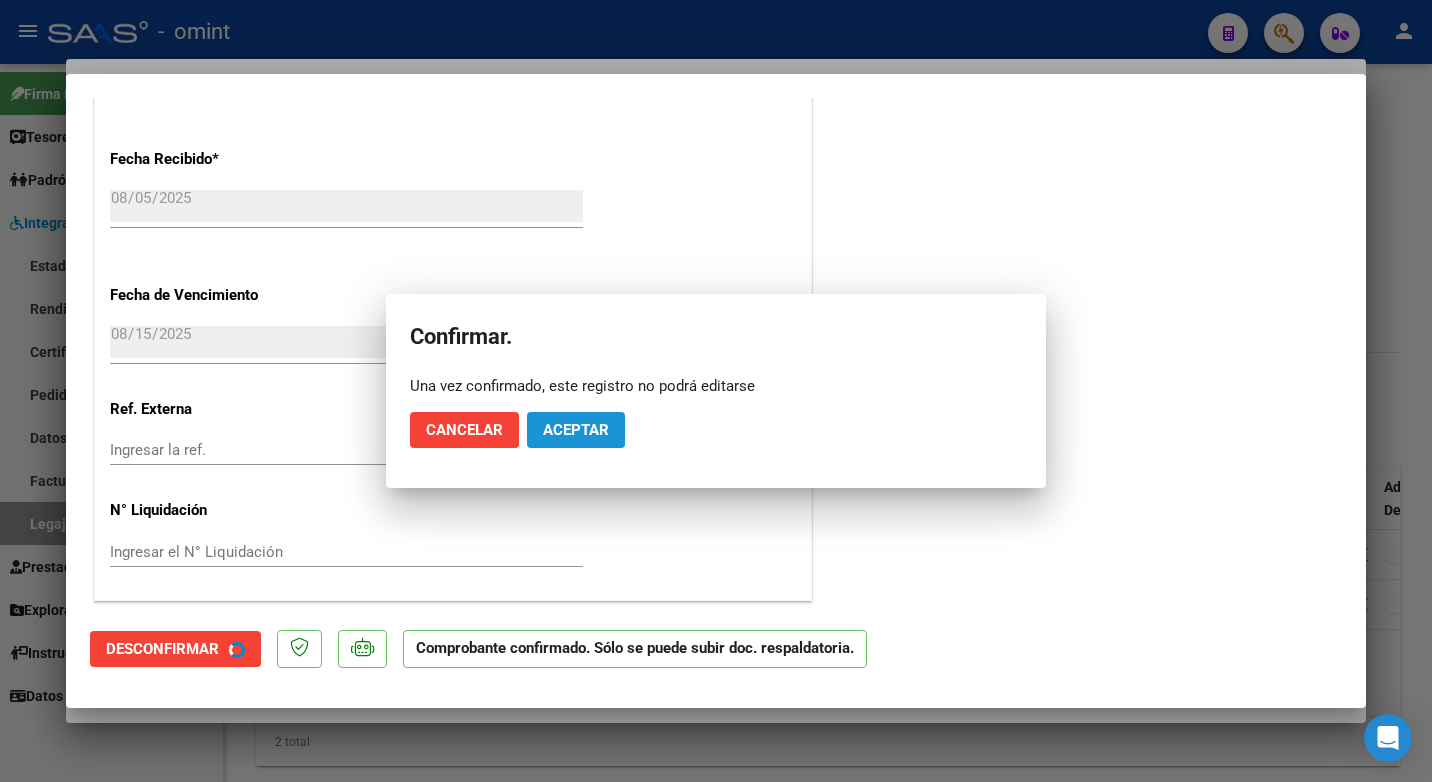 scroll, scrollTop: 1299, scrollLeft: 0, axis: vertical 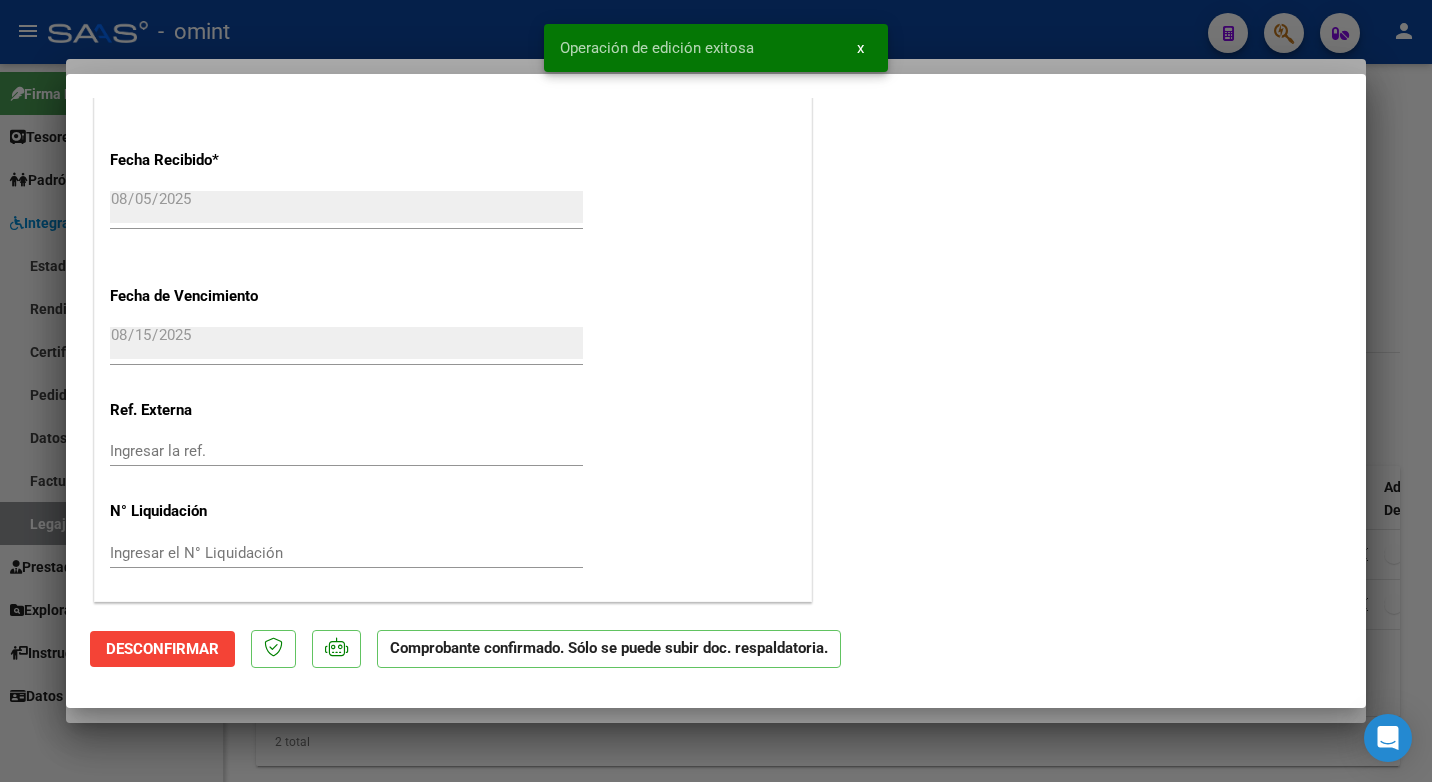 click at bounding box center [716, 391] 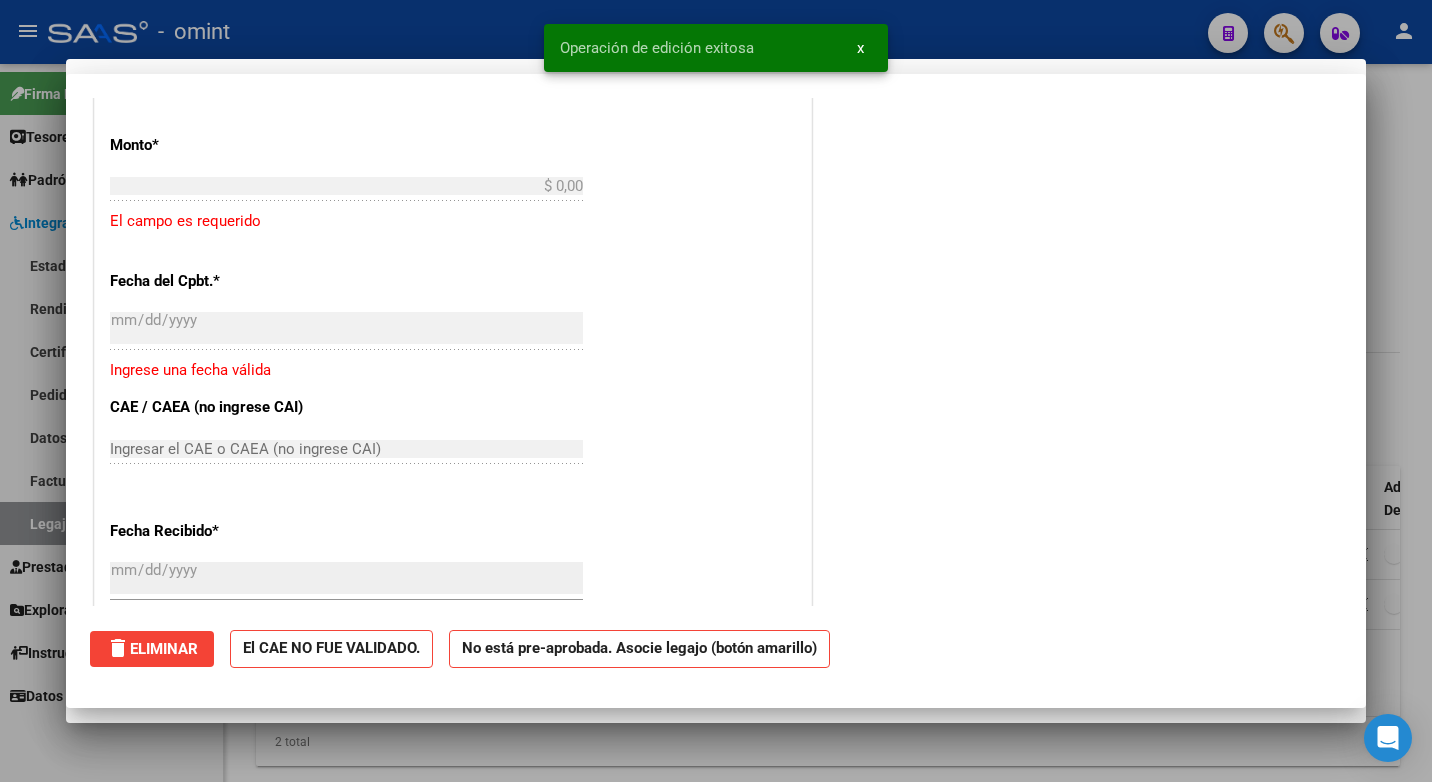 scroll, scrollTop: 0, scrollLeft: 0, axis: both 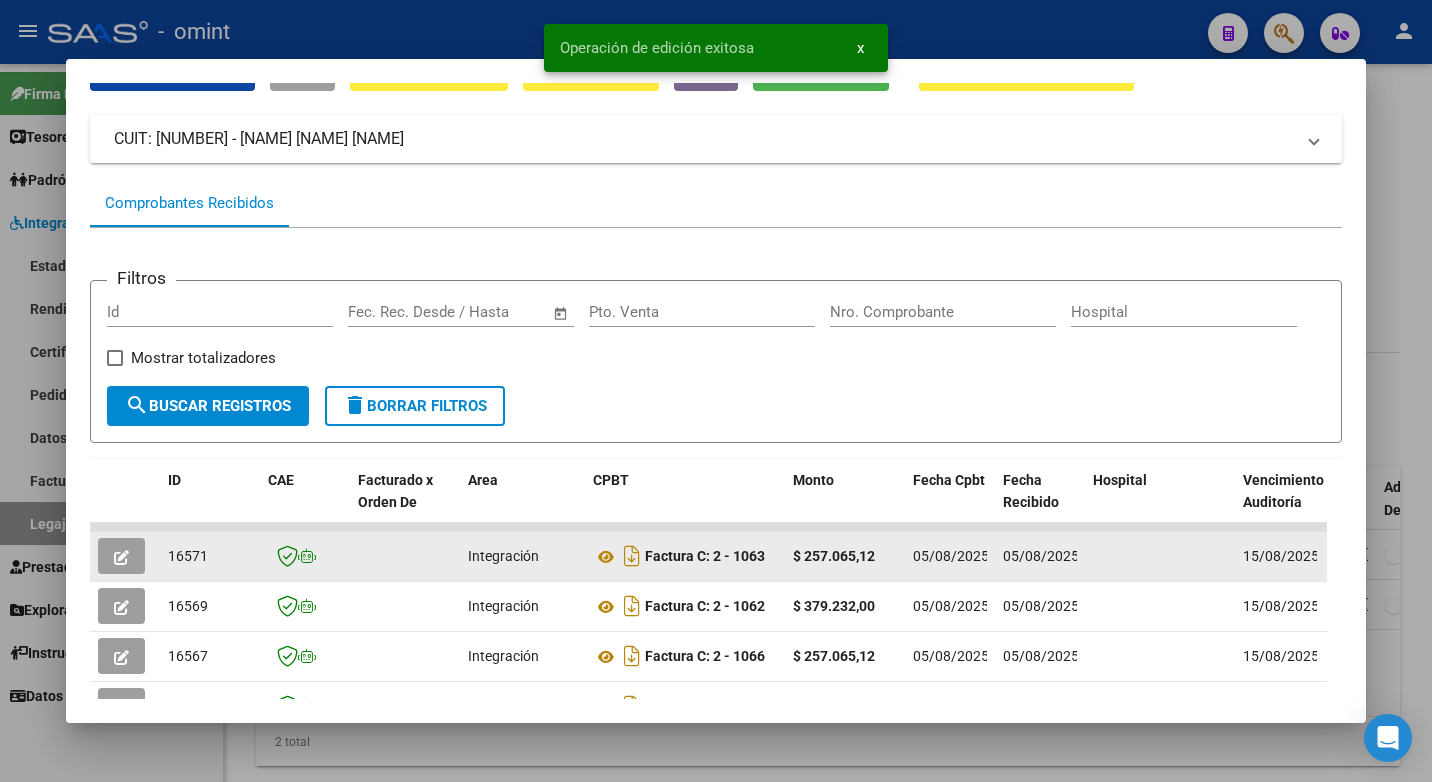 click on "16571" 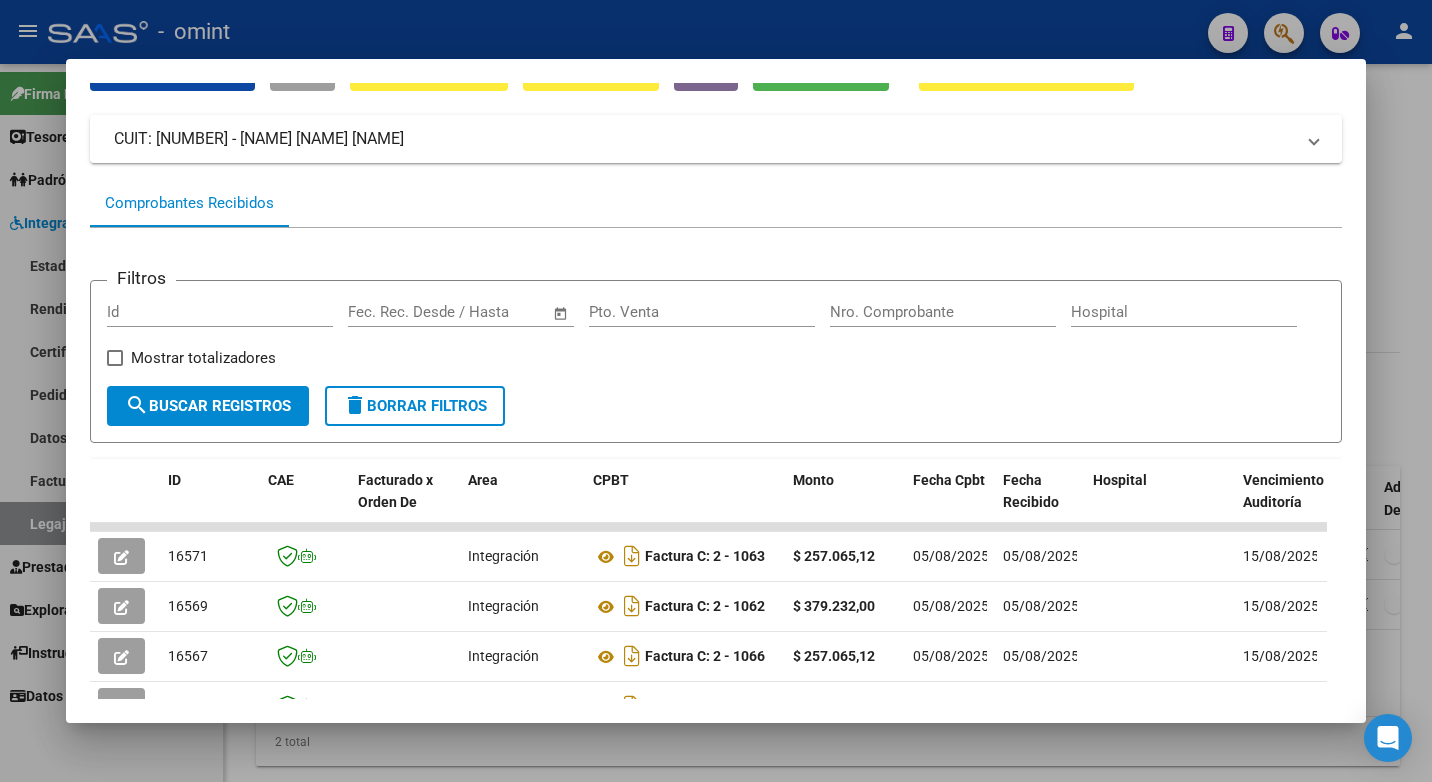 click at bounding box center [716, 391] 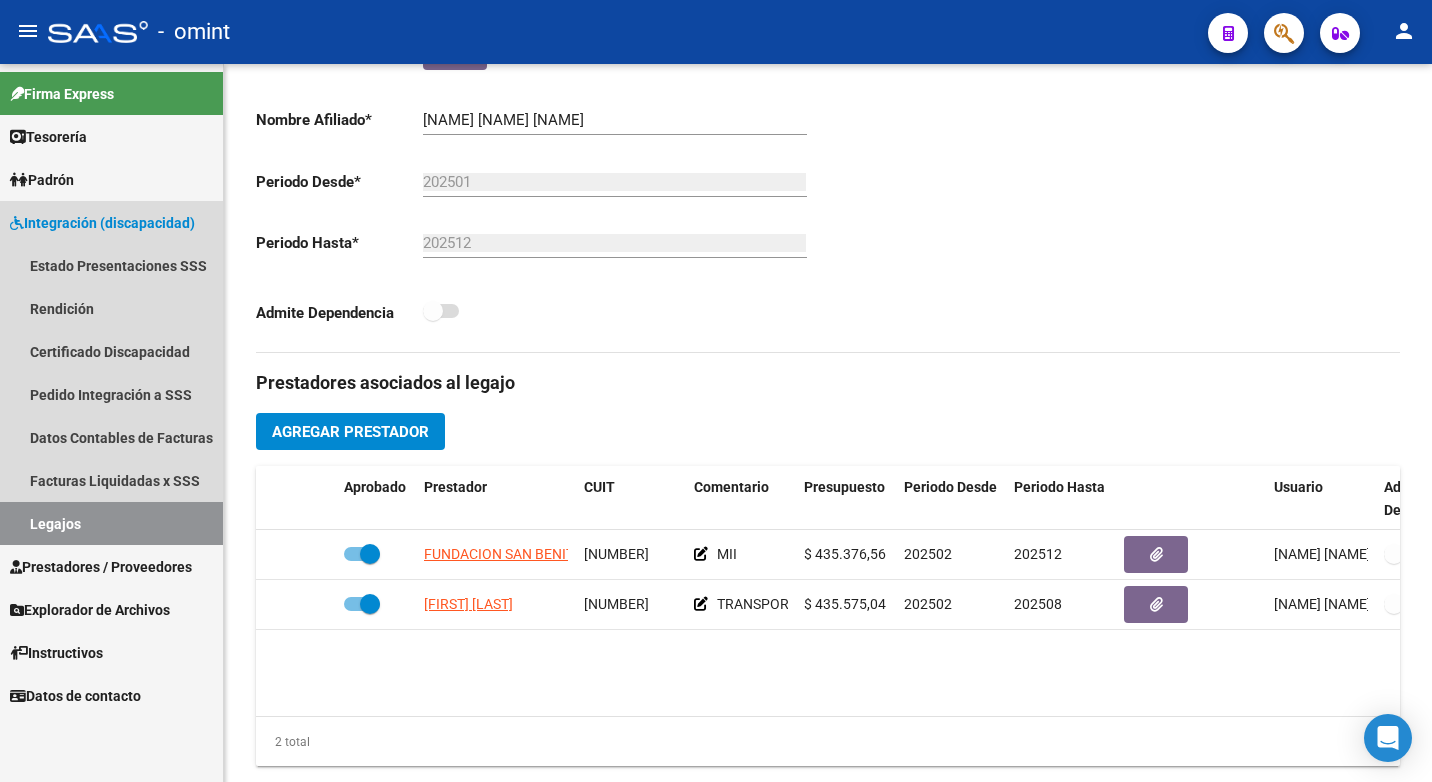 drag, startPoint x: 51, startPoint y: 517, endPoint x: 212, endPoint y: 504, distance: 161.52399 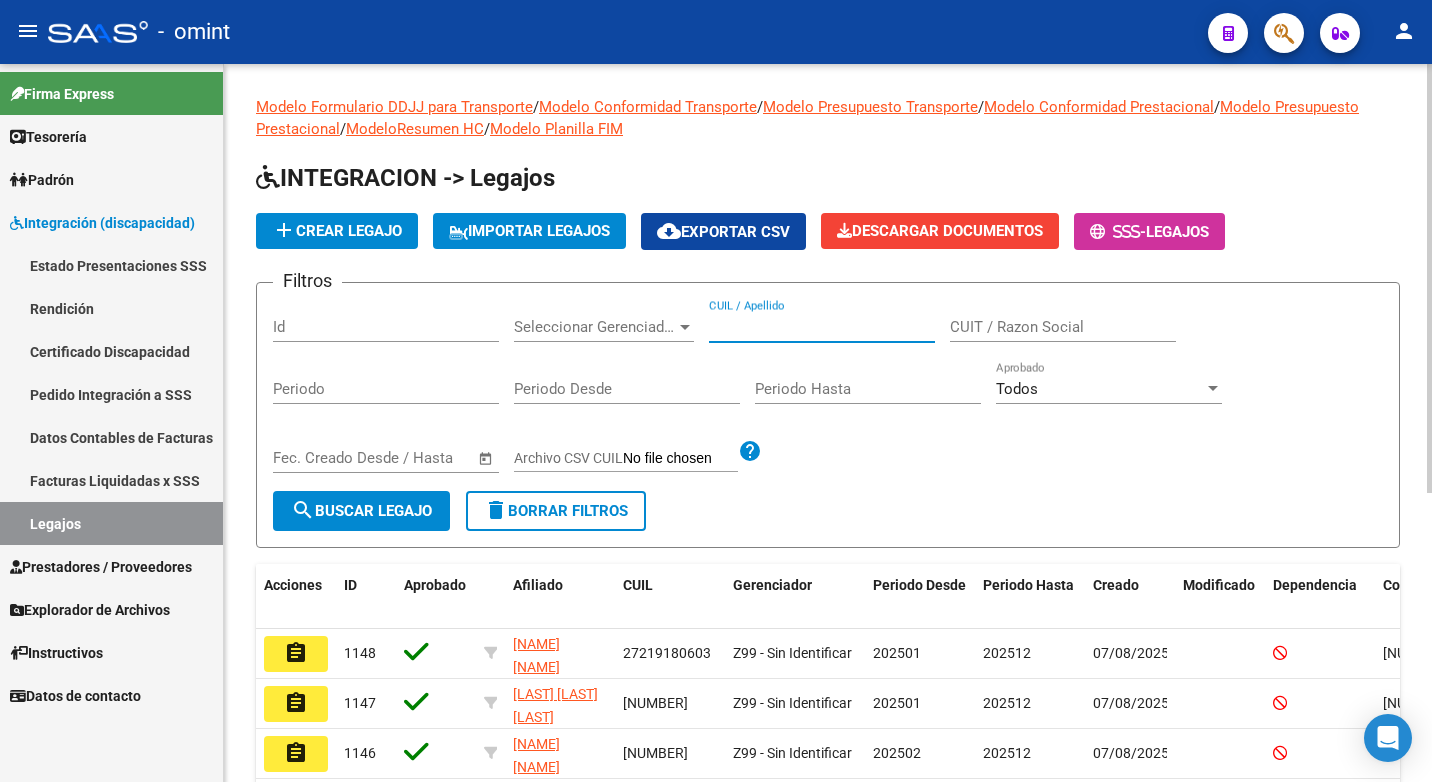 paste on "20544977874" 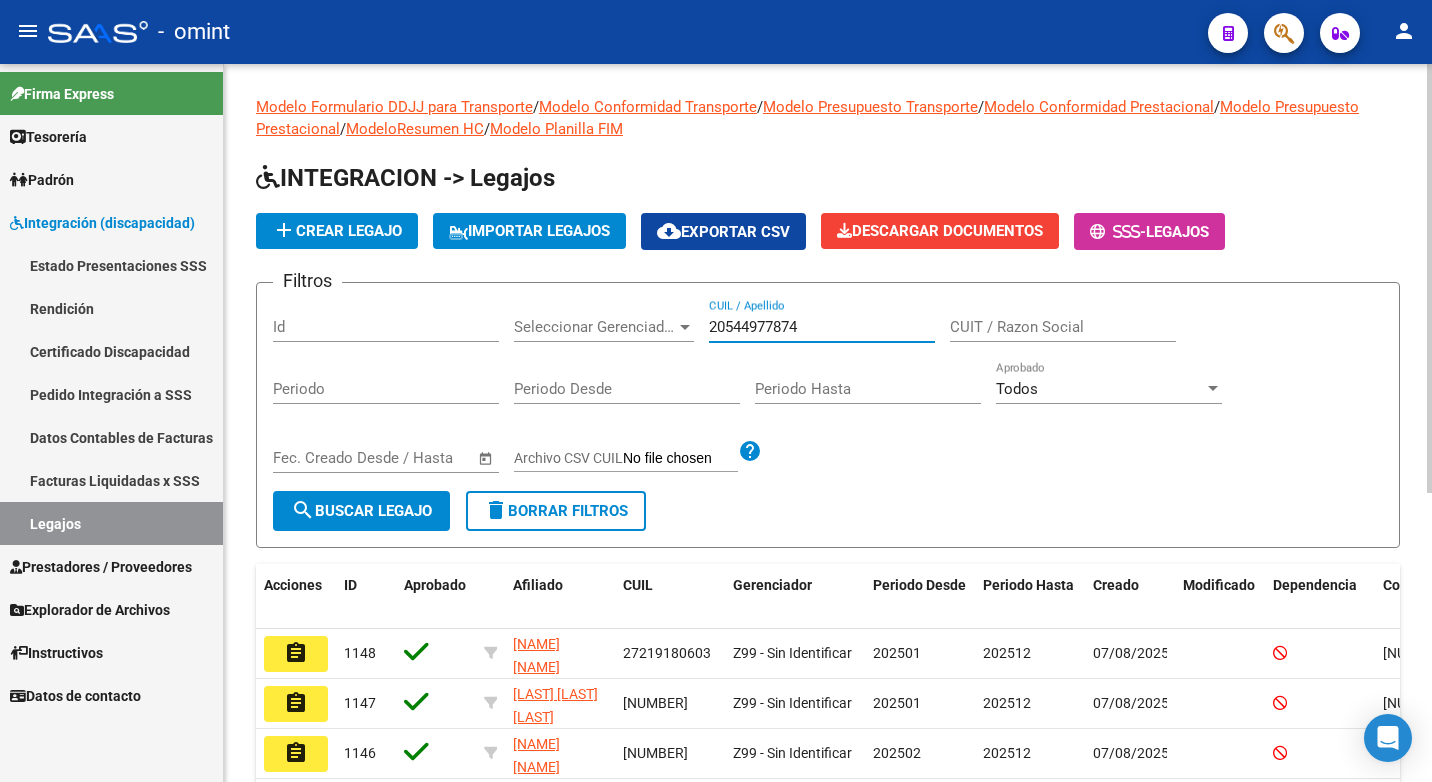 type on "20544977874" 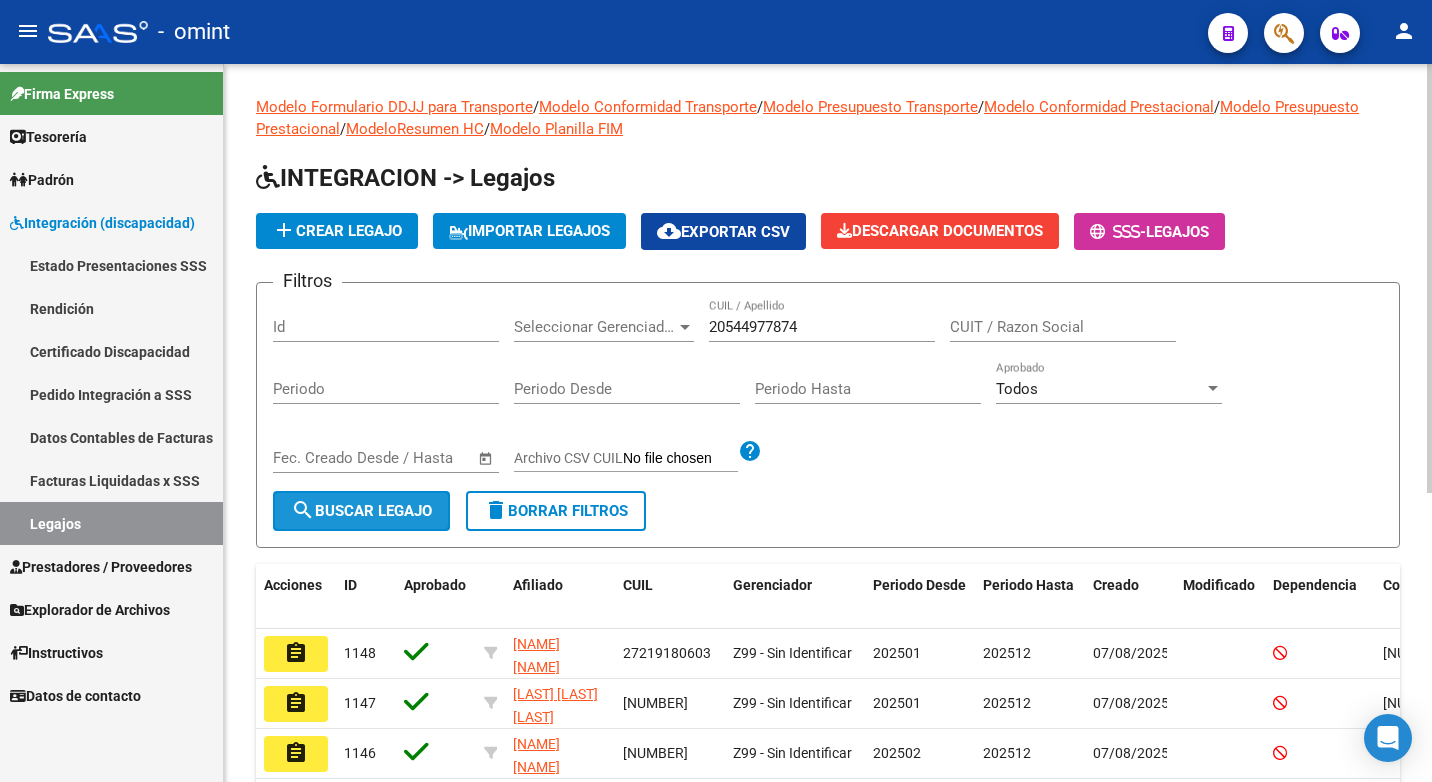 click on "search  Buscar Legajo" 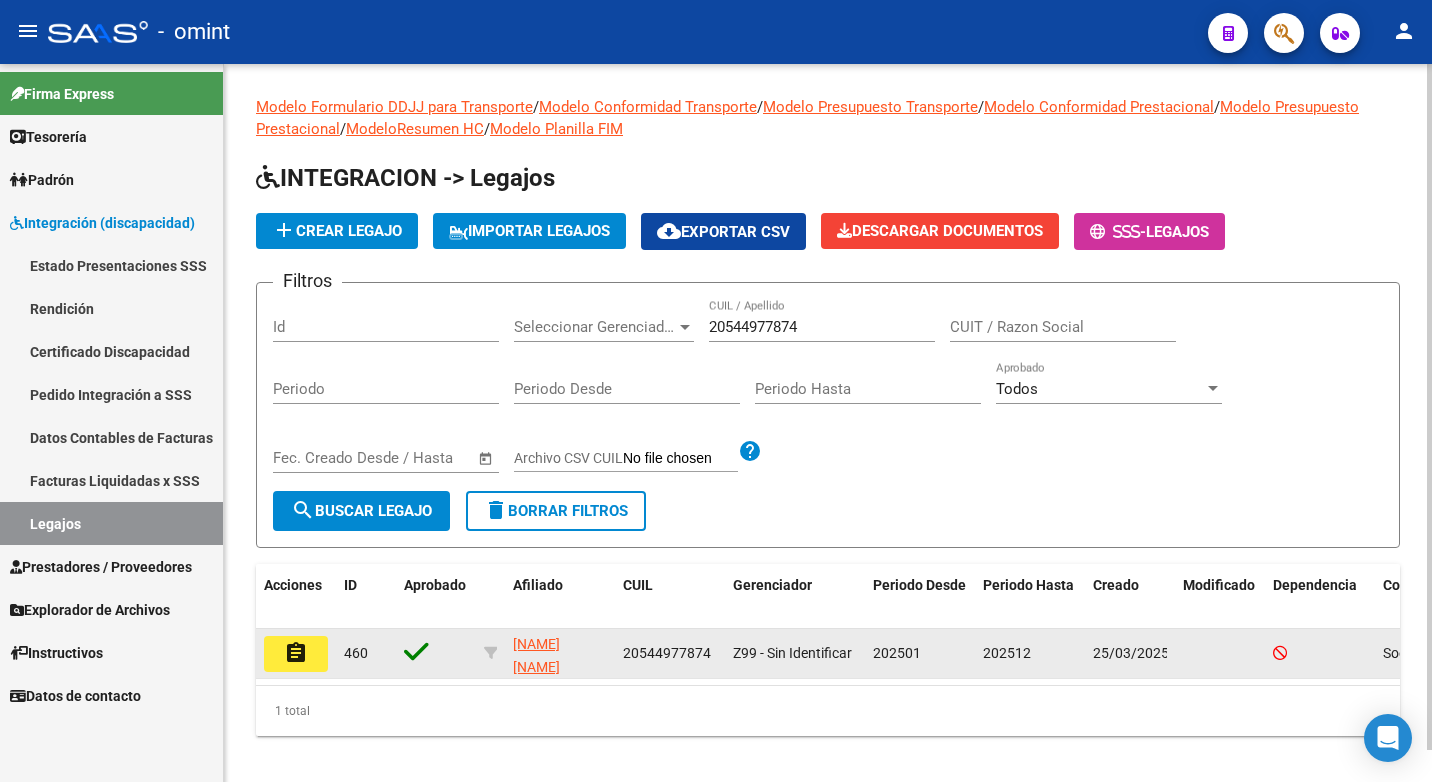 click on "assignment" 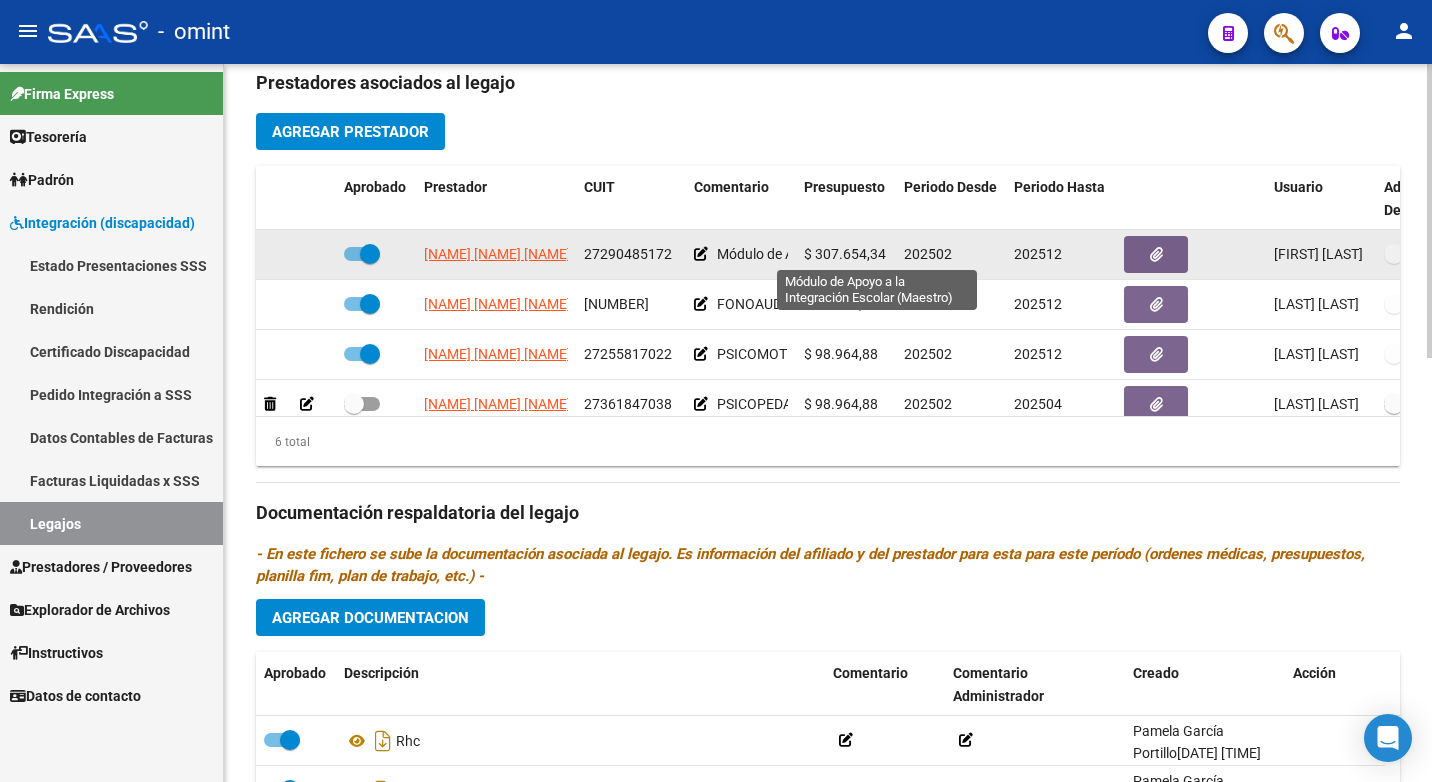 scroll, scrollTop: 500, scrollLeft: 0, axis: vertical 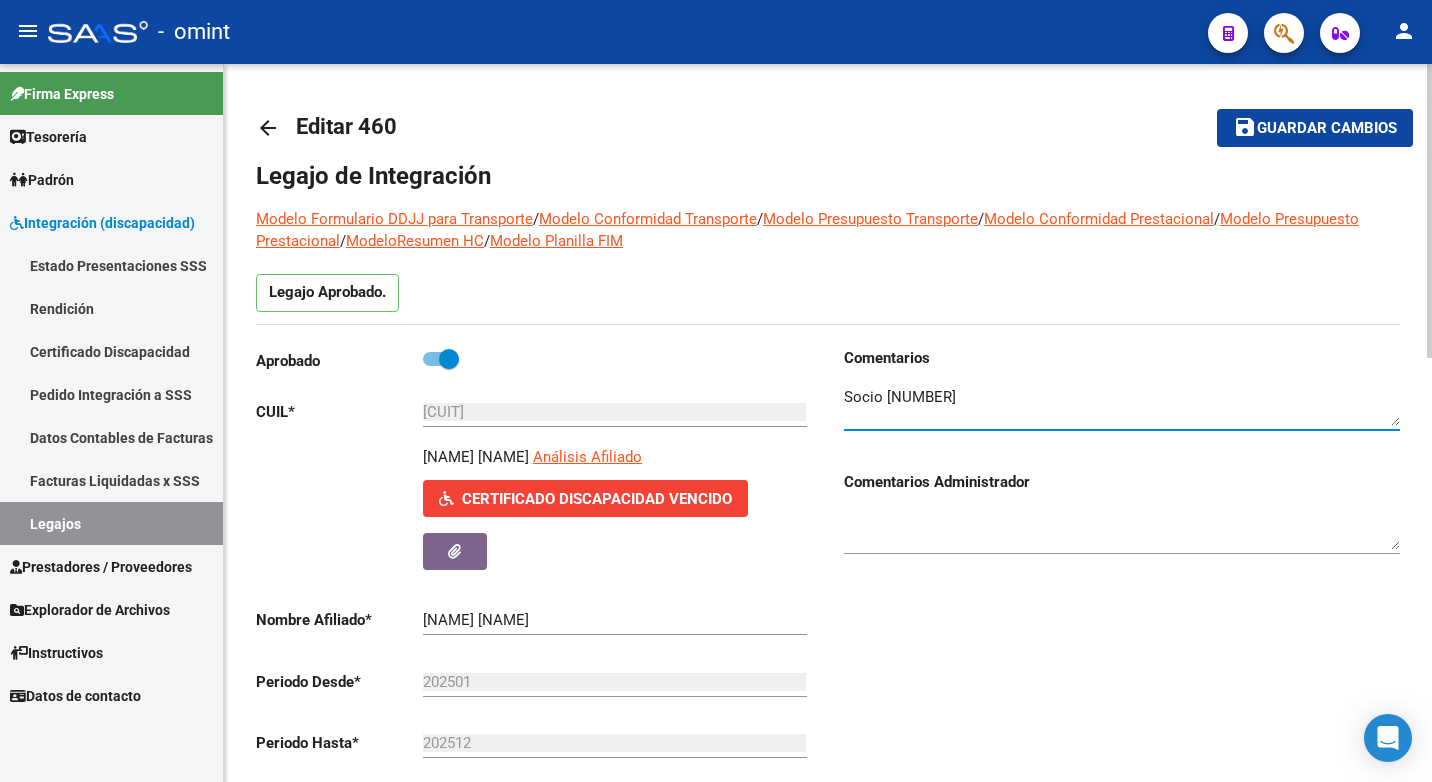 drag, startPoint x: 966, startPoint y: 399, endPoint x: 890, endPoint y: 397, distance: 76.02631 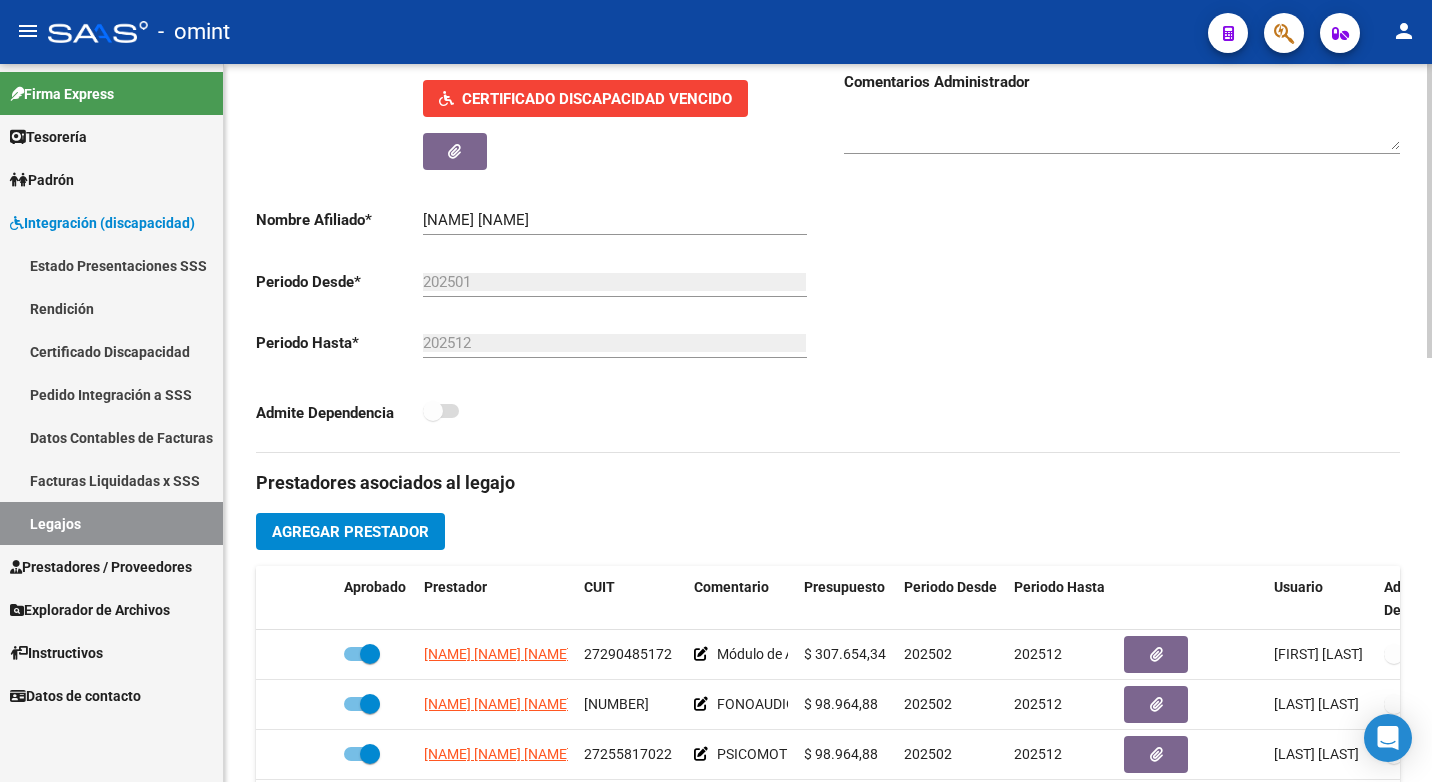 scroll, scrollTop: 700, scrollLeft: 0, axis: vertical 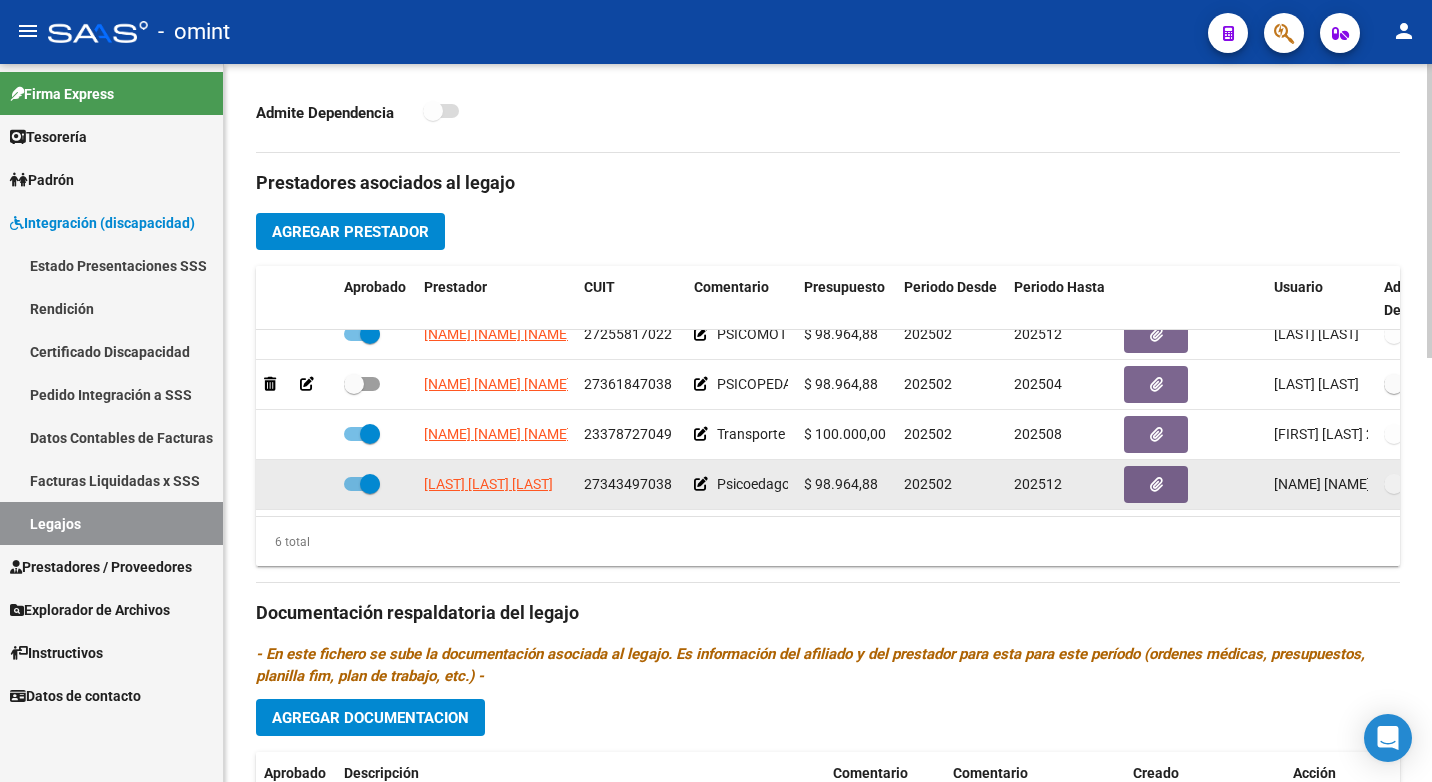 click at bounding box center (370, 484) 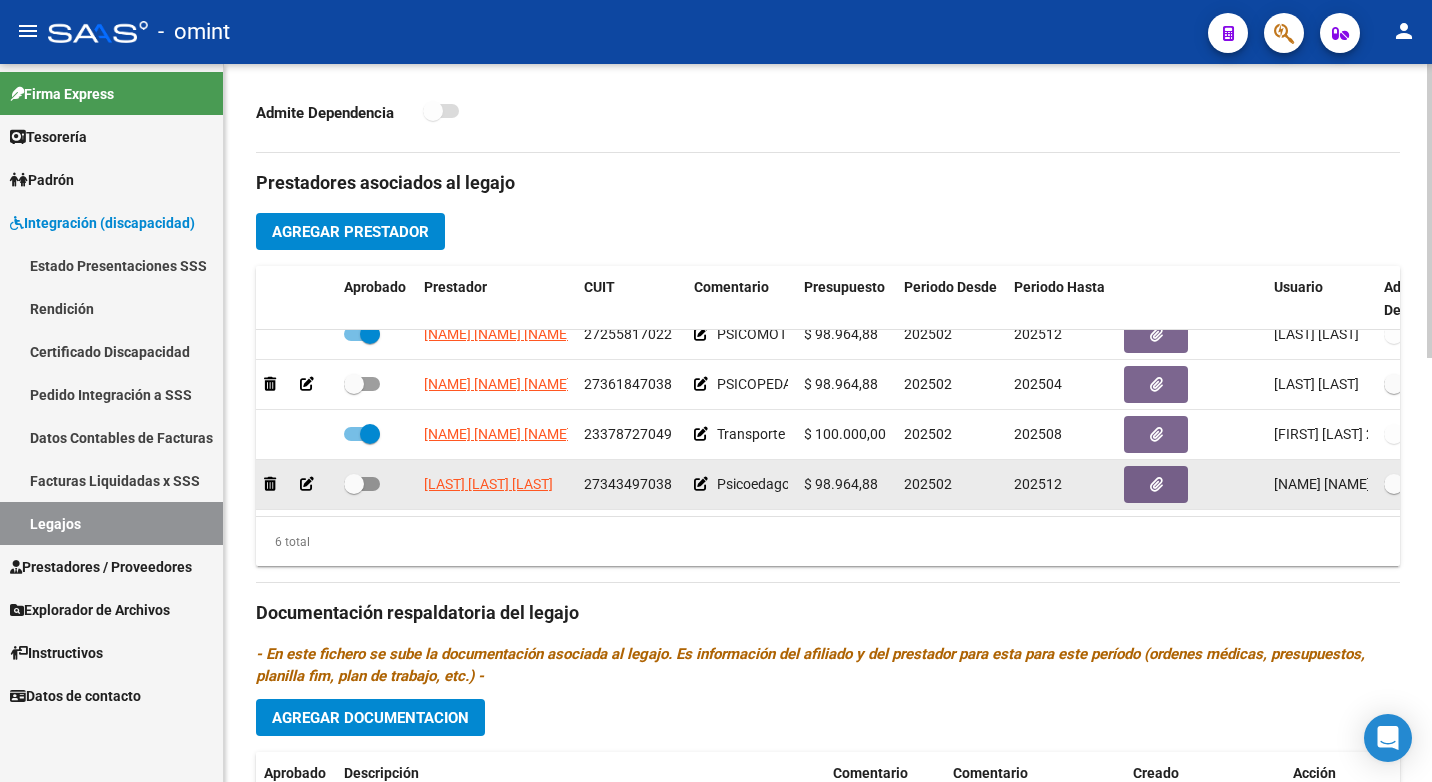click 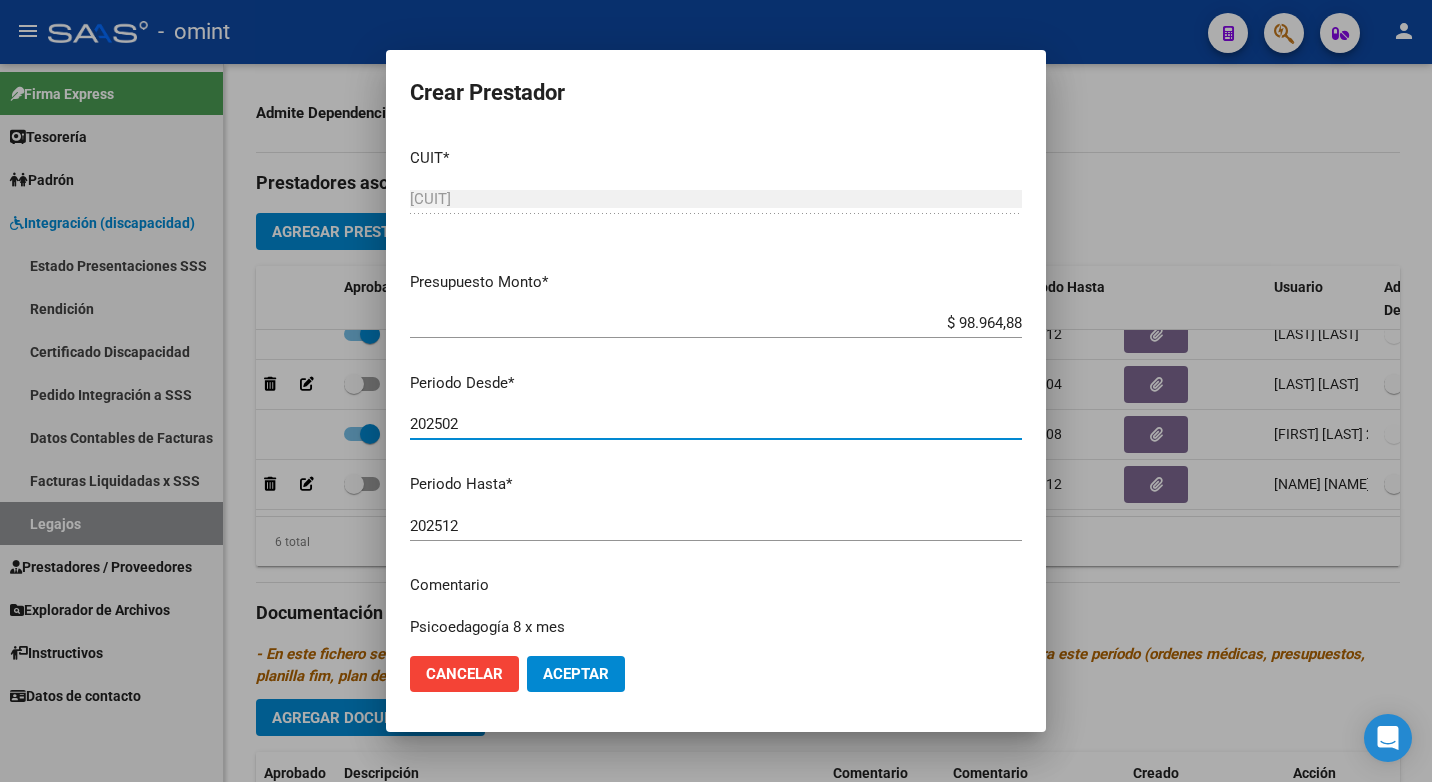 click on "202502" at bounding box center (716, 424) 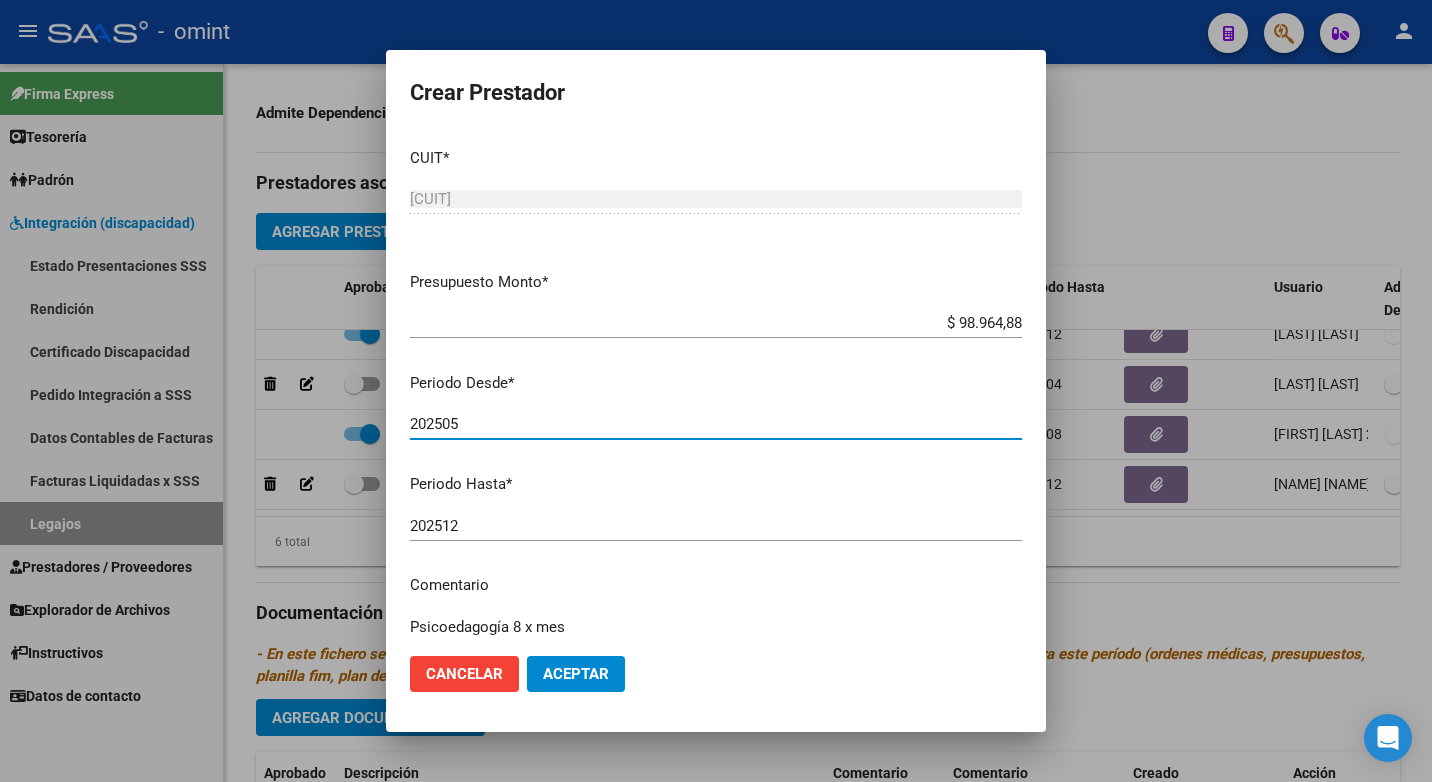 type on "202505" 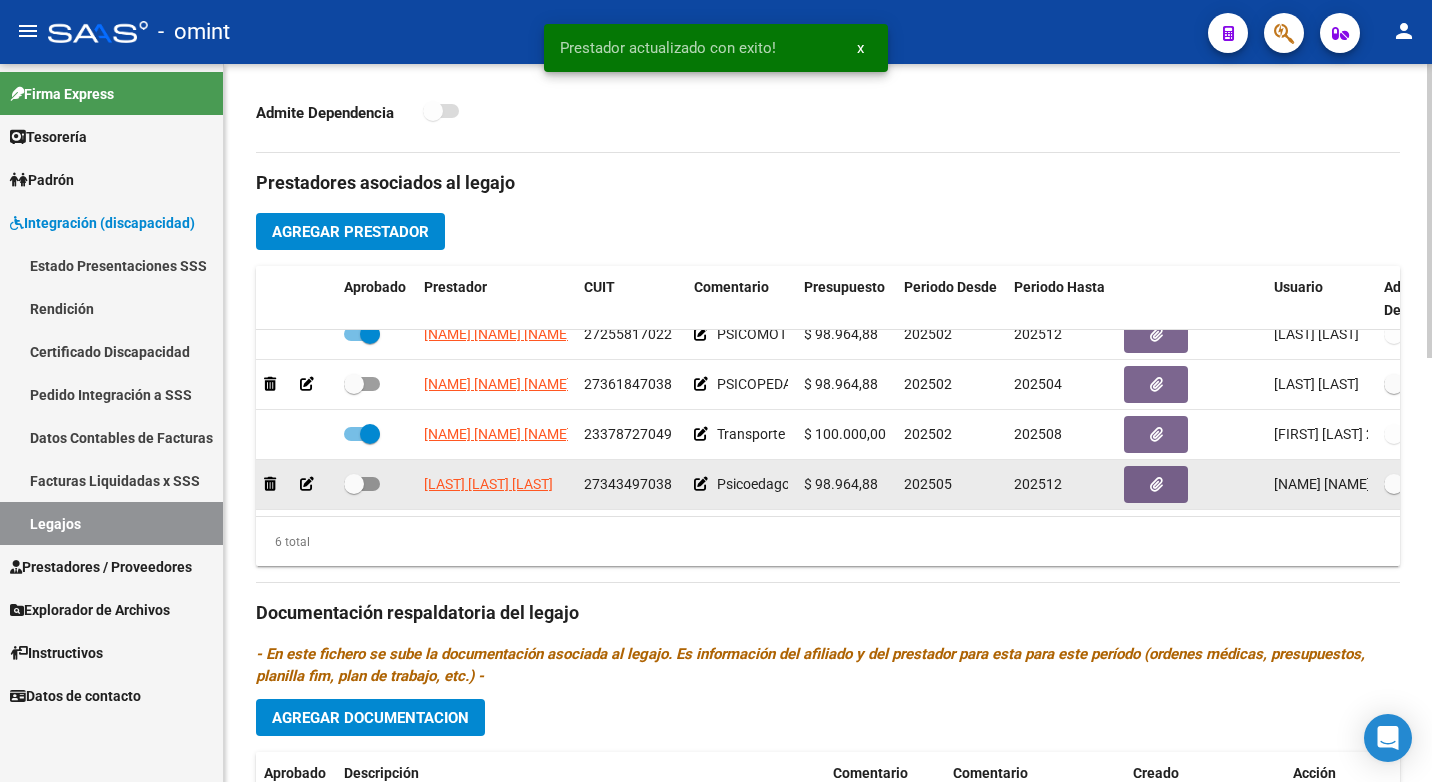 click 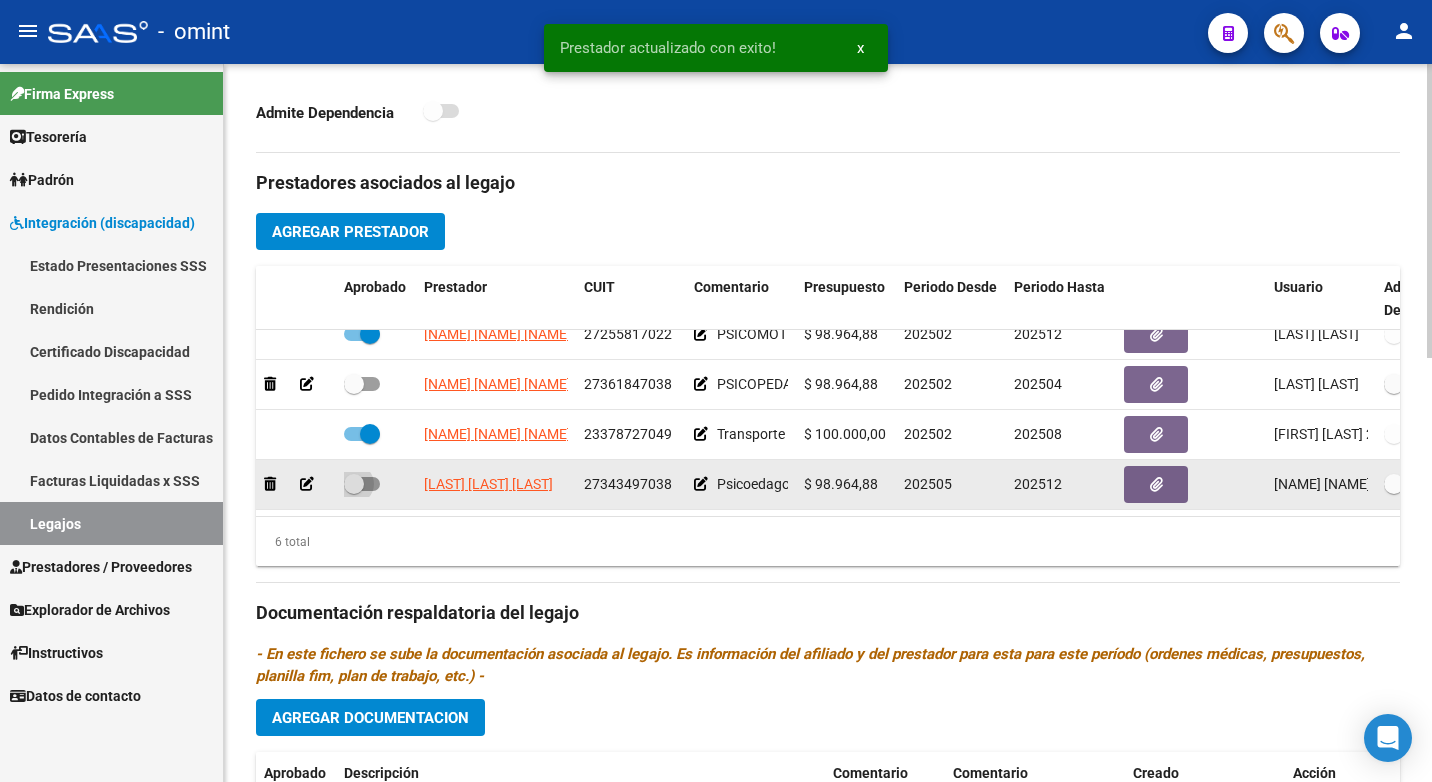click at bounding box center (354, 484) 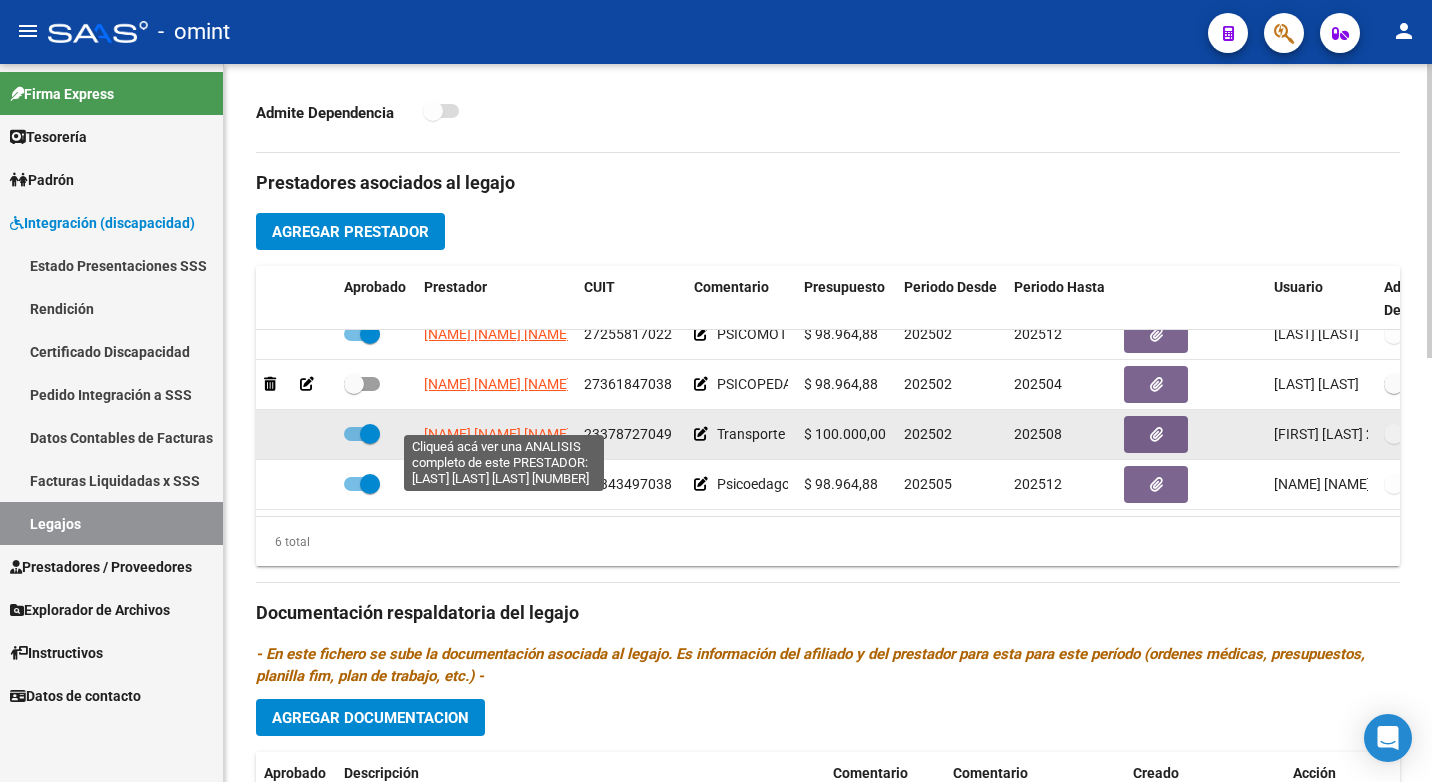 scroll, scrollTop: 0, scrollLeft: 0, axis: both 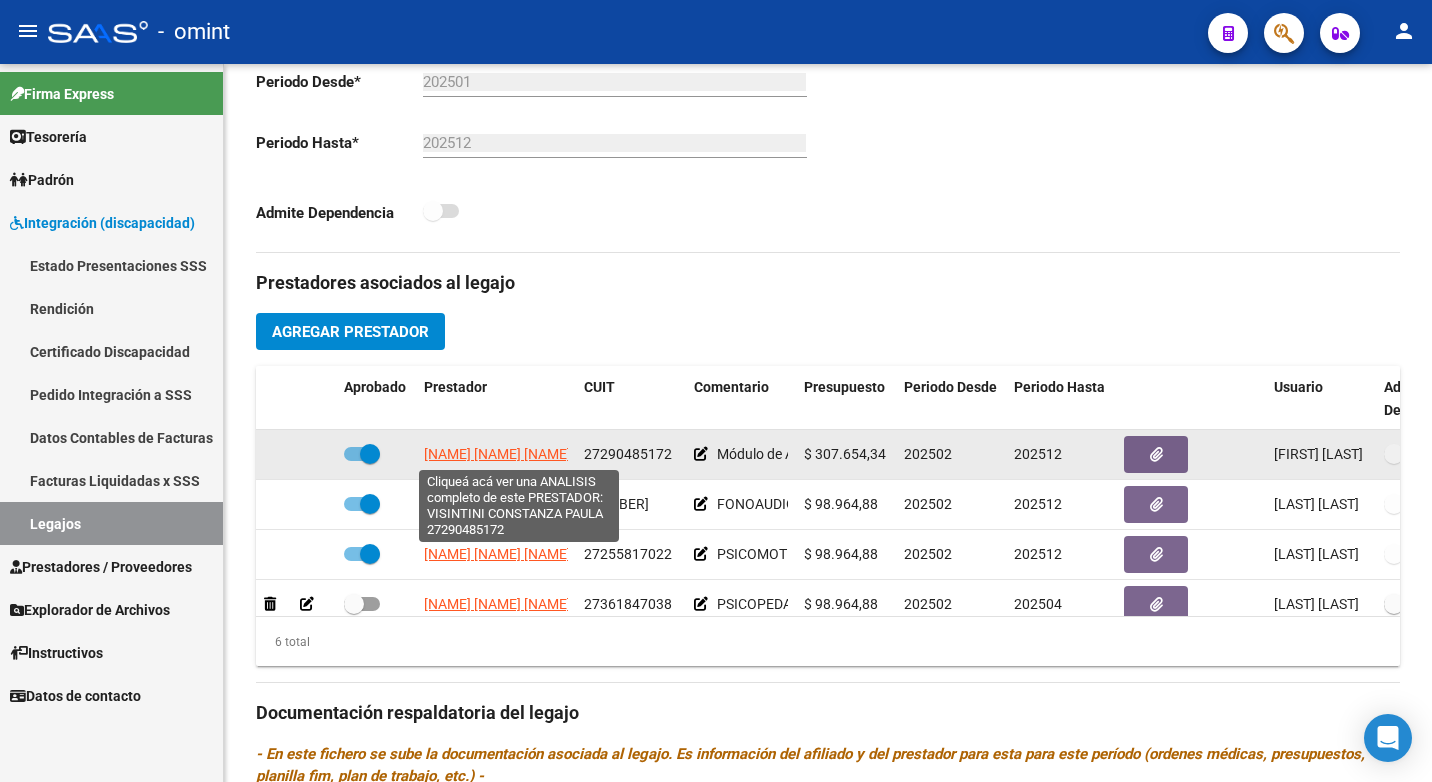 click on "VISINTINI CONSTANZA PAULA" 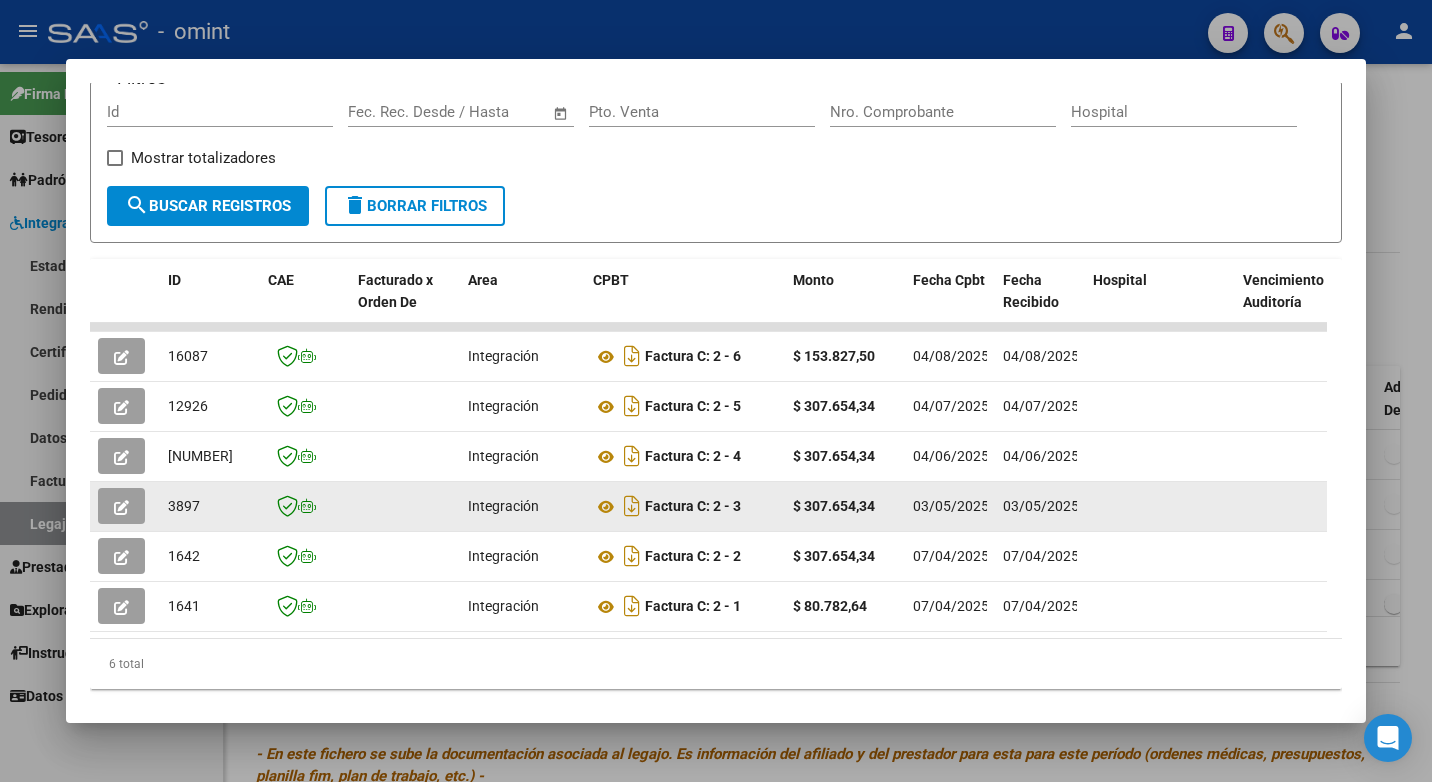scroll, scrollTop: 352, scrollLeft: 0, axis: vertical 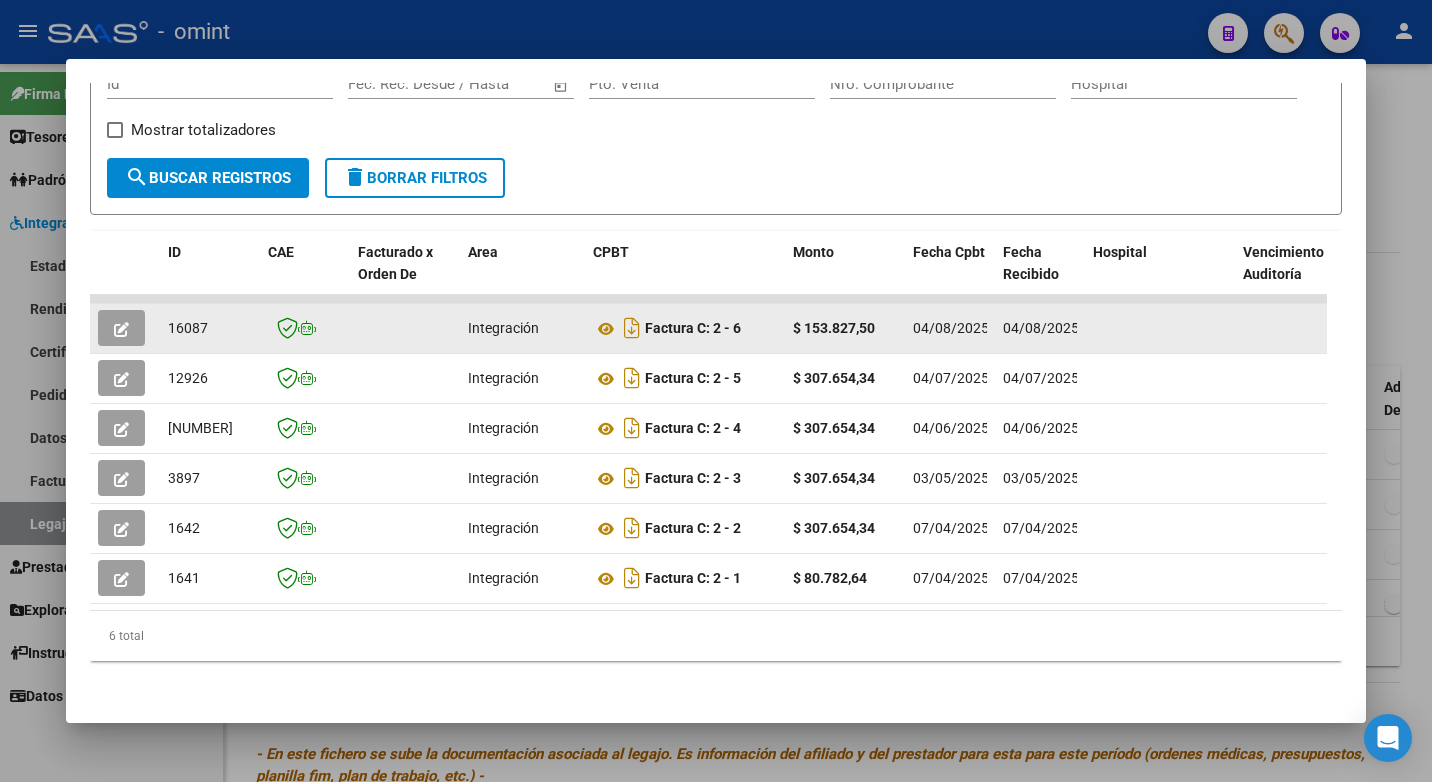 click 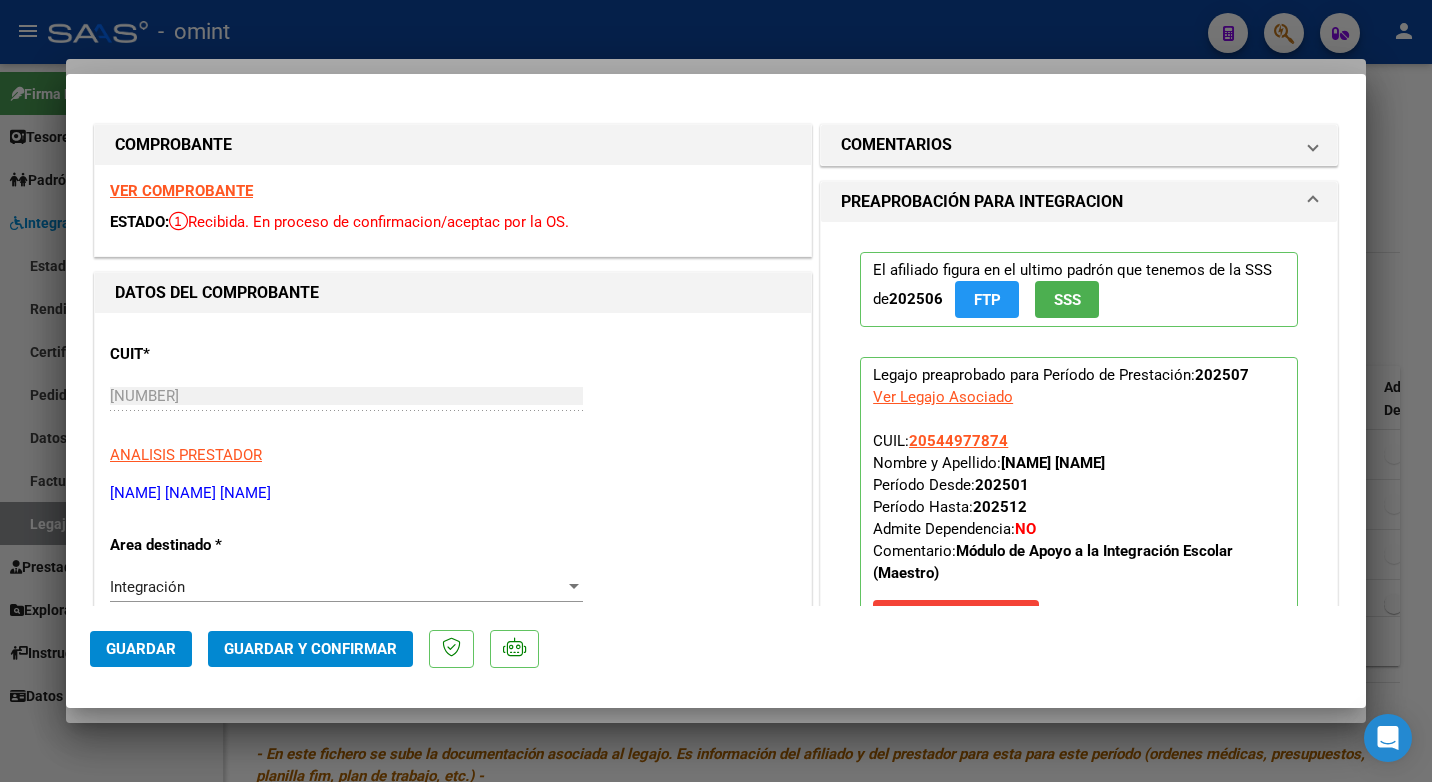click on "VER COMPROBANTE" at bounding box center [181, 191] 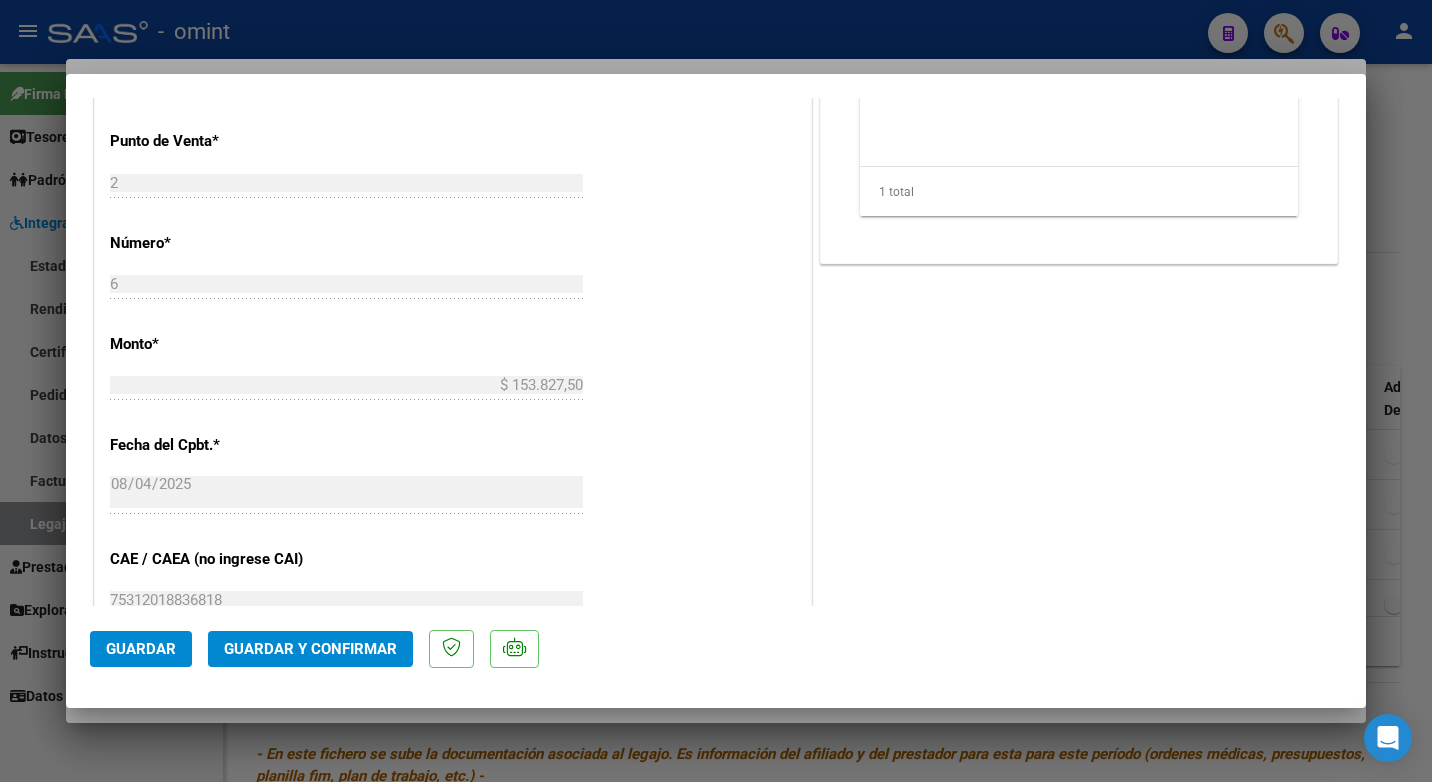 scroll, scrollTop: 500, scrollLeft: 0, axis: vertical 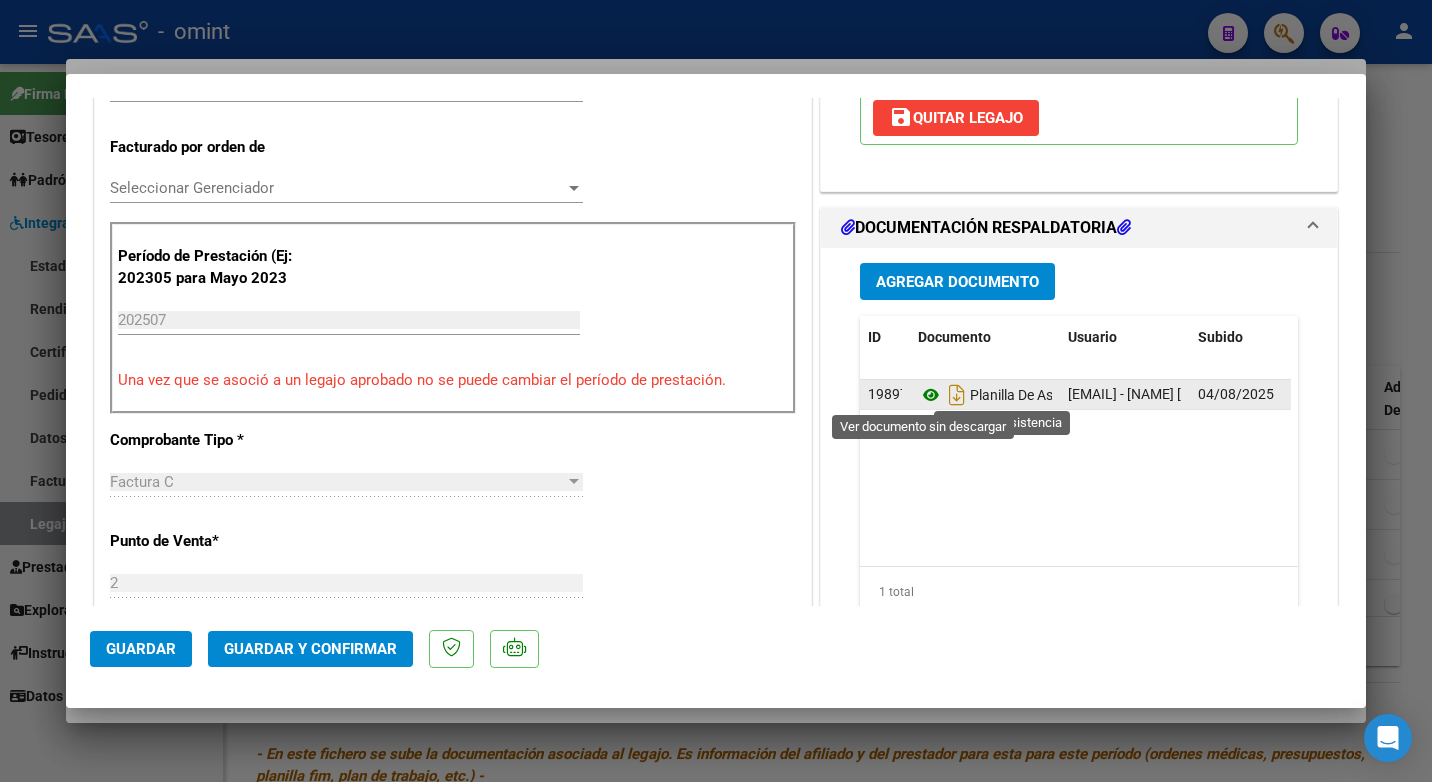 click 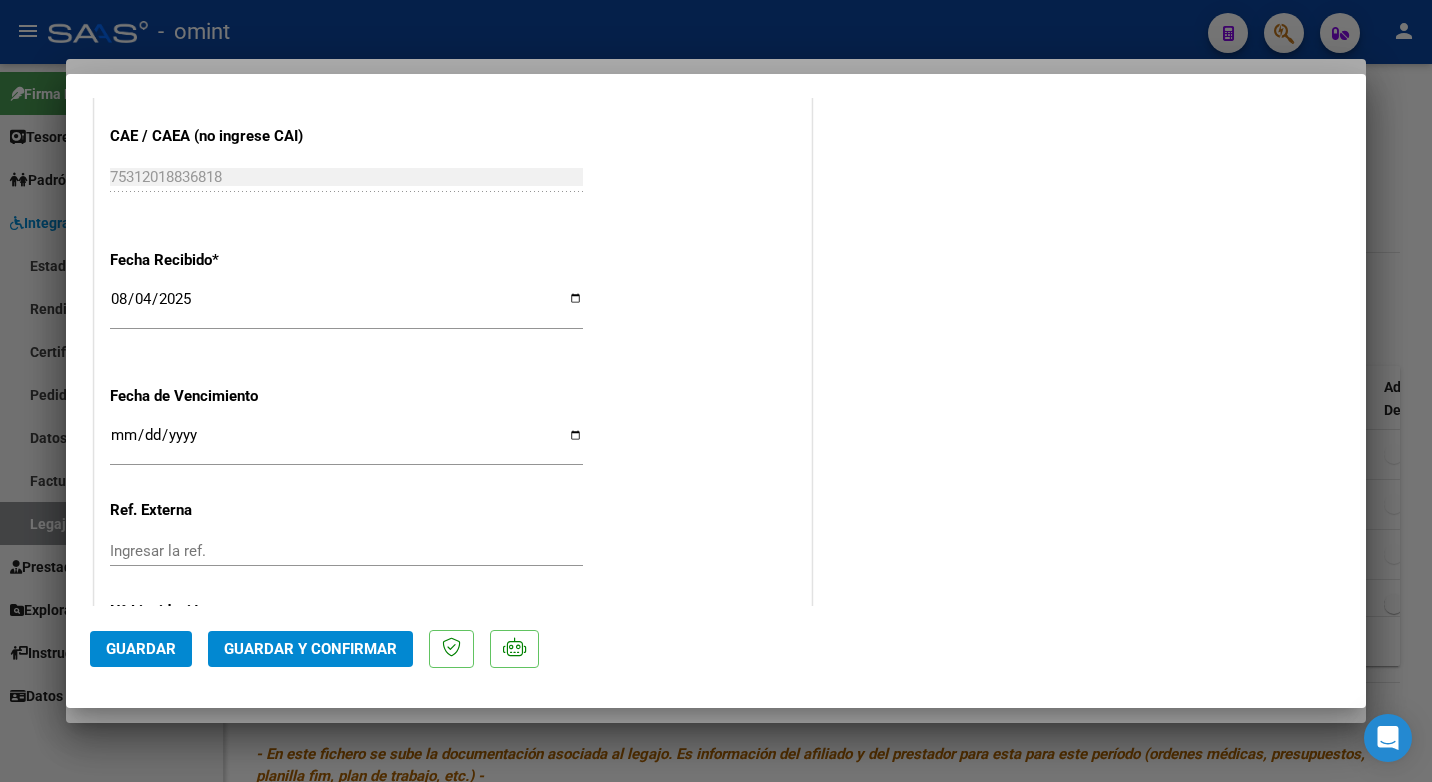 scroll, scrollTop: 1423, scrollLeft: 0, axis: vertical 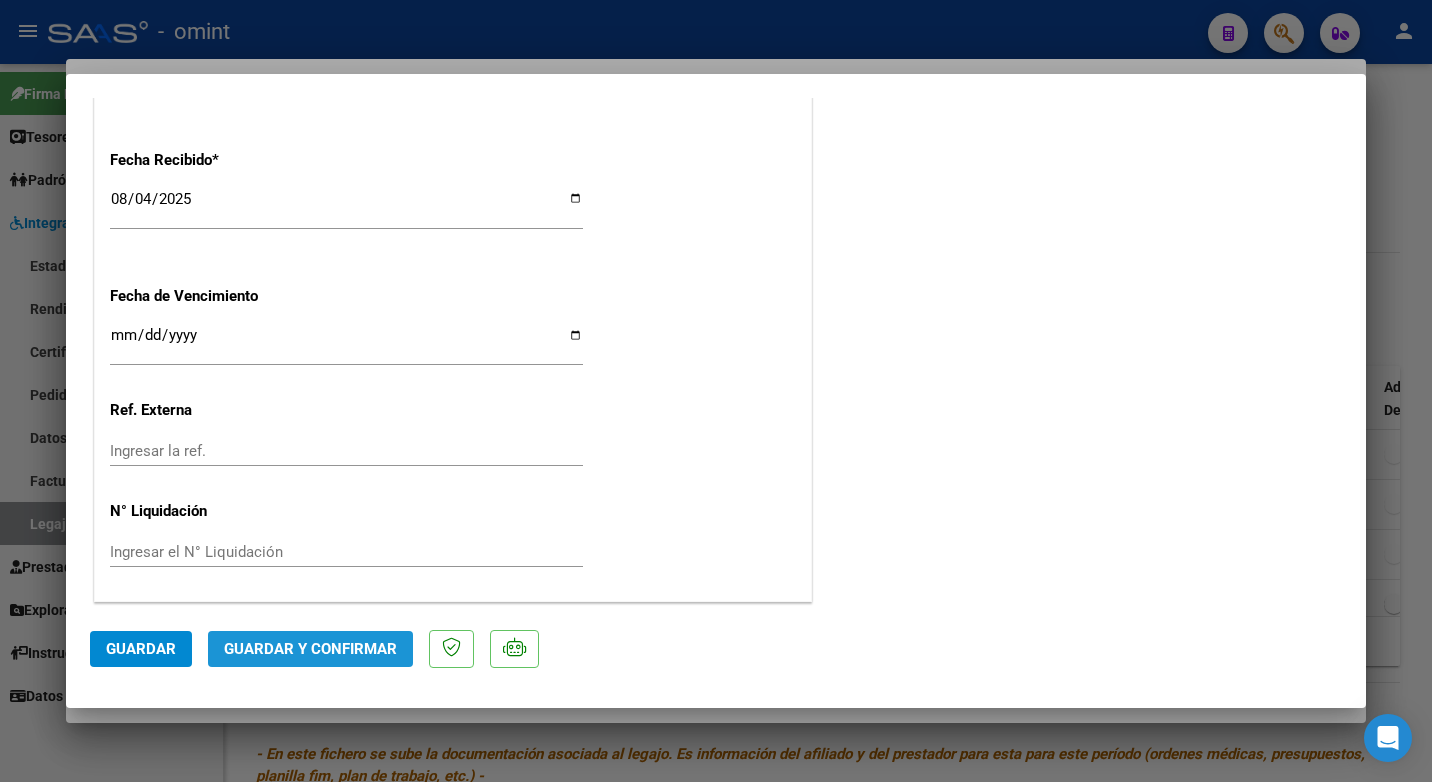 click on "Guardar y Confirmar" 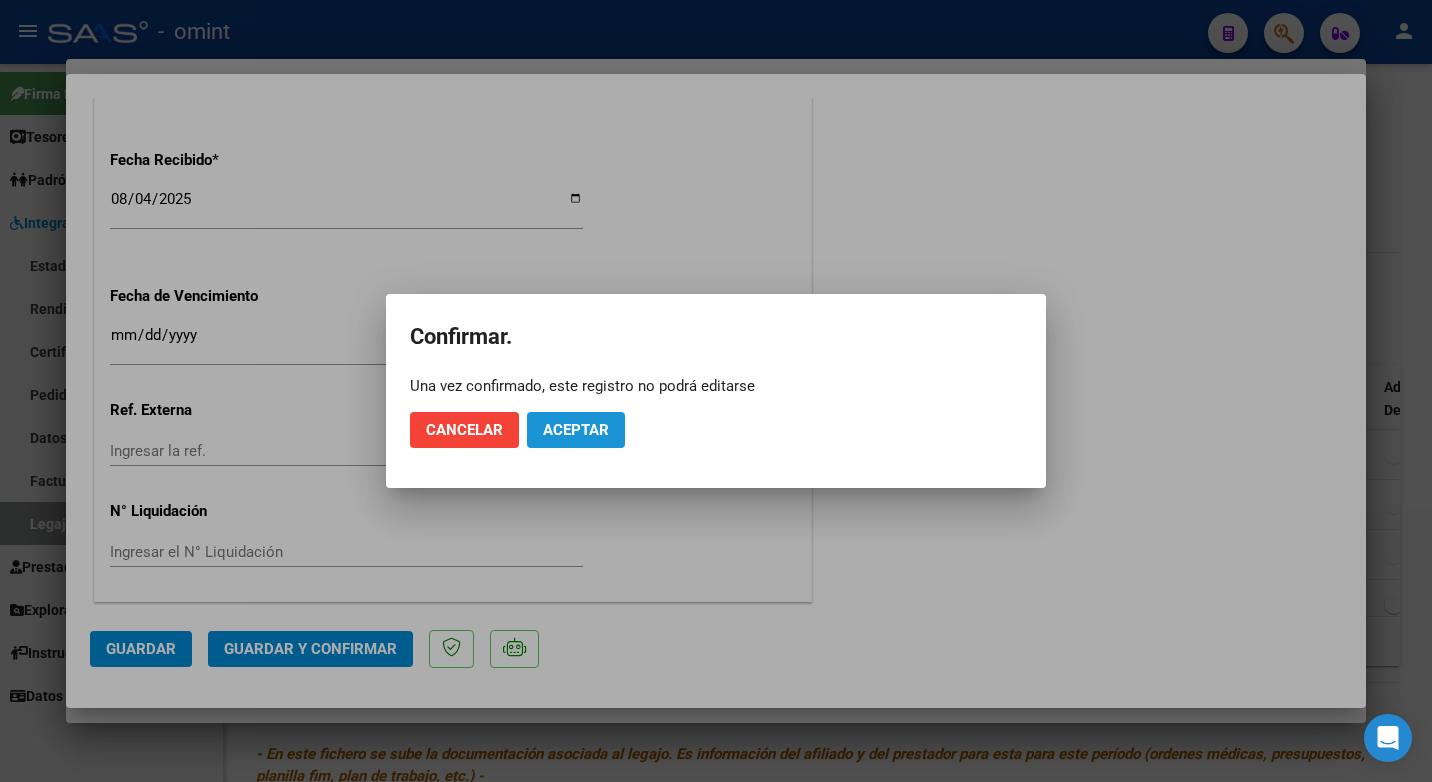 click on "Aceptar" 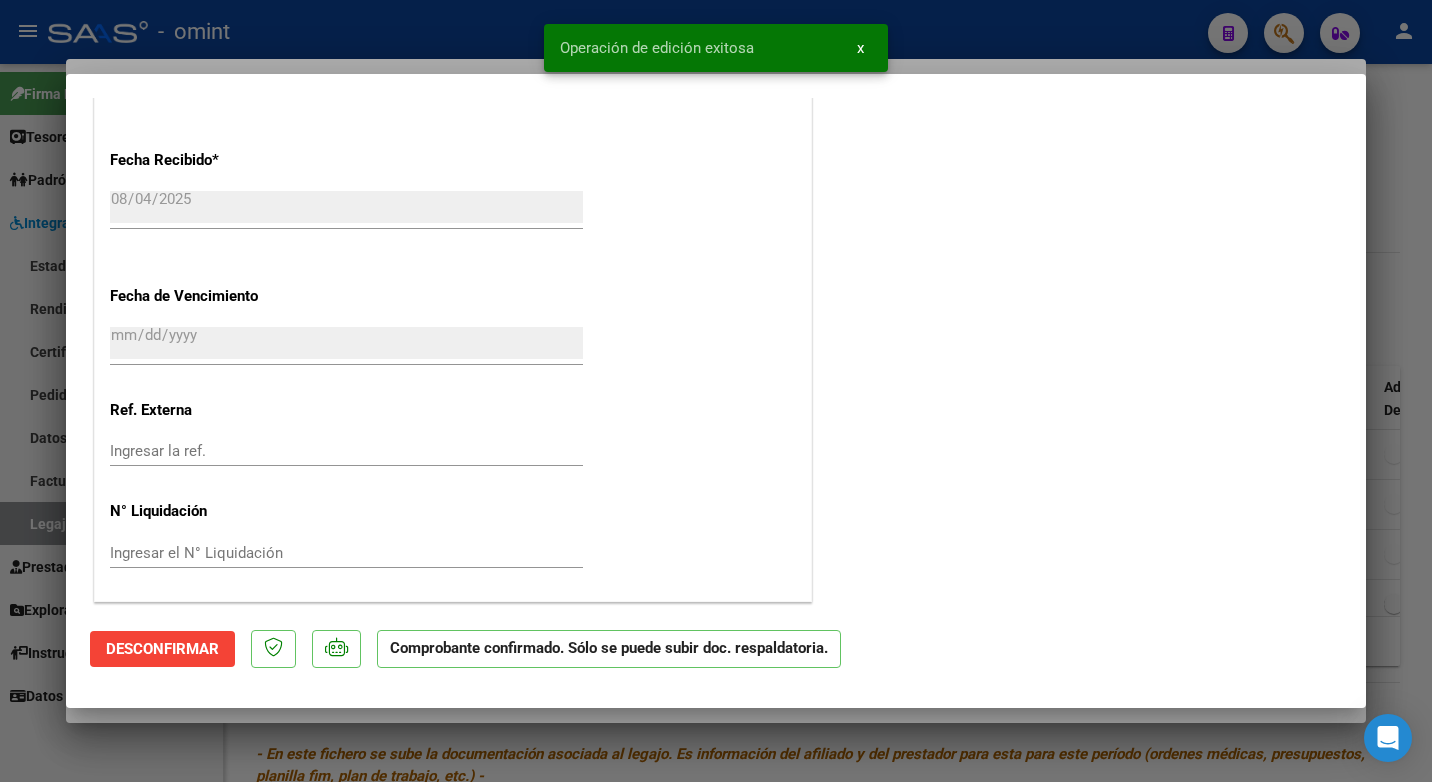 click at bounding box center (716, 391) 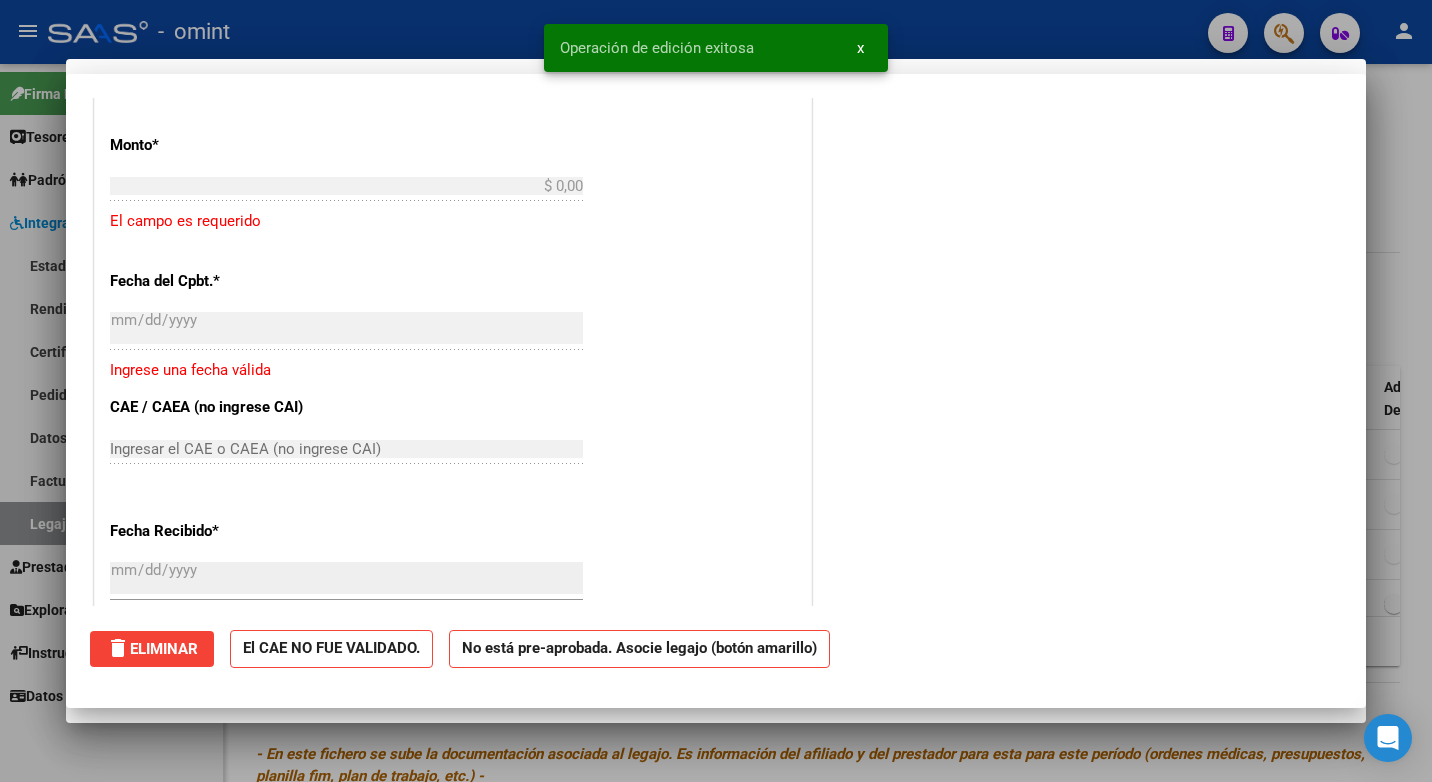 scroll, scrollTop: 0, scrollLeft: 0, axis: both 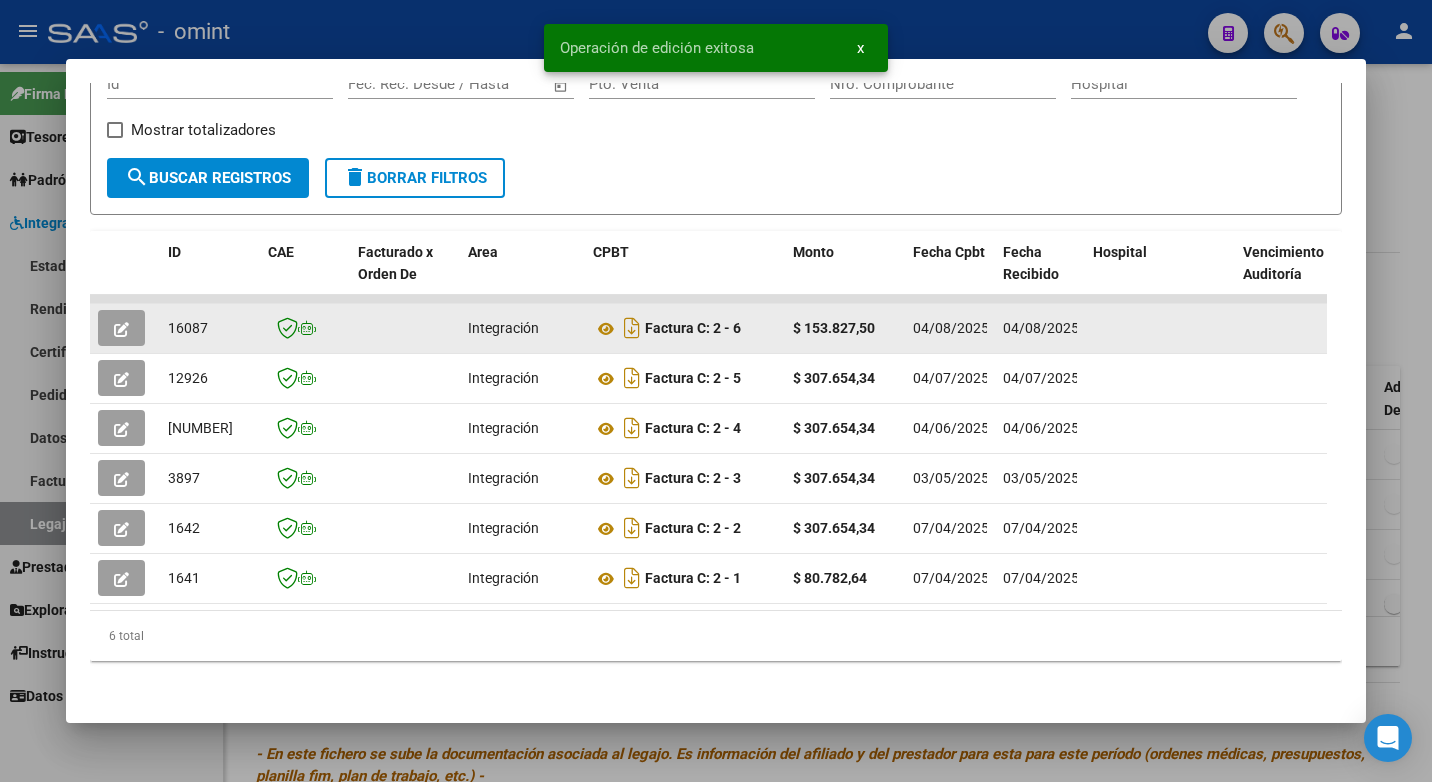 click on "16087" 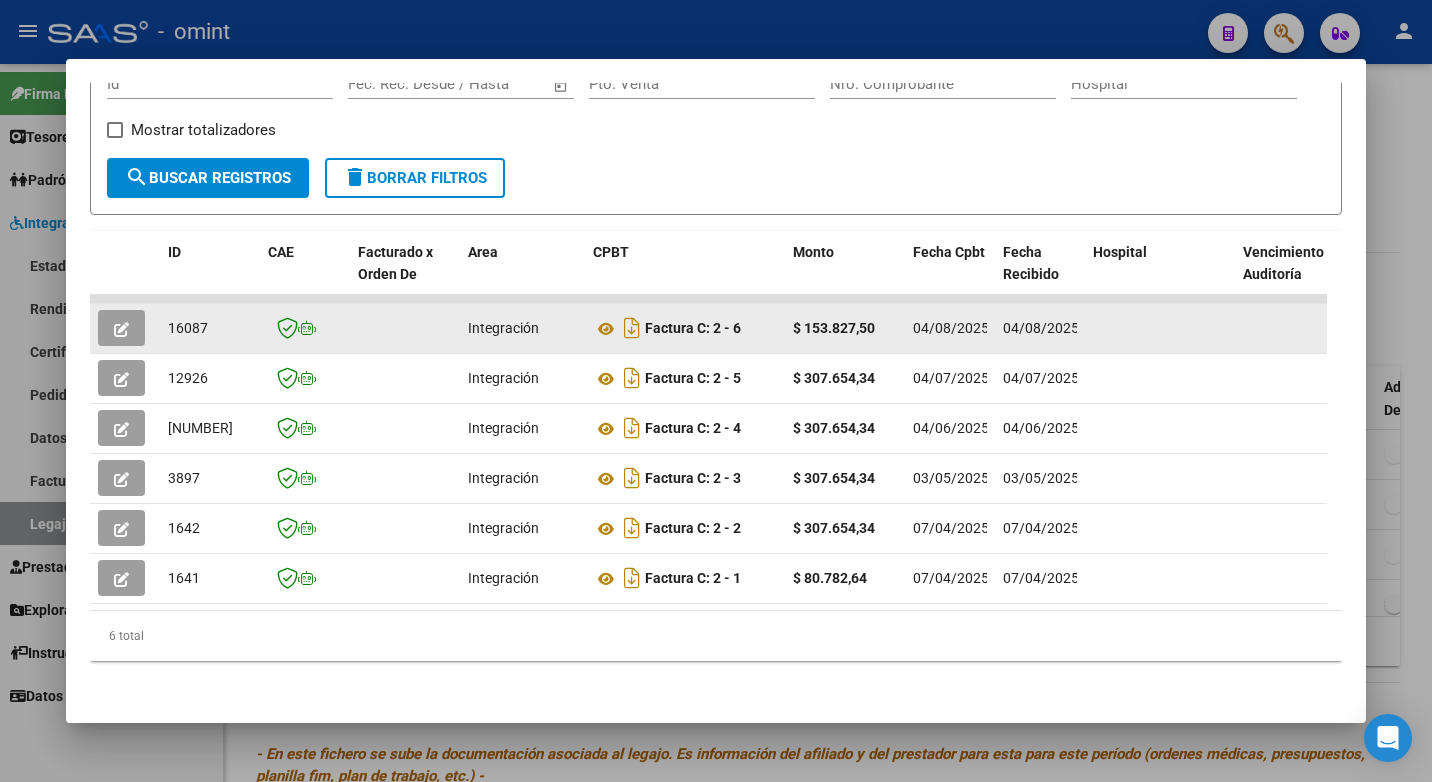 copy on "16087" 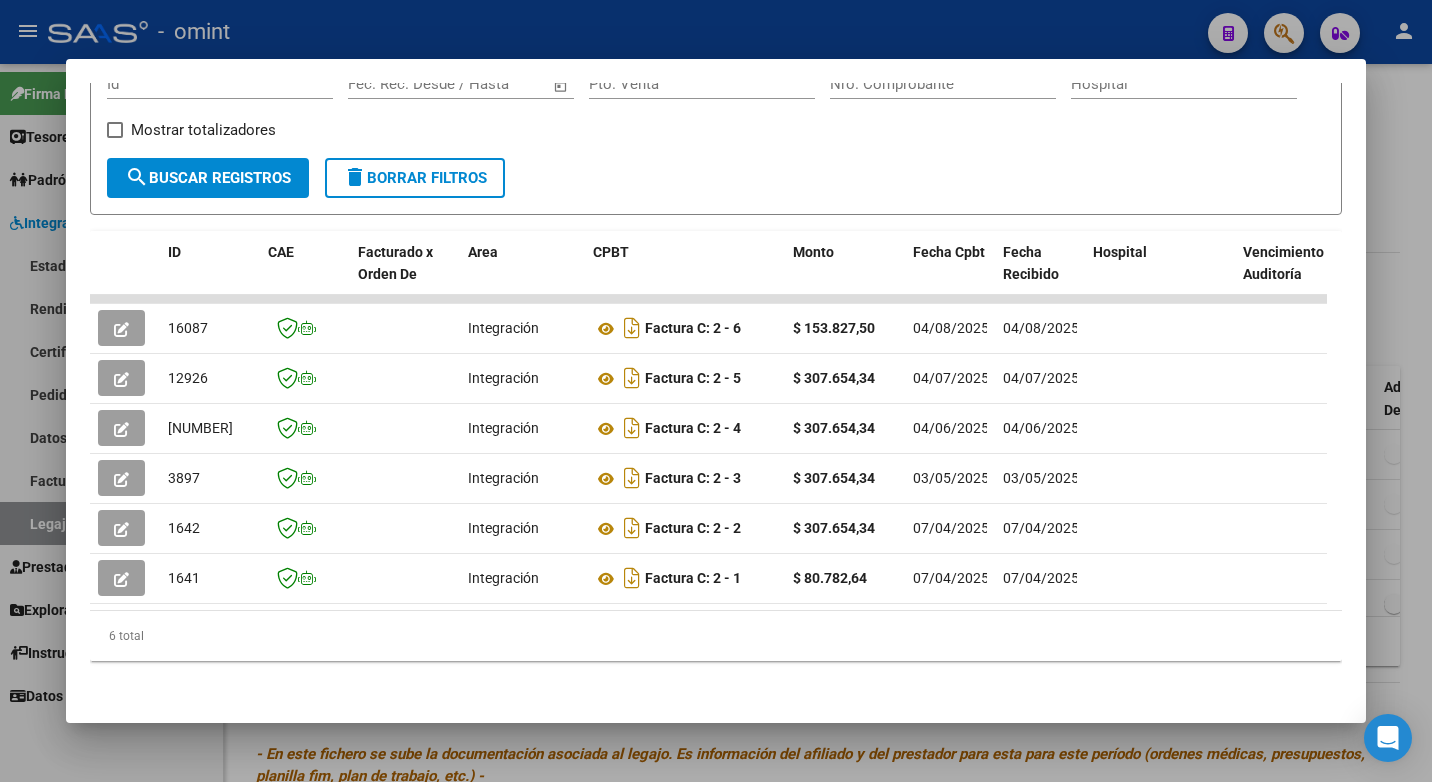 click at bounding box center (716, 391) 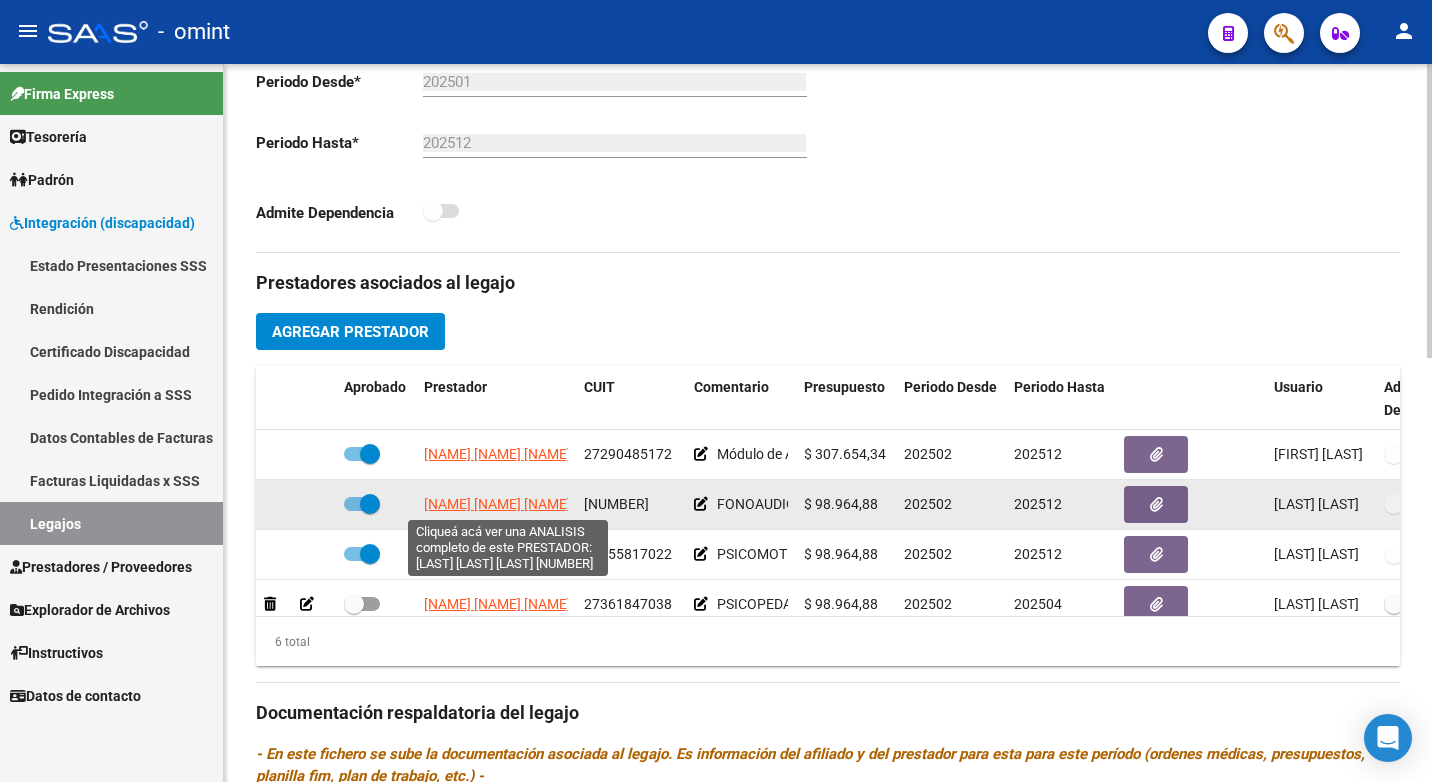 click on "LEDESMA ROCCA GIMENA" 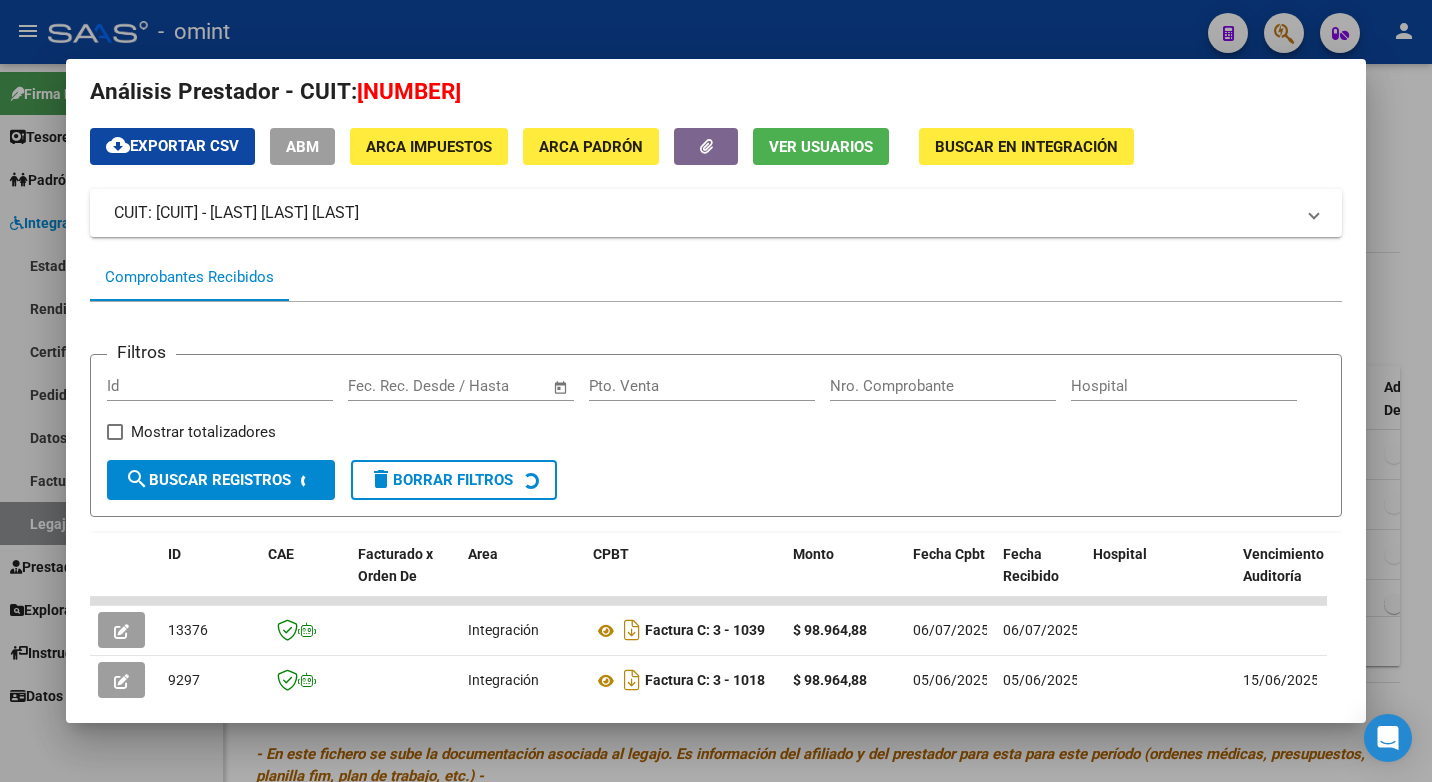 scroll, scrollTop: 302, scrollLeft: 0, axis: vertical 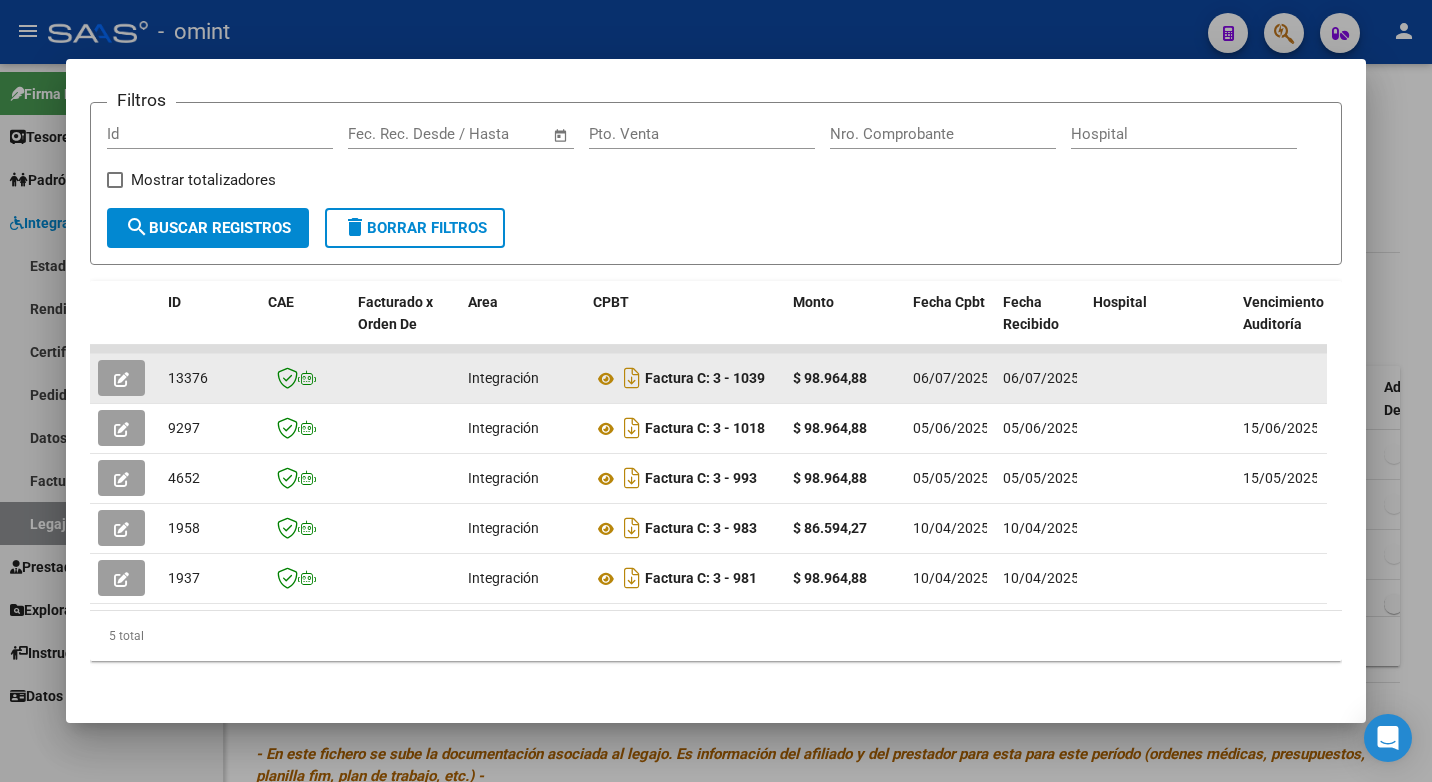click 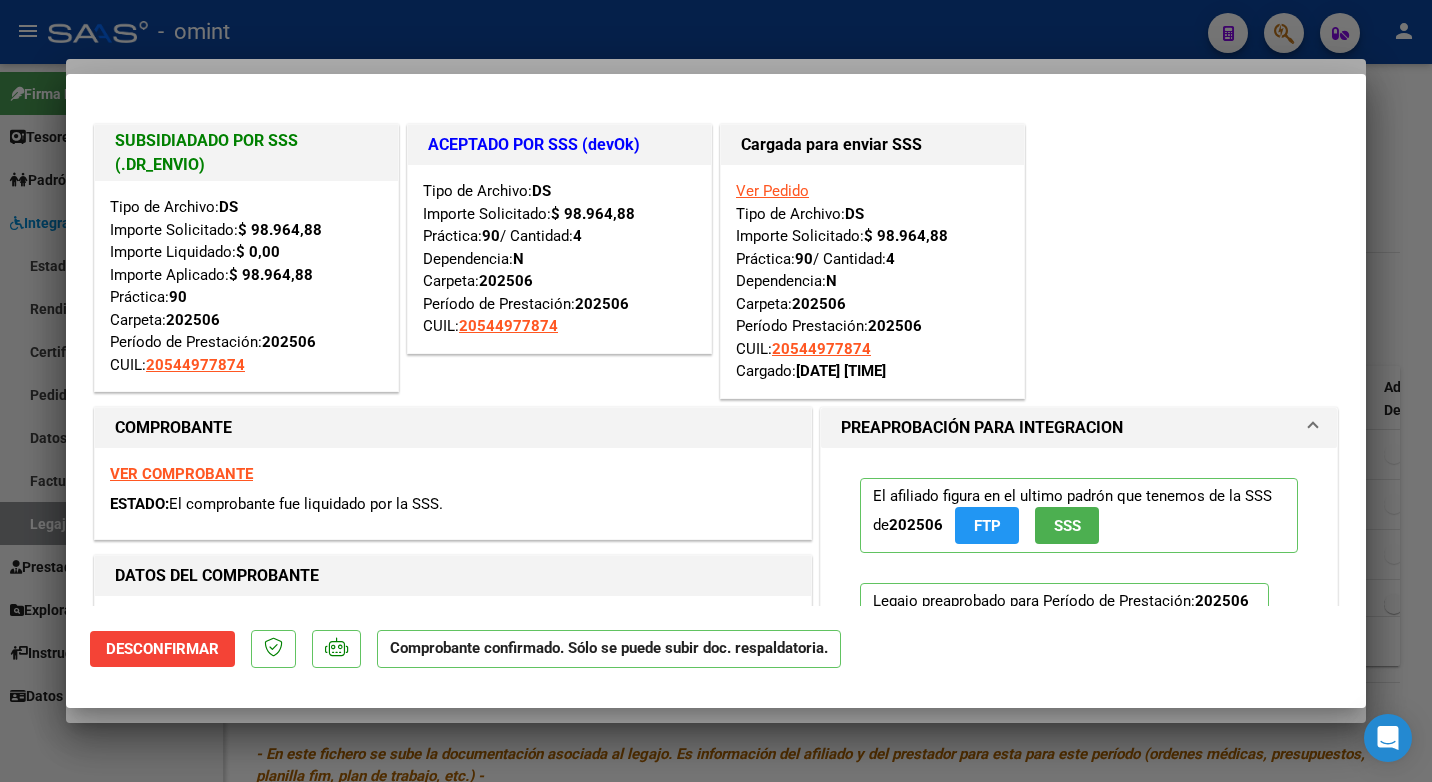 click at bounding box center (716, 391) 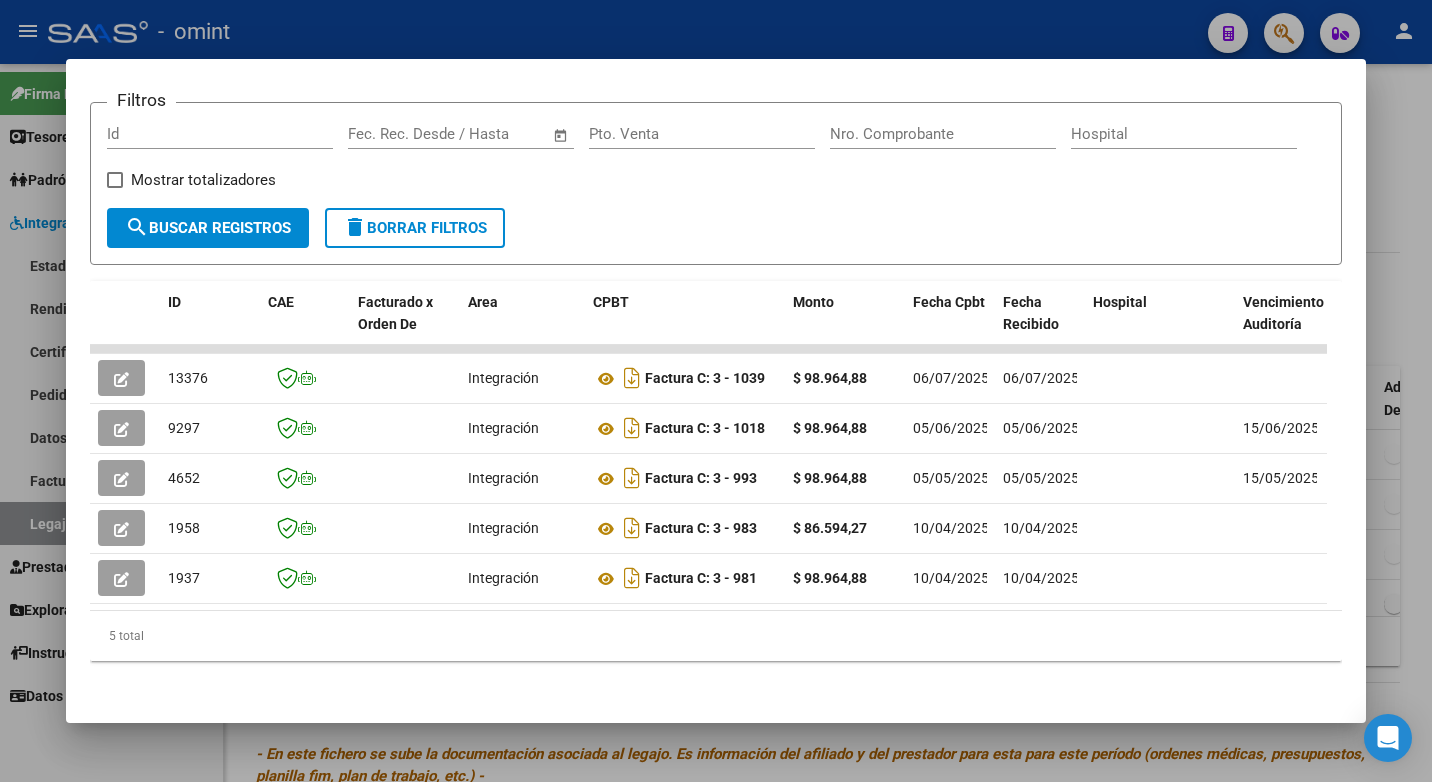 click at bounding box center [716, 391] 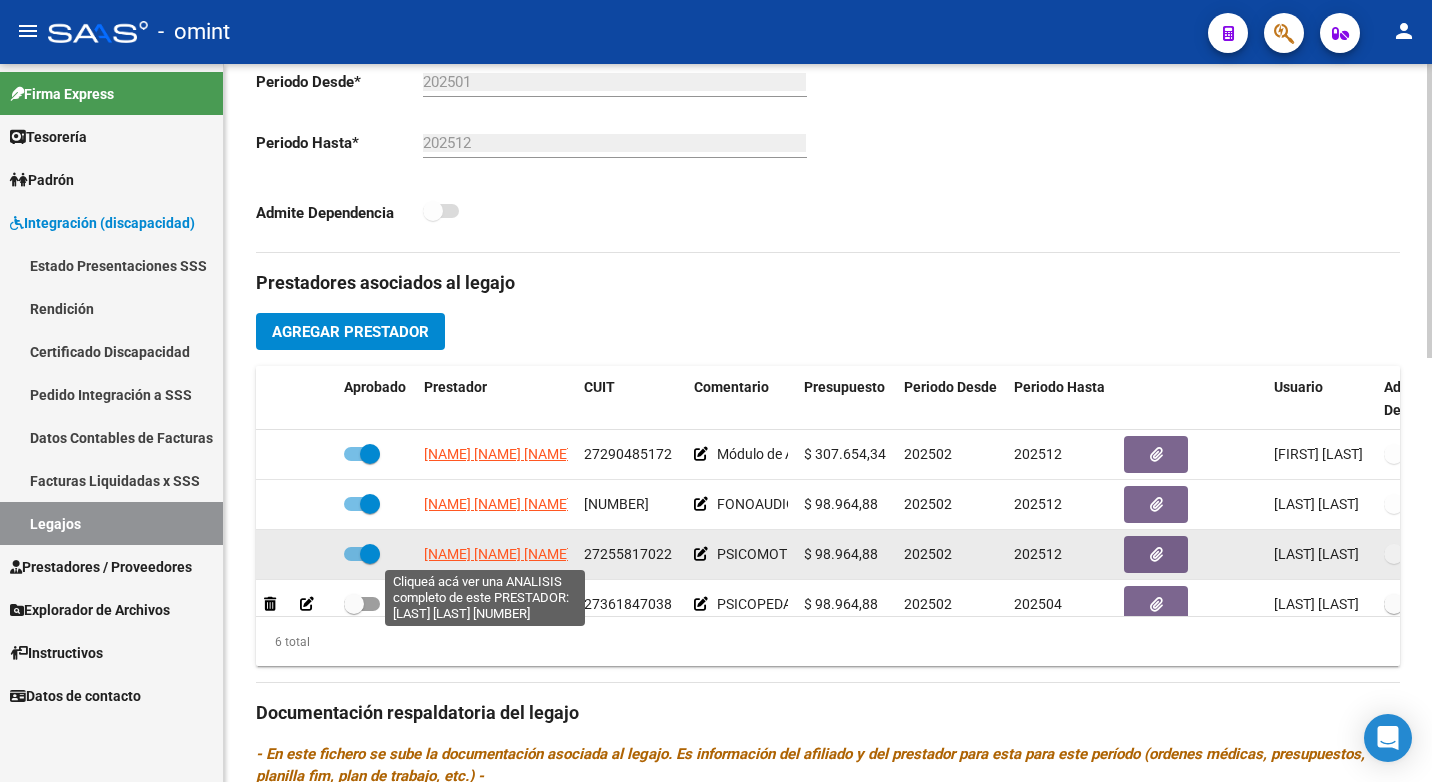 click on "SARGIOTTO CARLA" 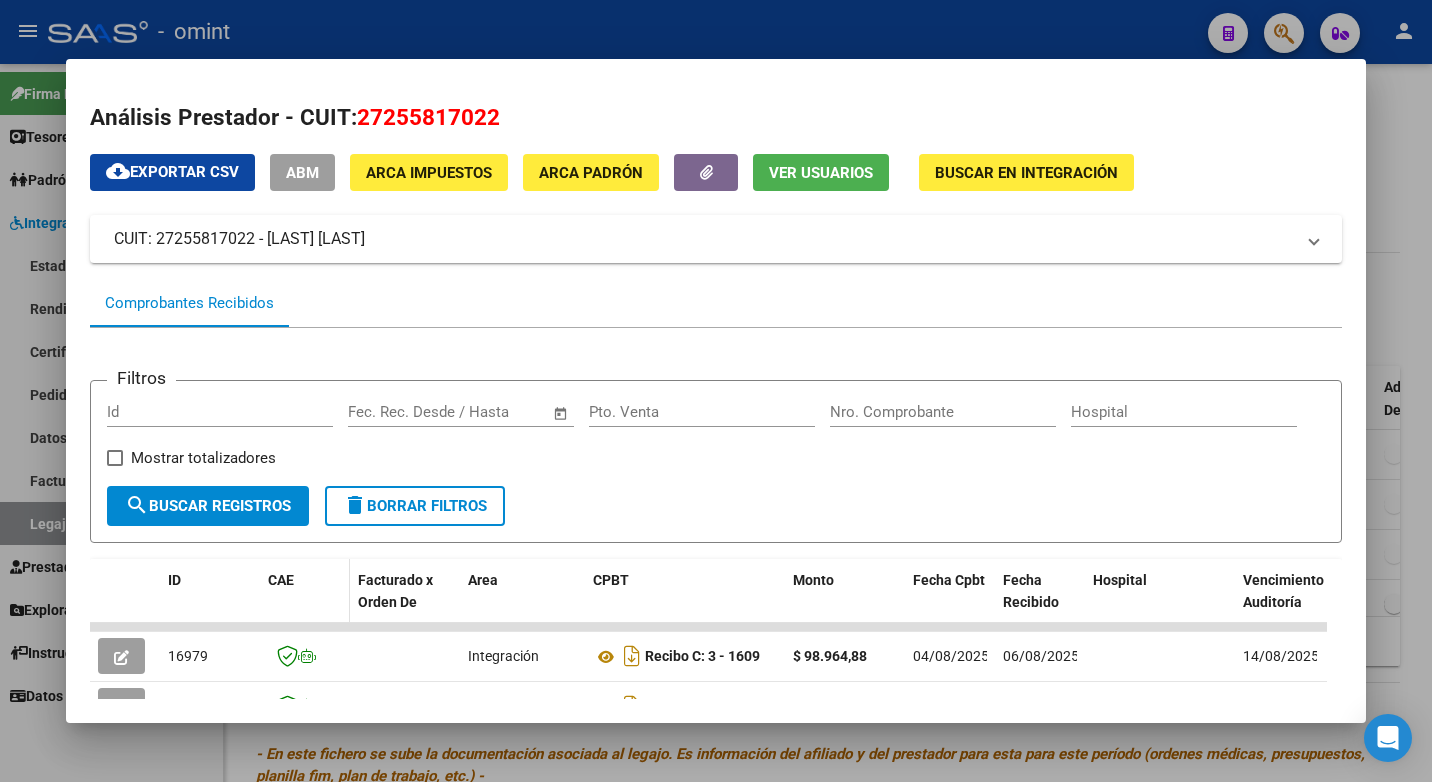 scroll, scrollTop: 200, scrollLeft: 0, axis: vertical 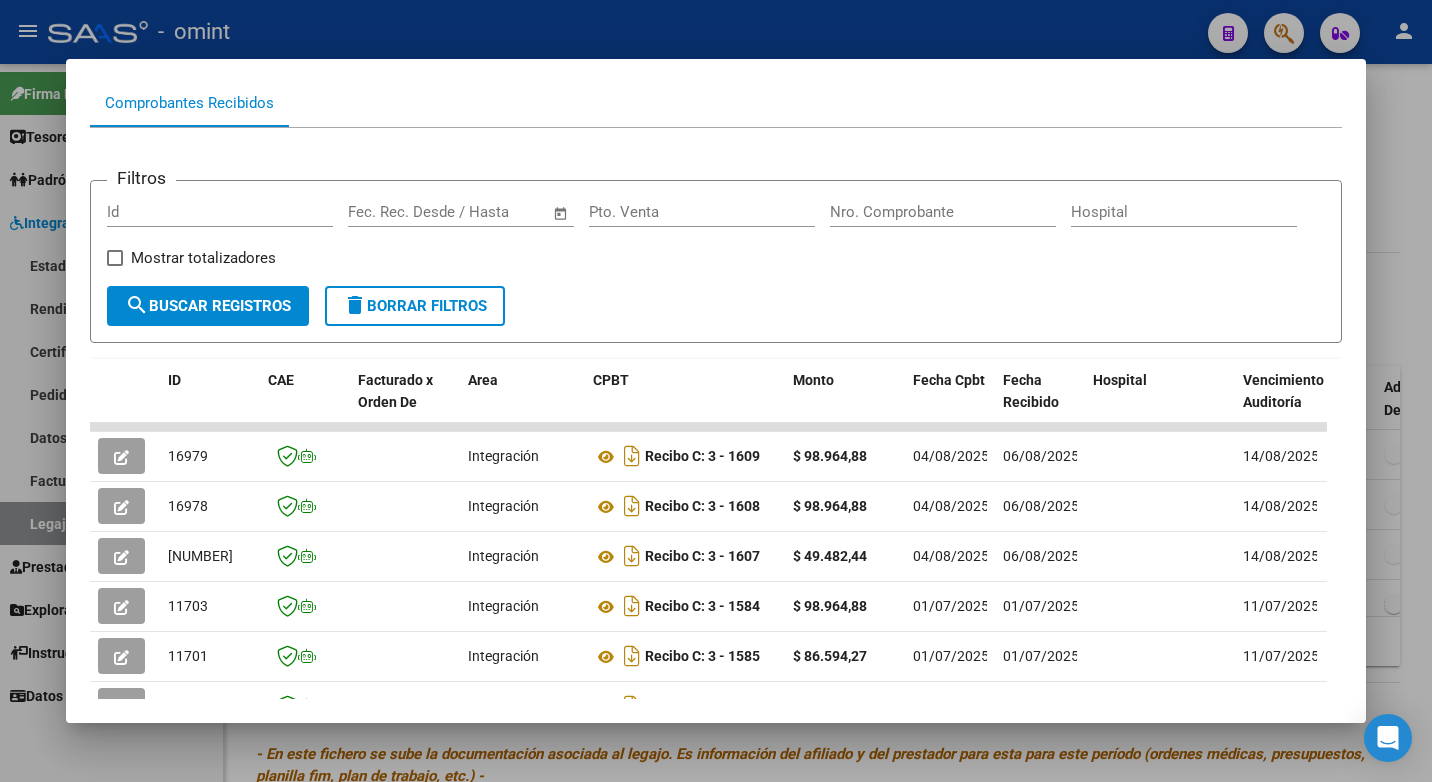 click at bounding box center [716, 391] 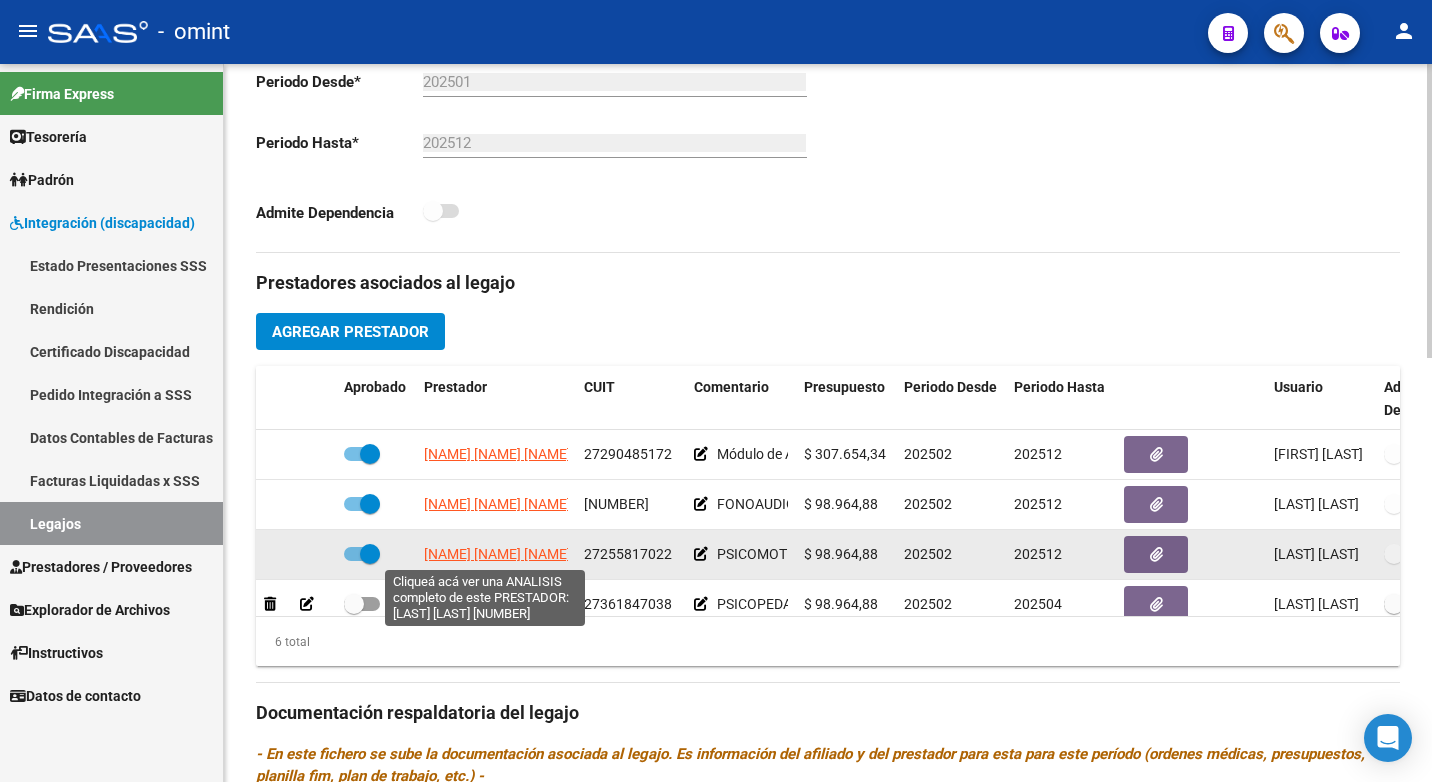 click on "SARGIOTTO CARLA" 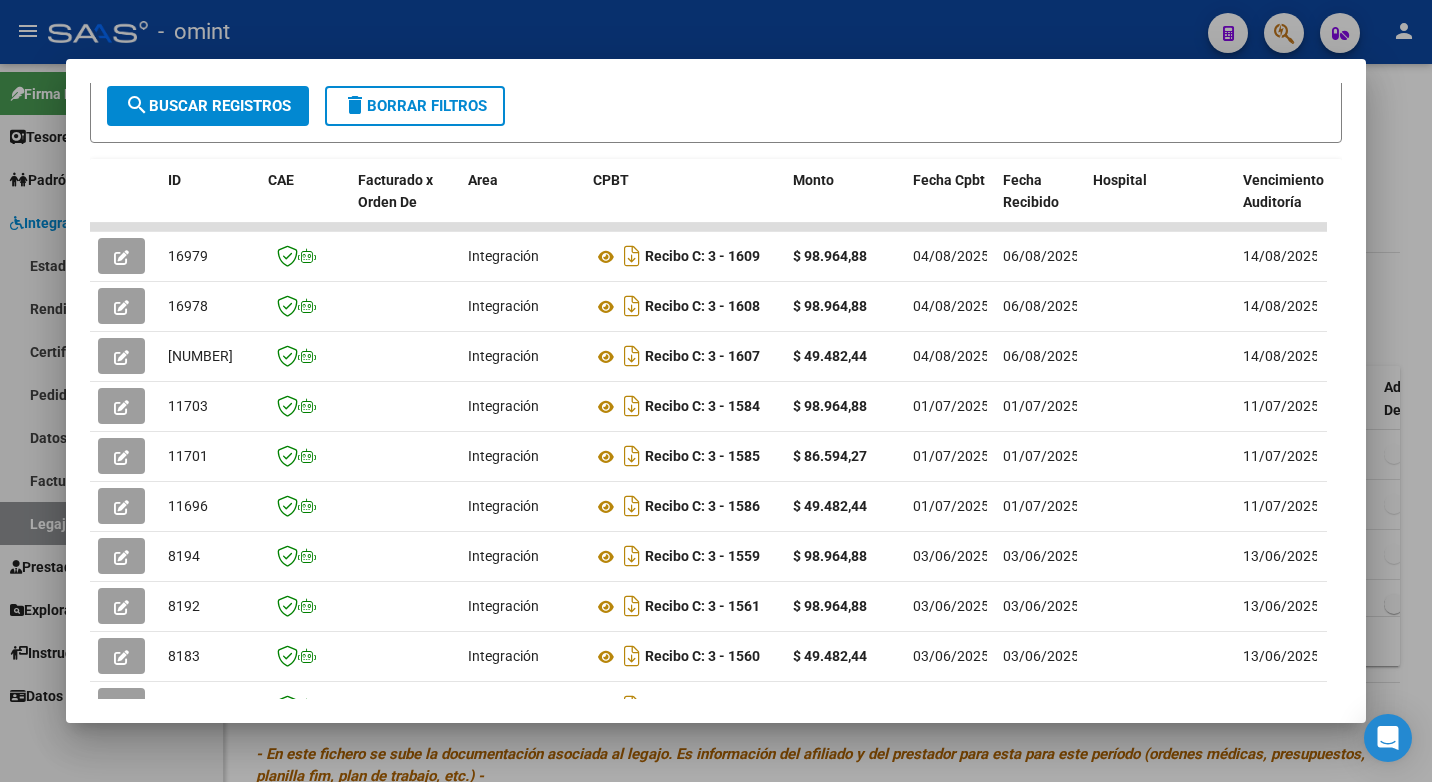 scroll, scrollTop: 552, scrollLeft: 0, axis: vertical 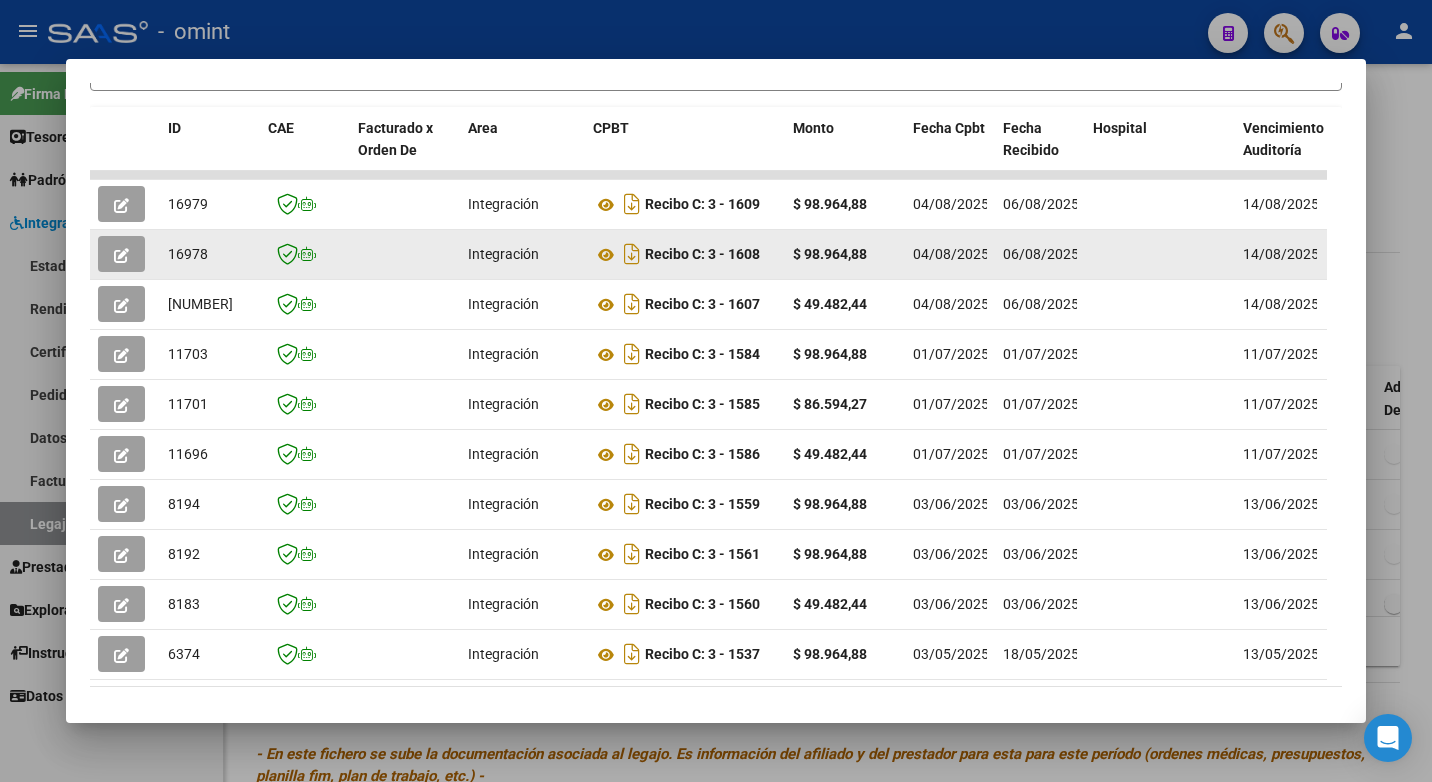 drag, startPoint x: 980, startPoint y: 273, endPoint x: 162, endPoint y: 258, distance: 818.1375 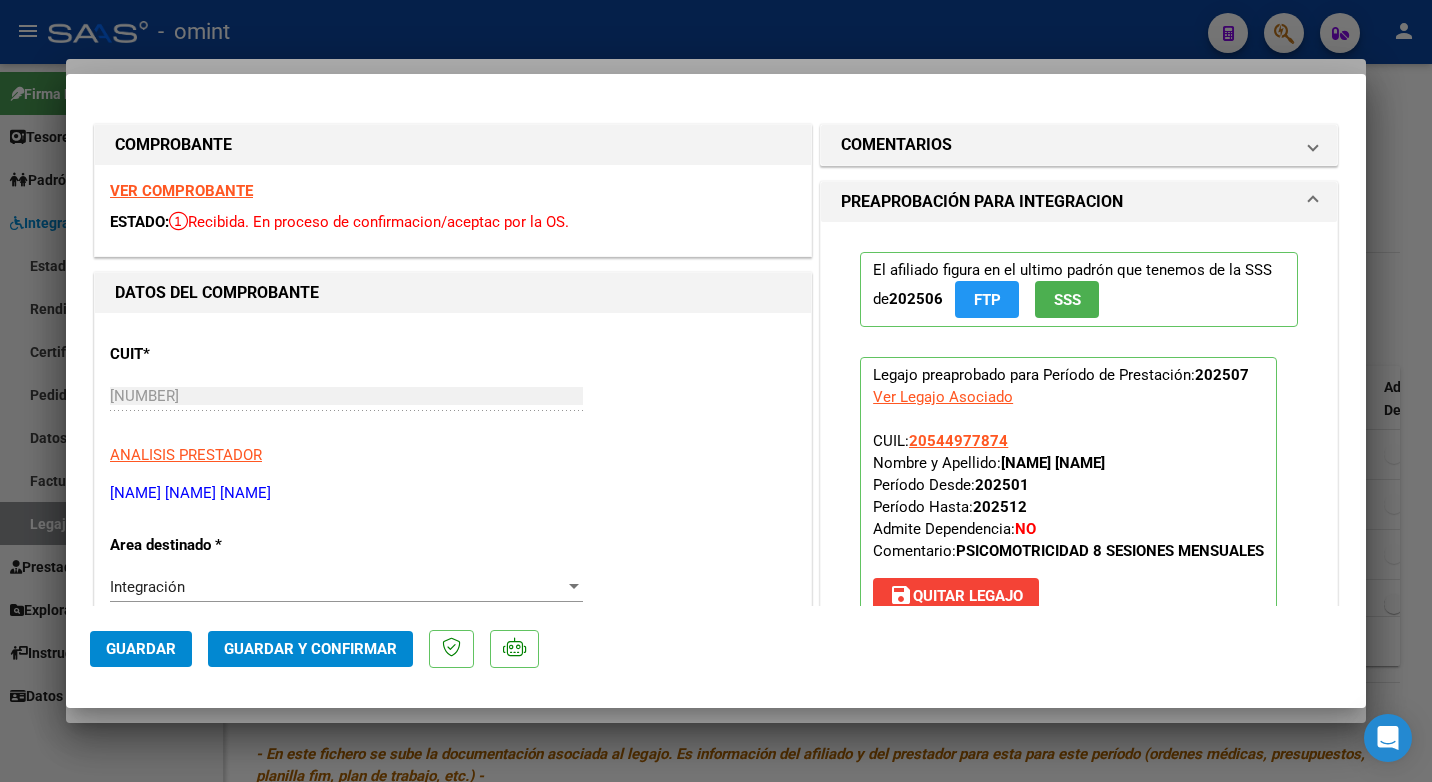 click on "VER COMPROBANTE" at bounding box center (181, 191) 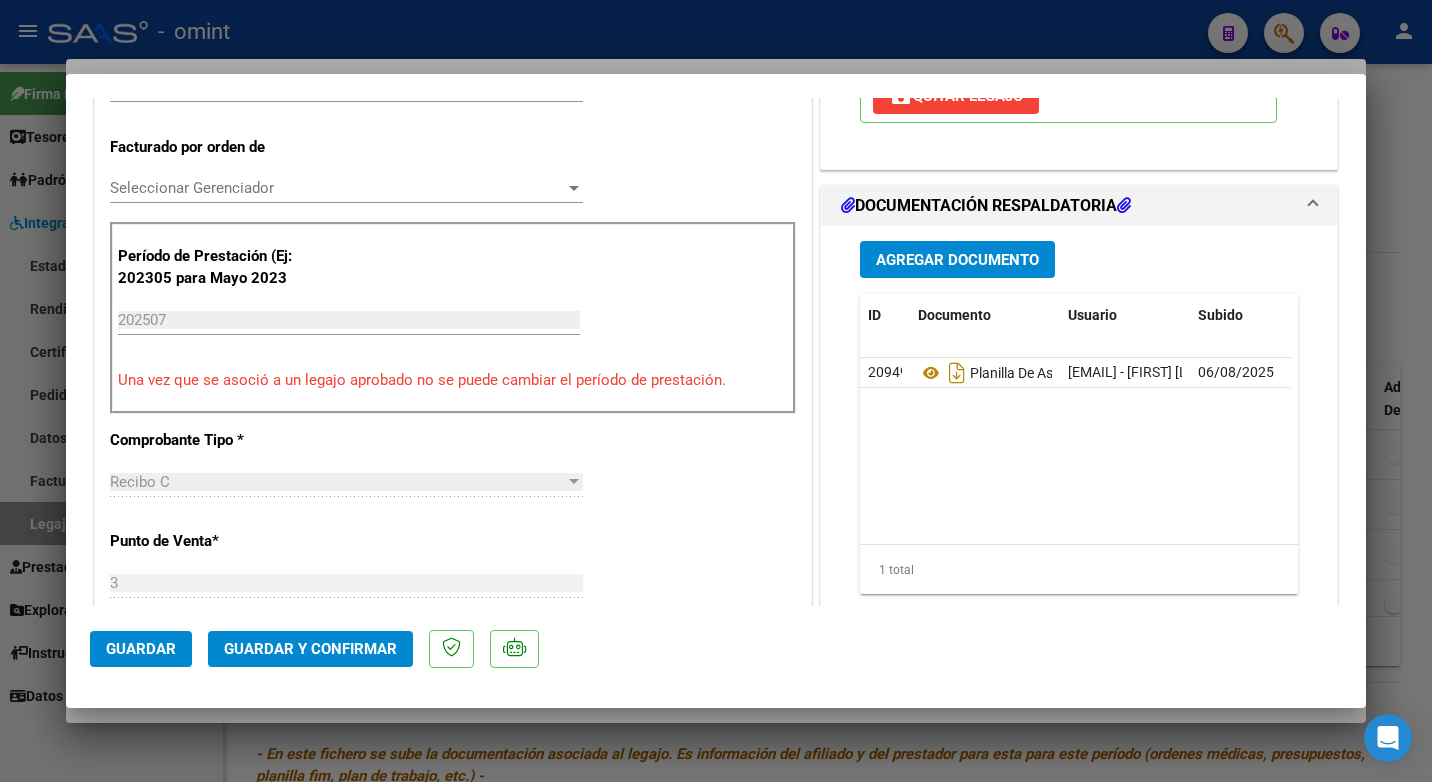 scroll, scrollTop: 600, scrollLeft: 0, axis: vertical 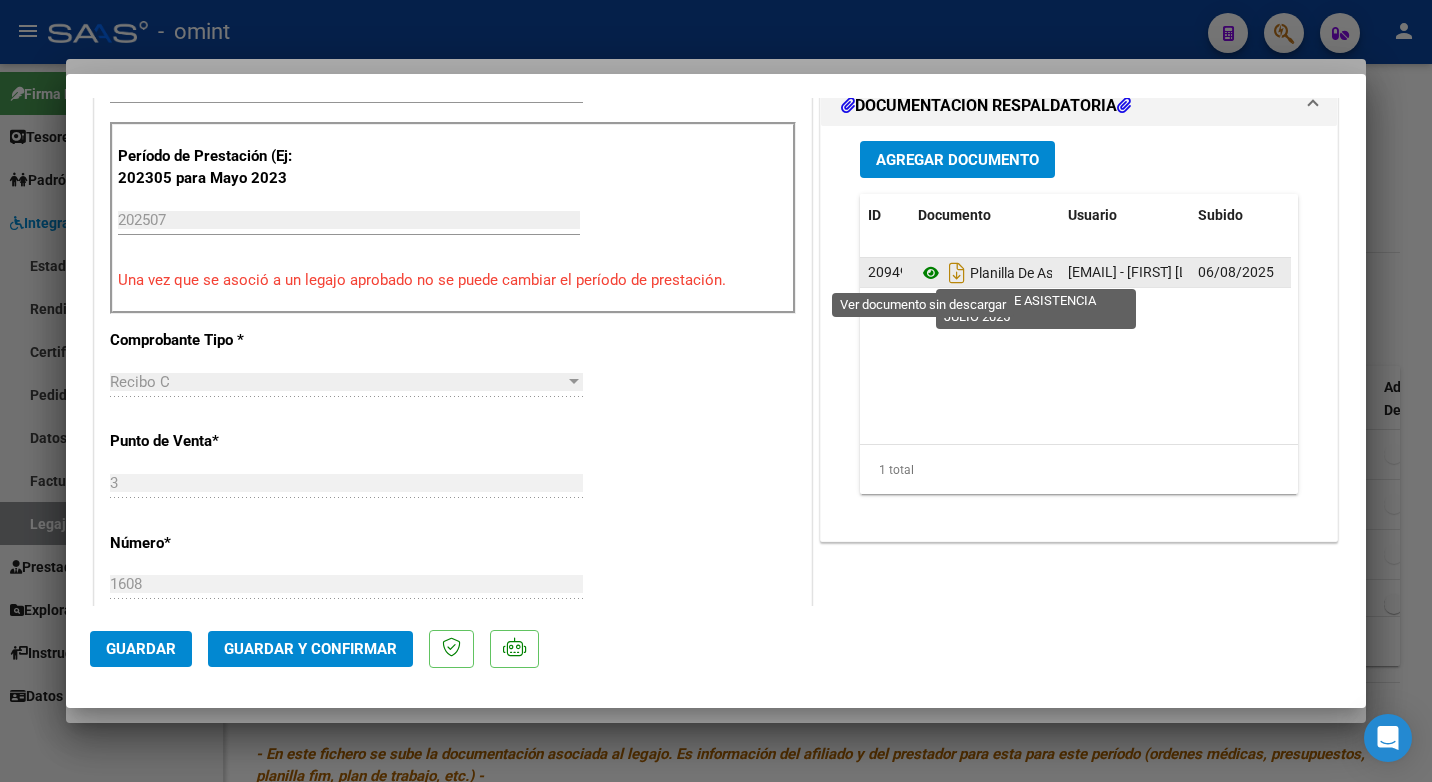 click 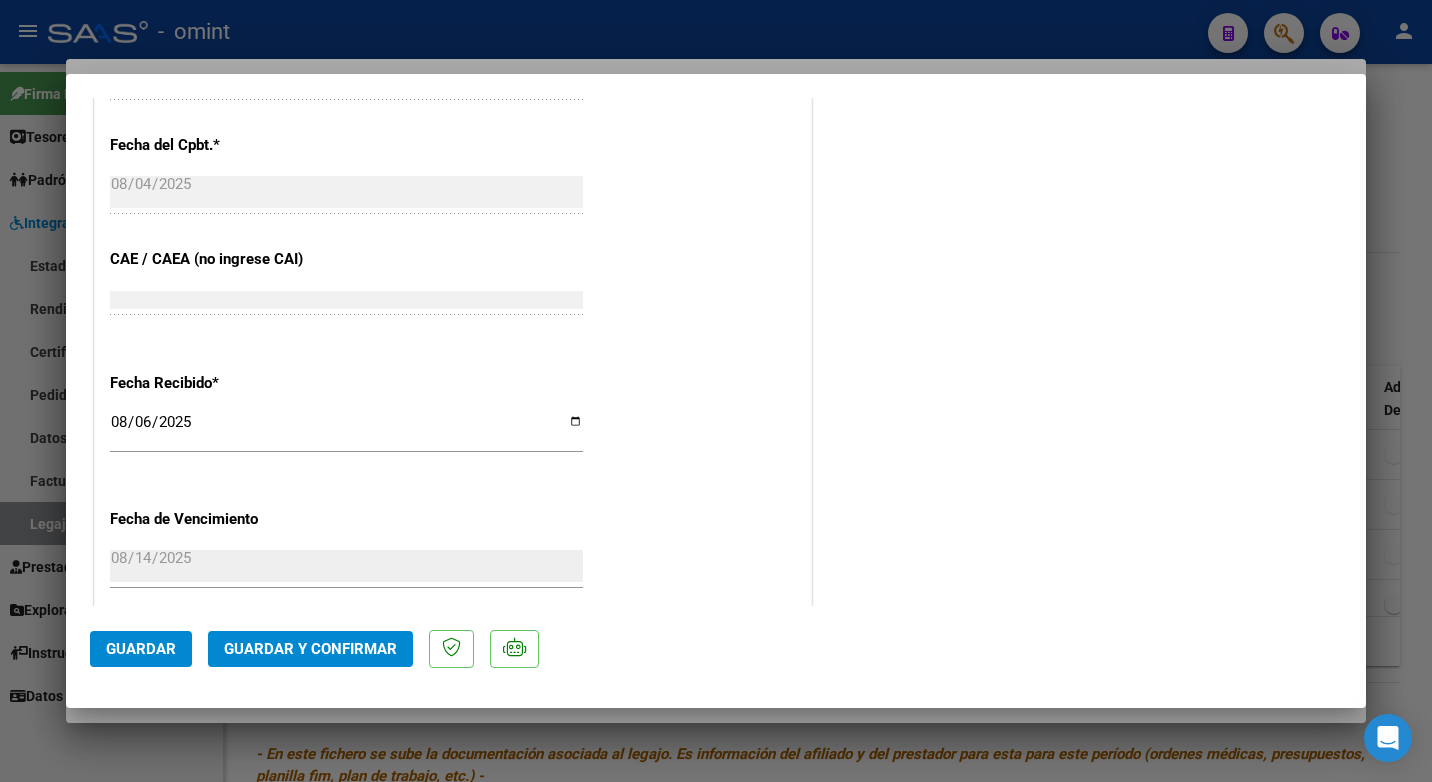scroll, scrollTop: 1423, scrollLeft: 0, axis: vertical 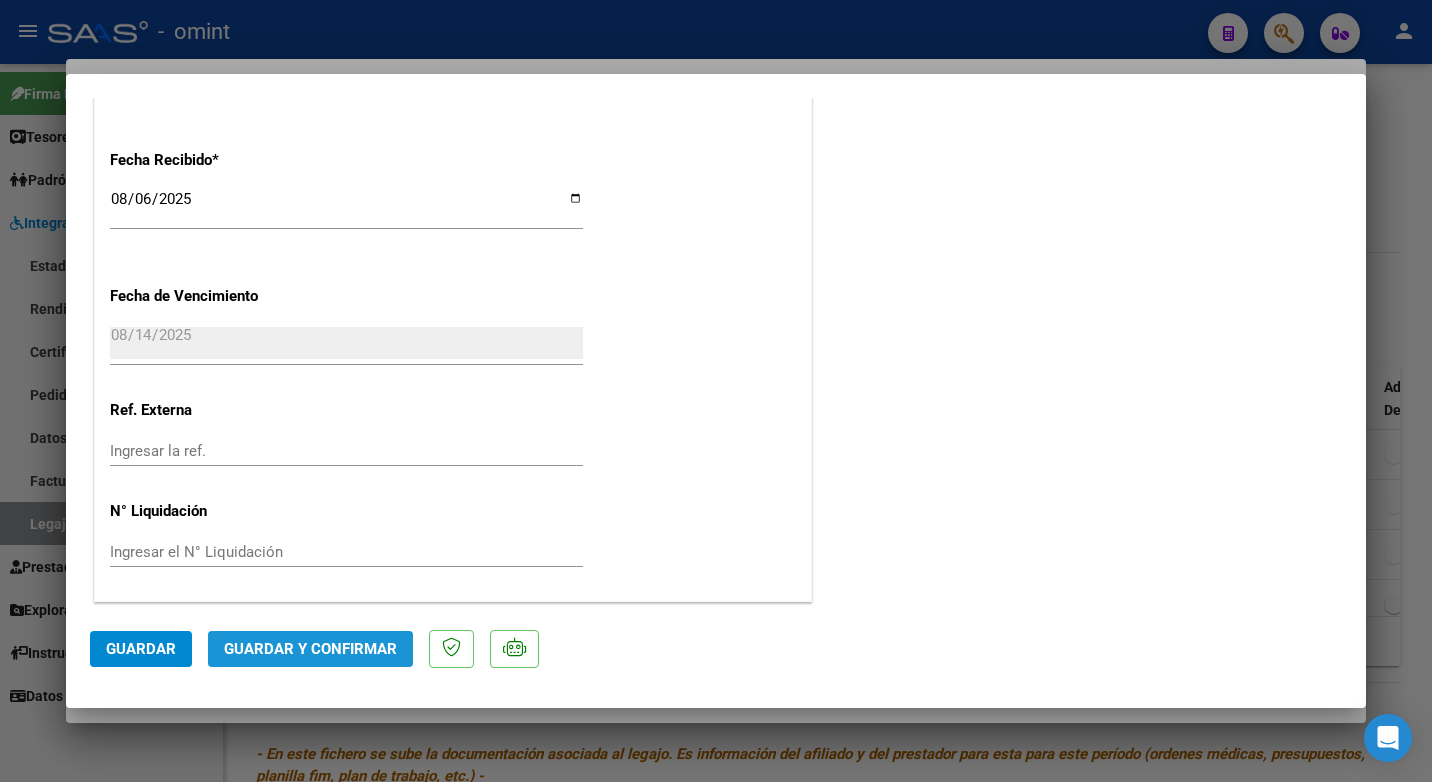 click on "Guardar y Confirmar" 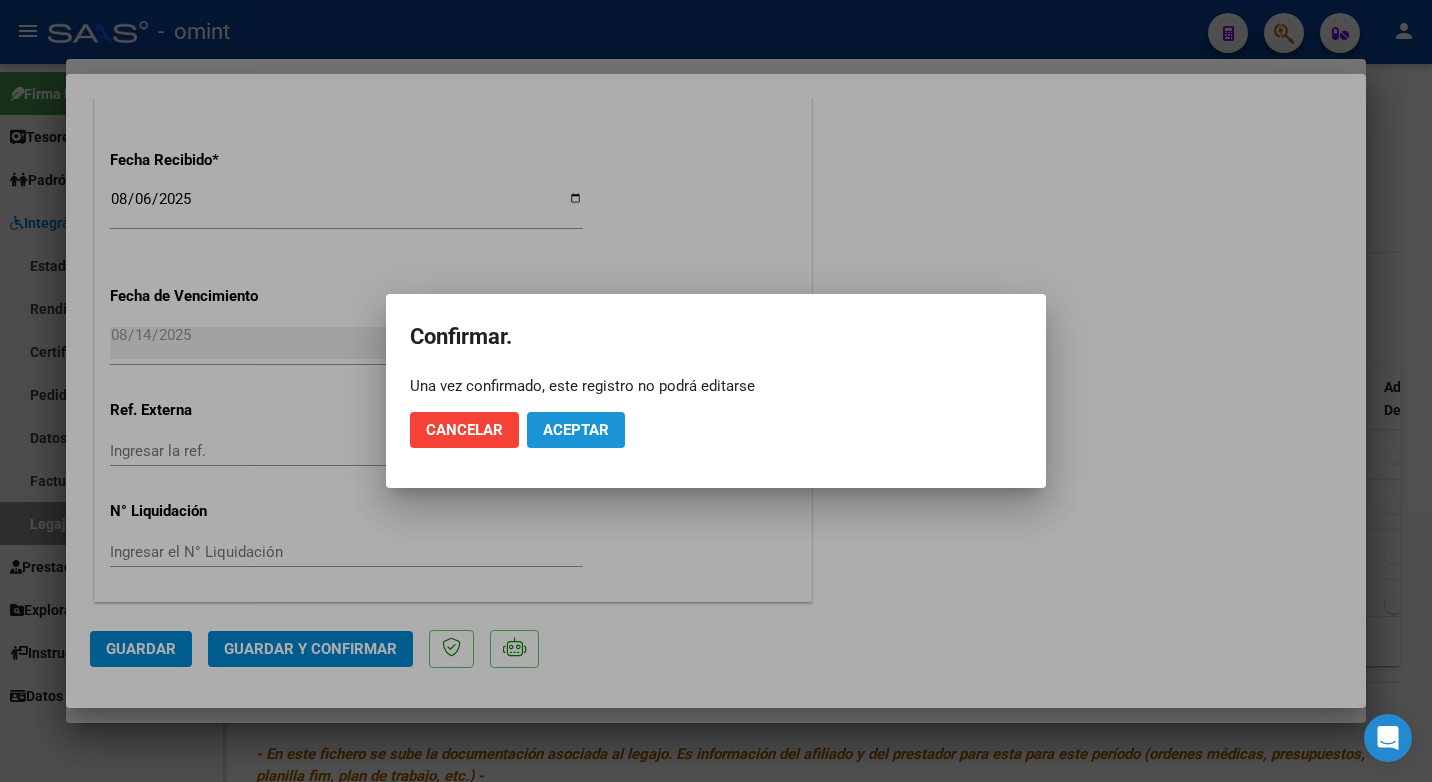 click on "Aceptar" 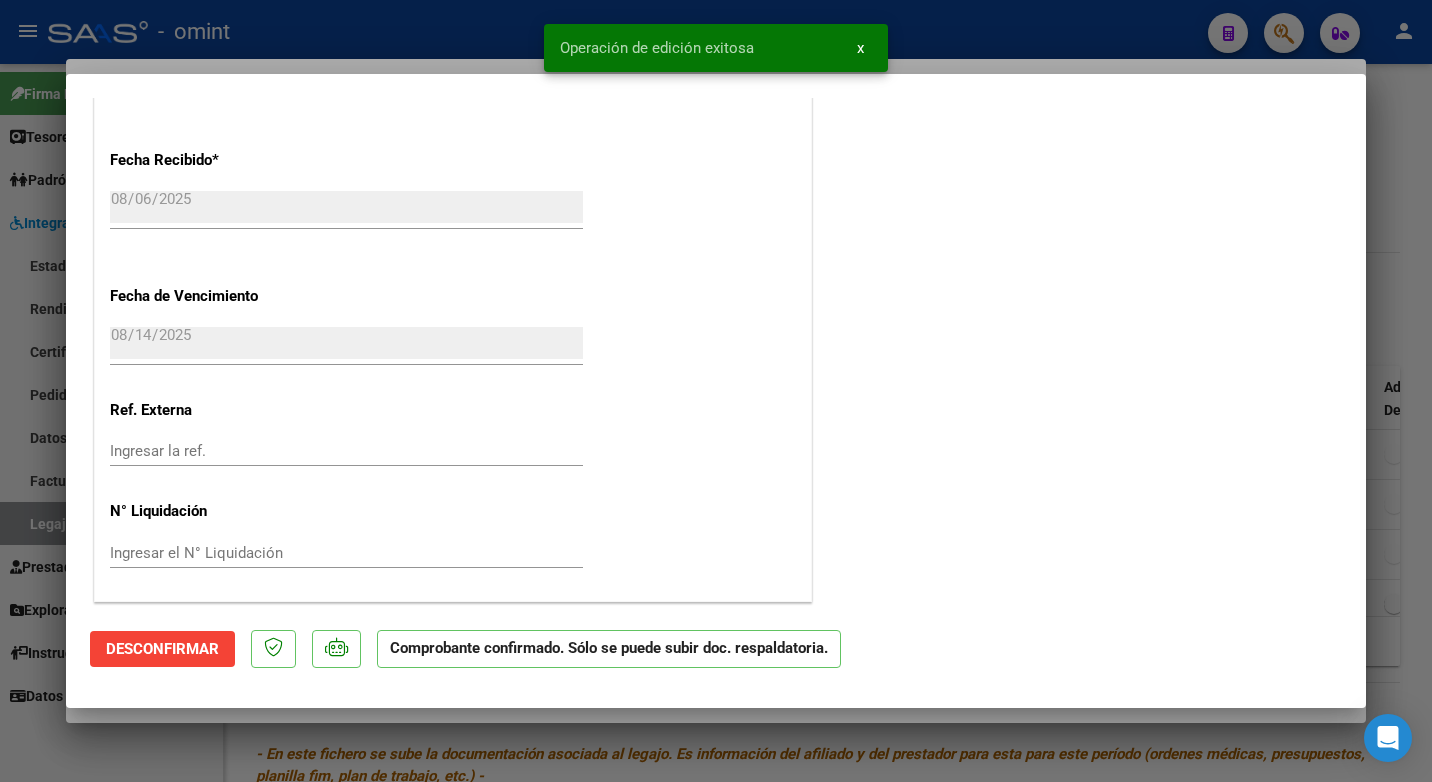 drag, startPoint x: 371, startPoint y: 37, endPoint x: 518, endPoint y: 44, distance: 147.16656 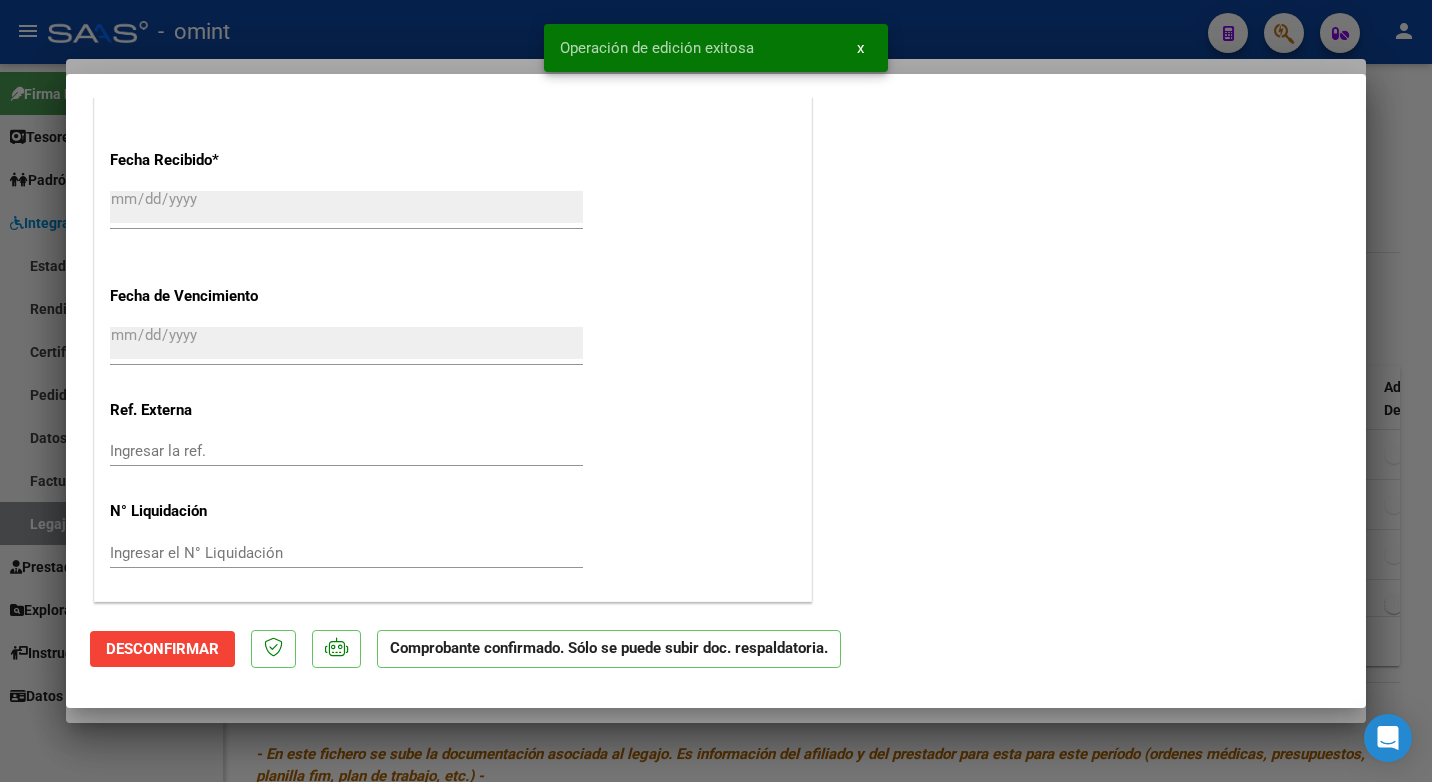 scroll, scrollTop: 0, scrollLeft: 0, axis: both 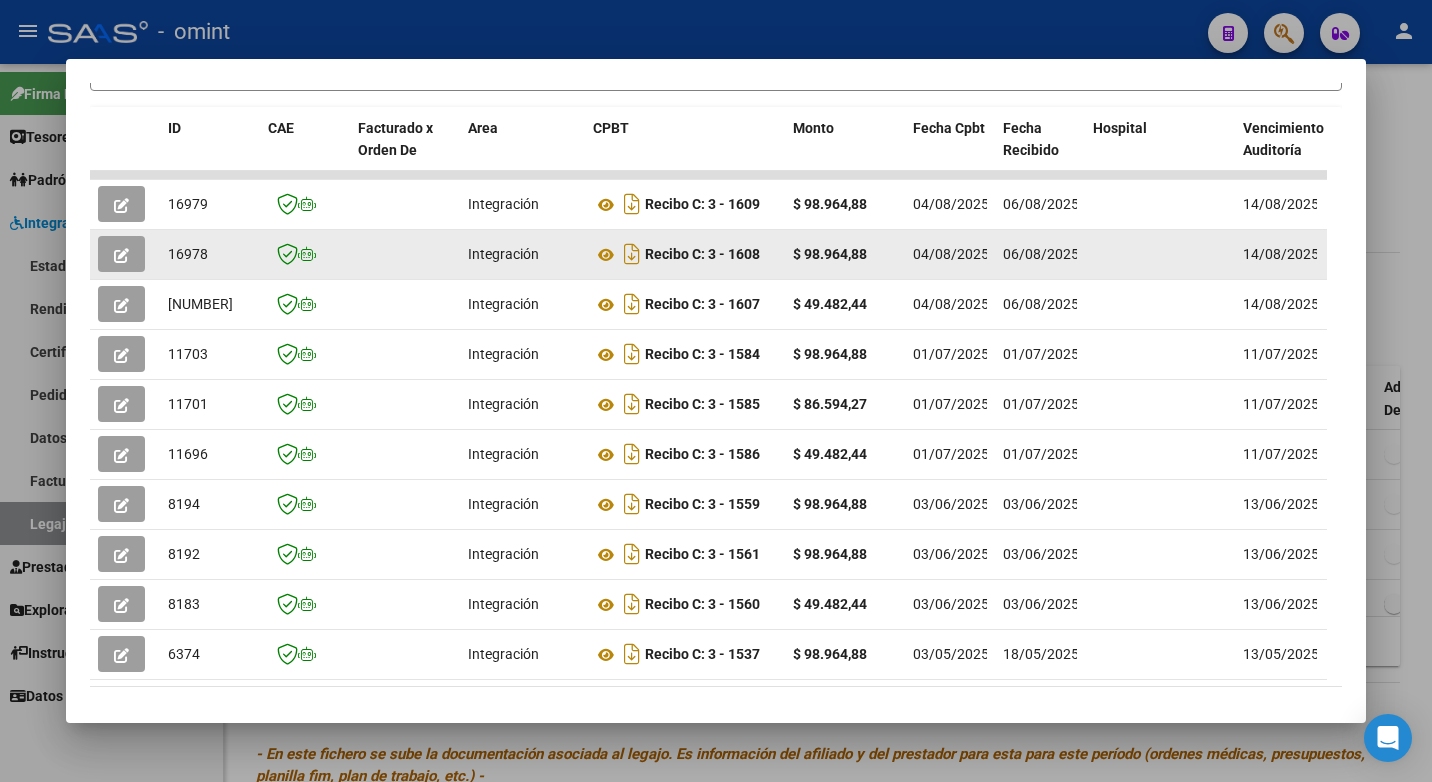 click on "16978" 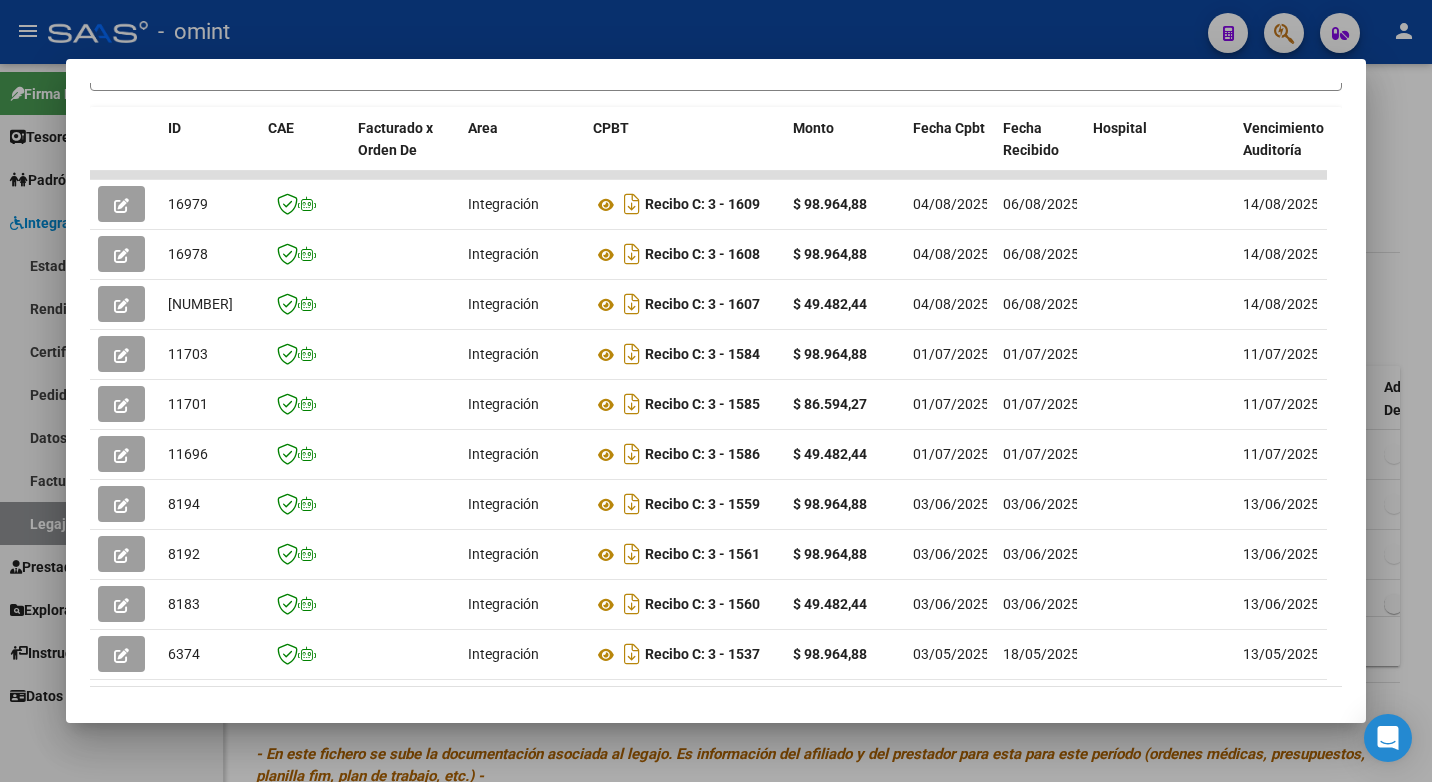 scroll, scrollTop: 552, scrollLeft: 0, axis: vertical 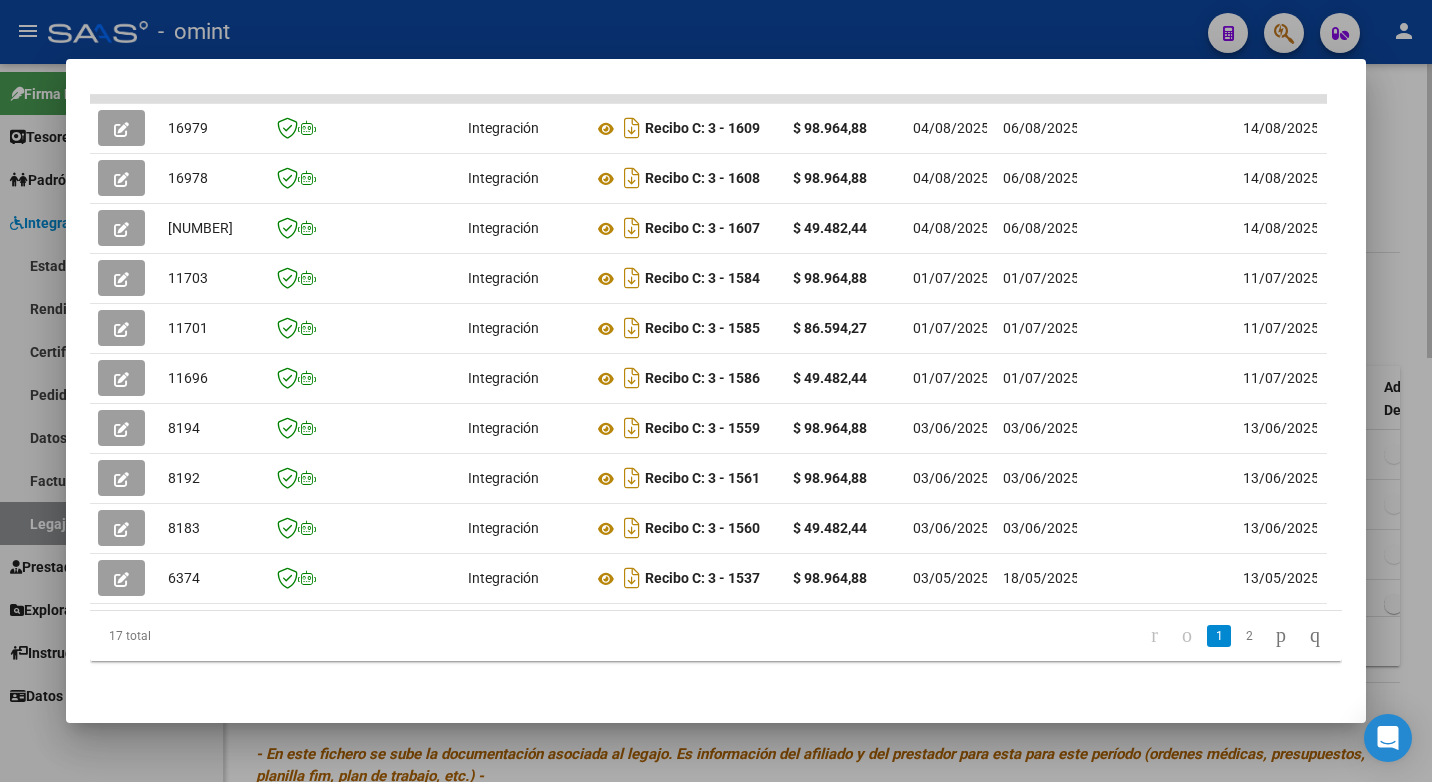 drag, startPoint x: 443, startPoint y: 26, endPoint x: 818, endPoint y: 159, distance: 397.88693 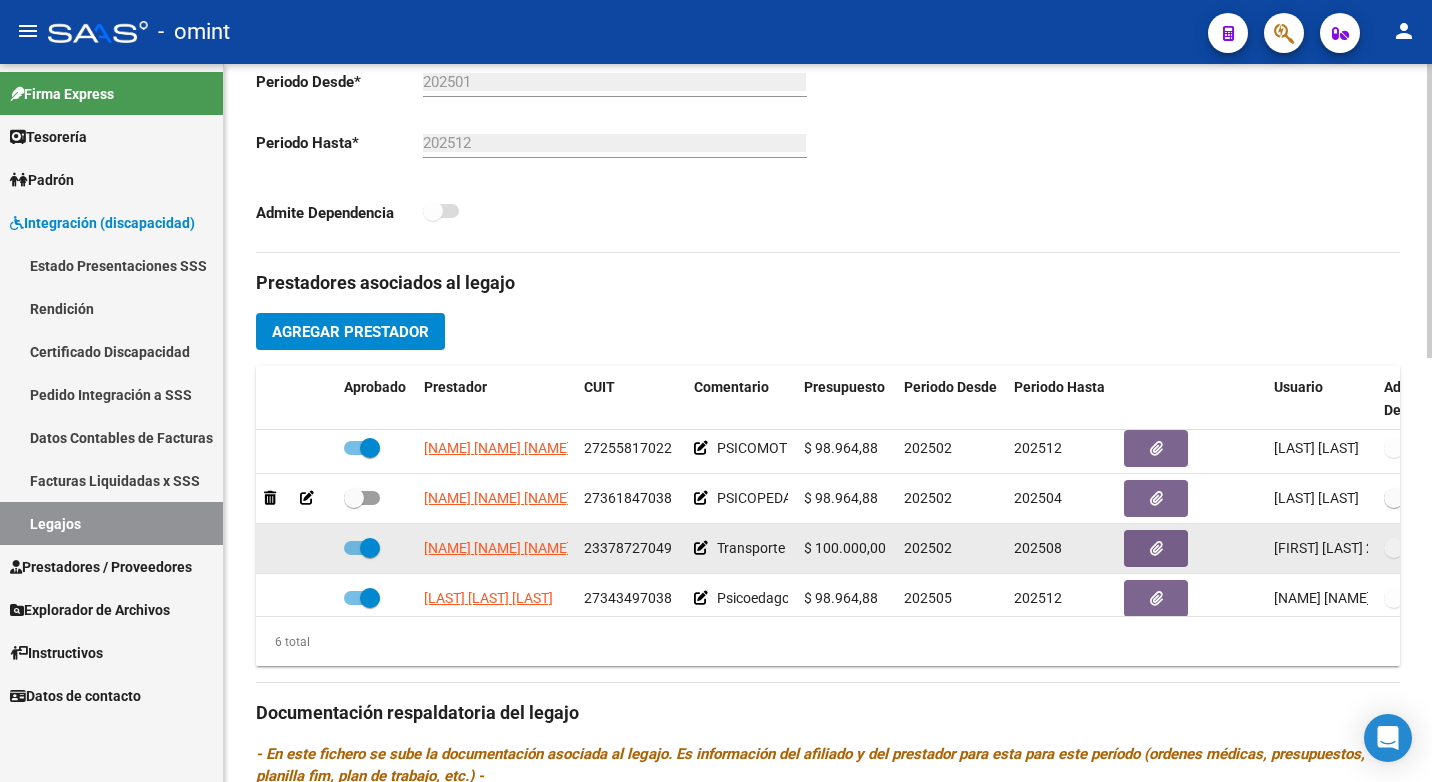 scroll, scrollTop: 108, scrollLeft: 0, axis: vertical 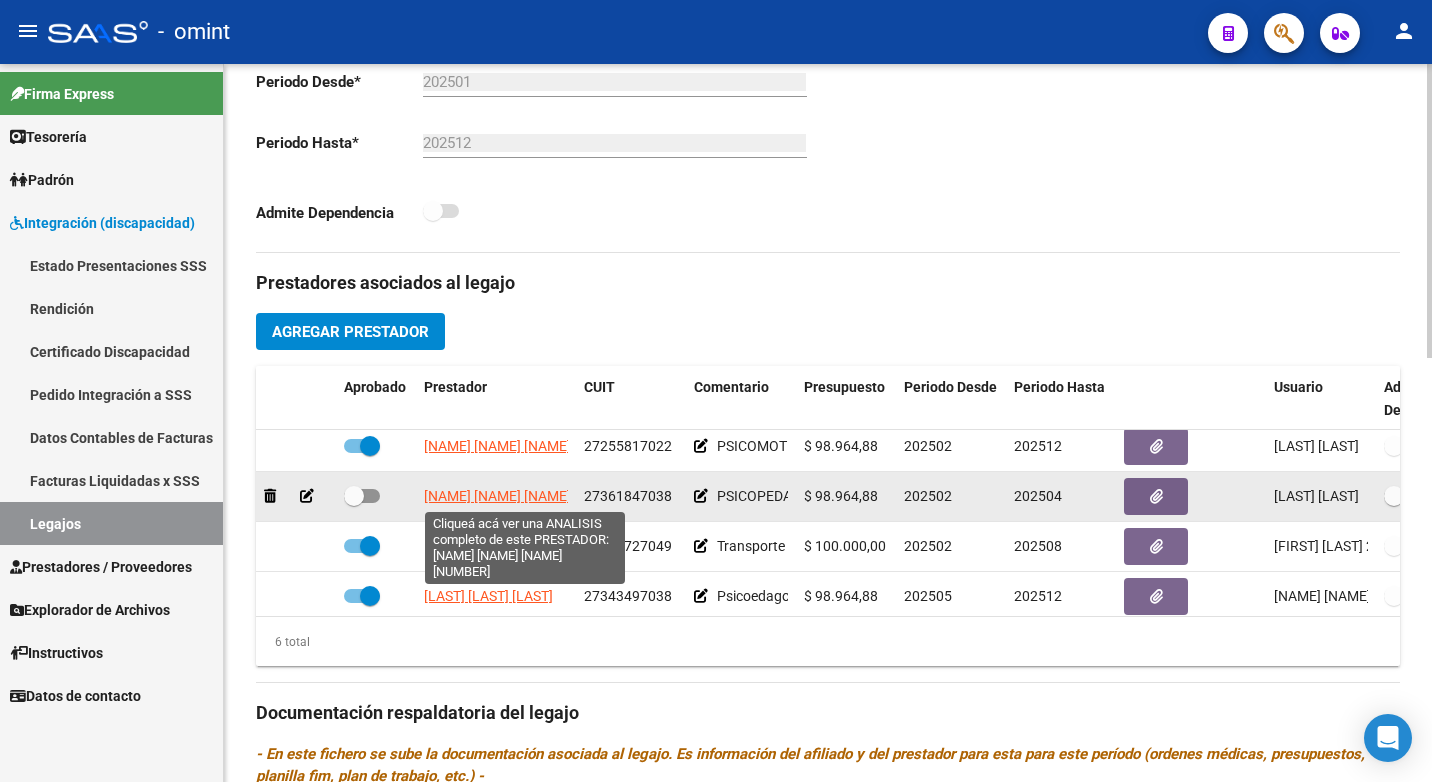 click on "CADAMURO NANCI ALEJANDRA" 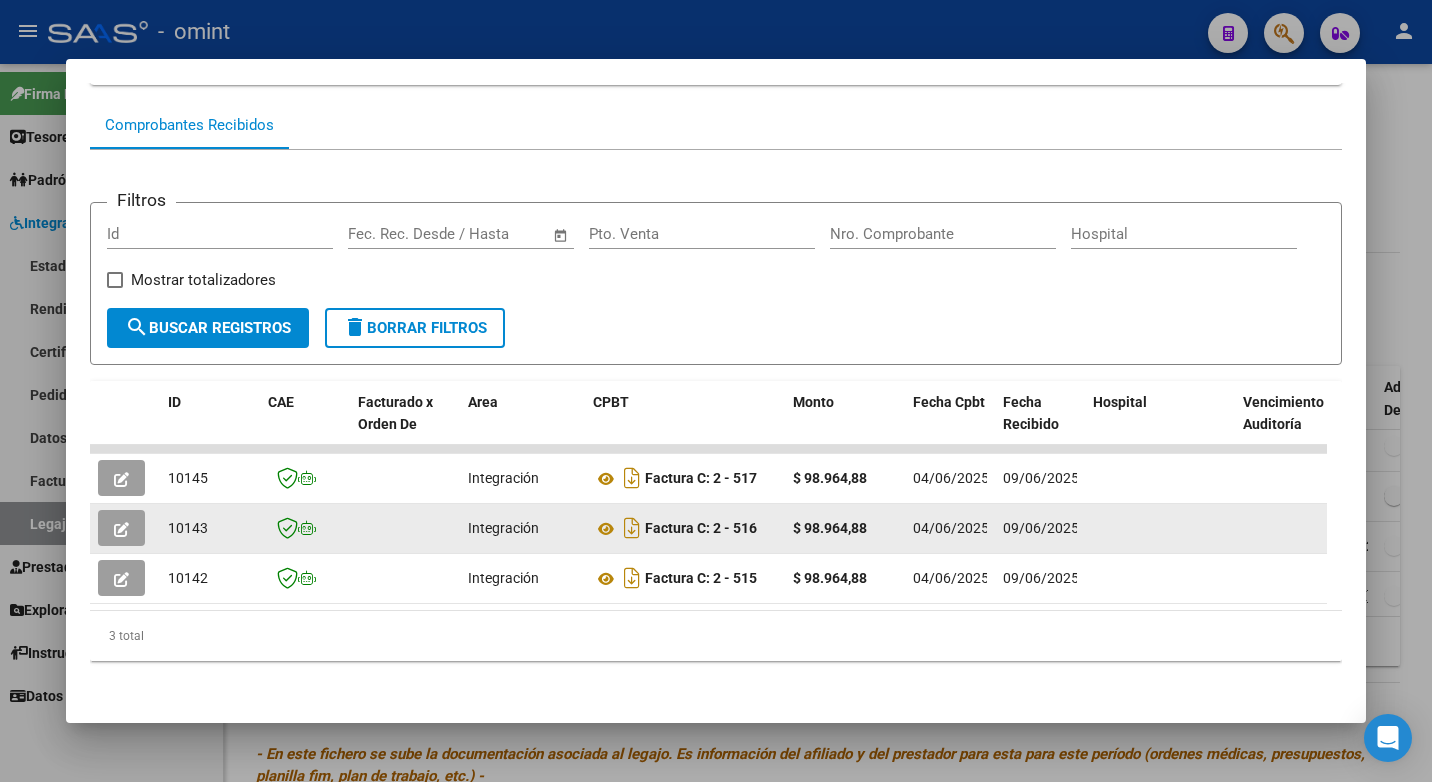 scroll, scrollTop: 202, scrollLeft: 0, axis: vertical 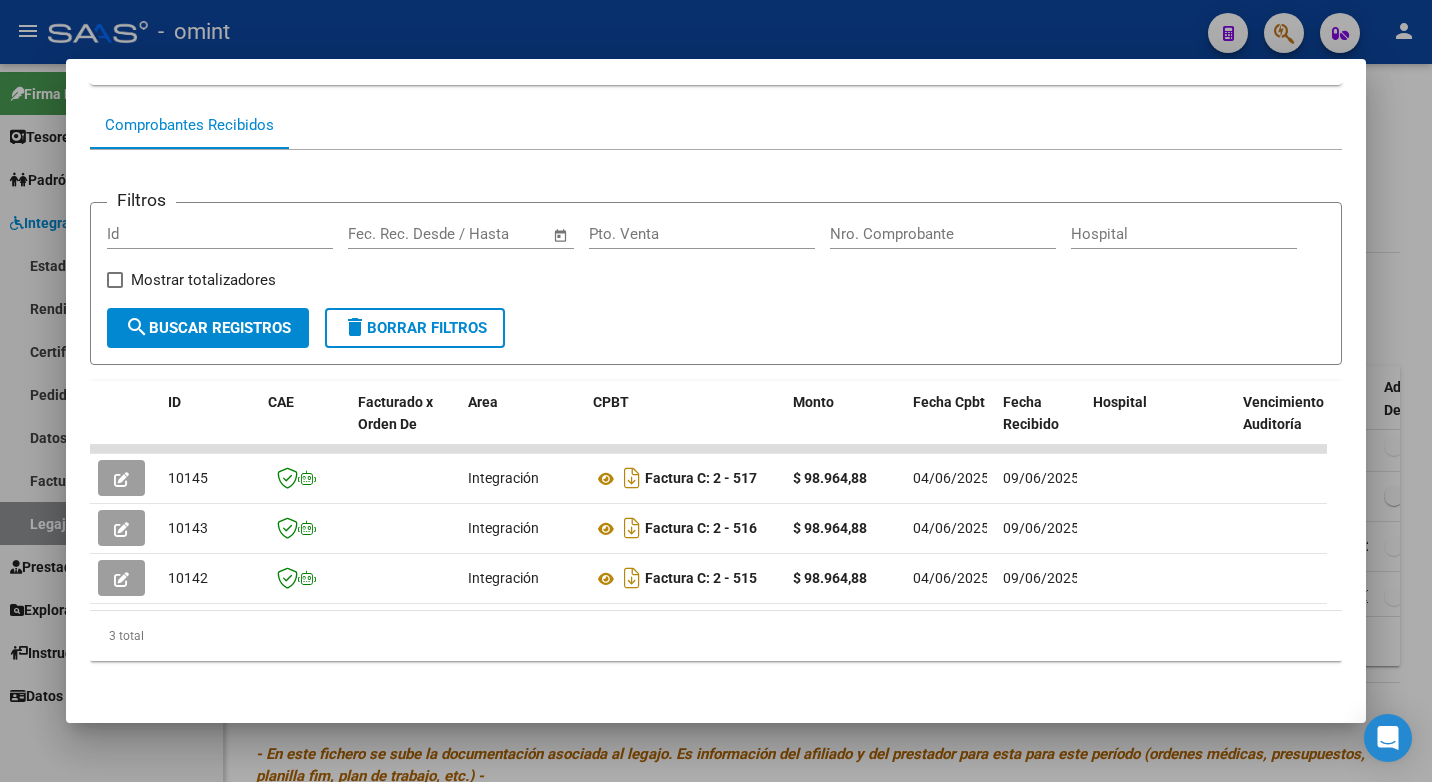 drag, startPoint x: 391, startPoint y: 23, endPoint x: 425, endPoint y: 36, distance: 36.40055 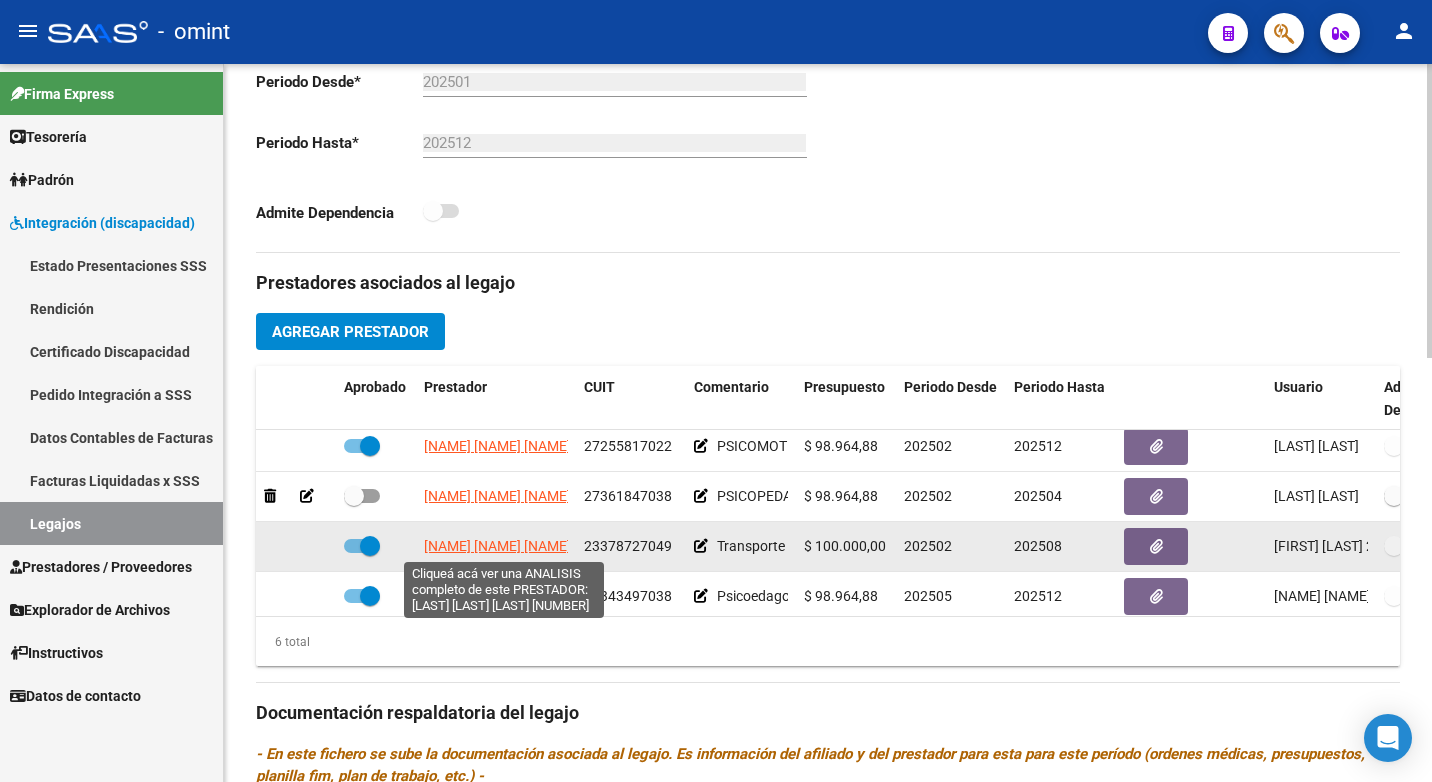 click on "OCAÑO MATIAS GABRIEL" 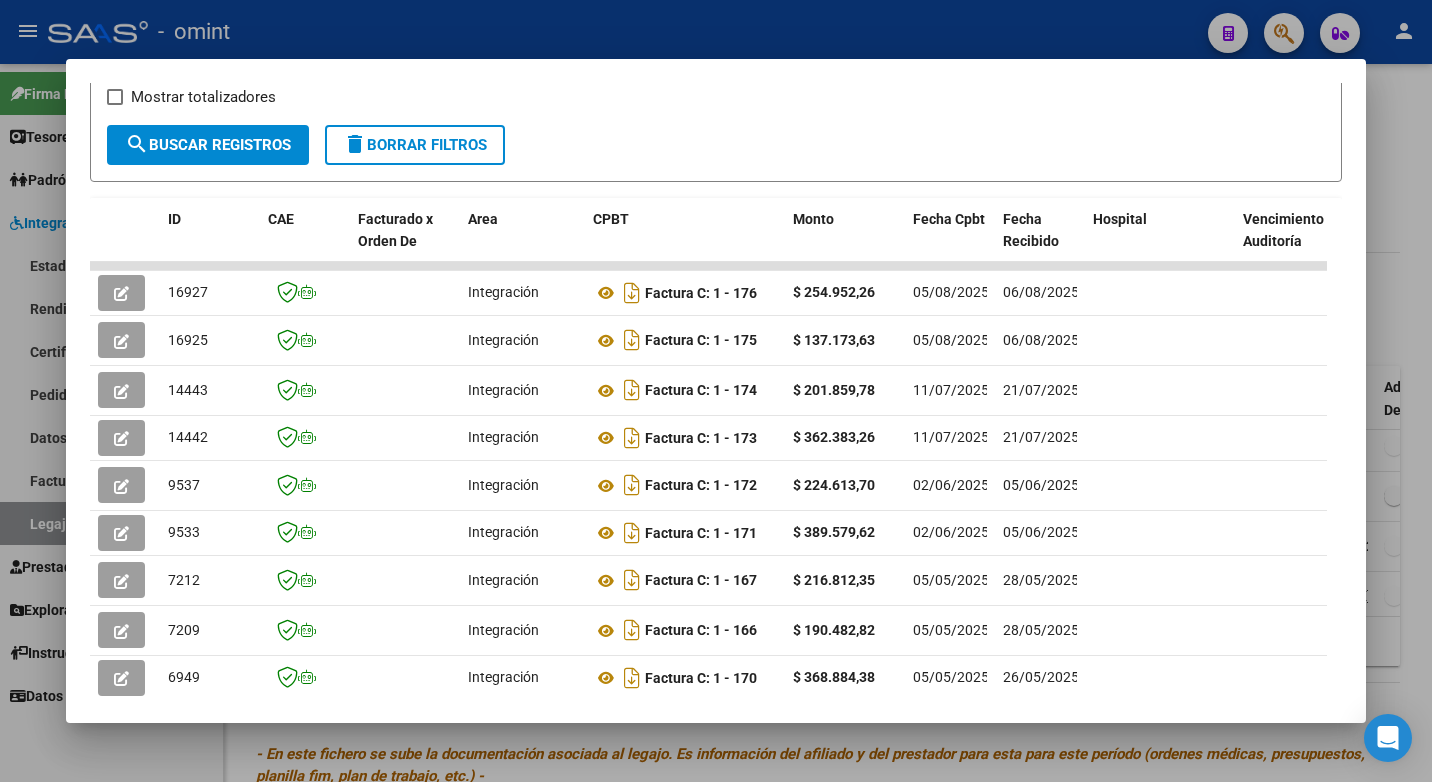 scroll, scrollTop: 365, scrollLeft: 0, axis: vertical 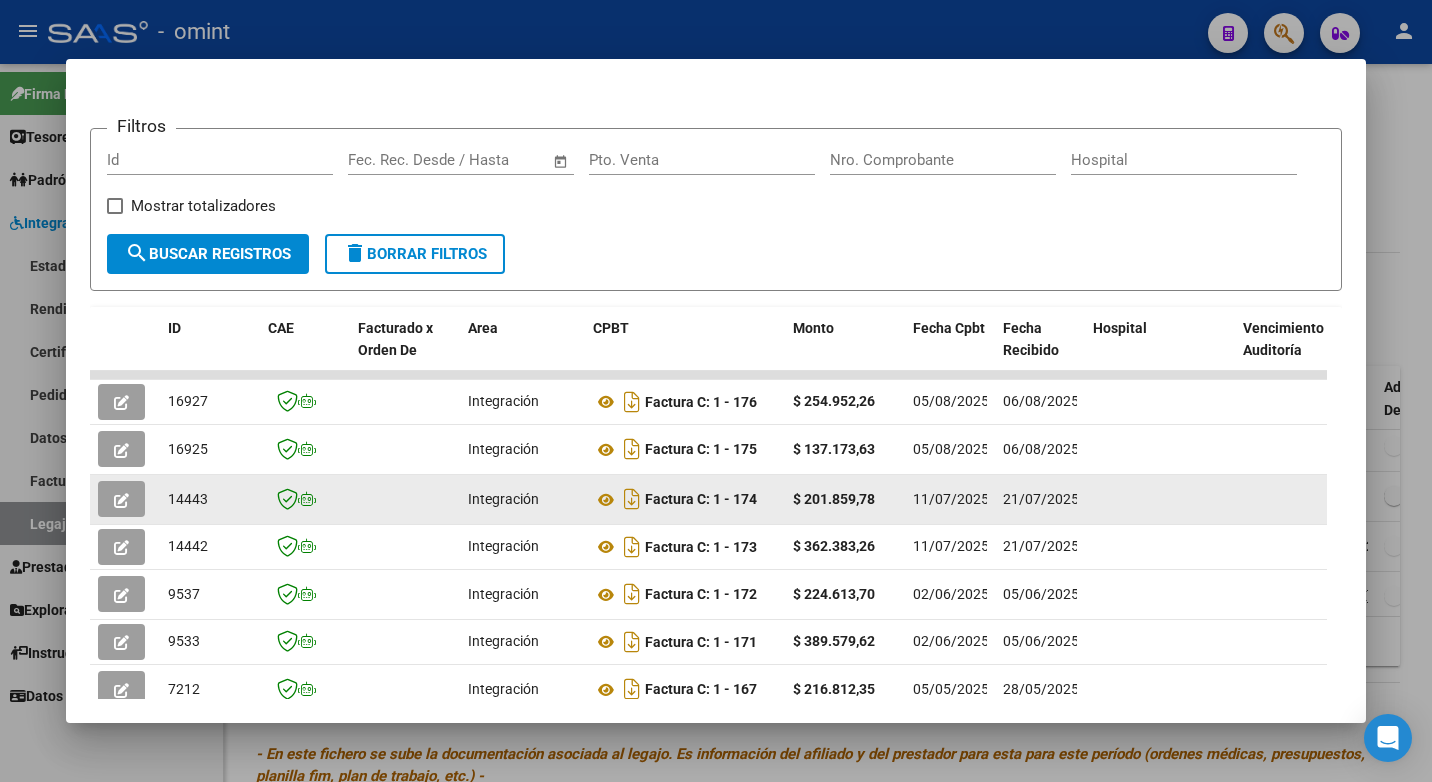 click 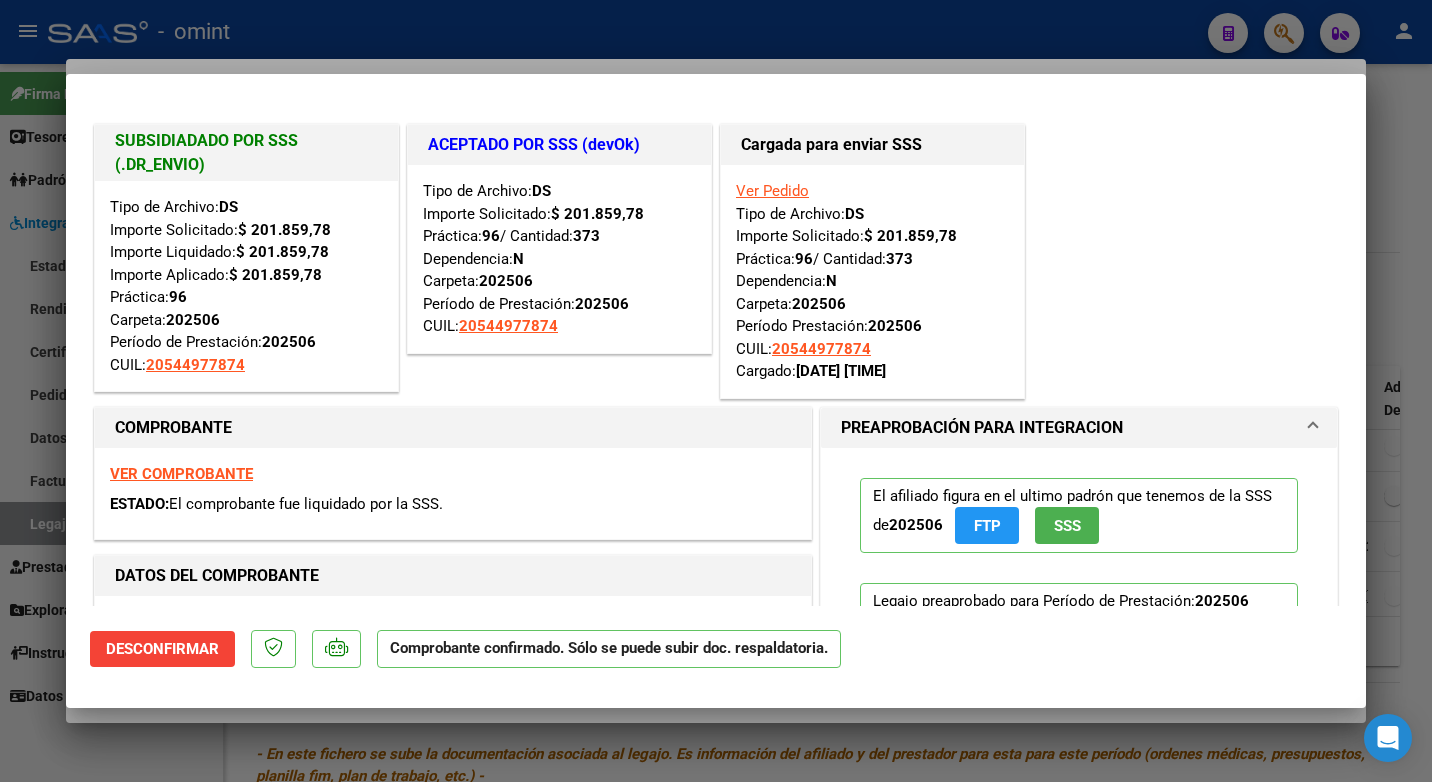 click at bounding box center (716, 391) 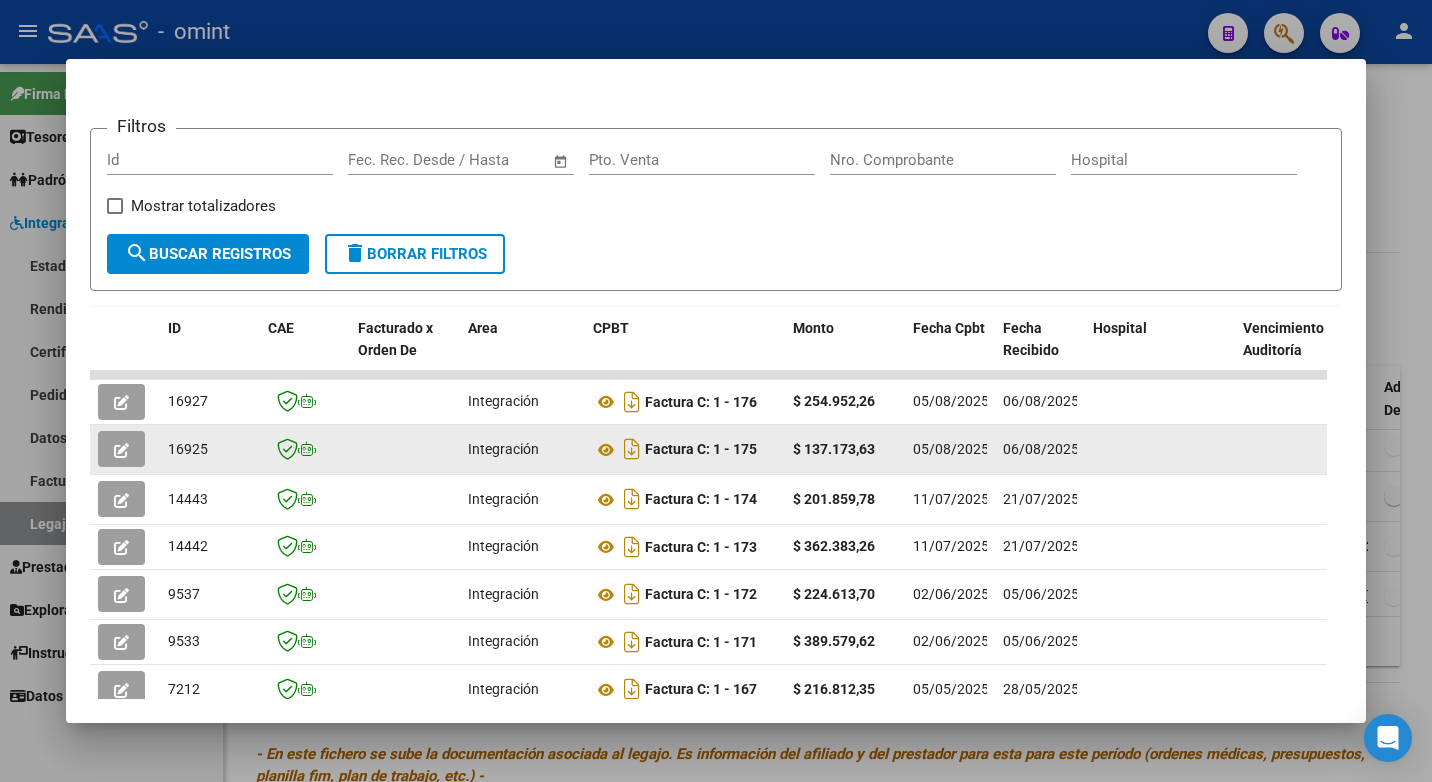 click 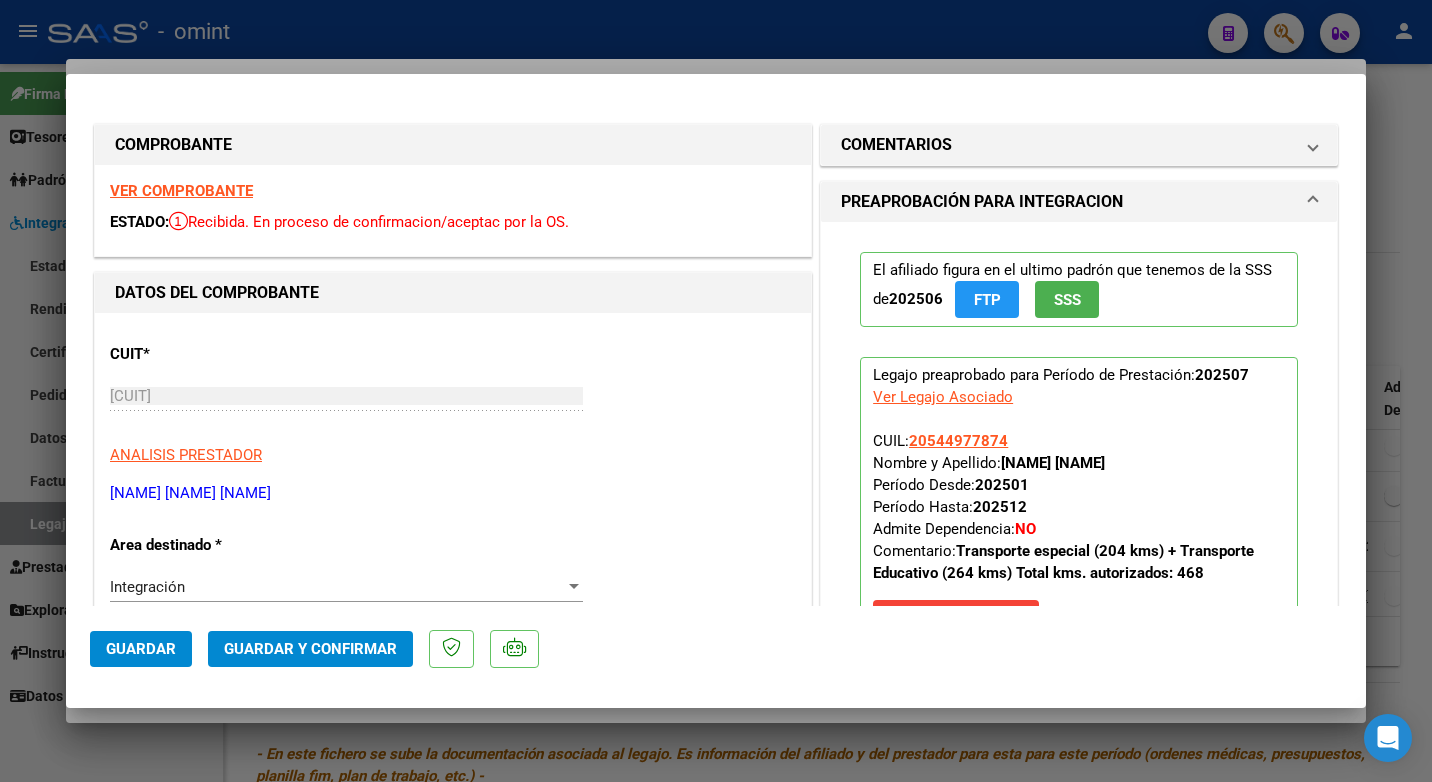 click on "VER COMPROBANTE" at bounding box center [181, 191] 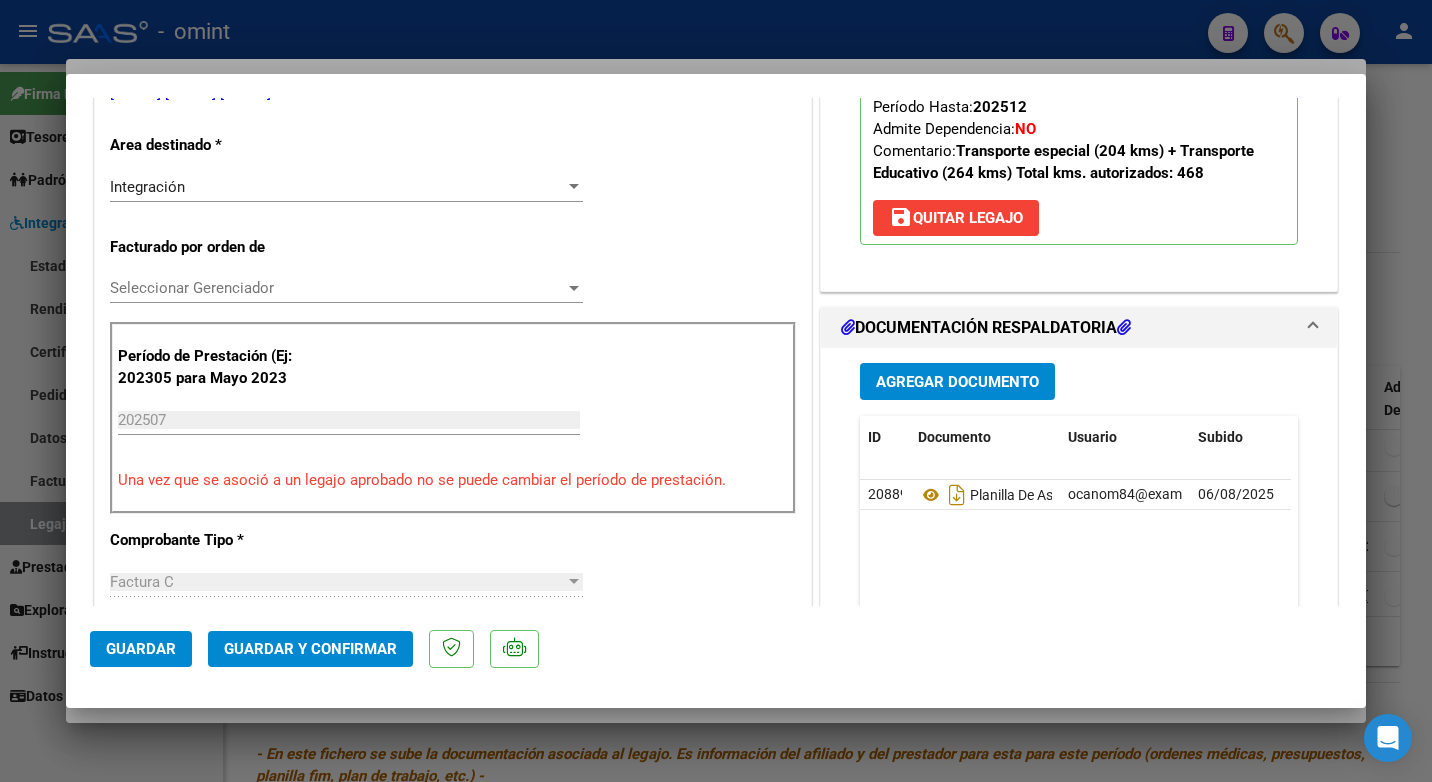 scroll, scrollTop: 500, scrollLeft: 0, axis: vertical 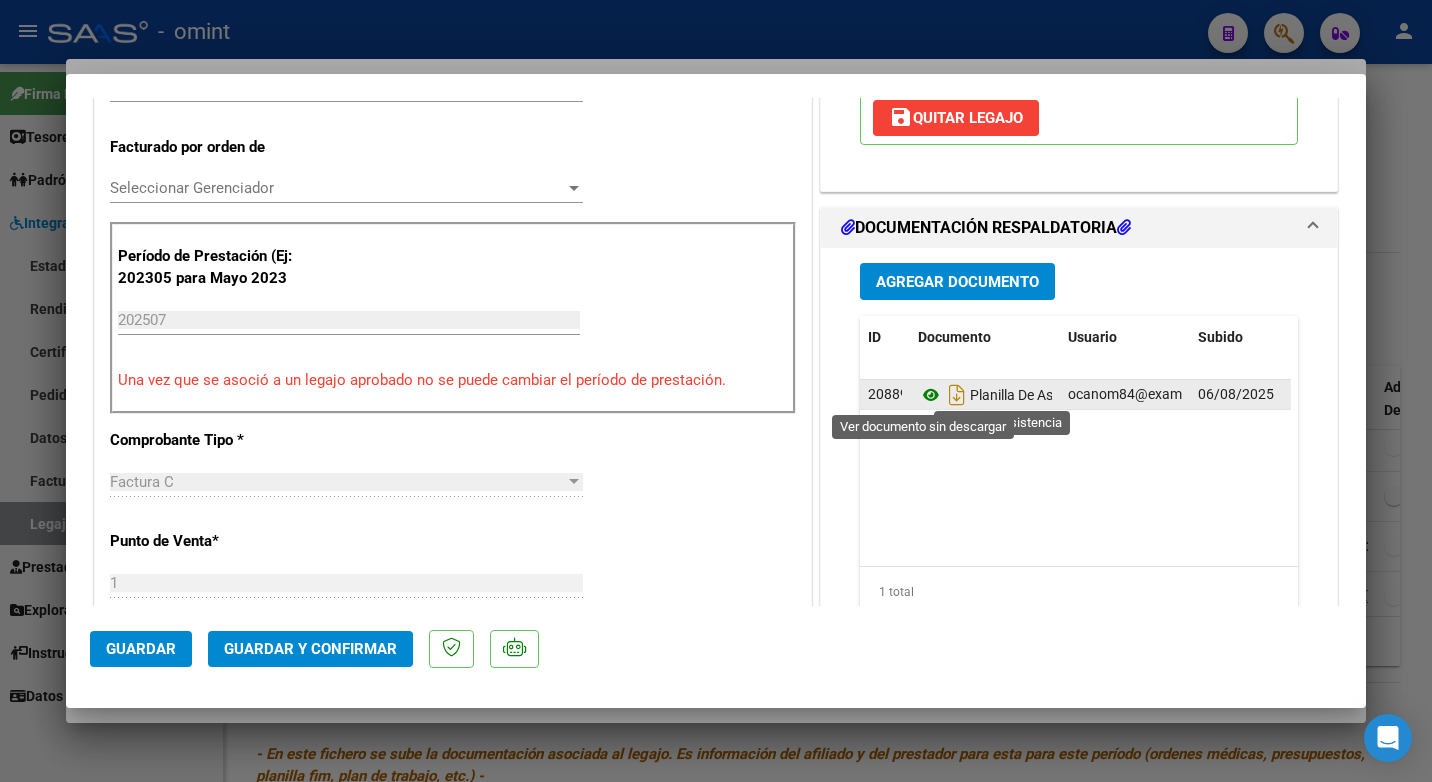 click 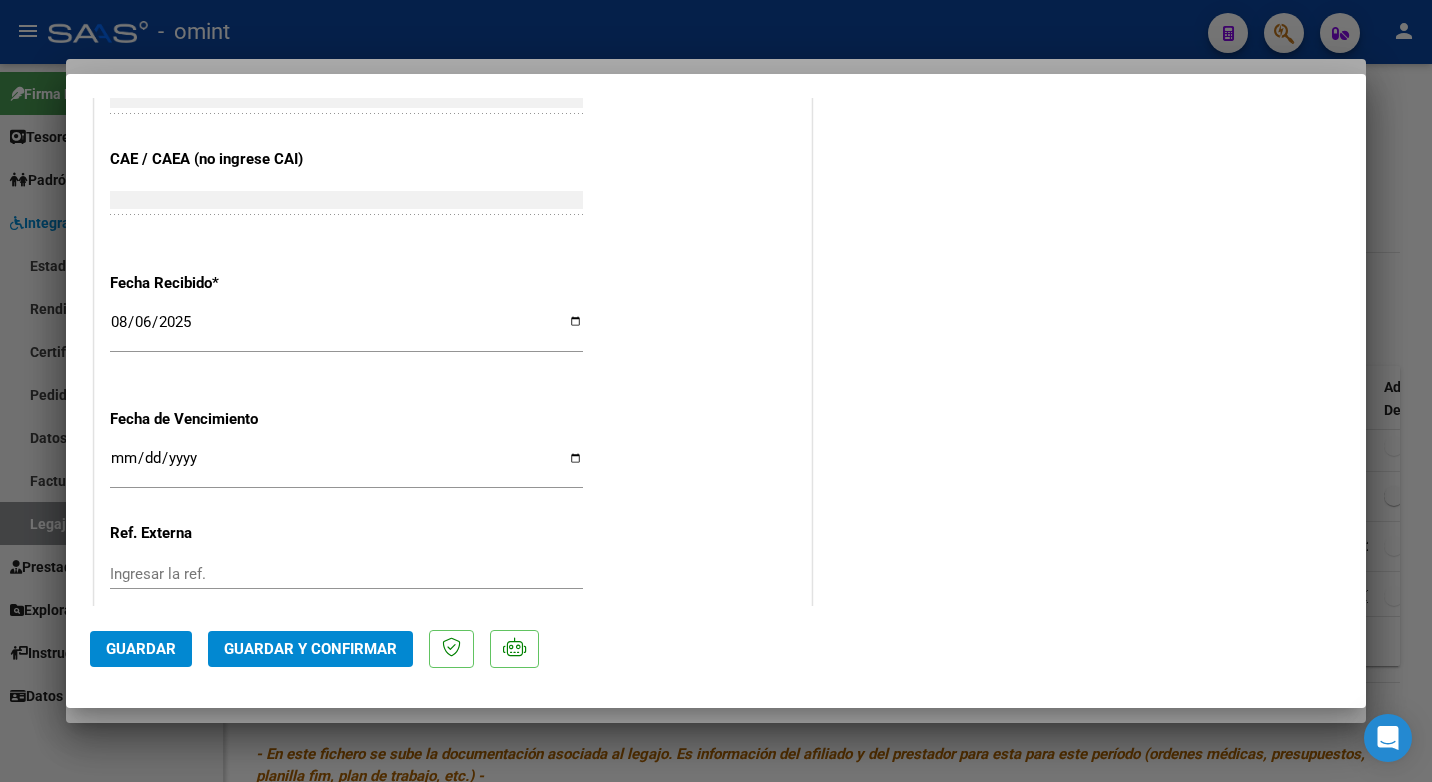 scroll, scrollTop: 1423, scrollLeft: 0, axis: vertical 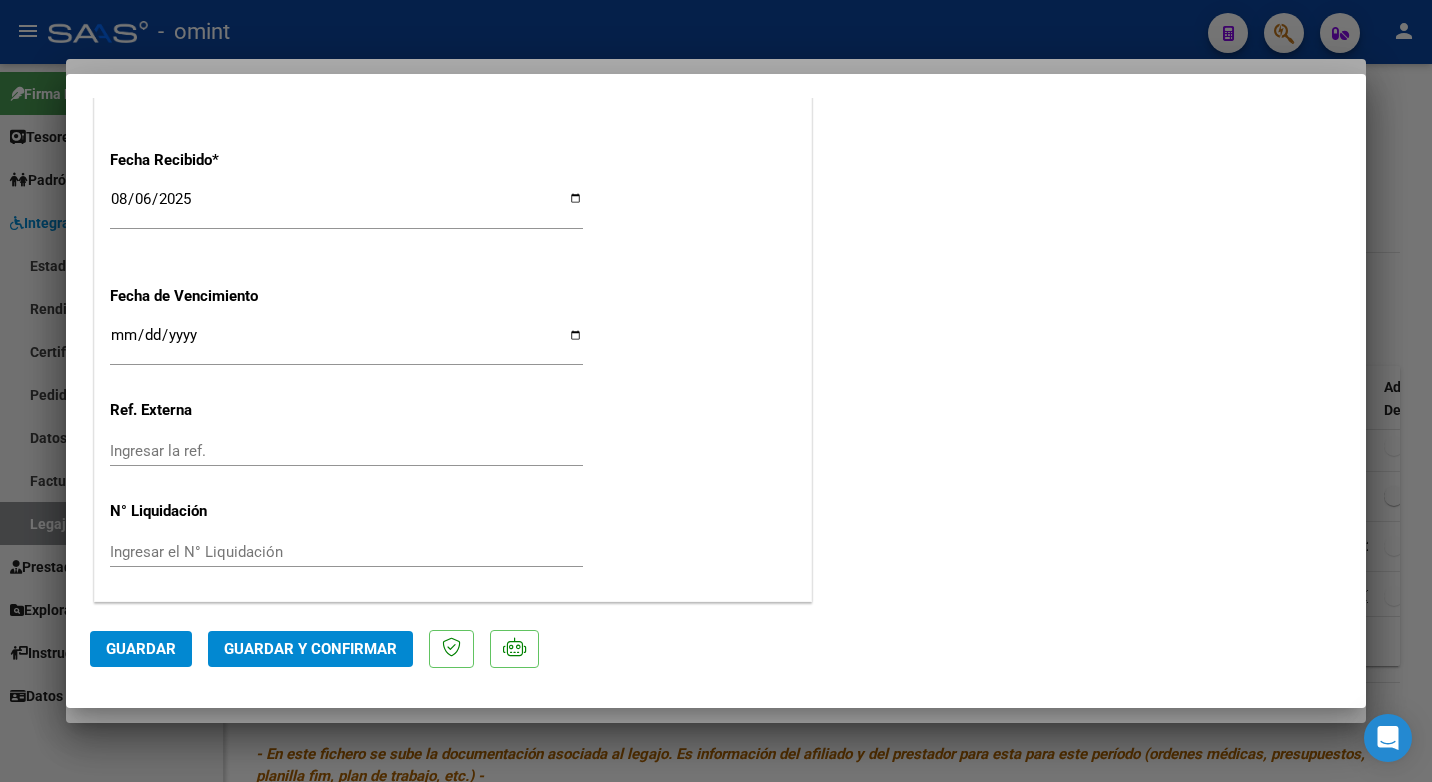 click on "Guardar y Confirmar" 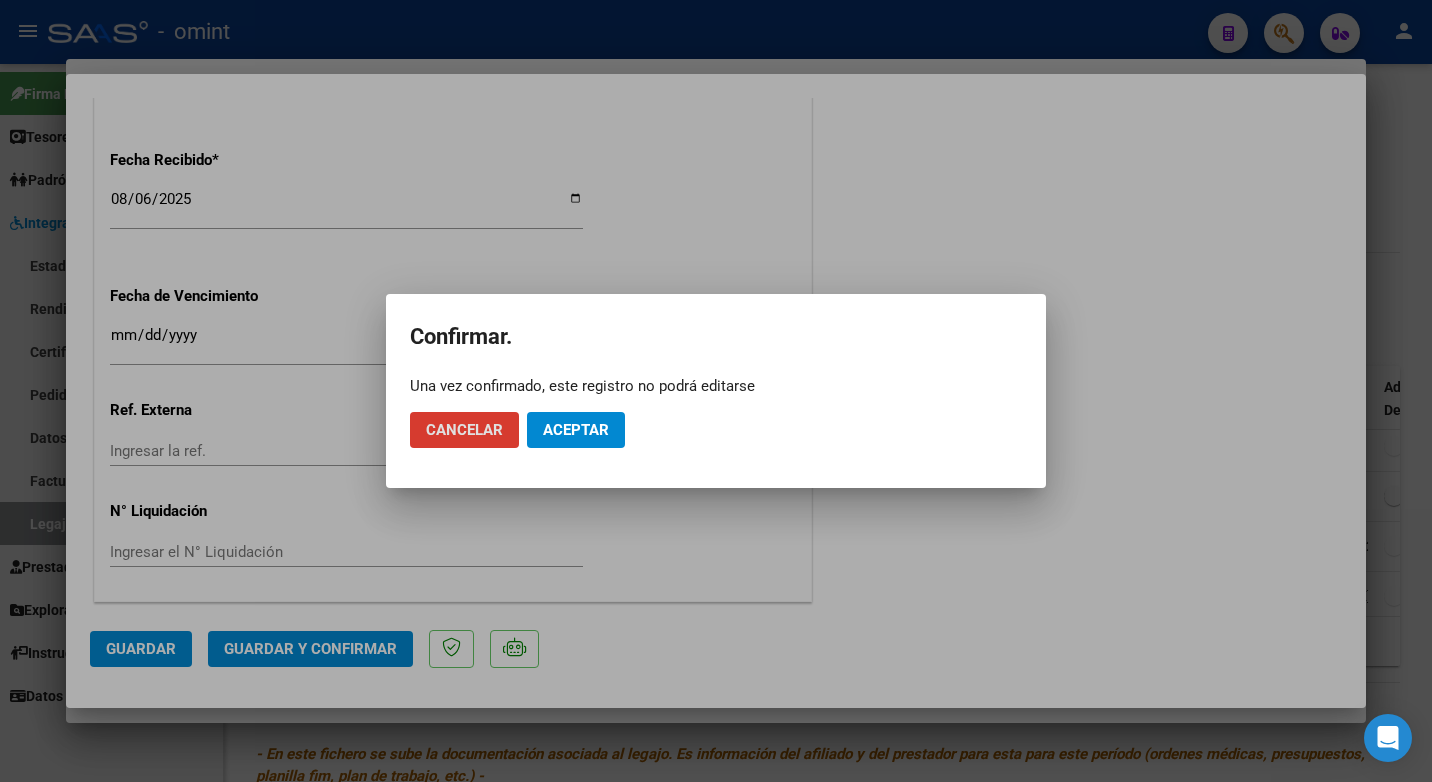 click on "Aceptar" 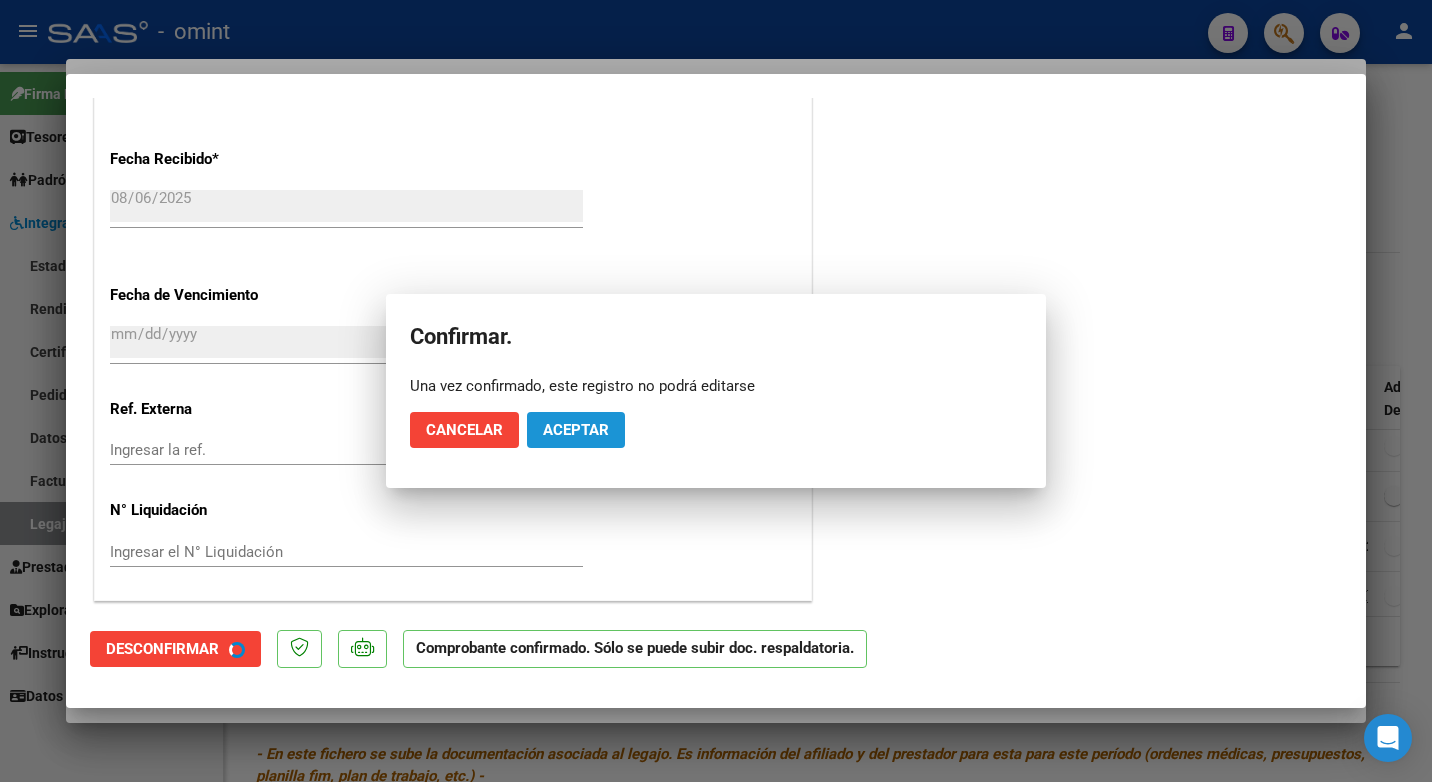 scroll, scrollTop: 1299, scrollLeft: 0, axis: vertical 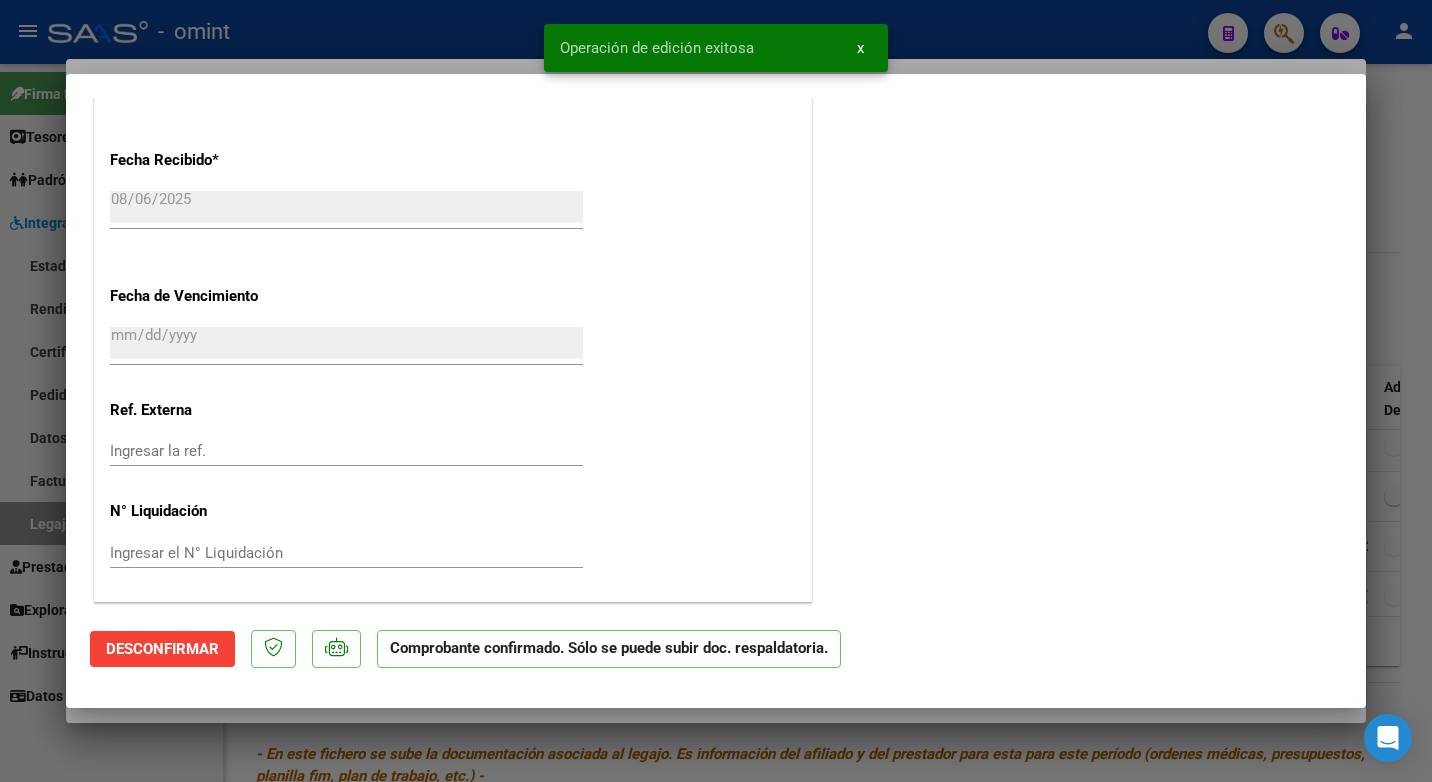 click at bounding box center (716, 391) 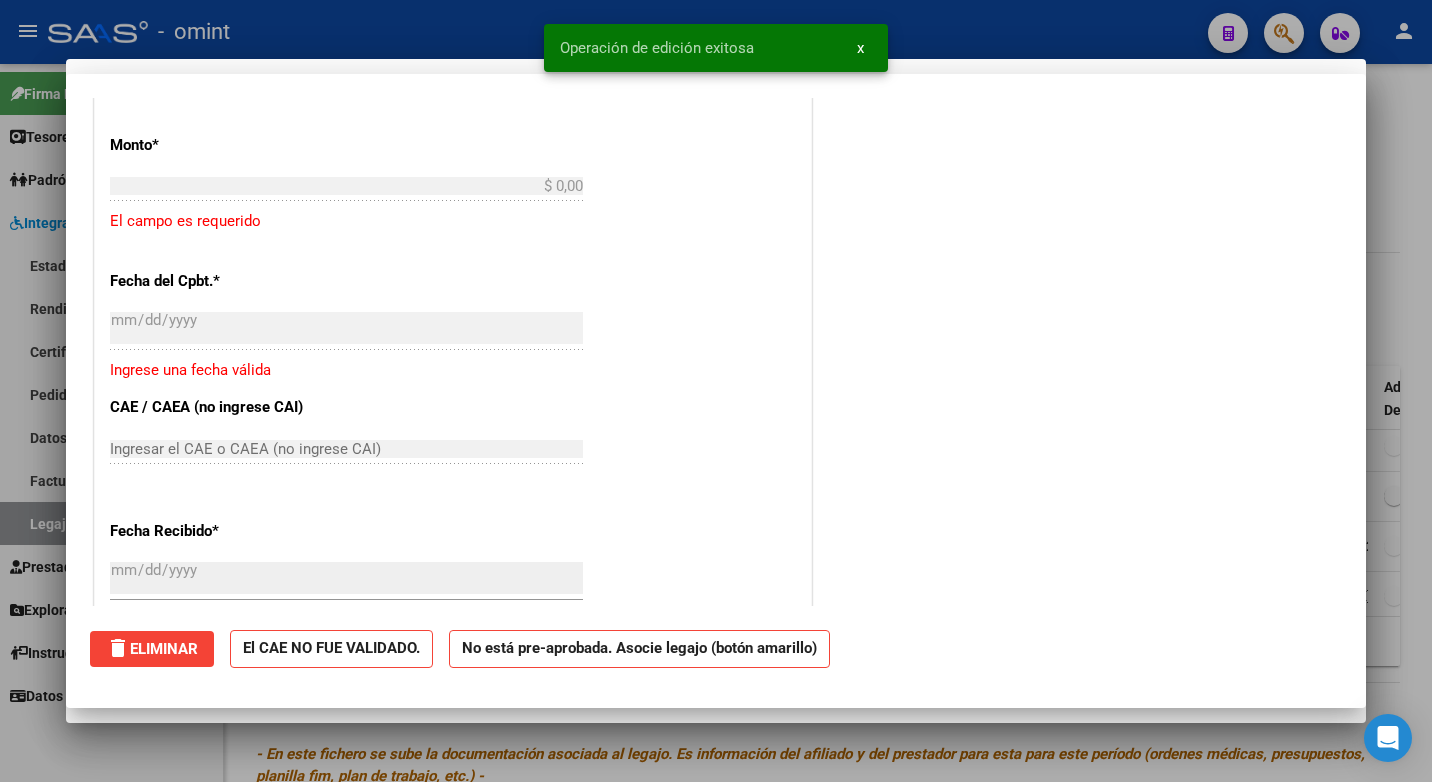 scroll, scrollTop: 1671, scrollLeft: 0, axis: vertical 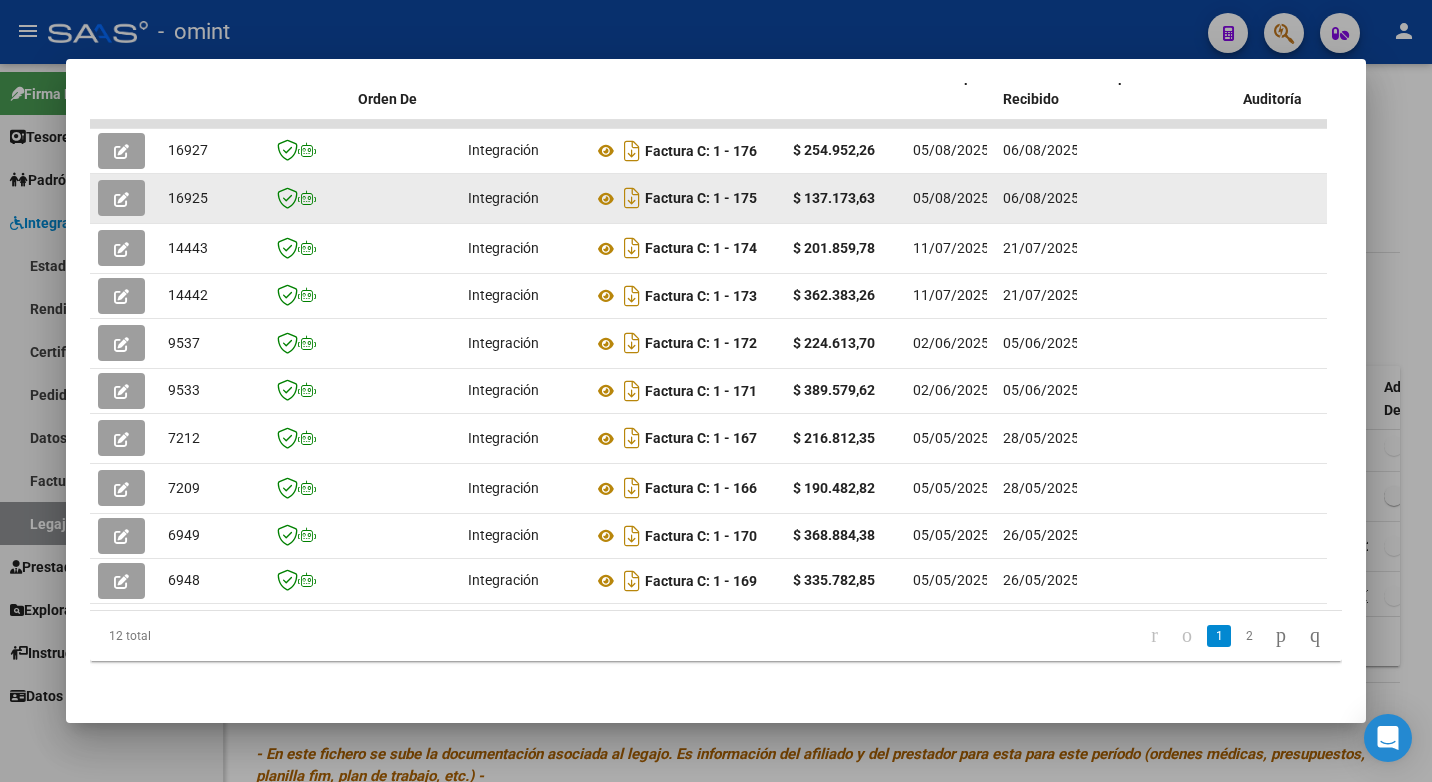 click on "16925" 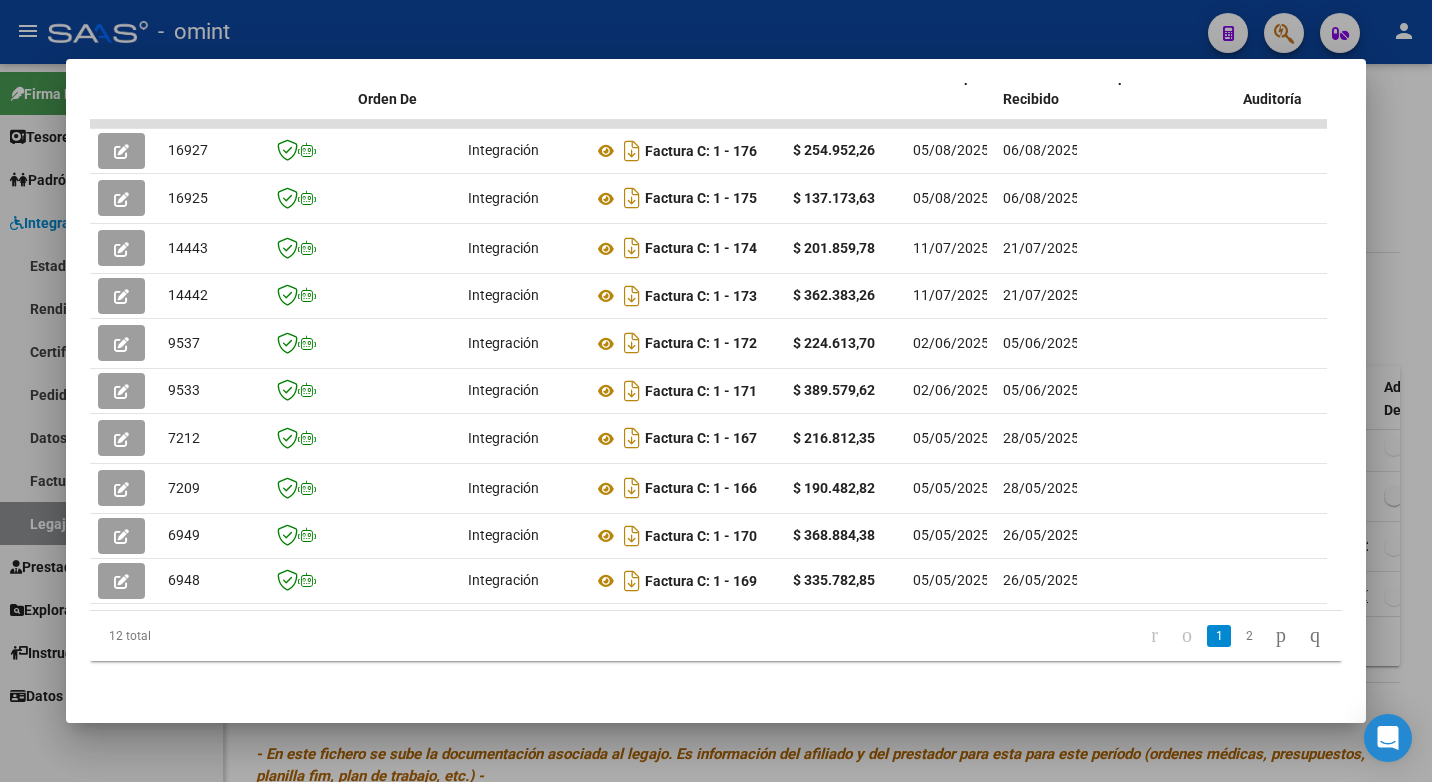 drag, startPoint x: 372, startPoint y: 15, endPoint x: 384, endPoint y: 19, distance: 12.649111 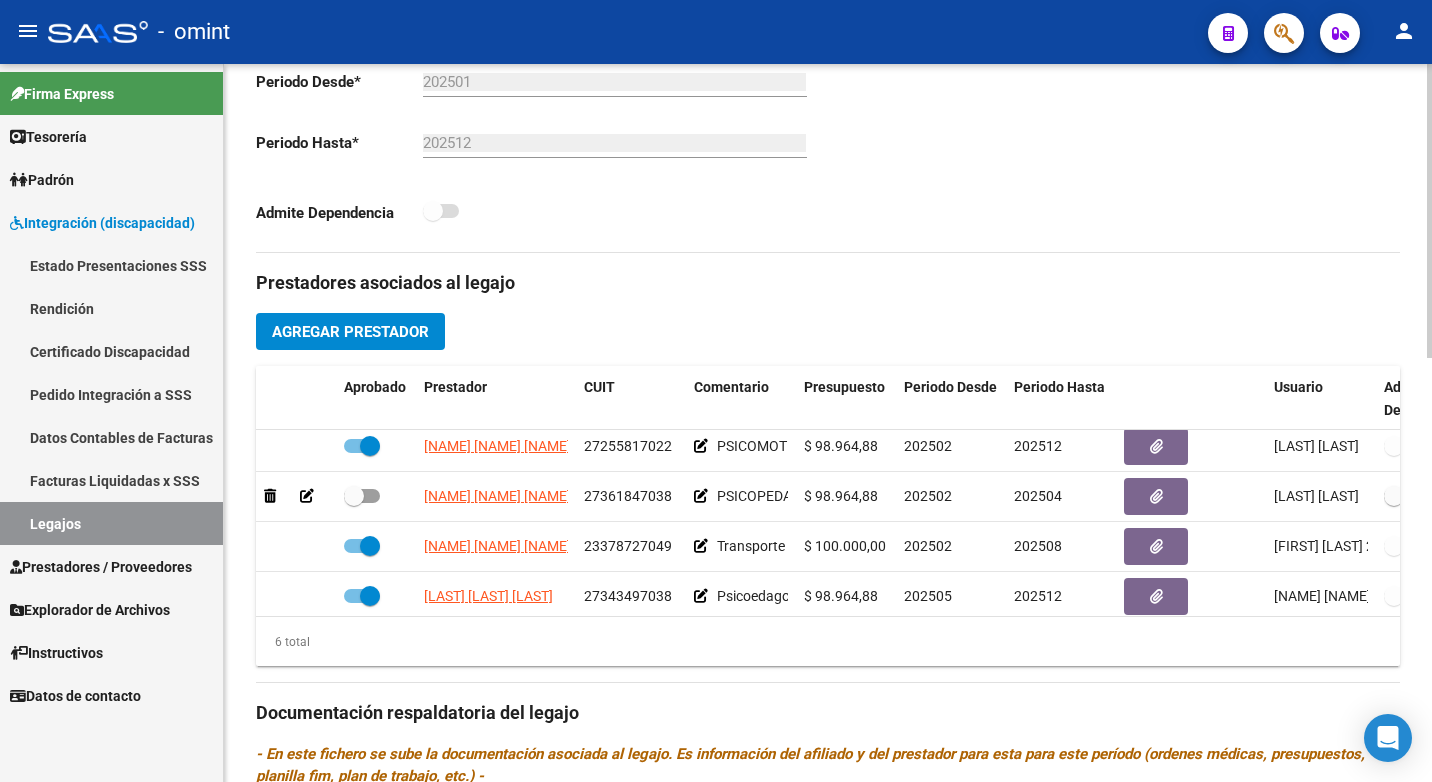 drag, startPoint x: 1400, startPoint y: 540, endPoint x: 1398, endPoint y: 550, distance: 10.198039 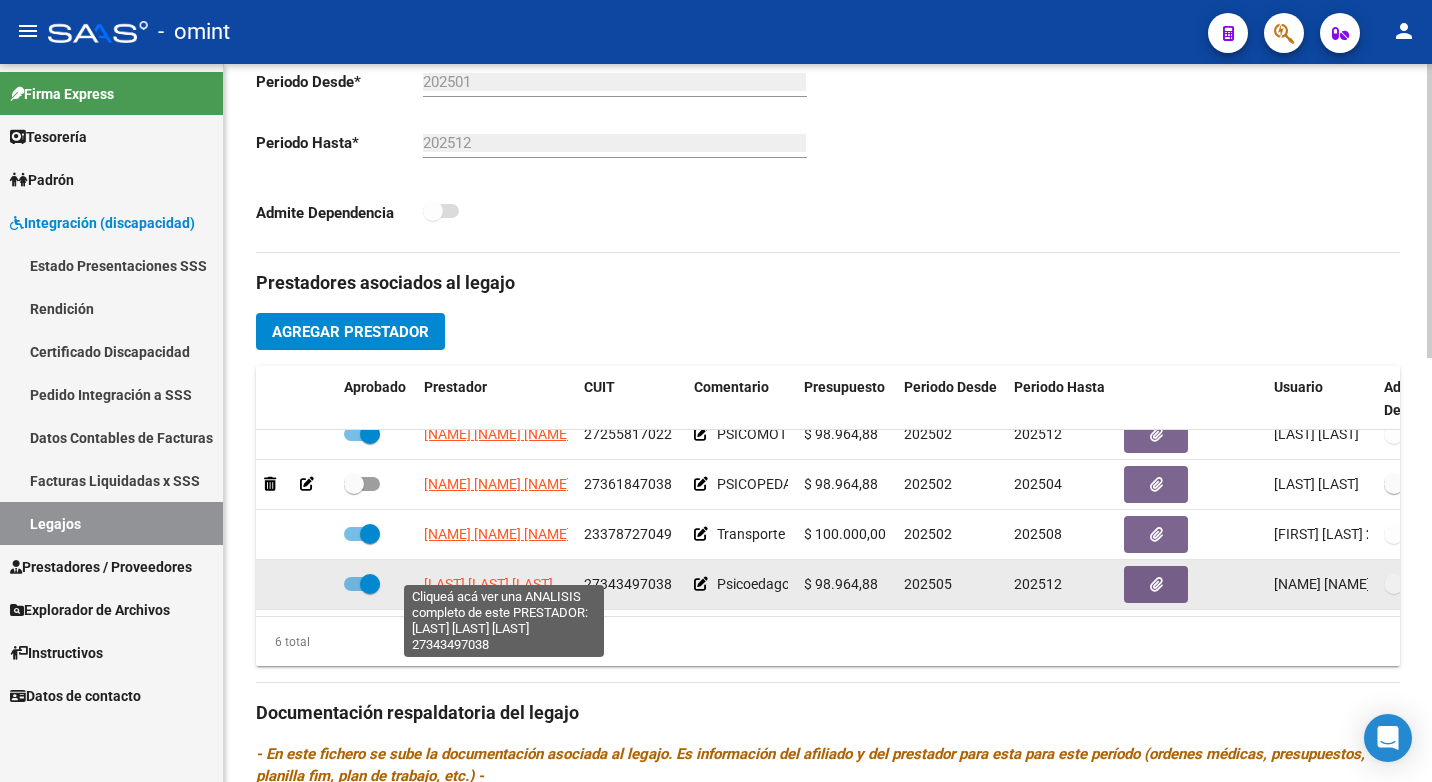 click on "GODOY MARINA ANDREA" 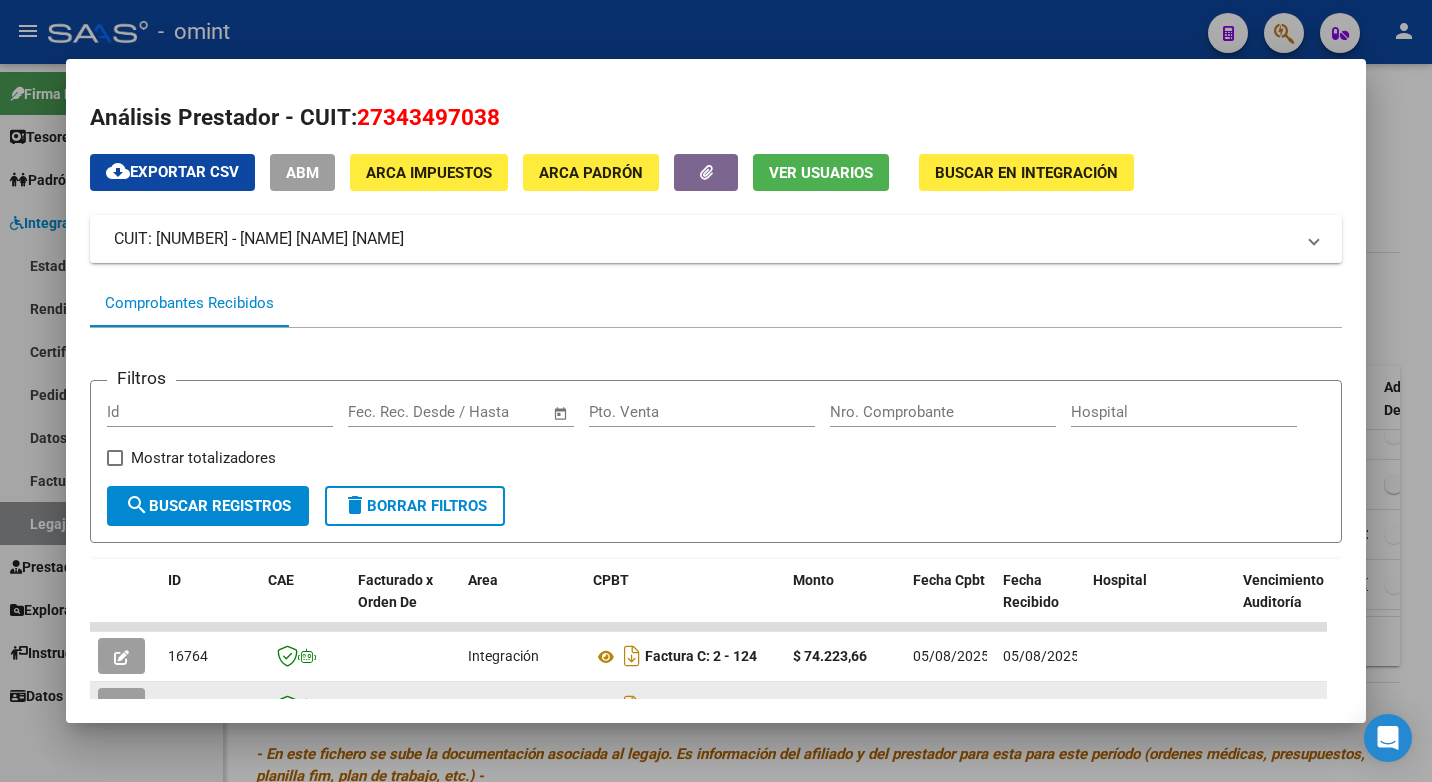scroll, scrollTop: 200, scrollLeft: 0, axis: vertical 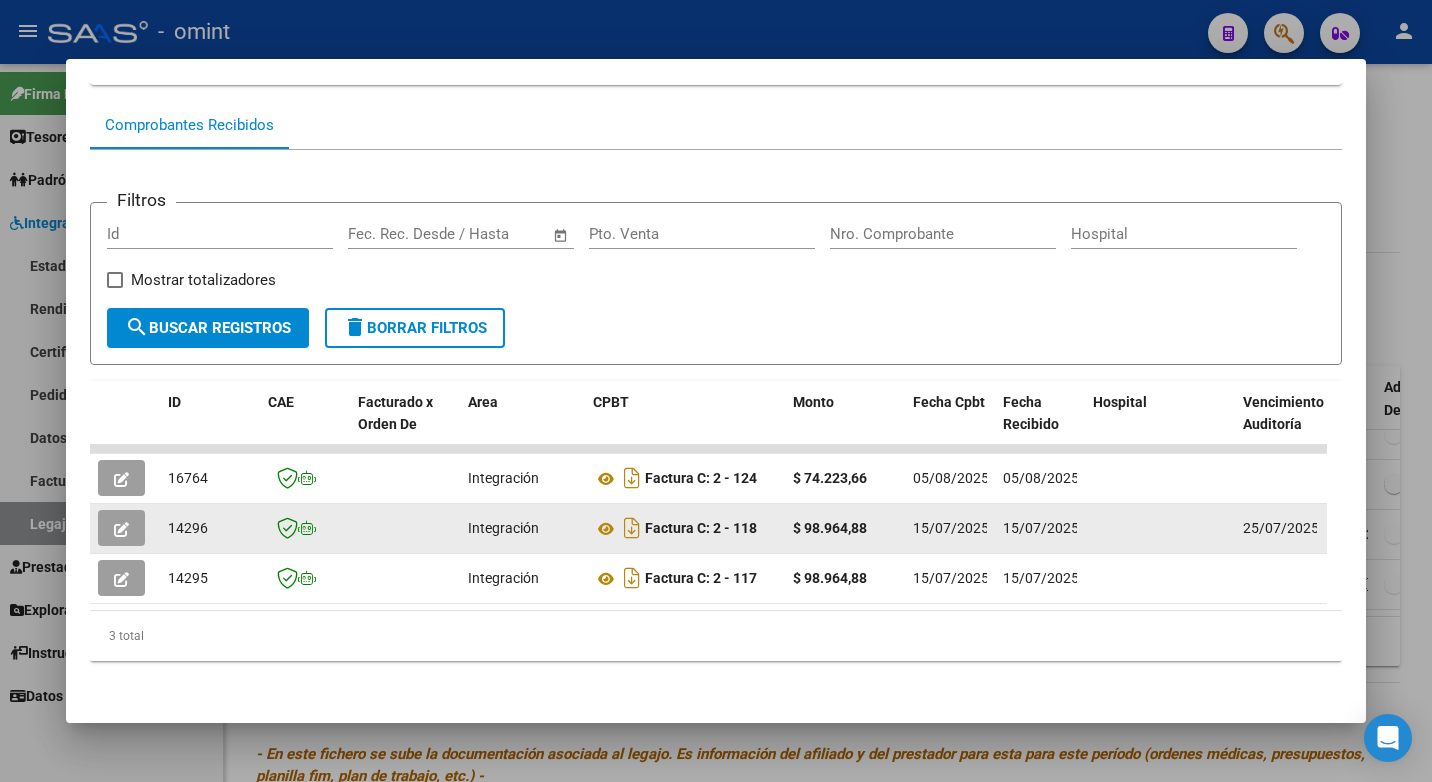 click 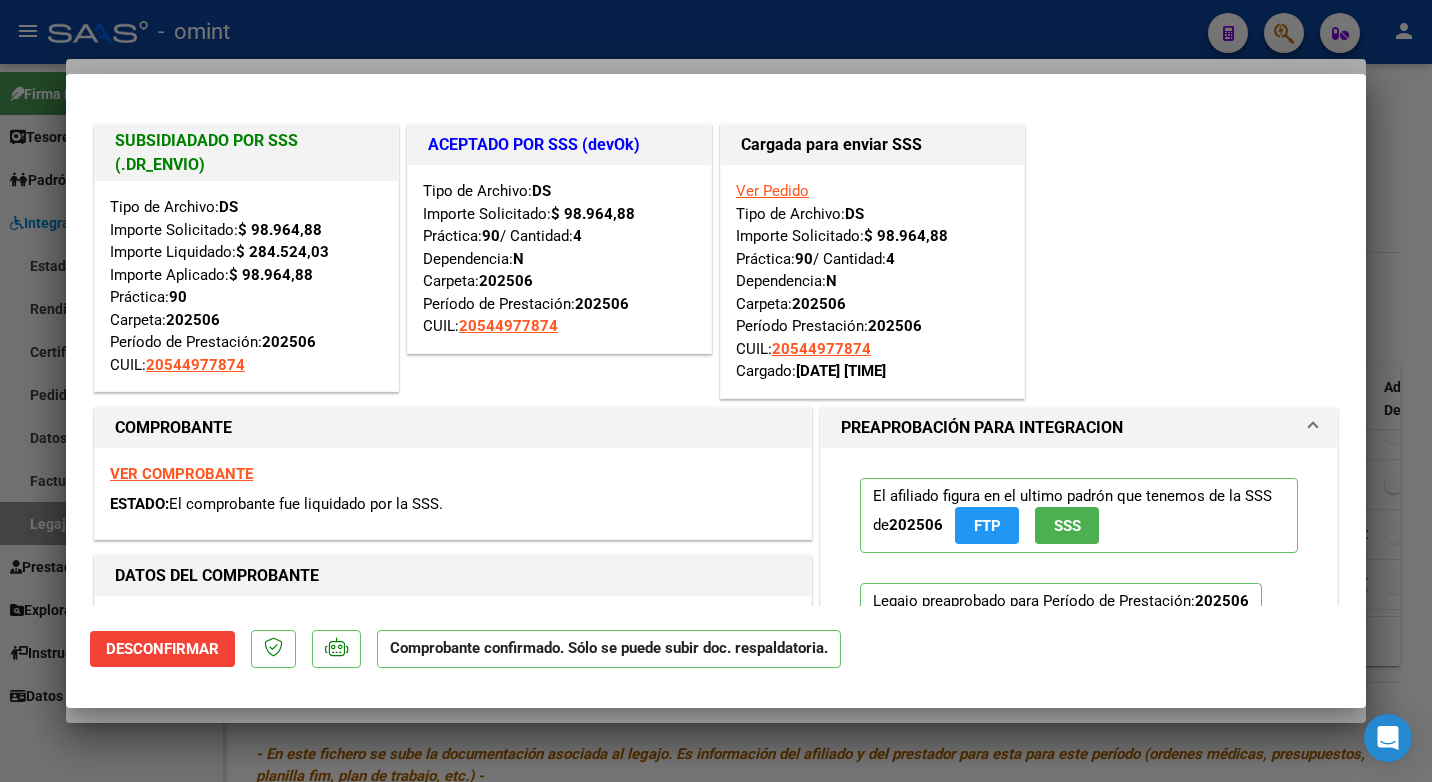 click at bounding box center [716, 391] 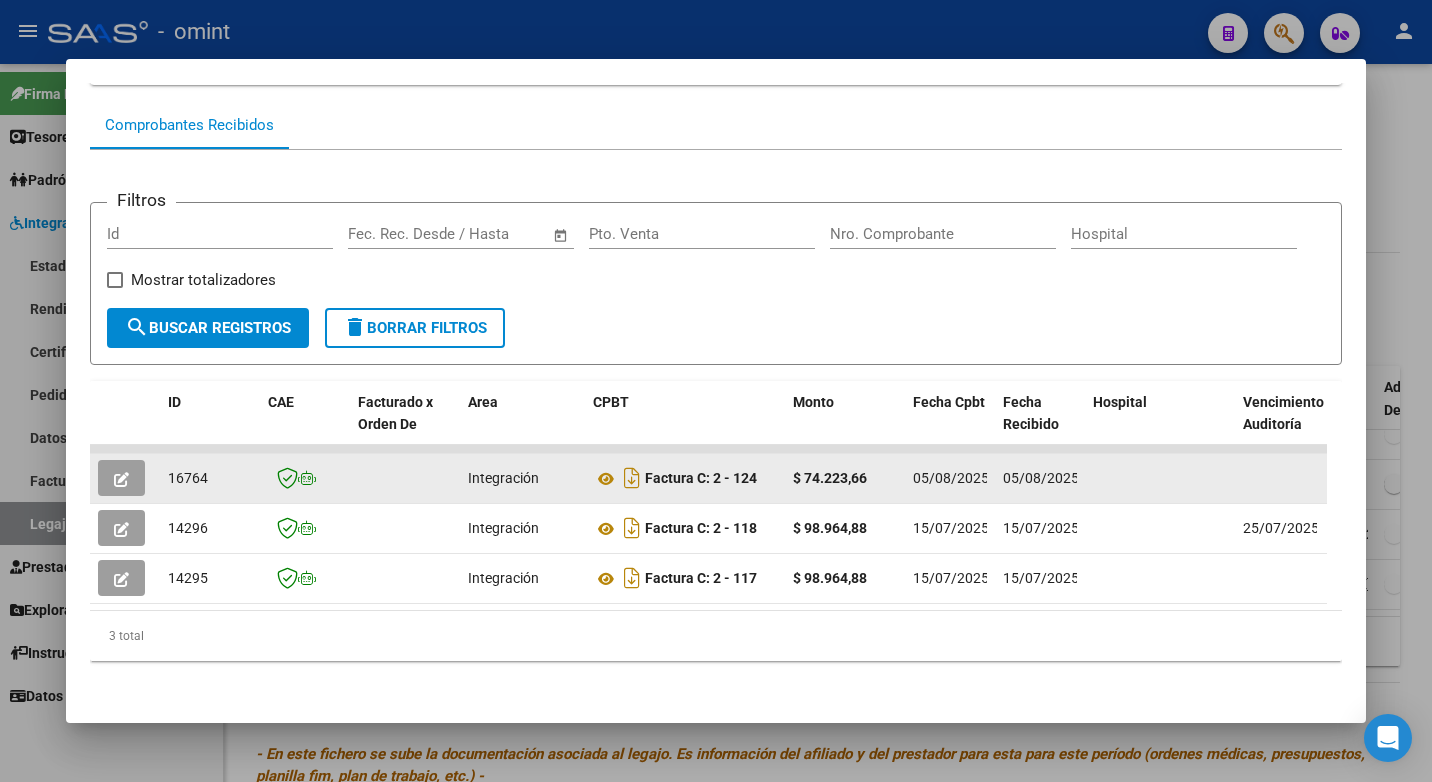 click 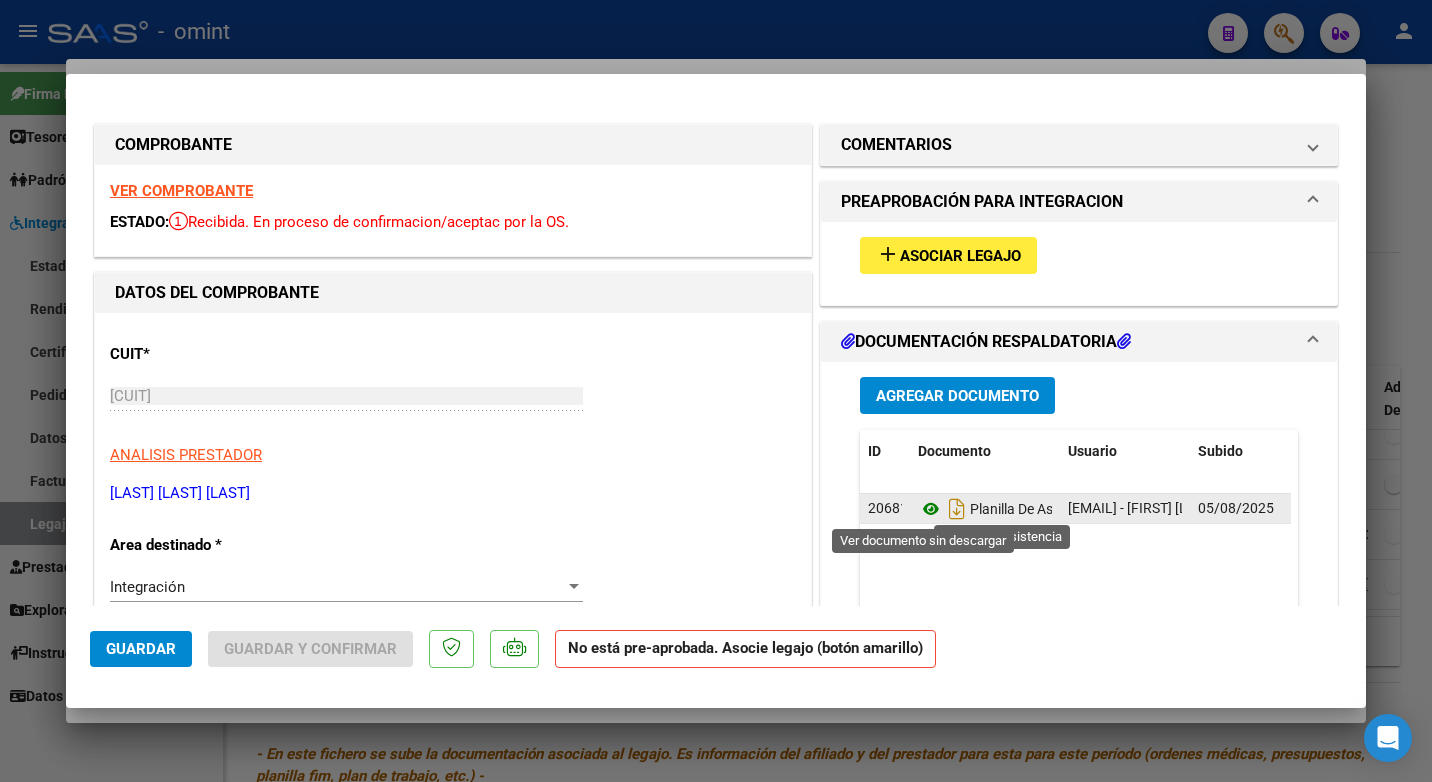 click 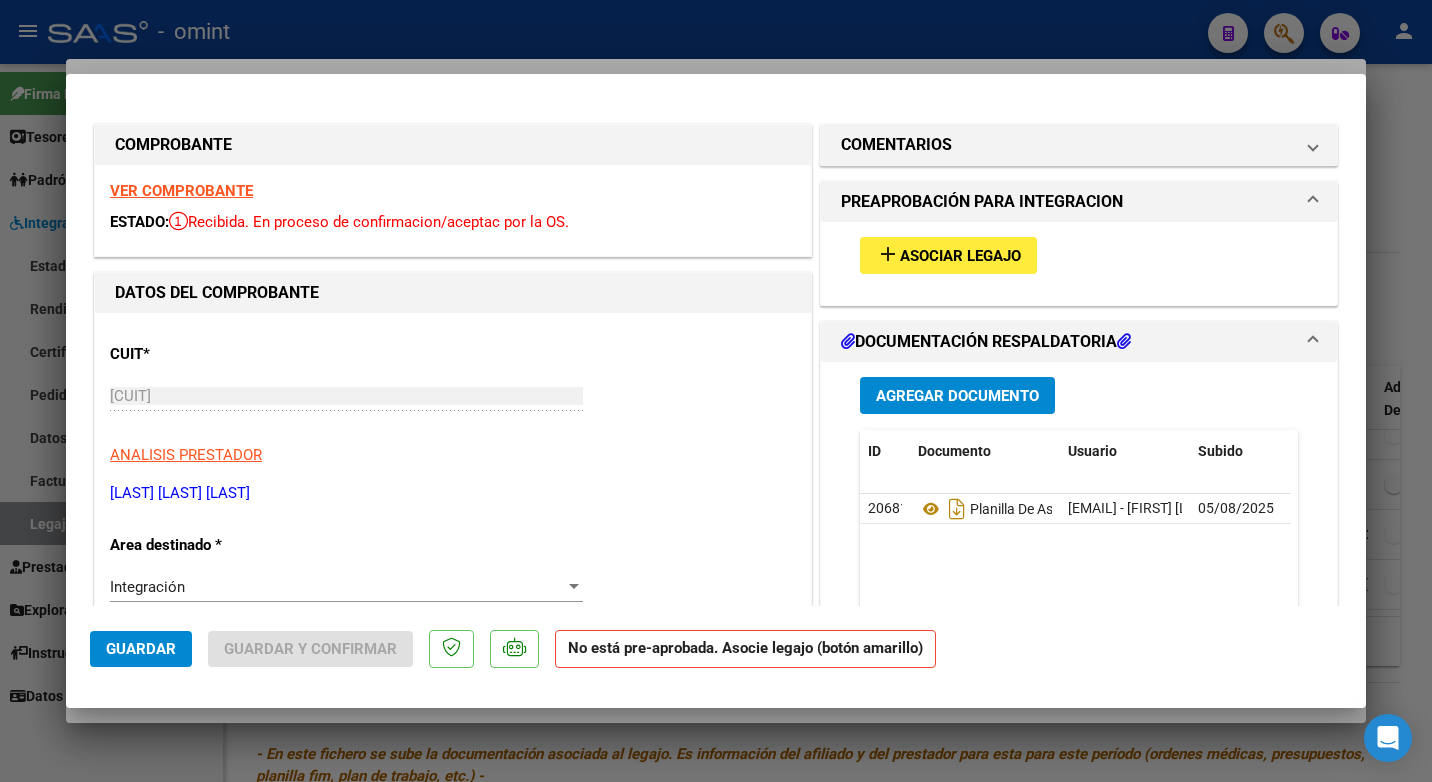 click on "VER COMPROBANTE" at bounding box center [181, 191] 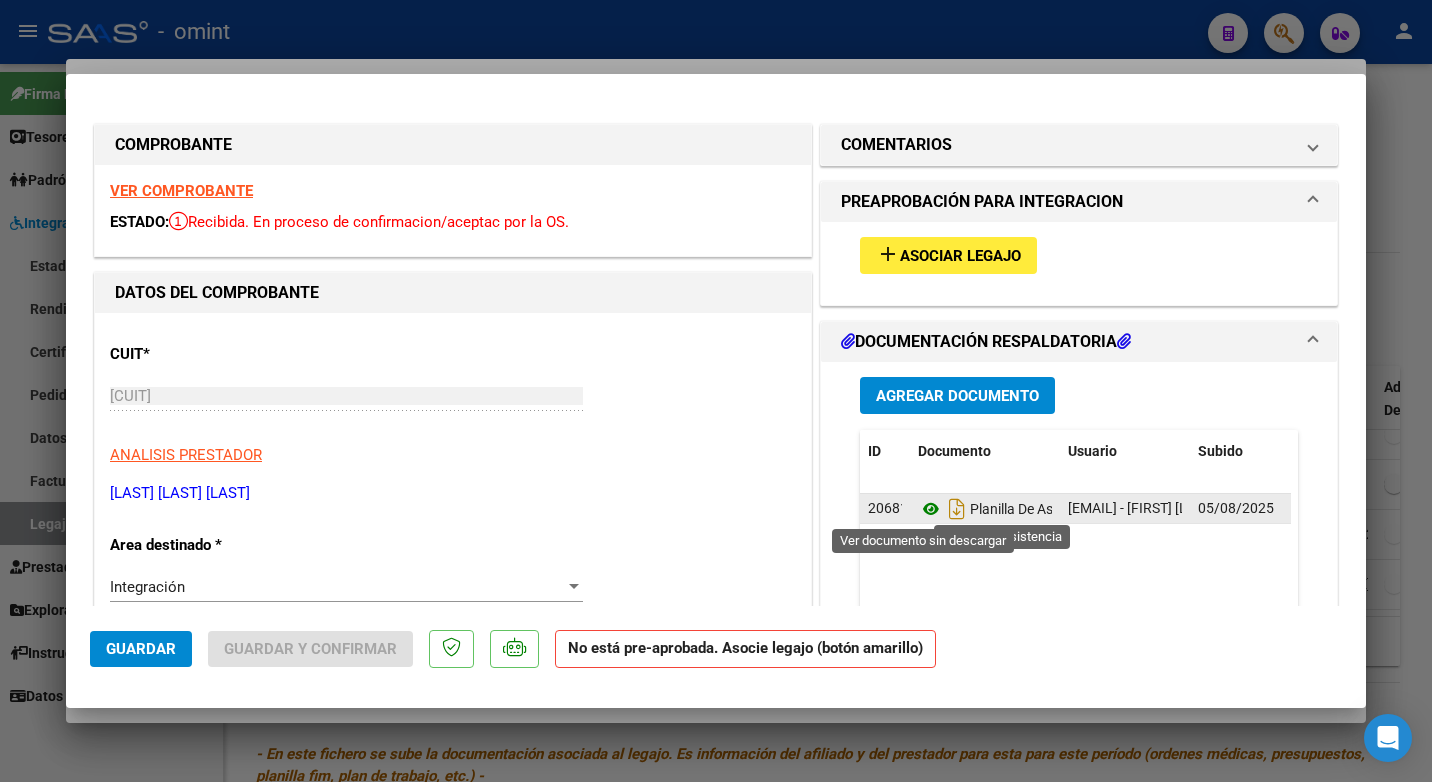 click 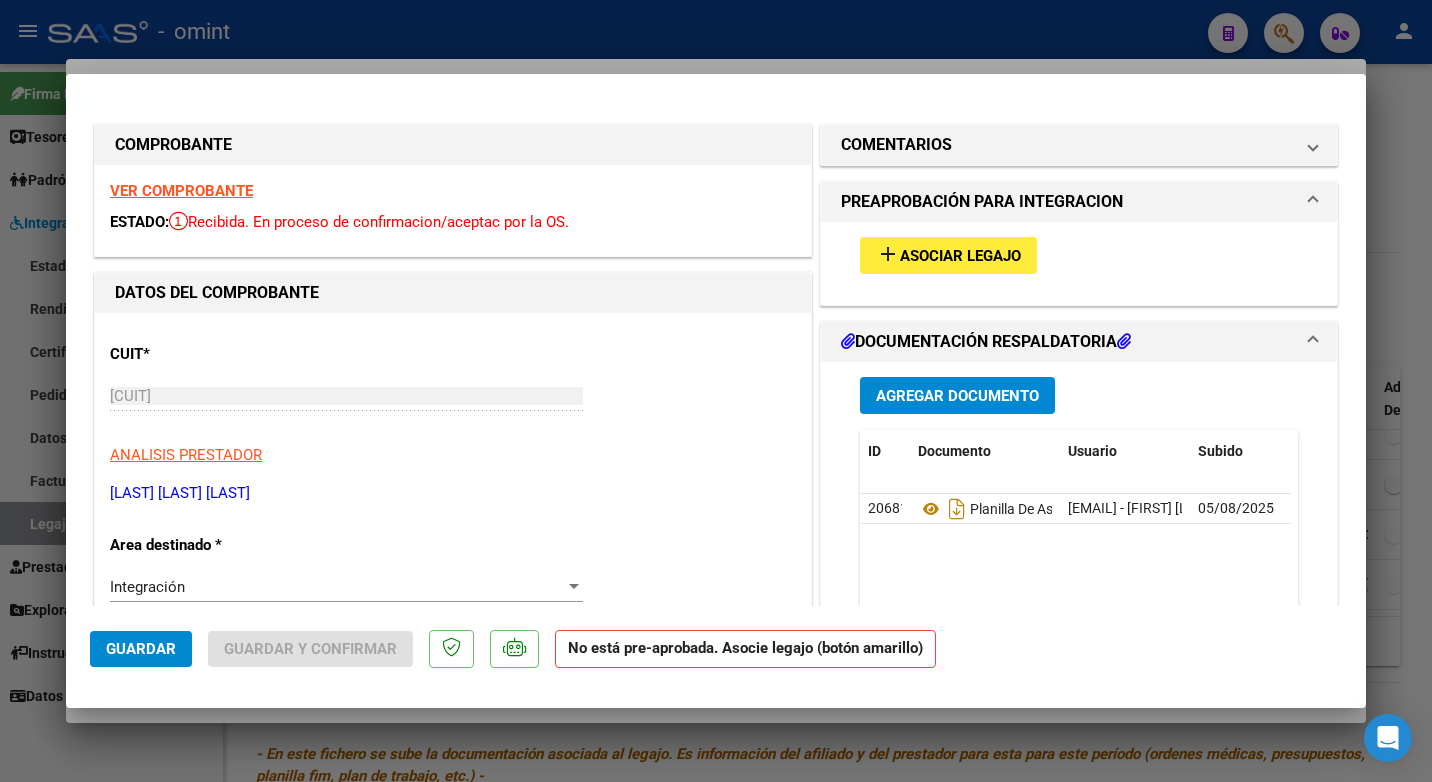 click on "Asociar Legajo" at bounding box center [960, 256] 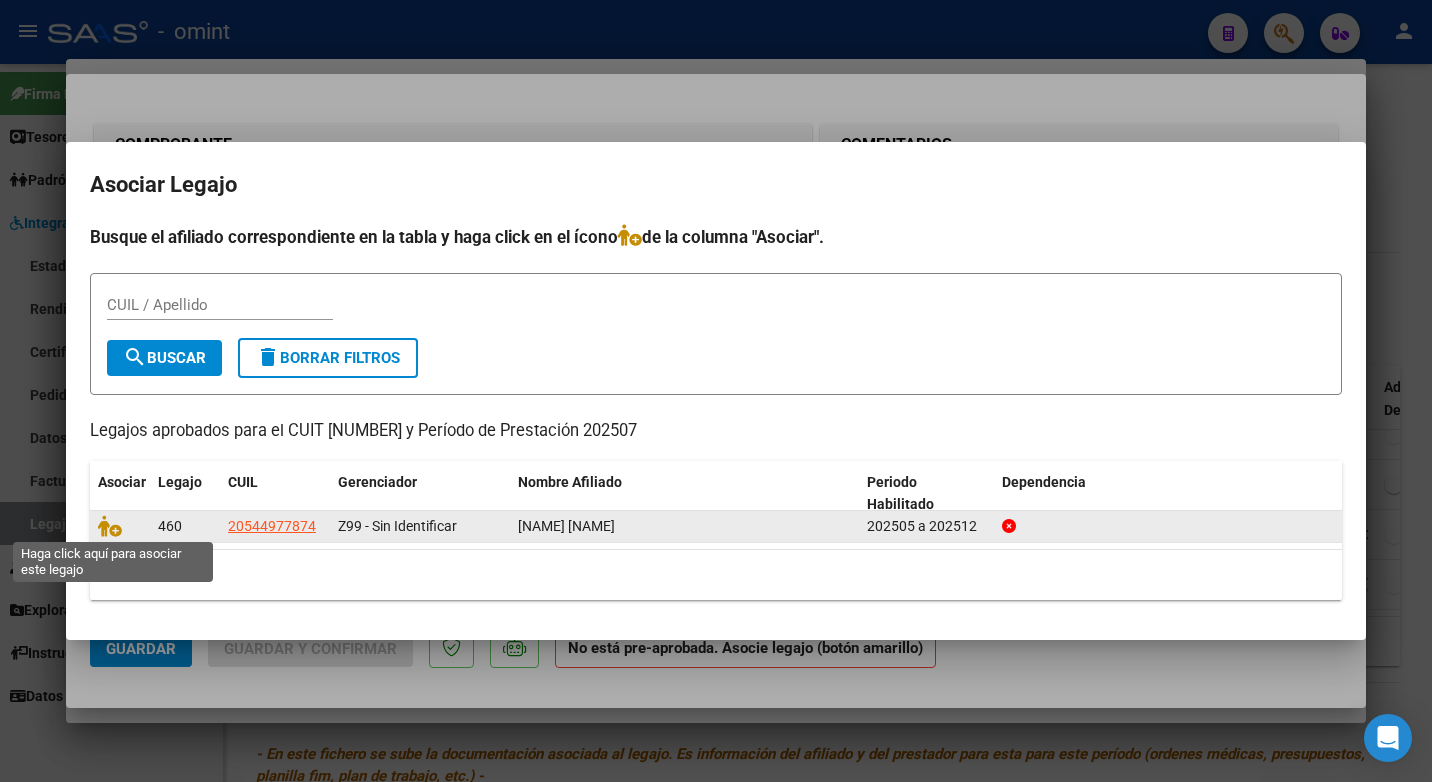 drag, startPoint x: 113, startPoint y: 529, endPoint x: 105, endPoint y: 515, distance: 16.124516 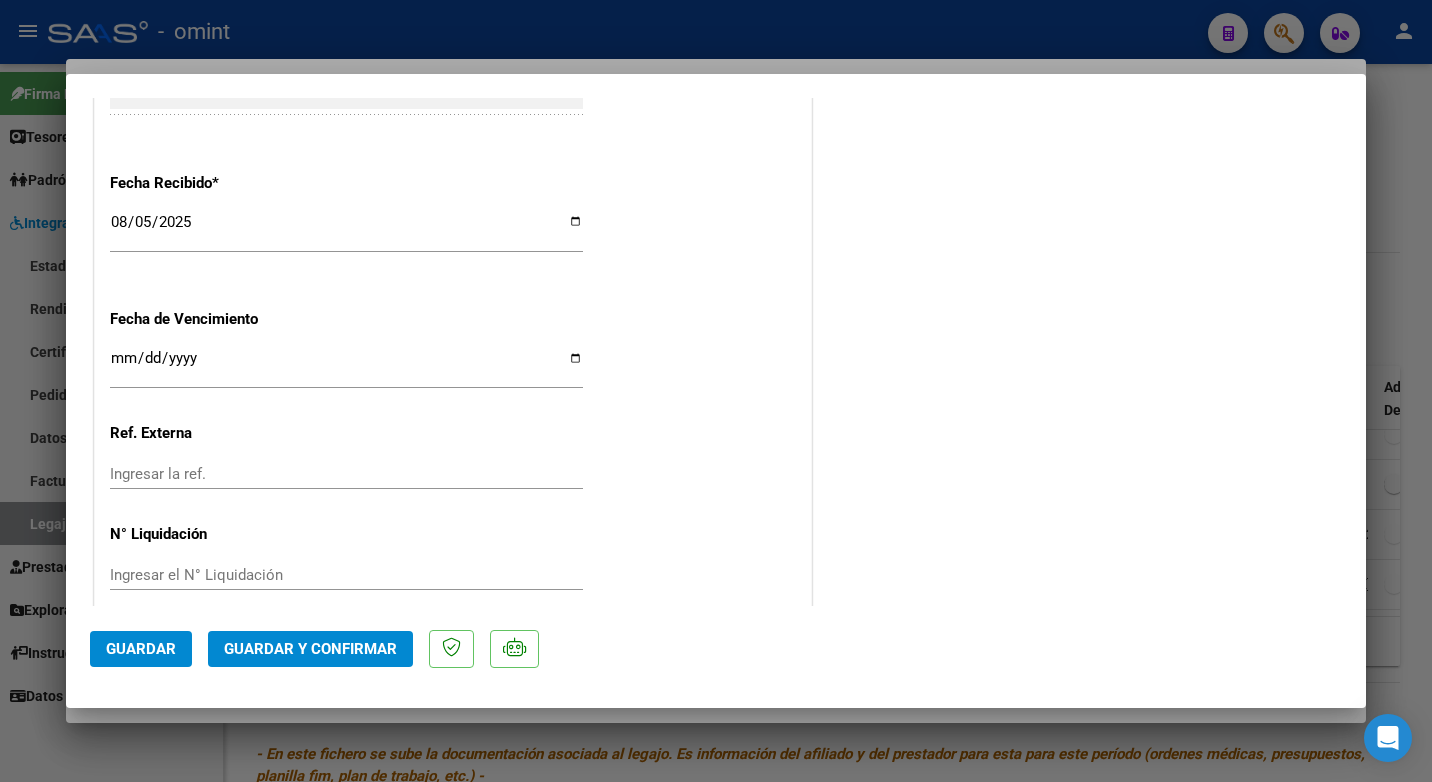 scroll, scrollTop: 1423, scrollLeft: 0, axis: vertical 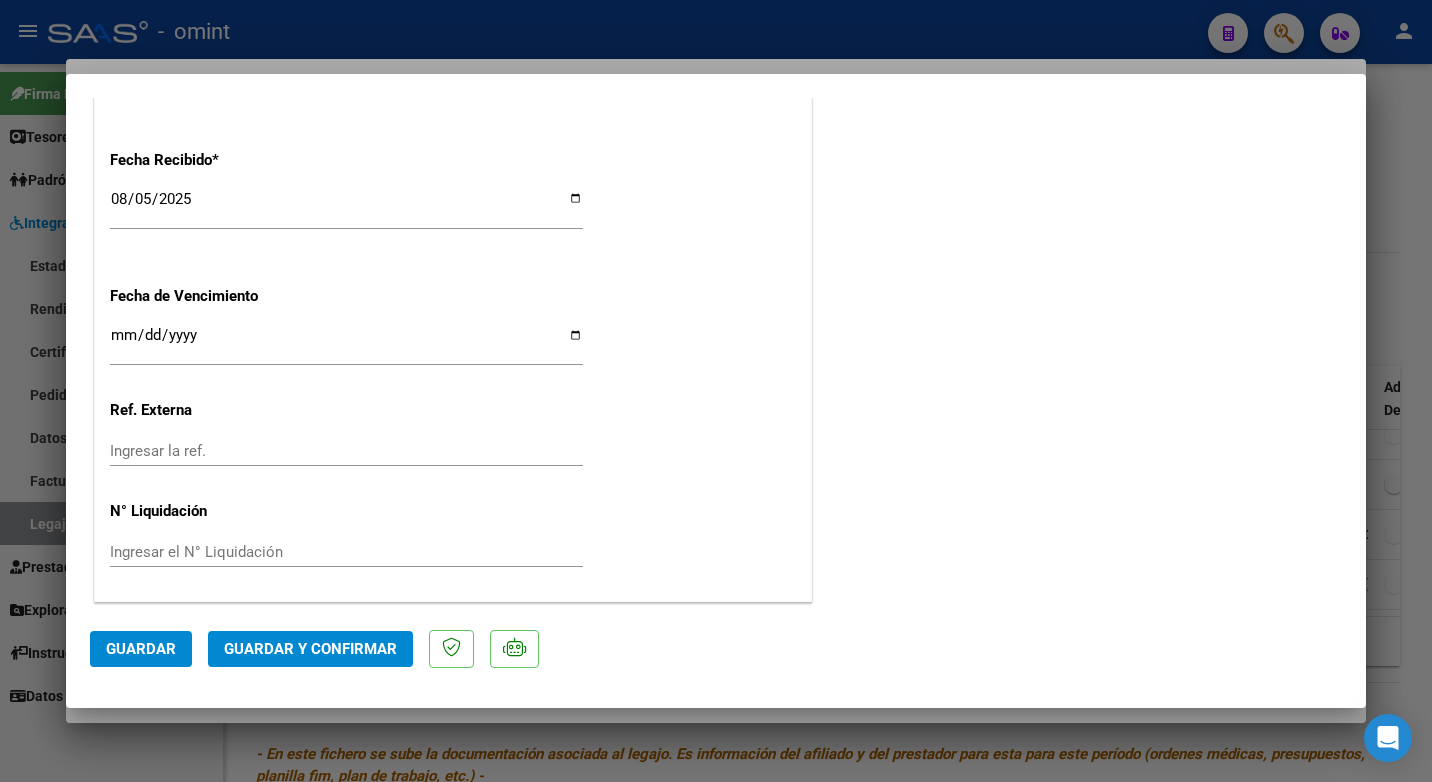 click on "Guardar y Confirmar" 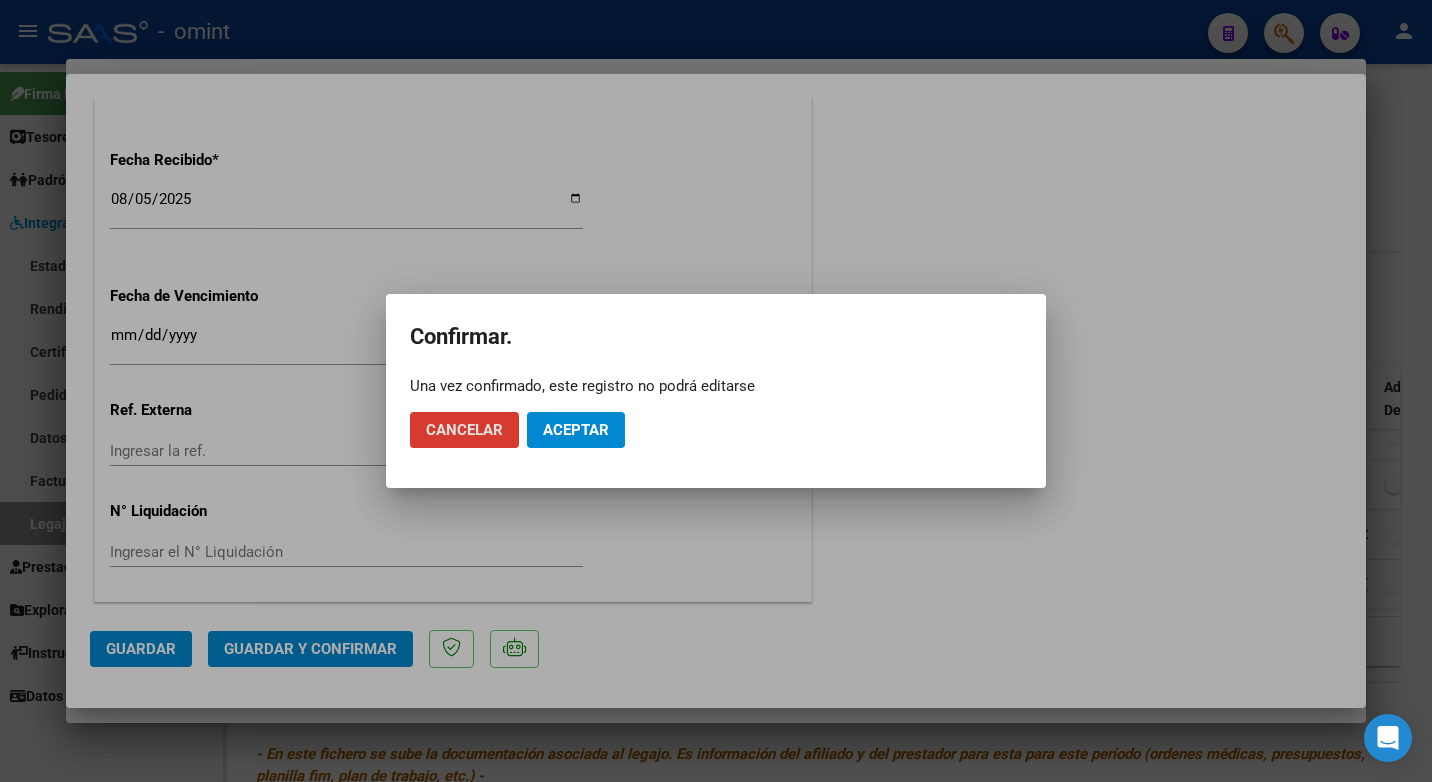 click on "Cancelar Aceptar" 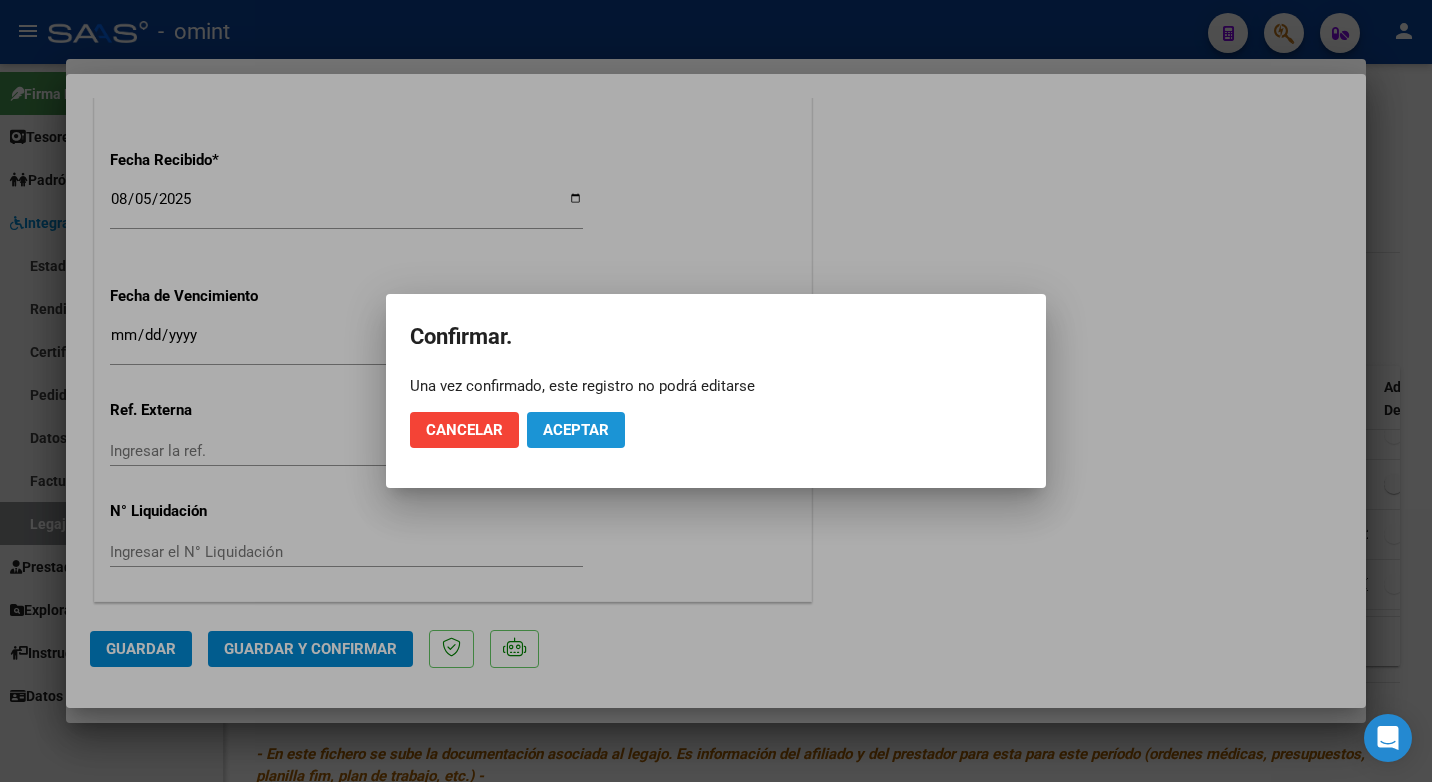 click on "Aceptar" 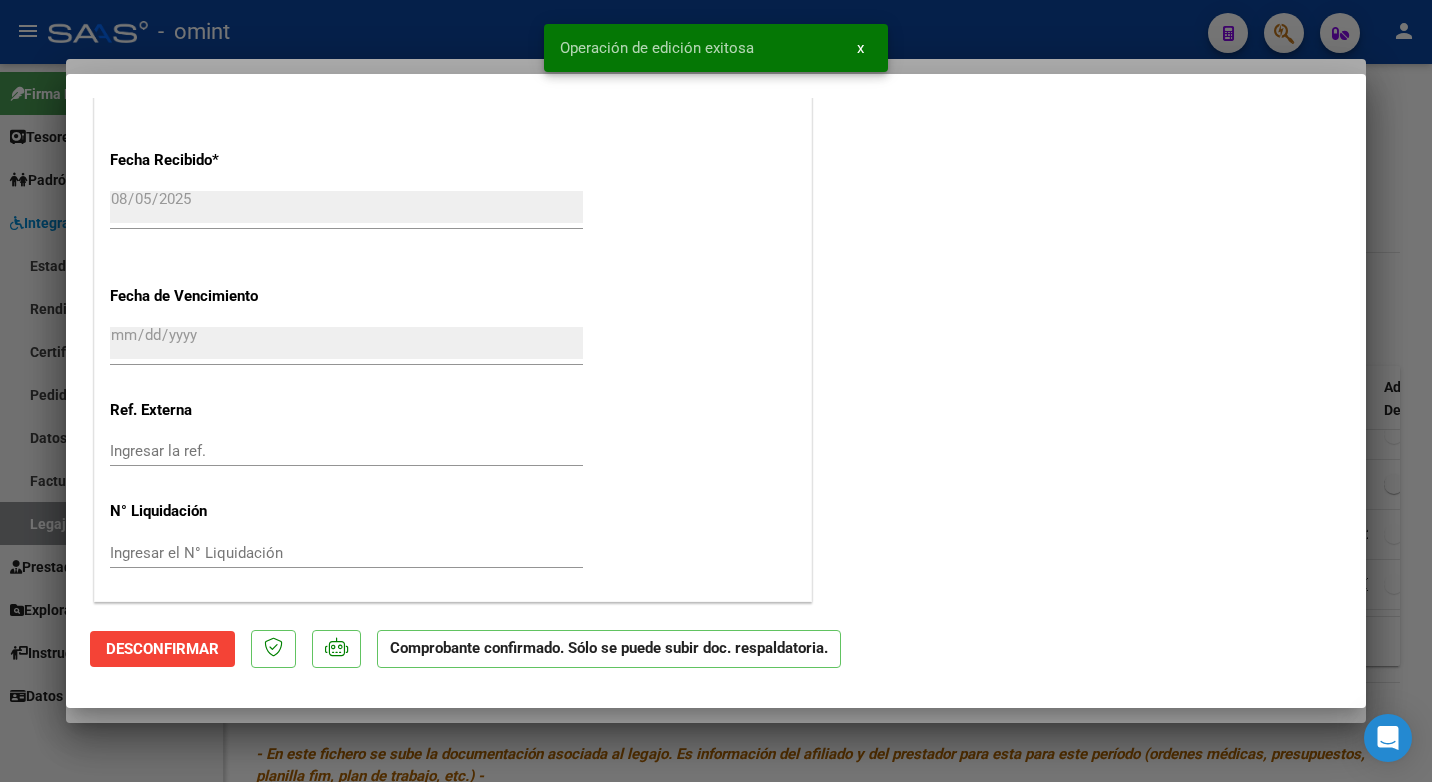 click at bounding box center [716, 391] 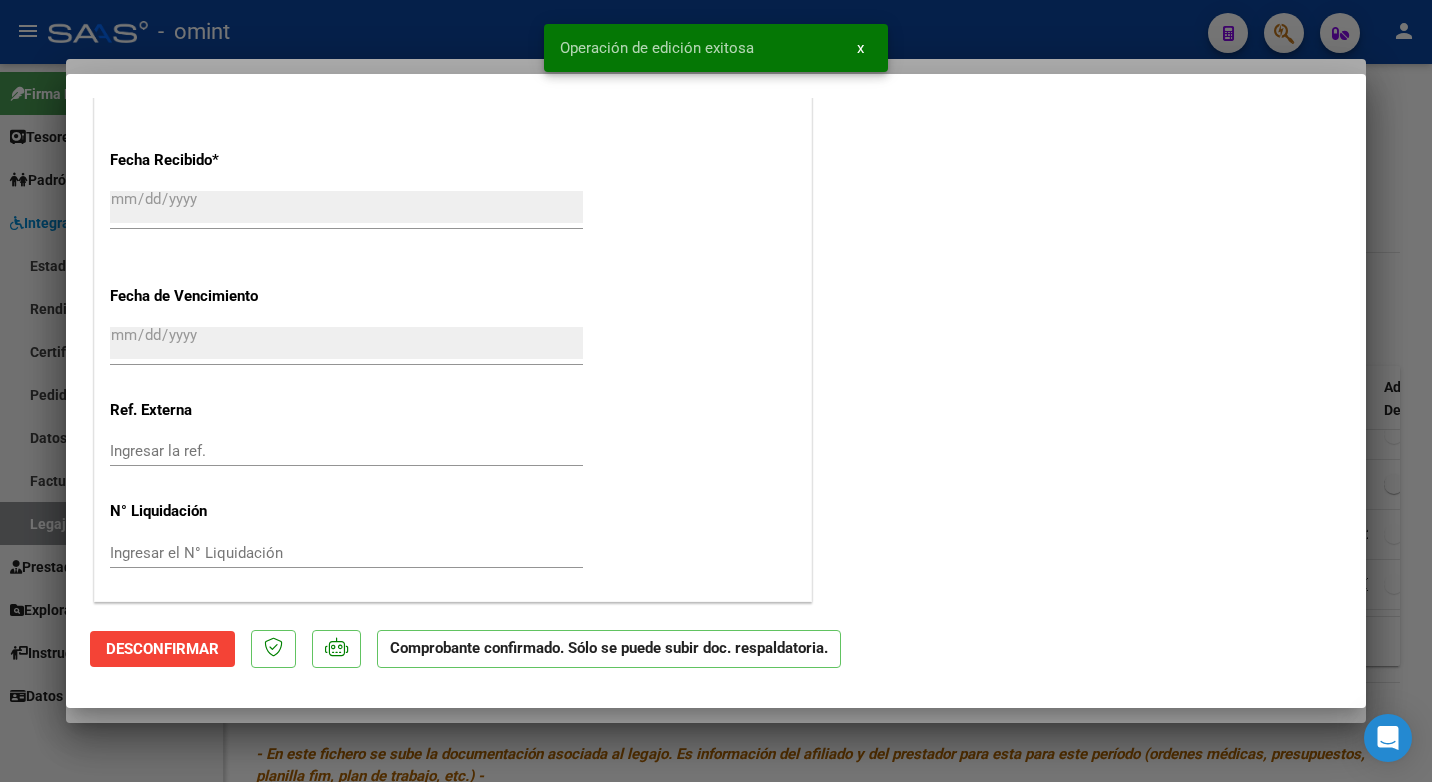 scroll, scrollTop: 0, scrollLeft: 0, axis: both 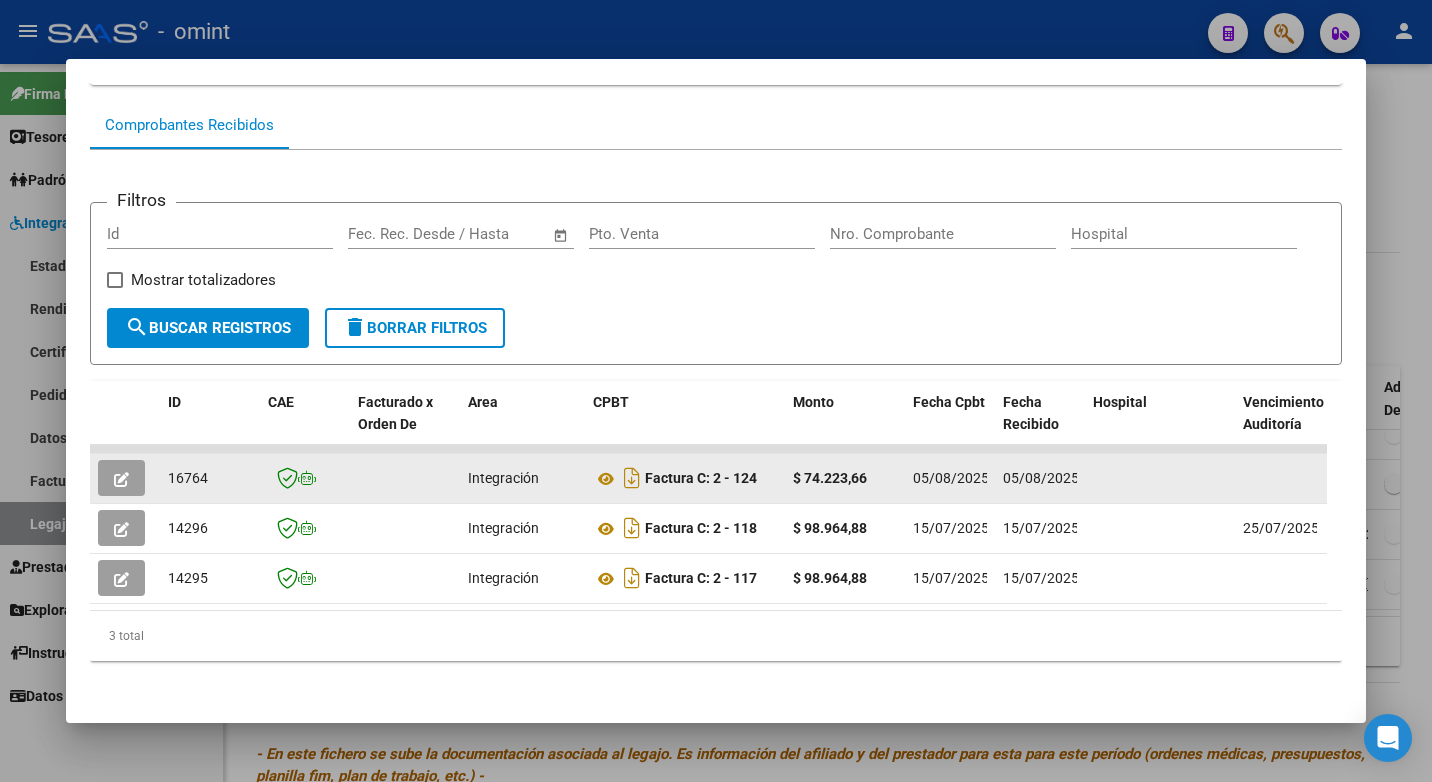 click on "16764" 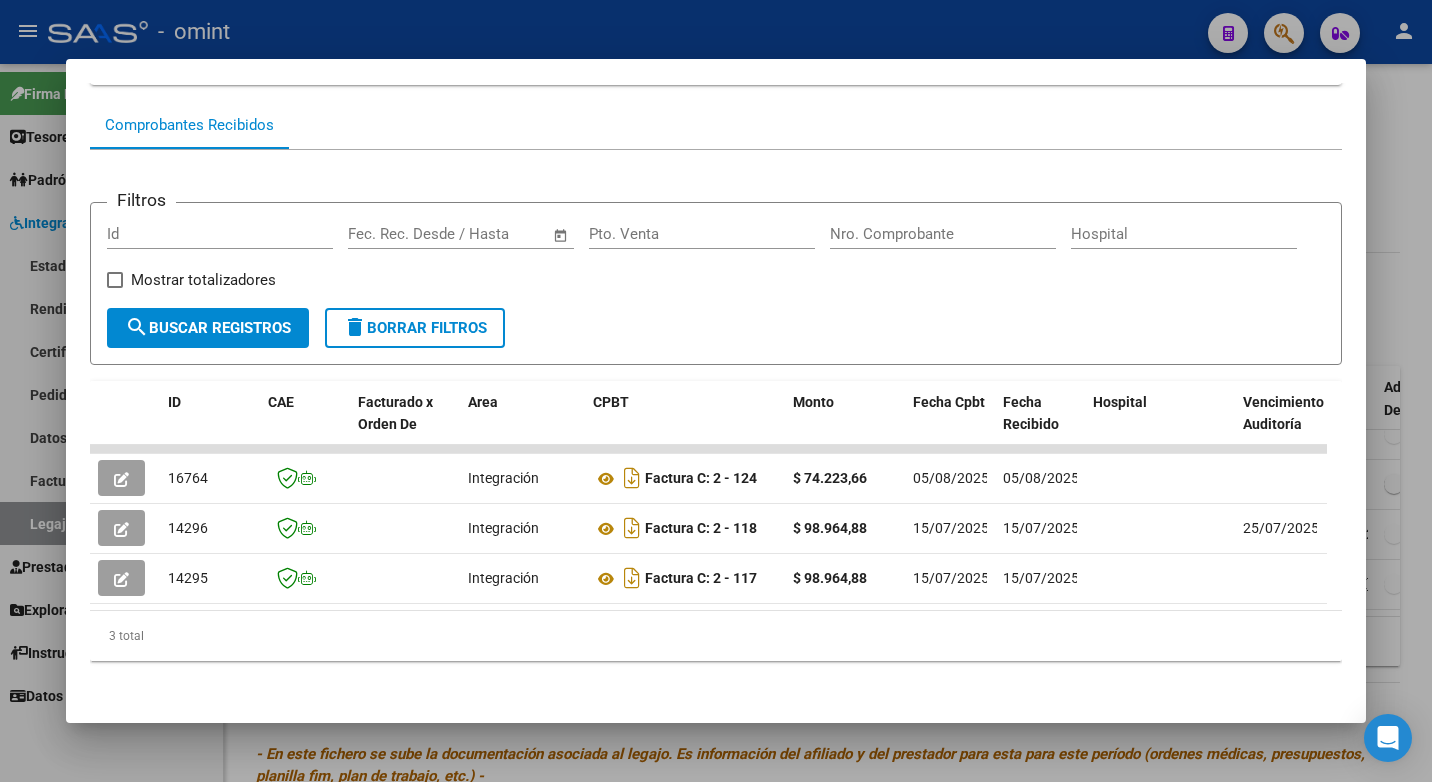 click at bounding box center [716, 391] 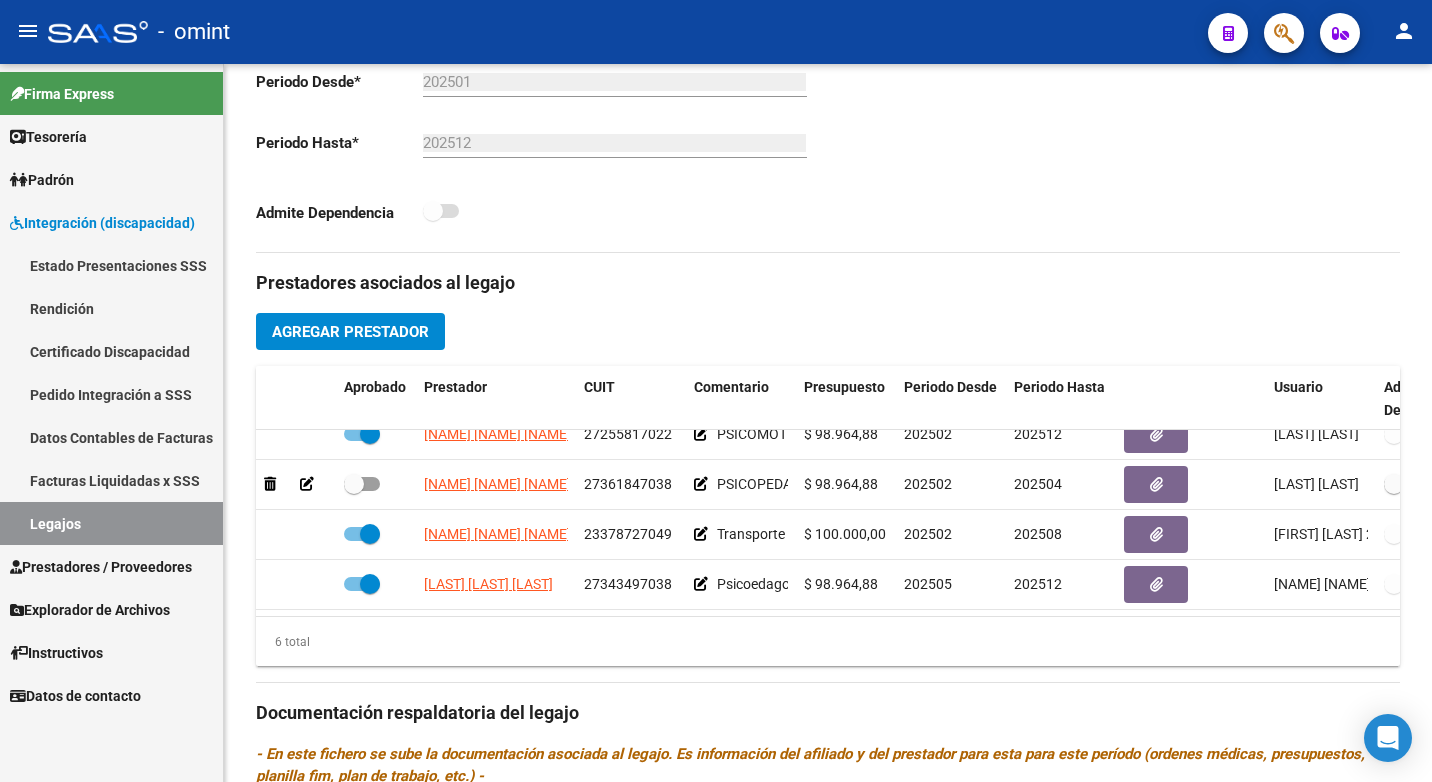 click on "Legajos" at bounding box center [111, 523] 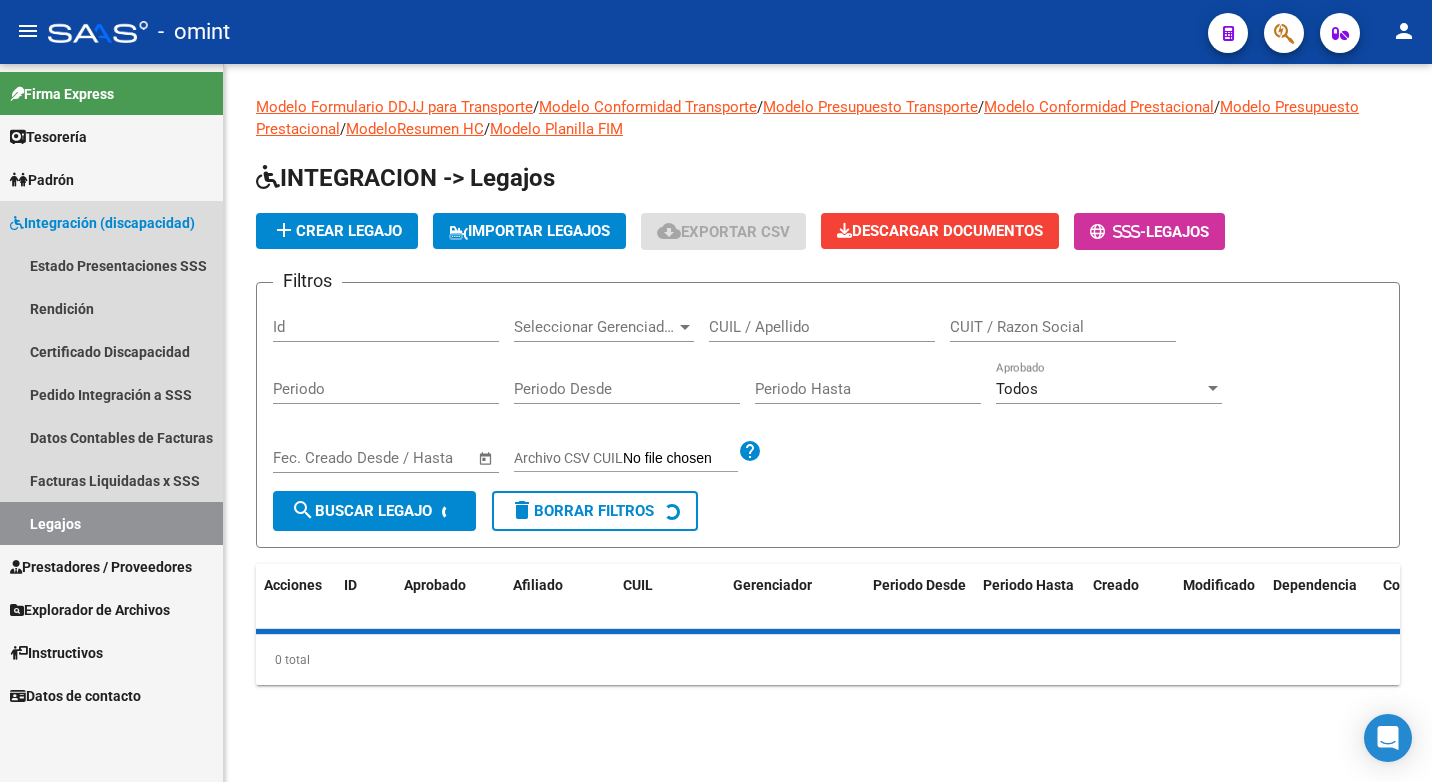 scroll, scrollTop: 0, scrollLeft: 0, axis: both 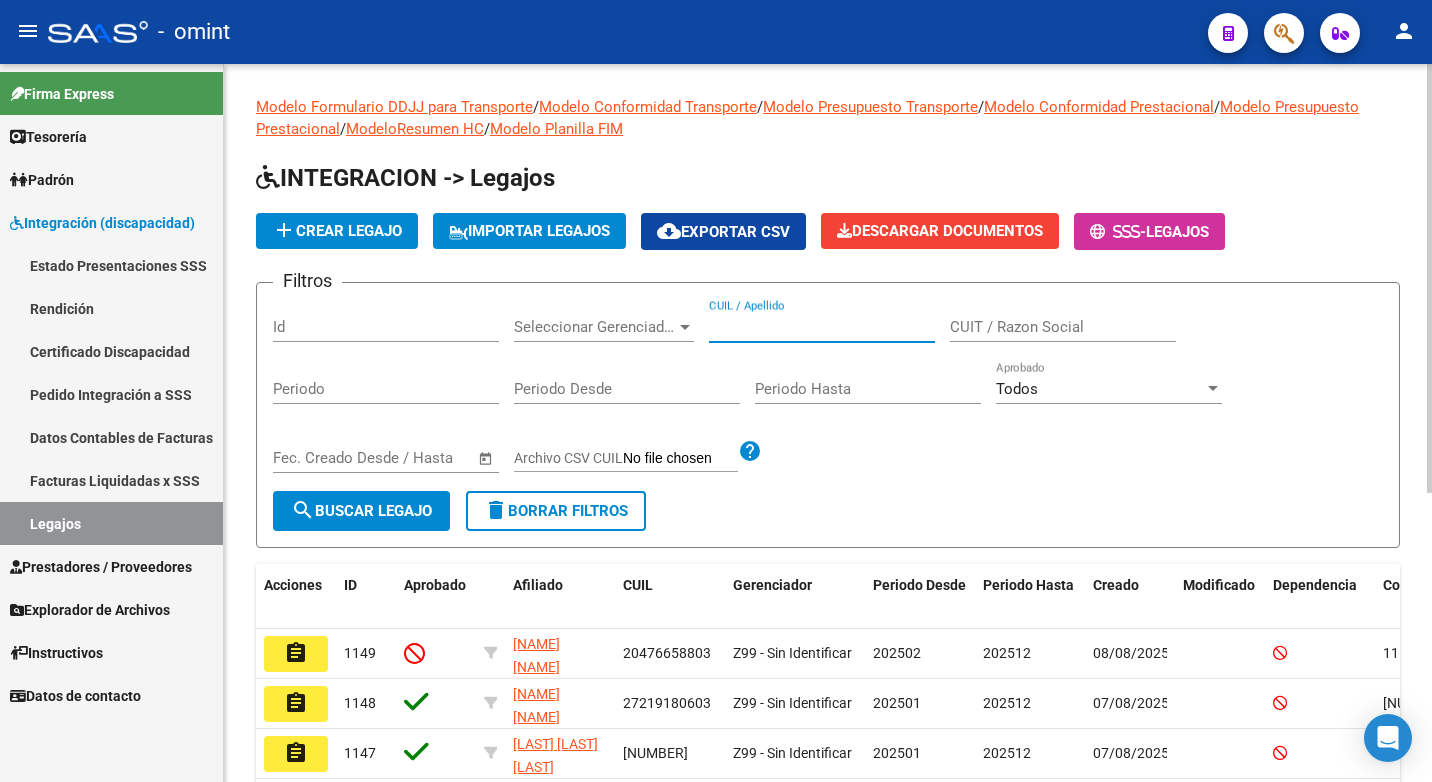 paste on "20577398071" 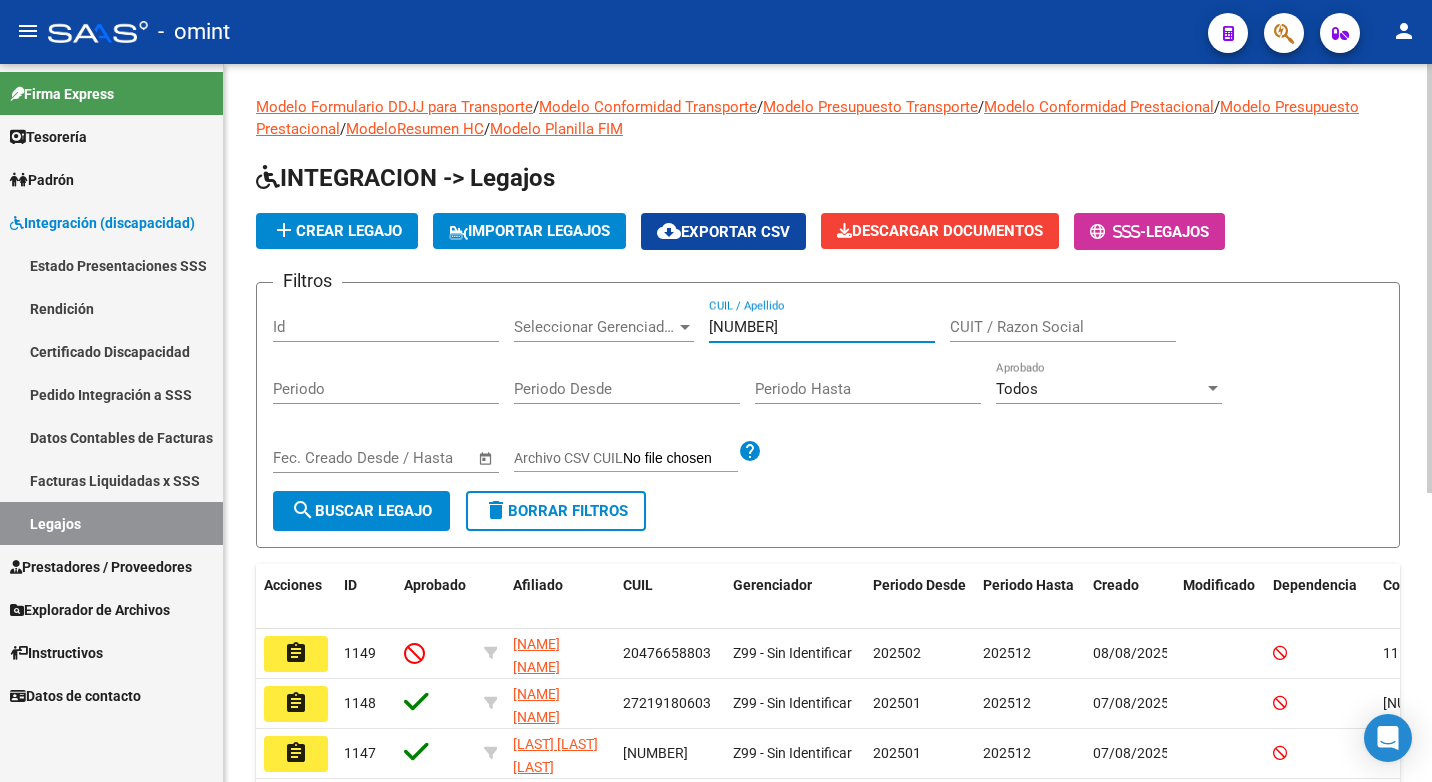 type on "20577398071" 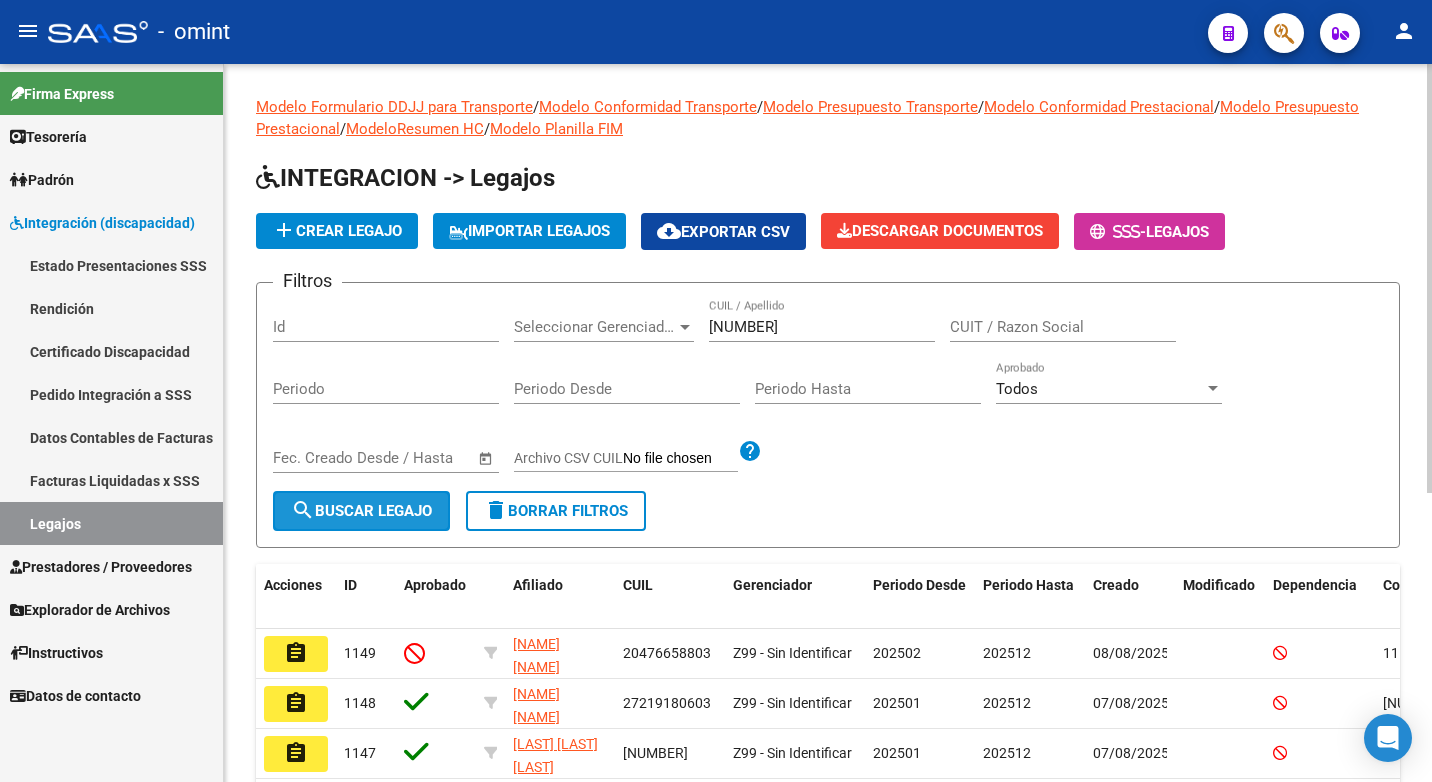 click on "search  Buscar Legajo" 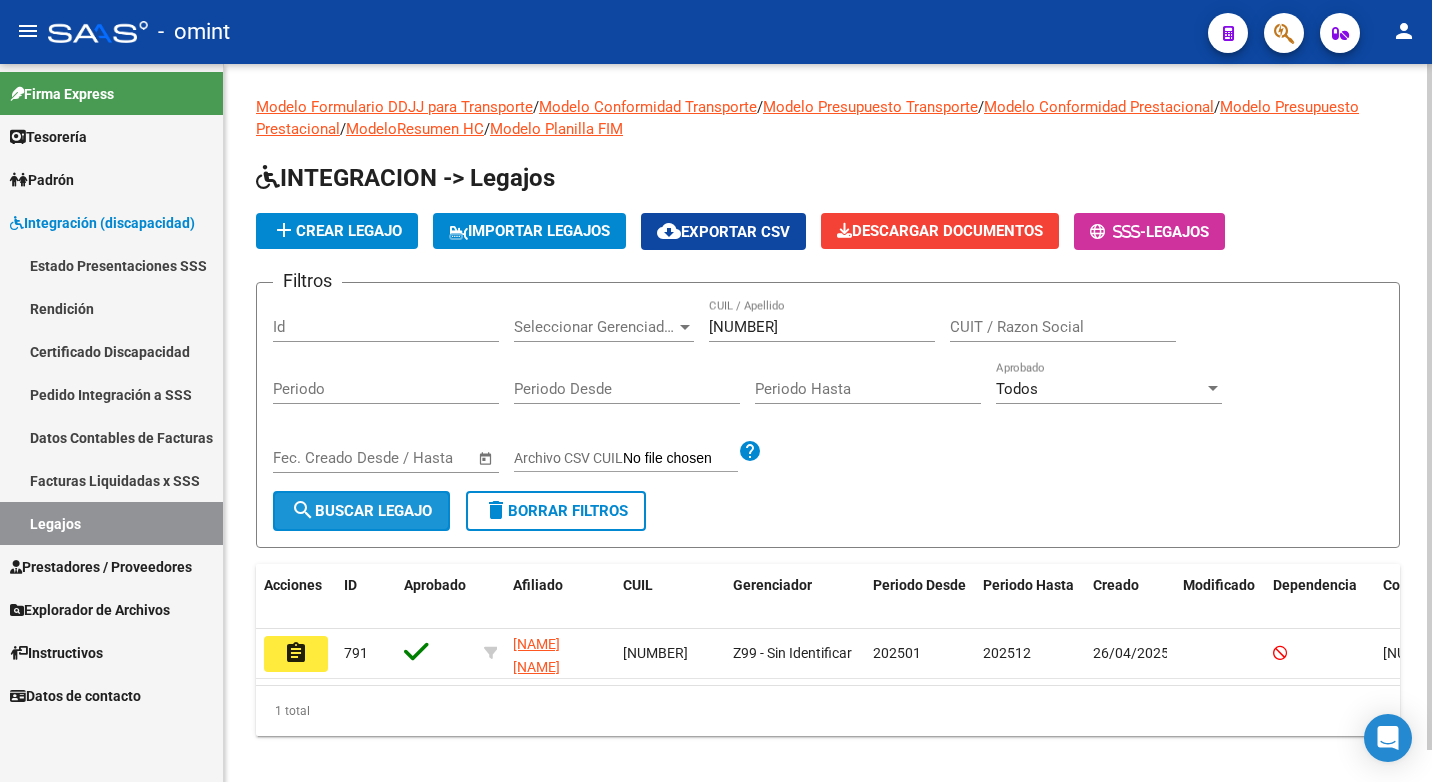 click on "search  Buscar Legajo" 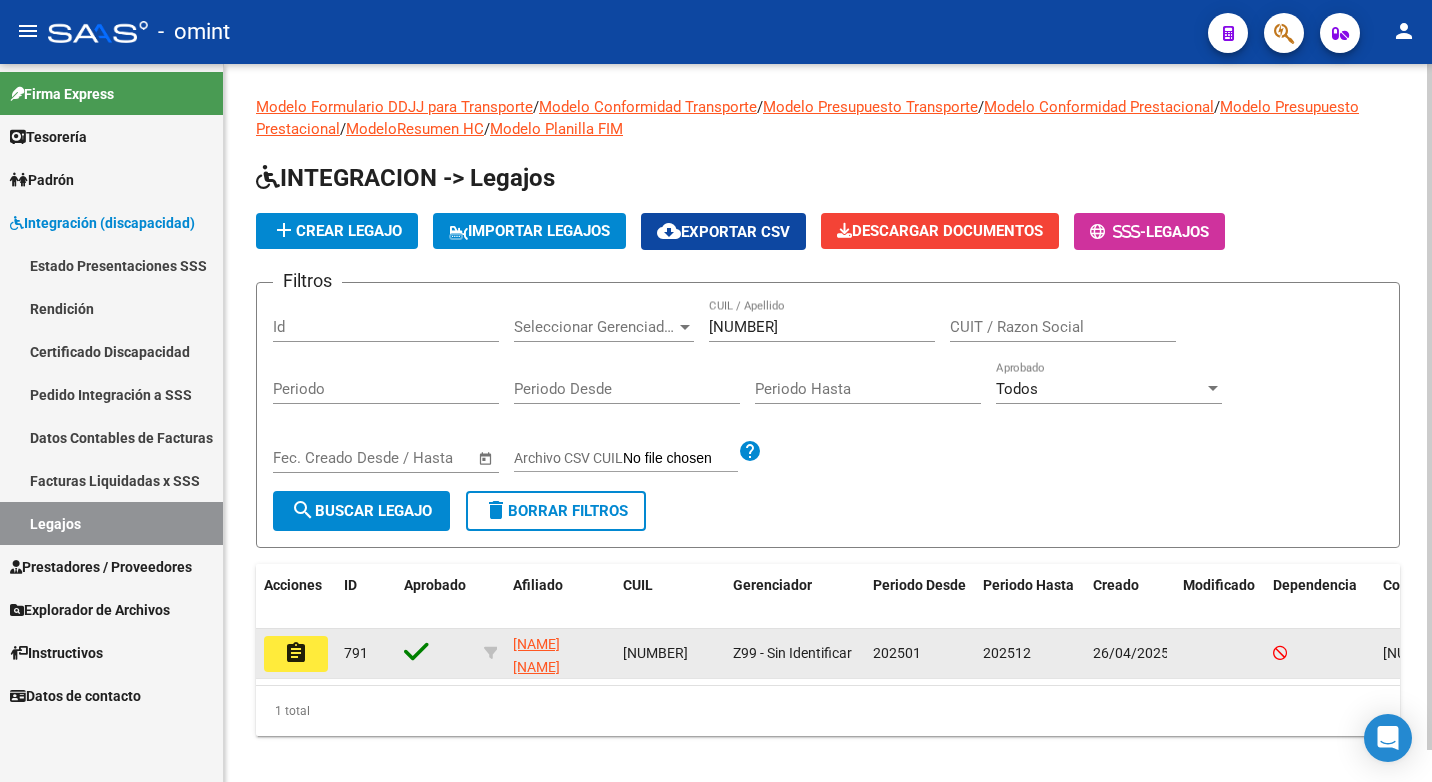 click on "assignment" 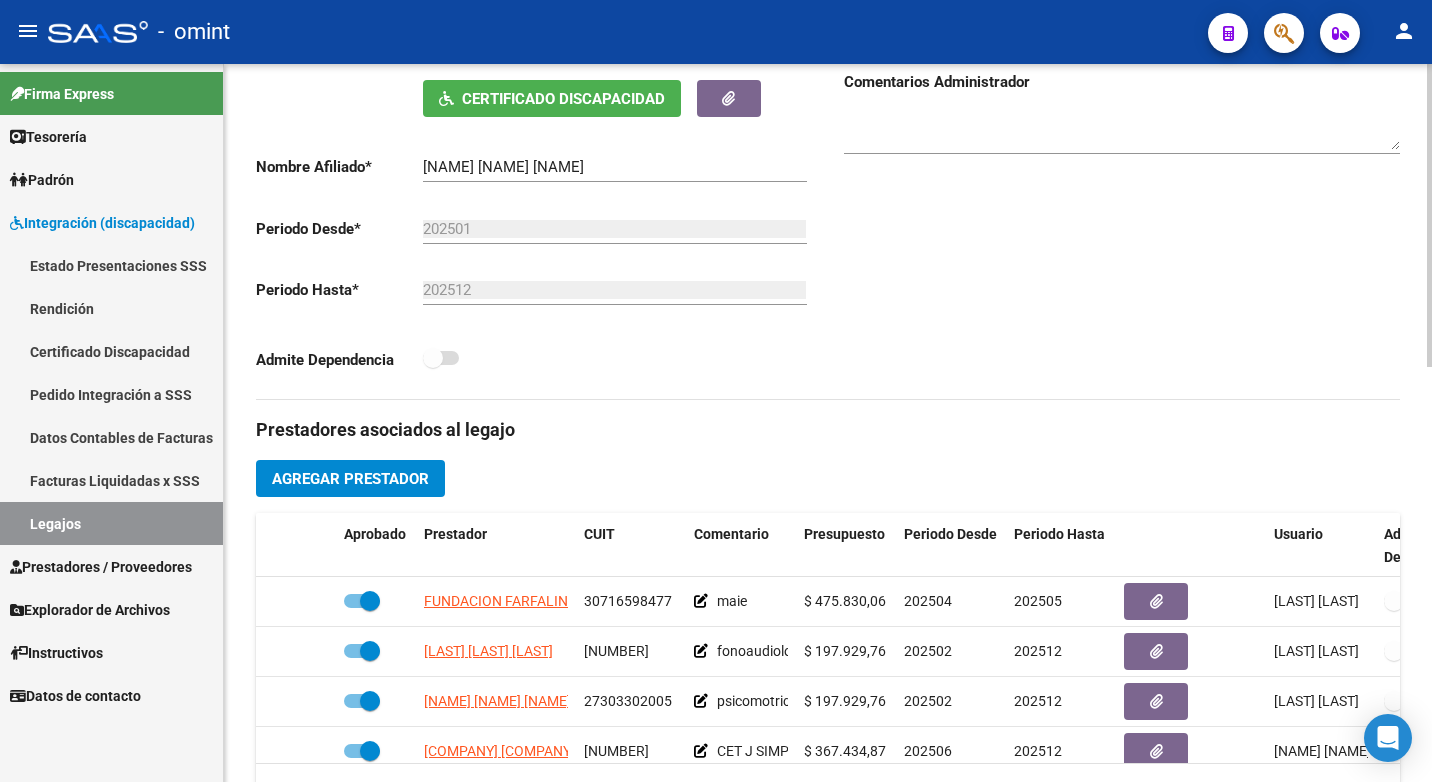 scroll, scrollTop: 500, scrollLeft: 0, axis: vertical 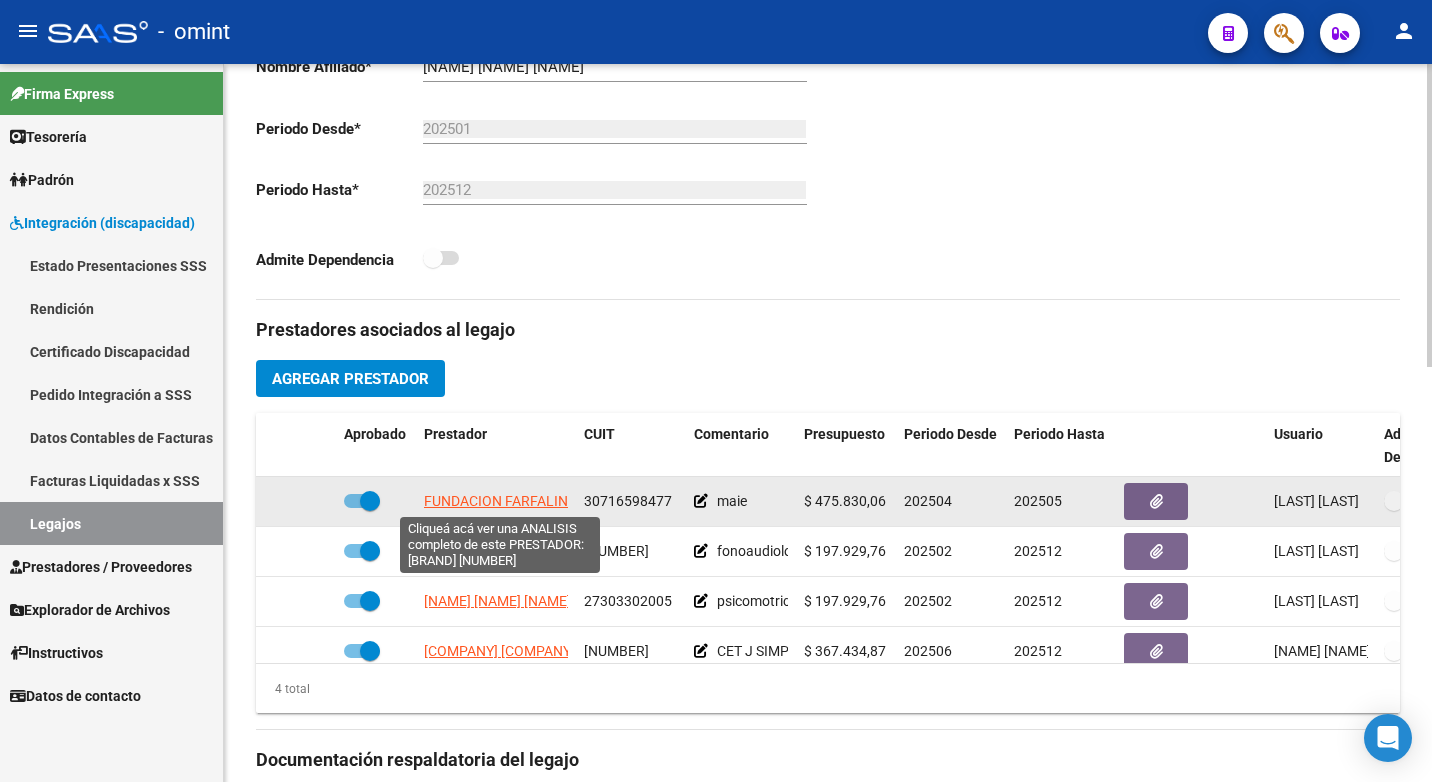click on "FUNDACION FARFALINA" 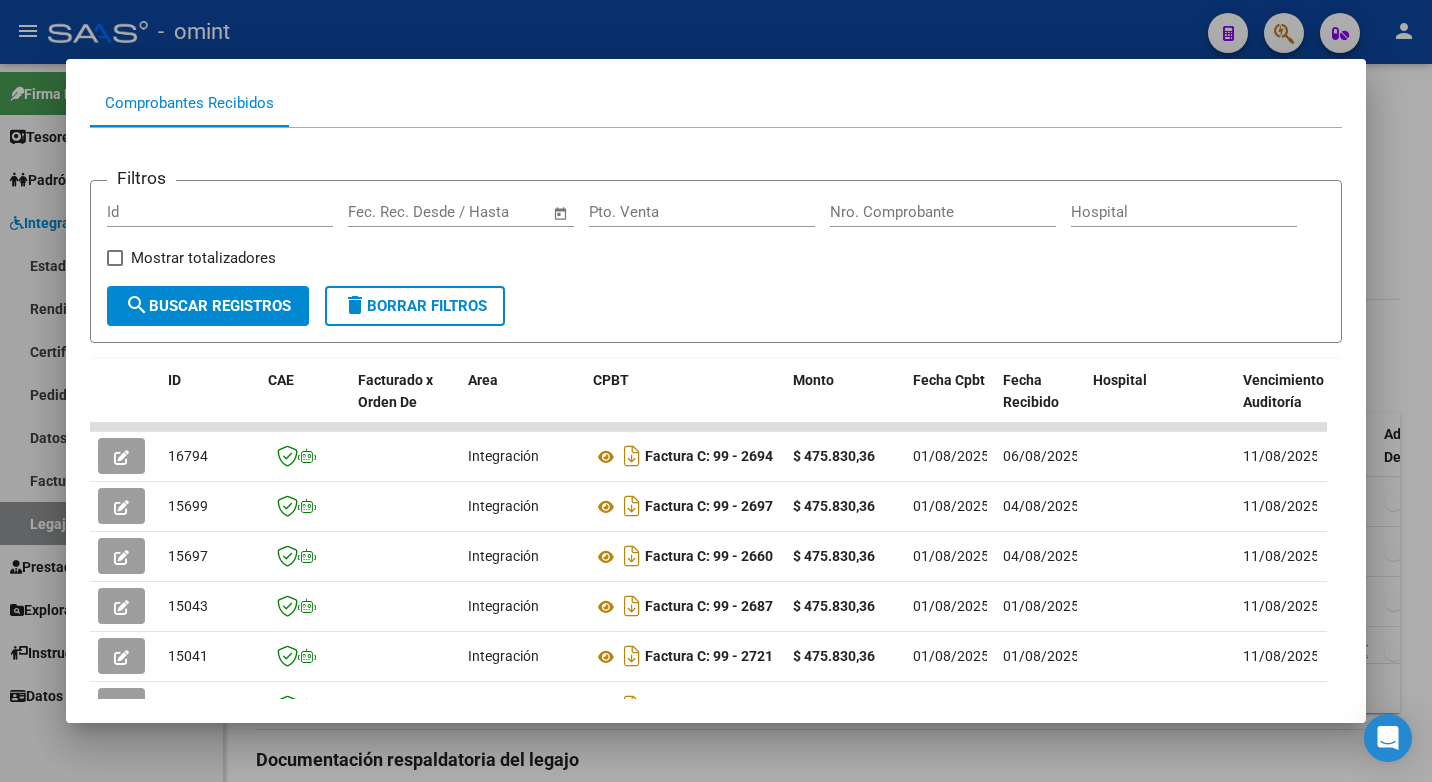 scroll, scrollTop: 400, scrollLeft: 0, axis: vertical 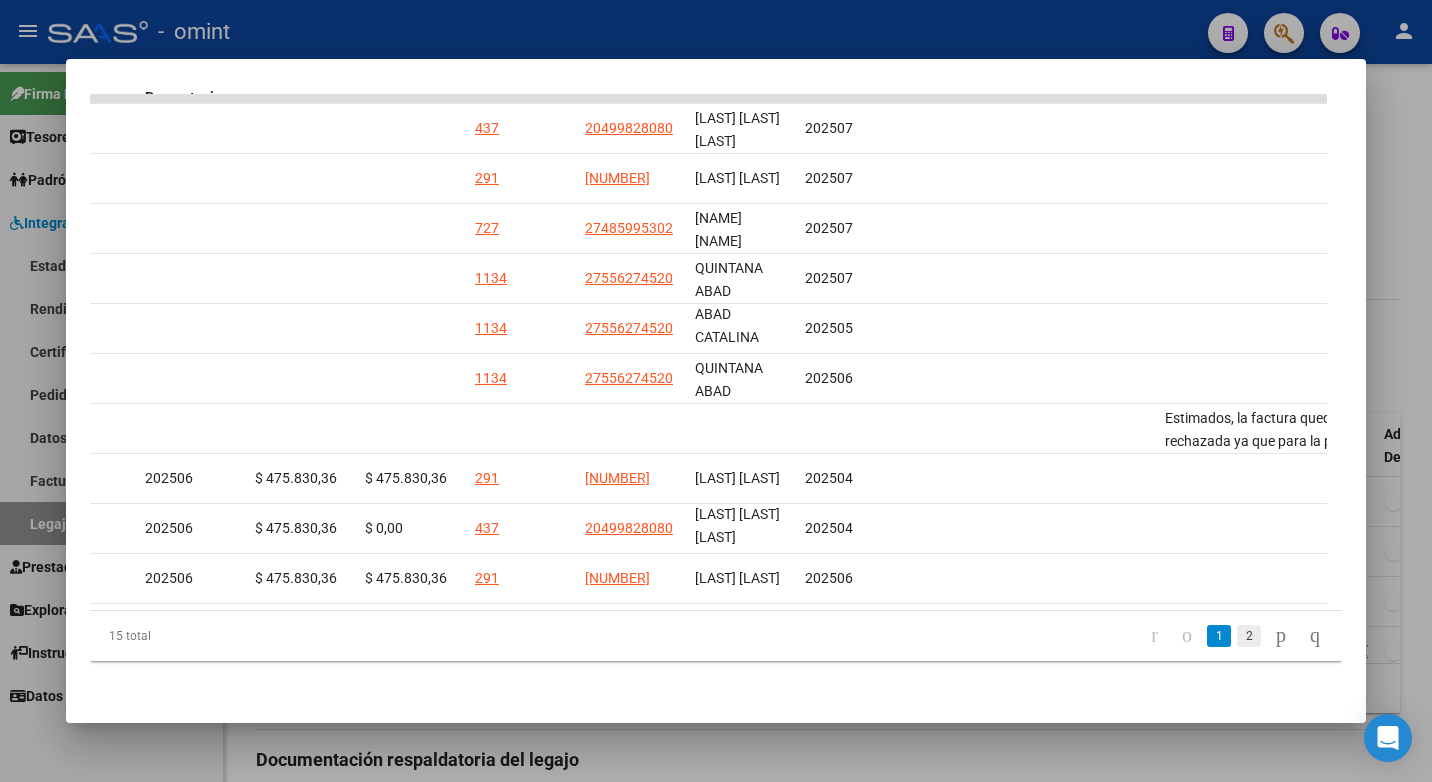 click on "2" 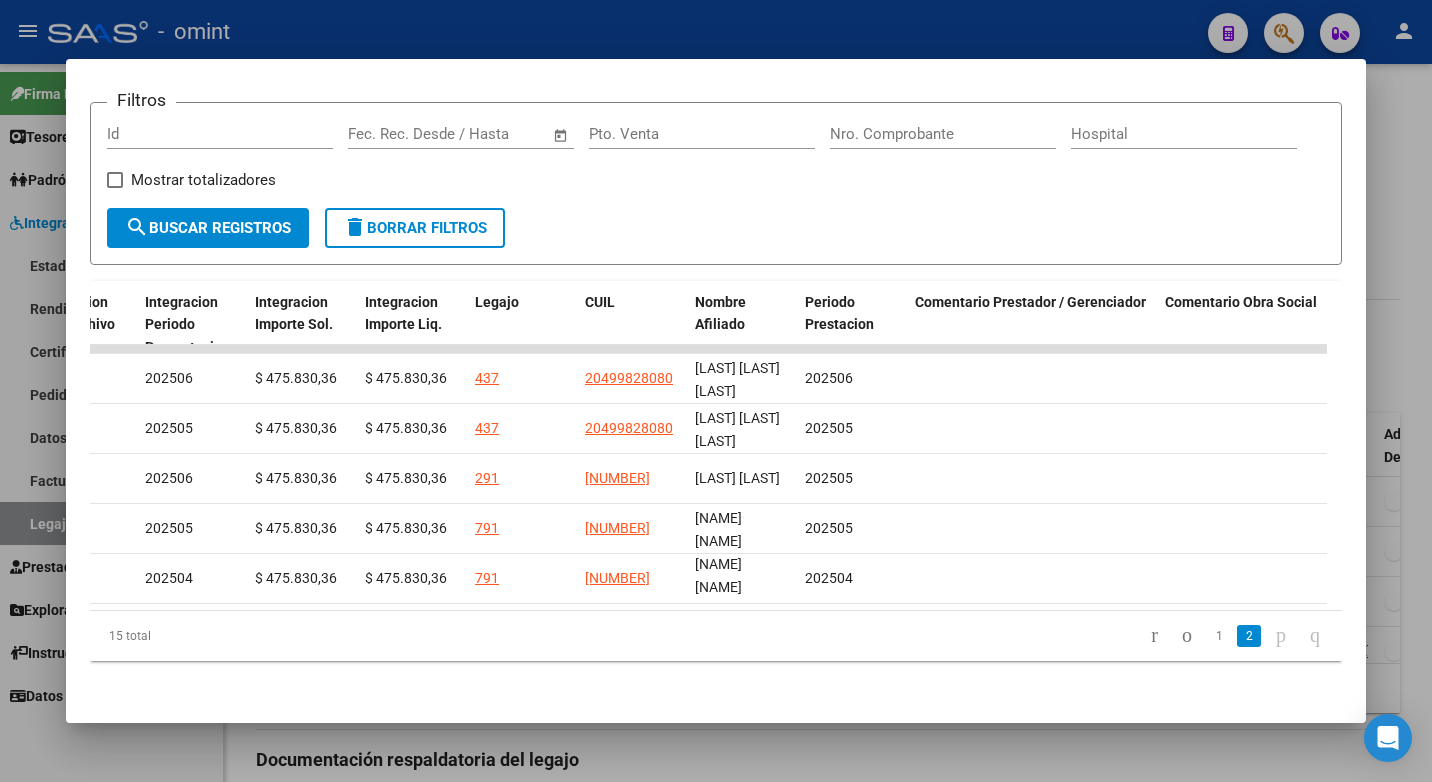 scroll, scrollTop: 4, scrollLeft: 0, axis: vertical 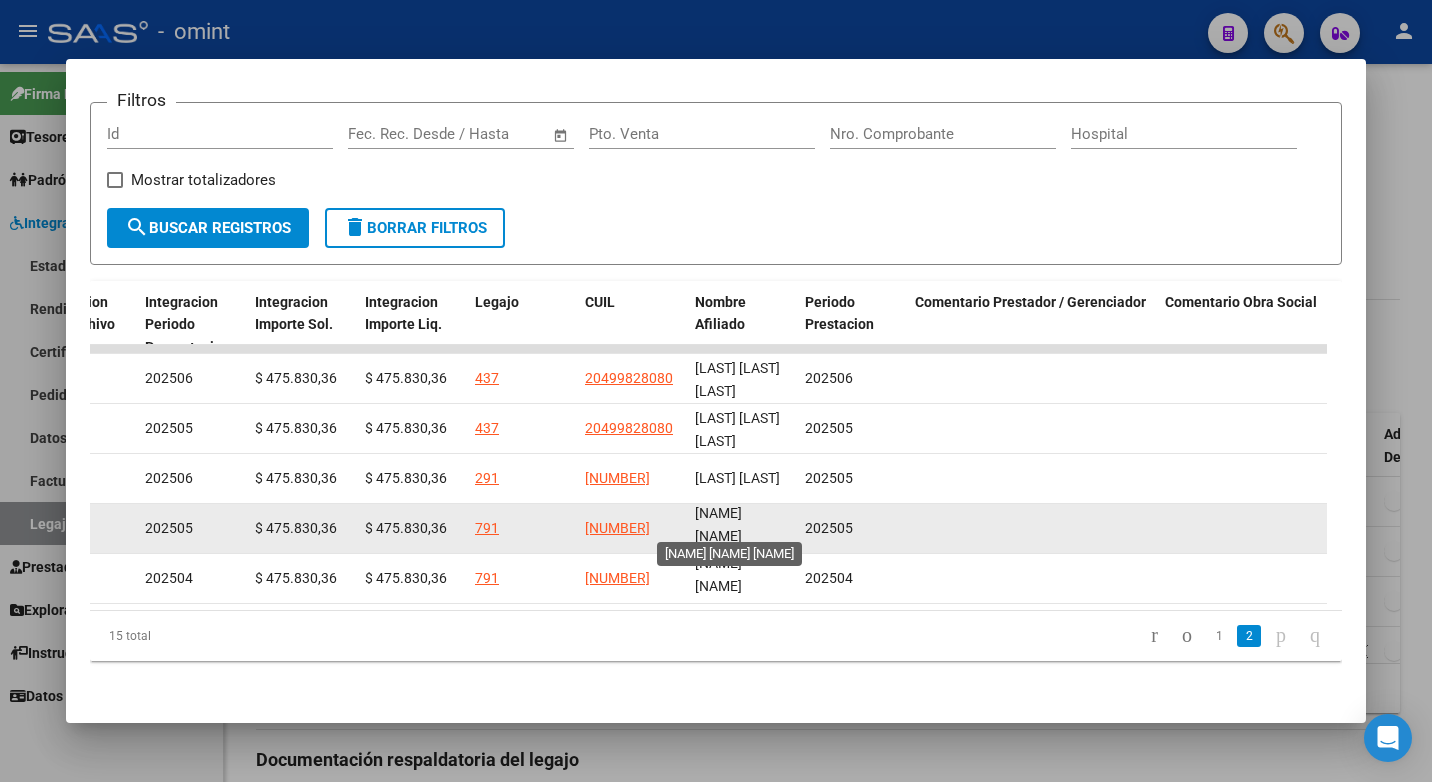 drag, startPoint x: 725, startPoint y: 514, endPoint x: 704, endPoint y: 523, distance: 22.847319 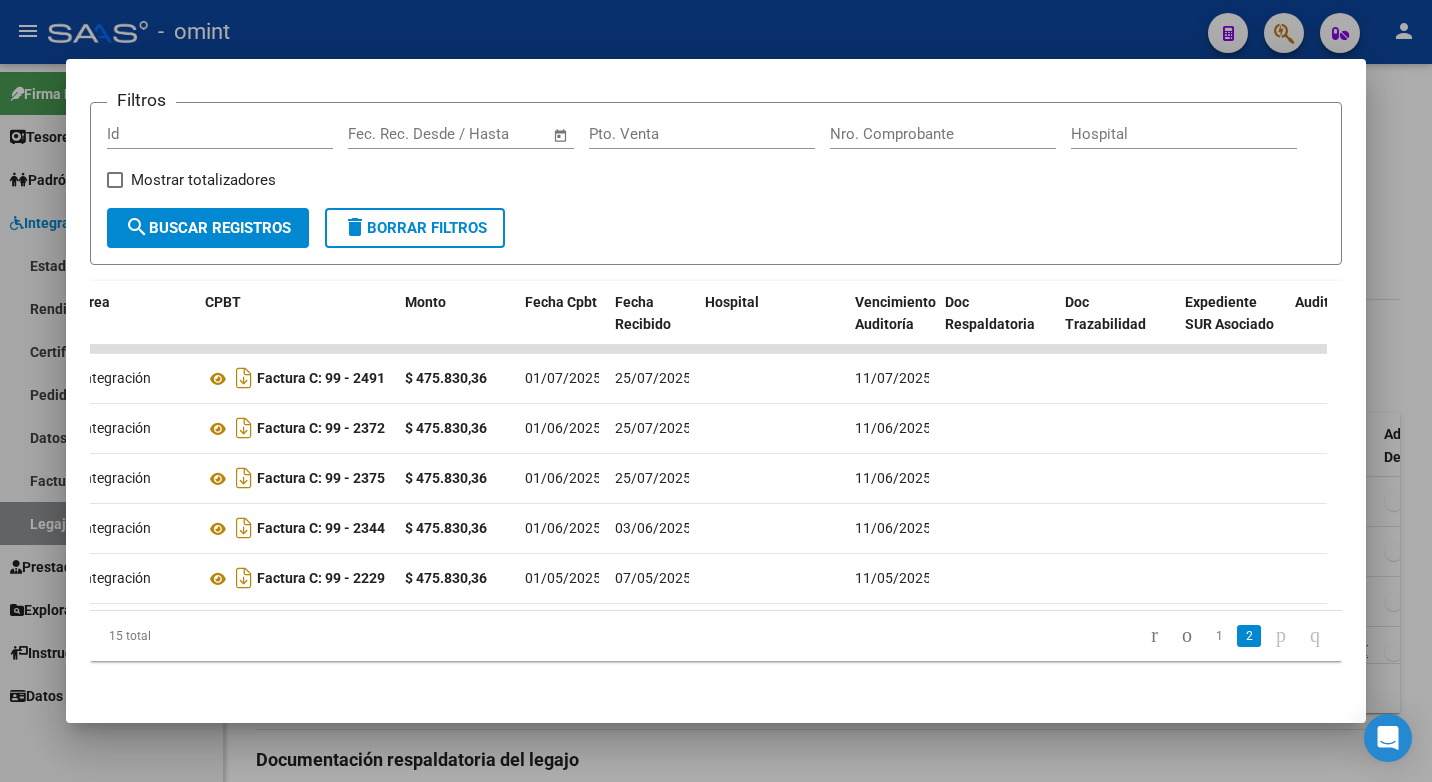 scroll, scrollTop: 0, scrollLeft: 0, axis: both 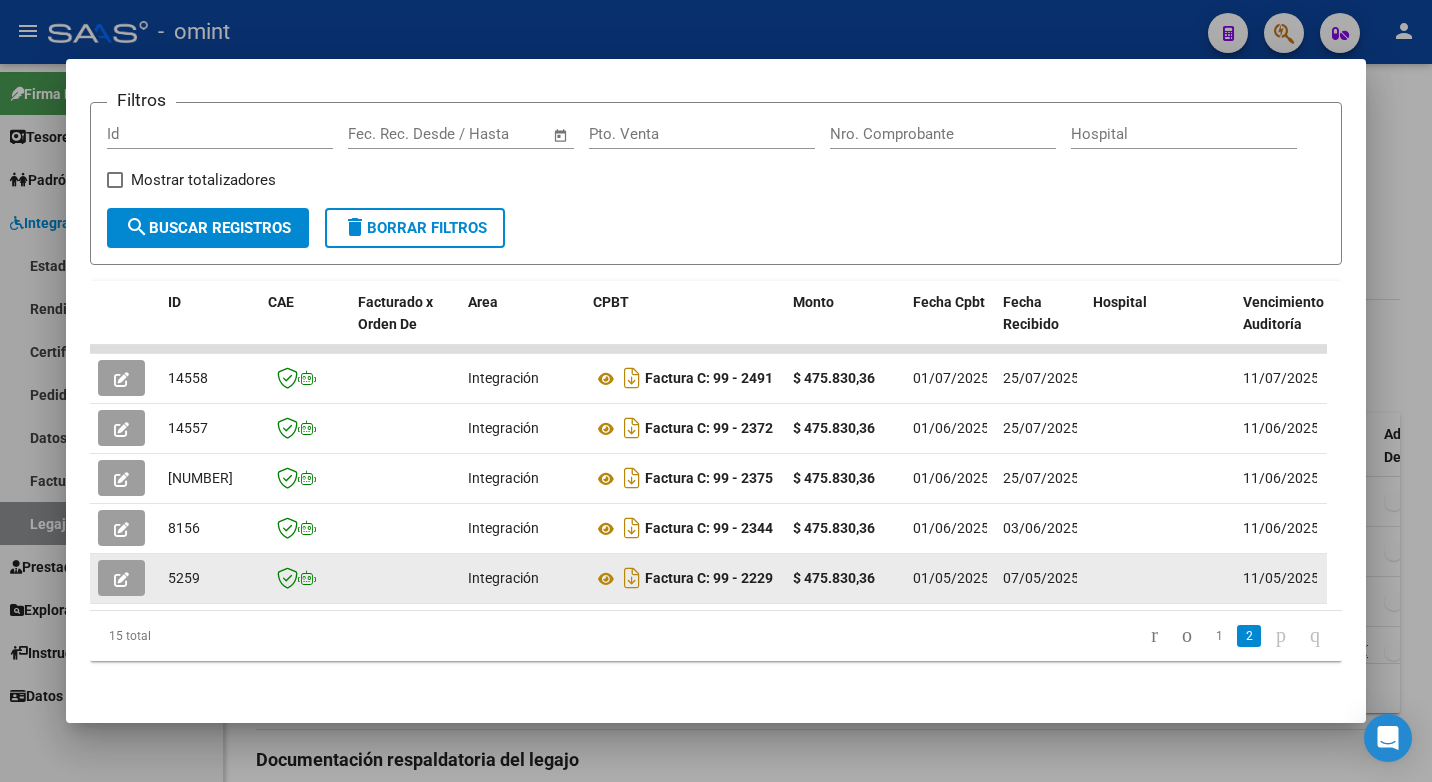 click 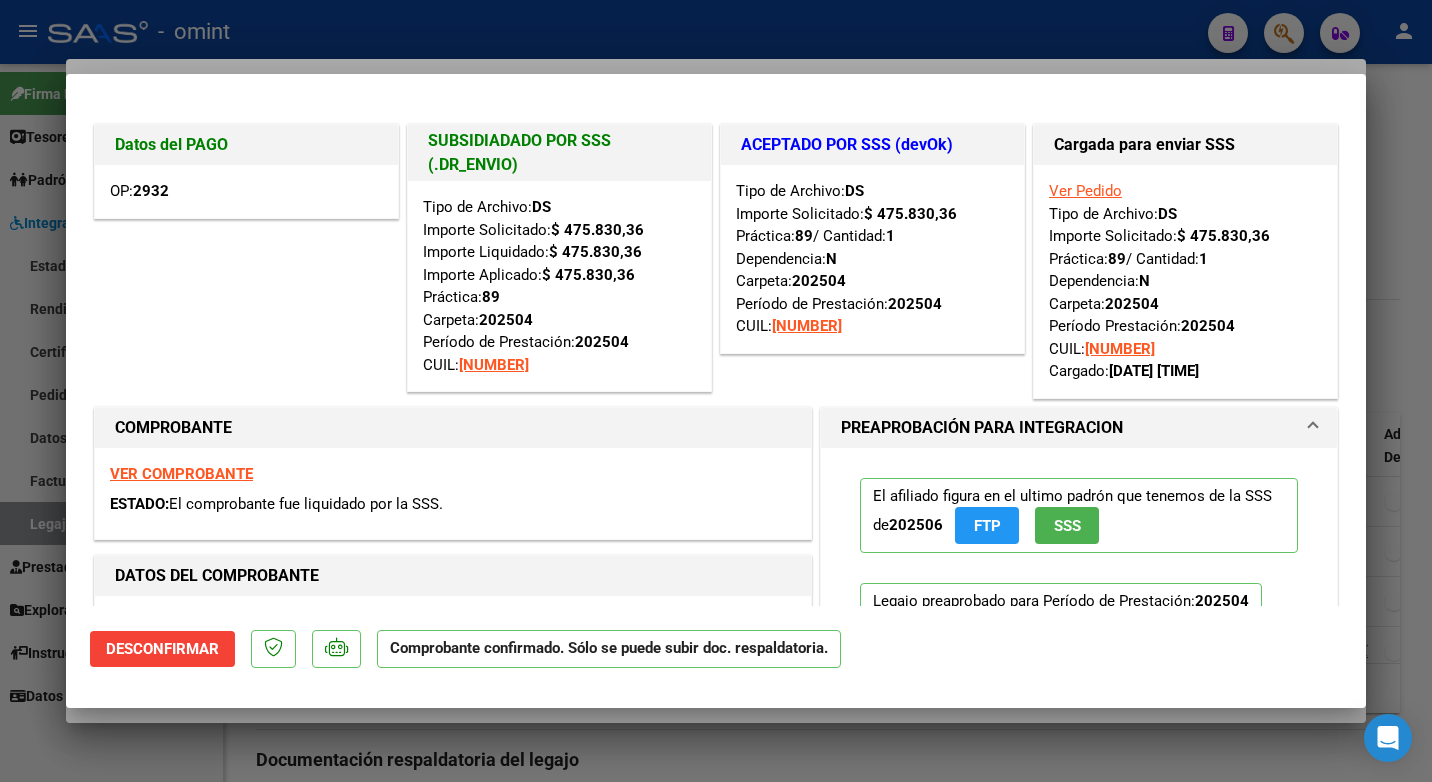 click at bounding box center [716, 391] 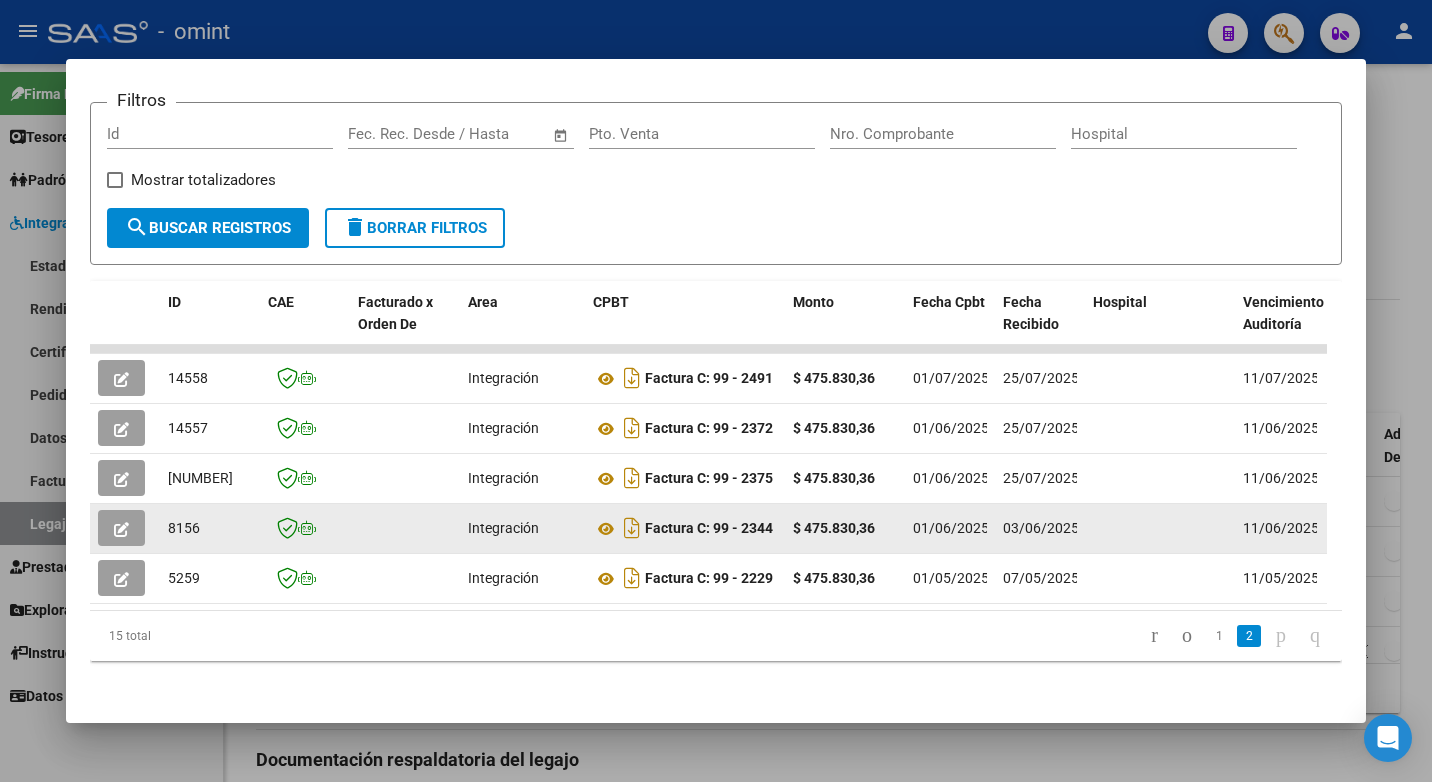 click 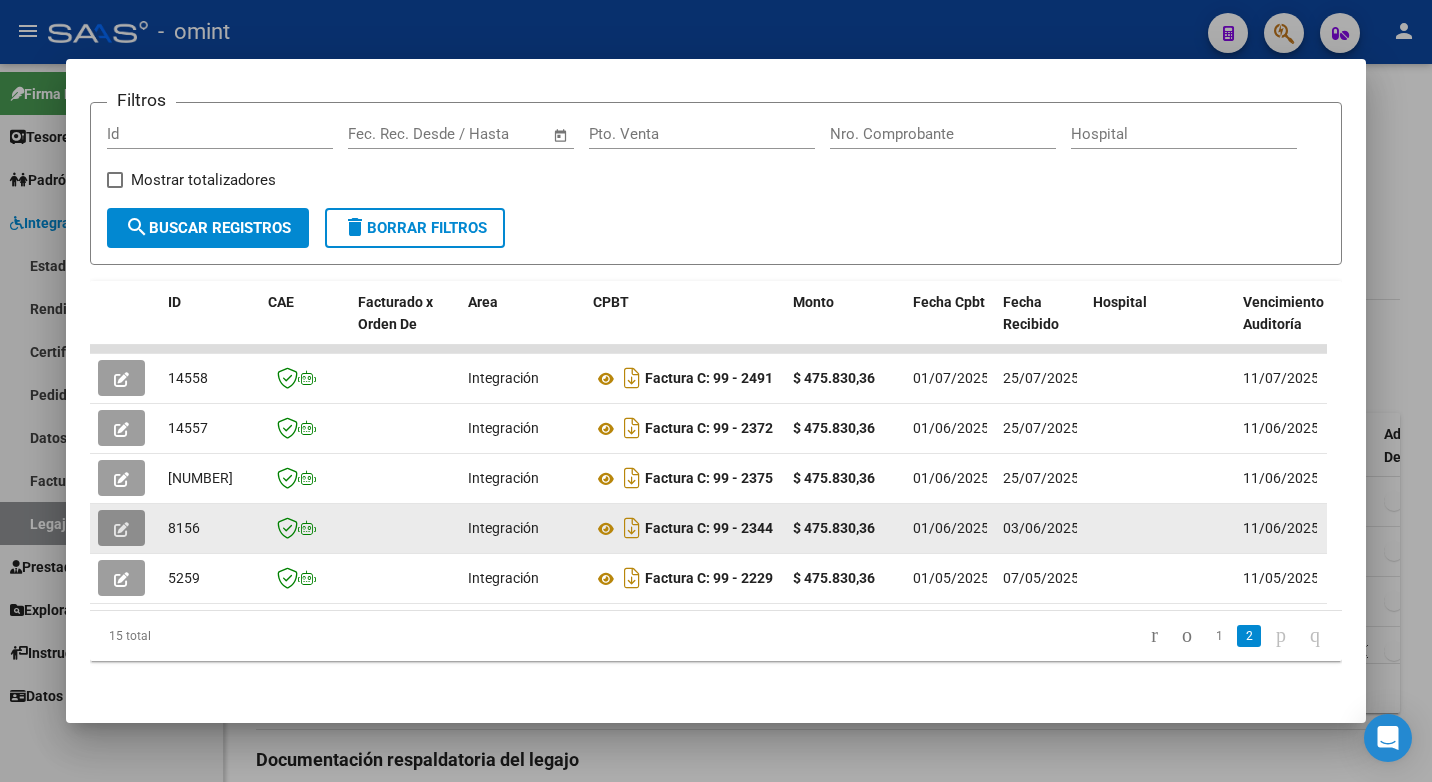 click 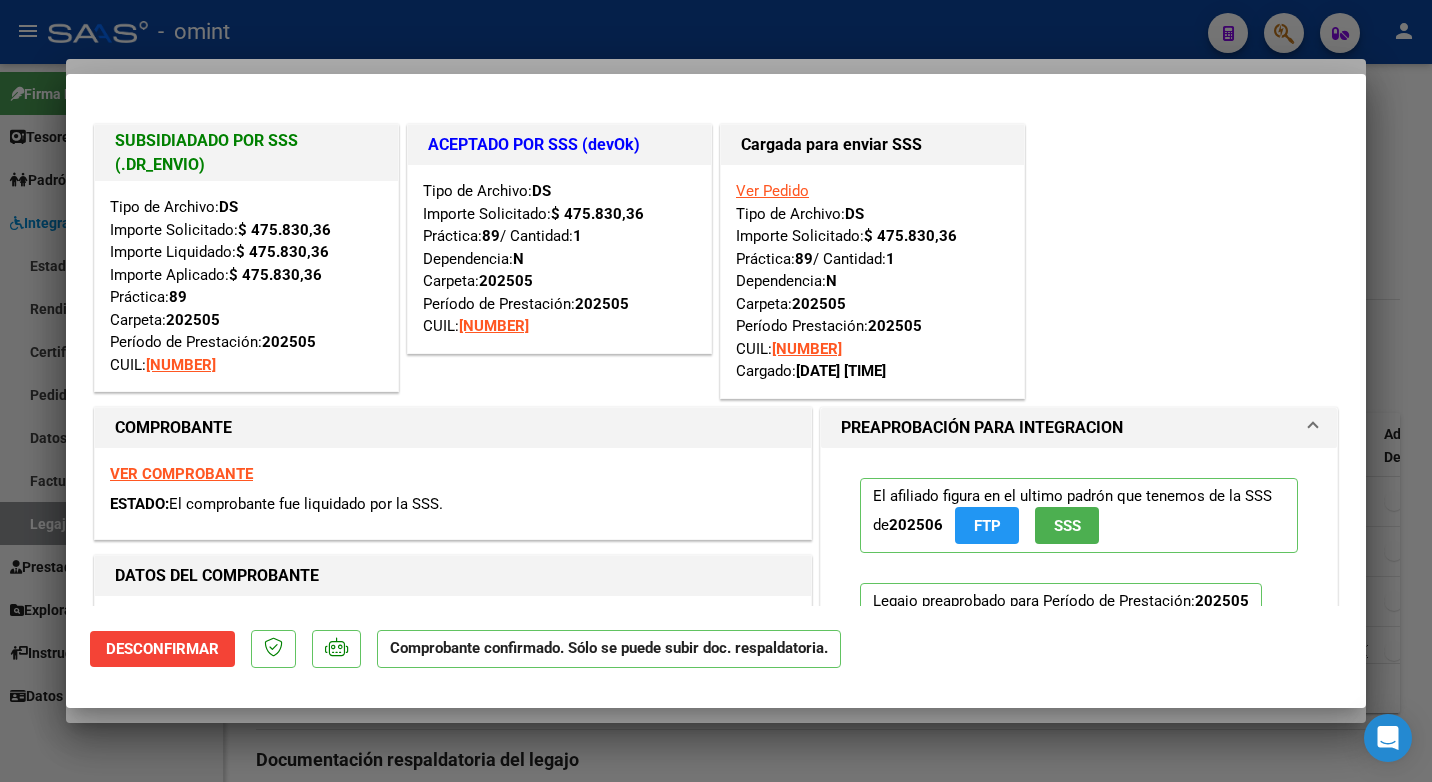 click at bounding box center [716, 391] 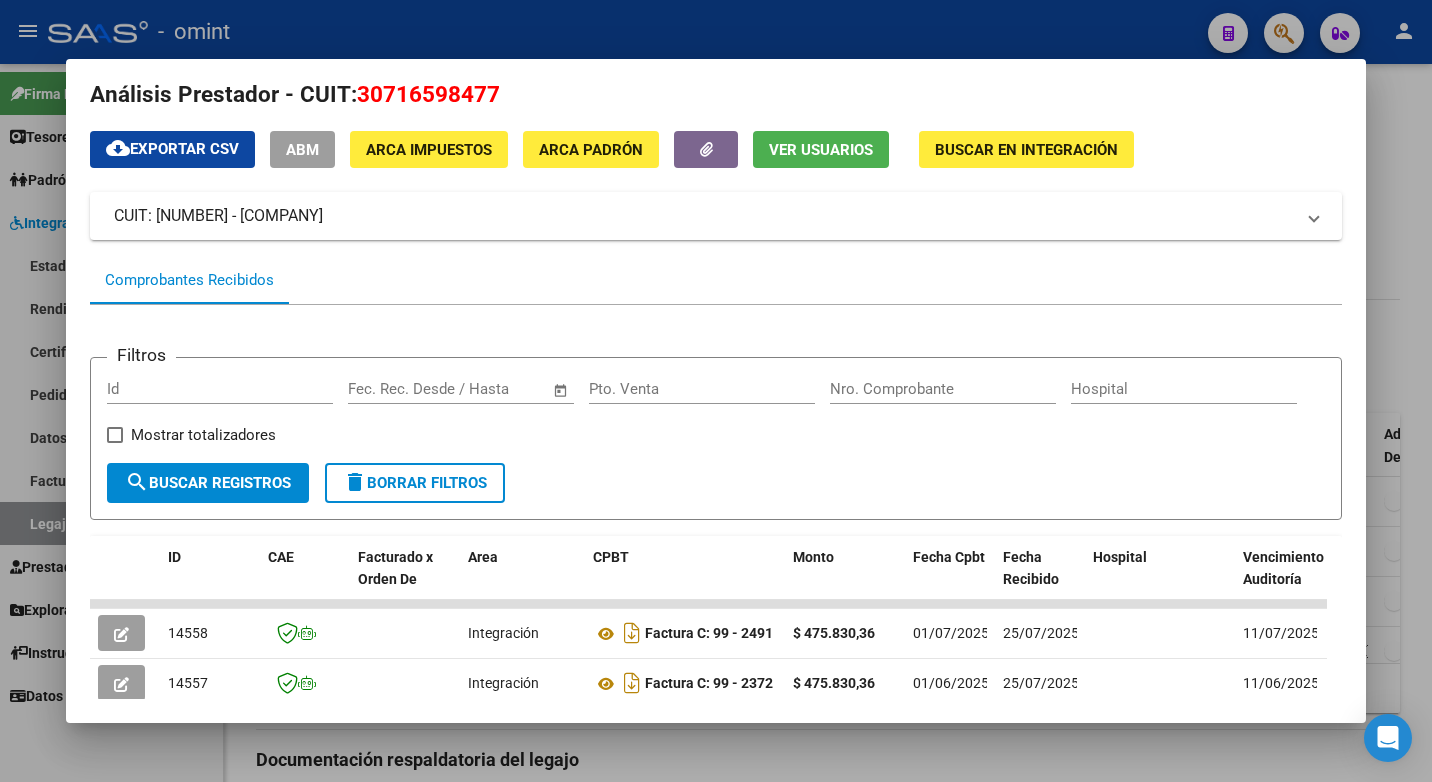 scroll, scrollTop: 0, scrollLeft: 0, axis: both 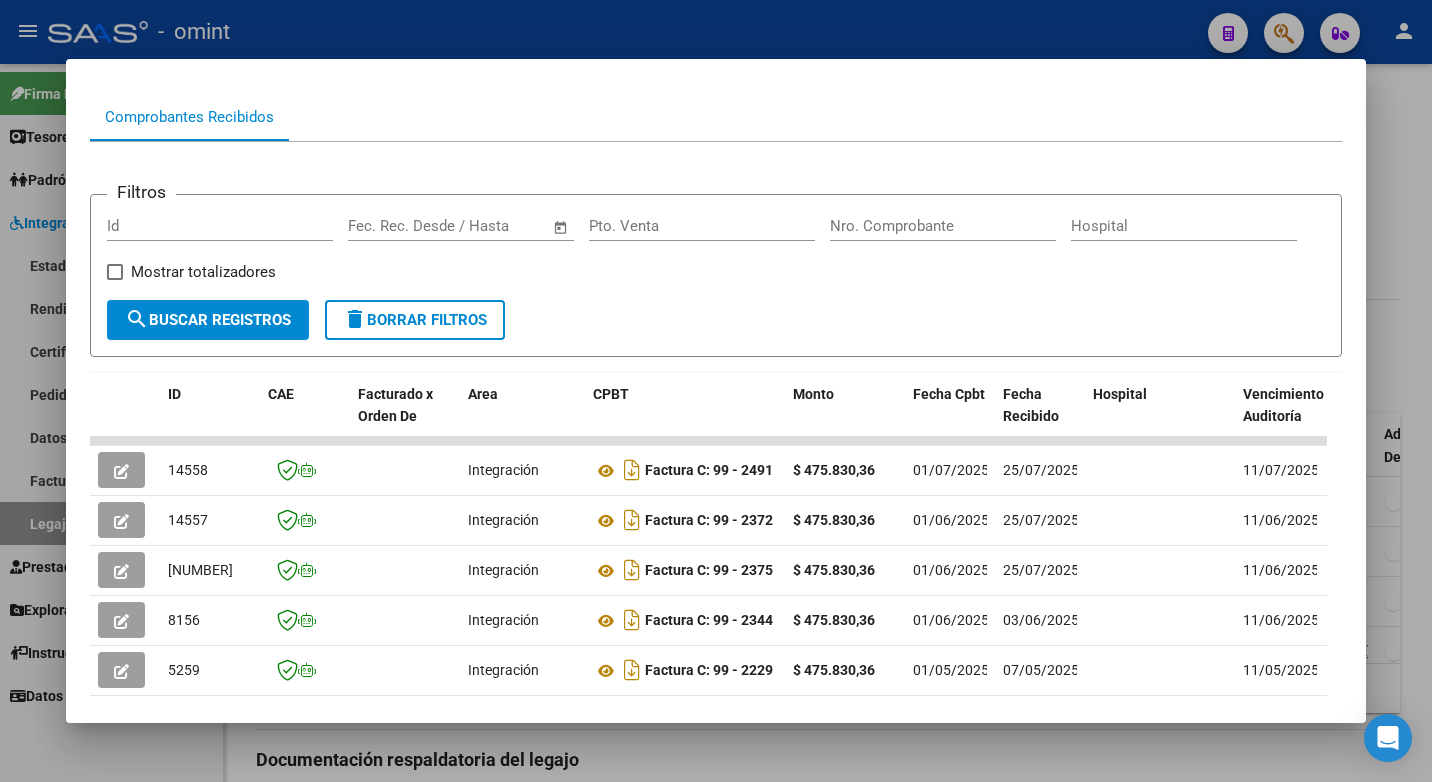 click at bounding box center [716, 391] 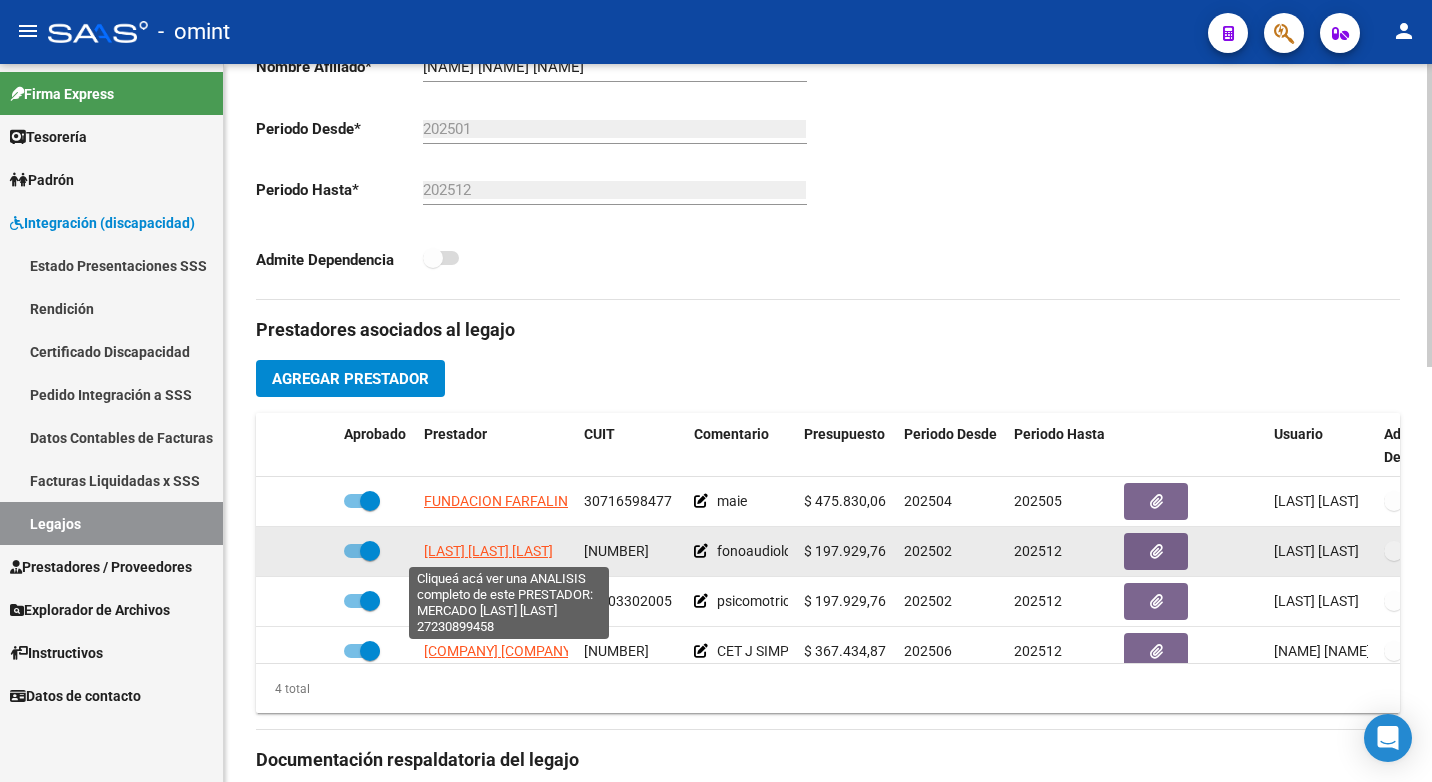 click on "MERCADO LAURA BEATRIZ" 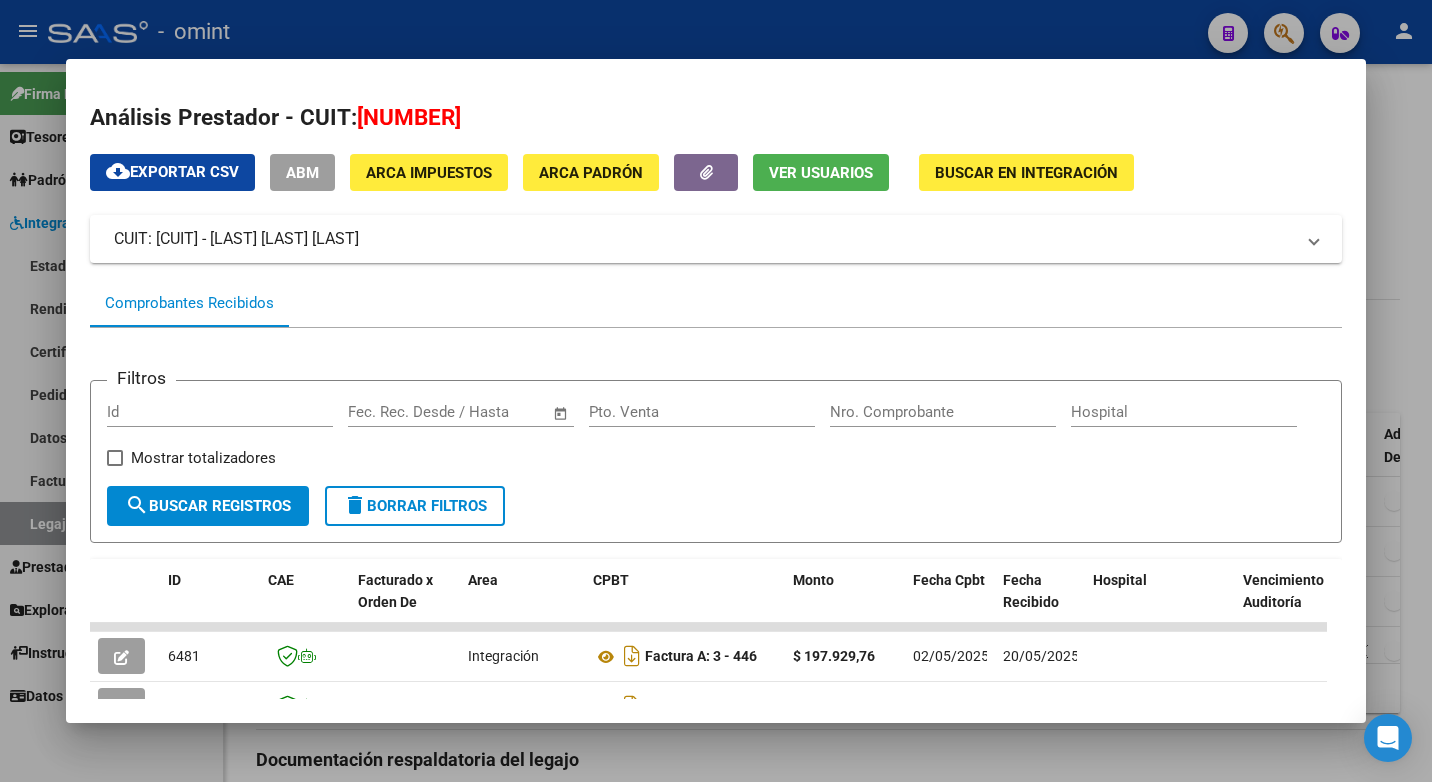 scroll, scrollTop: 302, scrollLeft: 0, axis: vertical 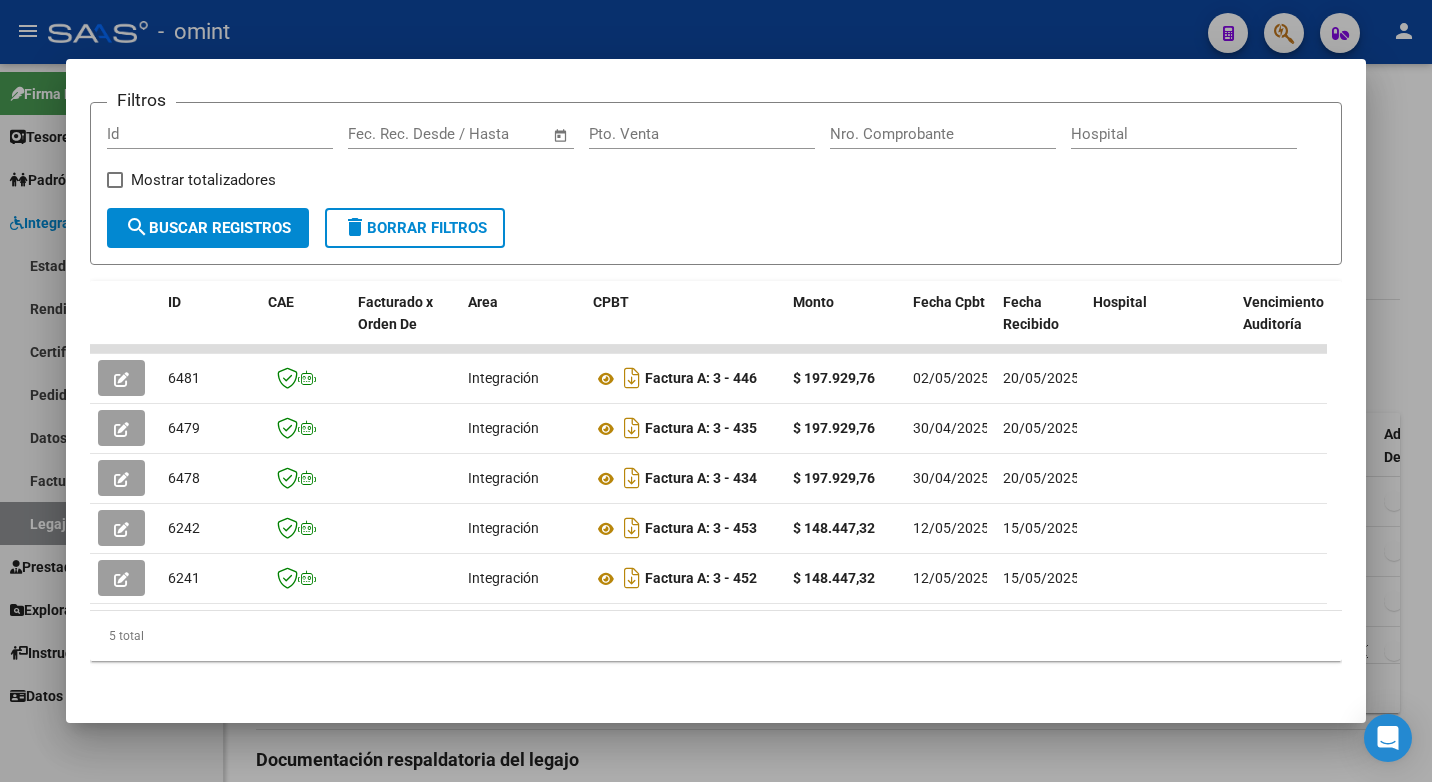 drag, startPoint x: 426, startPoint y: 594, endPoint x: 800, endPoint y: 604, distance: 374.13367 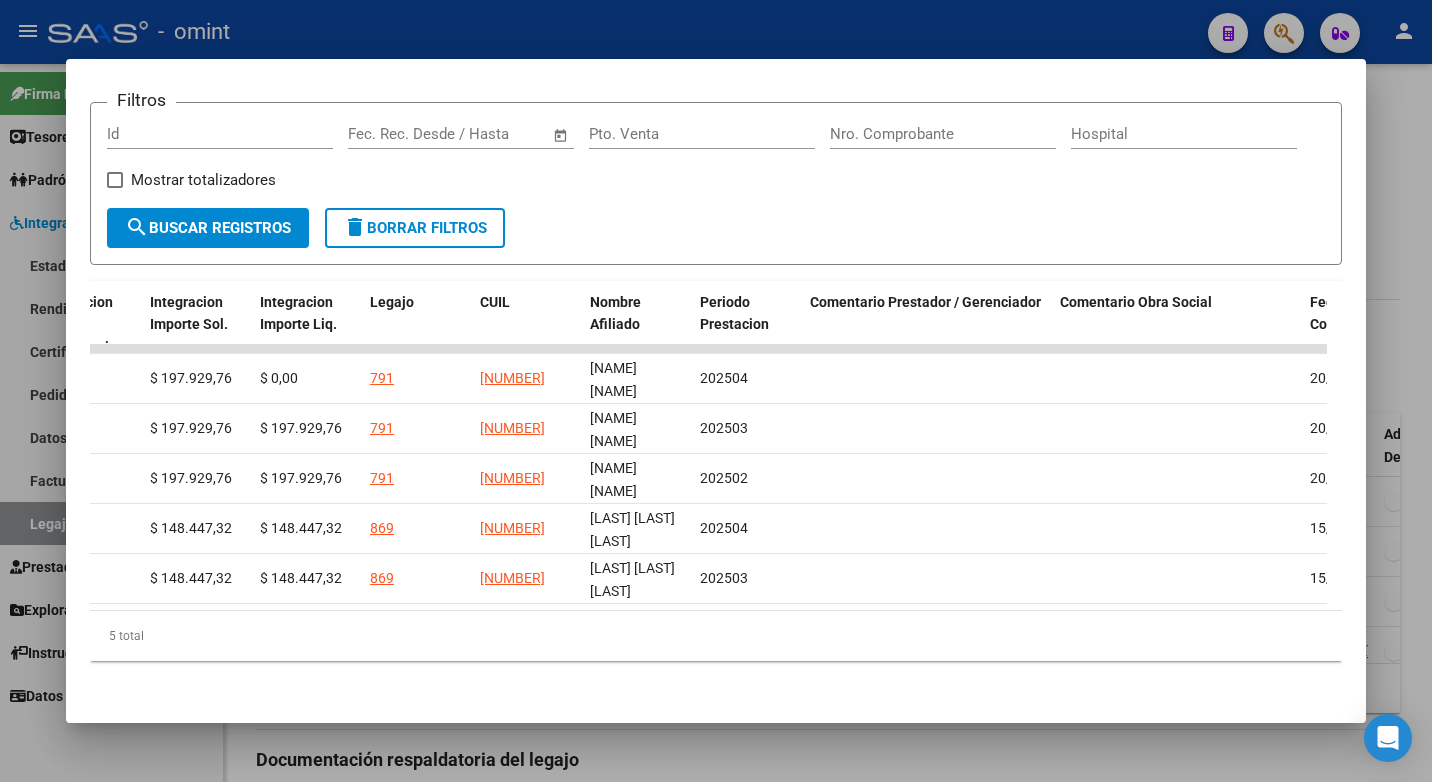 scroll, scrollTop: 0, scrollLeft: 2905, axis: horizontal 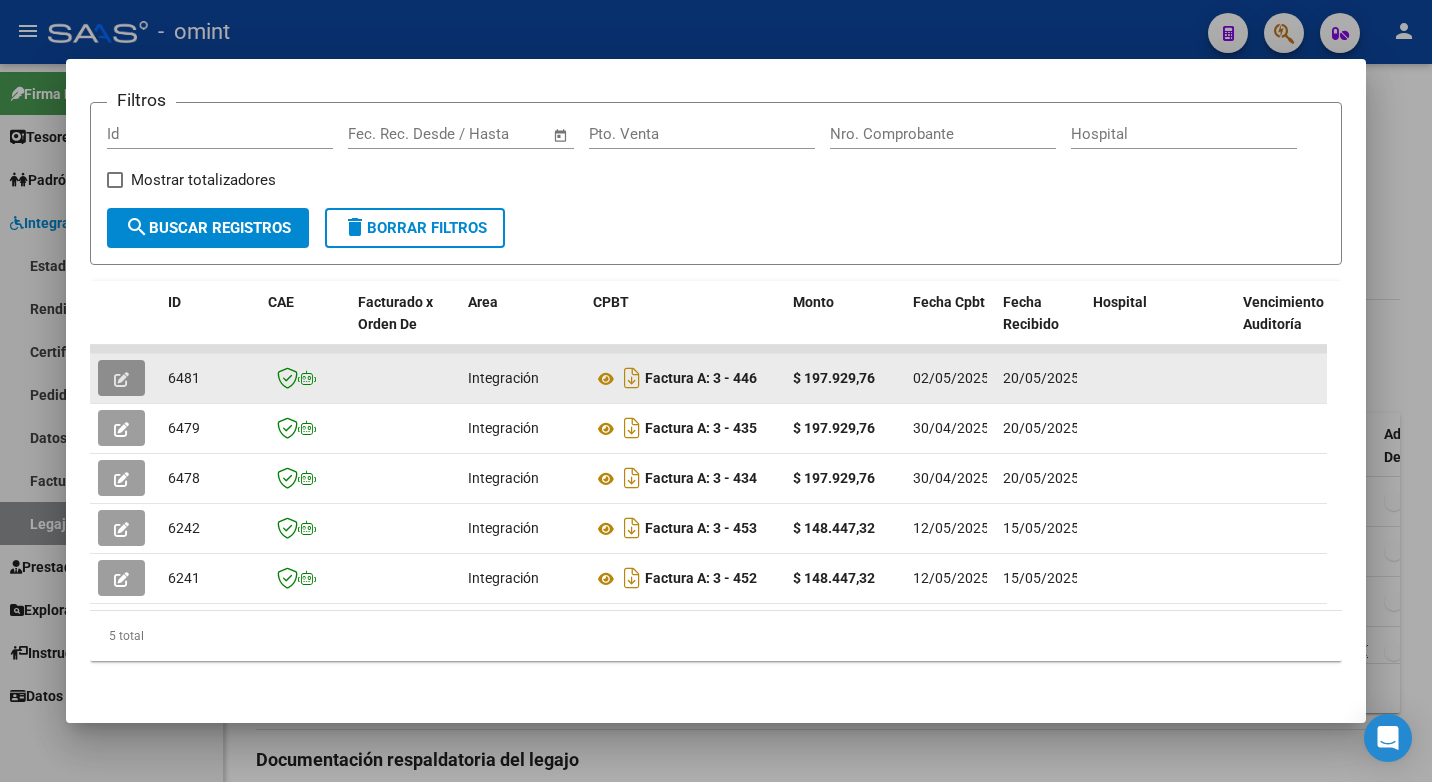 click 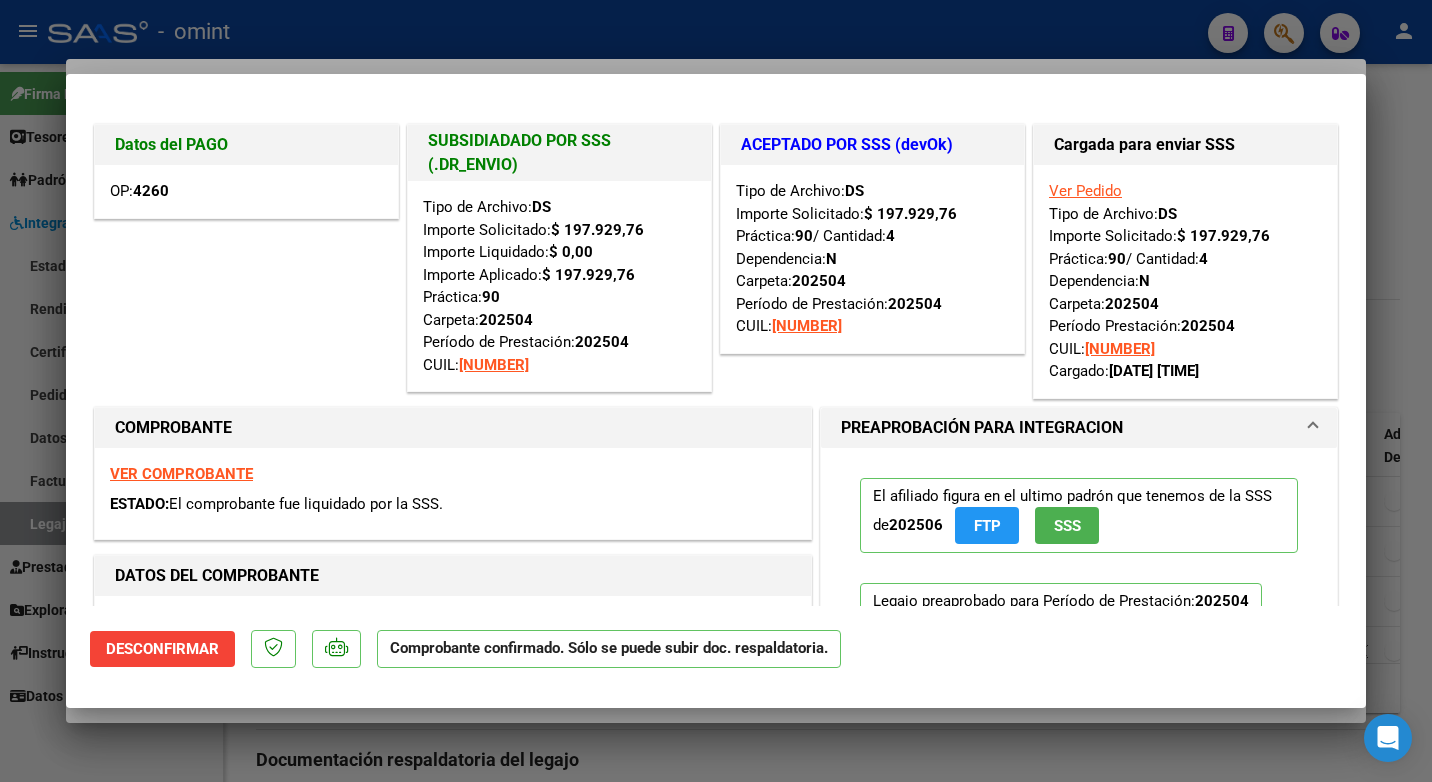 click at bounding box center [716, 391] 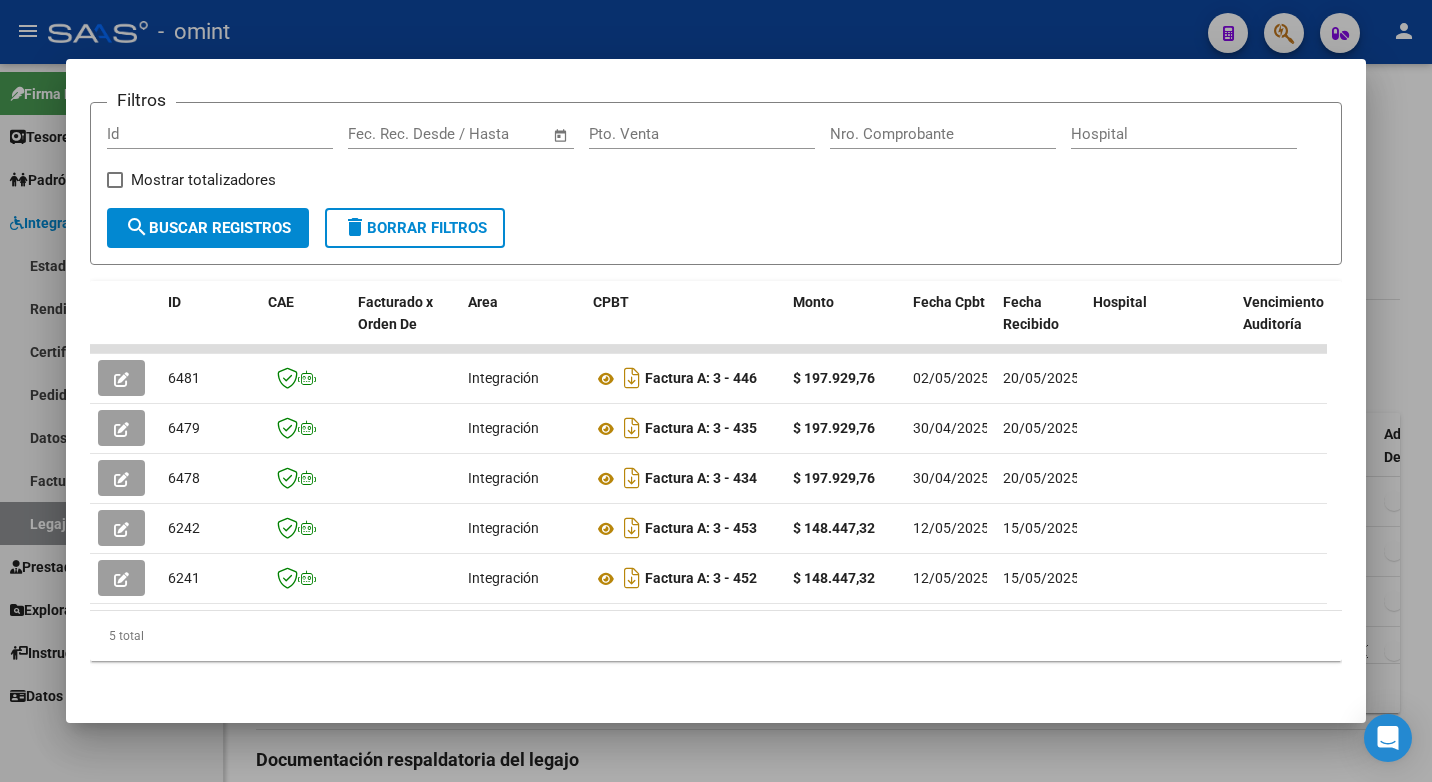 click at bounding box center [716, 391] 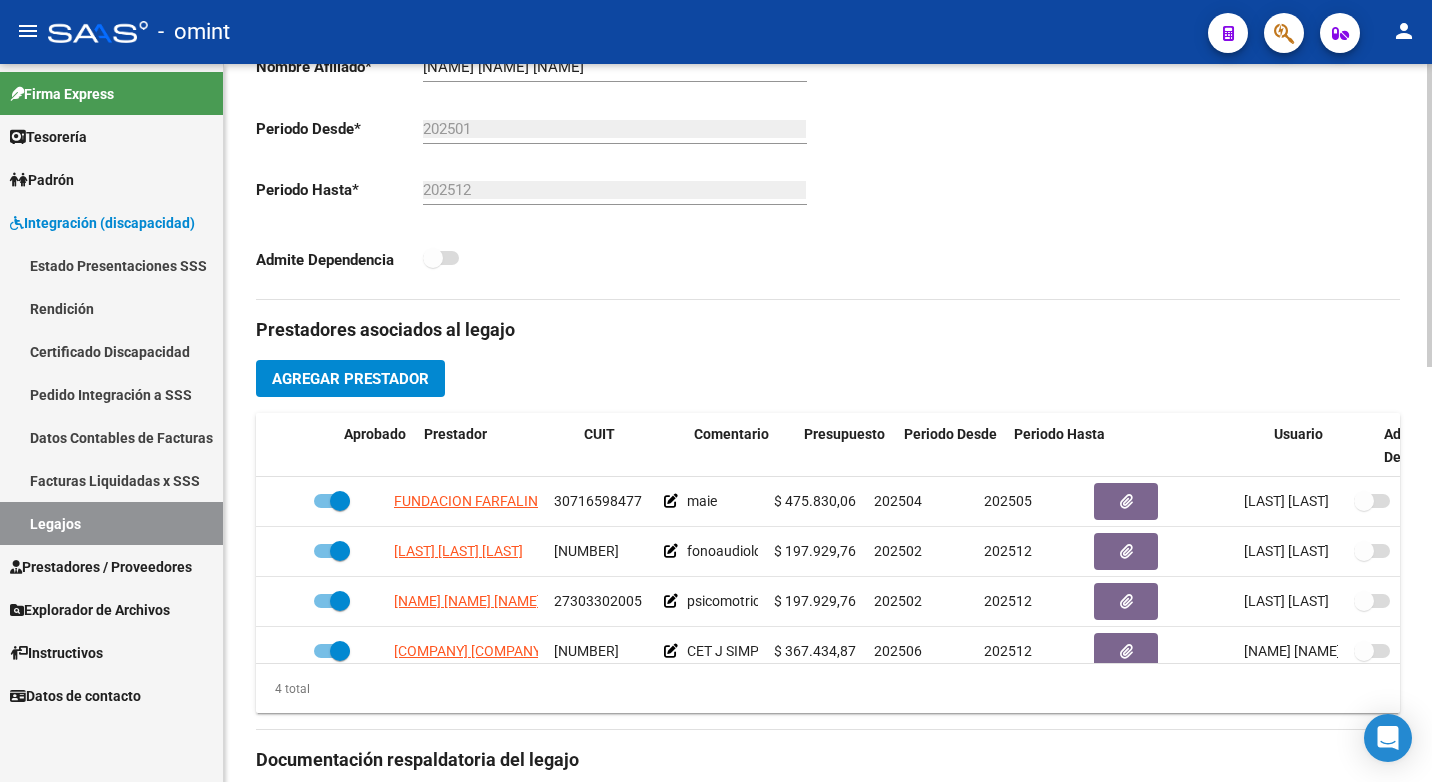 scroll, scrollTop: 0, scrollLeft: 0, axis: both 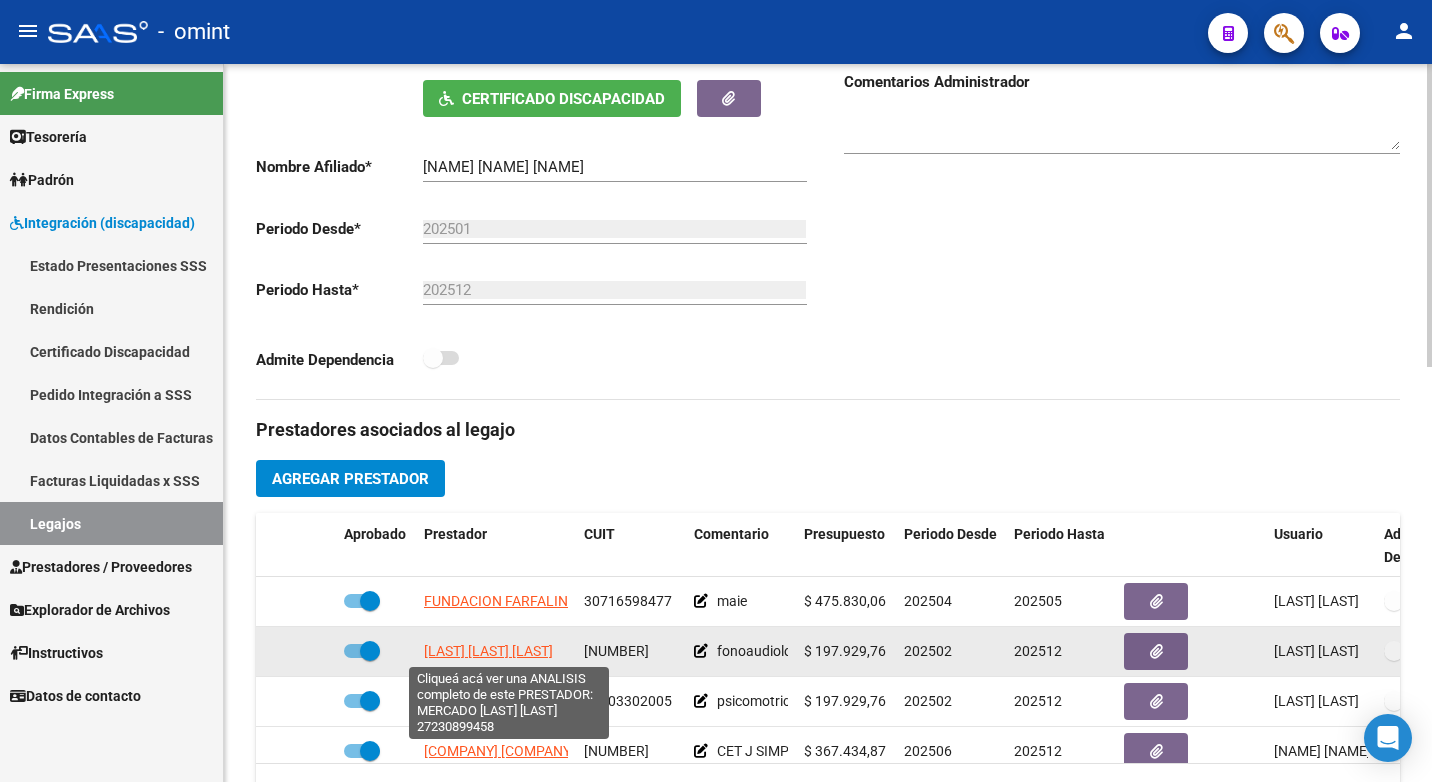 click on "MERCADO LAURA BEATRIZ" 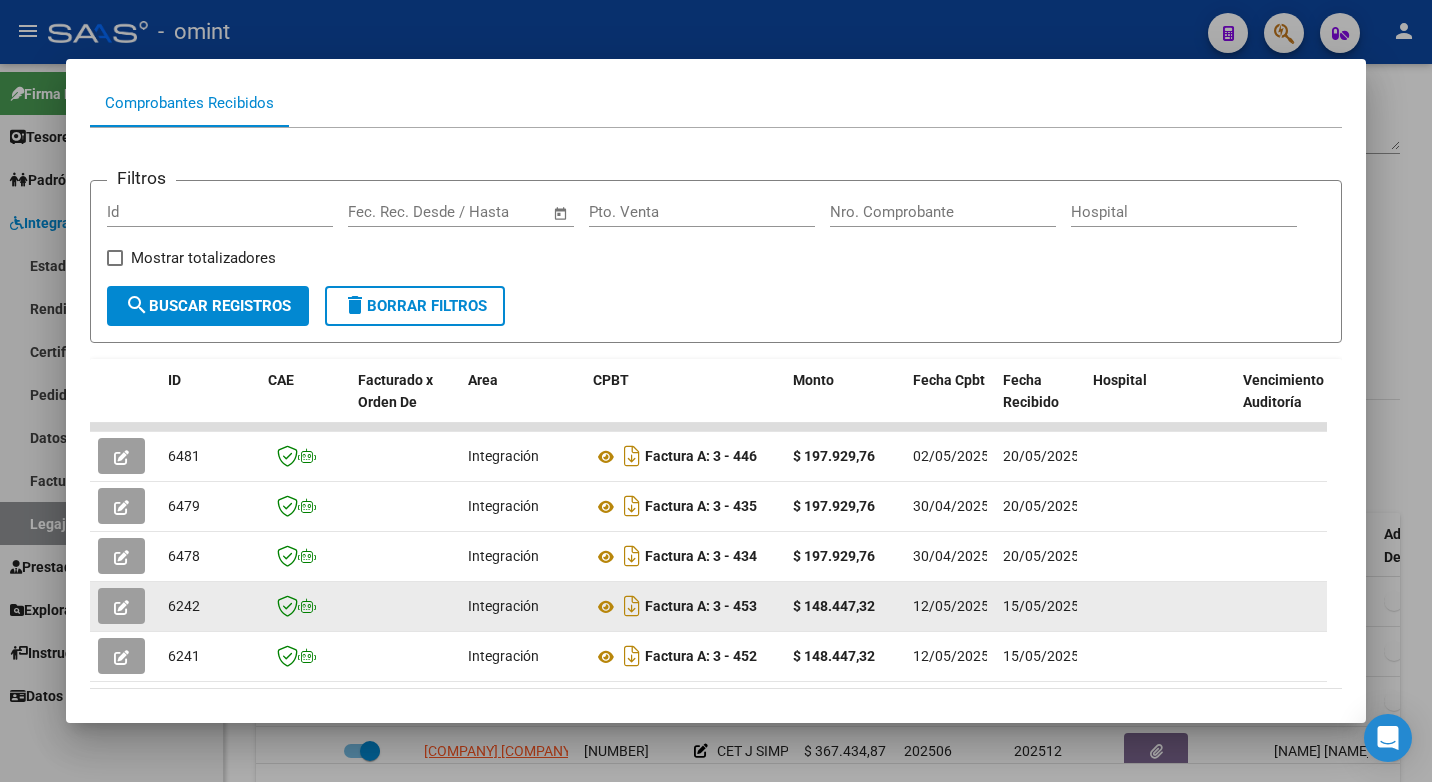 scroll, scrollTop: 300, scrollLeft: 0, axis: vertical 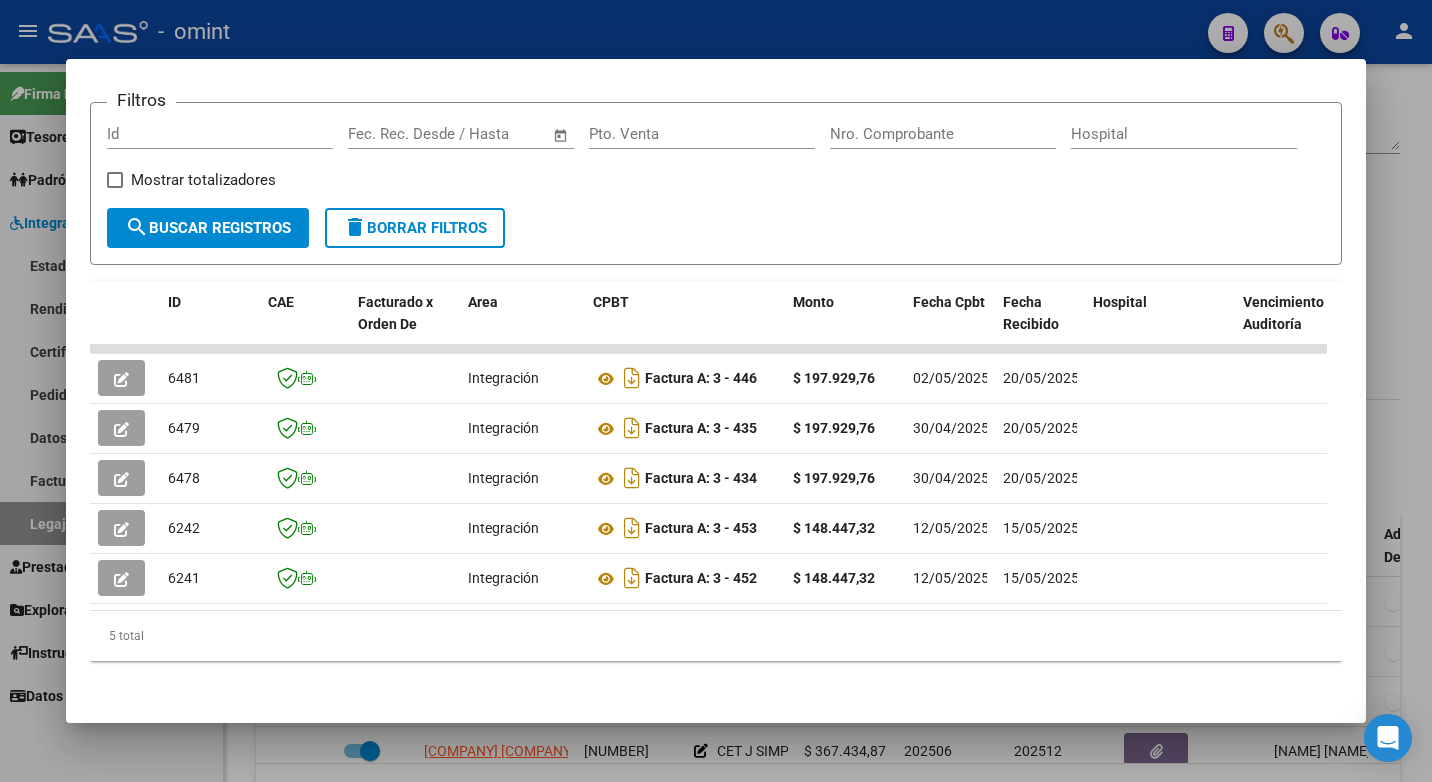 drag, startPoint x: 348, startPoint y: 34, endPoint x: 393, endPoint y: 48, distance: 47.127487 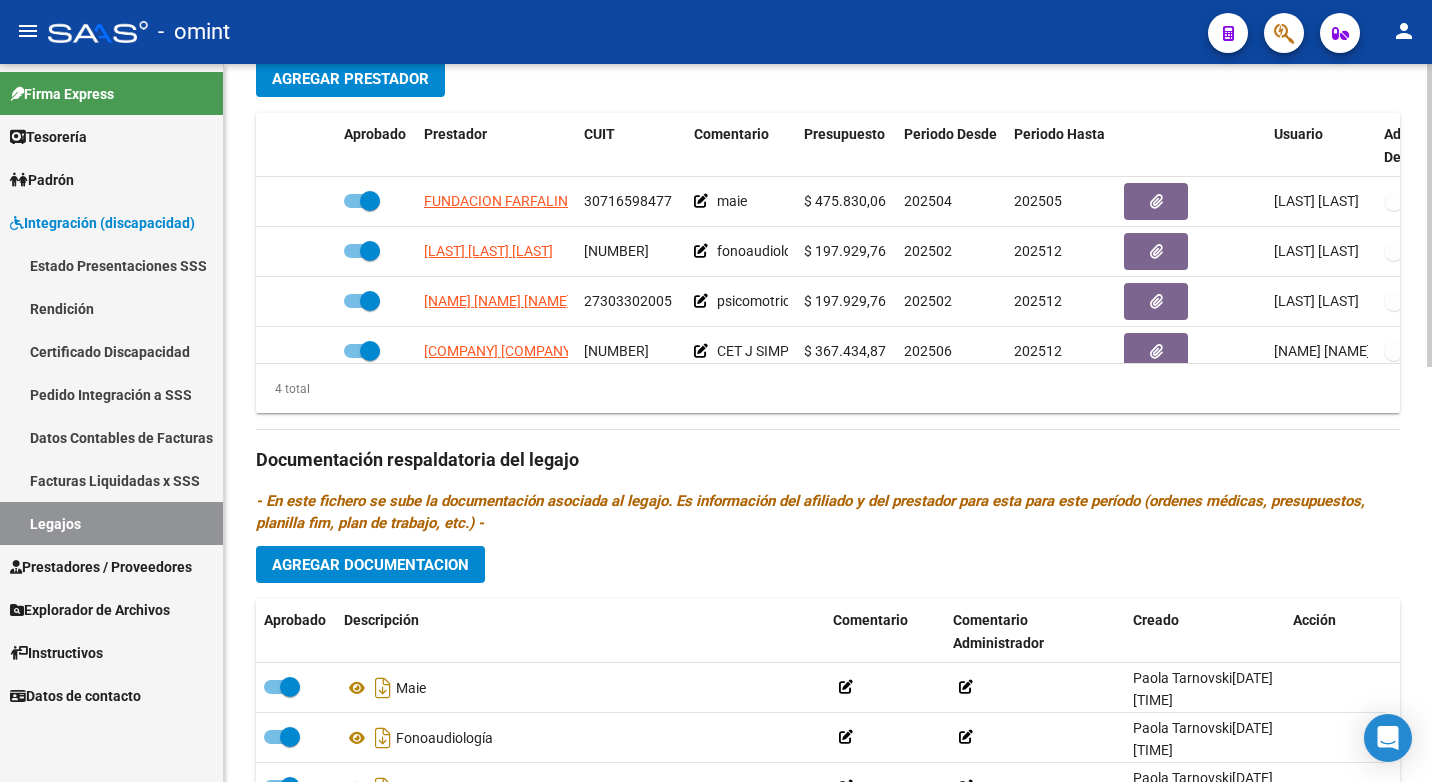 scroll, scrollTop: 900, scrollLeft: 0, axis: vertical 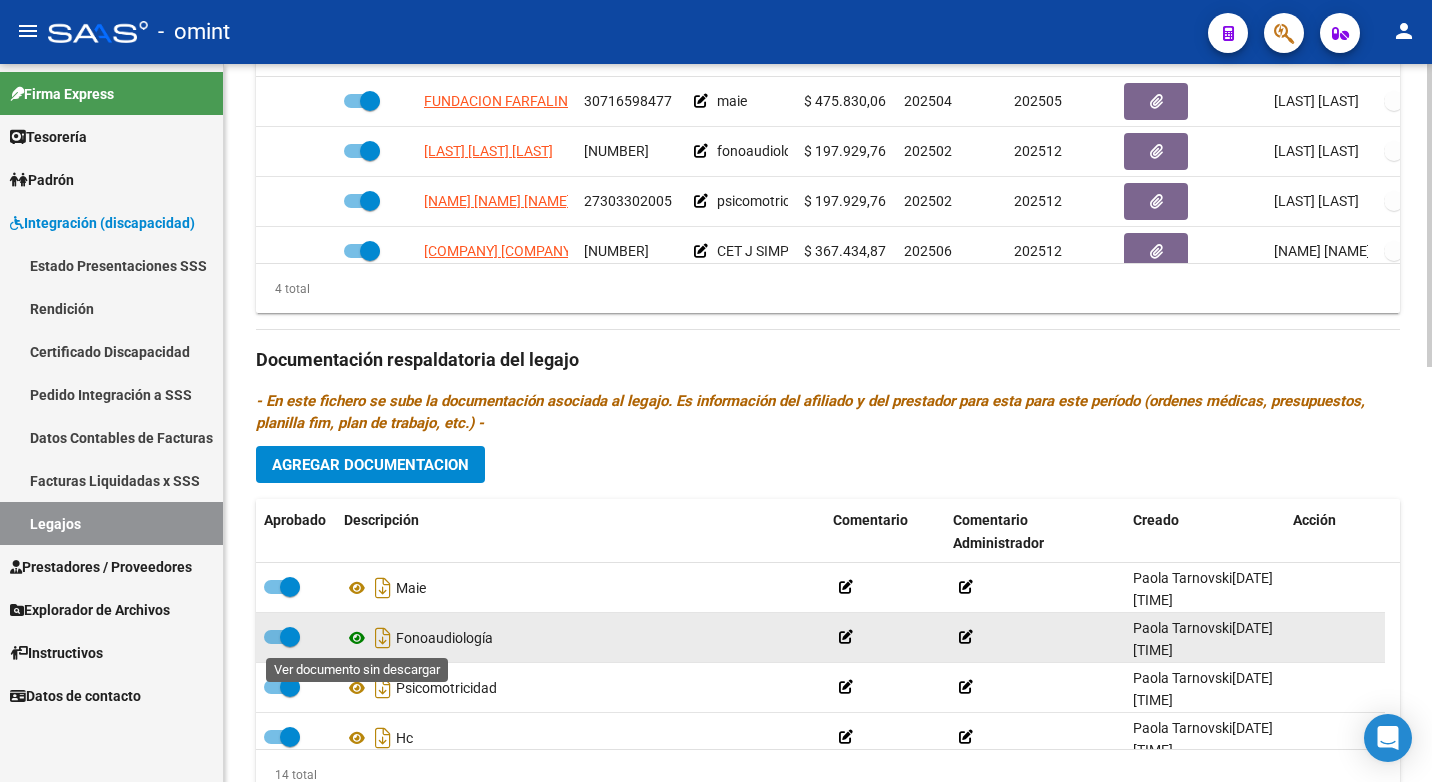 click 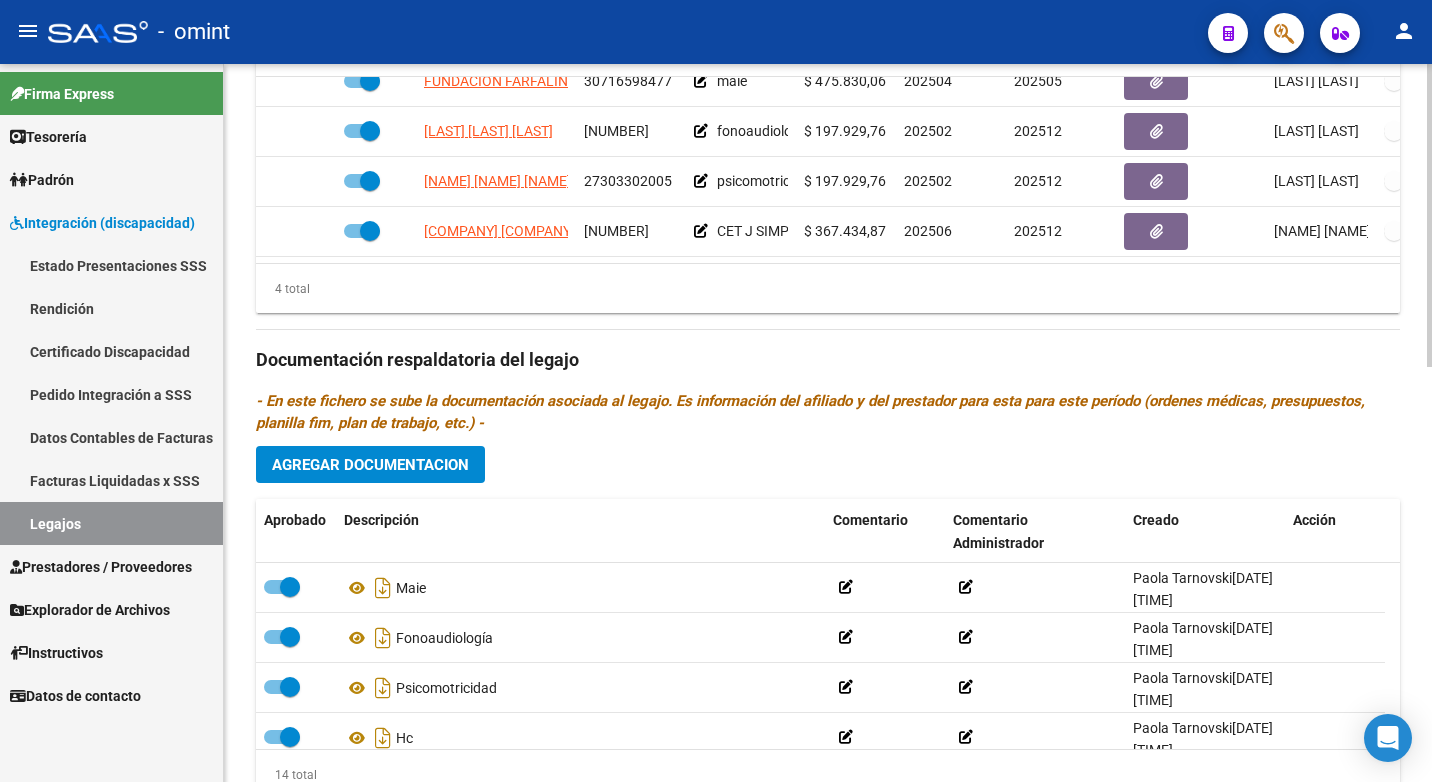 scroll, scrollTop: 35, scrollLeft: 0, axis: vertical 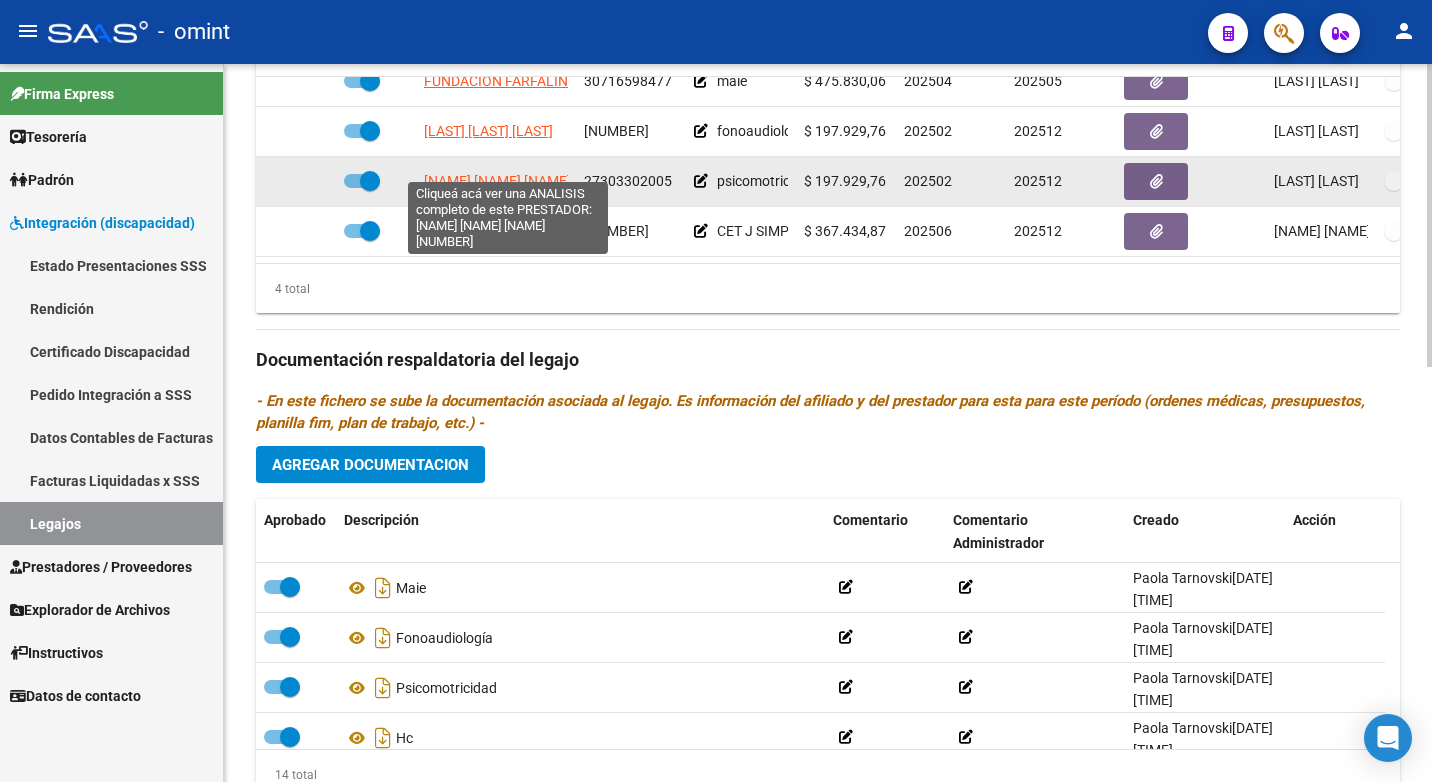 click on "RECALDE MARIA EUGENIA" 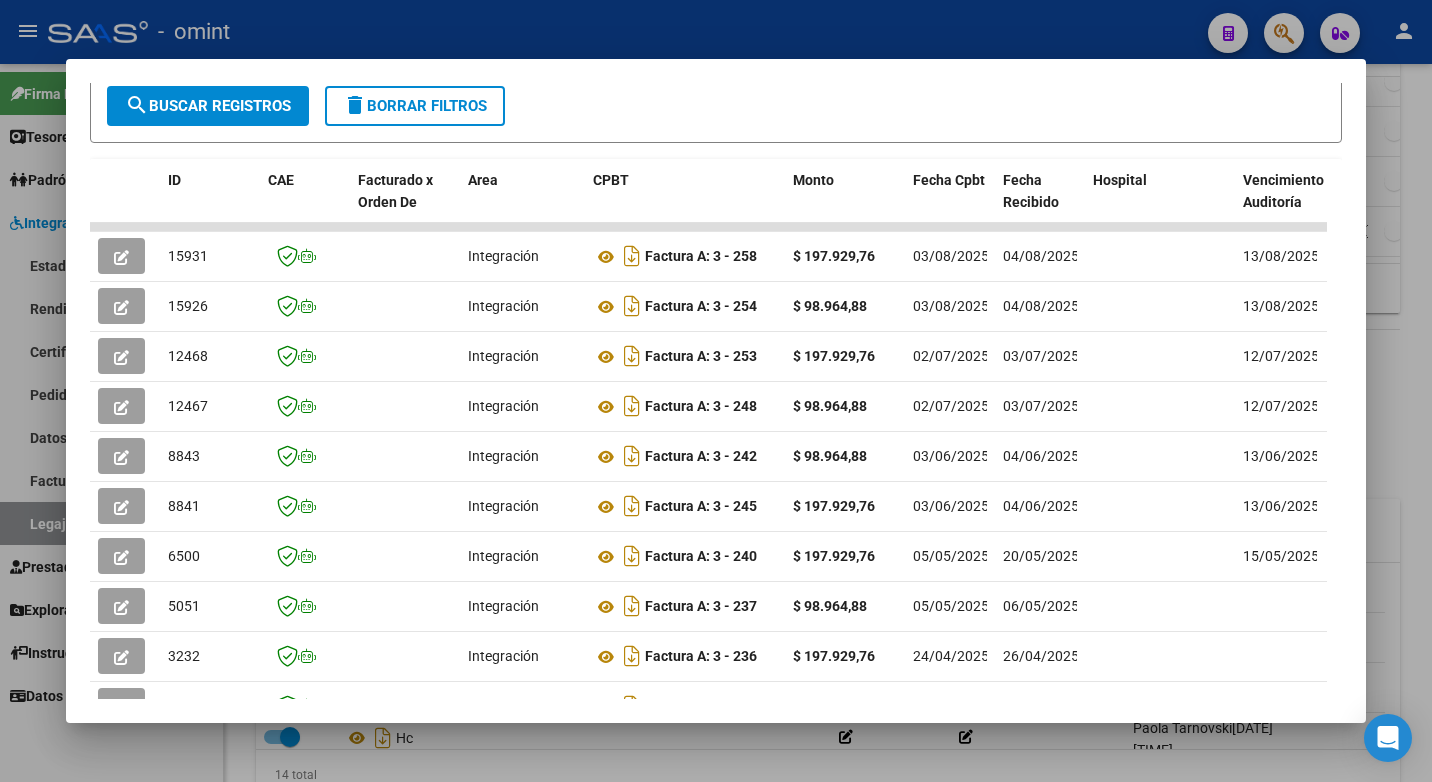 scroll, scrollTop: 552, scrollLeft: 0, axis: vertical 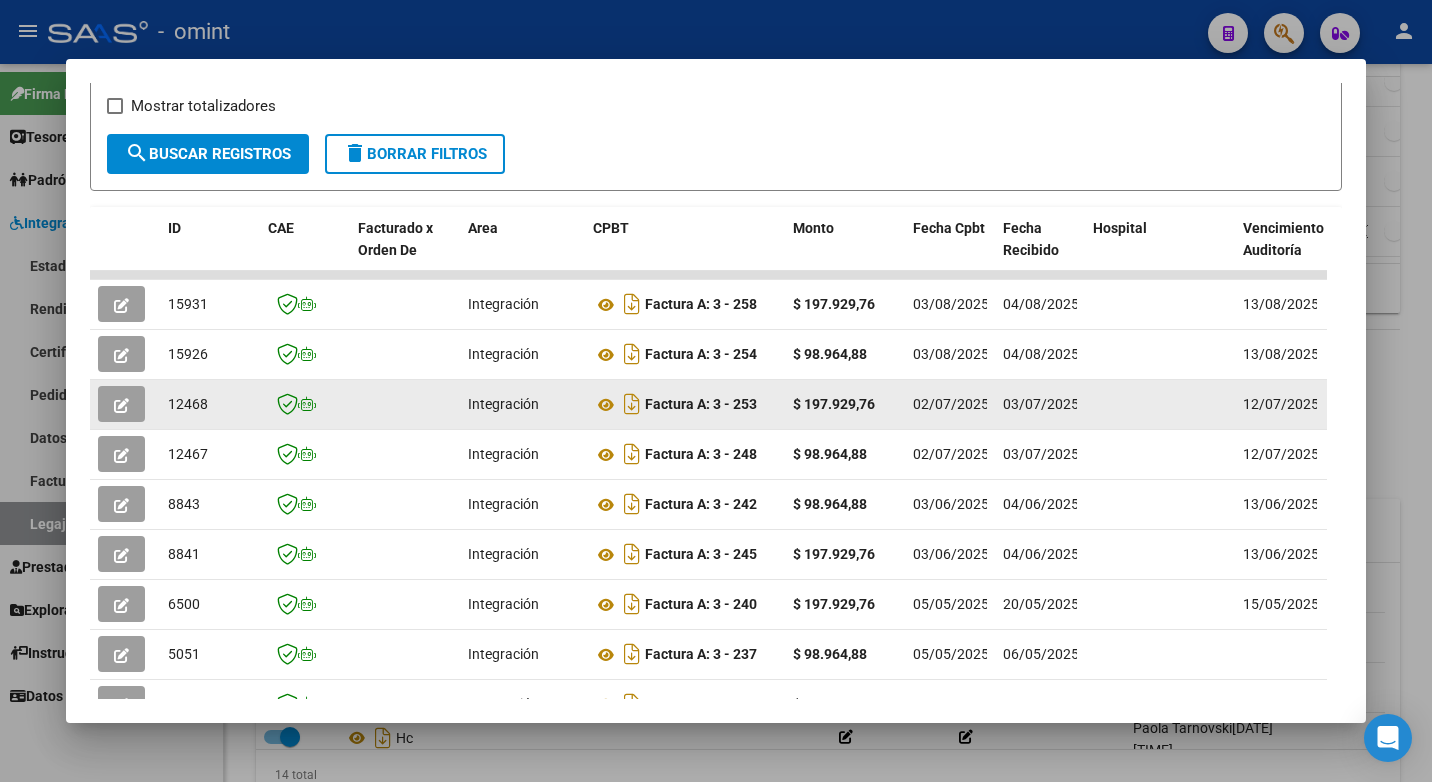 click 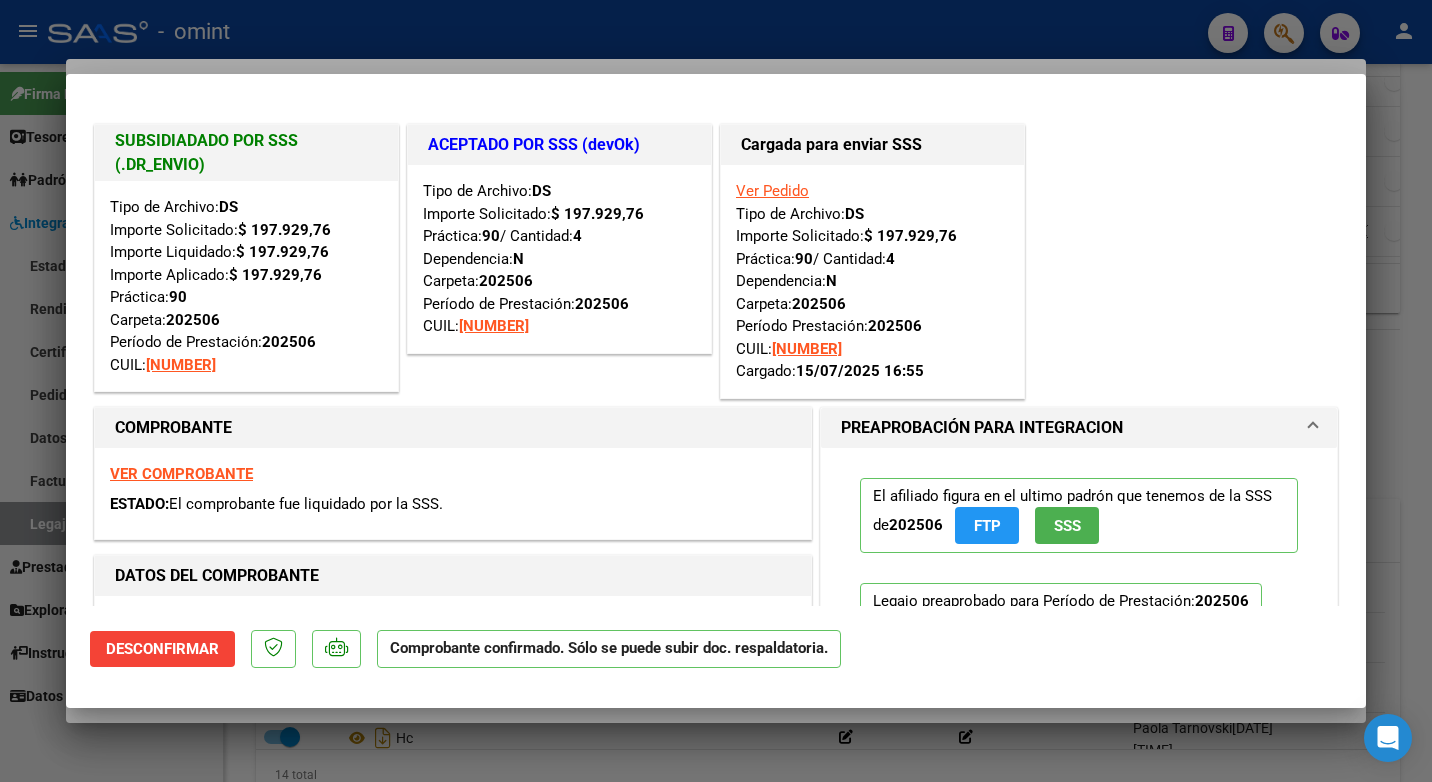 click at bounding box center (716, 391) 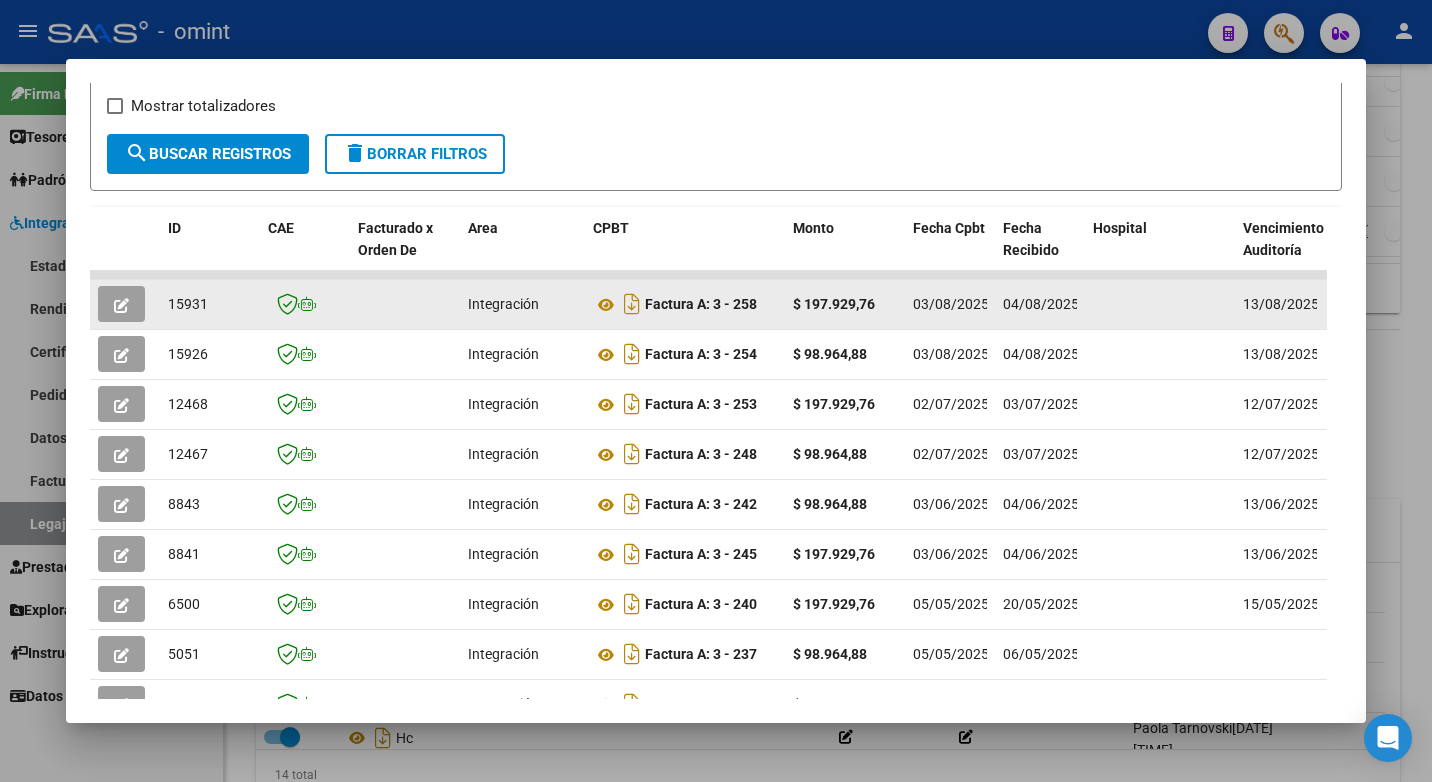 click 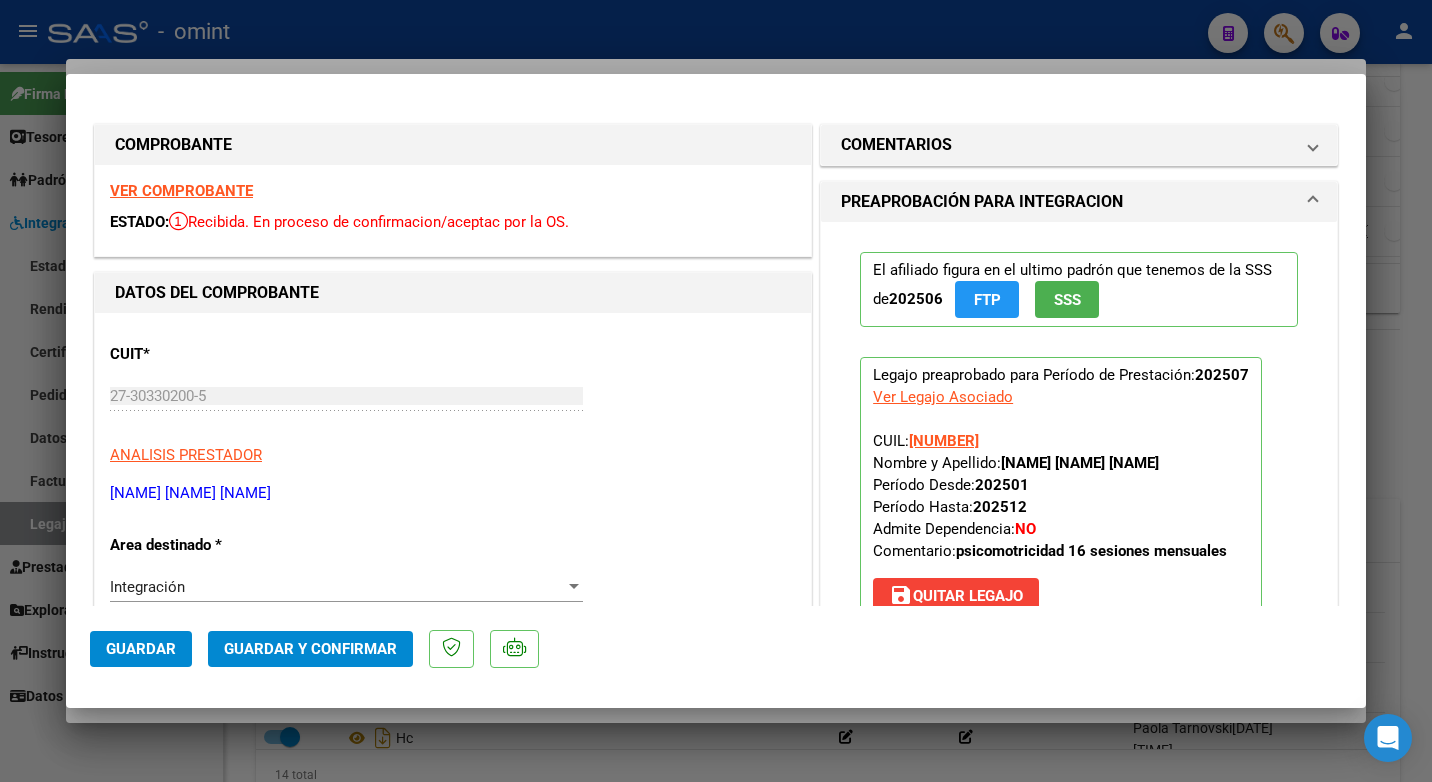 click on "VER COMPROBANTE" at bounding box center [181, 191] 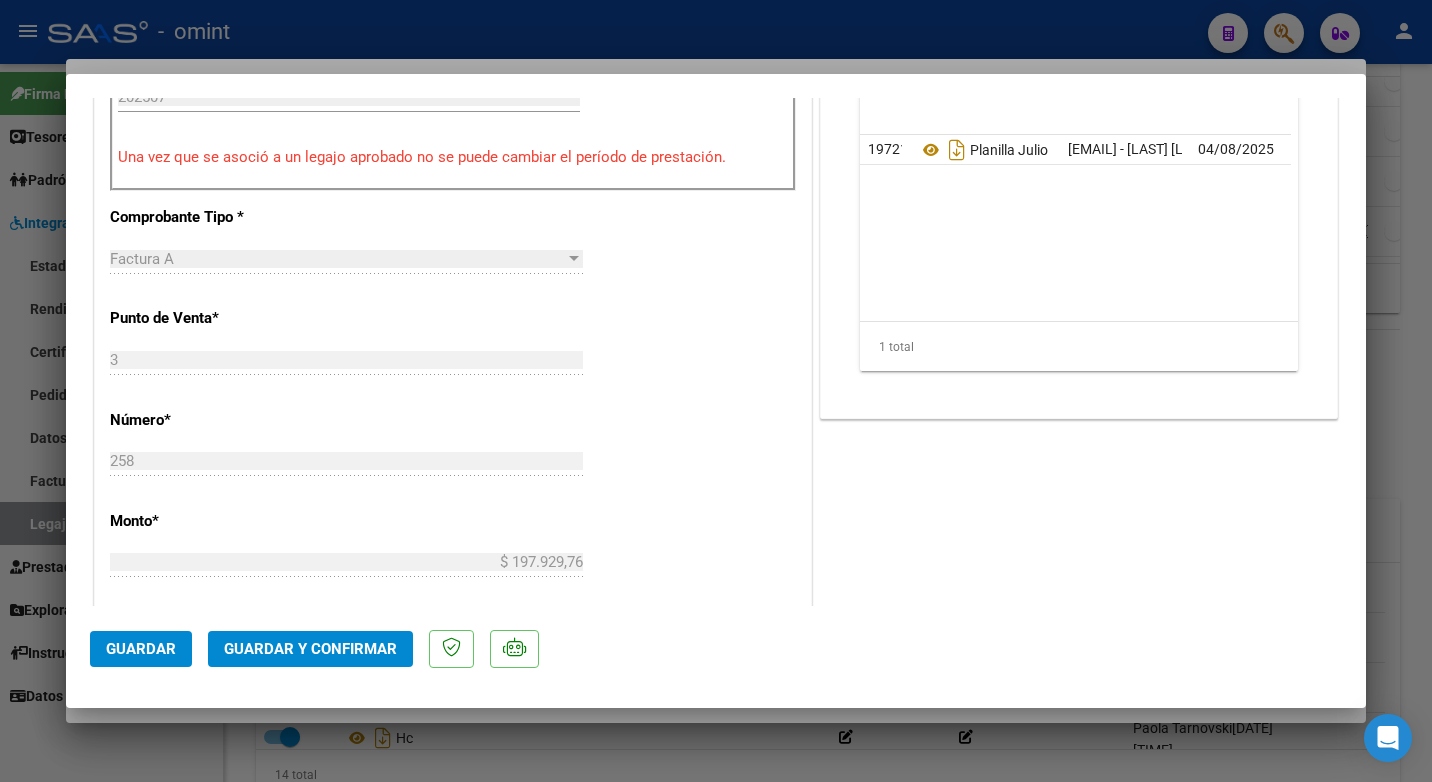 scroll, scrollTop: 623, scrollLeft: 0, axis: vertical 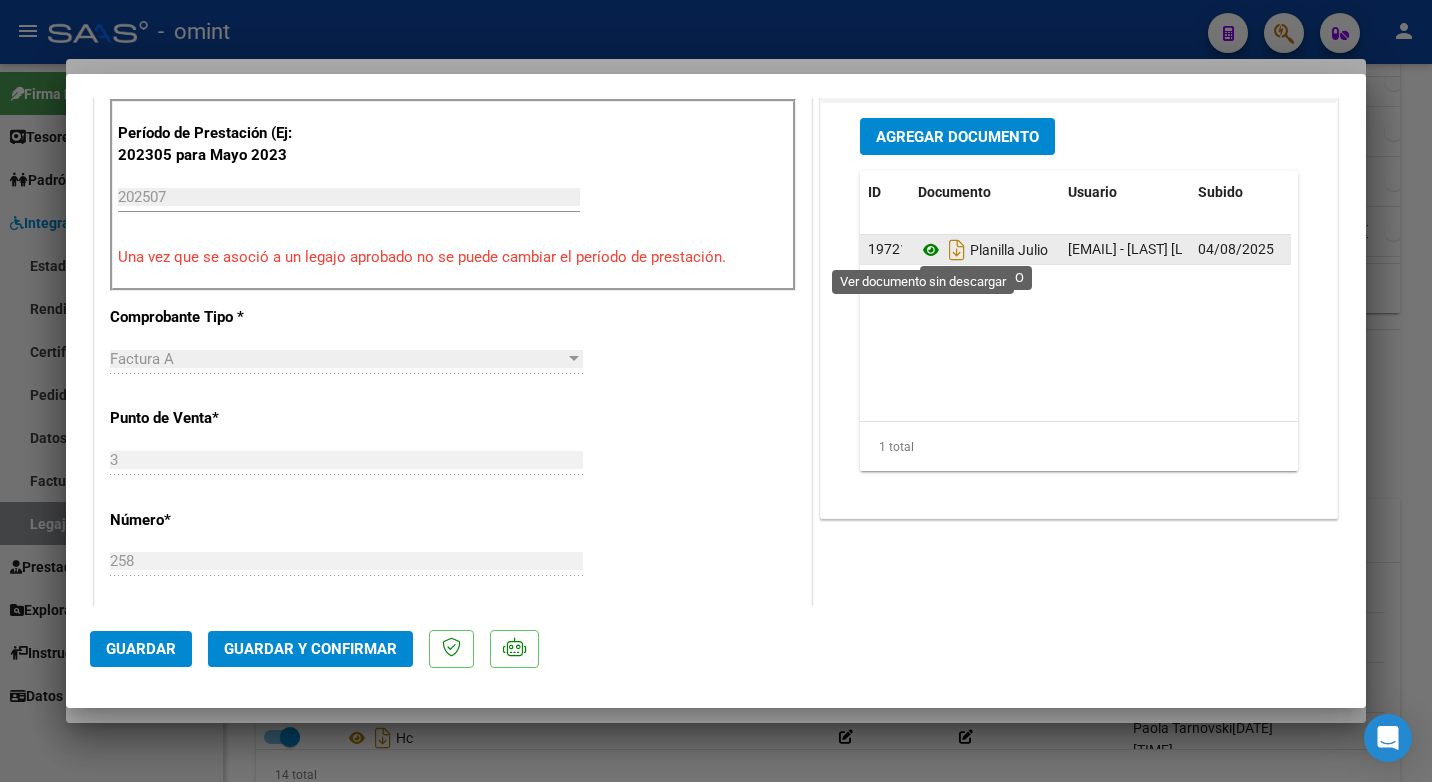 click 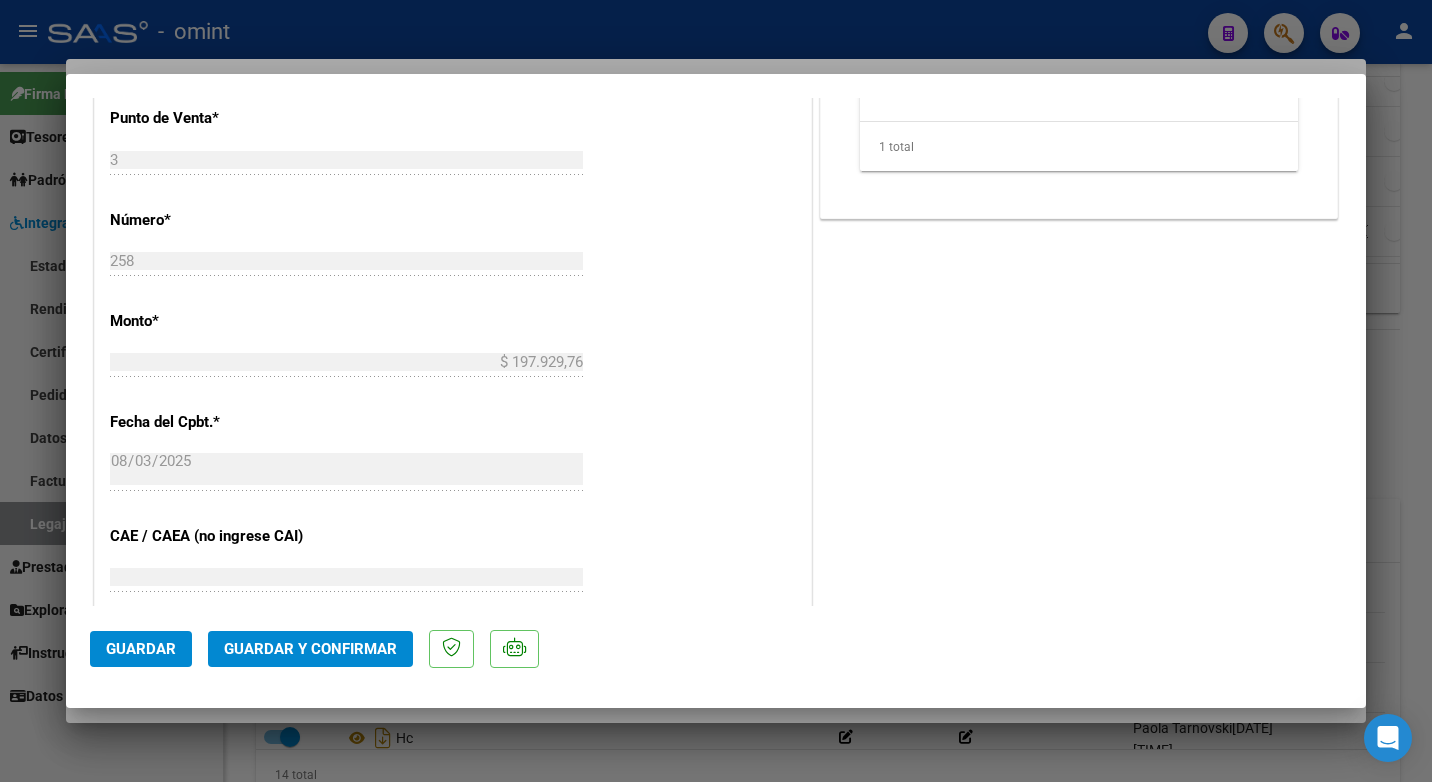 scroll, scrollTop: 1023, scrollLeft: 0, axis: vertical 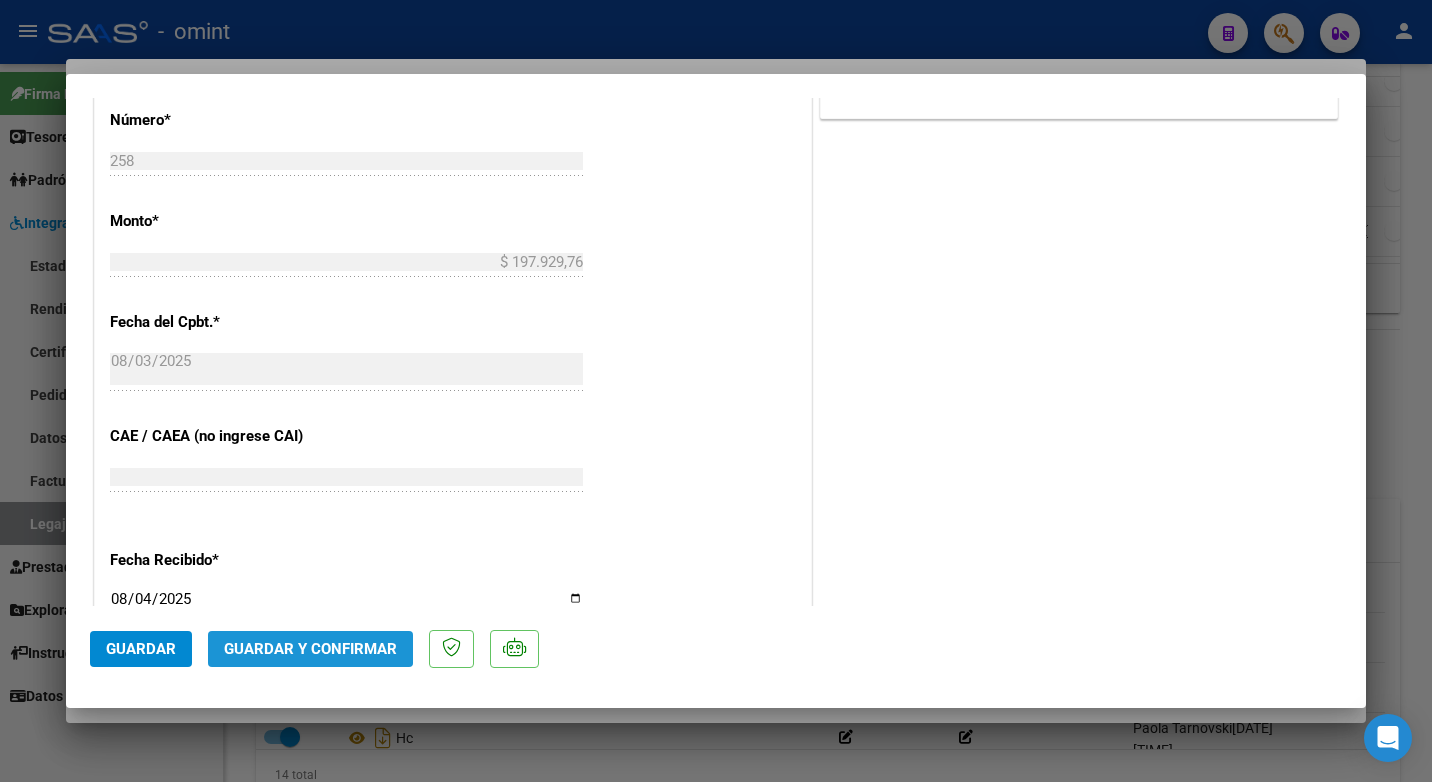 click on "Guardar y Confirmar" 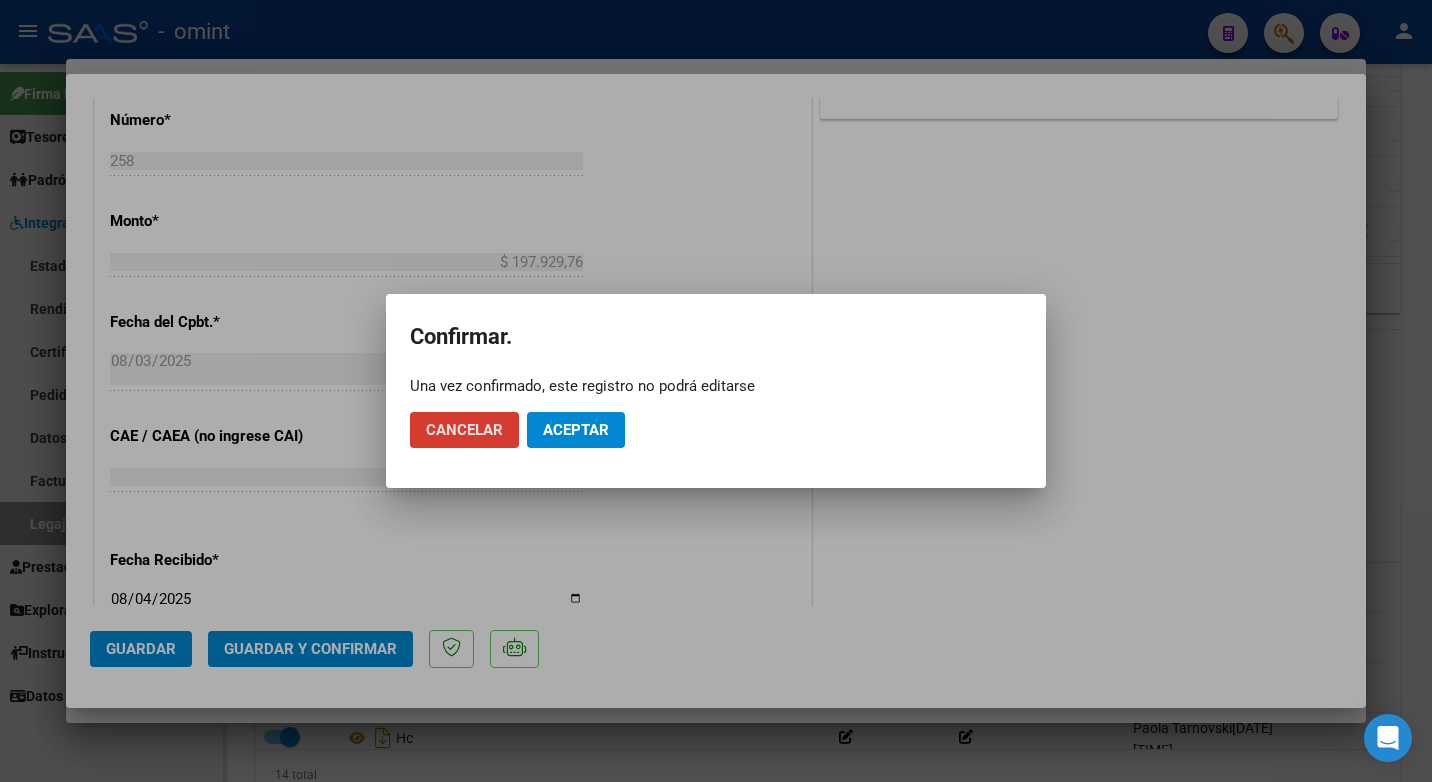 click on "Aceptar" 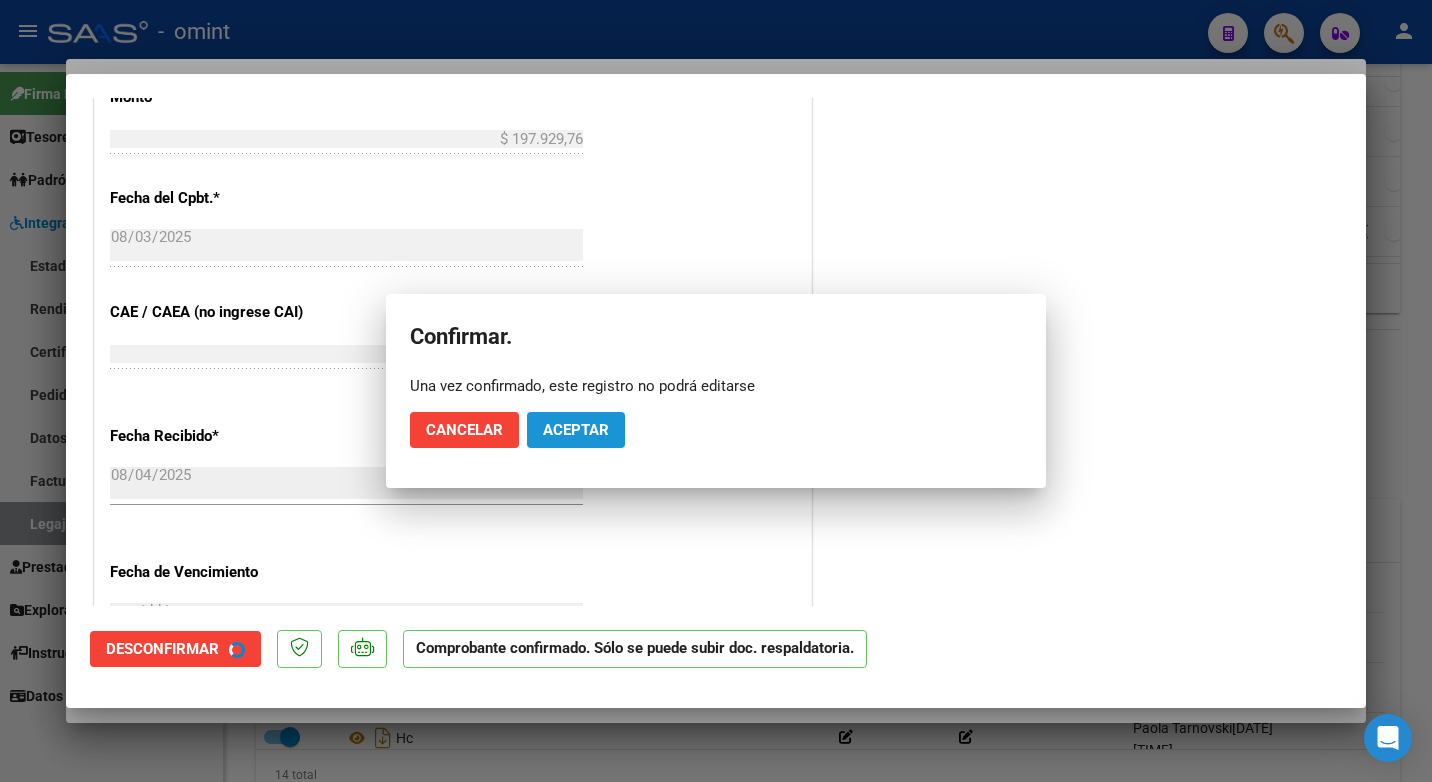 scroll, scrollTop: 899, scrollLeft: 0, axis: vertical 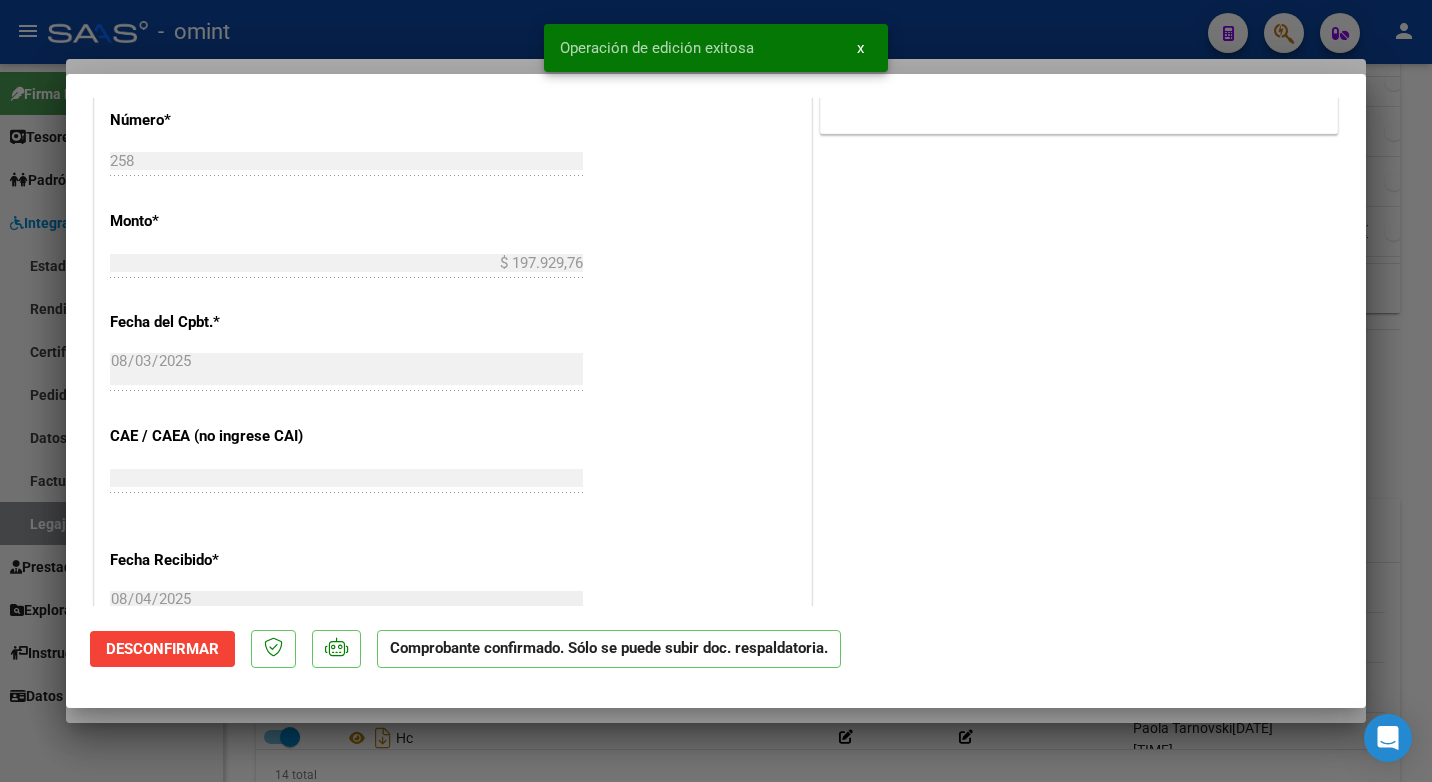 click at bounding box center (716, 391) 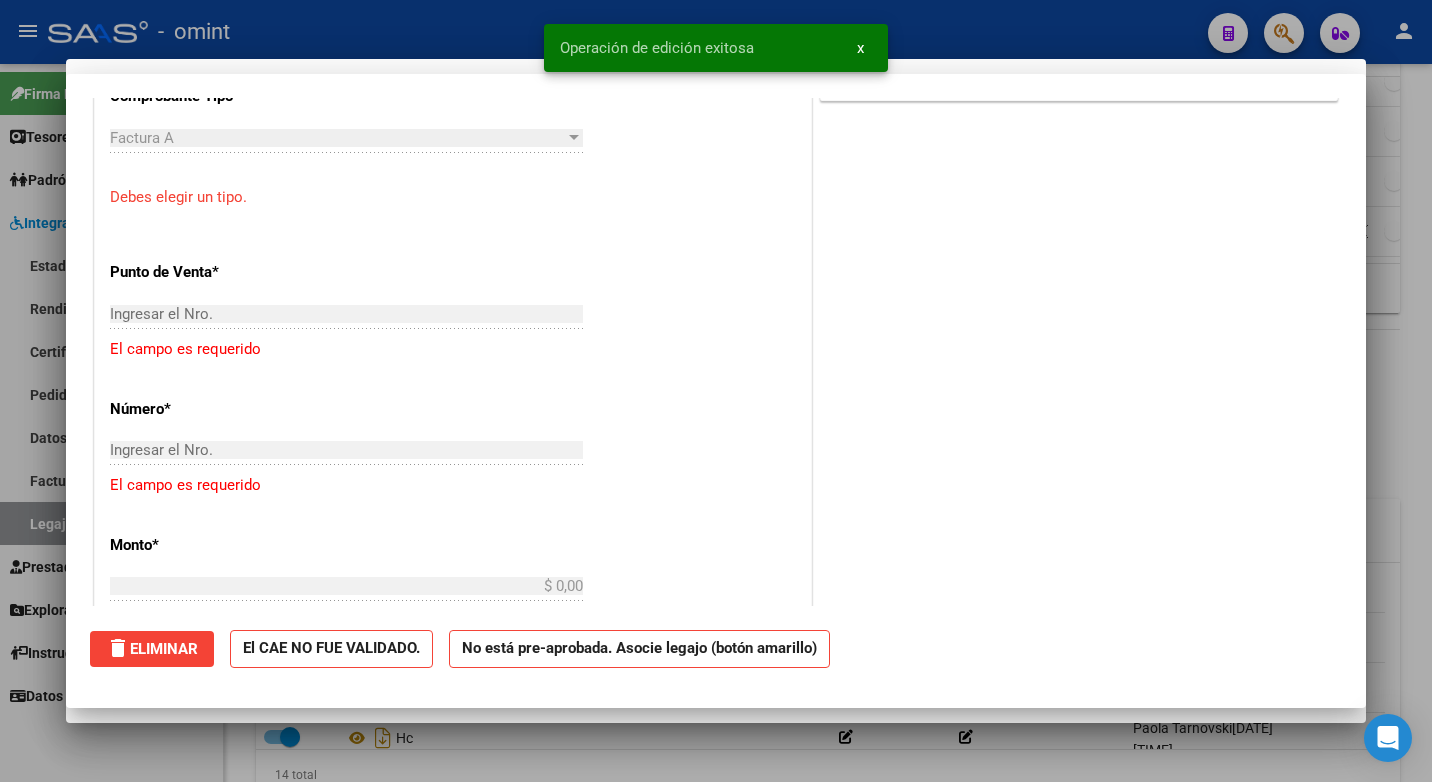 scroll, scrollTop: 0, scrollLeft: 0, axis: both 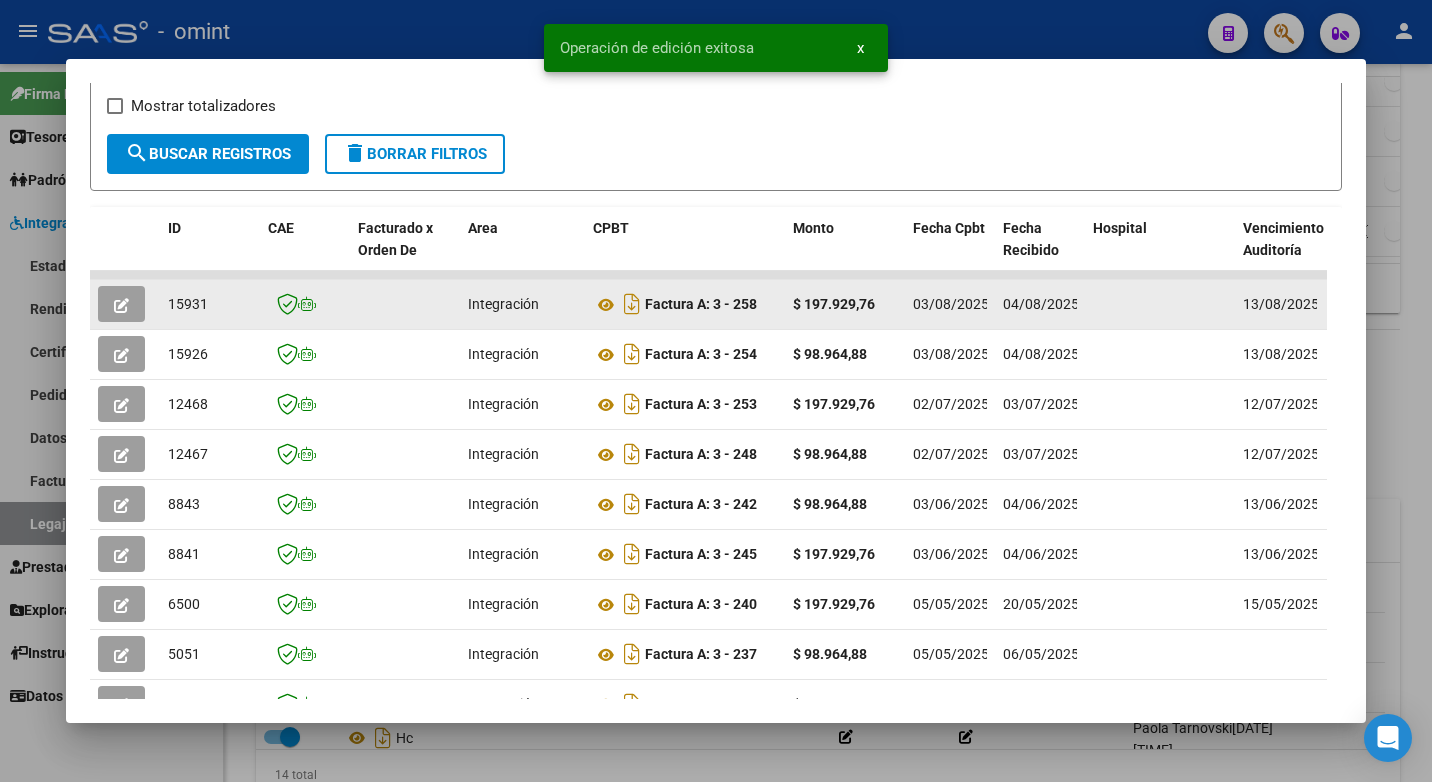 click on "15931" 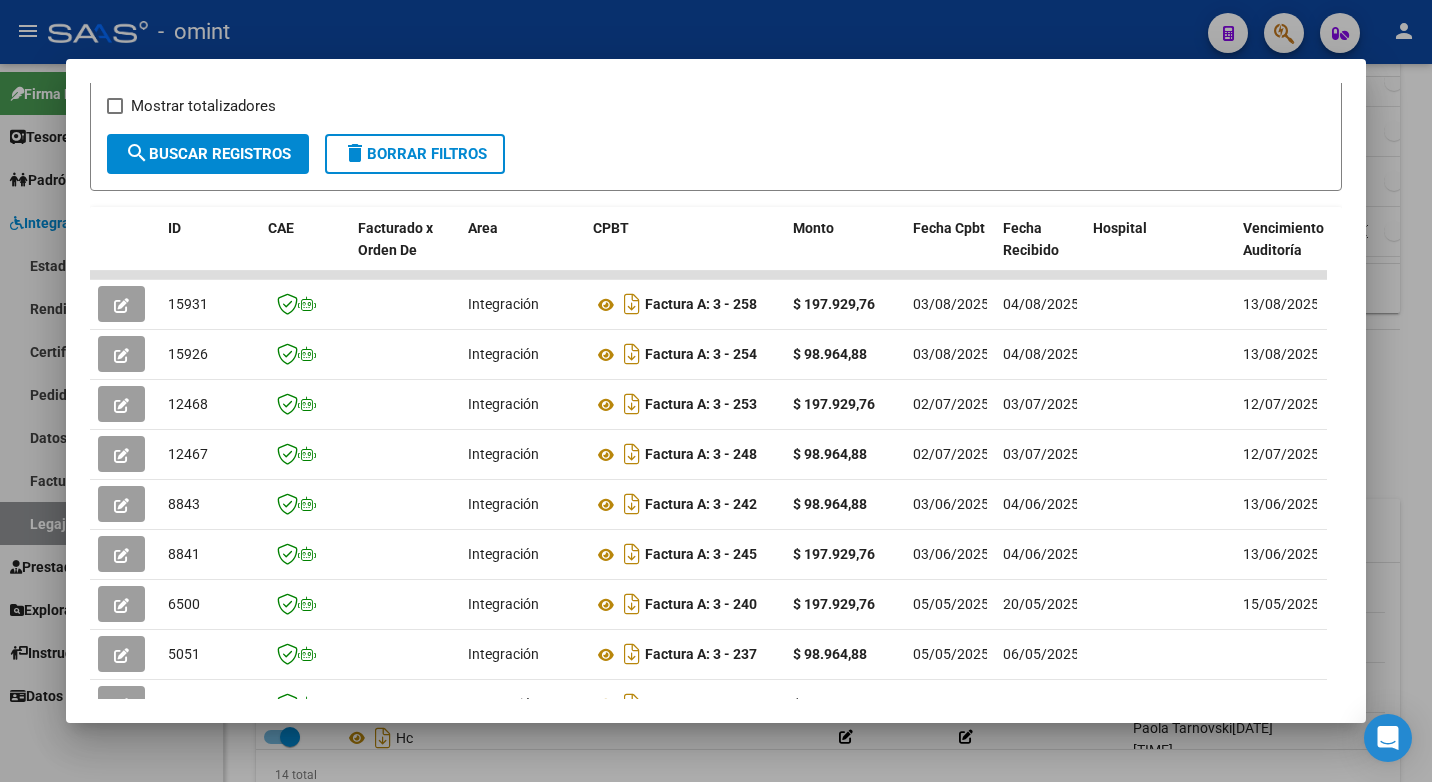 click at bounding box center [716, 391] 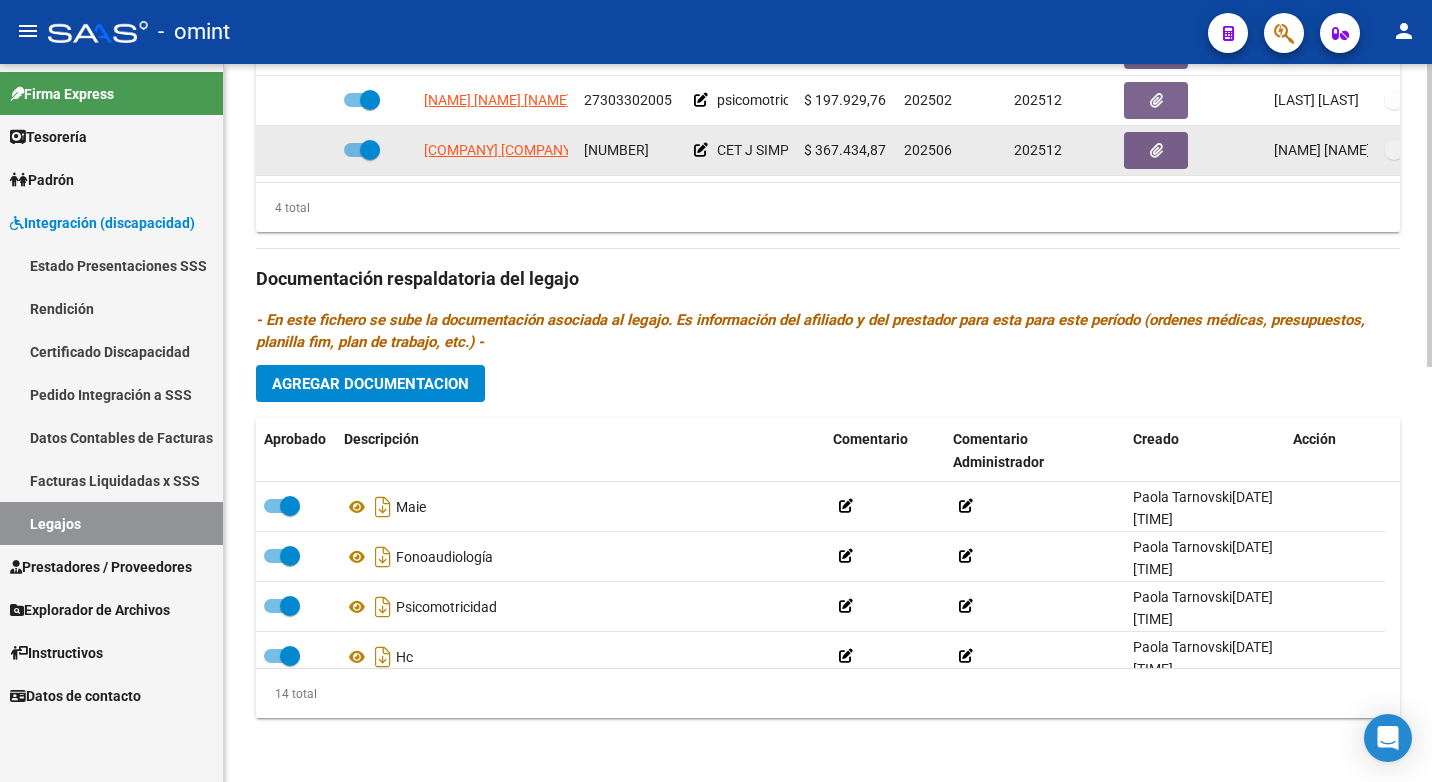 scroll, scrollTop: 581, scrollLeft: 0, axis: vertical 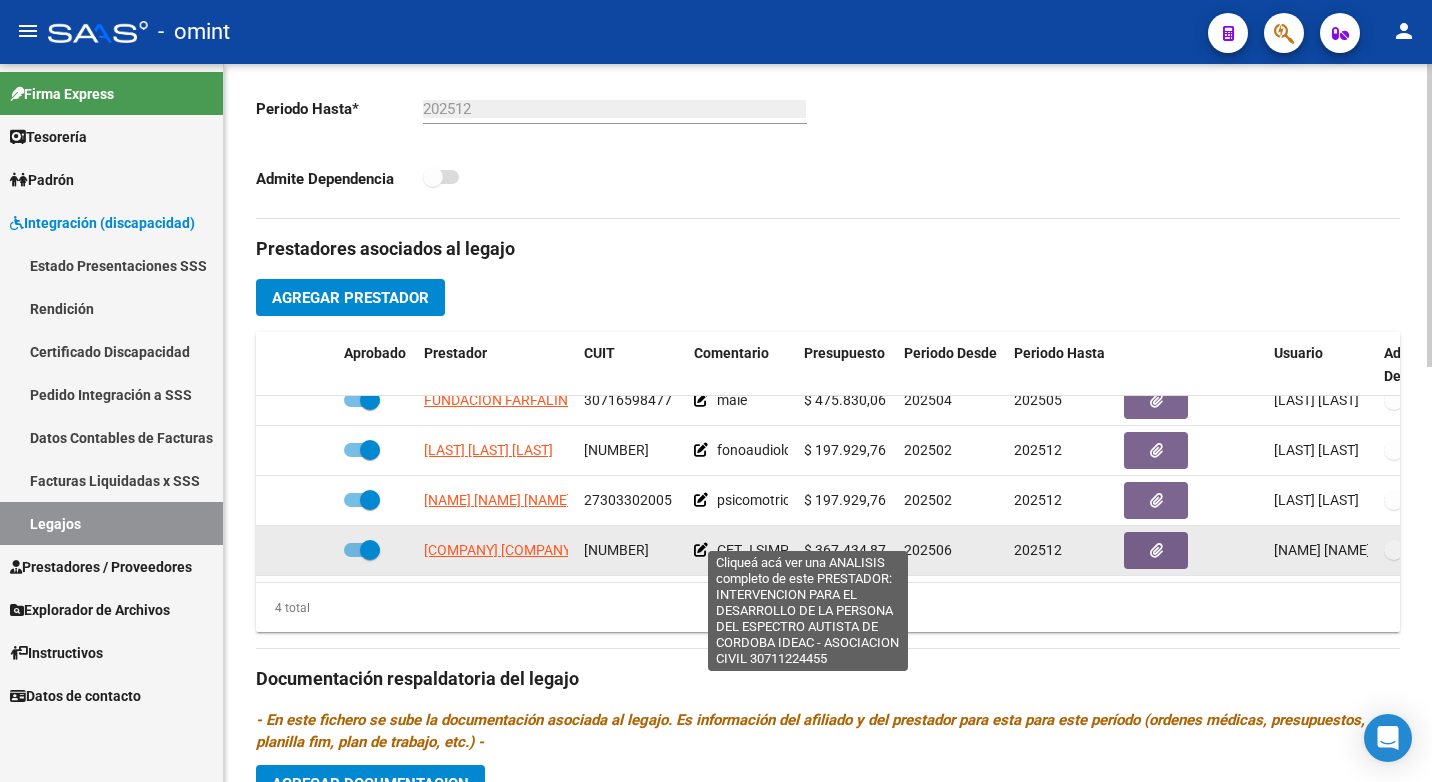 click on "INTERVENCION PARA EL DESARROLLO DE LA PERSONA DEL ESPECTRO AUTISTA DE CORDOBA IDEAC - ASOCIACION CIVIL" 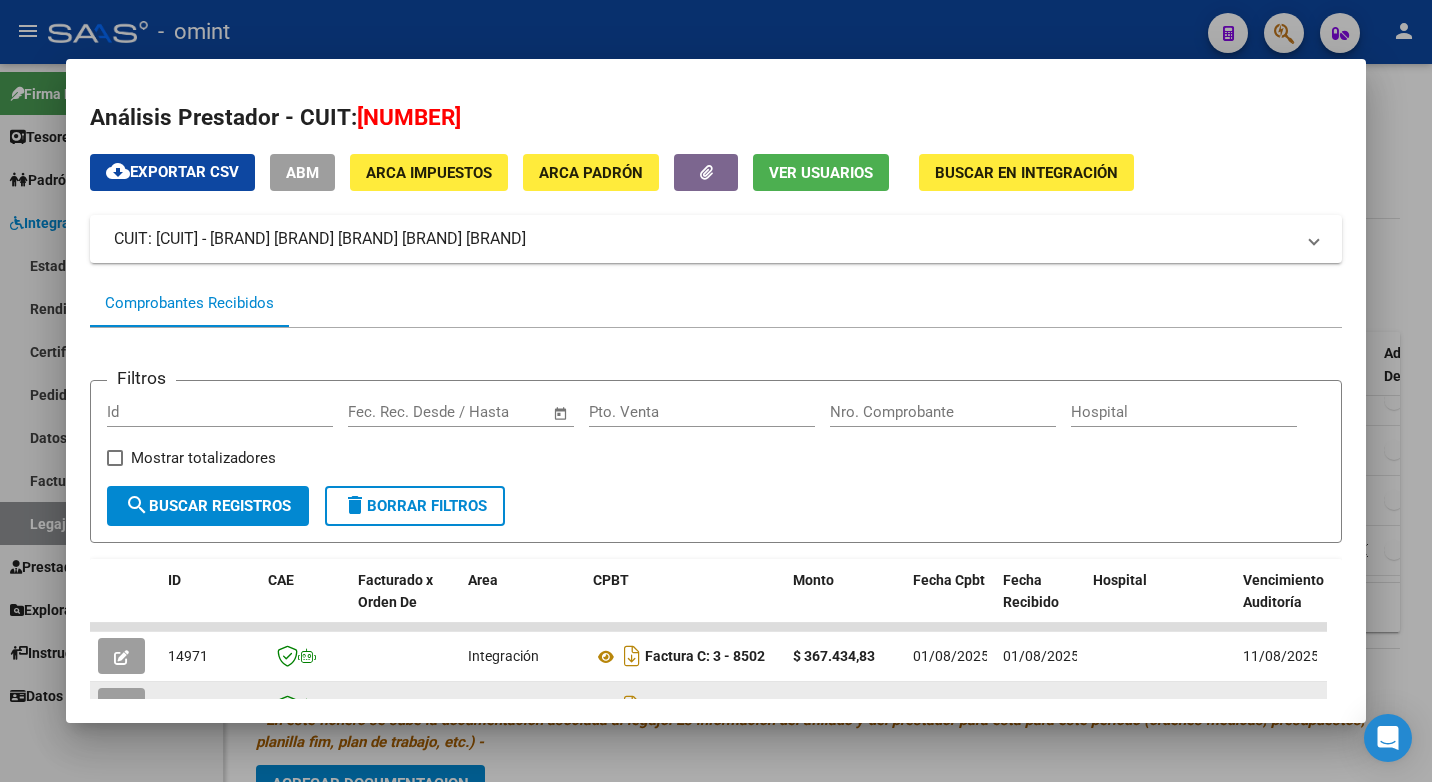scroll, scrollTop: 152, scrollLeft: 0, axis: vertical 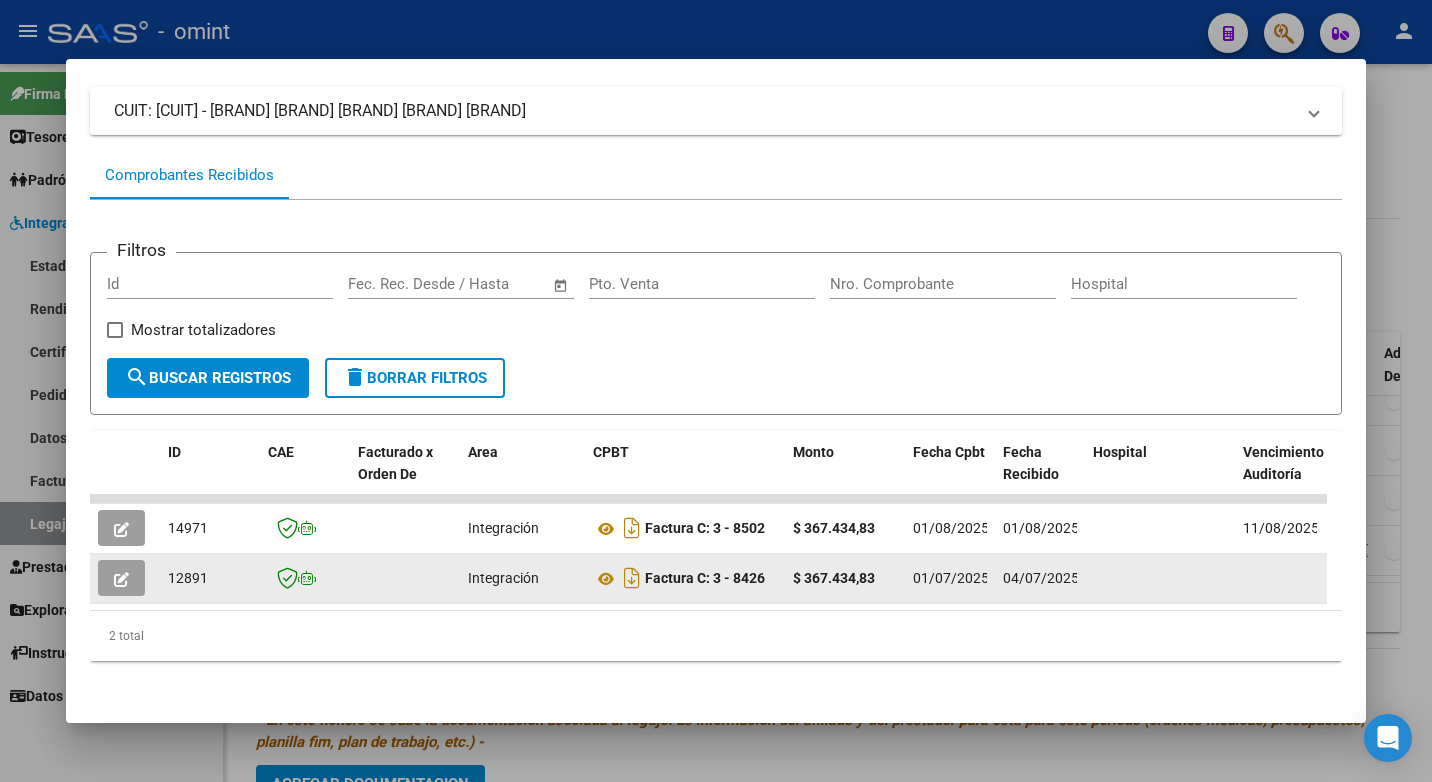click 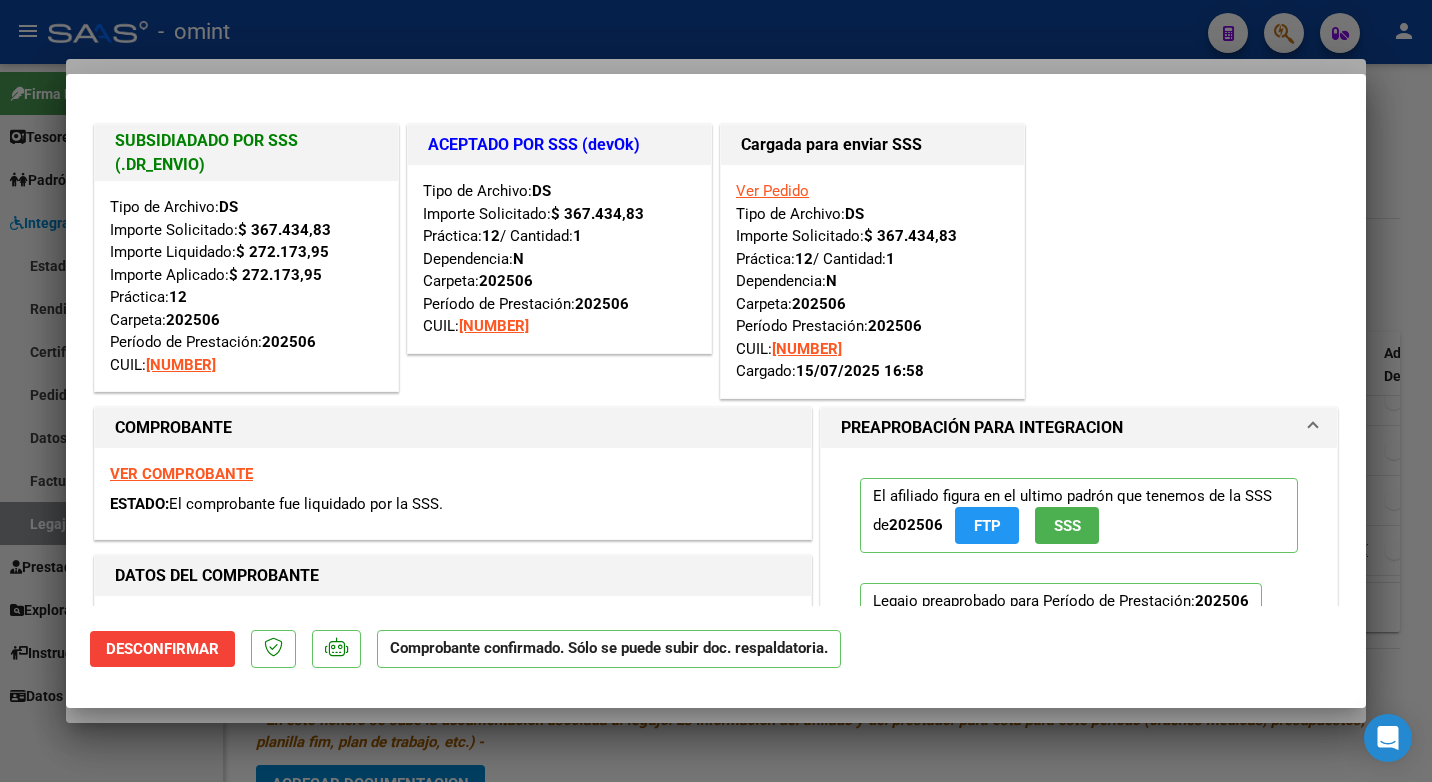 click at bounding box center [716, 391] 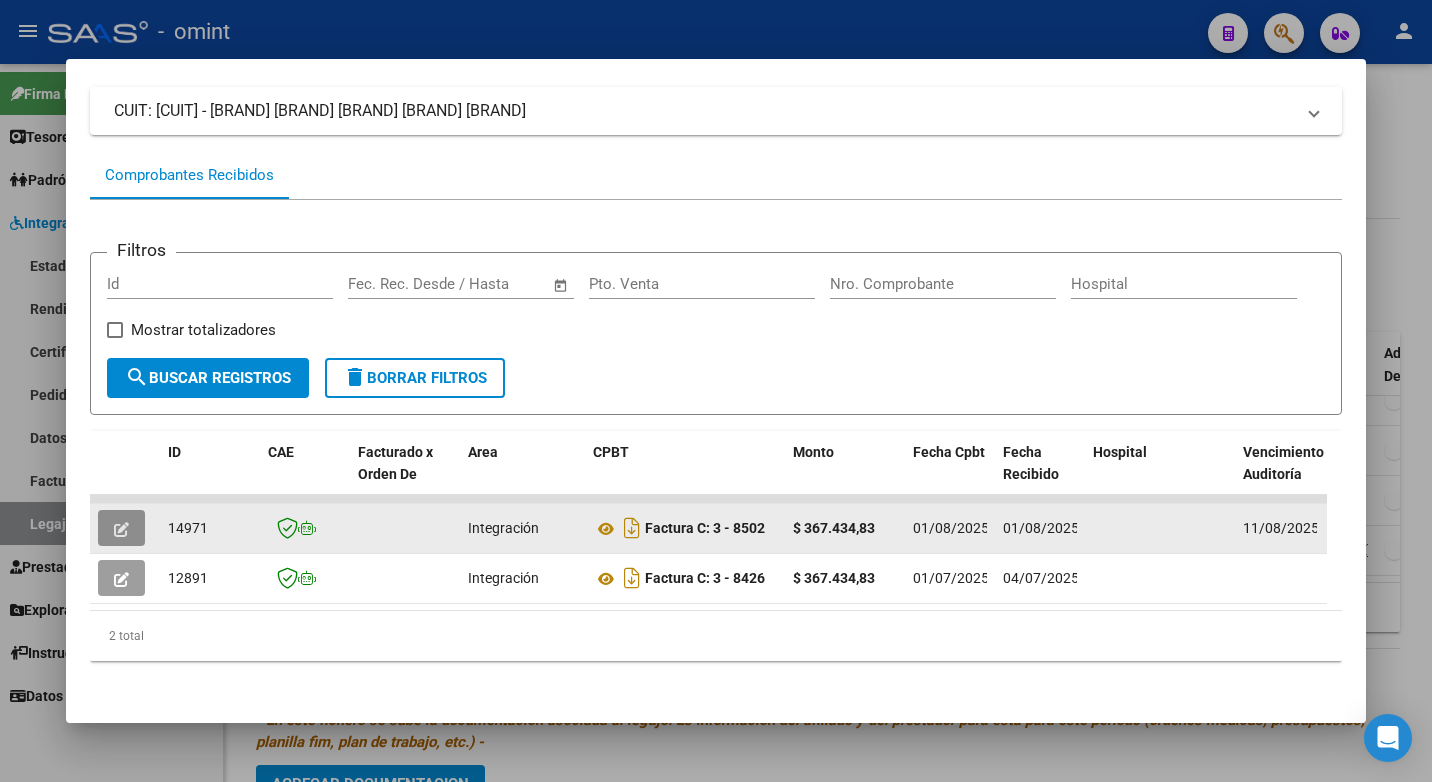 click 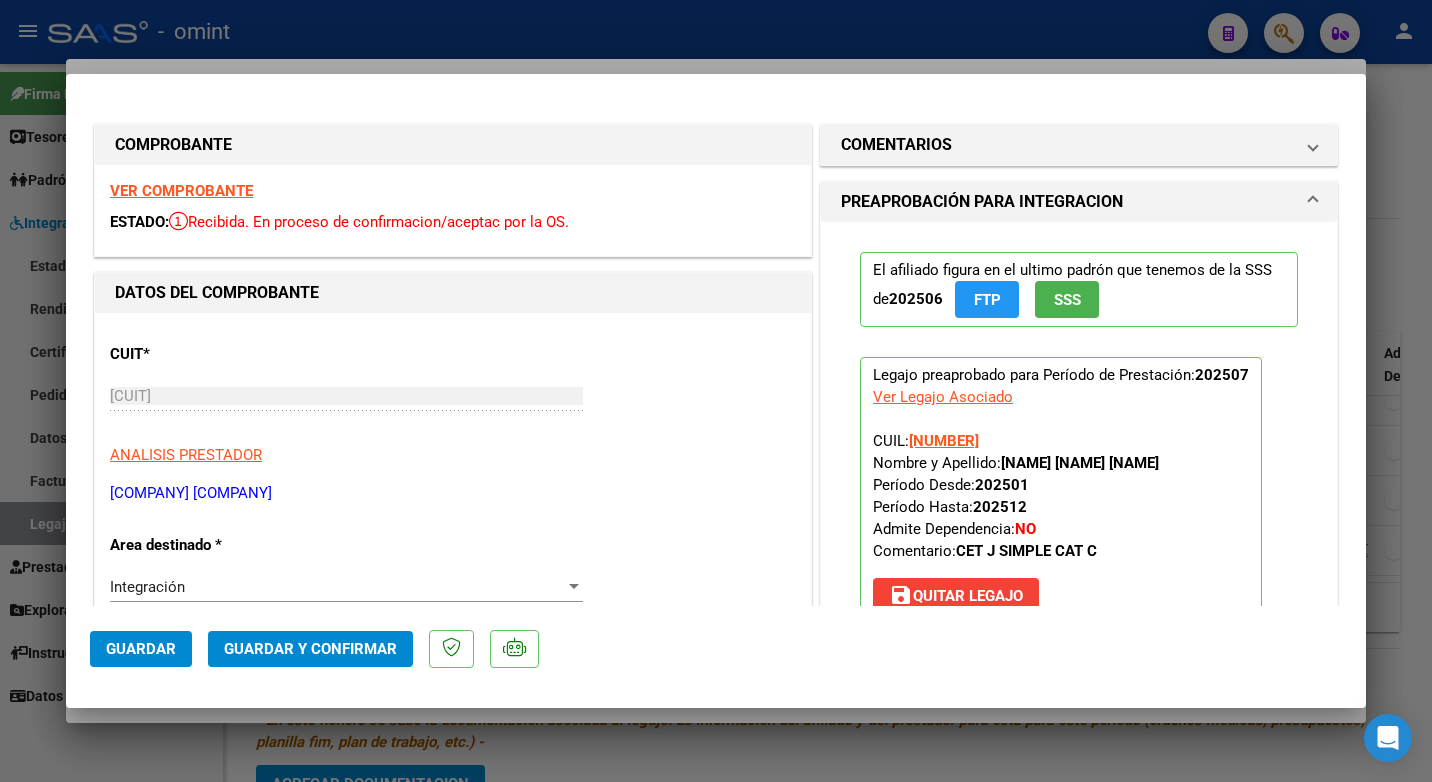 click on "VER COMPROBANTE" at bounding box center (181, 191) 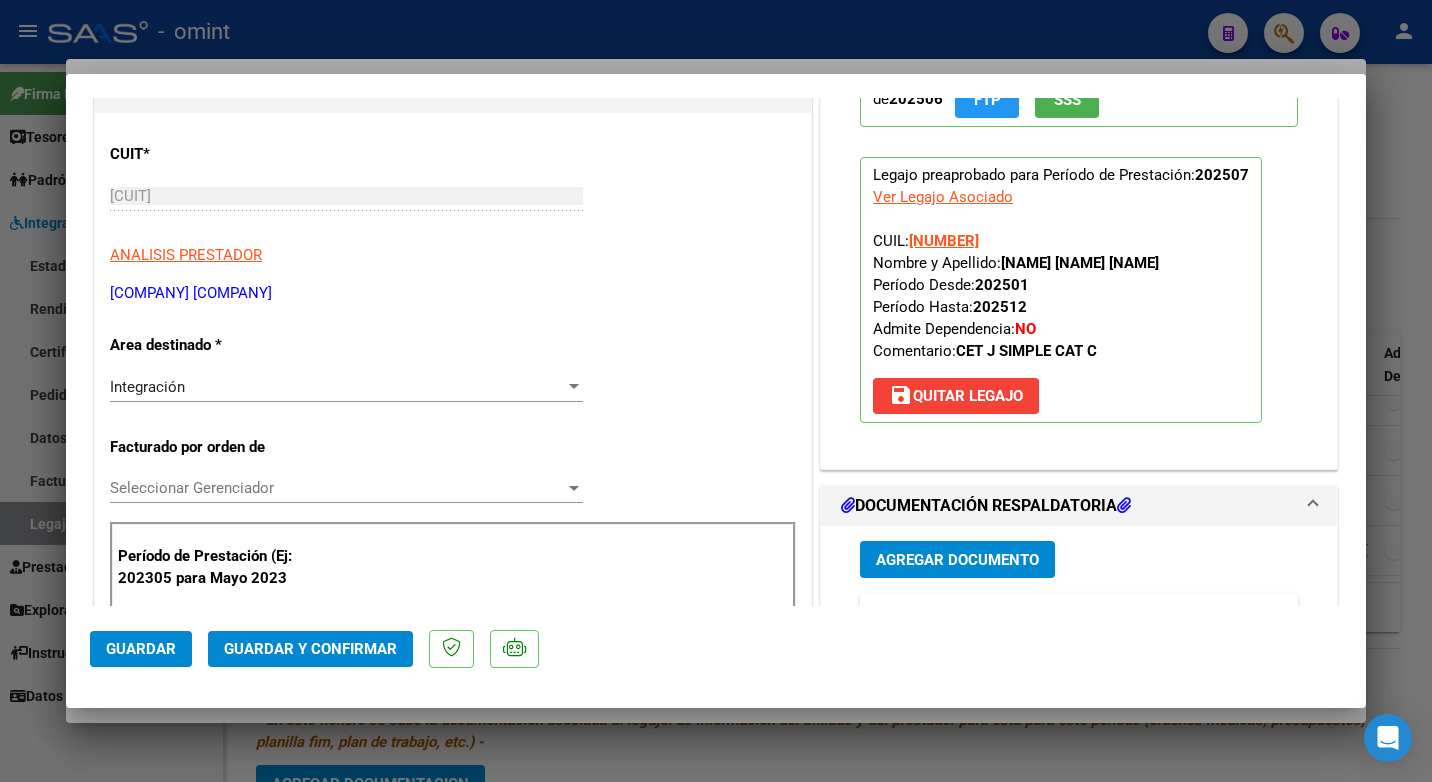 scroll, scrollTop: 400, scrollLeft: 0, axis: vertical 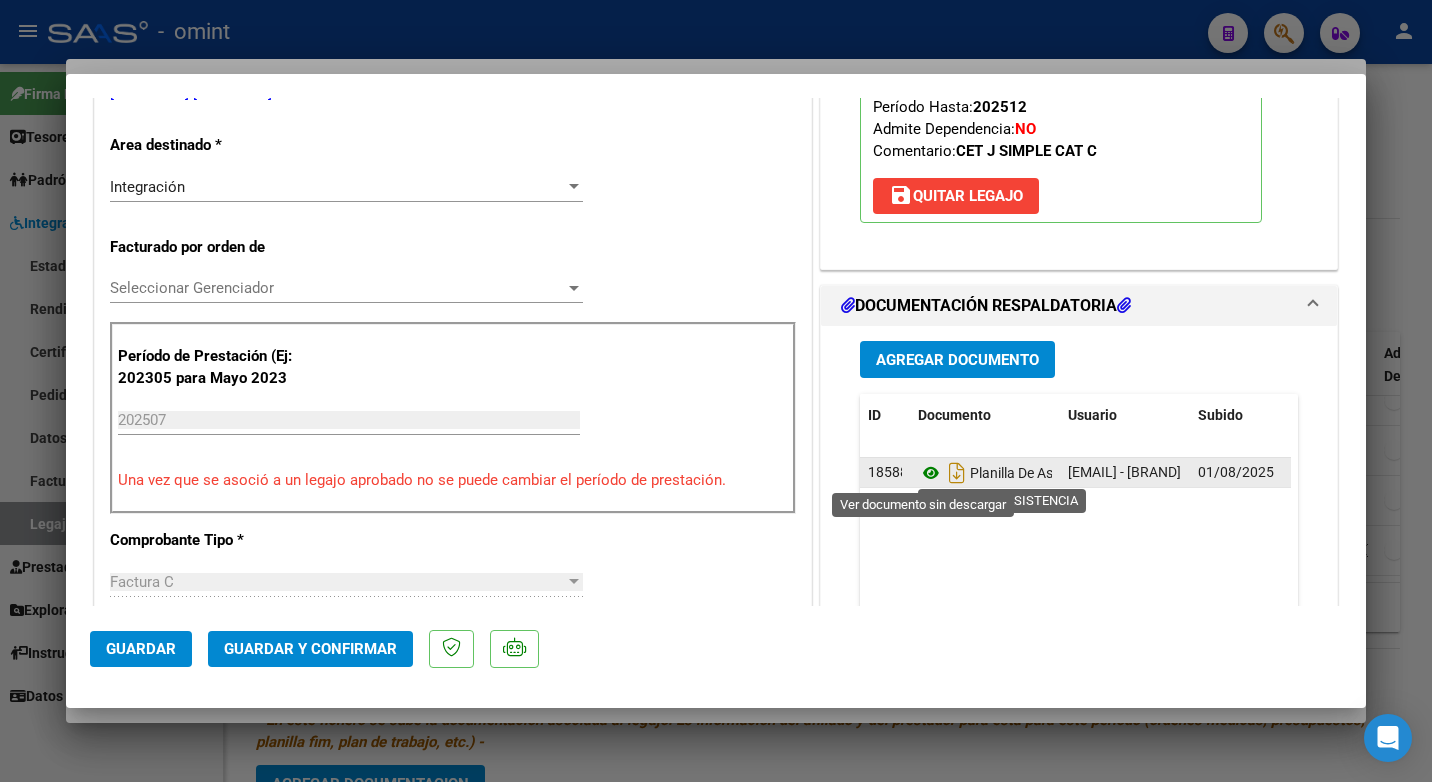 click 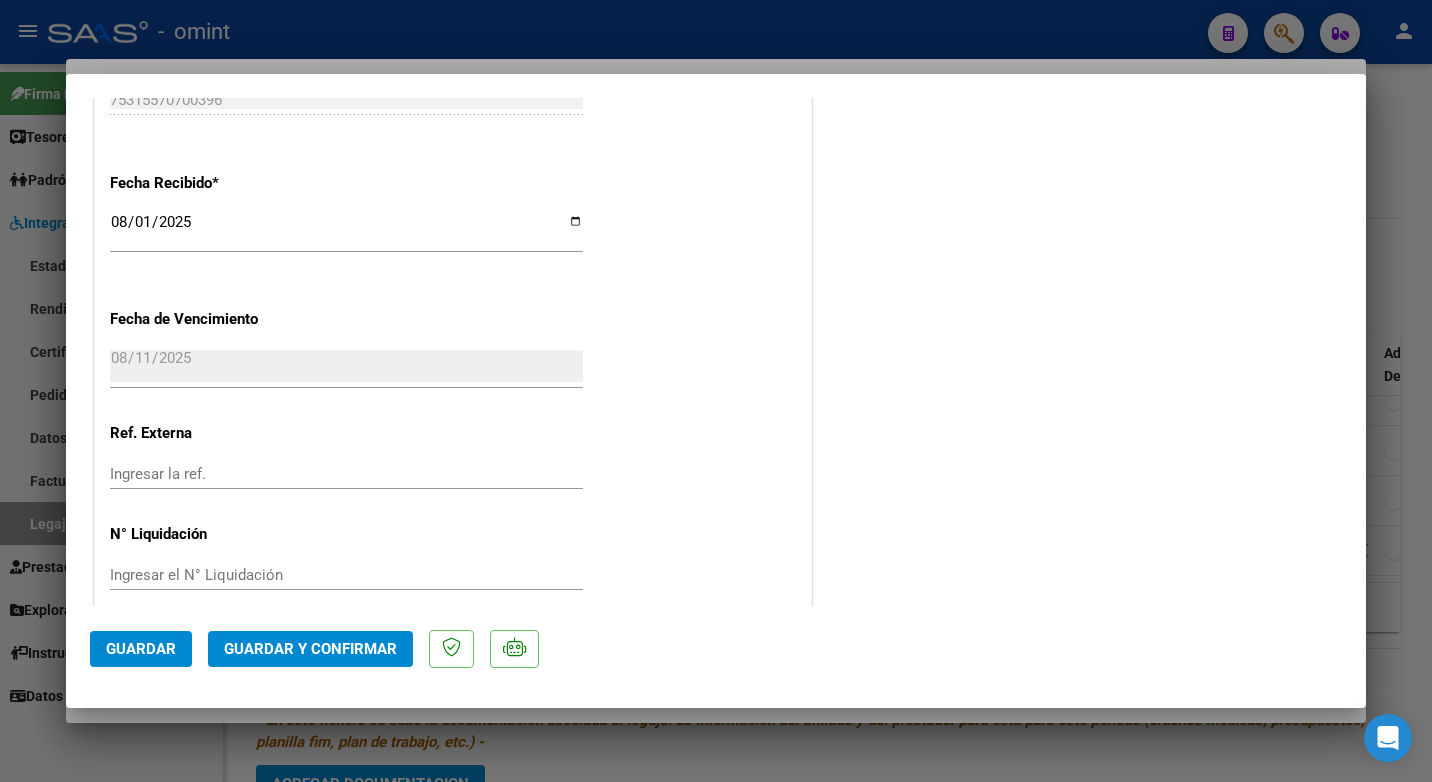 scroll, scrollTop: 1446, scrollLeft: 0, axis: vertical 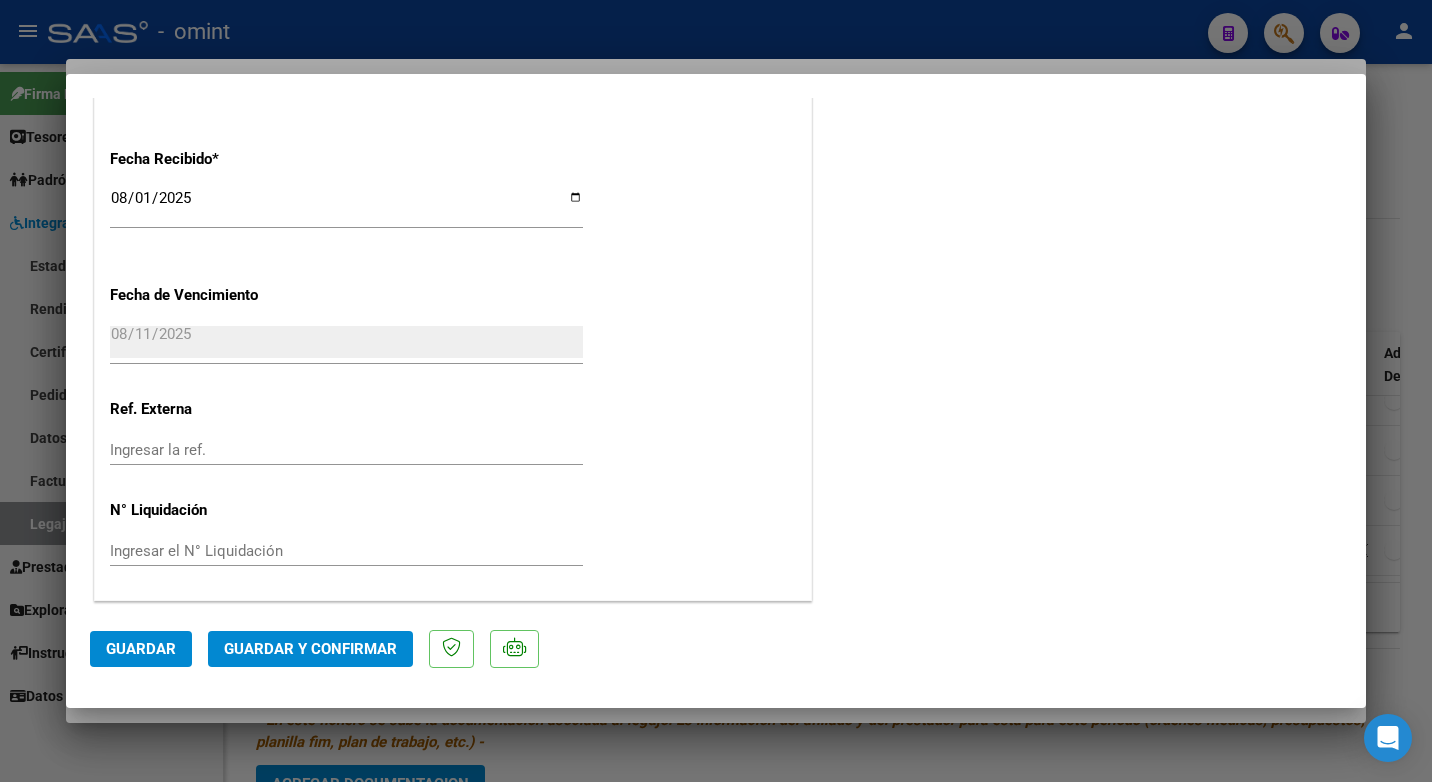 click on "Guardar y Confirmar" 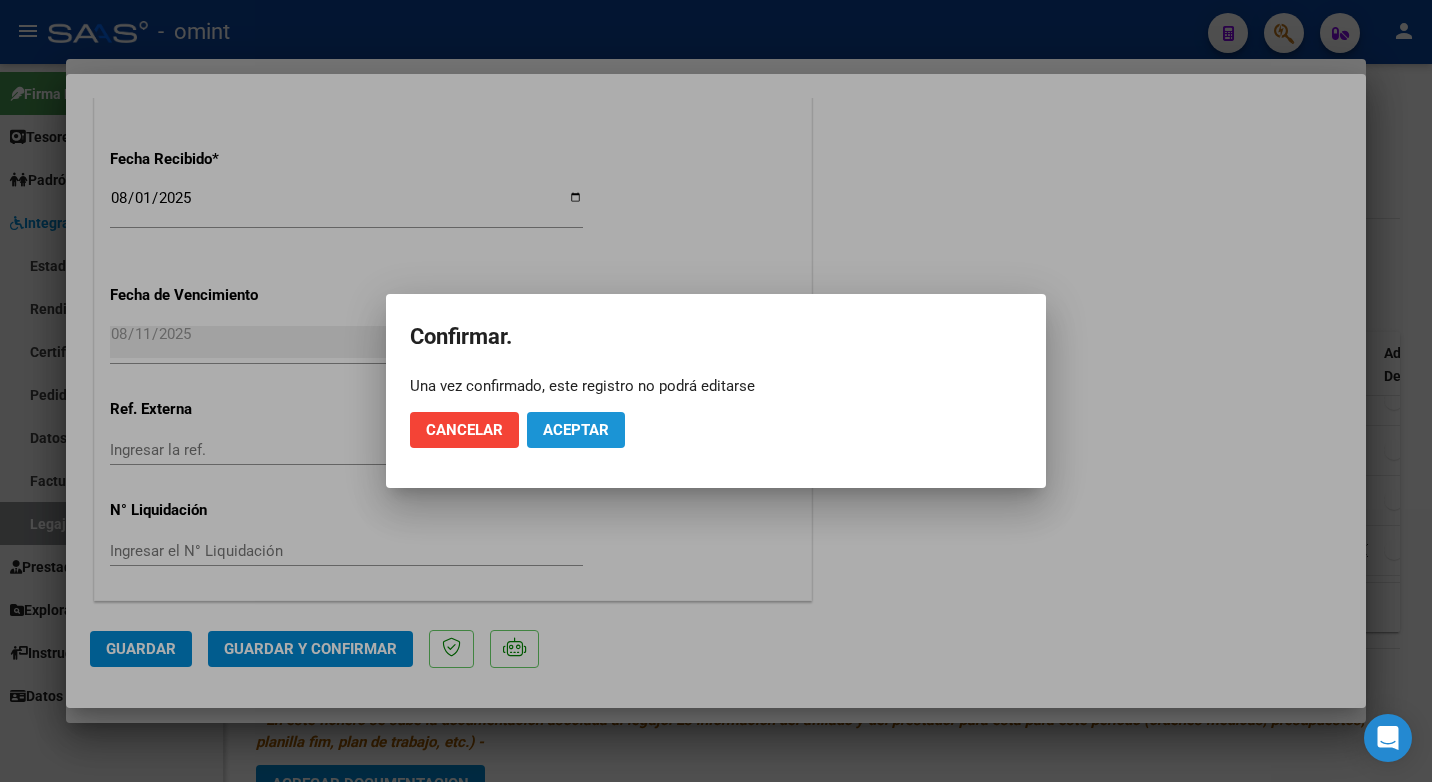 click on "Aceptar" 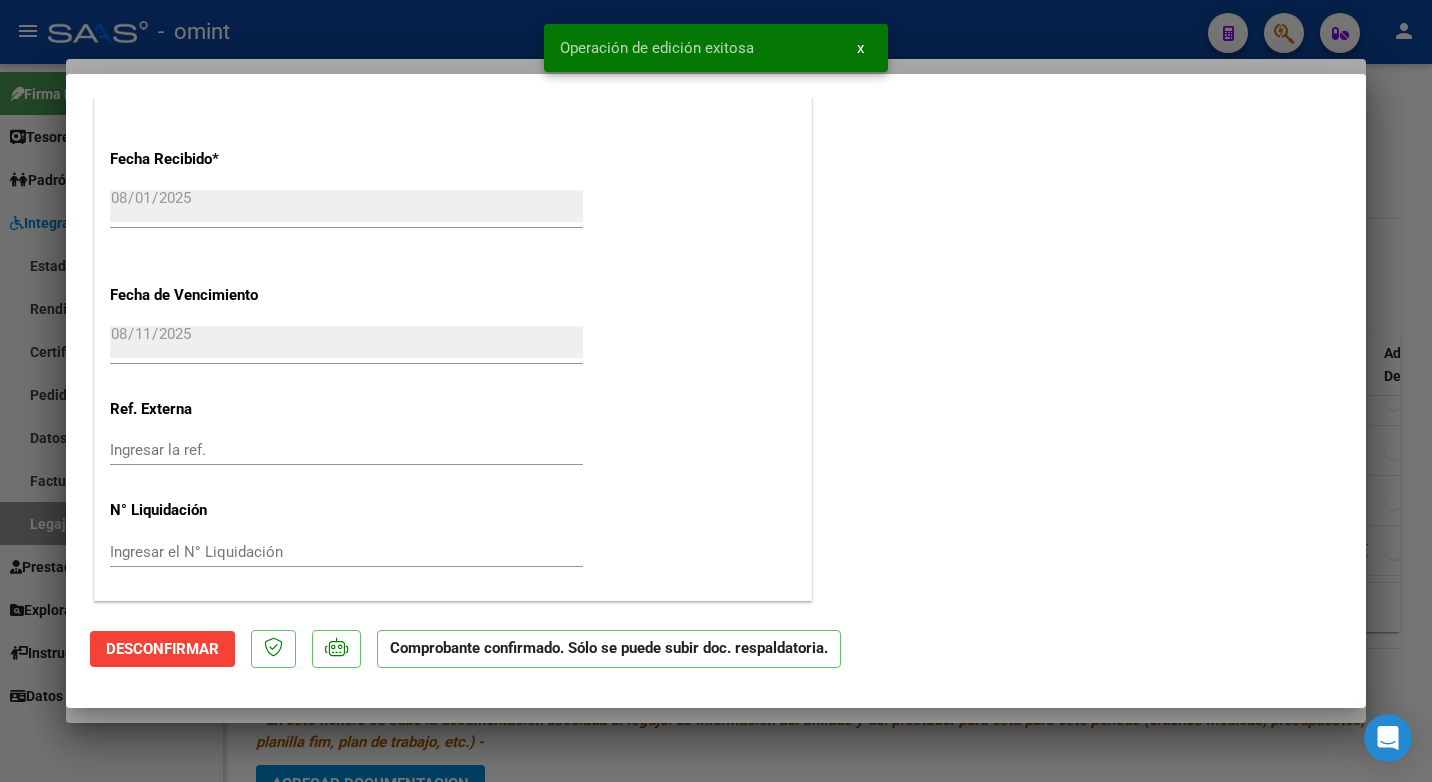 click at bounding box center (716, 391) 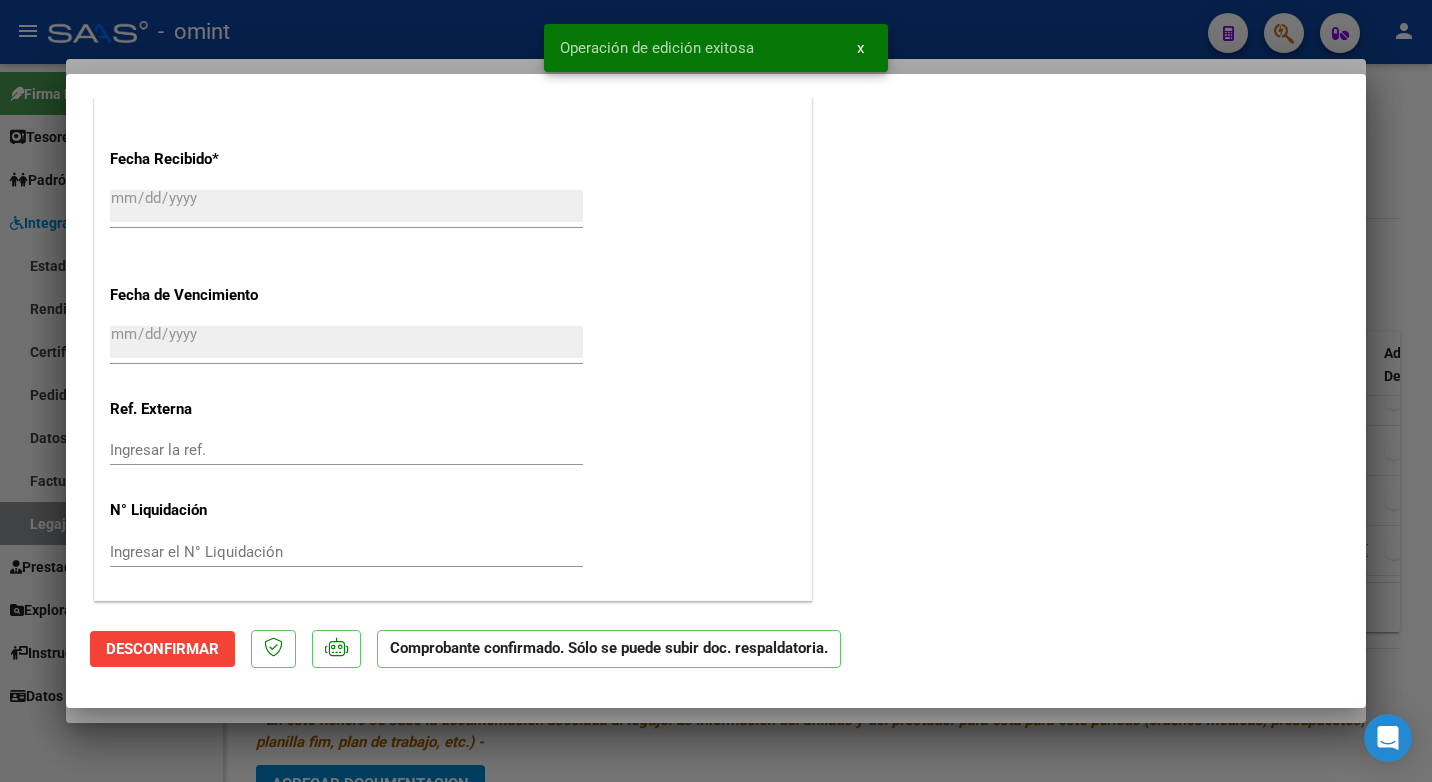 scroll, scrollTop: 0, scrollLeft: 0, axis: both 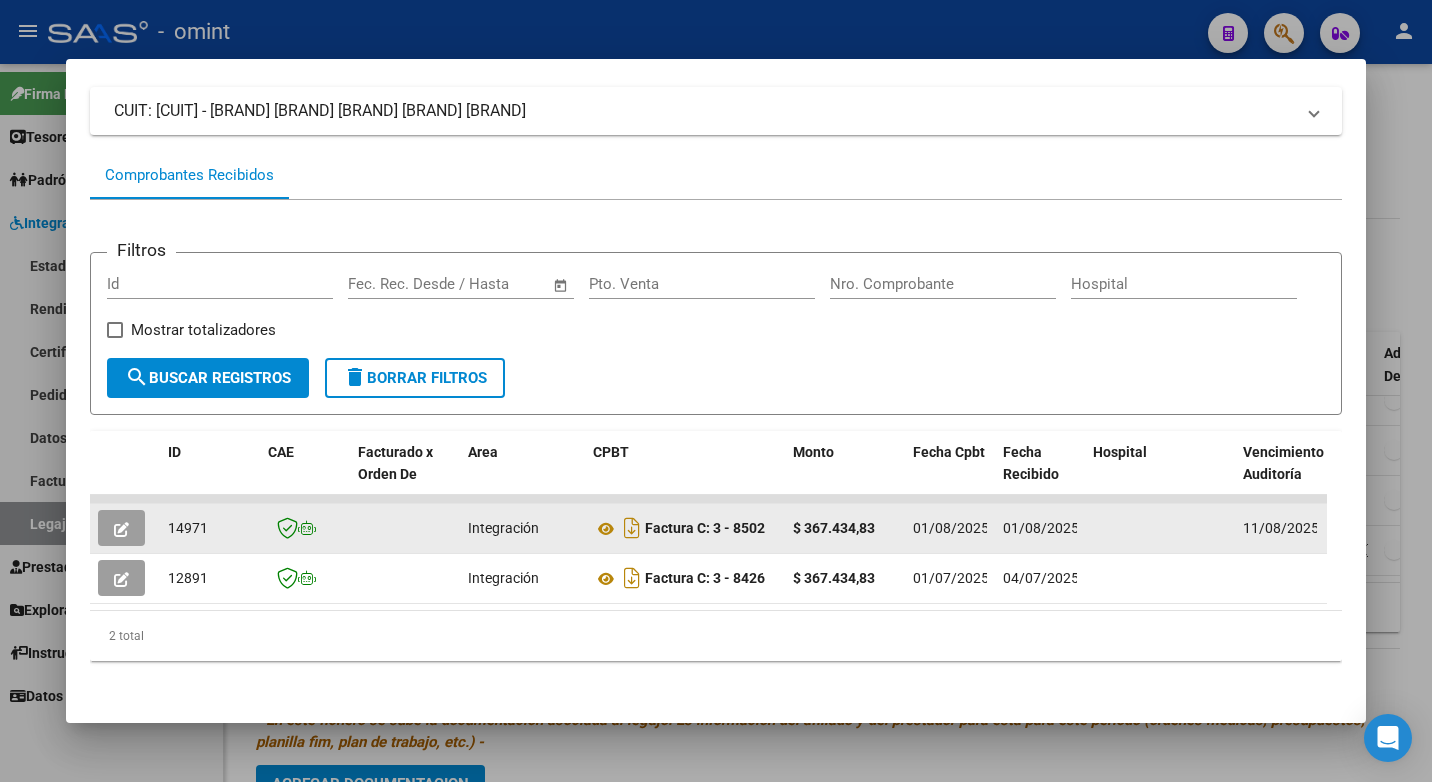 click on "14971" 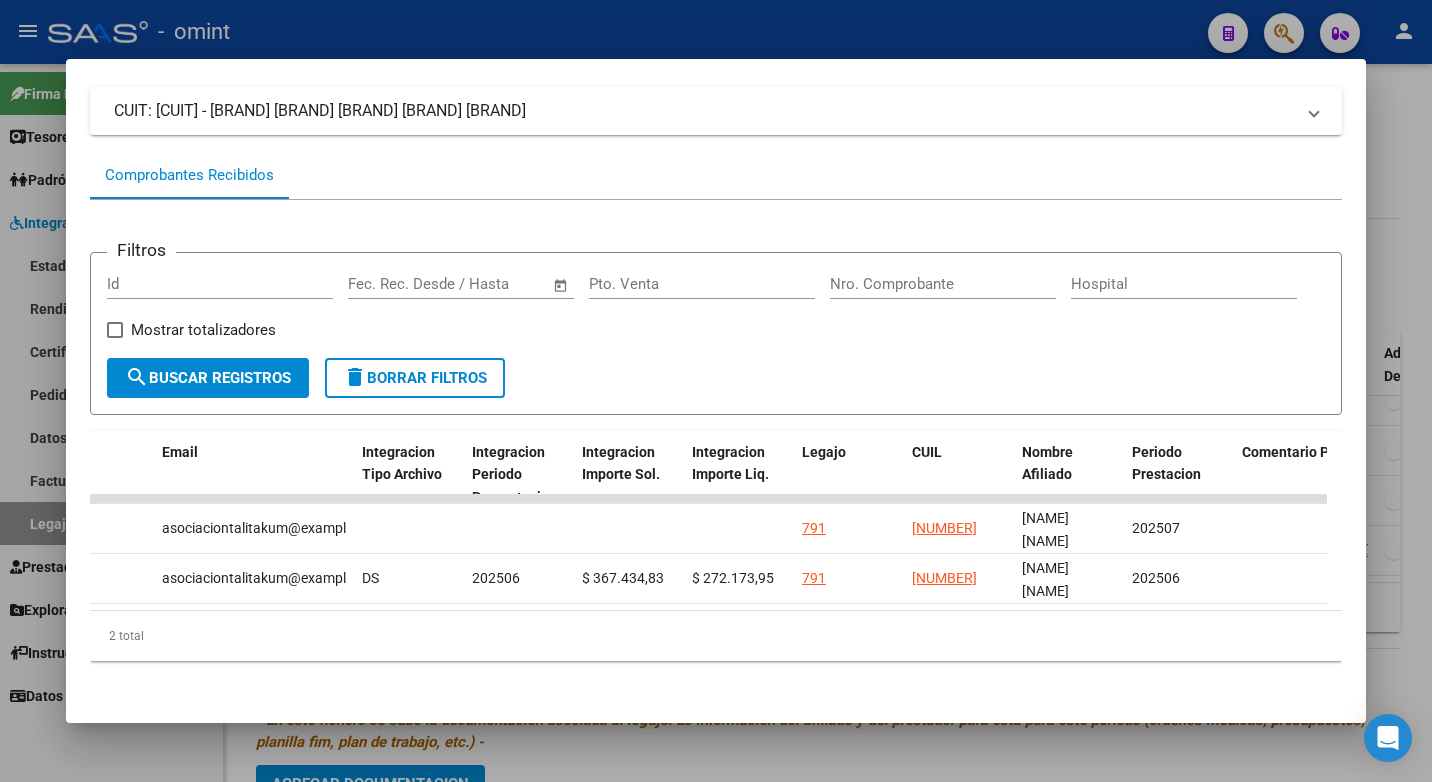 scroll, scrollTop: 0, scrollLeft: 2452, axis: horizontal 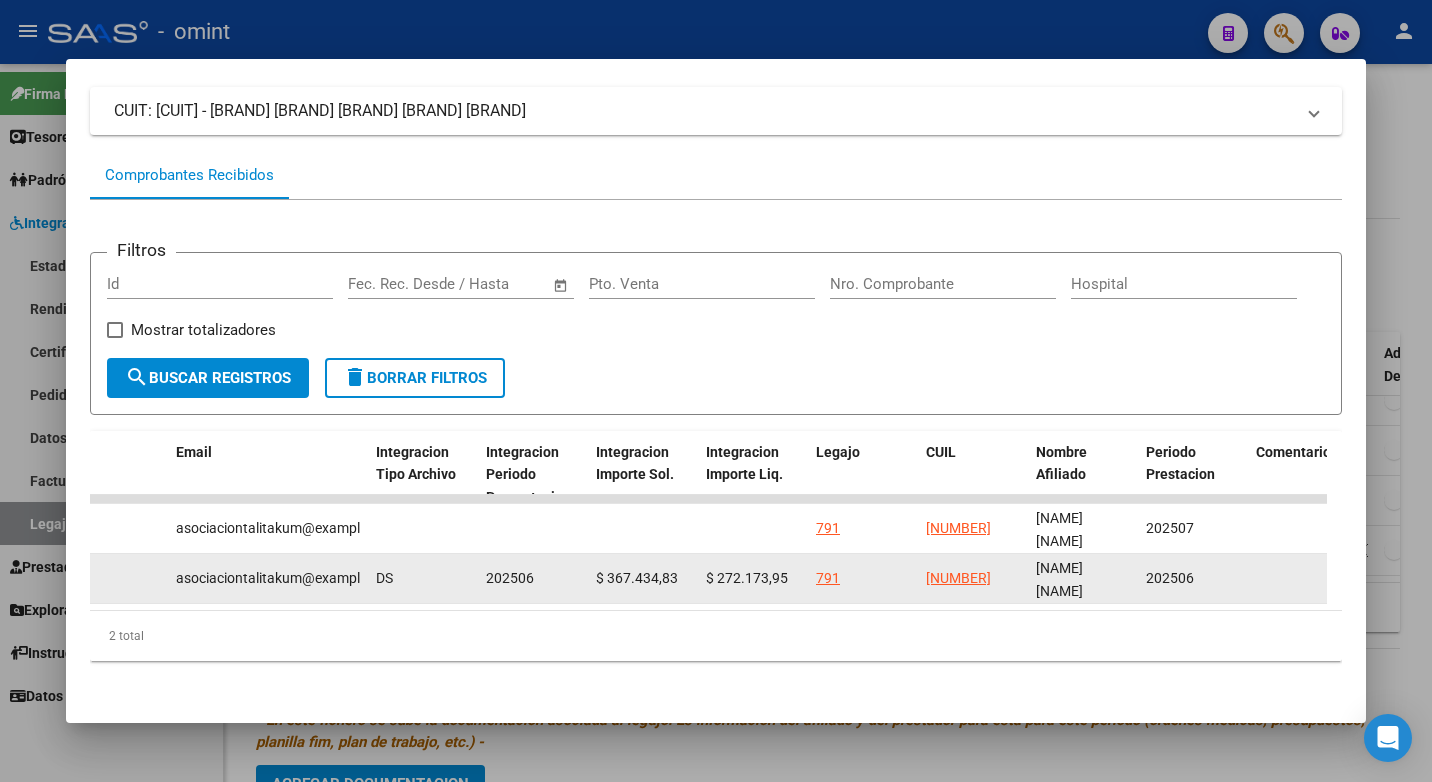 drag, startPoint x: 599, startPoint y: 566, endPoint x: 683, endPoint y: 564, distance: 84.0238 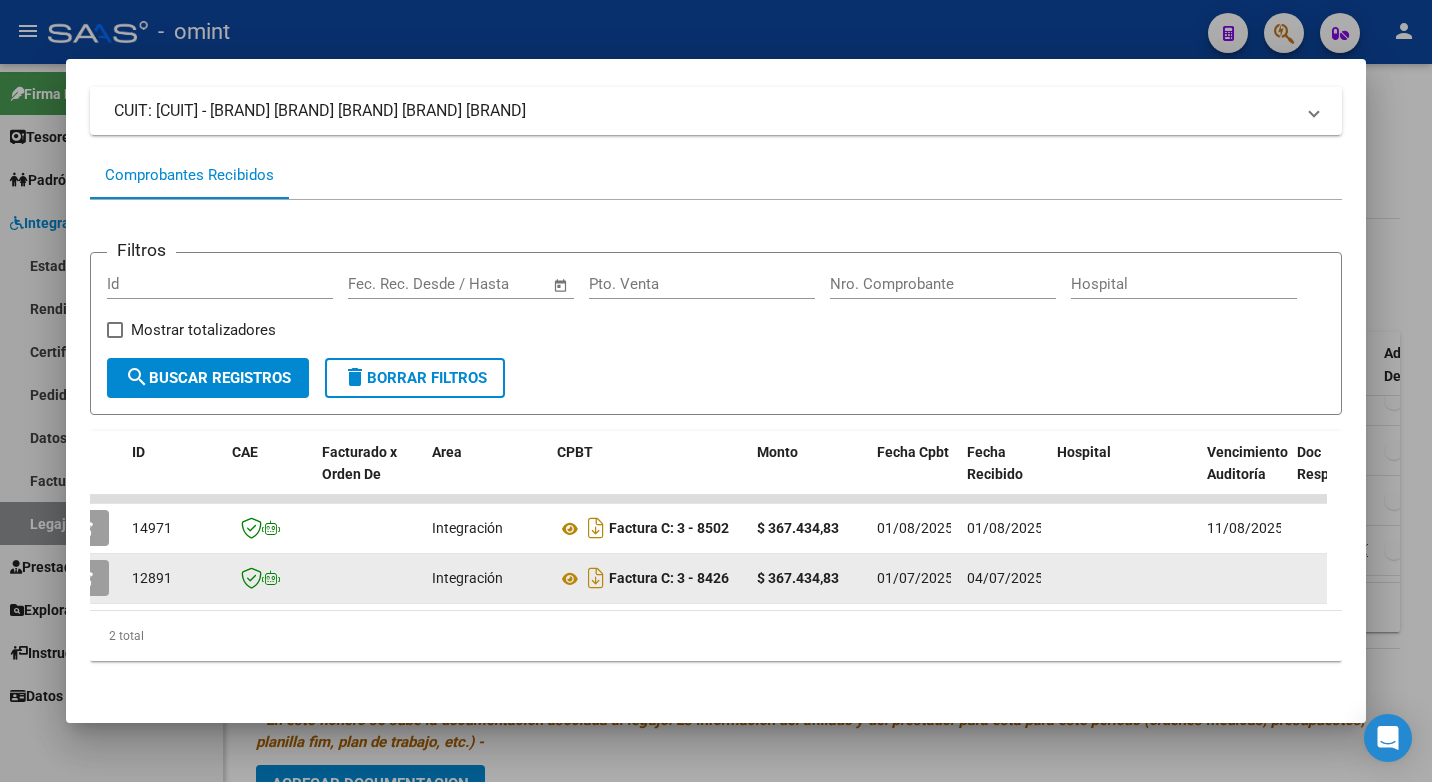 scroll, scrollTop: 0, scrollLeft: 0, axis: both 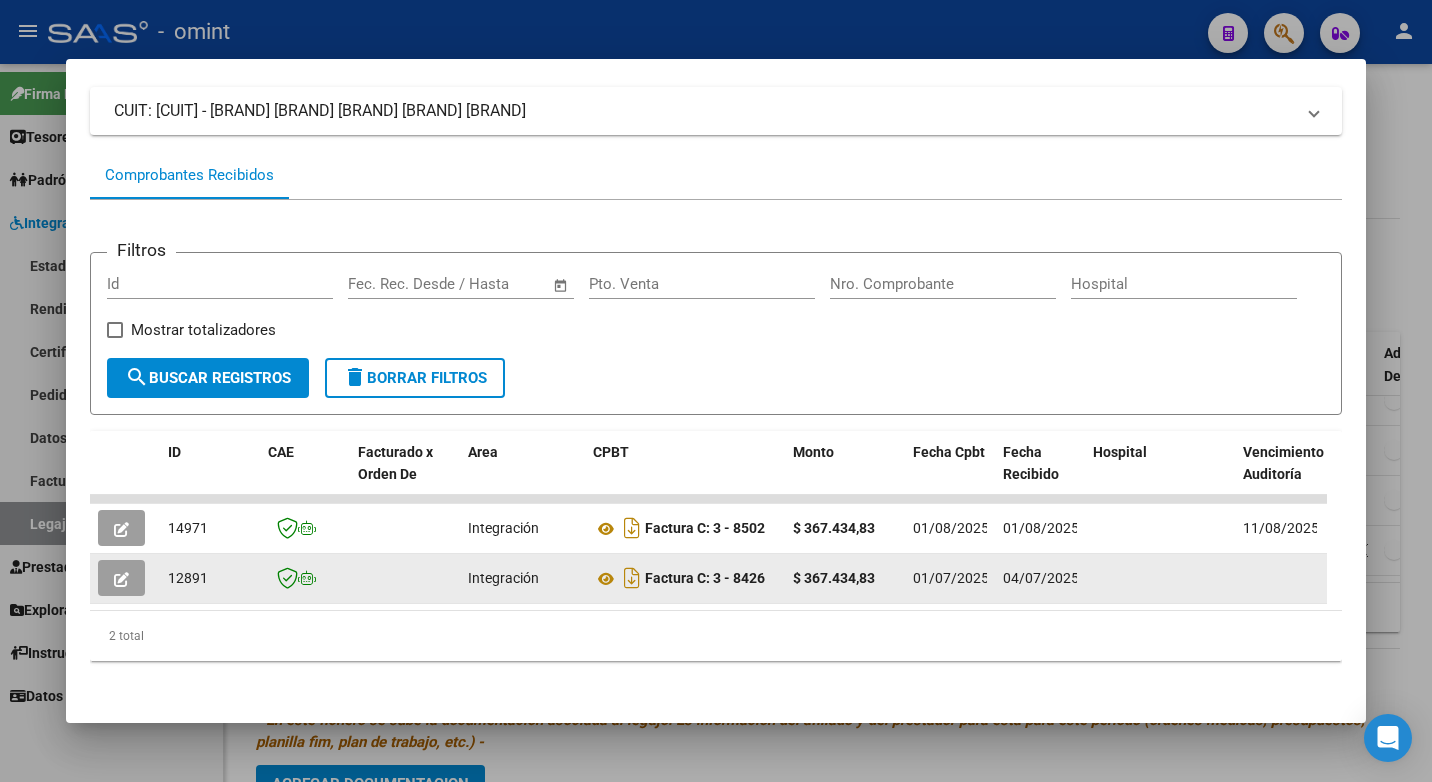 click 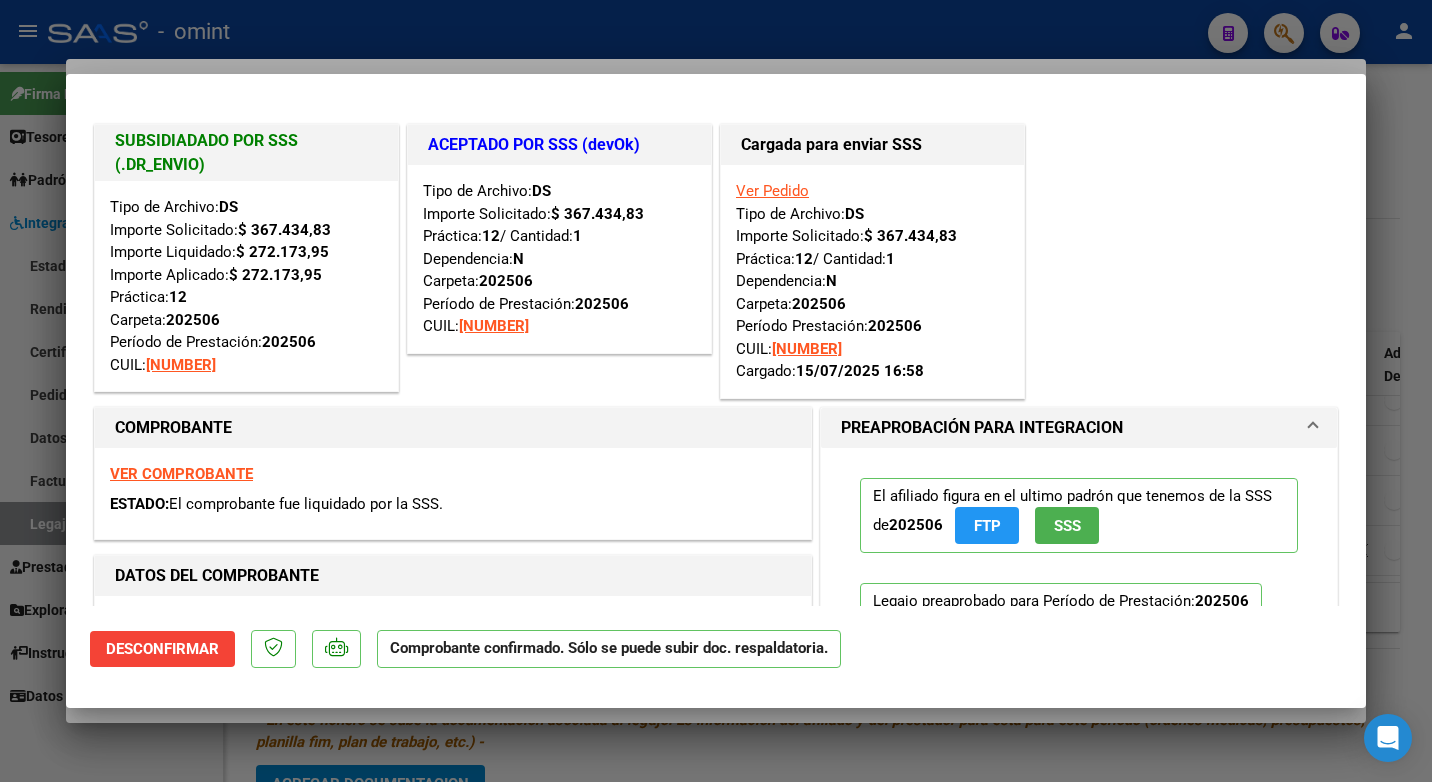 drag, startPoint x: 736, startPoint y: 233, endPoint x: 963, endPoint y: 237, distance: 227.03523 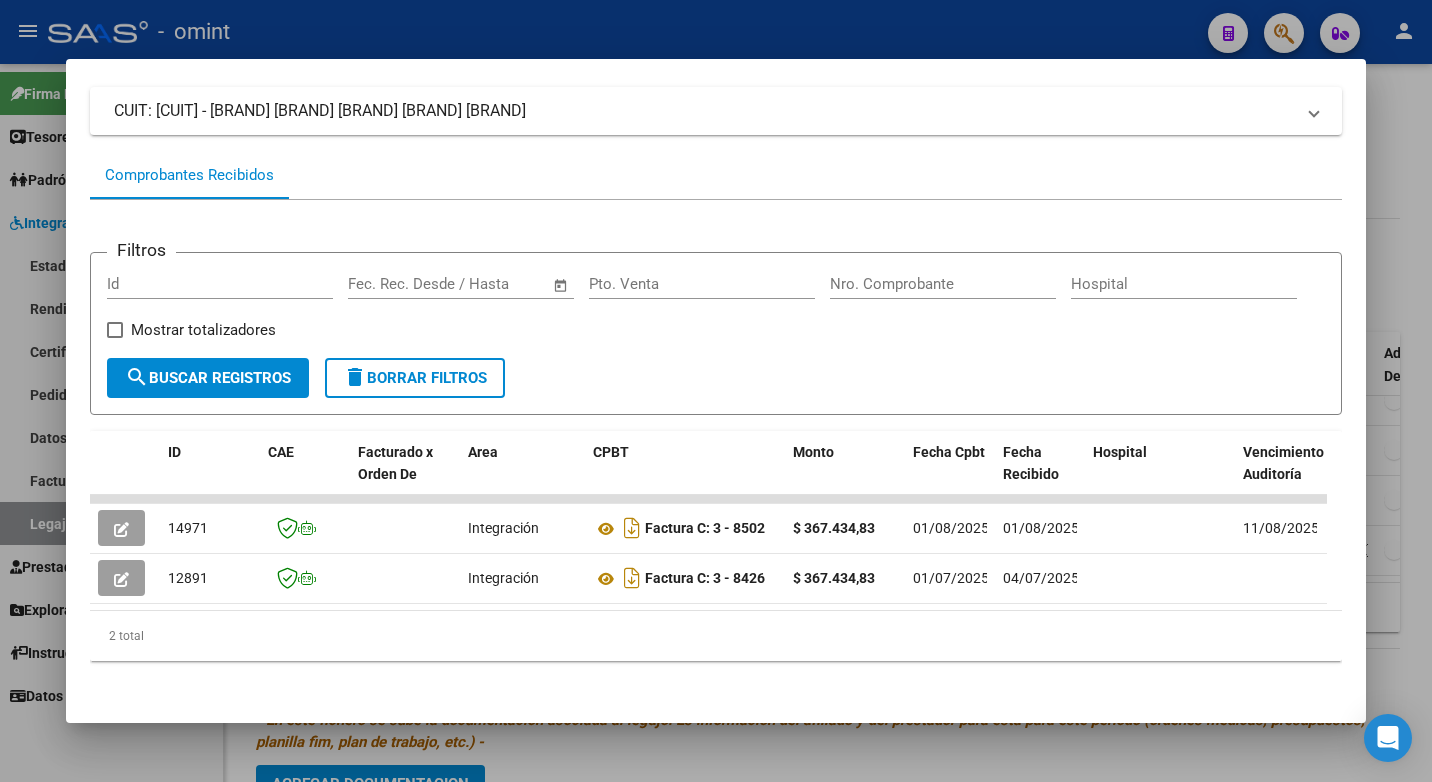 click at bounding box center [716, 391] 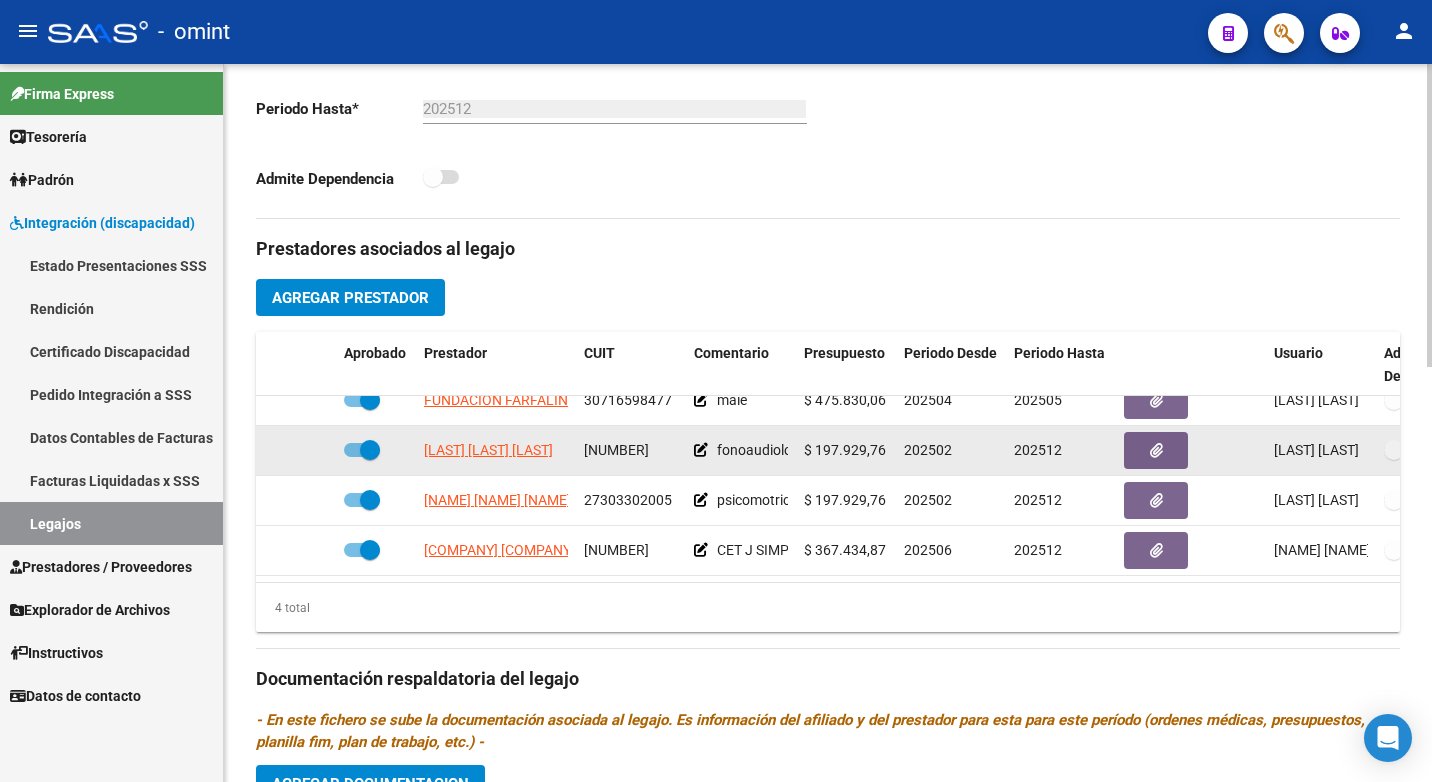 scroll, scrollTop: 0, scrollLeft: 0, axis: both 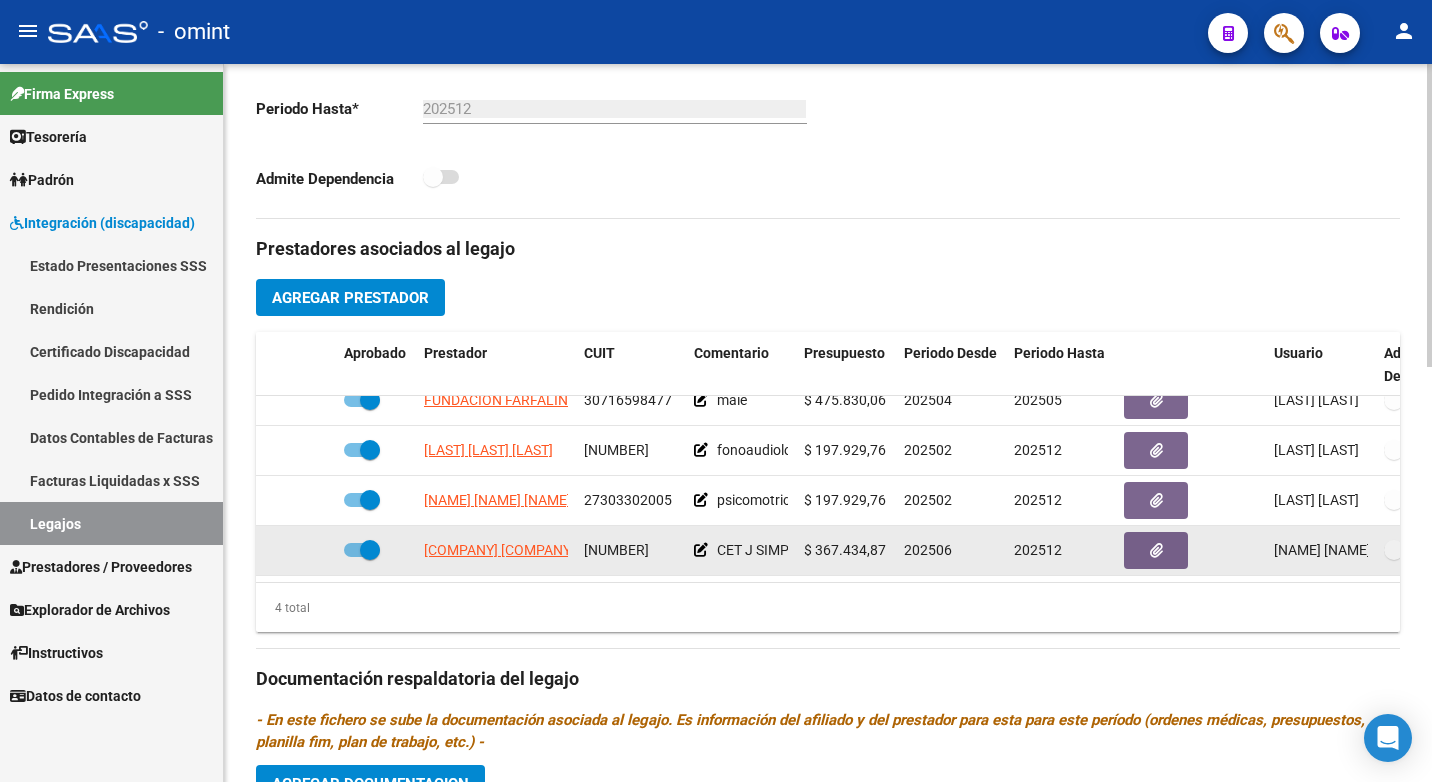 click at bounding box center (362, 550) 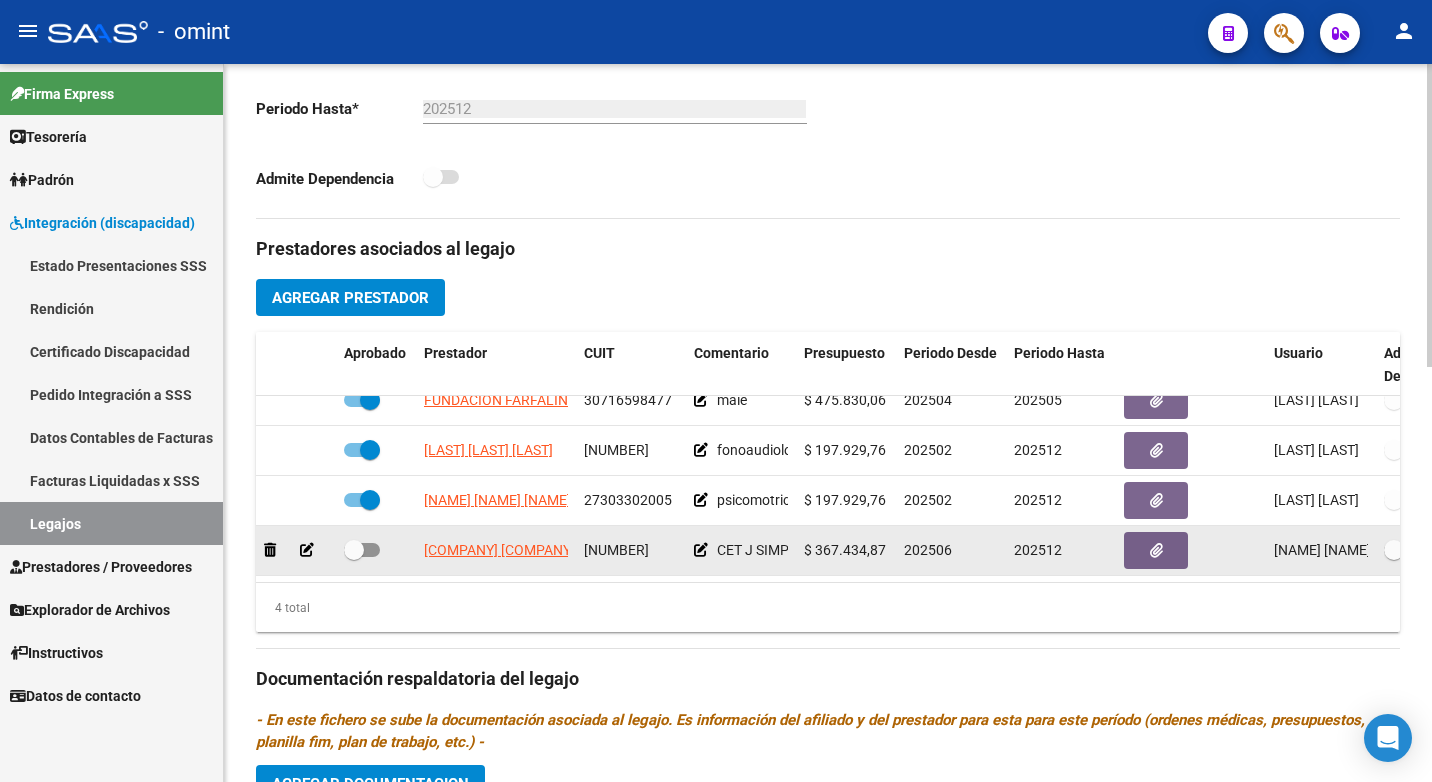 click 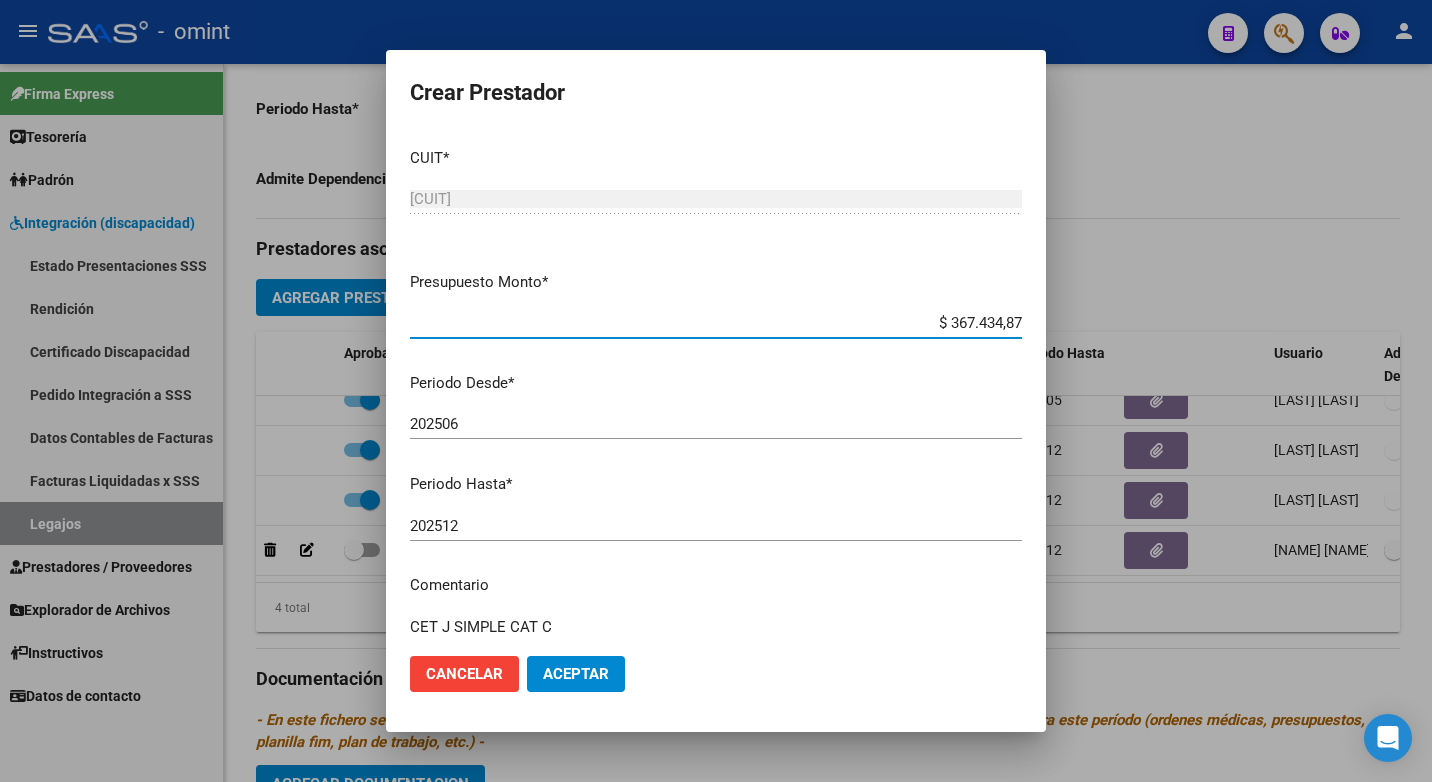 scroll, scrollTop: 177, scrollLeft: 0, axis: vertical 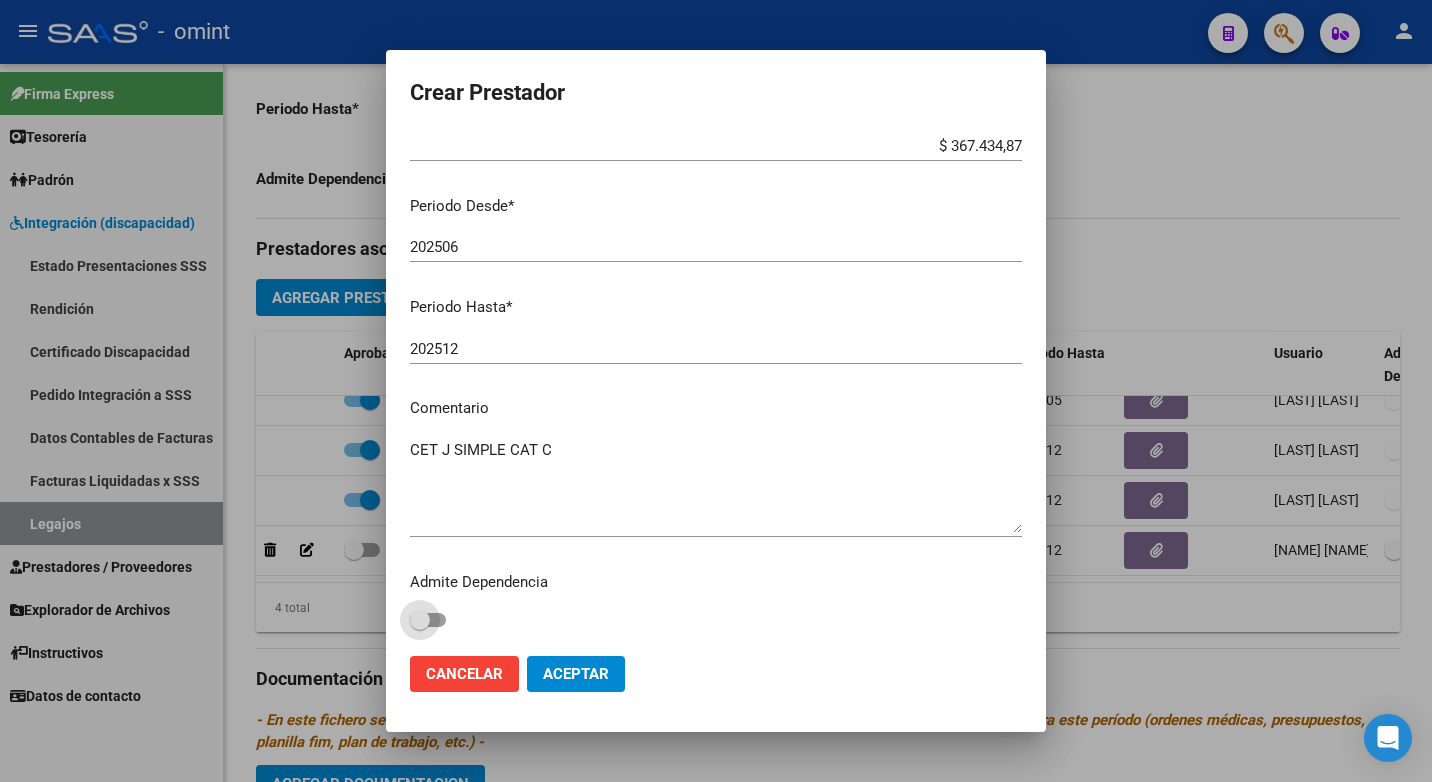 click at bounding box center (420, 620) 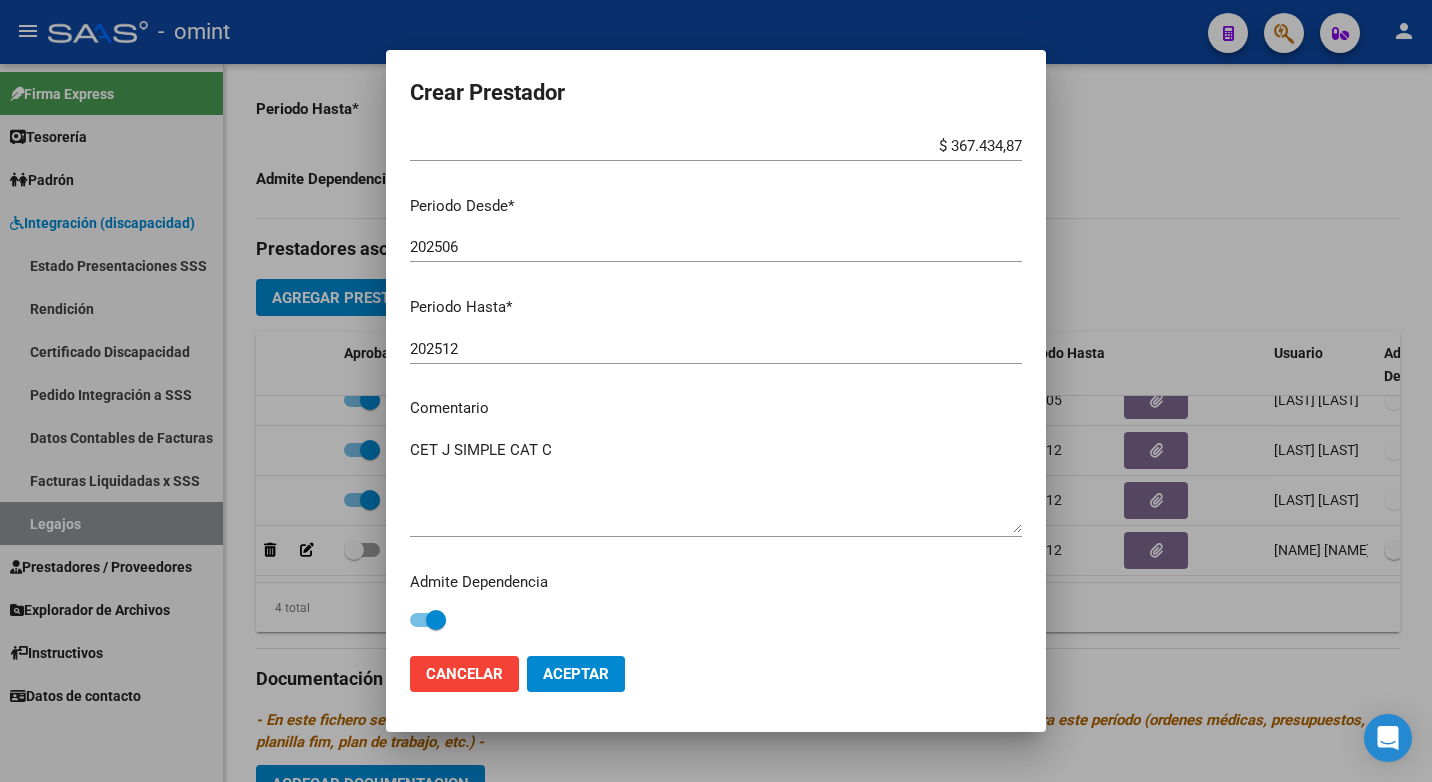 click on "Aceptar" 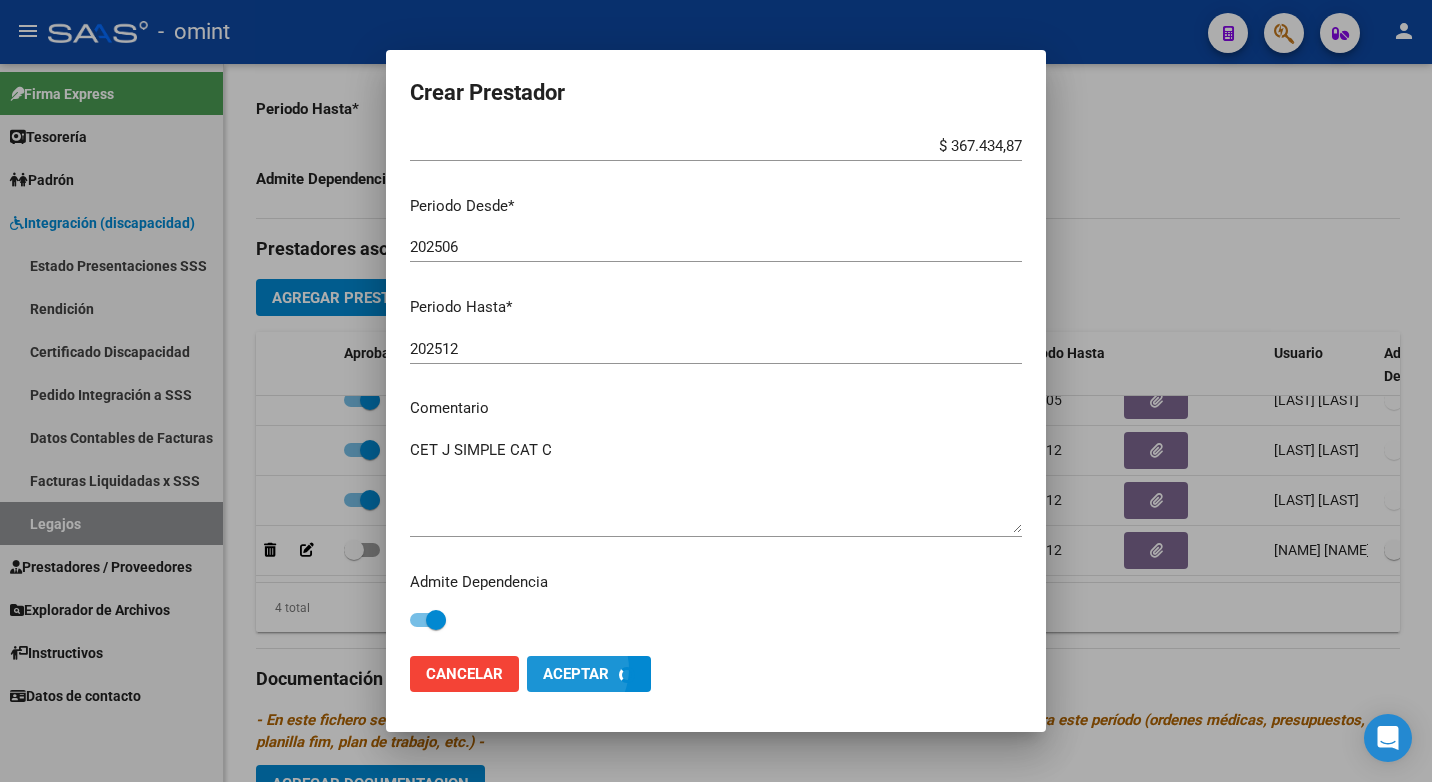 checkbox on "true" 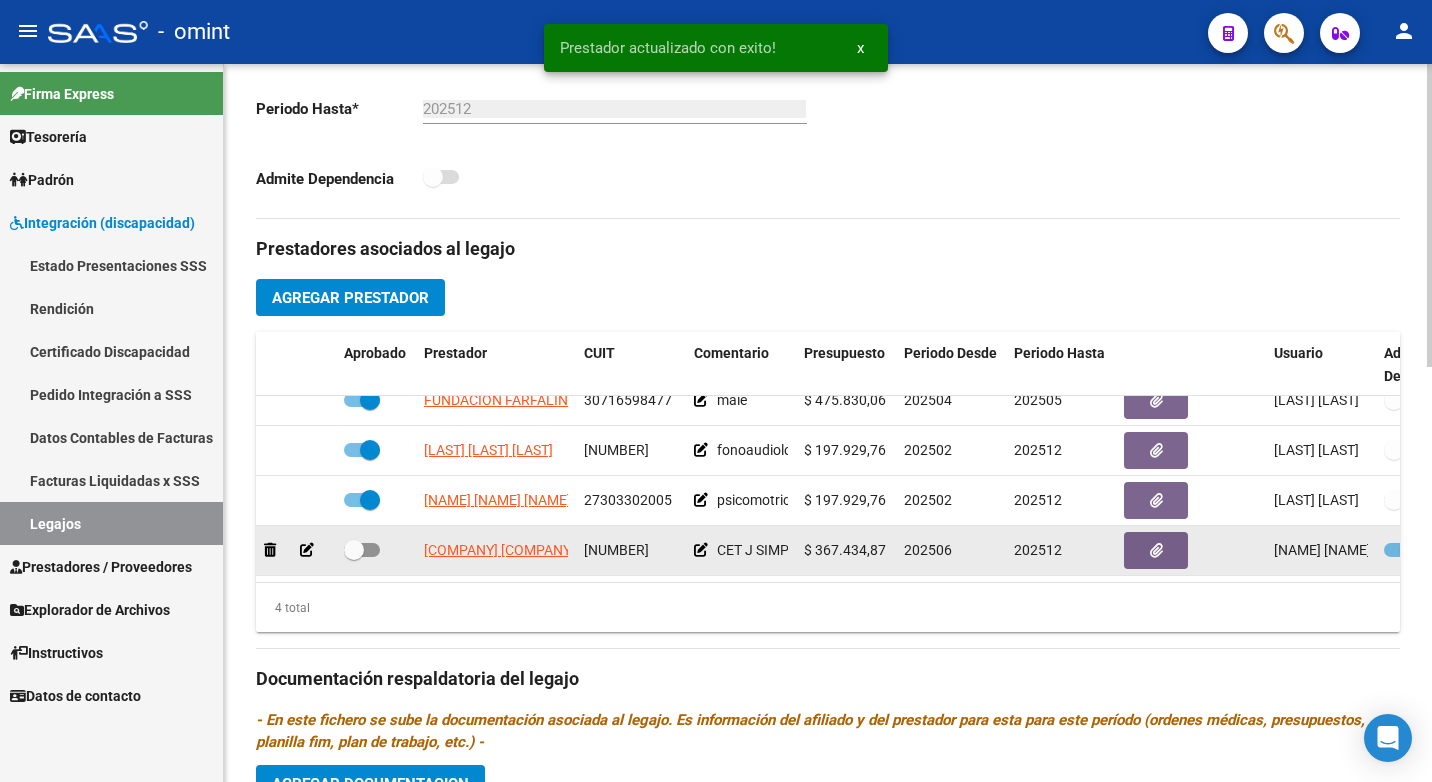 click at bounding box center (354, 550) 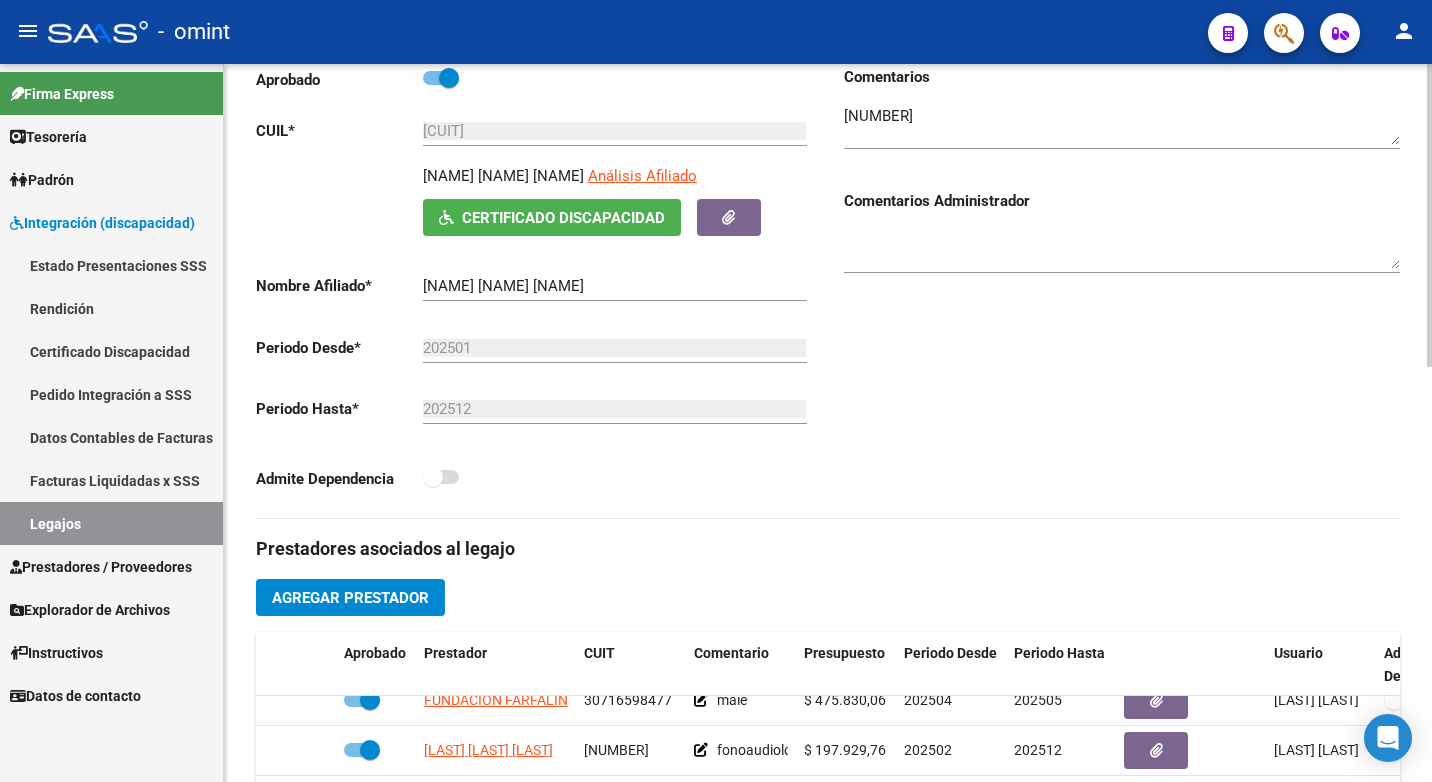 scroll, scrollTop: 181, scrollLeft: 0, axis: vertical 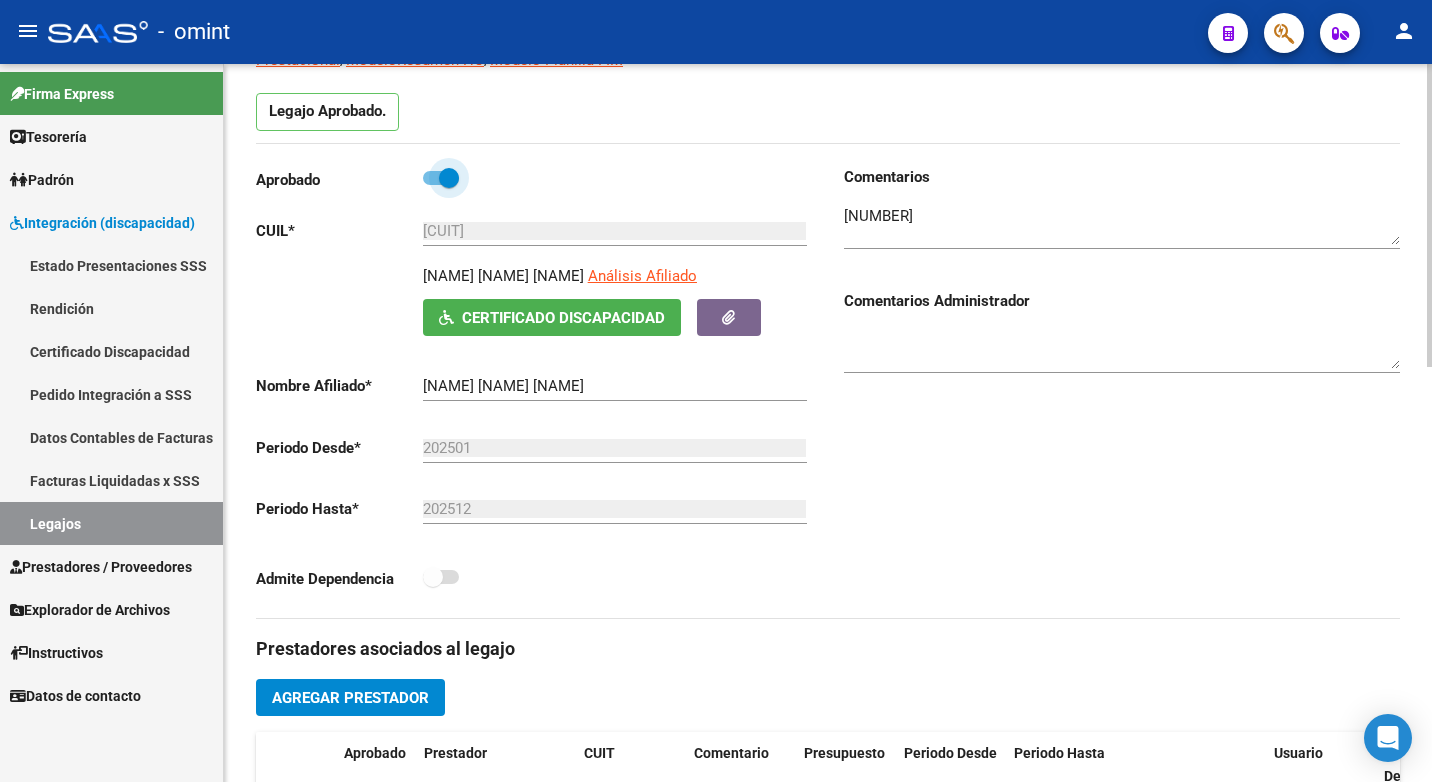 click at bounding box center (449, 178) 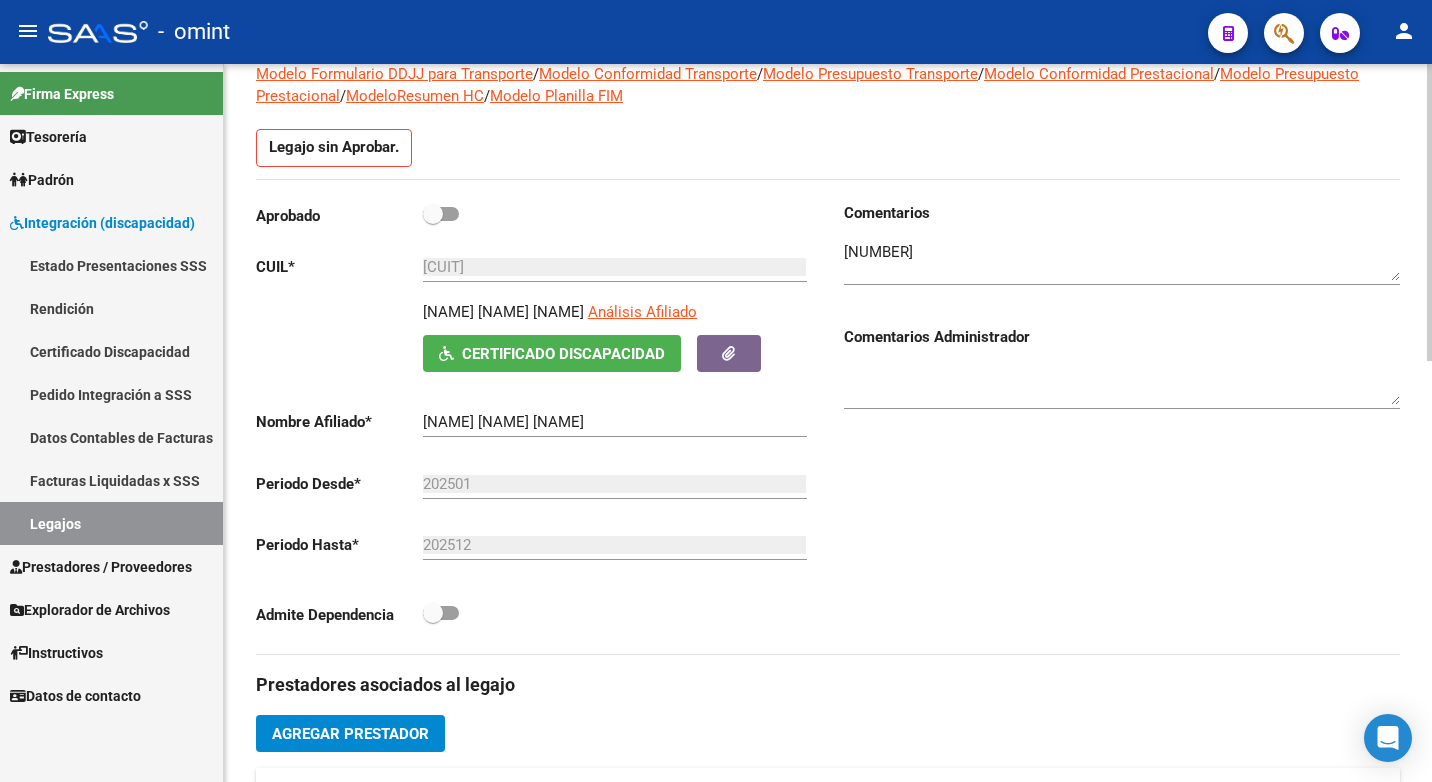scroll, scrollTop: 217, scrollLeft: 0, axis: vertical 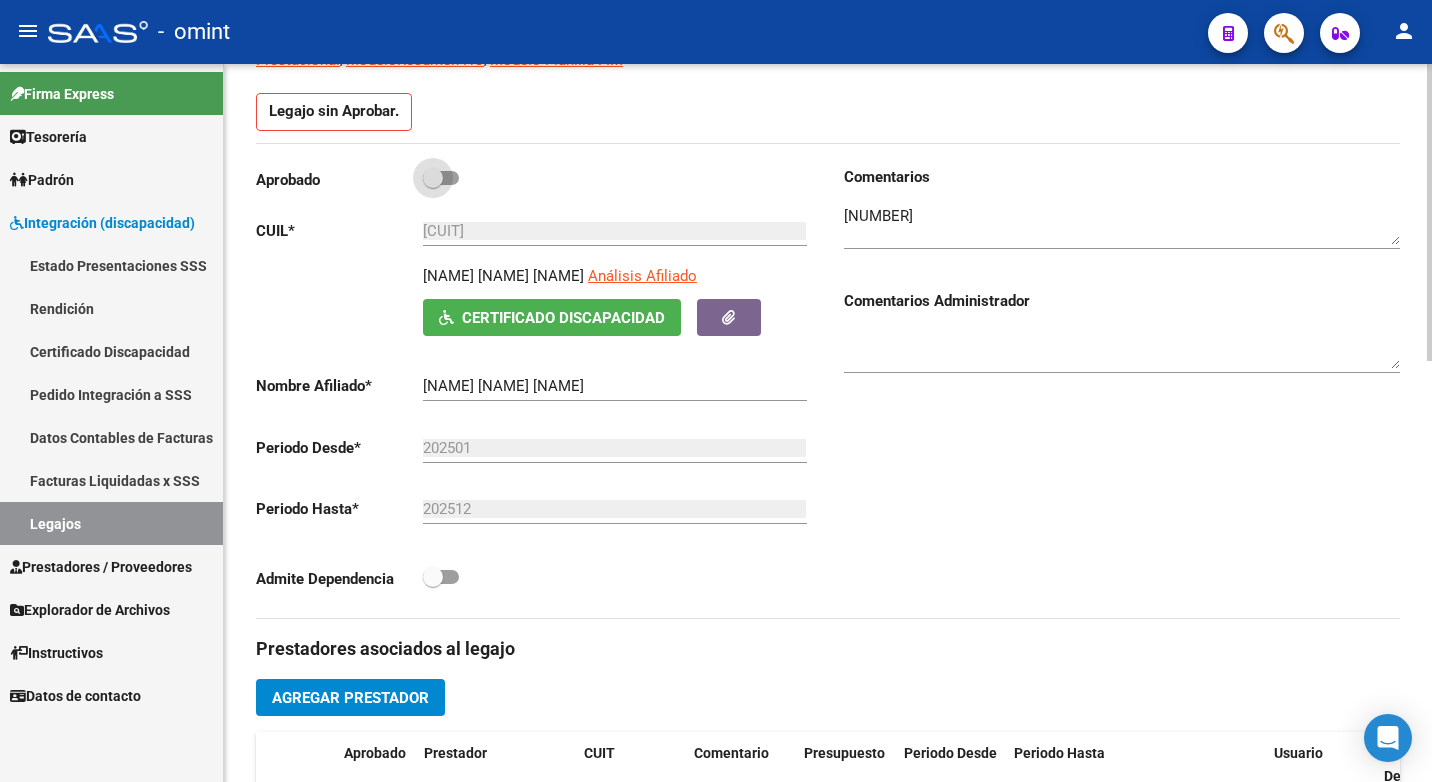 drag, startPoint x: 445, startPoint y: 175, endPoint x: 428, endPoint y: 173, distance: 17.117243 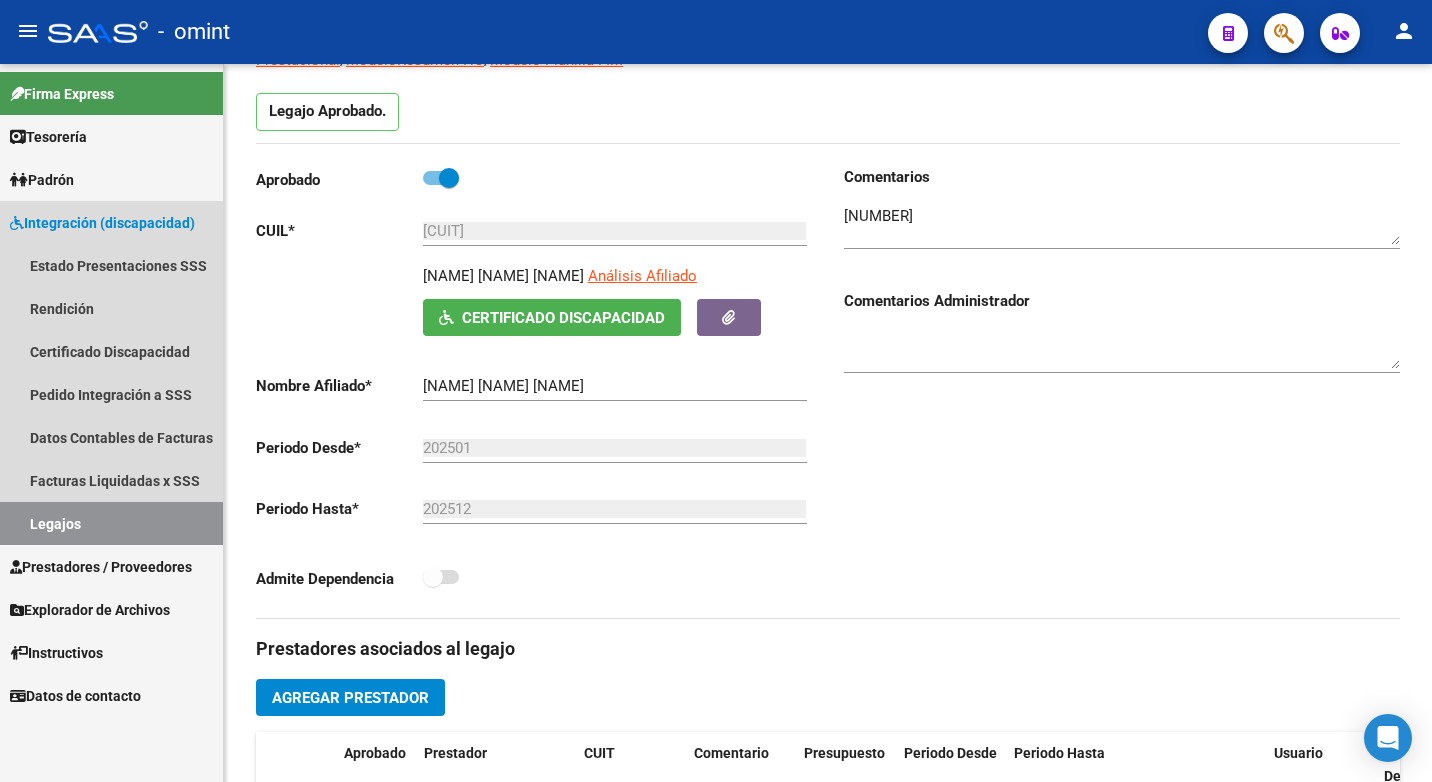 click on "Legajos" at bounding box center [111, 523] 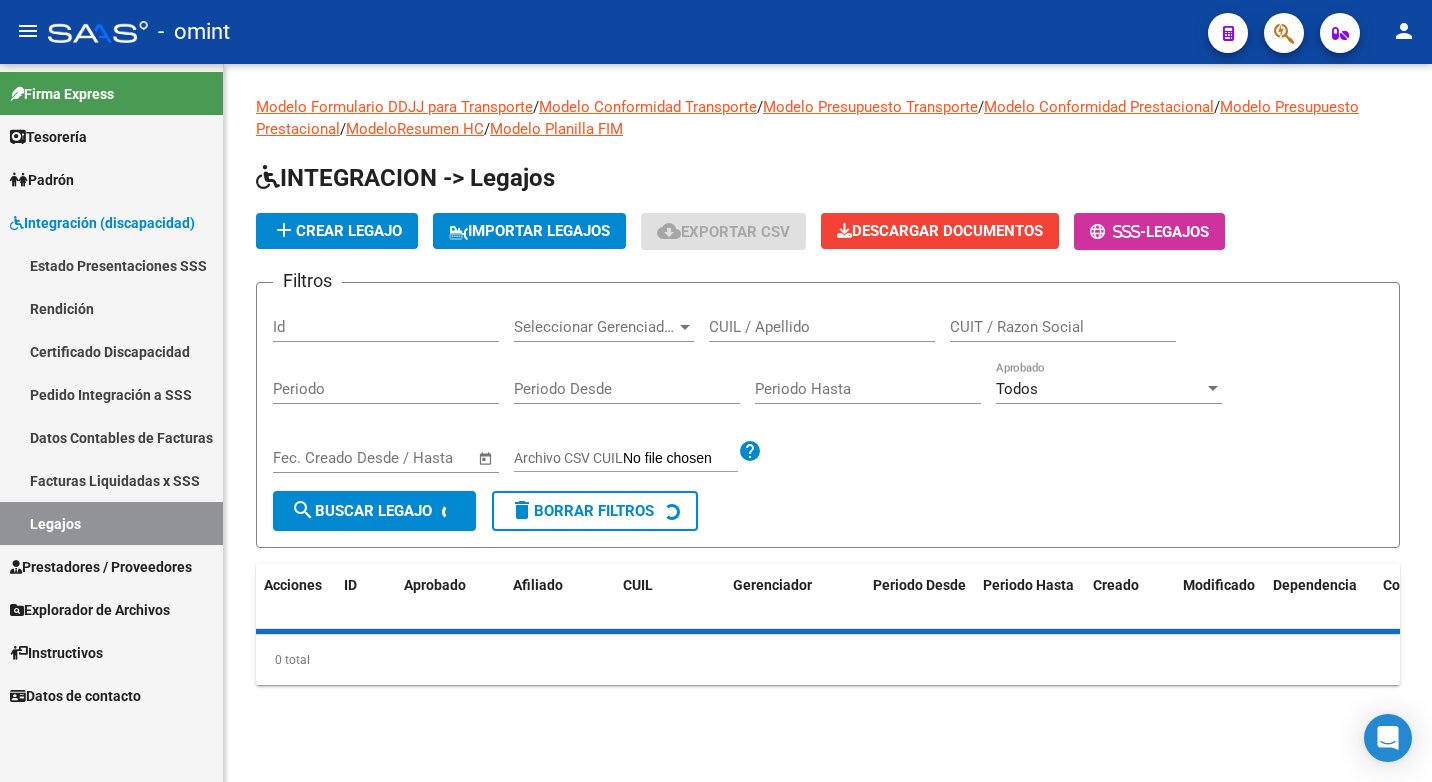 scroll, scrollTop: 0, scrollLeft: 0, axis: both 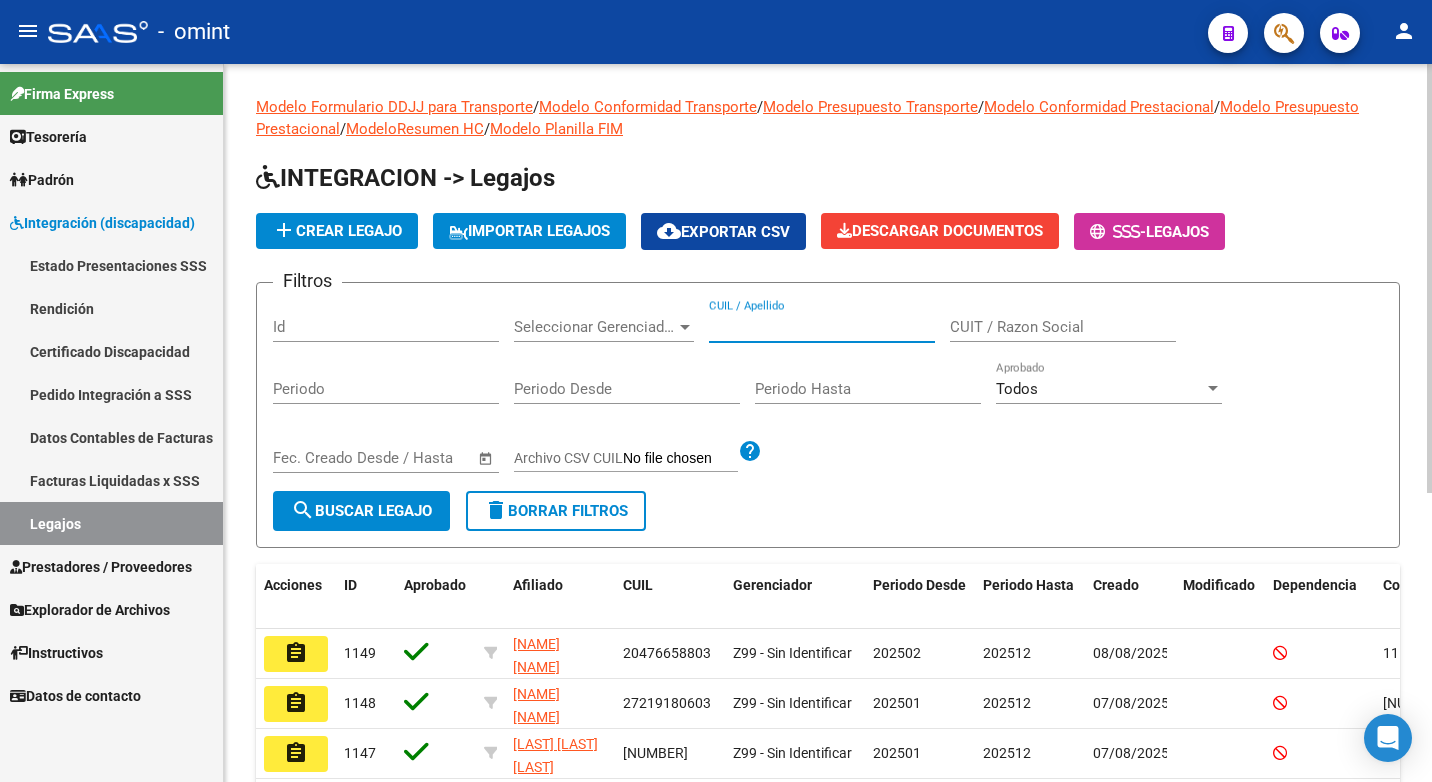 paste on "27594678902" 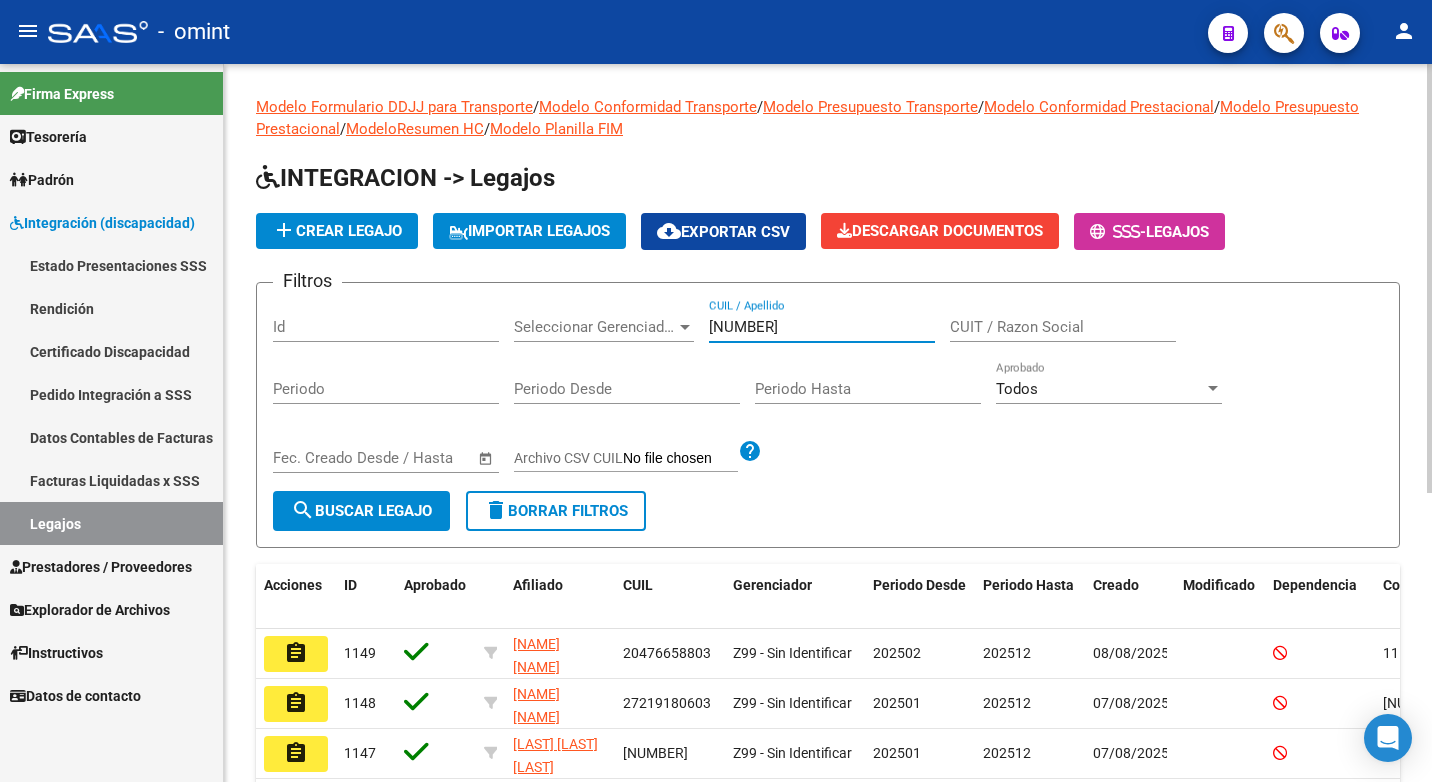 type on "27594678902" 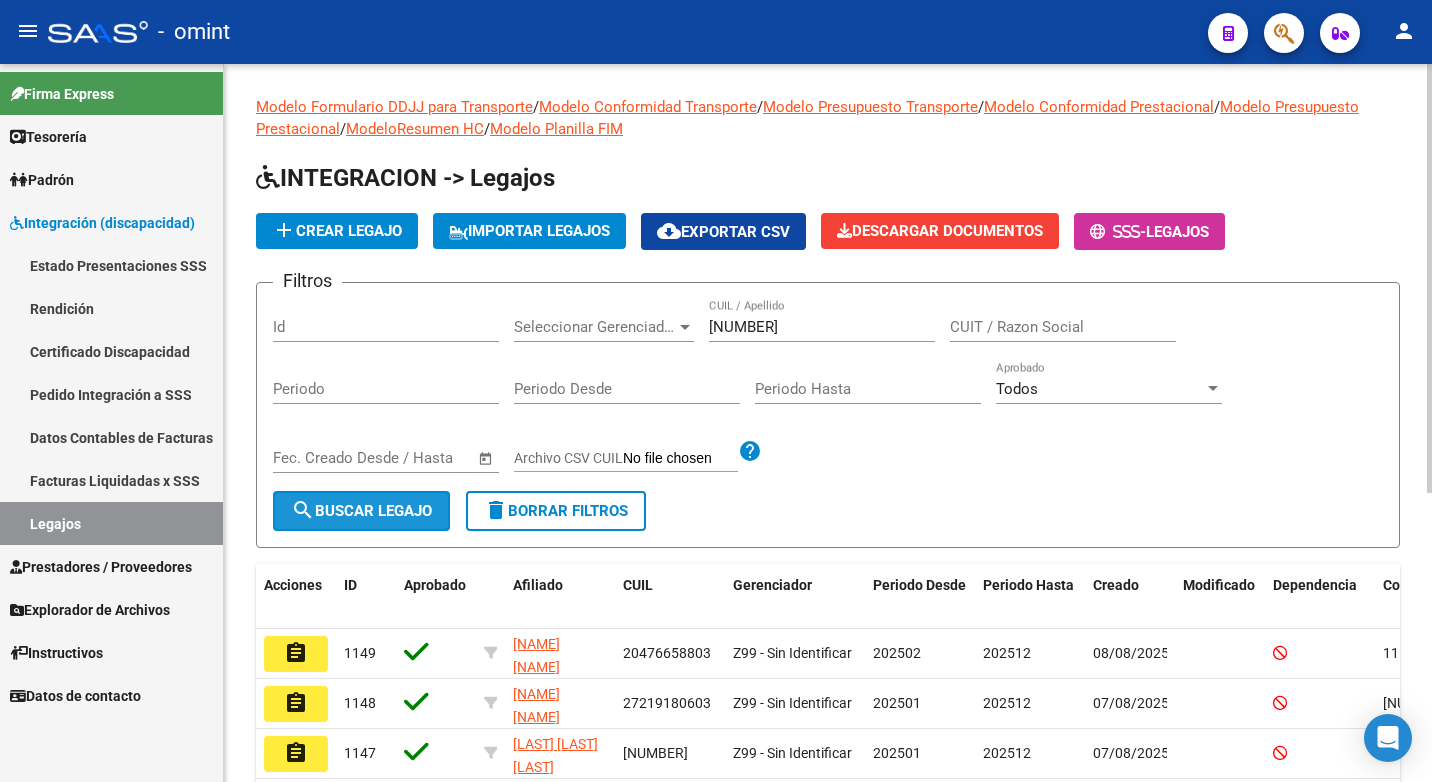 click on "search  Buscar Legajo" 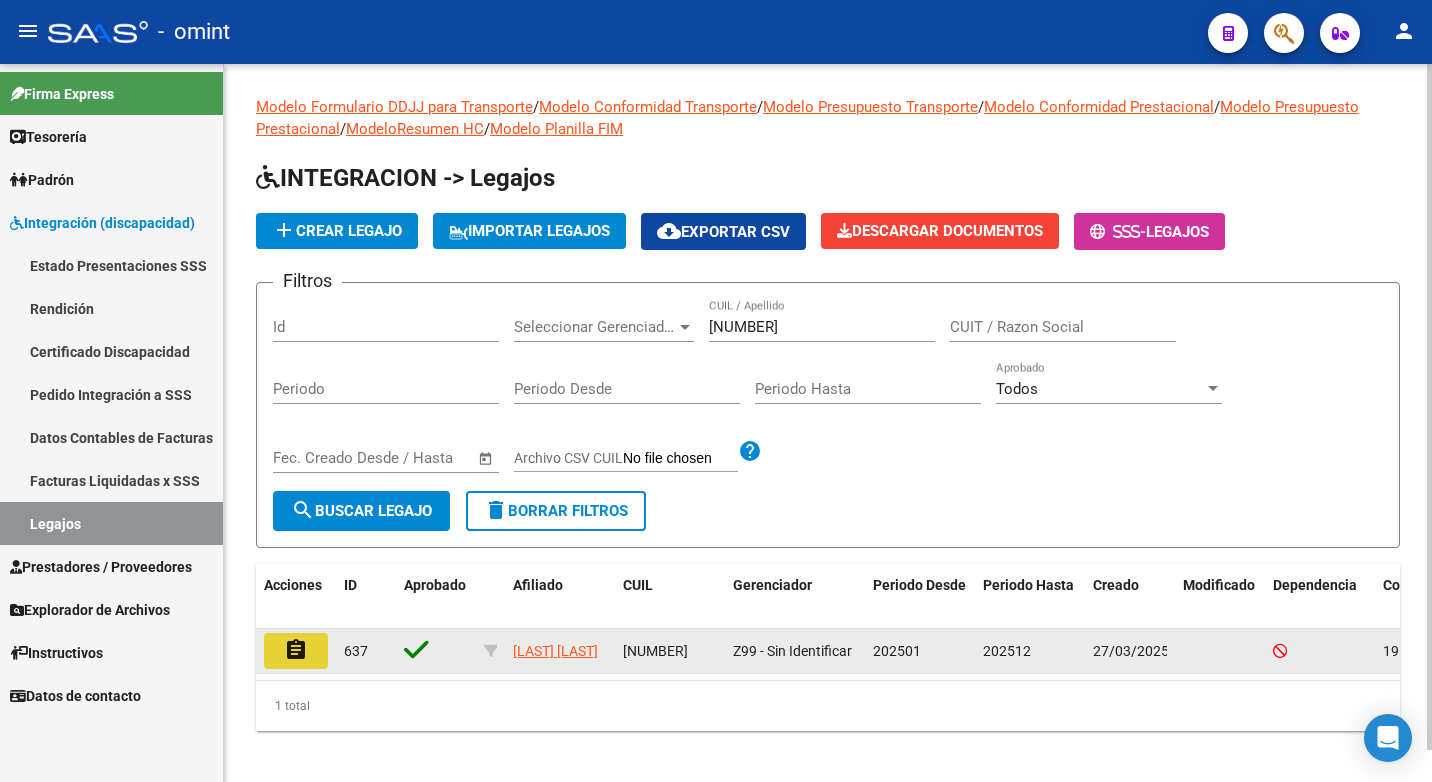 click on "assignment" 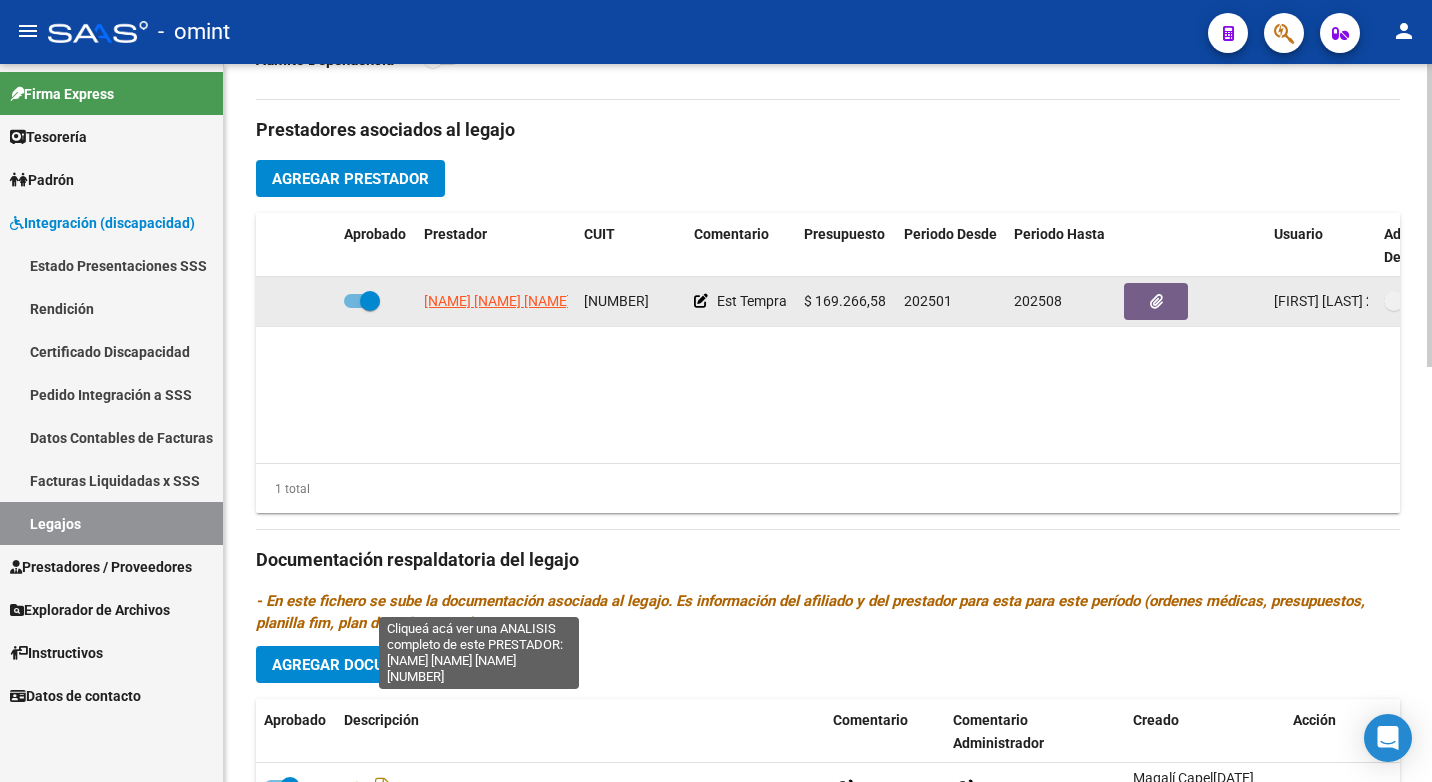 scroll, scrollTop: 800, scrollLeft: 0, axis: vertical 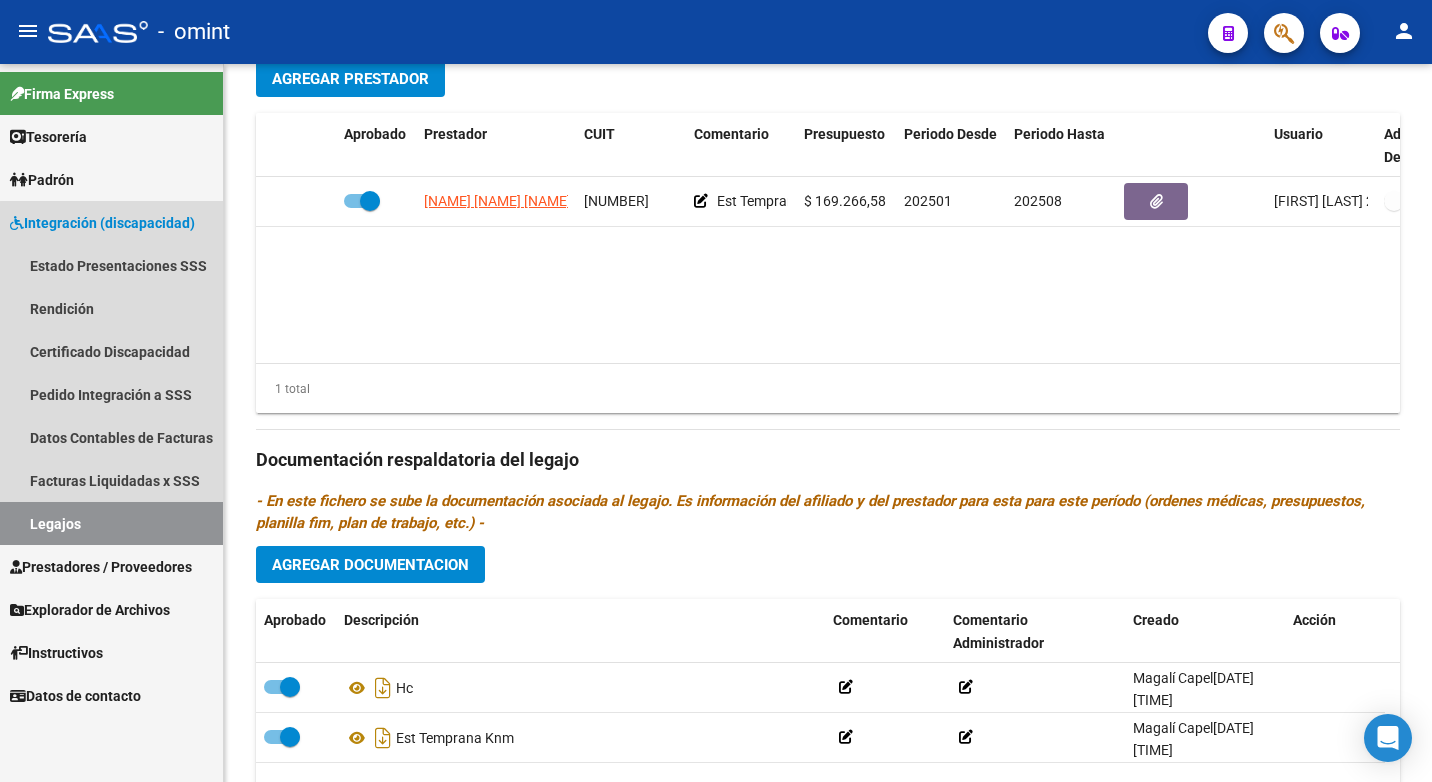 click on "Legajos" at bounding box center (111, 523) 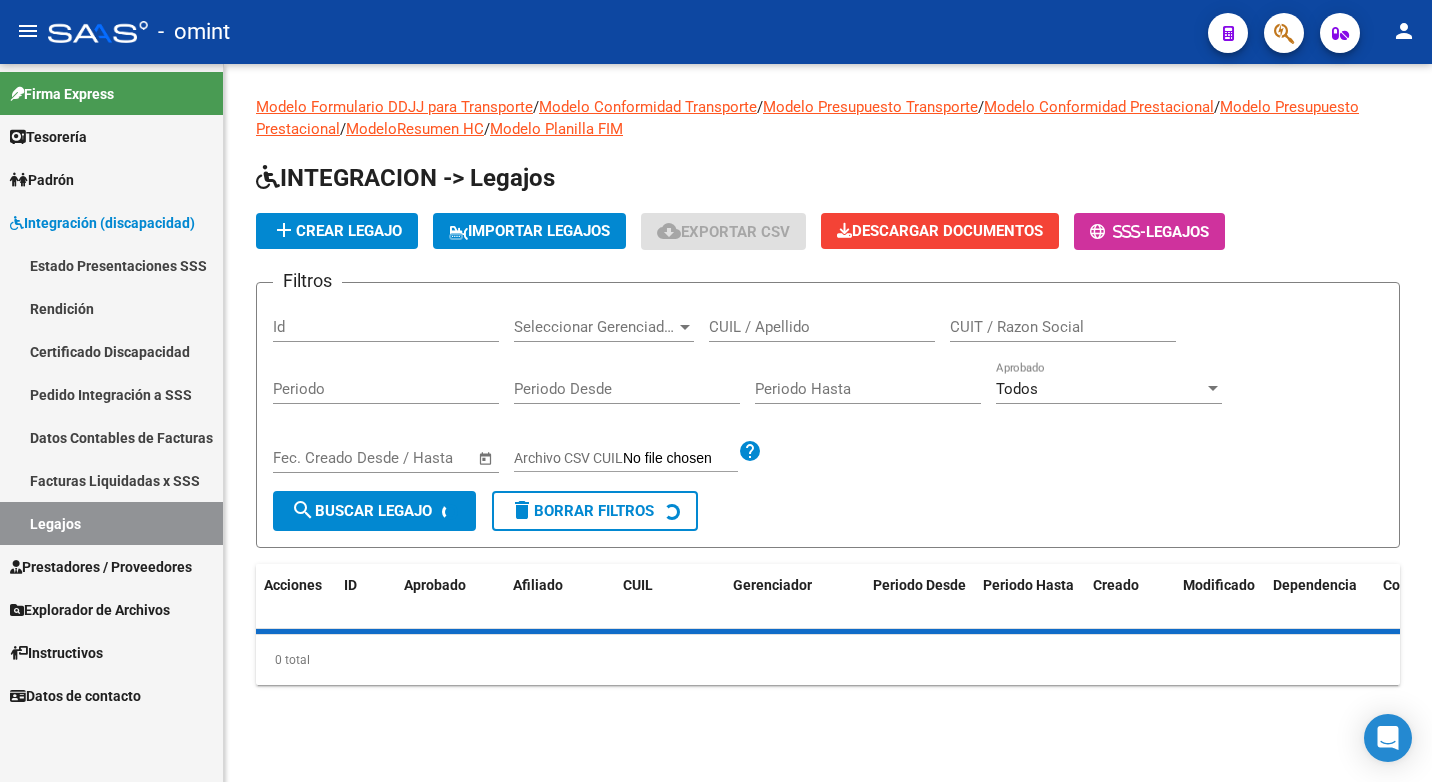 scroll, scrollTop: 0, scrollLeft: 0, axis: both 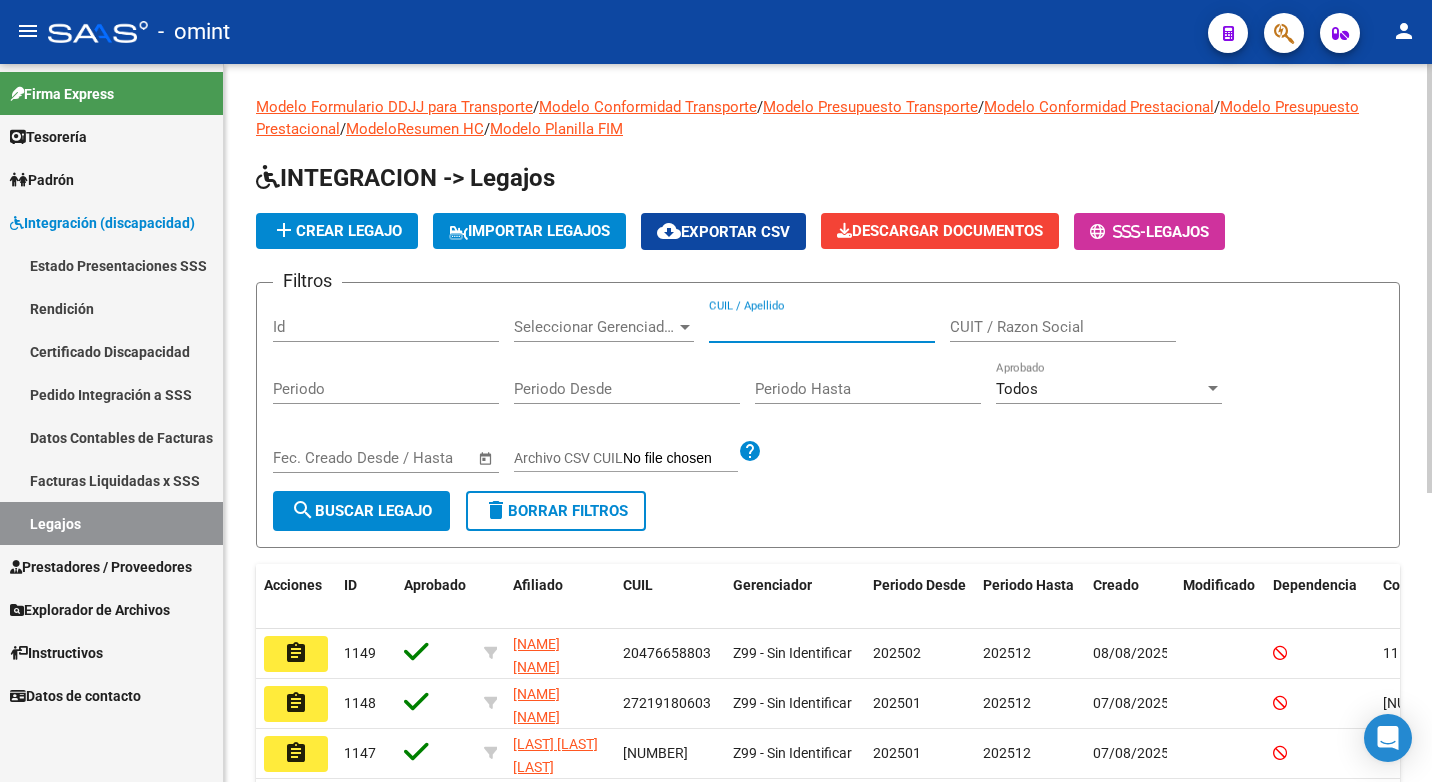 paste on "20577398071" 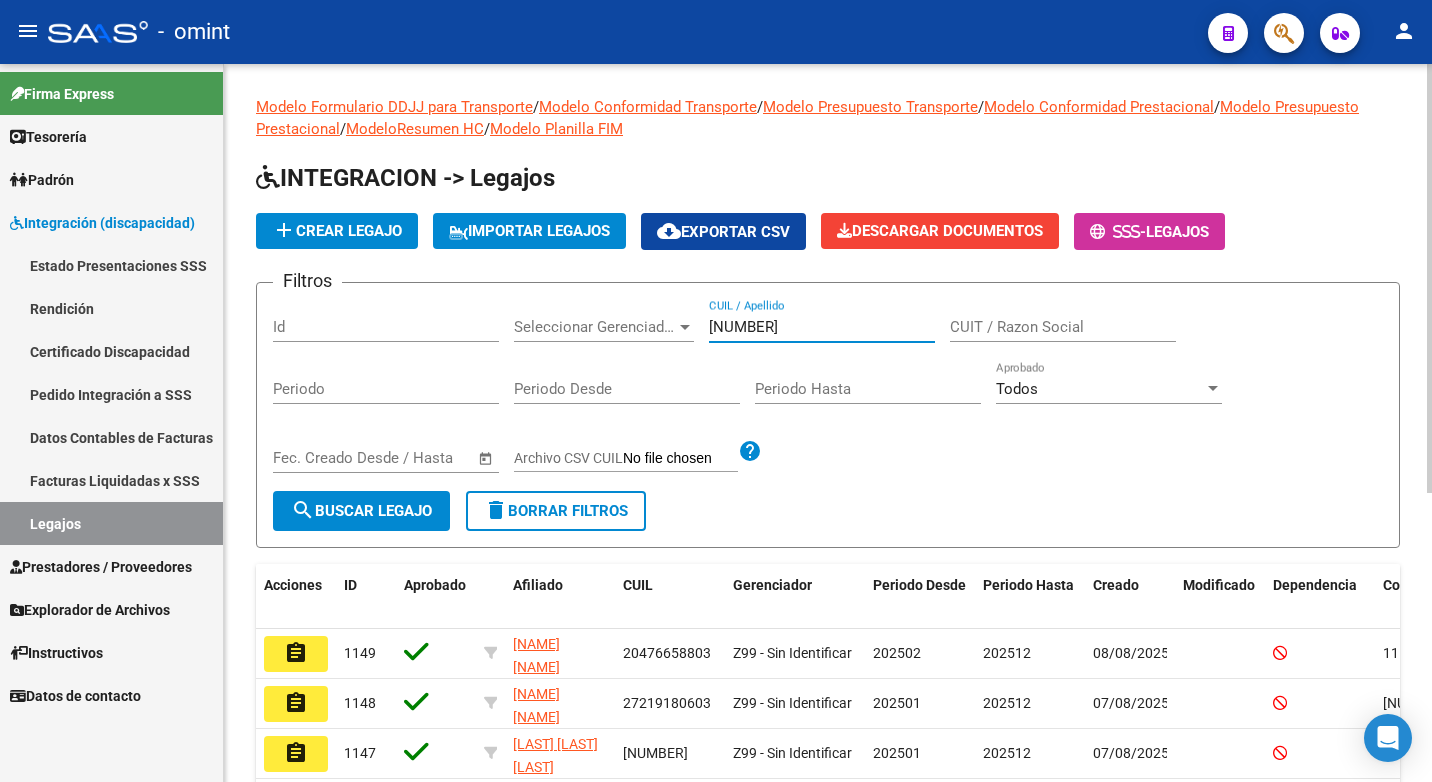 type on "20577398071" 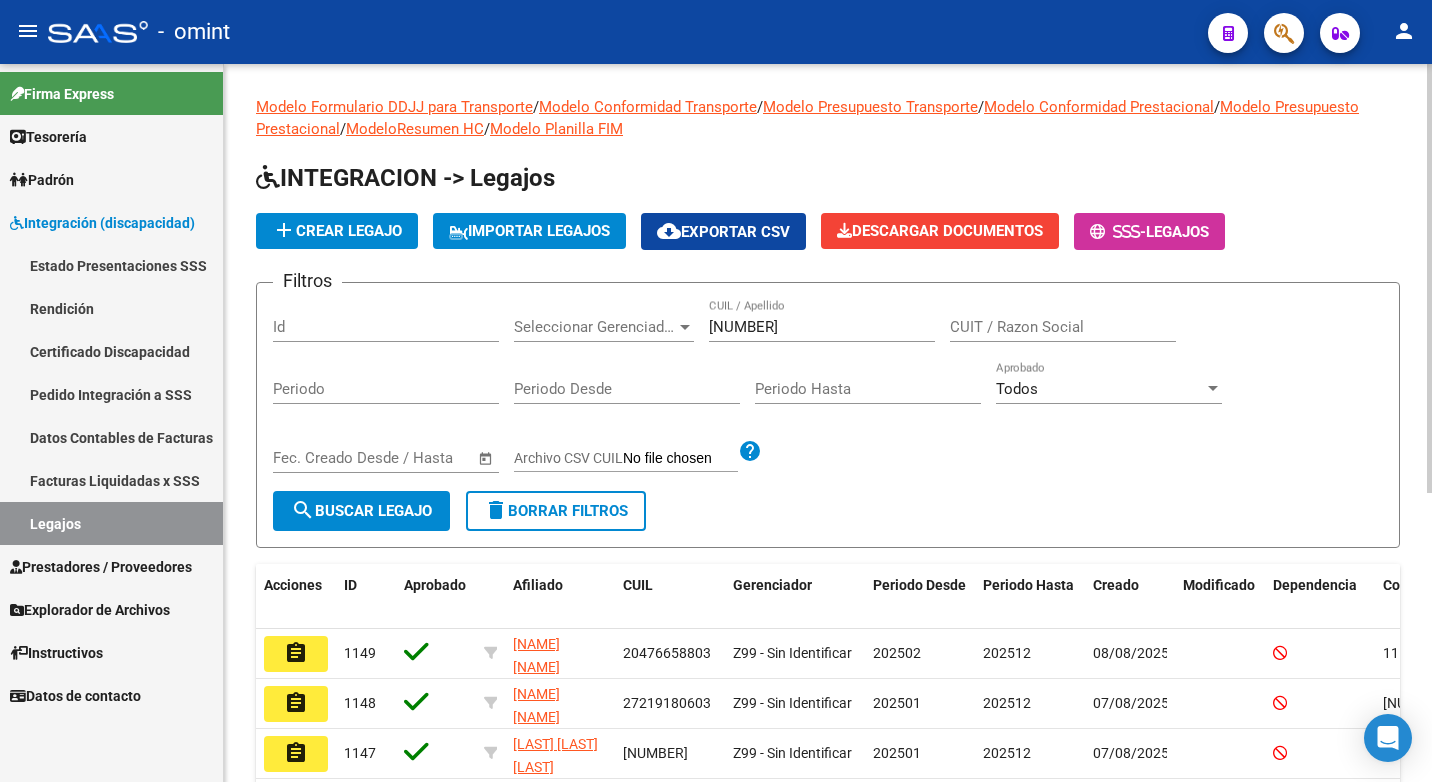 click on "search  Buscar Legajo" 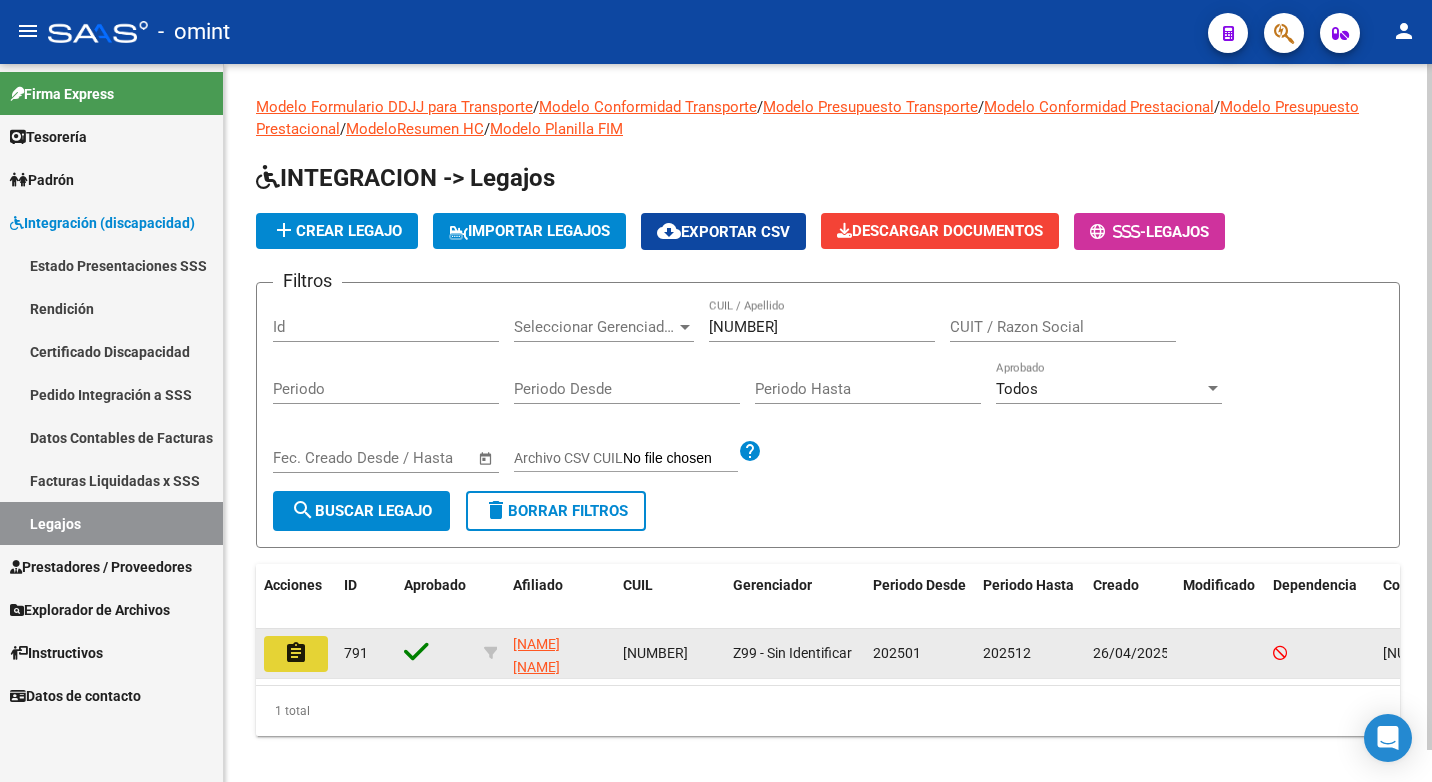 click on "assignment" 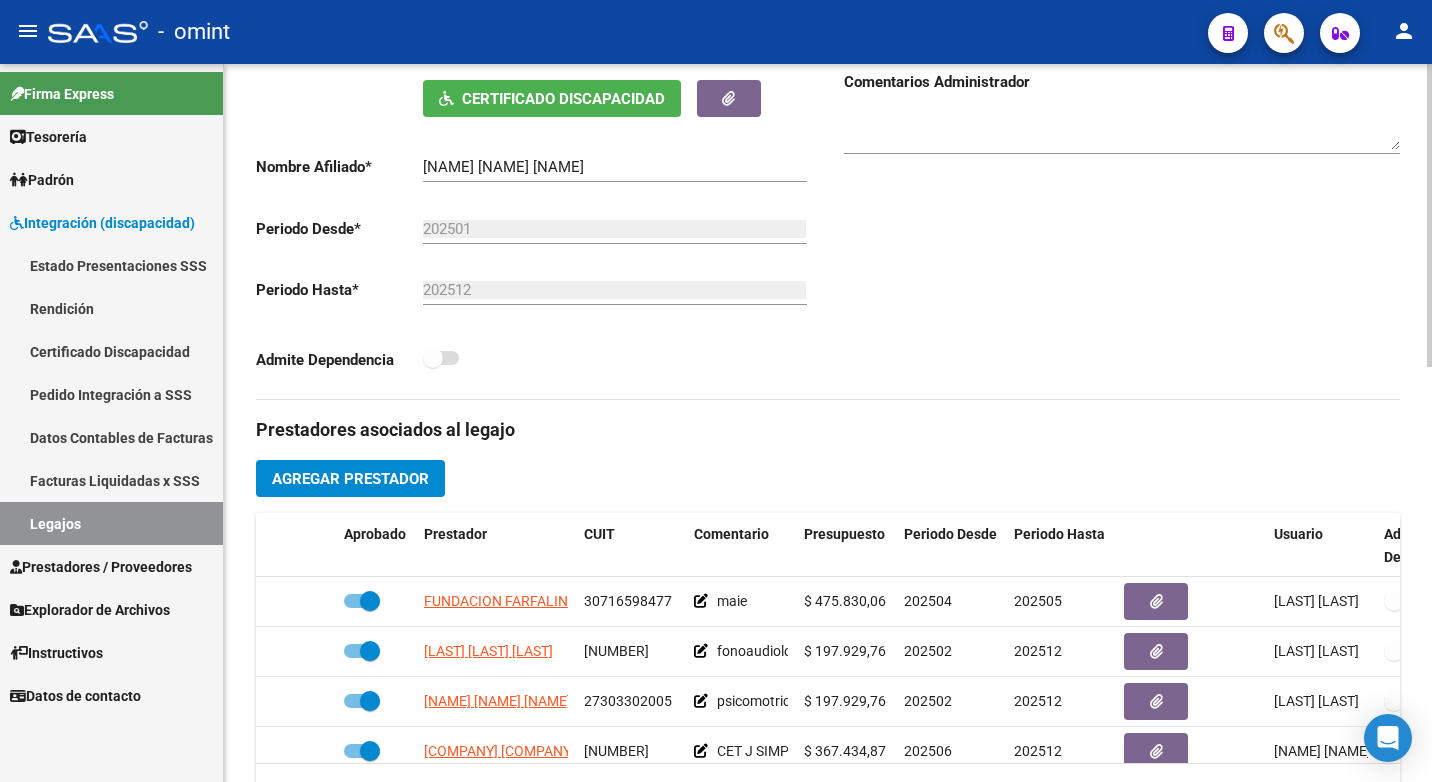 scroll, scrollTop: 700, scrollLeft: 0, axis: vertical 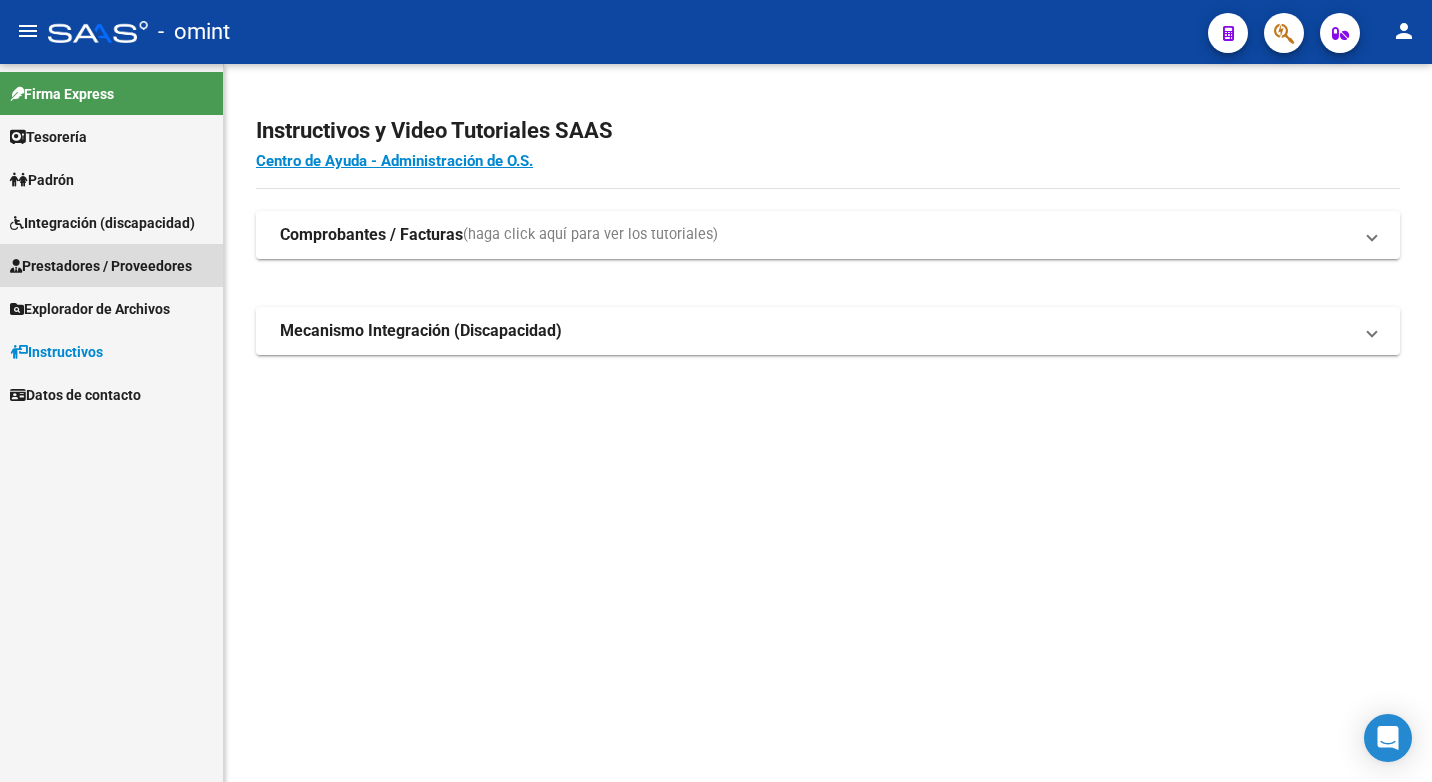 click on "Prestadores / Proveedores" at bounding box center (101, 266) 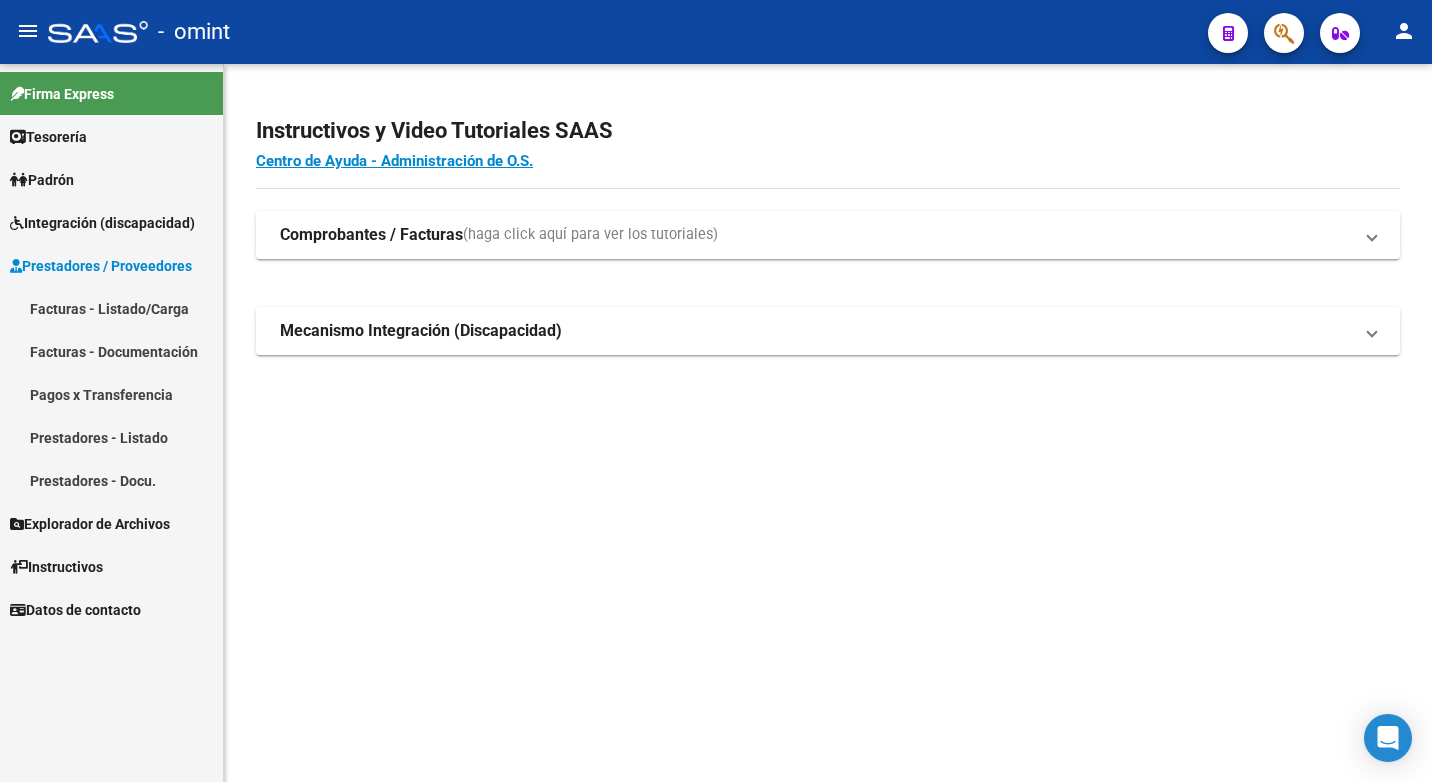 click on "Facturas - Listado/Carga" at bounding box center [111, 308] 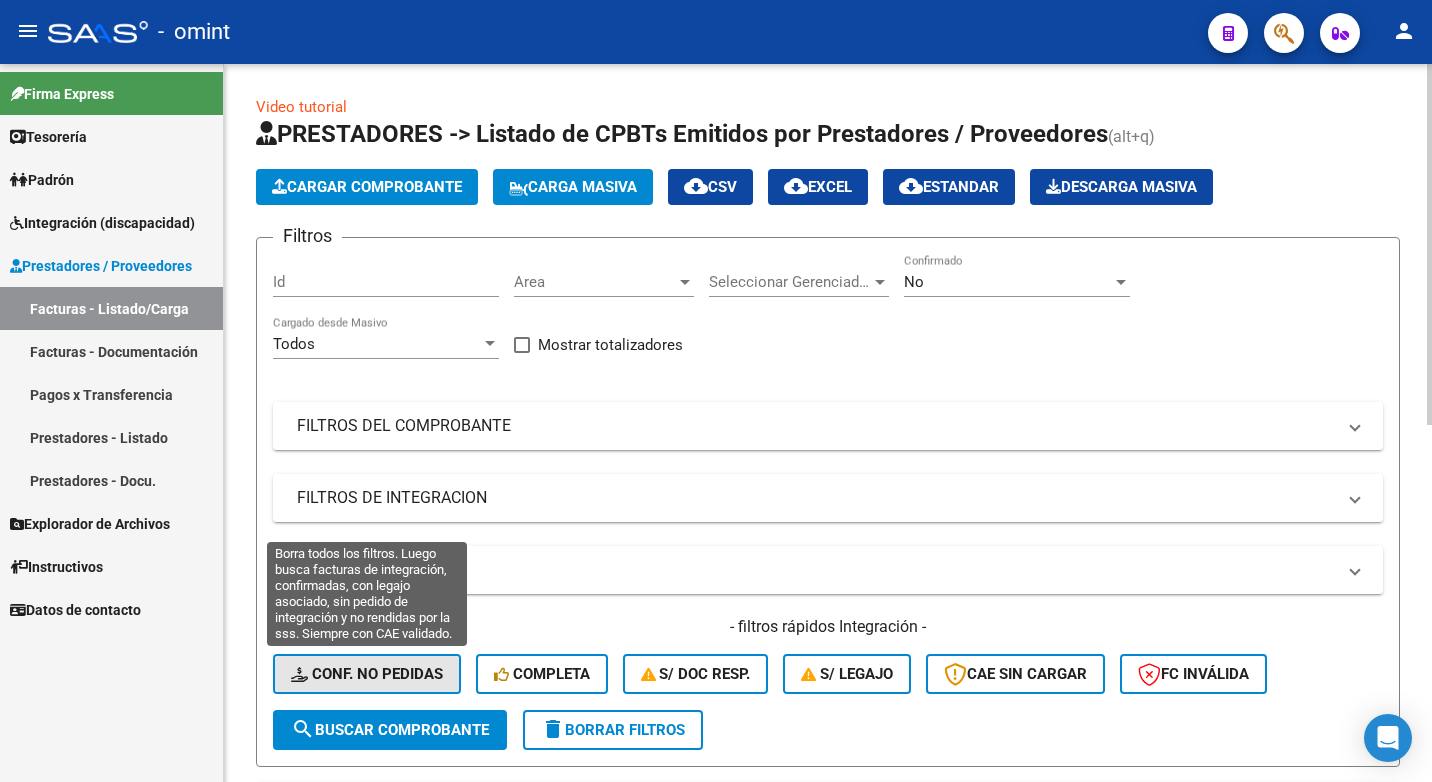 click on "Conf. no pedidas" 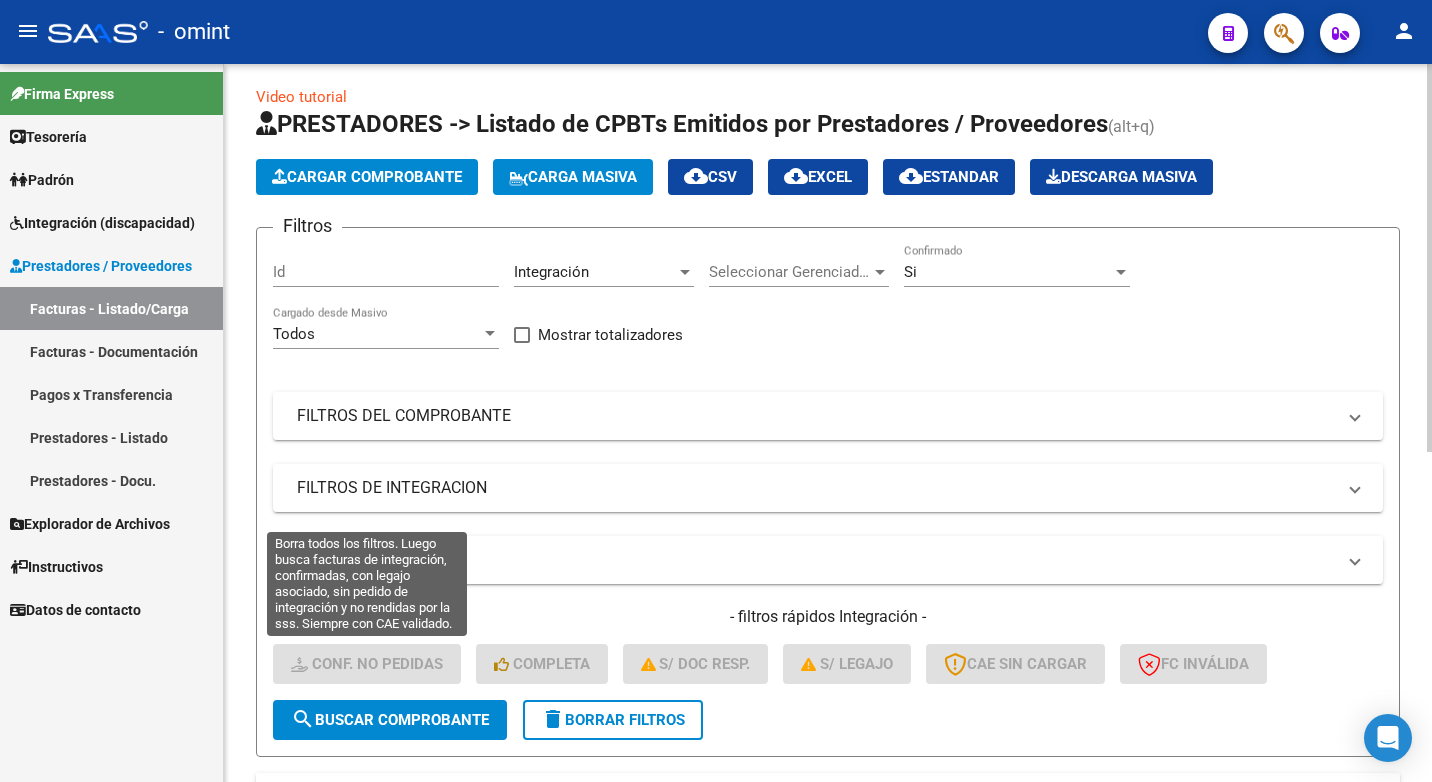 scroll, scrollTop: 0, scrollLeft: 0, axis: both 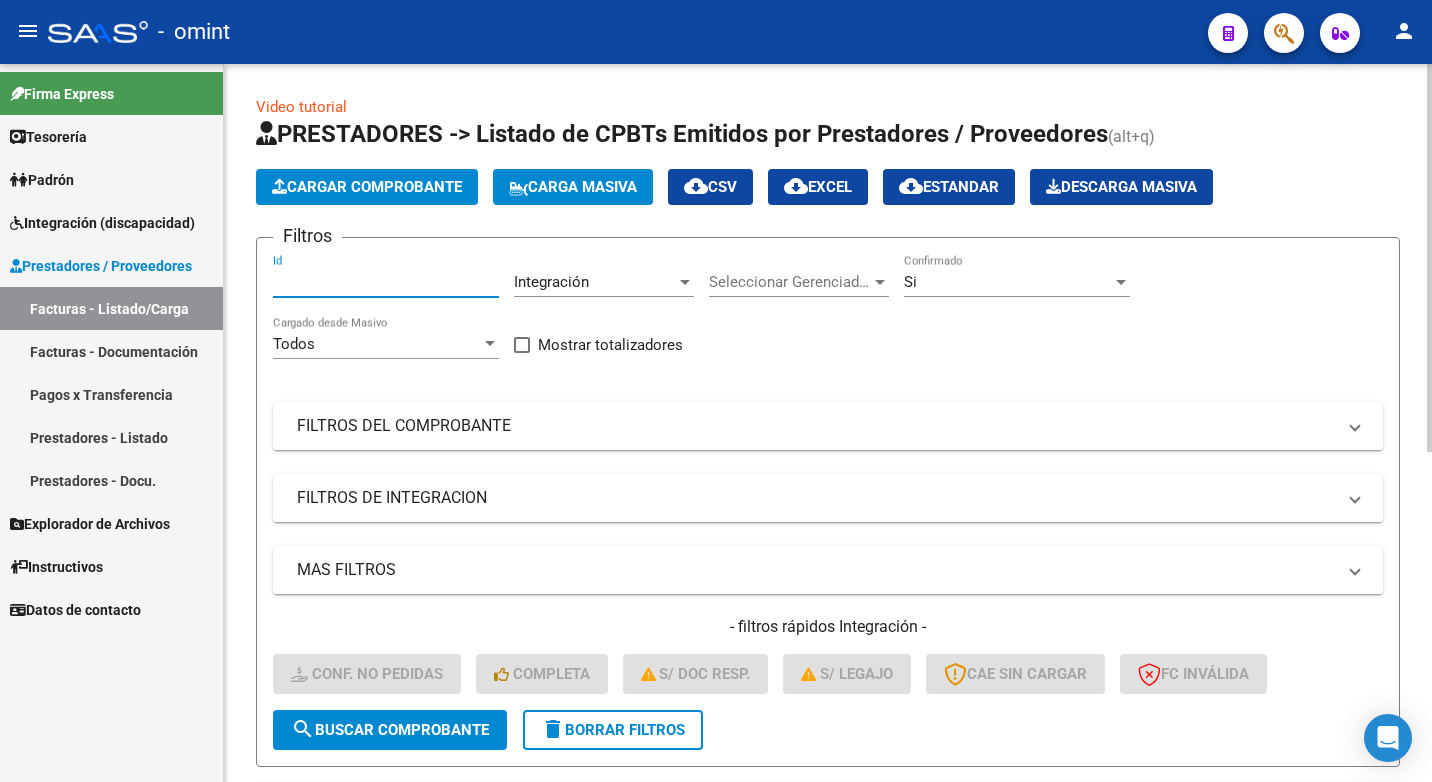 paste on "14786" 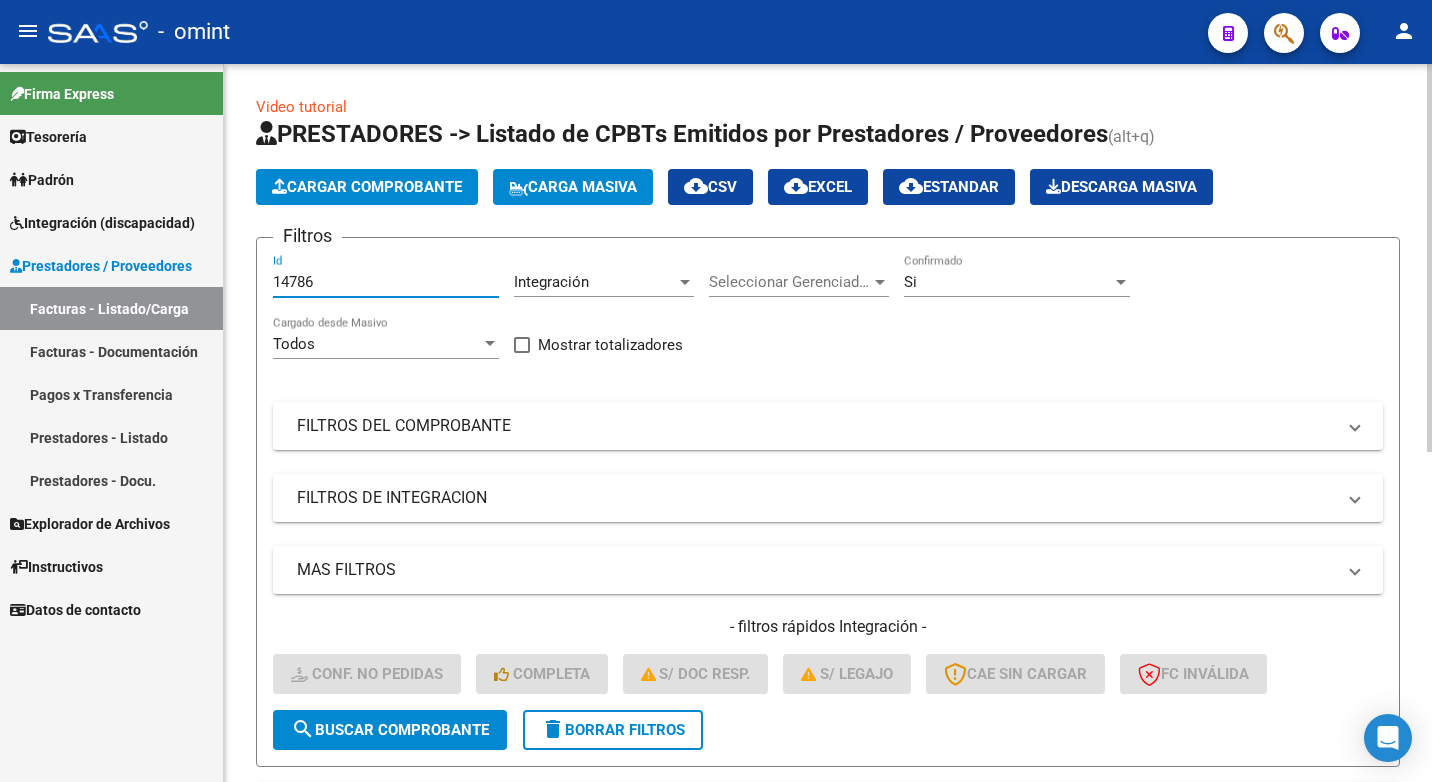 type on "14786" 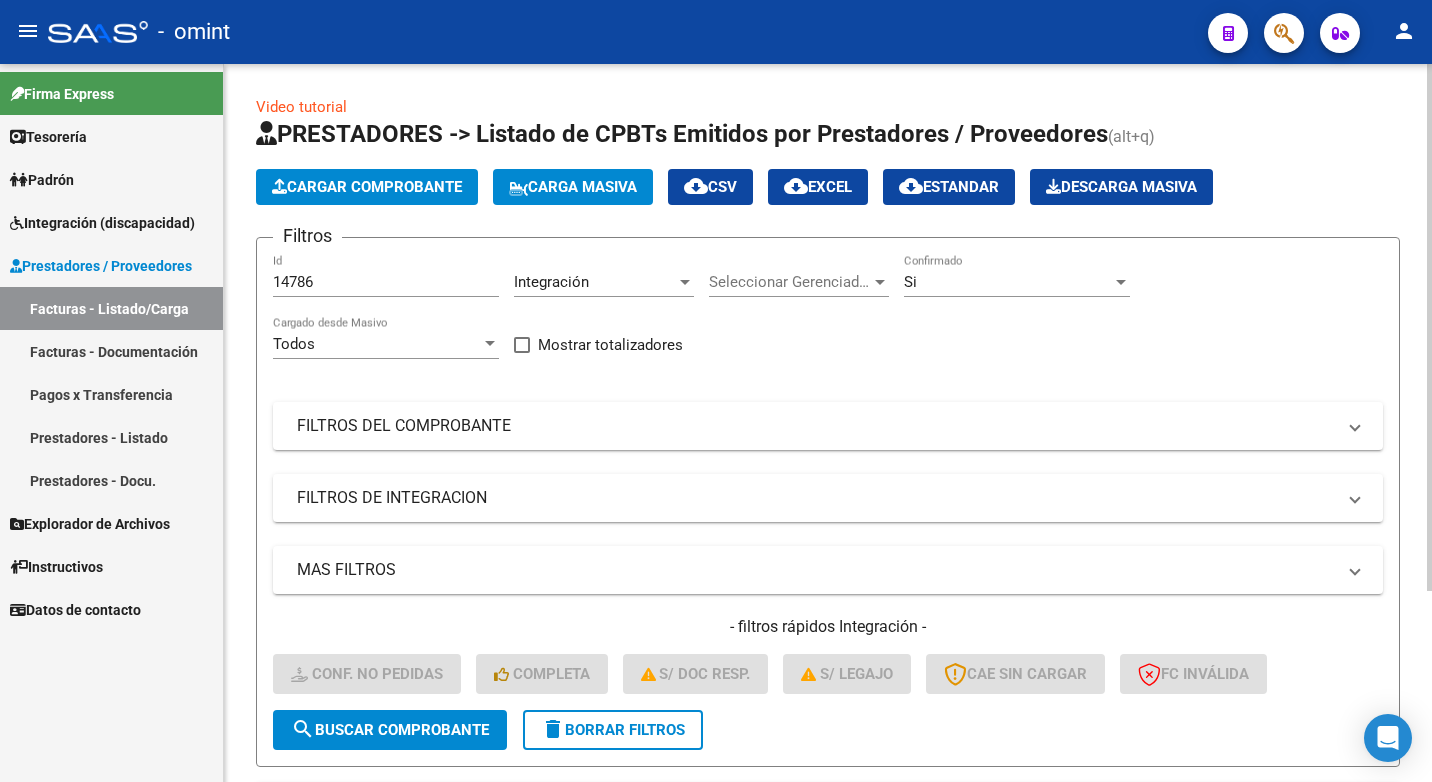 scroll, scrollTop: 260, scrollLeft: 0, axis: vertical 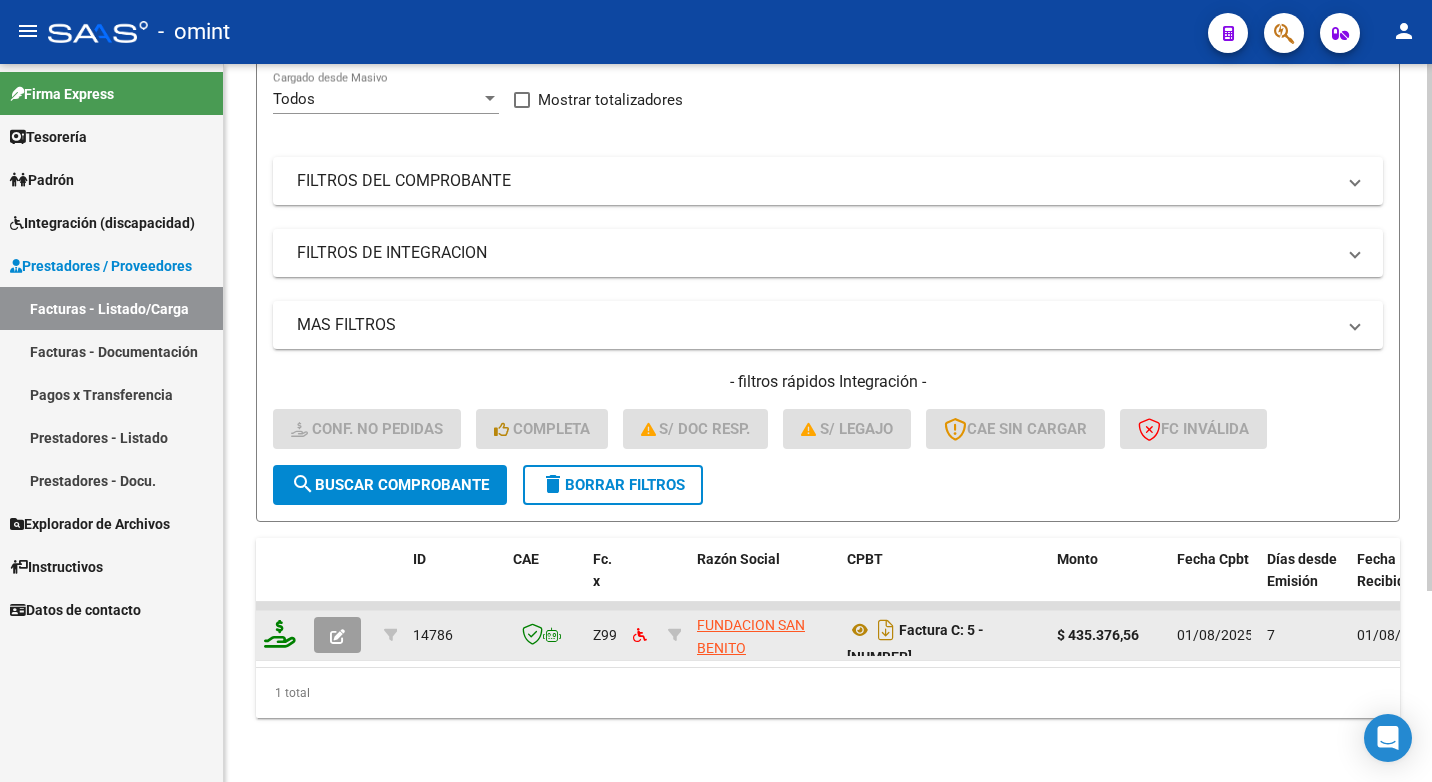 click 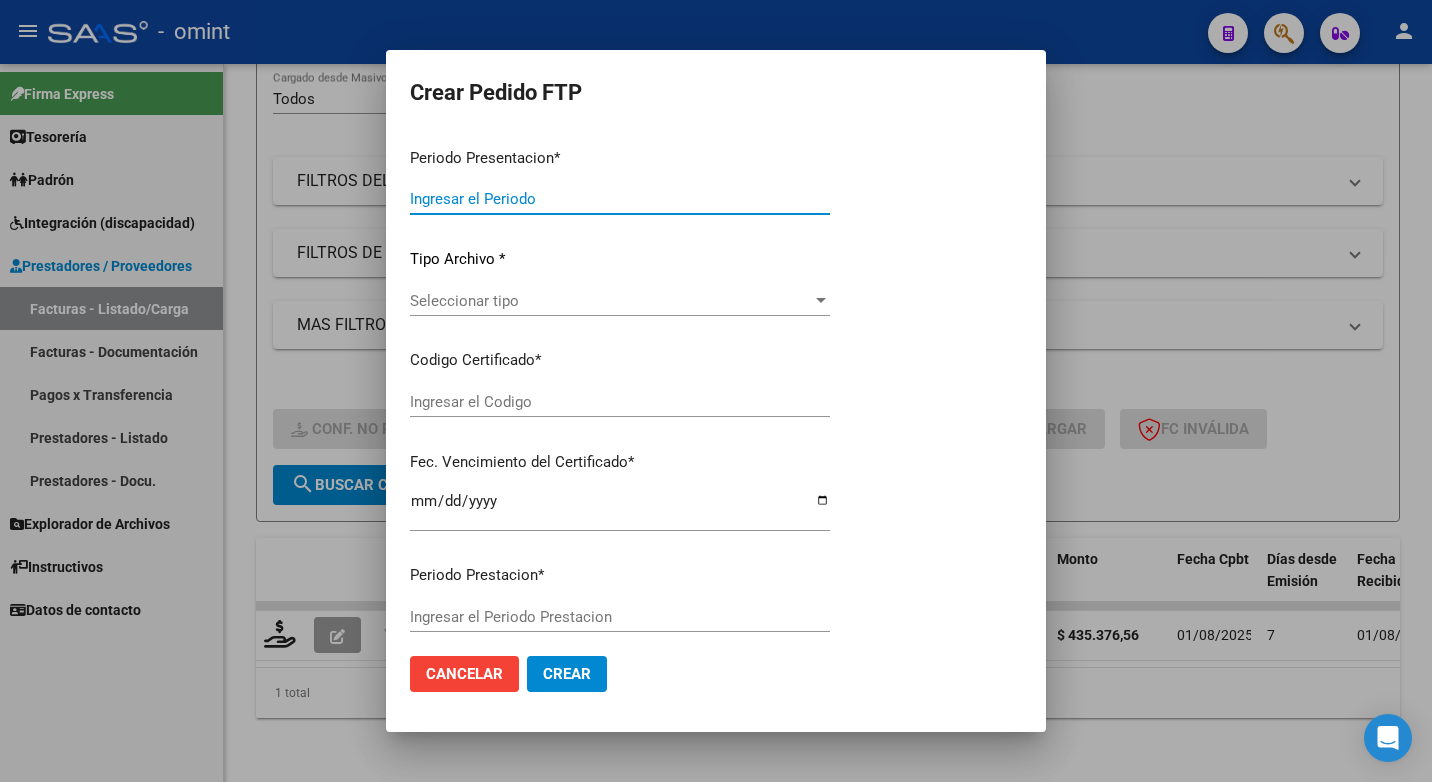 type on "202507" 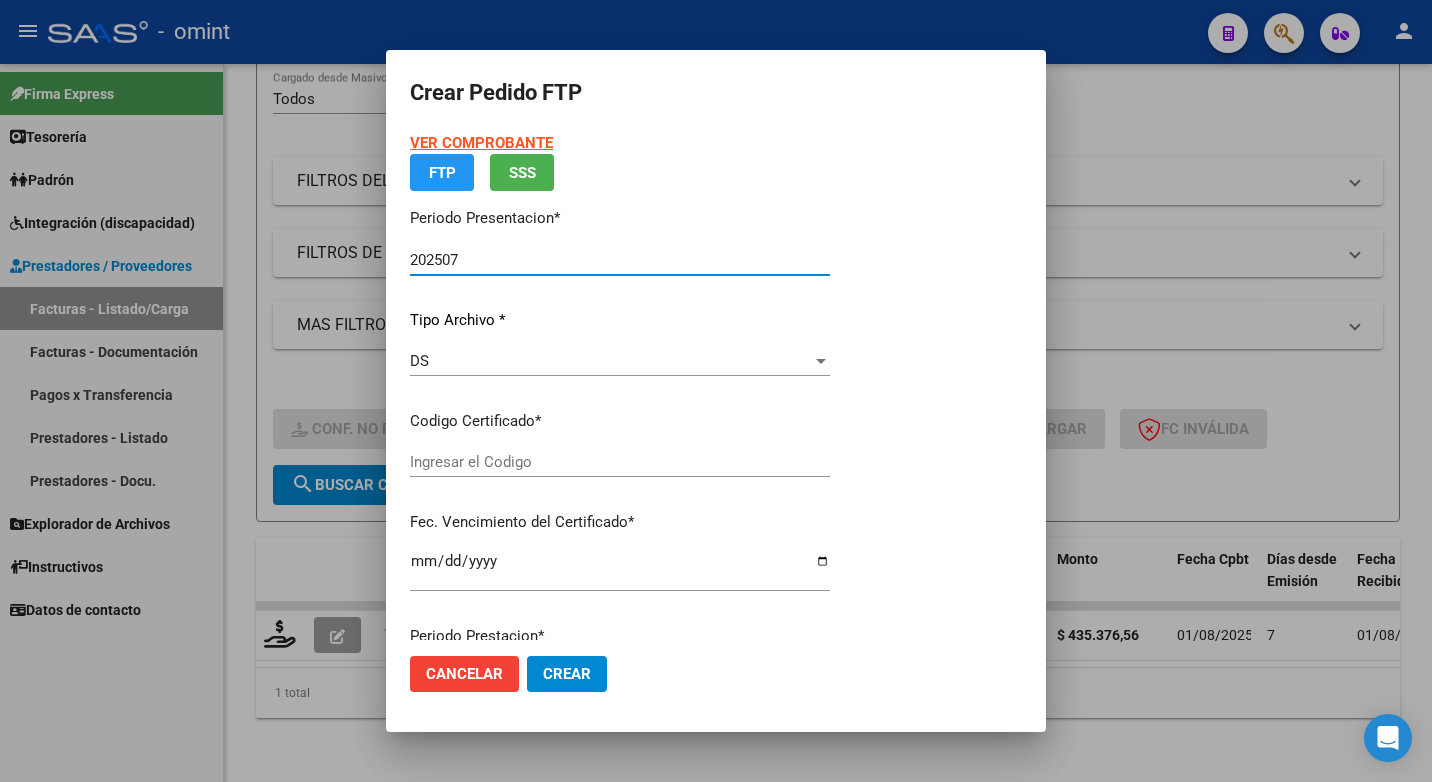 type on "515963342" 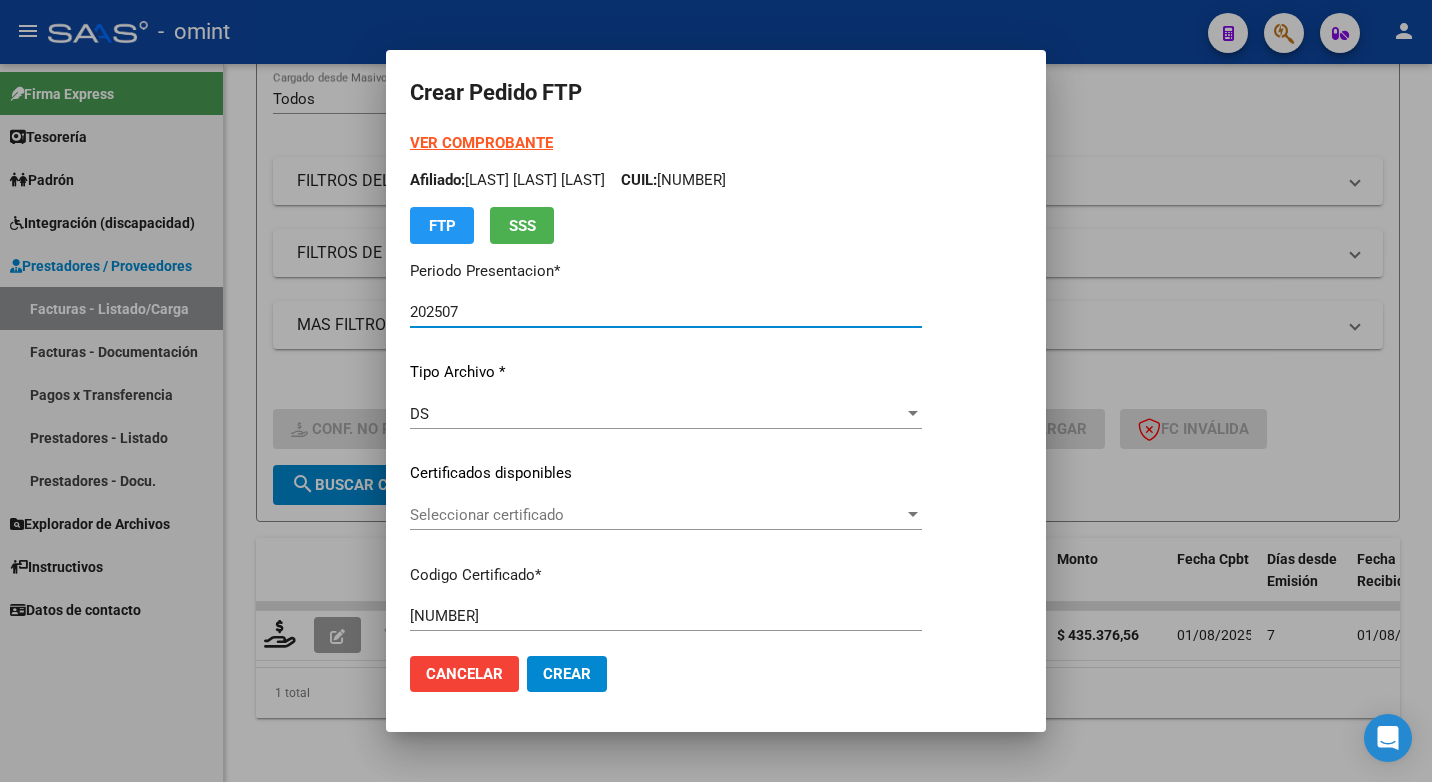 scroll, scrollTop: 100, scrollLeft: 0, axis: vertical 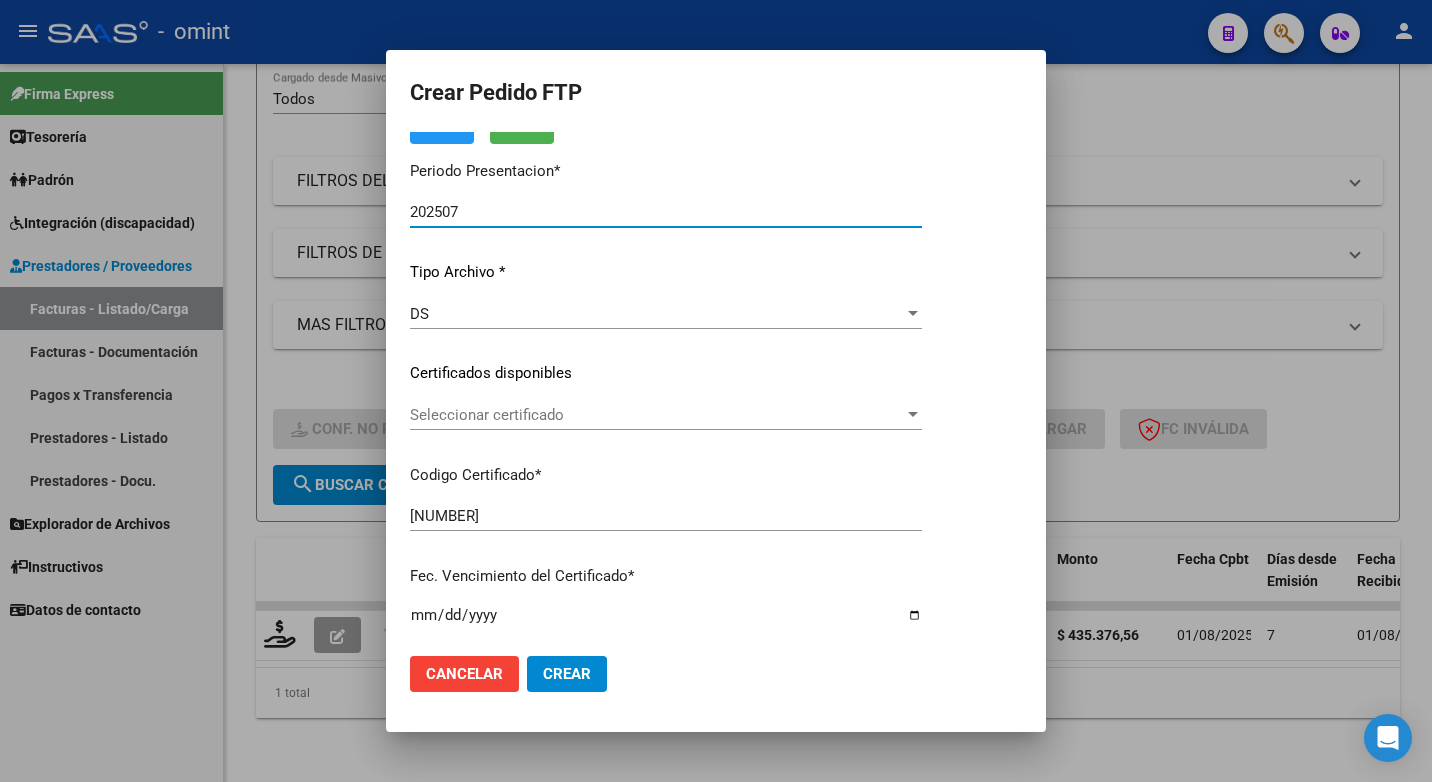 click at bounding box center [913, 415] 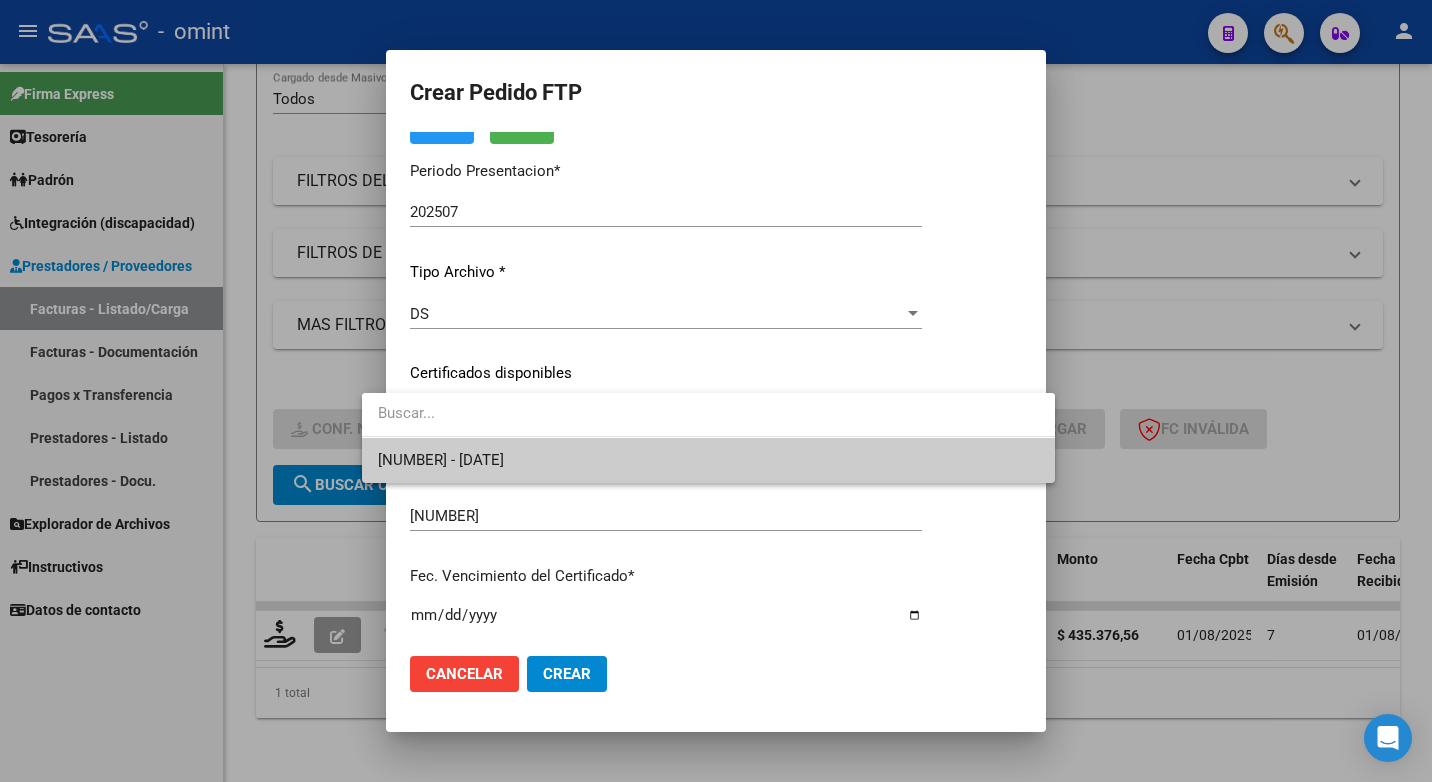 click on "515963342 - 2024-06-25" at bounding box center (708, 460) 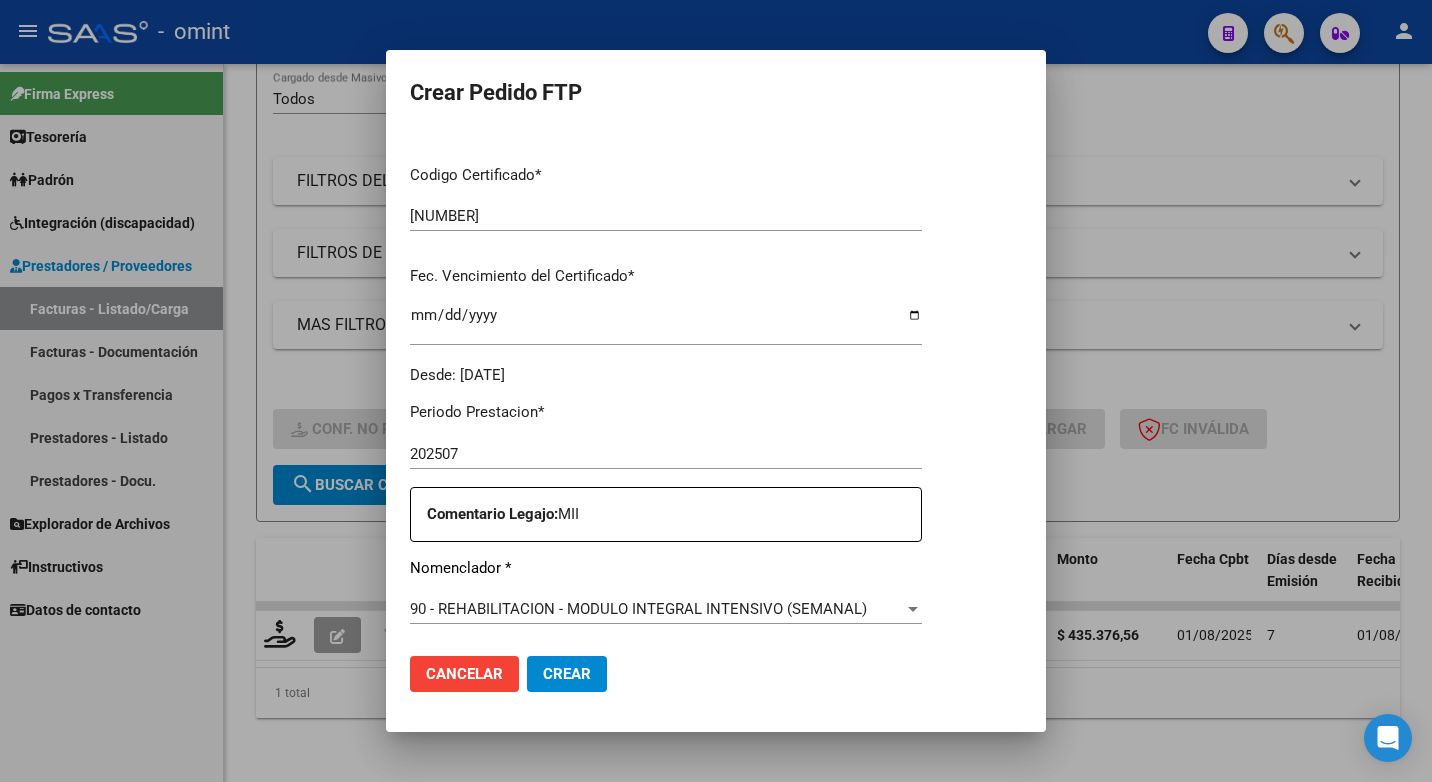 scroll, scrollTop: 500, scrollLeft: 0, axis: vertical 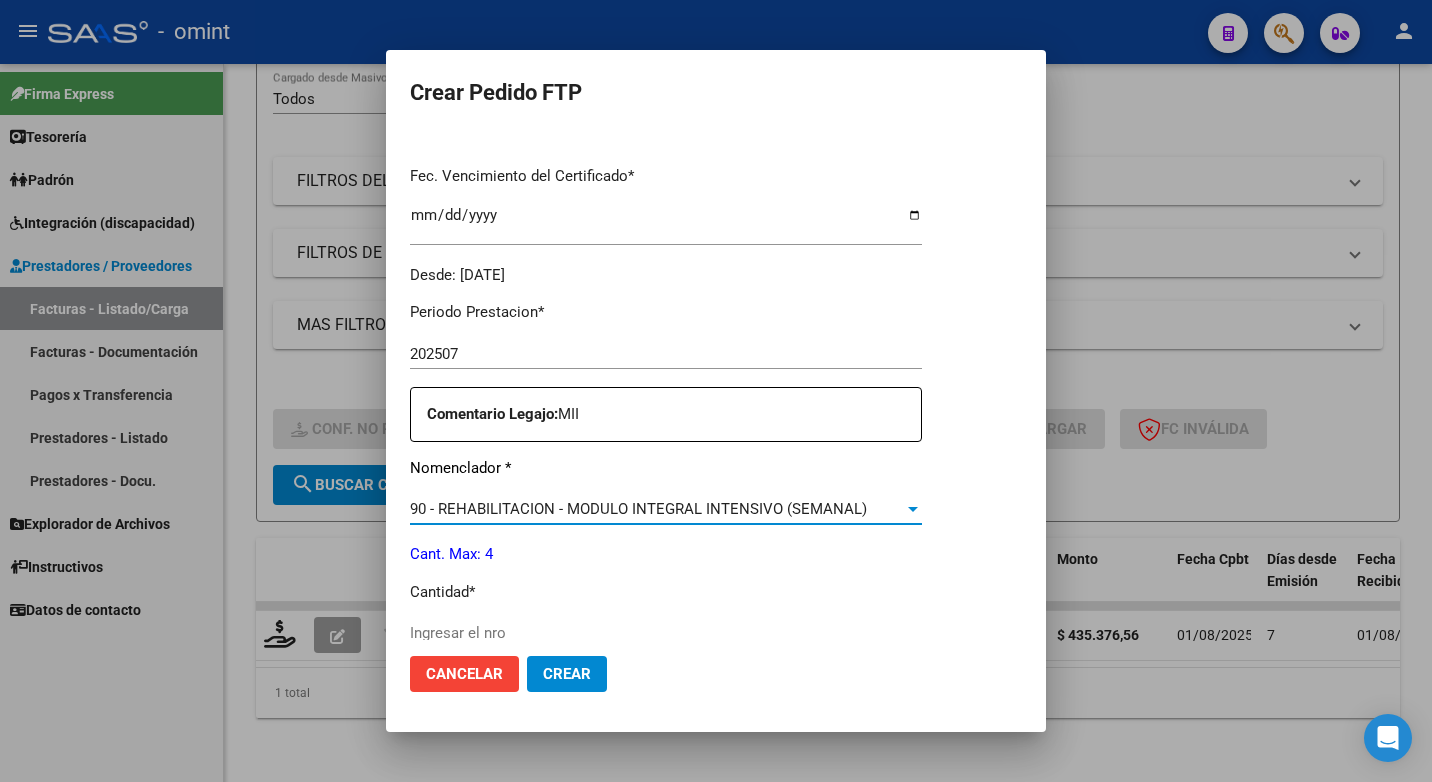 click at bounding box center [913, 509] 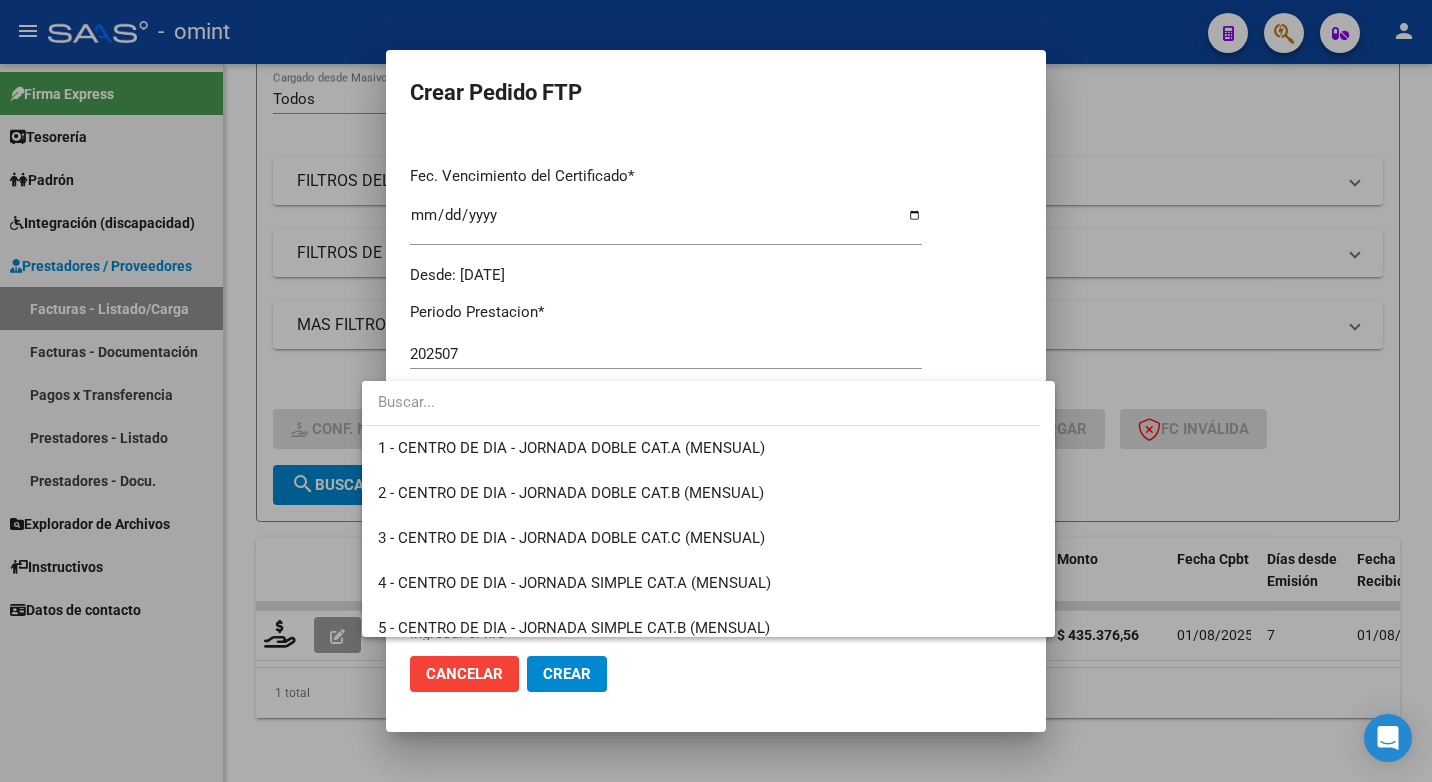scroll, scrollTop: 3945, scrollLeft: 0, axis: vertical 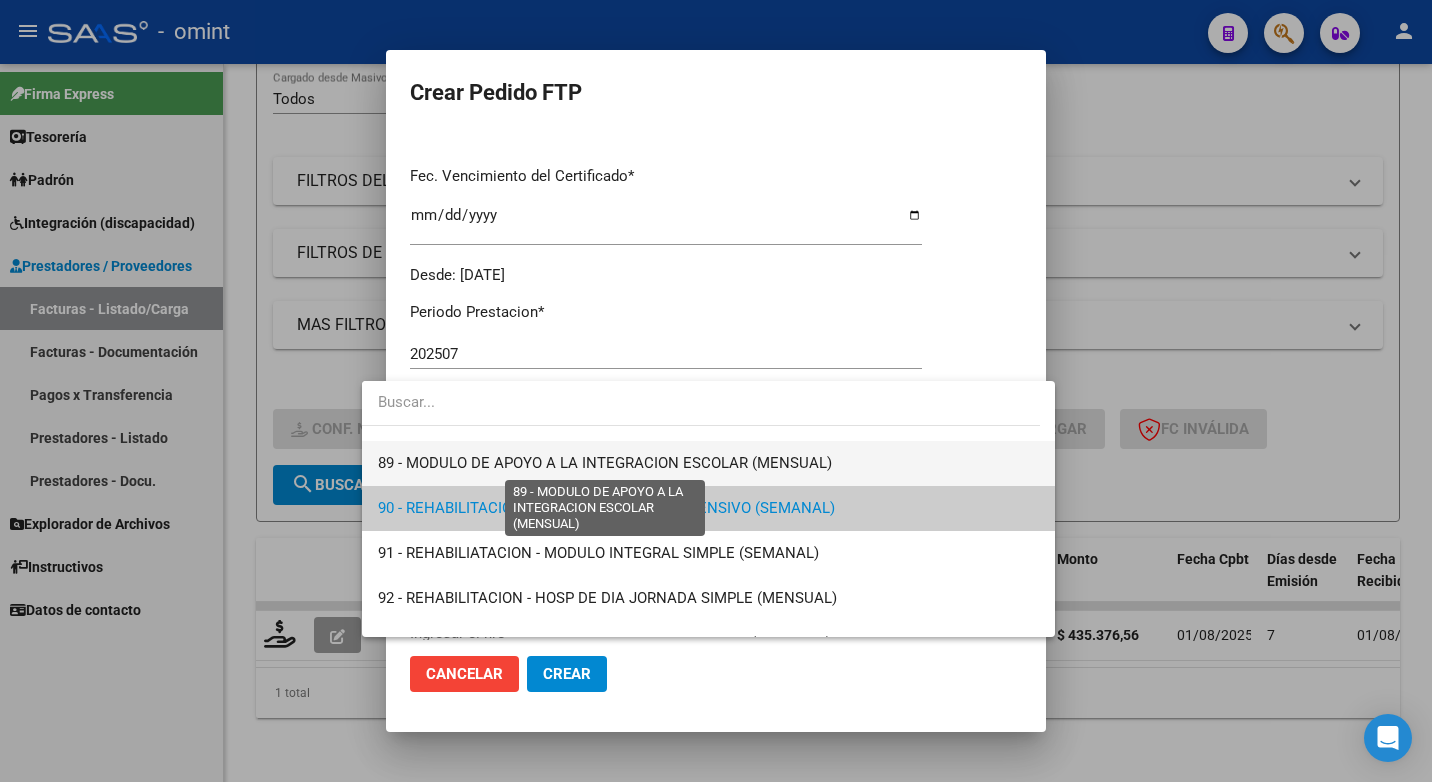 click on "89 - MODULO DE APOYO A LA INTEGRACION ESCOLAR (MENSUAL)" at bounding box center [605, 463] 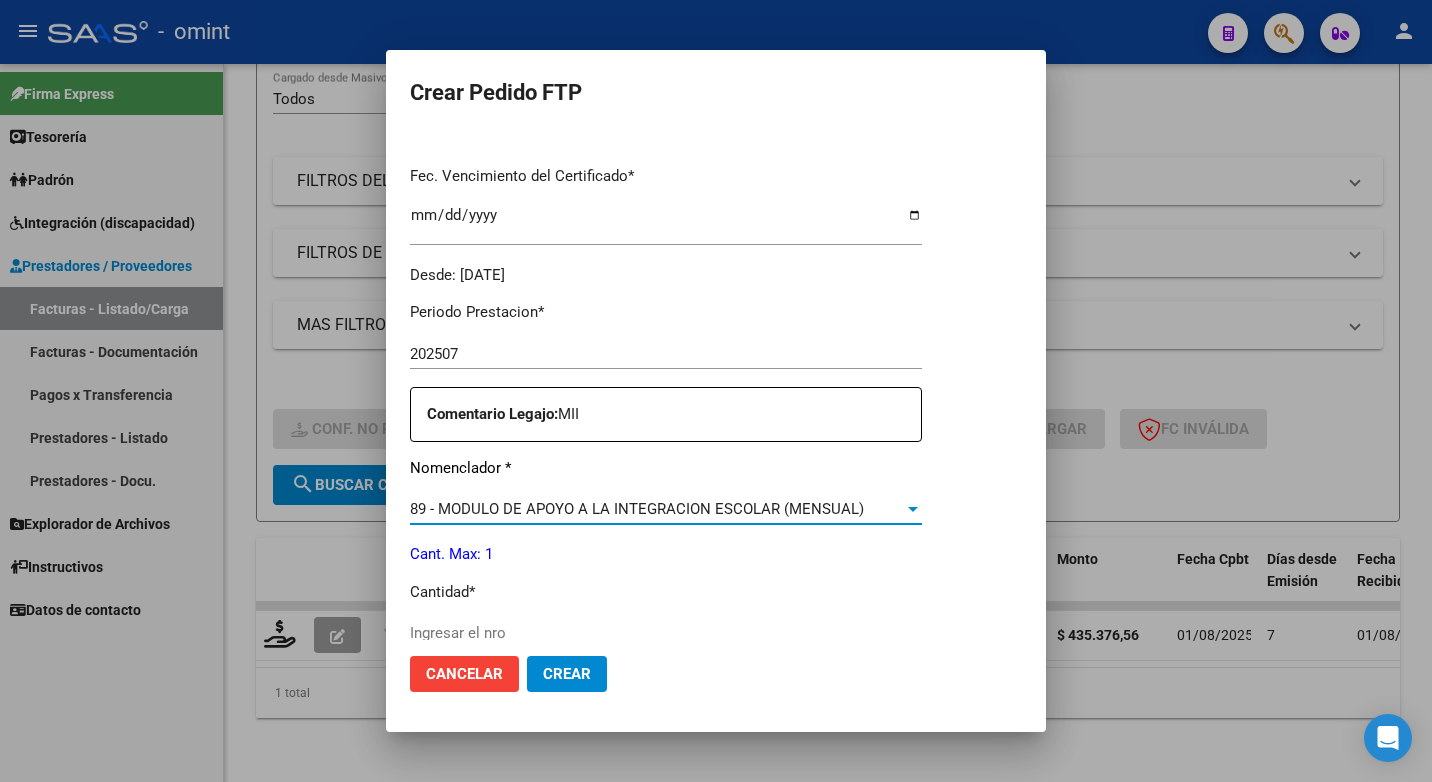 scroll, scrollTop: 600, scrollLeft: 0, axis: vertical 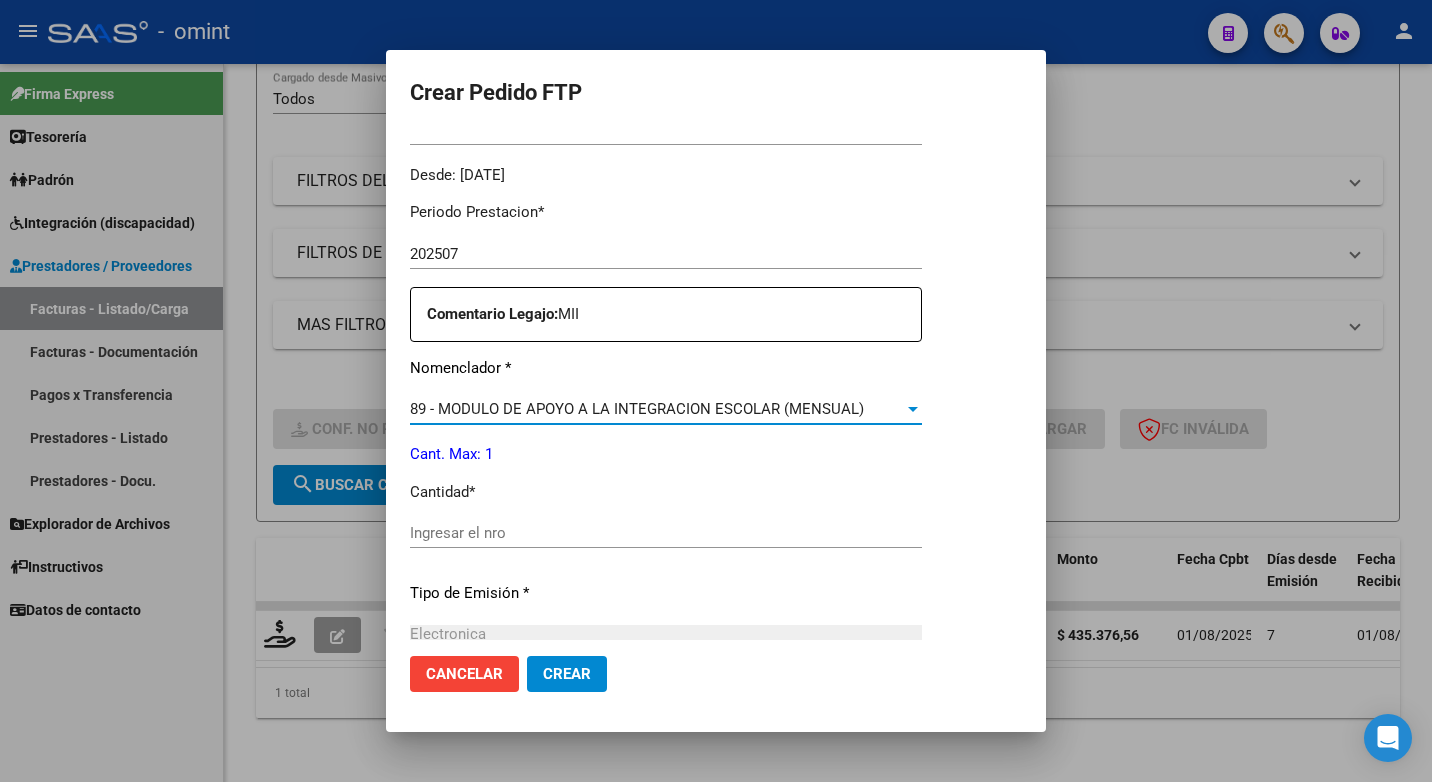 click at bounding box center [913, 409] 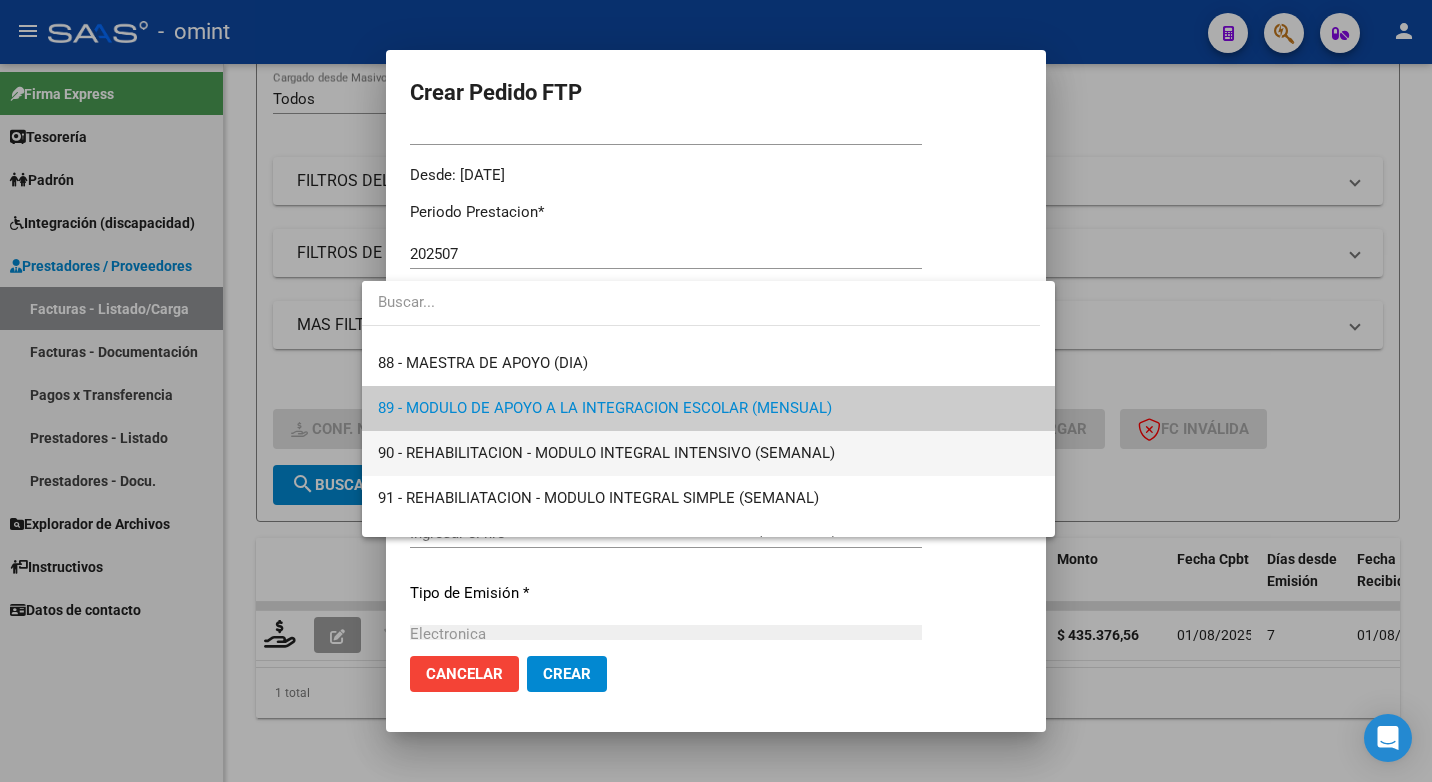 scroll, scrollTop: 3800, scrollLeft: 0, axis: vertical 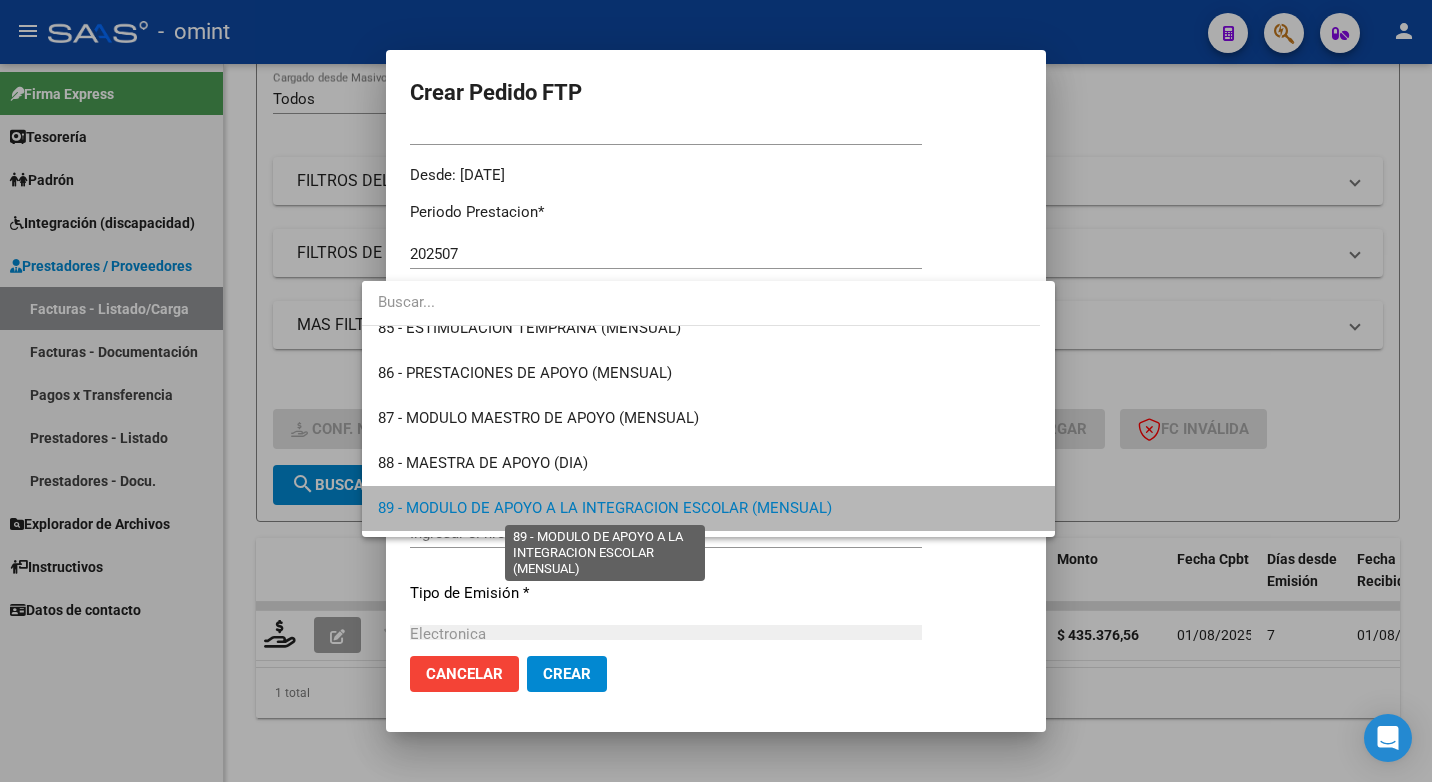 click on "89 - MODULO DE APOYO A LA INTEGRACION ESCOLAR (MENSUAL)" at bounding box center (605, 508) 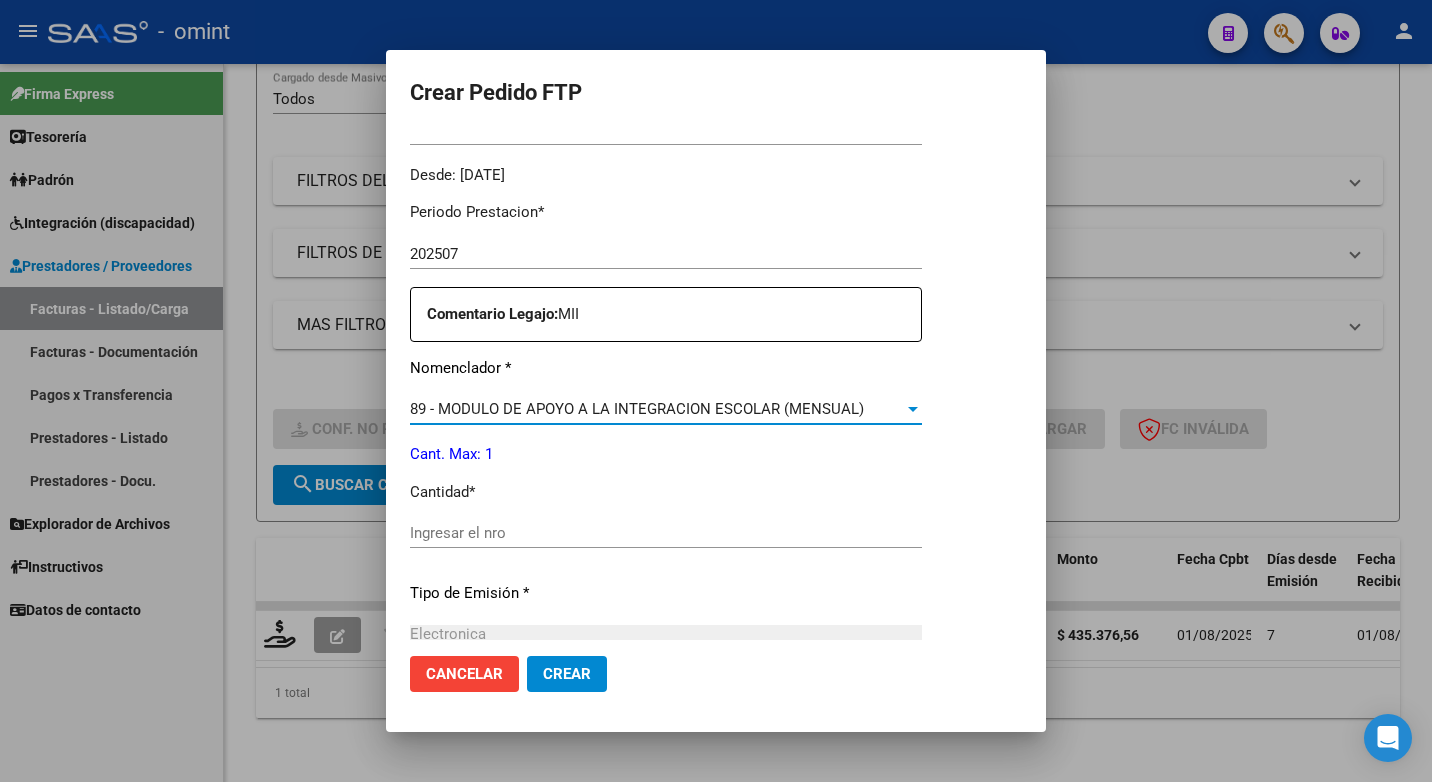 scroll, scrollTop: 700, scrollLeft: 0, axis: vertical 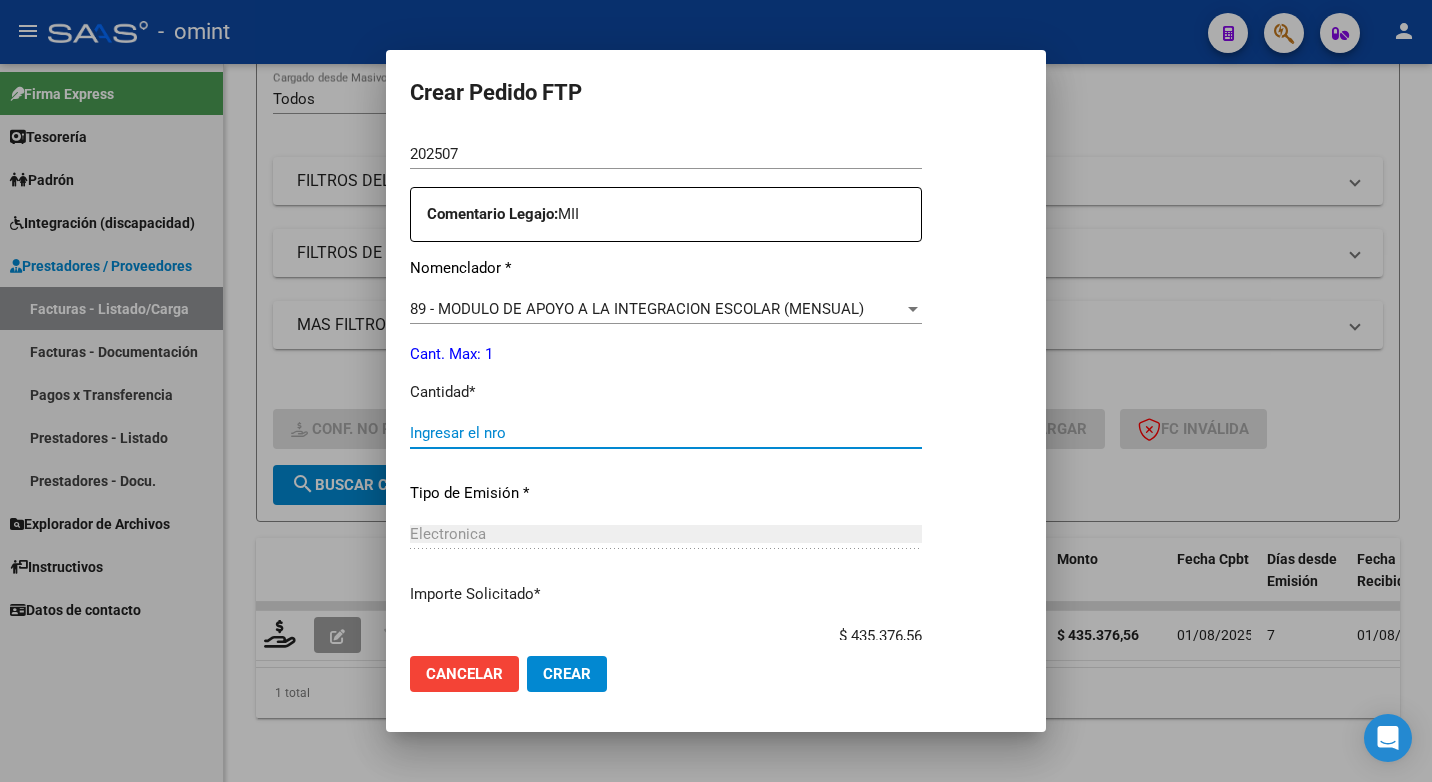click on "Ingresar el nro" at bounding box center (666, 433) 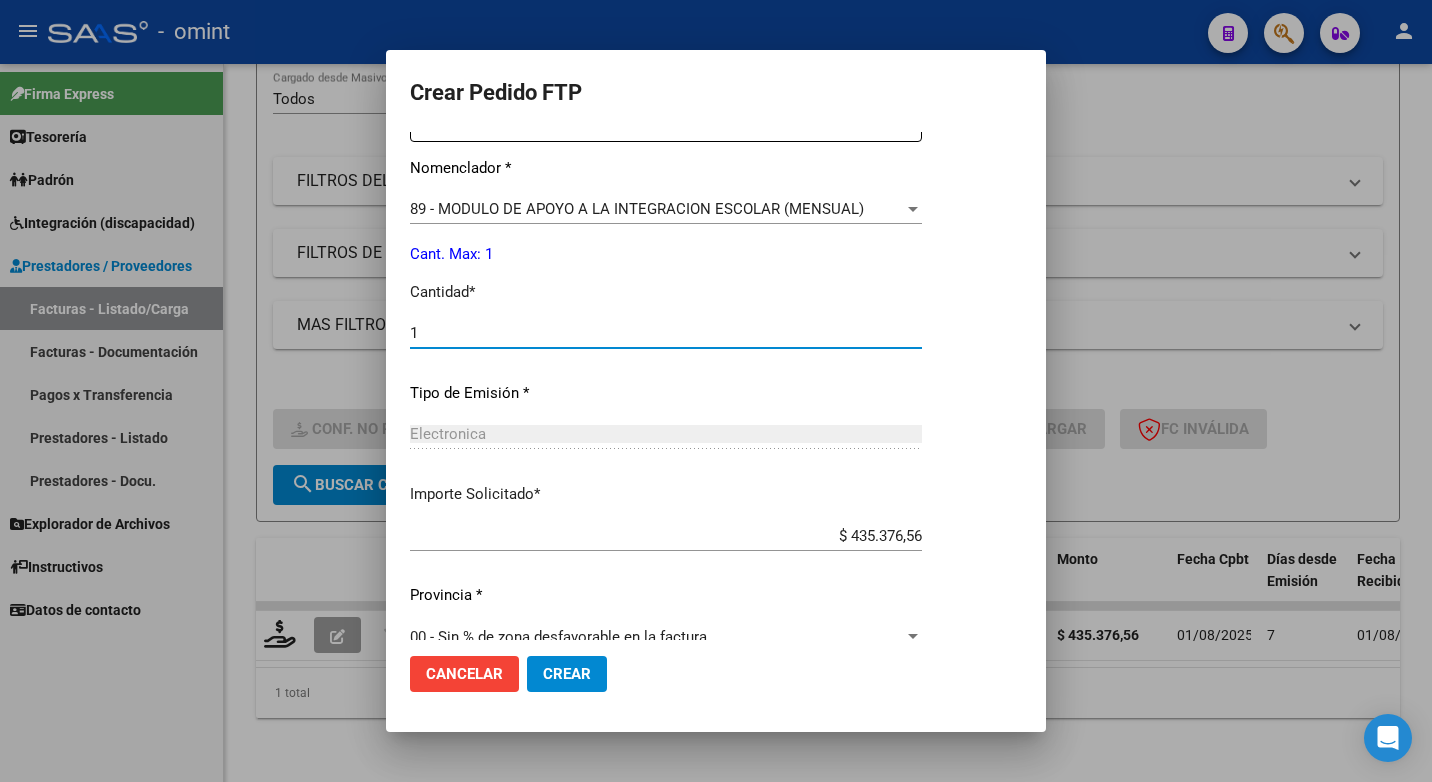 scroll, scrollTop: 831, scrollLeft: 0, axis: vertical 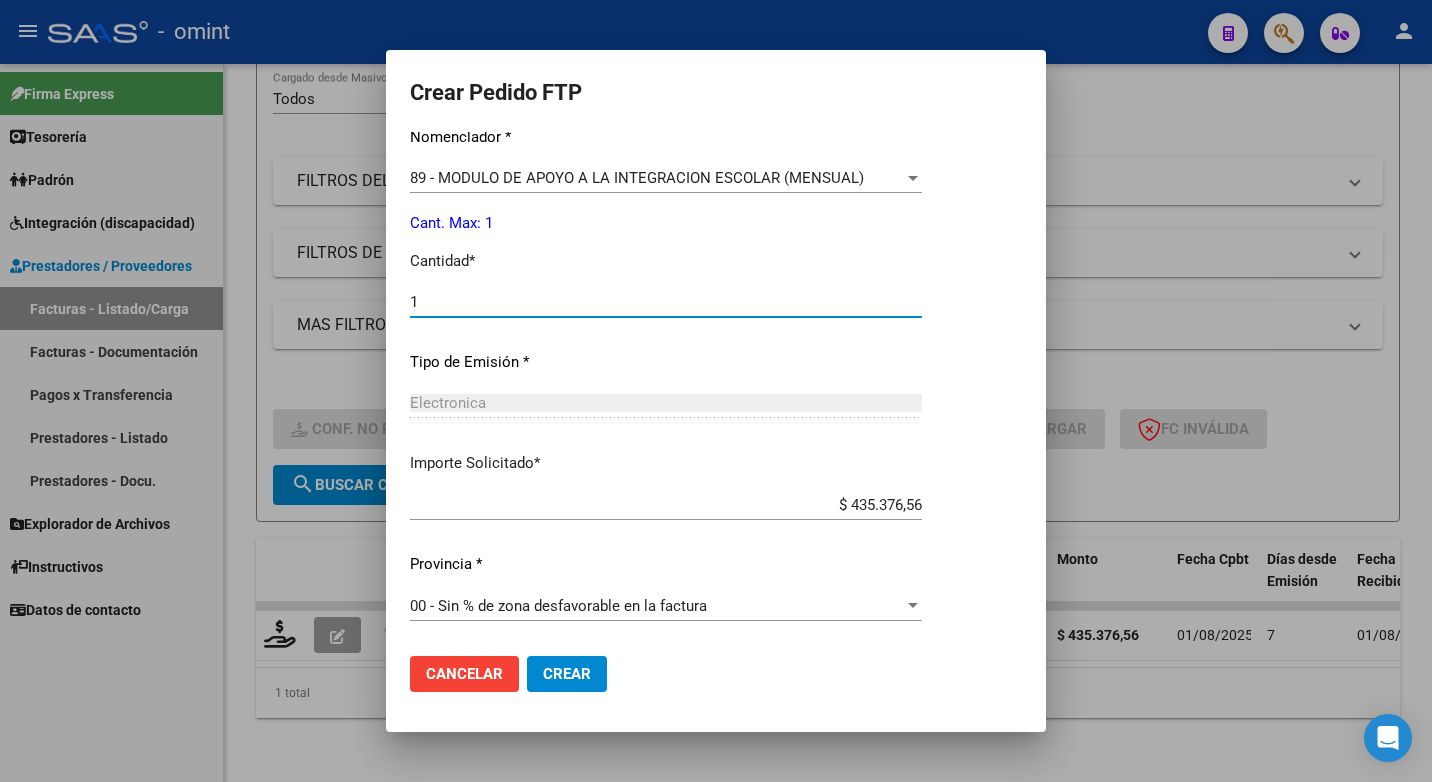 type on "1" 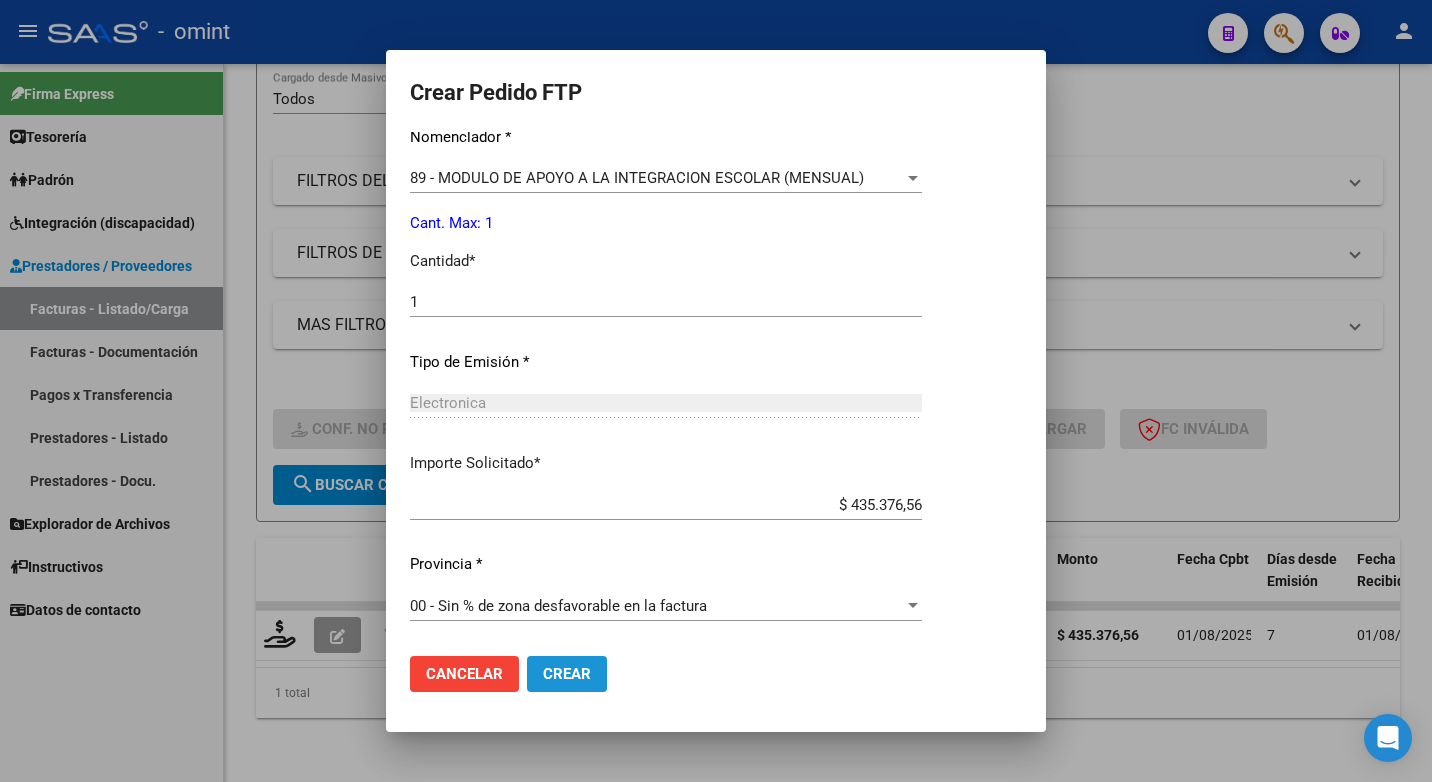 click on "Crear" 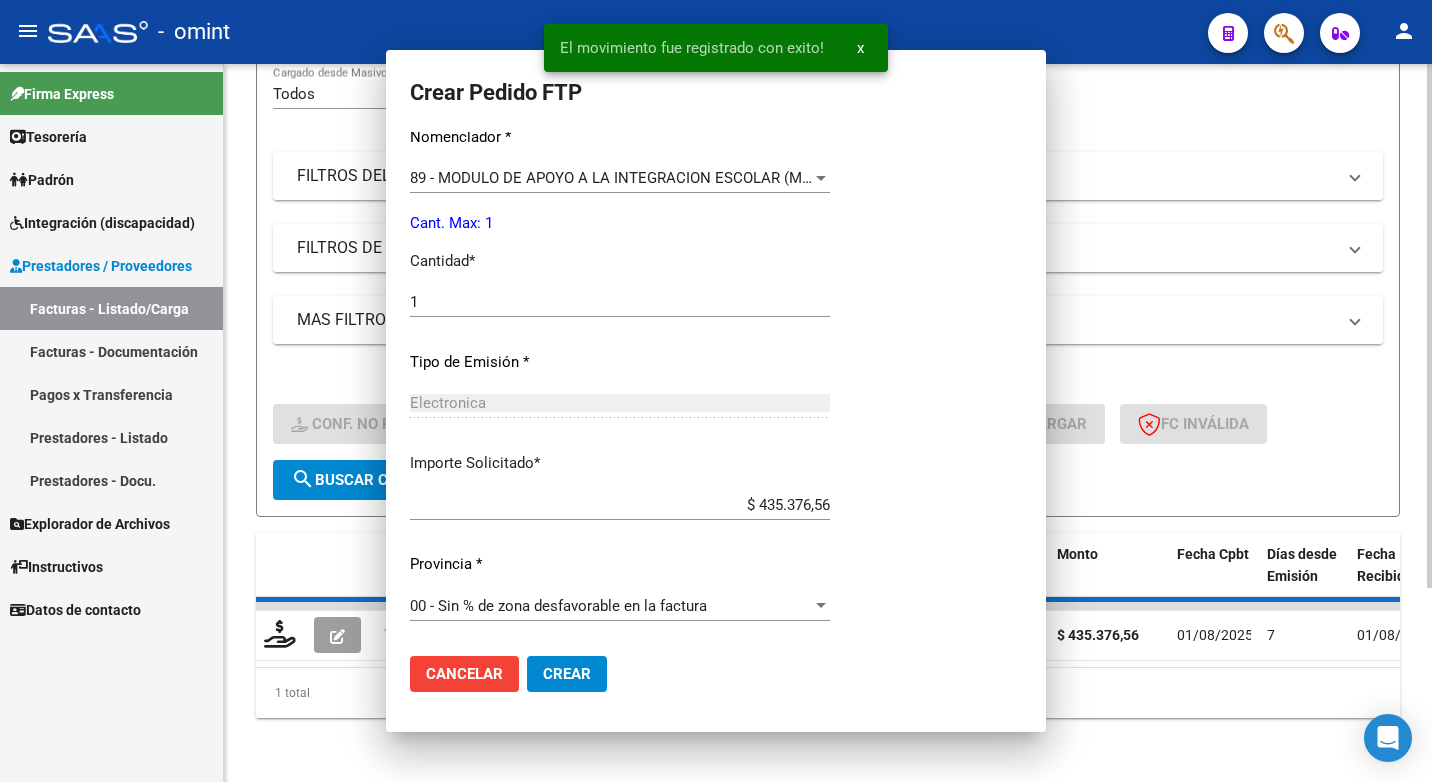 scroll, scrollTop: 0, scrollLeft: 0, axis: both 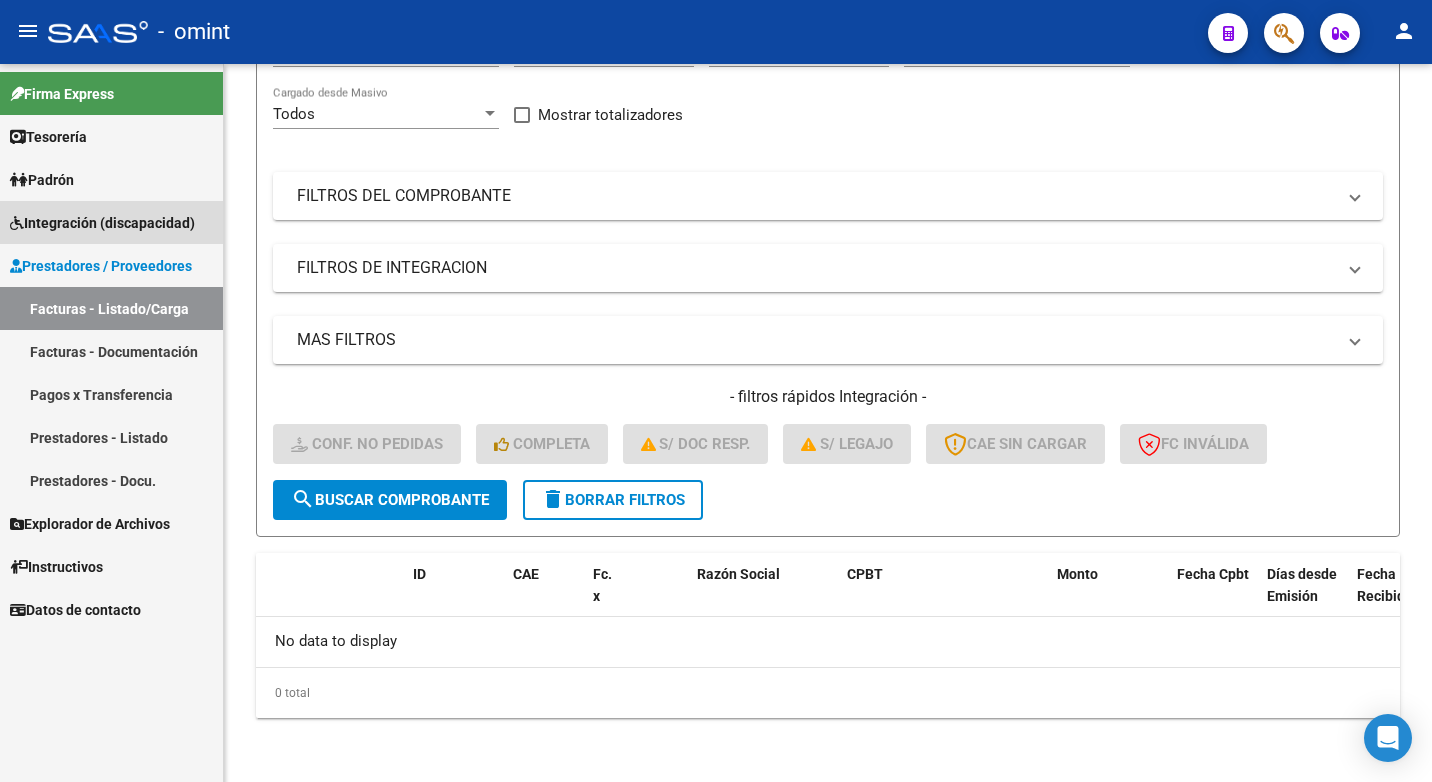 click on "Integración (discapacidad)" at bounding box center (102, 223) 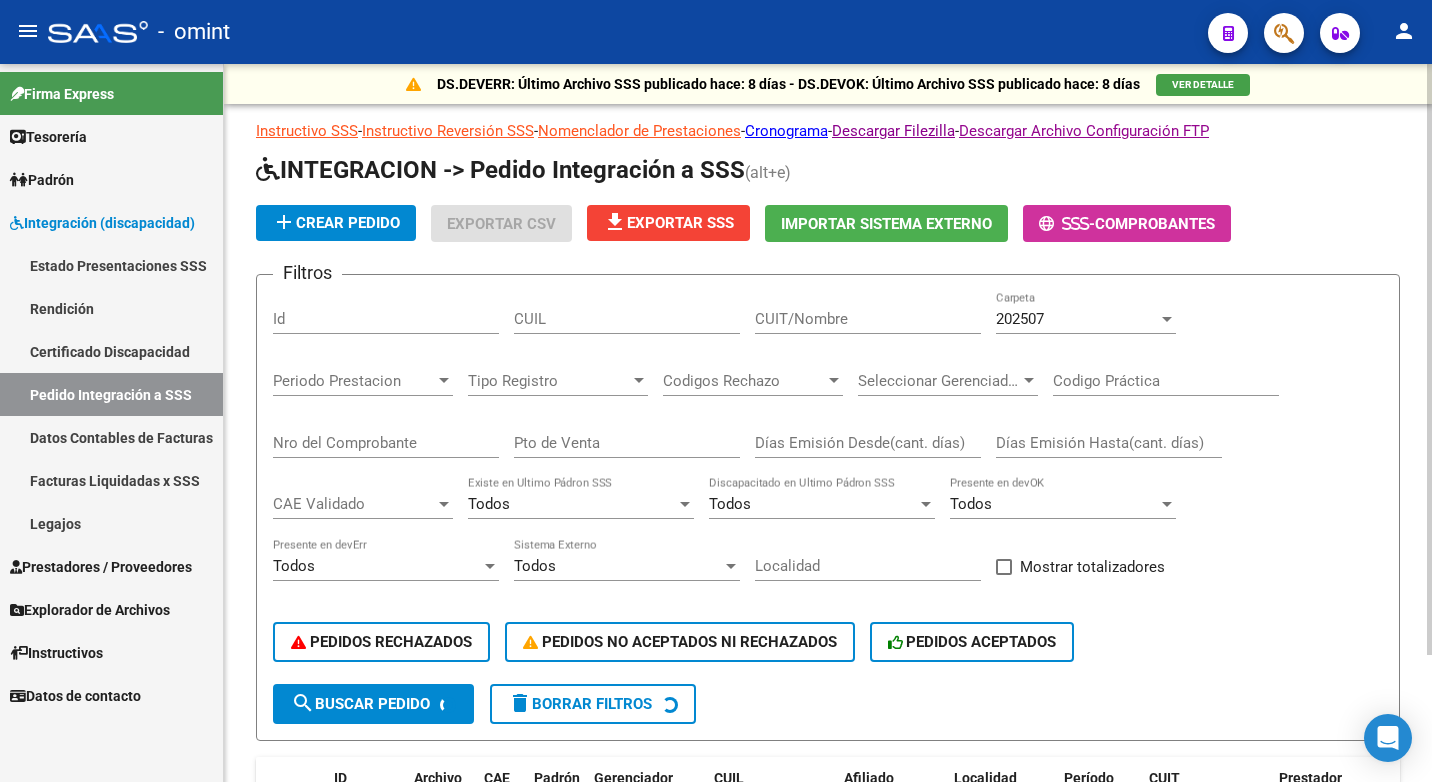 scroll, scrollTop: 0, scrollLeft: 0, axis: both 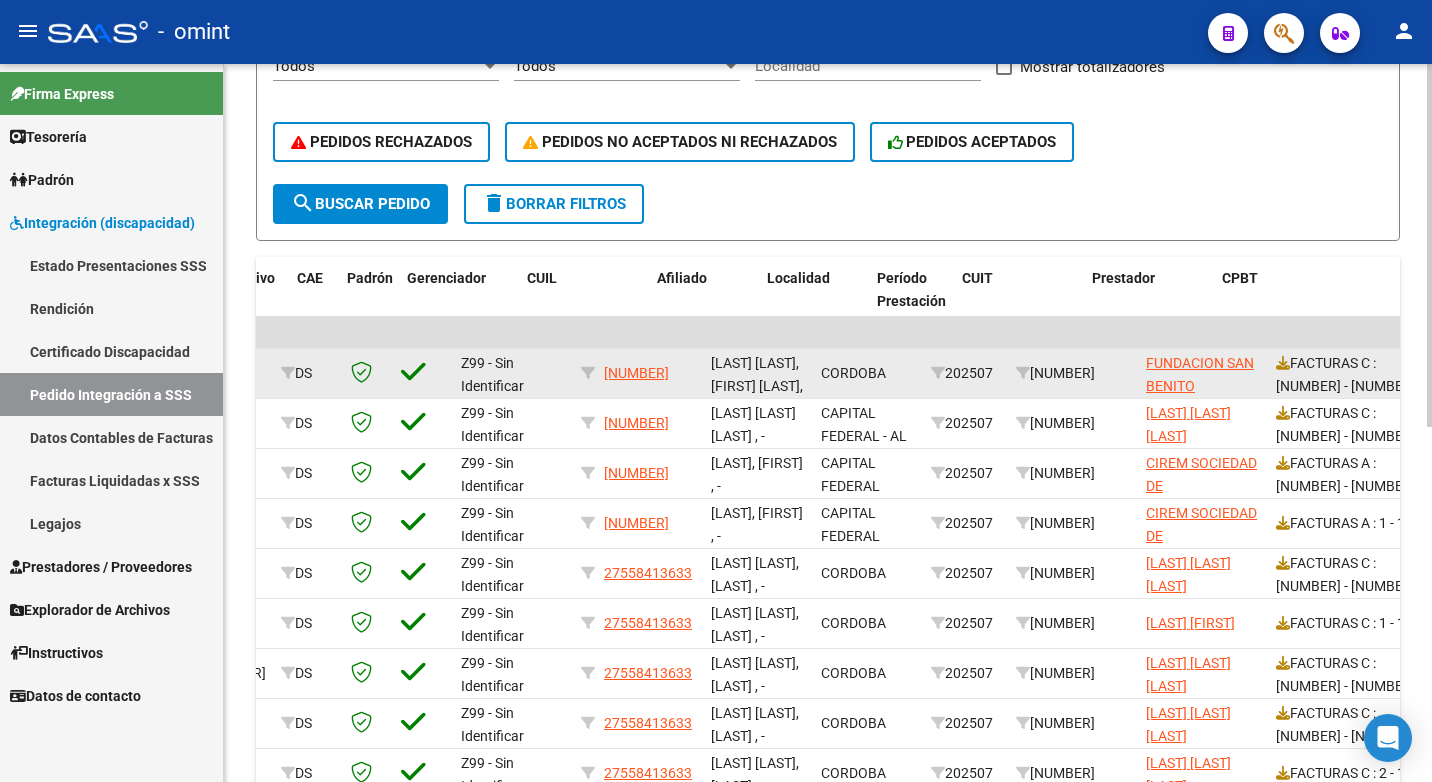 drag, startPoint x: 878, startPoint y: 386, endPoint x: 947, endPoint y: 388, distance: 69.02898 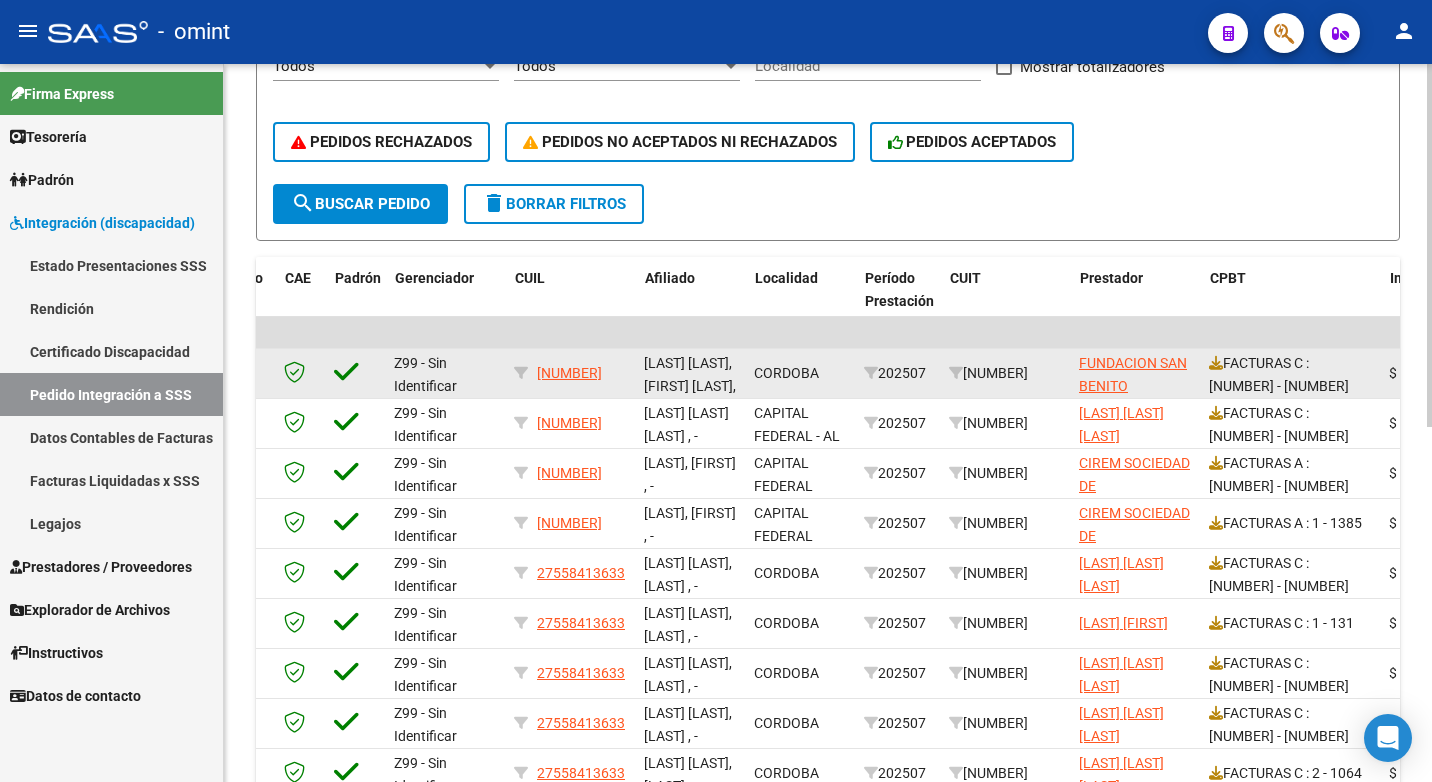scroll, scrollTop: 0, scrollLeft: 0, axis: both 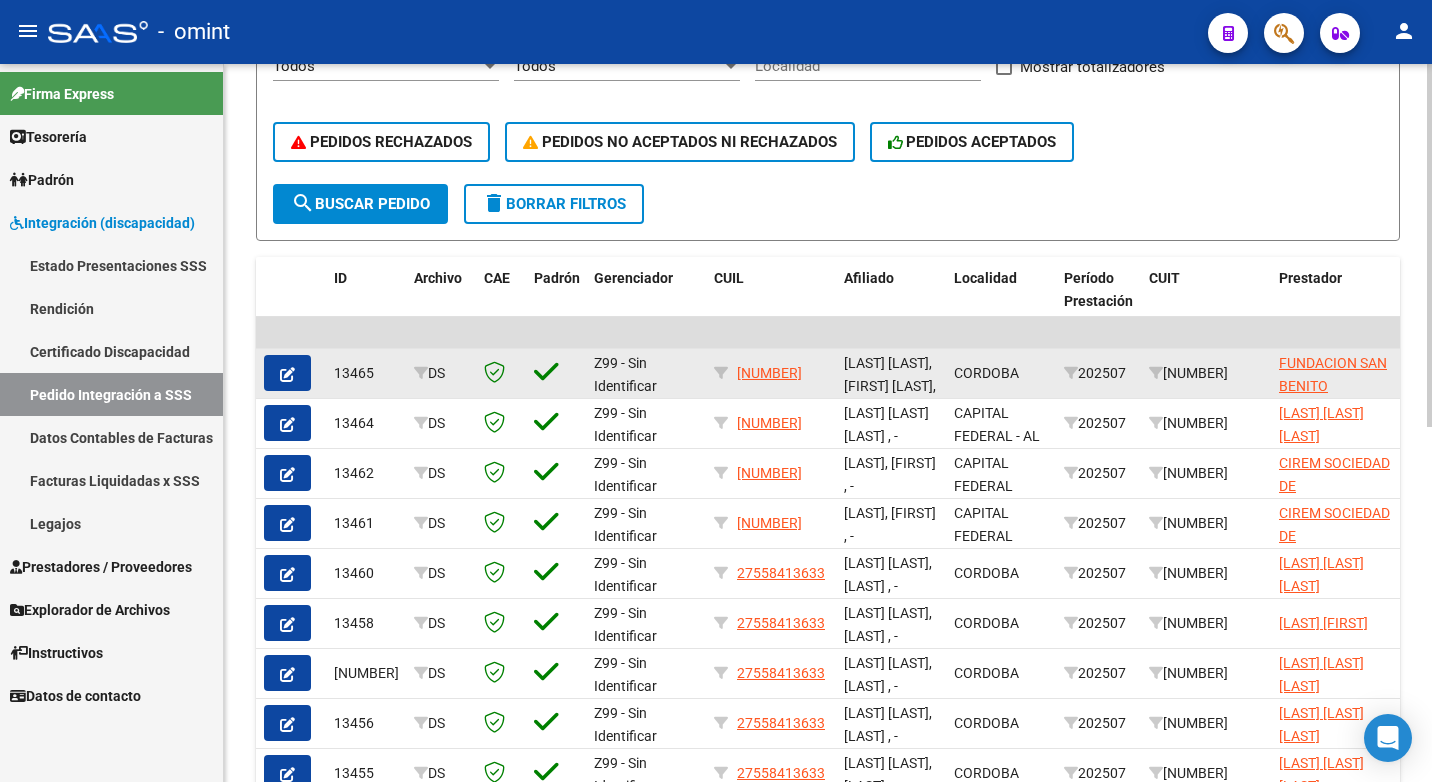 drag, startPoint x: 1202, startPoint y: 388, endPoint x: 988, endPoint y: 383, distance: 214.05841 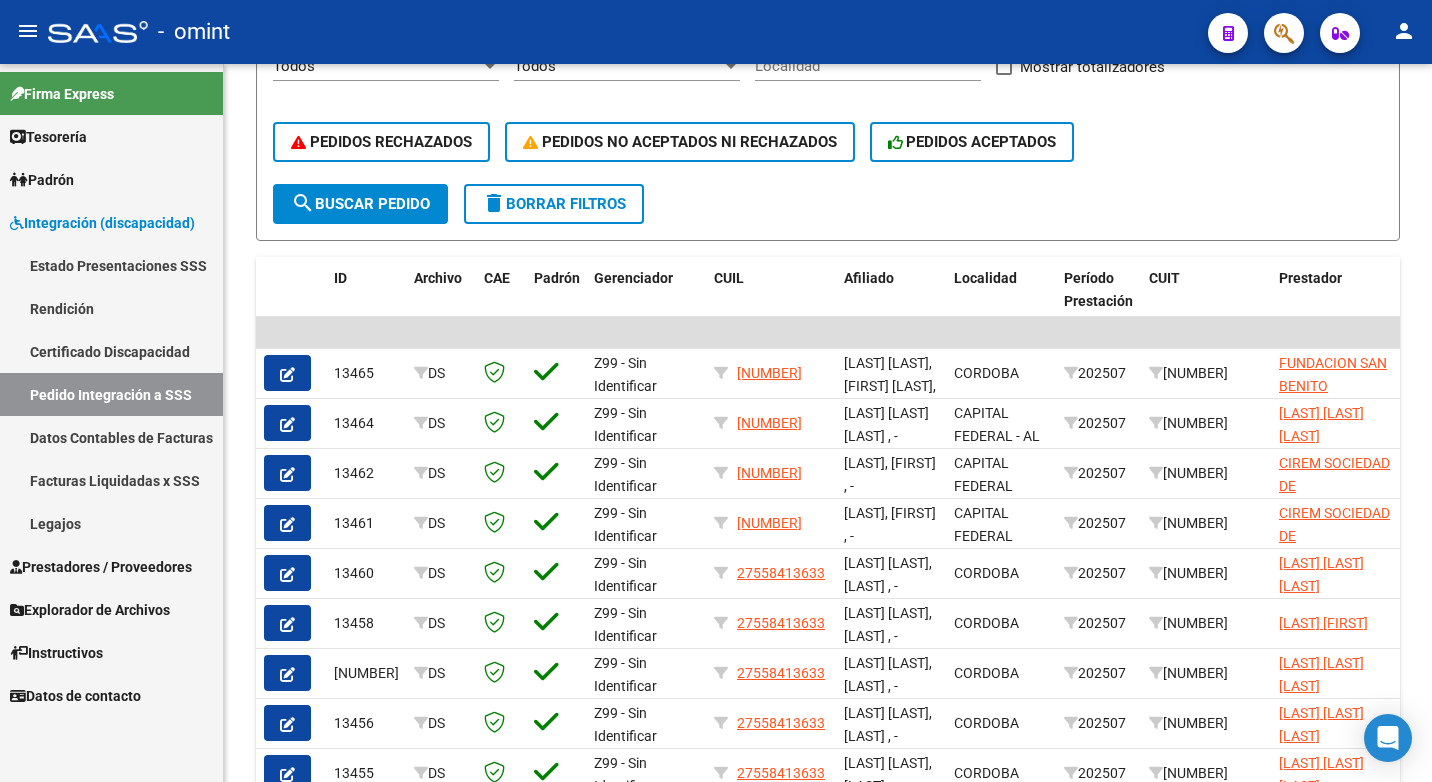 click 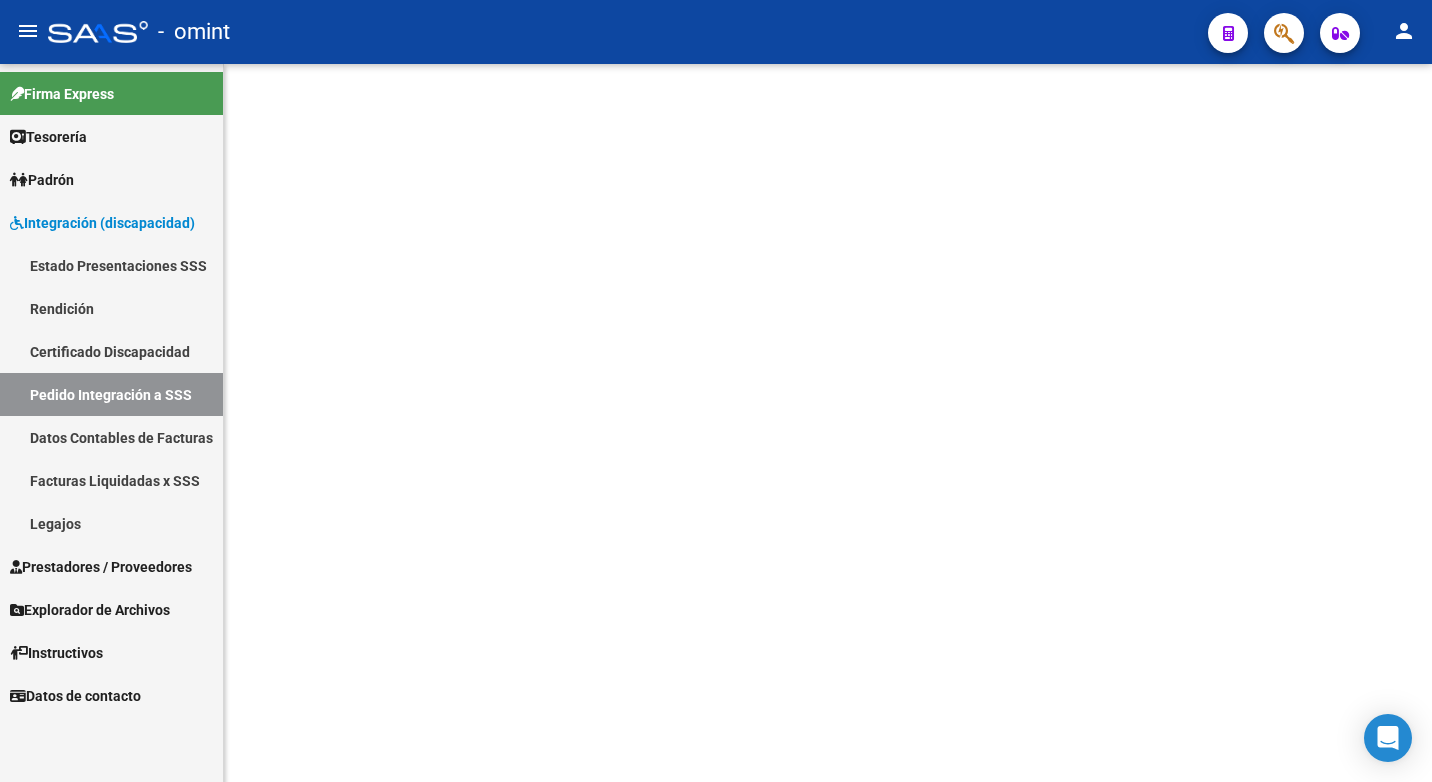 scroll, scrollTop: 0, scrollLeft: 0, axis: both 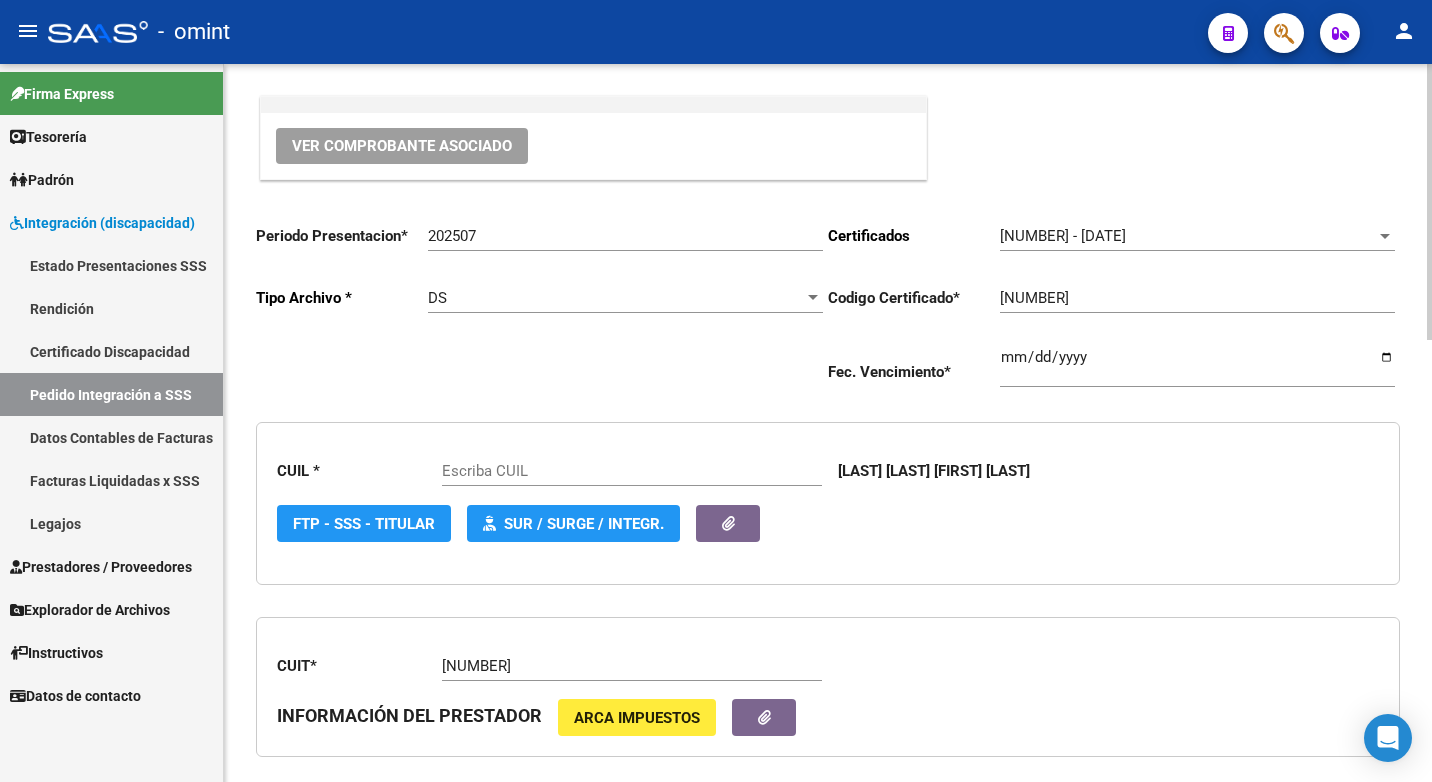 type on "20581611561" 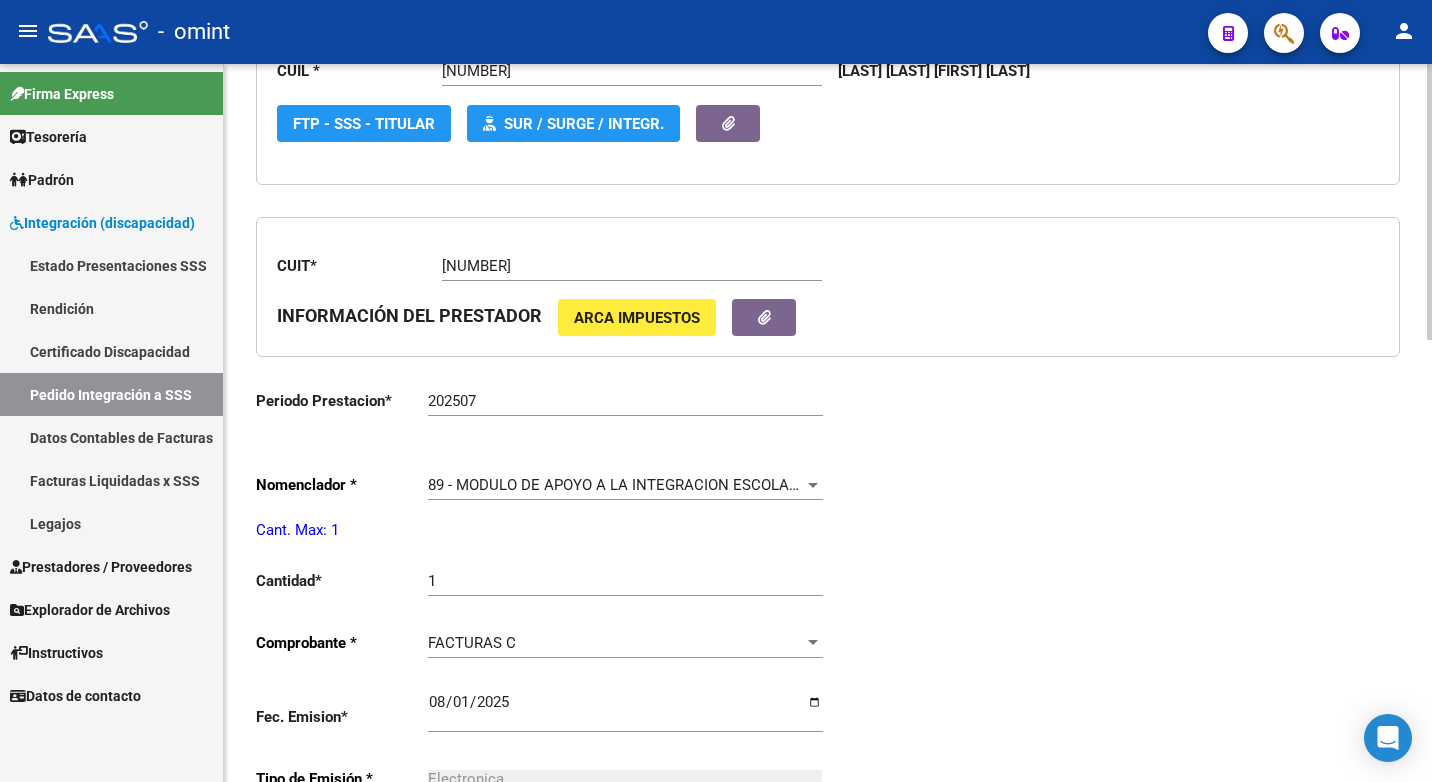 scroll, scrollTop: 700, scrollLeft: 0, axis: vertical 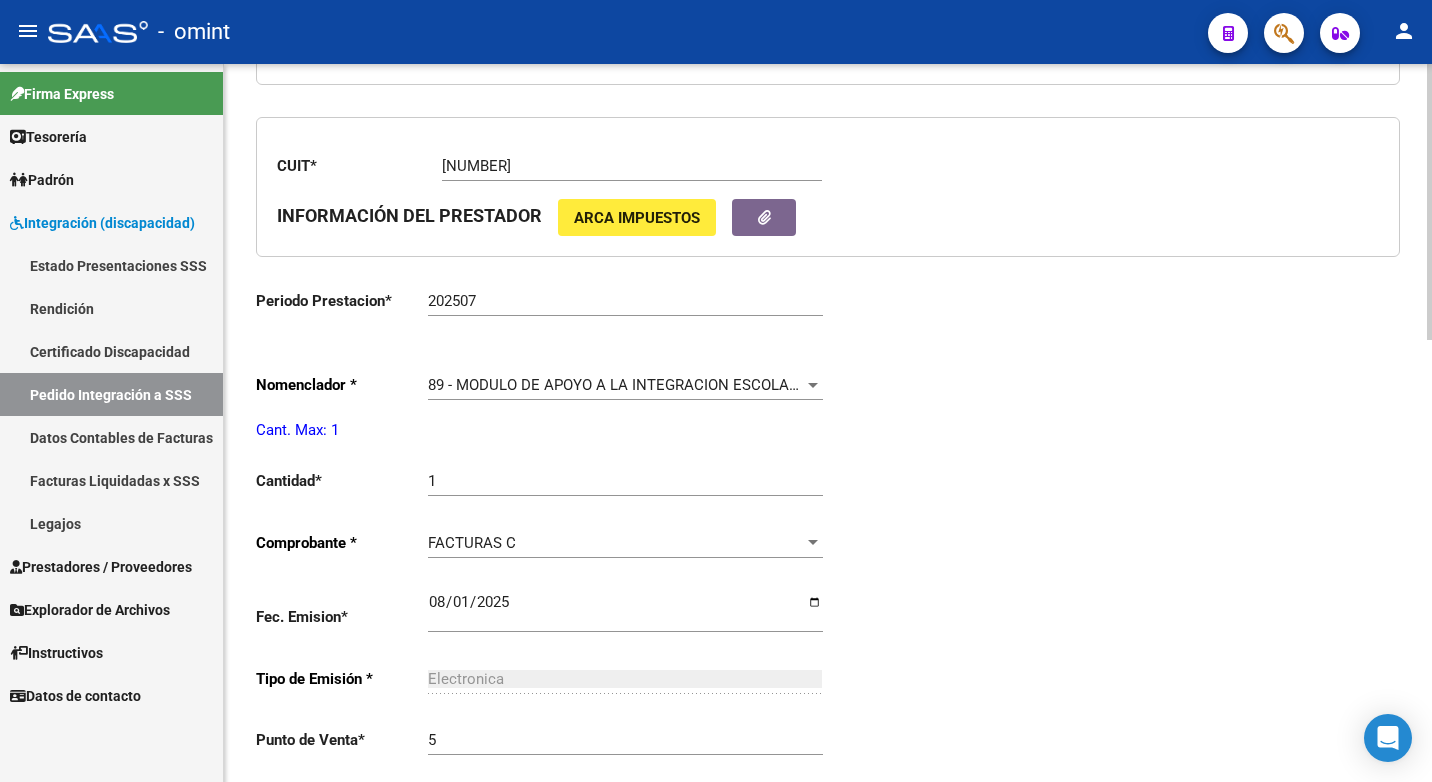 click on "89 - MODULO DE APOYO A LA INTEGRACION ESCOLAR (MENSUAL)" at bounding box center (655, 385) 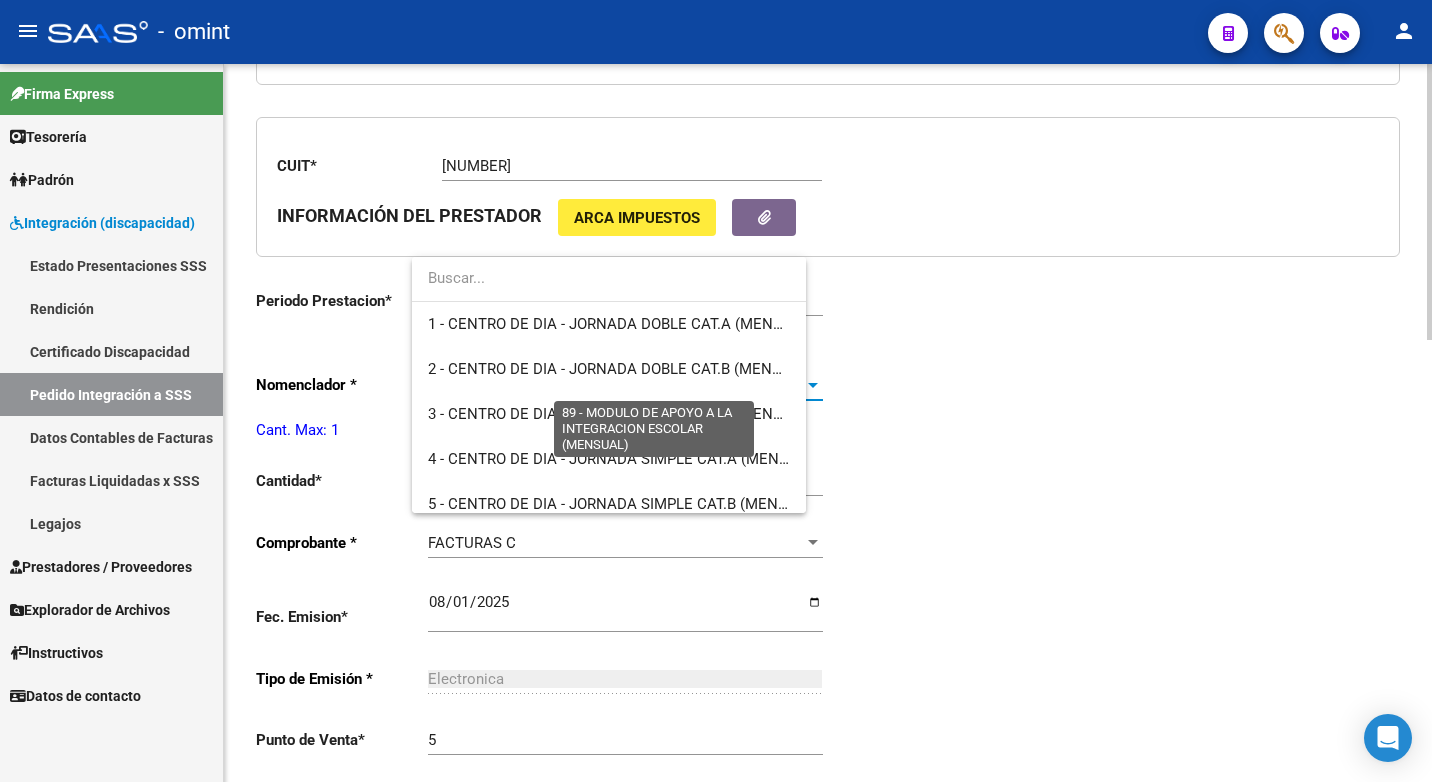 scroll, scrollTop: 3900, scrollLeft: 0, axis: vertical 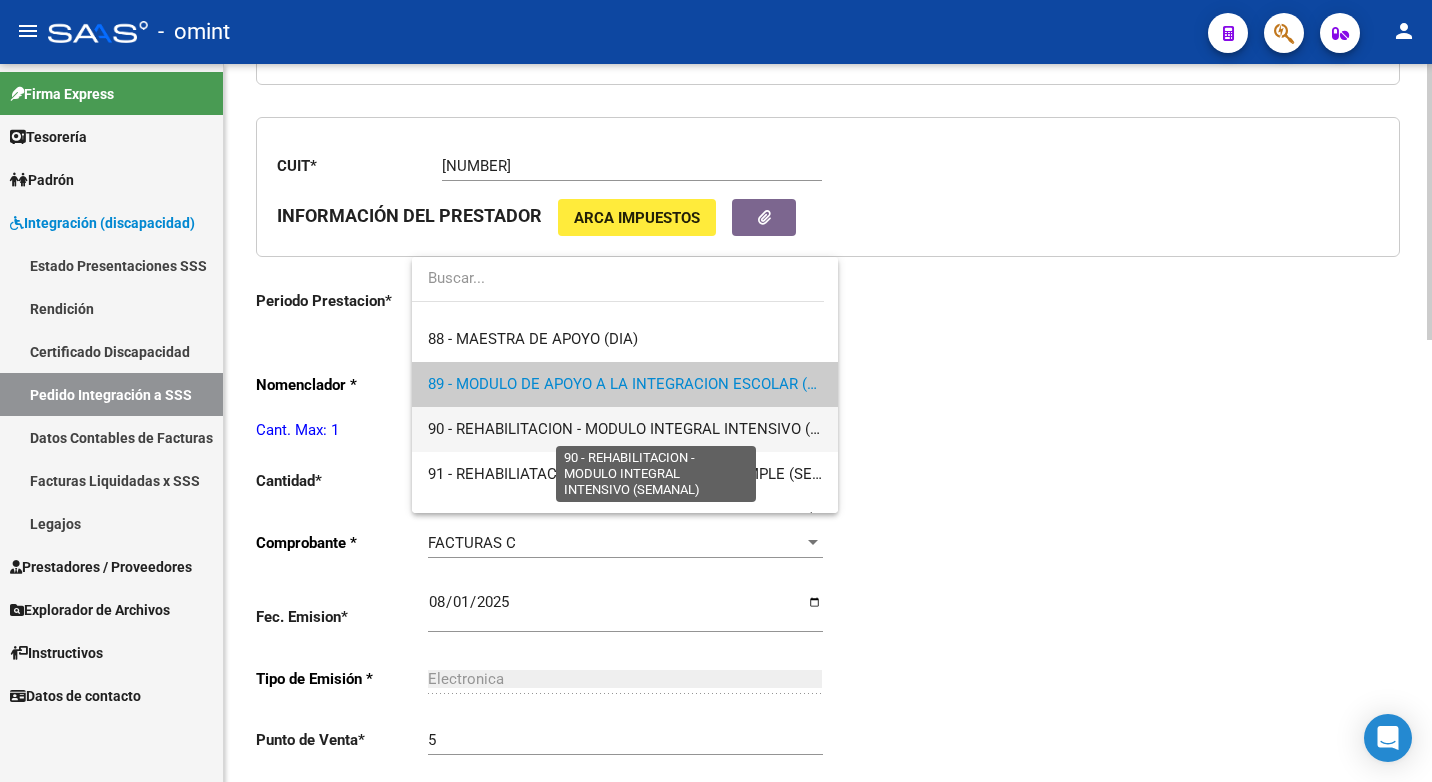 click on "90 - REHABILITACION - MODULO INTEGRAL INTENSIVO (SEMANAL)" at bounding box center [656, 429] 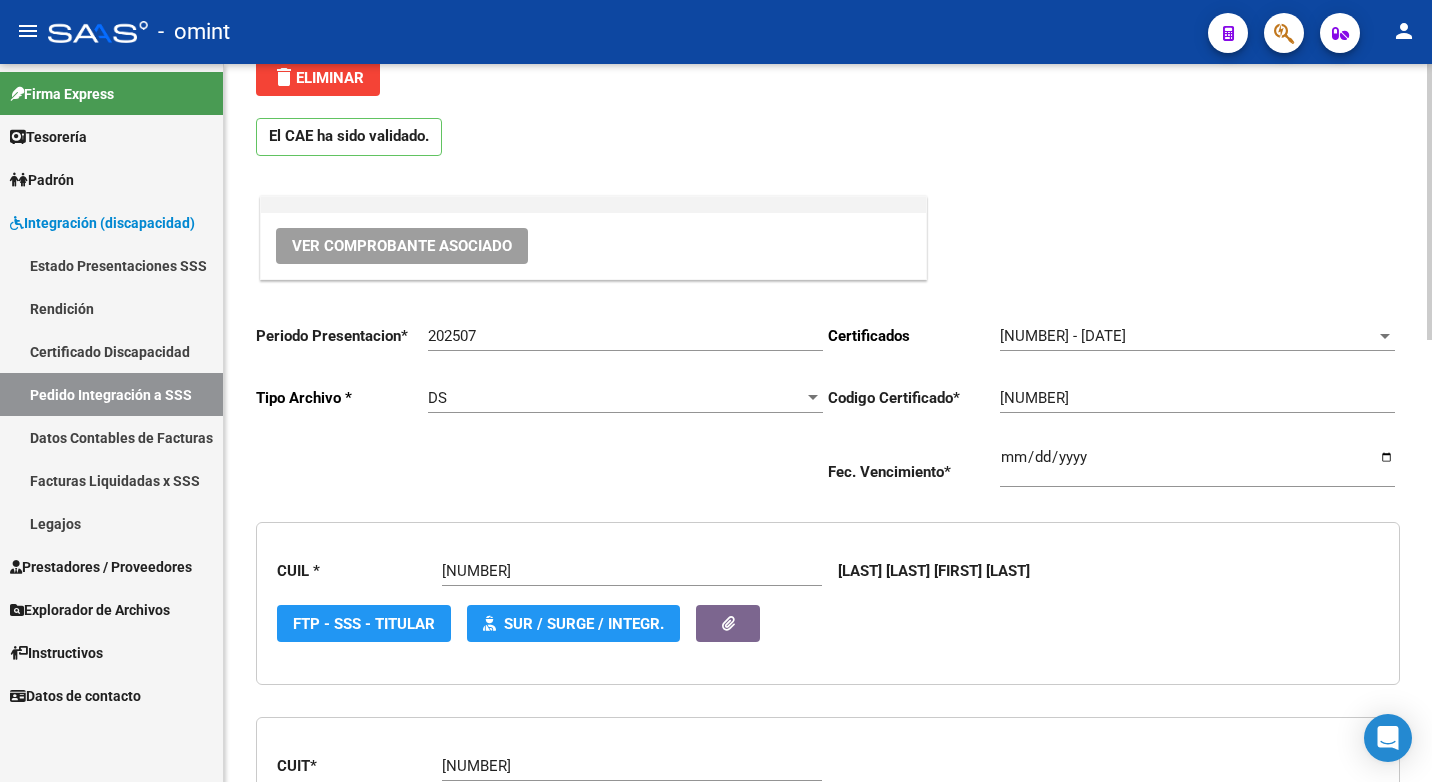 scroll, scrollTop: 0, scrollLeft: 0, axis: both 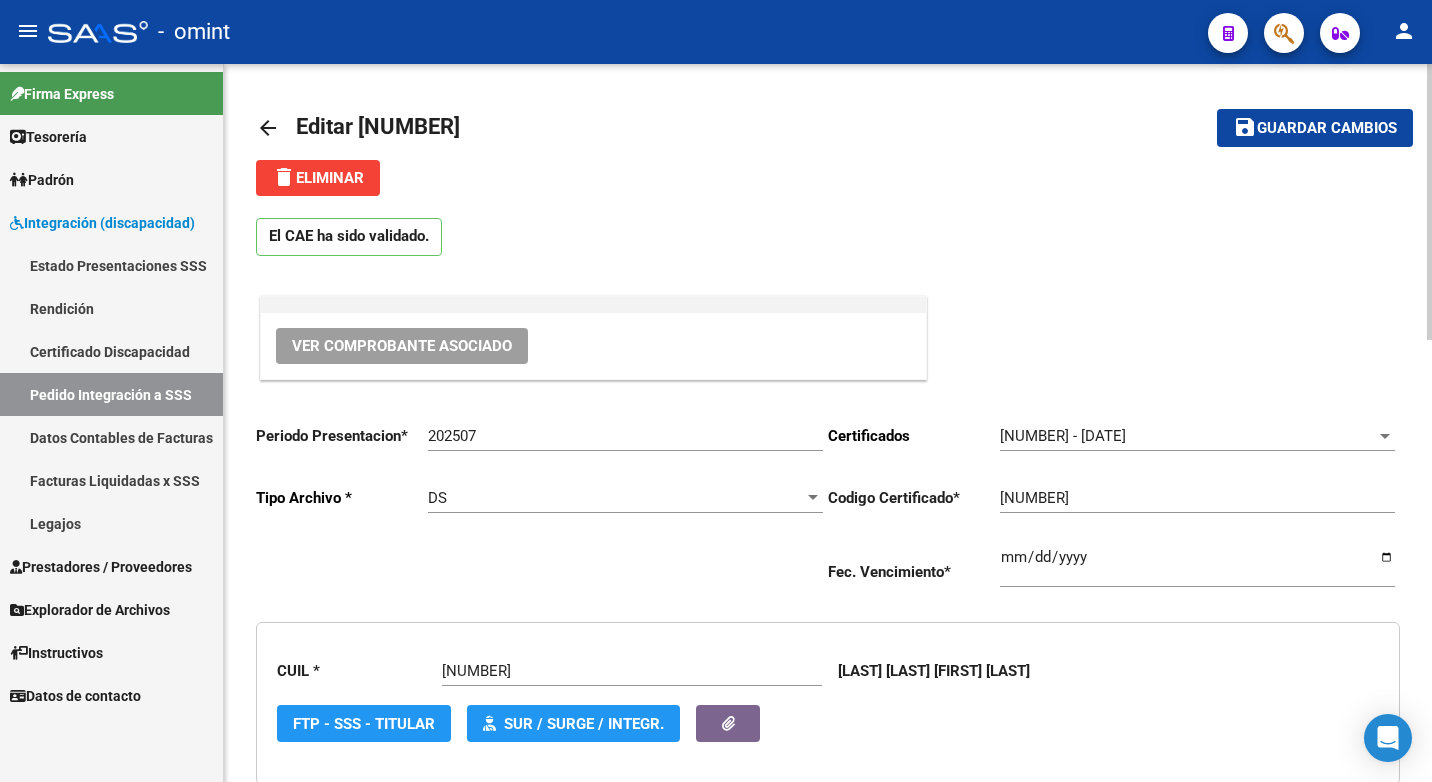 click on "save Guardar cambios" 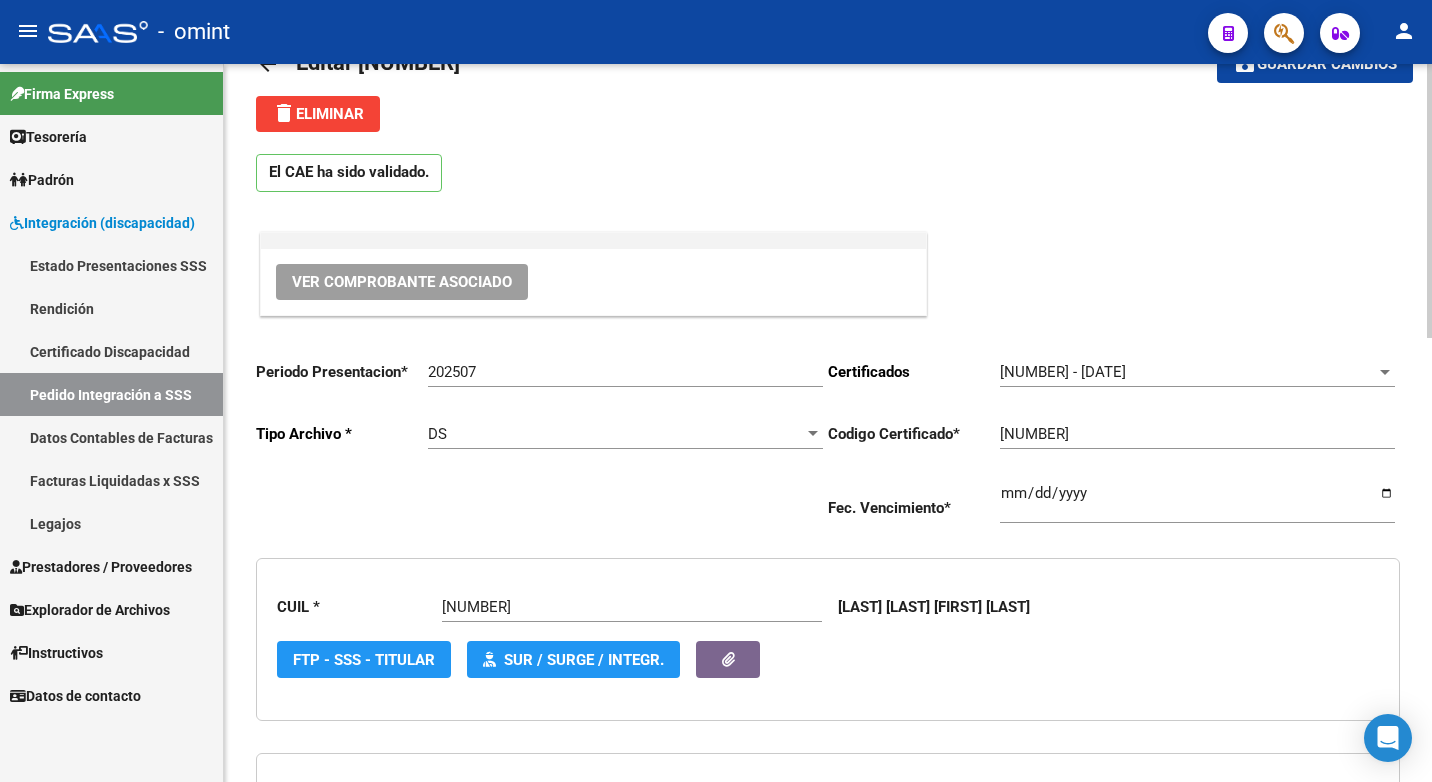 scroll, scrollTop: 0, scrollLeft: 0, axis: both 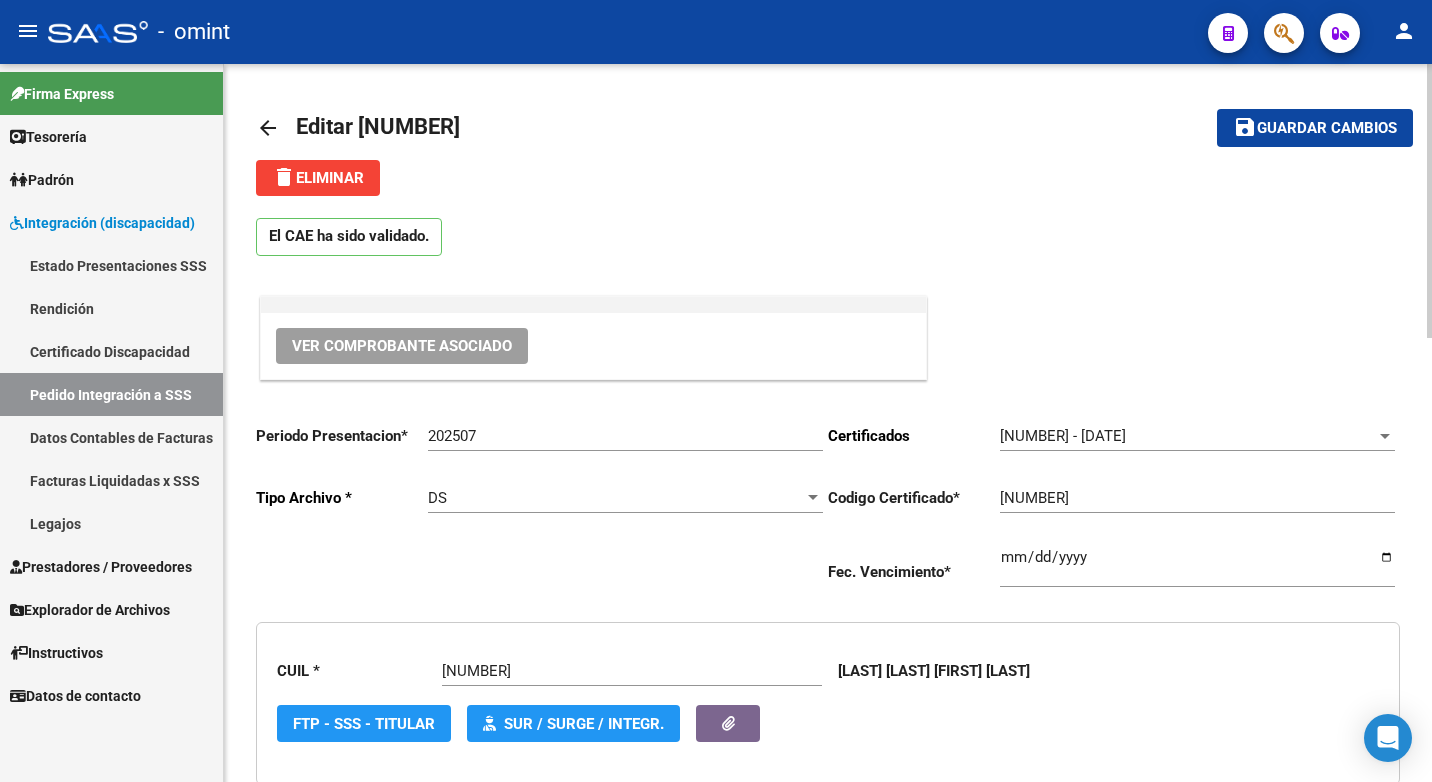 click on "arrow_back" 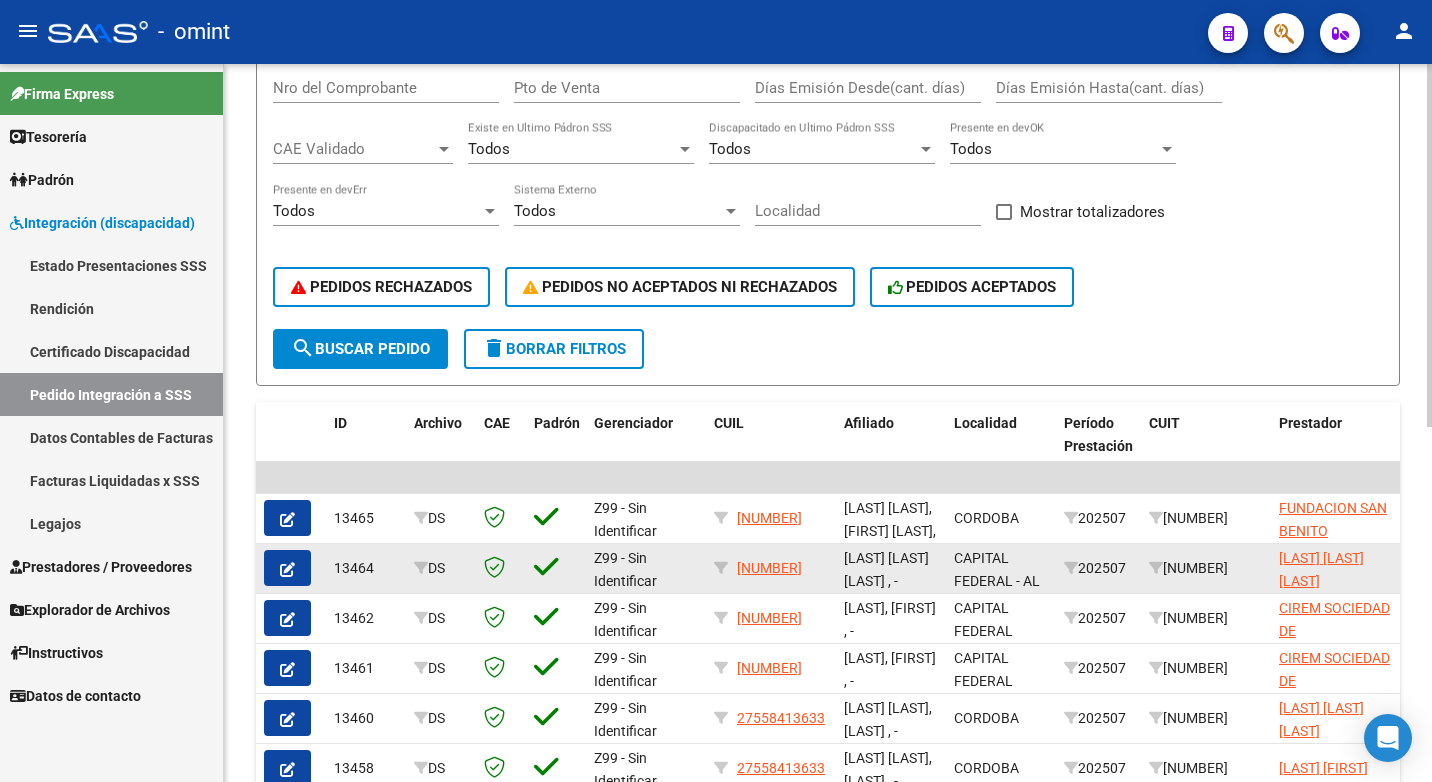scroll, scrollTop: 455, scrollLeft: 0, axis: vertical 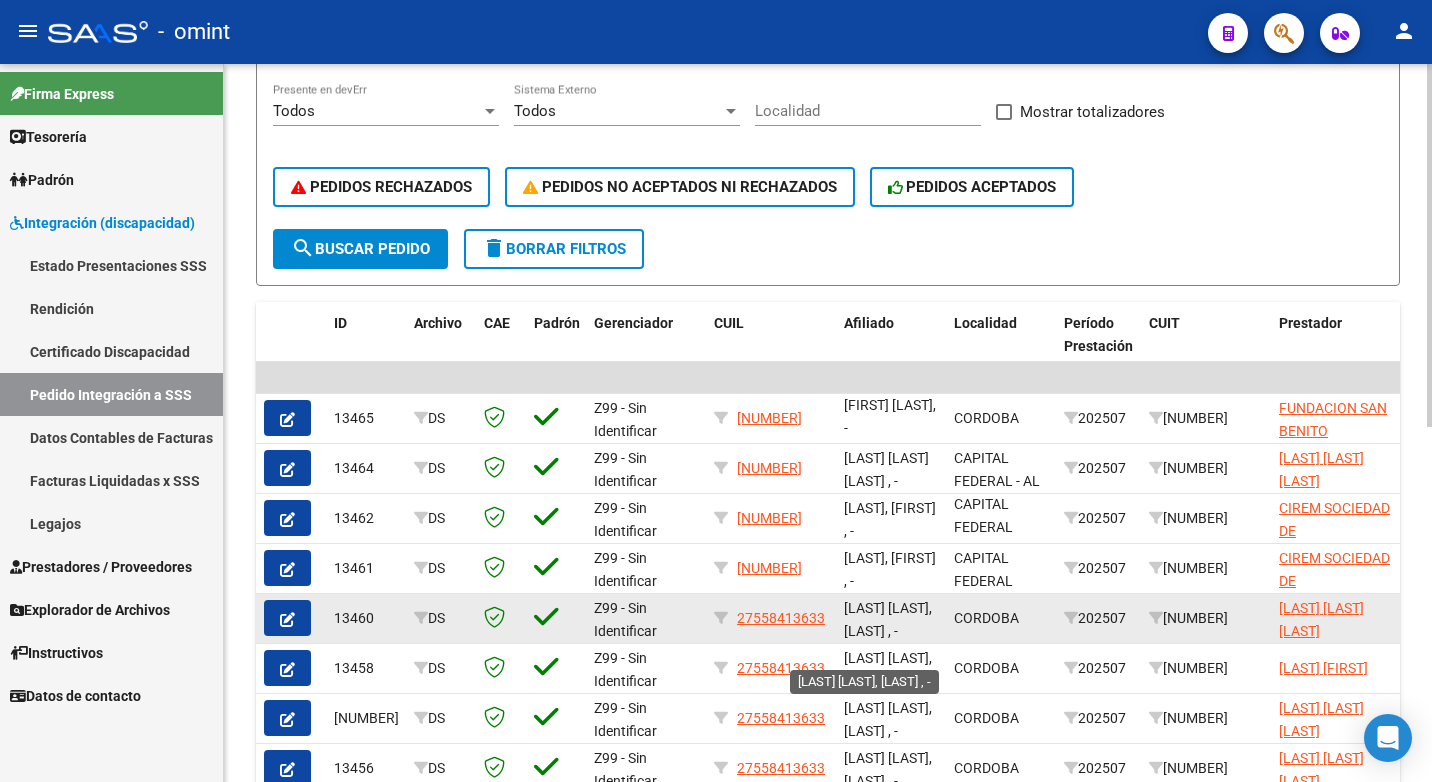 click on "MARTINEZ CAMPETELLA, GIULIANA , -" 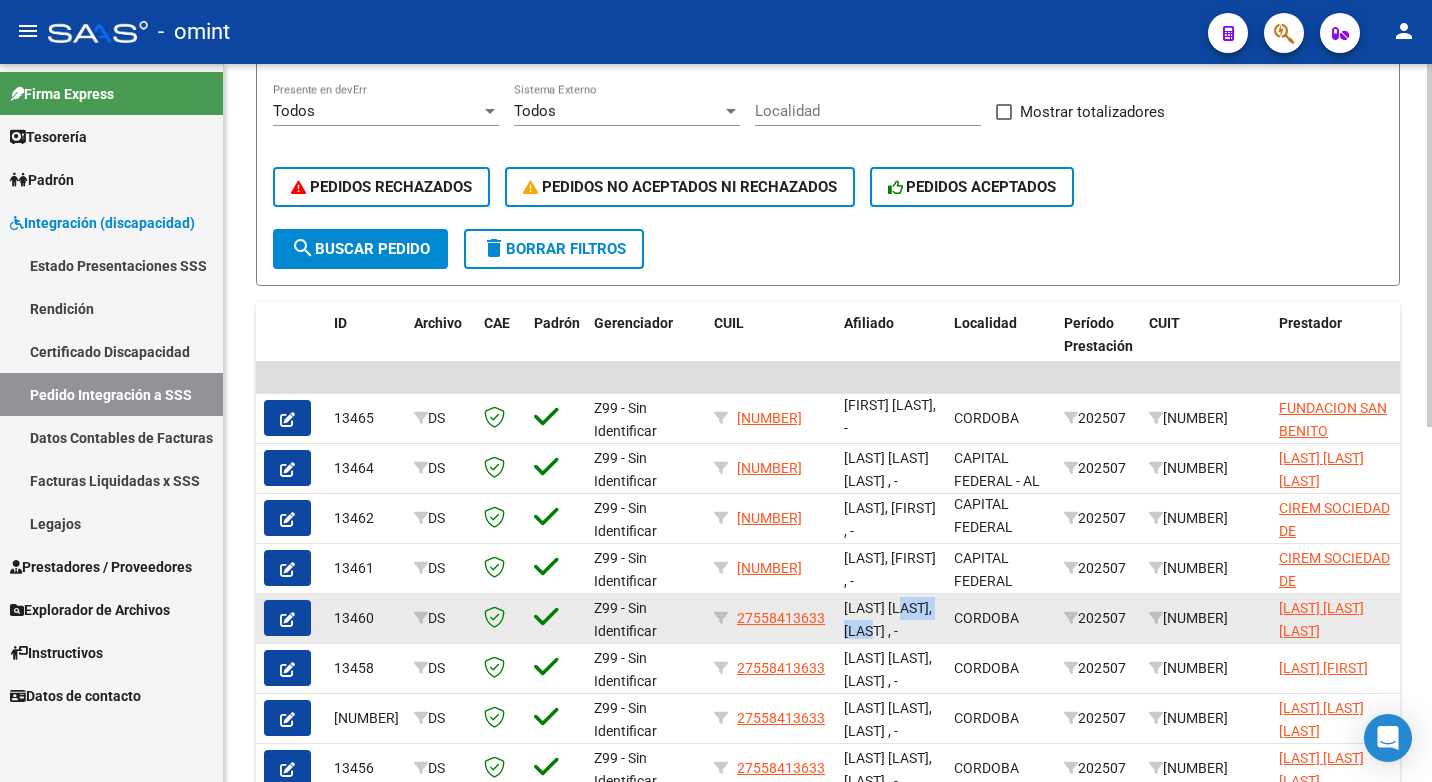 click on "MARTINEZ CAMPETELLA, GIULIANA , -" 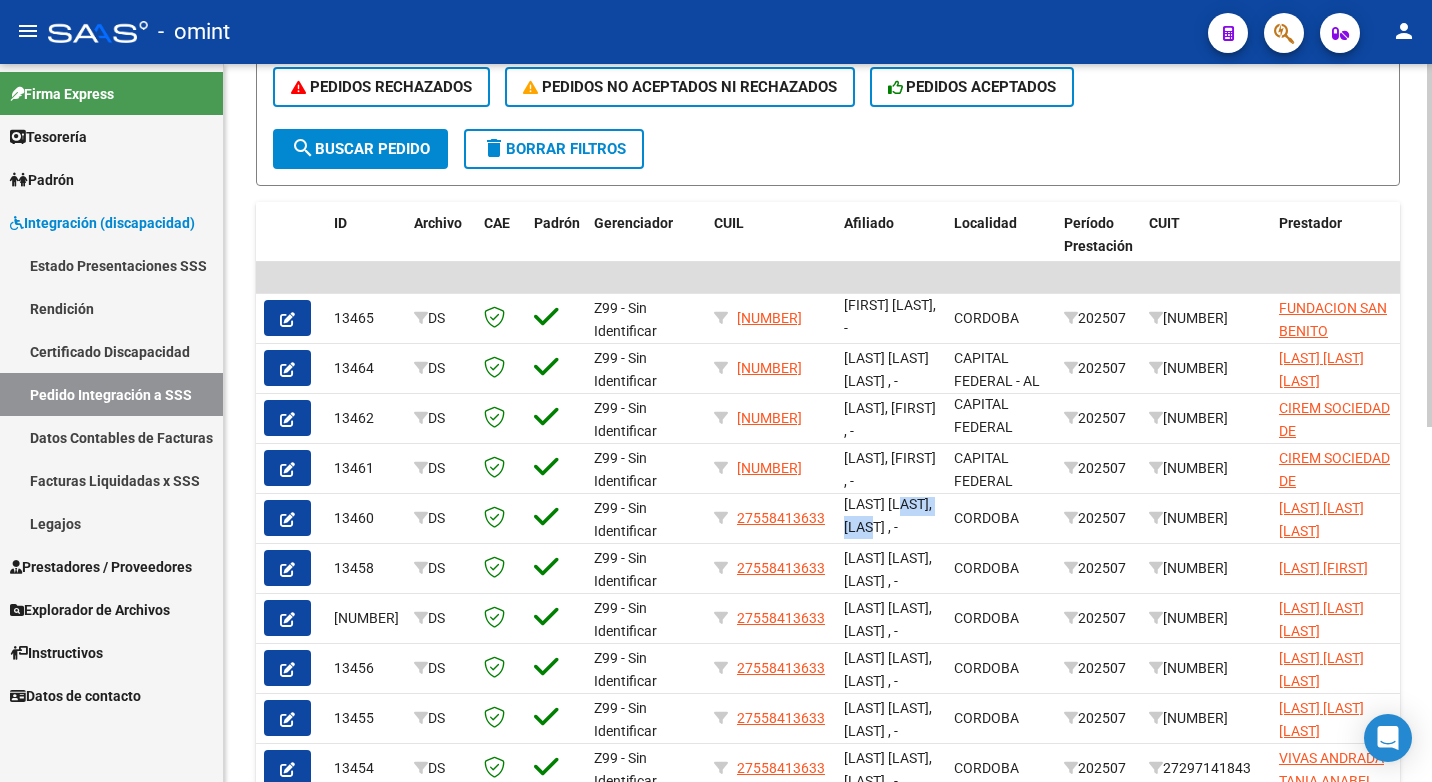 scroll, scrollTop: 703, scrollLeft: 0, axis: vertical 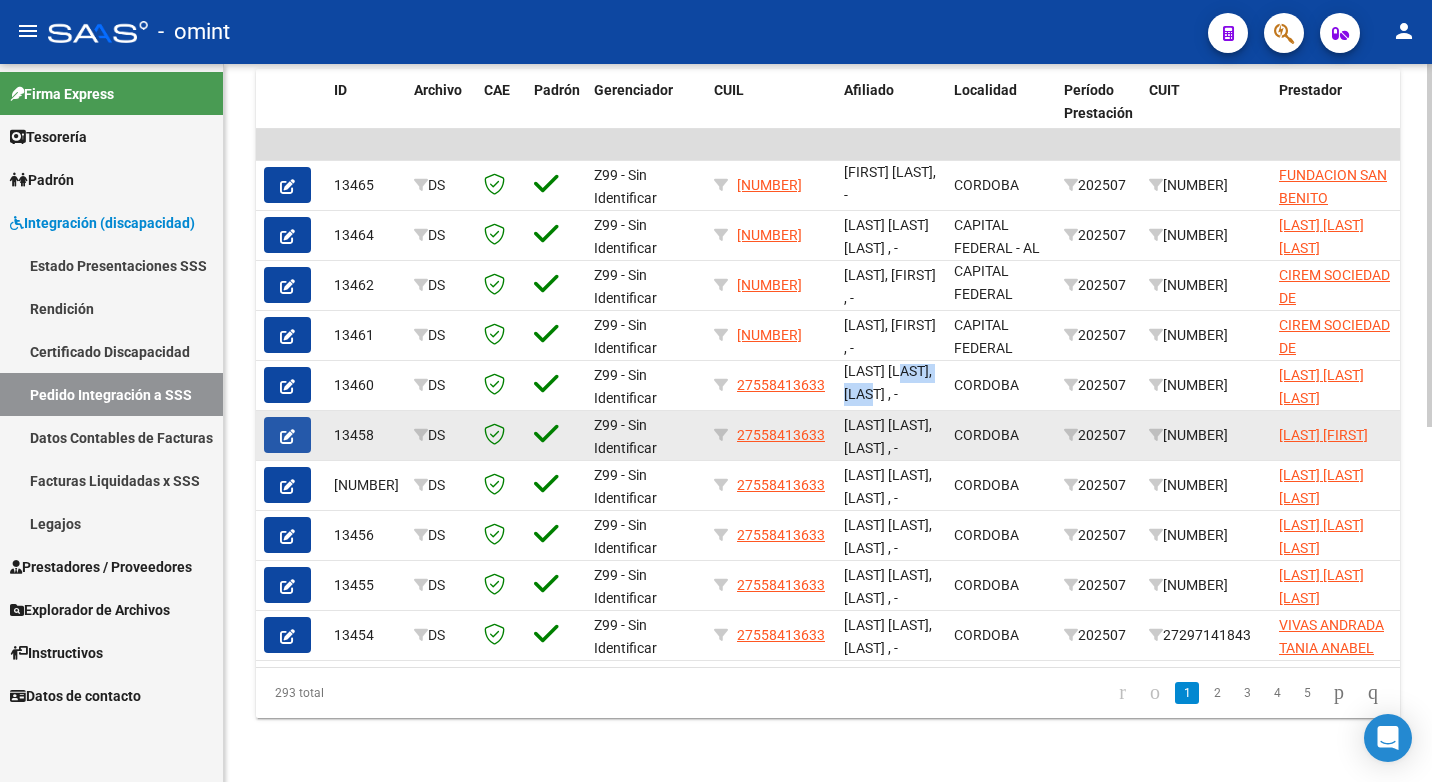 click 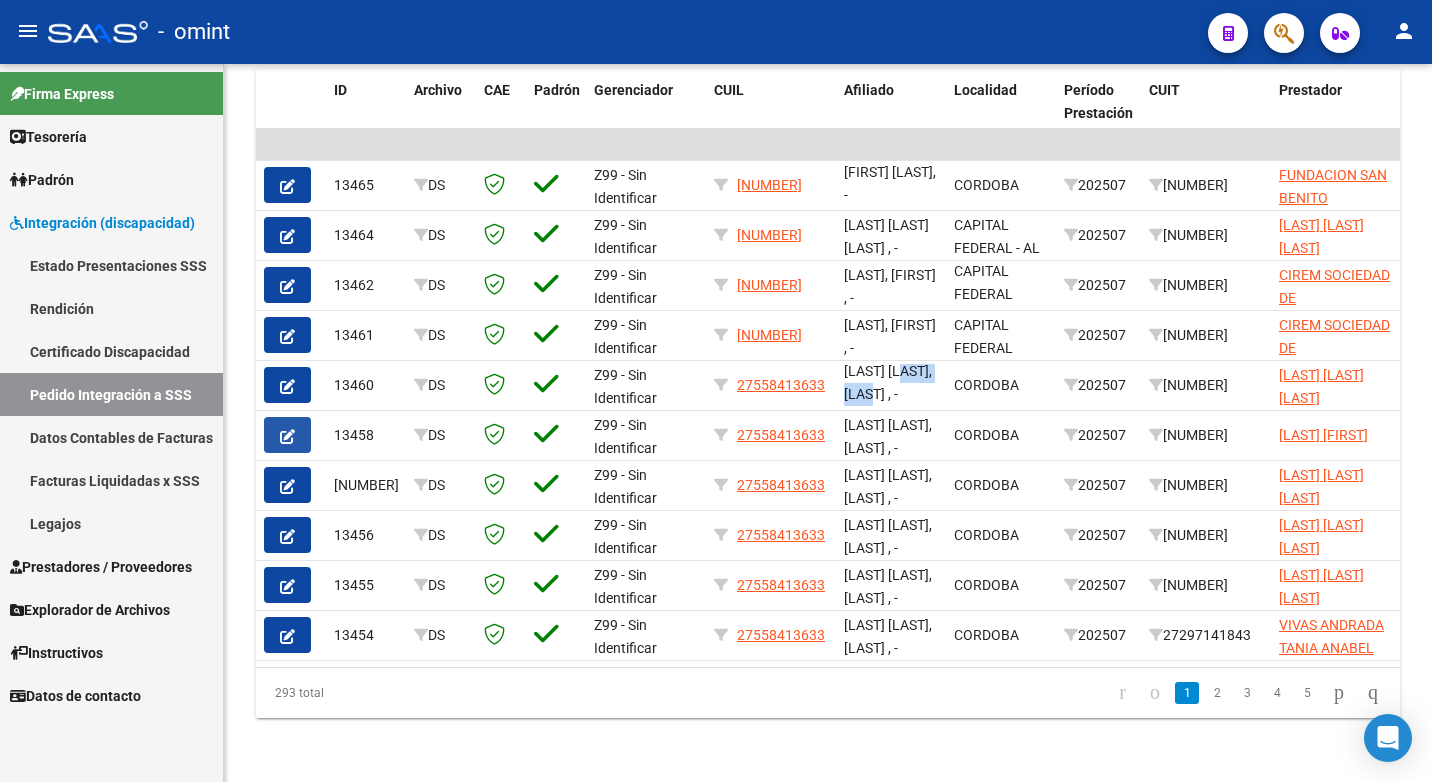 scroll, scrollTop: 0, scrollLeft: 0, axis: both 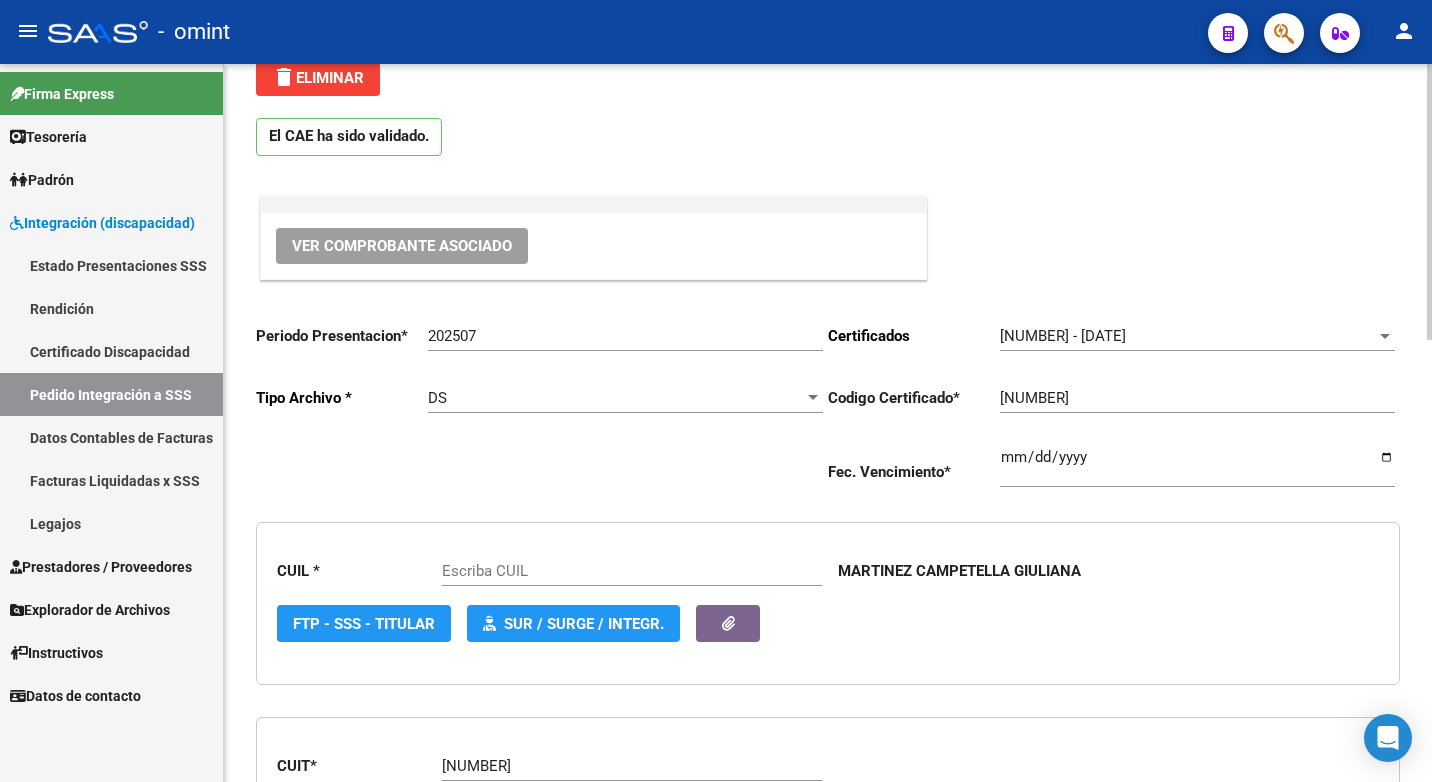 type on "27558413633" 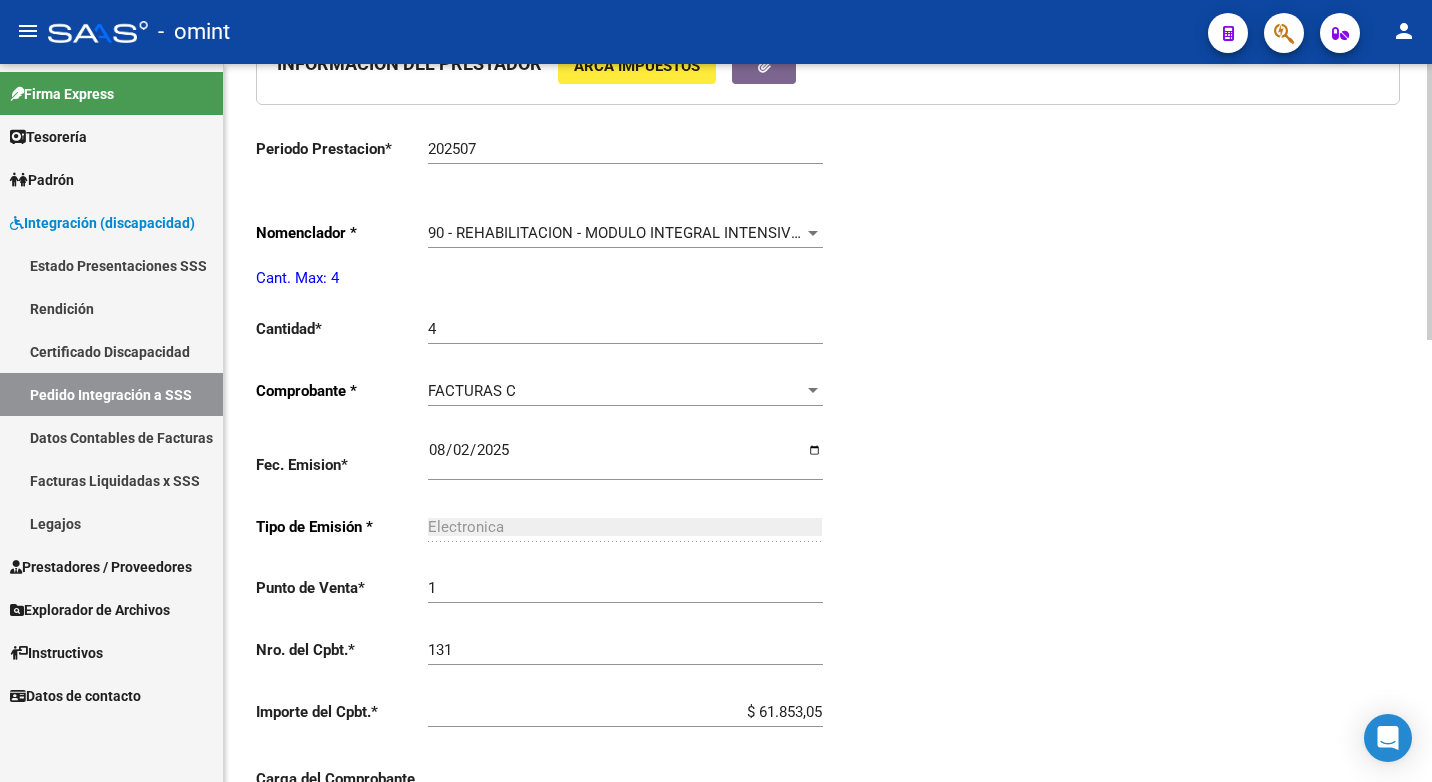 scroll, scrollTop: 1152, scrollLeft: 0, axis: vertical 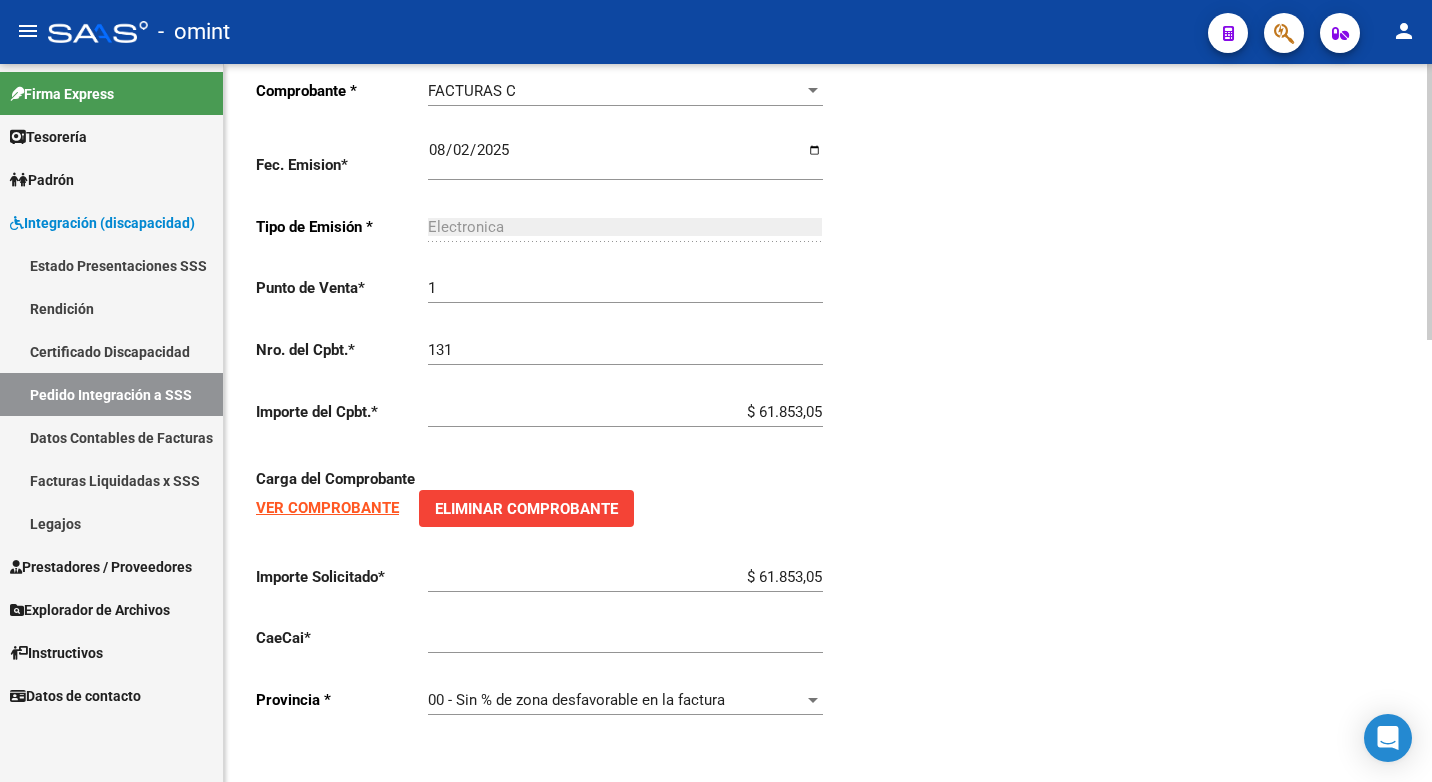 click on "VER COMPROBANTE" 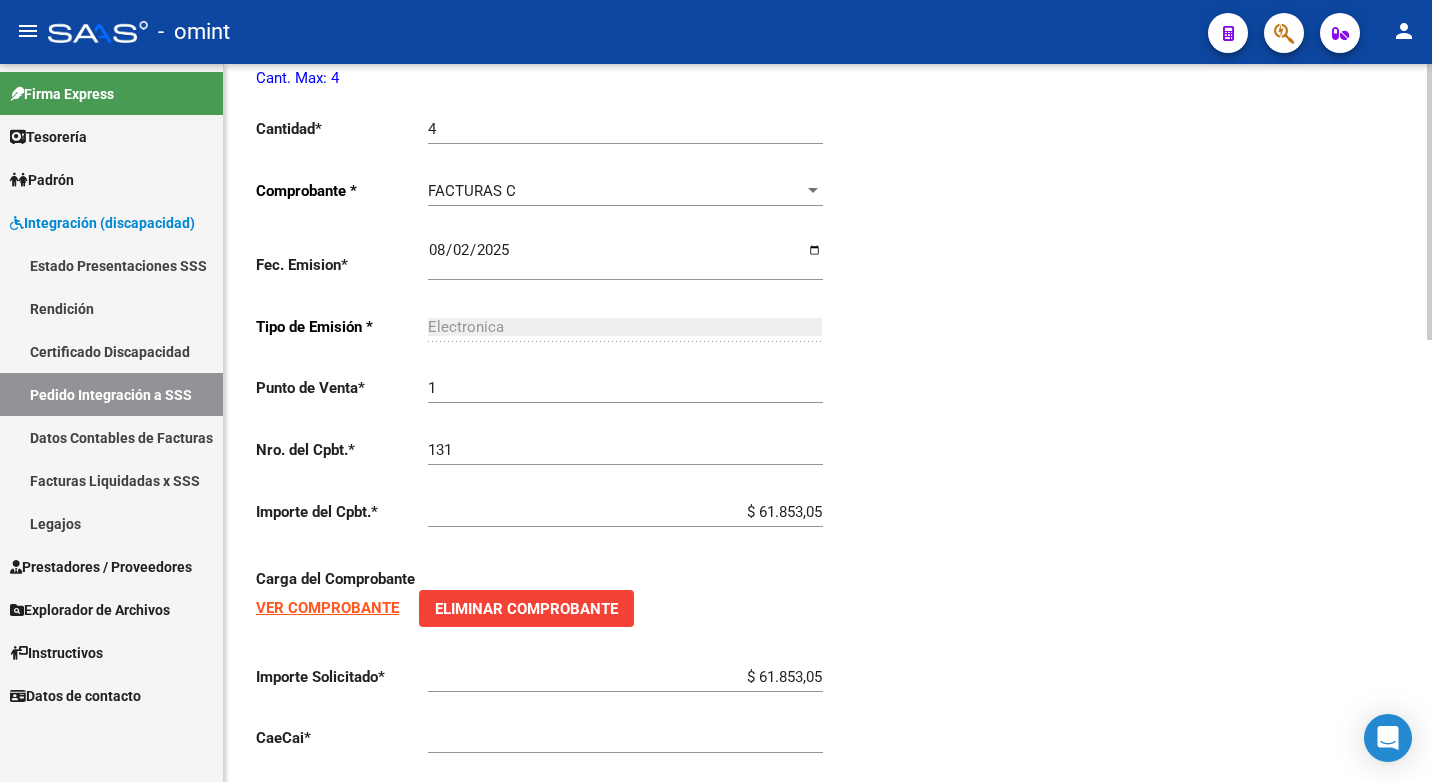 scroll, scrollTop: 1152, scrollLeft: 0, axis: vertical 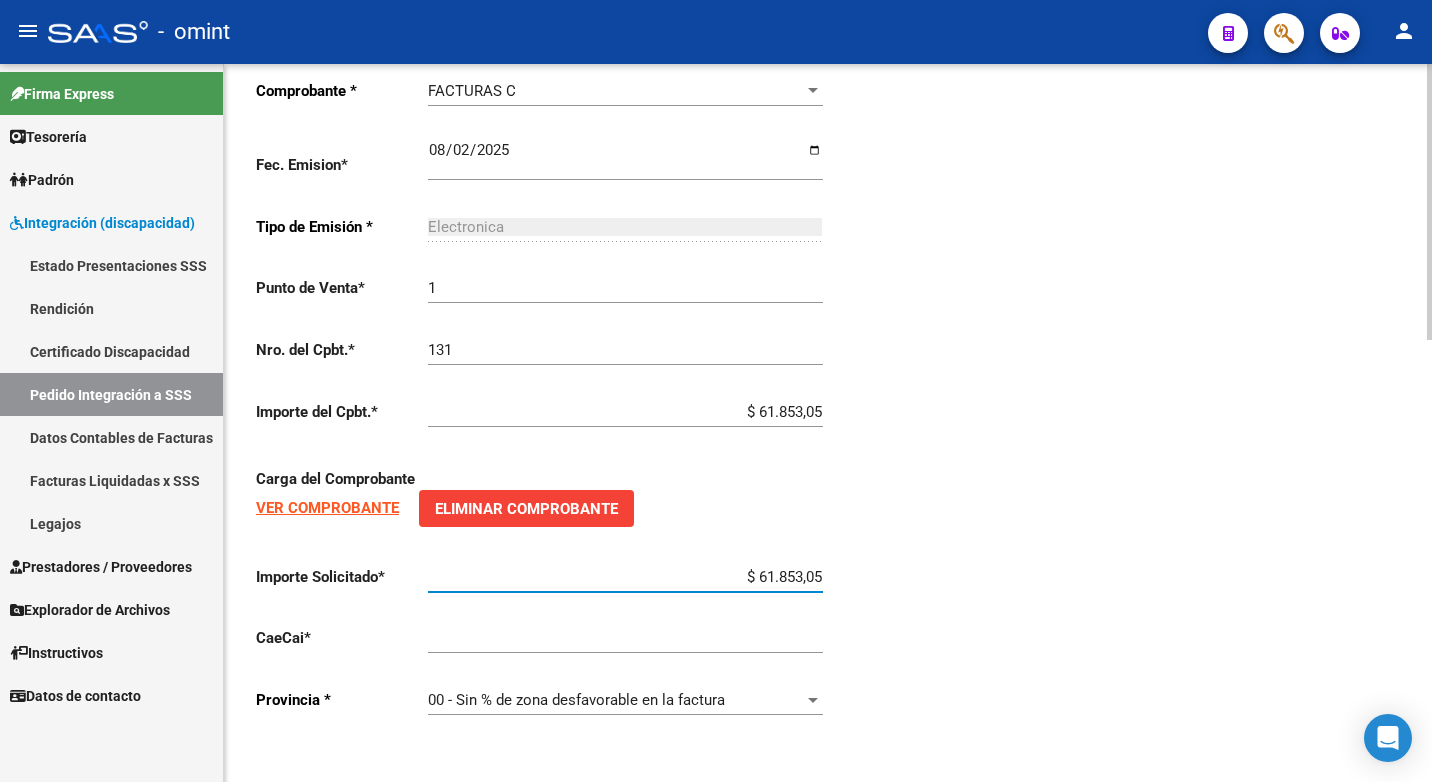 drag, startPoint x: 745, startPoint y: 571, endPoint x: 945, endPoint y: 574, distance: 200.02249 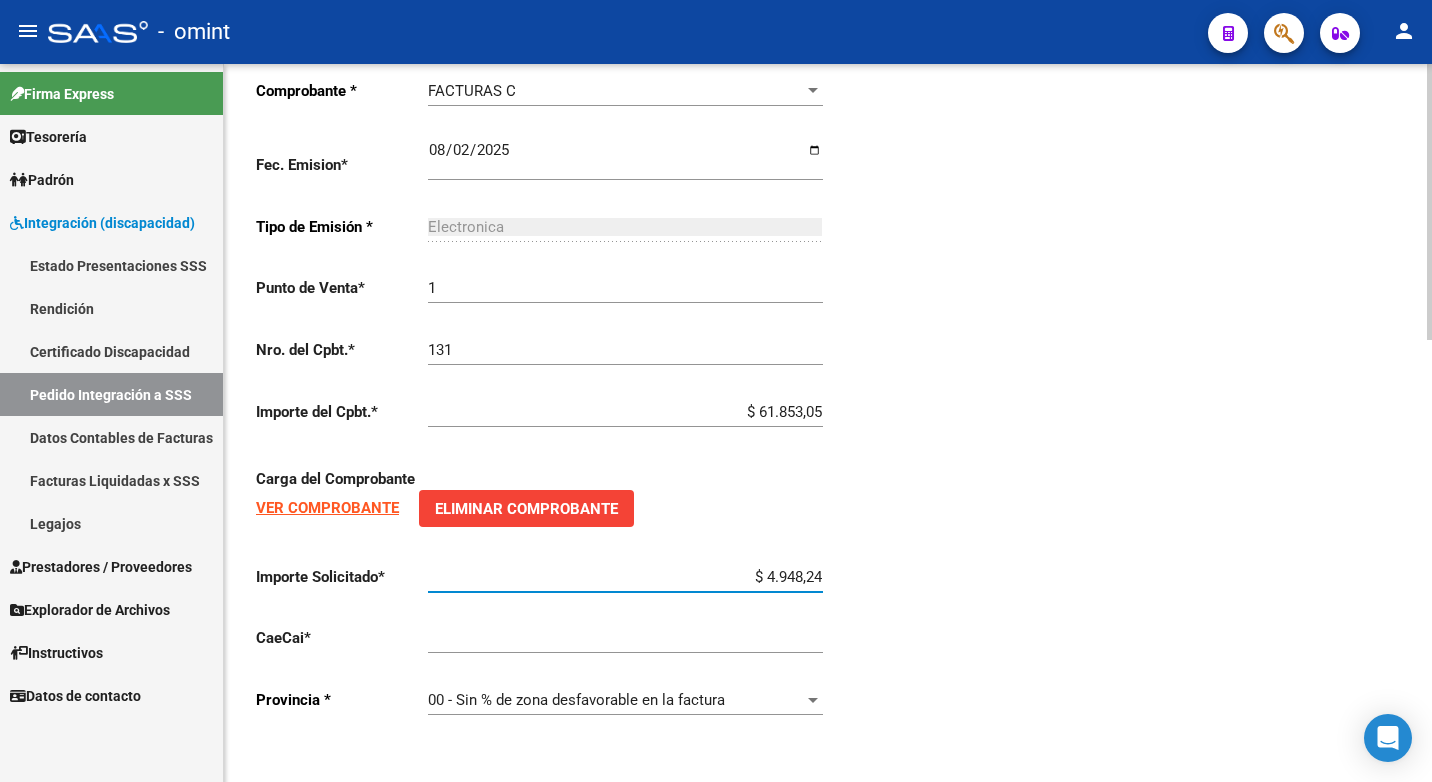 type on "$ 49.482,44" 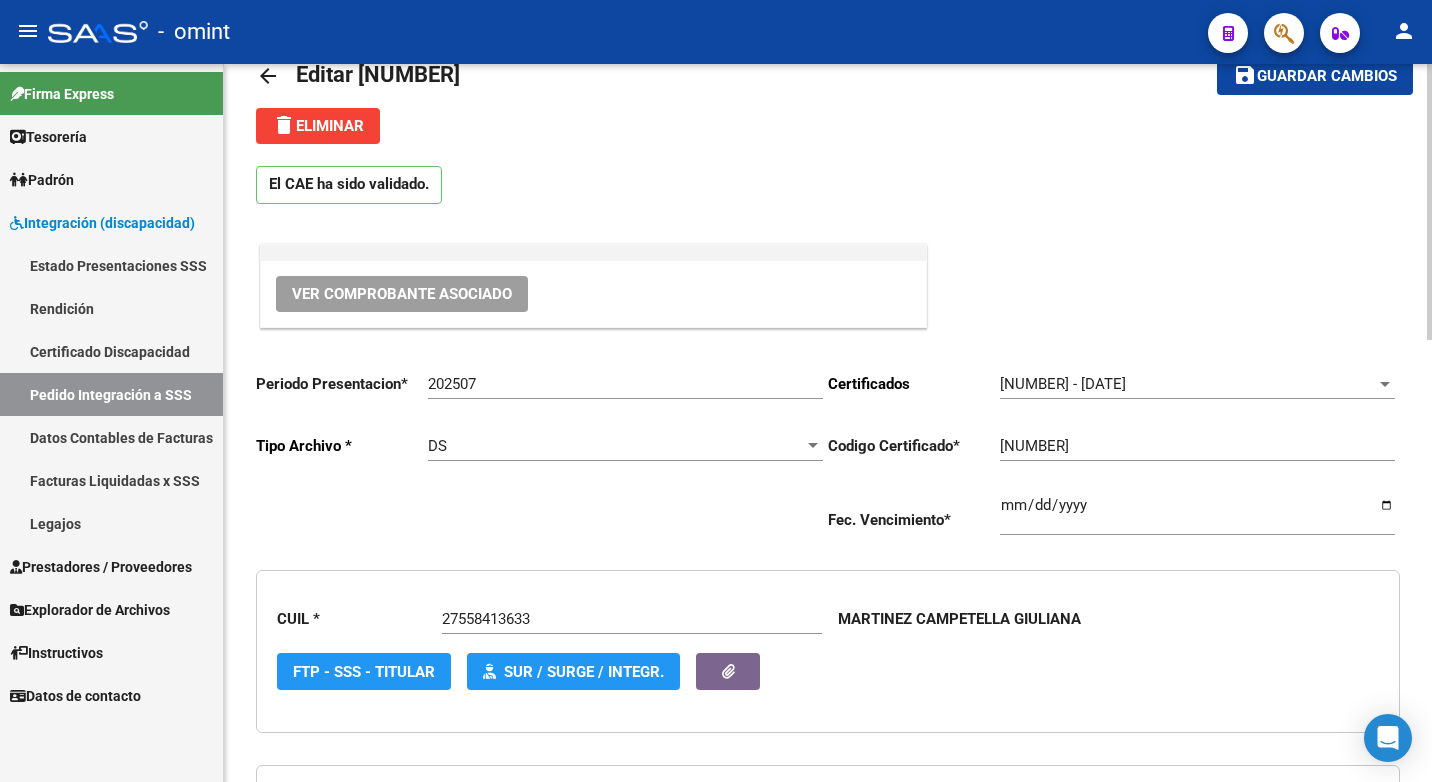 scroll, scrollTop: 0, scrollLeft: 0, axis: both 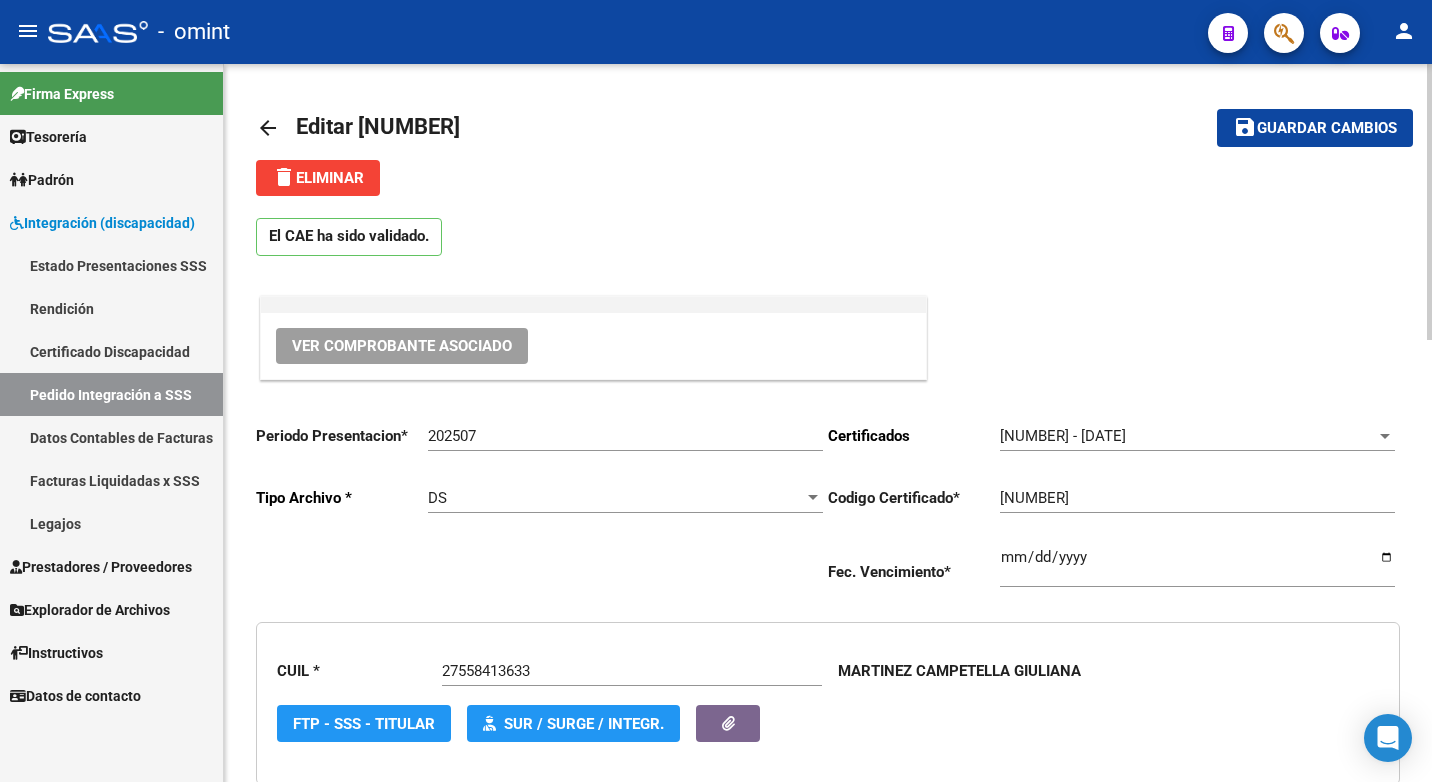 click on "save Guardar cambios" 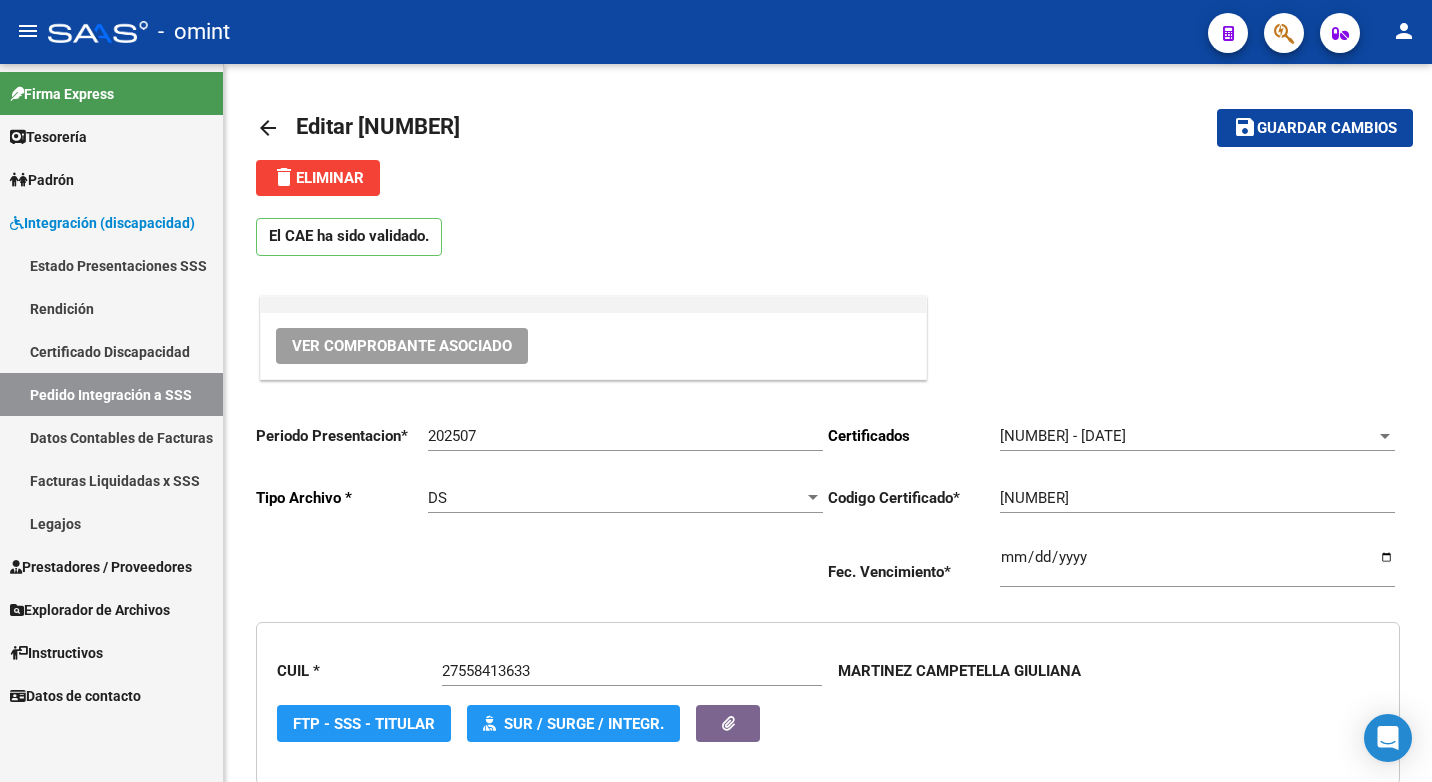 click on "Facturas Liquidadas x SSS" at bounding box center (111, 480) 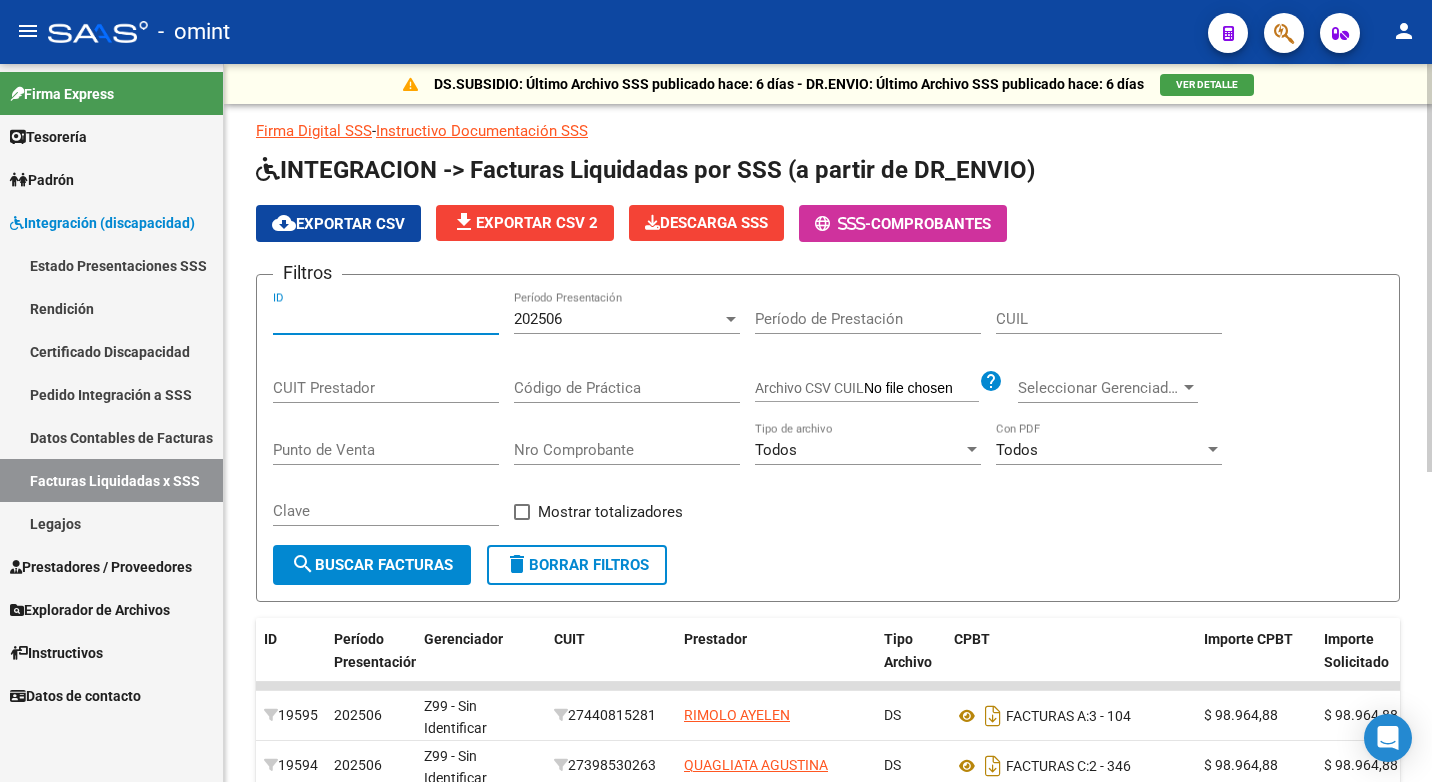 paste on "14678" 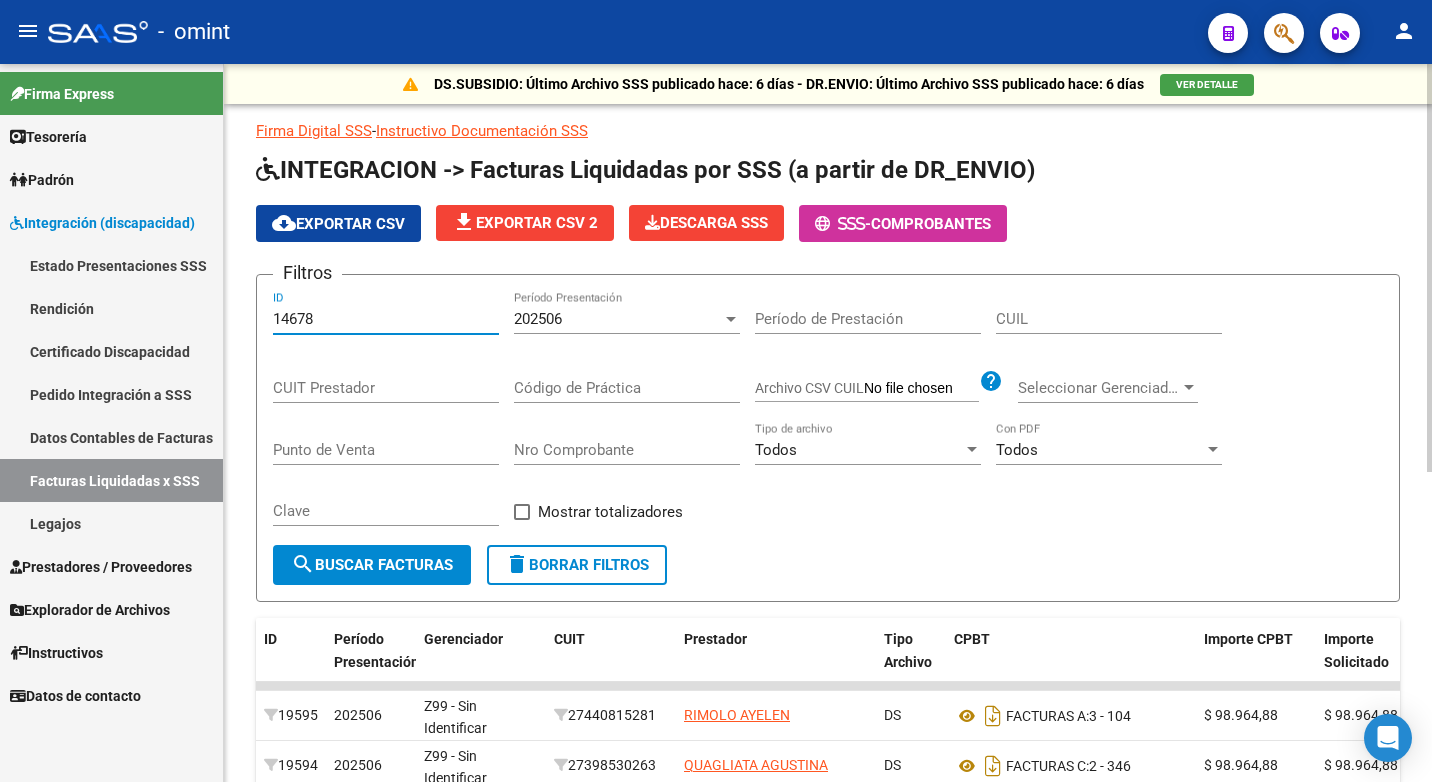 type on "14678" 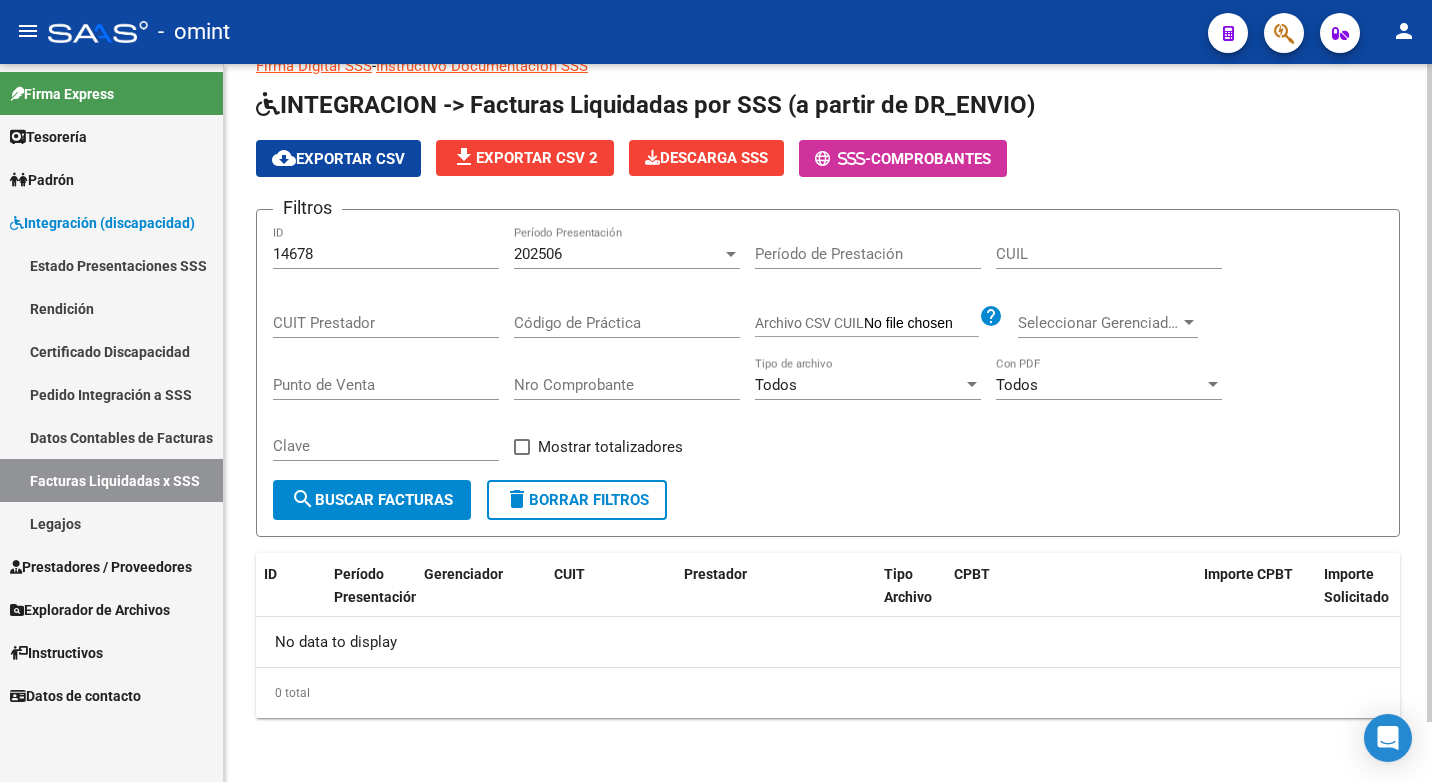scroll, scrollTop: 0, scrollLeft: 0, axis: both 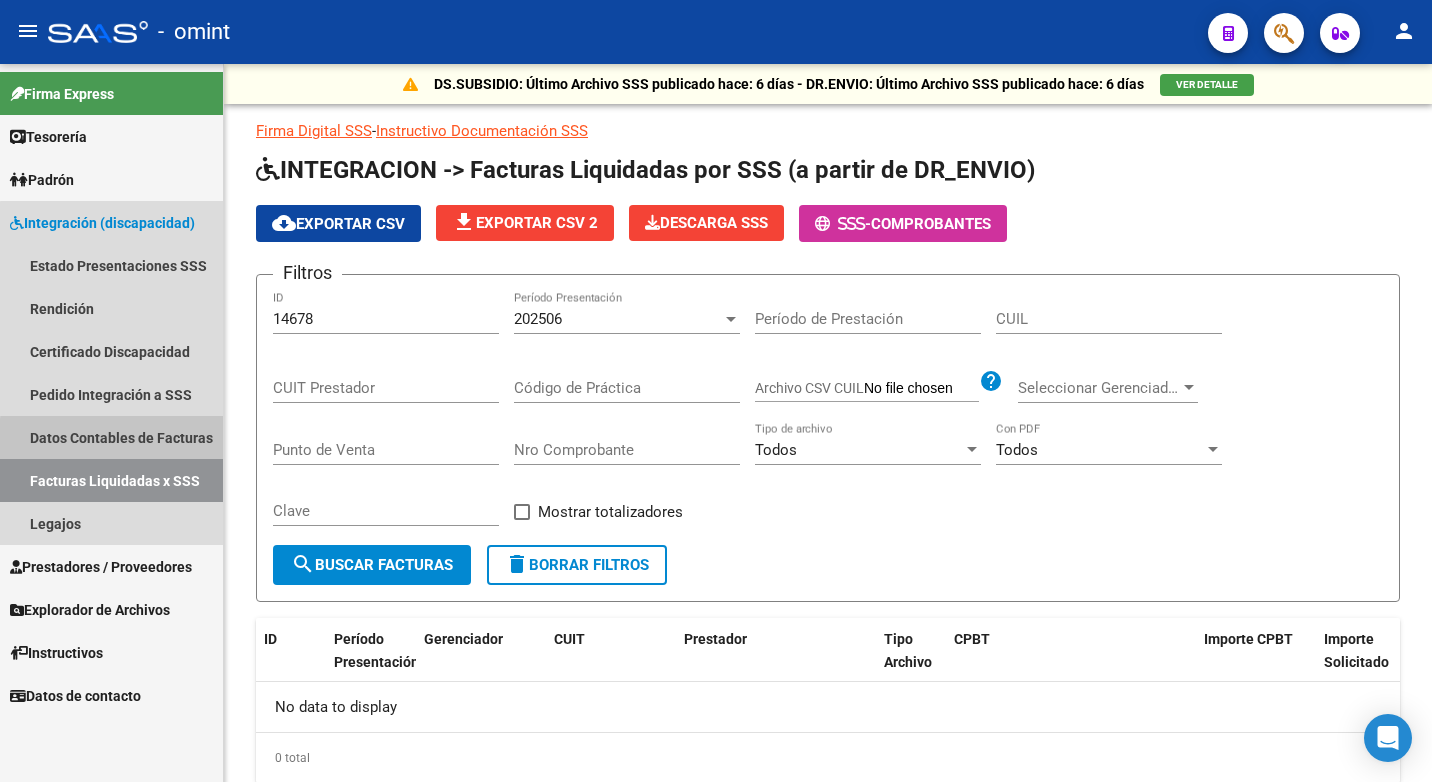 click on "Datos Contables de Facturas" at bounding box center (111, 437) 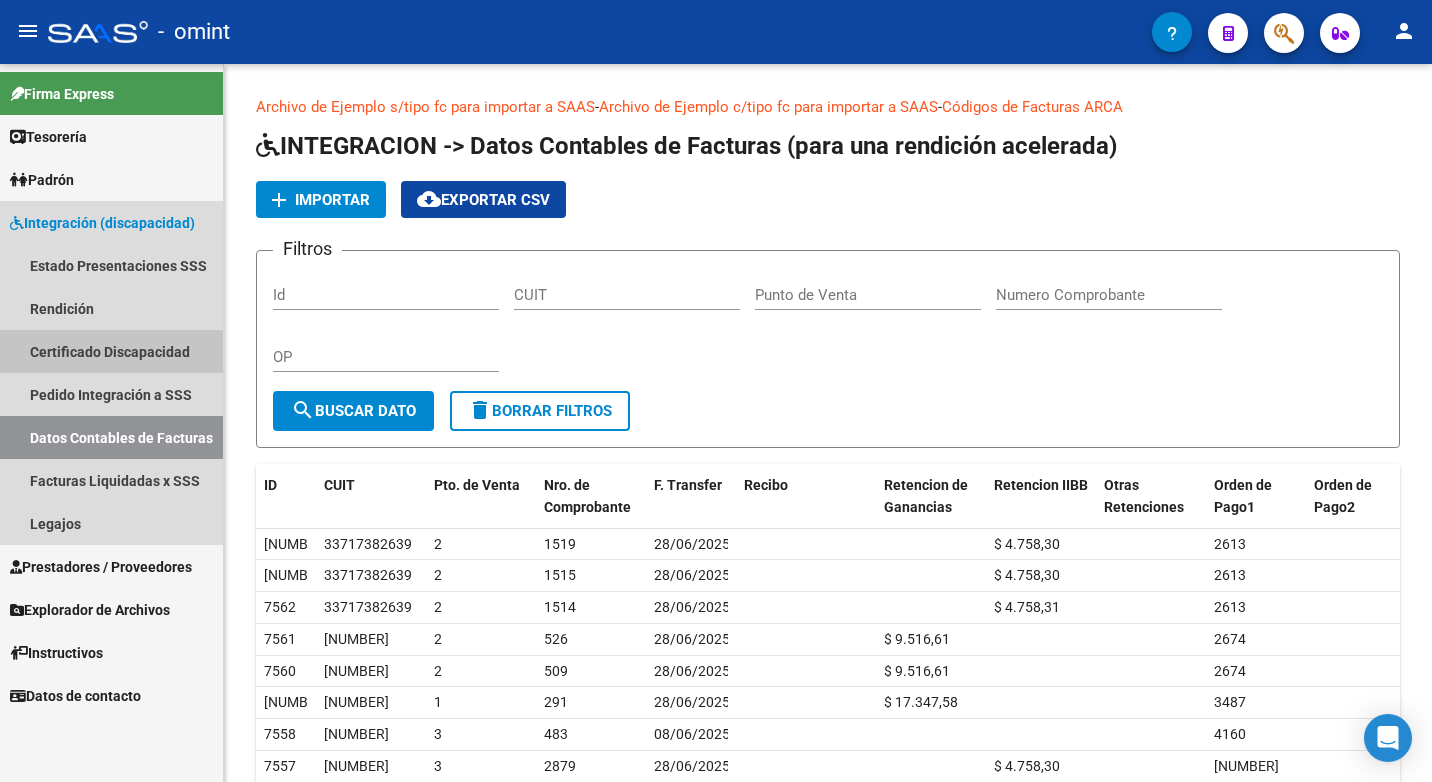 click on "Certificado Discapacidad" at bounding box center [111, 351] 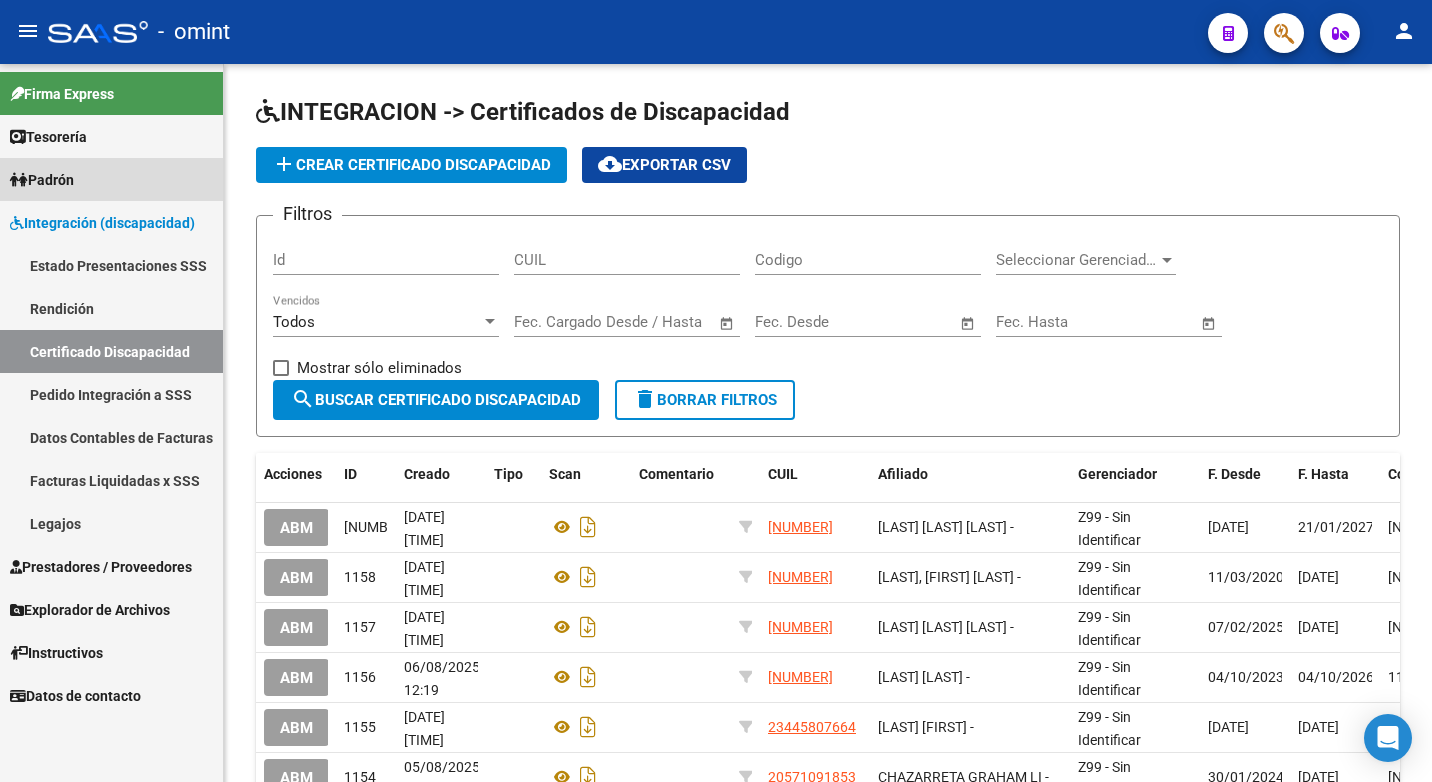 click on "Padrón" at bounding box center [42, 180] 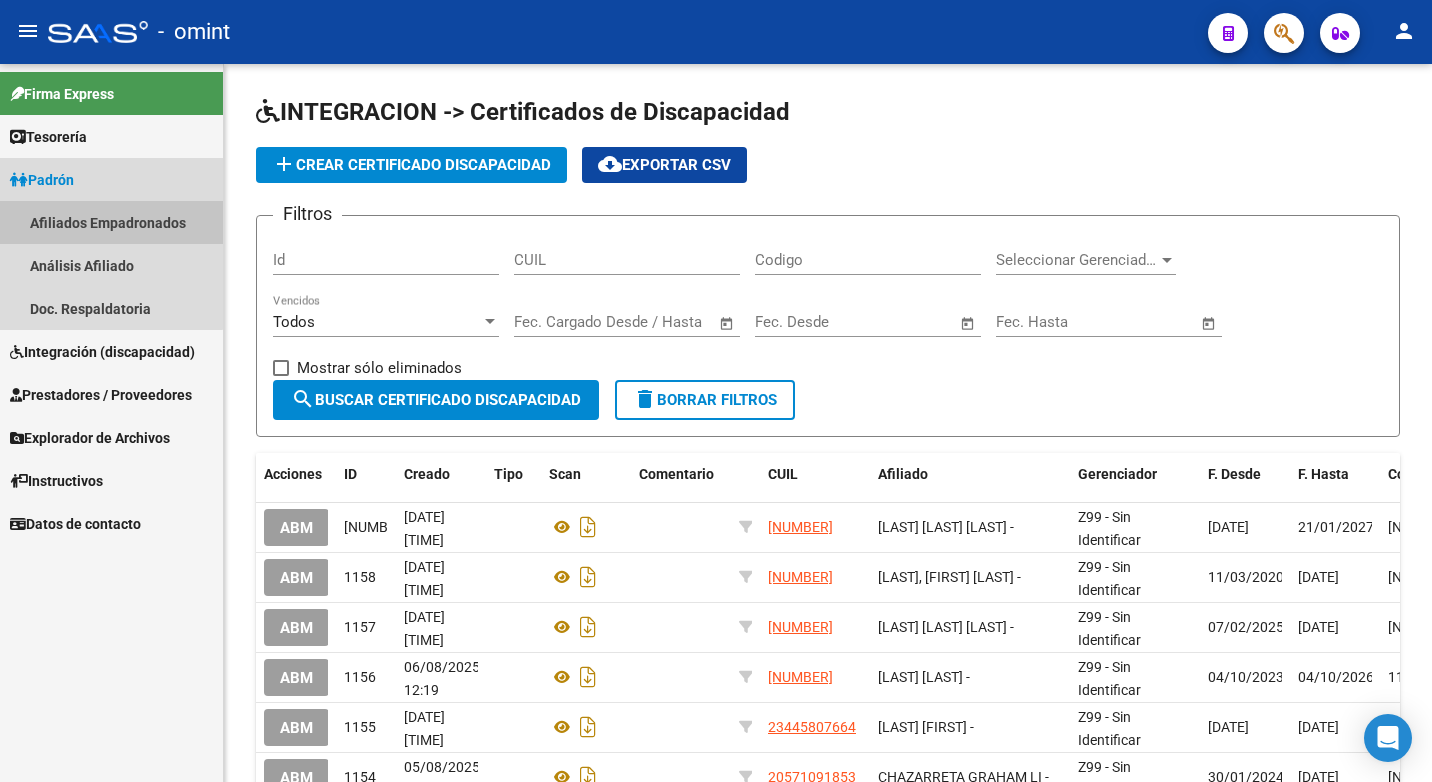 click on "Afiliados Empadronados" at bounding box center (111, 222) 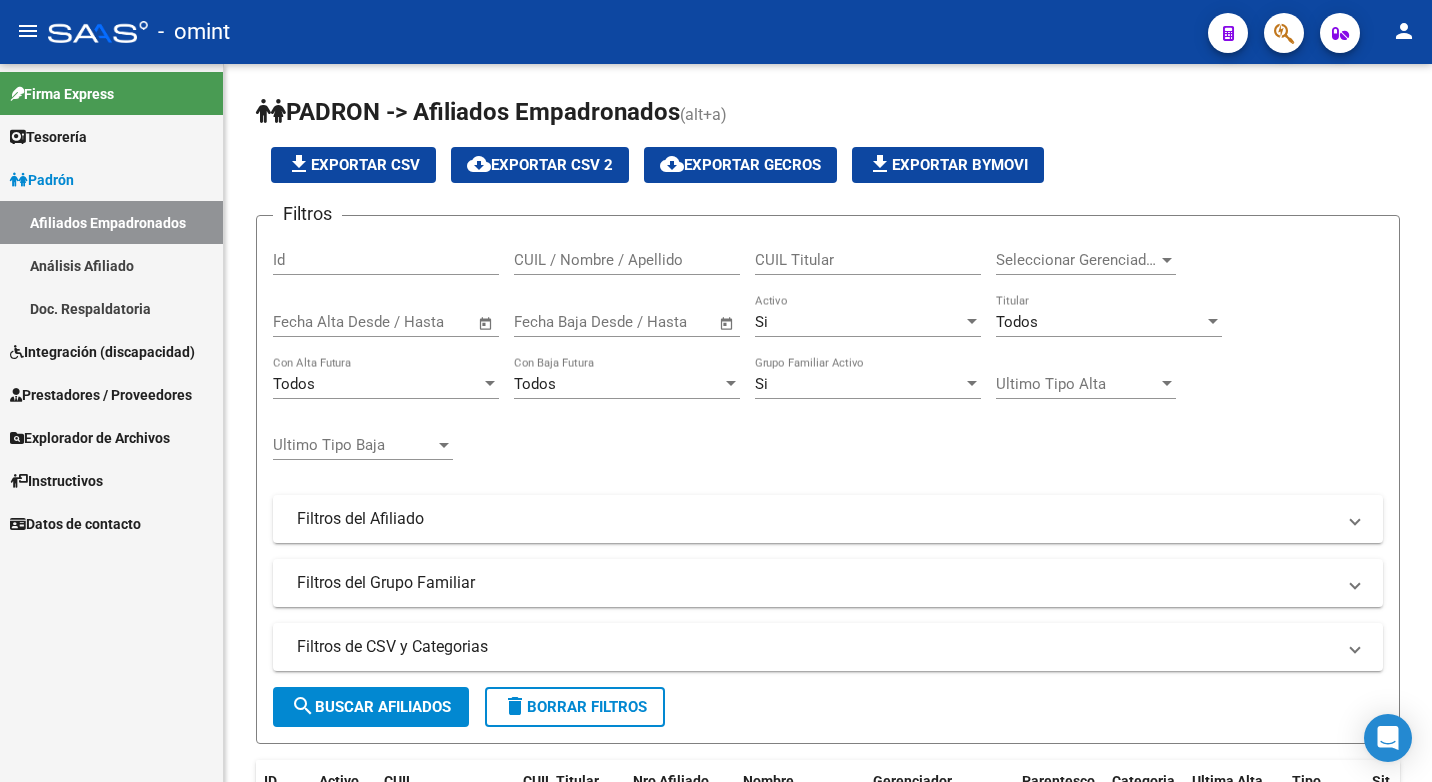 click on "Prestadores / Proveedores" at bounding box center (101, 395) 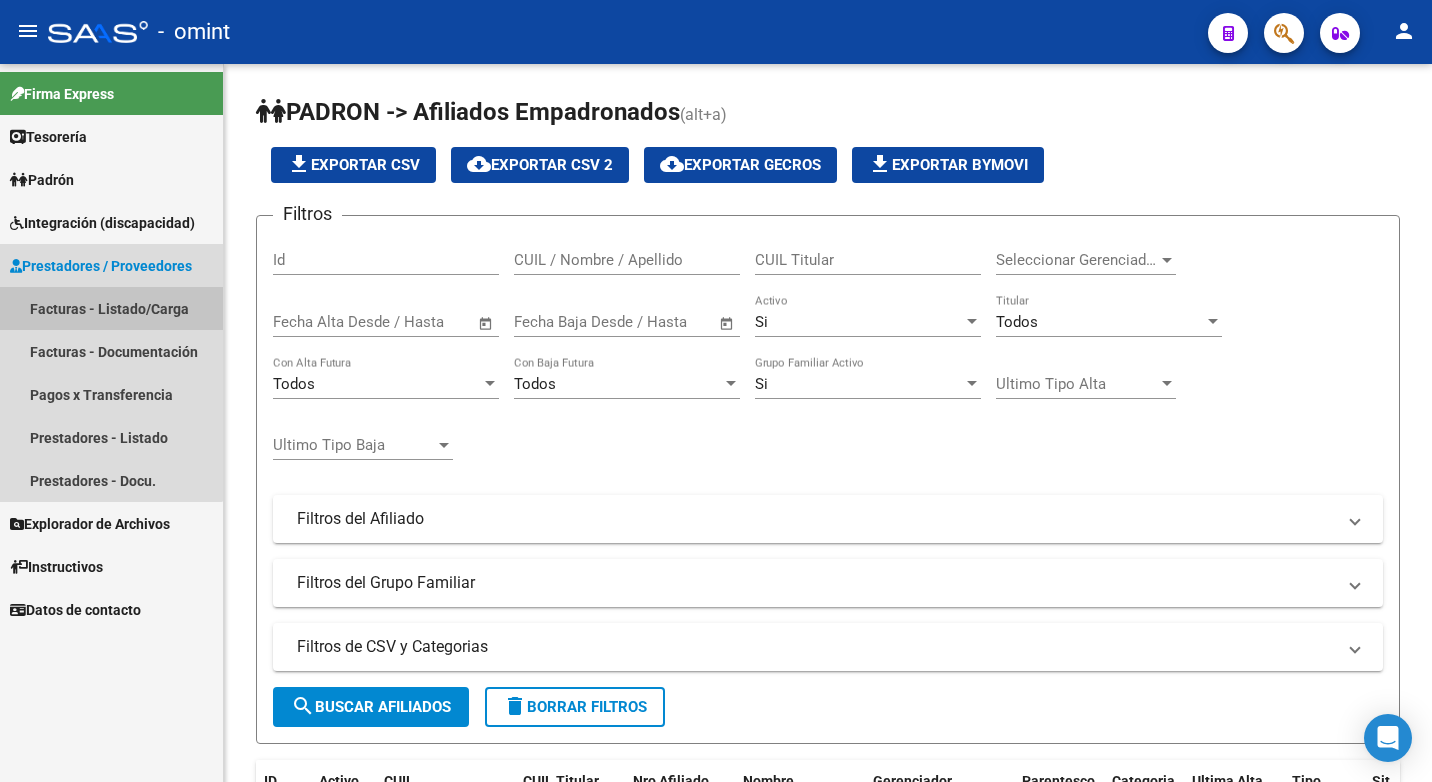 drag, startPoint x: 109, startPoint y: 311, endPoint x: 135, endPoint y: 311, distance: 26 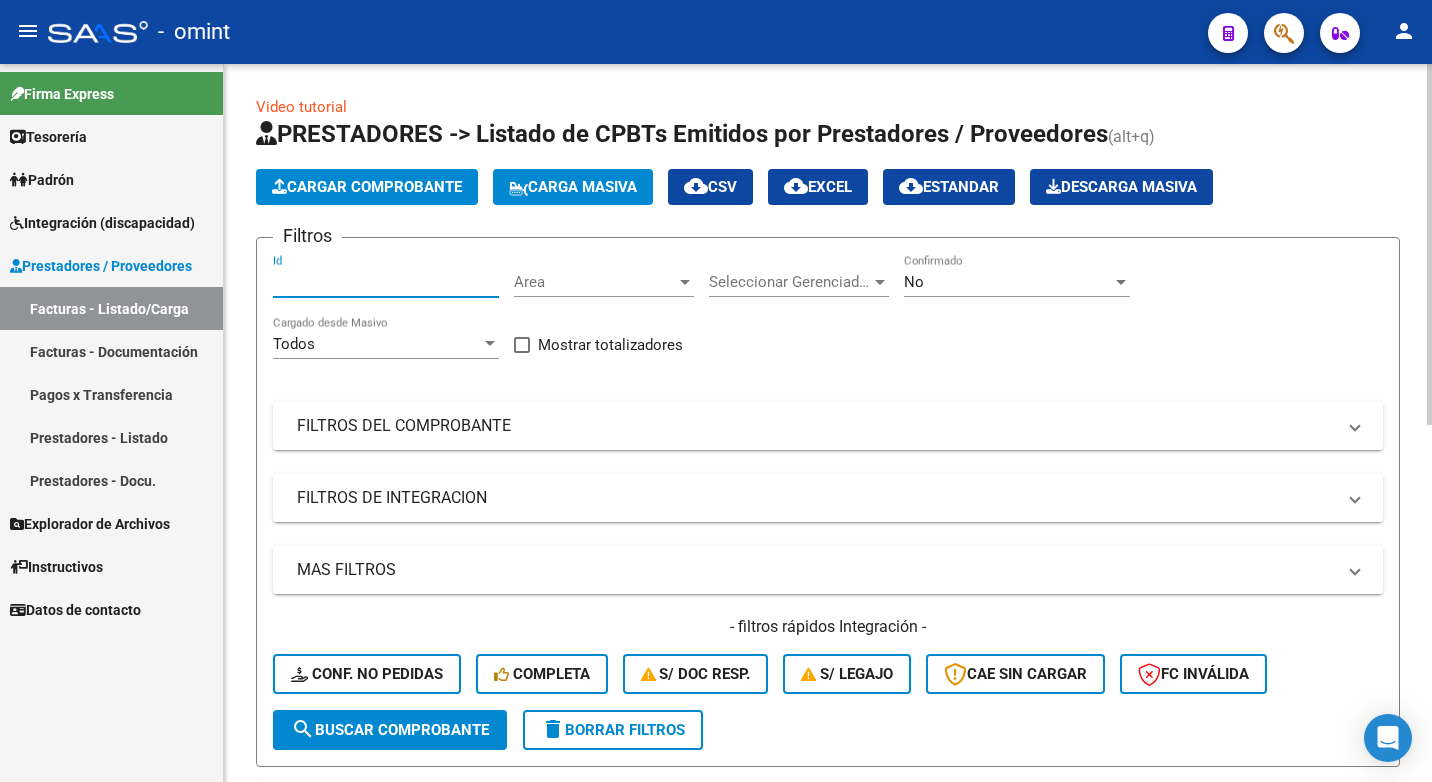 paste on "14678" 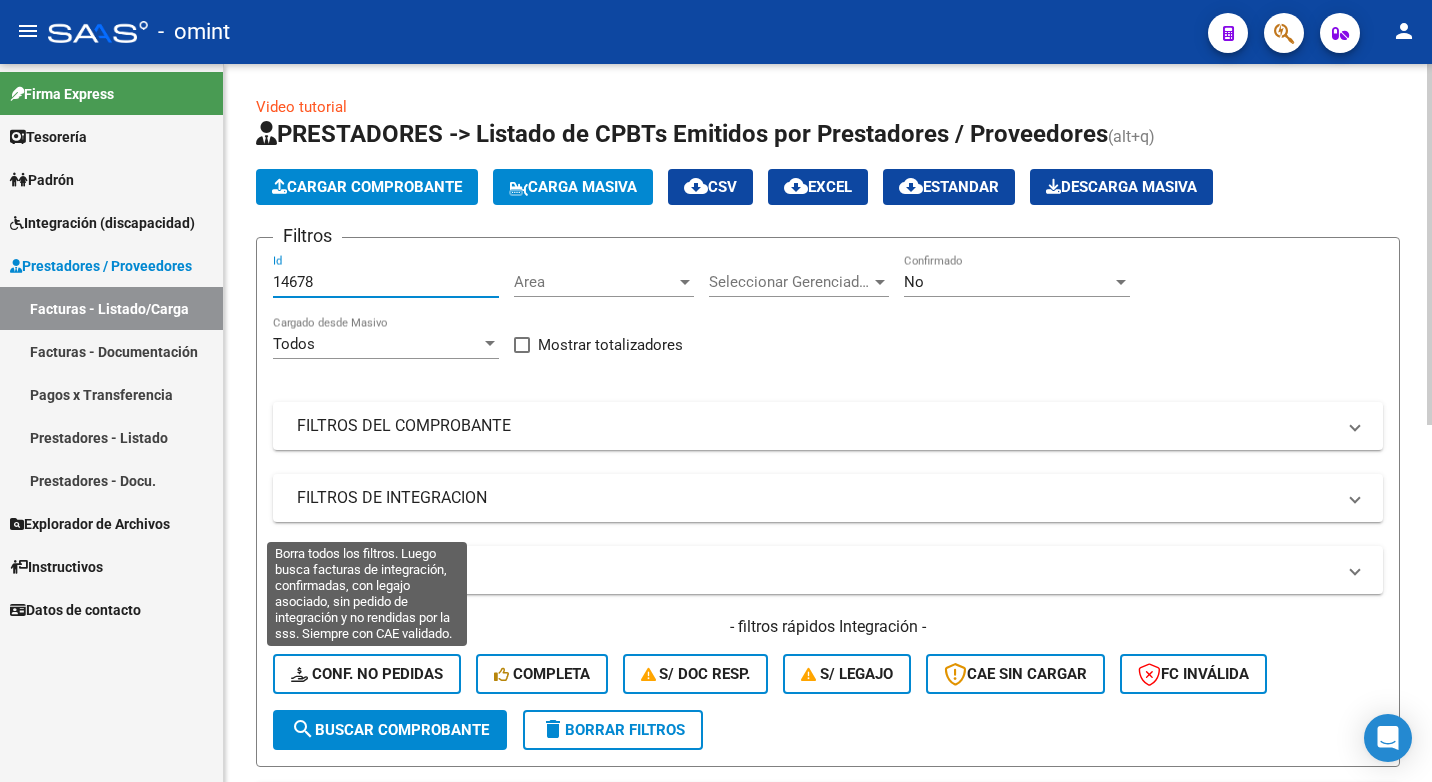 type on "14678" 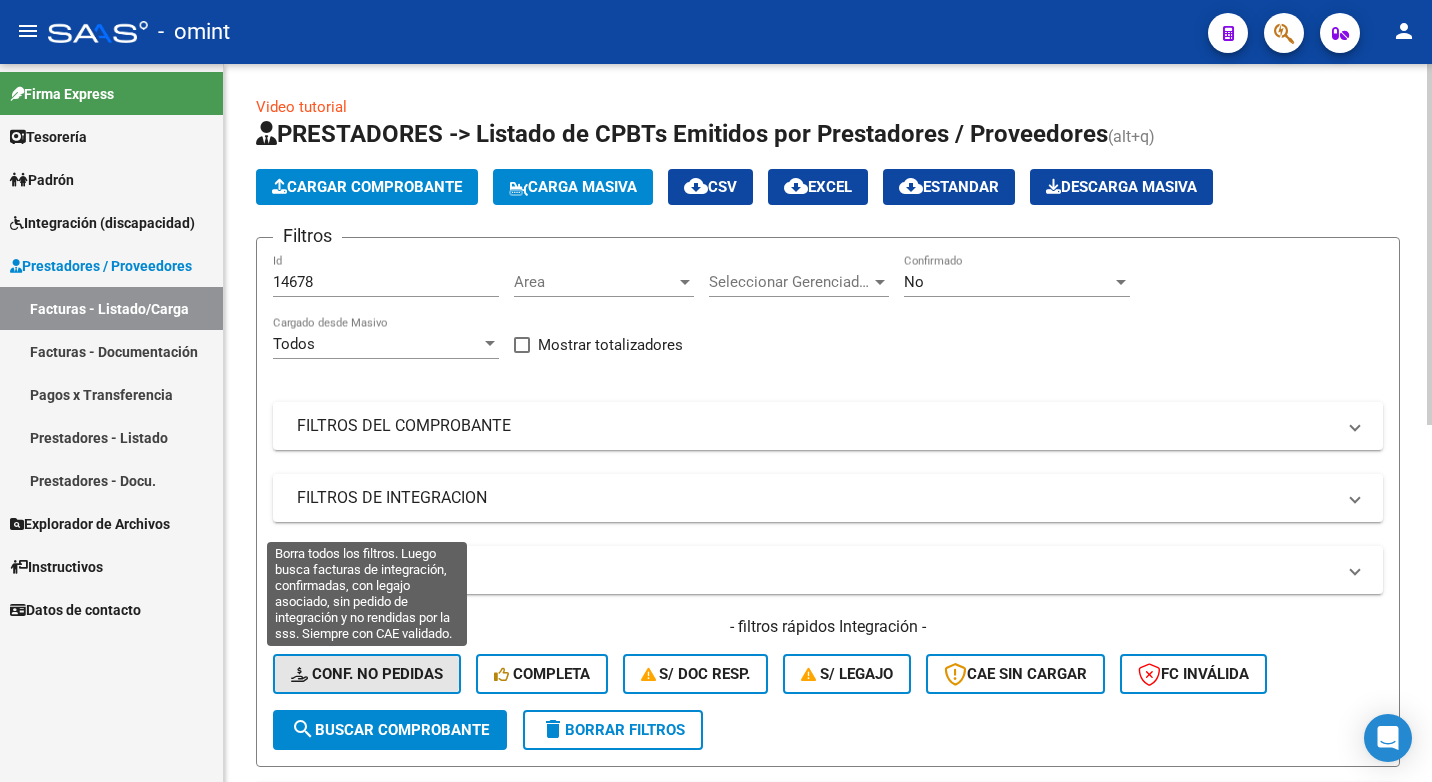 click on "Conf. no pedidas" 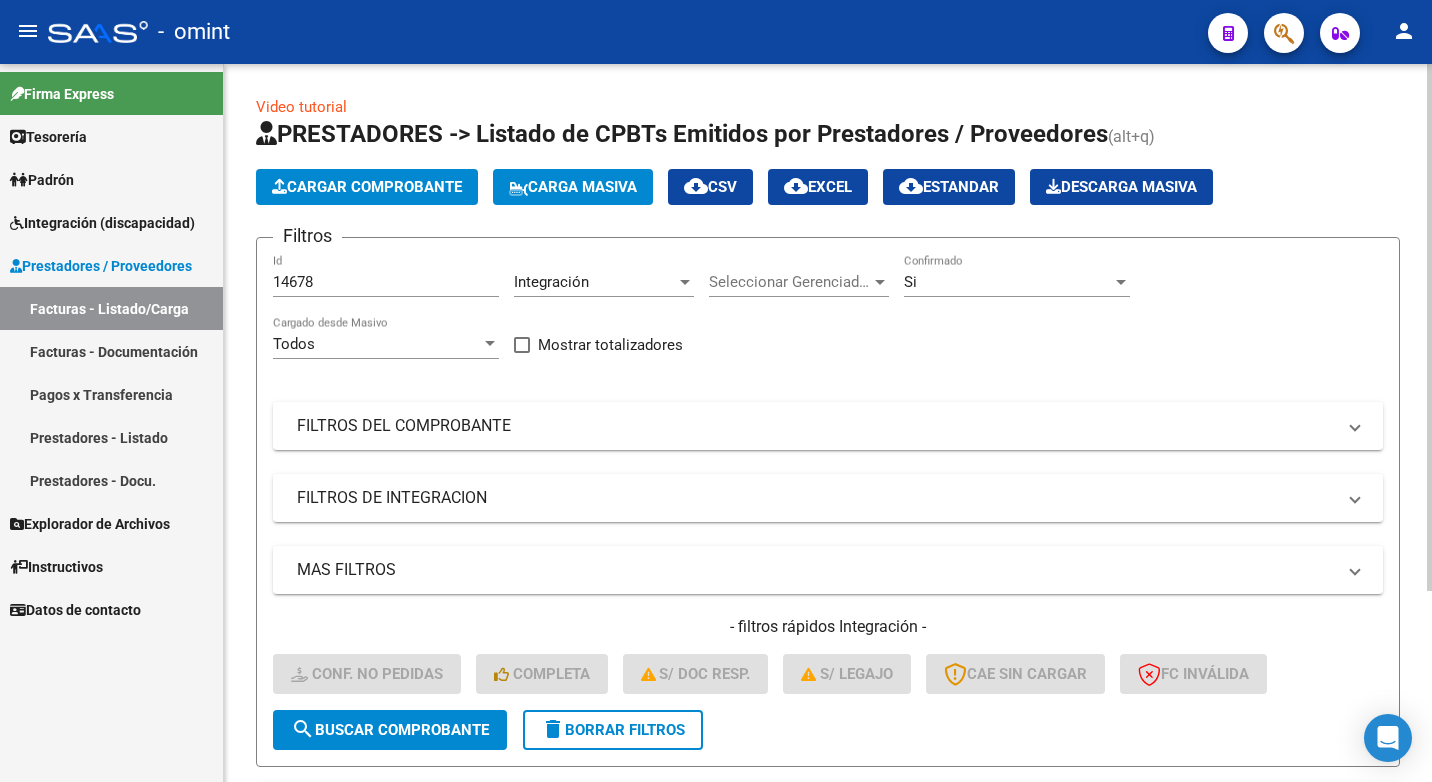 click on "search  Buscar Comprobante" 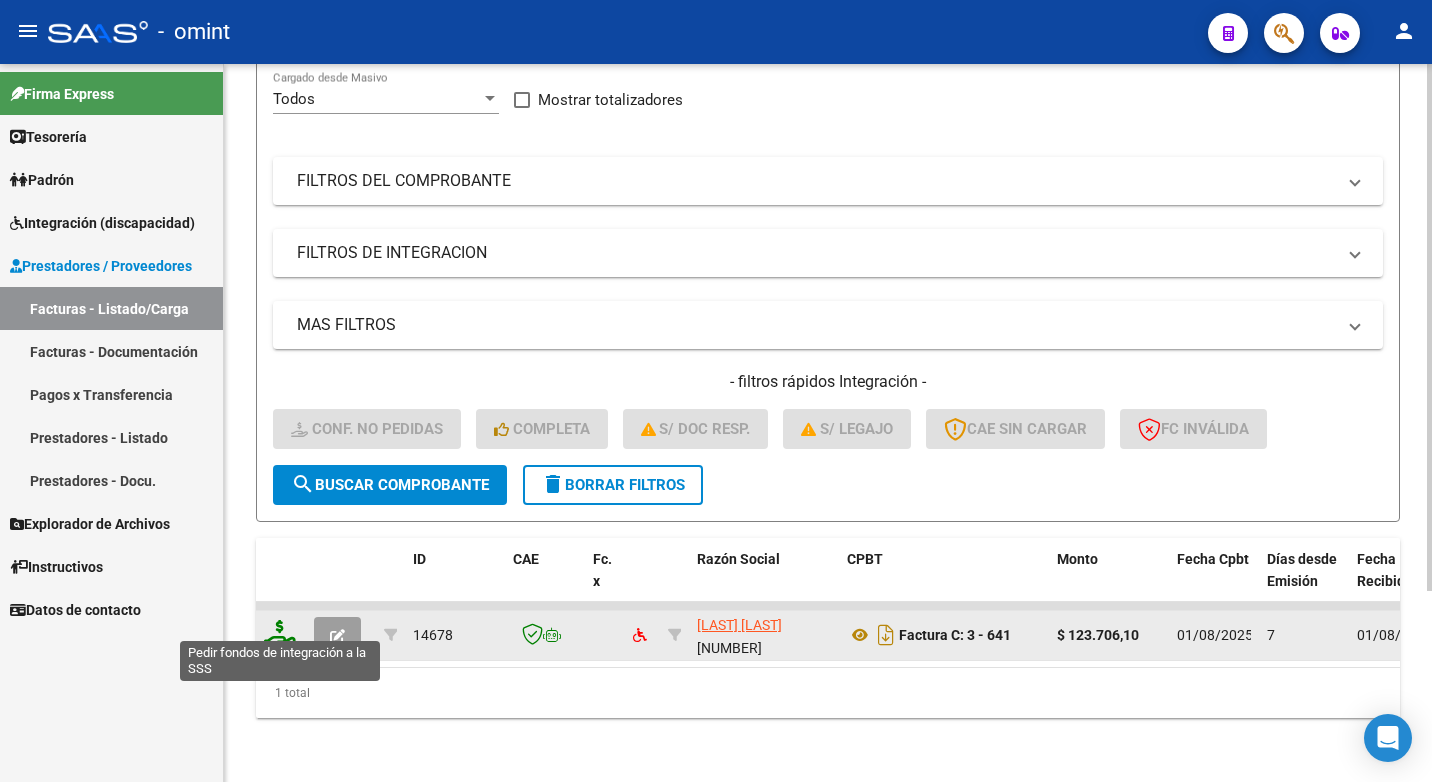 click 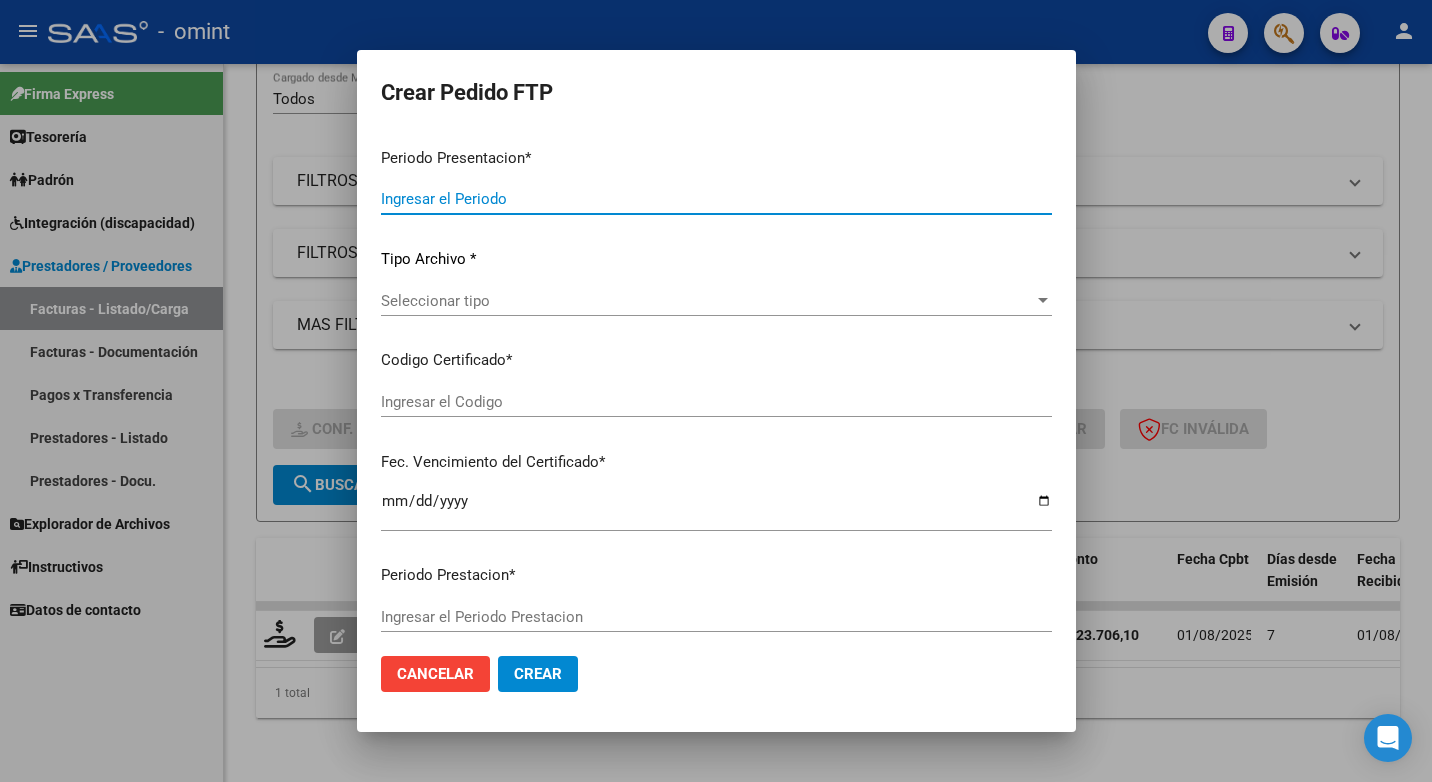 type on "202507" 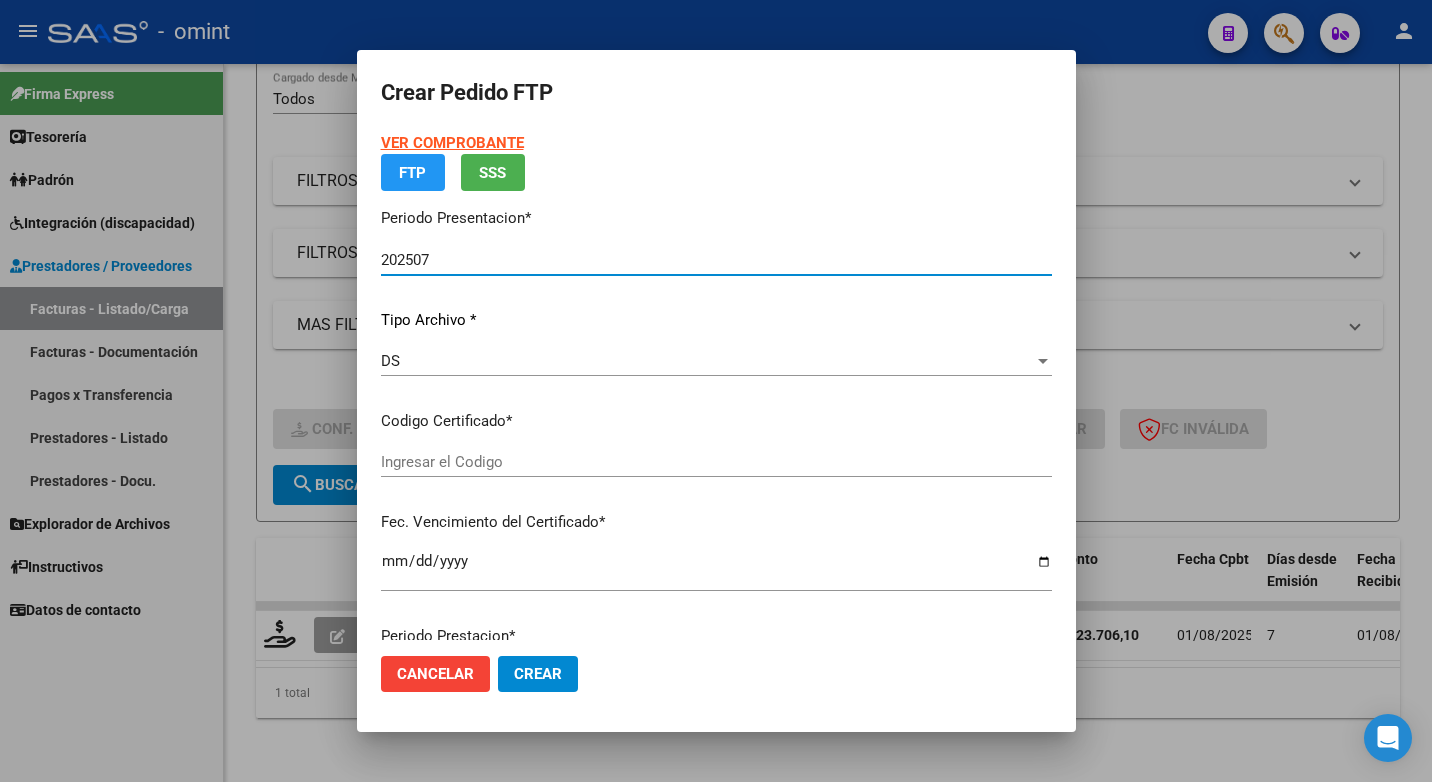 type on "3596988859" 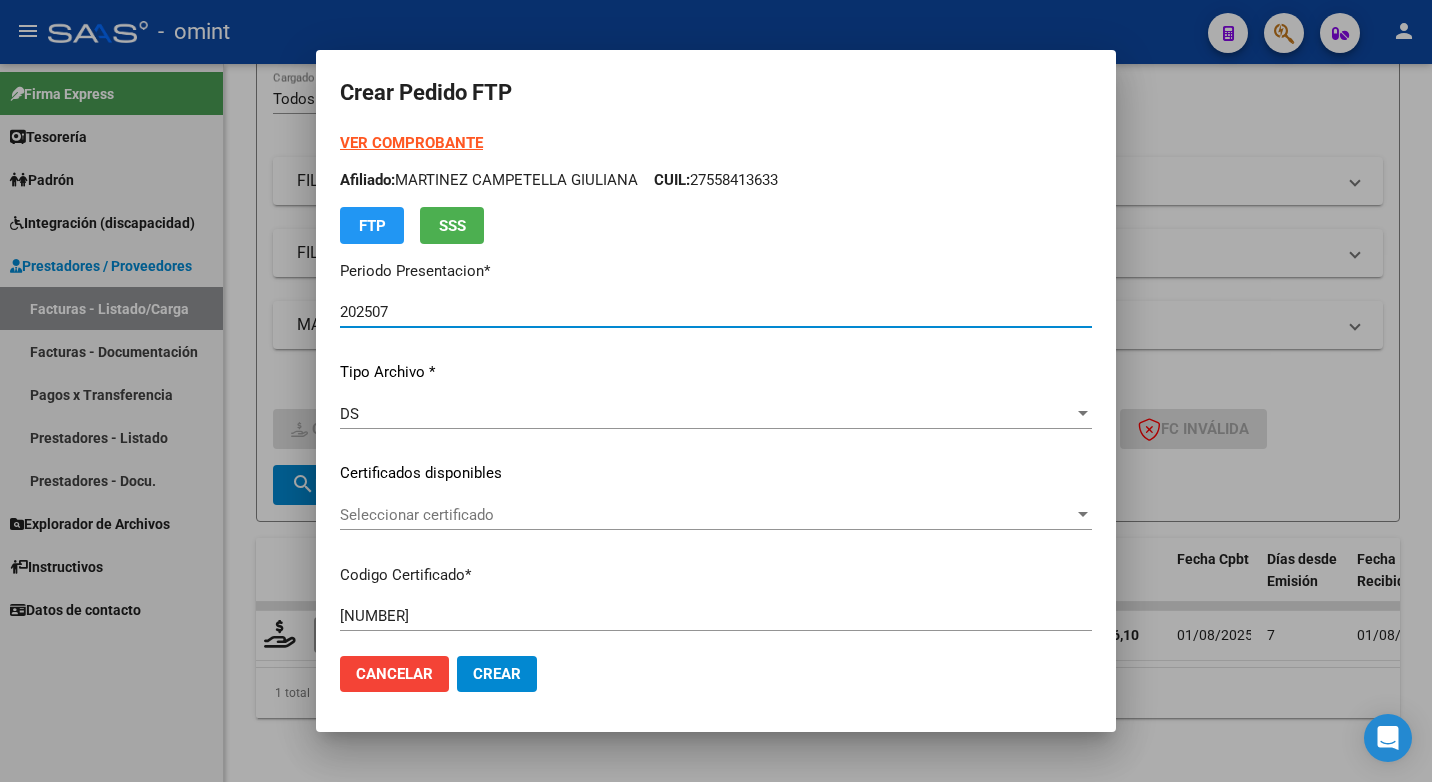 scroll, scrollTop: 100, scrollLeft: 0, axis: vertical 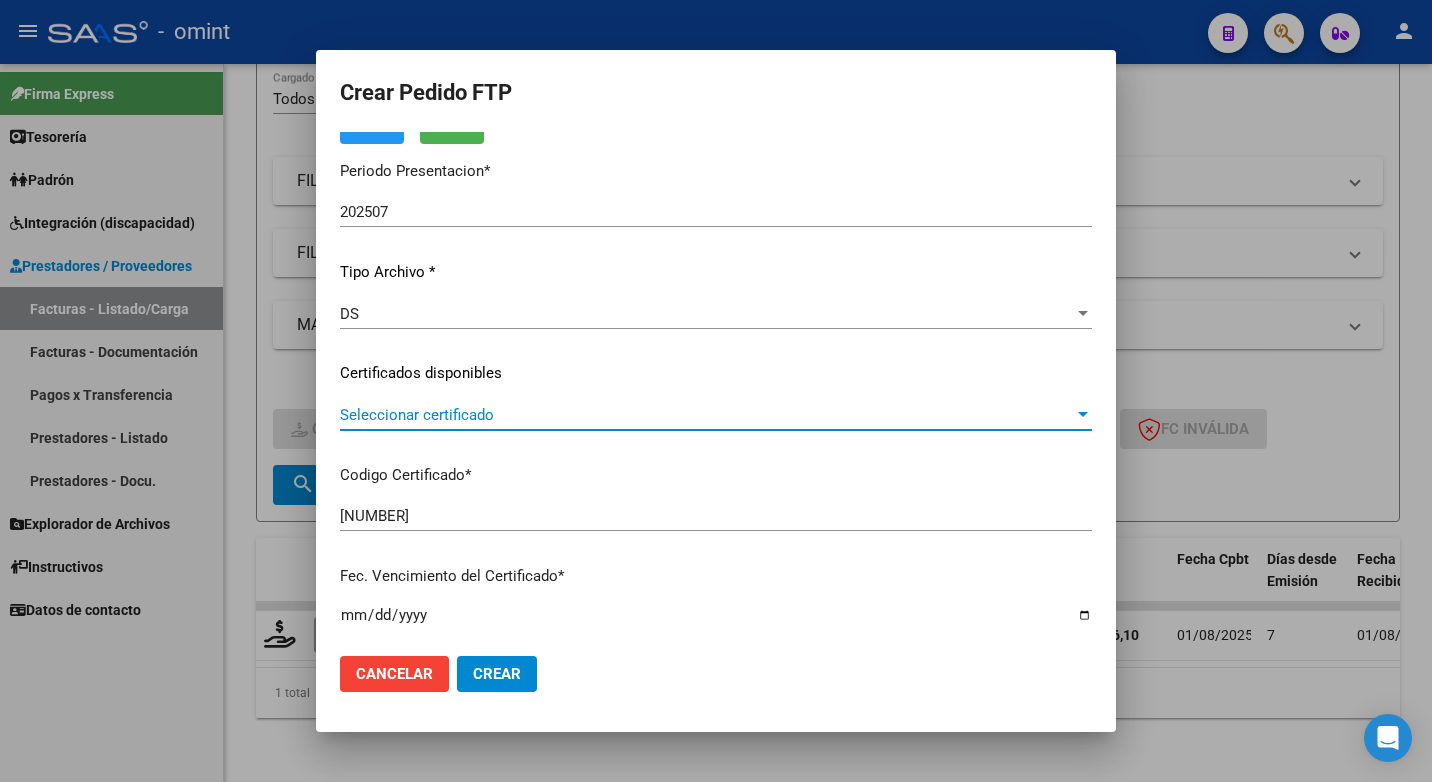 click at bounding box center (1083, 415) 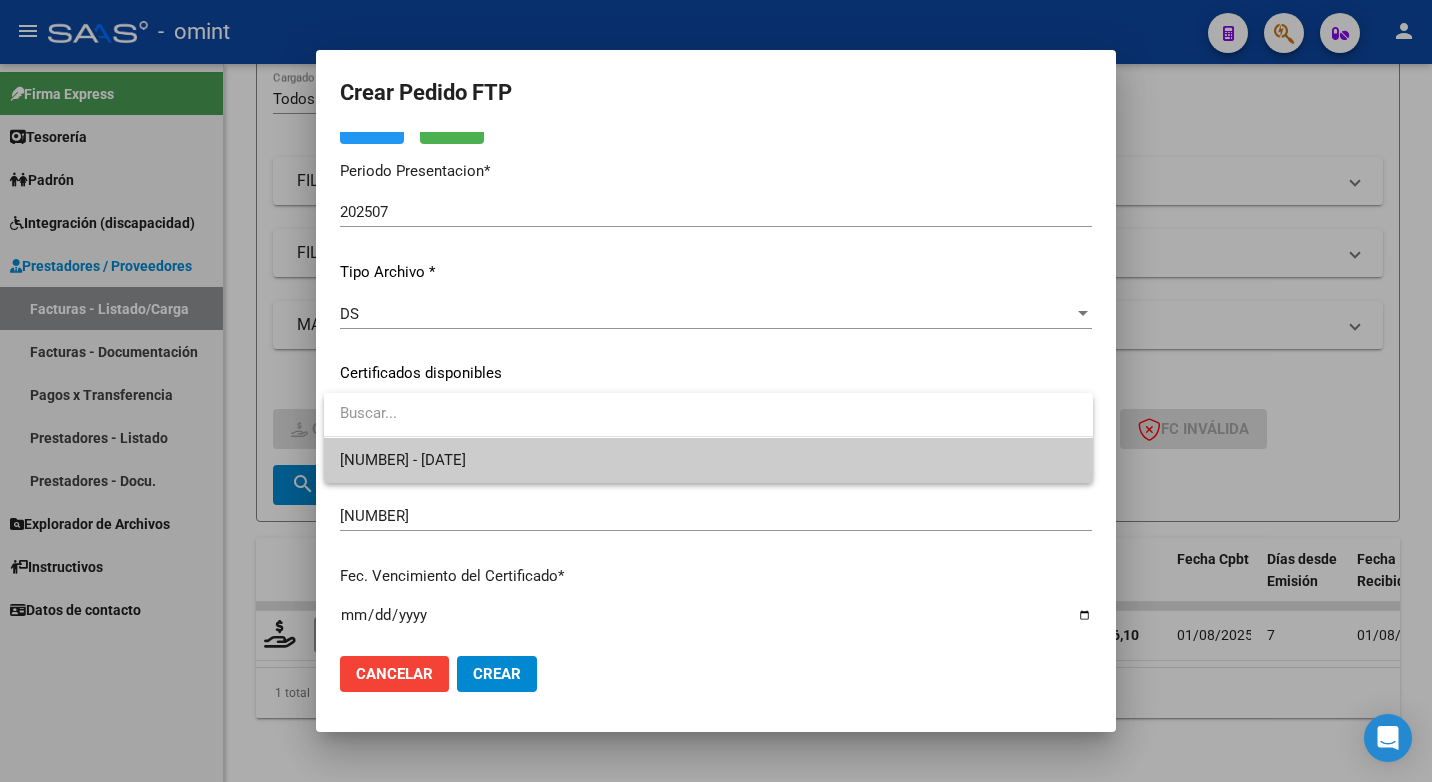 click on "3596988859 - 2028-04-26" at bounding box center (708, 460) 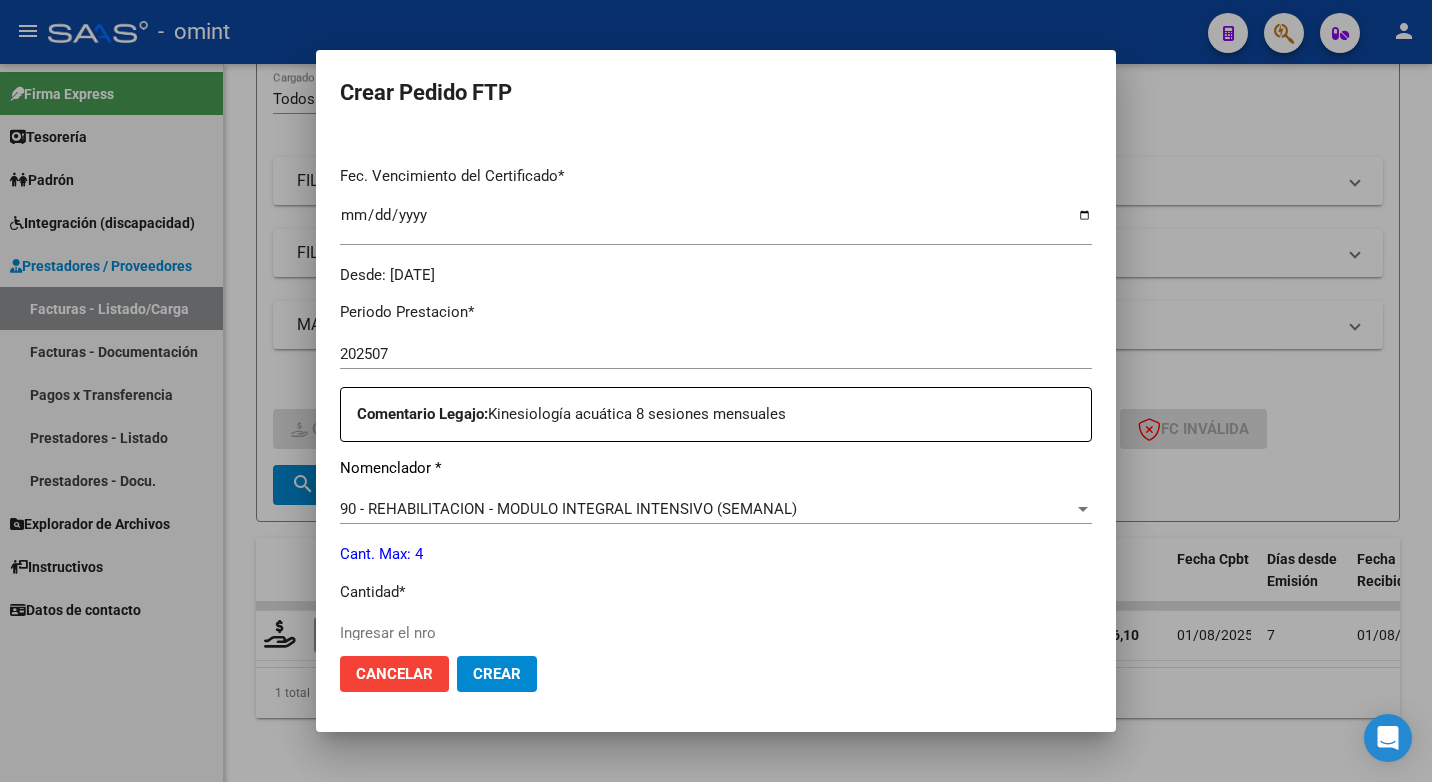 scroll, scrollTop: 600, scrollLeft: 0, axis: vertical 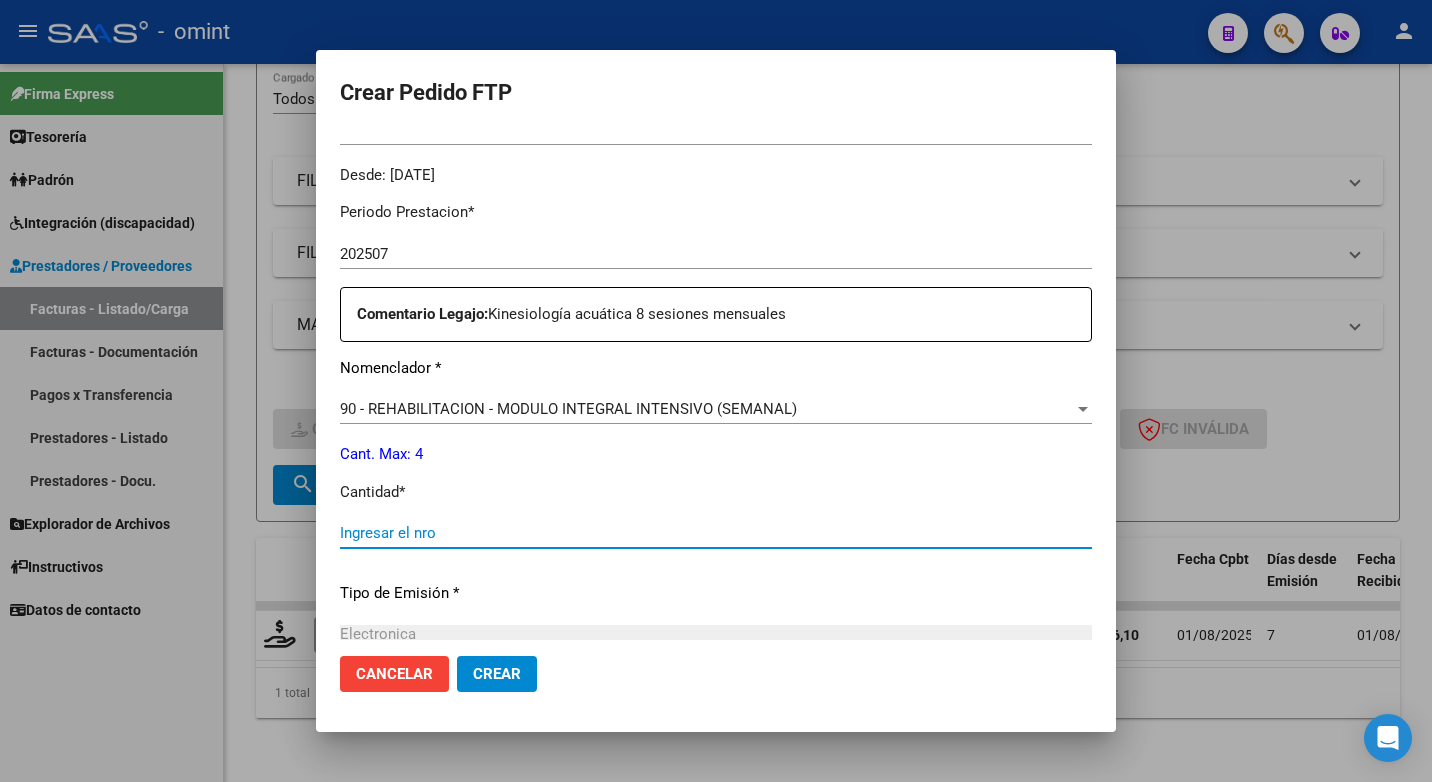 click on "Ingresar el nro" at bounding box center (716, 533) 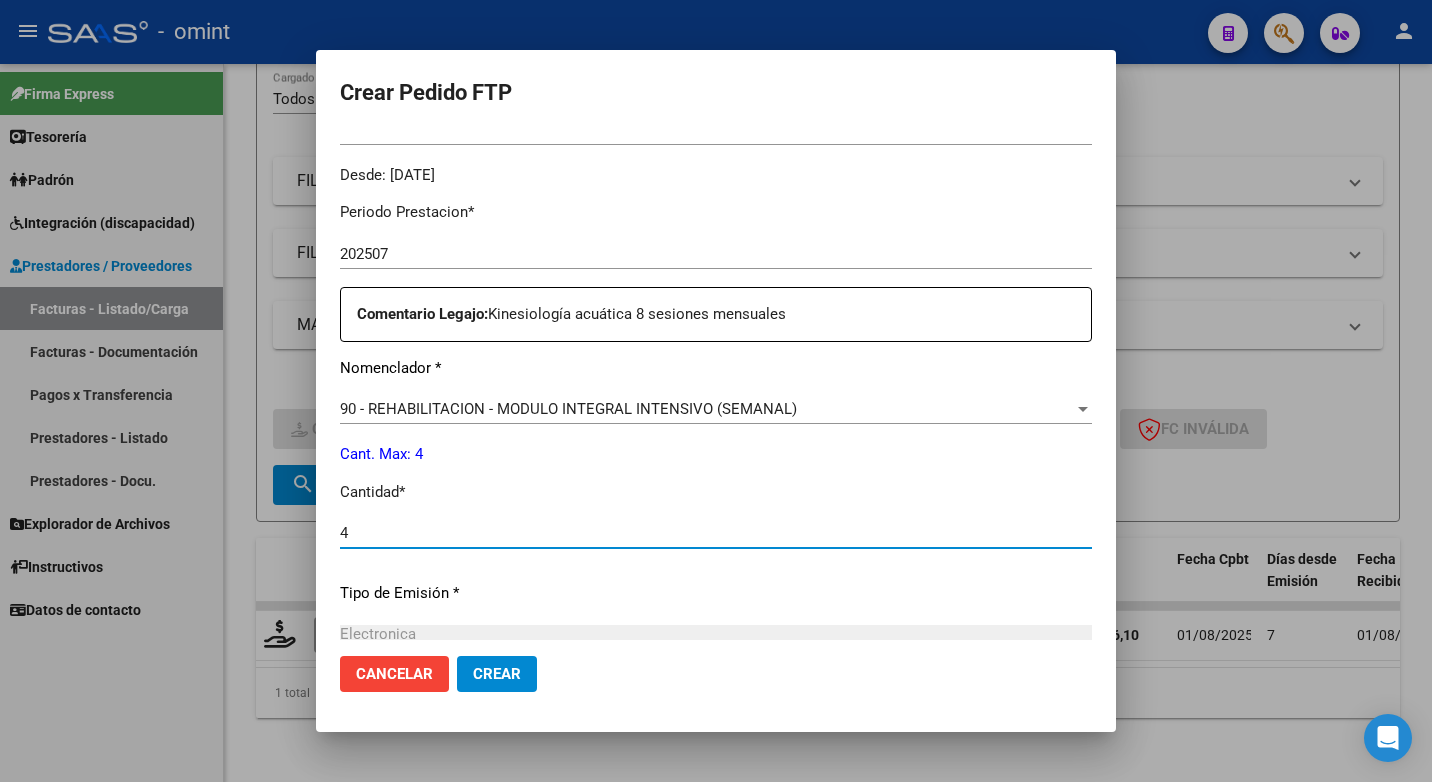 type on "4" 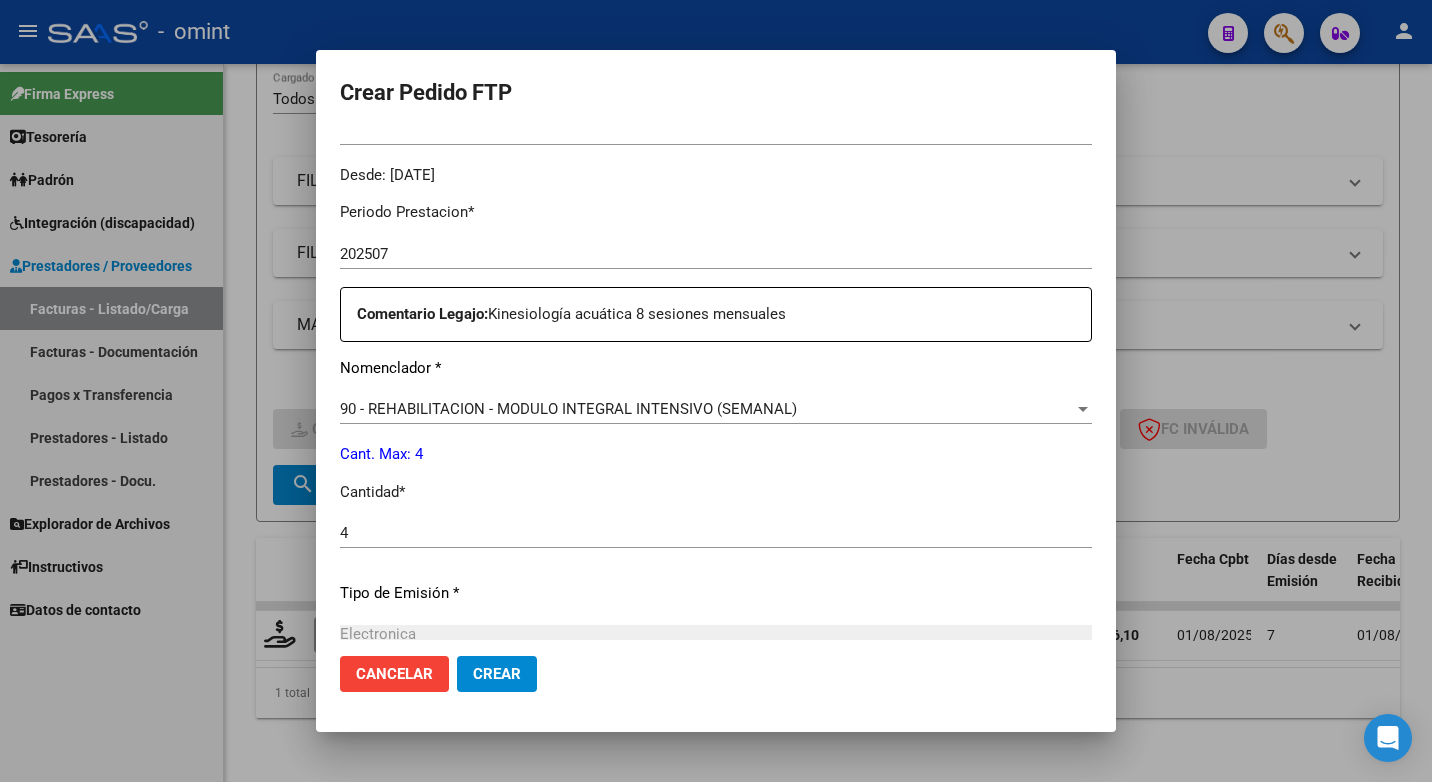 click on "Tipo de Emisión *" 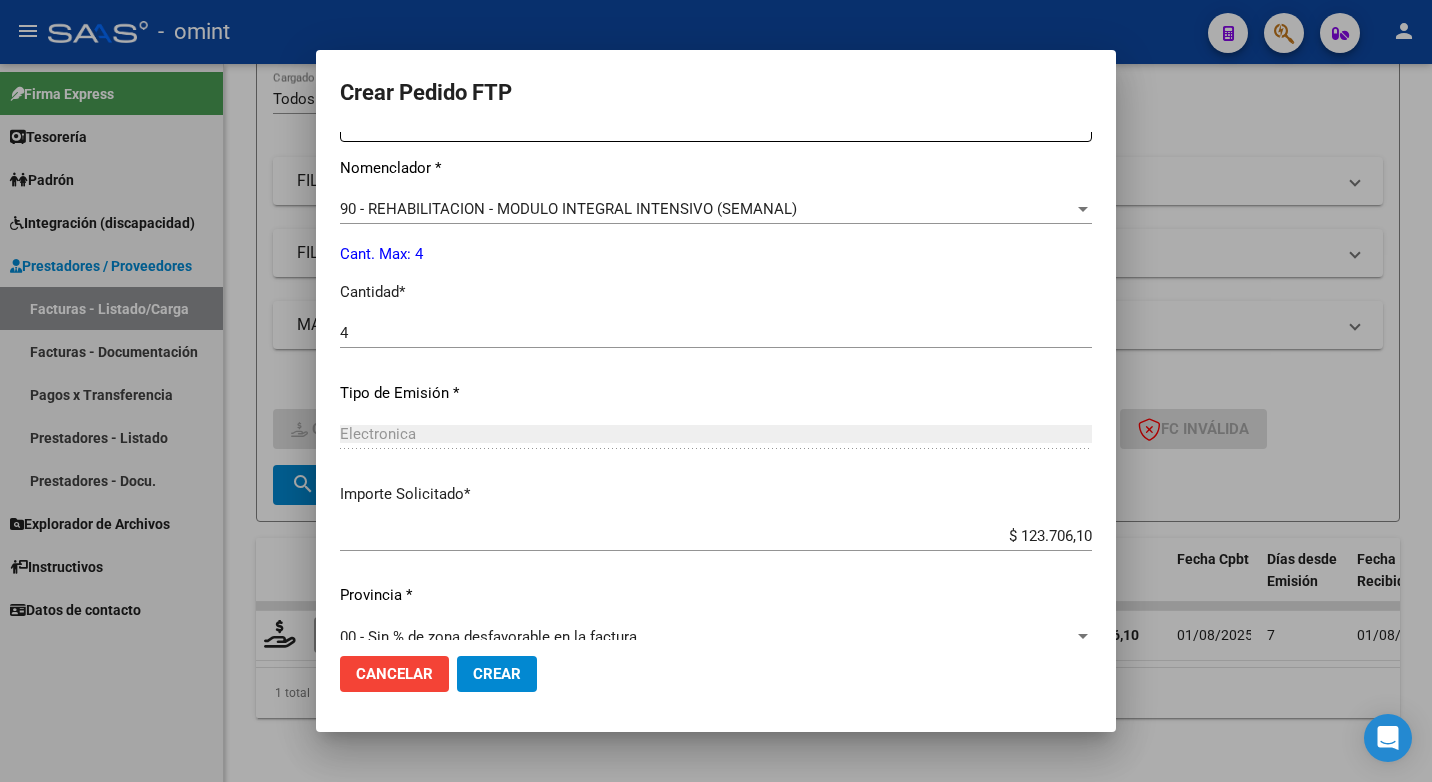 scroll, scrollTop: 831, scrollLeft: 0, axis: vertical 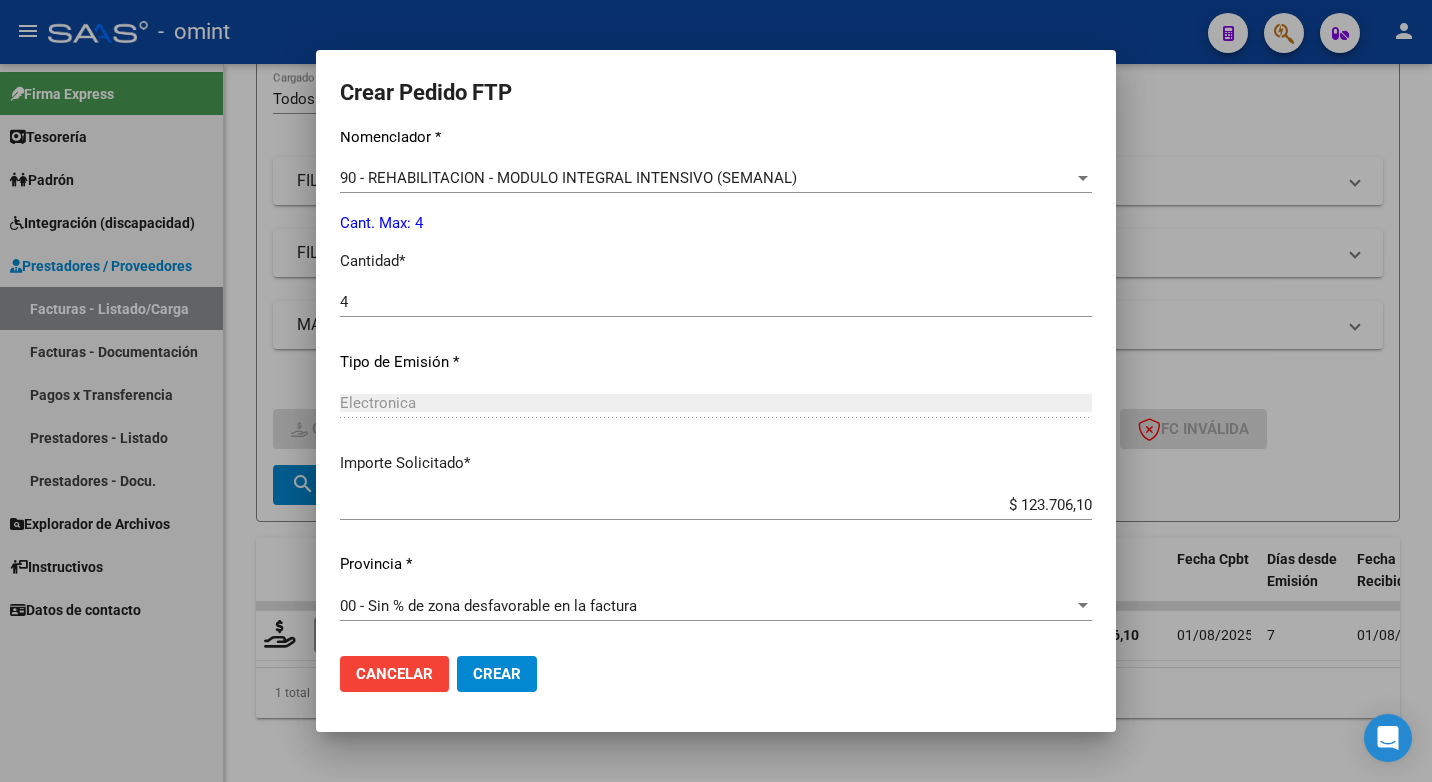 click on "$ 123.706,10" at bounding box center (716, 505) 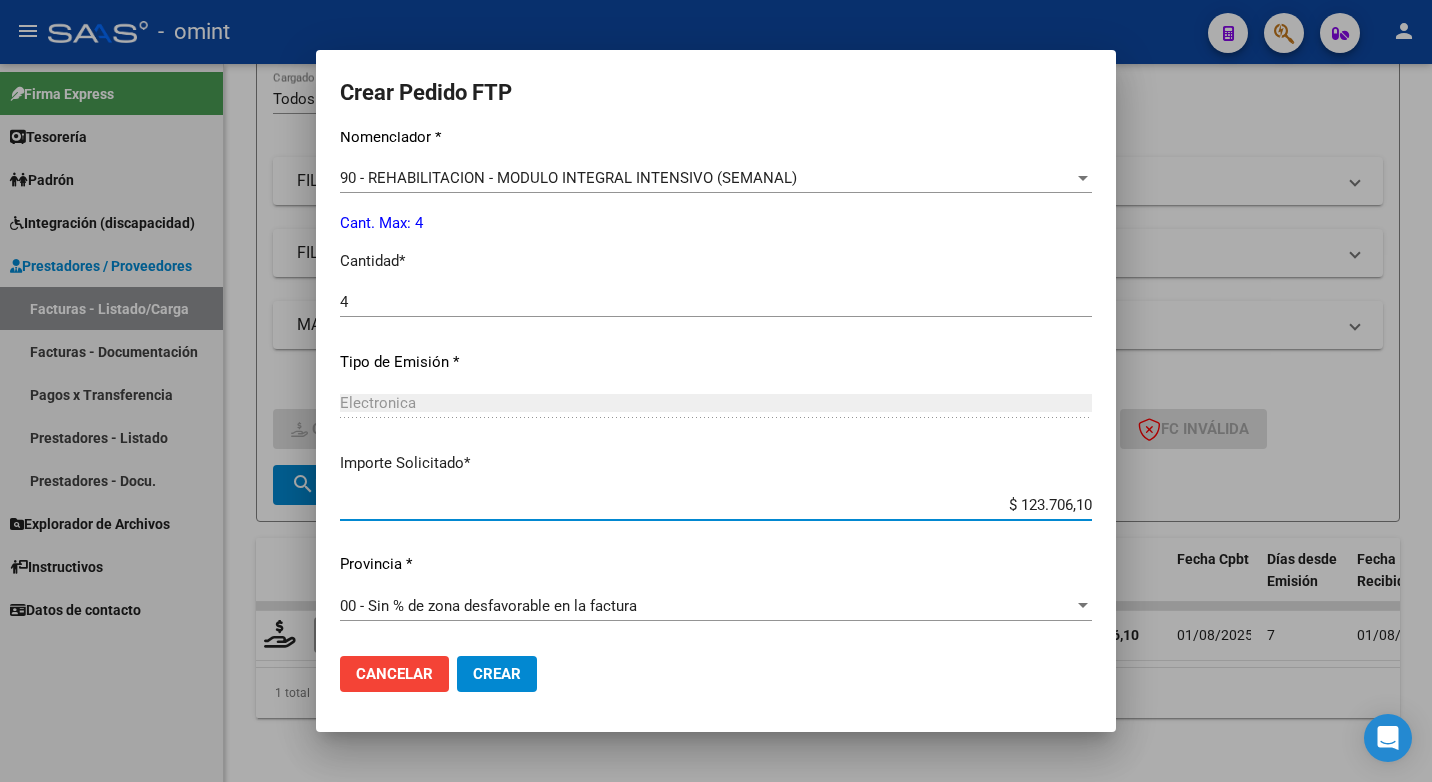 click on "$ 123.706,10" at bounding box center (716, 505) 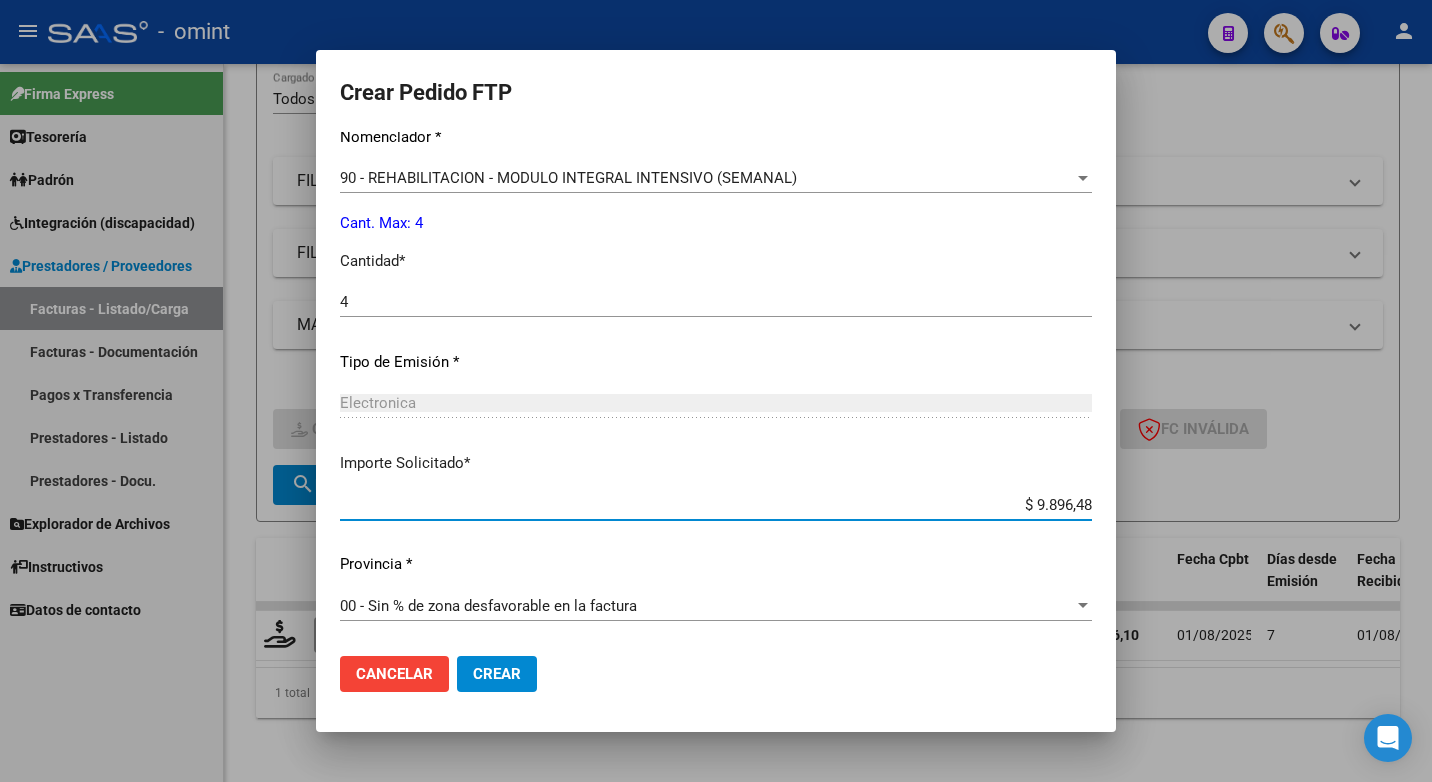 type on "$ 98.964,88" 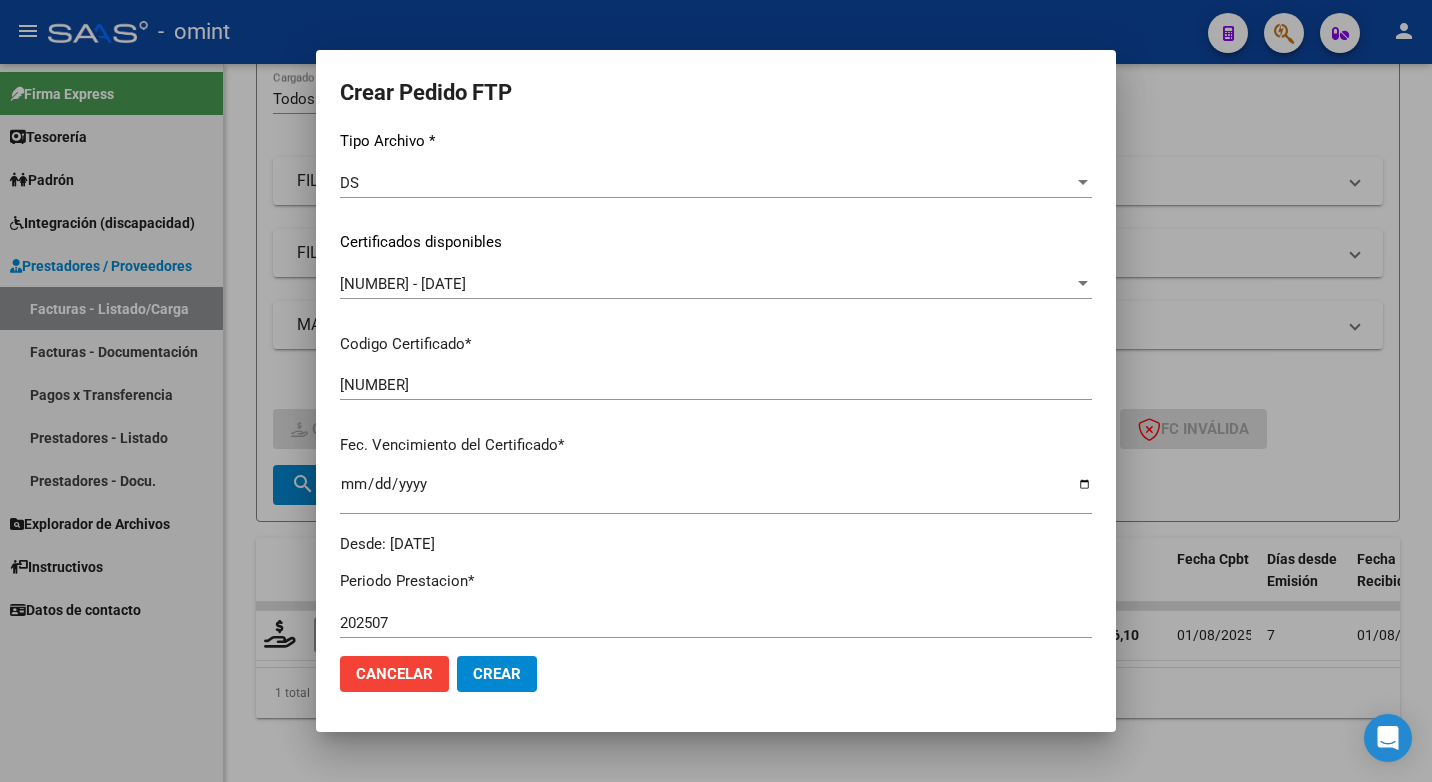 scroll, scrollTop: 331, scrollLeft: 0, axis: vertical 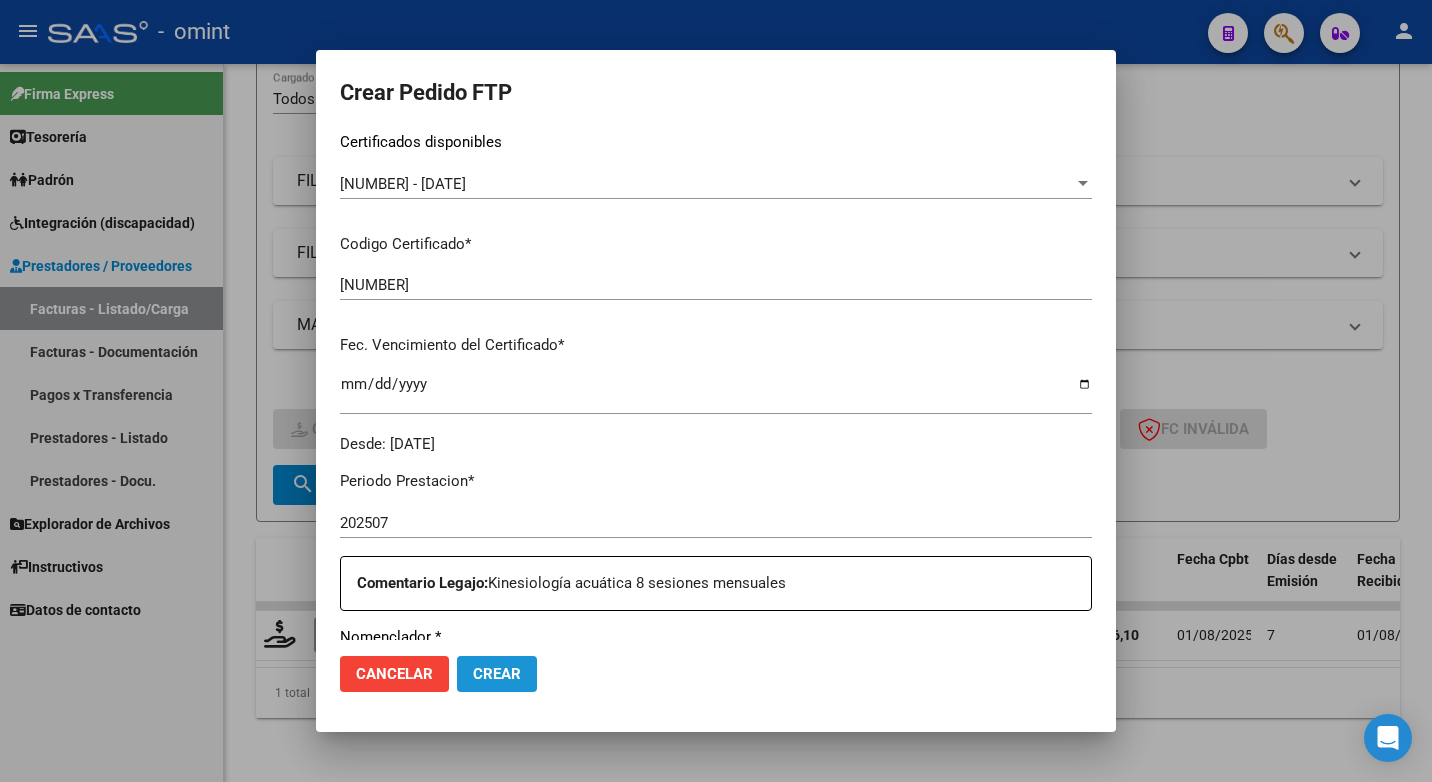 click on "Crear" 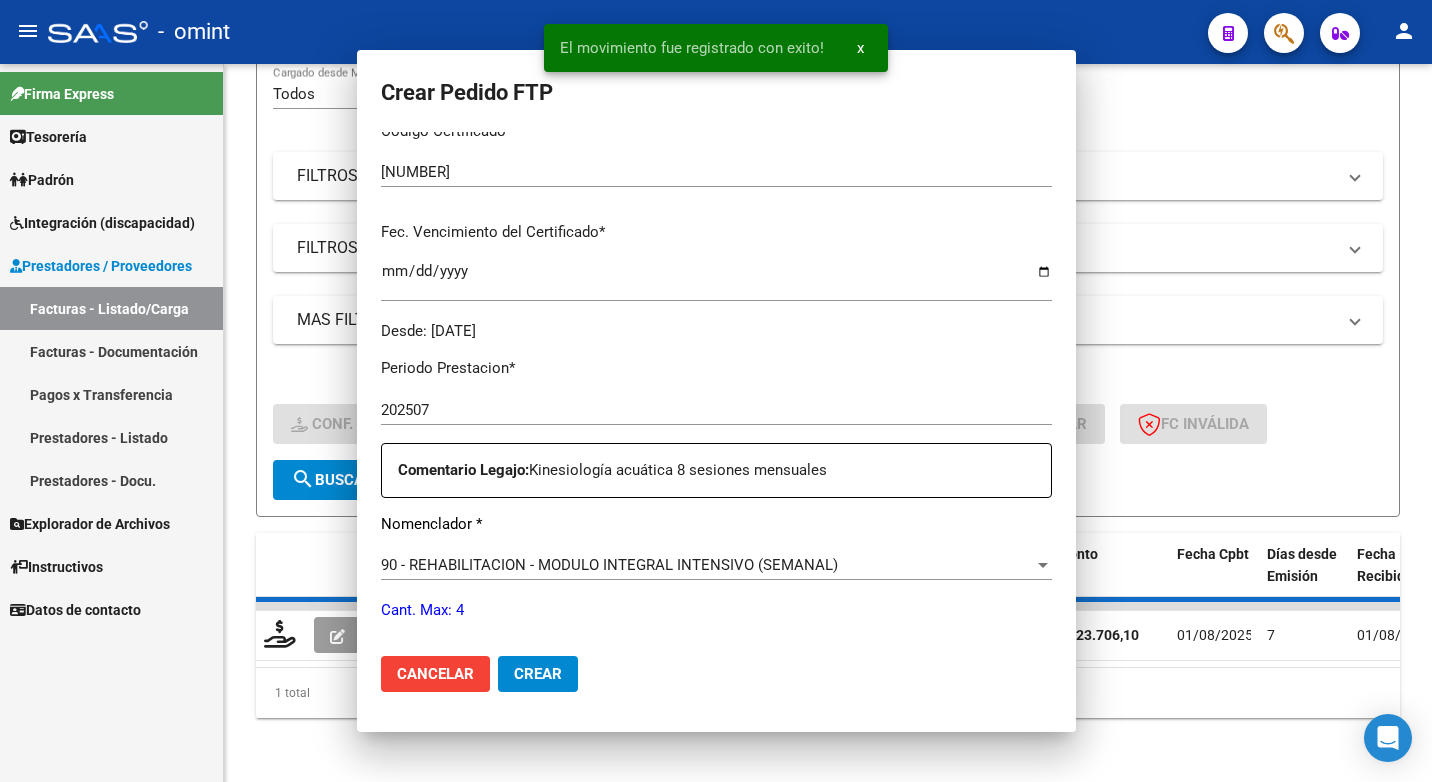 scroll, scrollTop: 0, scrollLeft: 0, axis: both 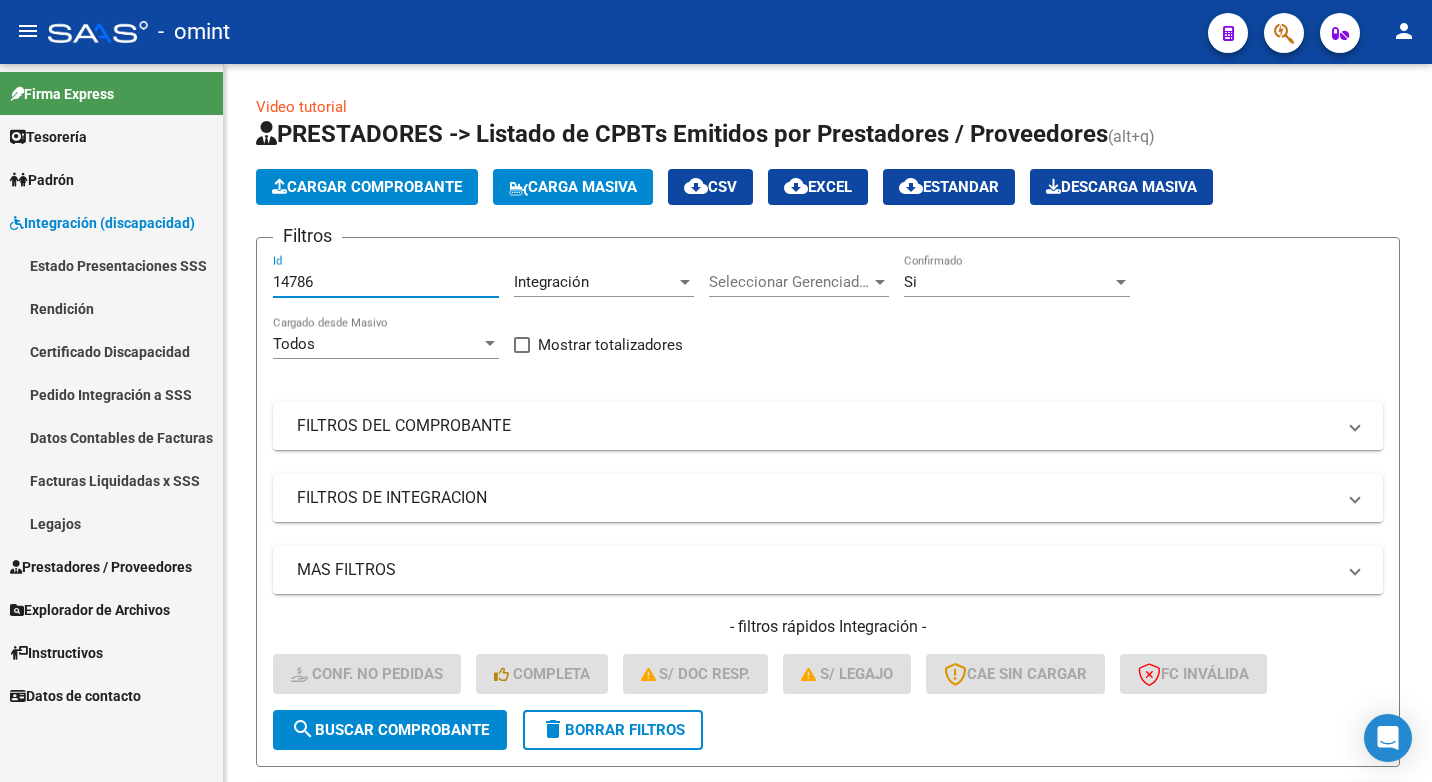 drag, startPoint x: 330, startPoint y: 287, endPoint x: 0, endPoint y: 162, distance: 352.881 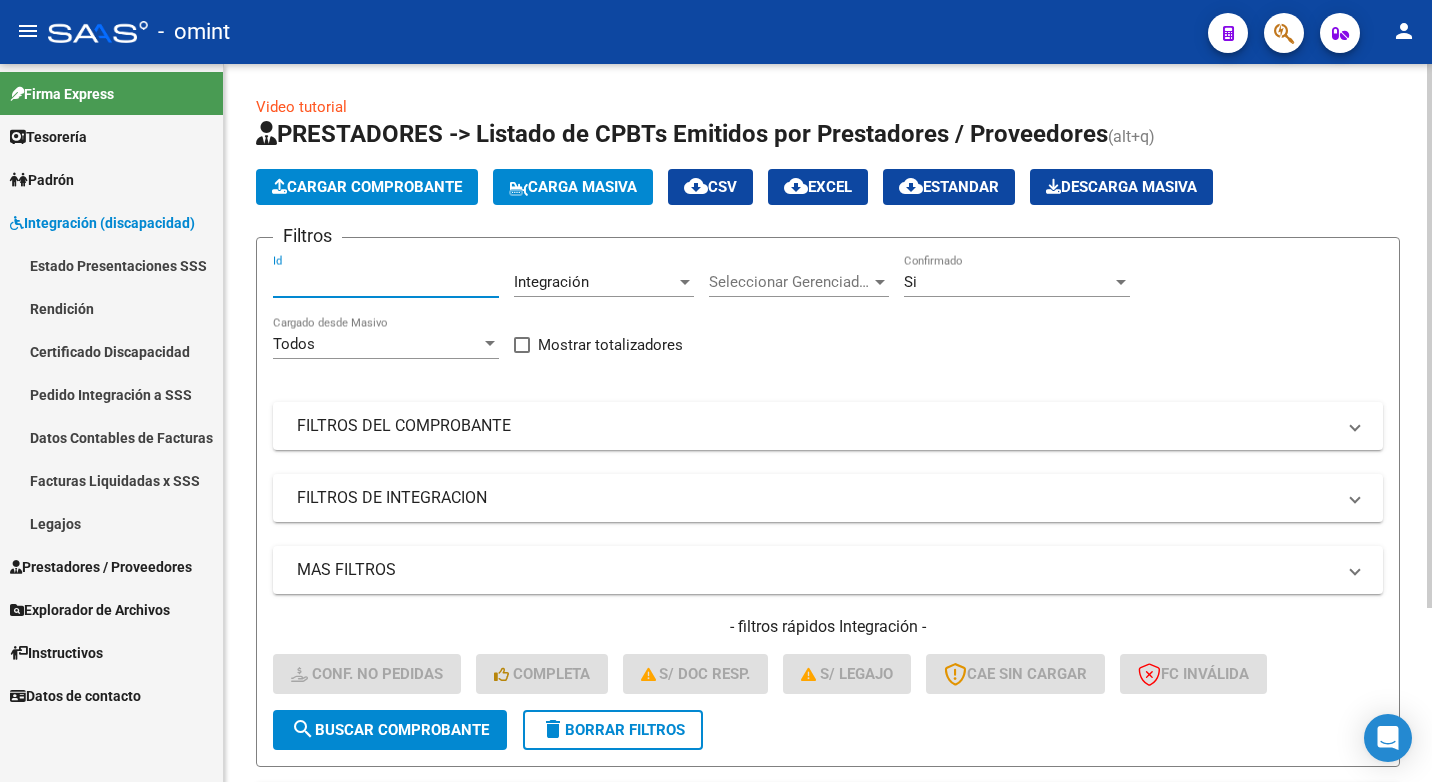 paste on "16569" 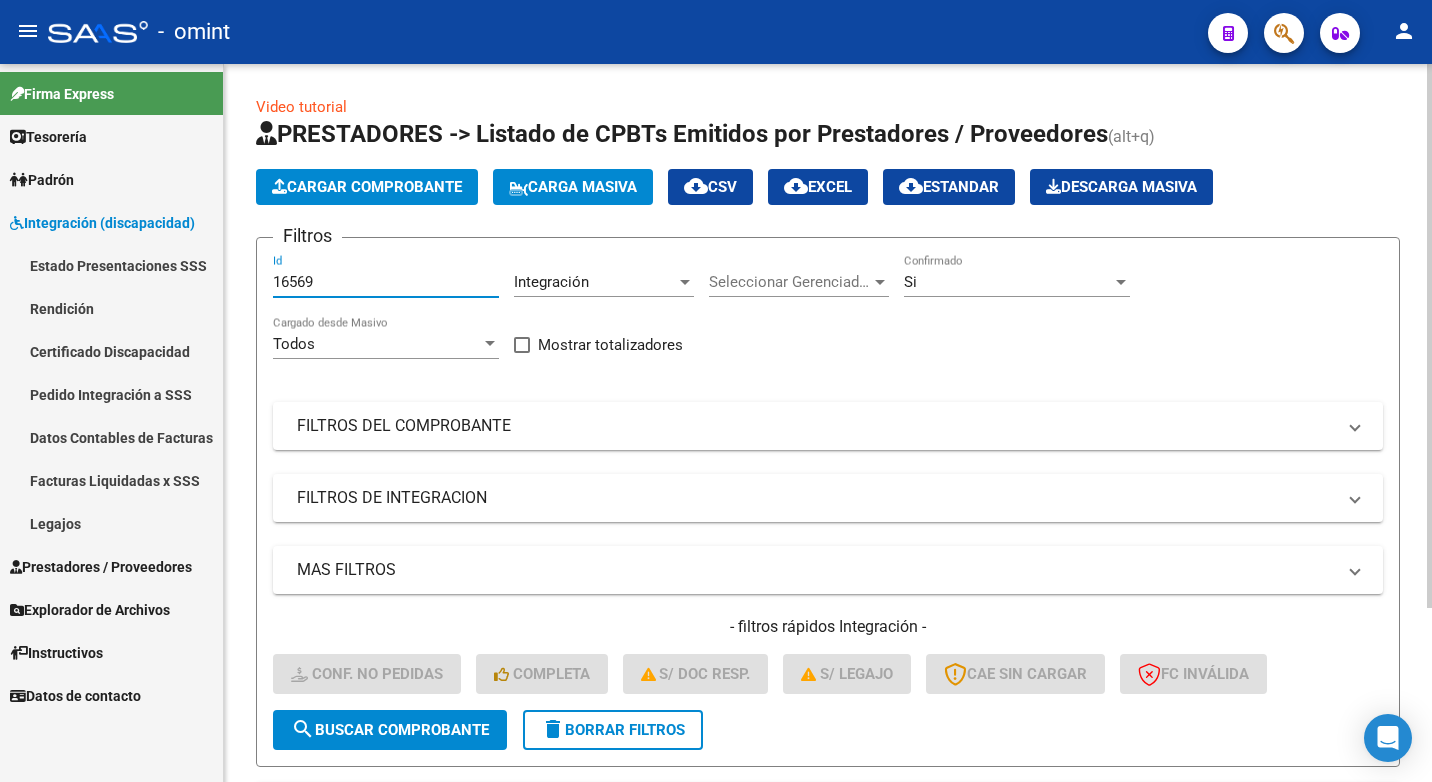 type on "16569" 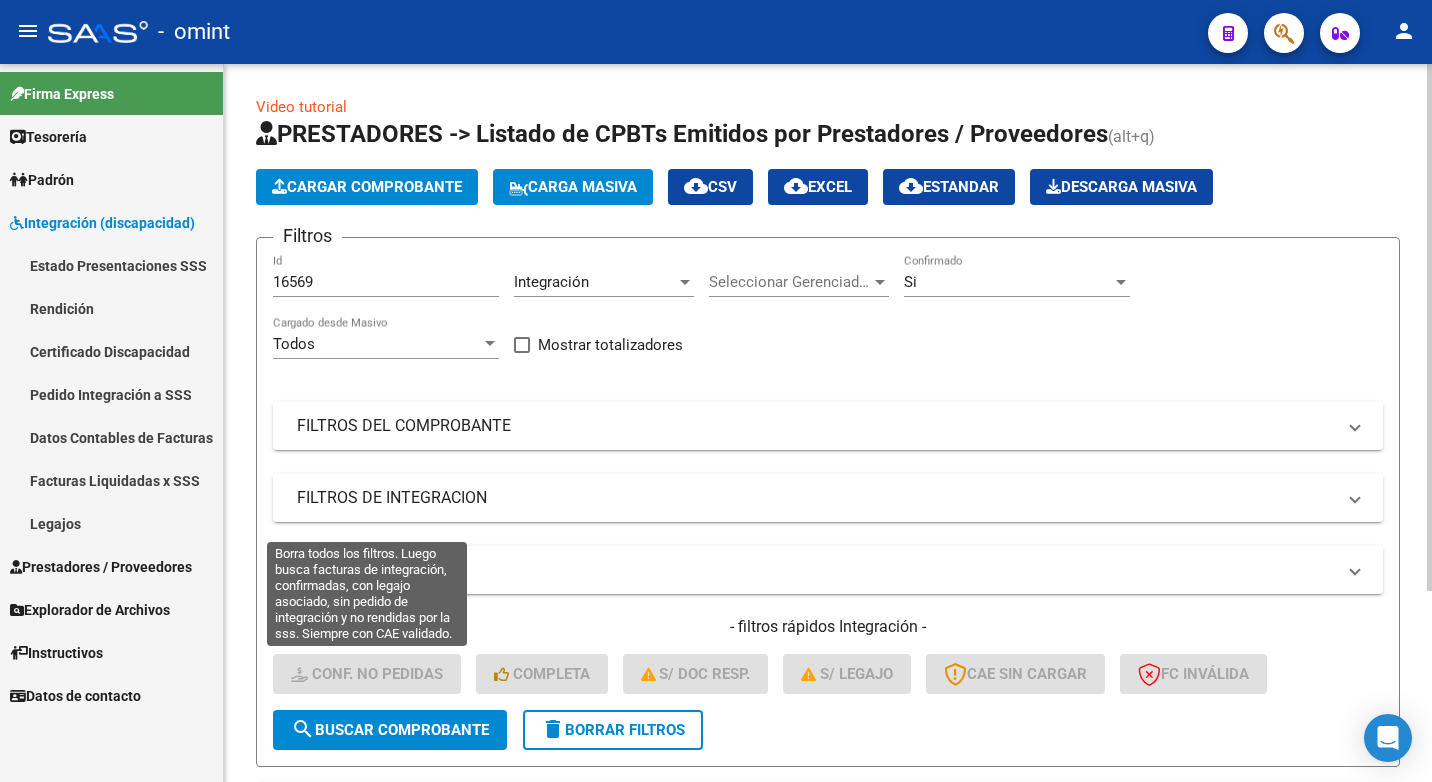 scroll, scrollTop: 200, scrollLeft: 0, axis: vertical 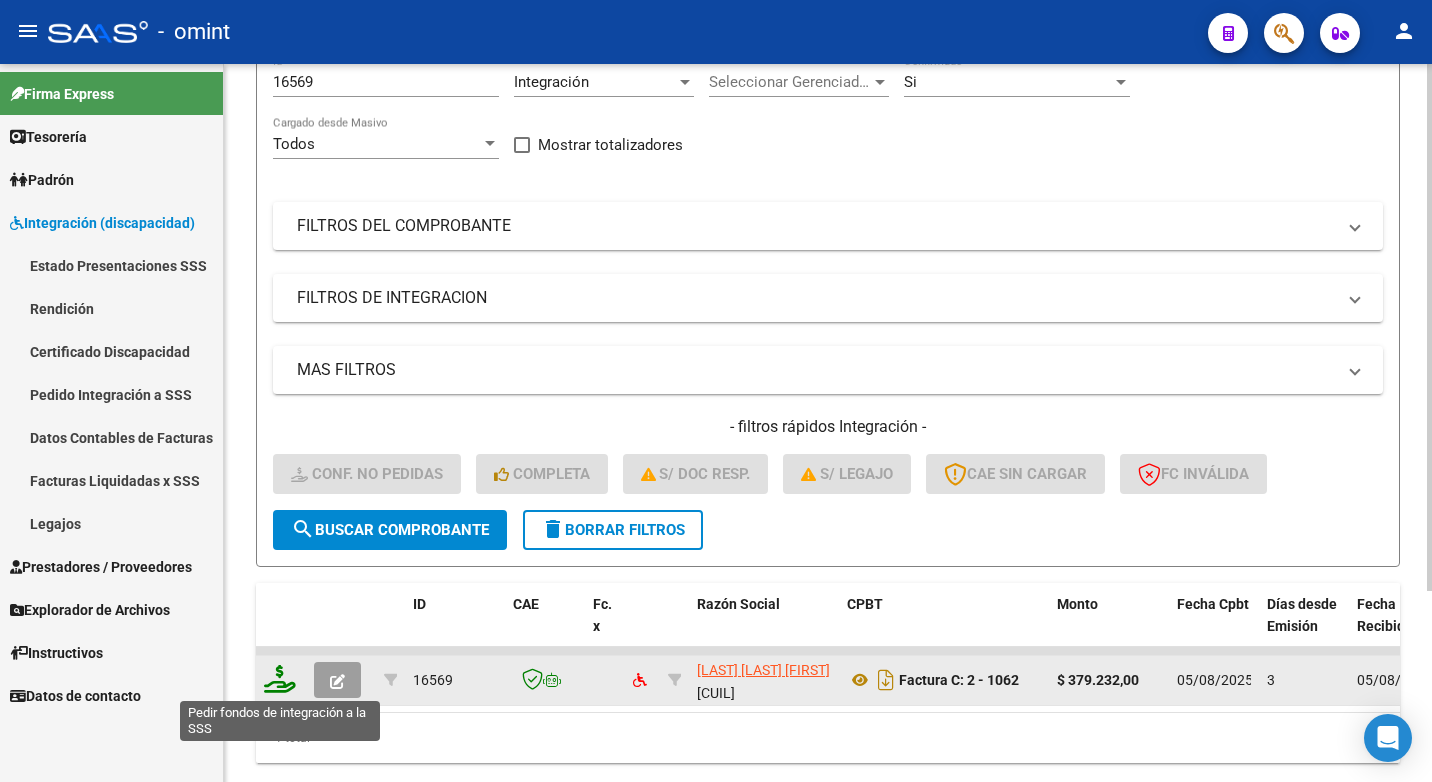 click 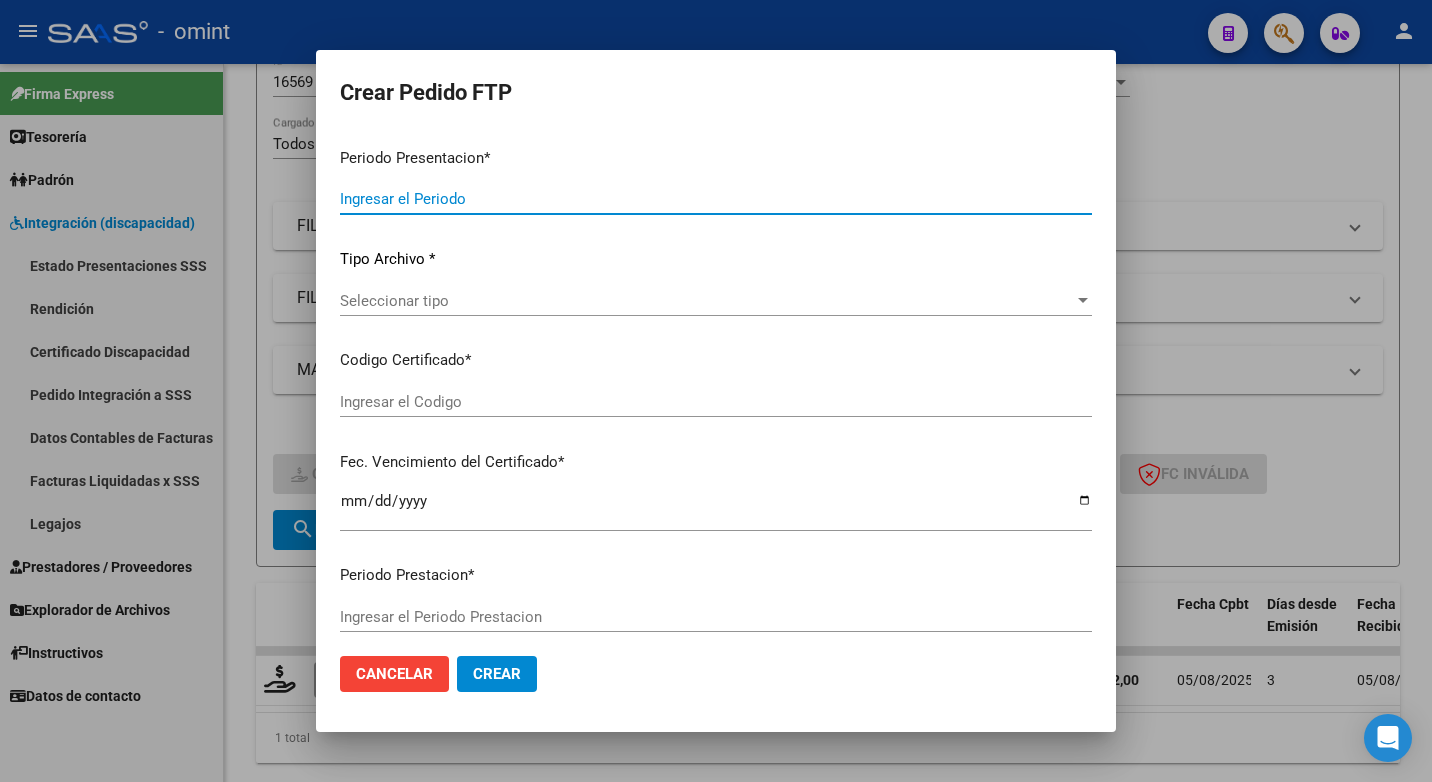 type on "202507" 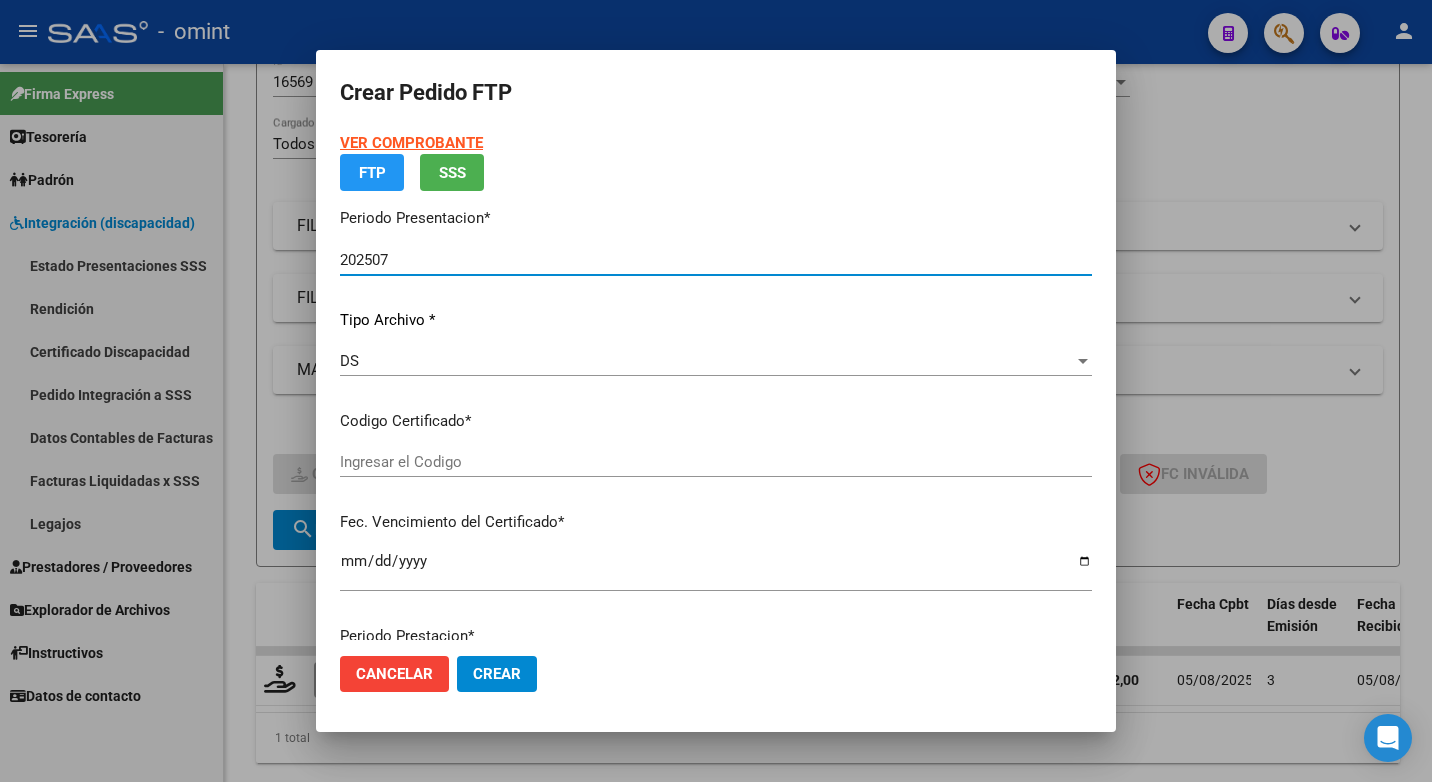 type on "515963342" 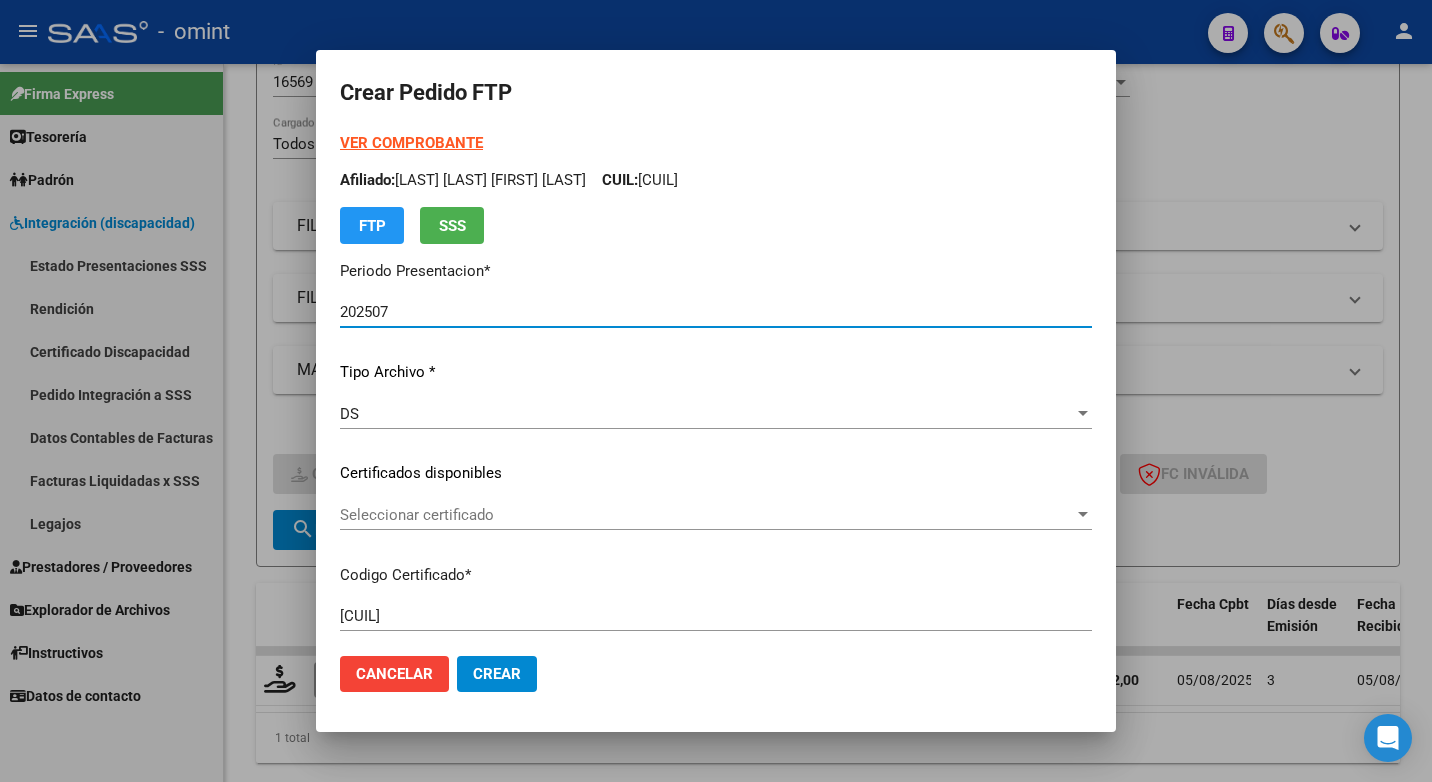 click on "Seleccionar certificado" at bounding box center (716, 515) 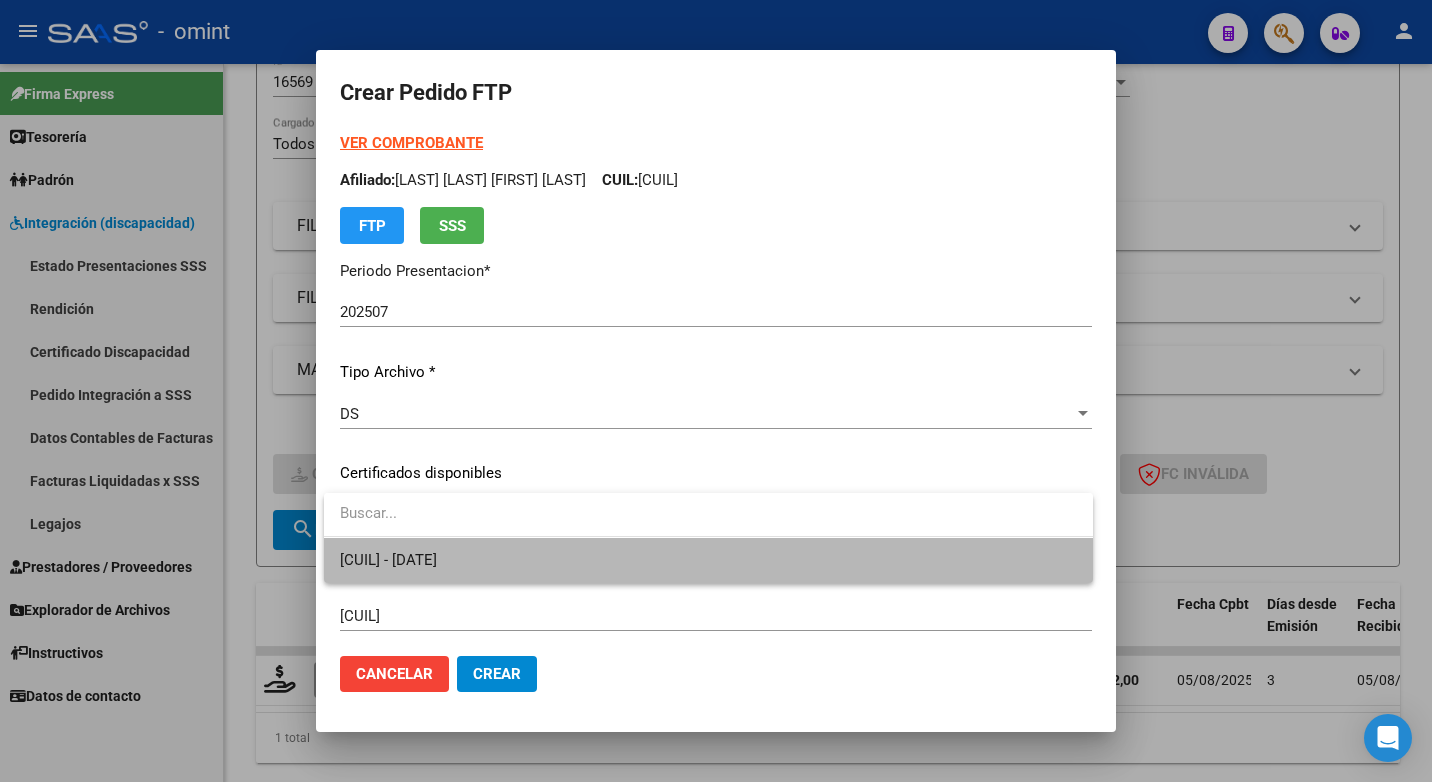click on "515963342 - 2024-06-25" at bounding box center [708, 560] 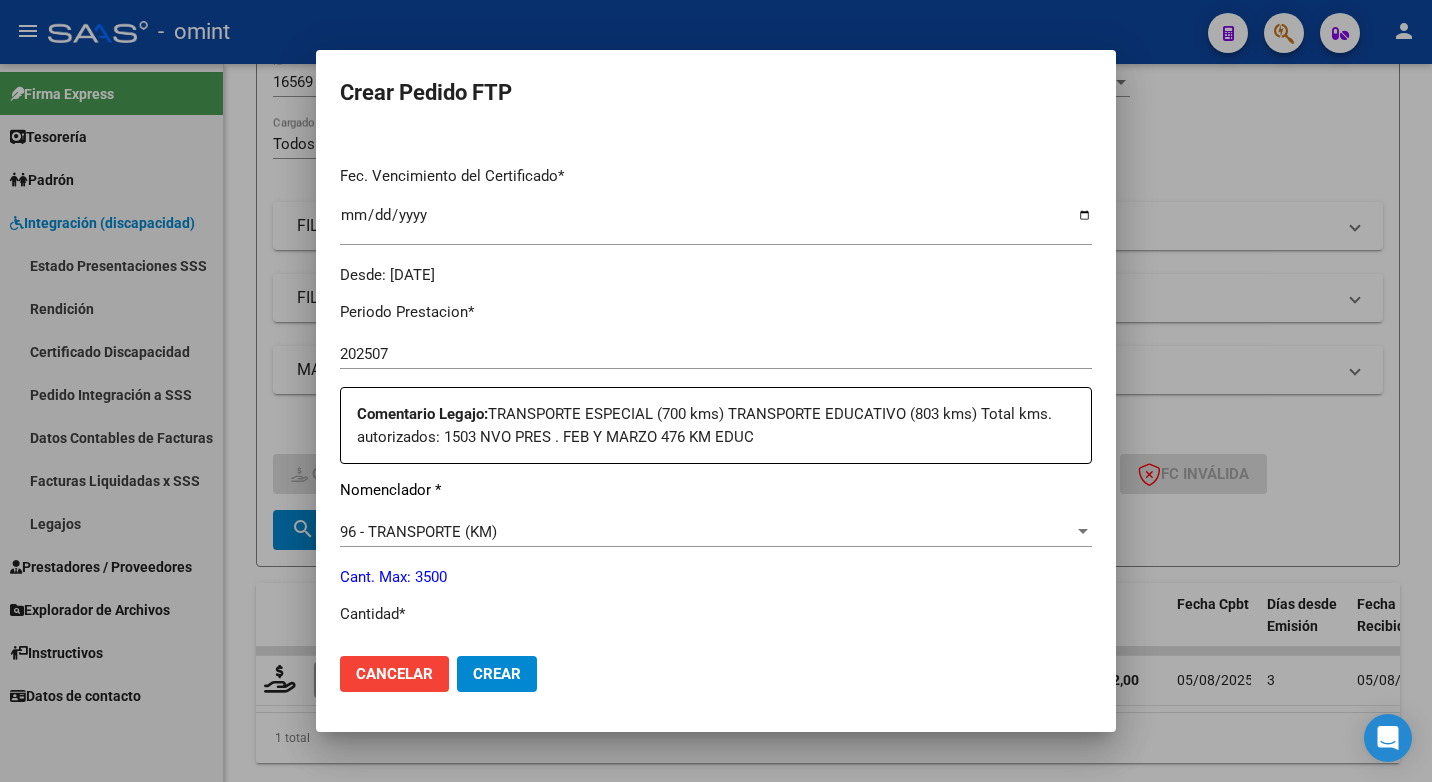 scroll, scrollTop: 600, scrollLeft: 0, axis: vertical 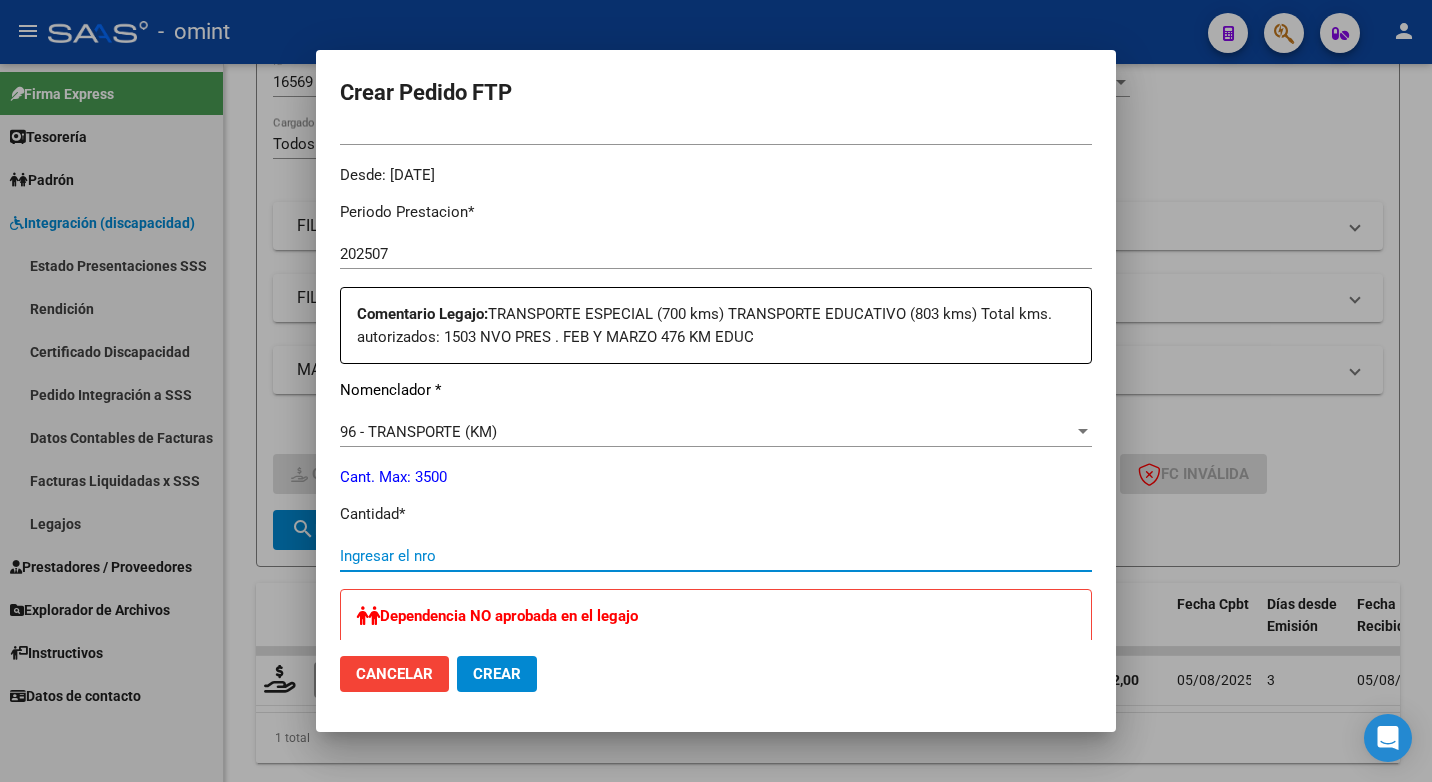 click on "Ingresar el nro" at bounding box center (716, 556) 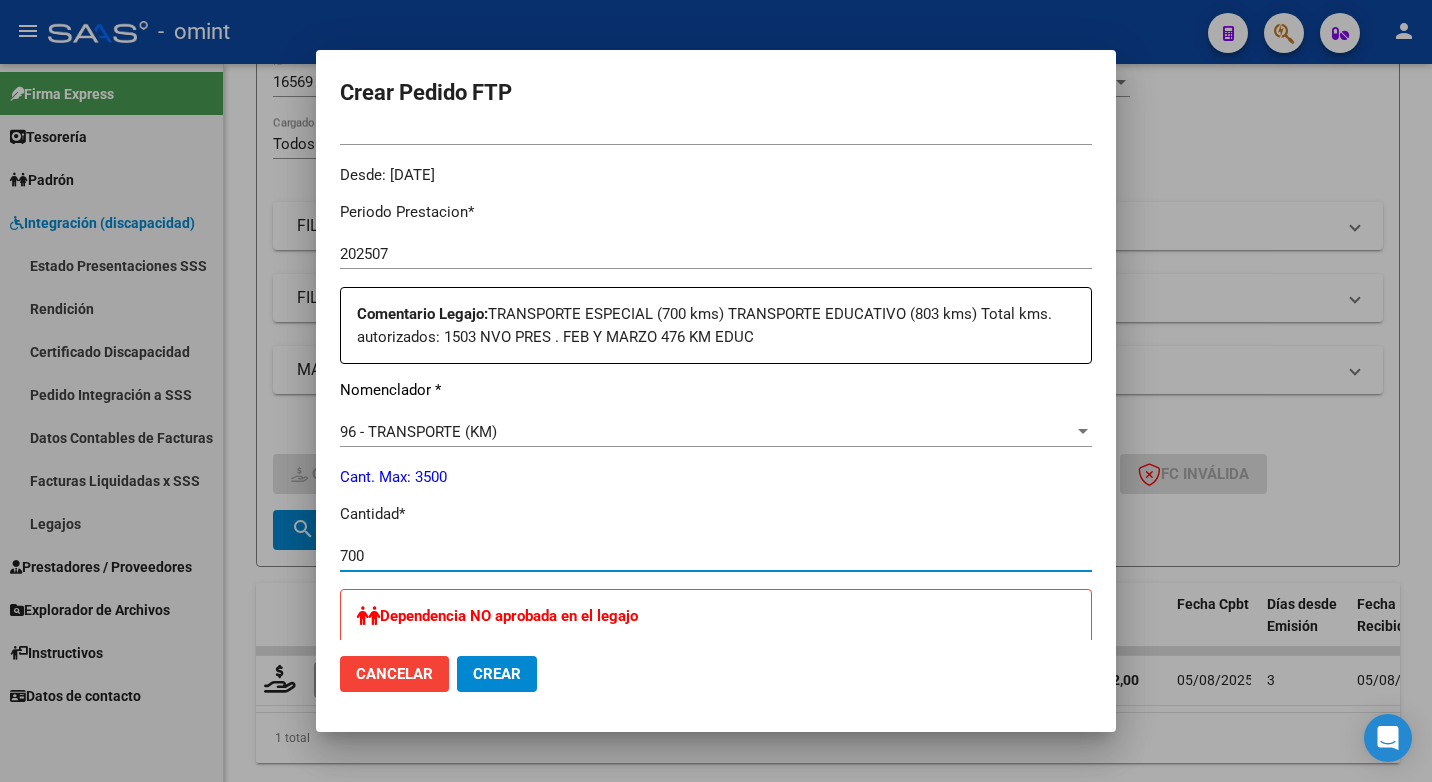 type on "700" 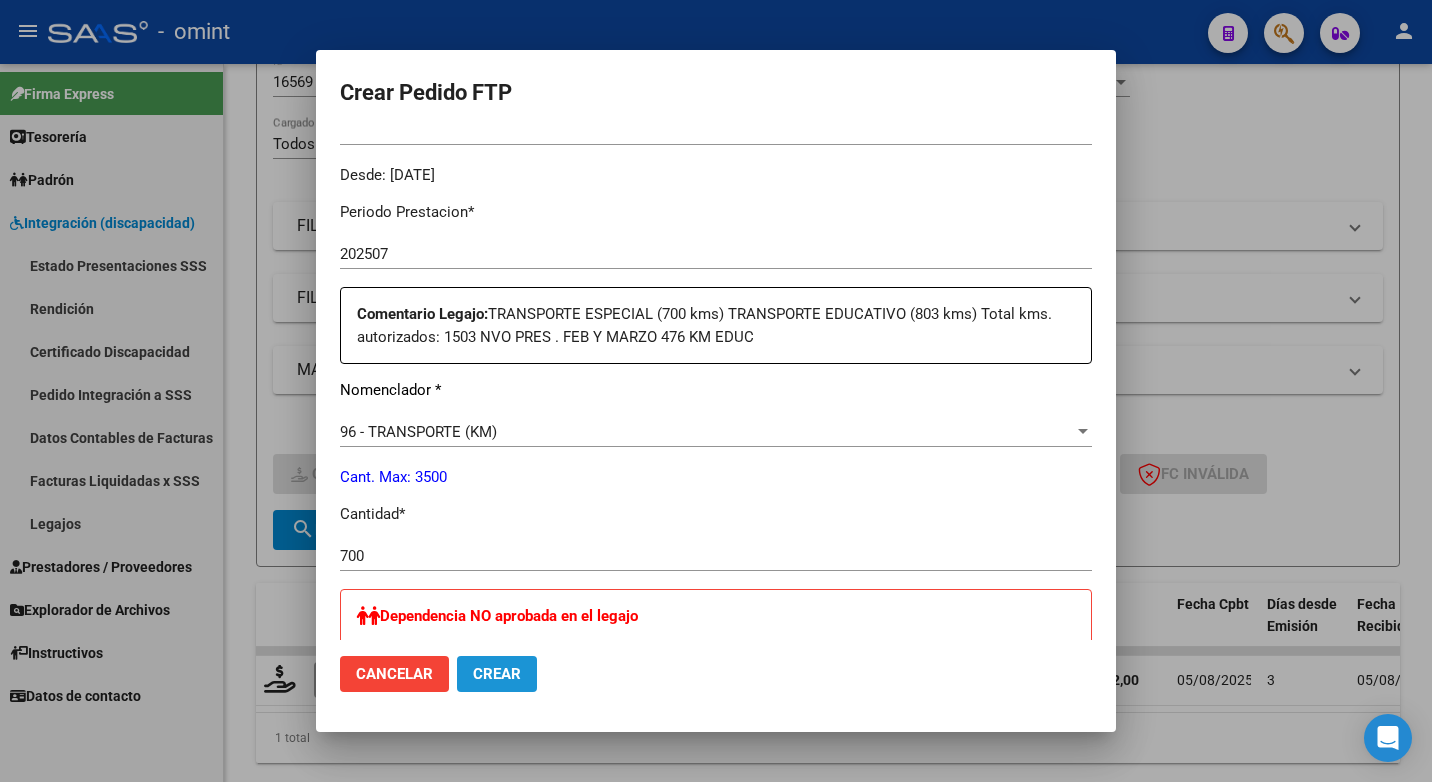click on "Crear" 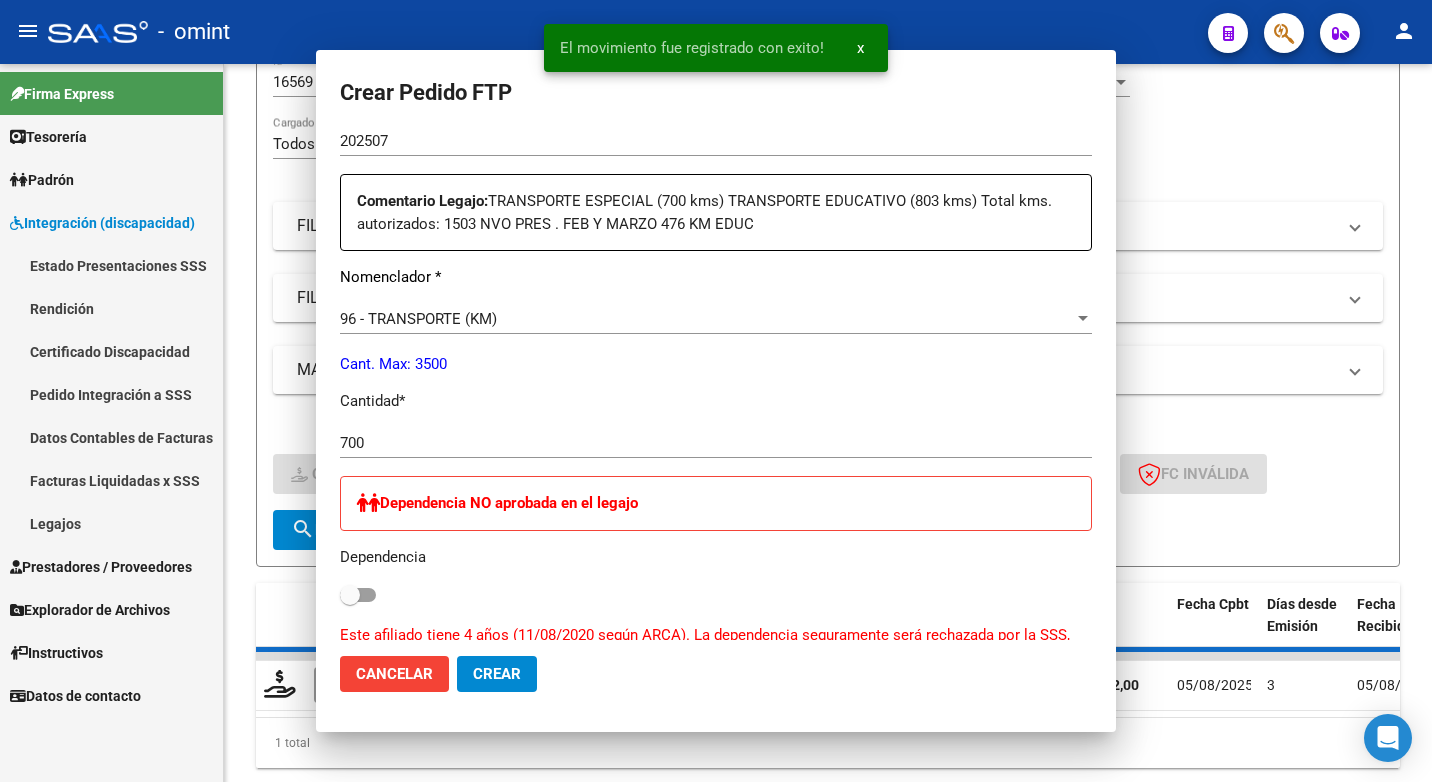 scroll, scrollTop: 0, scrollLeft: 0, axis: both 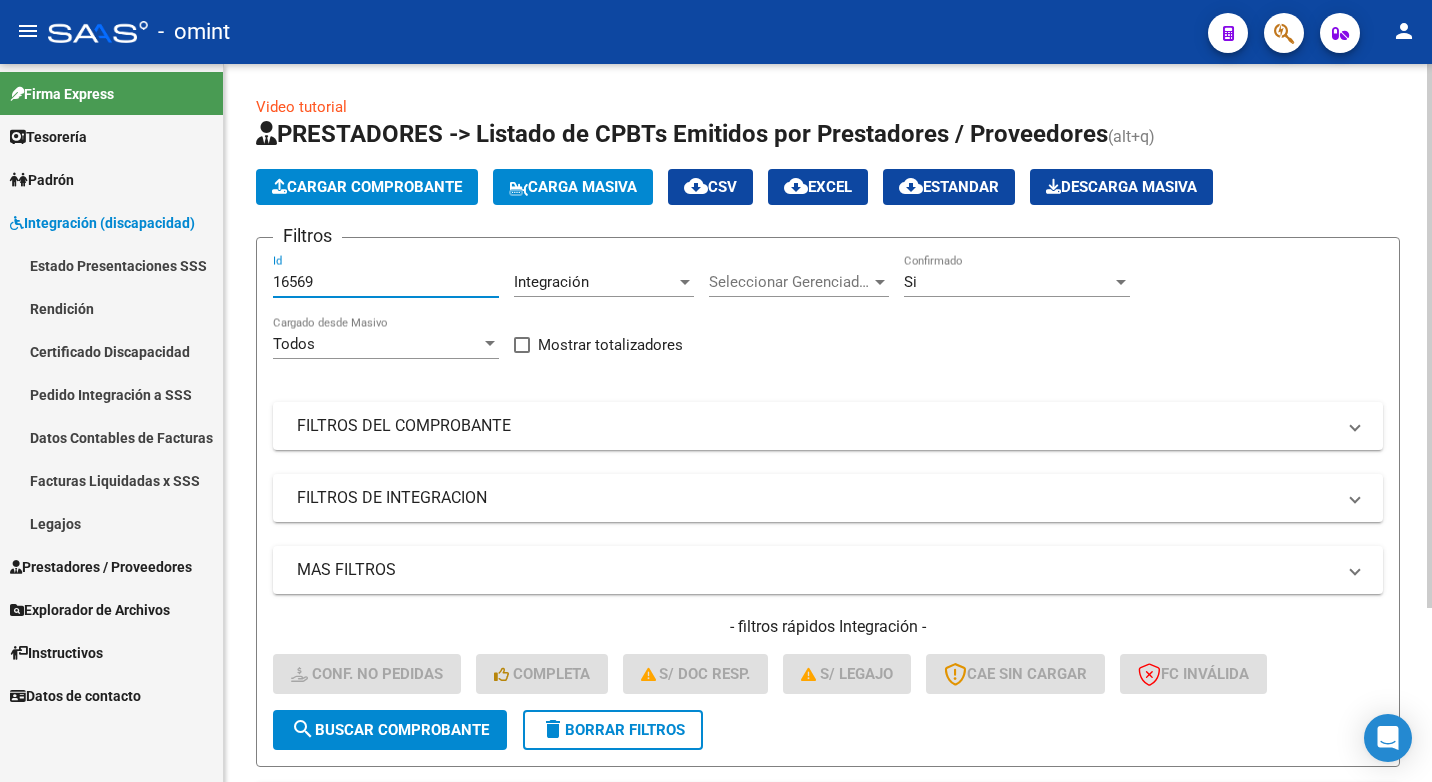 drag, startPoint x: 351, startPoint y: 286, endPoint x: 227, endPoint y: 263, distance: 126.11503 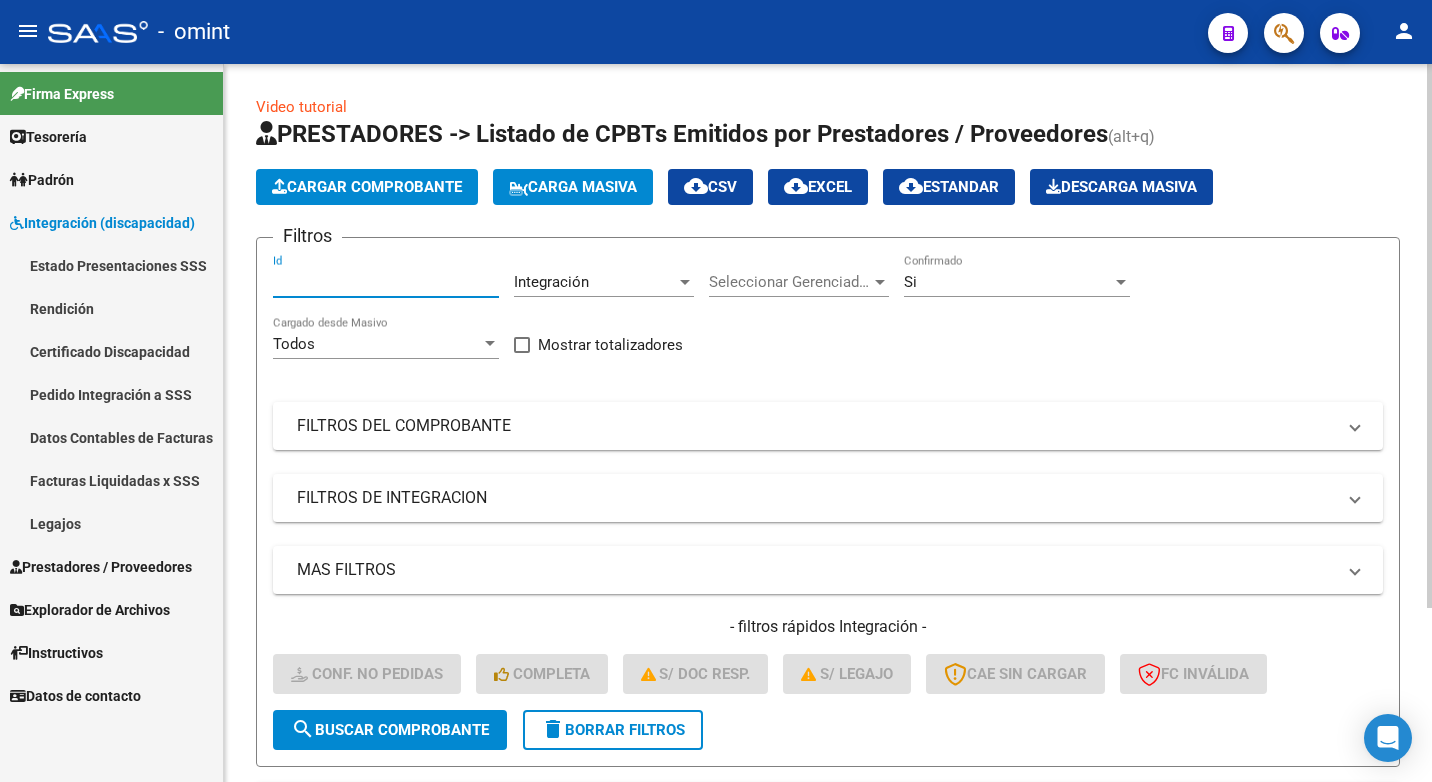 paste on "16571" 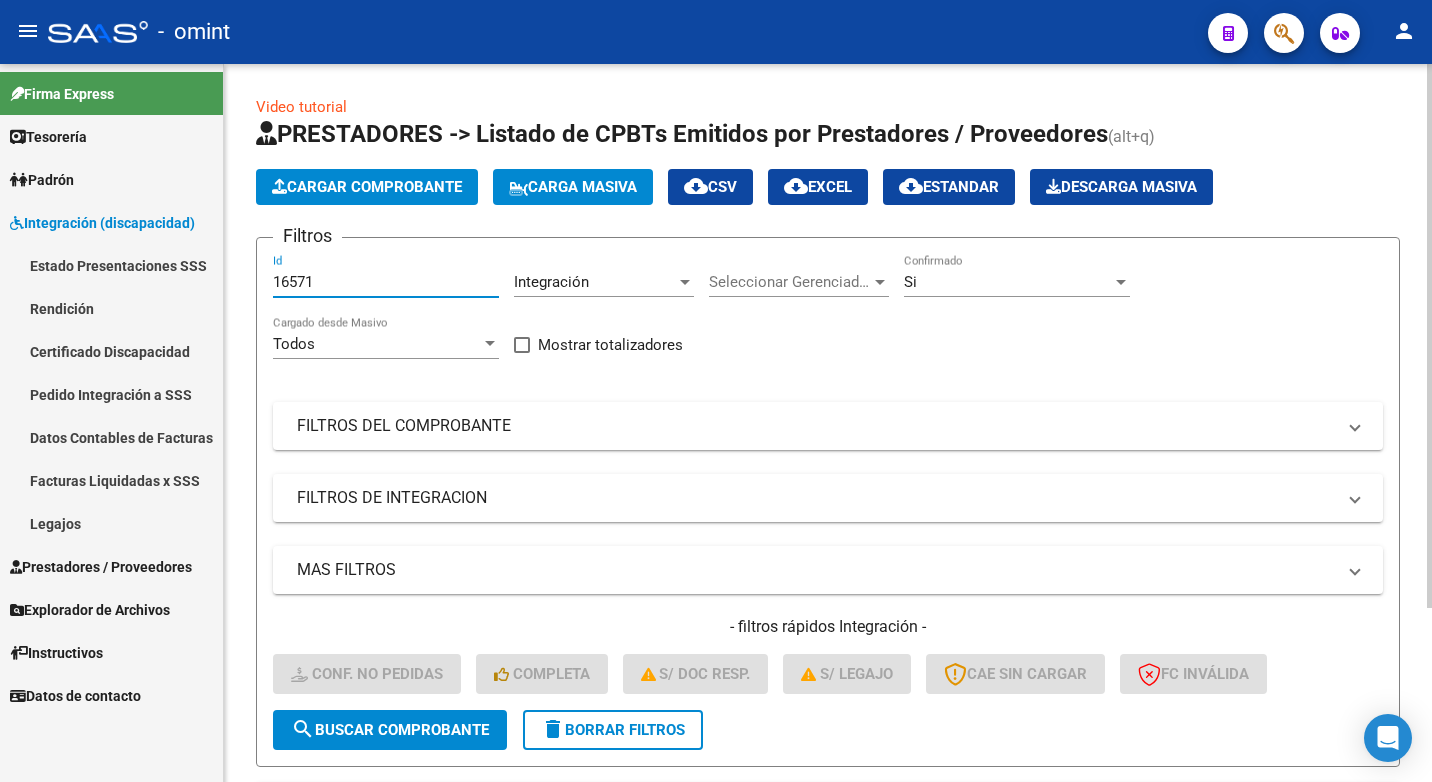 type on "16571" 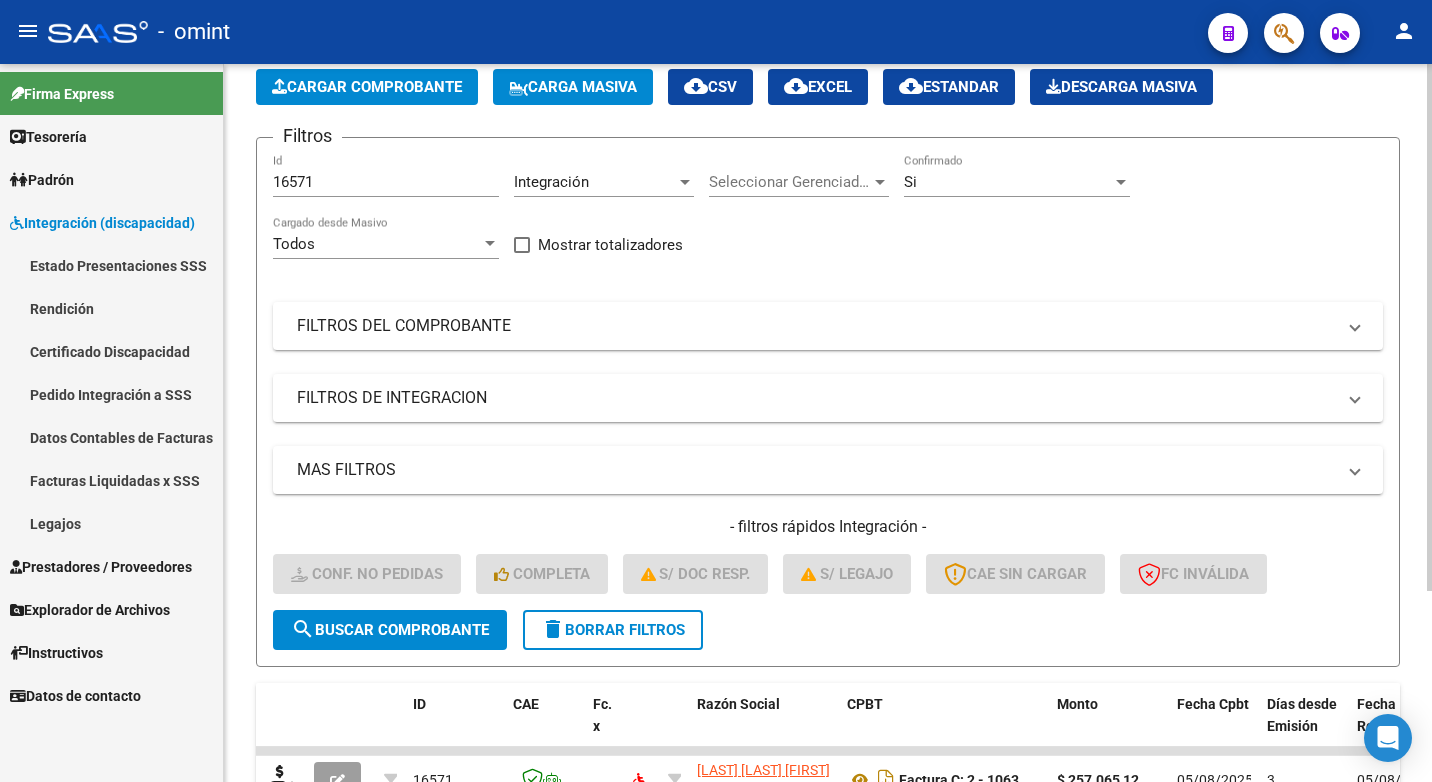 scroll, scrollTop: 260, scrollLeft: 0, axis: vertical 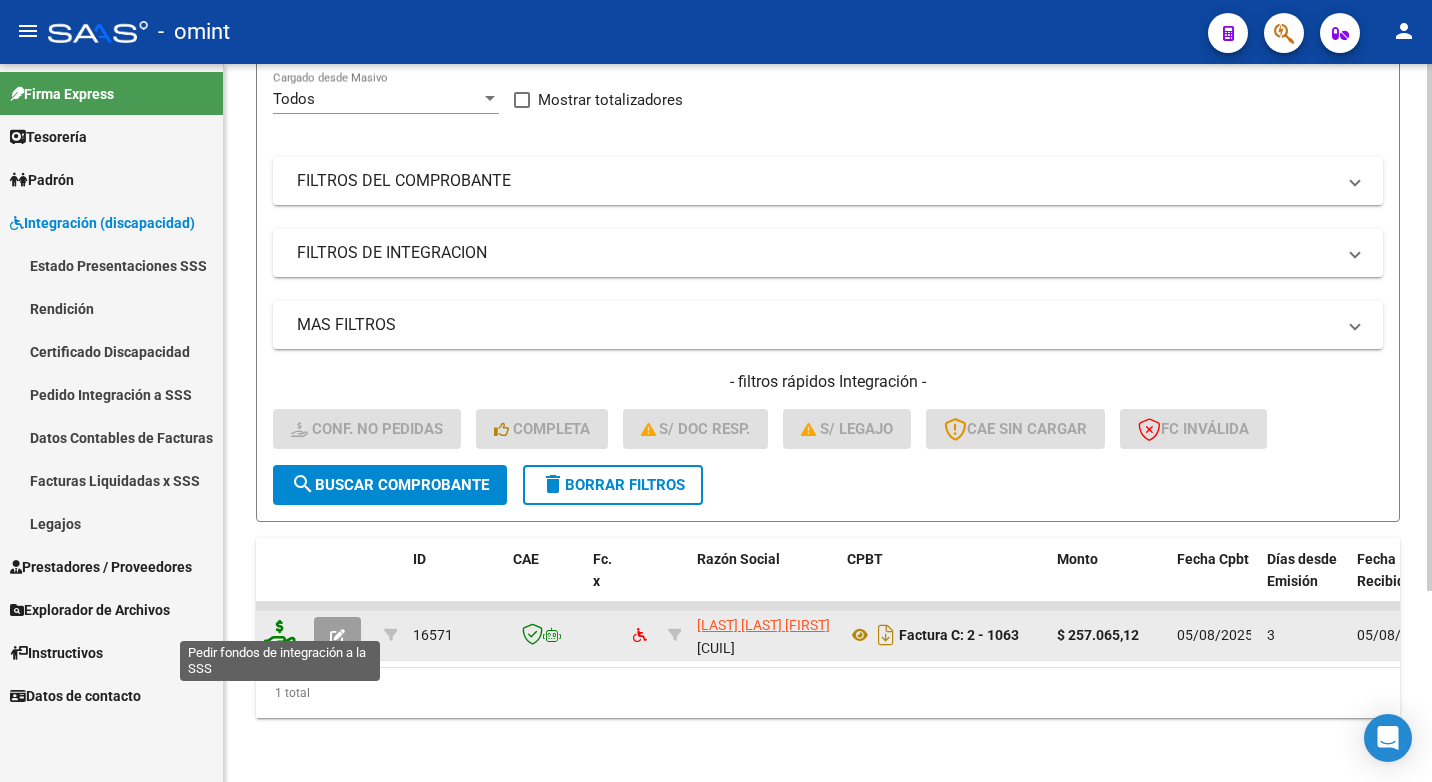 click 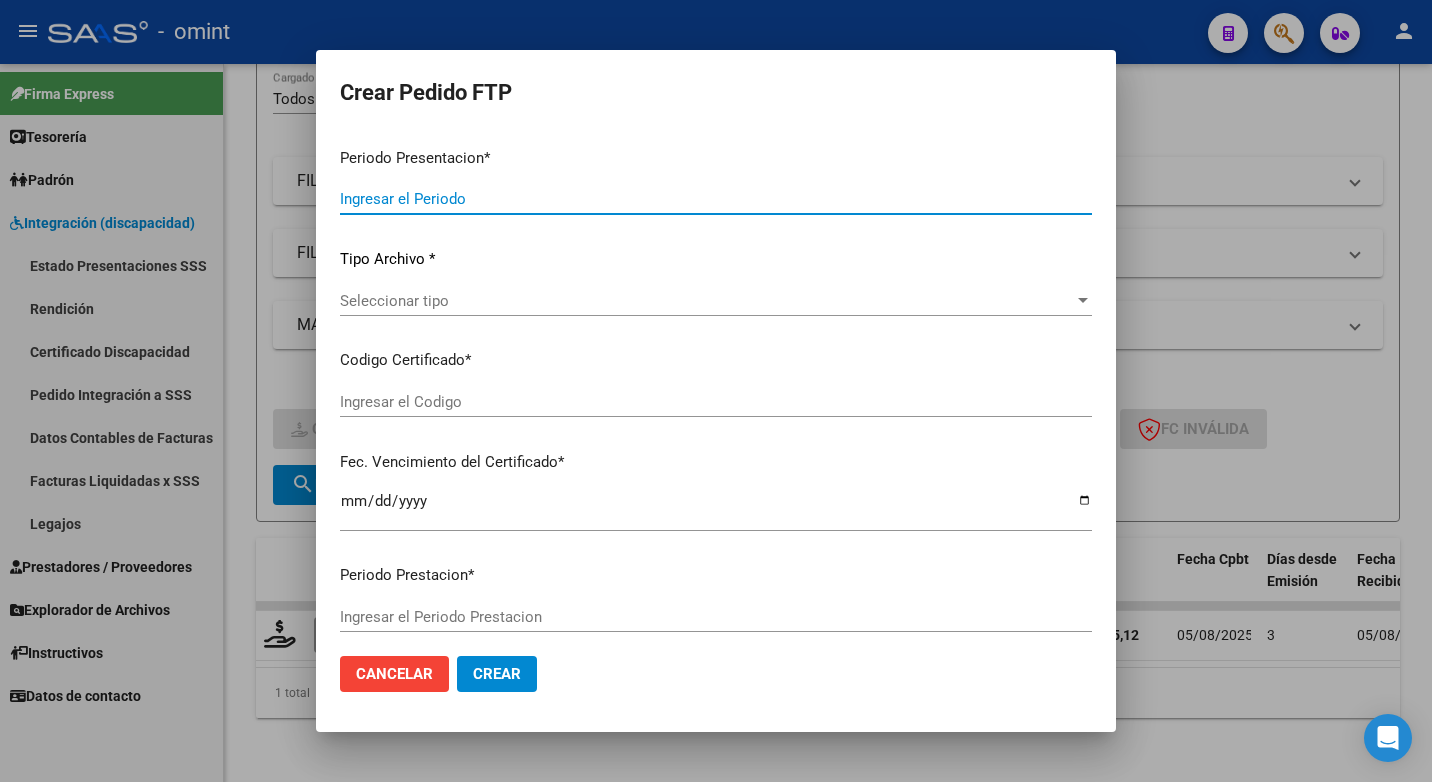 type on "202507" 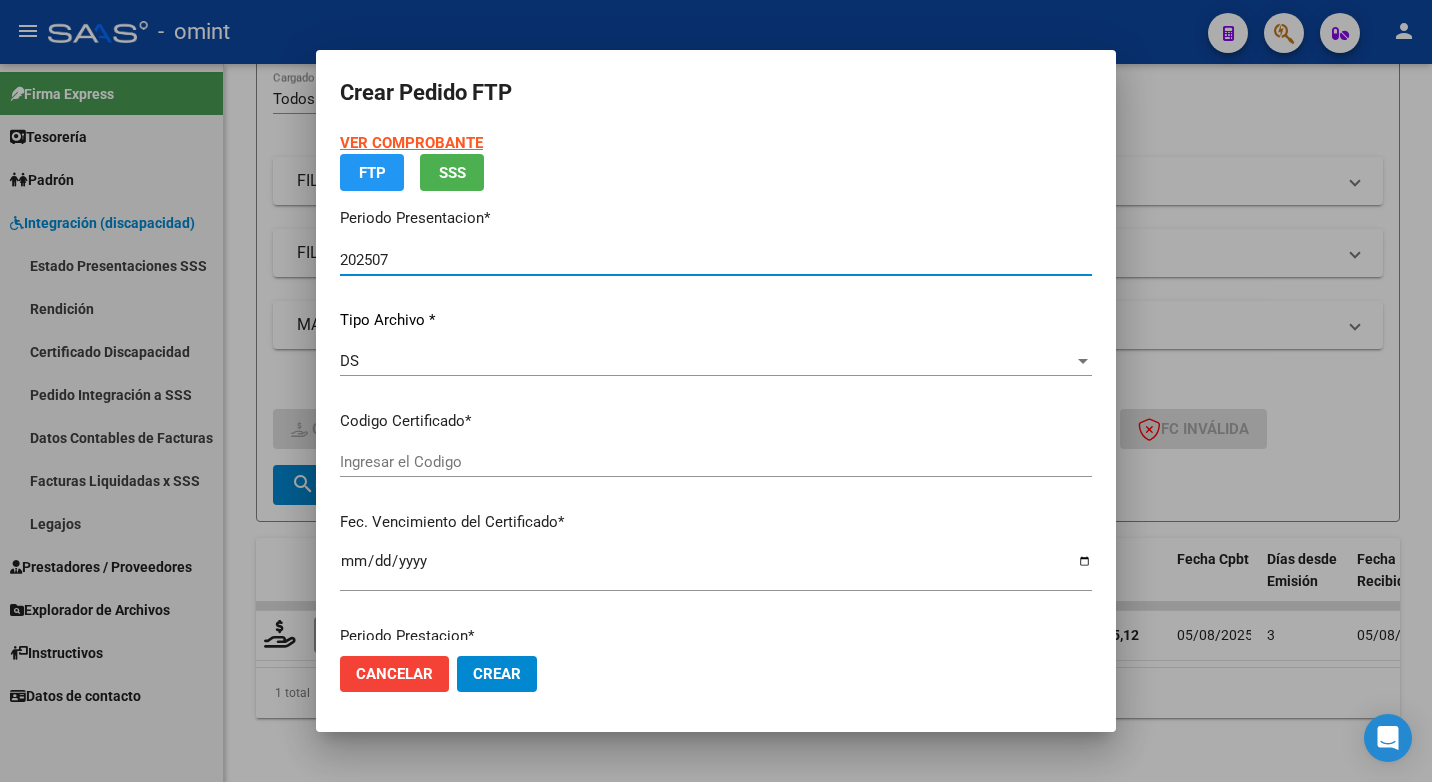 type on "515963342" 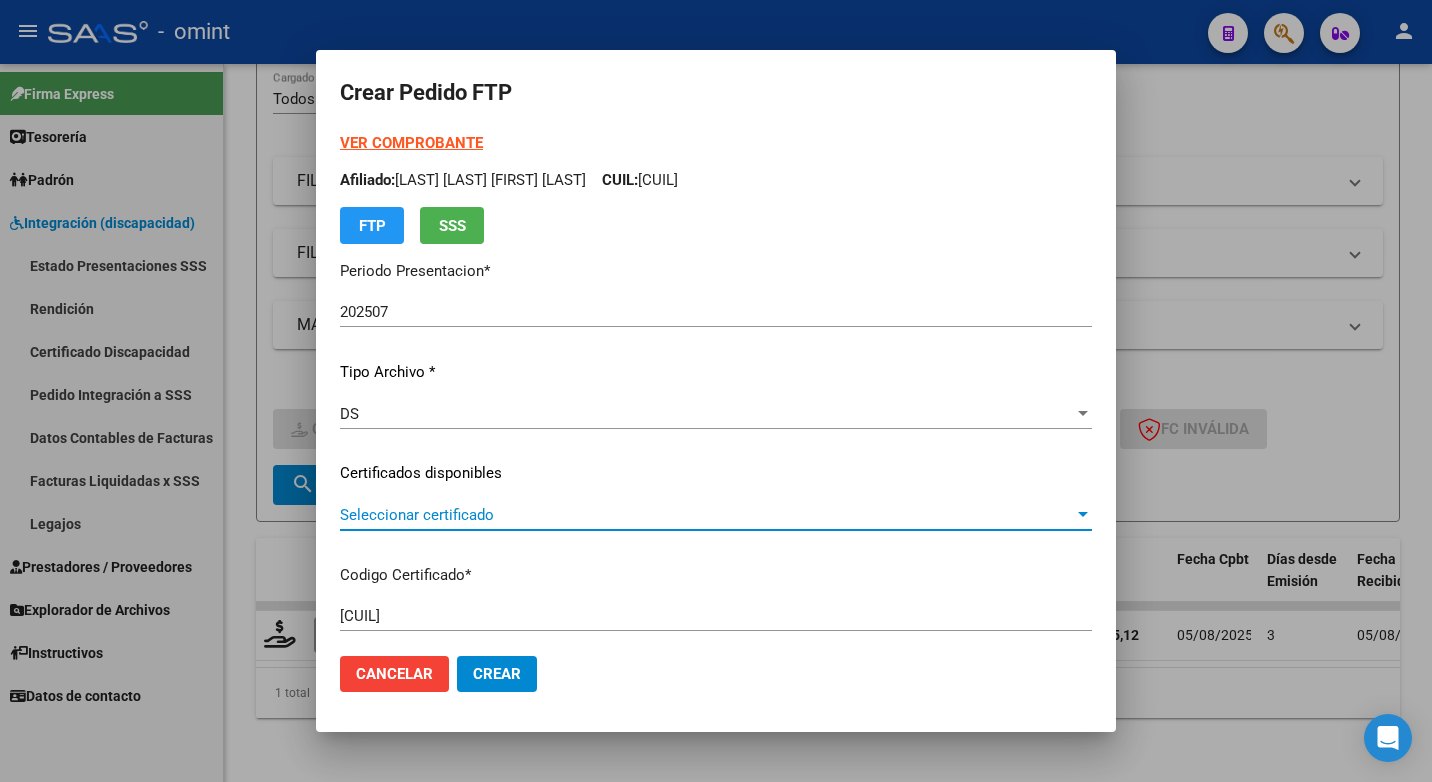 click at bounding box center [1083, 515] 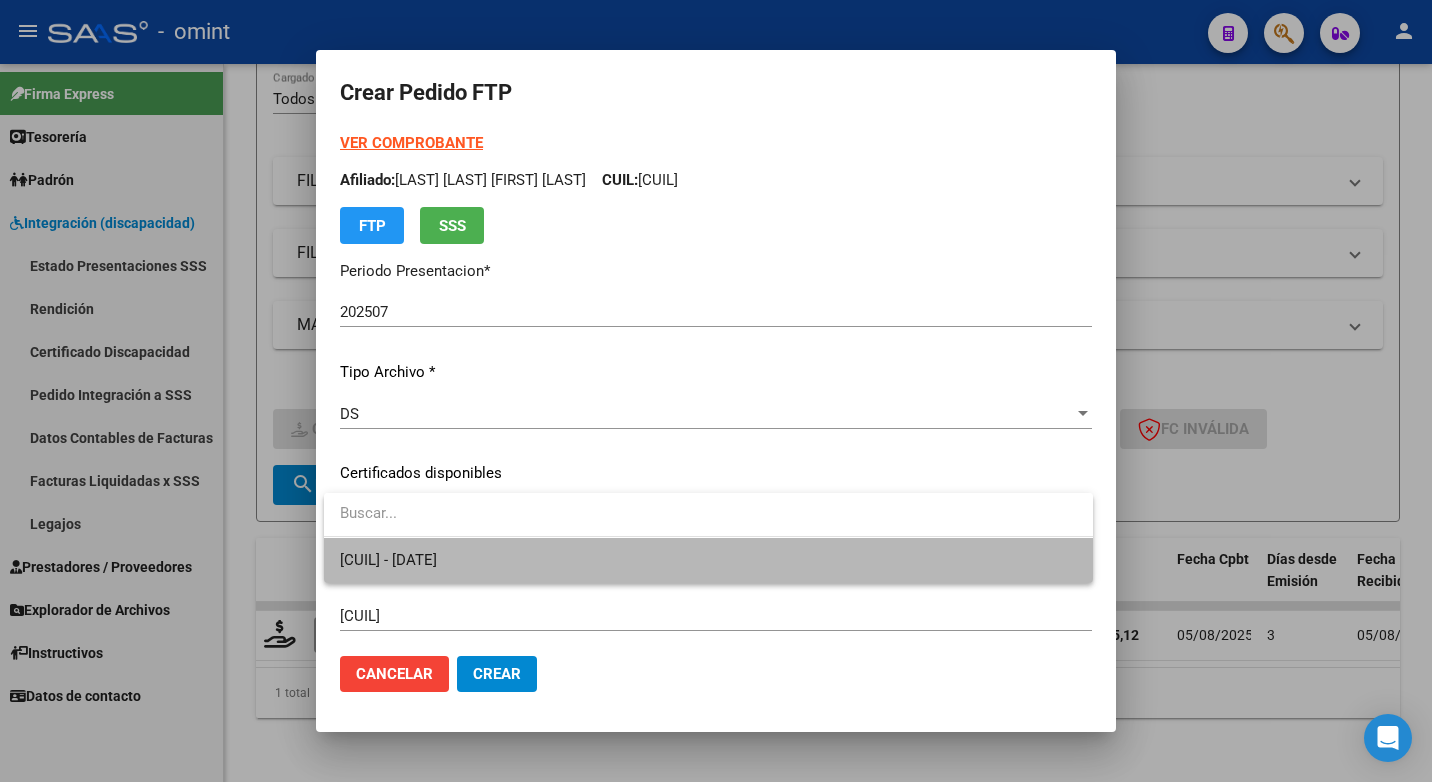 click on "515963342 - 2024-06-25" at bounding box center (708, 560) 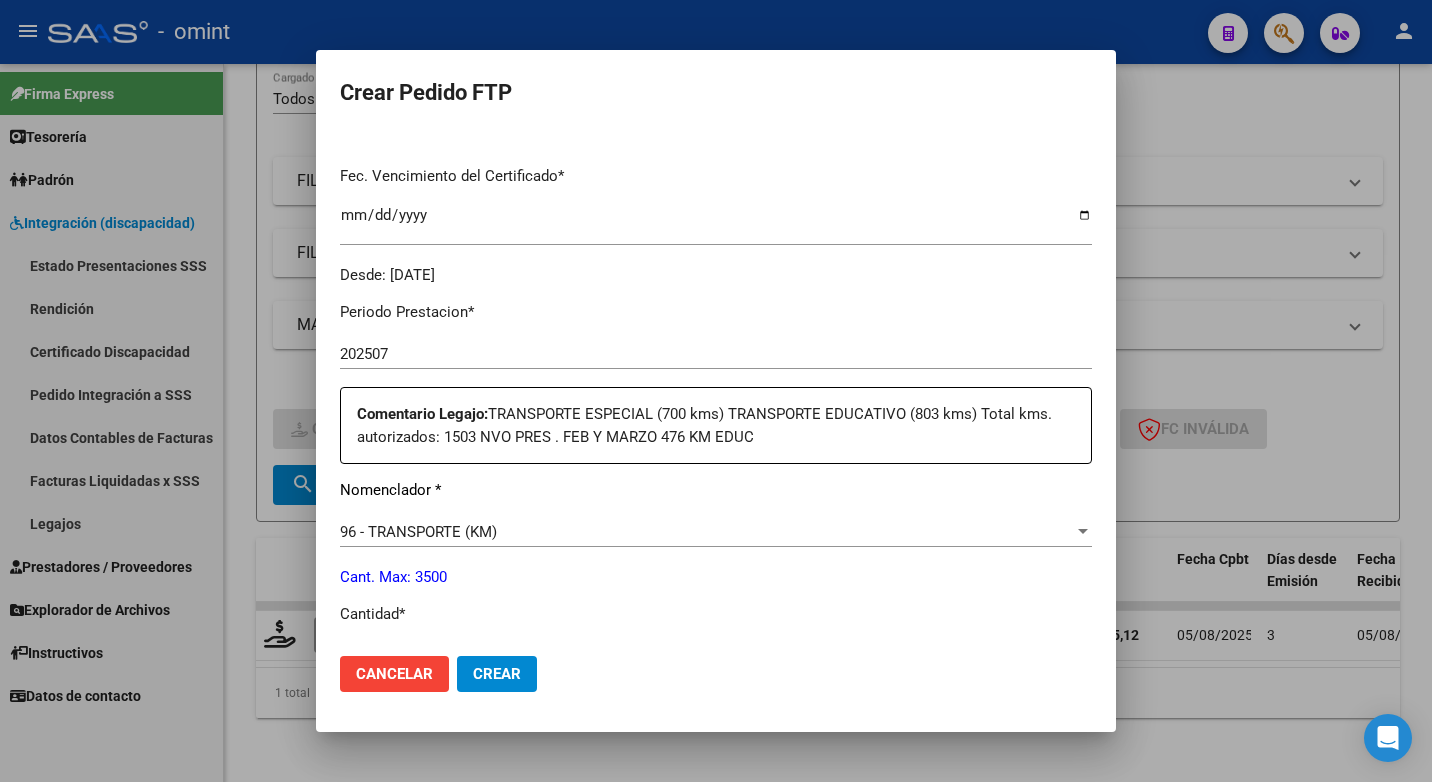 scroll, scrollTop: 600, scrollLeft: 0, axis: vertical 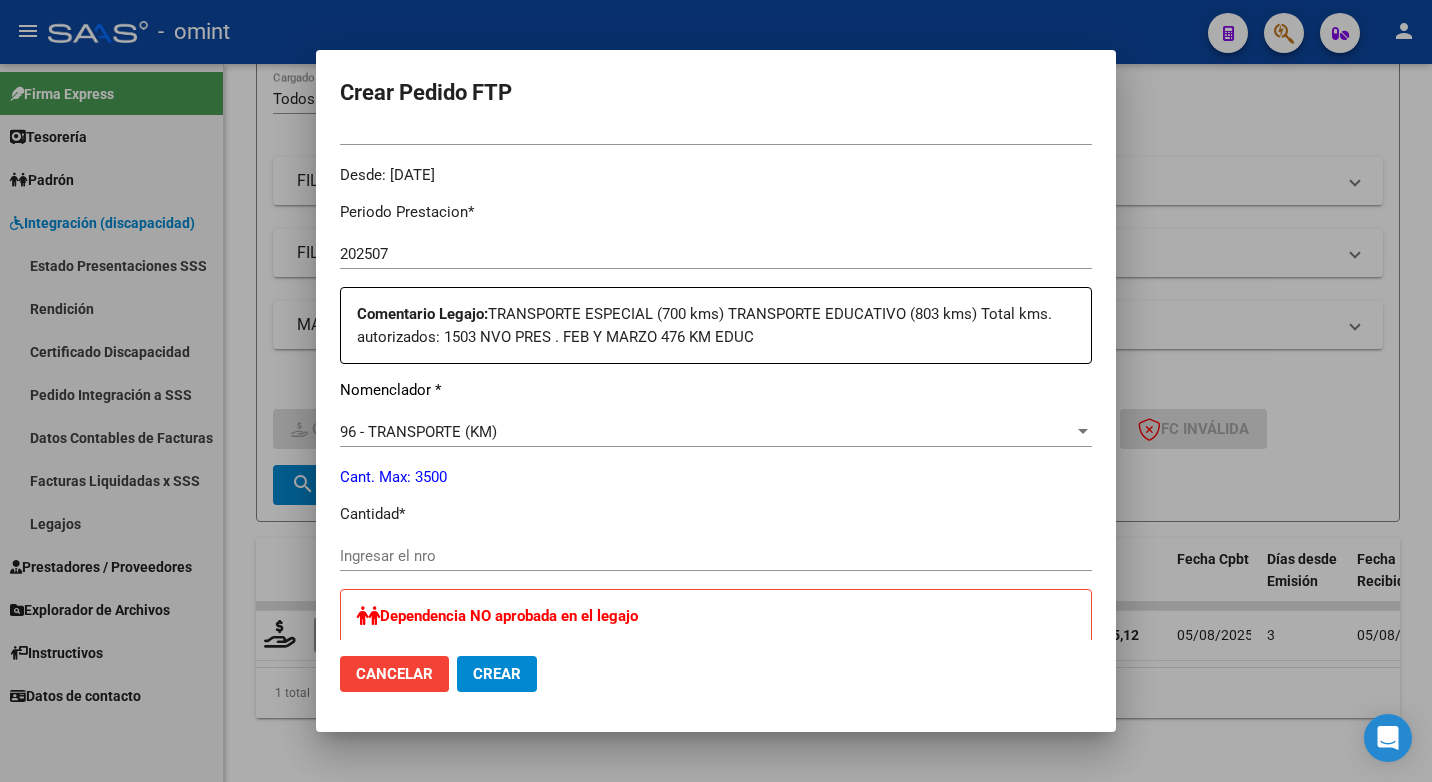 click on "Ingresar el nro" at bounding box center [716, 556] 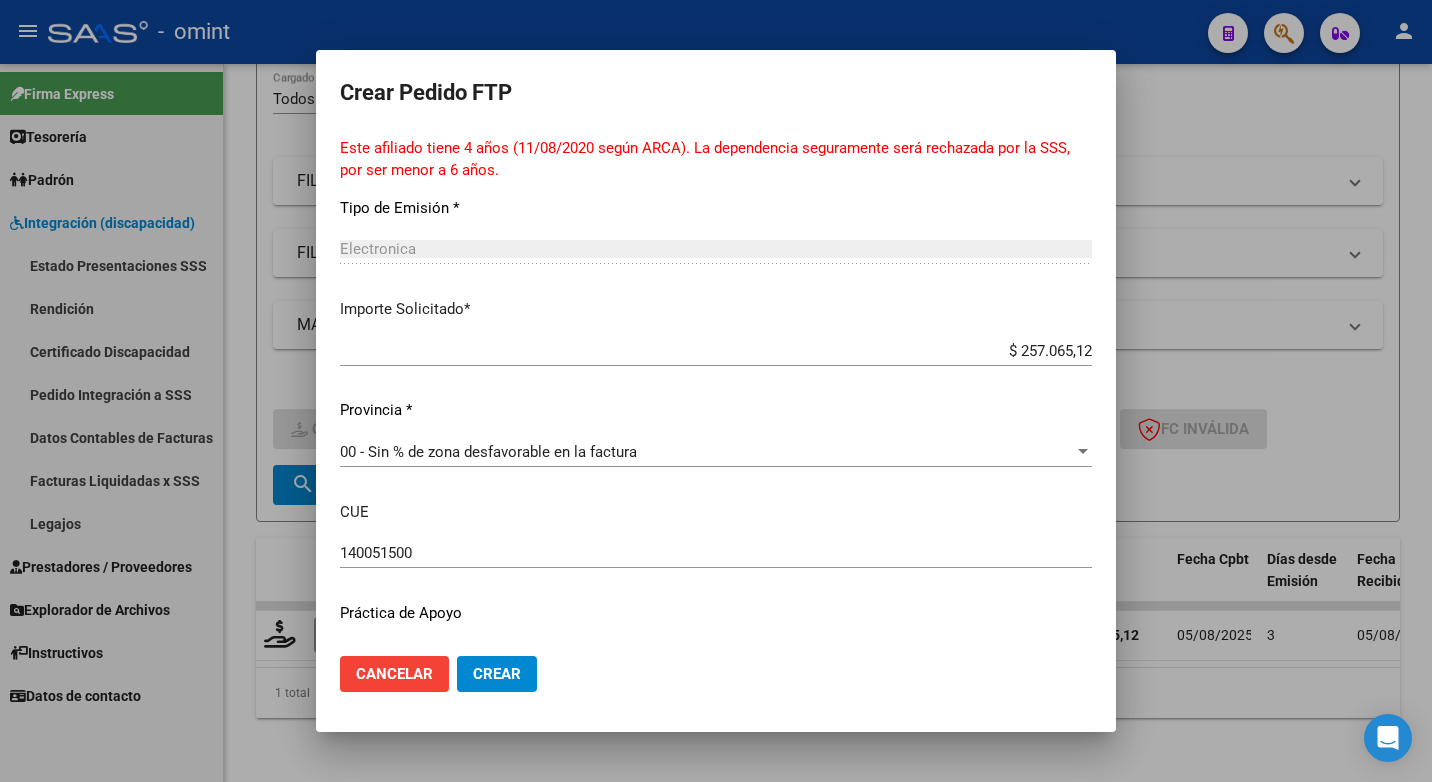 scroll, scrollTop: 1248, scrollLeft: 0, axis: vertical 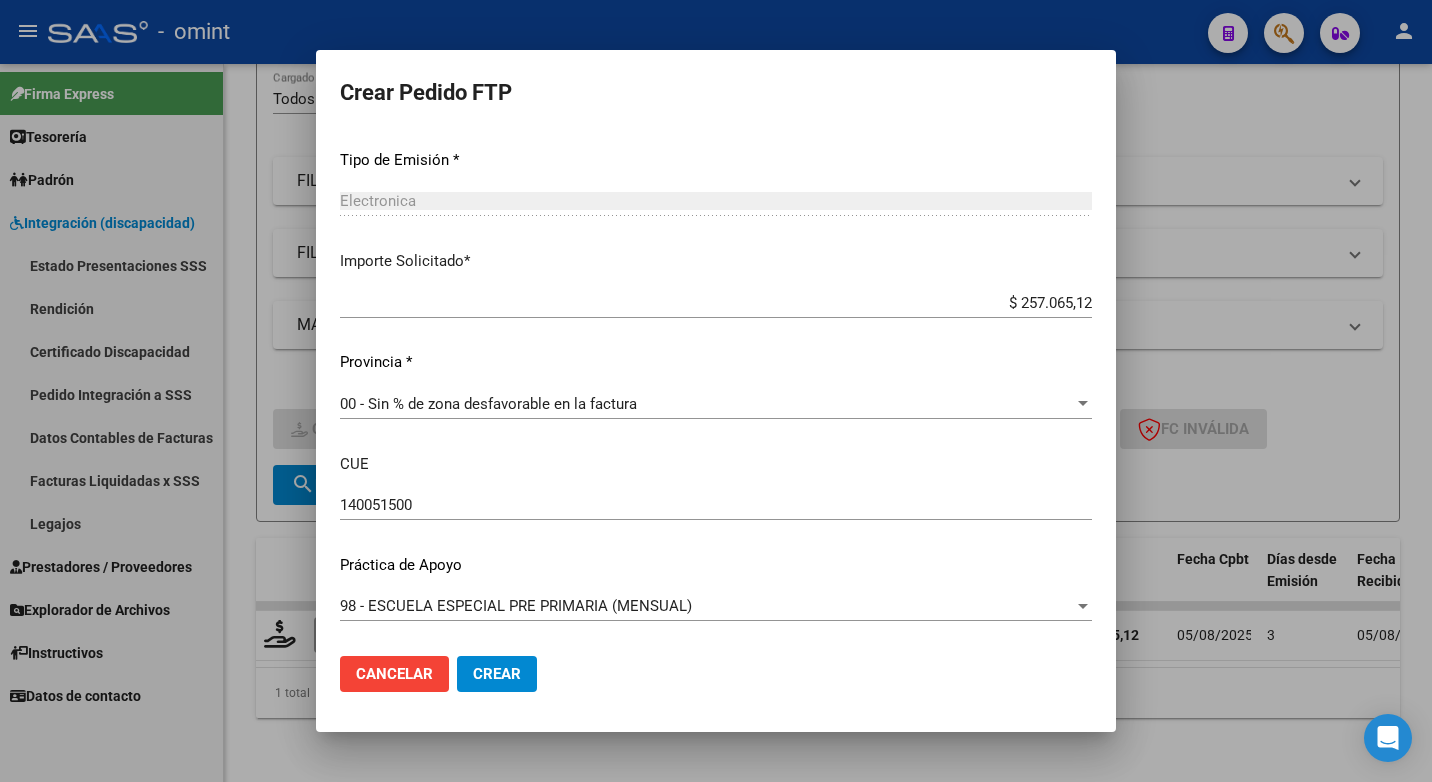 type on "475" 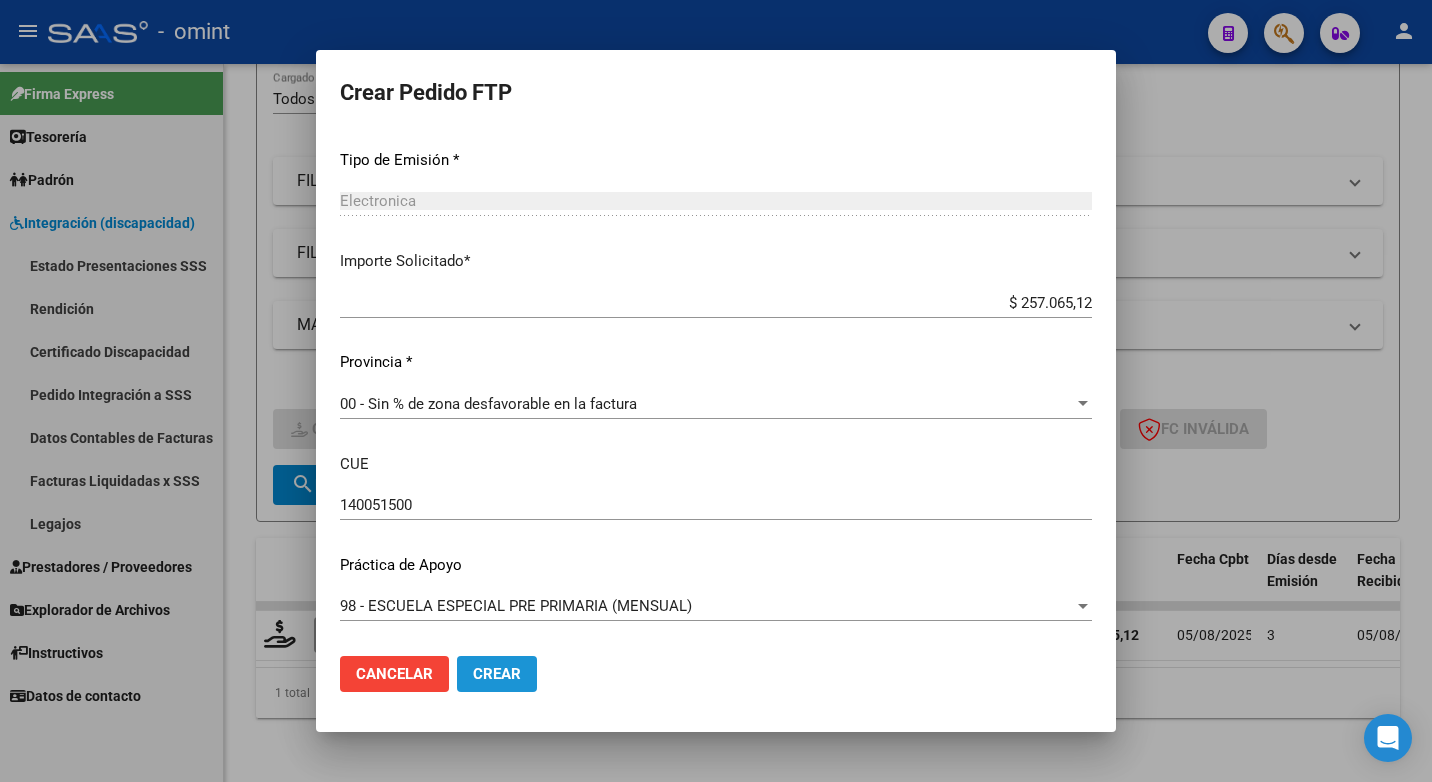 click on "Crear" 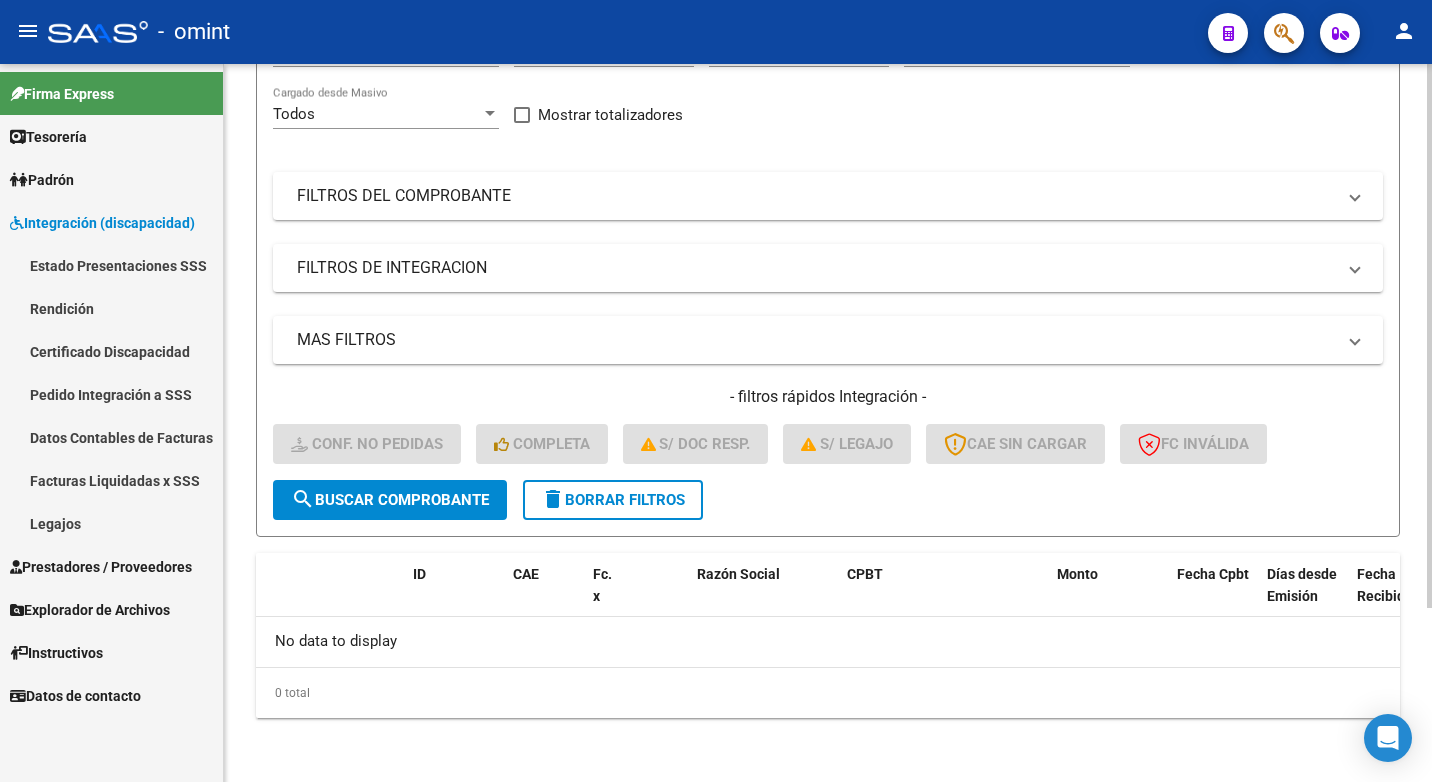 scroll, scrollTop: 30, scrollLeft: 0, axis: vertical 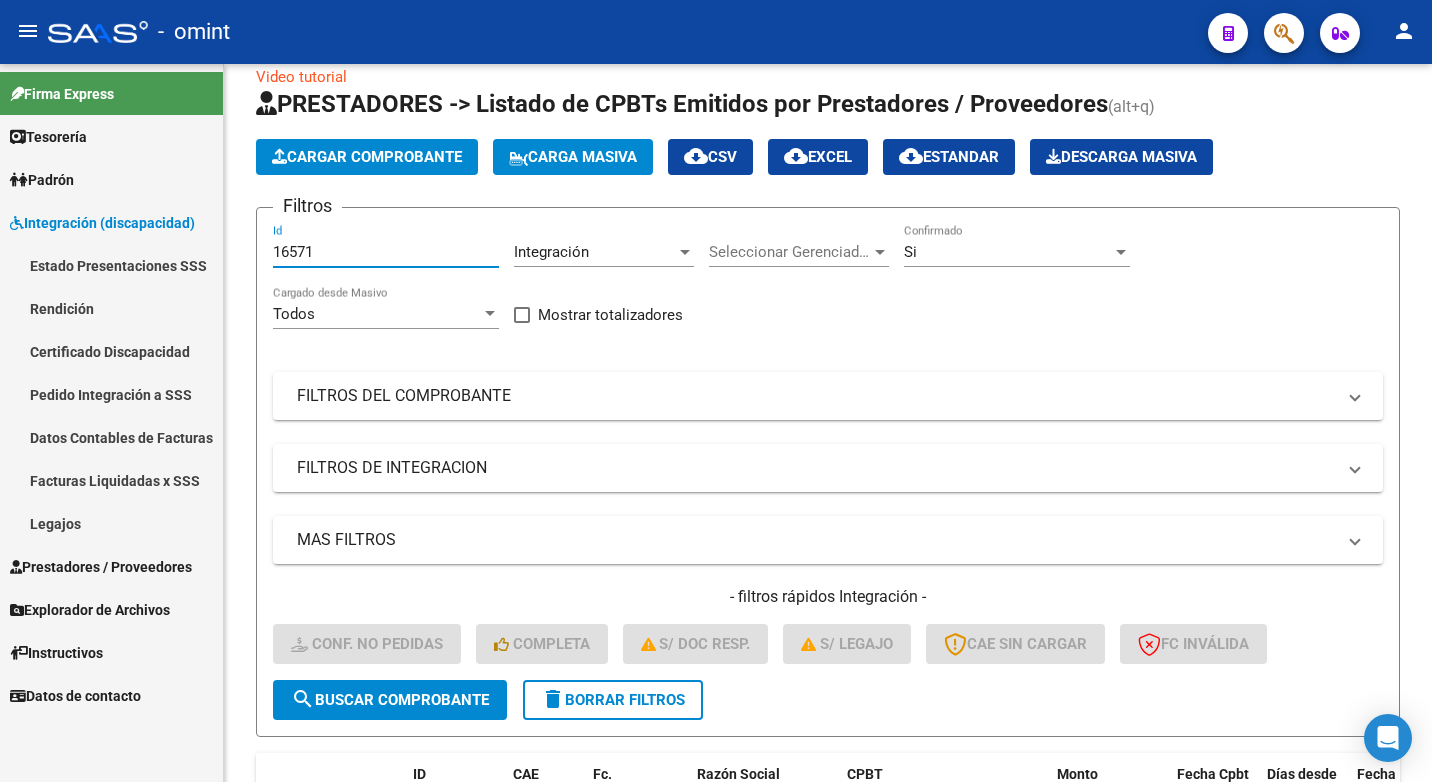 drag, startPoint x: 321, startPoint y: 251, endPoint x: 113, endPoint y: 205, distance: 213.02582 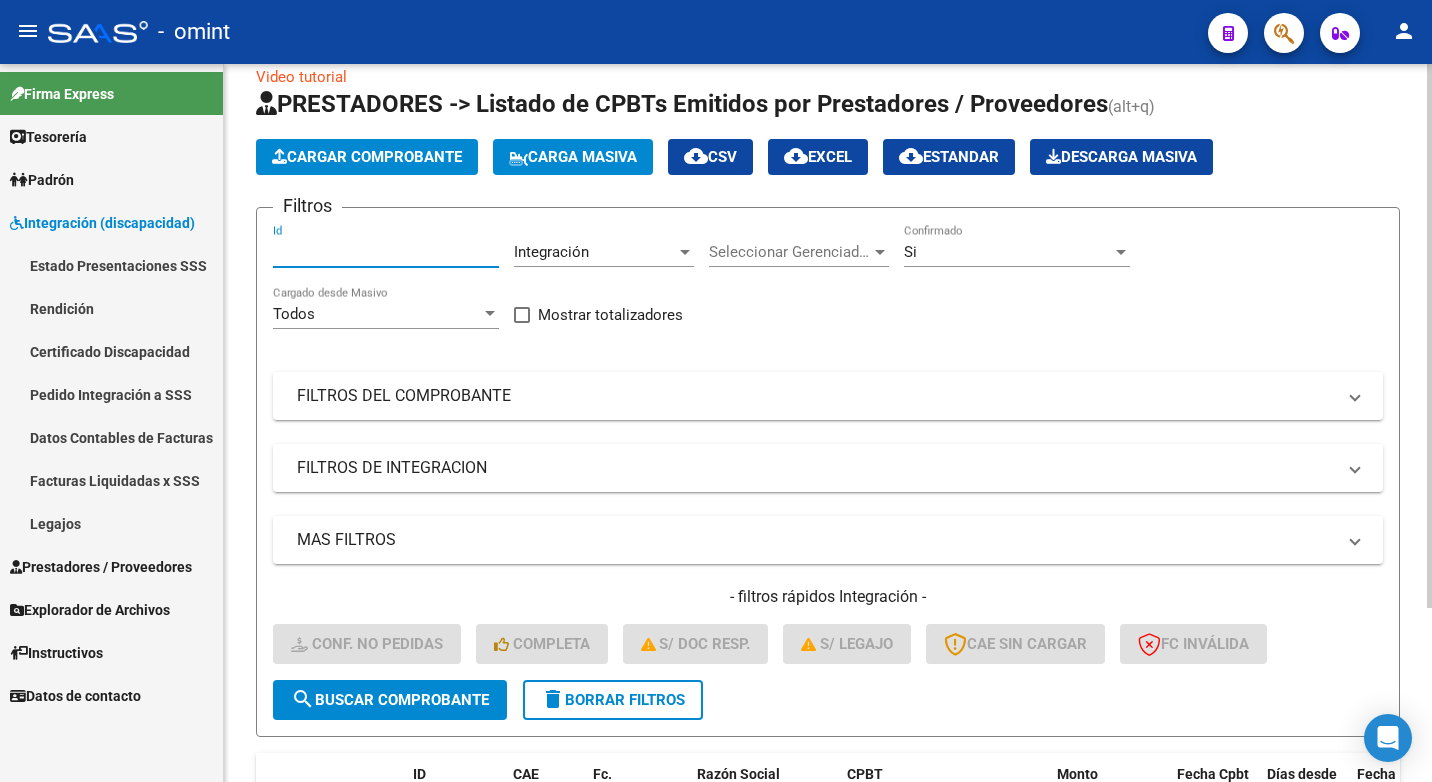 paste on "16087" 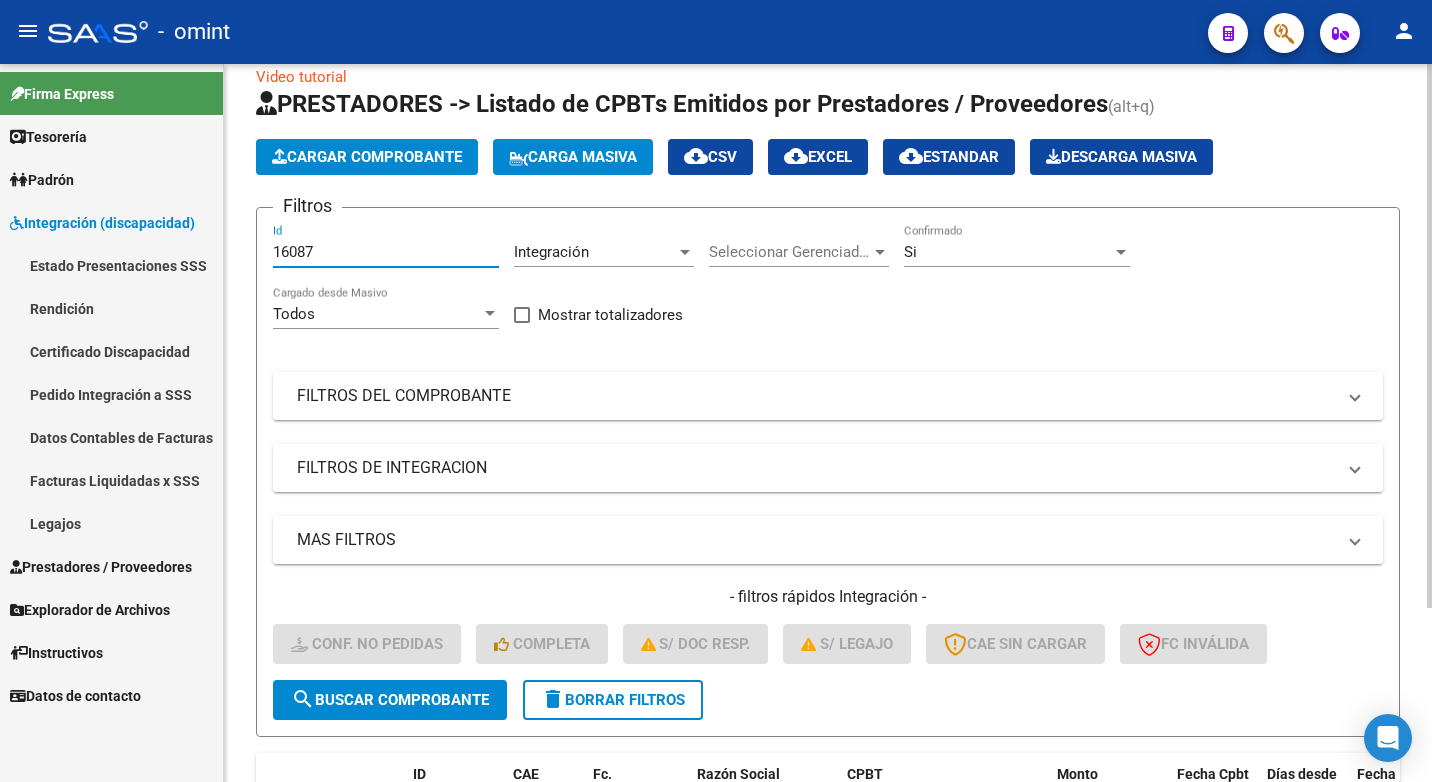 type on "16087" 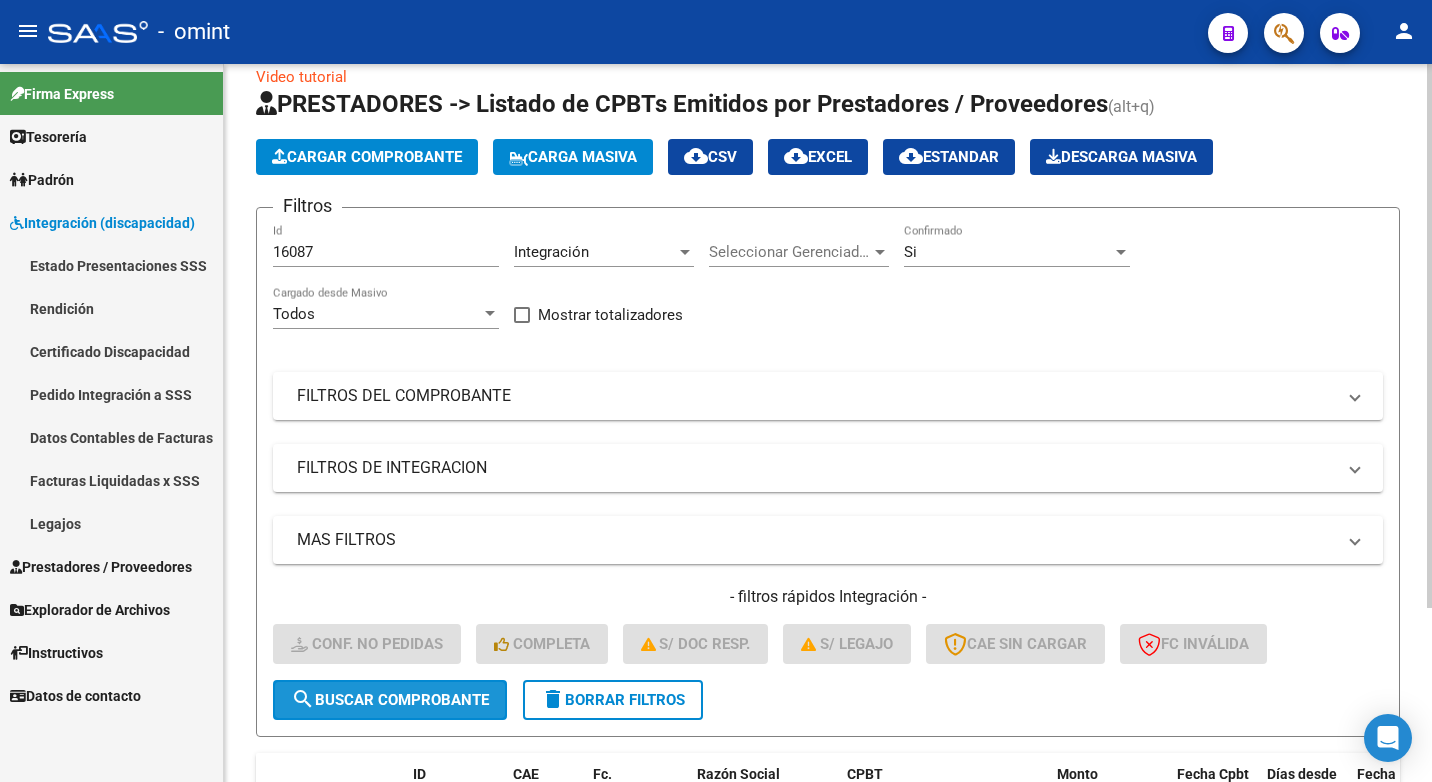 click on "search  Buscar Comprobante" 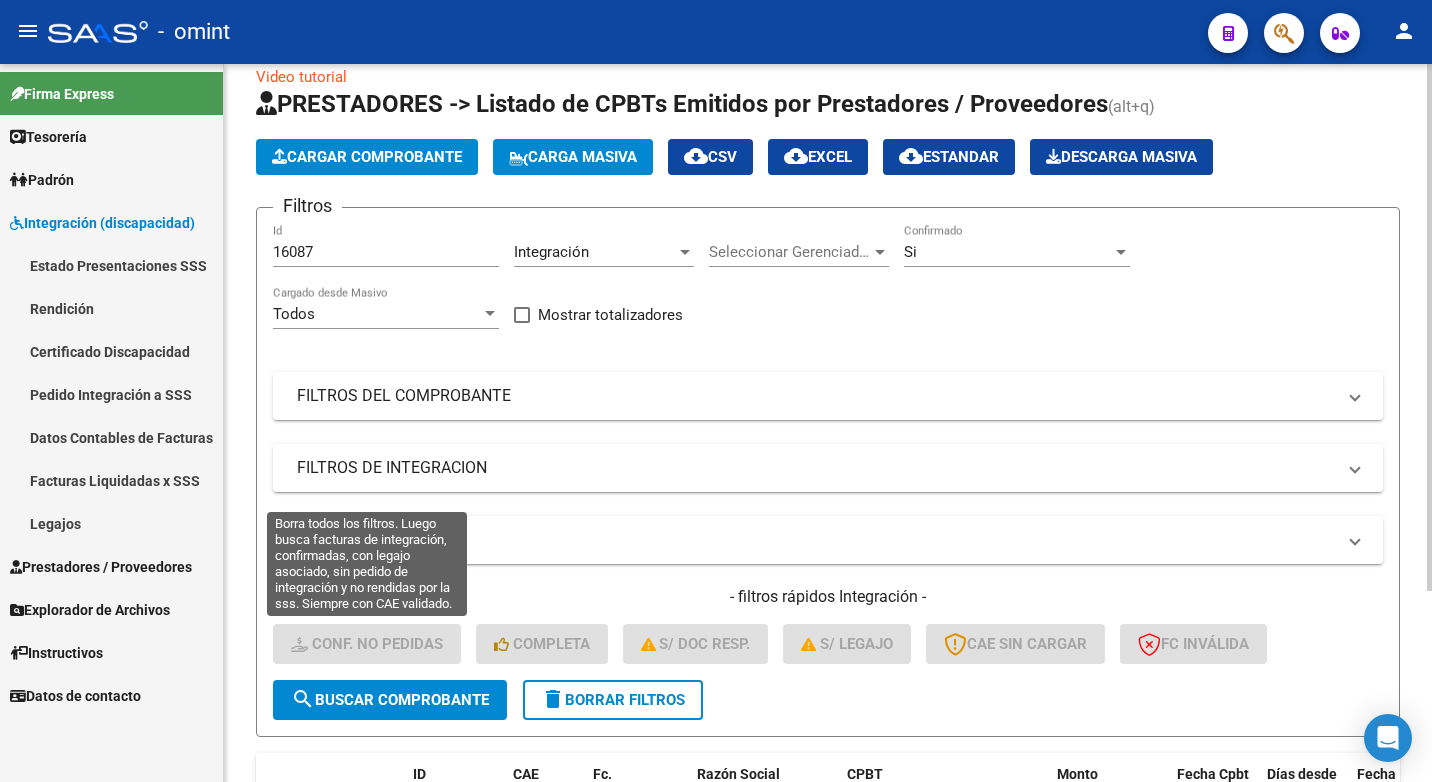 scroll, scrollTop: 260, scrollLeft: 0, axis: vertical 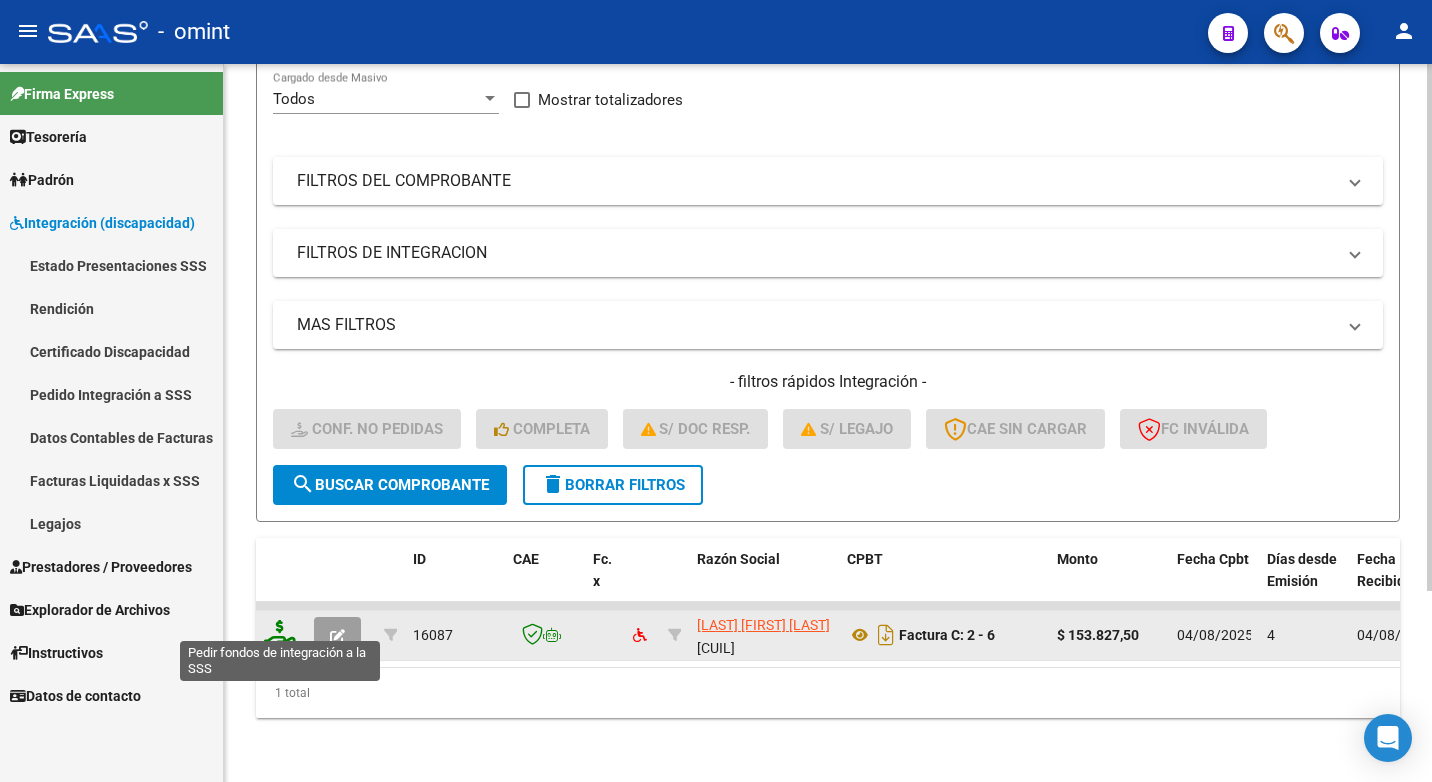 click 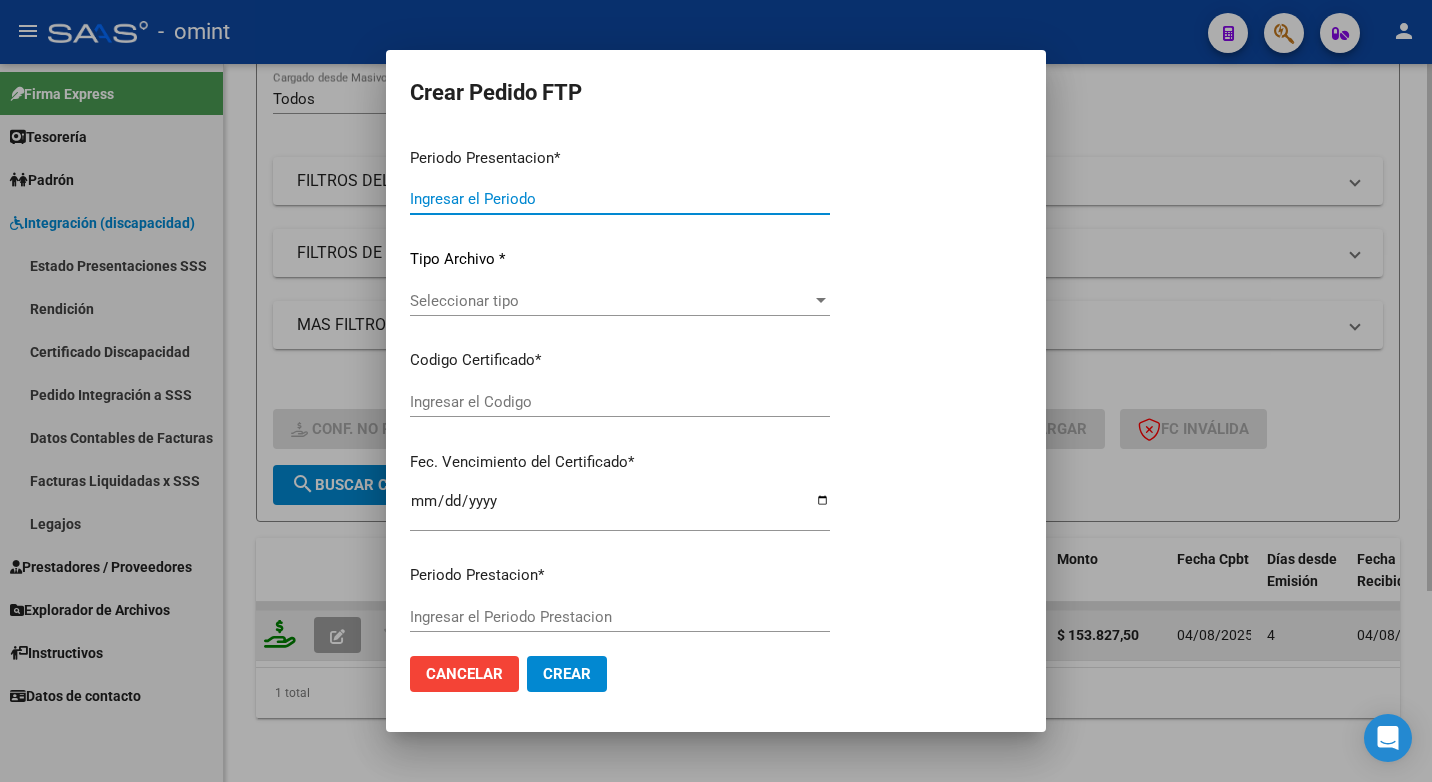 type on "202507" 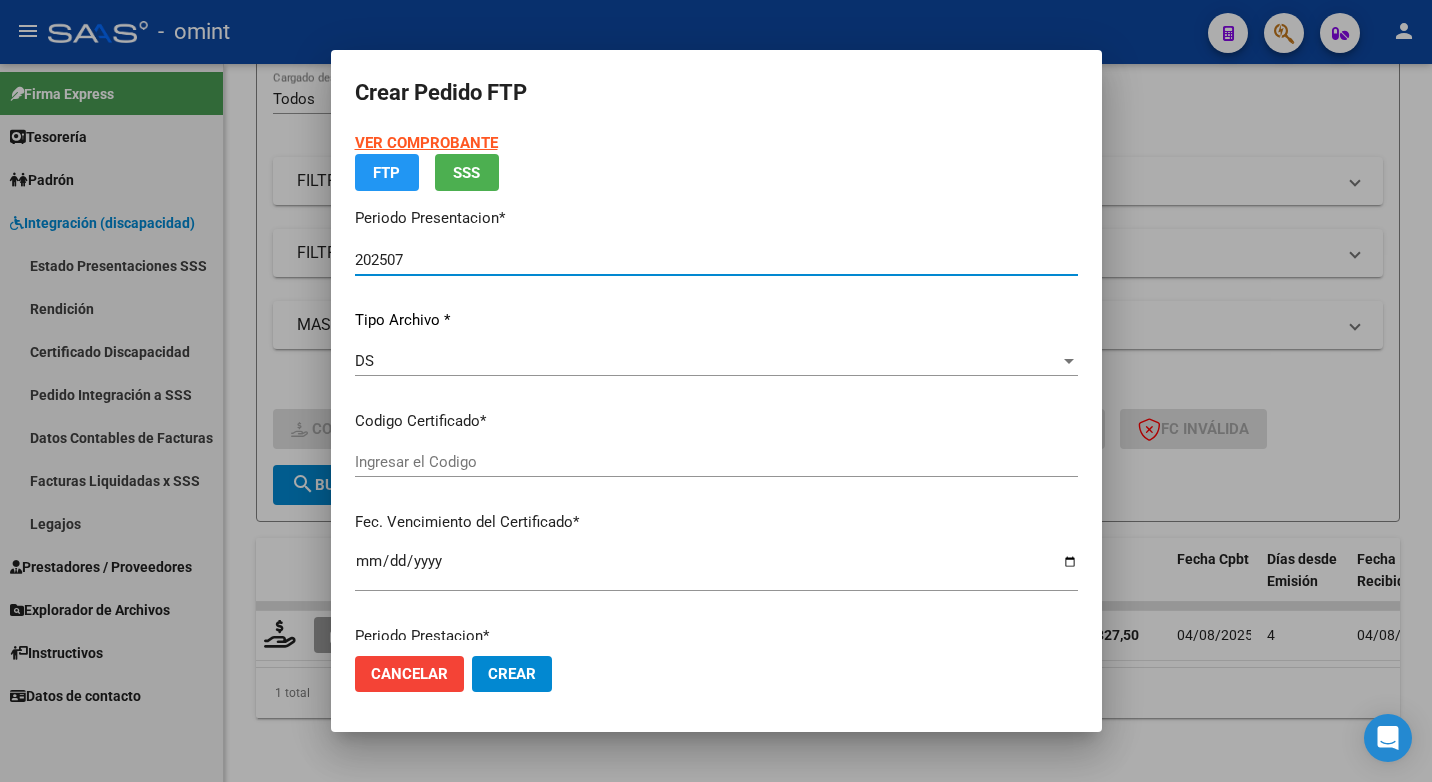 type on "1839257785" 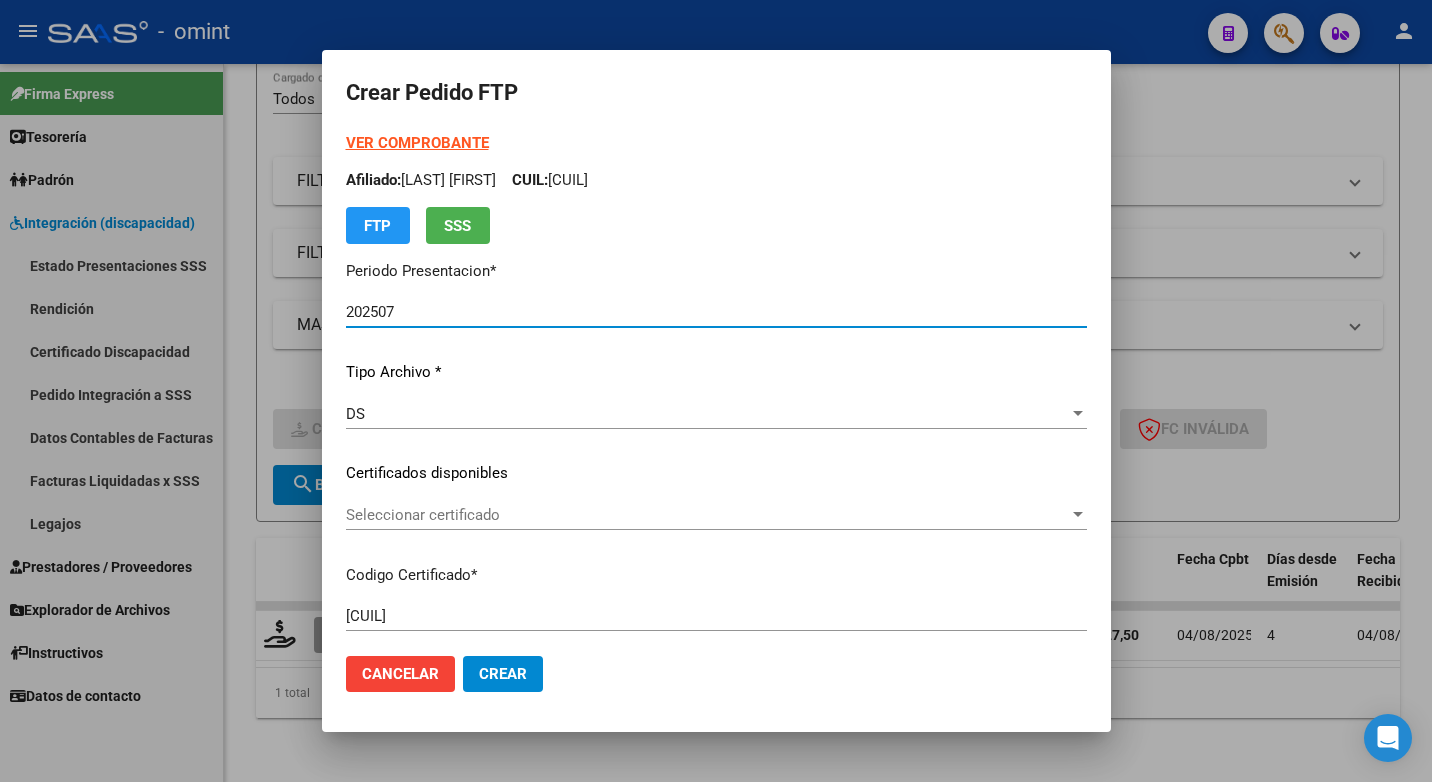 scroll, scrollTop: 100, scrollLeft: 0, axis: vertical 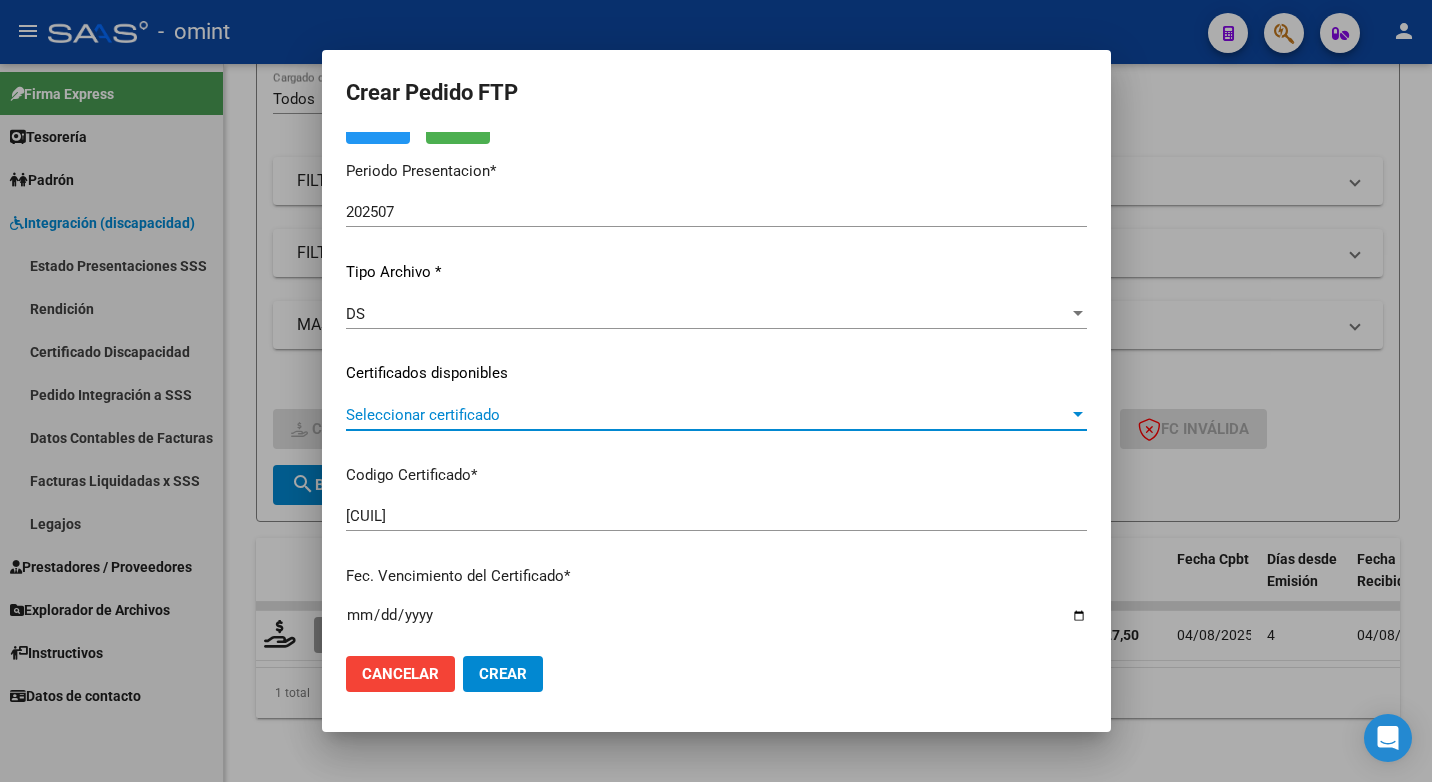 click on "Seleccionar certificado" at bounding box center [707, 415] 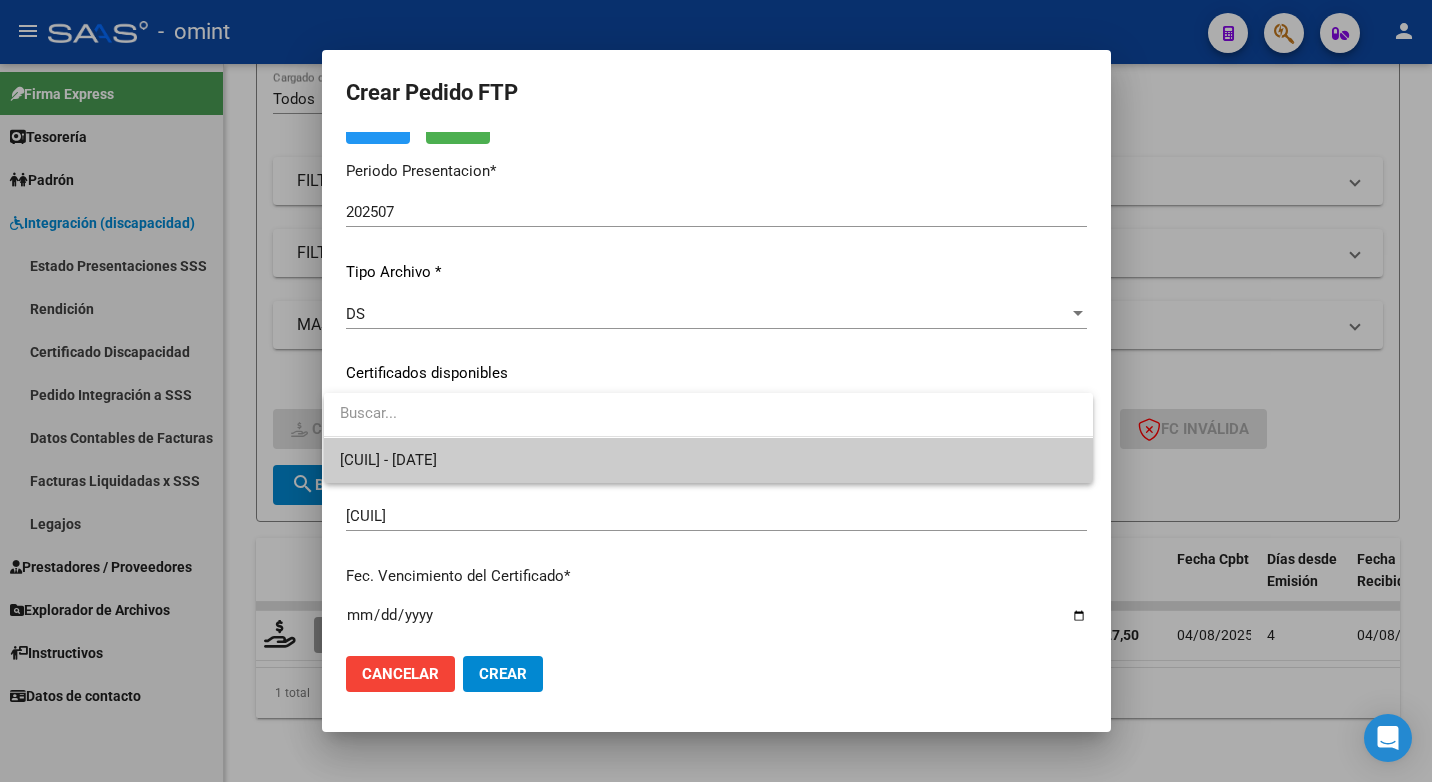 click on "1839257785 - 2025-02-06" at bounding box center (708, 460) 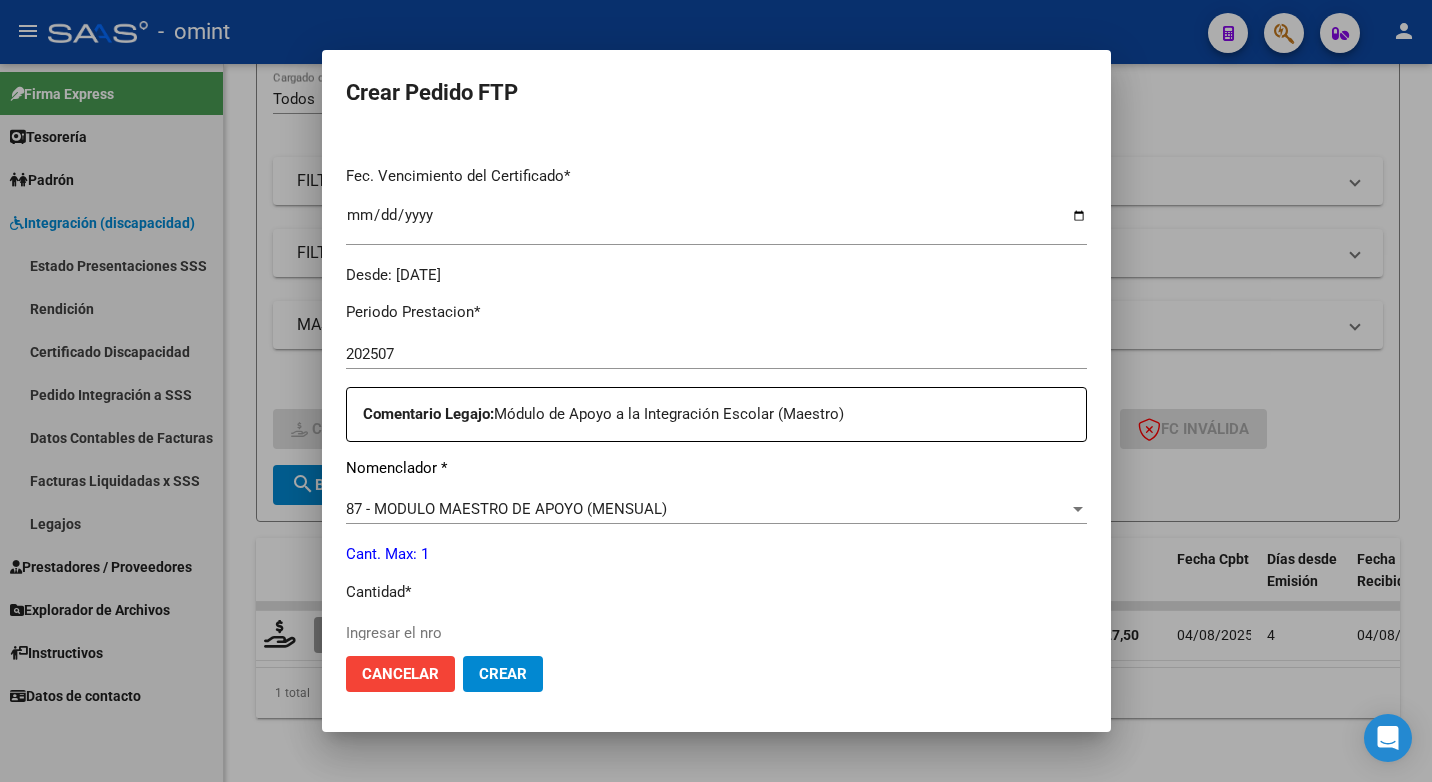 scroll, scrollTop: 600, scrollLeft: 0, axis: vertical 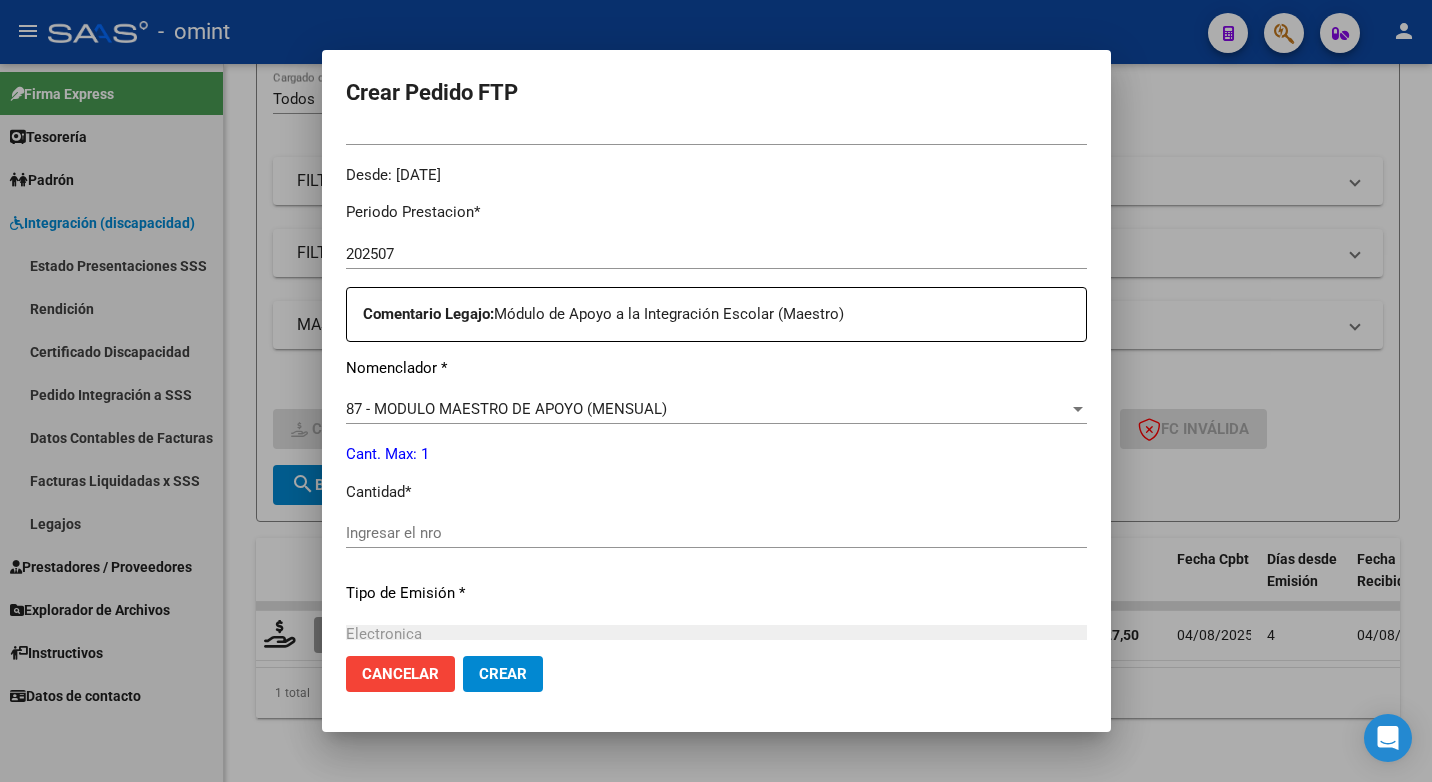 click on "Ingresar el nro" at bounding box center [716, 533] 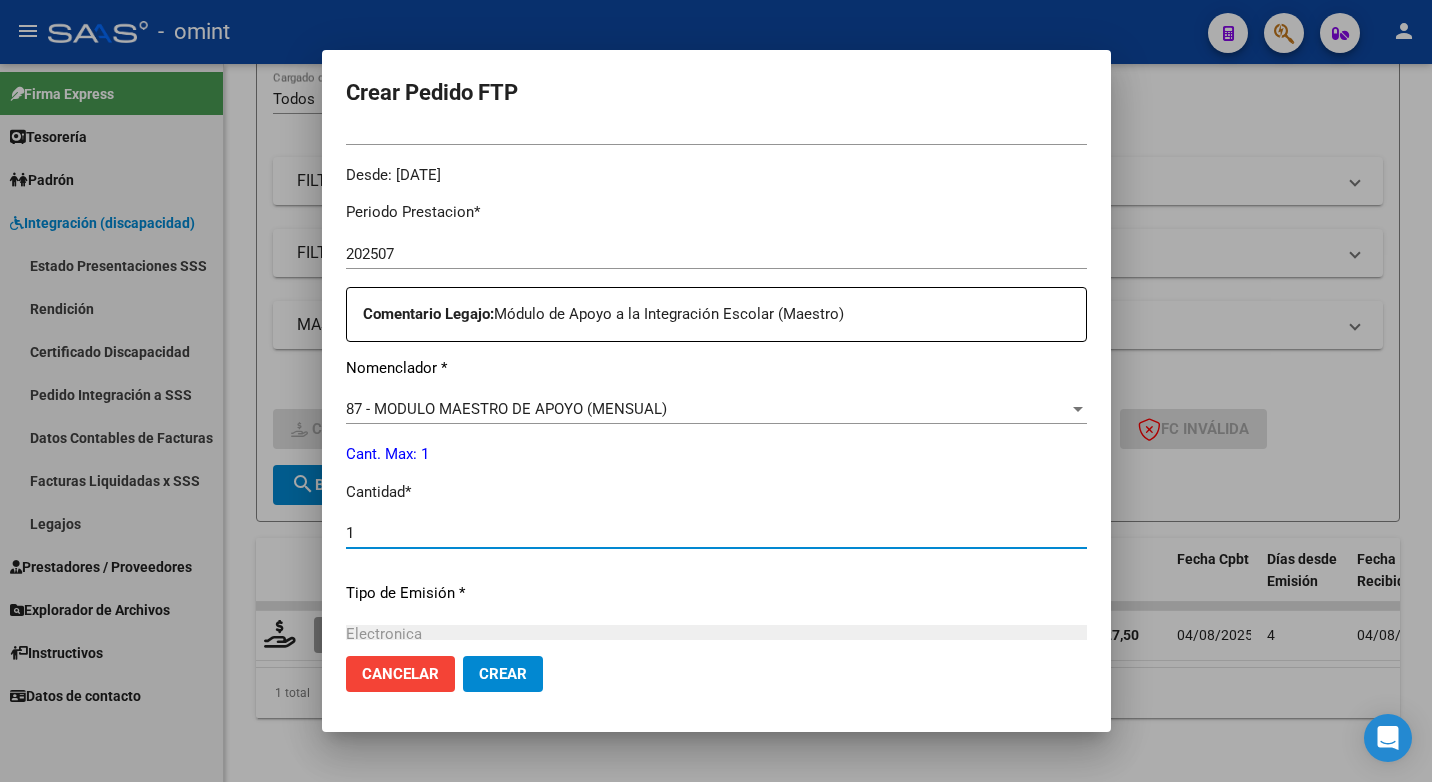 type on "1" 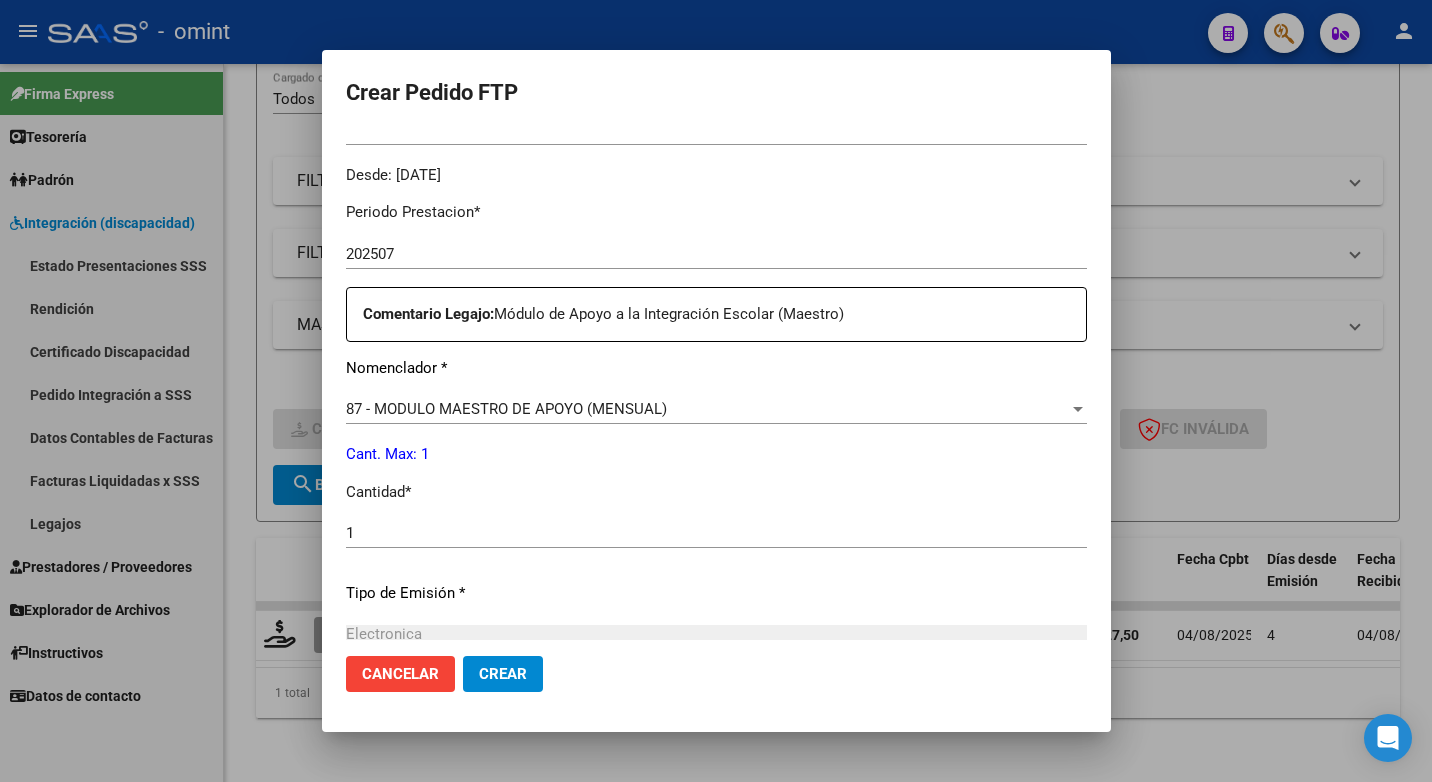 click on "Periodo Prestacion  *   202507 Ingresar el Periodo Prestacion  Comentario Legajo:    Módulo de Apoyo a la Integración Escolar (Maestro)
Nomenclador * 87 - MODULO MAESTRO DE APOYO (MENSUAL) Seleccionar nomenclador Cant. Max: 1 Cantidad  *   1 Ingresar el nro   Tipo de Emisión * Electronica Seleccionar tipo Importe Solicitado  *   $ 153.827,50 Ingresar imp. solicitado   Provincia * 00 - Sin % de zona desfavorable en la factura Seleccionar provincia" at bounding box center [716, 528] 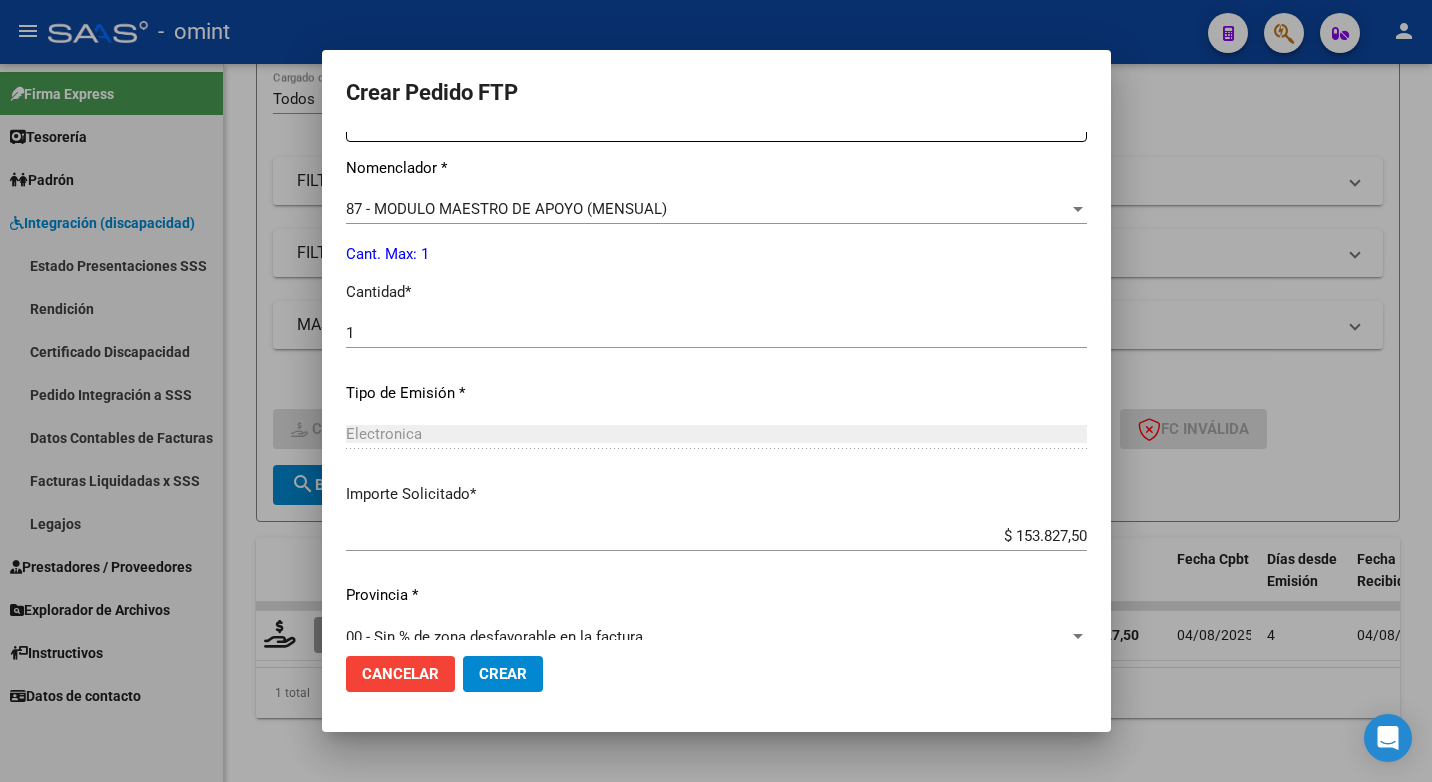 scroll, scrollTop: 831, scrollLeft: 0, axis: vertical 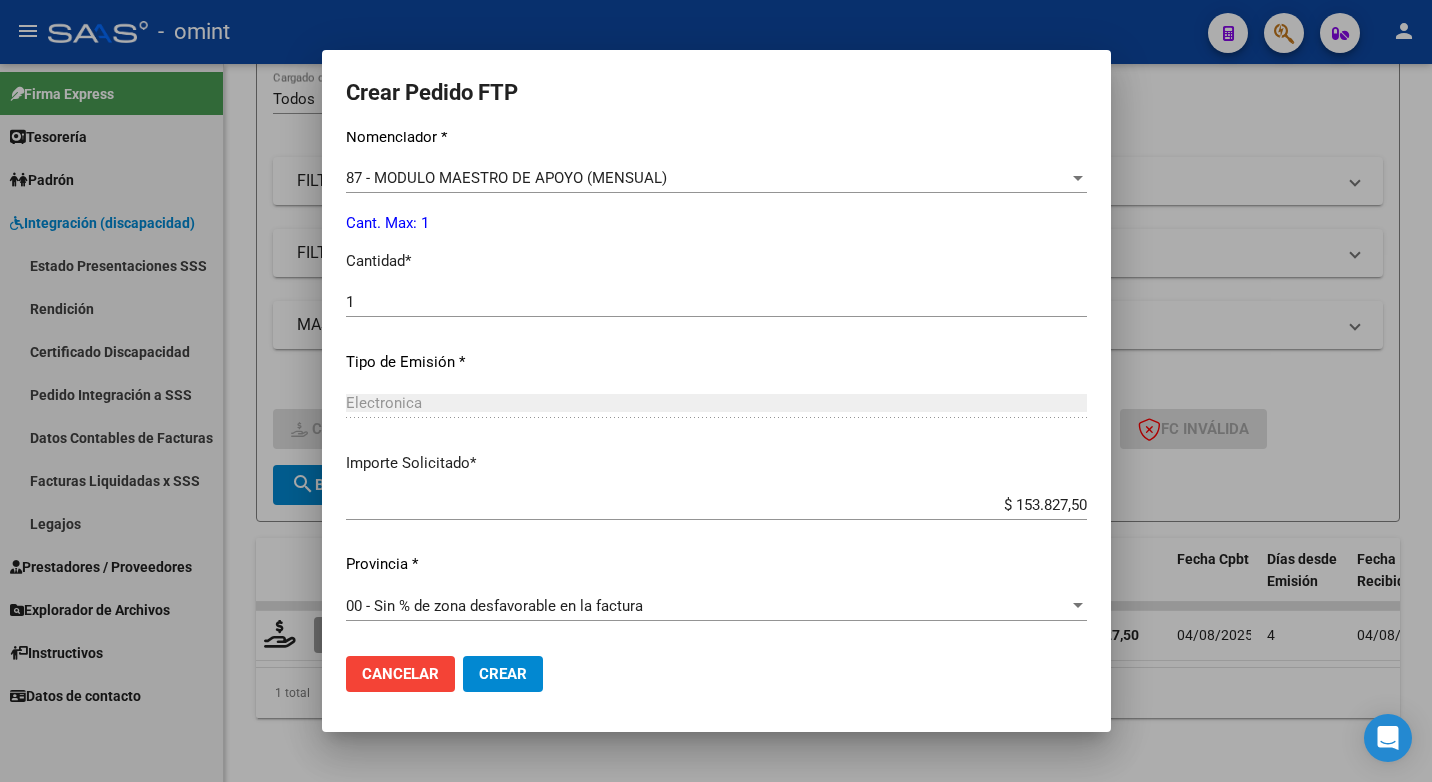 click on "Crear" 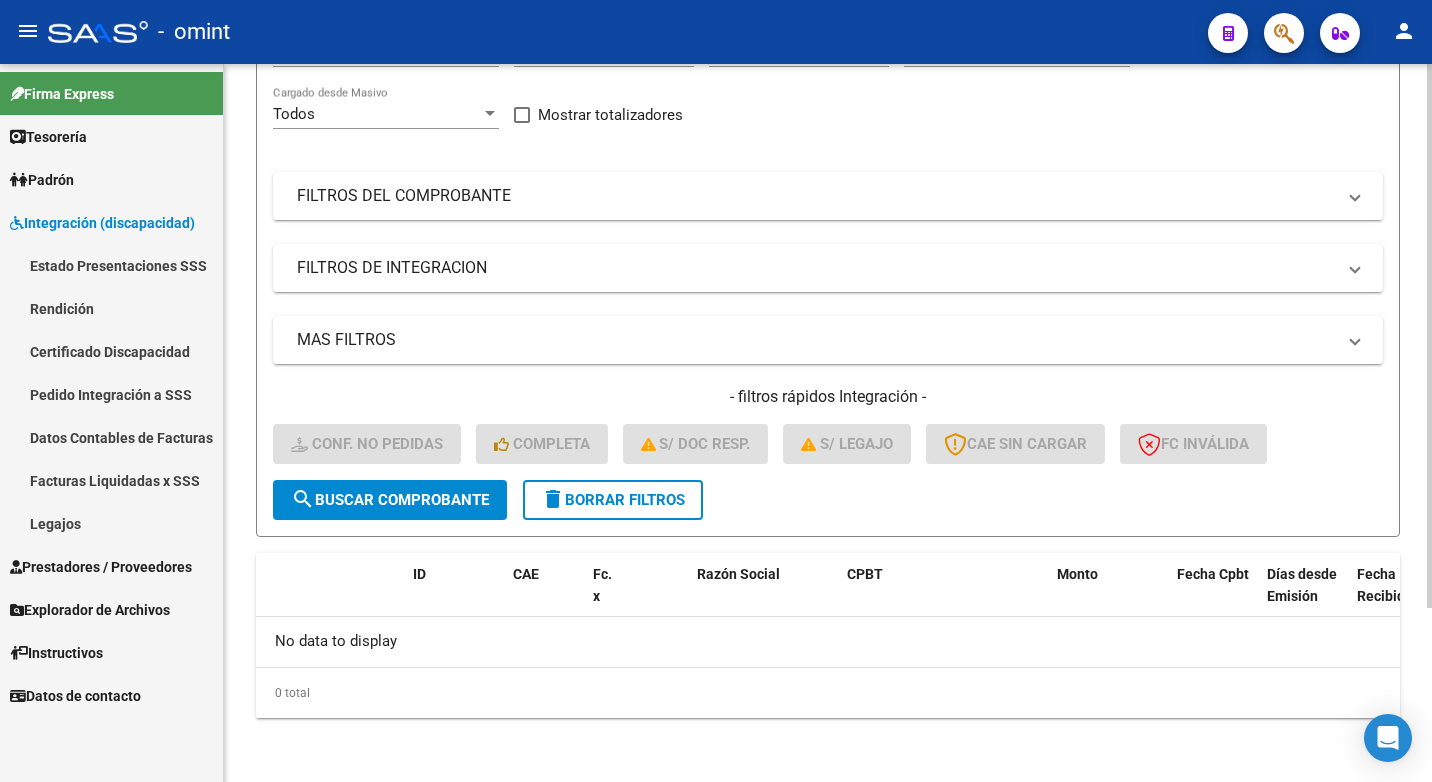 scroll, scrollTop: 0, scrollLeft: 0, axis: both 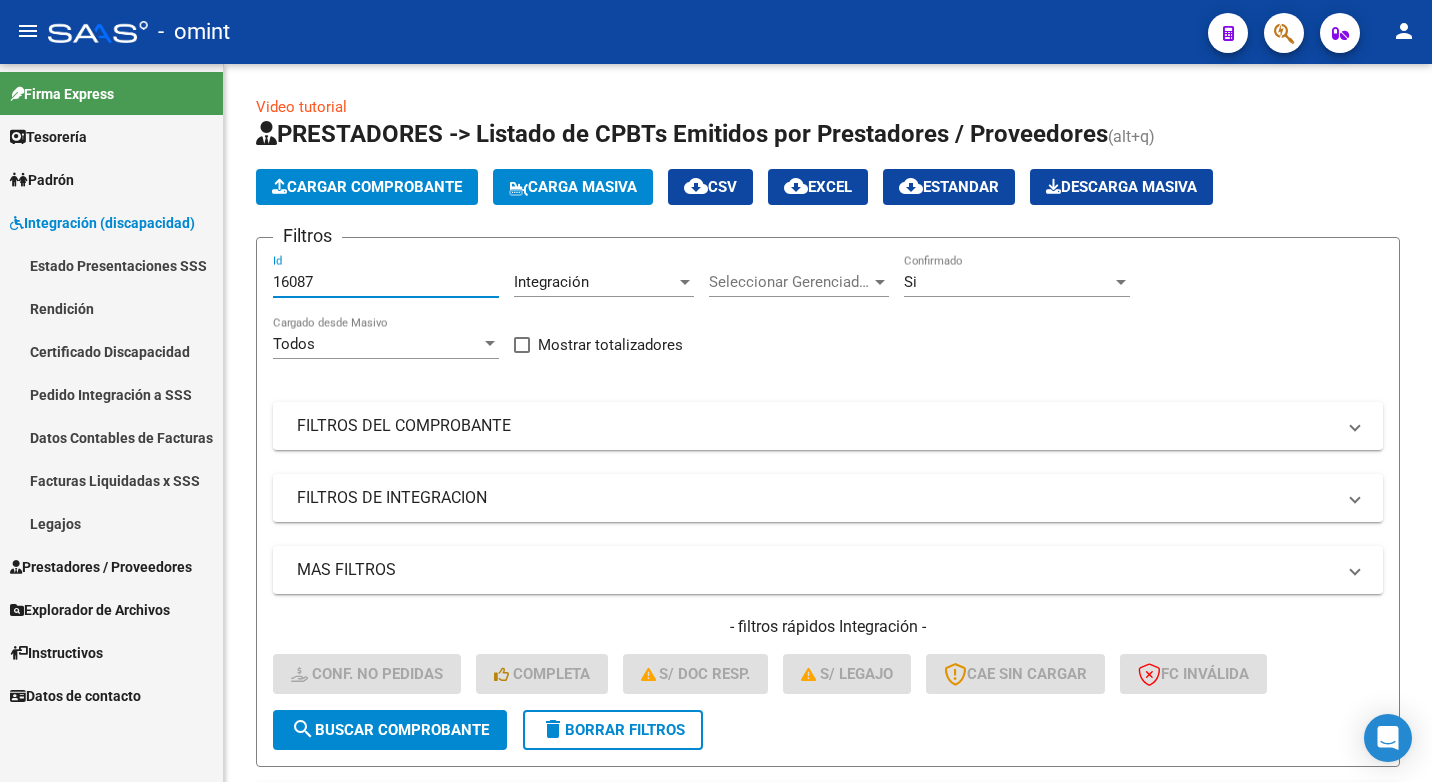 drag, startPoint x: 353, startPoint y: 275, endPoint x: 23, endPoint y: 198, distance: 338.8643 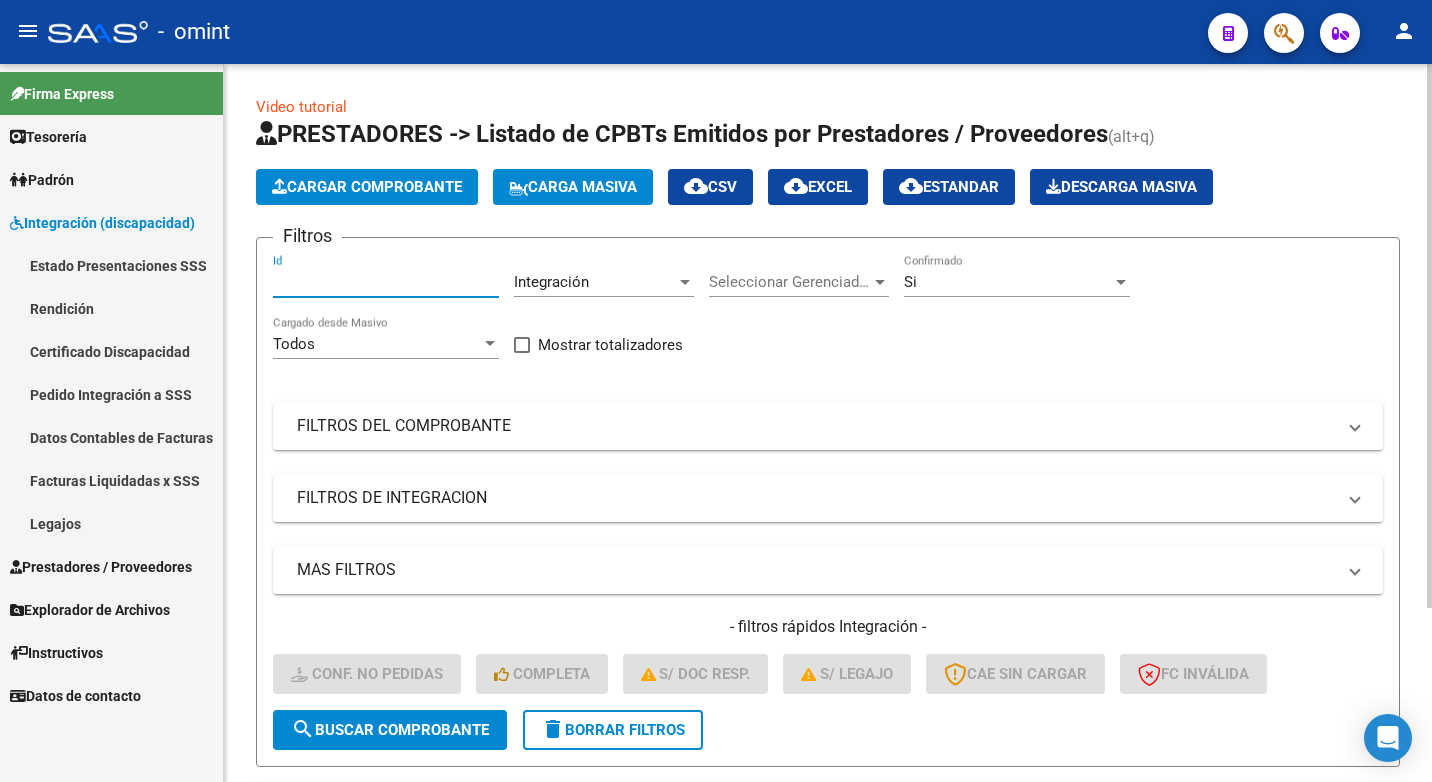 paste on "16978" 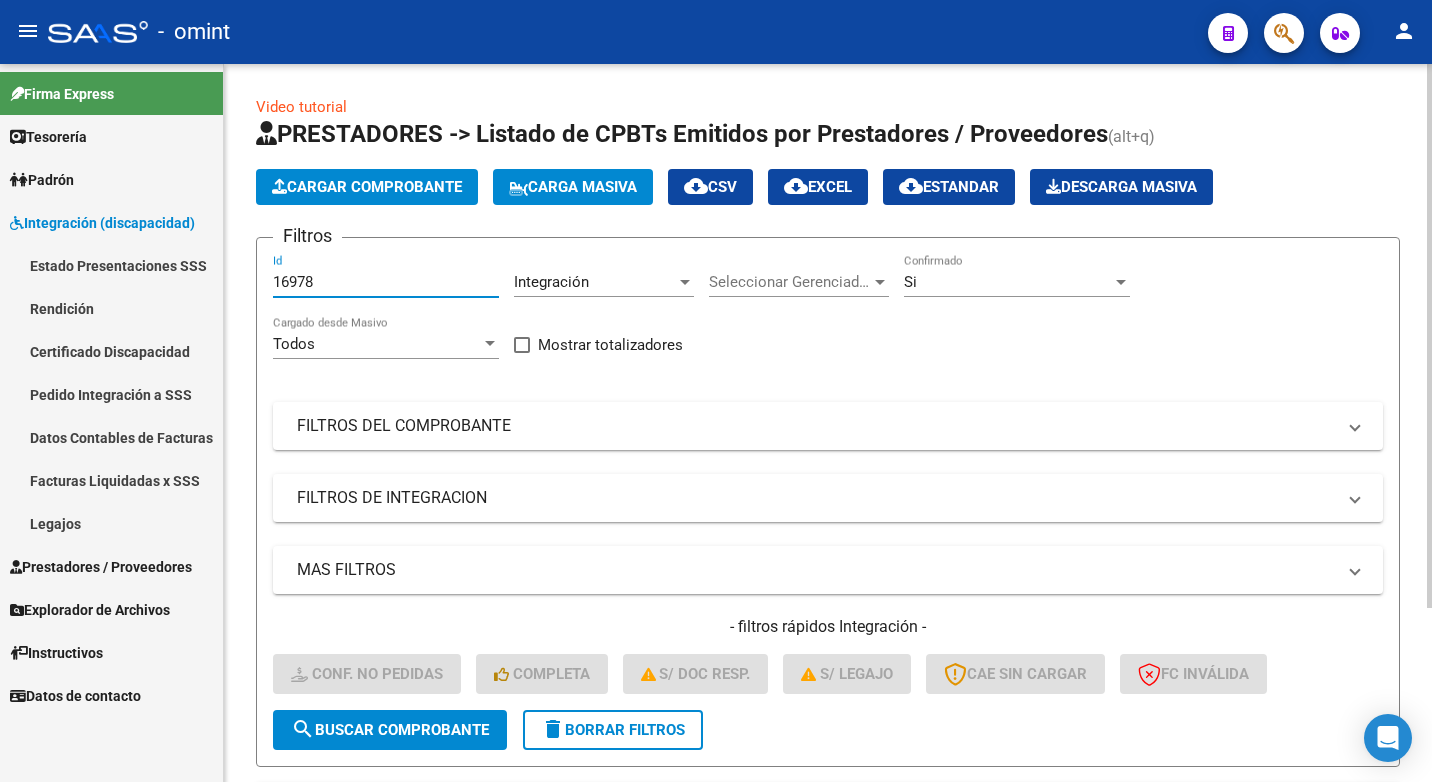 type on "16978" 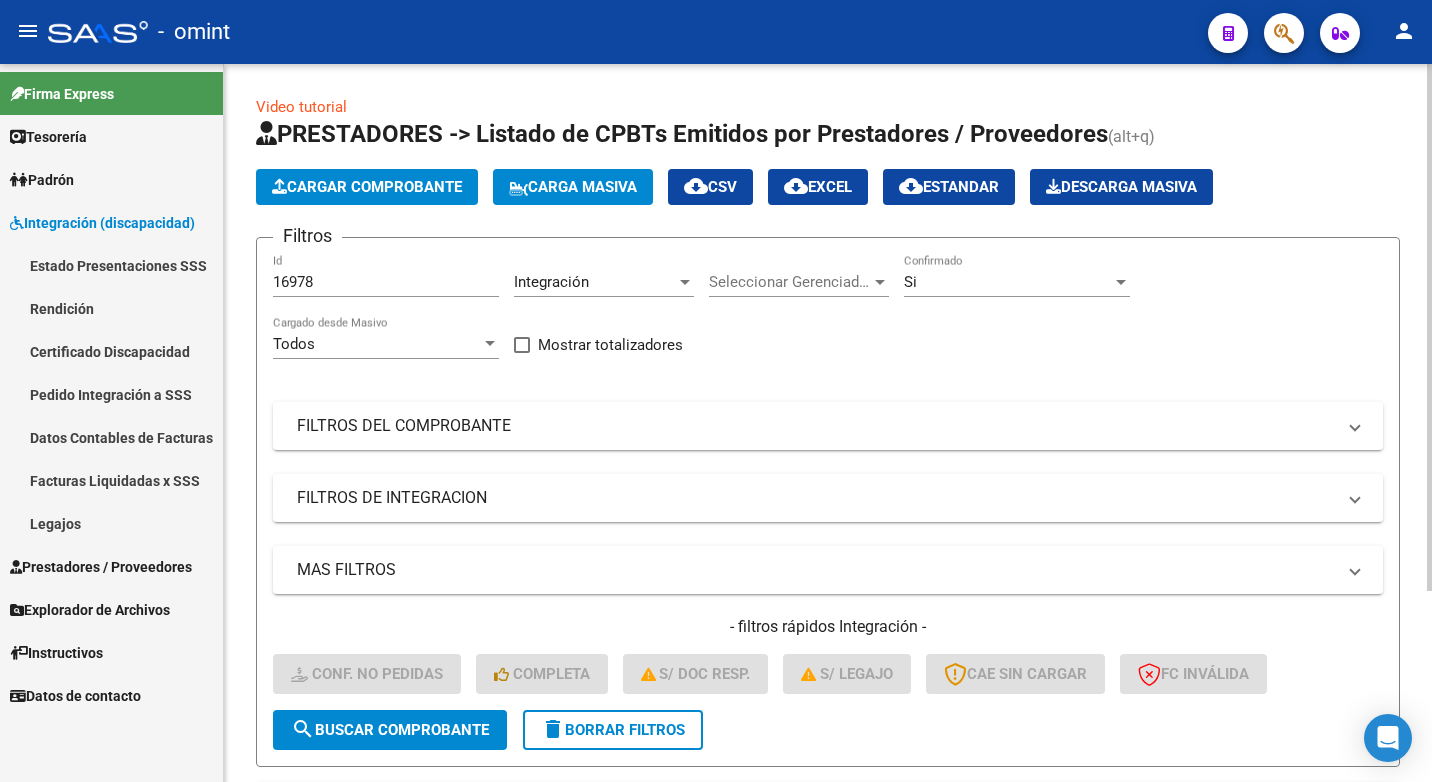 scroll, scrollTop: 260, scrollLeft: 0, axis: vertical 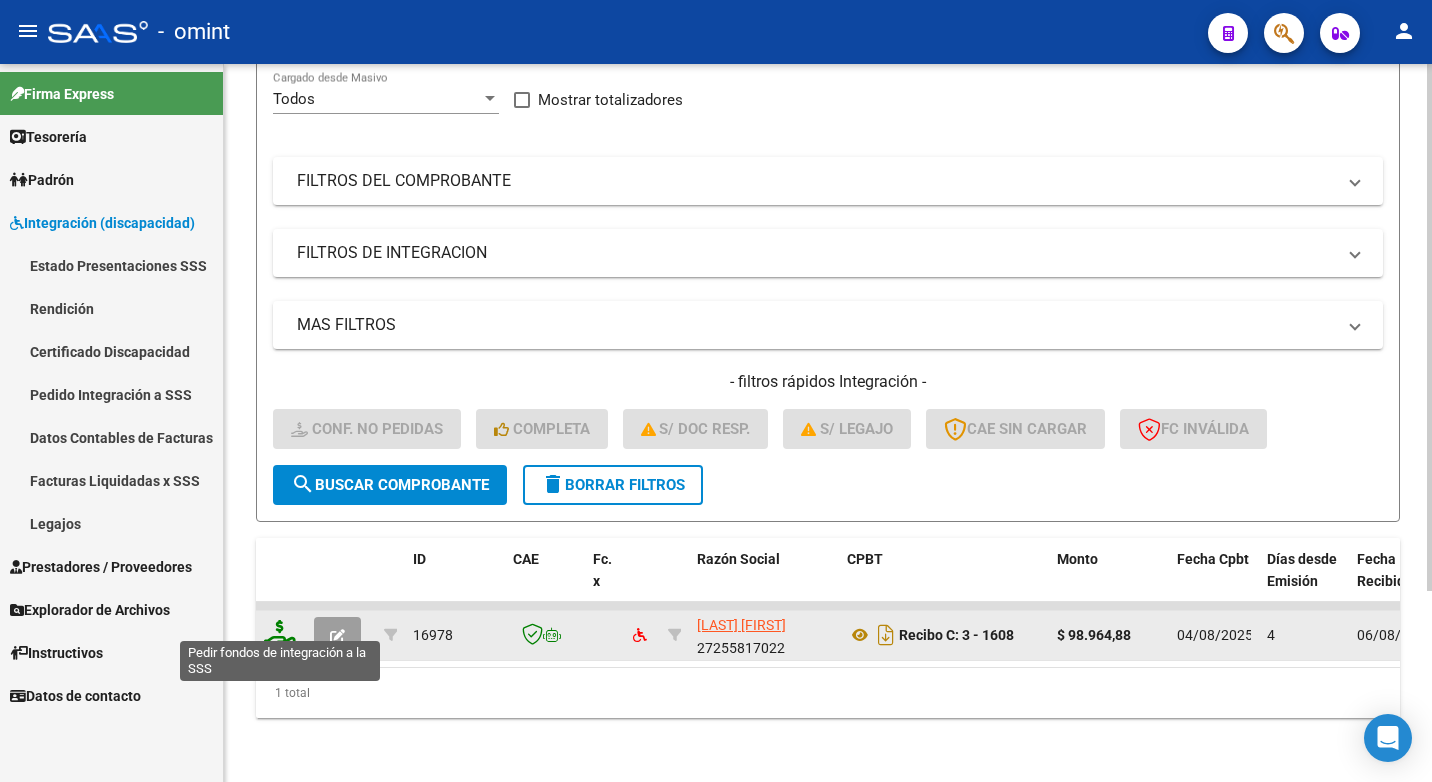 click 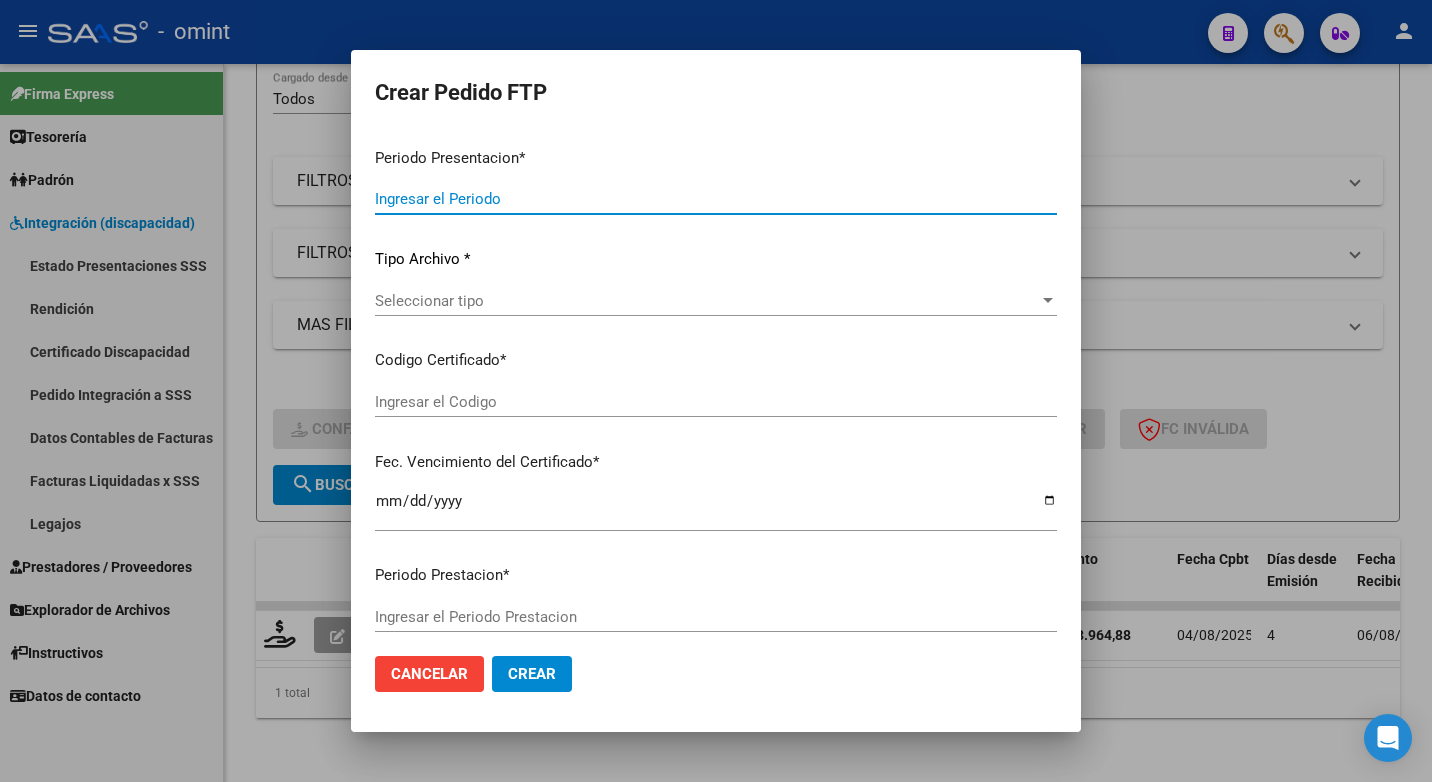 type on "202507" 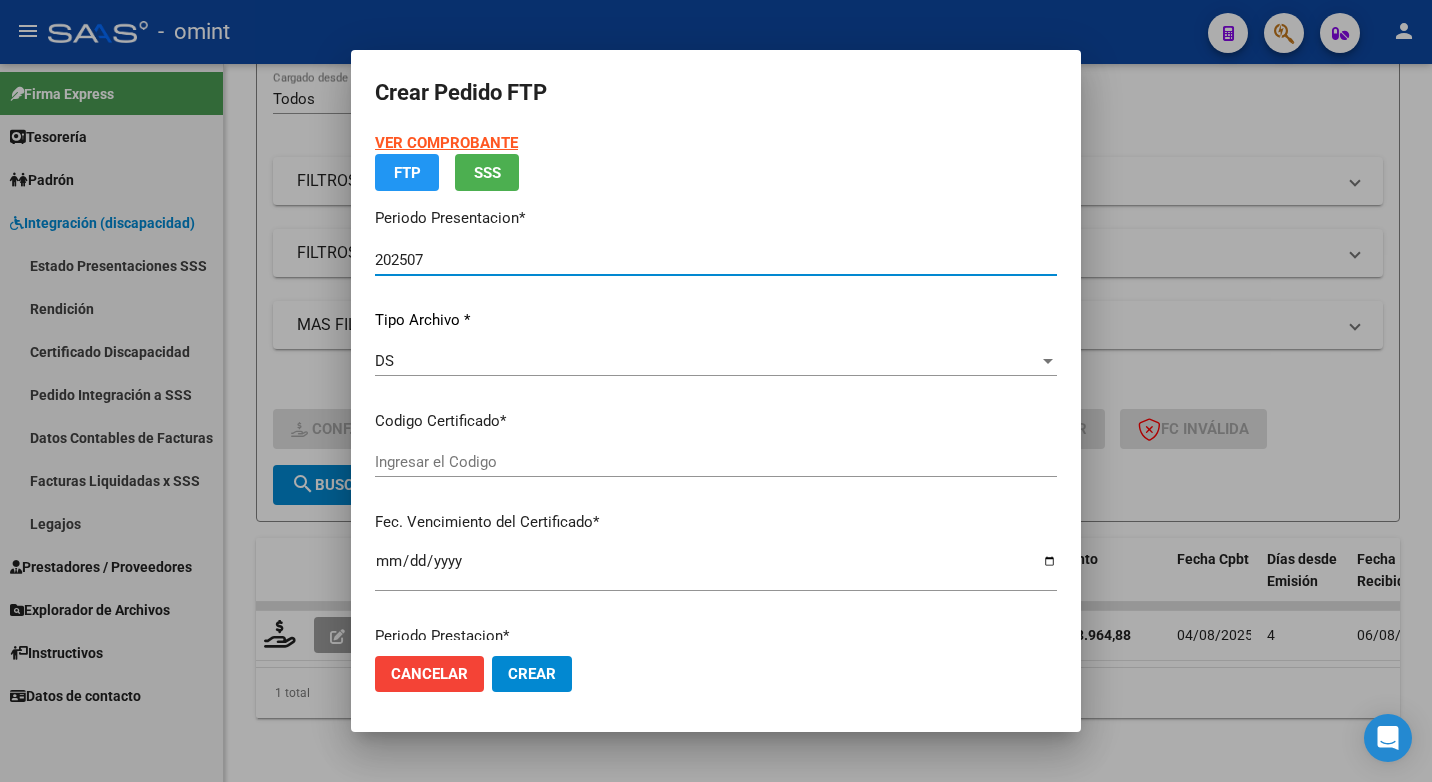 type on "1839257785" 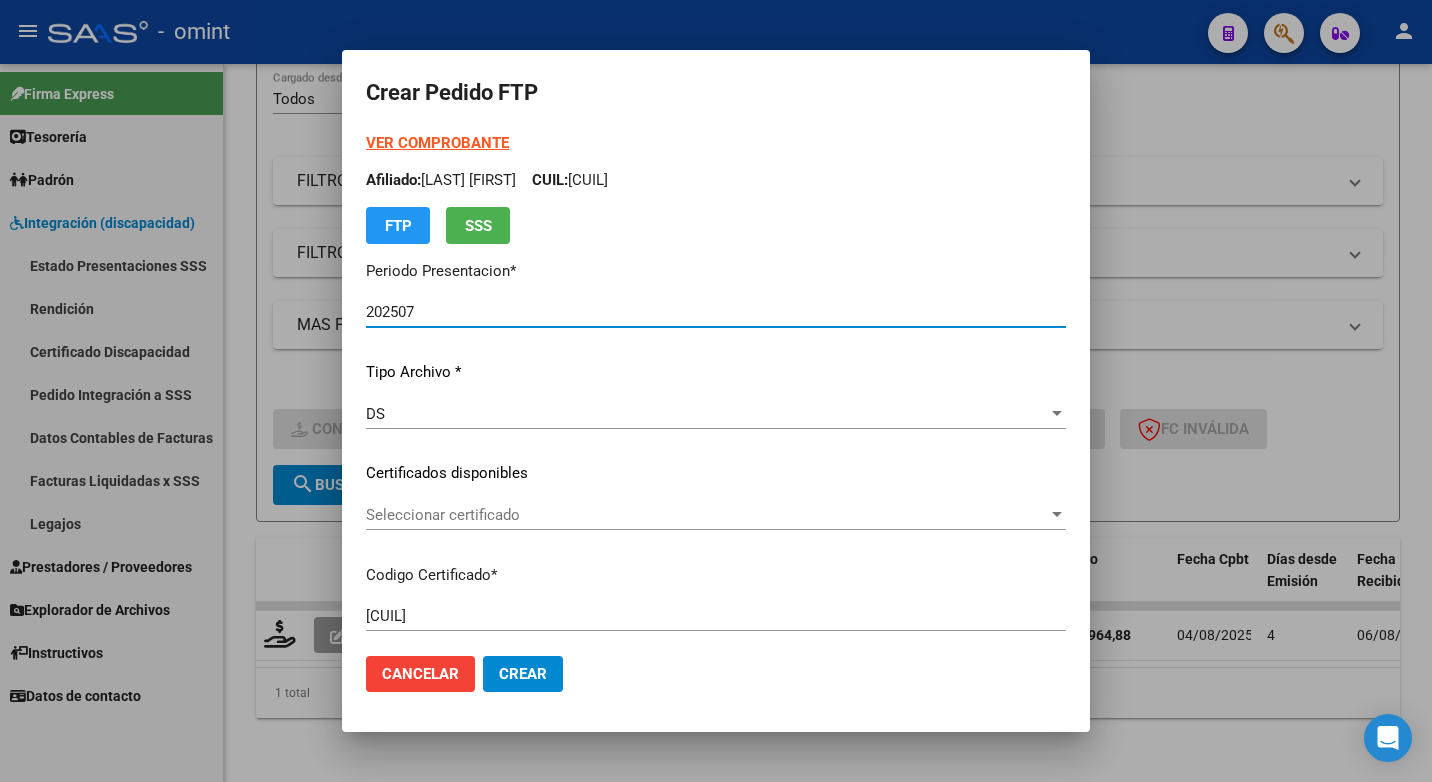 click on "Seleccionar certificado Seleccionar certificado" 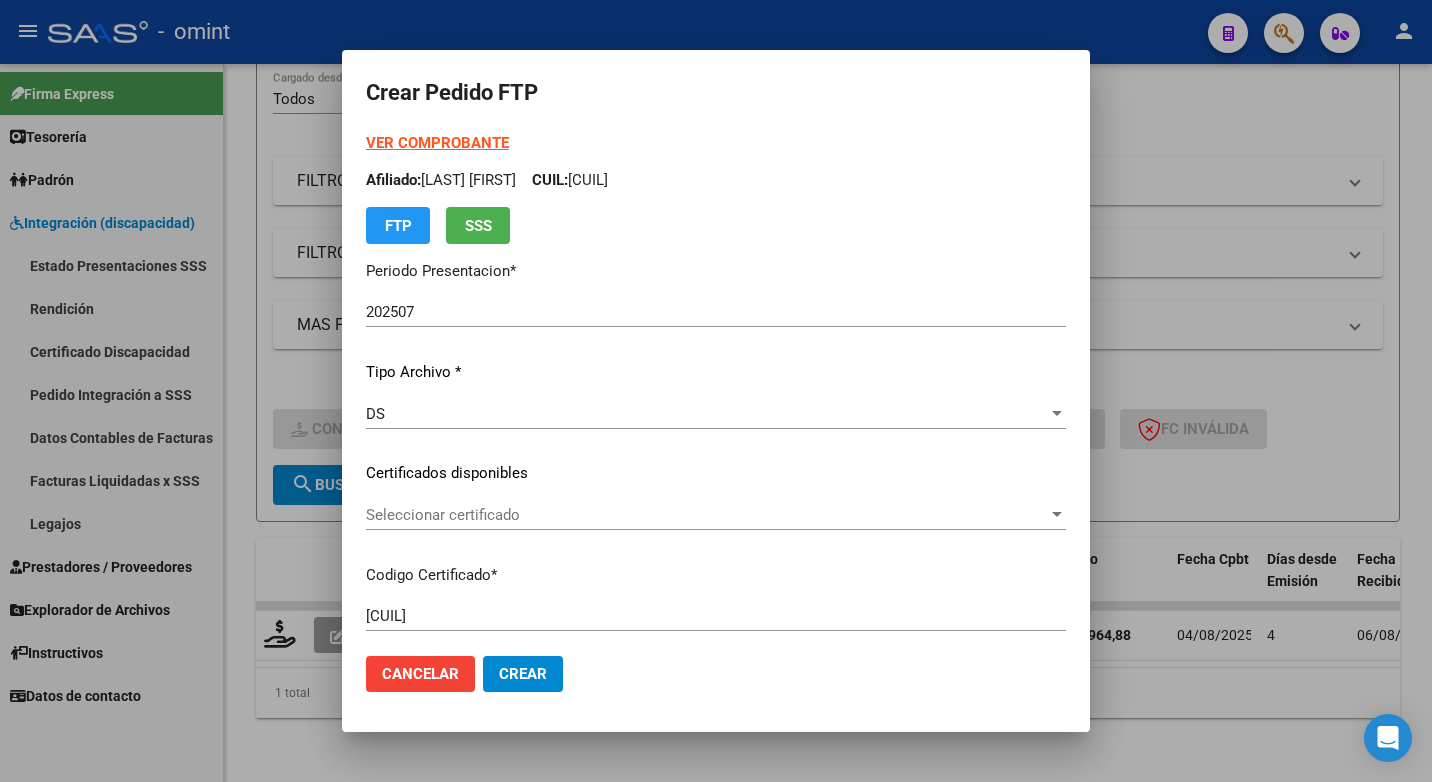 click on "Seleccionar certificado" at bounding box center [707, 515] 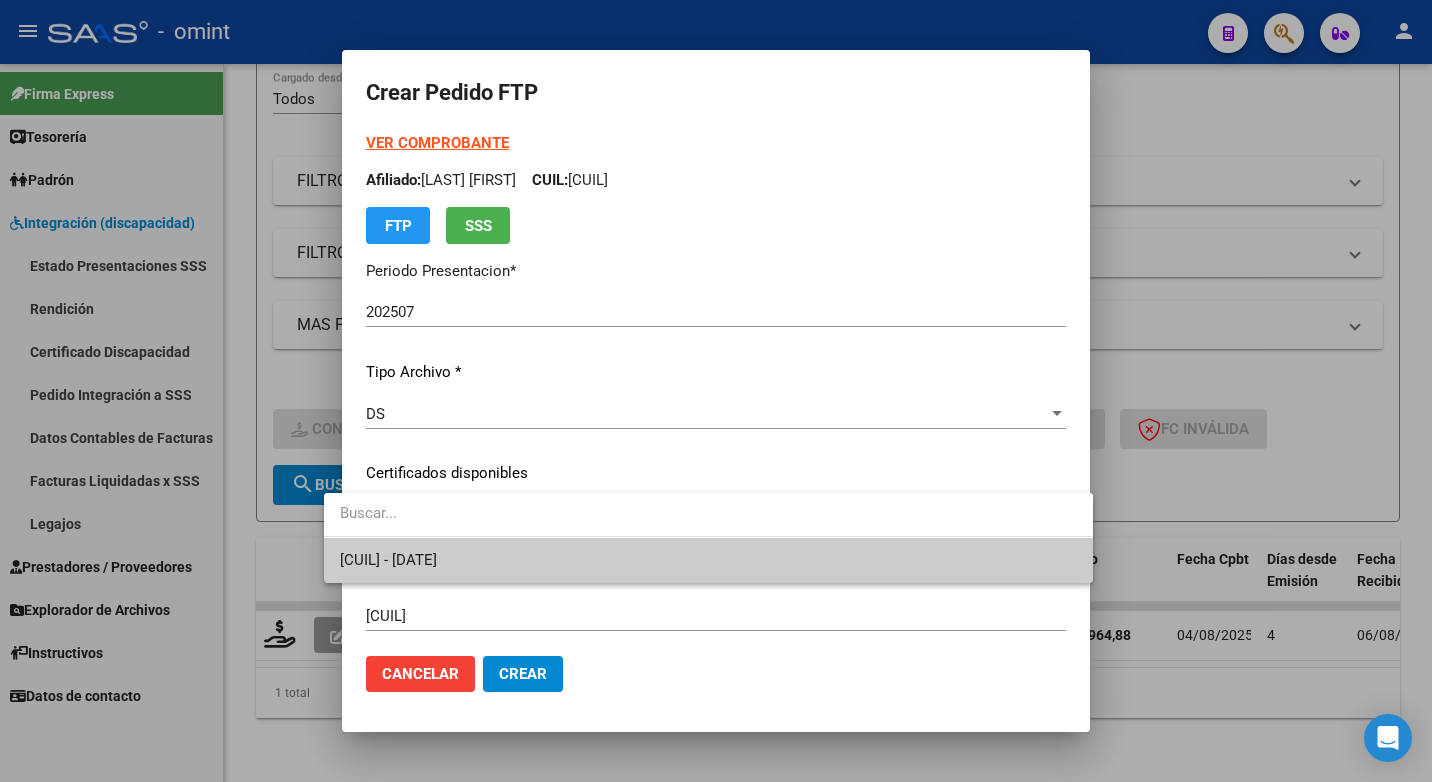 click on "1839257785 - 2025-02-06" at bounding box center [708, 560] 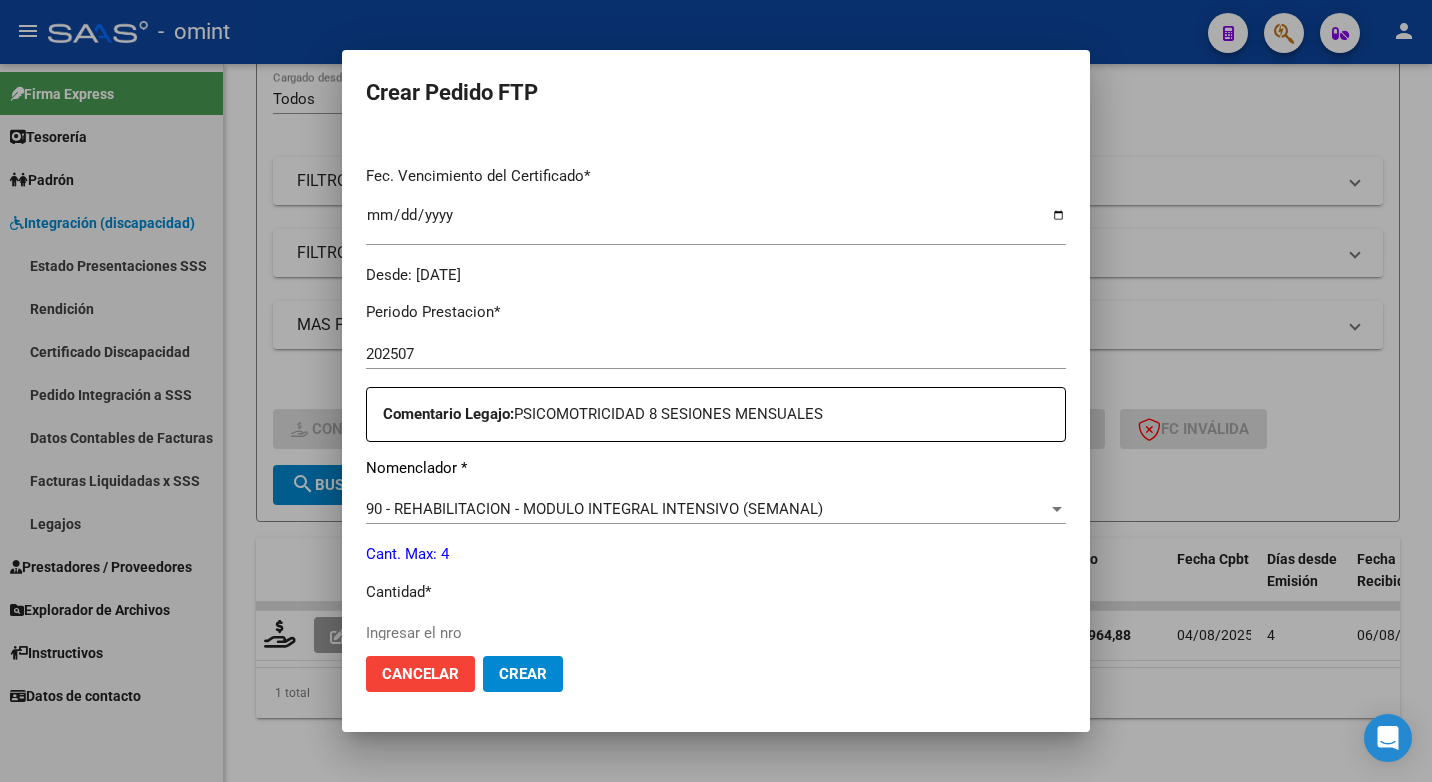 scroll, scrollTop: 600, scrollLeft: 0, axis: vertical 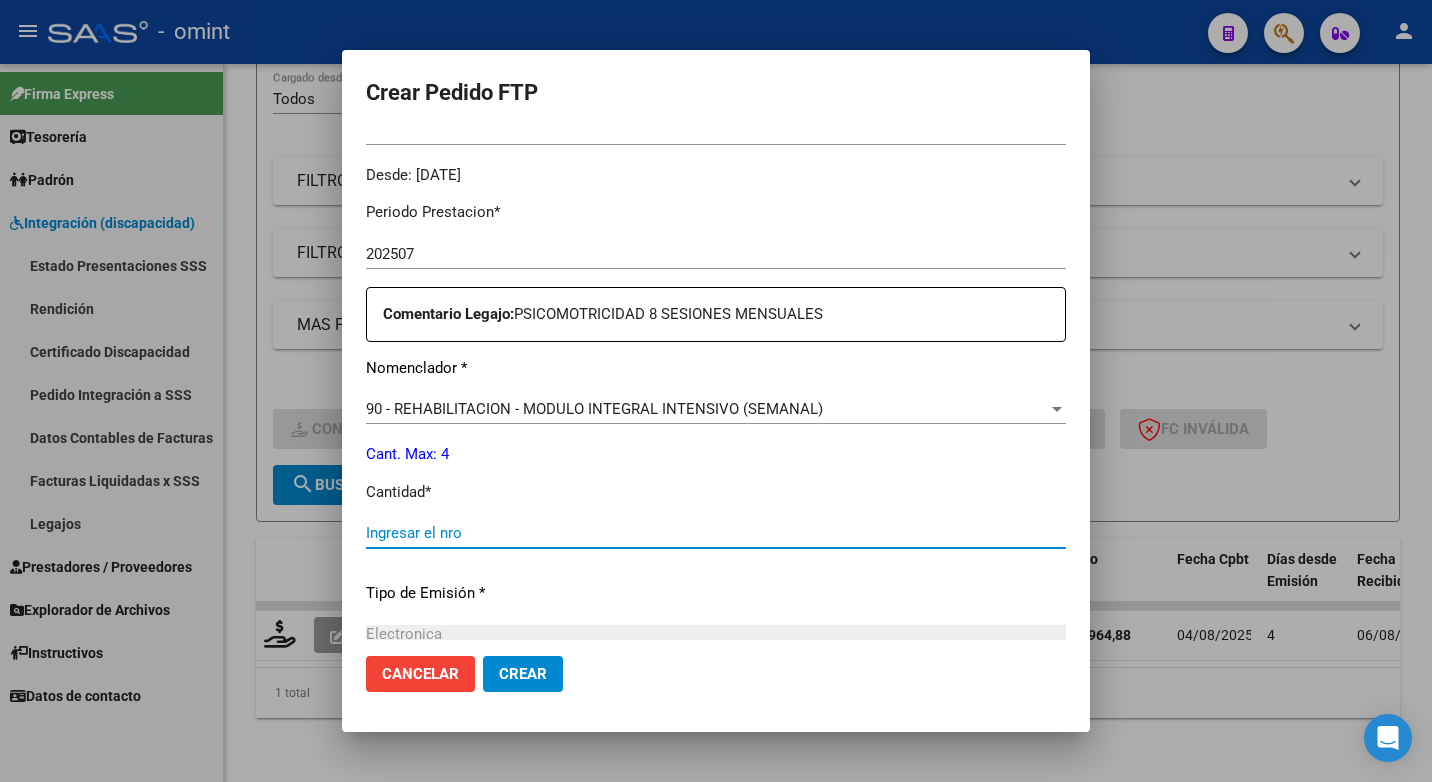 click on "Ingresar el nro" at bounding box center [716, 533] 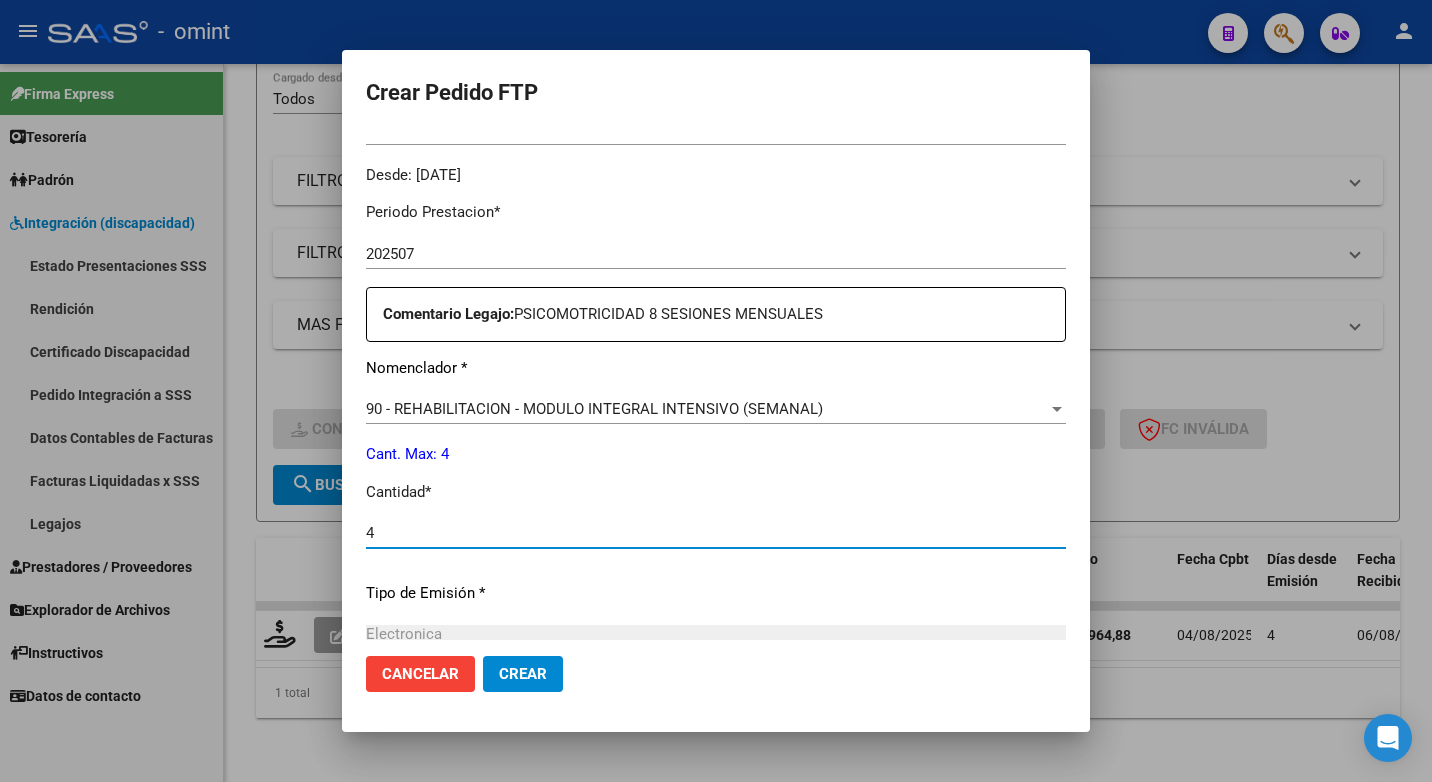 type on "4" 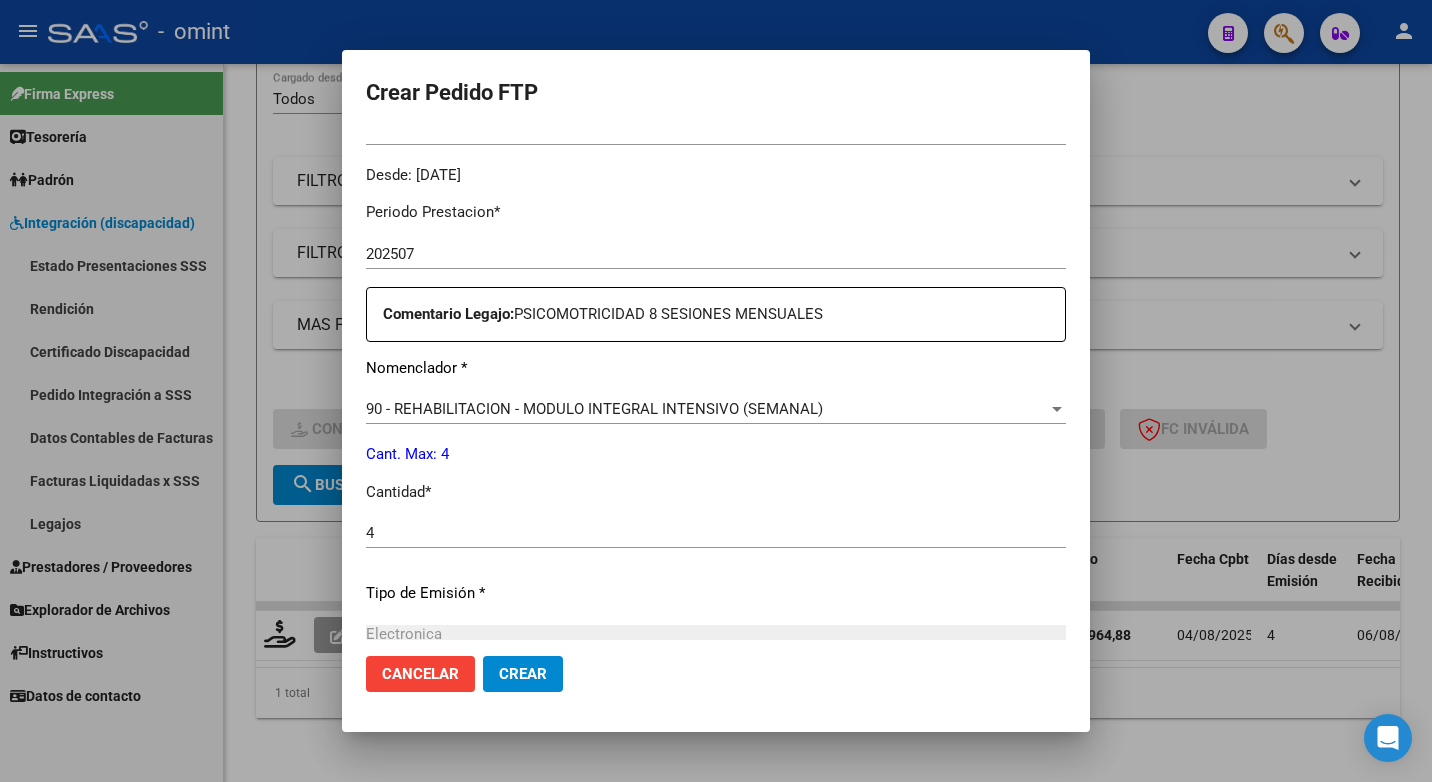 click on "Periodo Prestacion  *   202507 Ingresar el Periodo Prestacion  Comentario Legajo:    PSICOMOTRICIDAD
8 SESIONES MENSUALES   Nomenclador * 90 - REHABILITACION - MODULO INTEGRAL INTENSIVO (SEMANAL) Seleccionar nomenclador Cant. Max: 4 Cantidad  *   4 Ingresar el nro   Tipo de Emisión * Electronica Seleccionar tipo Importe Solicitado  *   $ 98.964,88 Ingresar imp. solicitado   Provincia * 00 - Sin % de zona desfavorable en la factura Seleccionar provincia" at bounding box center [716, 528] 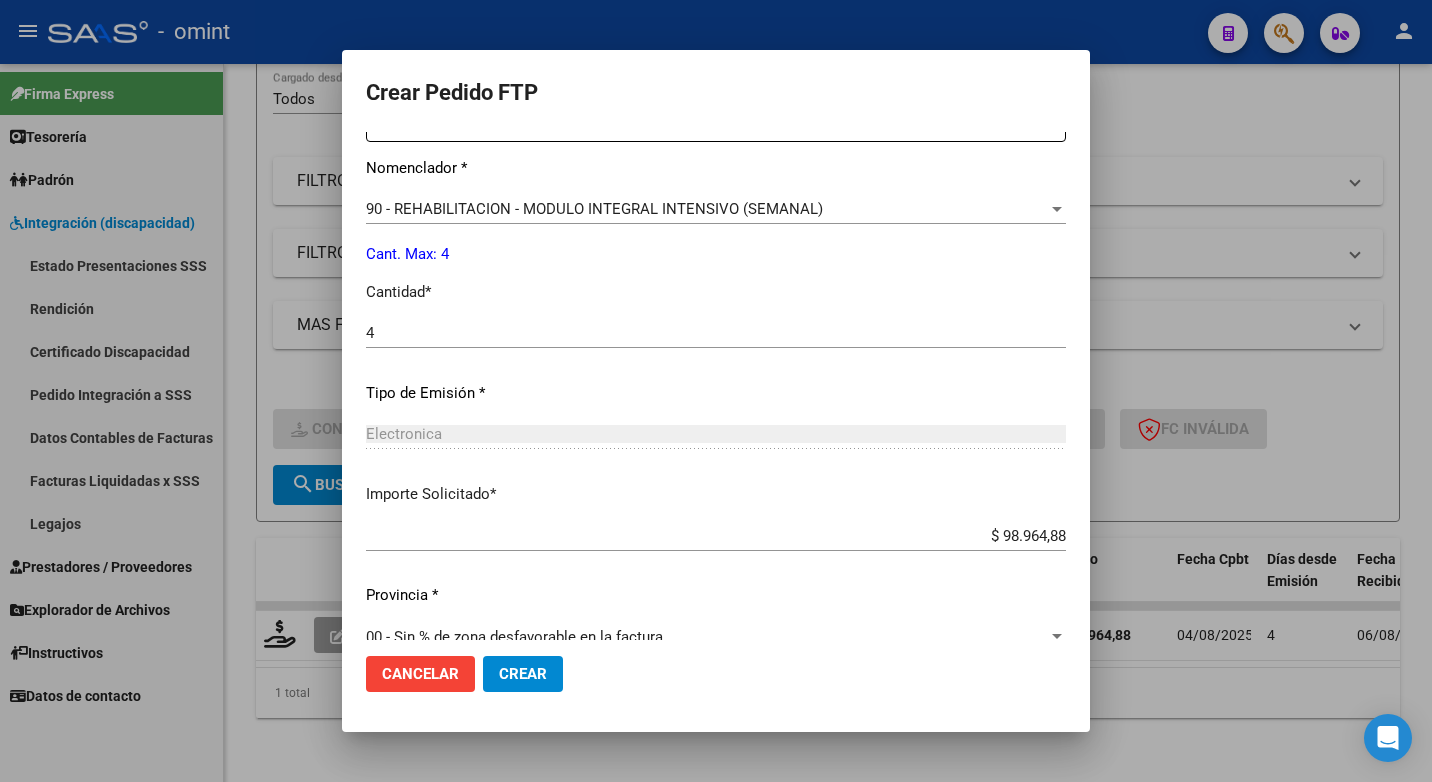 scroll, scrollTop: 831, scrollLeft: 0, axis: vertical 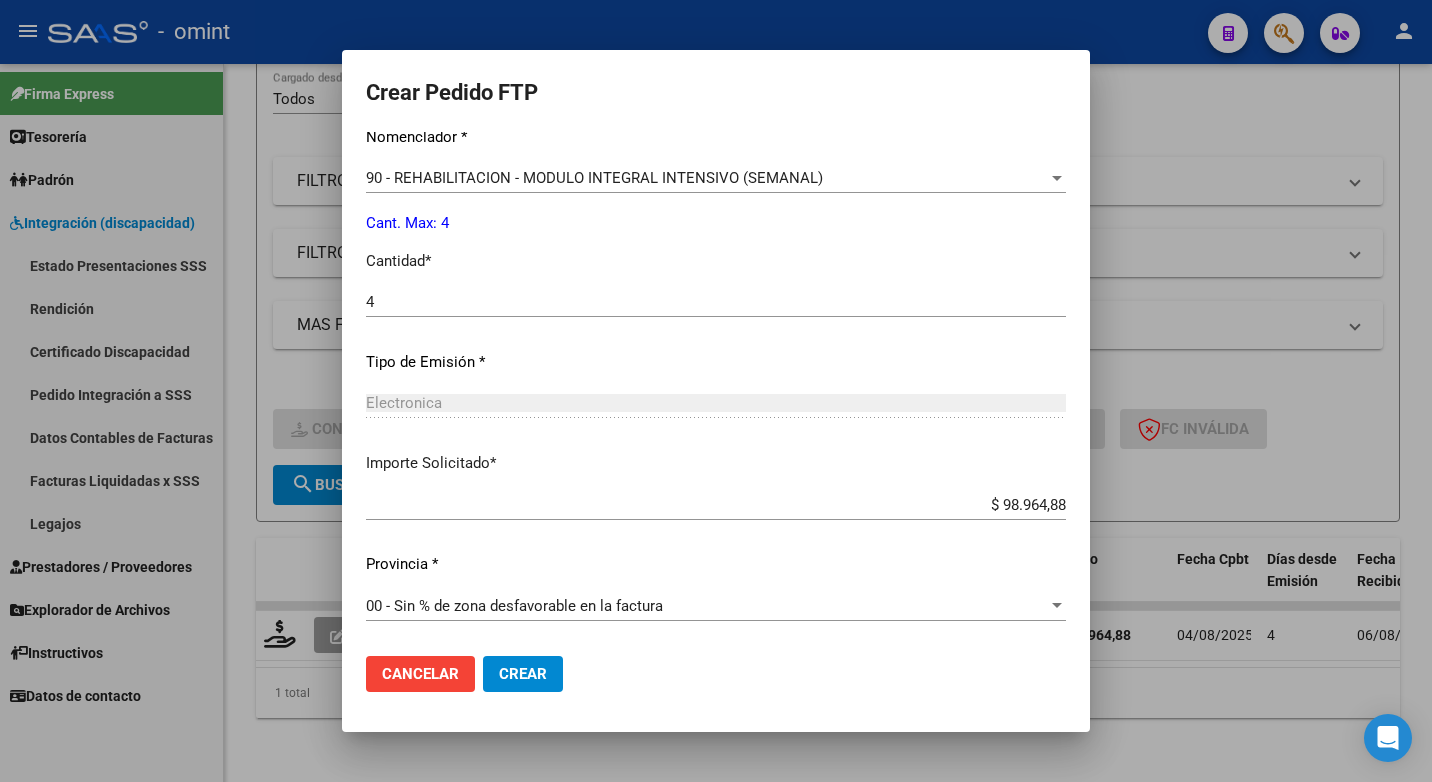 click on "Crear" 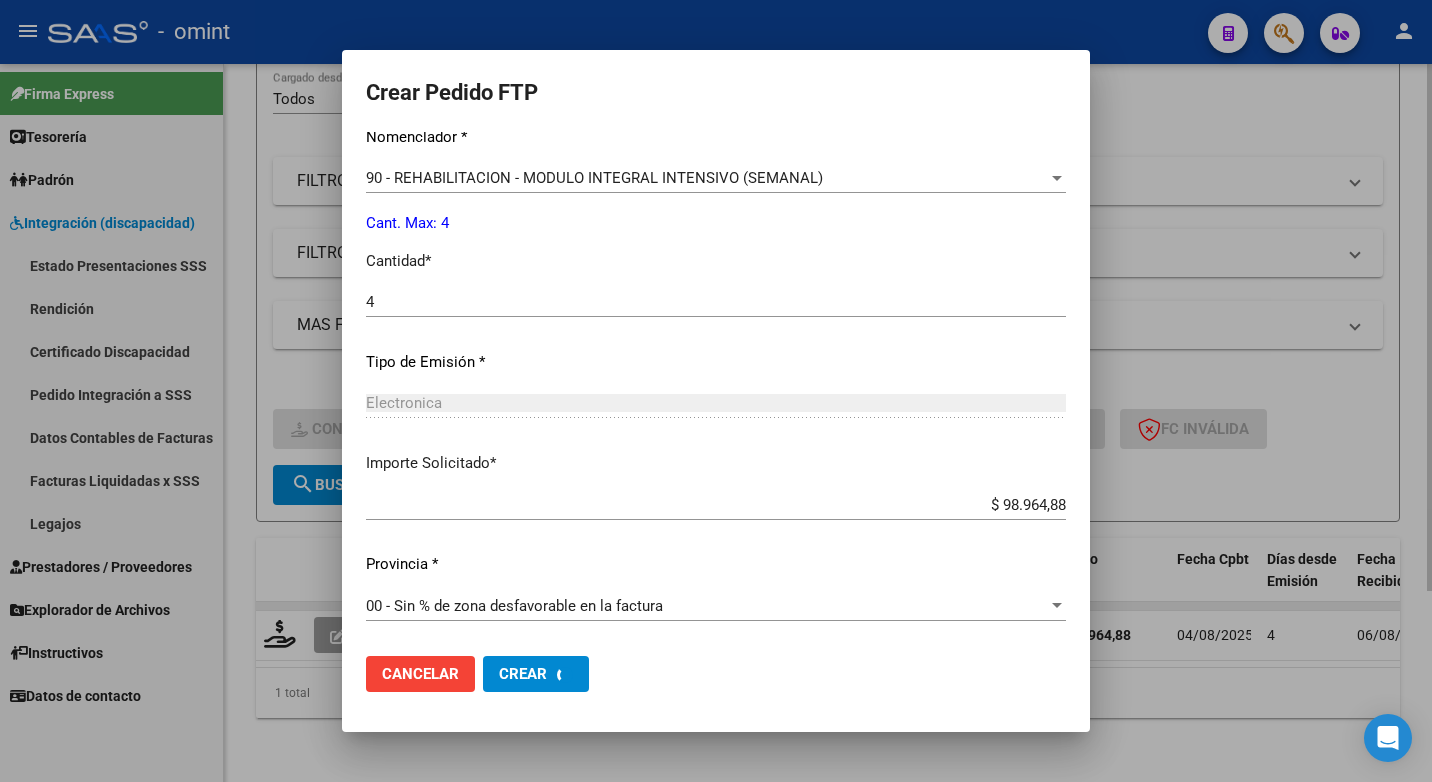 scroll, scrollTop: 0, scrollLeft: 0, axis: both 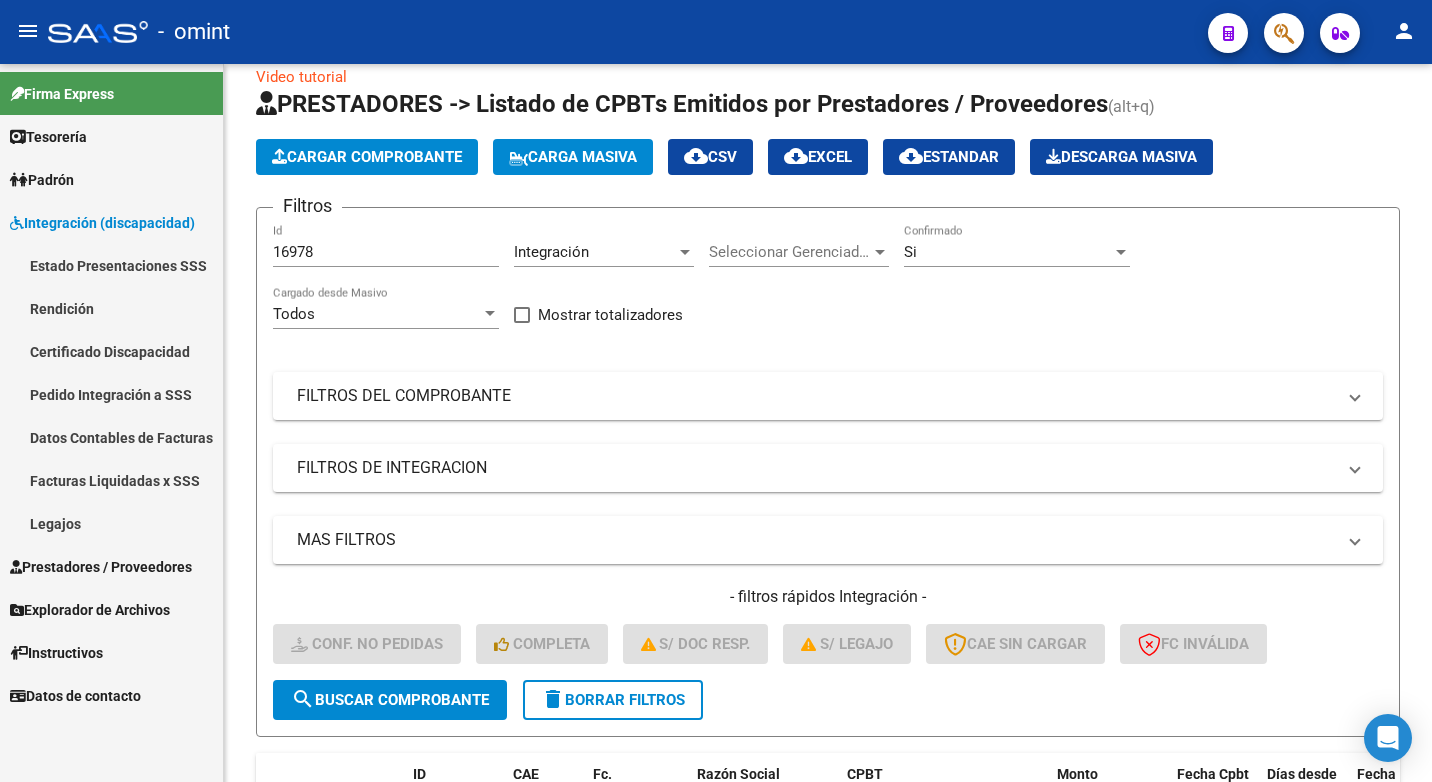 drag, startPoint x: 347, startPoint y: 245, endPoint x: 62, endPoint y: 189, distance: 290.44965 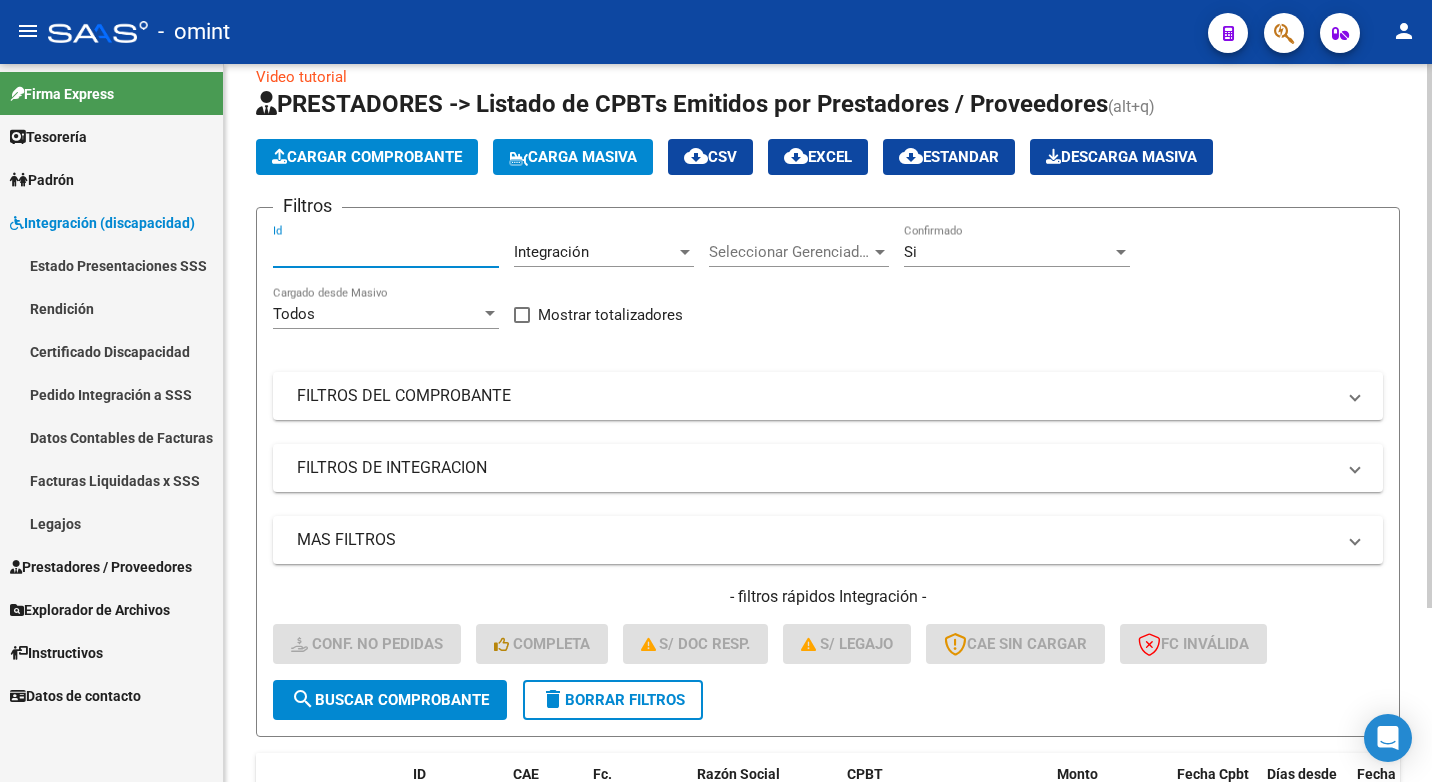 paste on "16925" 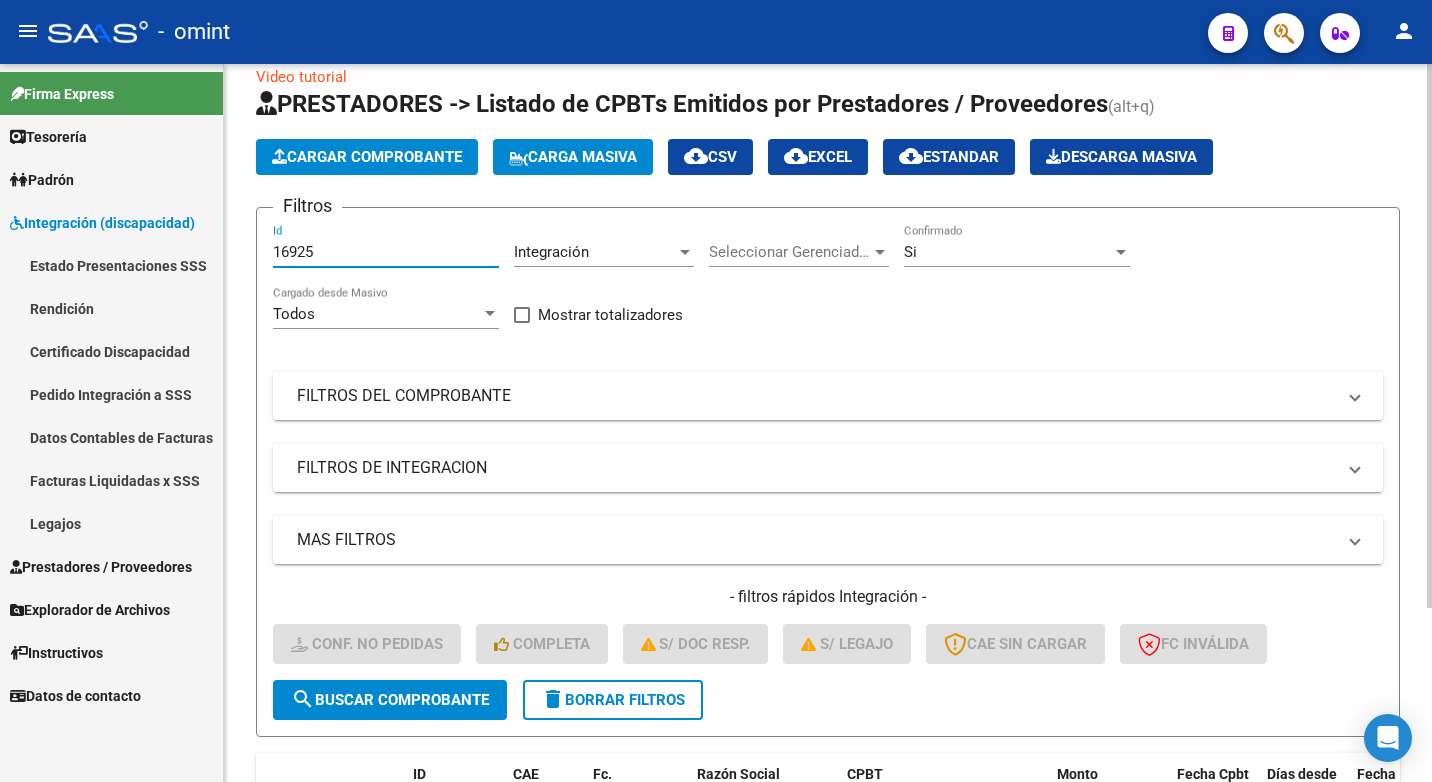 type on "16925" 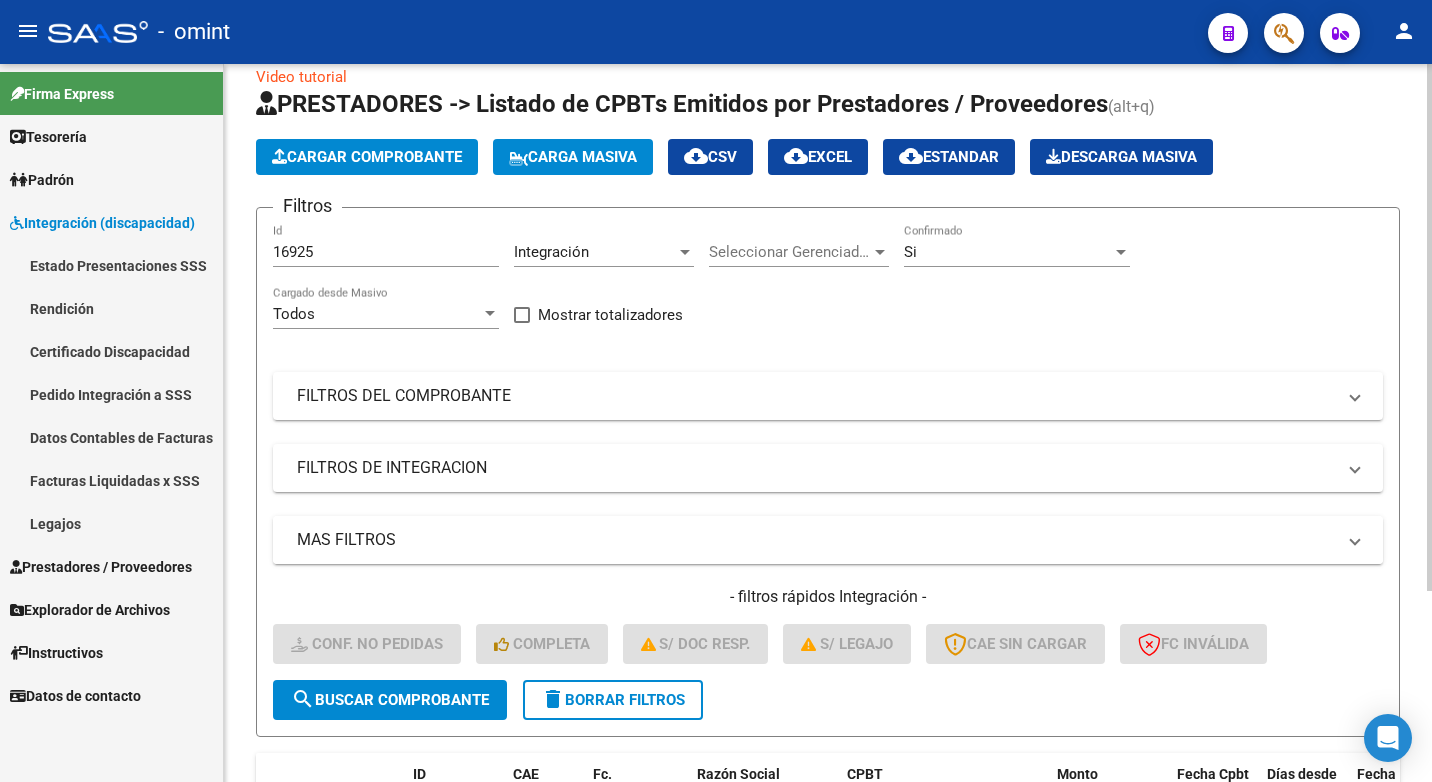 scroll, scrollTop: 230, scrollLeft: 0, axis: vertical 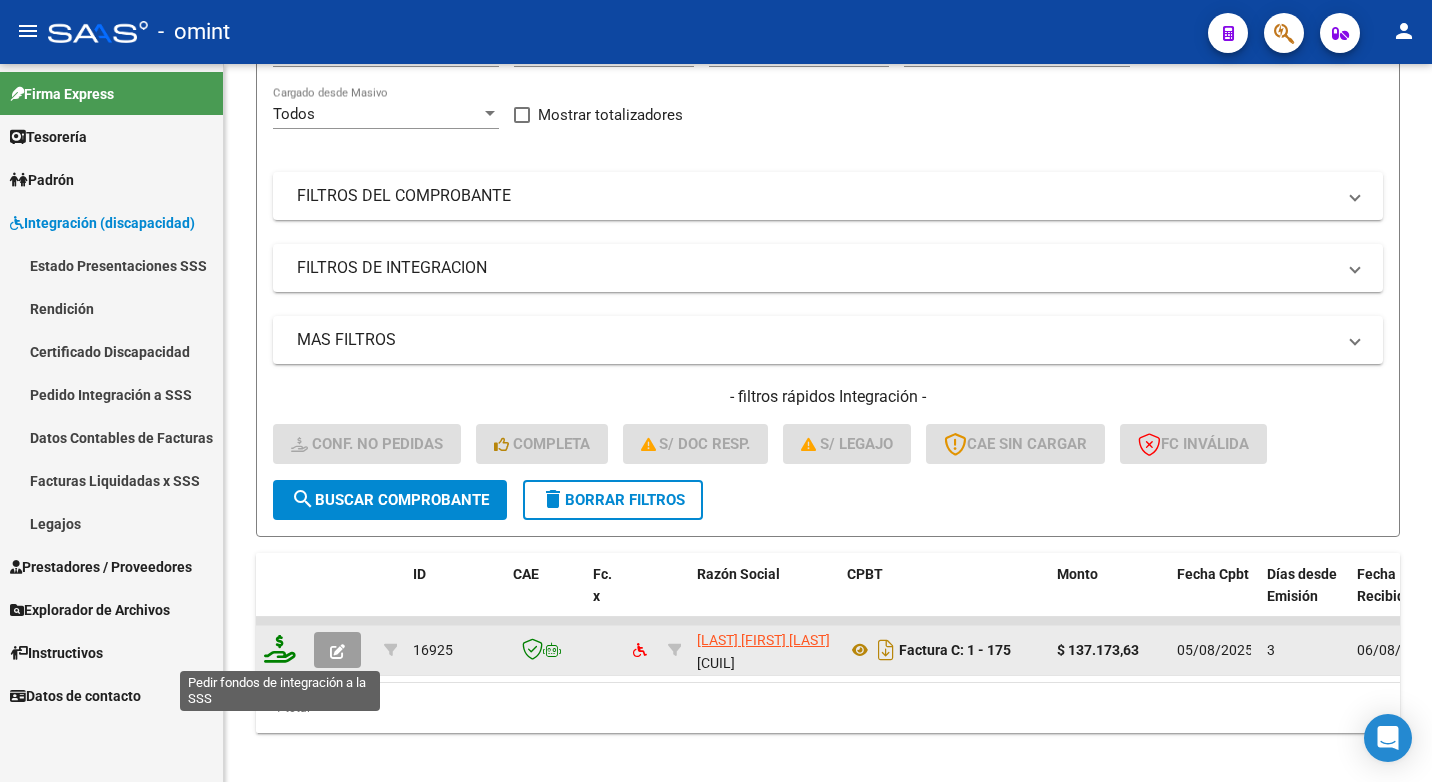 click 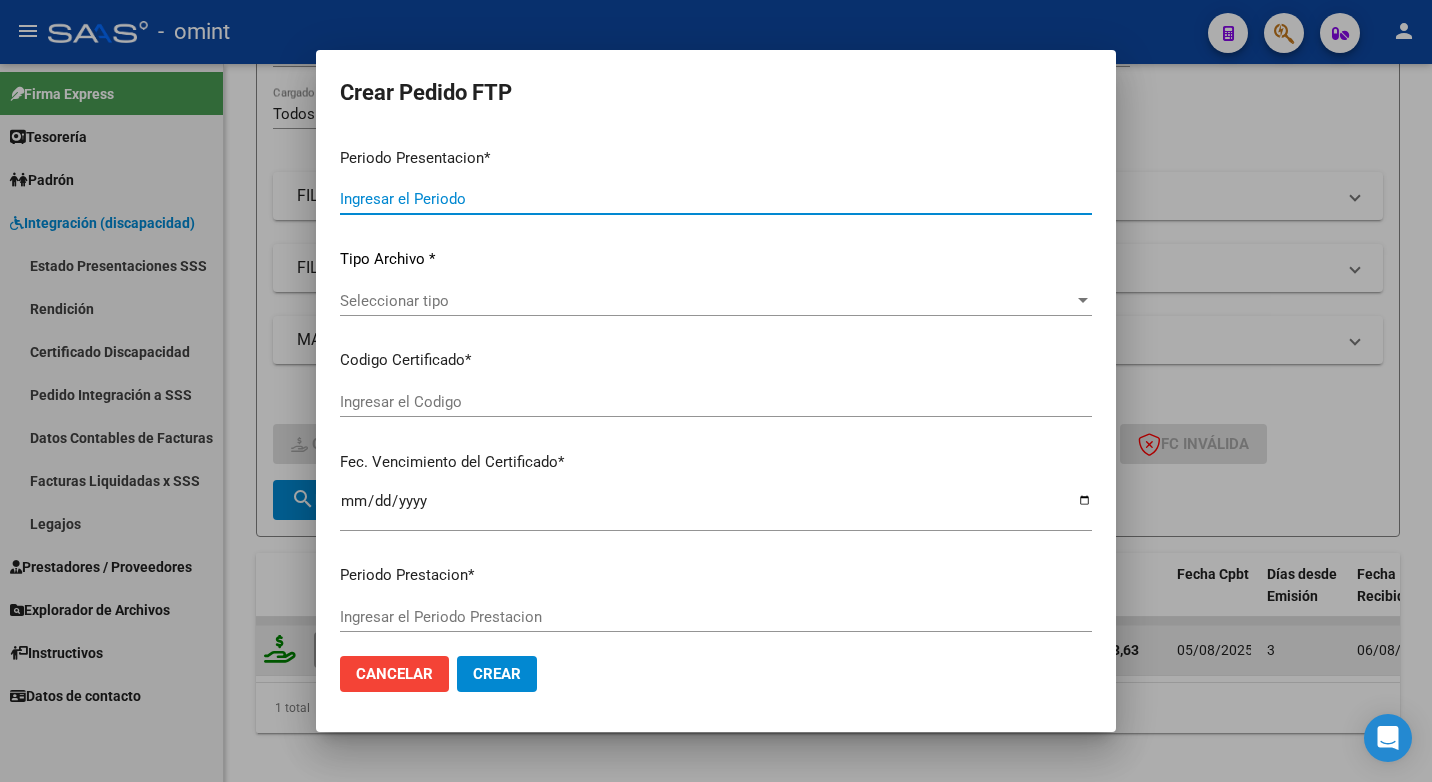 type on "202507" 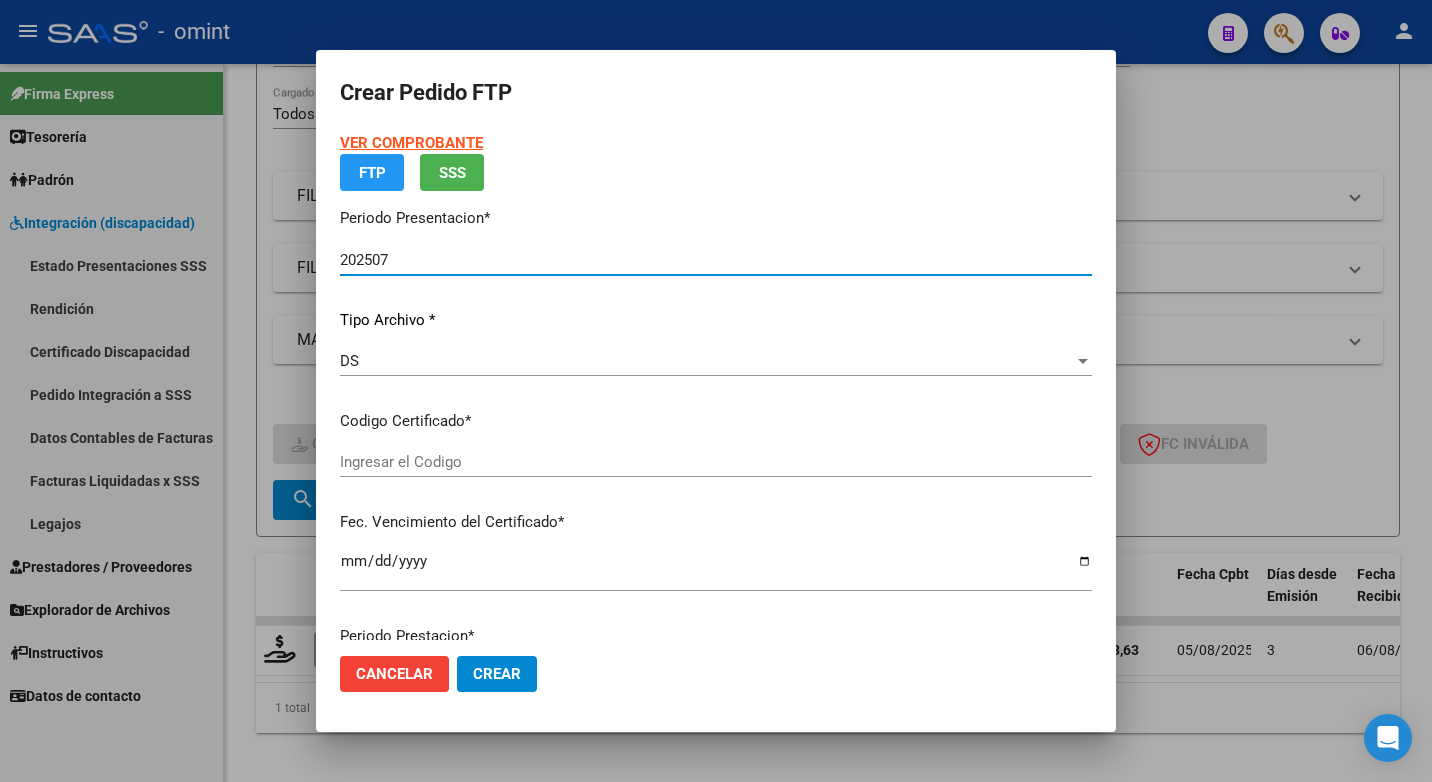 type on "1839257785" 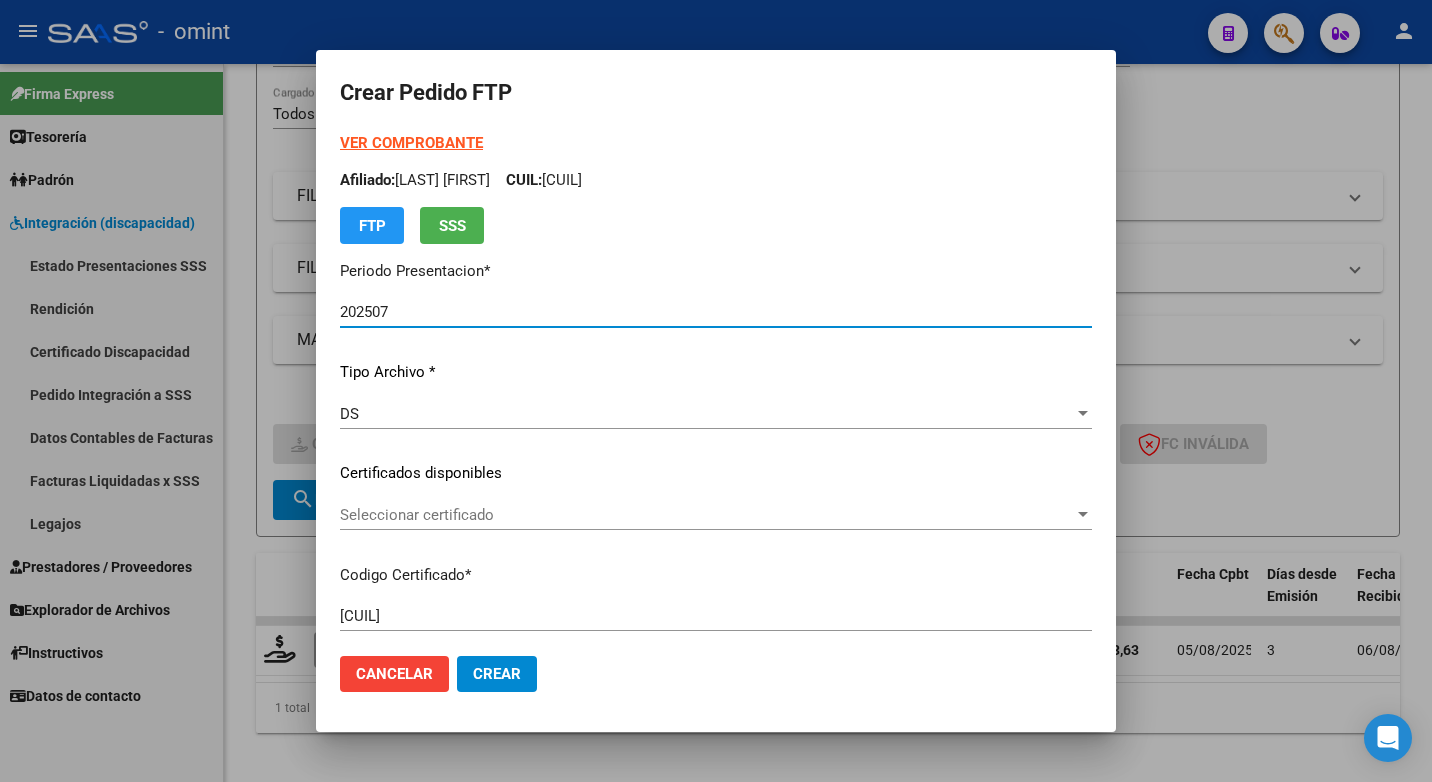 scroll, scrollTop: 100, scrollLeft: 0, axis: vertical 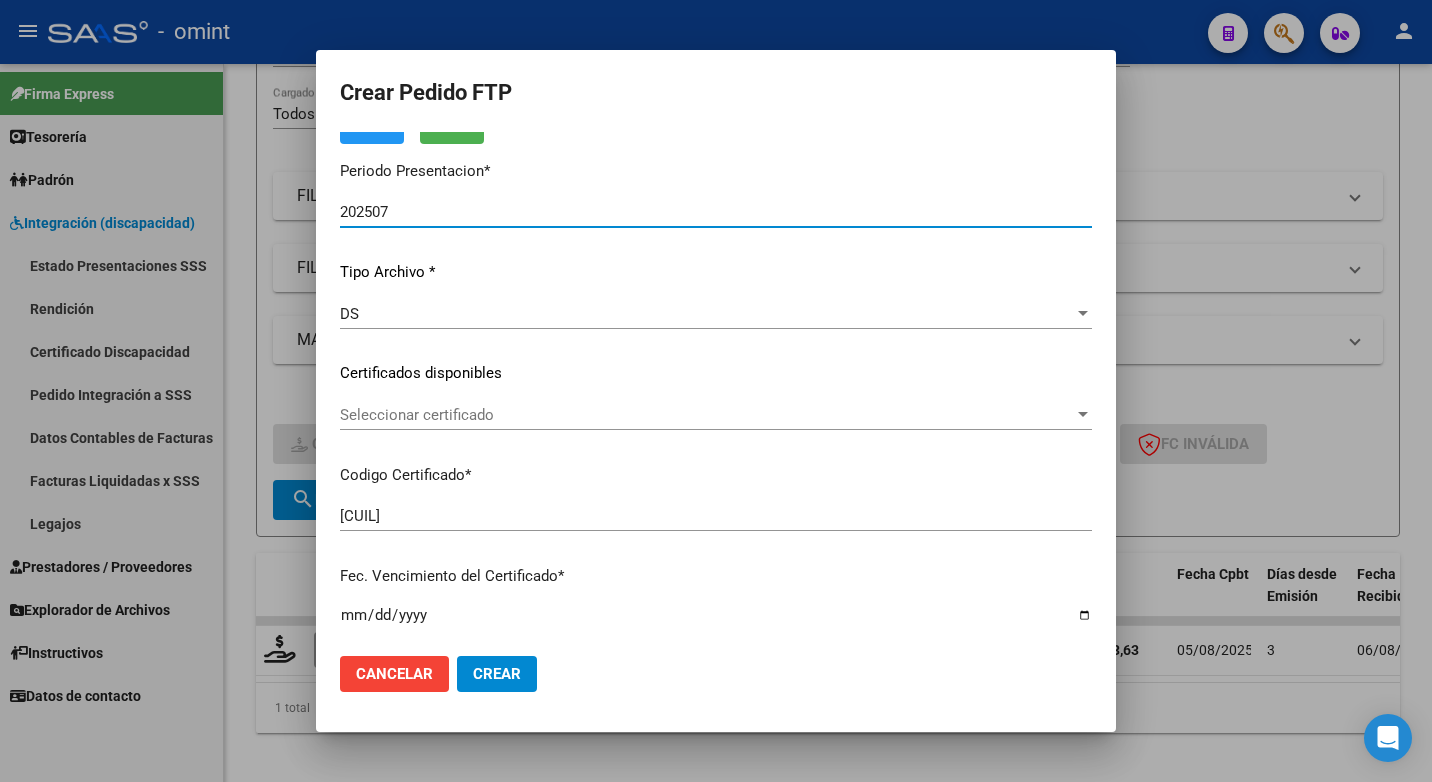 click at bounding box center (1083, 414) 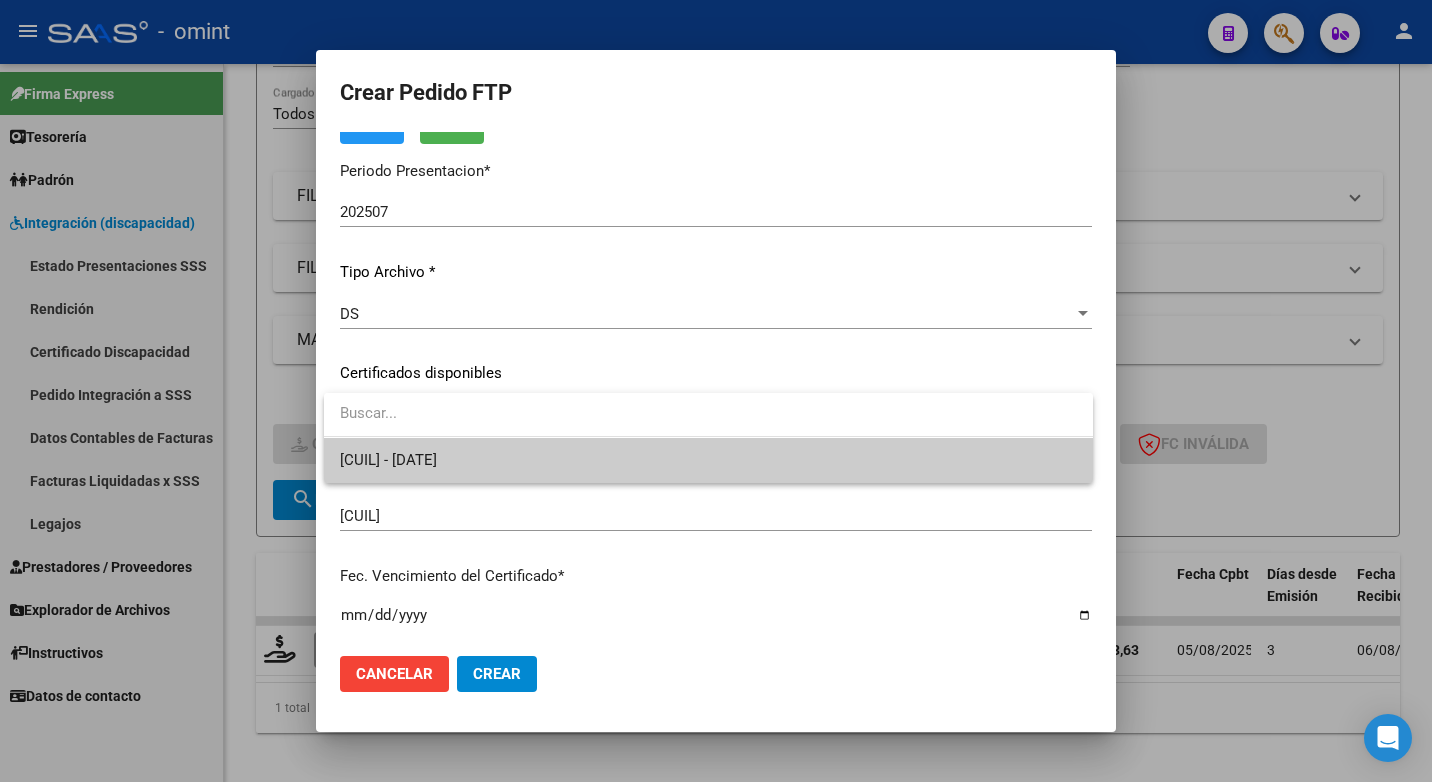 click on "1839257785 - 2025-02-06" at bounding box center [708, 460] 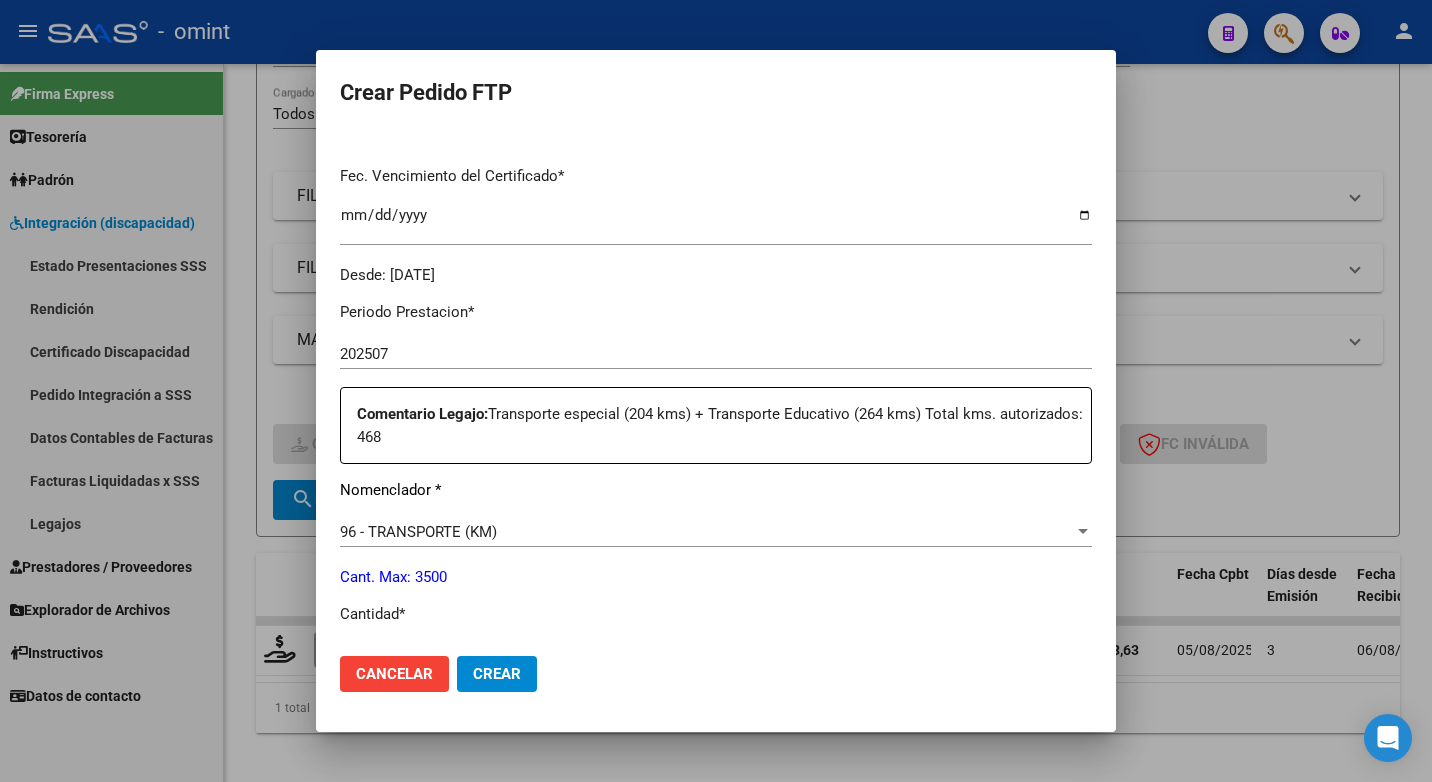 scroll, scrollTop: 600, scrollLeft: 0, axis: vertical 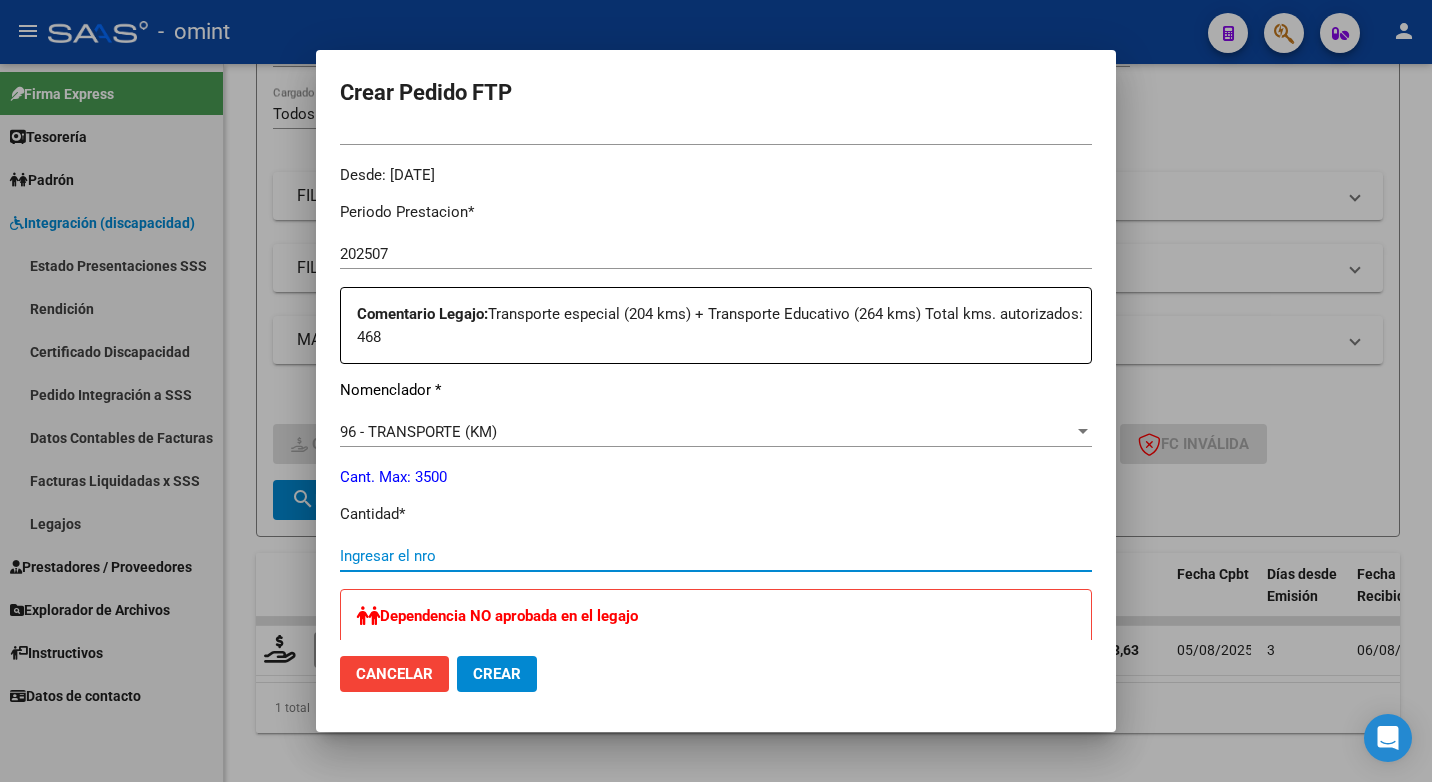 click on "Ingresar el nro" at bounding box center [716, 556] 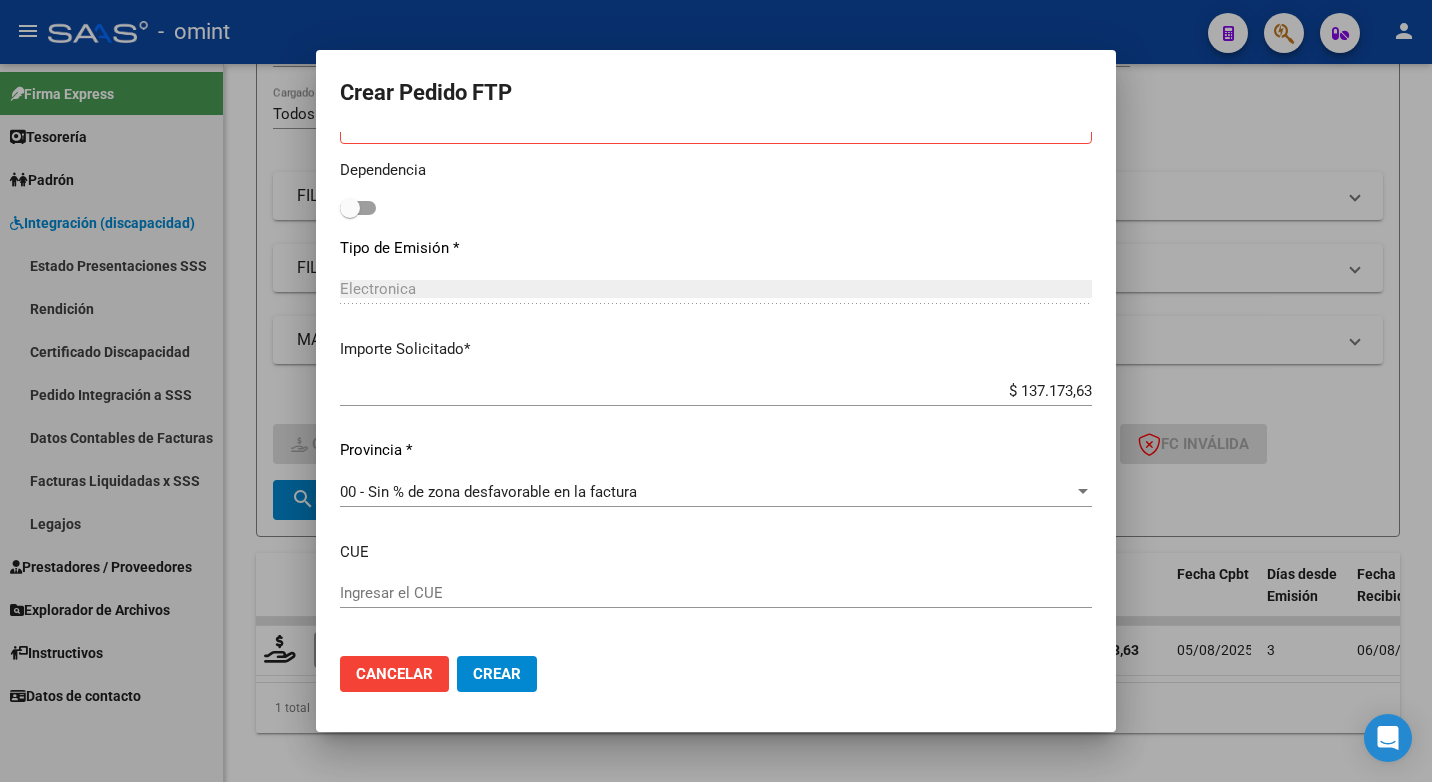 scroll, scrollTop: 1188, scrollLeft: 0, axis: vertical 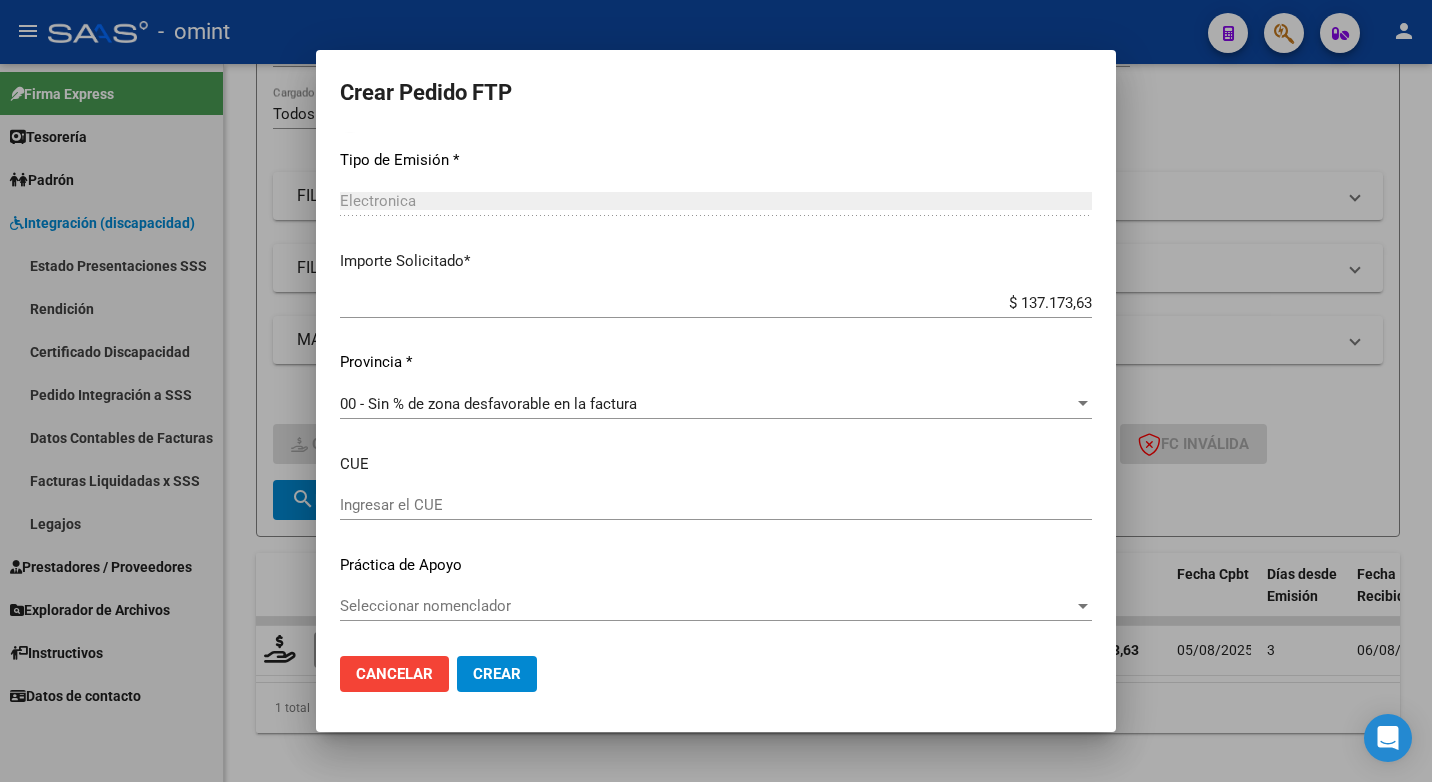 type on "254" 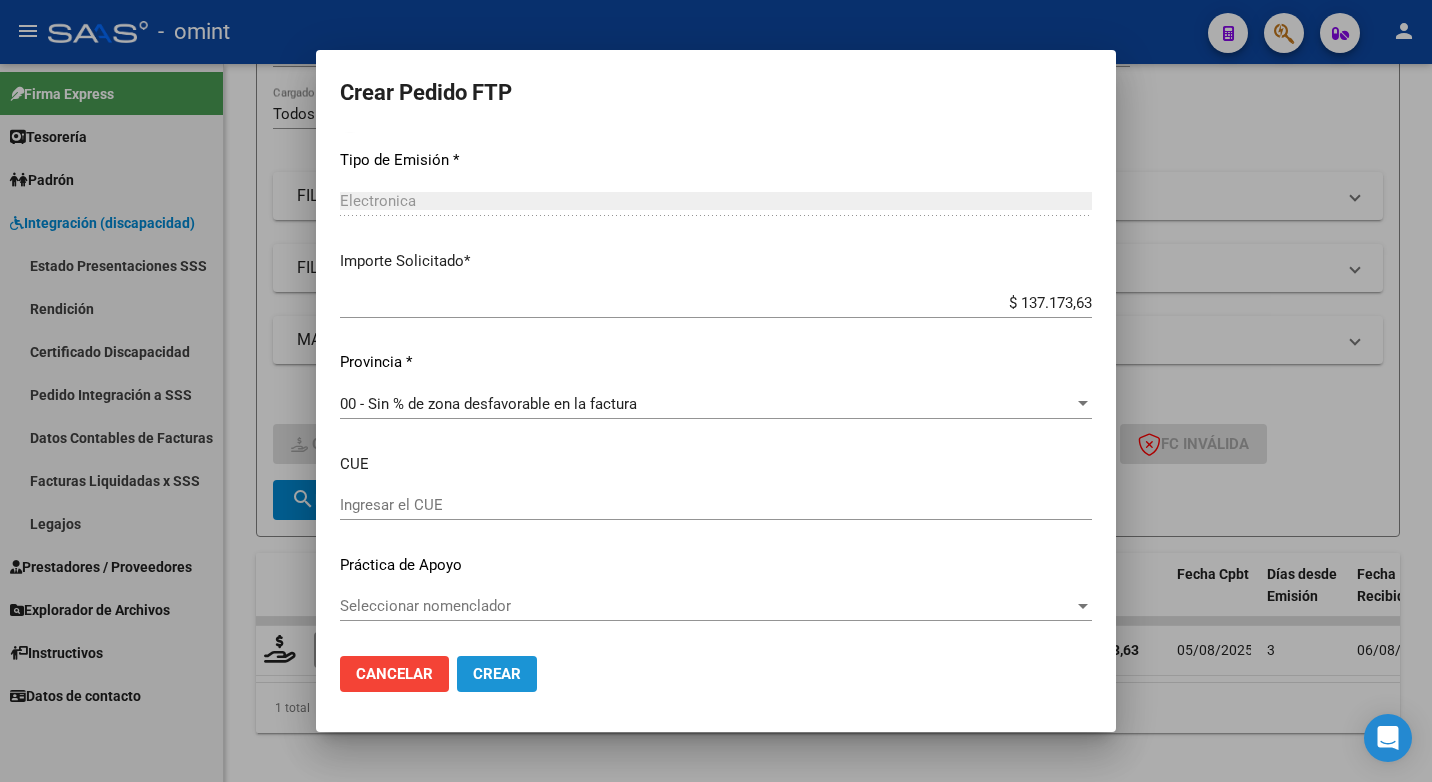 click on "Crear" 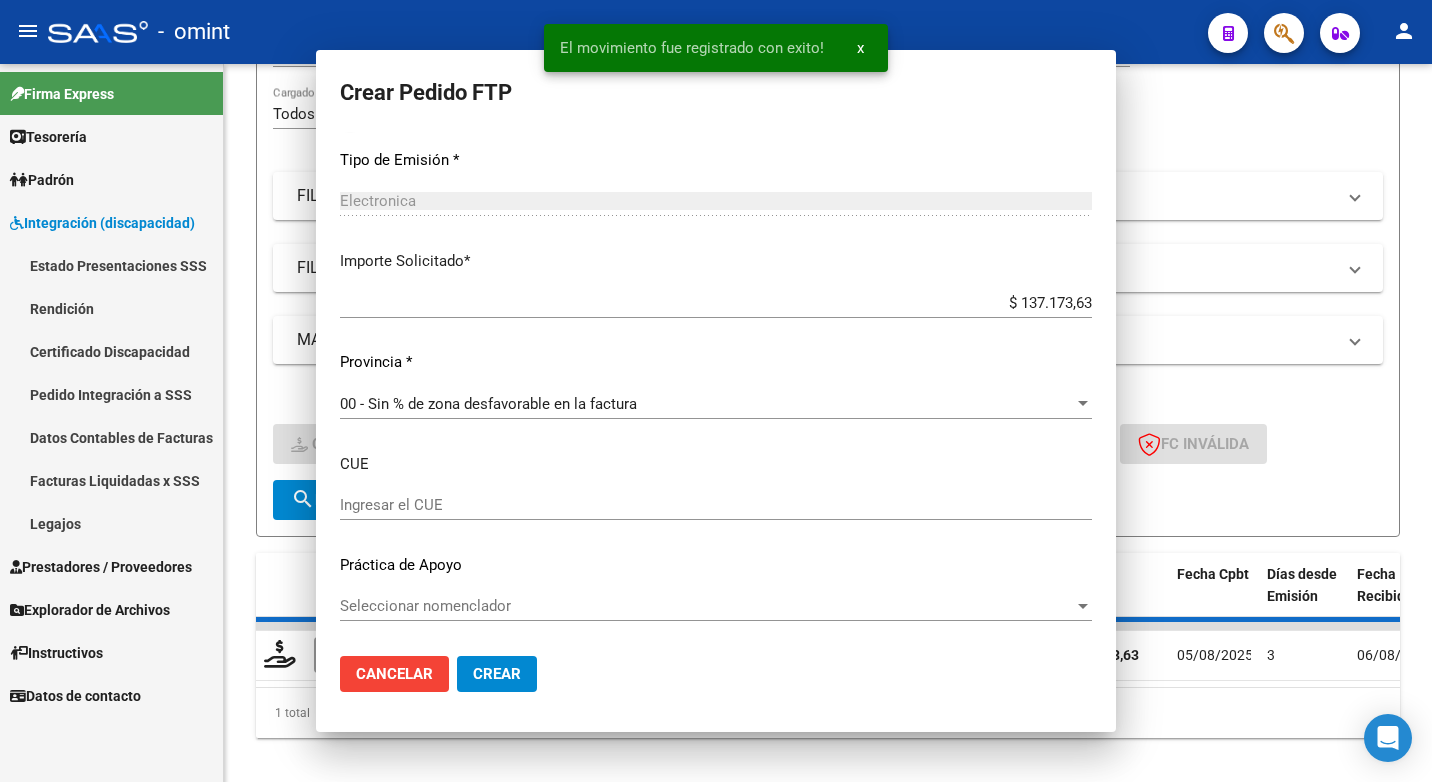 scroll, scrollTop: 0, scrollLeft: 0, axis: both 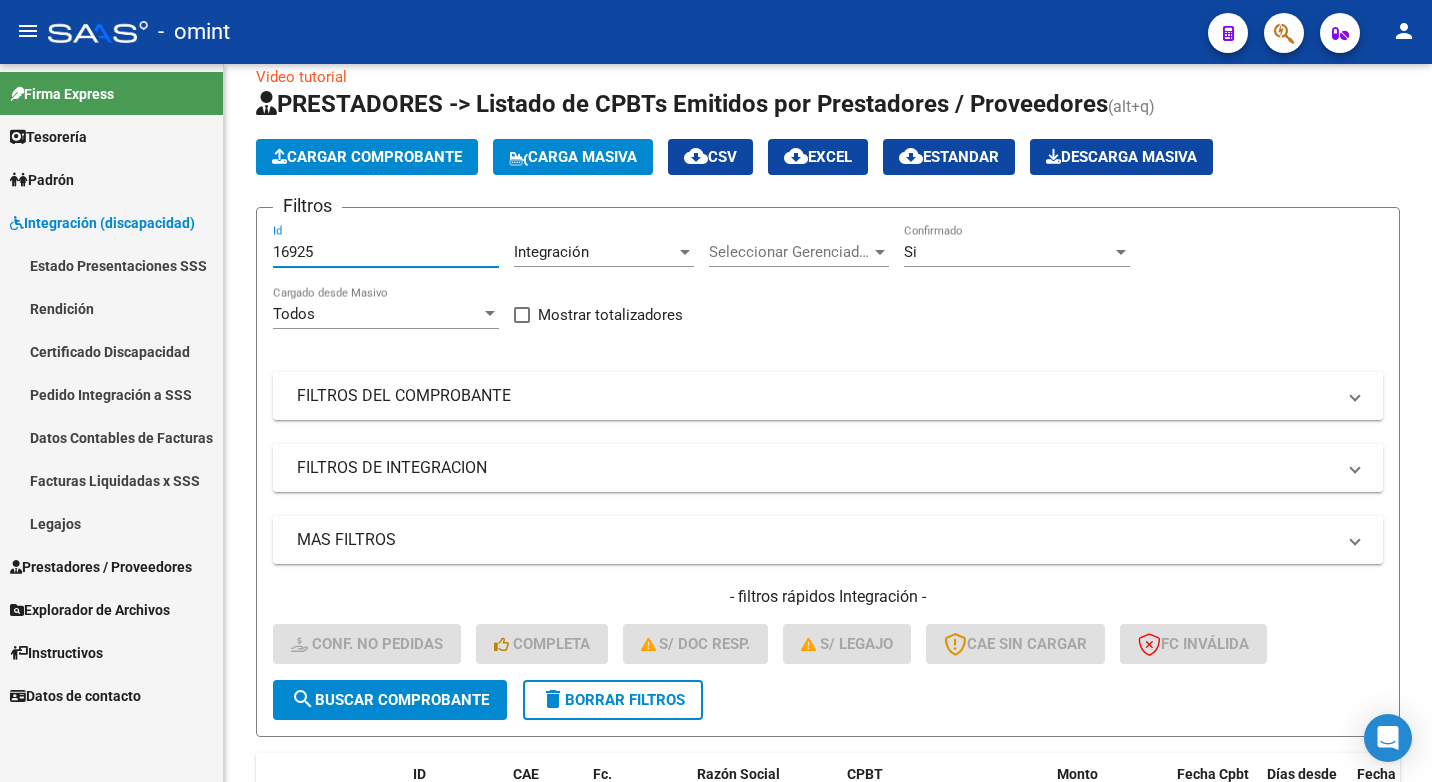 drag, startPoint x: 323, startPoint y: 249, endPoint x: 119, endPoint y: 226, distance: 205.29248 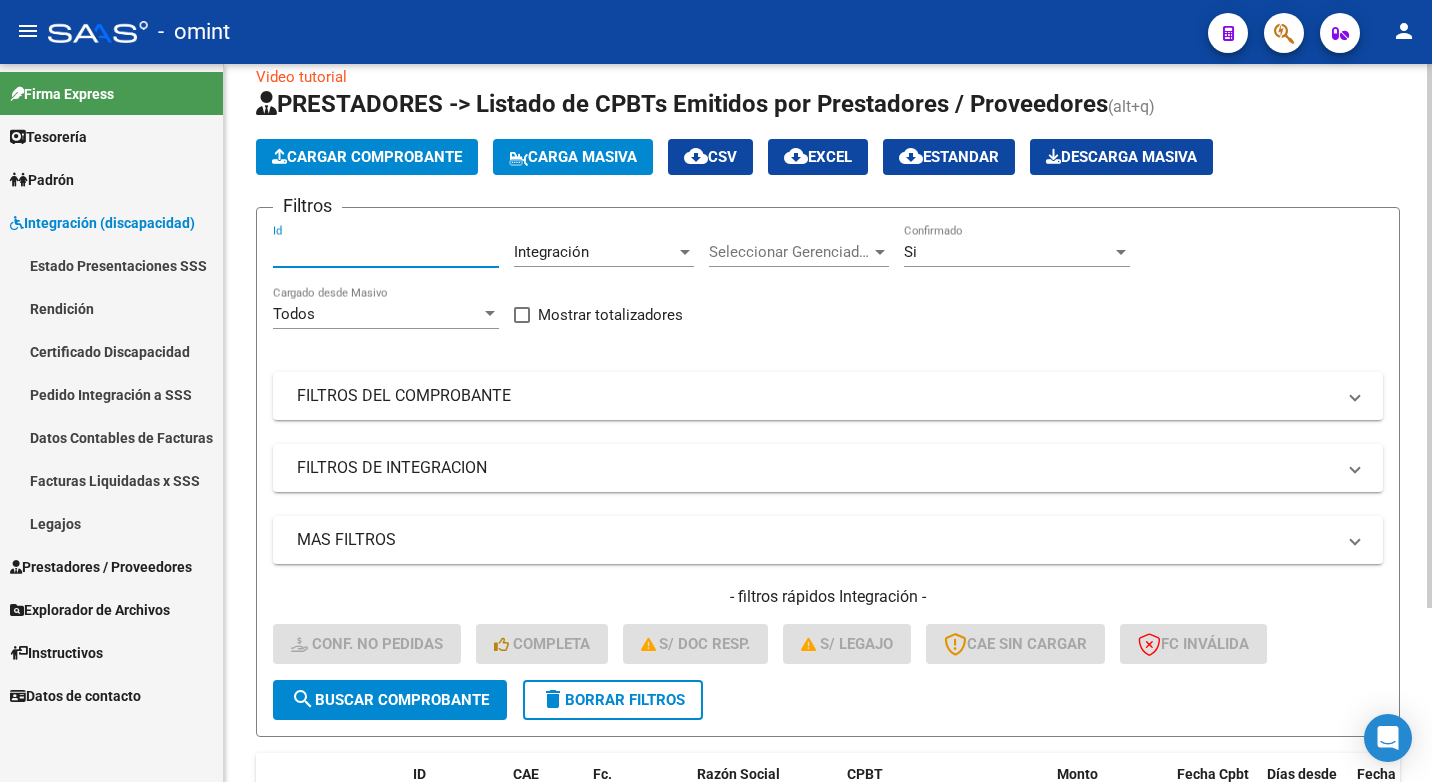 paste on "16764" 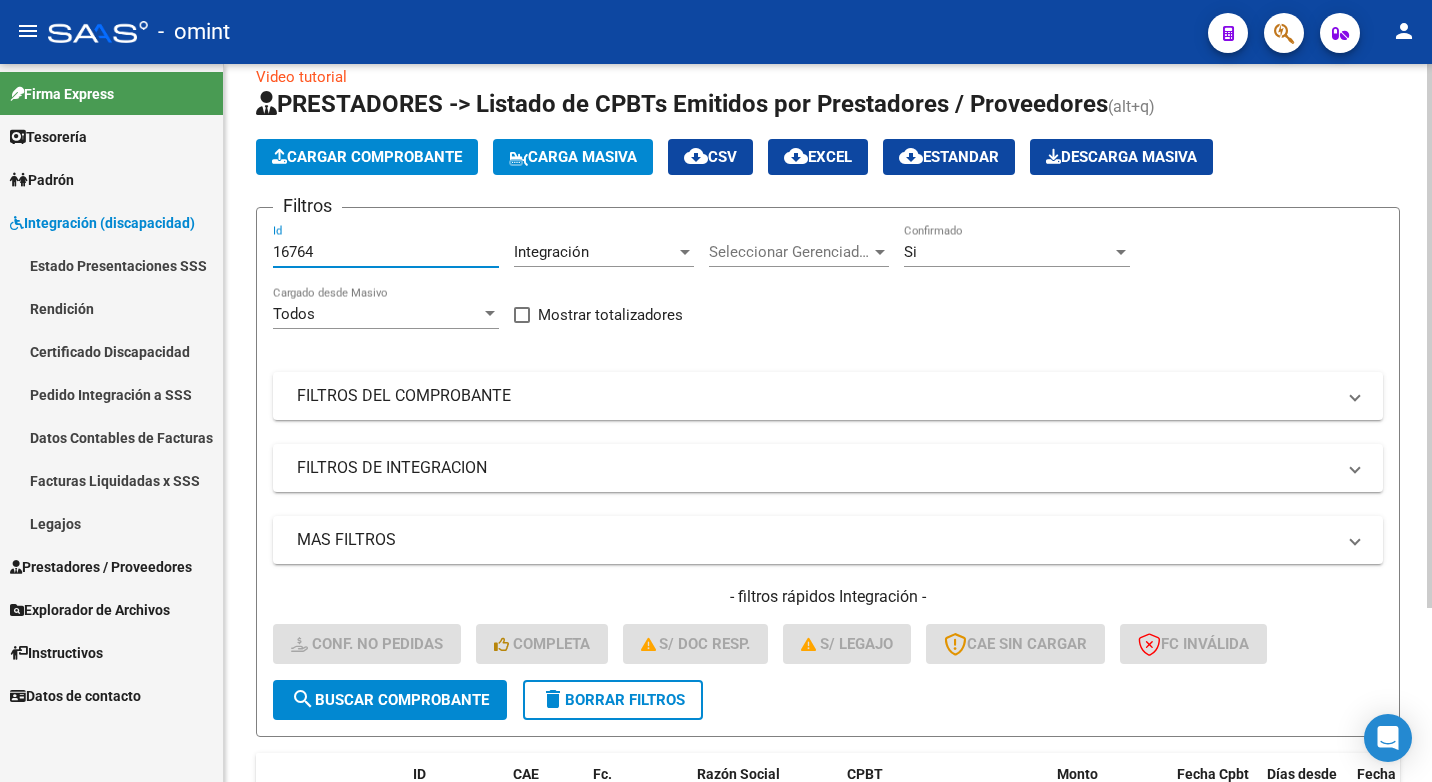 type on "16764" 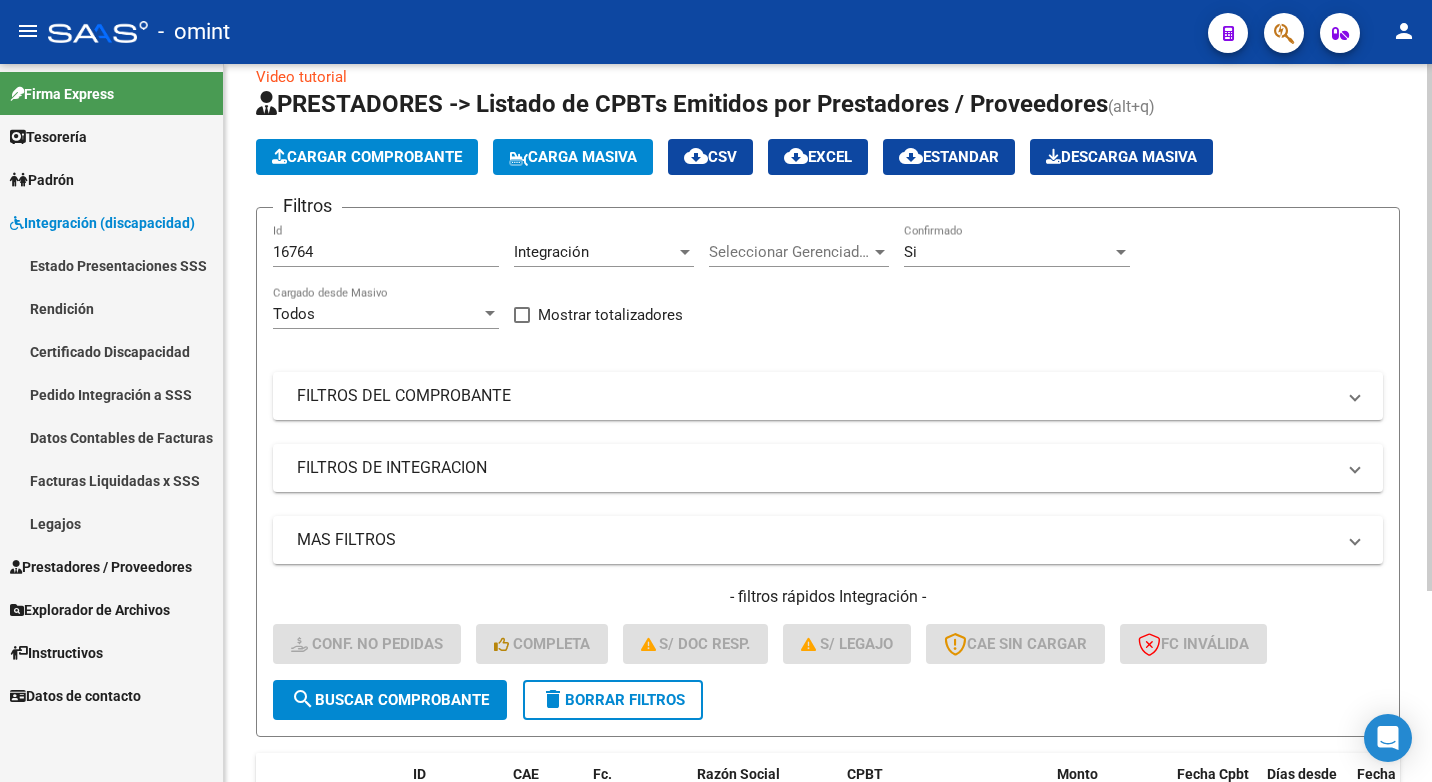 click on "search  Buscar Comprobante" 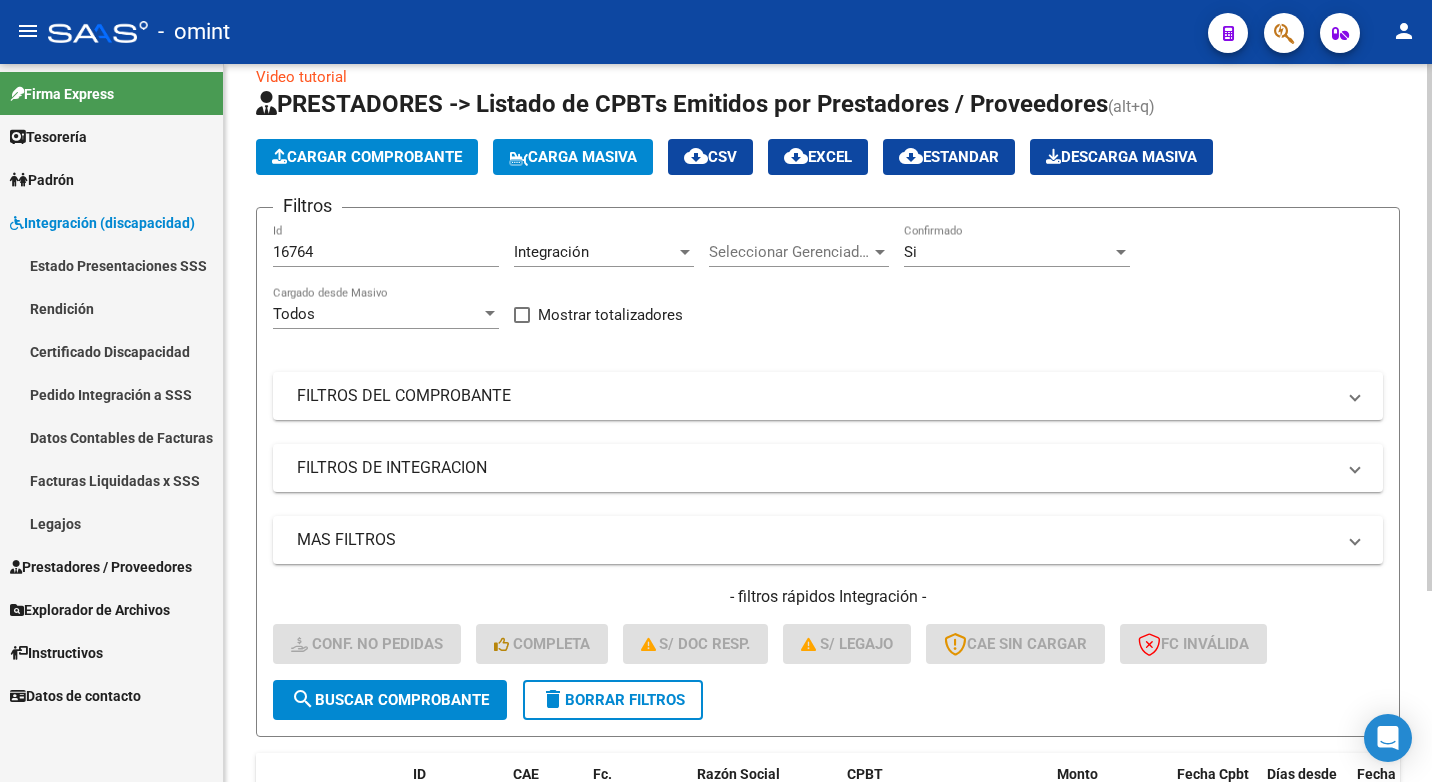scroll, scrollTop: 260, scrollLeft: 0, axis: vertical 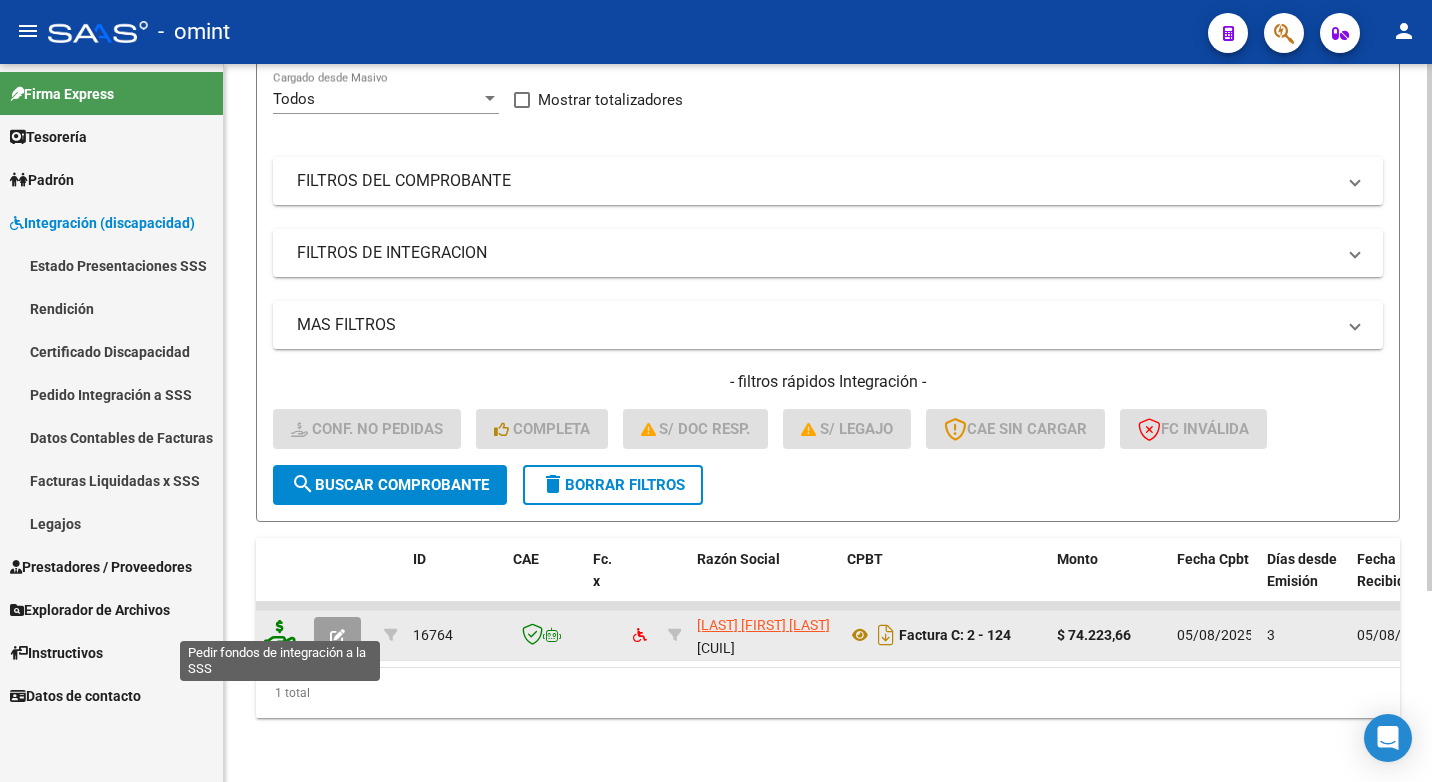 click 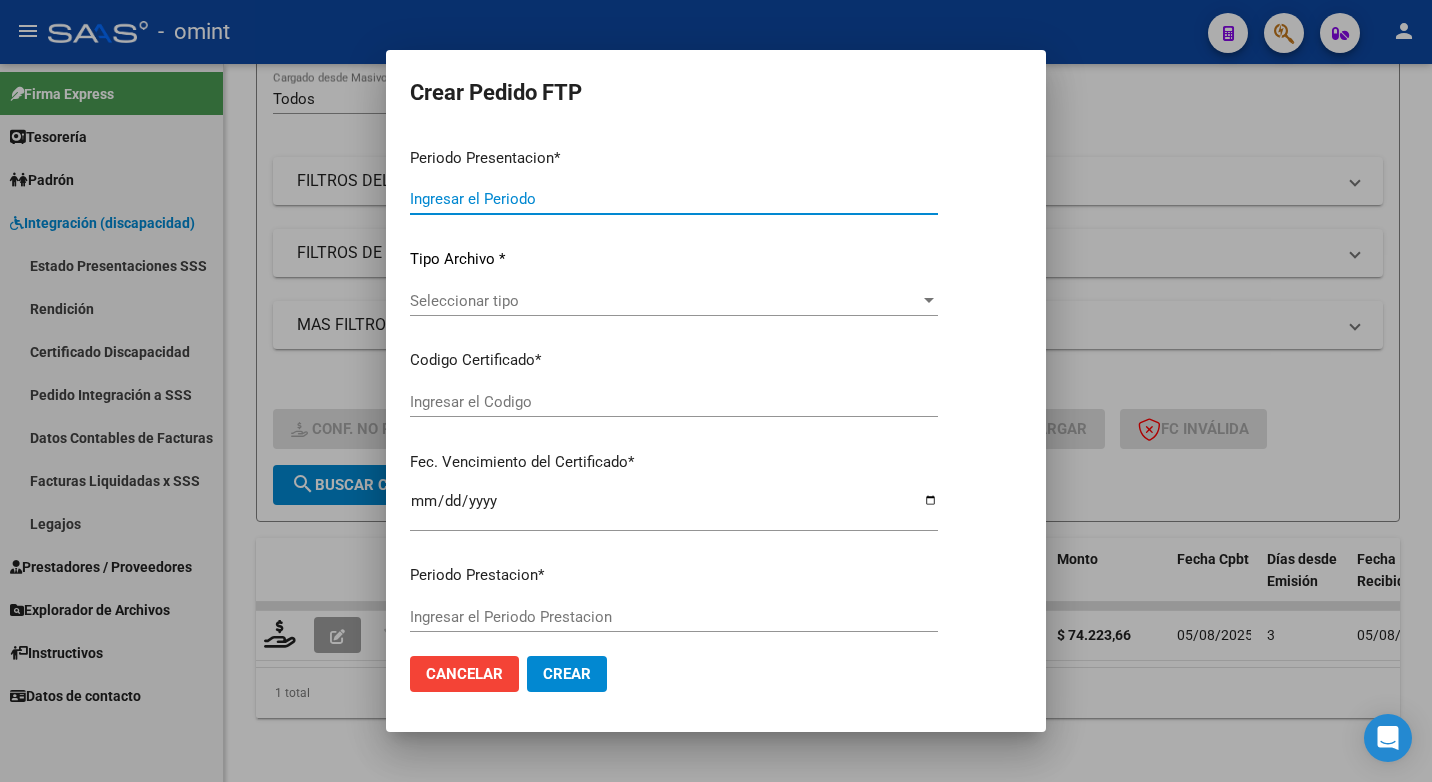 type on "202507" 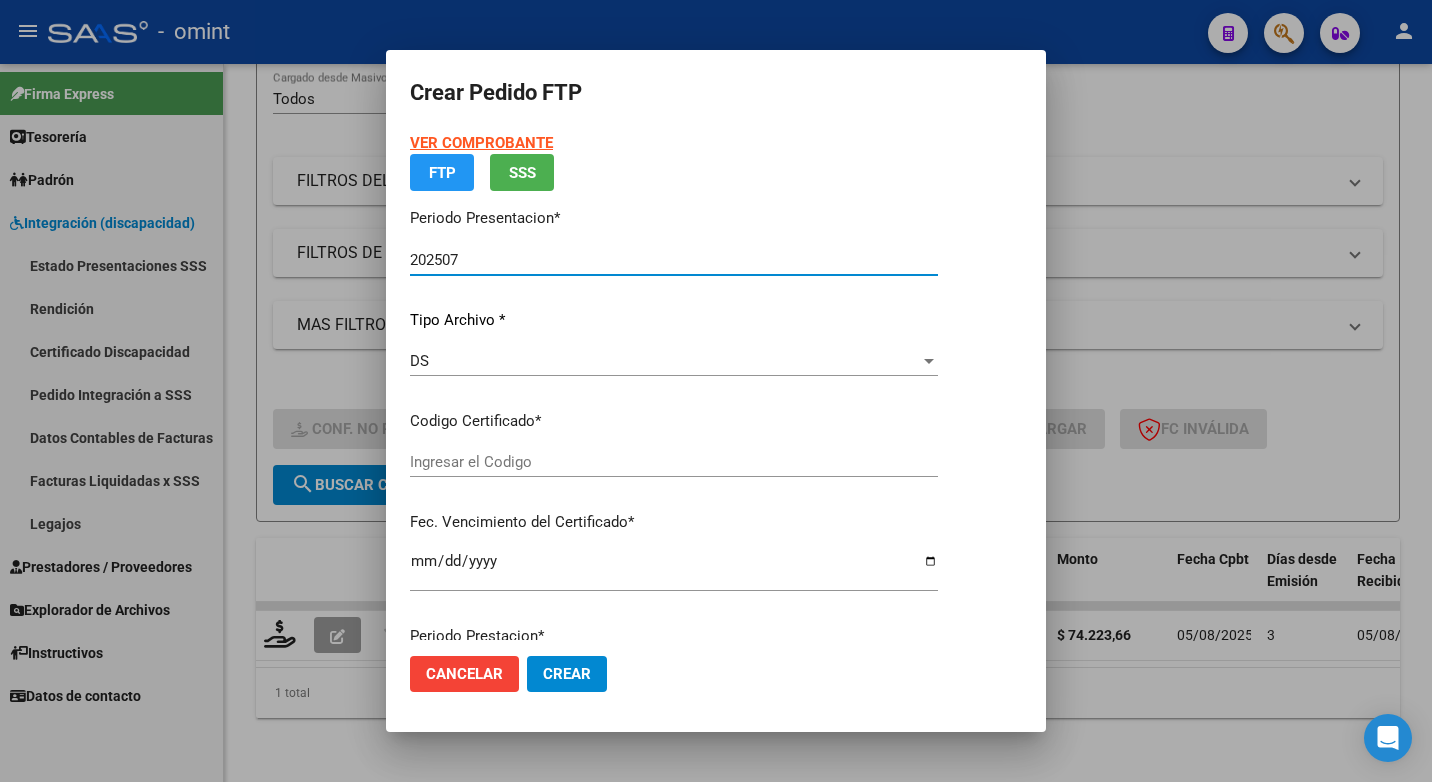 type on "1839257785" 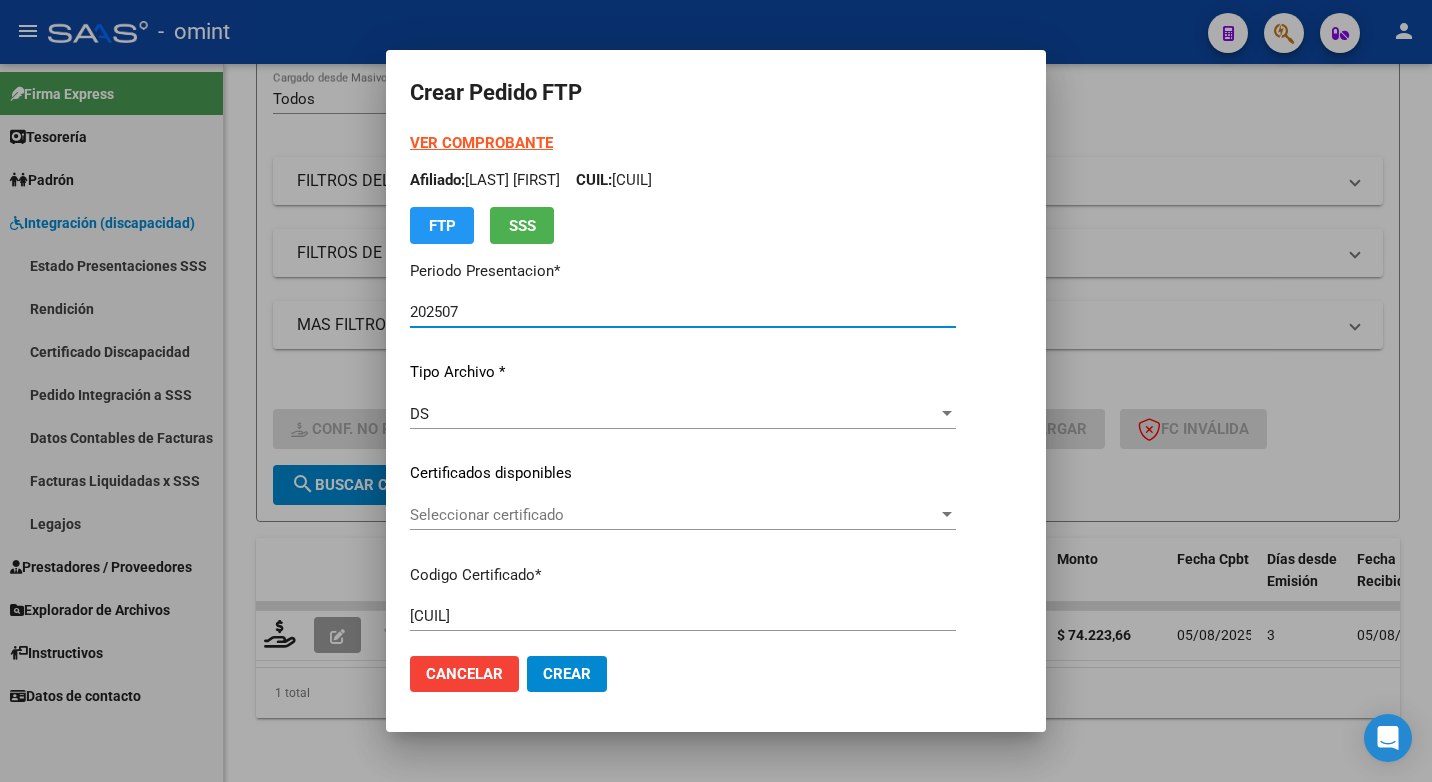 scroll, scrollTop: 100, scrollLeft: 0, axis: vertical 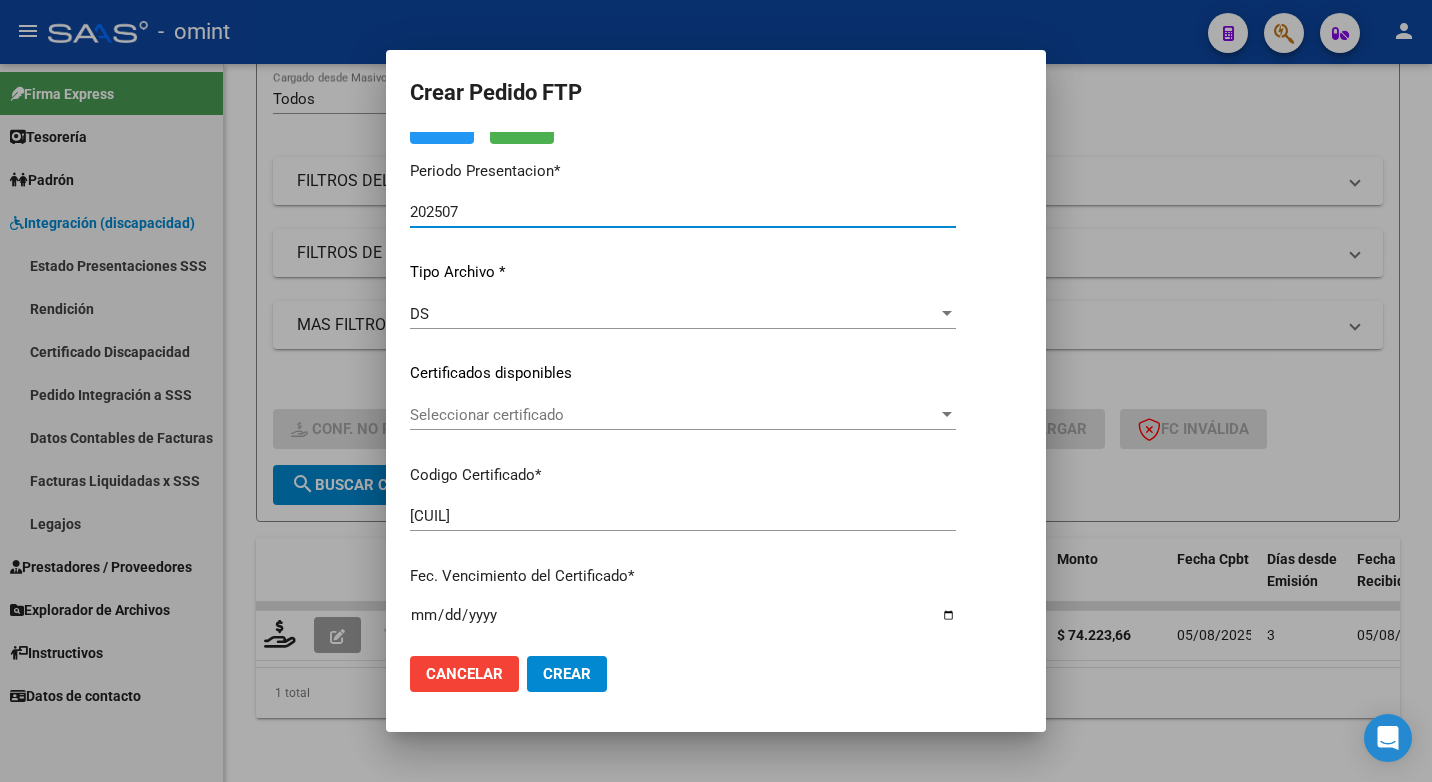click at bounding box center [947, 415] 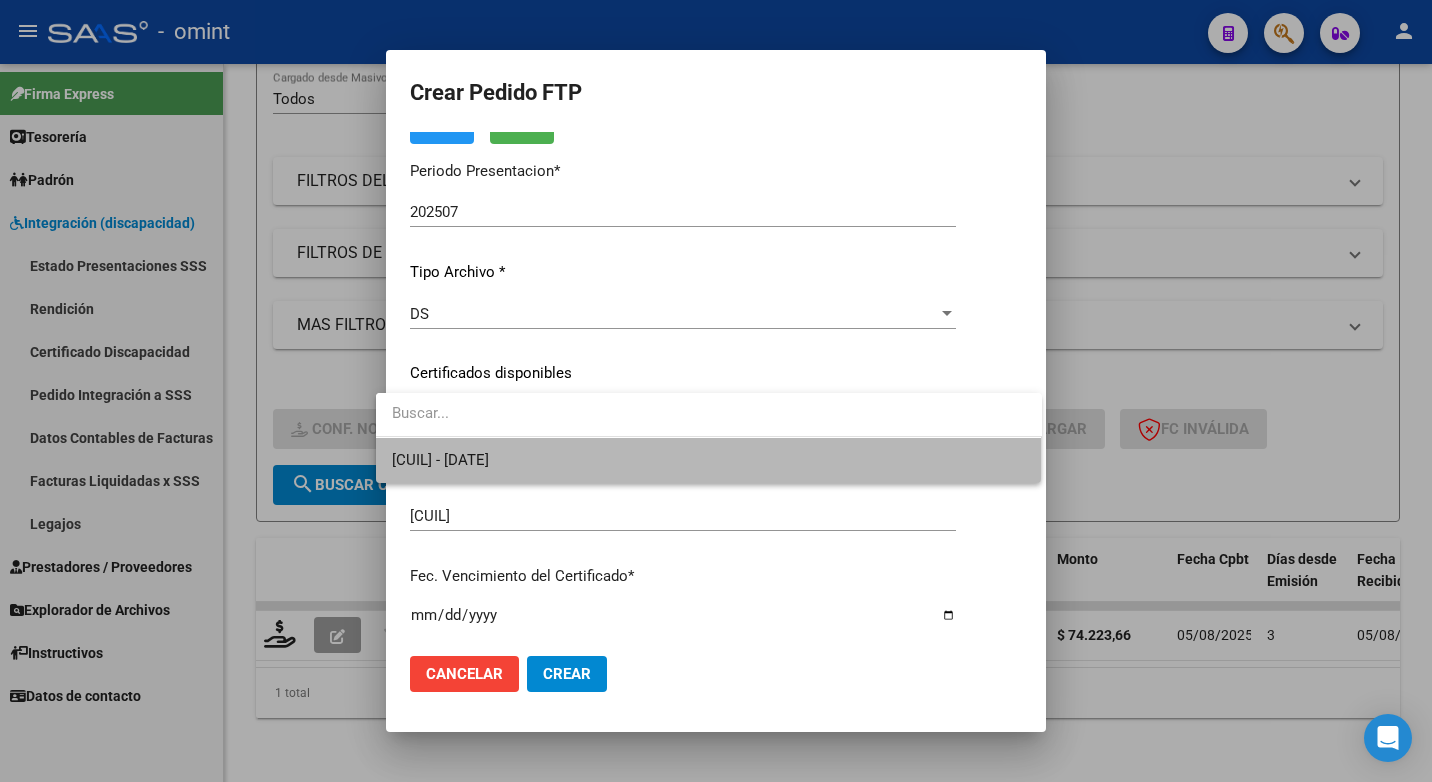 click on "1839257785 - 2025-02-06" at bounding box center (709, 460) 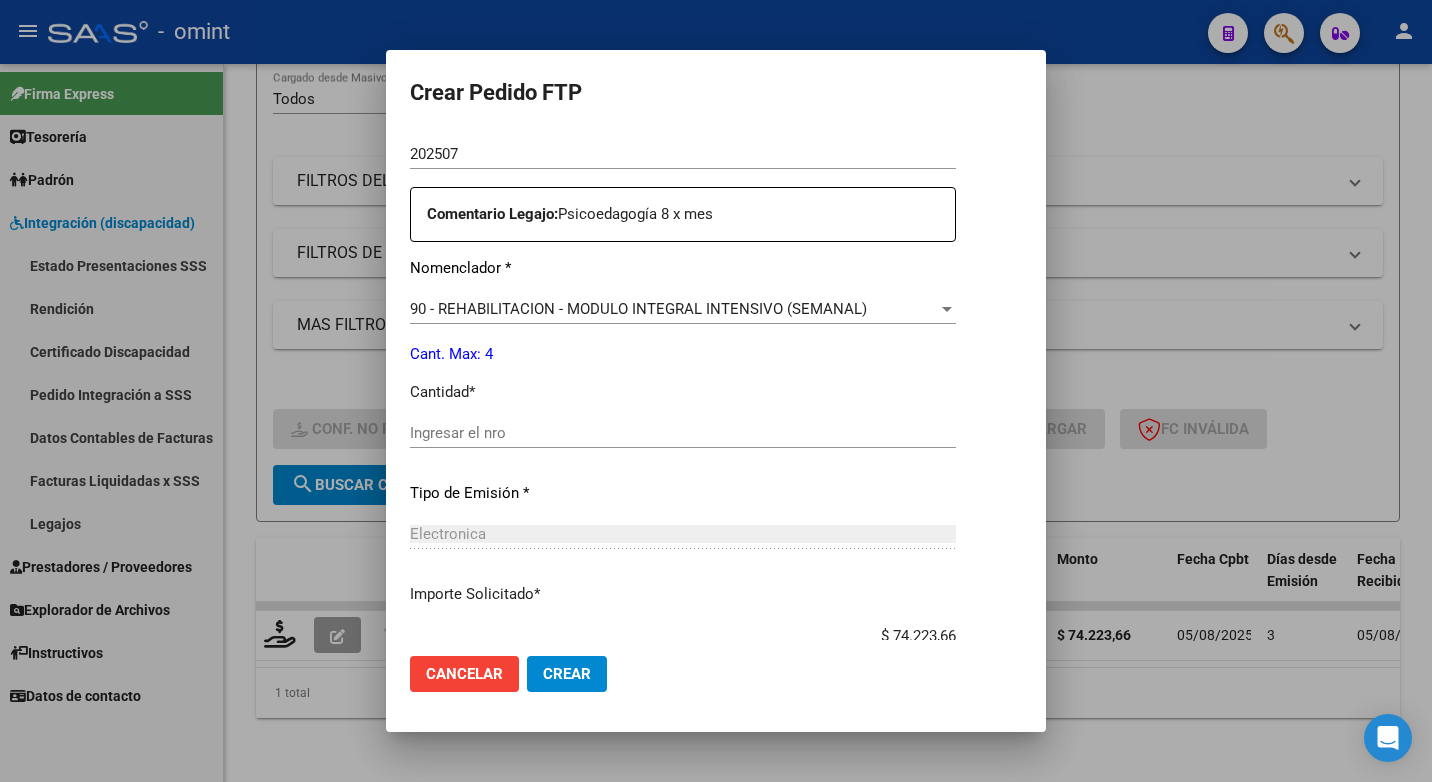 scroll, scrollTop: 800, scrollLeft: 0, axis: vertical 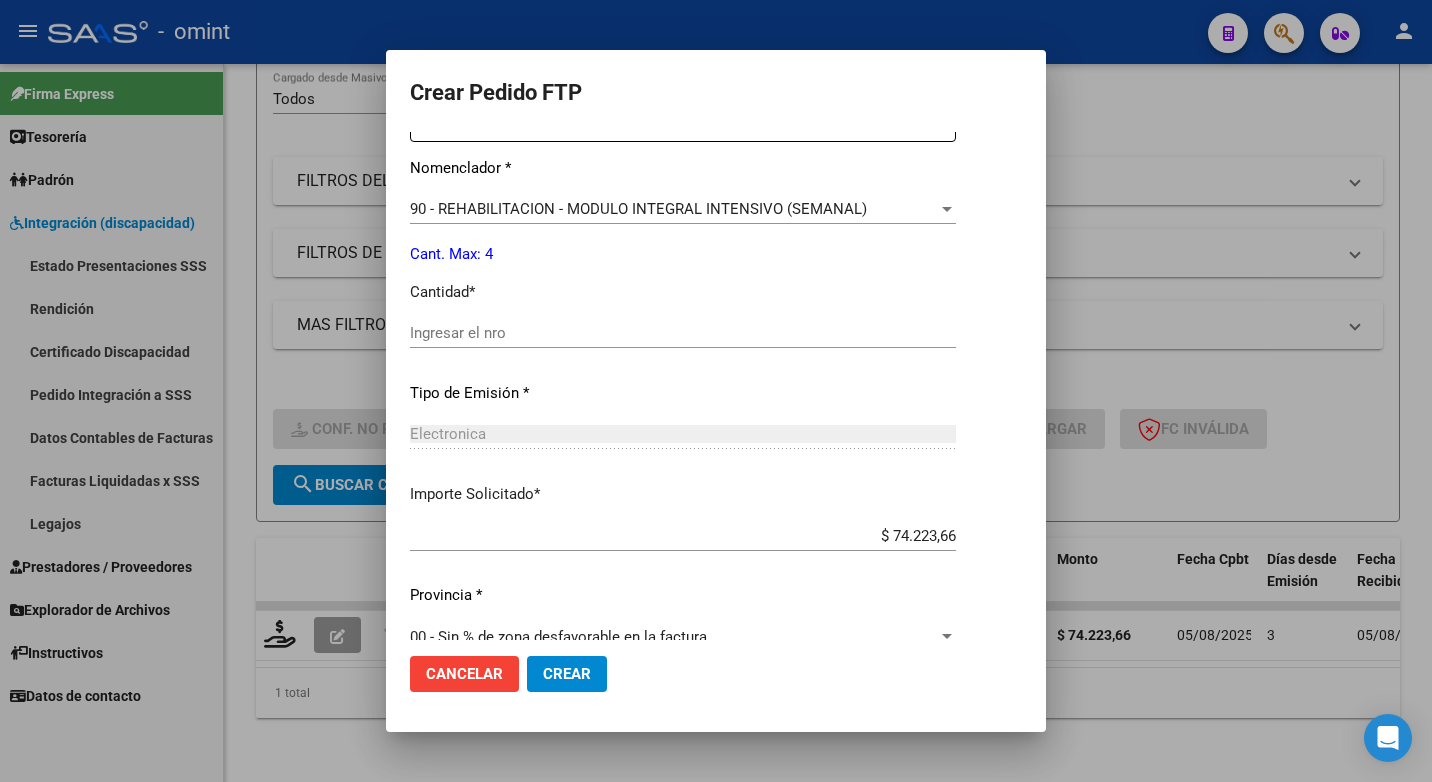 click on "Ingresar el nro" at bounding box center [683, 333] 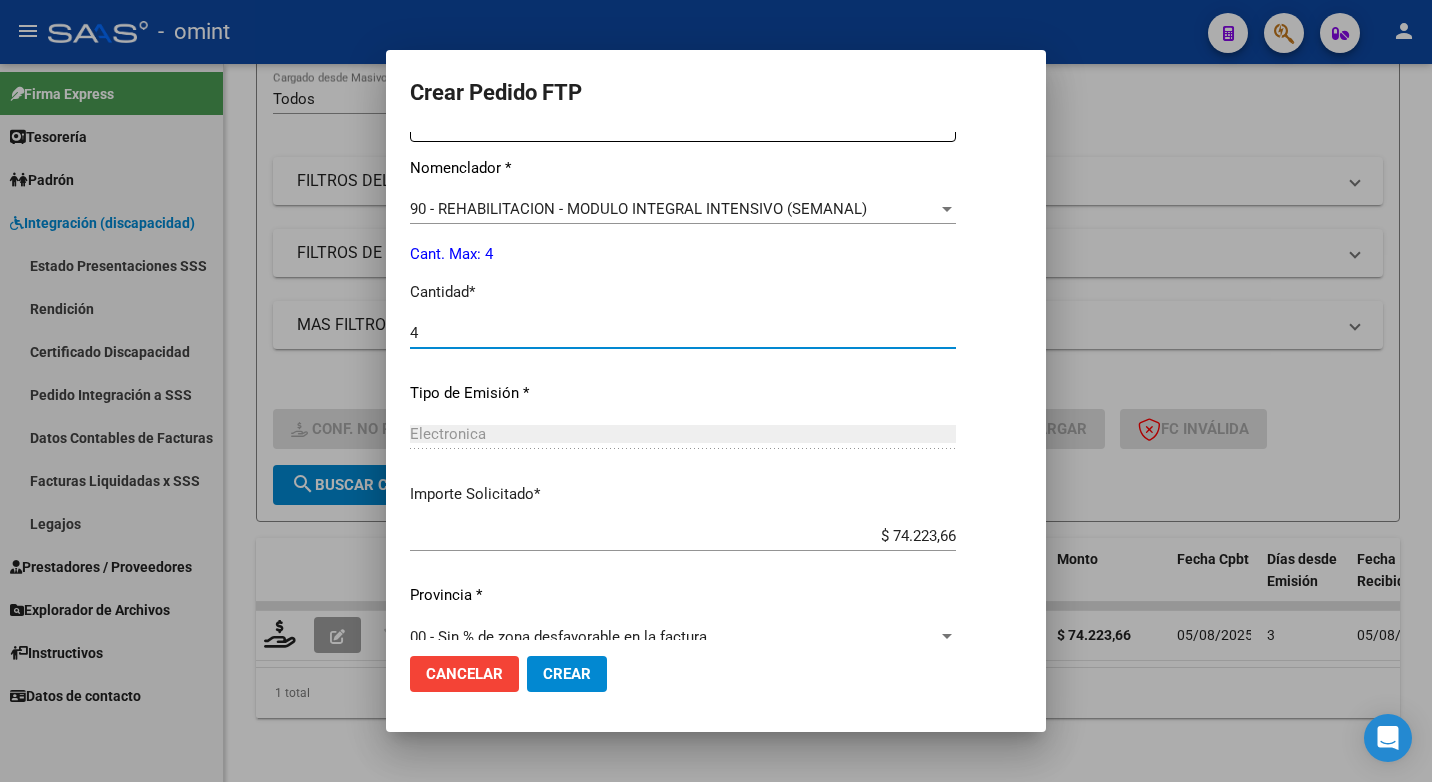 scroll, scrollTop: 831, scrollLeft: 0, axis: vertical 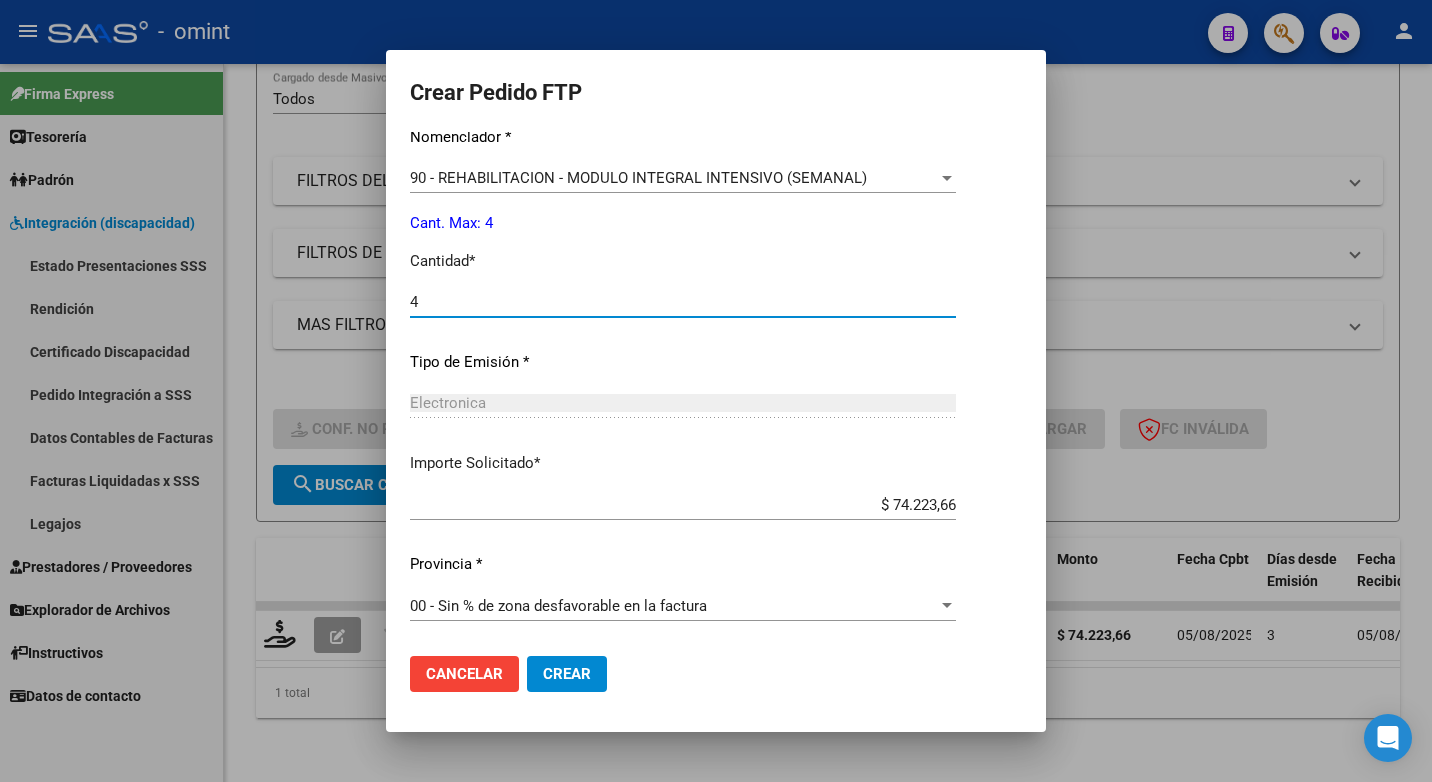 type on "4" 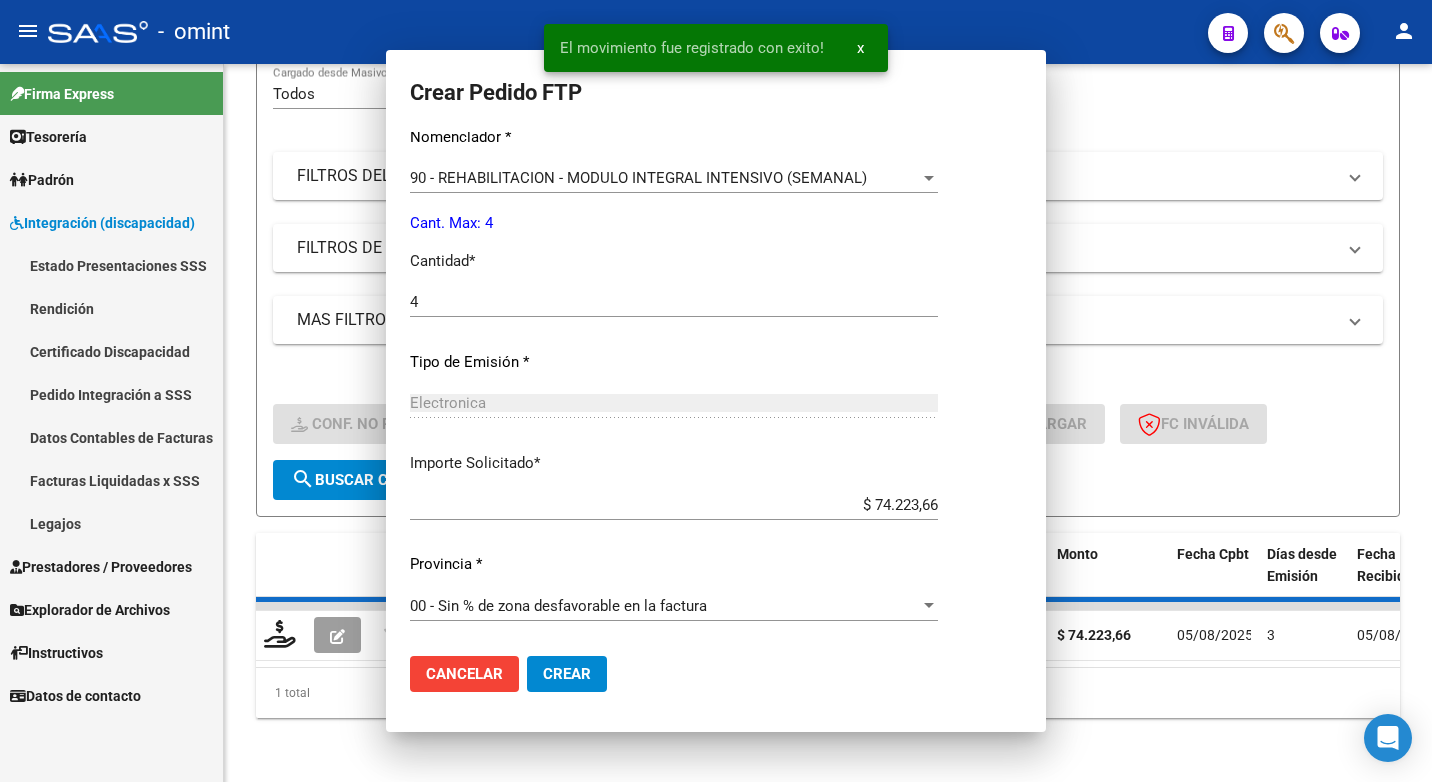 scroll, scrollTop: 718, scrollLeft: 0, axis: vertical 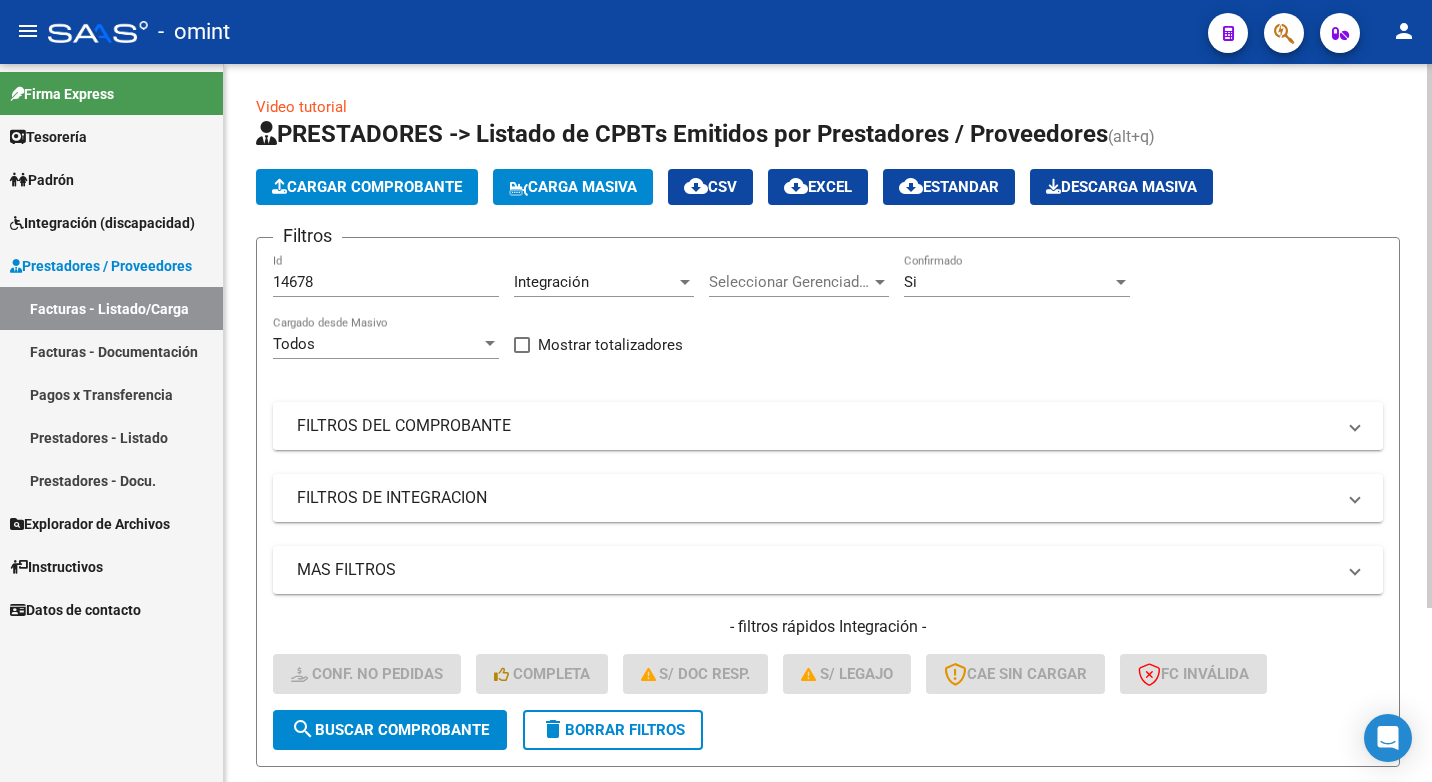 click on "FILTROS DEL COMPROBANTE" at bounding box center [816, 426] 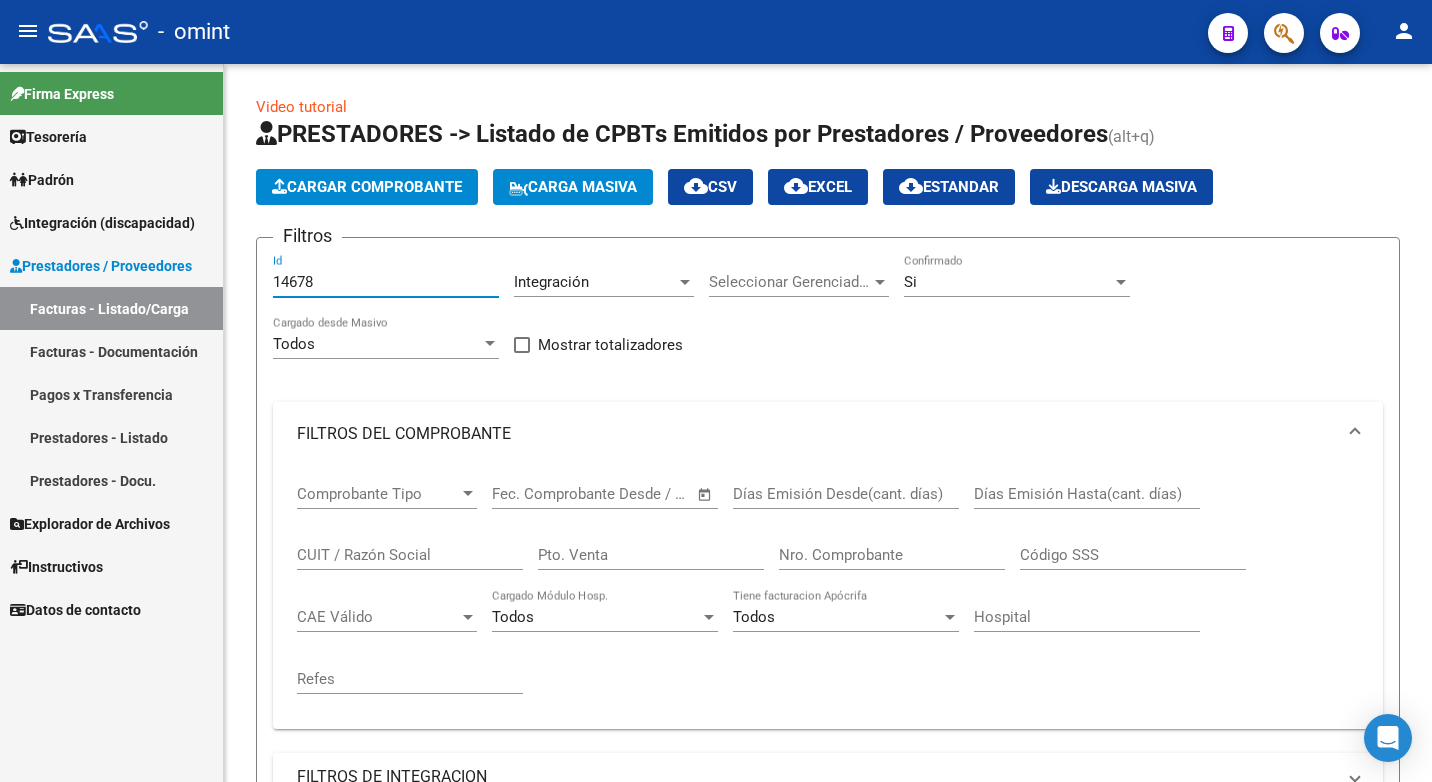 drag, startPoint x: 341, startPoint y: 279, endPoint x: 0, endPoint y: 203, distance: 349.36658 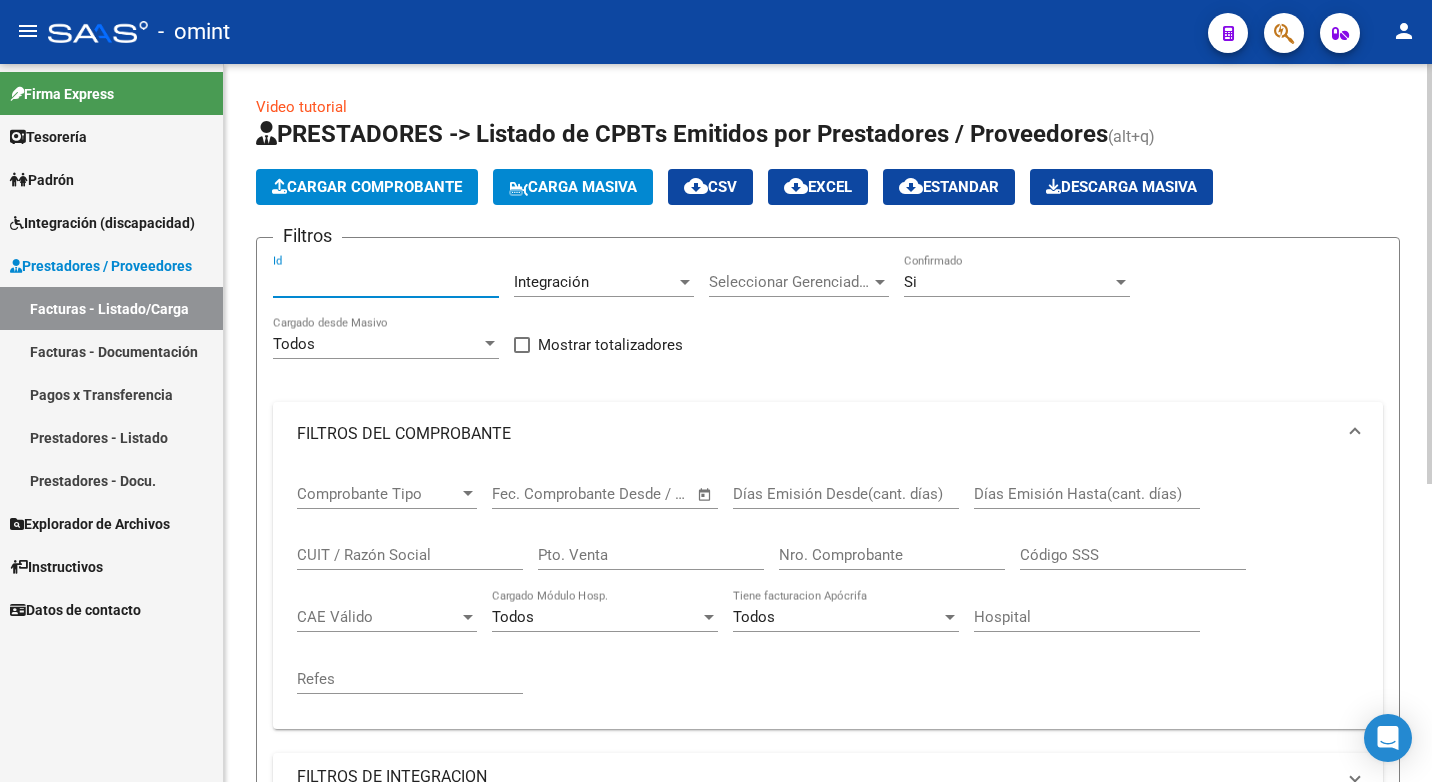 paste on "15931" 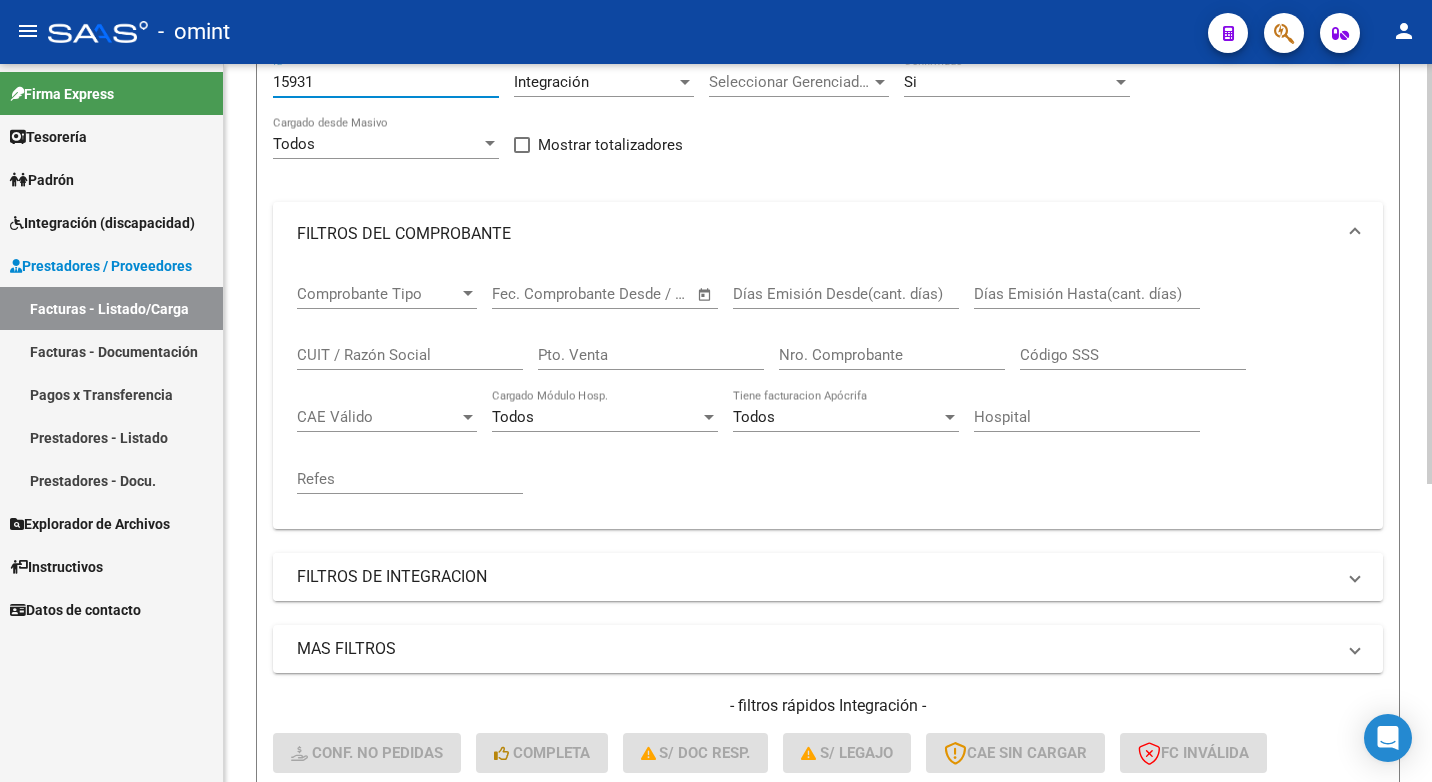 scroll, scrollTop: 400, scrollLeft: 0, axis: vertical 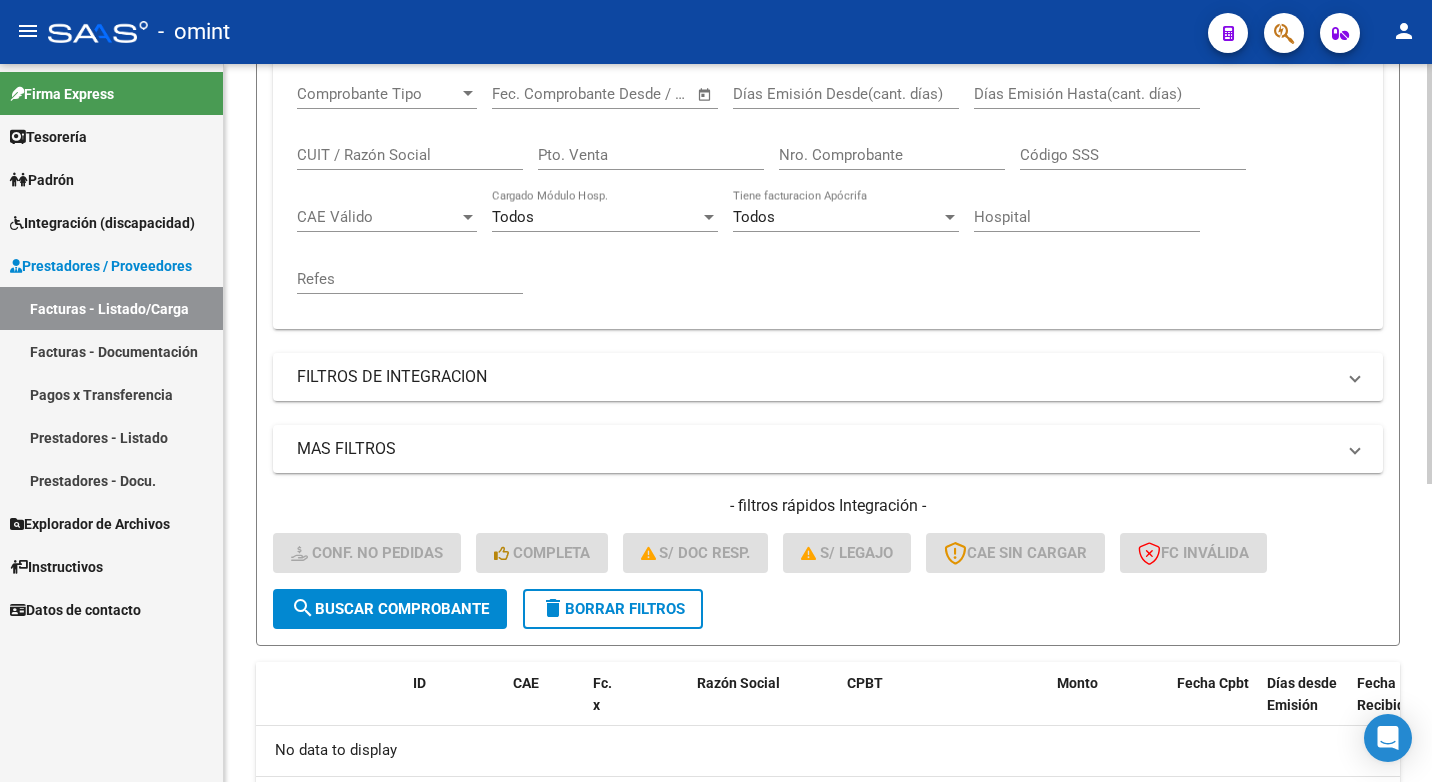 type on "15931" 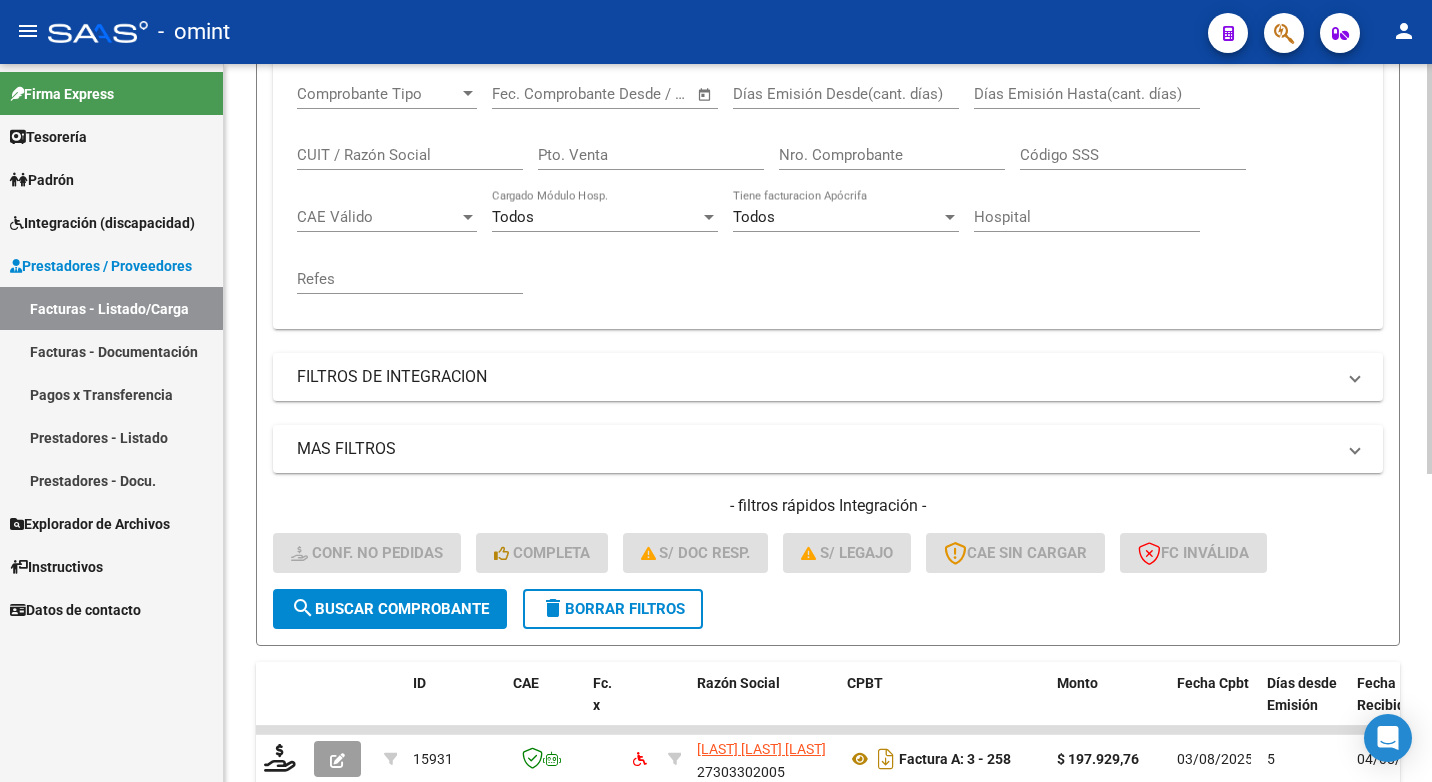 scroll, scrollTop: 539, scrollLeft: 0, axis: vertical 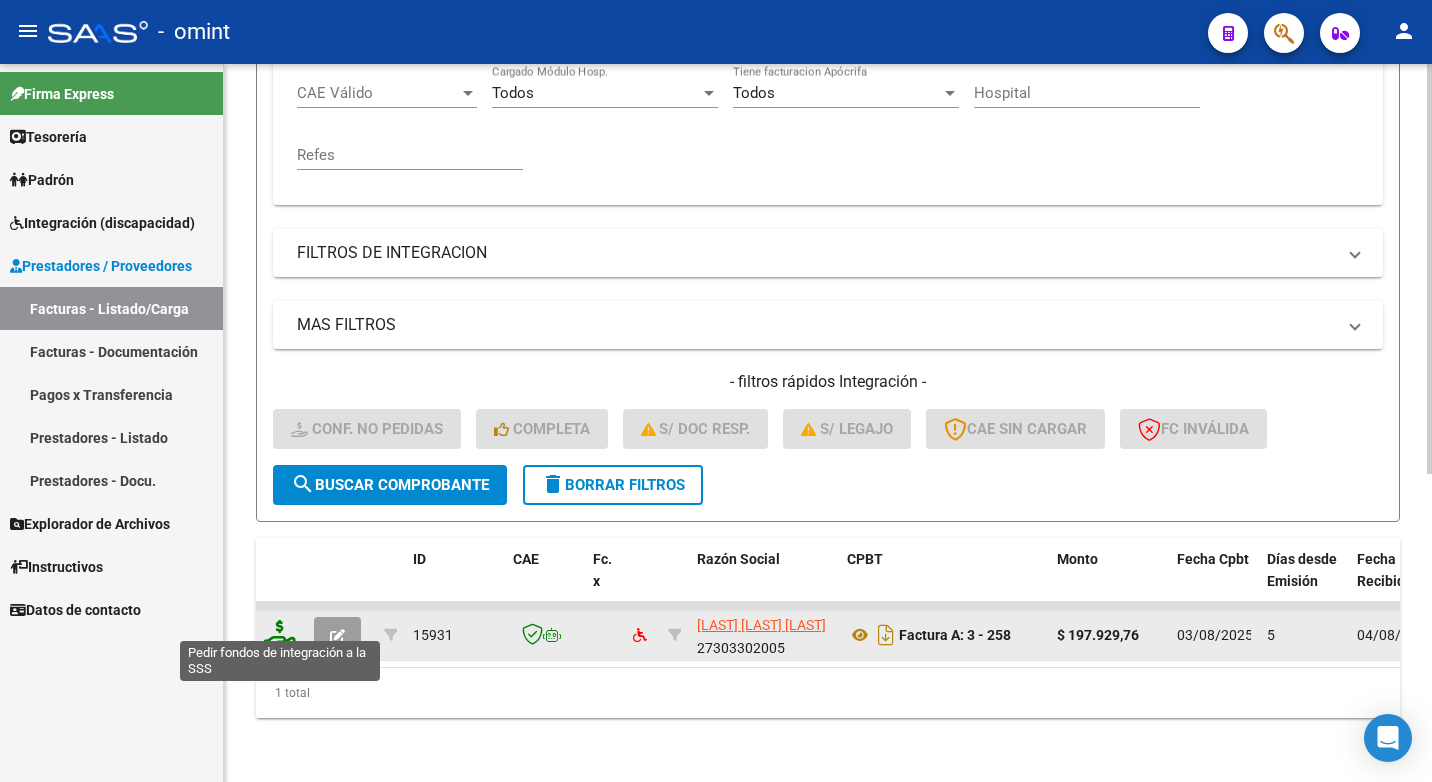 click 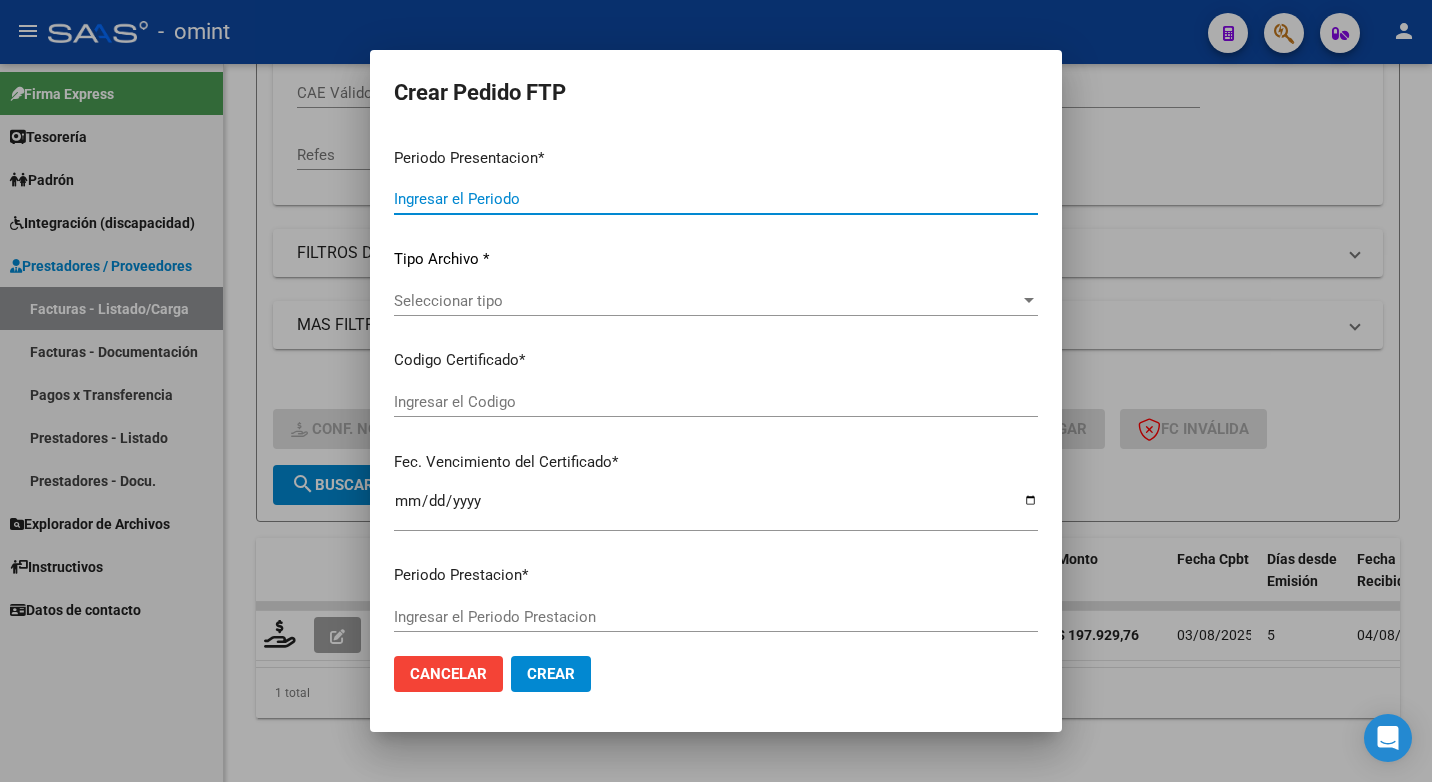 type on "202507" 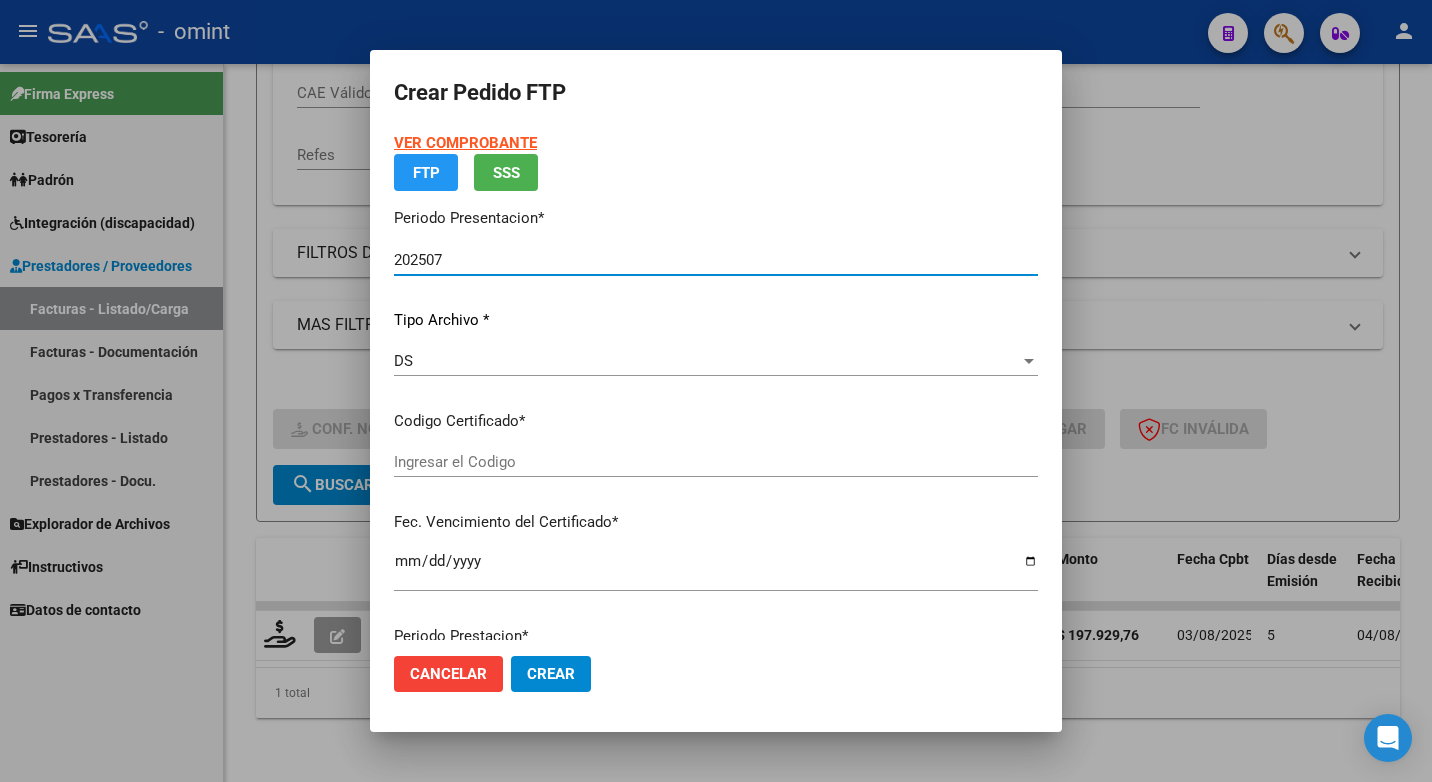 type on "[CERTIFICATE_NUMBER]" 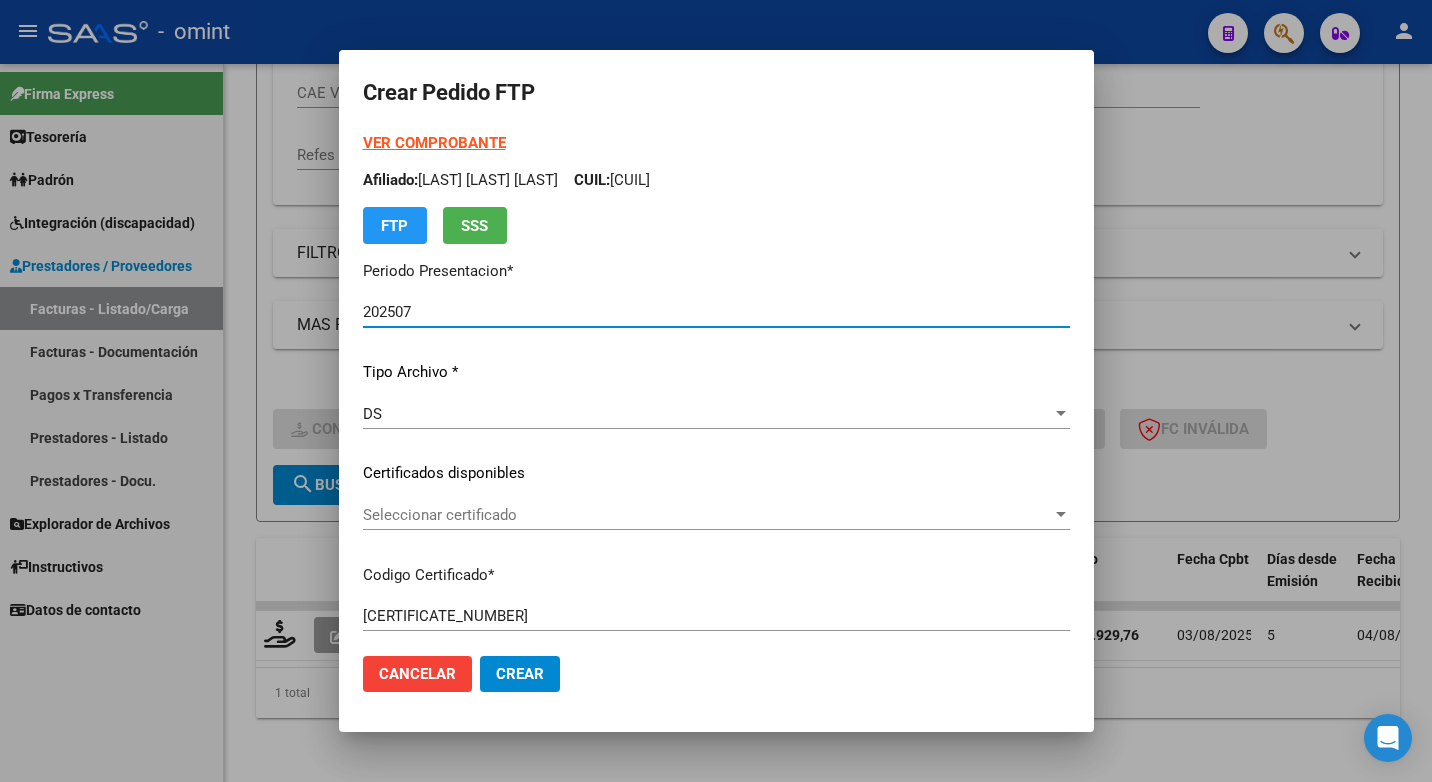 click at bounding box center [1061, 515] 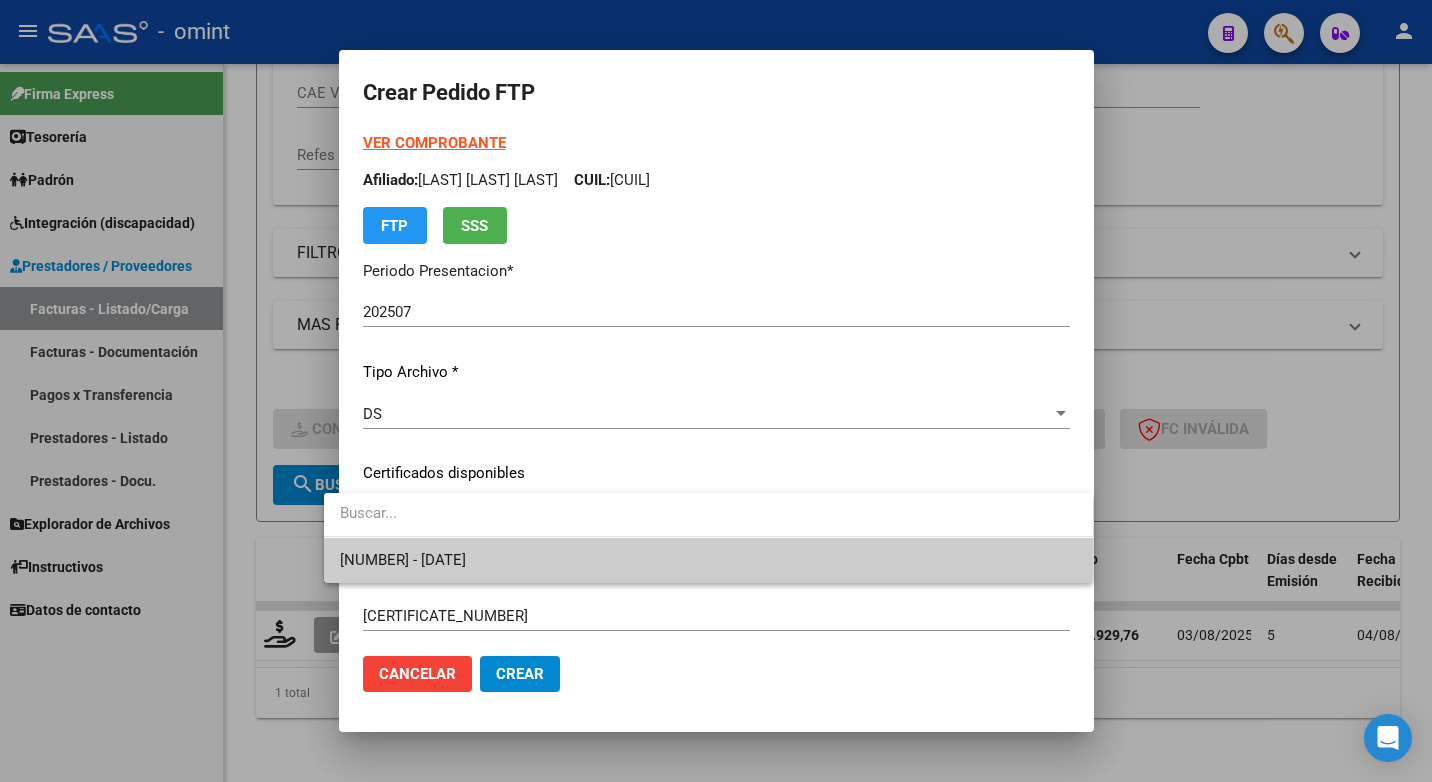 click on "[NUMBER] - [DATE]" at bounding box center [708, 560] 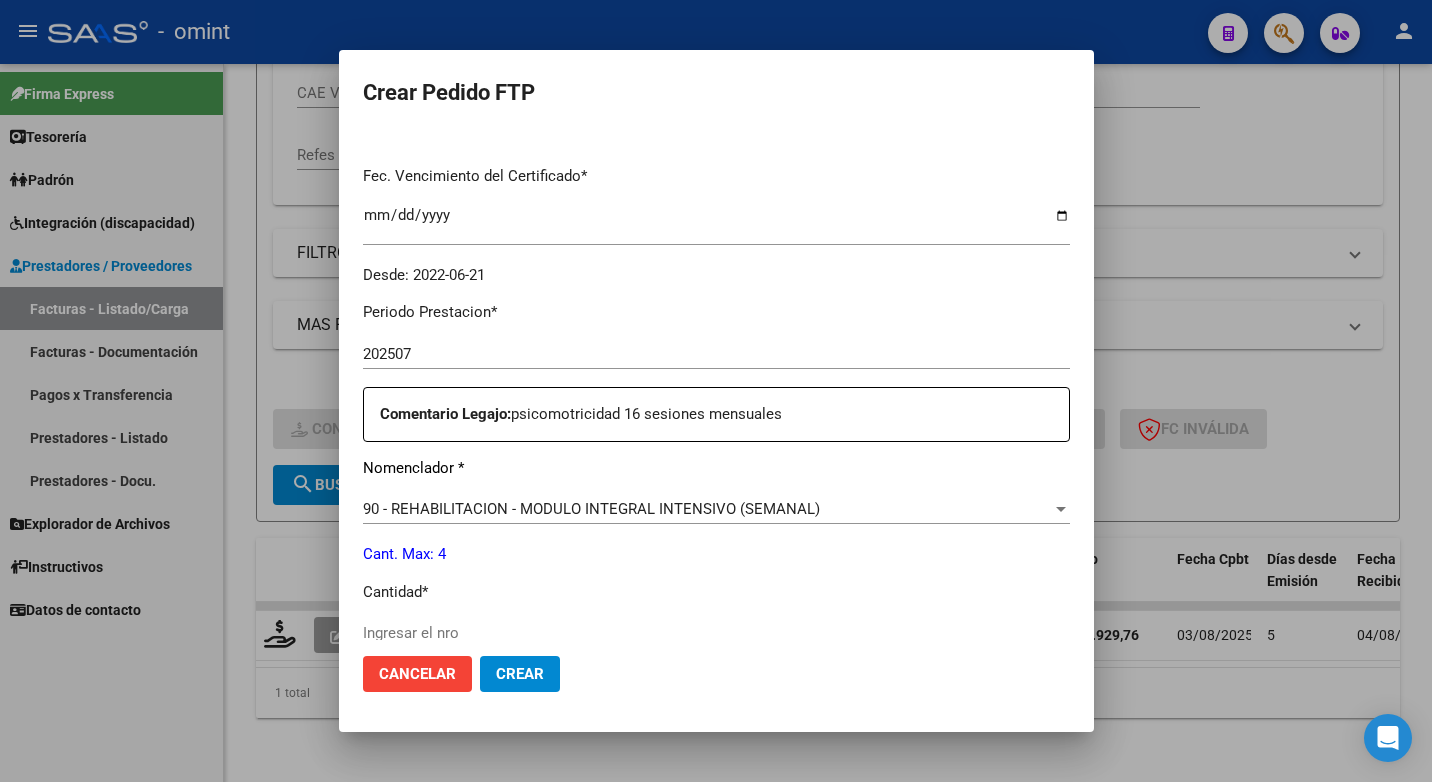 scroll, scrollTop: 700, scrollLeft: 0, axis: vertical 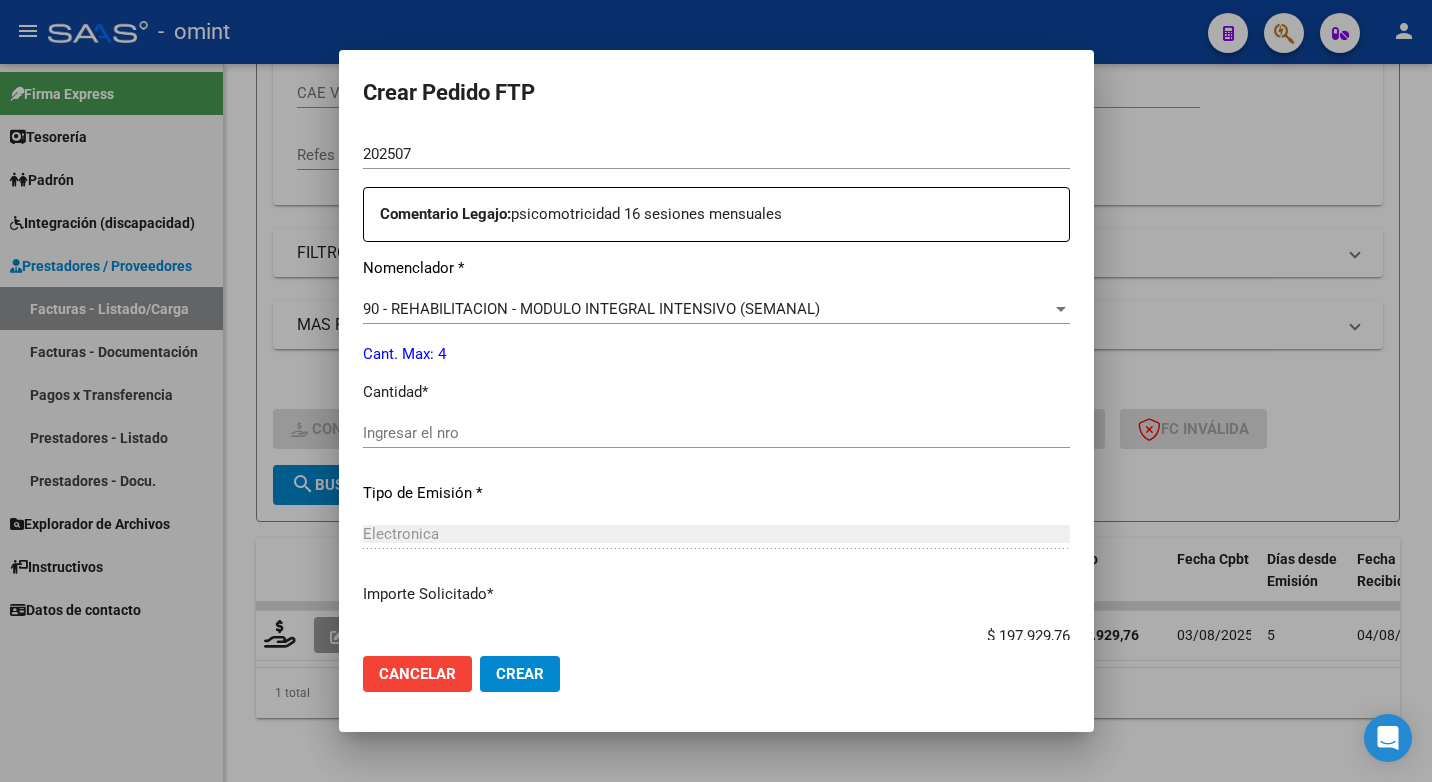 click on "Electronica" at bounding box center [716, 534] 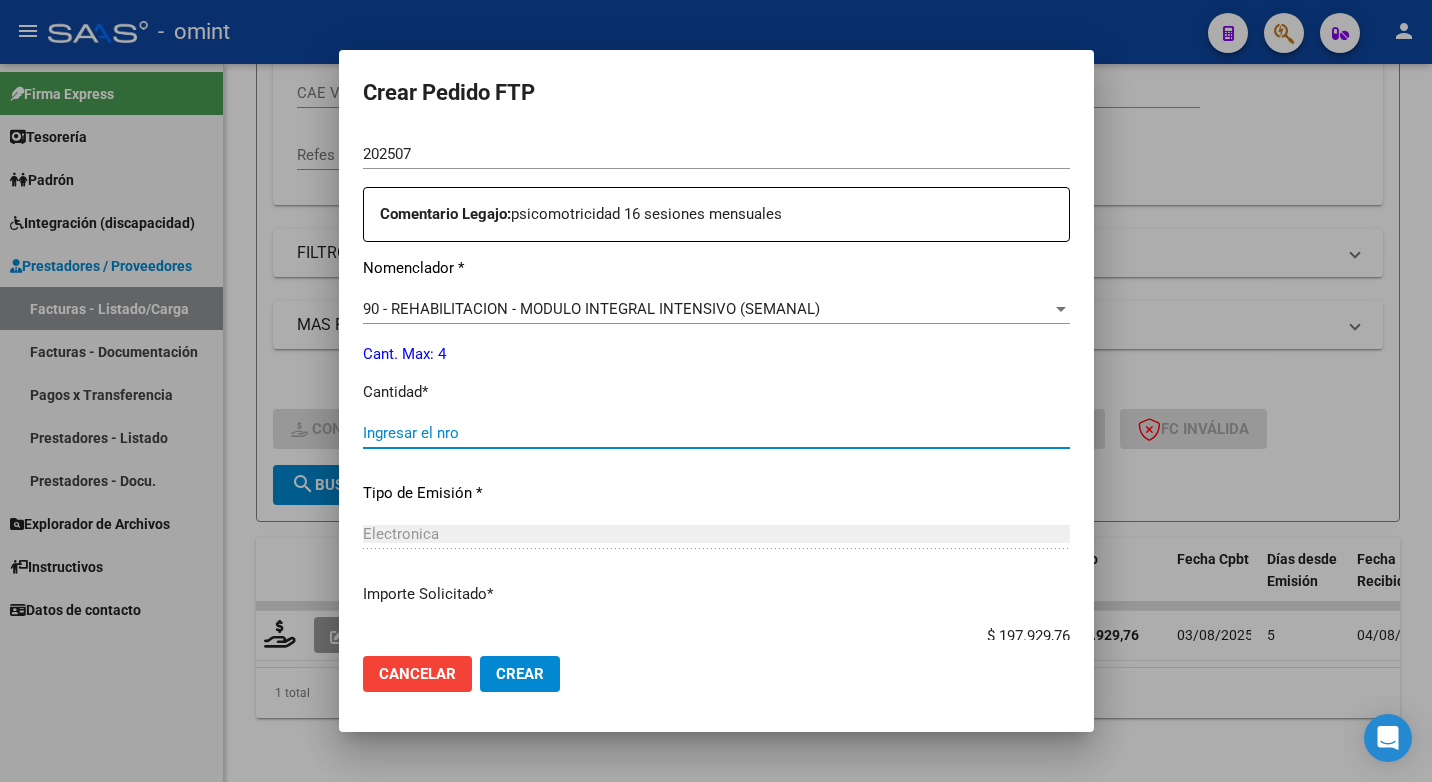 click on "Ingresar el nro" at bounding box center [716, 433] 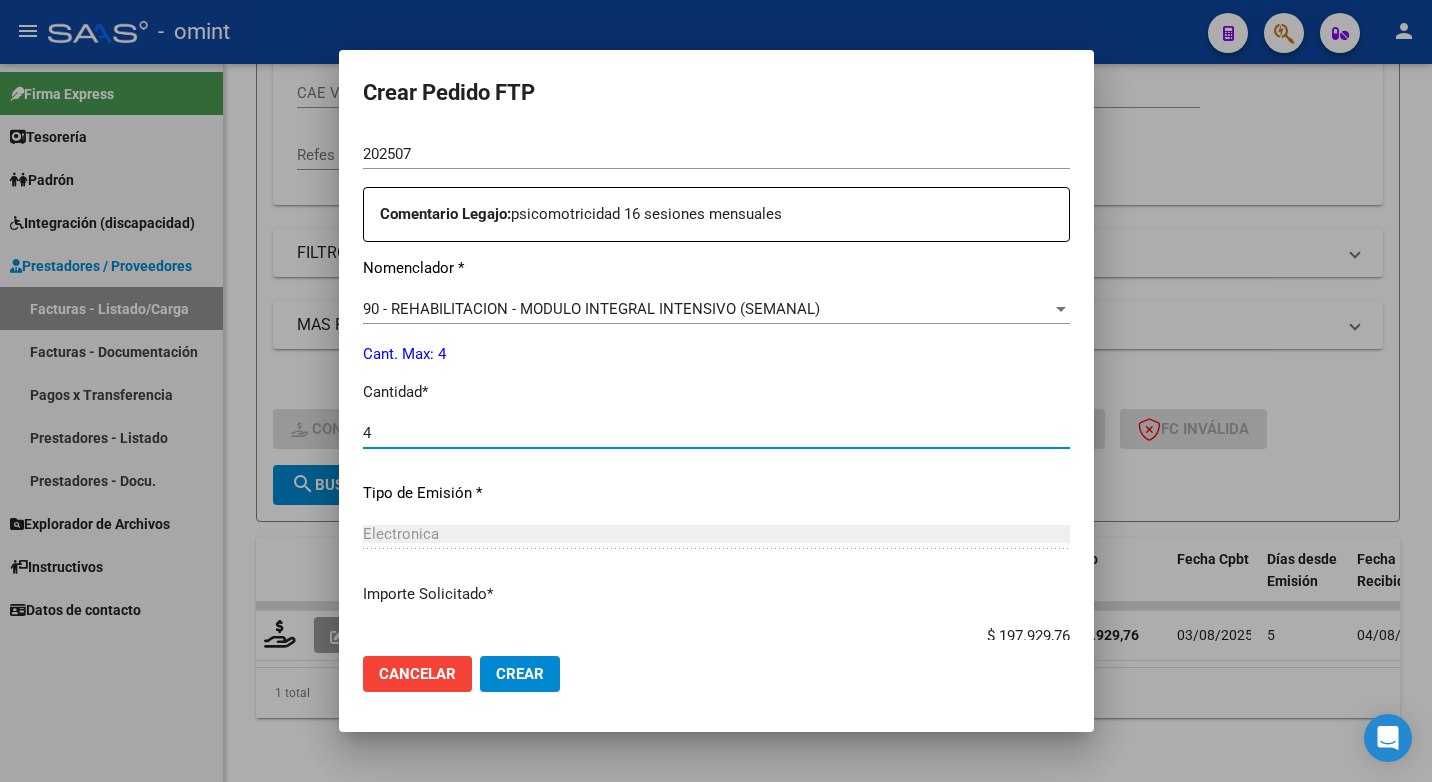 type on "4" 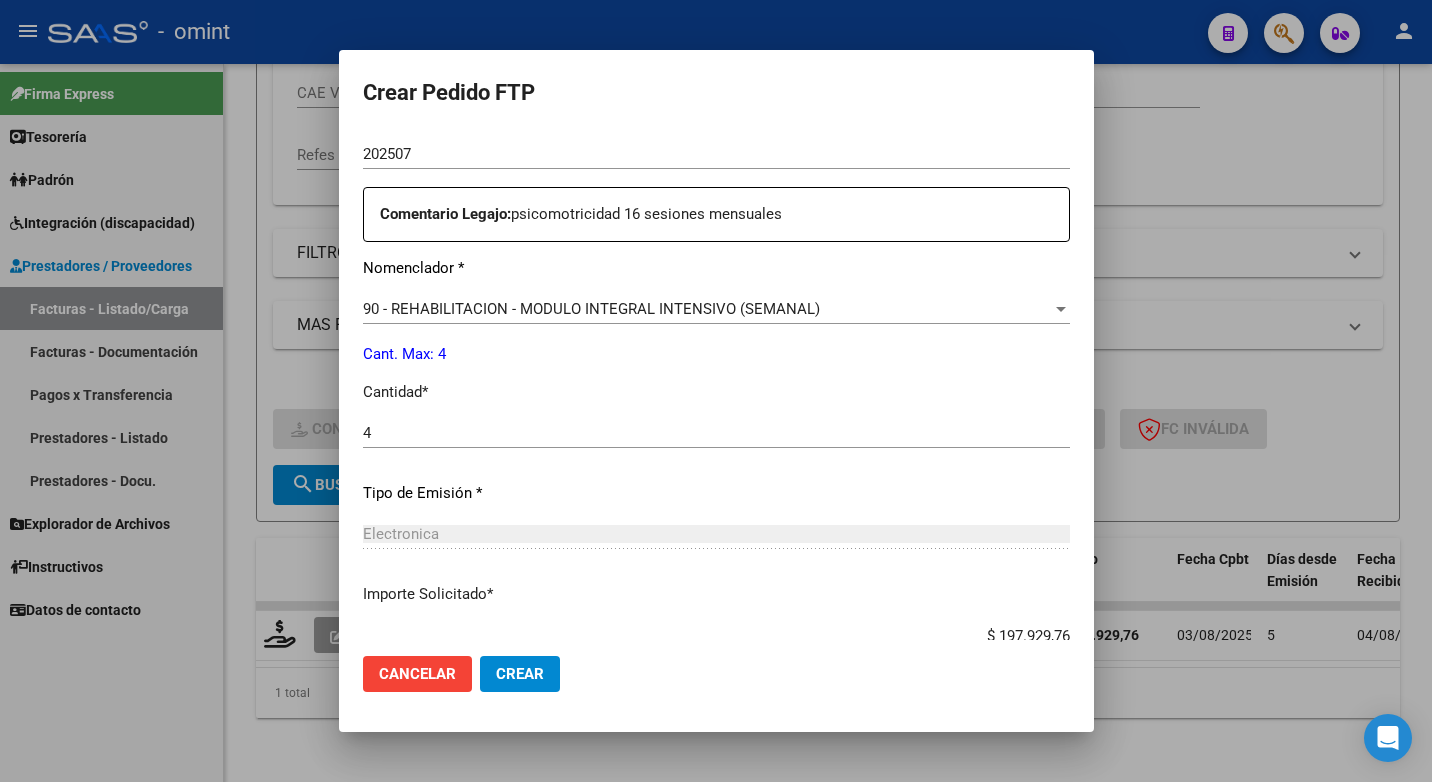 scroll, scrollTop: 831, scrollLeft: 0, axis: vertical 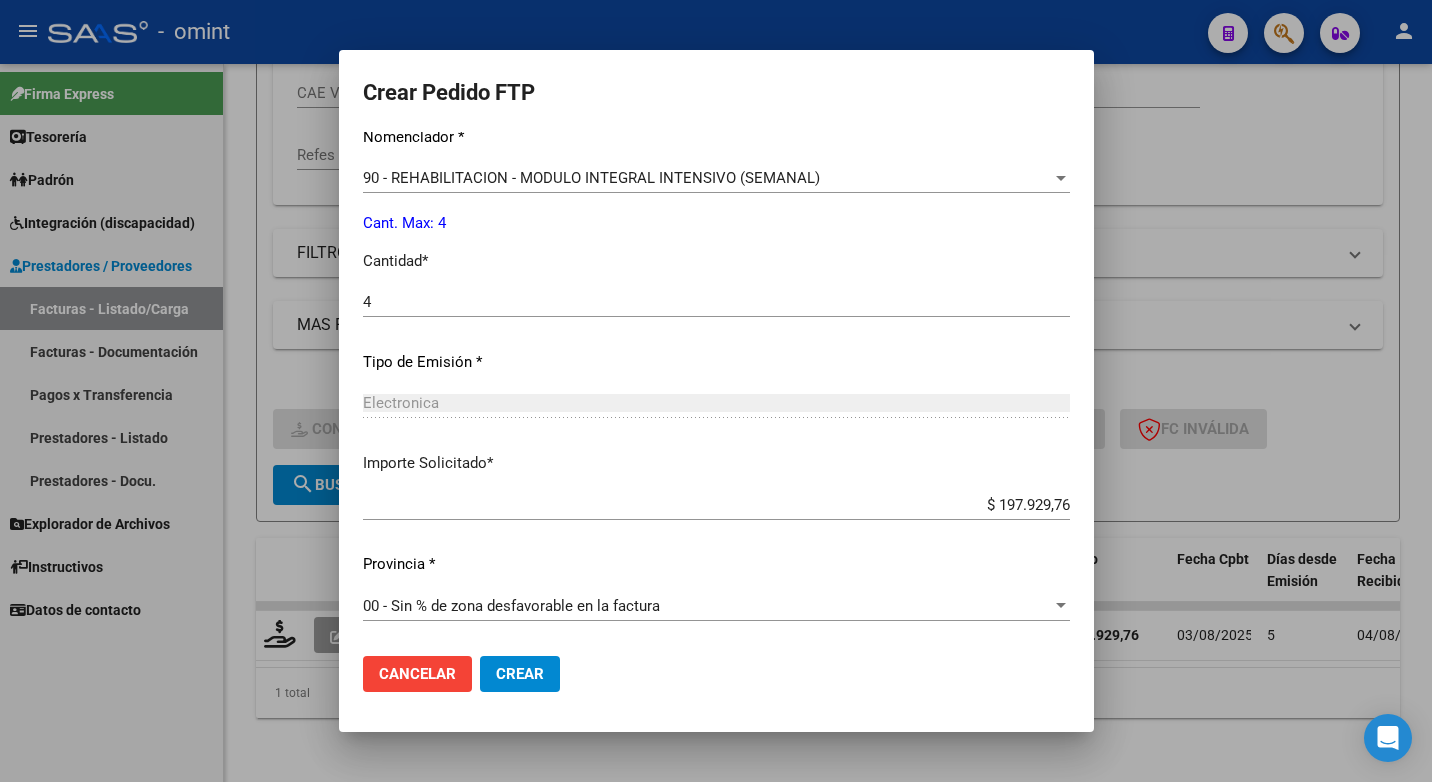 click on "Crear" 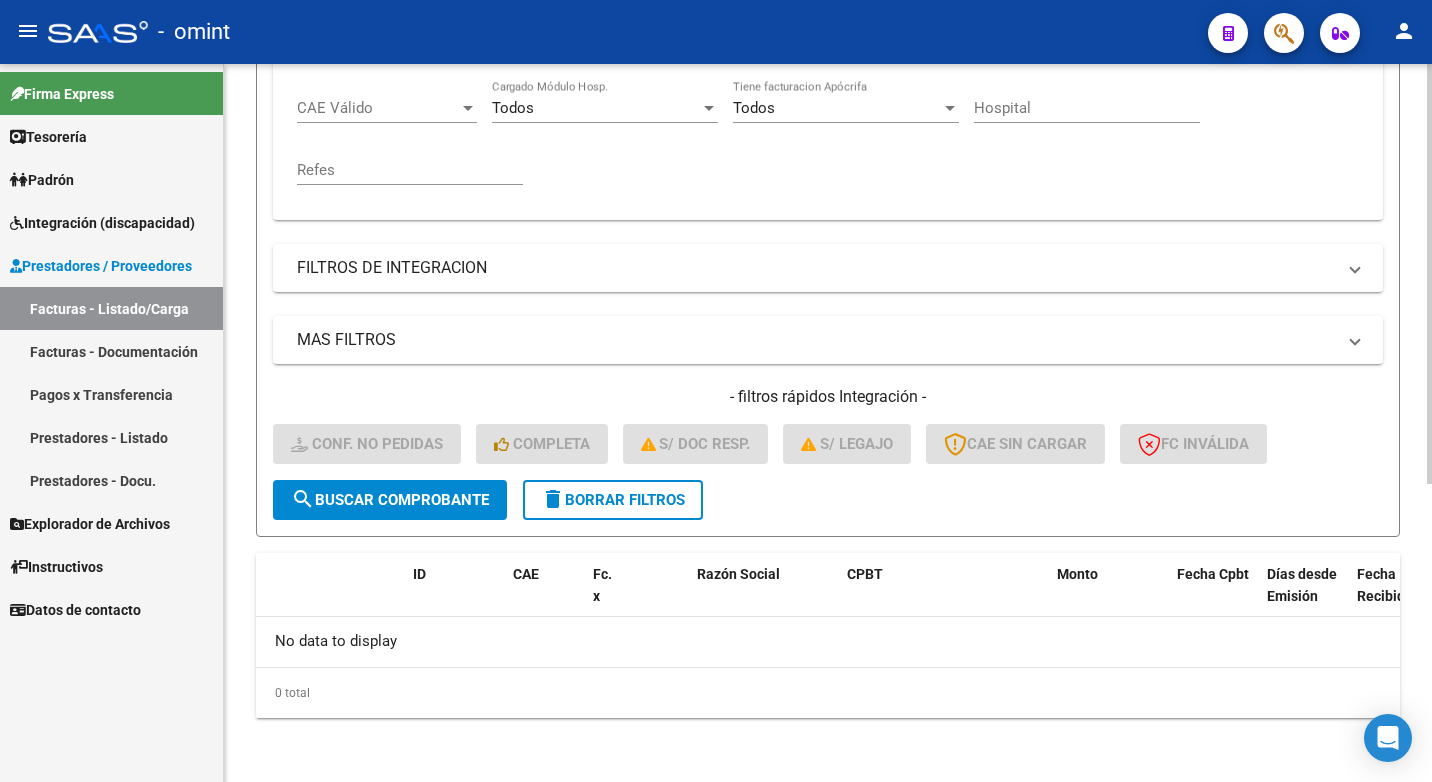scroll, scrollTop: 109, scrollLeft: 0, axis: vertical 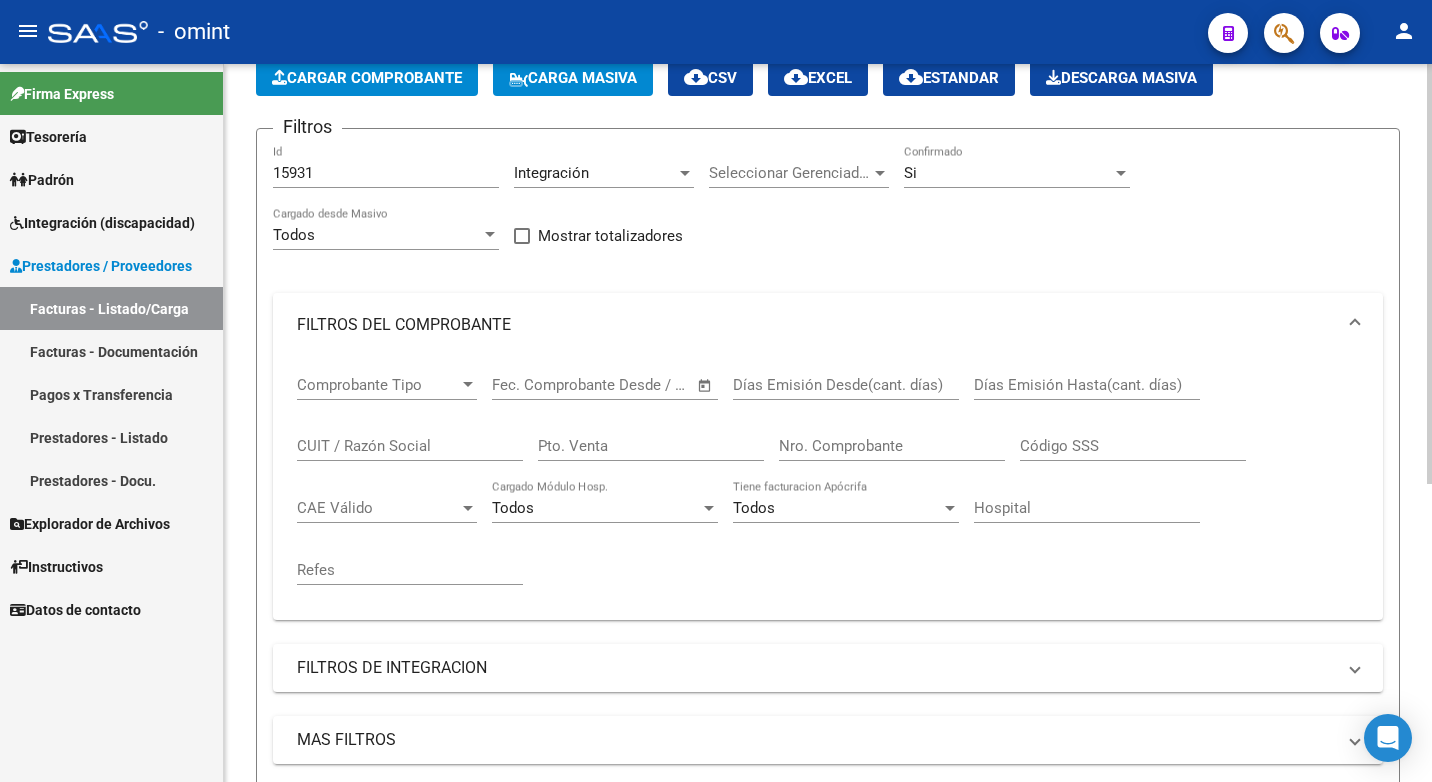 drag, startPoint x: 331, startPoint y: 184, endPoint x: 331, endPoint y: 169, distance: 15 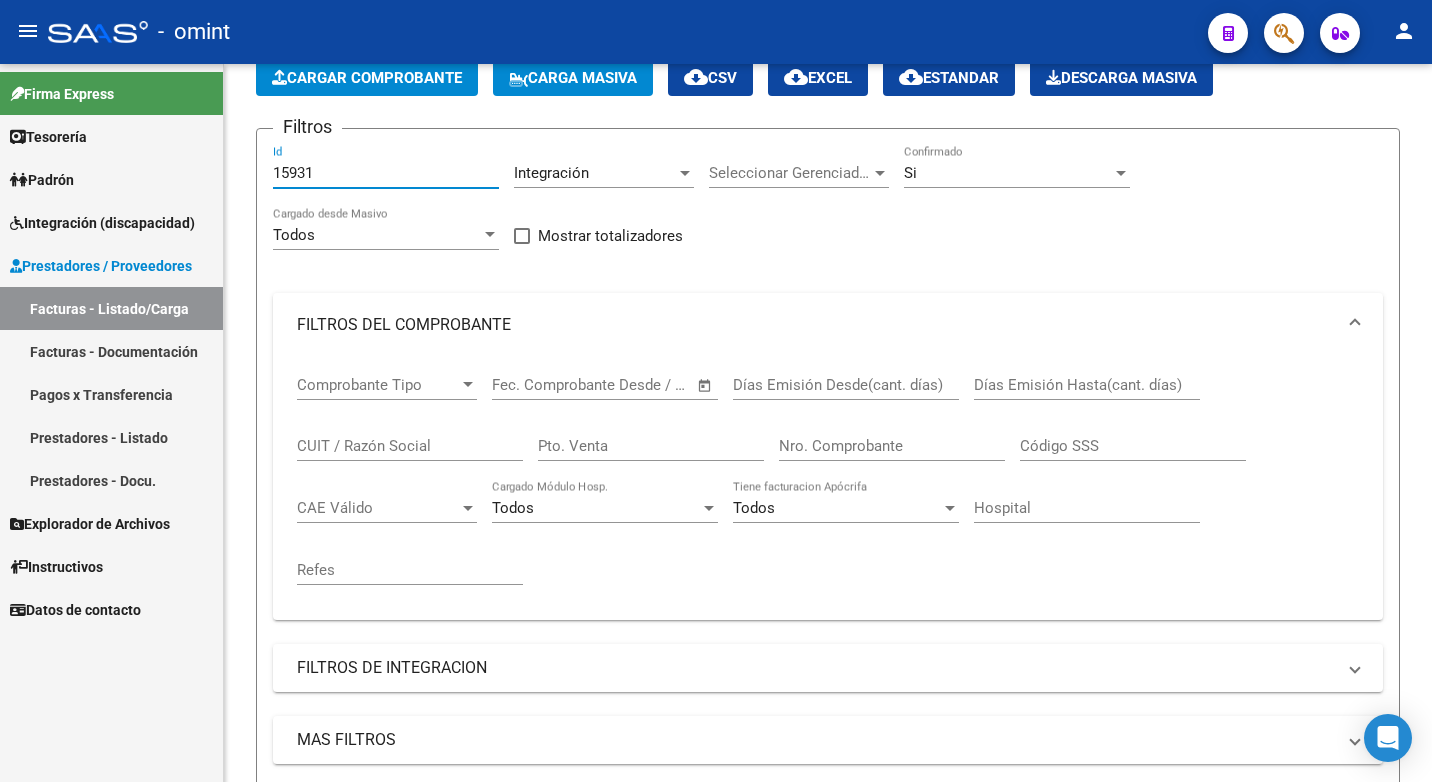drag, startPoint x: 331, startPoint y: 169, endPoint x: 96, endPoint y: 157, distance: 235.30618 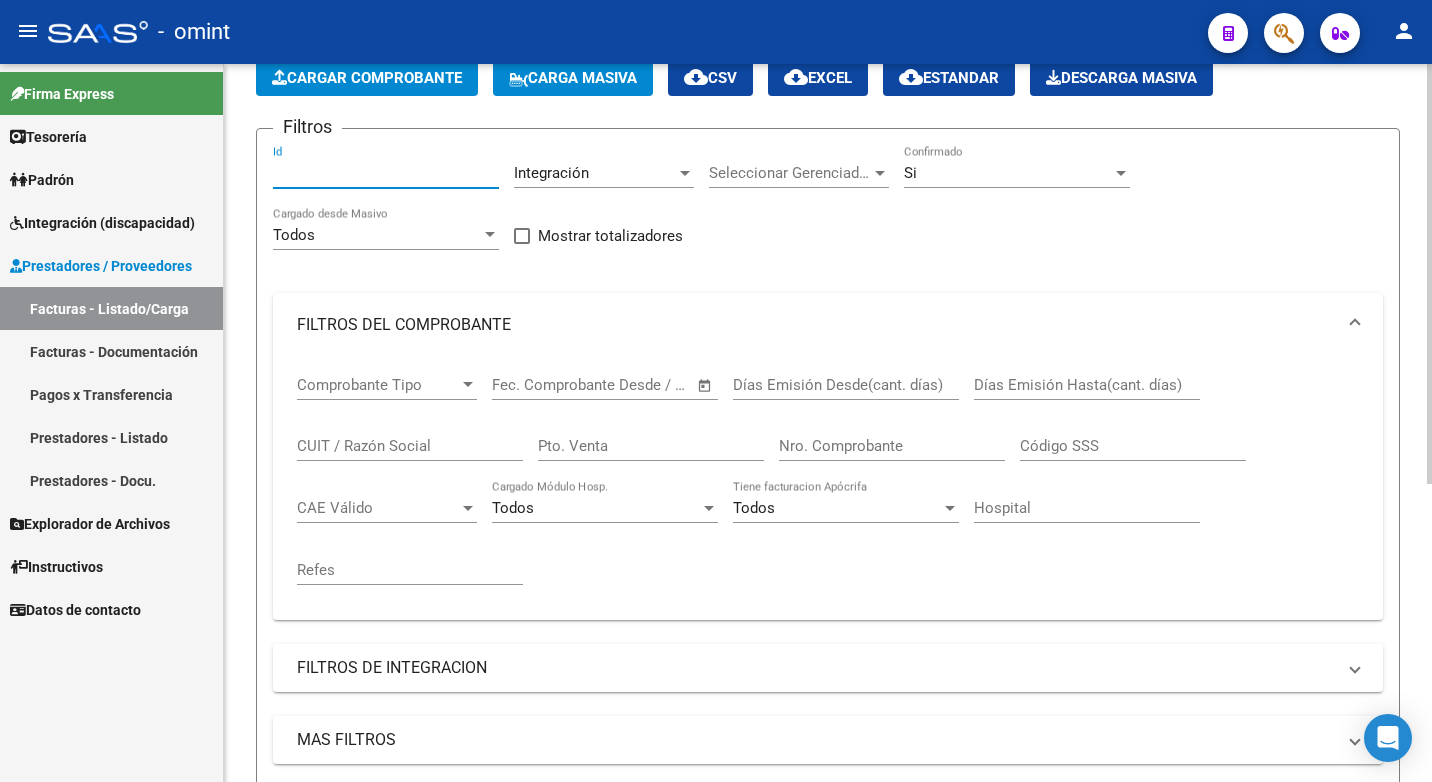paste on "14971" 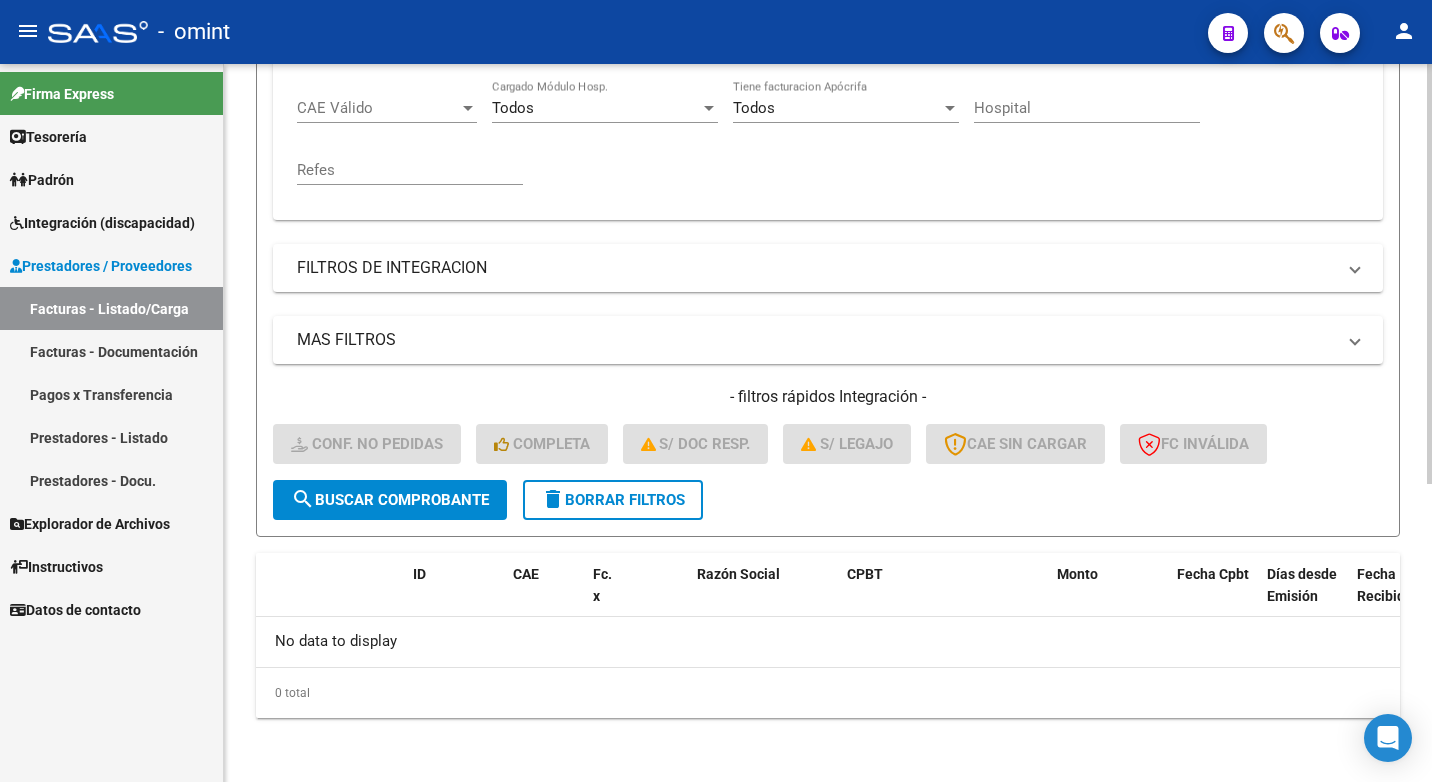 type on "14971" 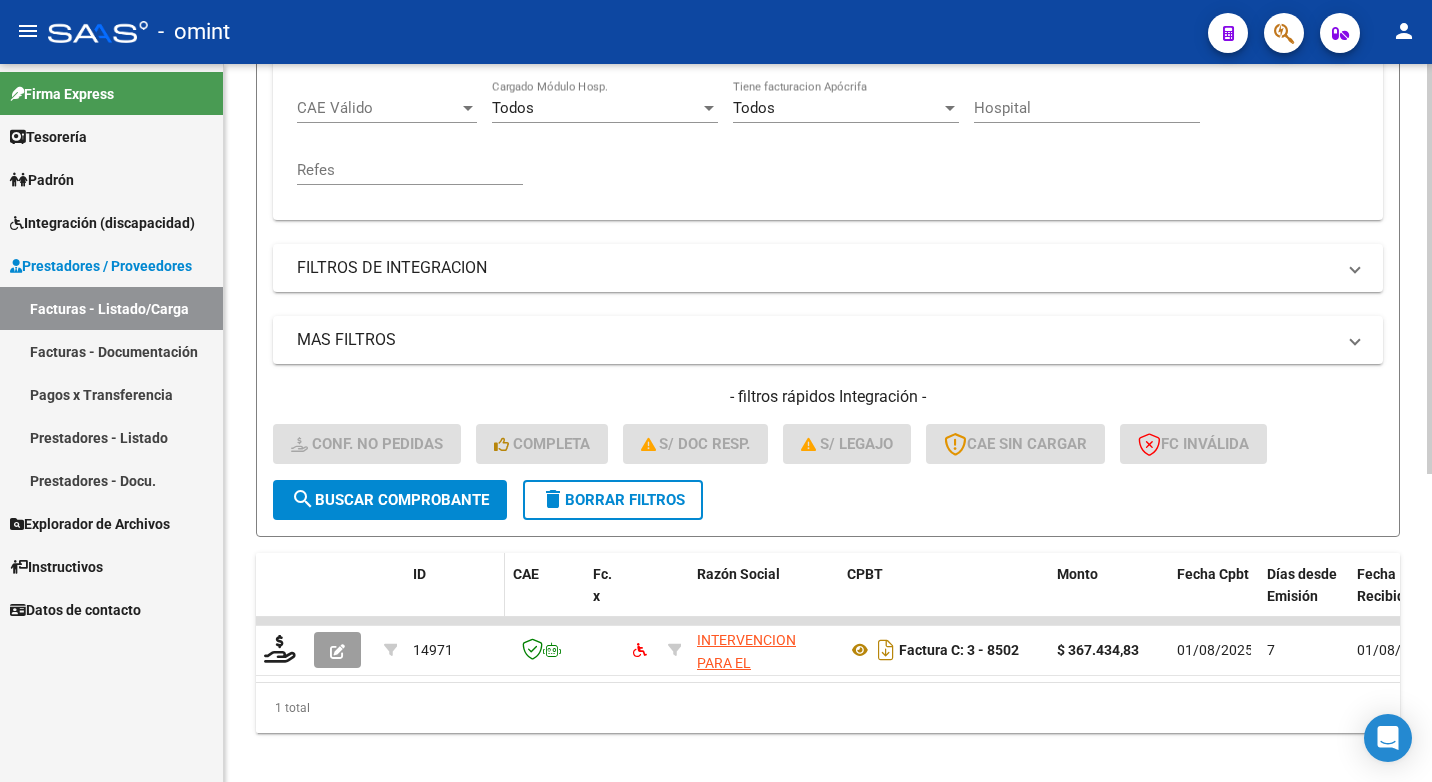 scroll, scrollTop: 539, scrollLeft: 0, axis: vertical 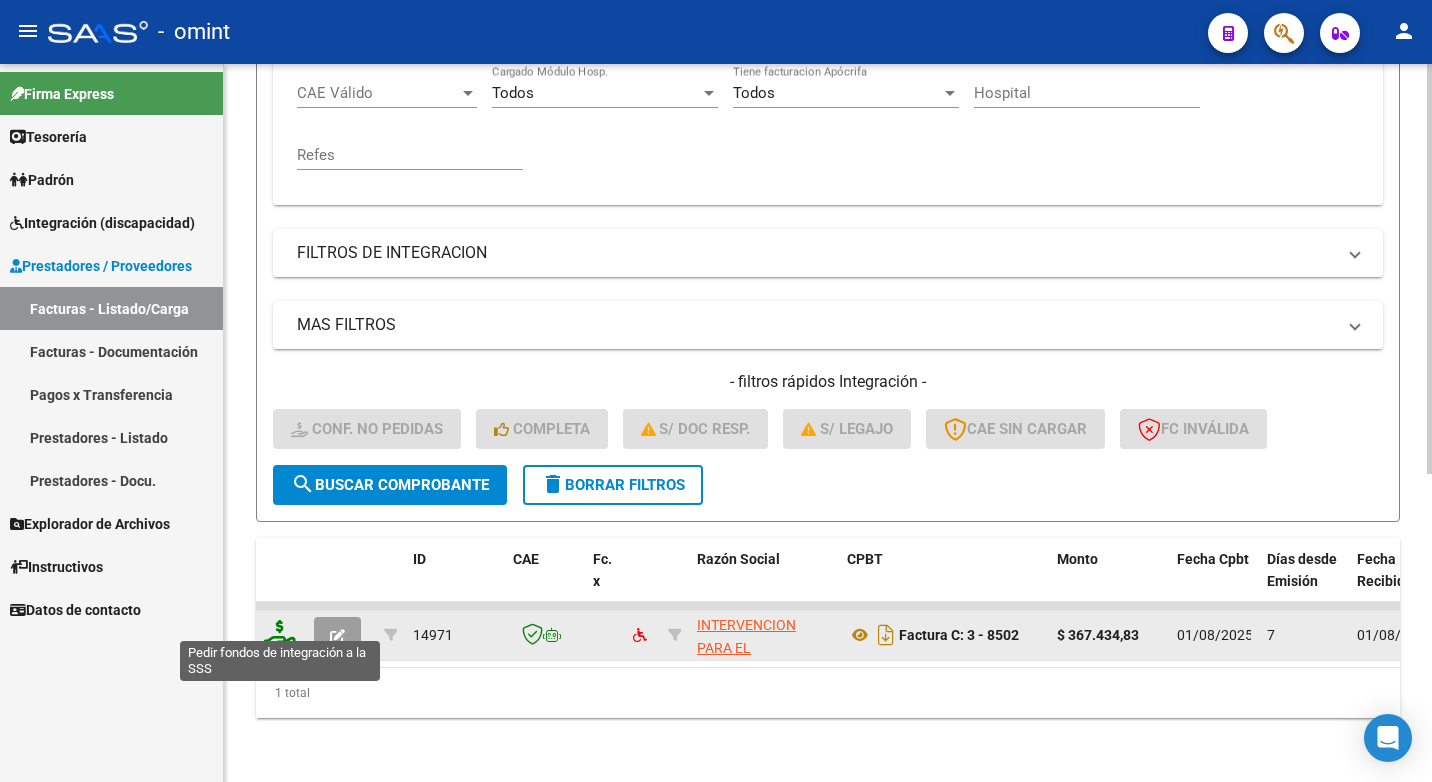 click 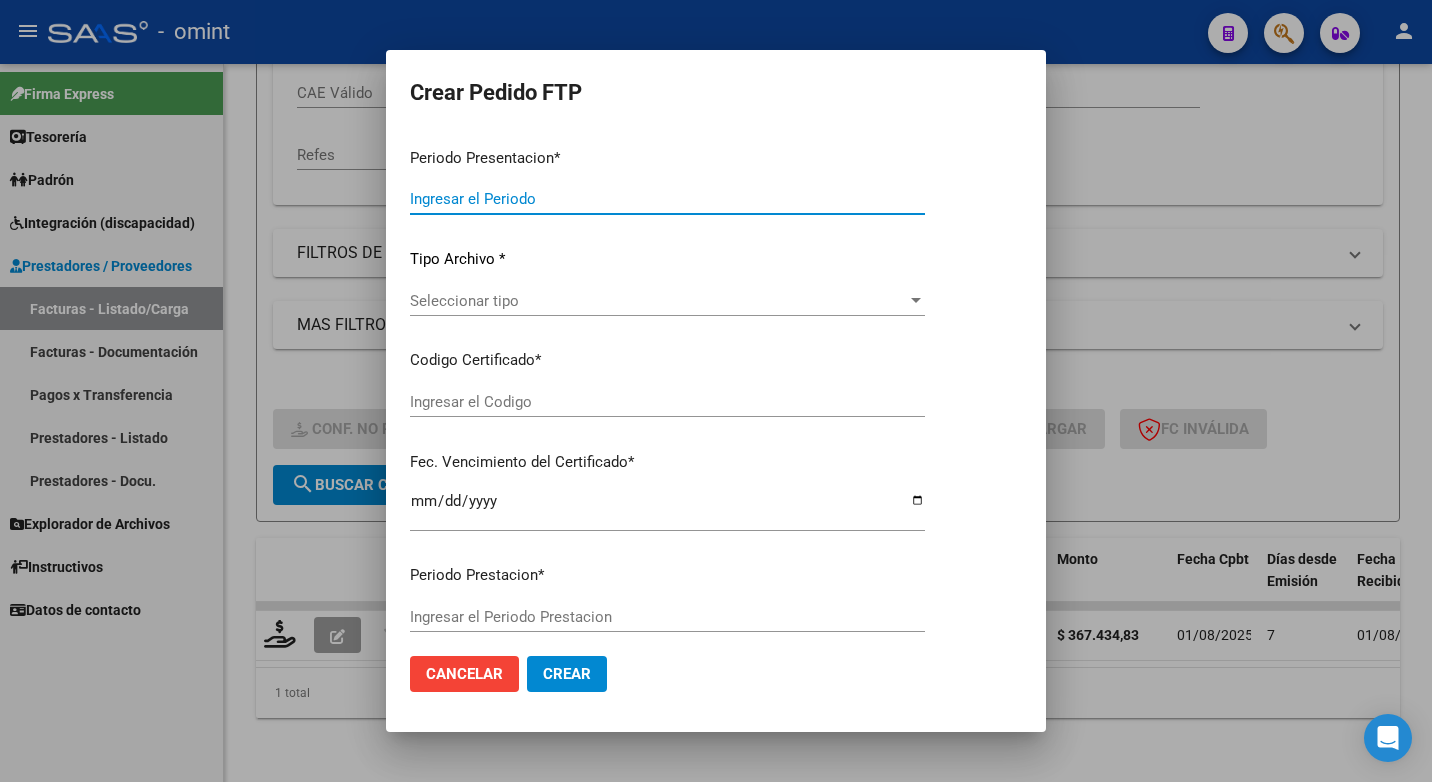 type on "202507" 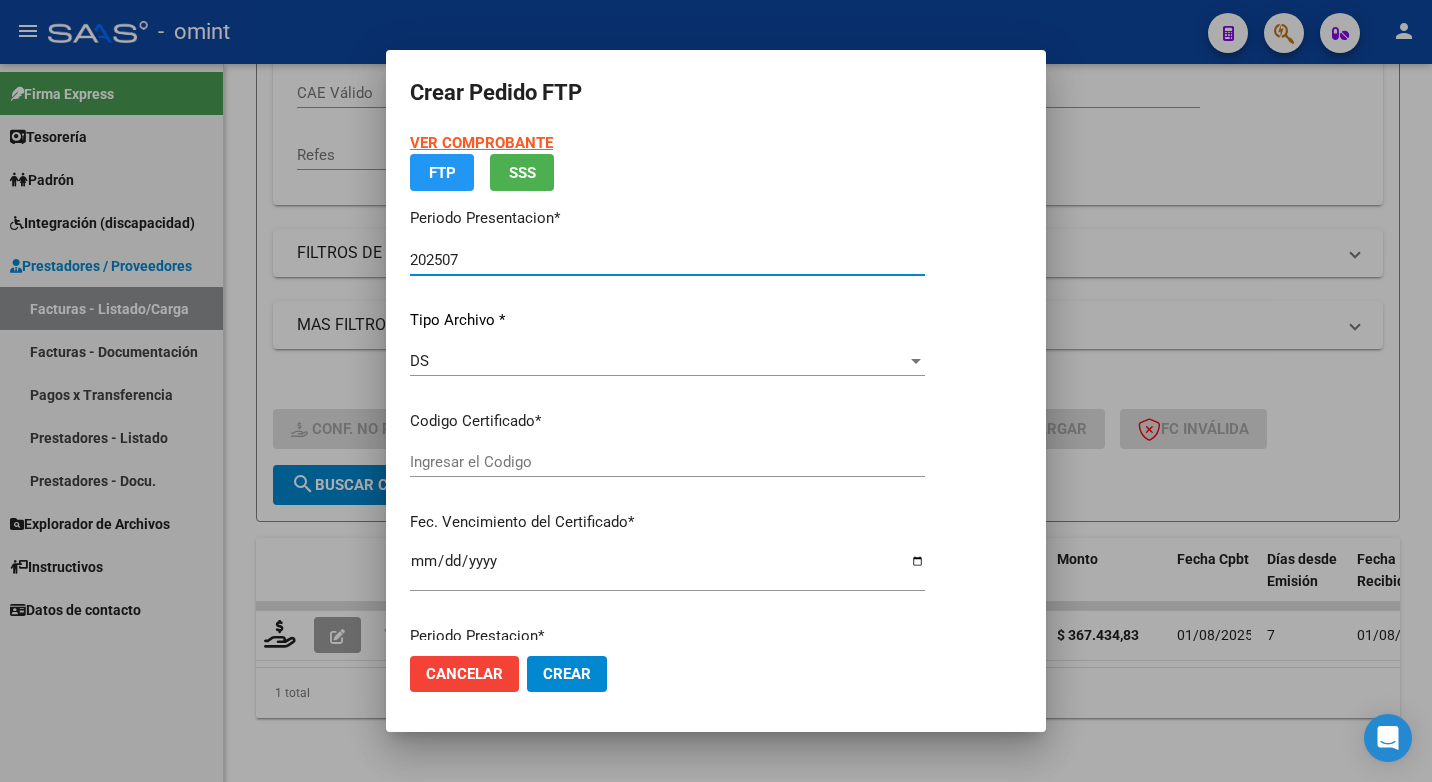 type on "[CERTIFICATE_NUMBER]" 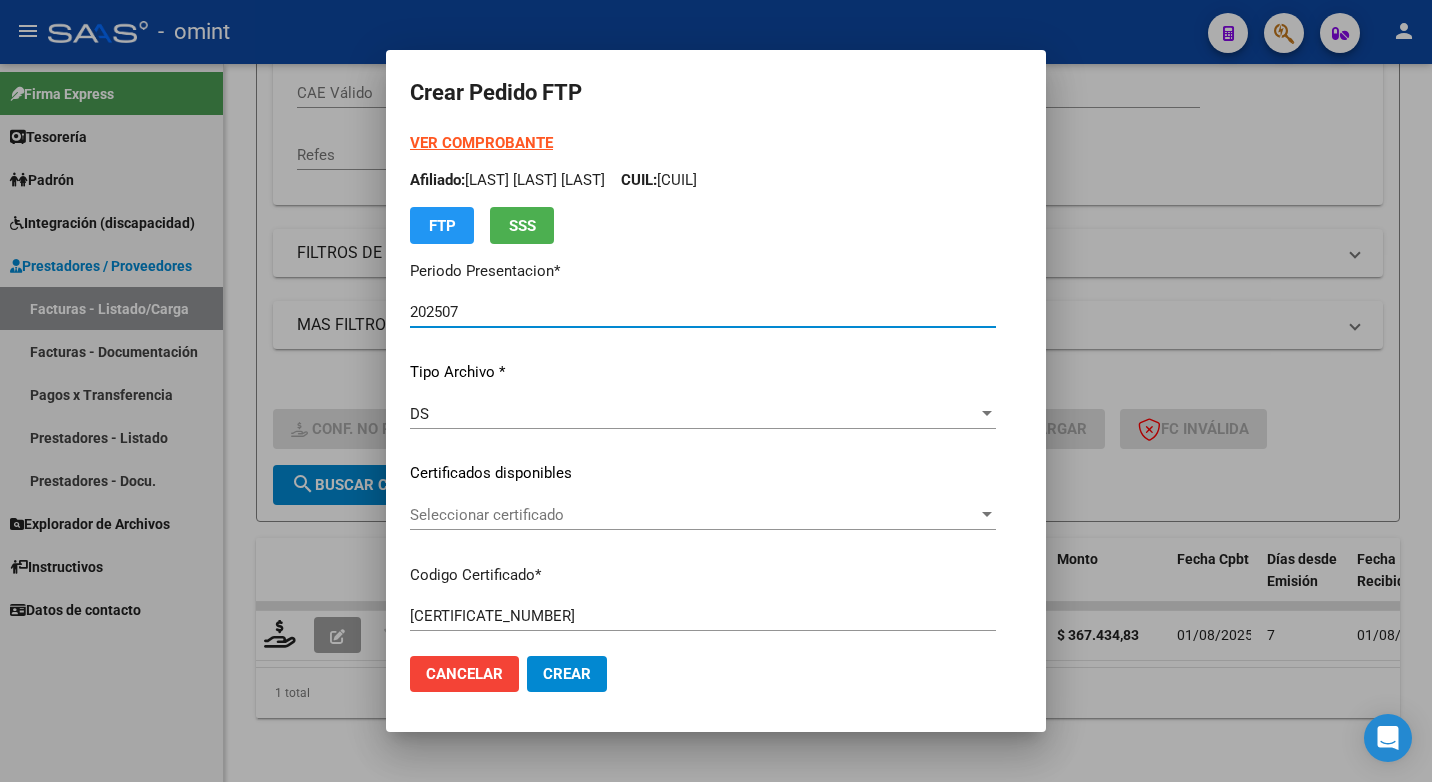 click at bounding box center (987, 515) 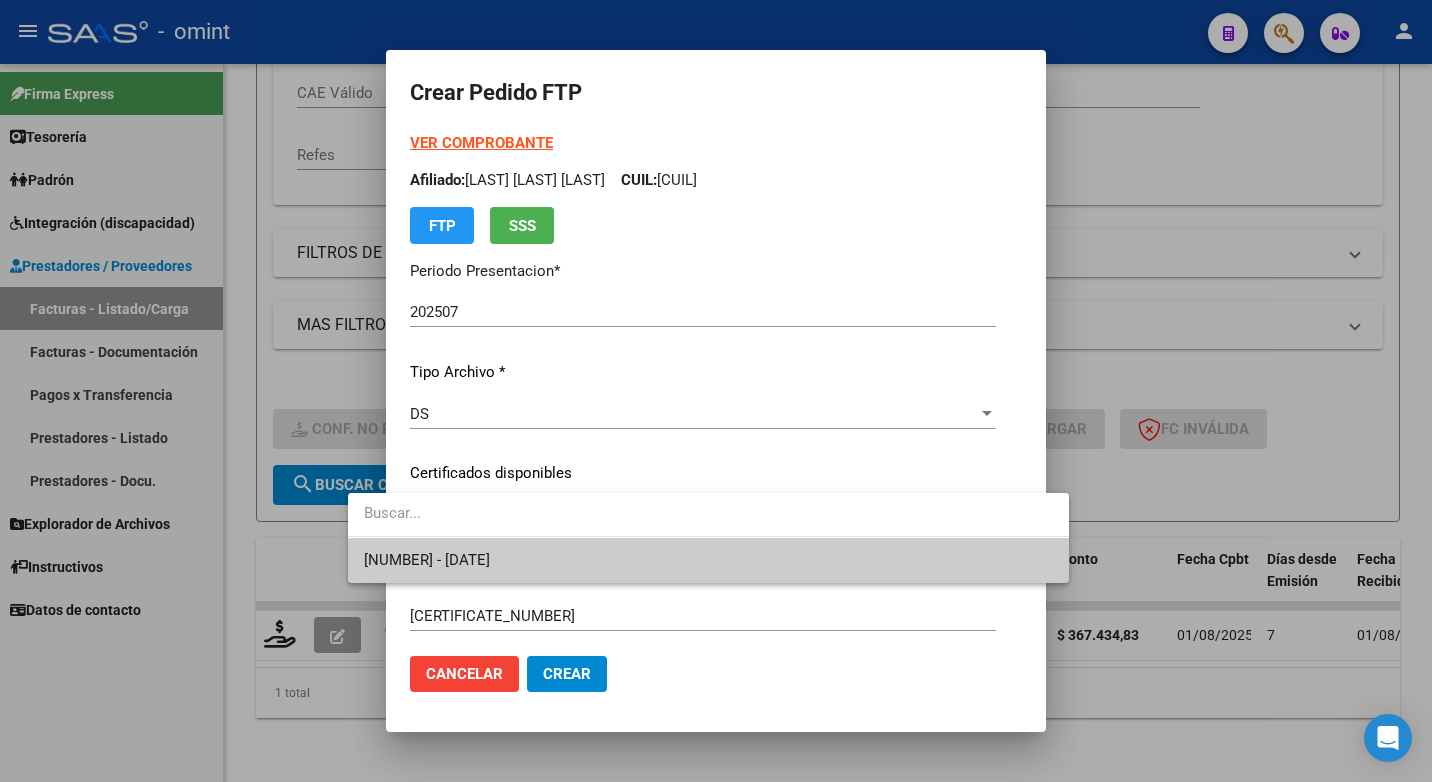 click at bounding box center (716, 391) 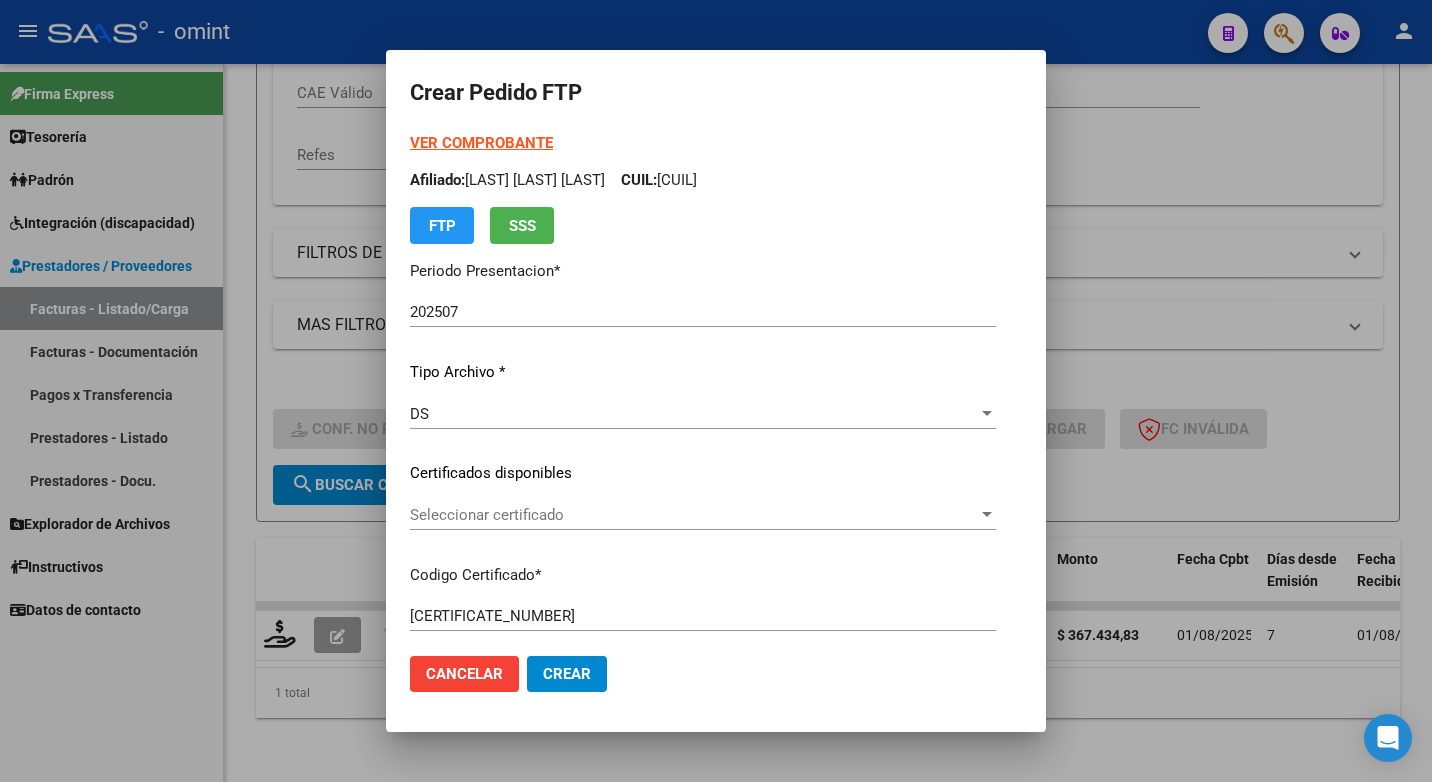 click on "Codigo Certificado  *" 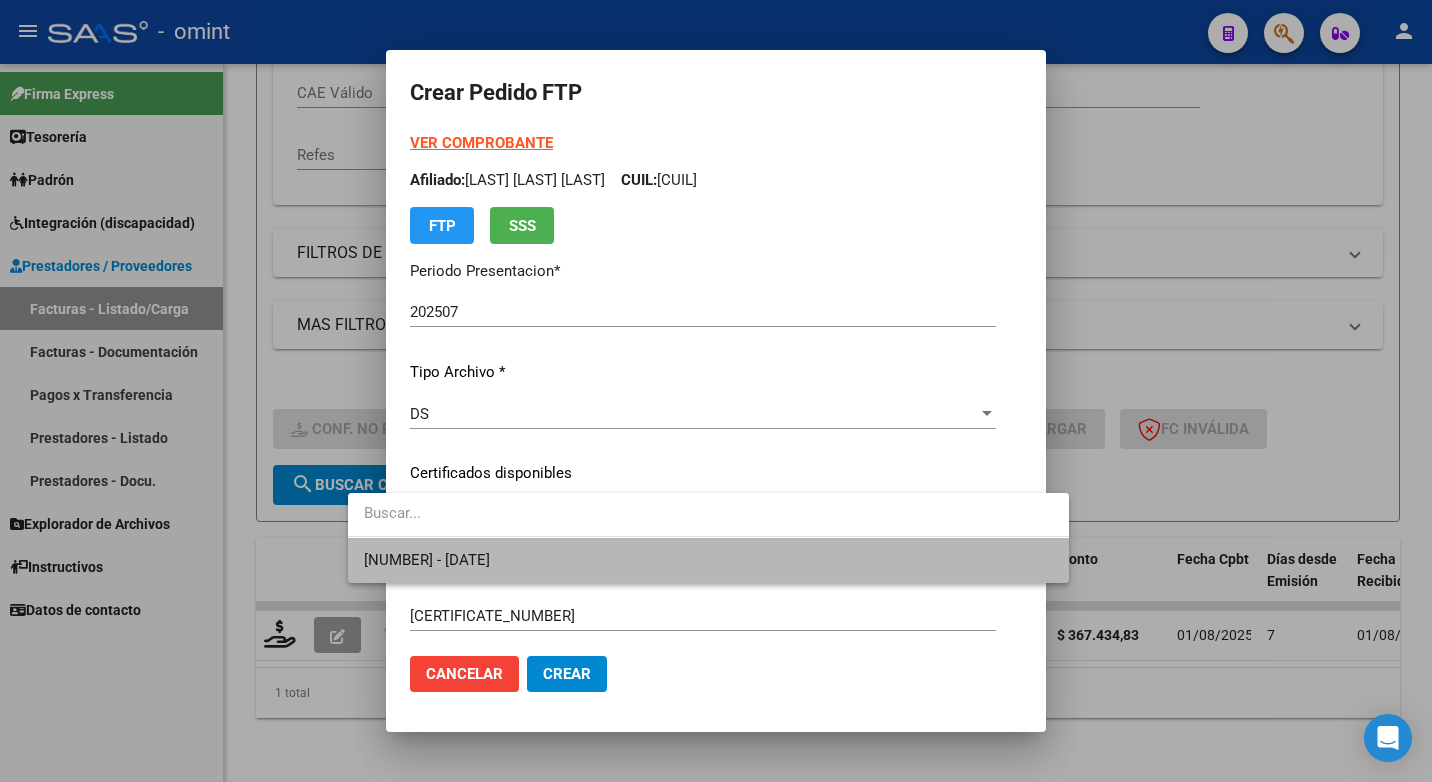 click on "[NUMBER] - [DATE]" at bounding box center [708, 560] 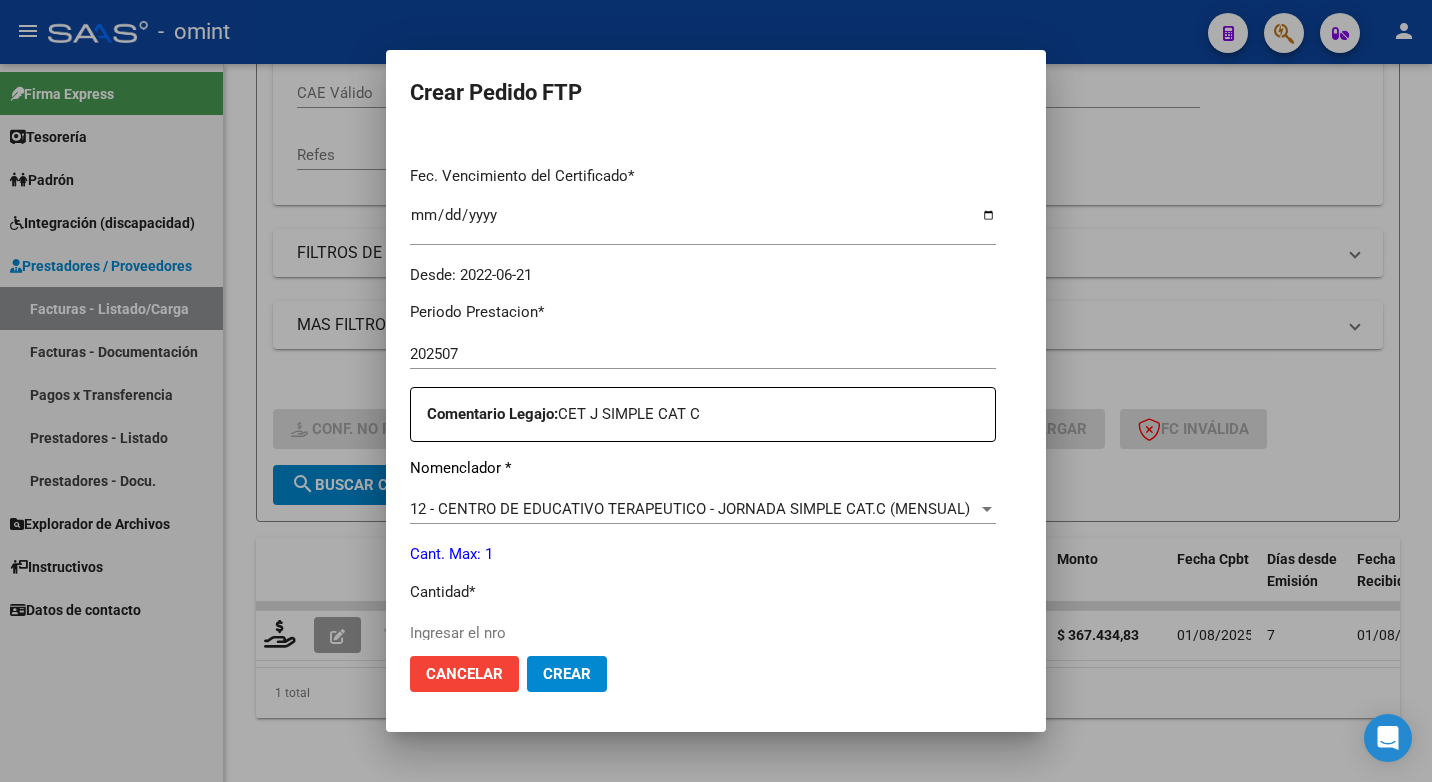 scroll, scrollTop: 600, scrollLeft: 0, axis: vertical 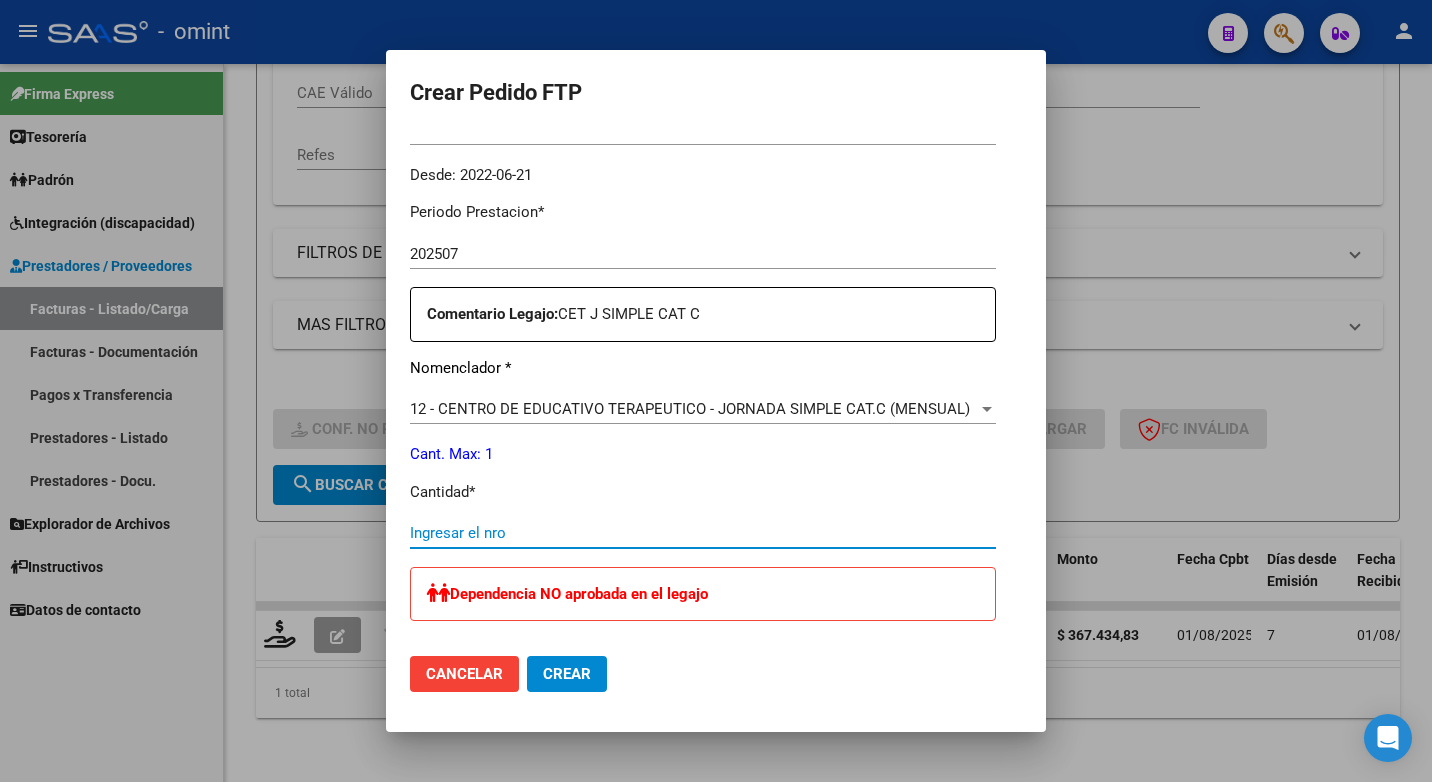 click on "Ingresar el nro" at bounding box center (703, 533) 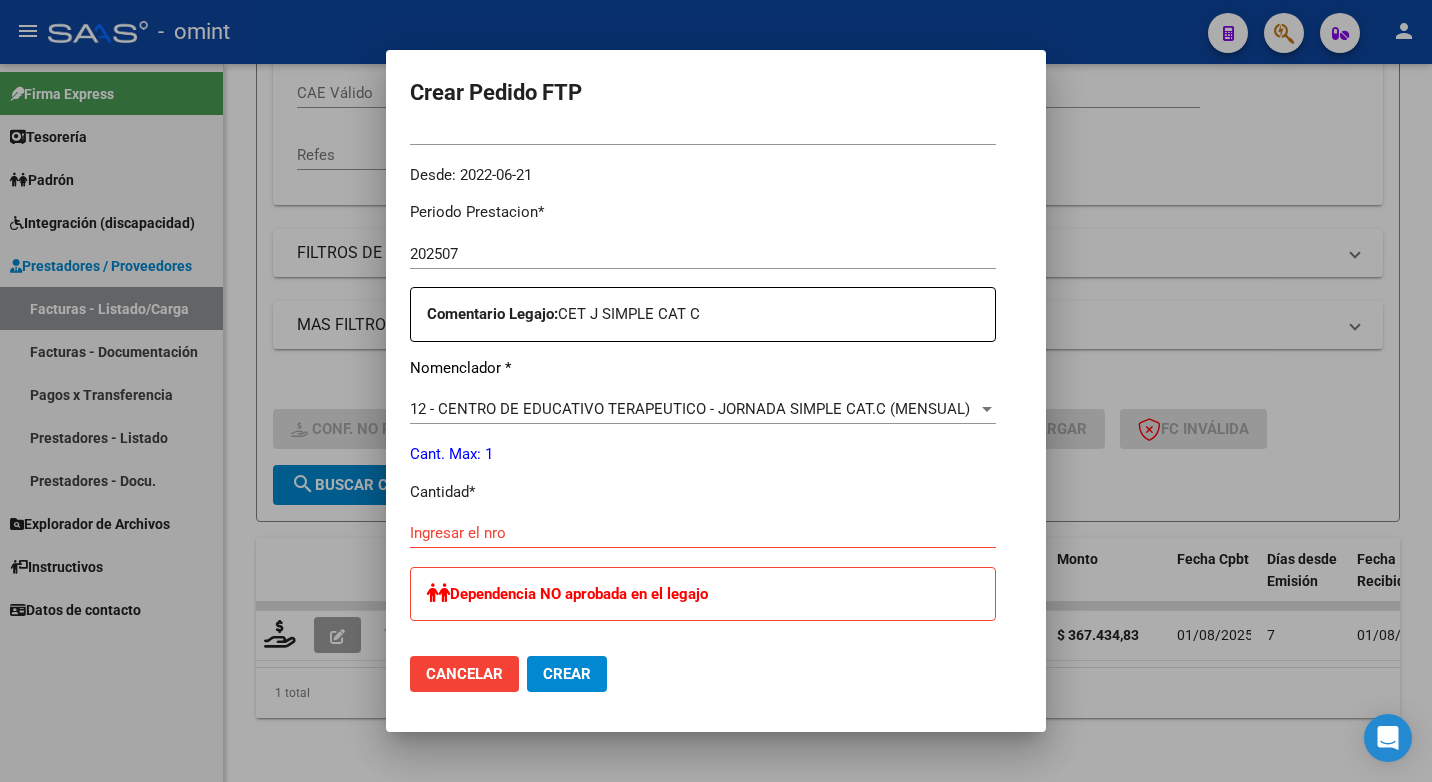 click on "Ingresar el nro" at bounding box center (703, 533) 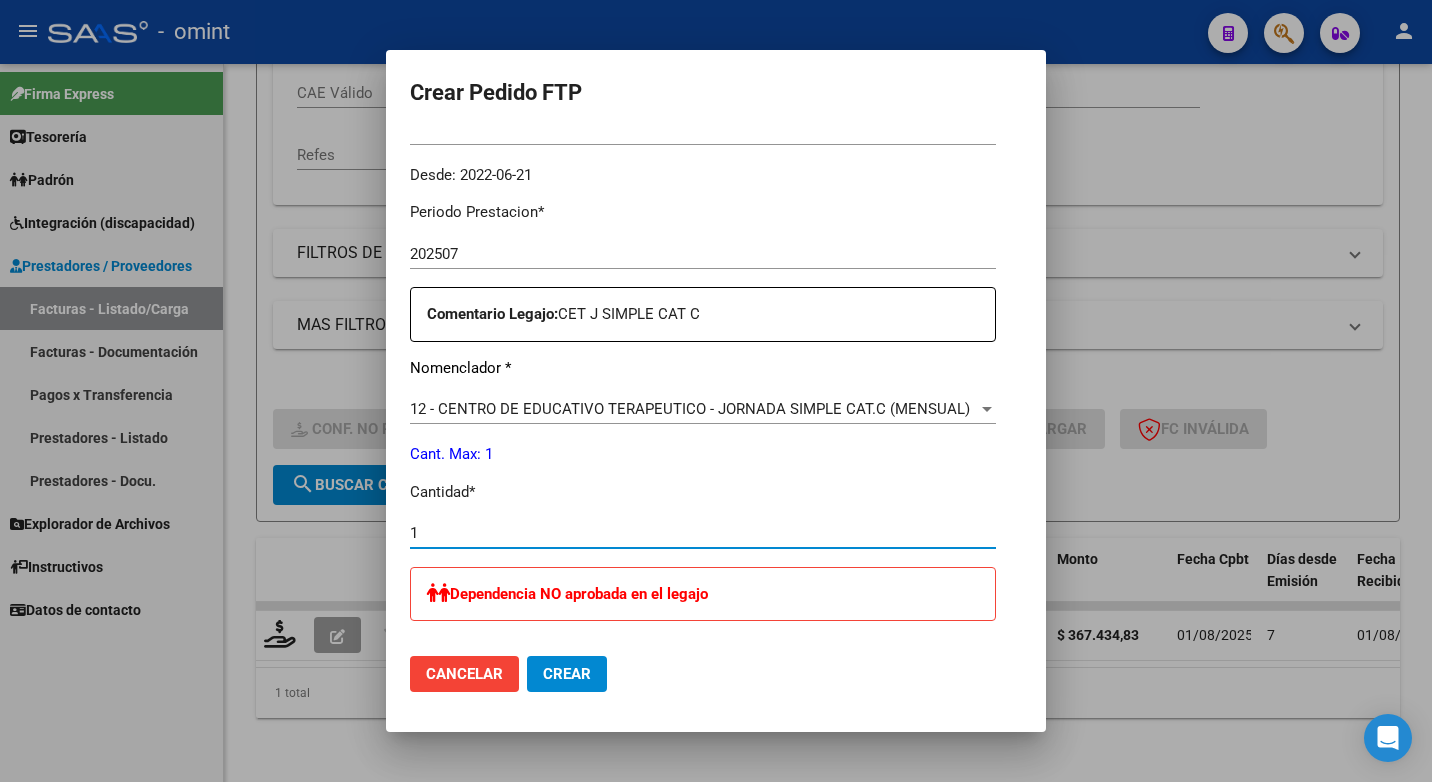 type on "1" 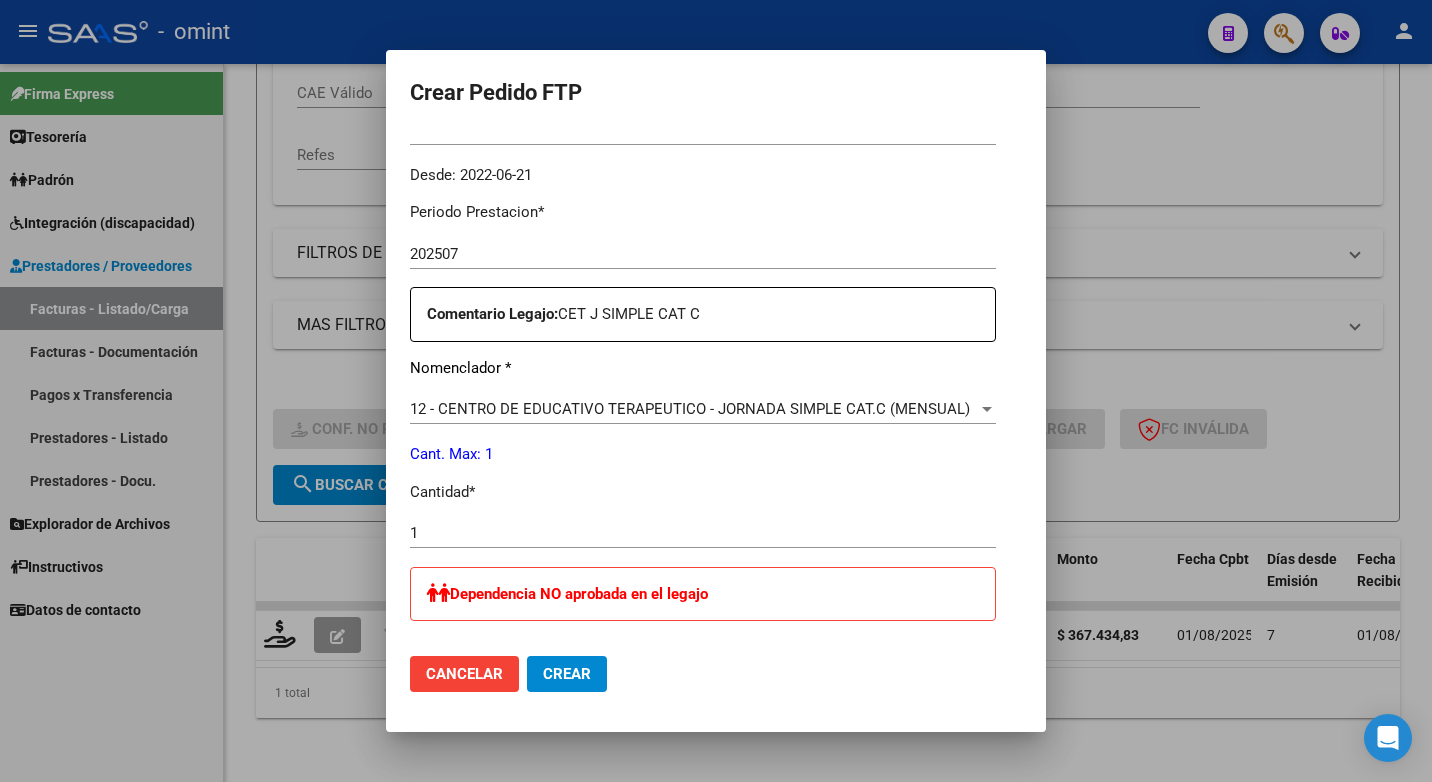 click on "Periodo Prestacion  *   202507 Ingresar el Periodo Prestacion  Comentario Legajo:    CET J SIMPLE CAT C  Nomenclador * 12 - CENTRO DE EDUCATIVO TERAPEUTICO - JORNADA SIMPLE CAT.C (MENSUAL) Seleccionar nomenclador Cant. Max: 1 Cantidad  *   1 Ingresar el nro   Dependencia NO aprobada en el legajo Dependencia    Tipo de Emisión * Electronica Seleccionar tipo Importe Solicitado  *   $ 367.434,83 Ingresar imp. solicitado   Provincia * 00 - Sin % de zona desfavorable en la factura Seleccionar provincia" at bounding box center (703, 594) 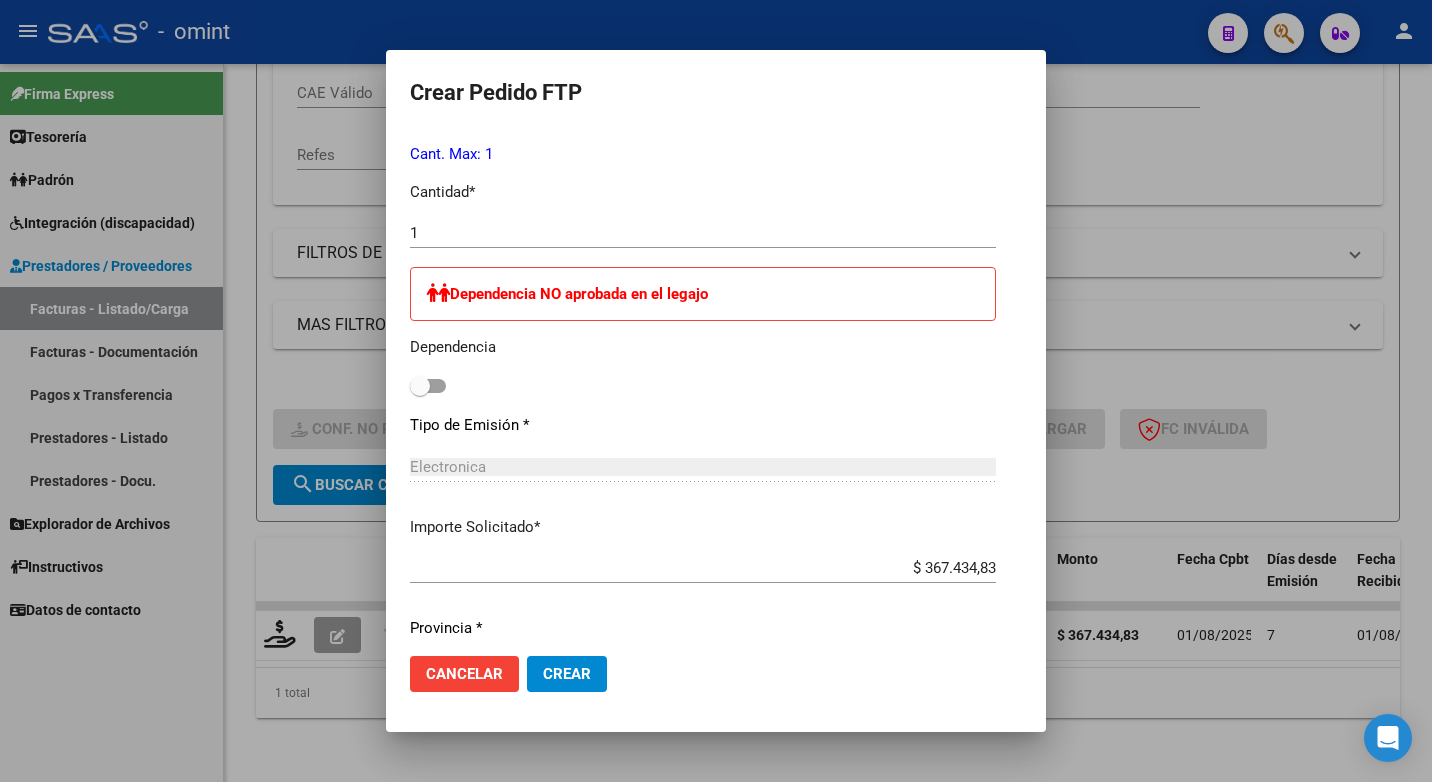 scroll, scrollTop: 963, scrollLeft: 0, axis: vertical 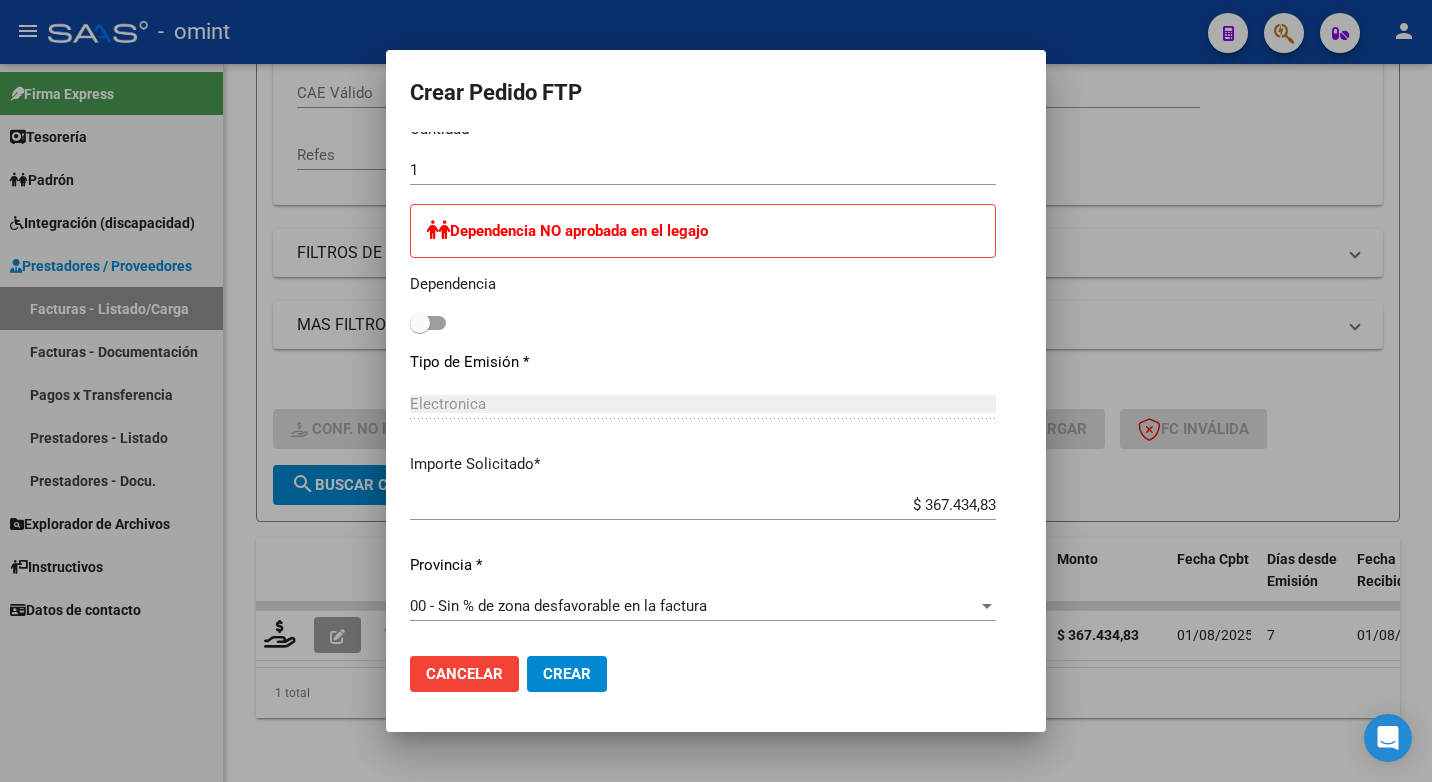 click at bounding box center [716, 391] 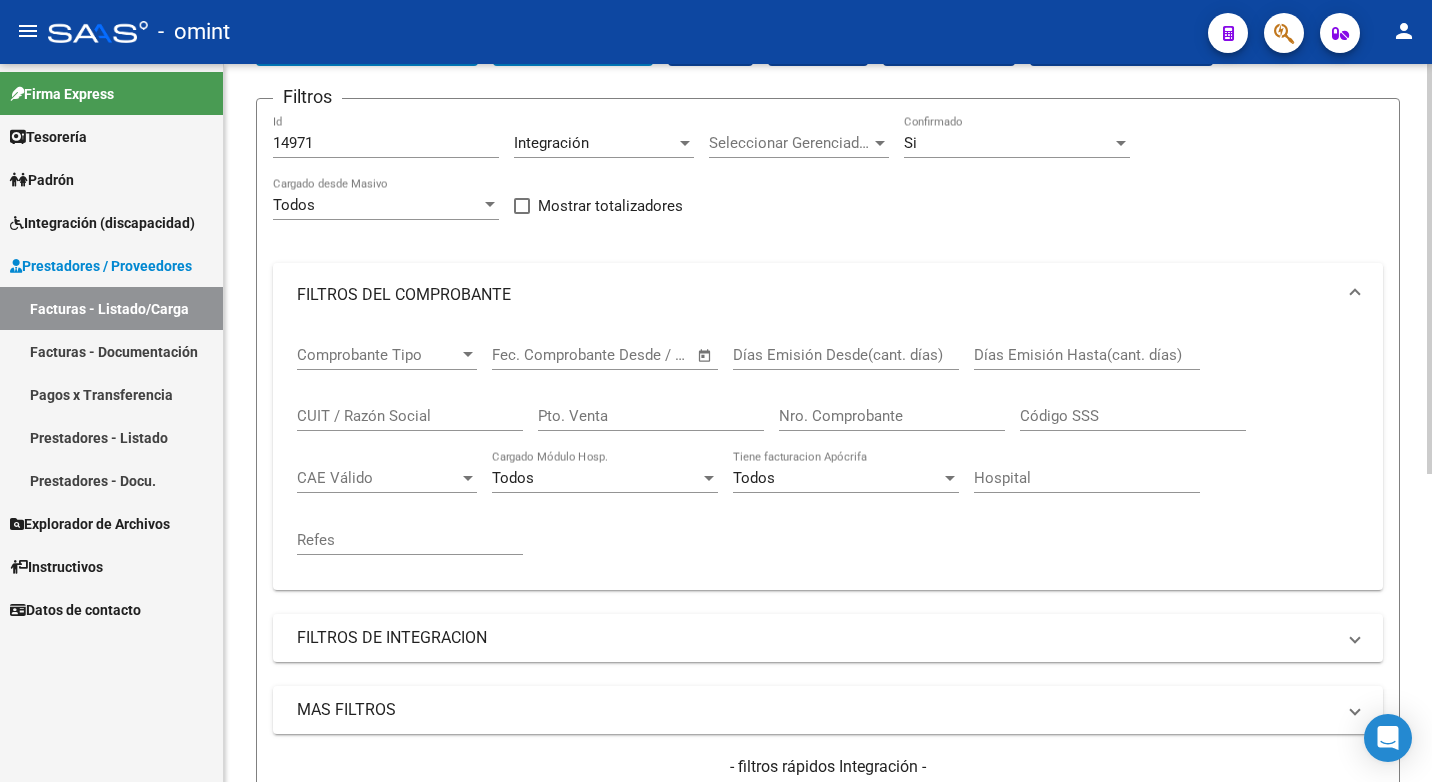 scroll, scrollTop: 0, scrollLeft: 0, axis: both 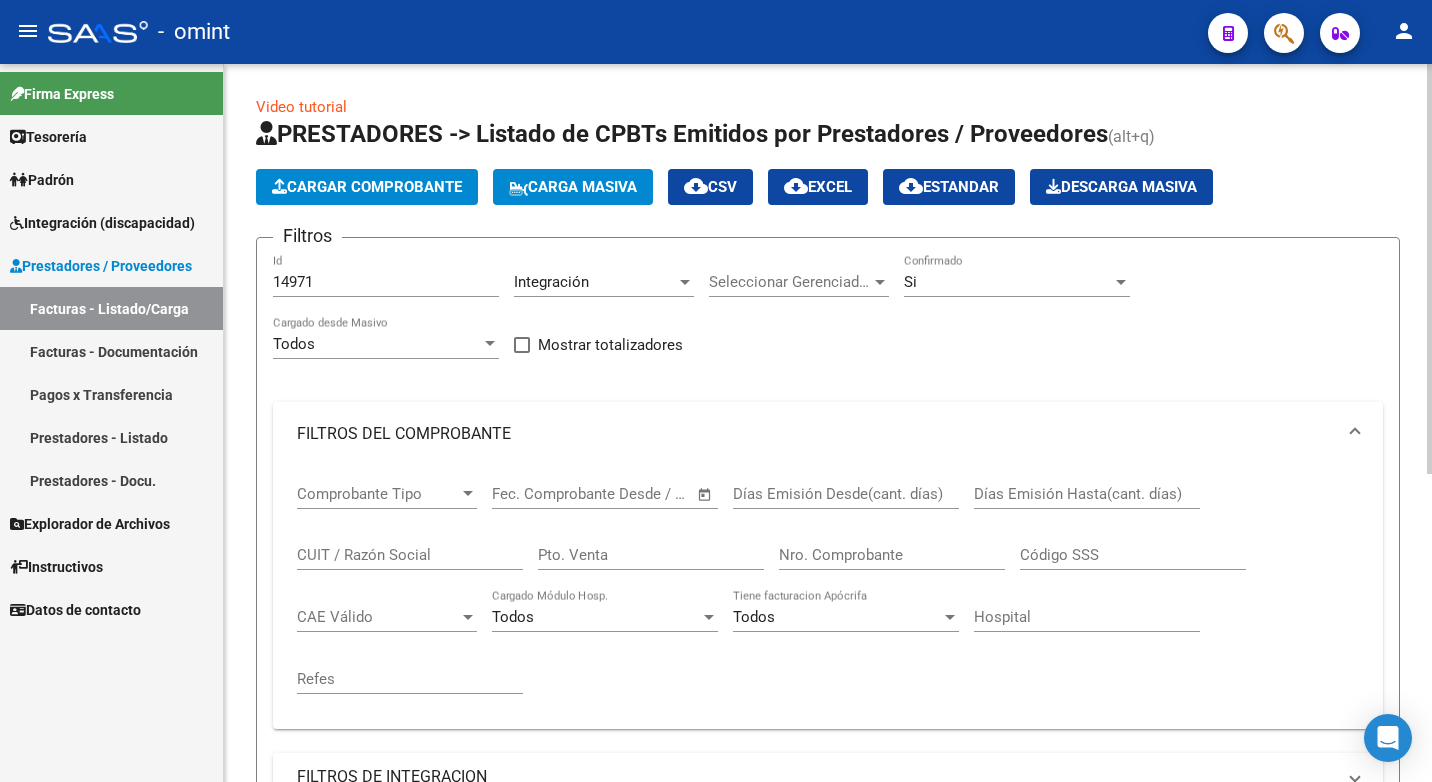 drag, startPoint x: 331, startPoint y: 270, endPoint x: 325, endPoint y: 284, distance: 15.231546 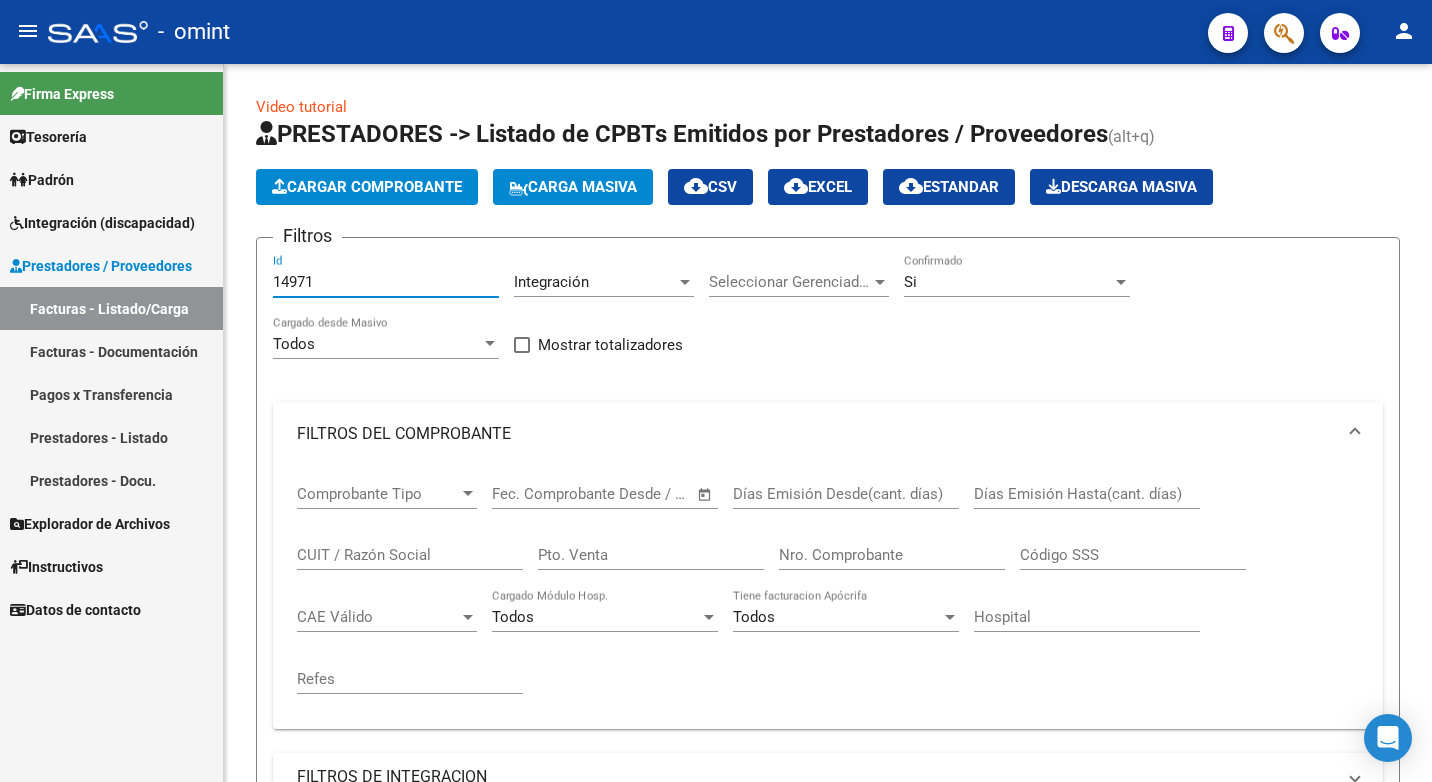 drag, startPoint x: 325, startPoint y: 284, endPoint x: 26, endPoint y: 206, distance: 309.00647 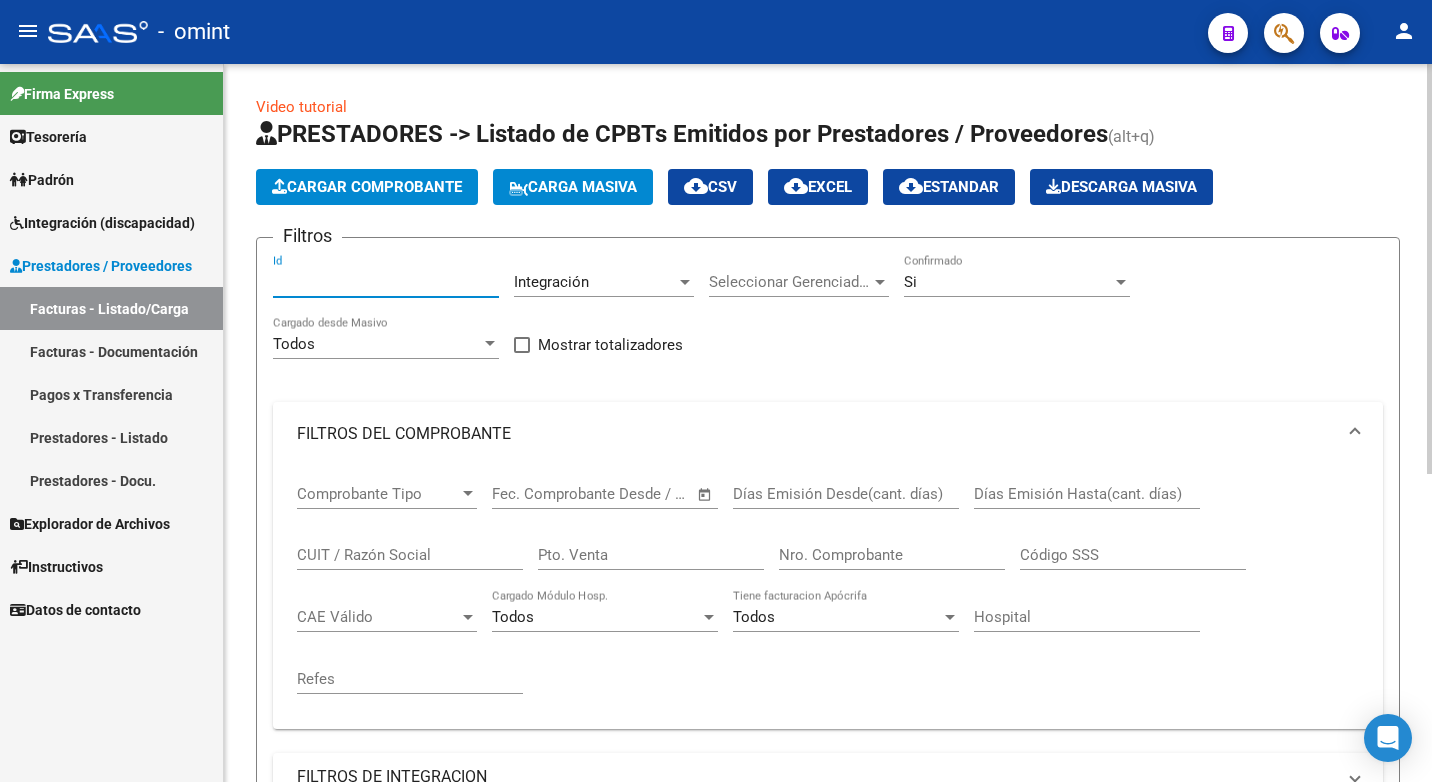 paste on "14971" 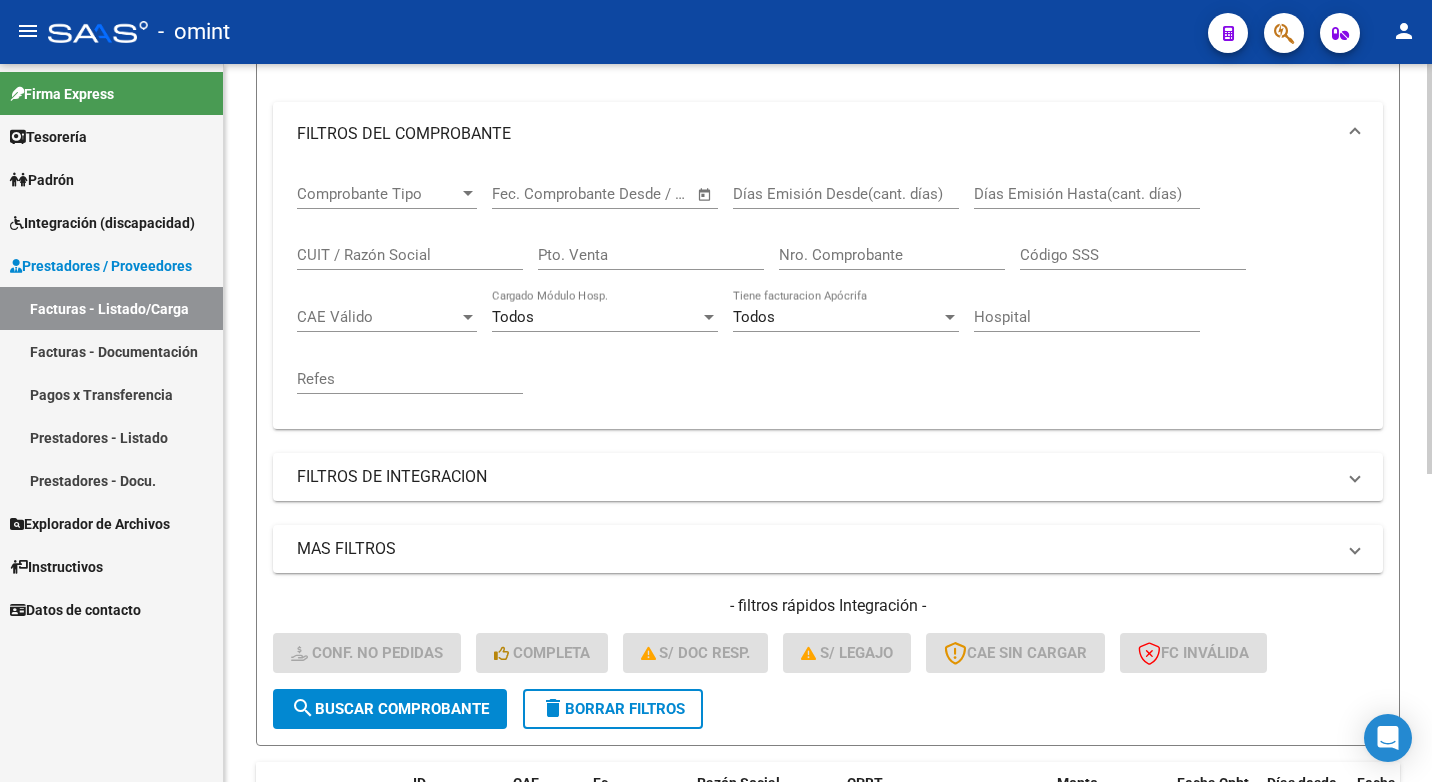 scroll, scrollTop: 500, scrollLeft: 0, axis: vertical 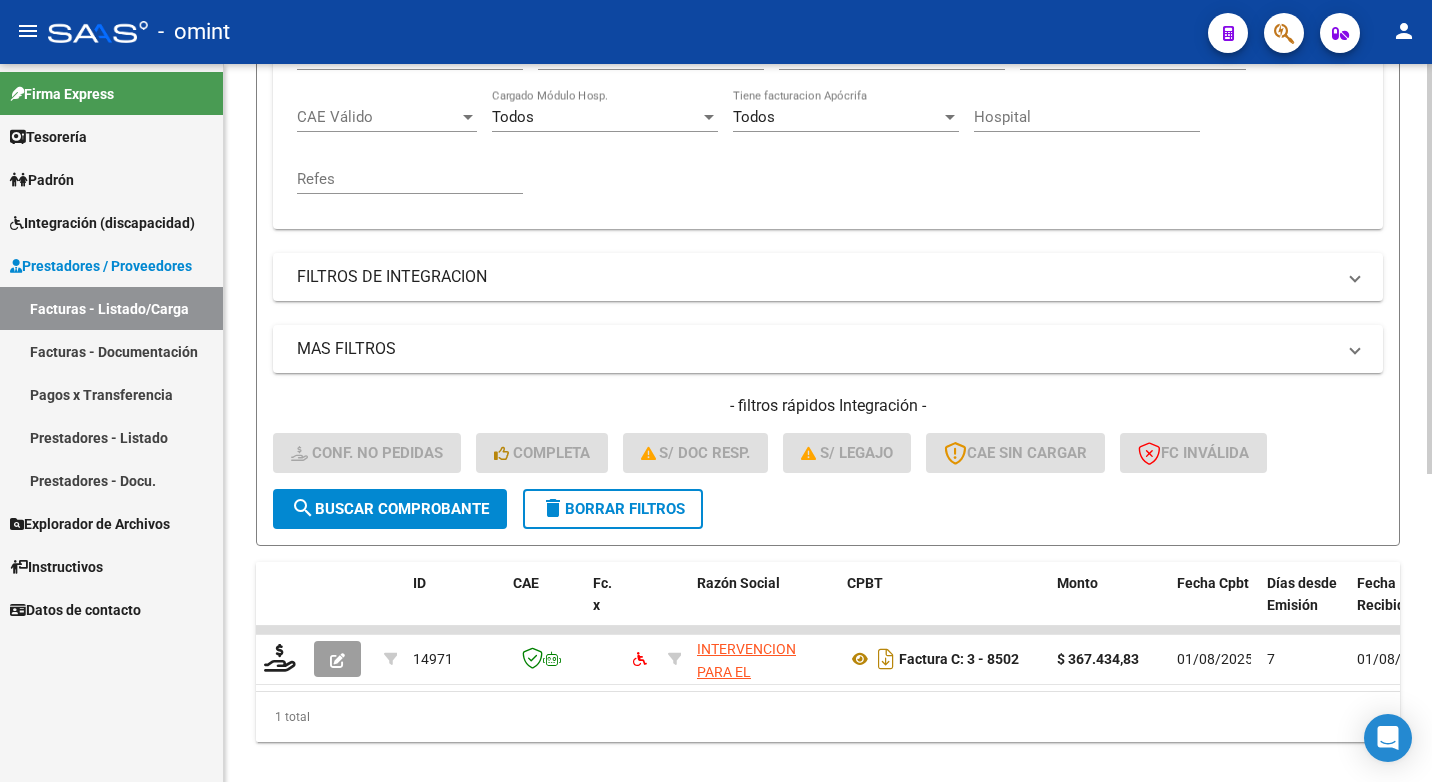 click on "search  Buscar Comprobante" 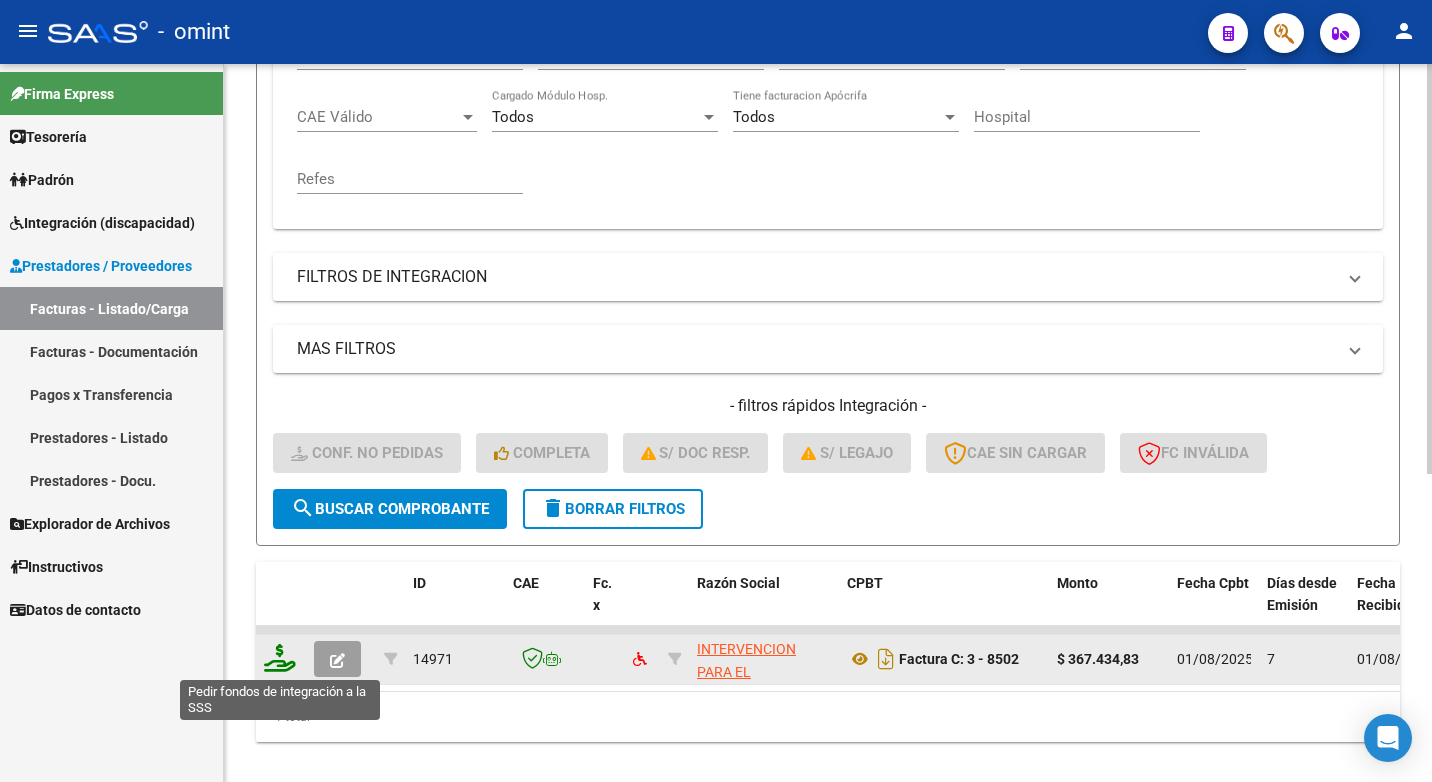 click 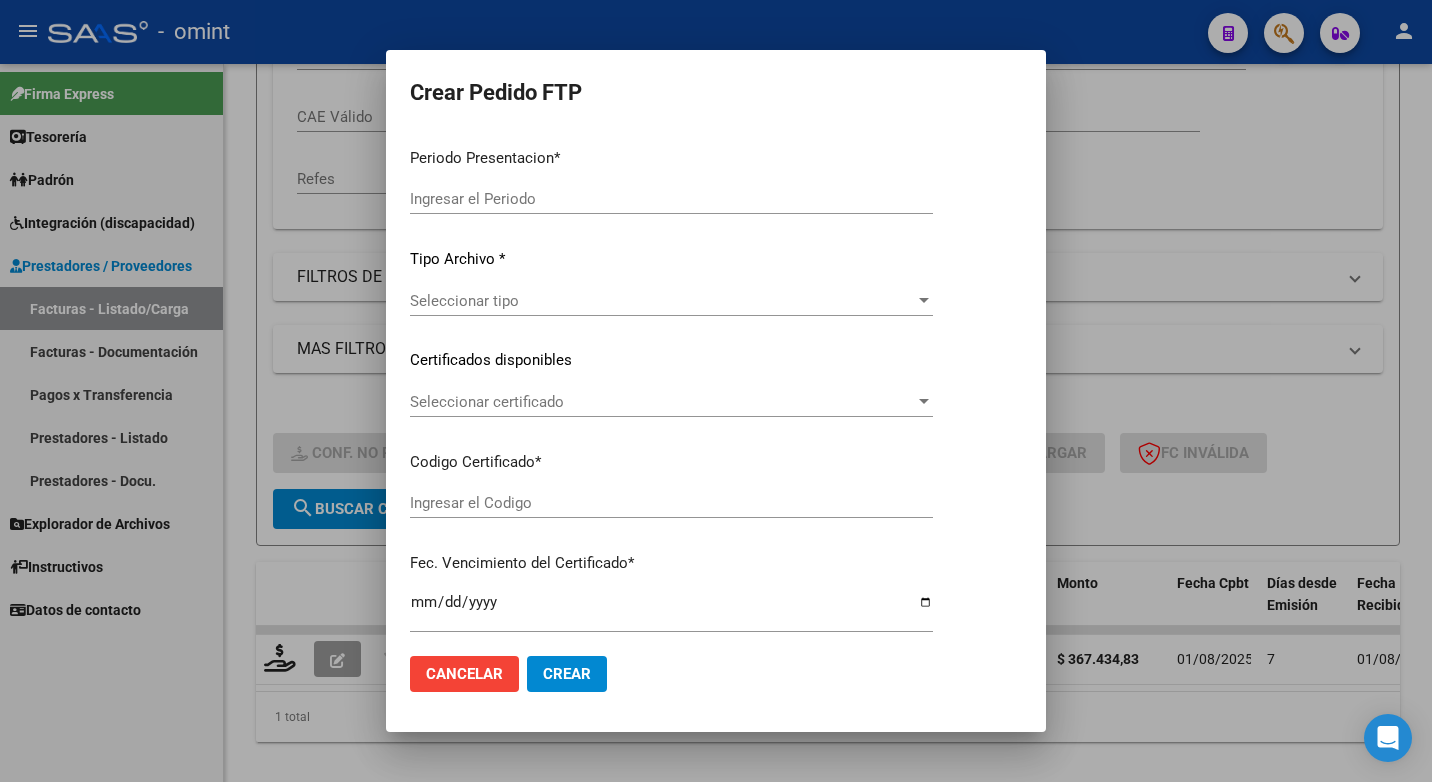 type on "202507" 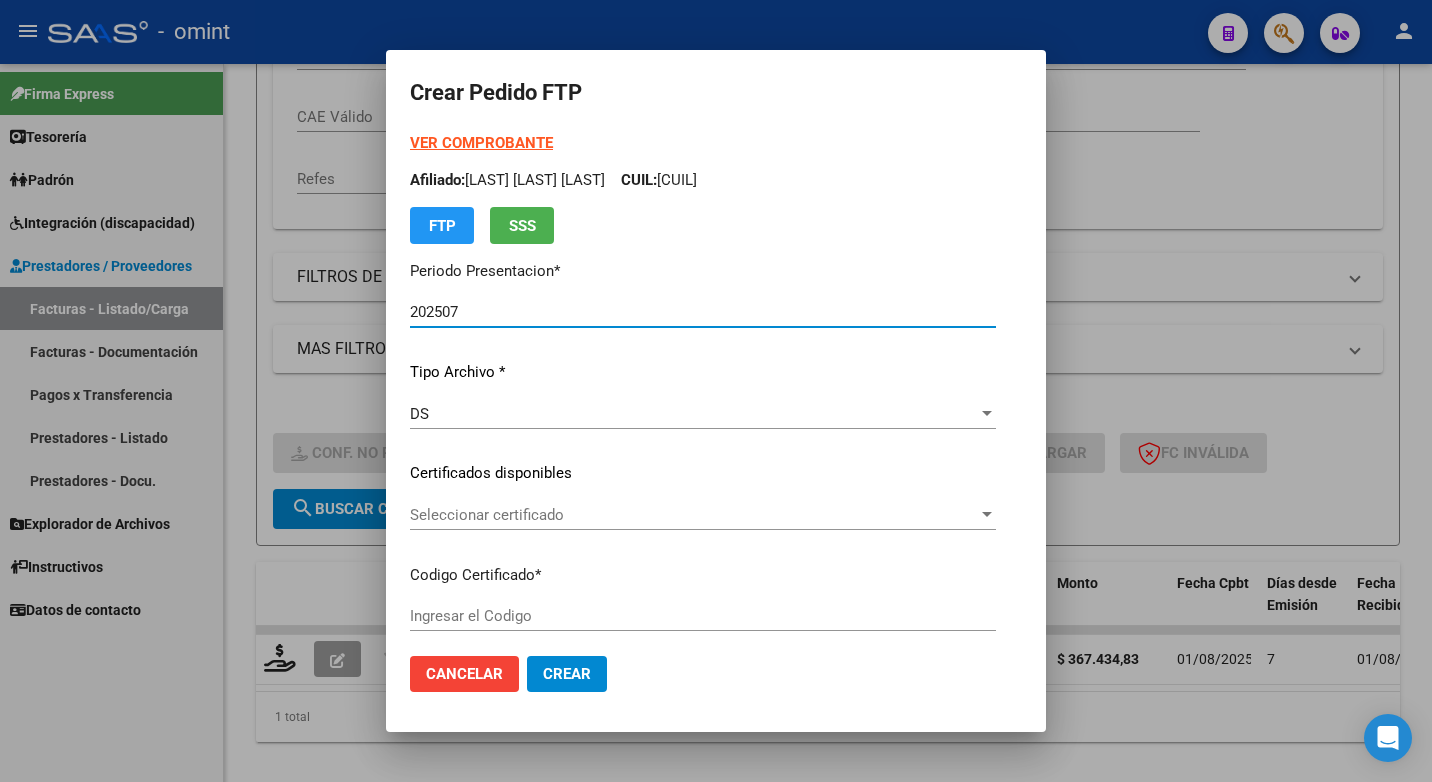 type on "[CERTIFICATE_NUMBER]" 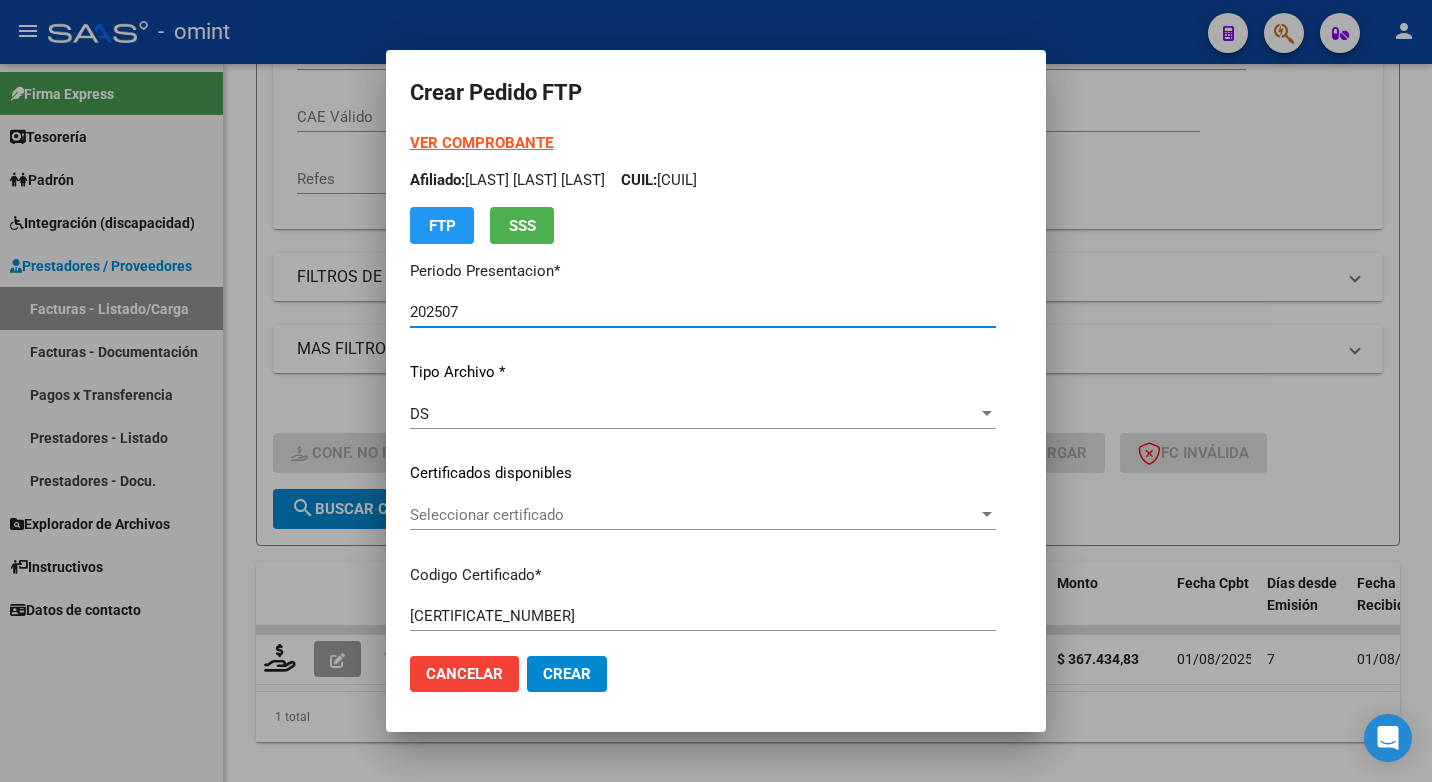 scroll, scrollTop: 100, scrollLeft: 0, axis: vertical 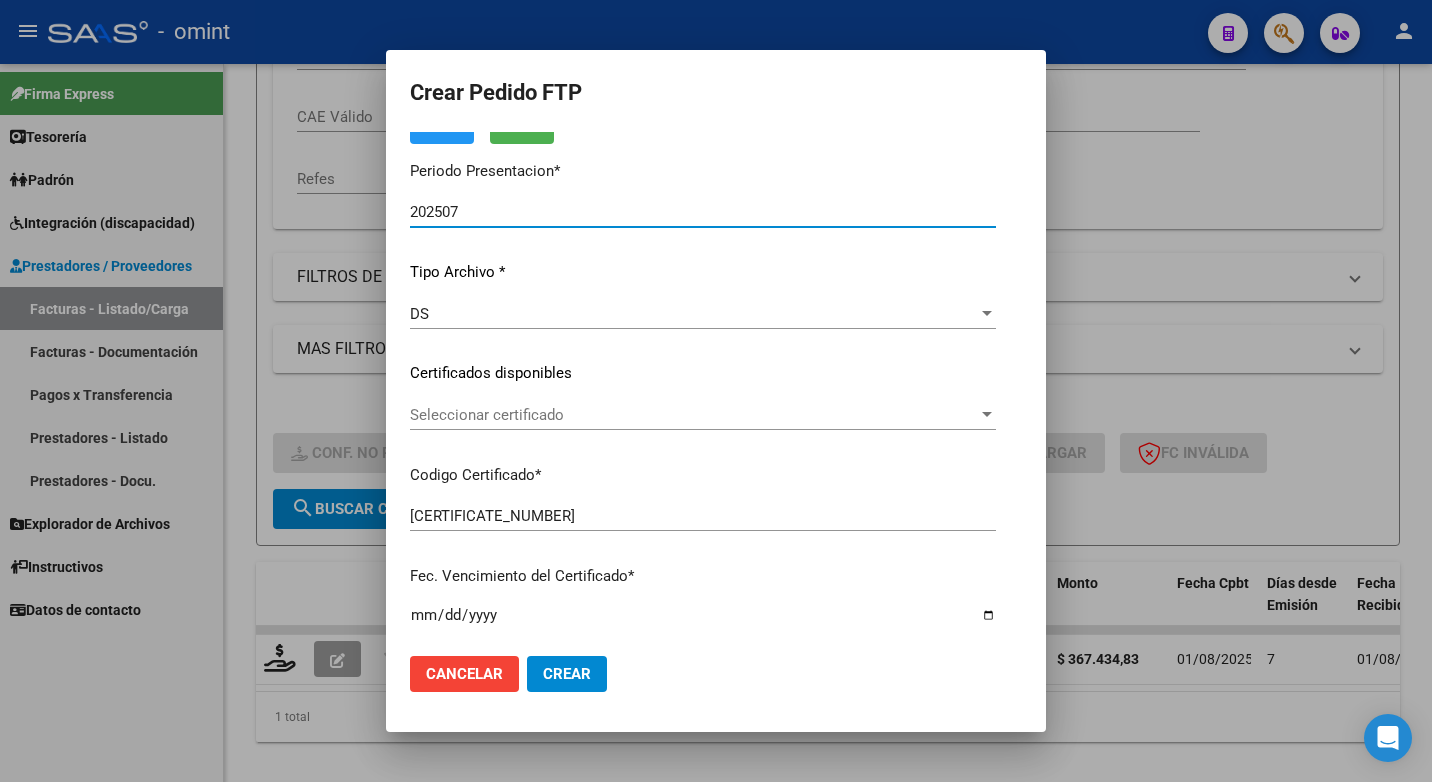 click on "Seleccionar certificado" at bounding box center [703, 415] 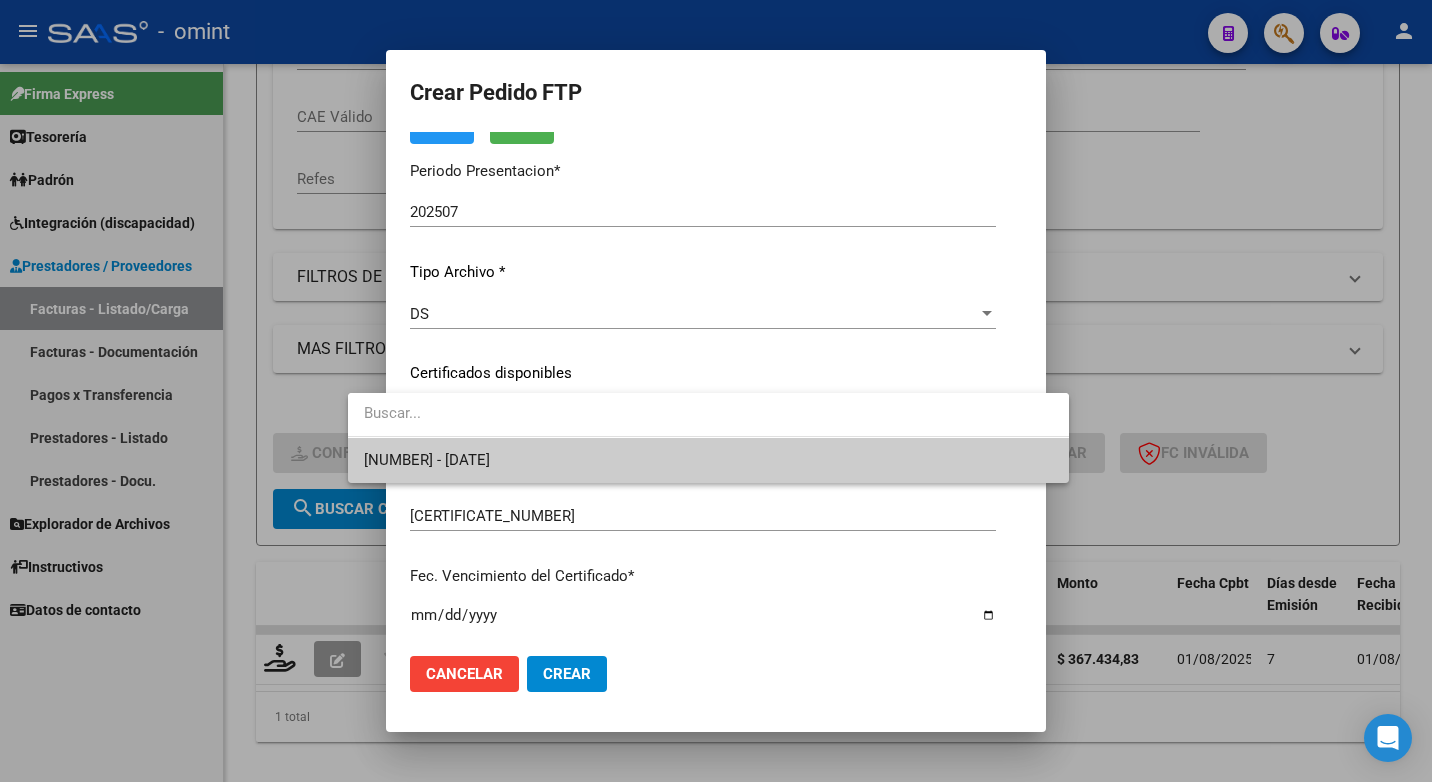 click on "[NUMBER] - [DATE]" at bounding box center [708, 460] 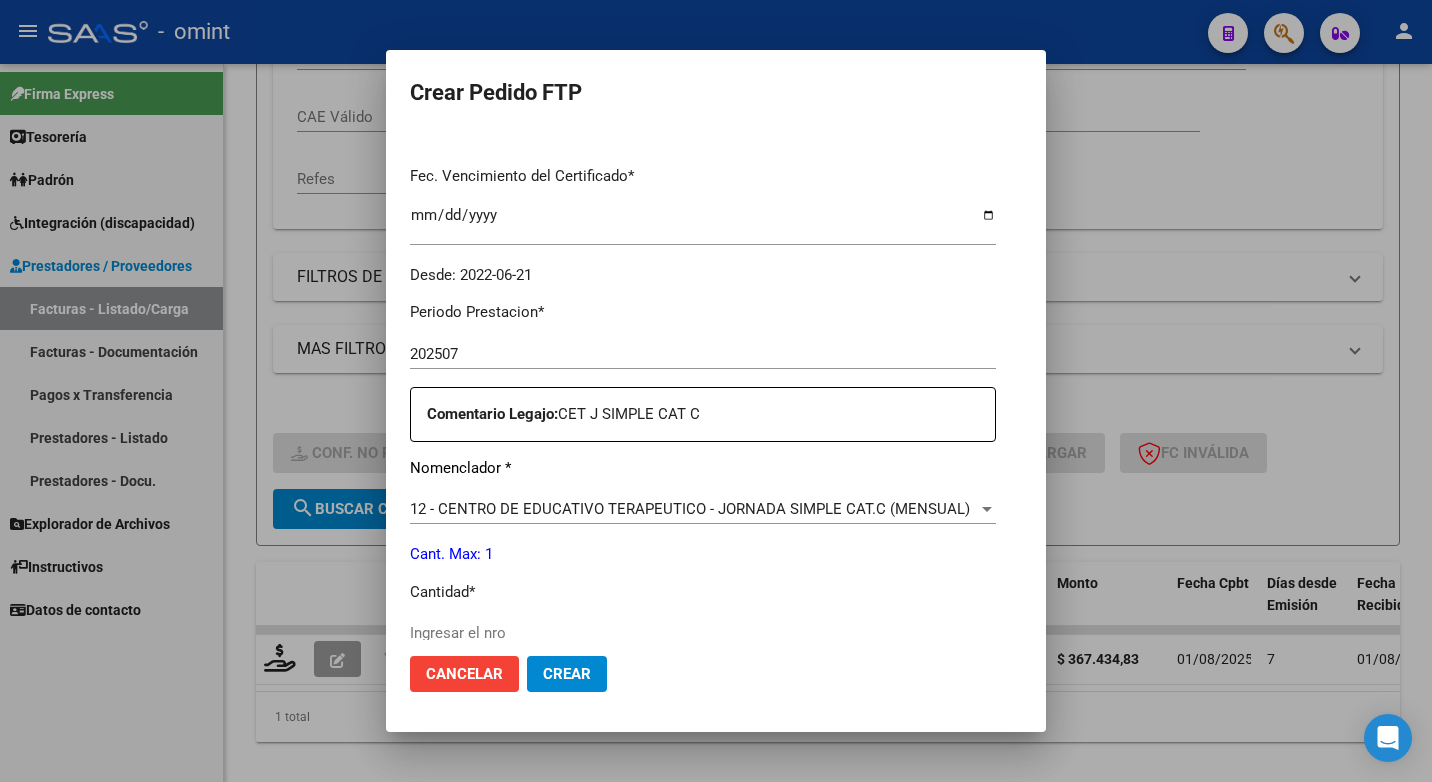 scroll, scrollTop: 600, scrollLeft: 0, axis: vertical 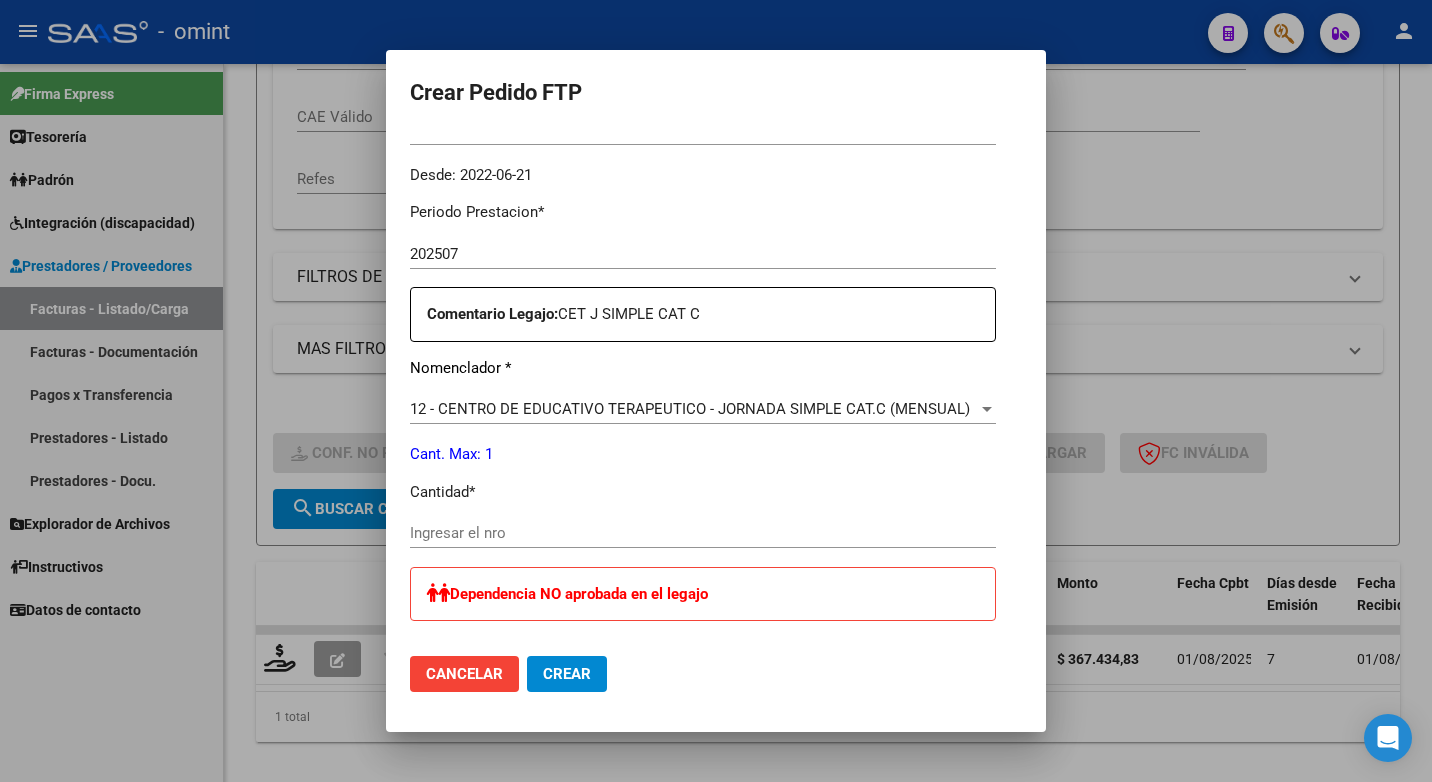 click on "Ingresar el nro" at bounding box center (703, 533) 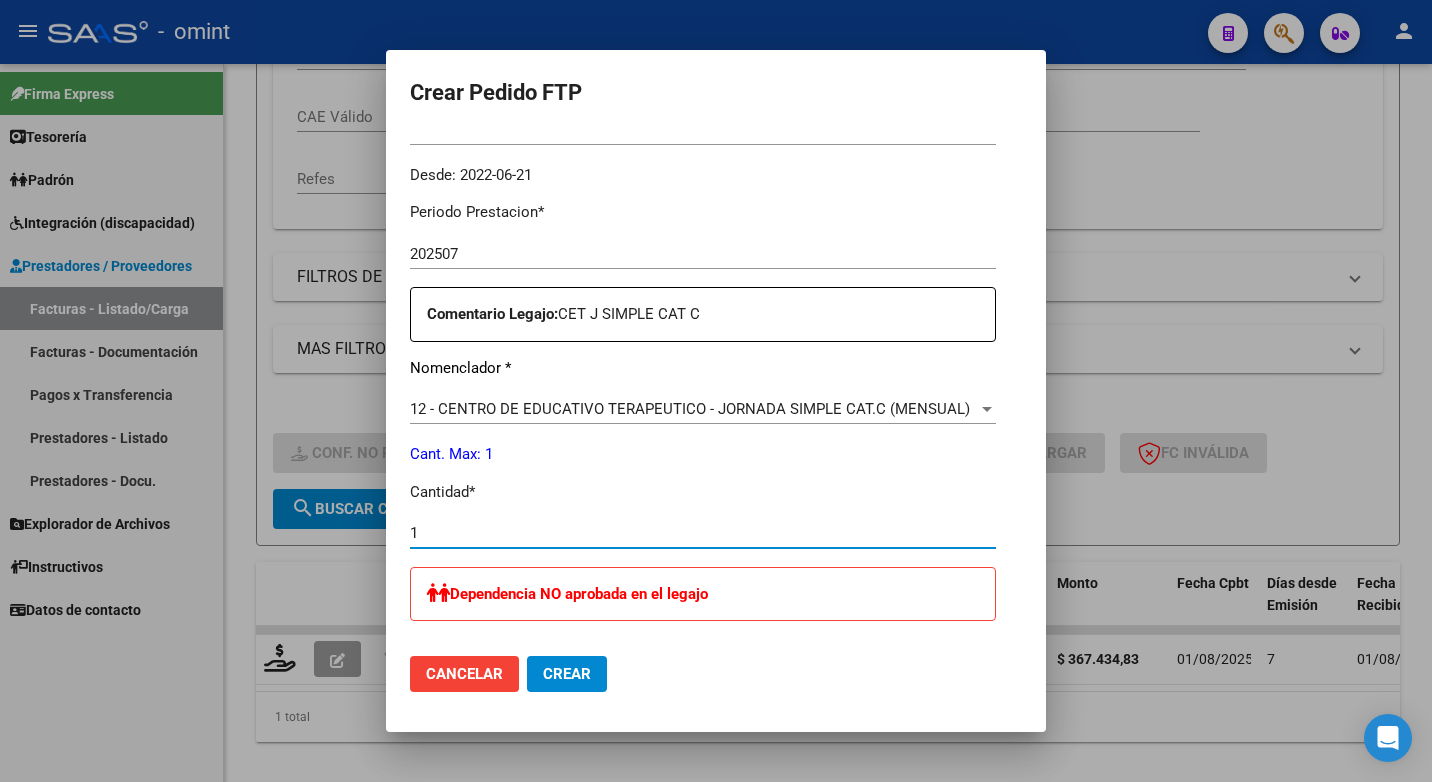 scroll, scrollTop: 700, scrollLeft: 0, axis: vertical 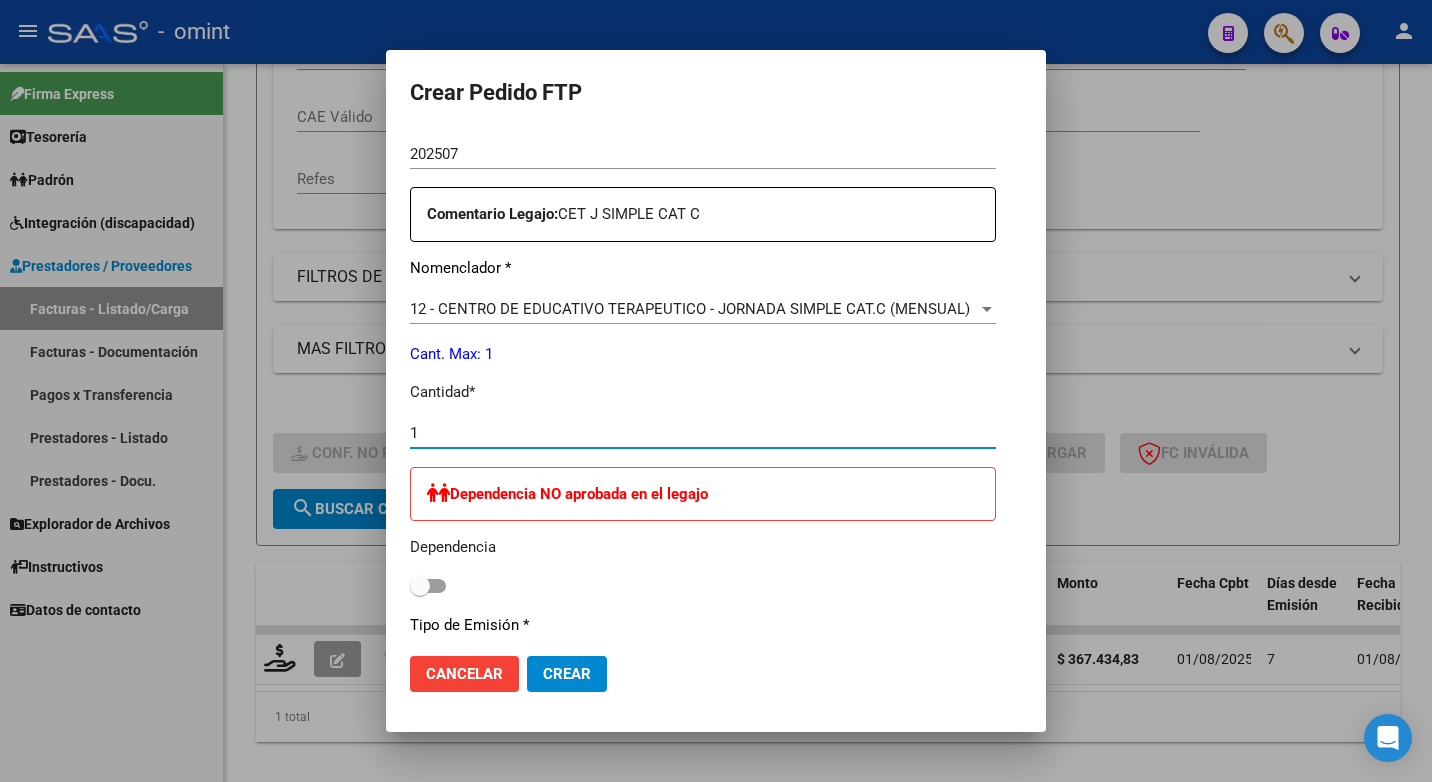 type on "1" 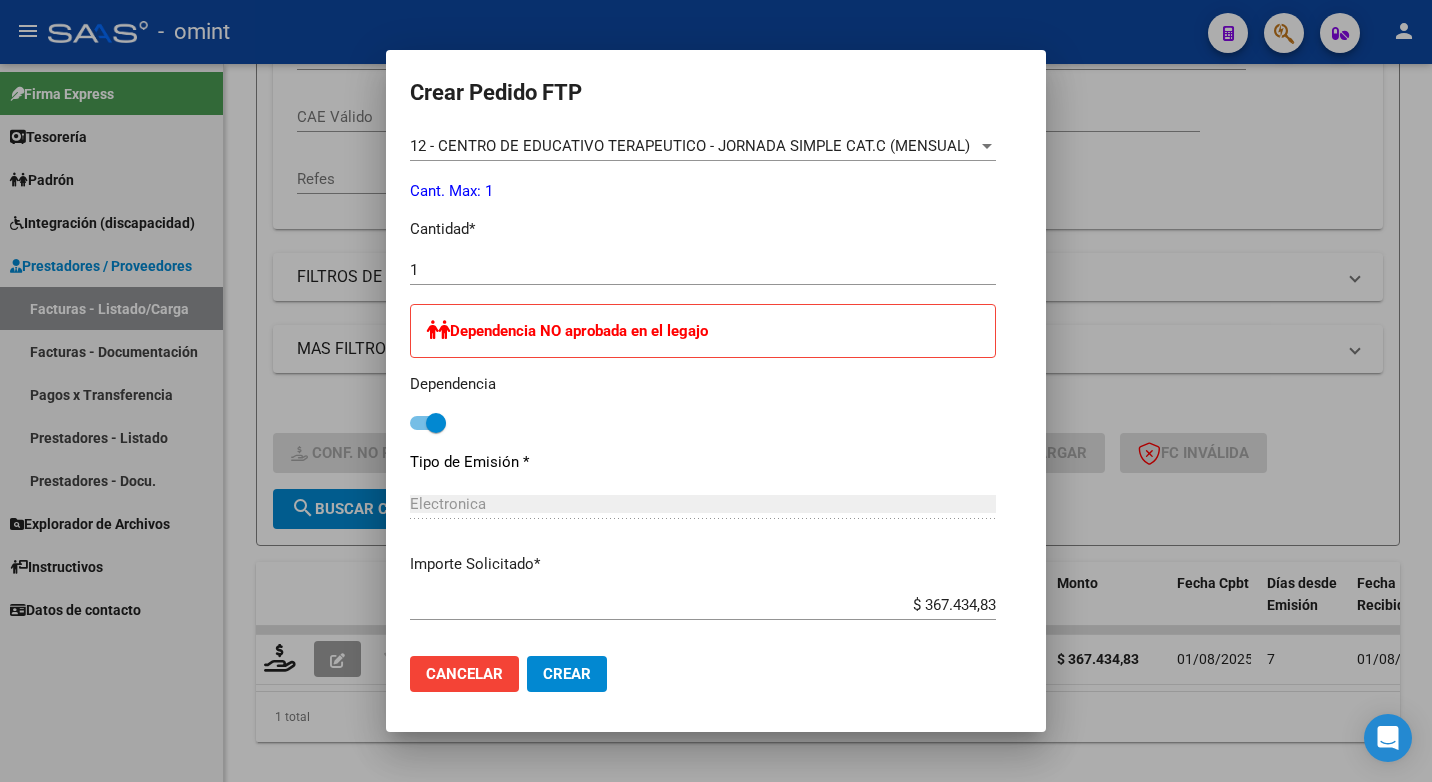 scroll, scrollTop: 963, scrollLeft: 0, axis: vertical 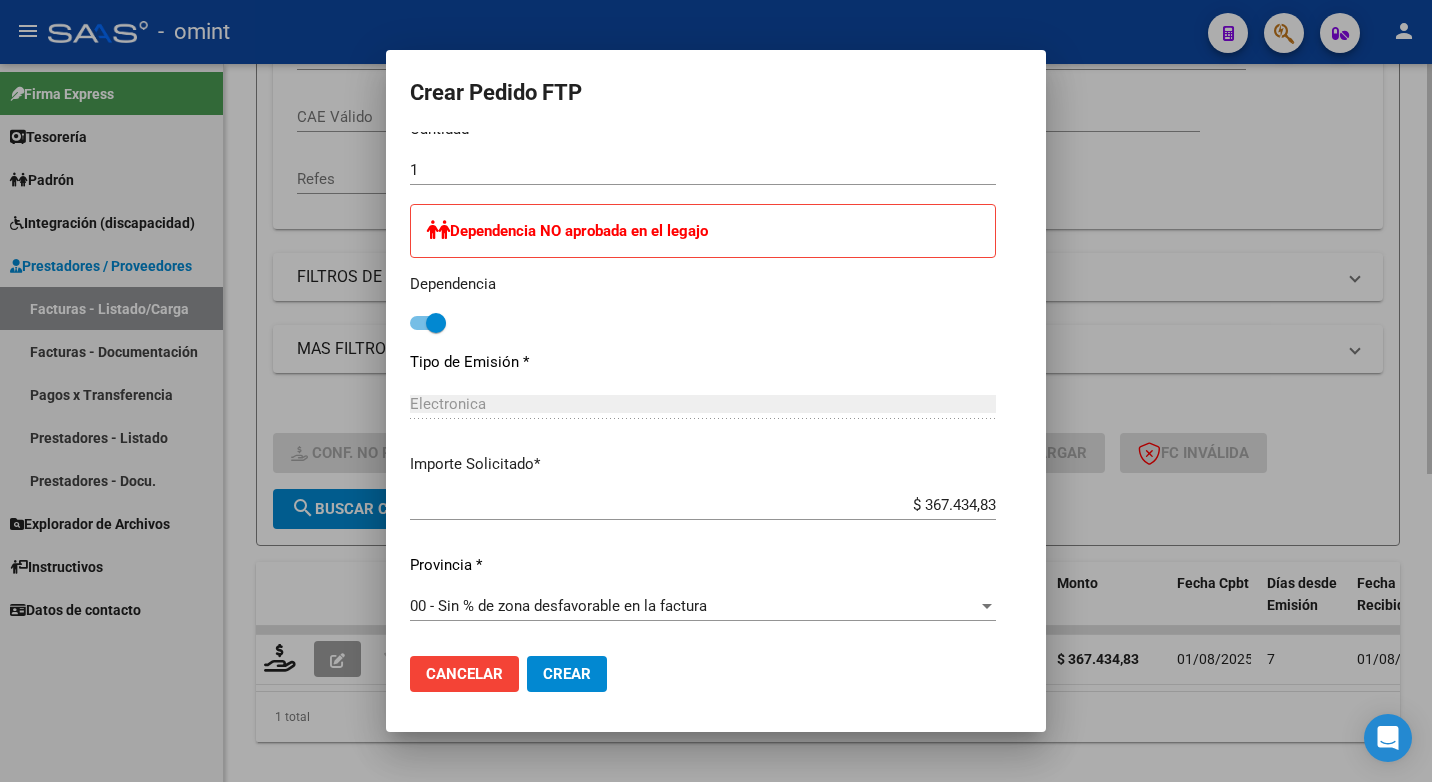 click at bounding box center (716, 391) 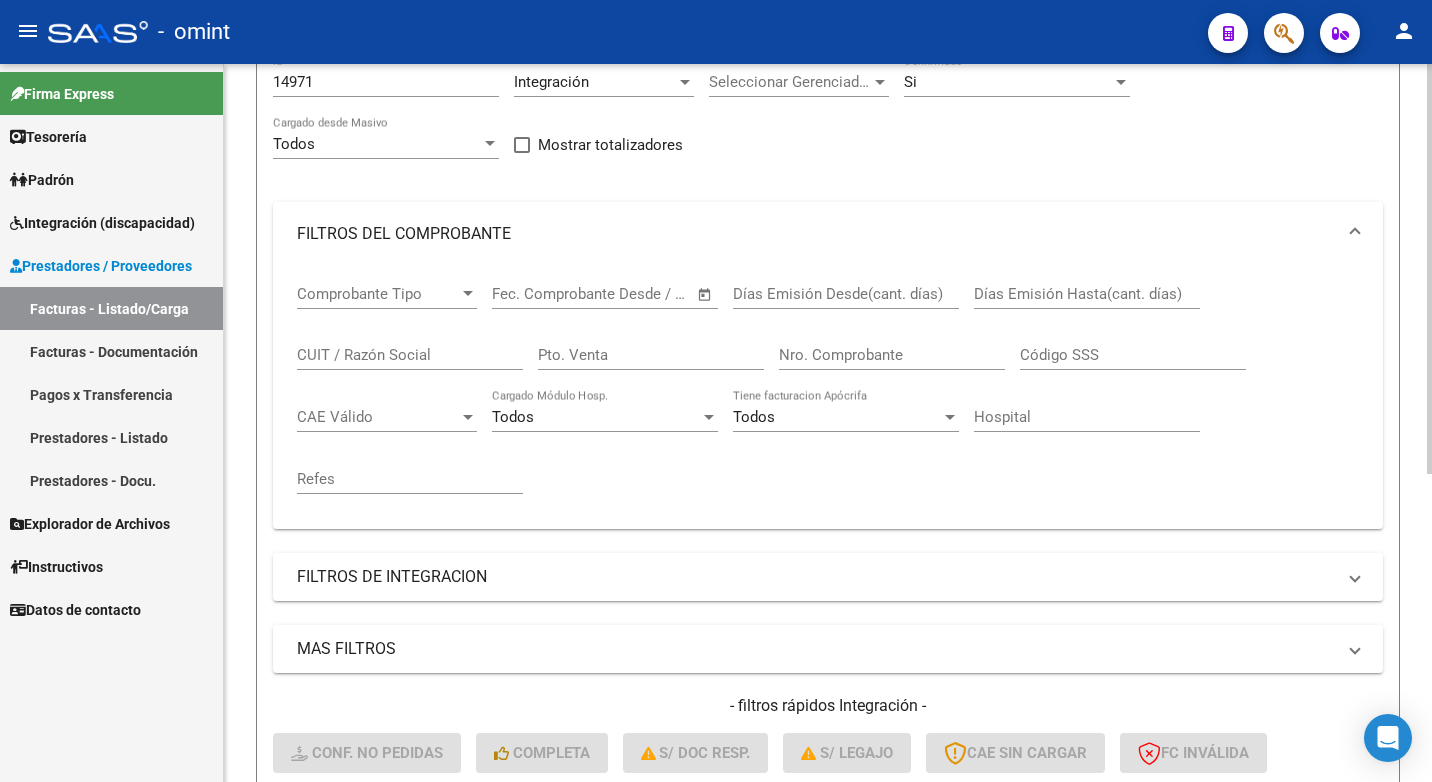 scroll, scrollTop: 0, scrollLeft: 0, axis: both 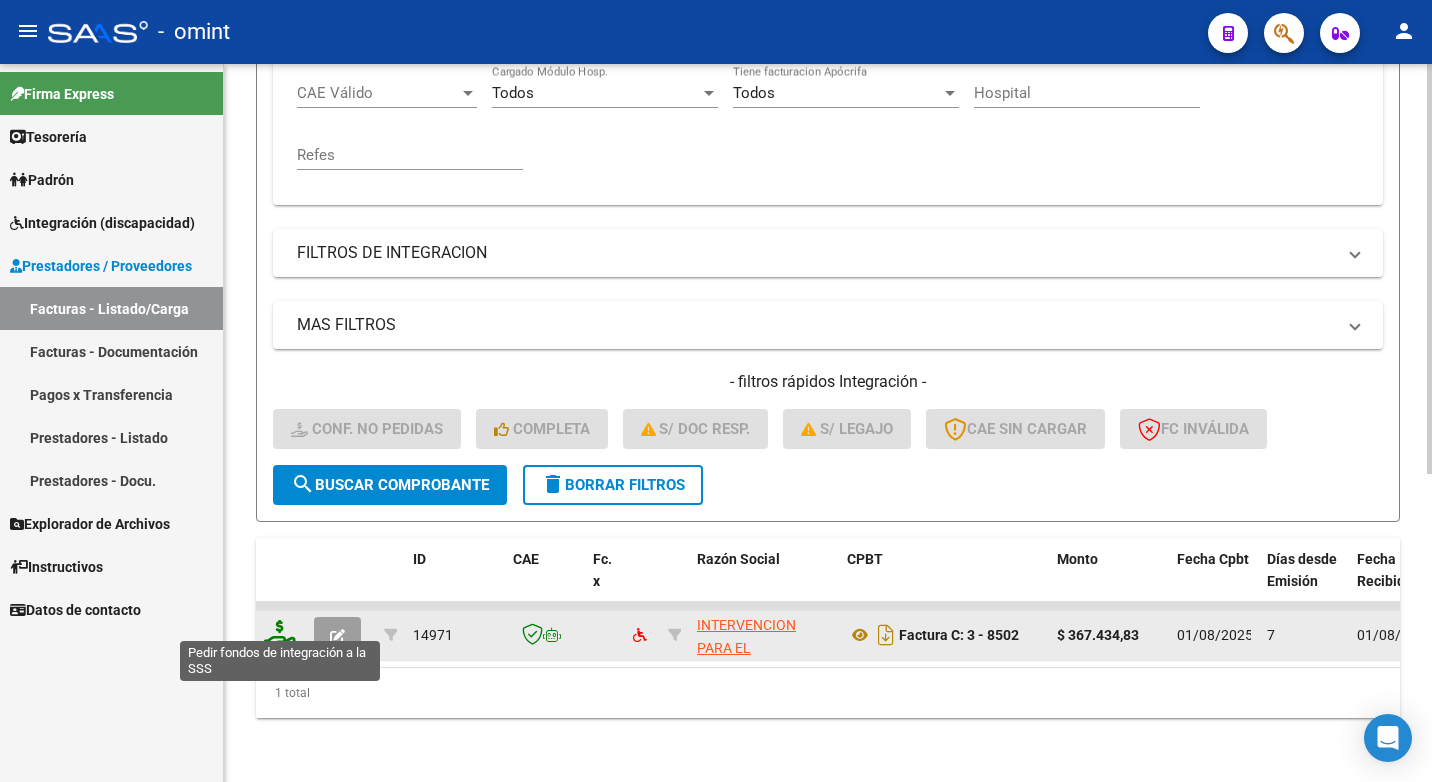 click 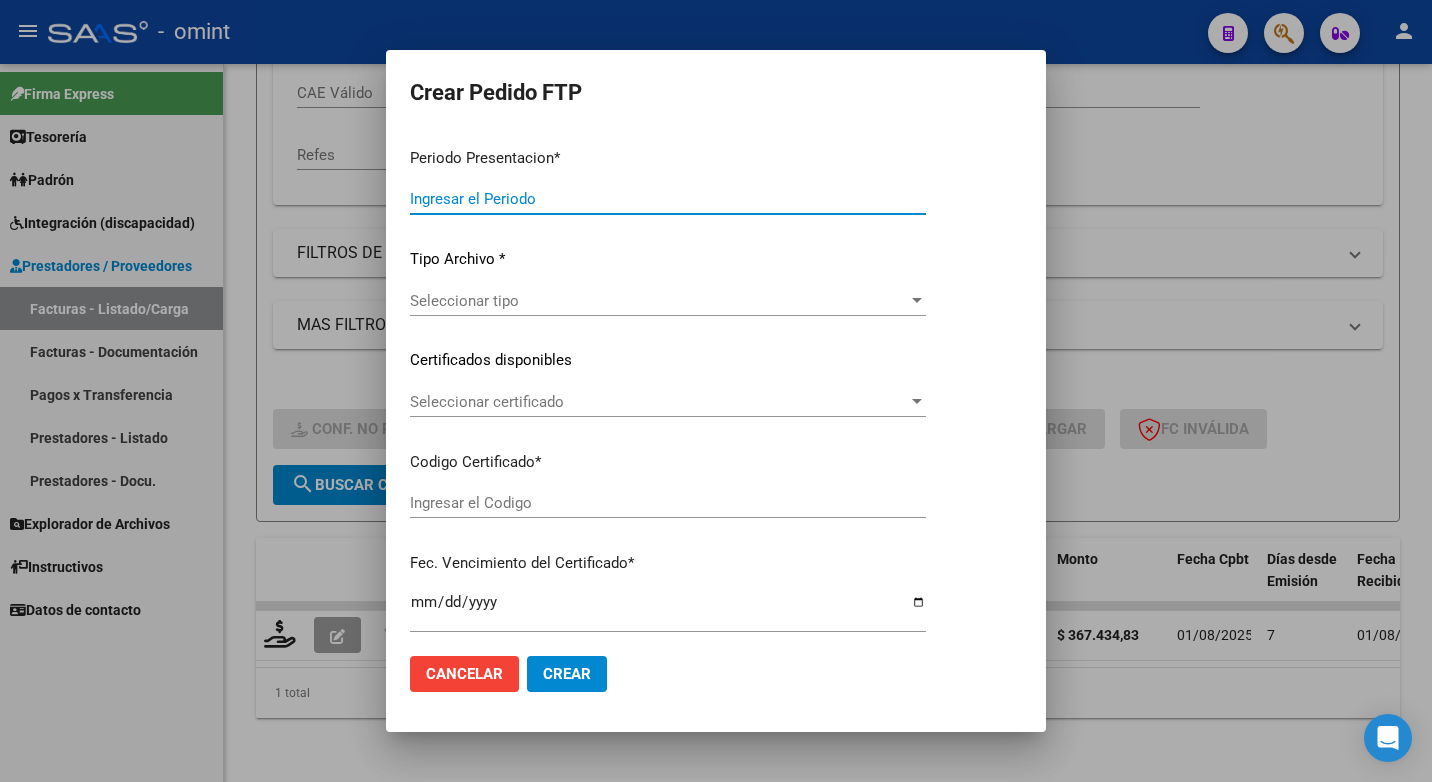type on "202507" 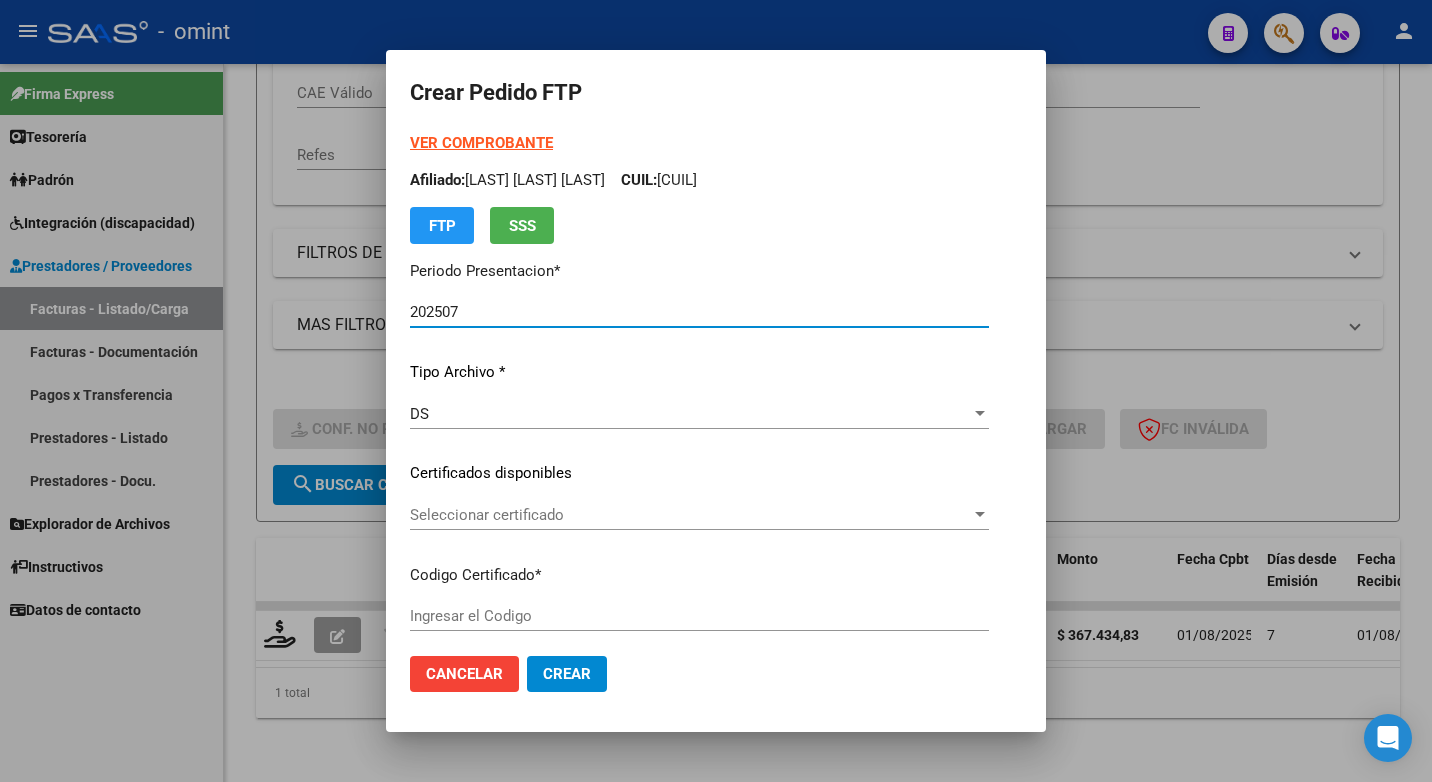 type on "[CERTIFICATE_NUMBER]" 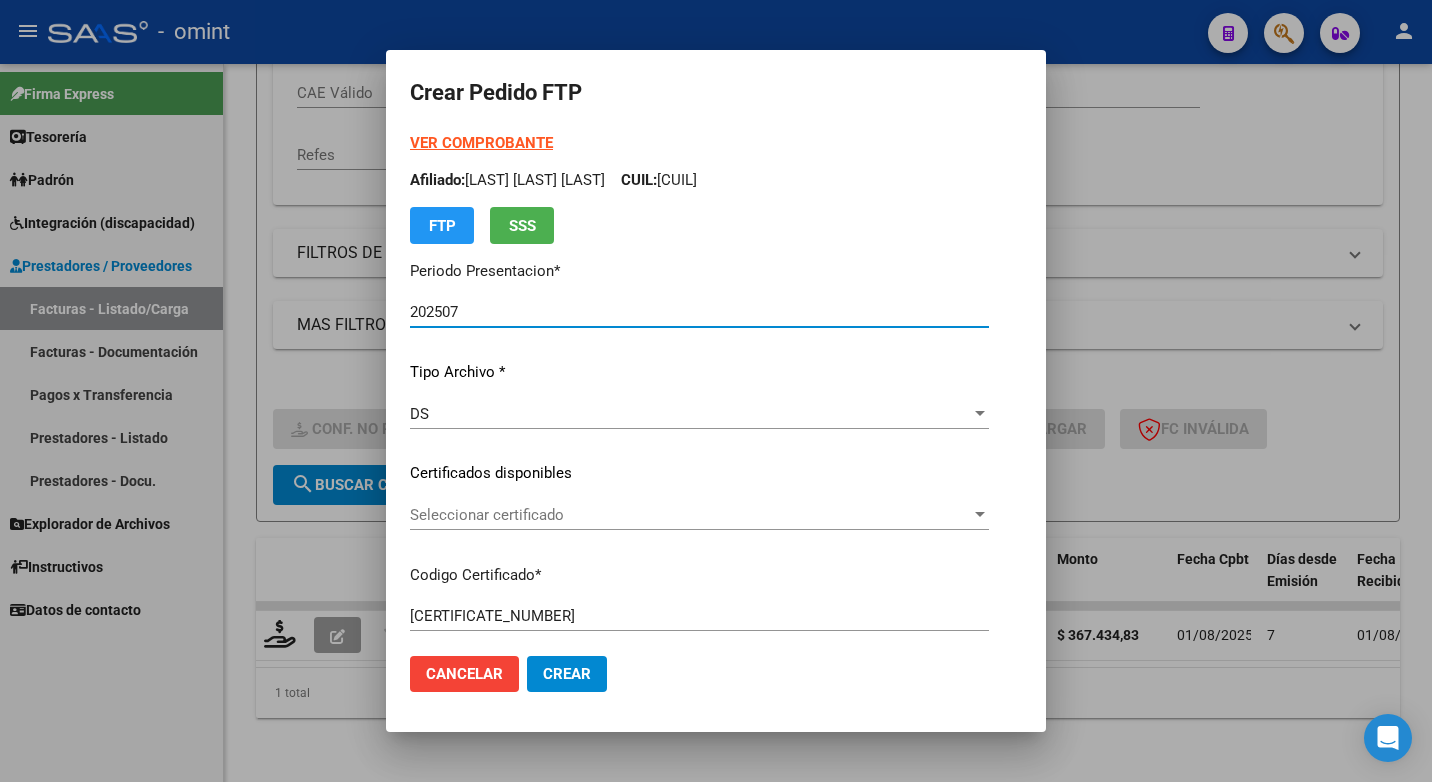 scroll, scrollTop: 200, scrollLeft: 0, axis: vertical 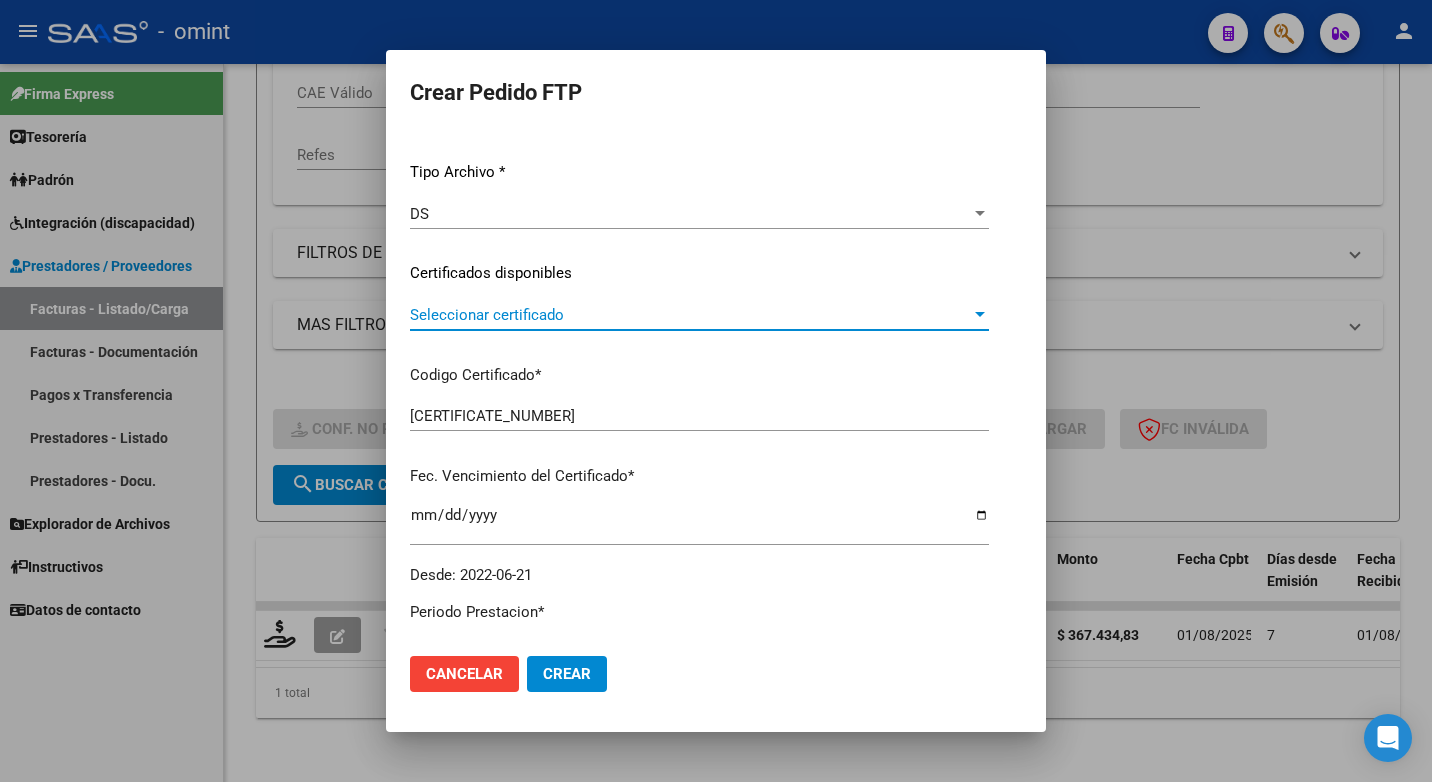 click at bounding box center (980, 315) 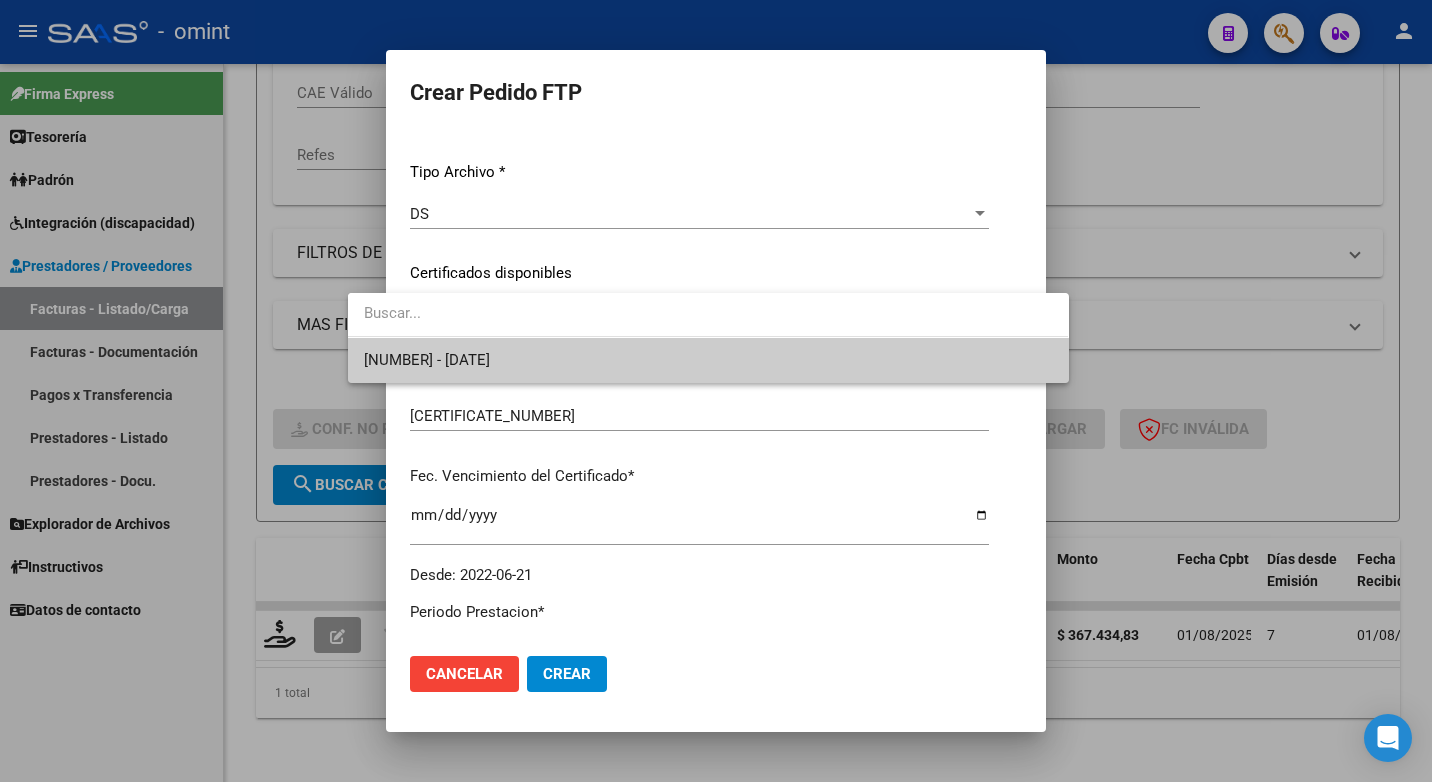 click on "[NUMBER] - [DATE]" at bounding box center (708, 360) 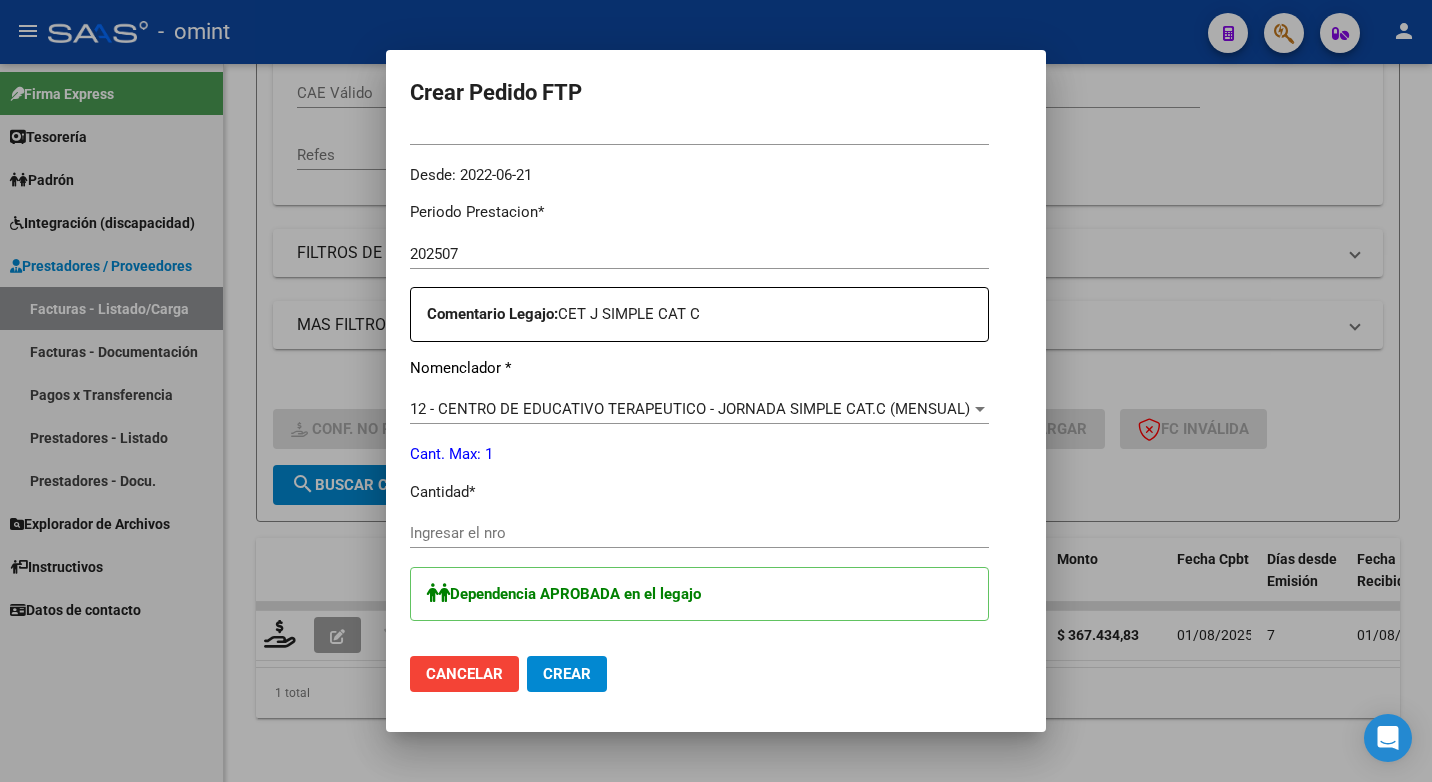scroll, scrollTop: 800, scrollLeft: 0, axis: vertical 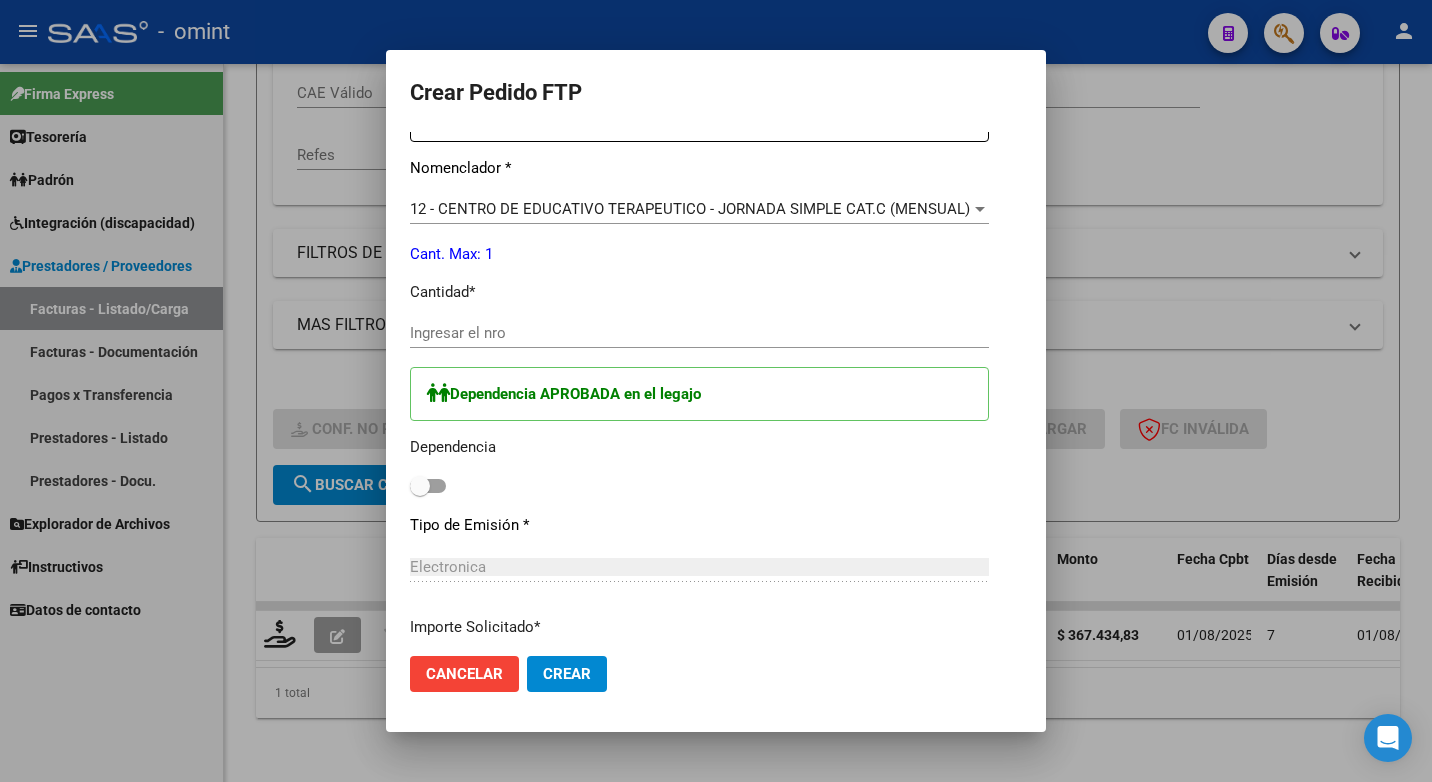 click at bounding box center (420, 486) 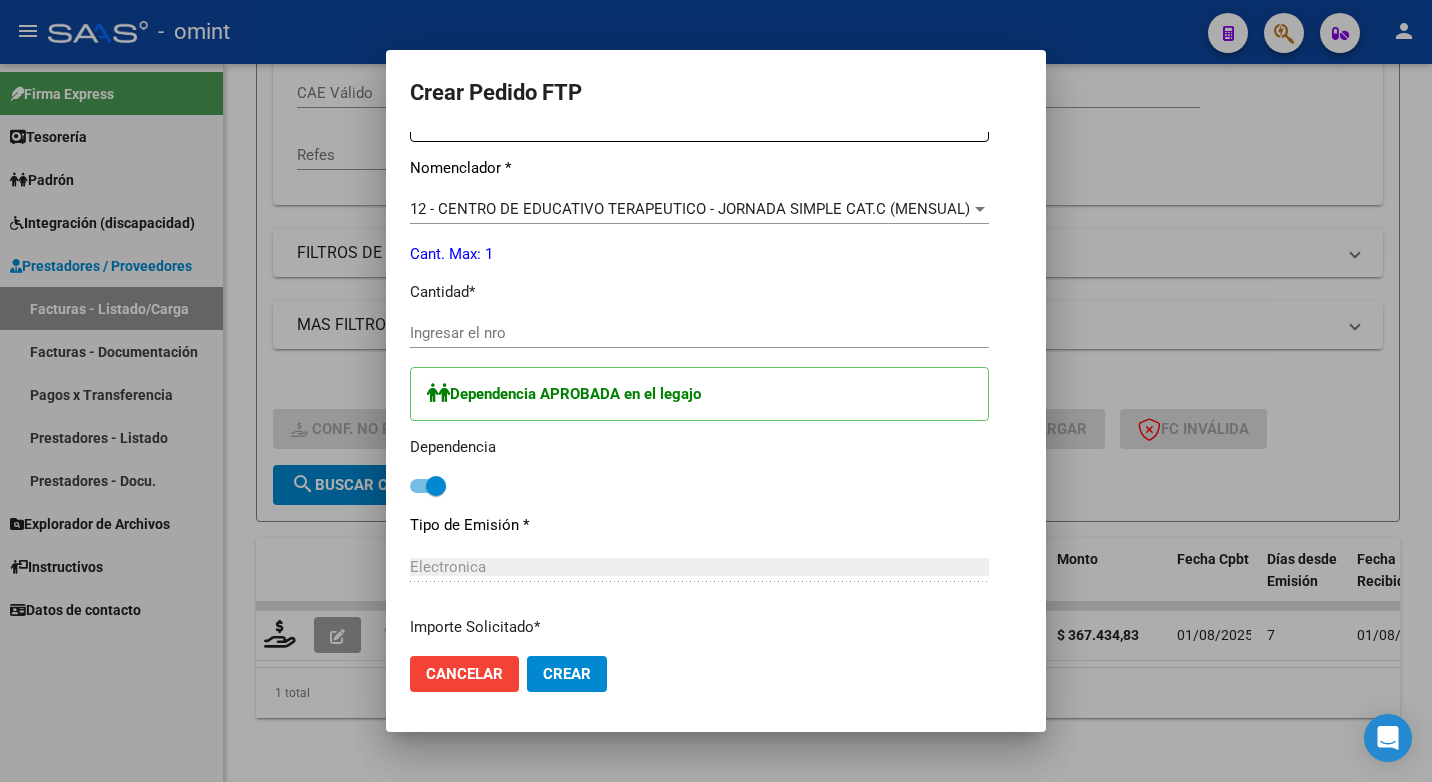 scroll, scrollTop: 900, scrollLeft: 0, axis: vertical 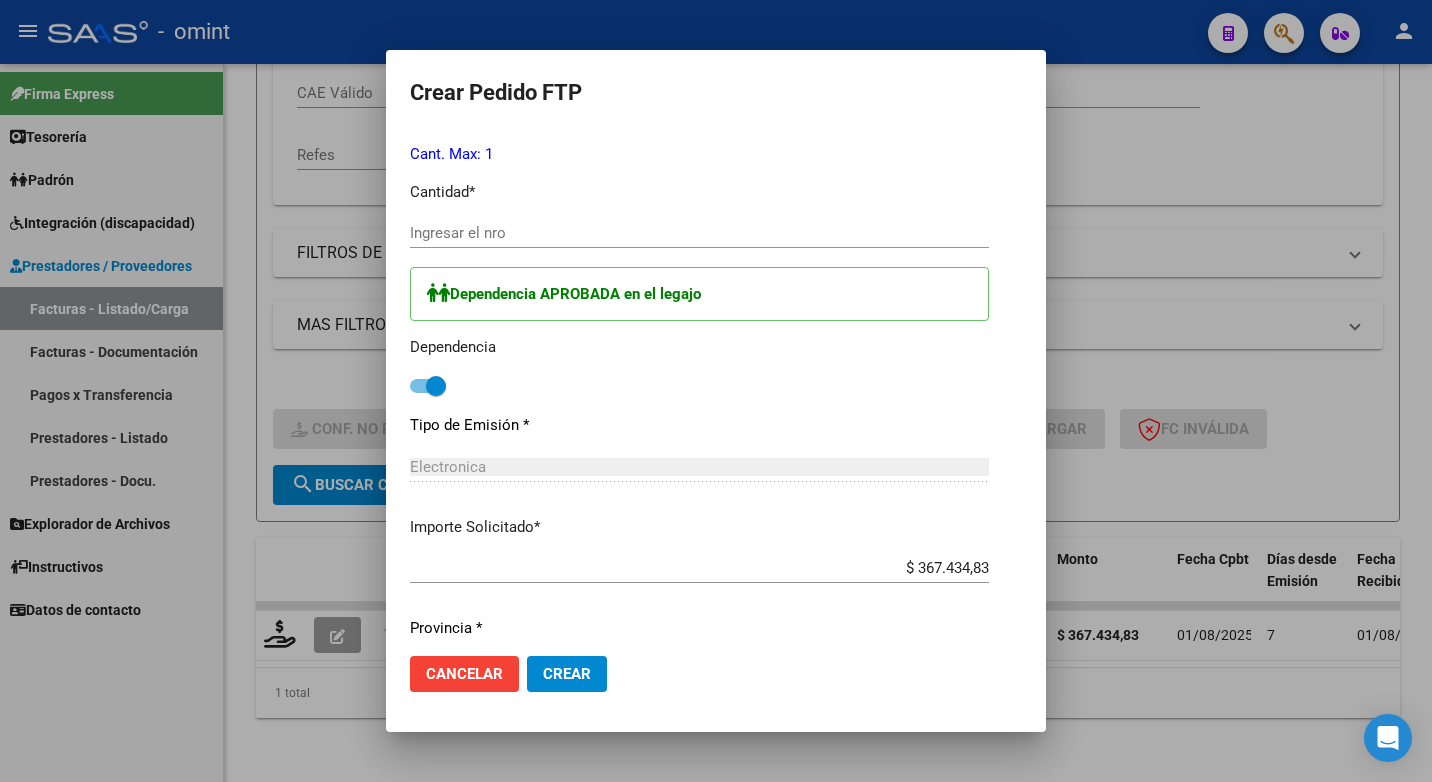 click on "Ingresar el nro" at bounding box center (699, 233) 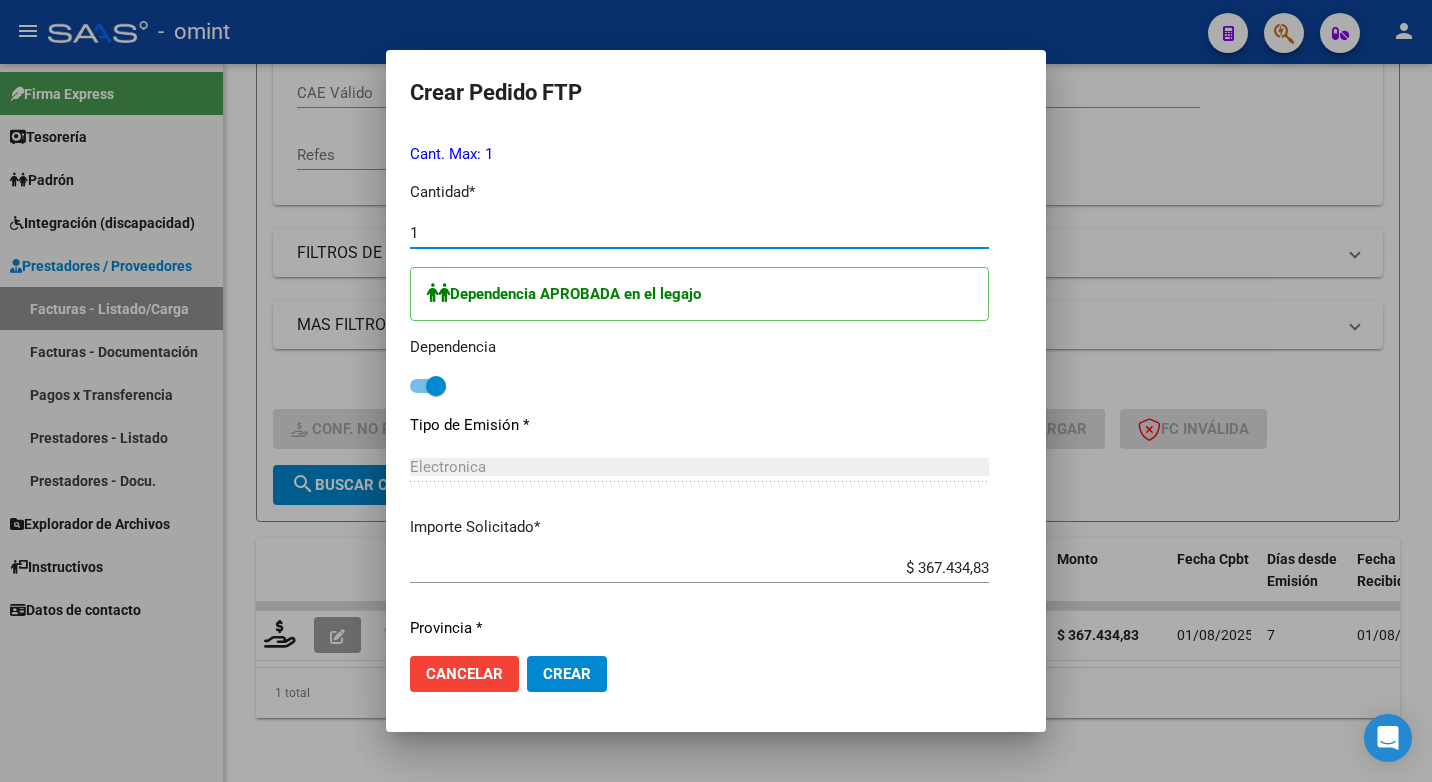 type on "1" 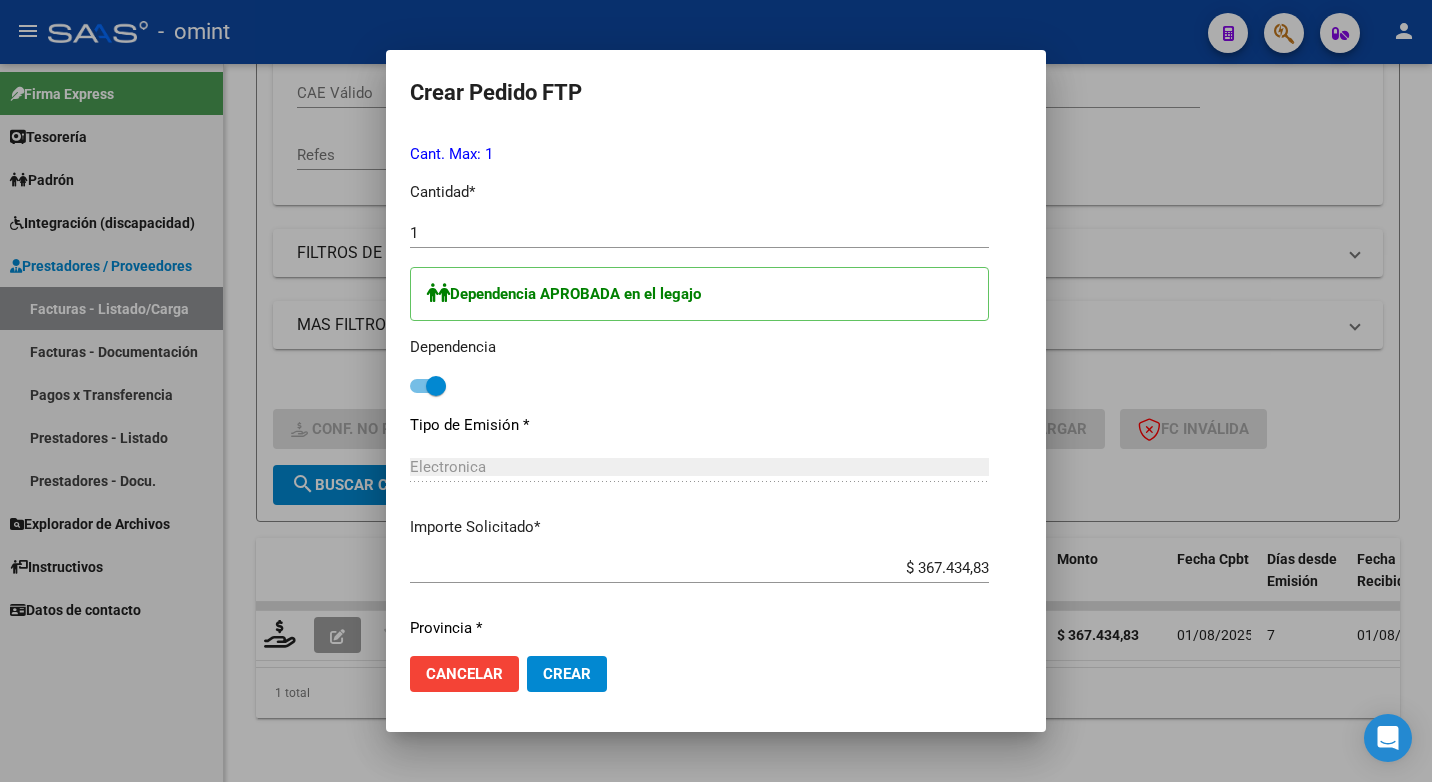 scroll, scrollTop: 963, scrollLeft: 0, axis: vertical 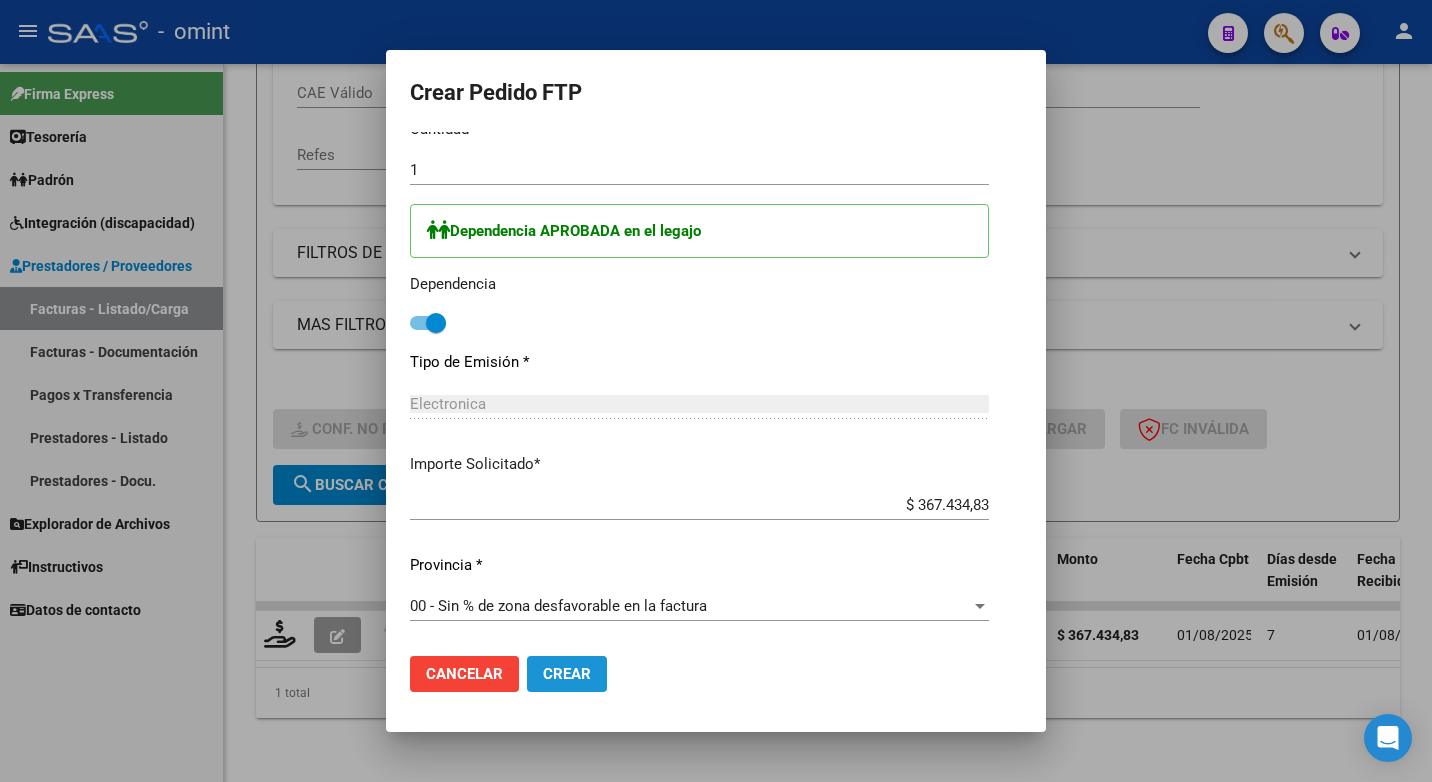 click on "Crear" 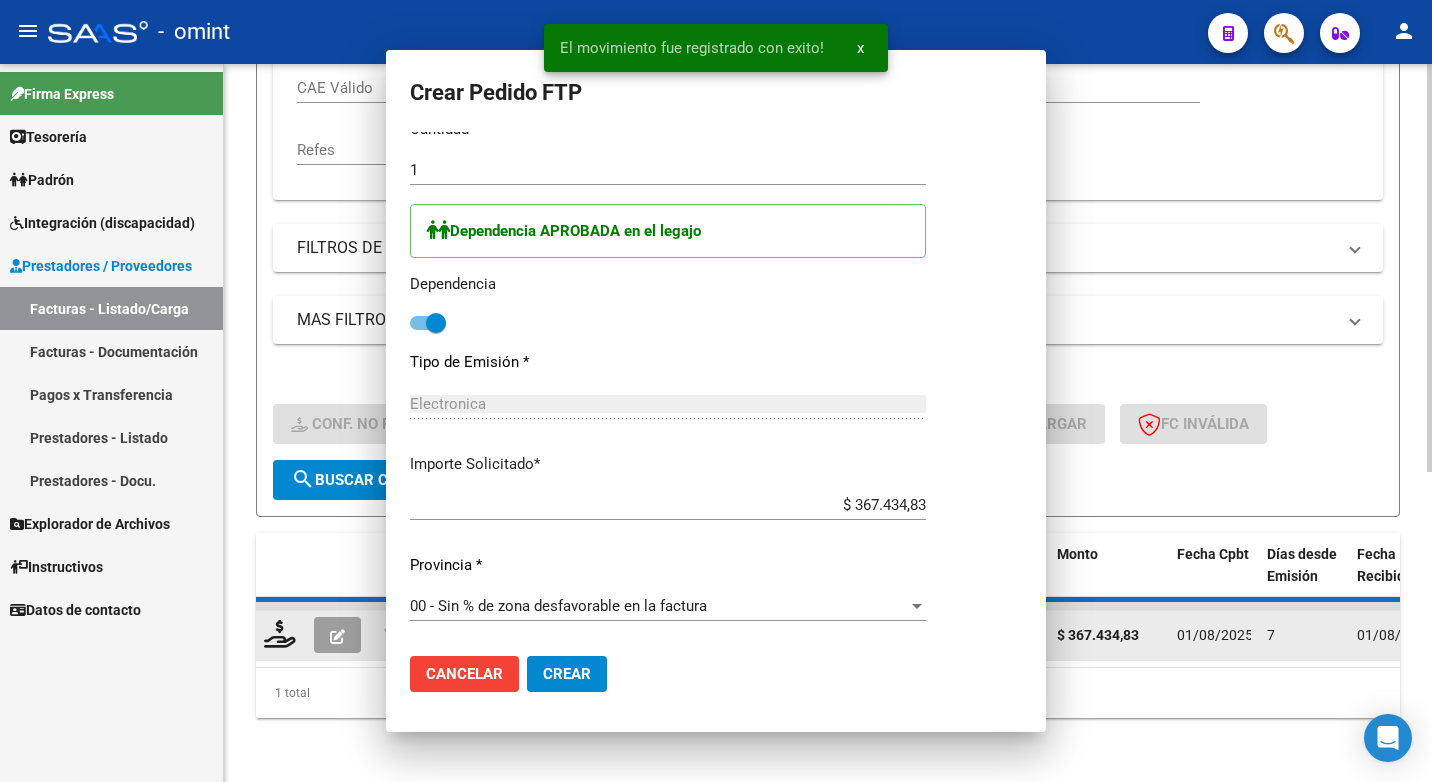 scroll, scrollTop: 0, scrollLeft: 0, axis: both 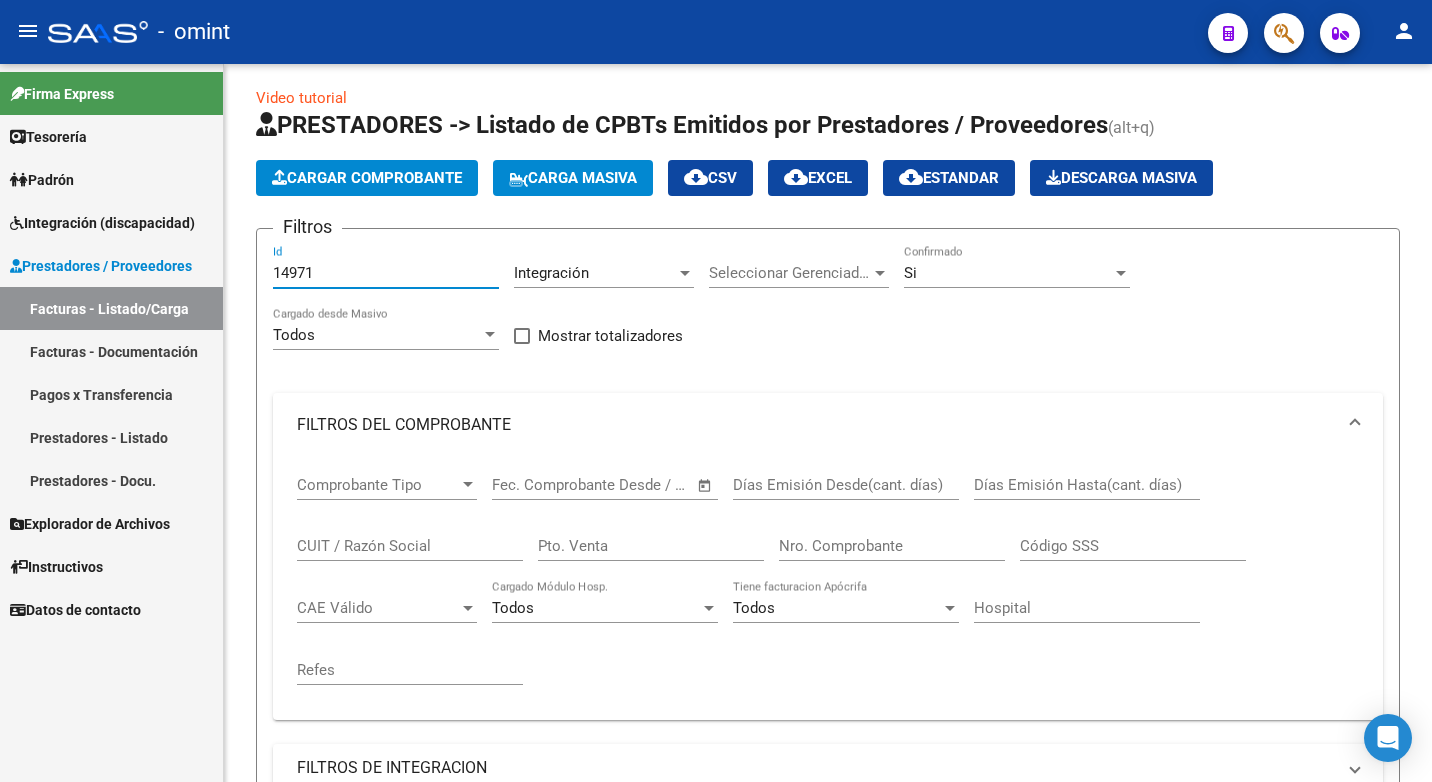 drag, startPoint x: 325, startPoint y: 269, endPoint x: 15, endPoint y: 215, distance: 314.6681 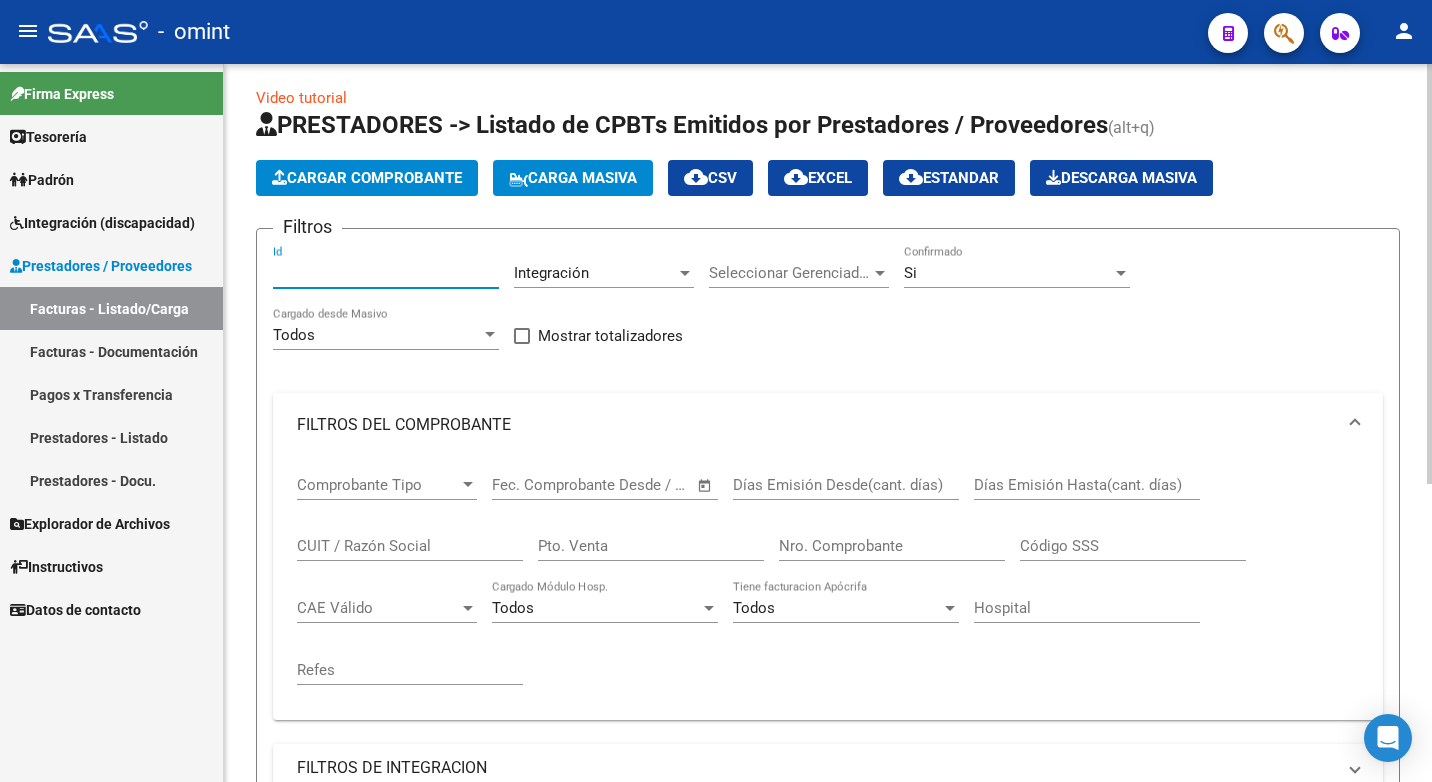 paste on "16305" 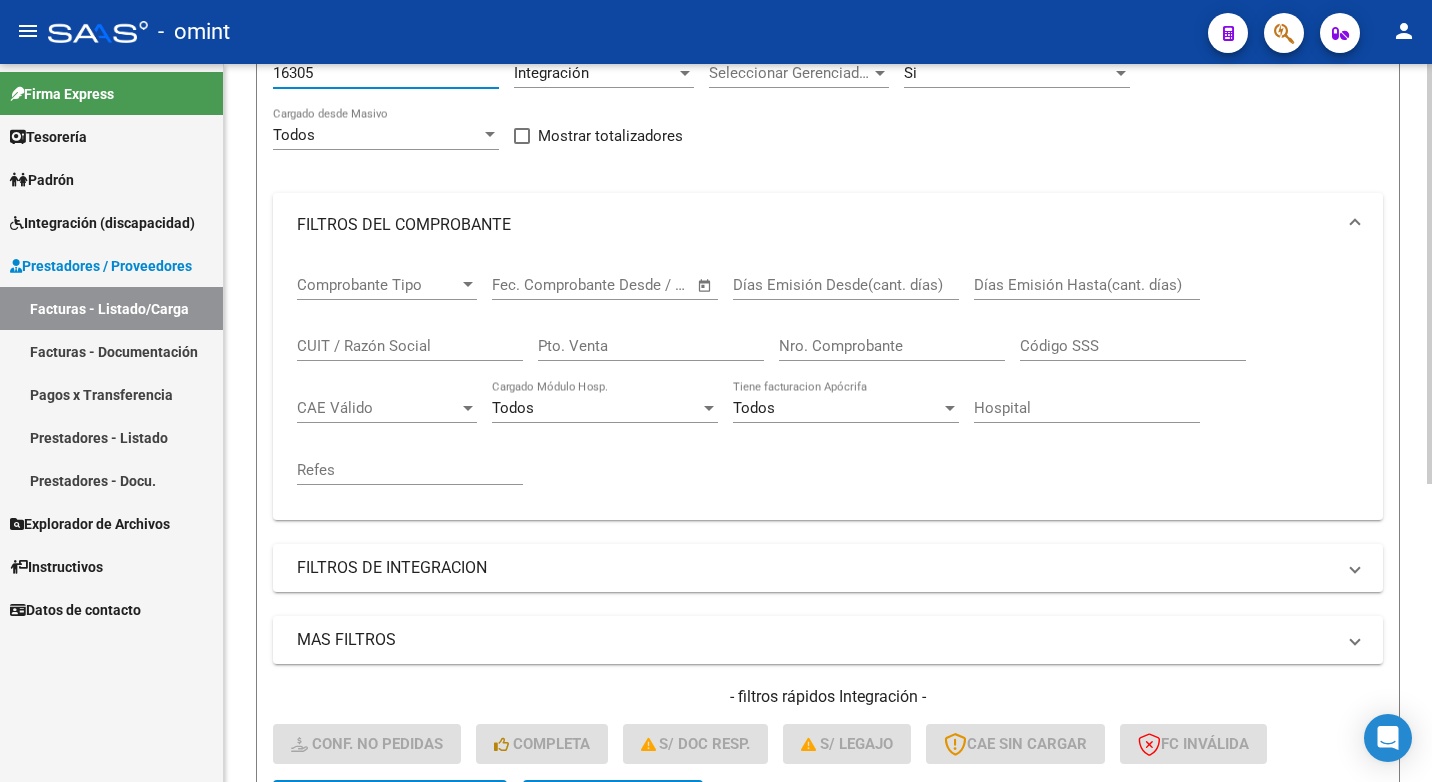 scroll, scrollTop: 309, scrollLeft: 0, axis: vertical 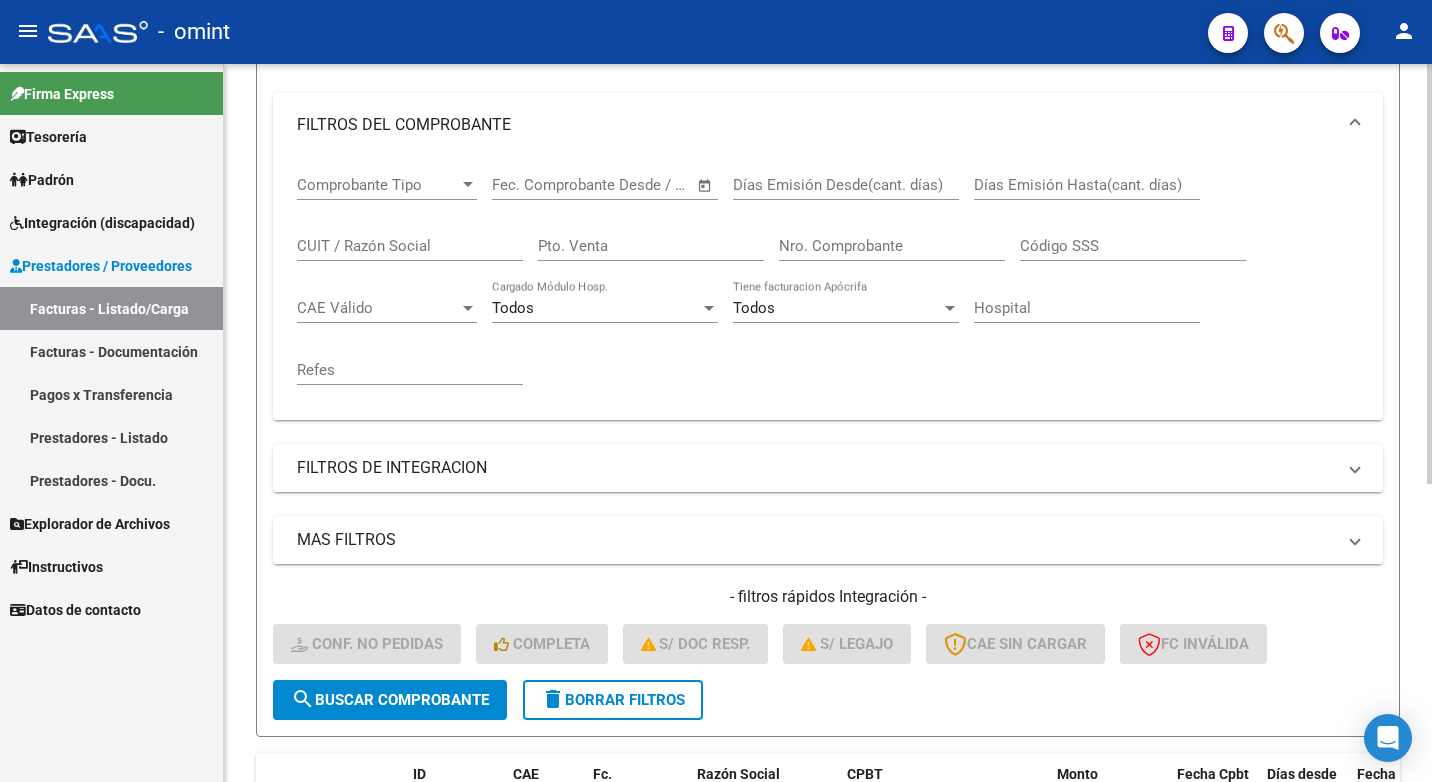 type on "16305" 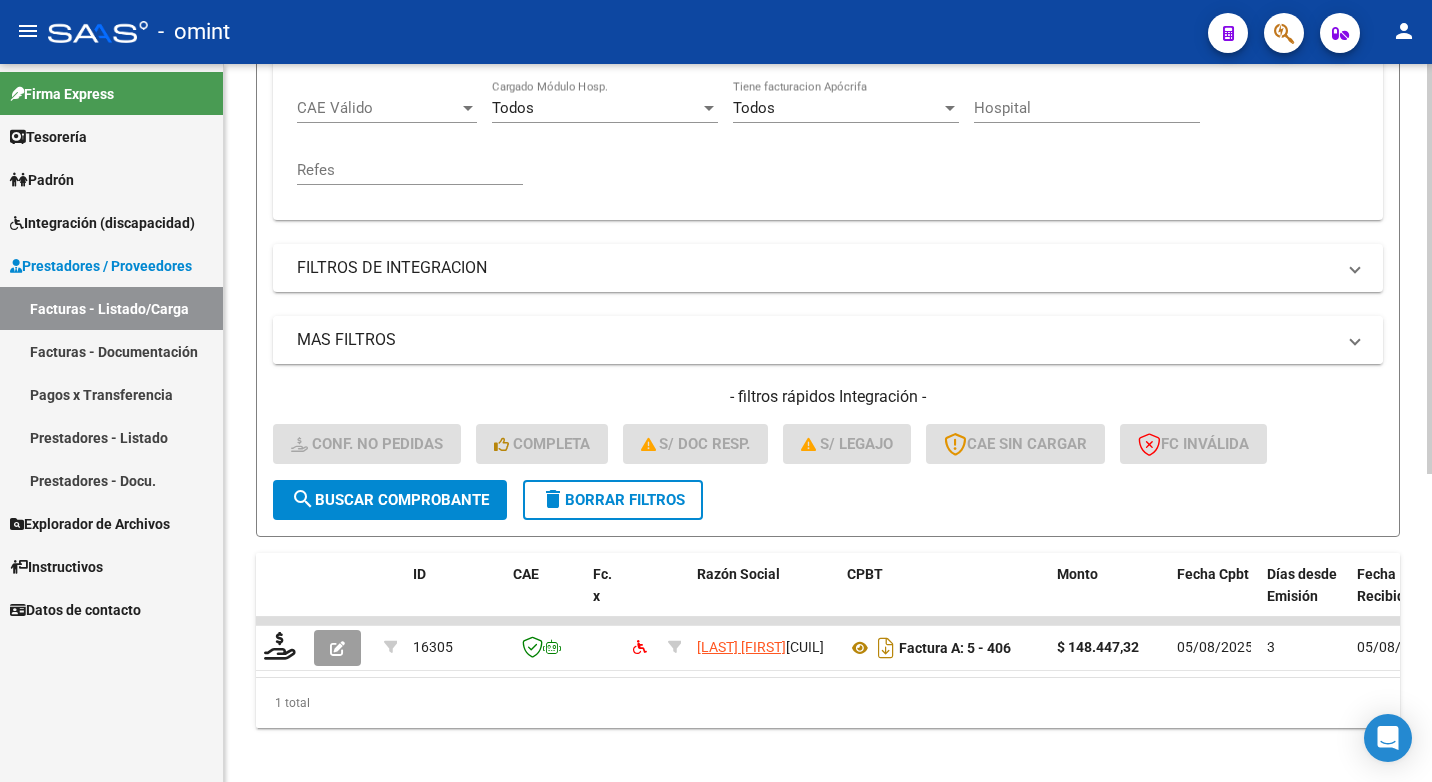 scroll, scrollTop: 539, scrollLeft: 0, axis: vertical 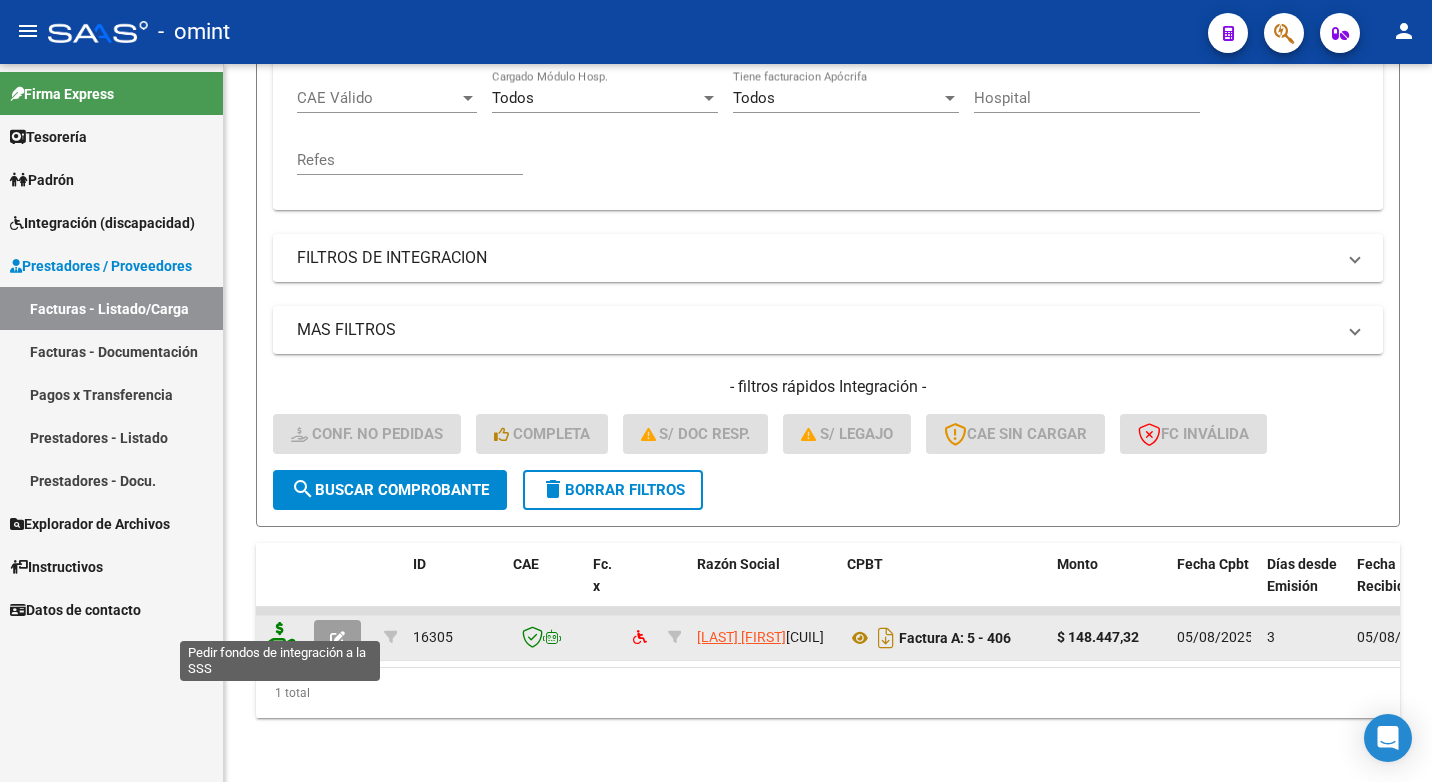 click 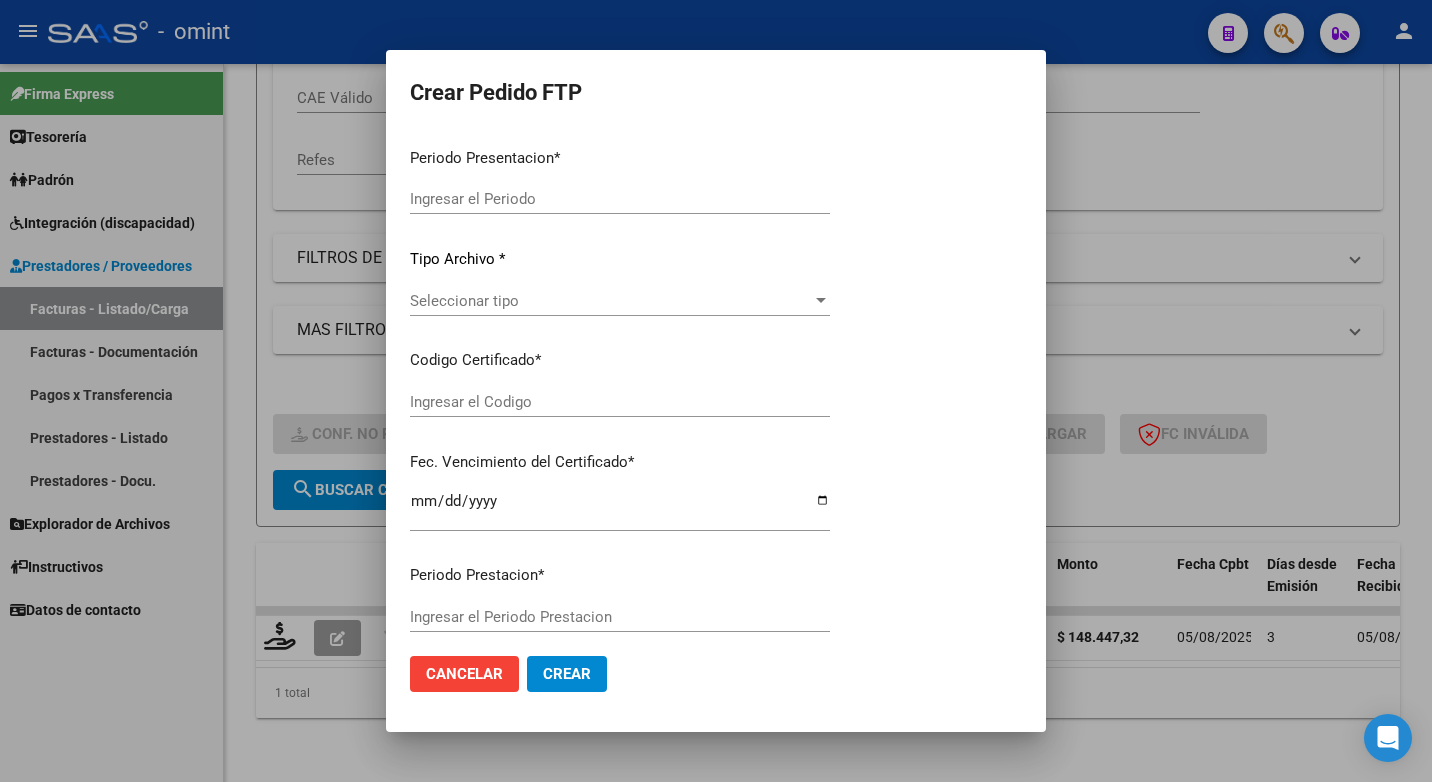 type on "202507" 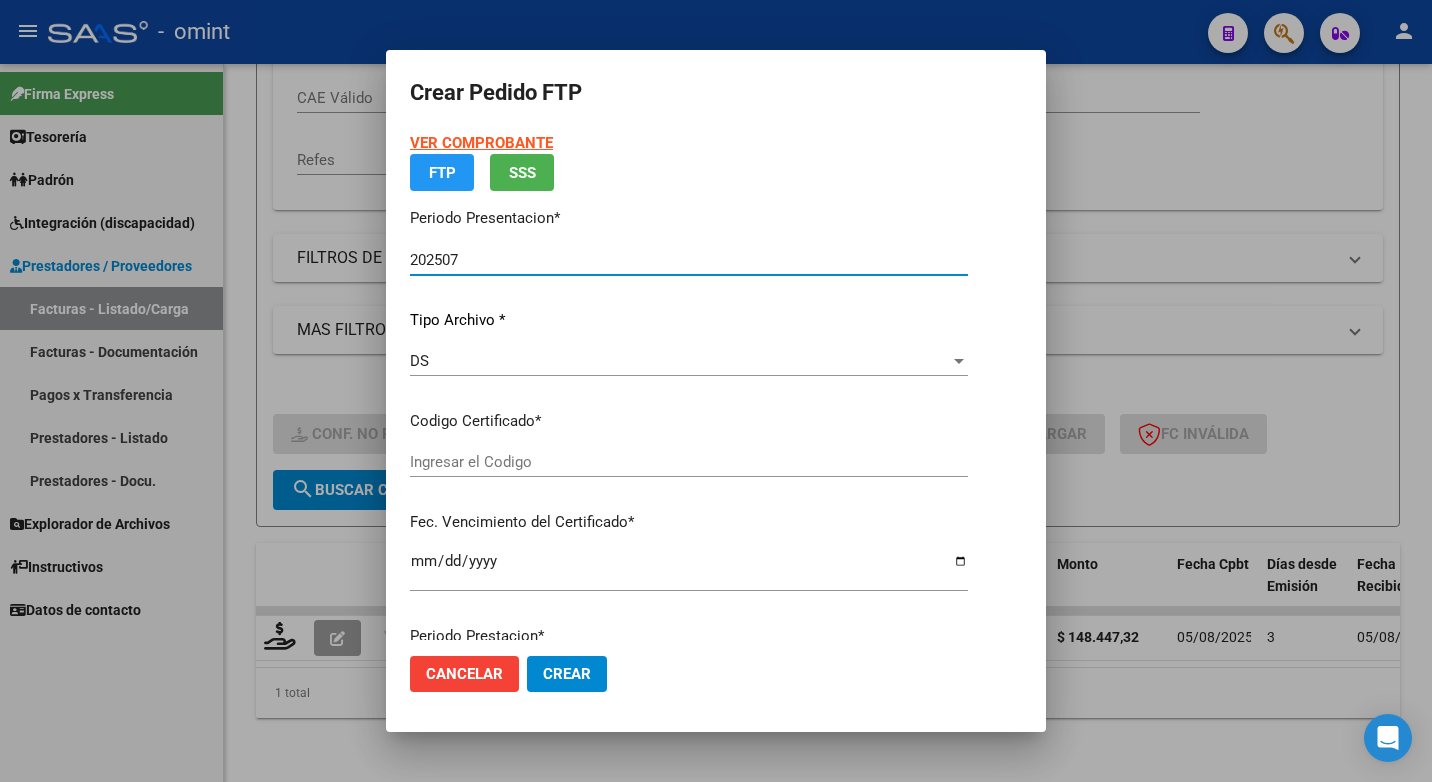 type on "2723249290" 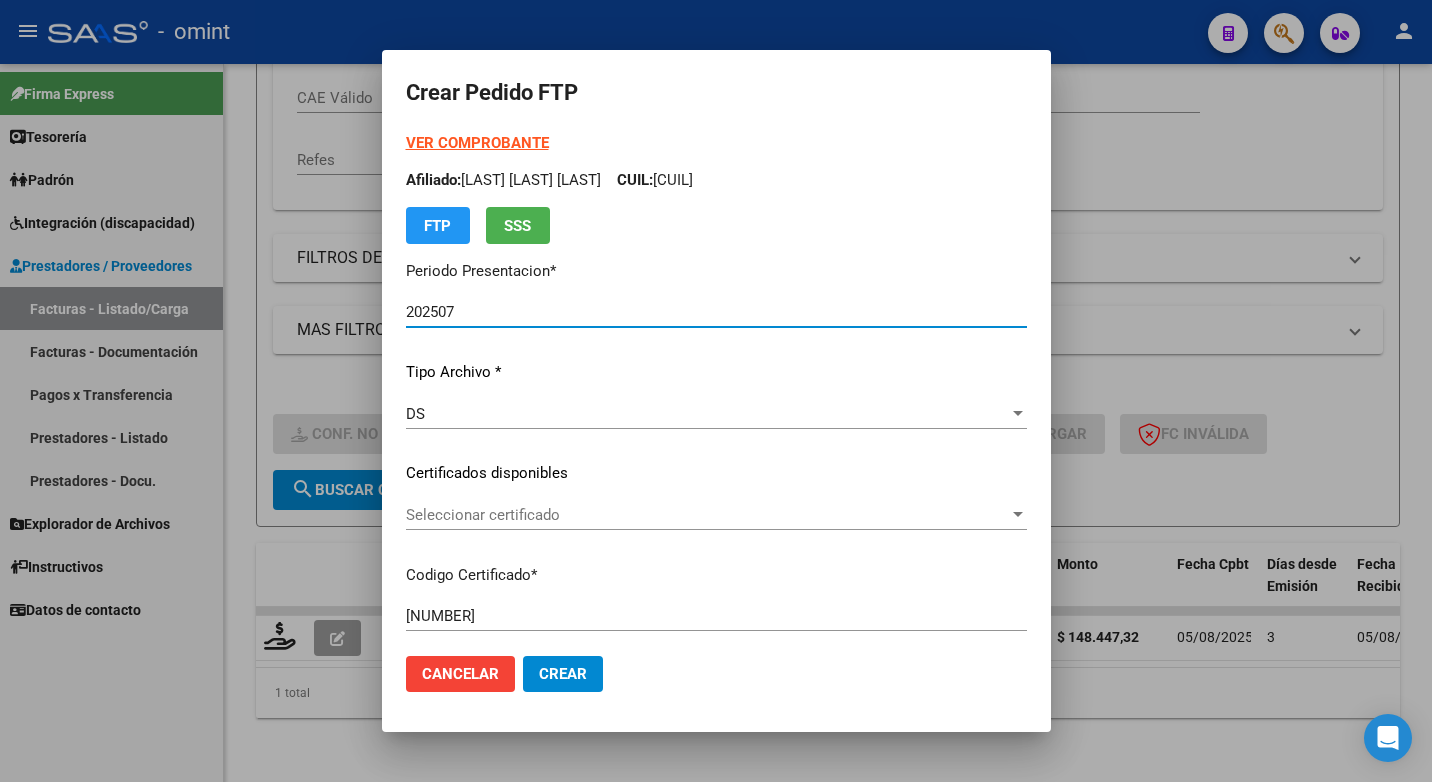 click on "Seleccionar certificado" at bounding box center (707, 515) 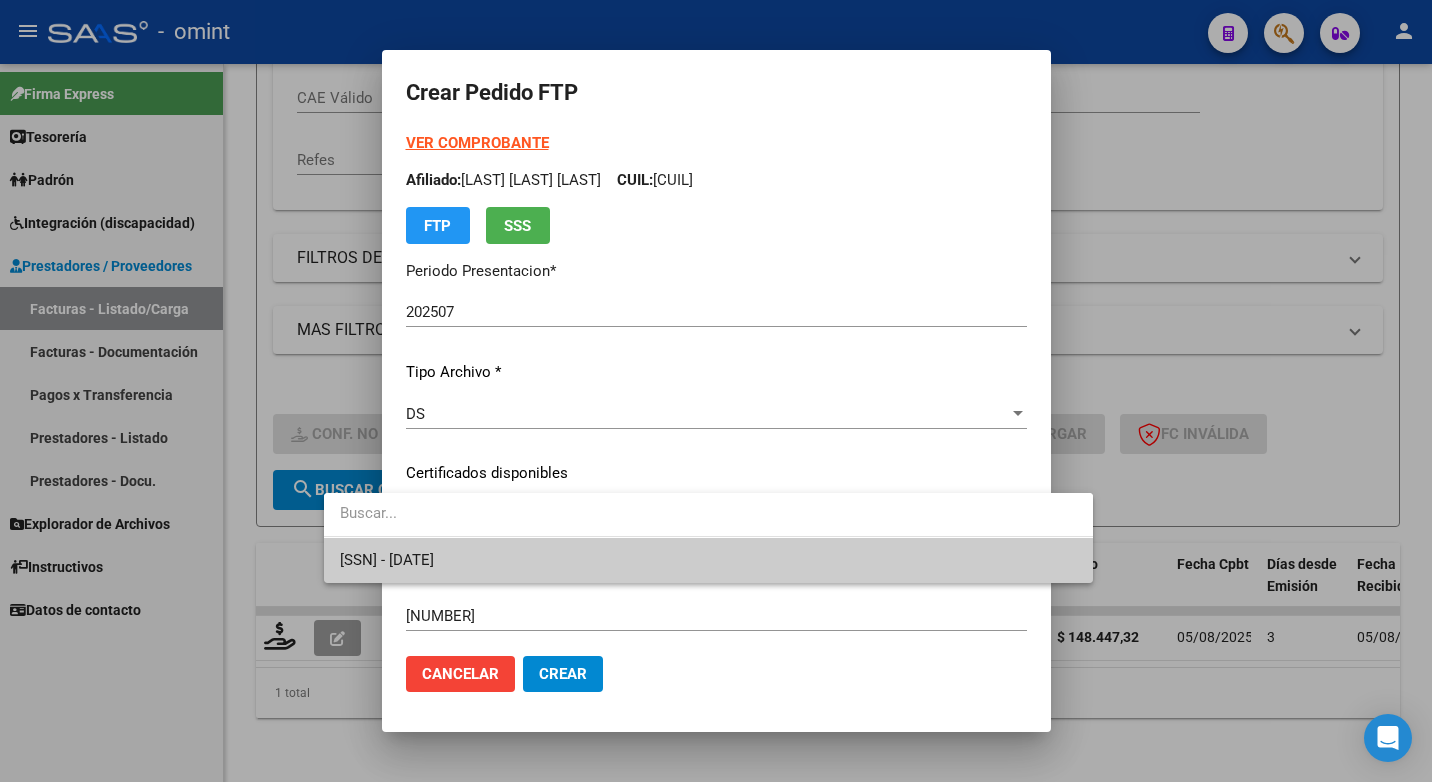 click on "2723249290 - 2026-09-30" at bounding box center (708, 560) 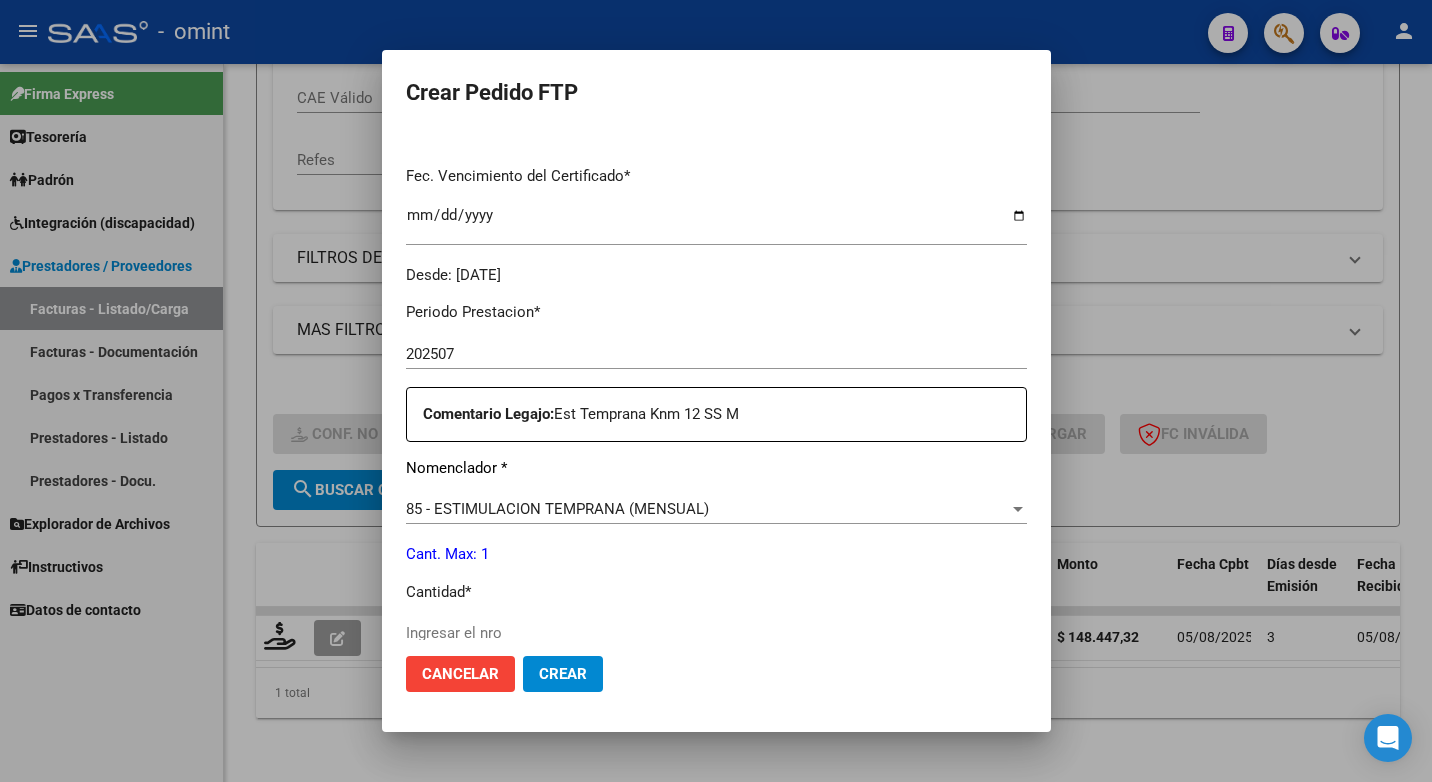 scroll, scrollTop: 600, scrollLeft: 0, axis: vertical 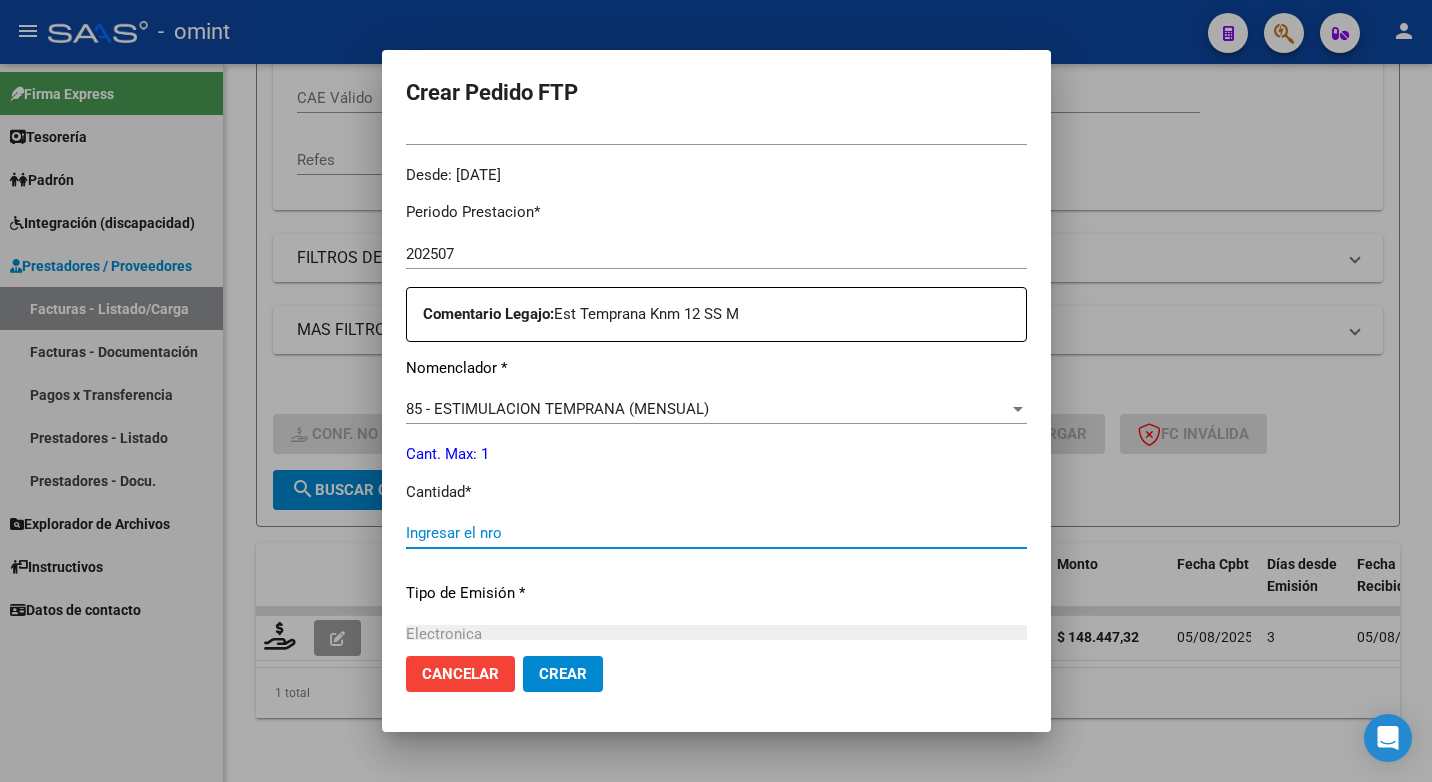 click on "Ingresar el nro" at bounding box center [716, 533] 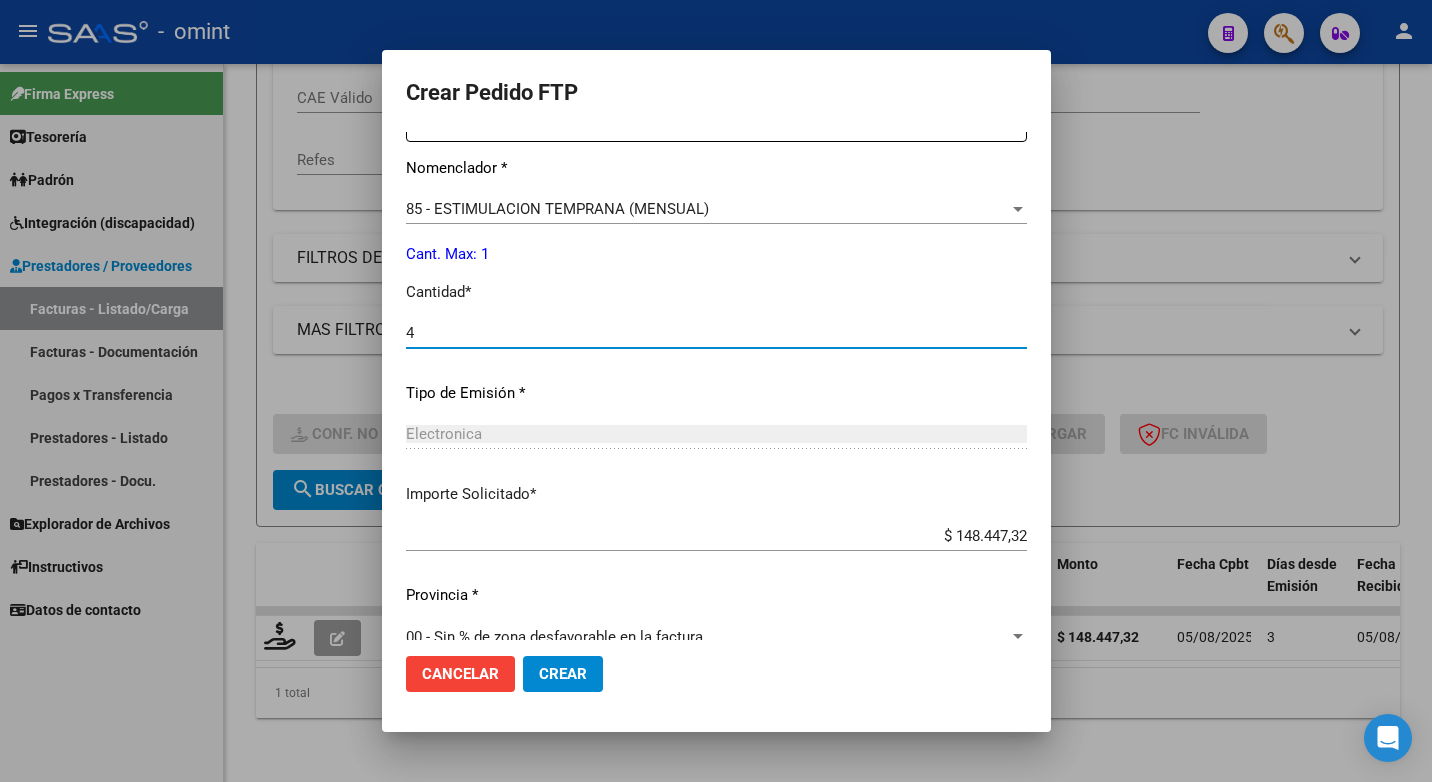scroll, scrollTop: 831, scrollLeft: 0, axis: vertical 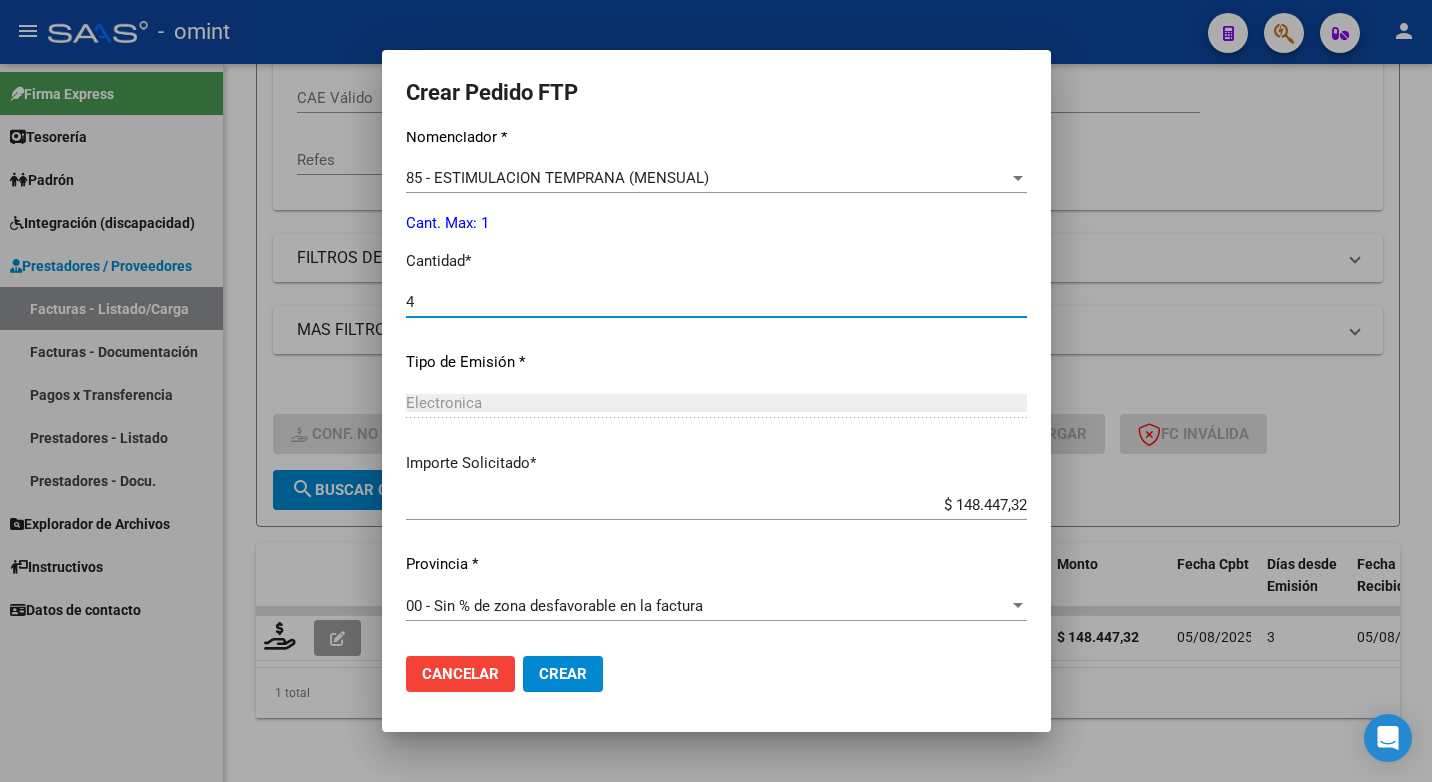 type on "4" 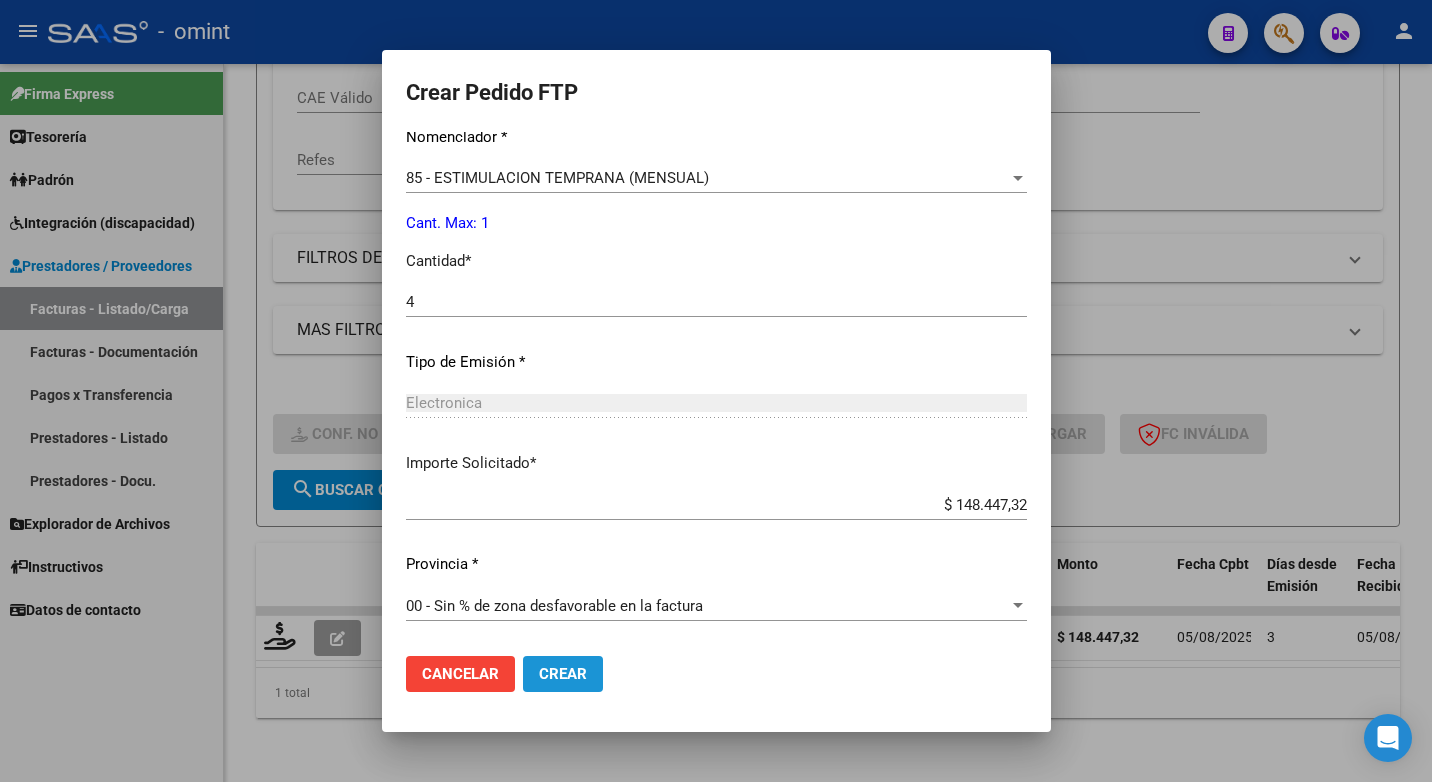 click on "Crear" 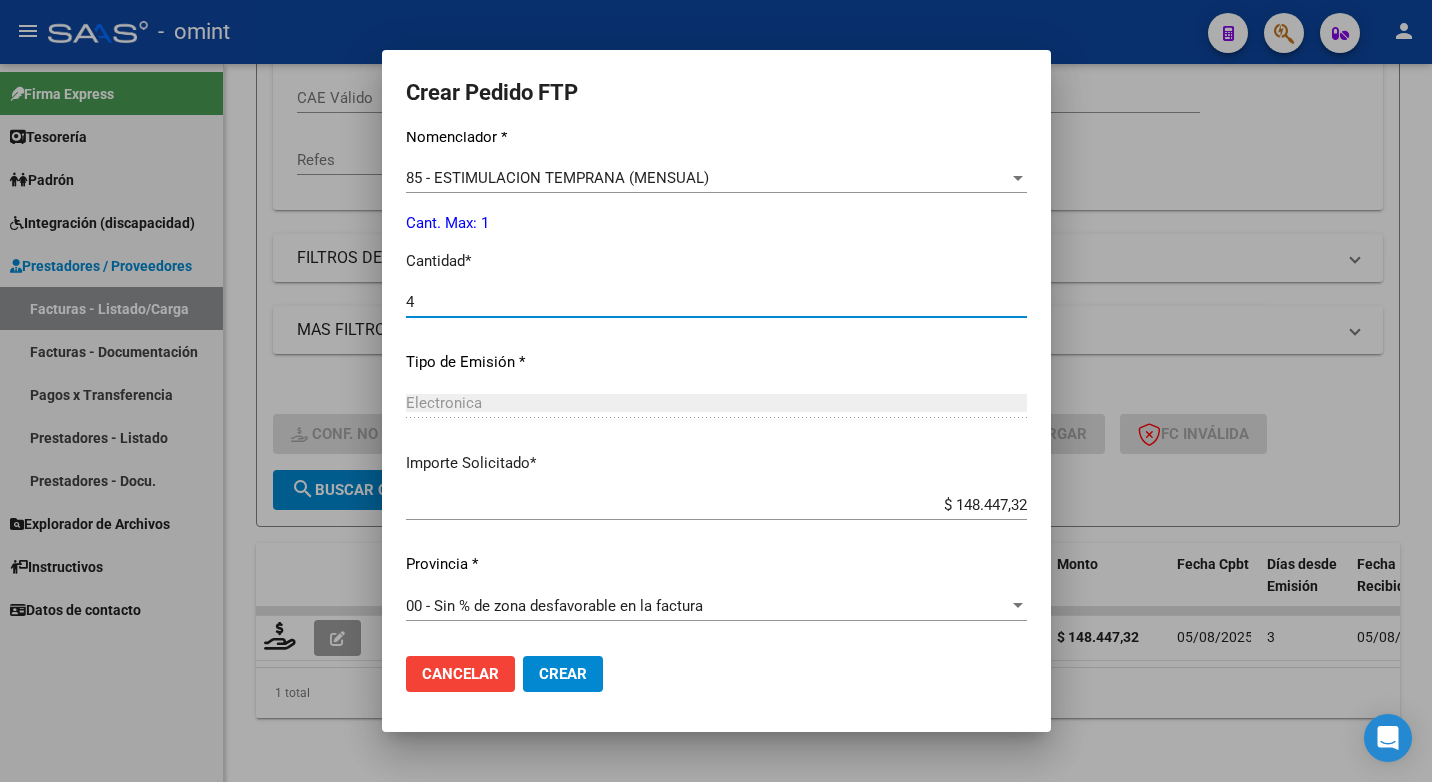 drag, startPoint x: 360, startPoint y: 295, endPoint x: 301, endPoint y: 288, distance: 59.413803 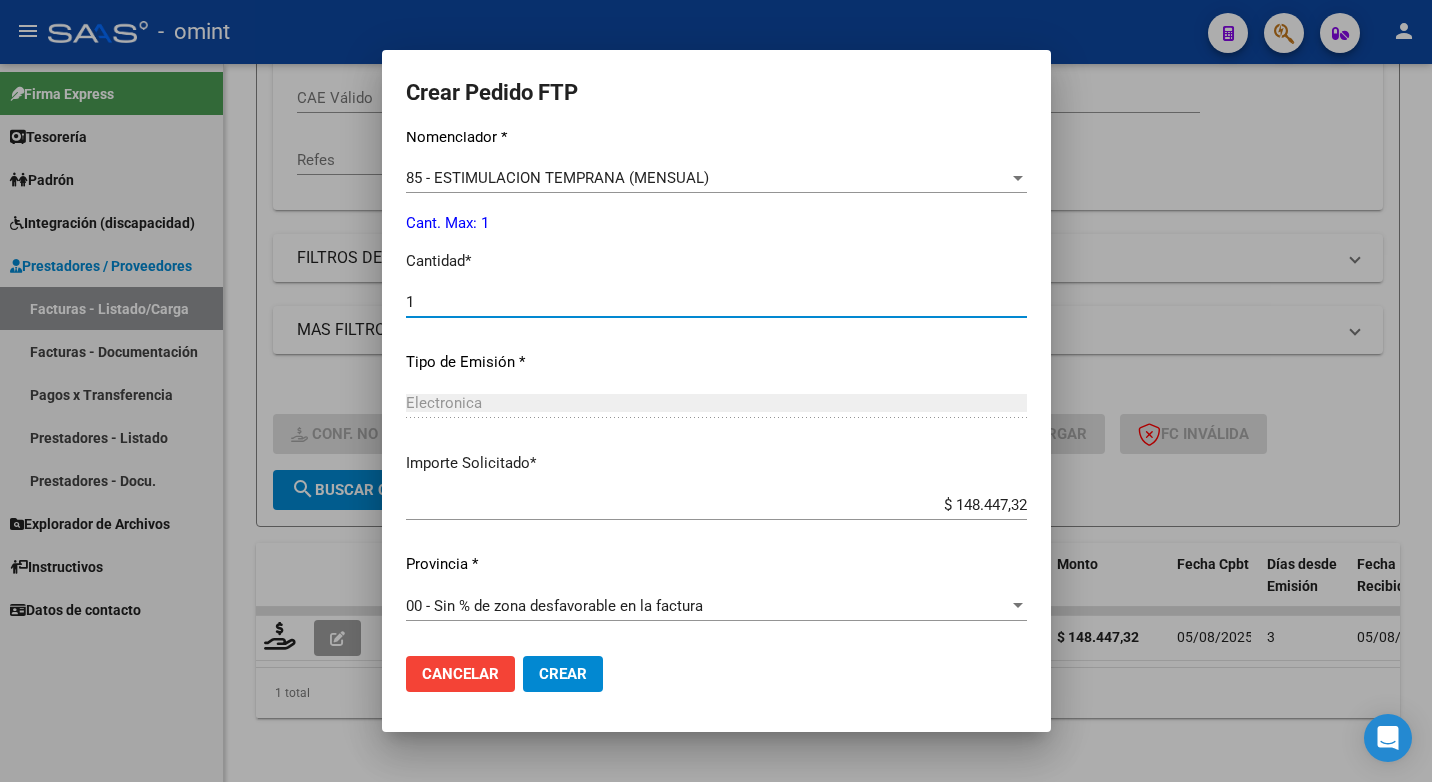 type on "1" 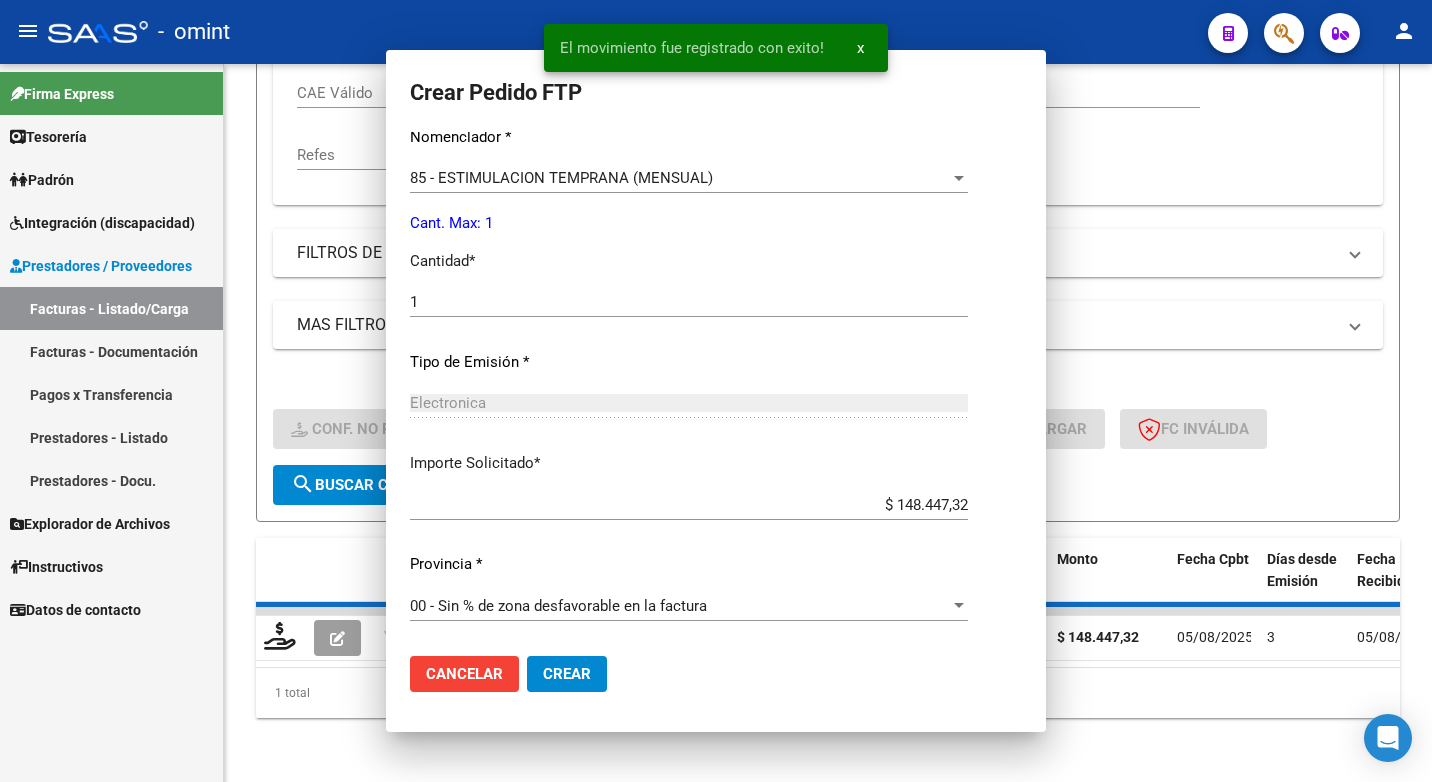 scroll, scrollTop: 0, scrollLeft: 0, axis: both 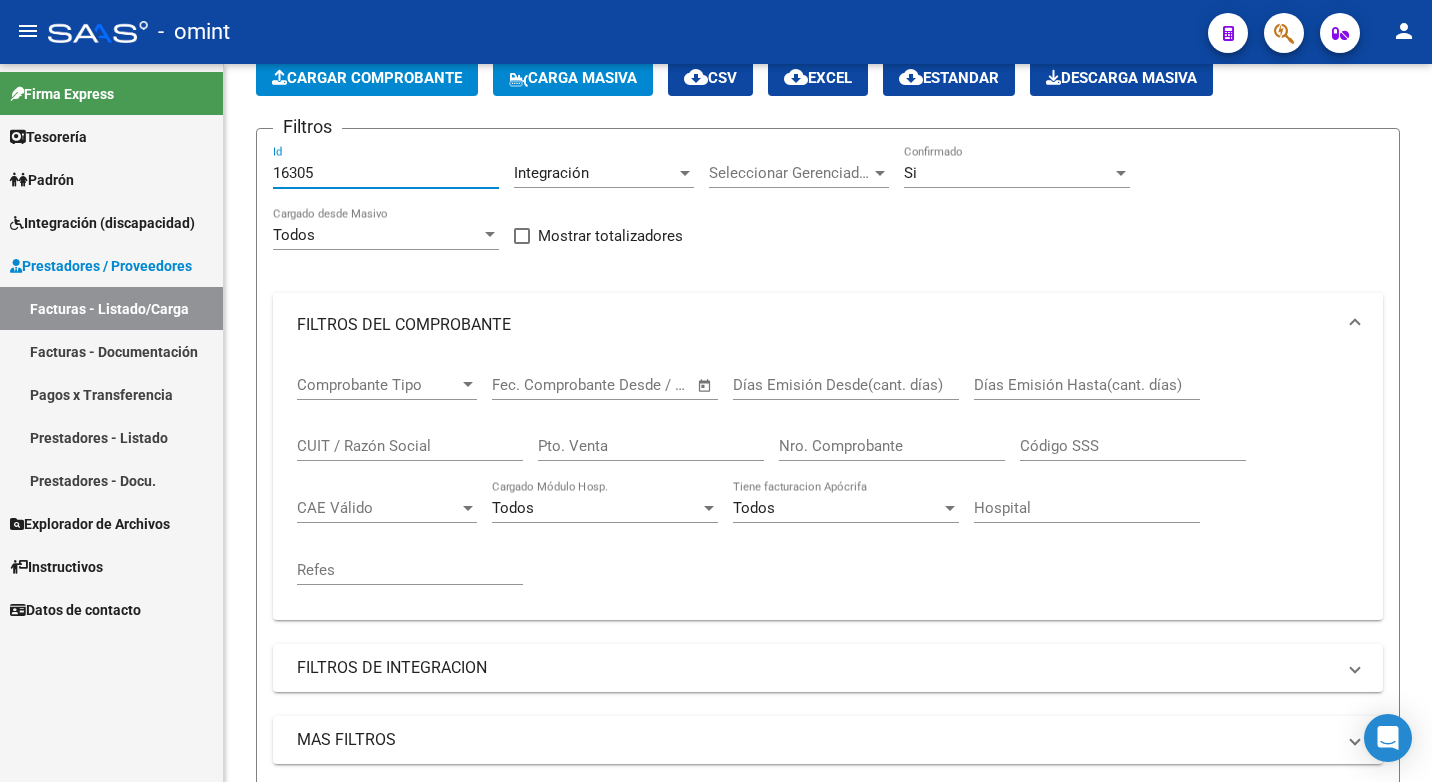 drag, startPoint x: 336, startPoint y: 167, endPoint x: 45, endPoint y: 107, distance: 297.1212 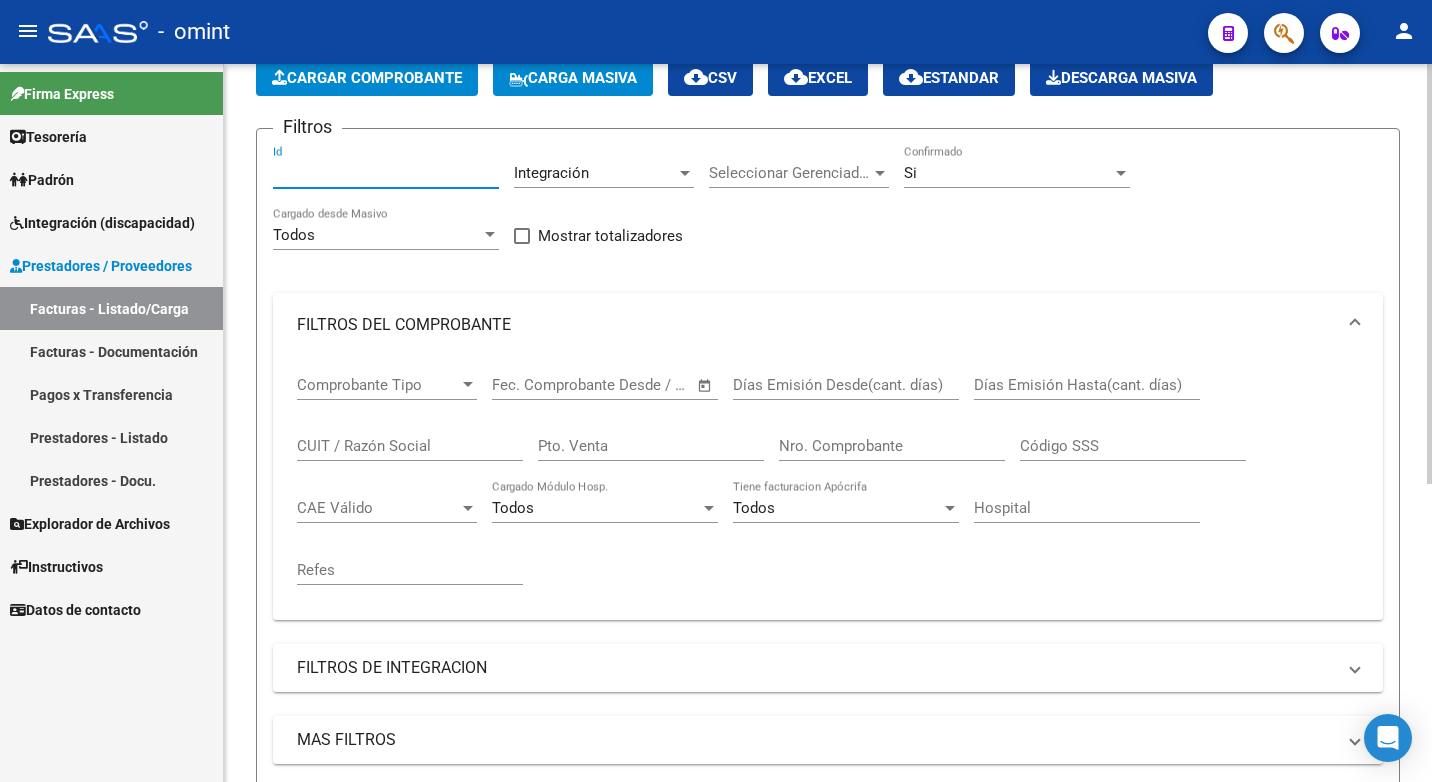 paste on "16225" 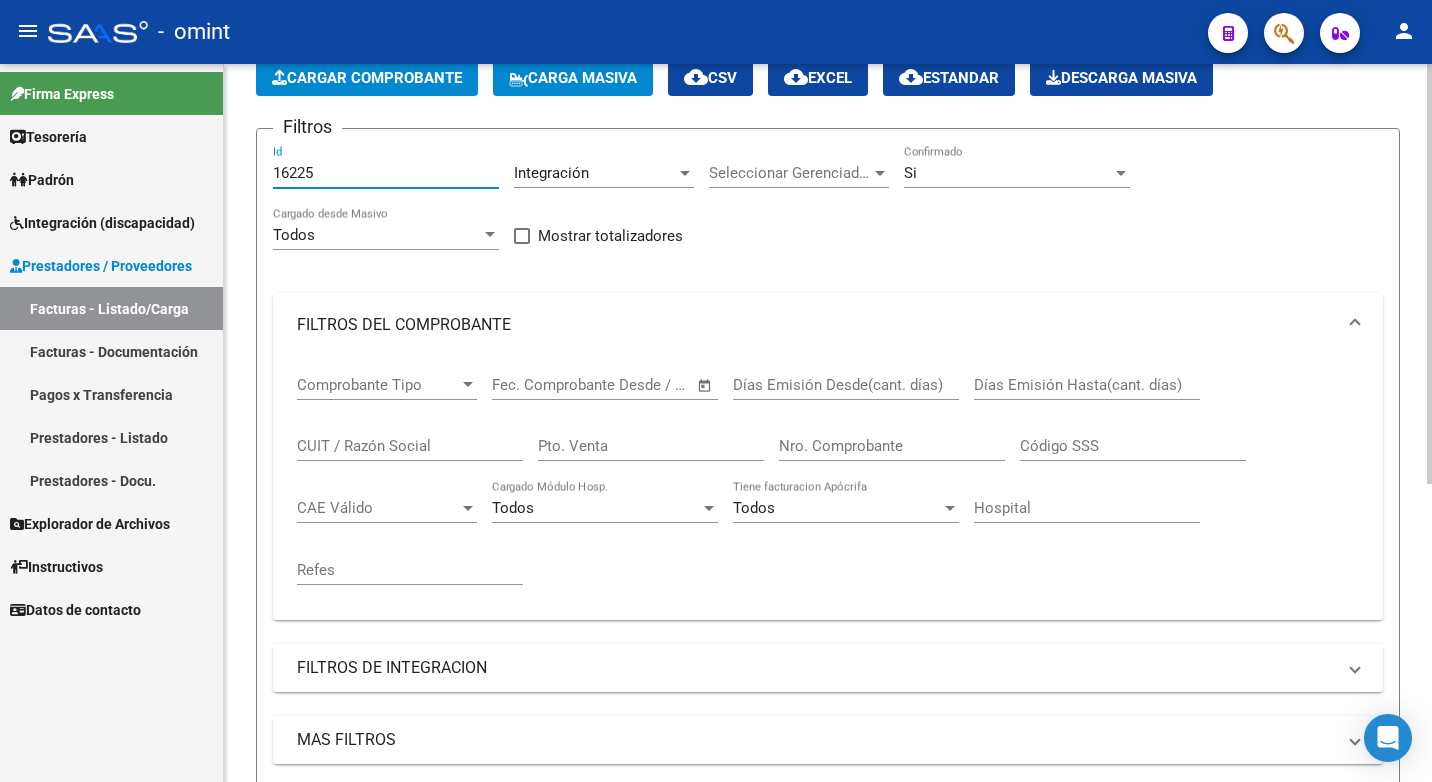 scroll, scrollTop: 509, scrollLeft: 0, axis: vertical 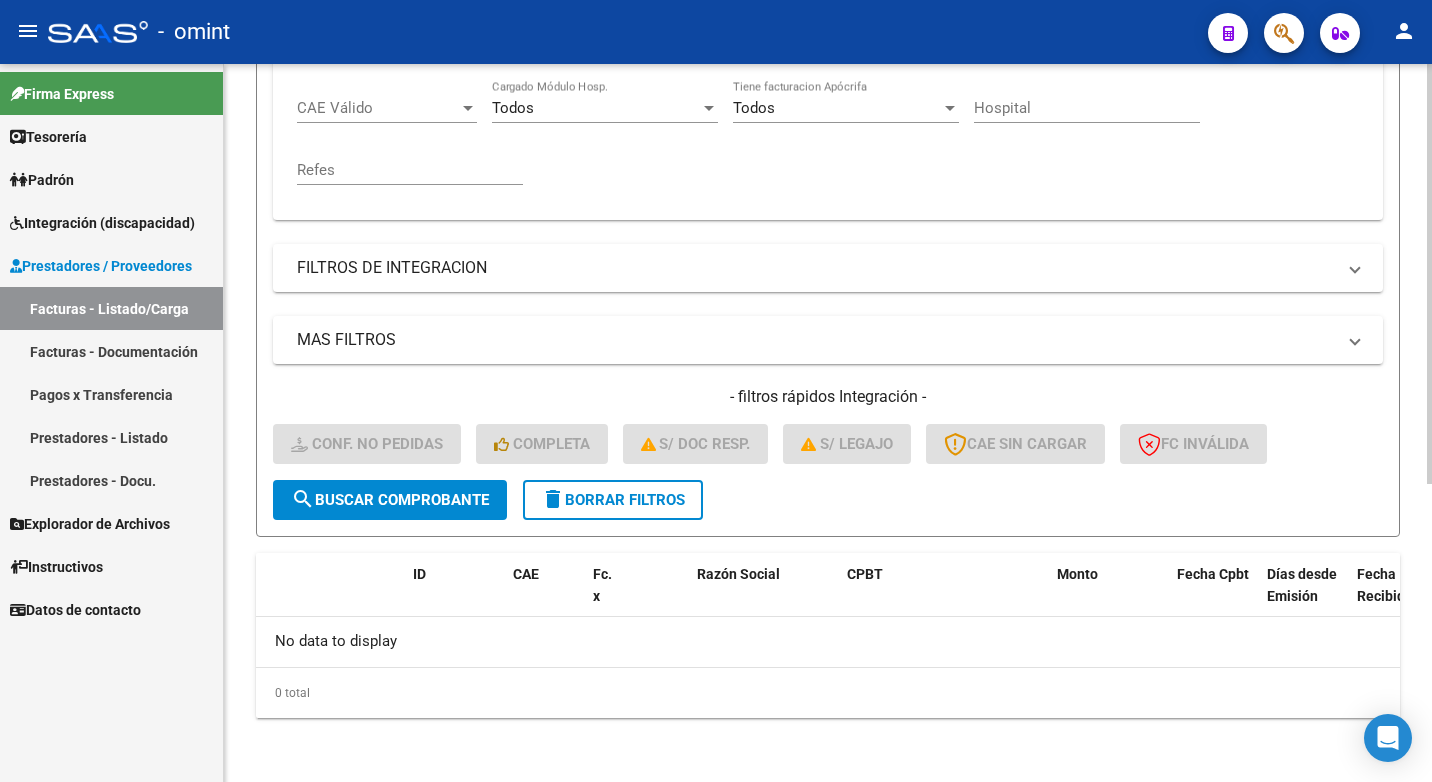 type on "16225" 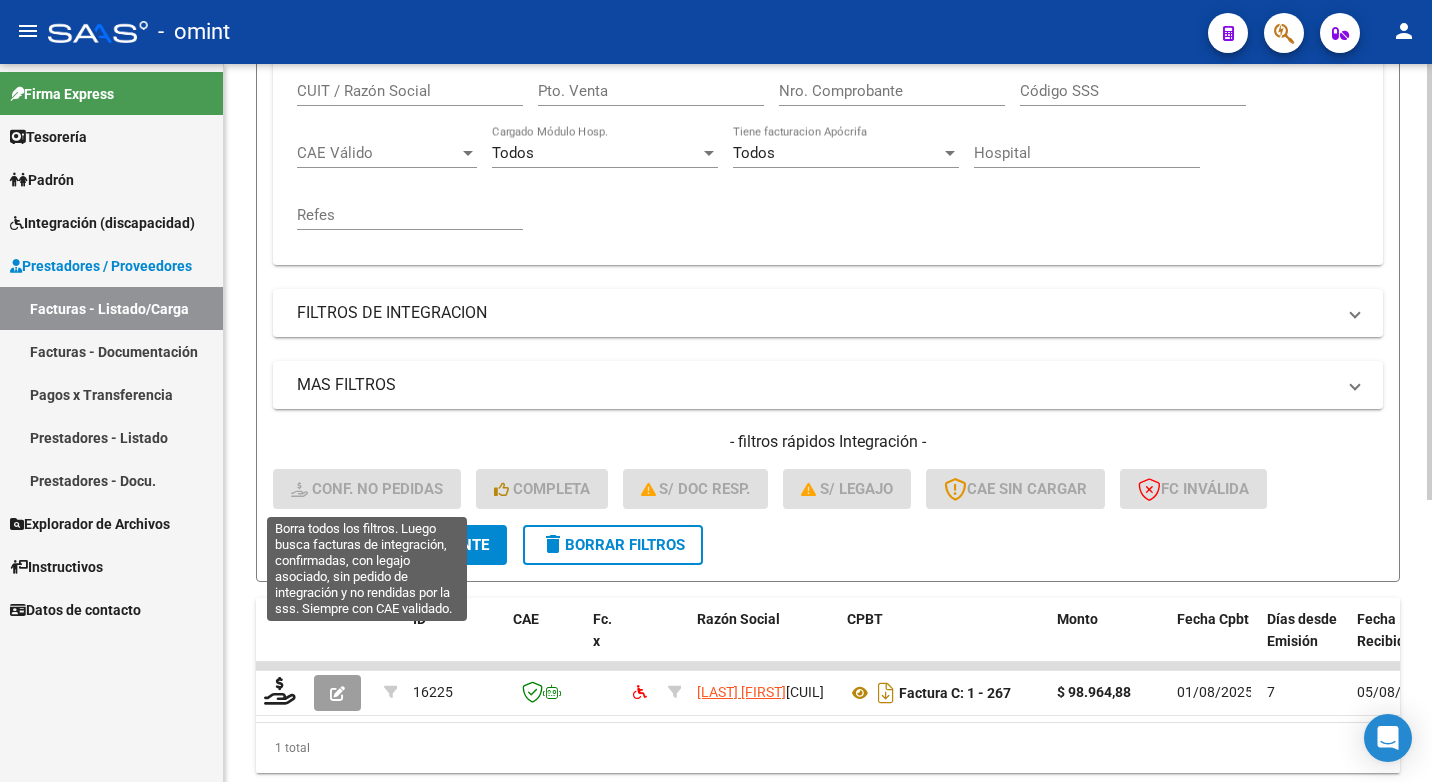 scroll, scrollTop: 509, scrollLeft: 0, axis: vertical 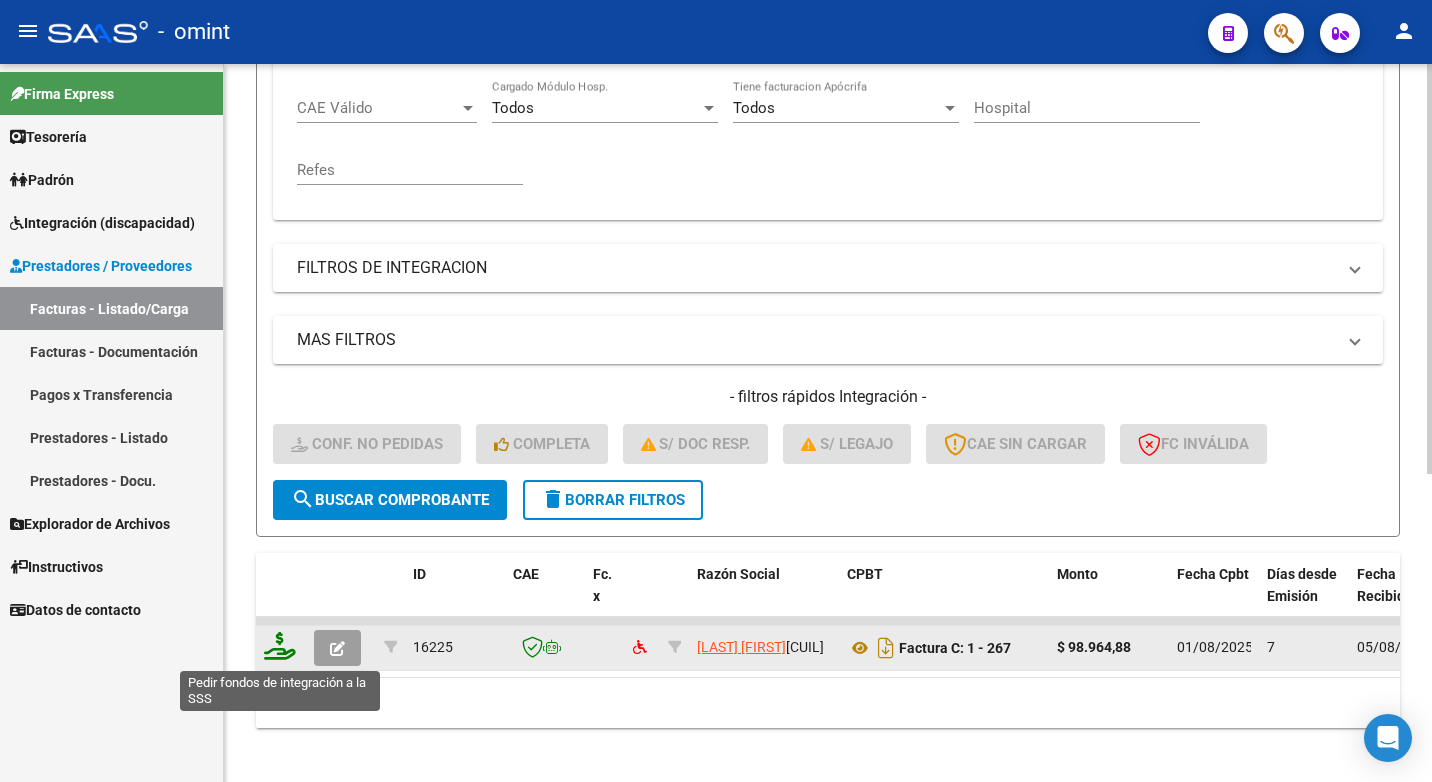 click 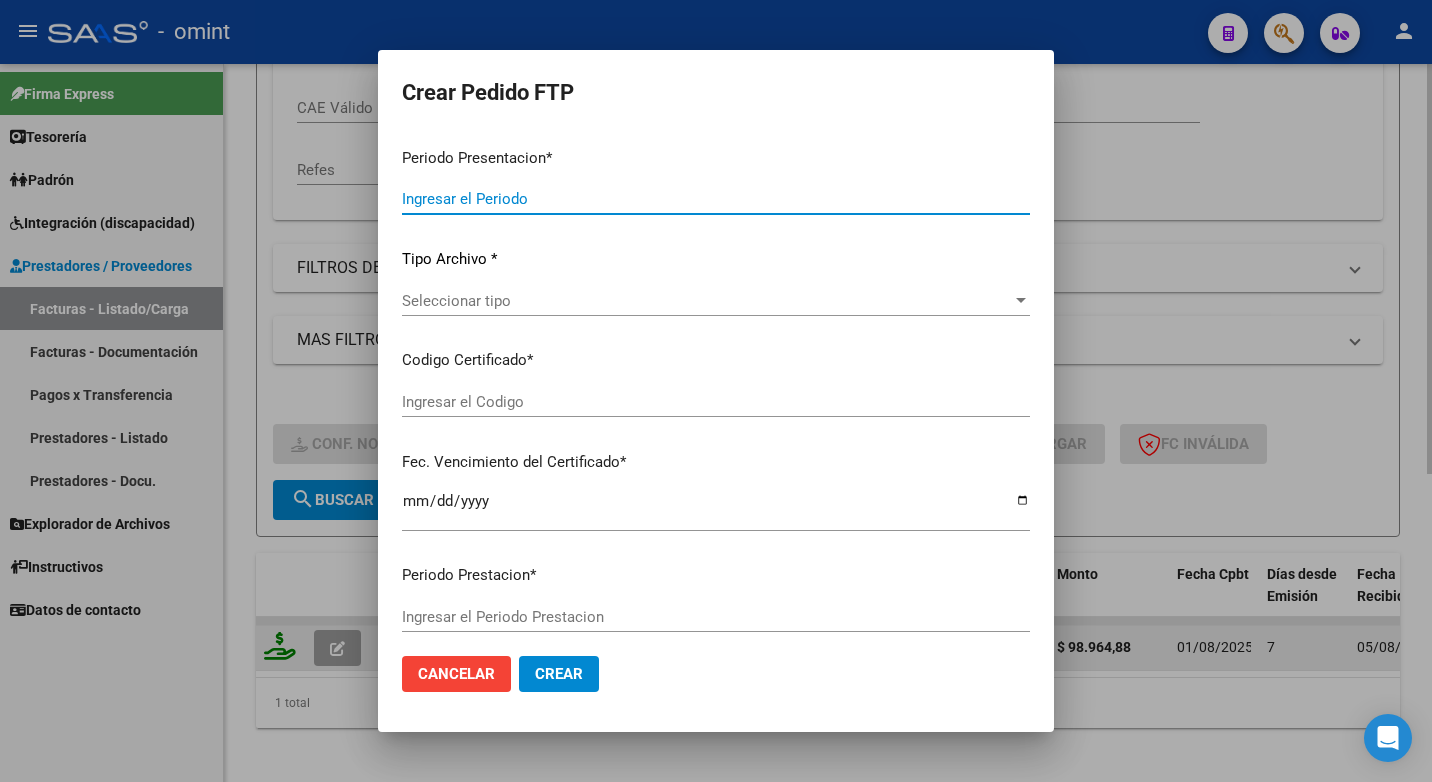 type on "202507" 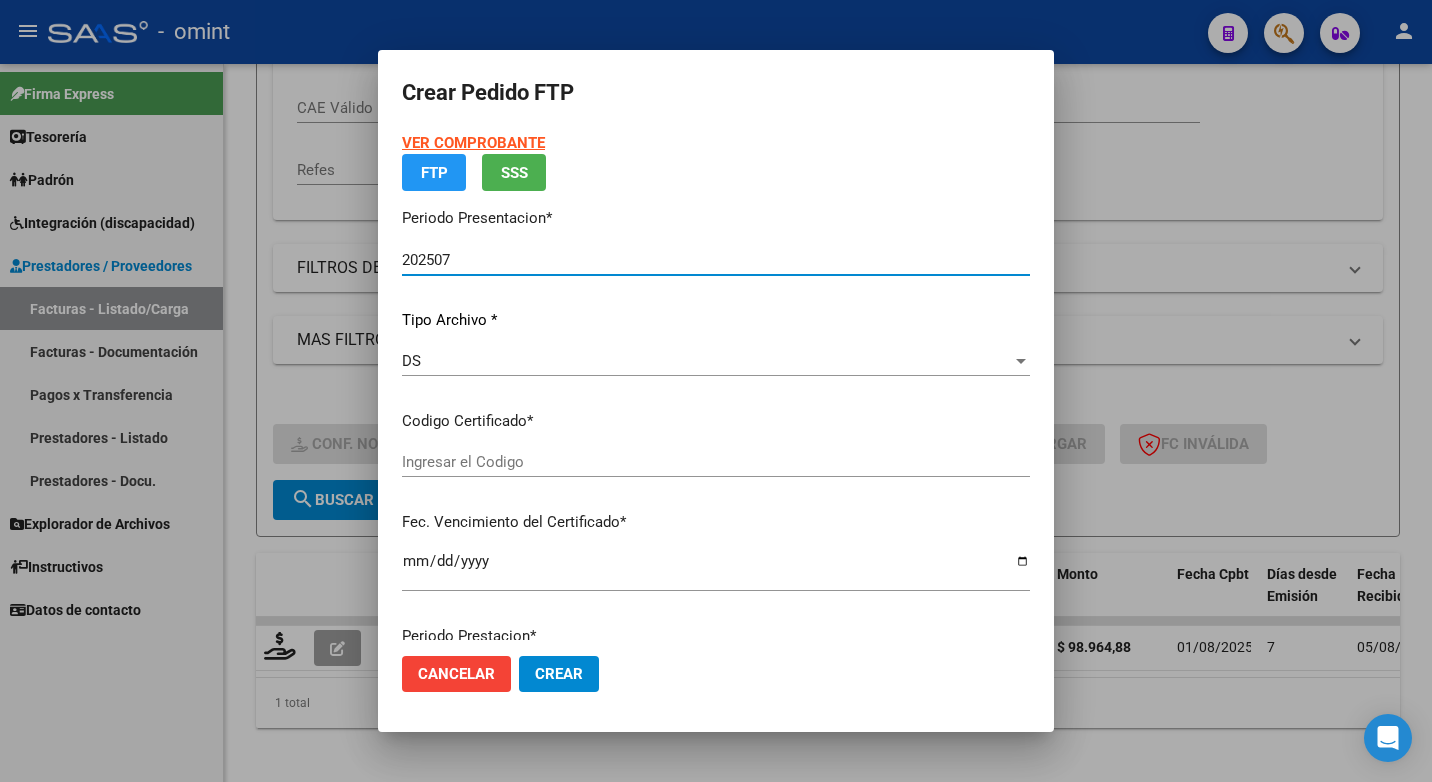 type on "730907970" 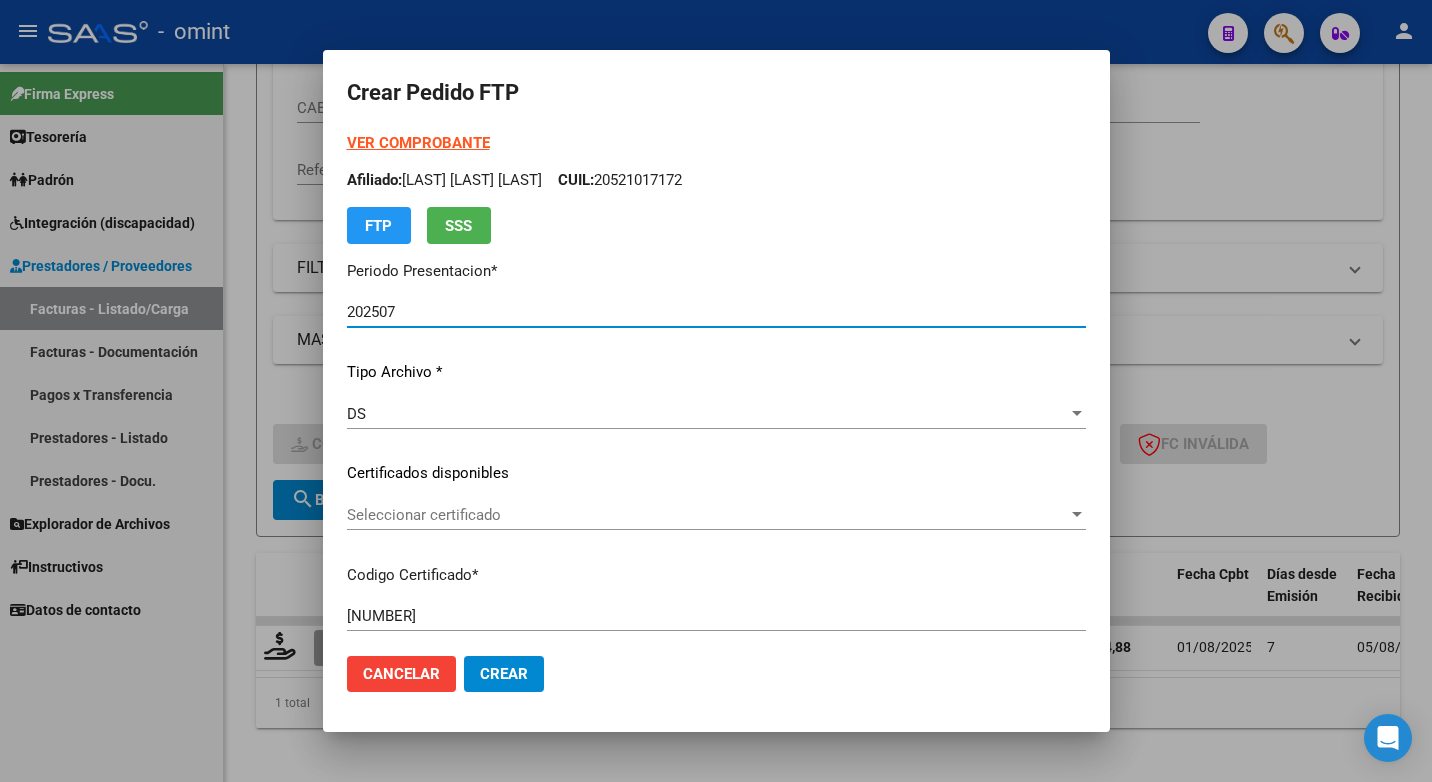 scroll, scrollTop: 100, scrollLeft: 0, axis: vertical 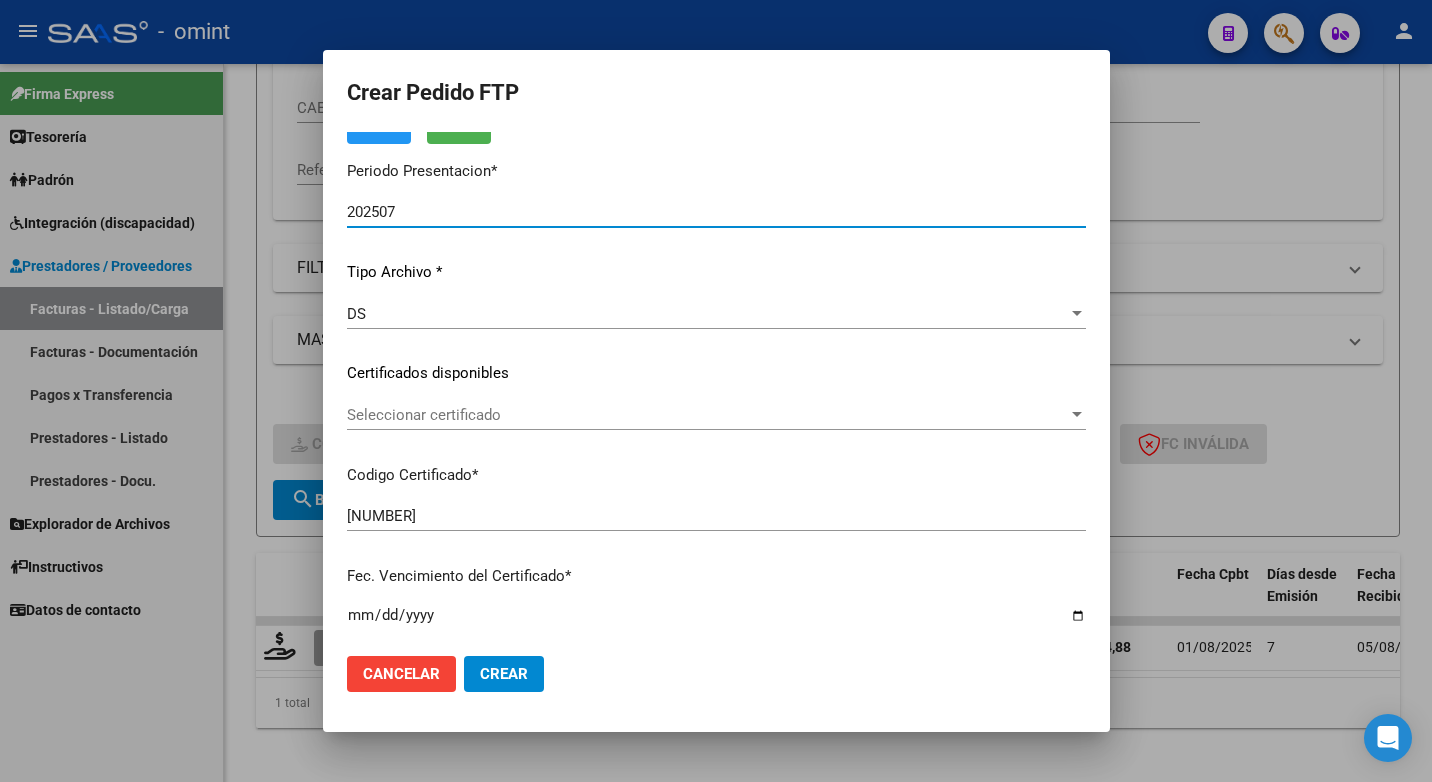 click on "Seleccionar certificado" at bounding box center (707, 415) 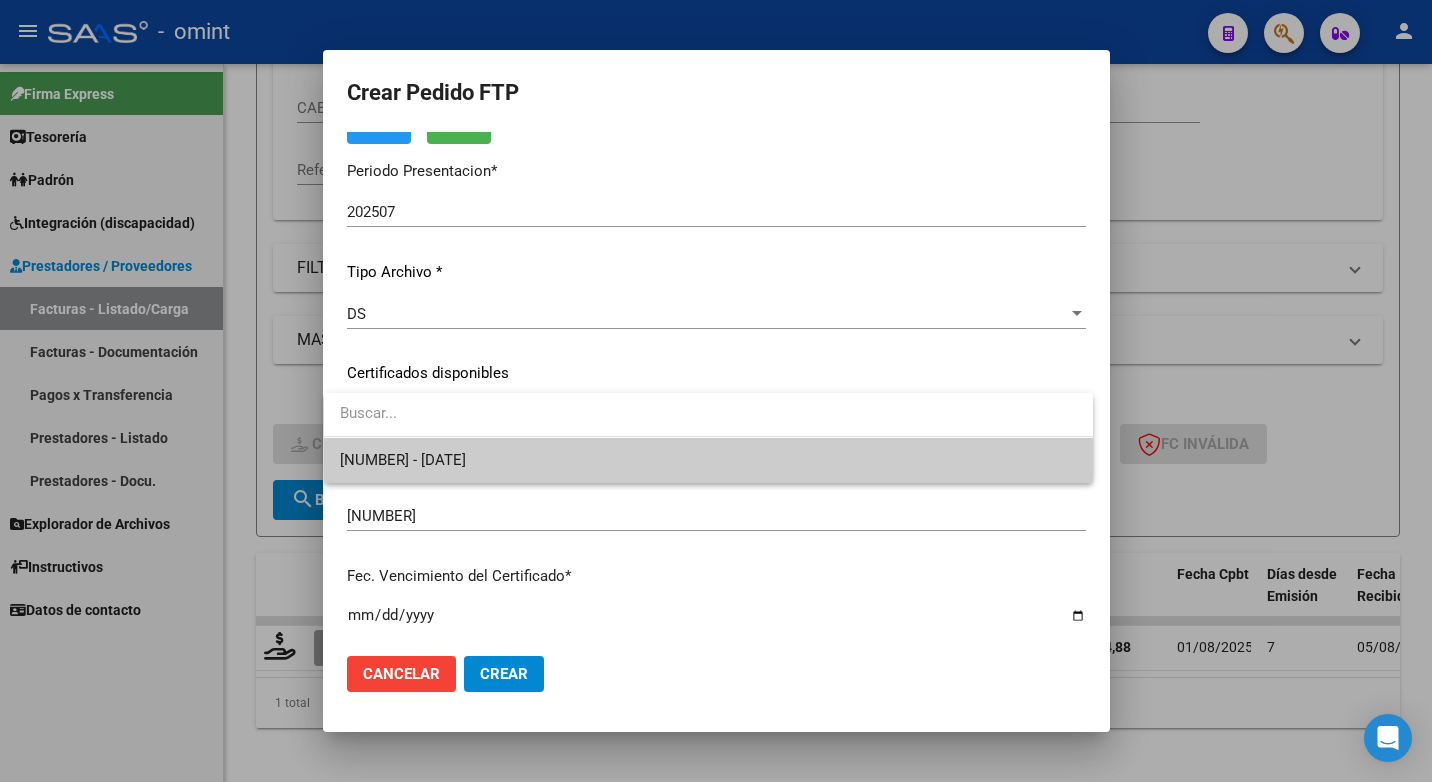 click on "730907970 - 2023-09-04" at bounding box center [708, 460] 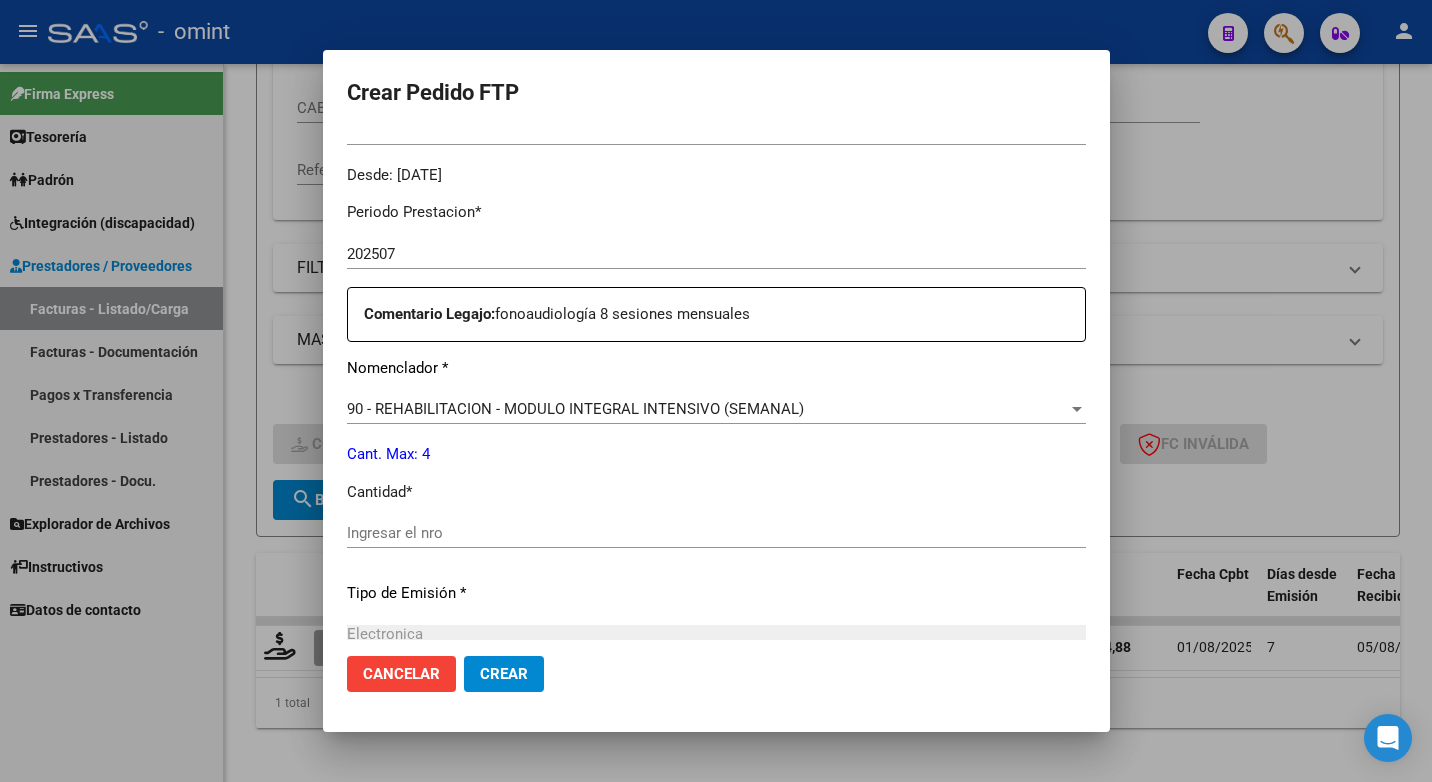 scroll, scrollTop: 700, scrollLeft: 0, axis: vertical 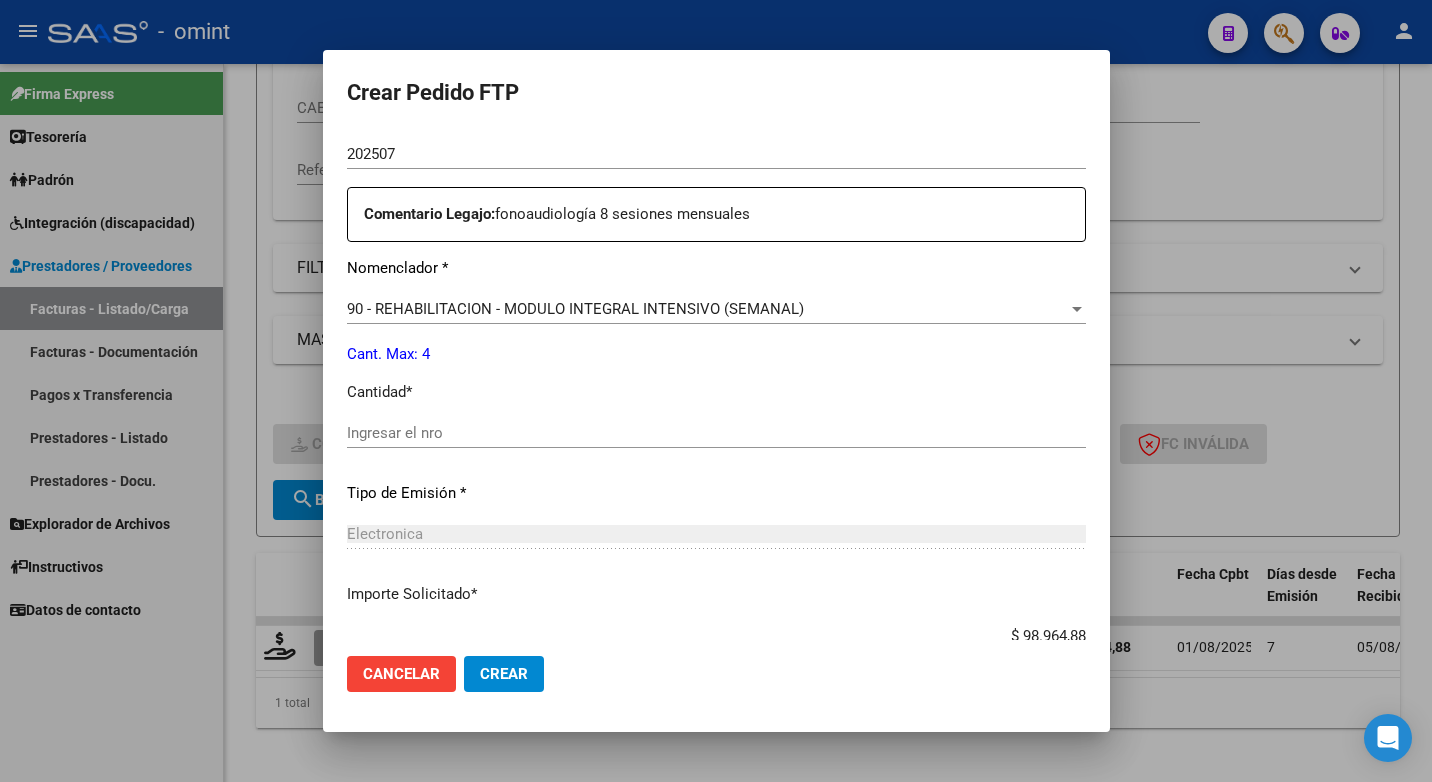 click on "Ingresar el nro" at bounding box center (716, 433) 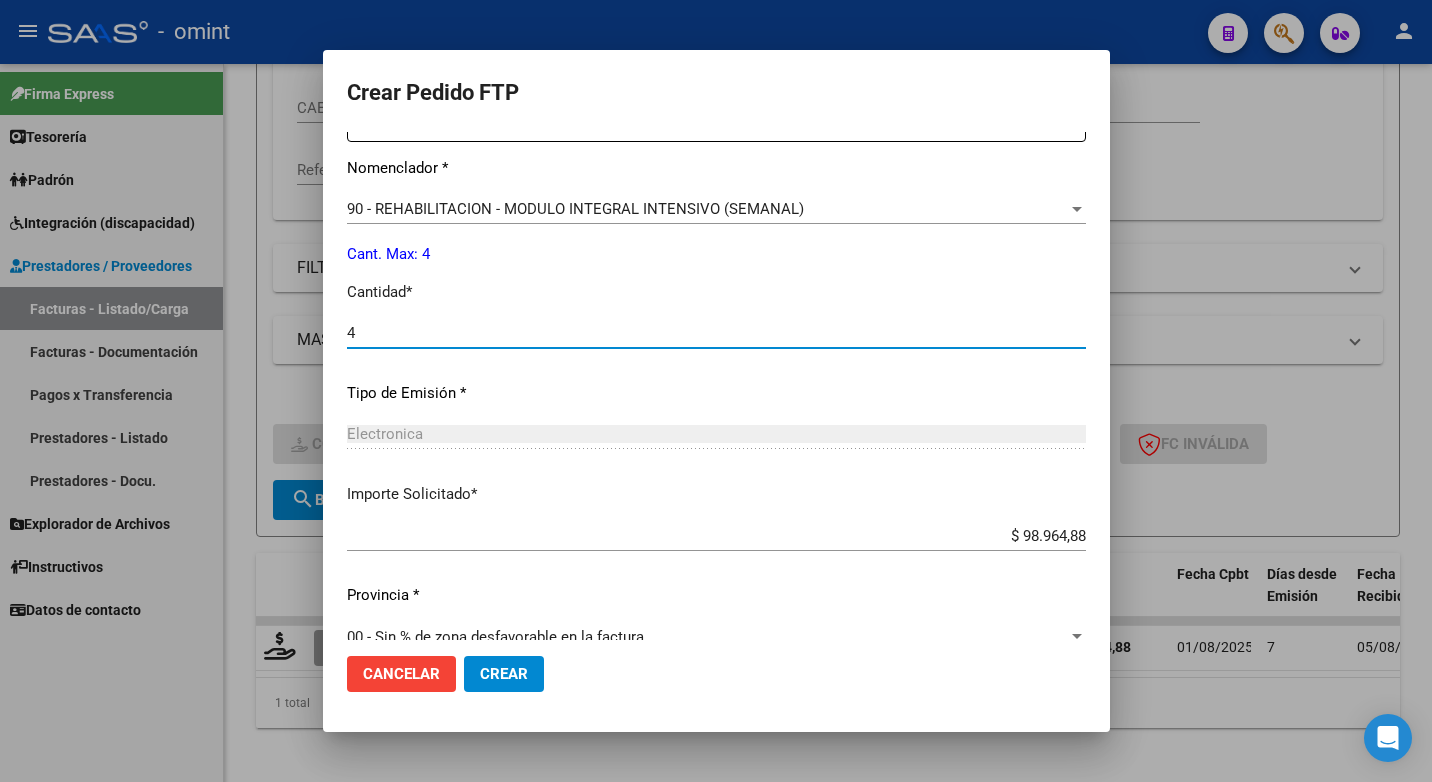 scroll, scrollTop: 831, scrollLeft: 0, axis: vertical 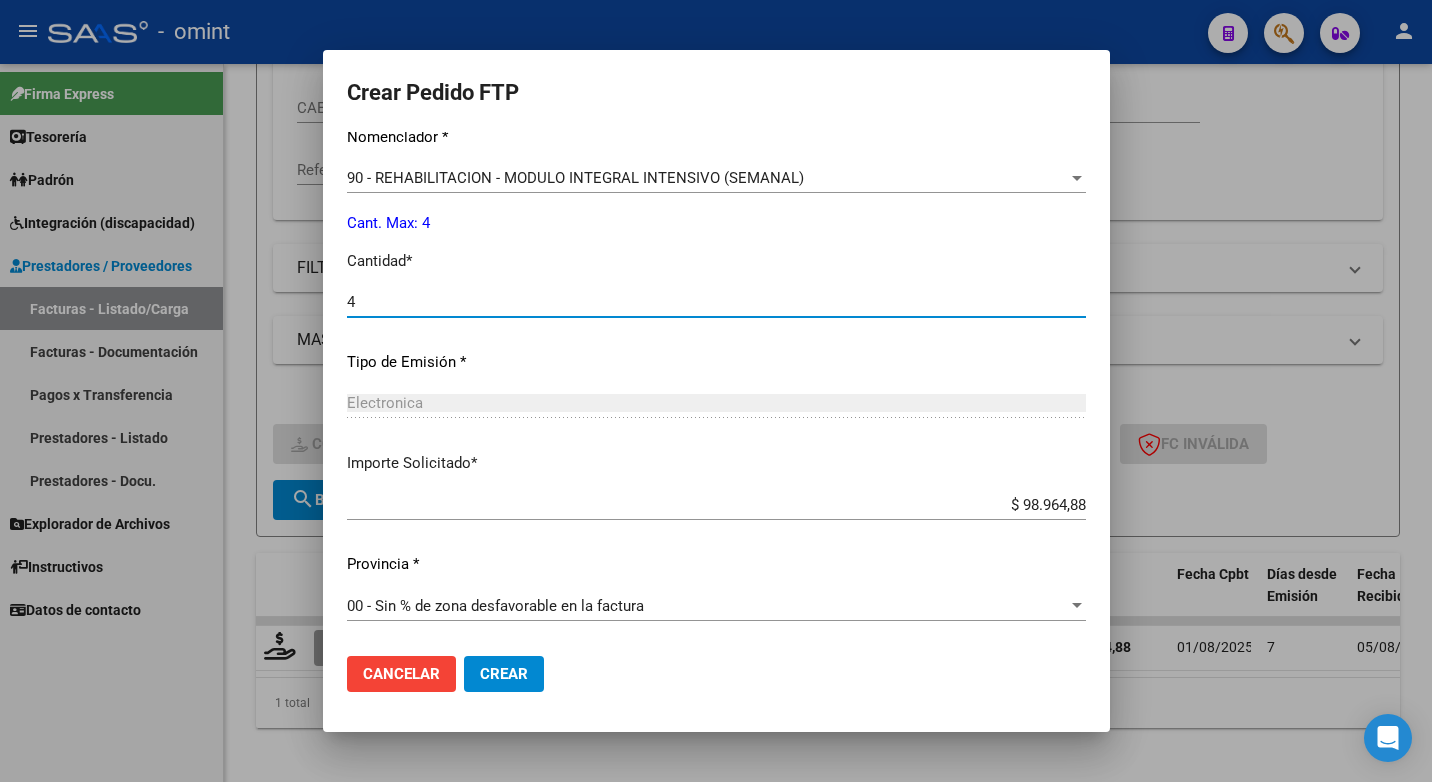 type on "4" 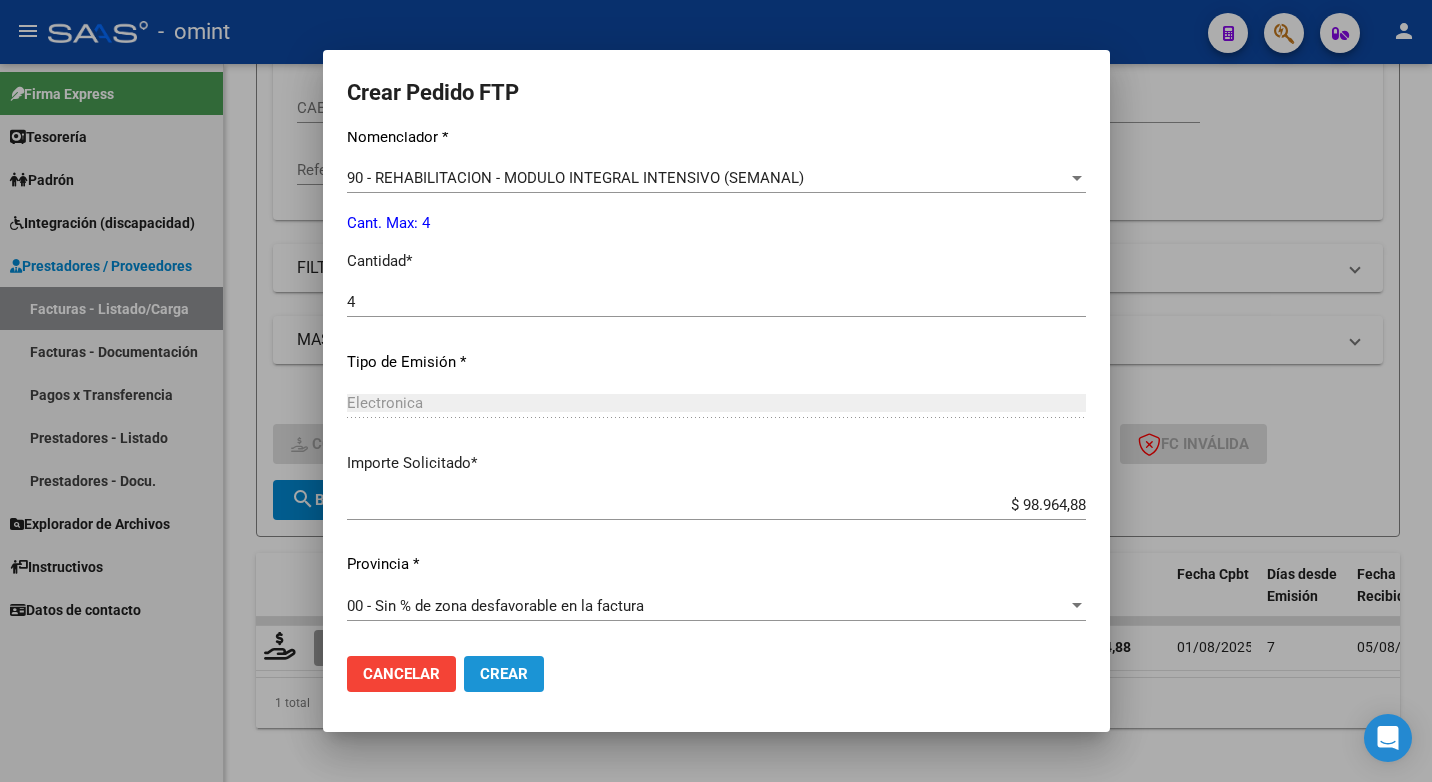 click on "Crear" 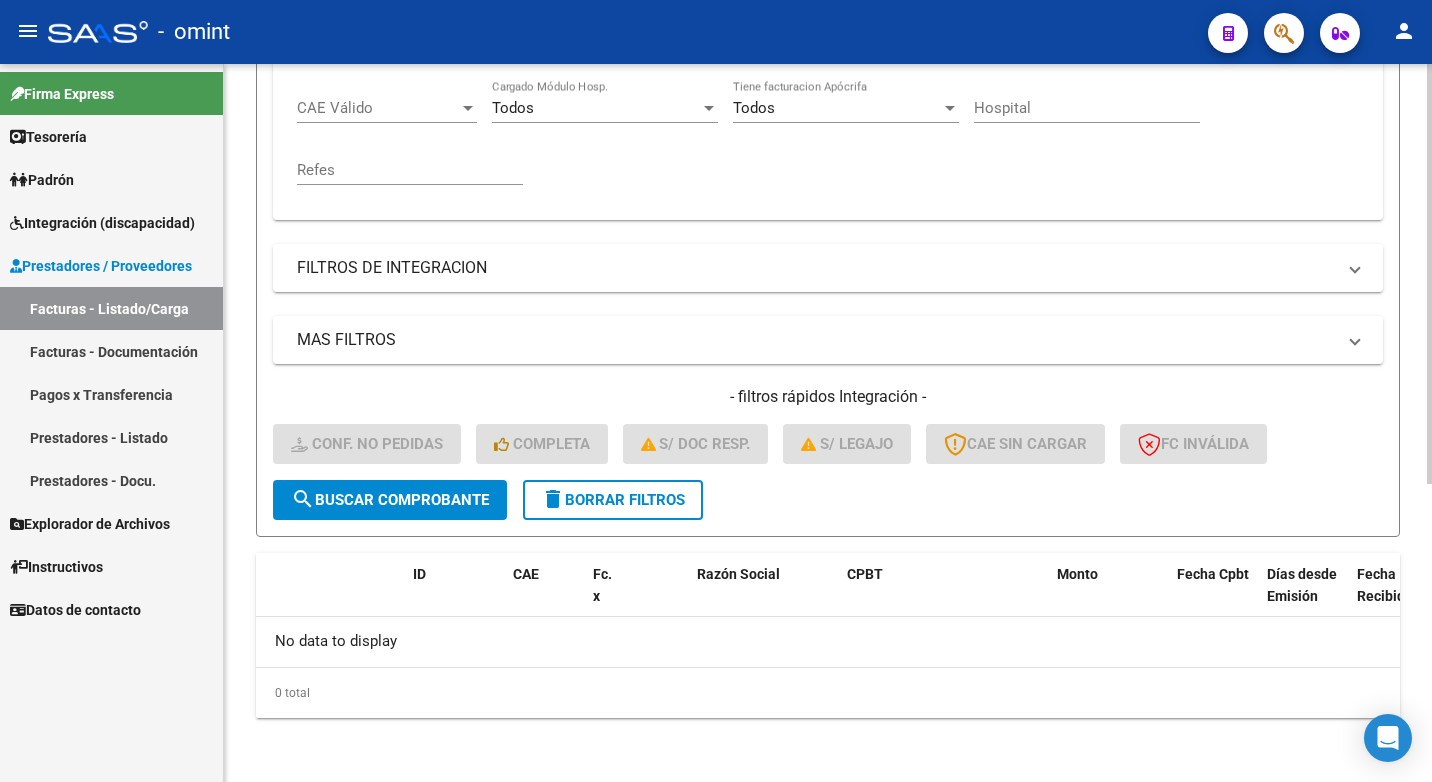 scroll, scrollTop: 109, scrollLeft: 0, axis: vertical 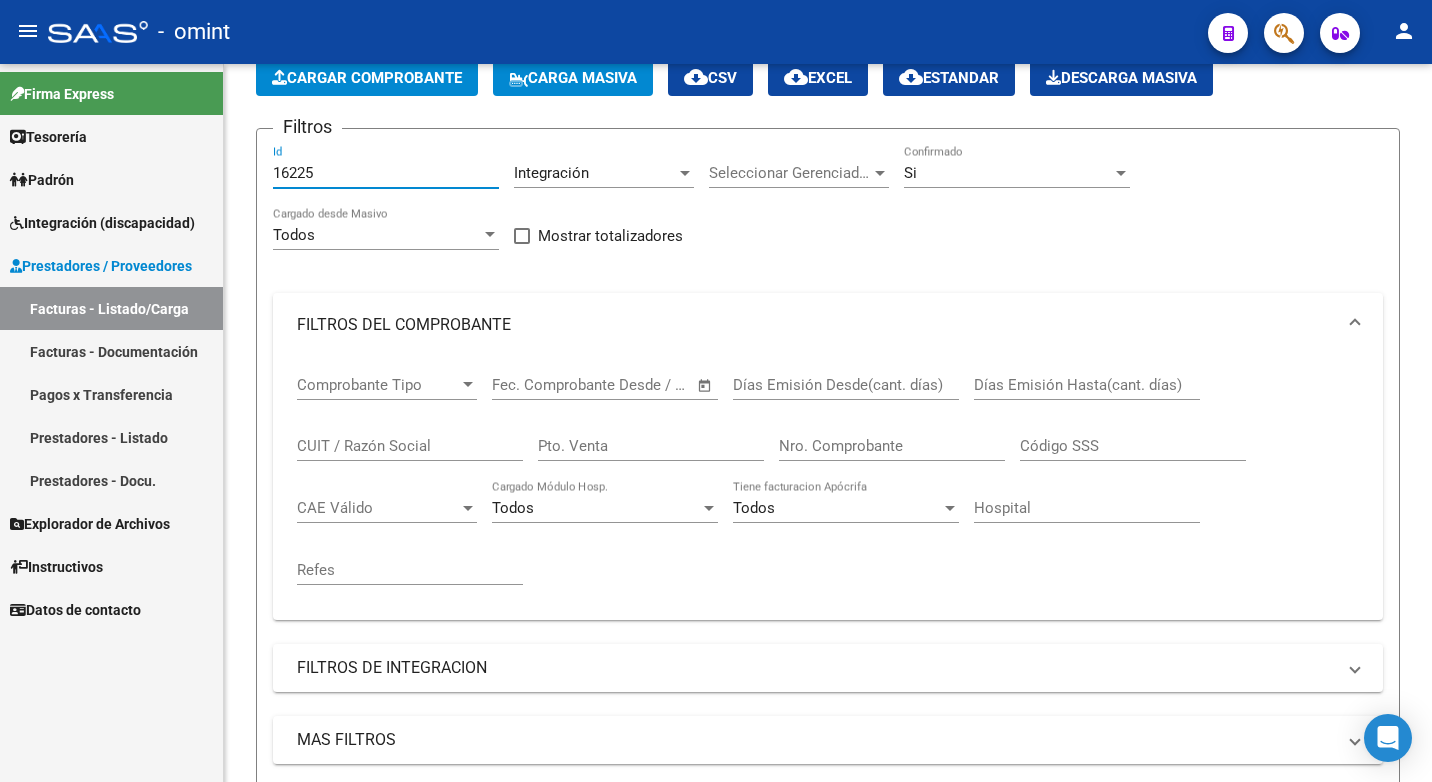 drag, startPoint x: 331, startPoint y: 173, endPoint x: 127, endPoint y: 145, distance: 205.9126 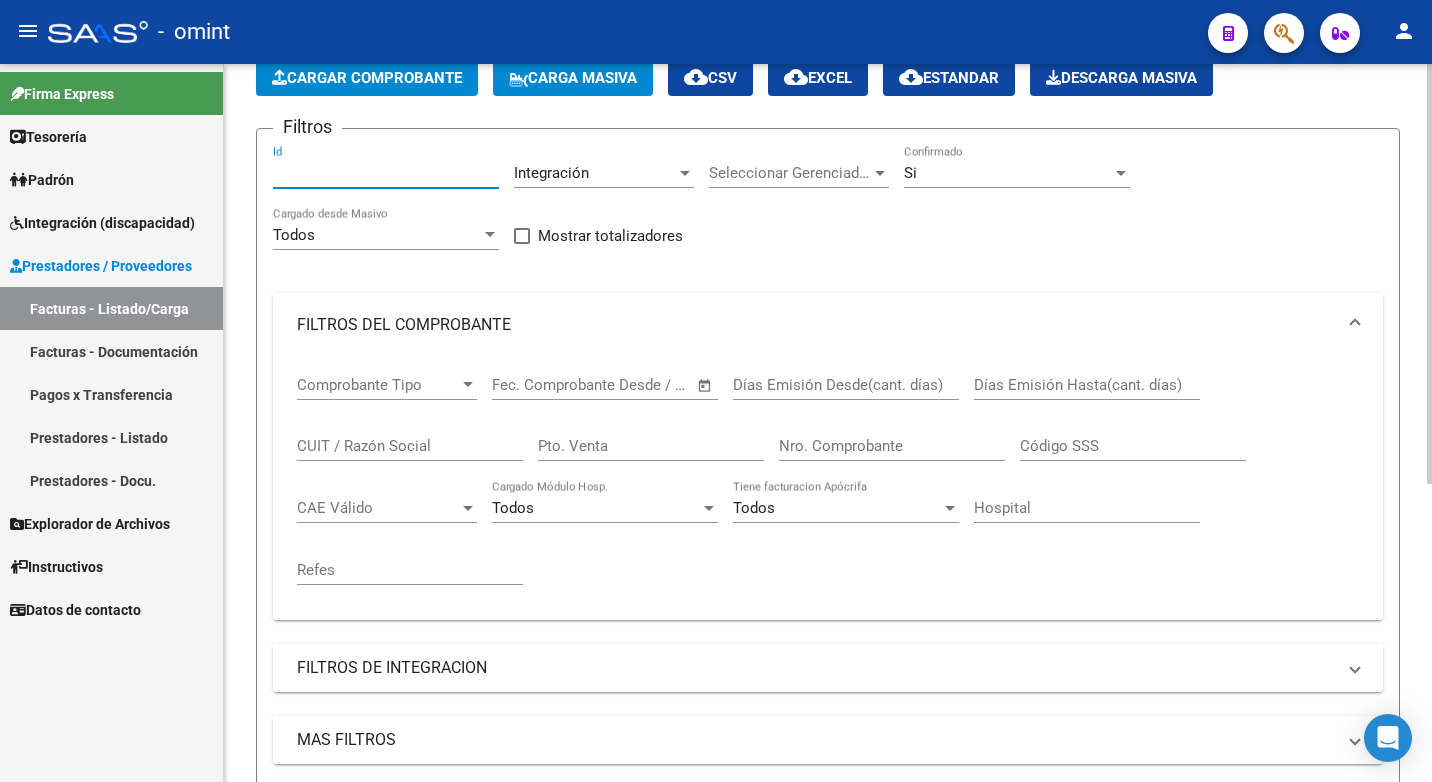 paste on "16161" 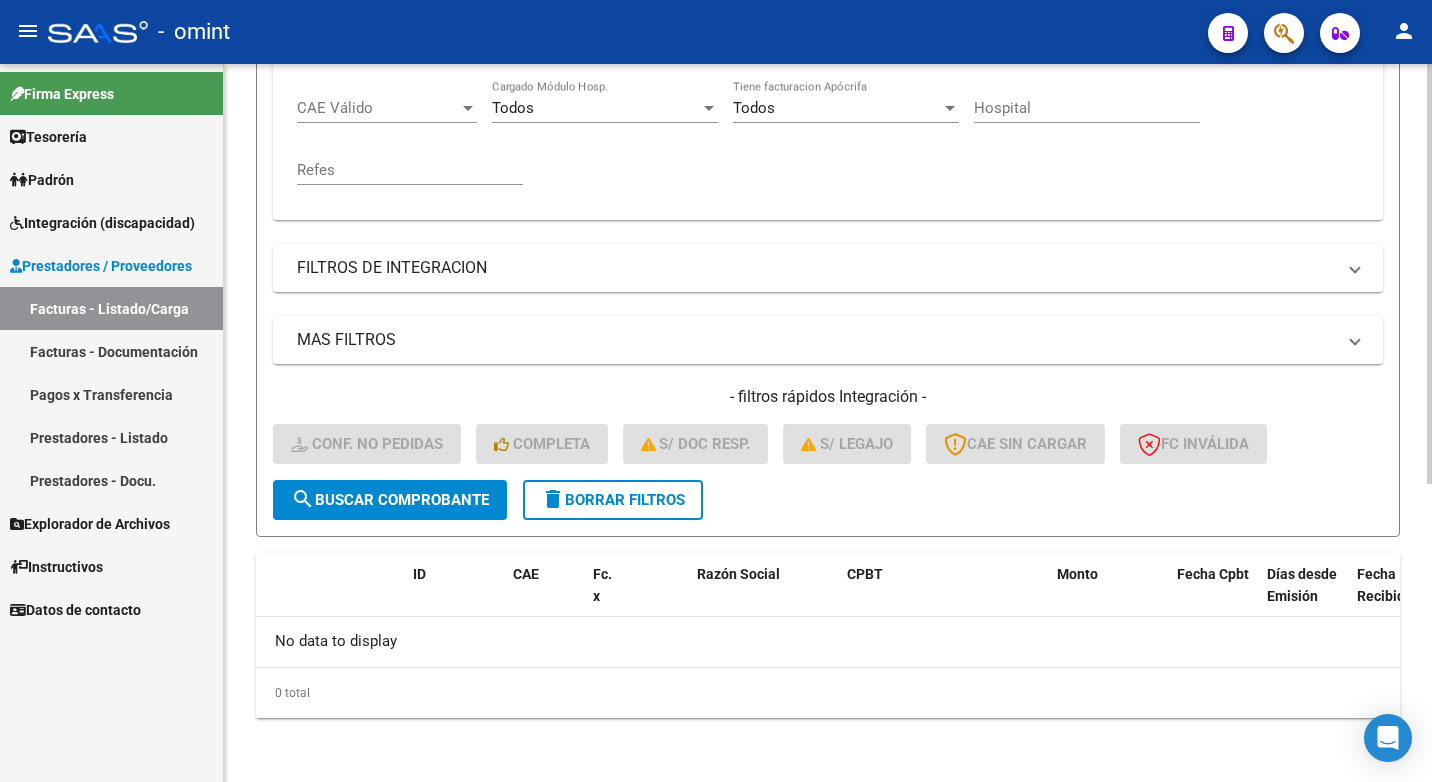 type on "16161" 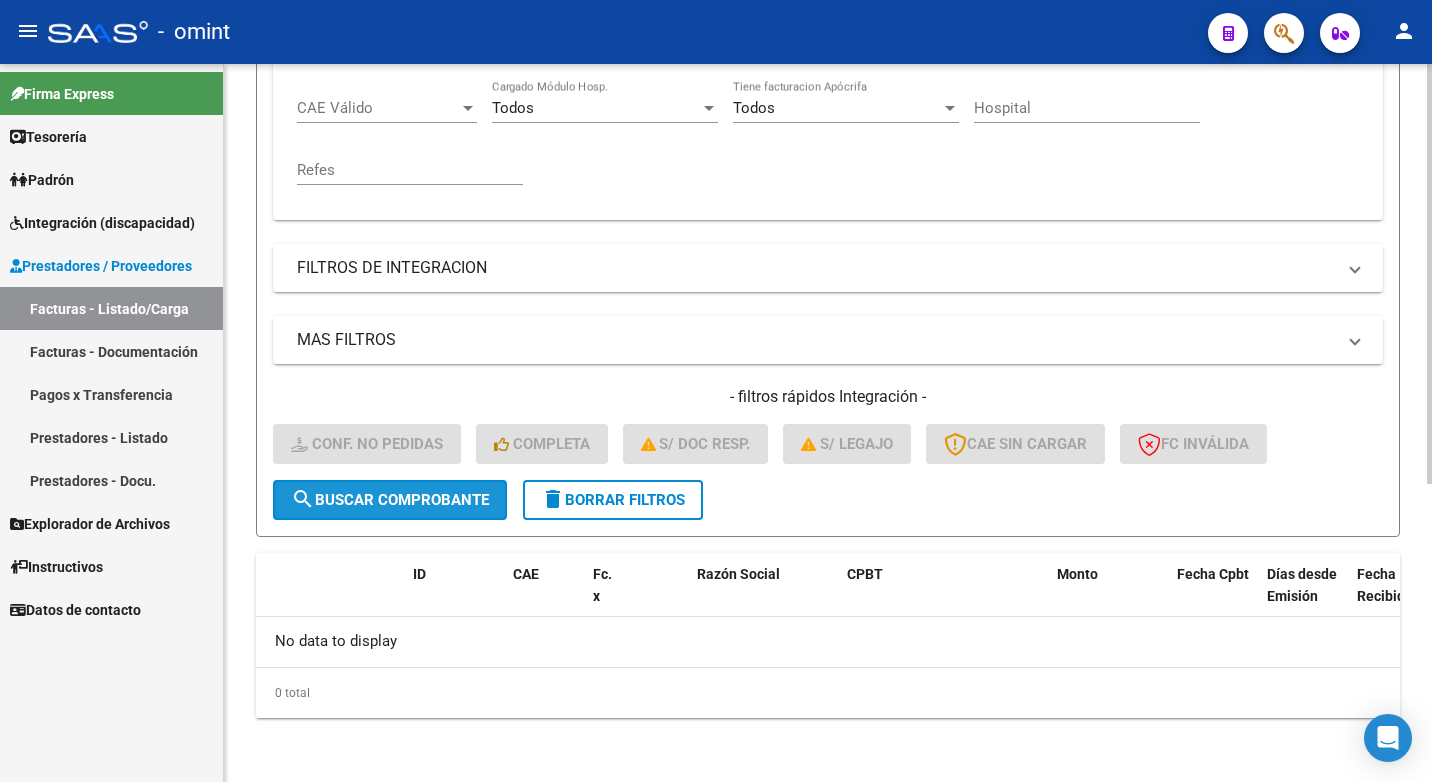 click on "search  Buscar Comprobante" 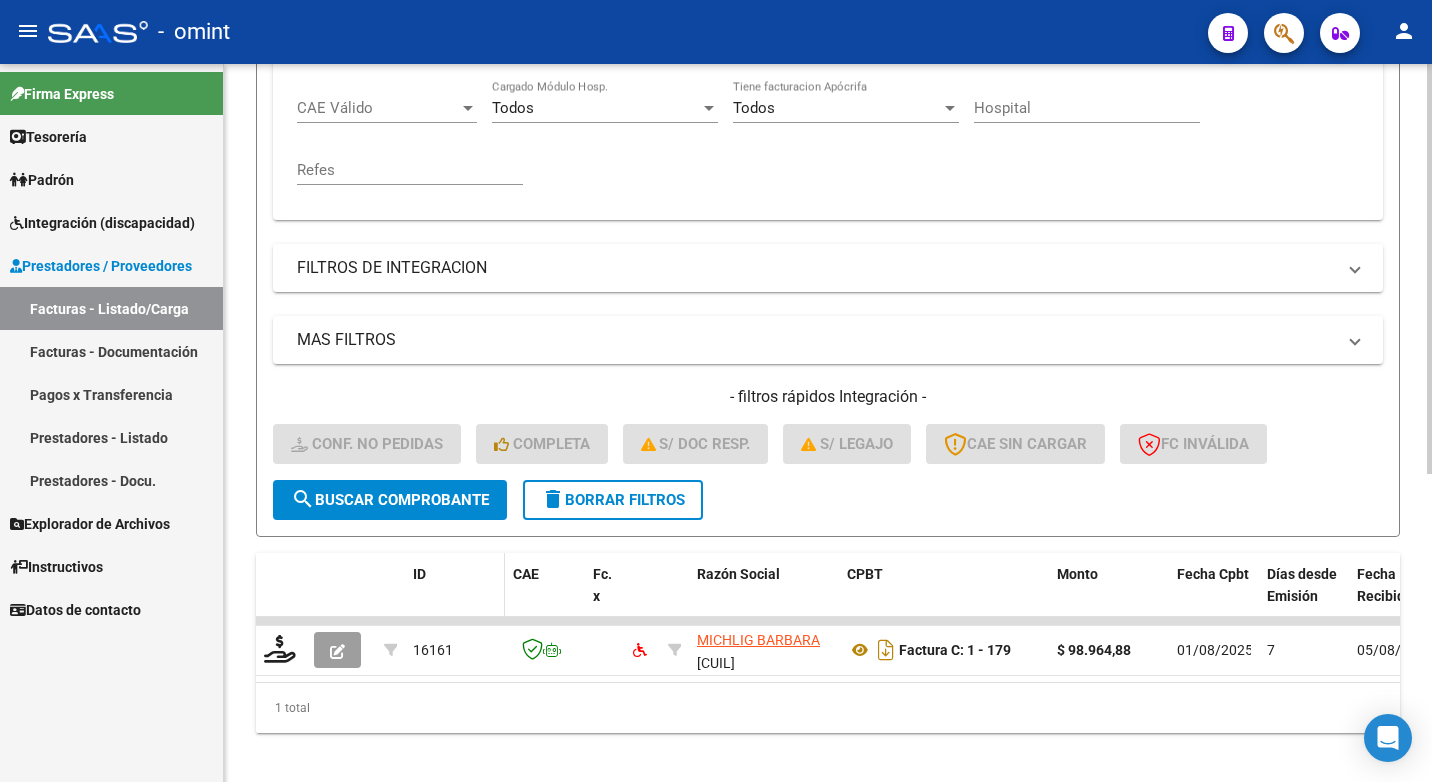 scroll, scrollTop: 539, scrollLeft: 0, axis: vertical 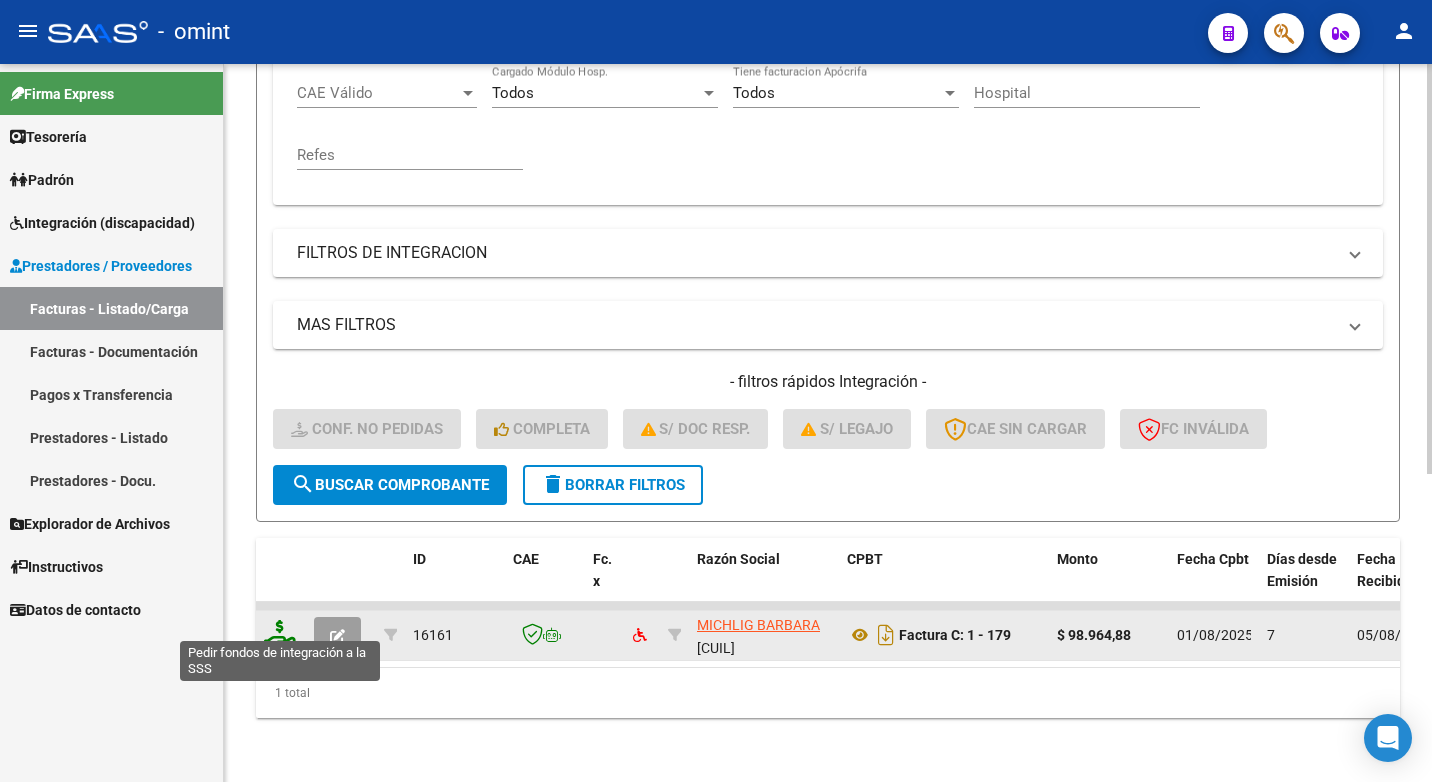 click 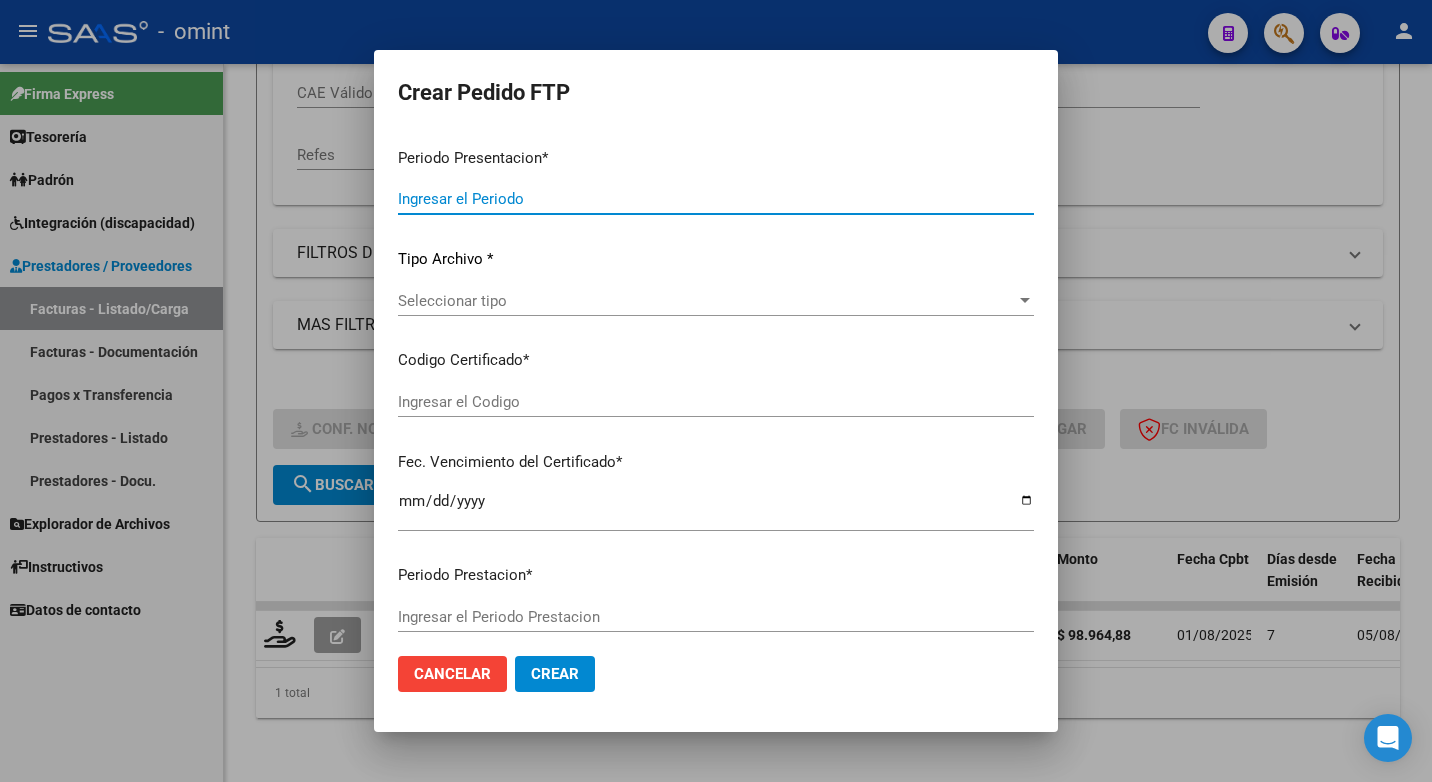 type on "202507" 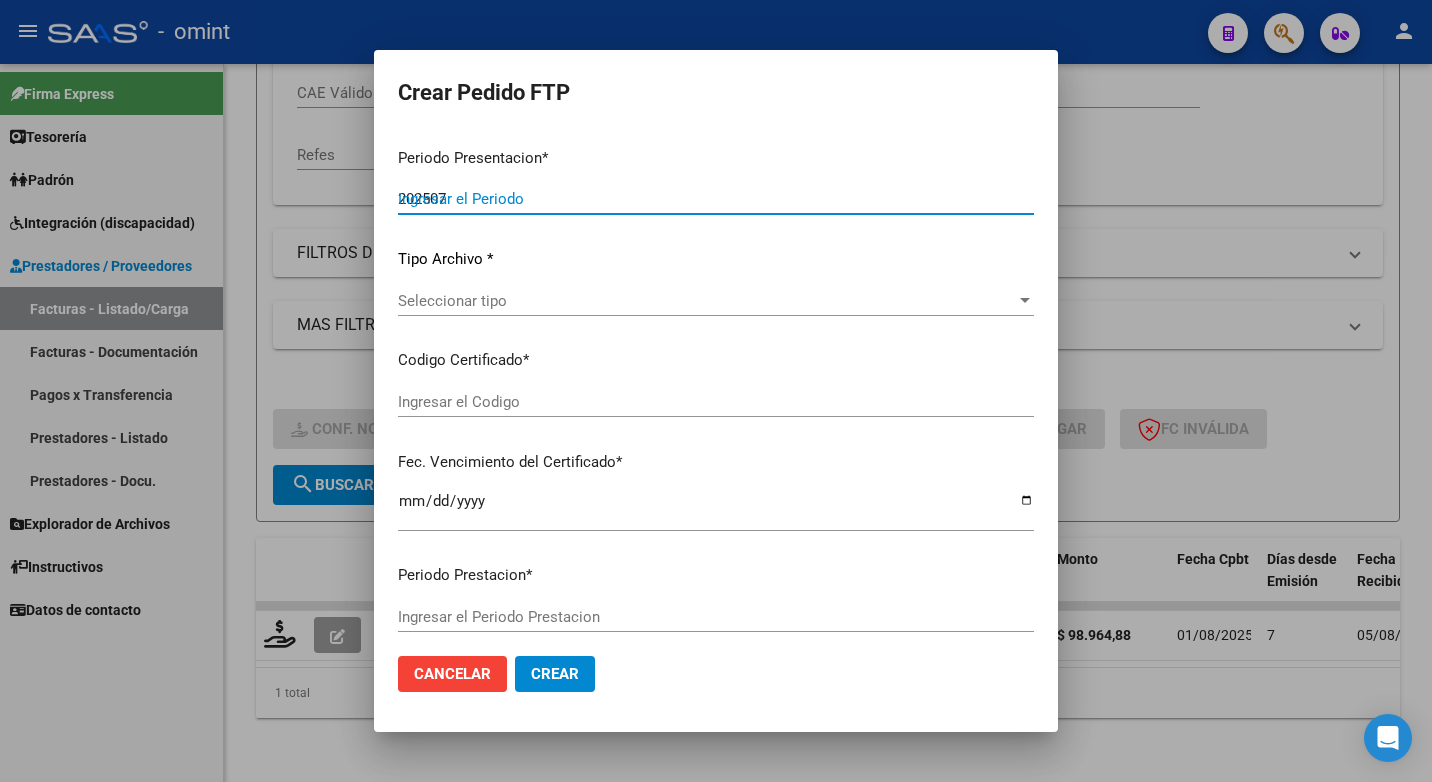 type on "202507" 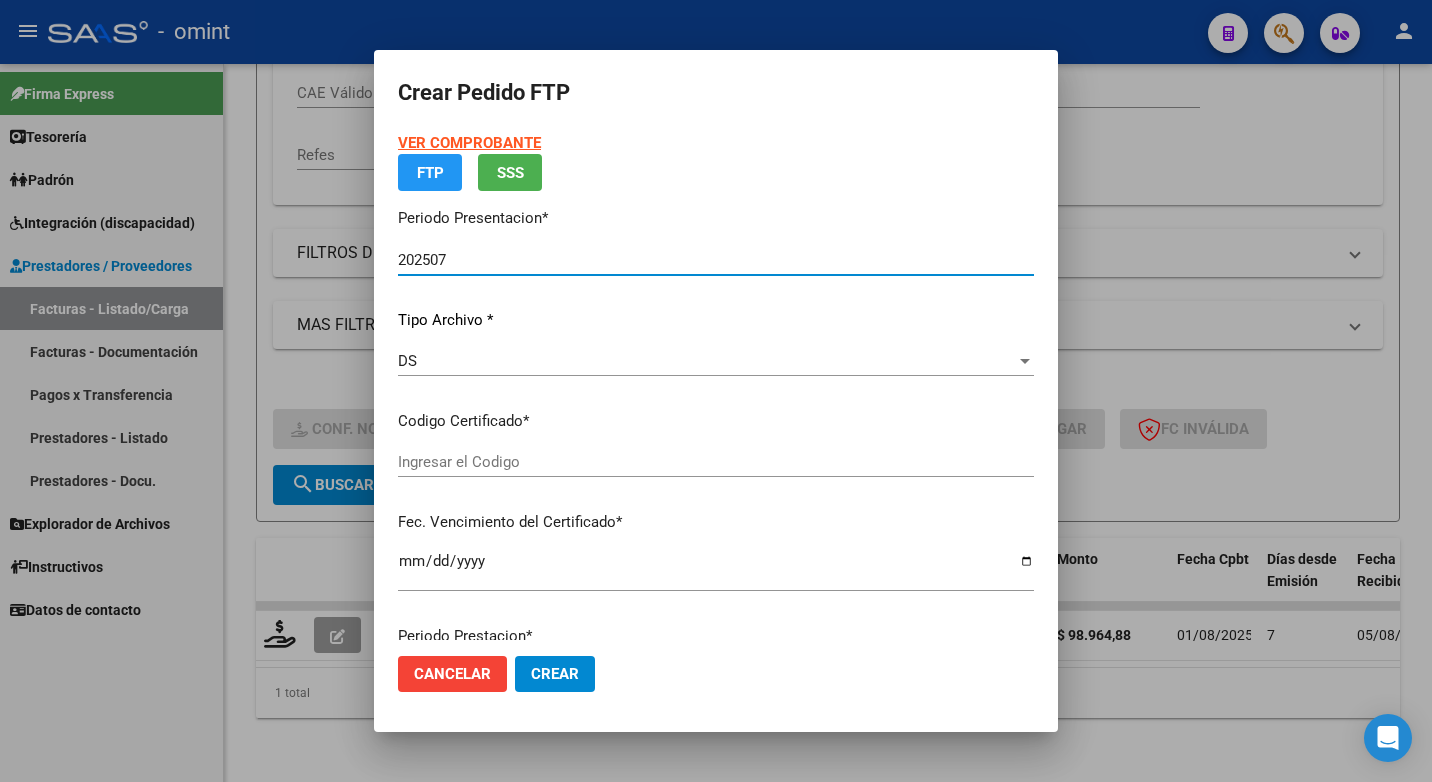 type on "730907970" 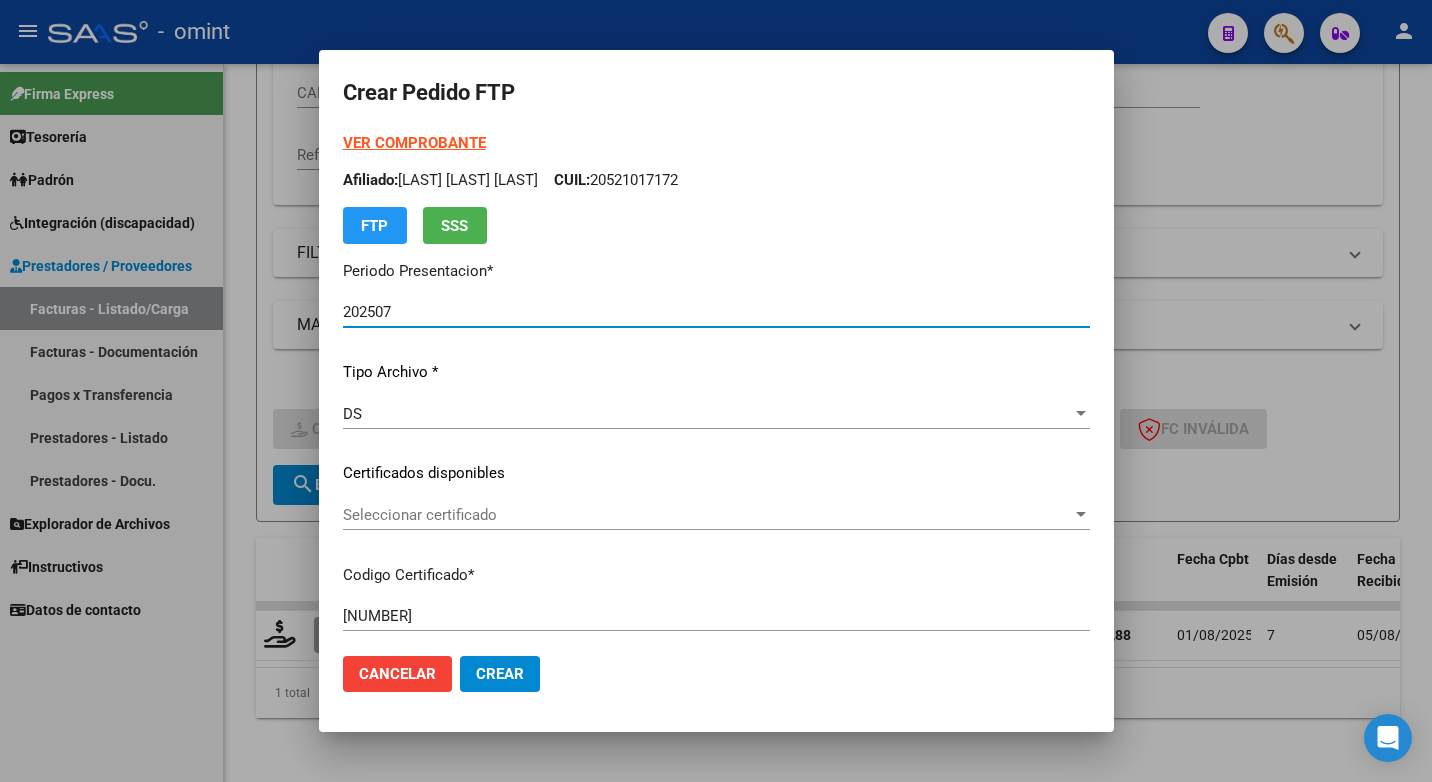 scroll, scrollTop: 100, scrollLeft: 0, axis: vertical 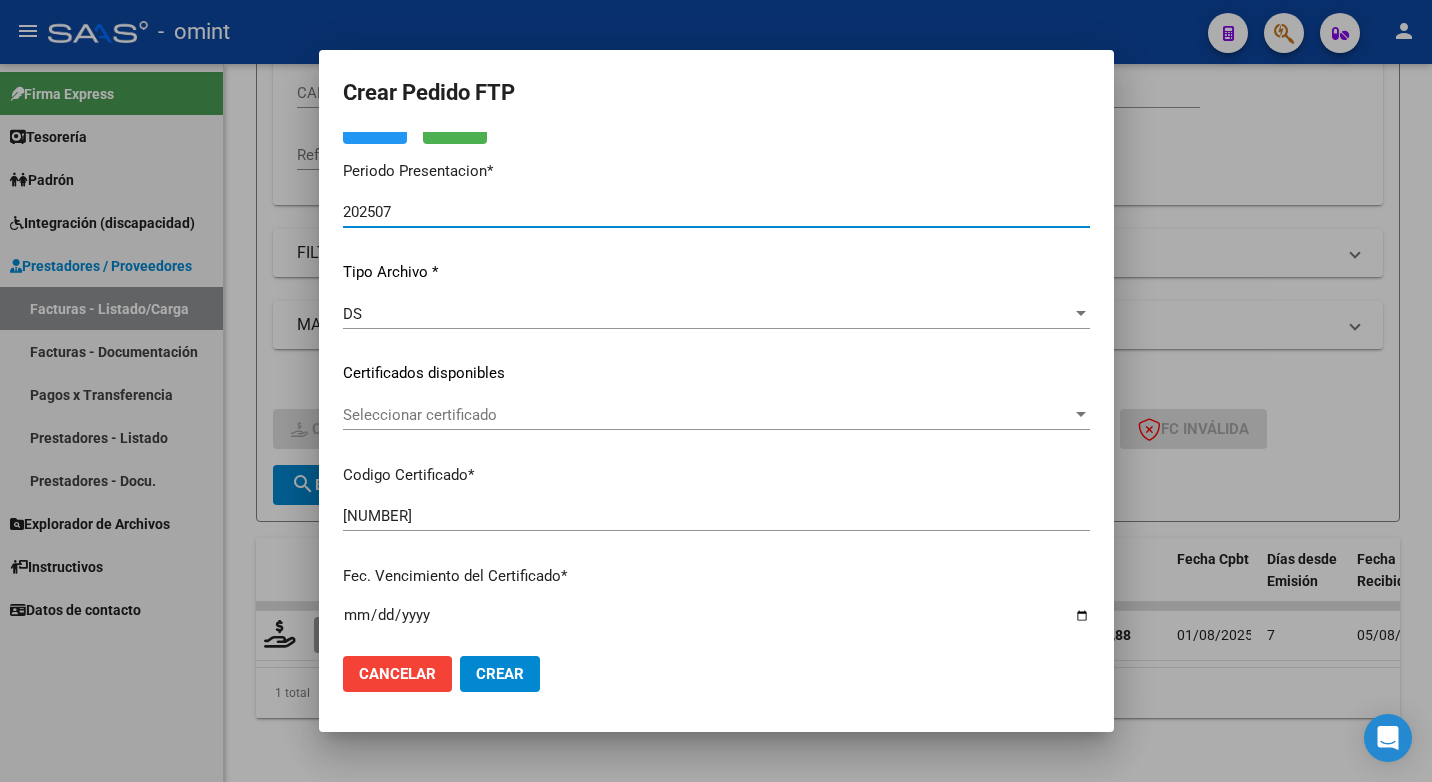 click at bounding box center (1081, 415) 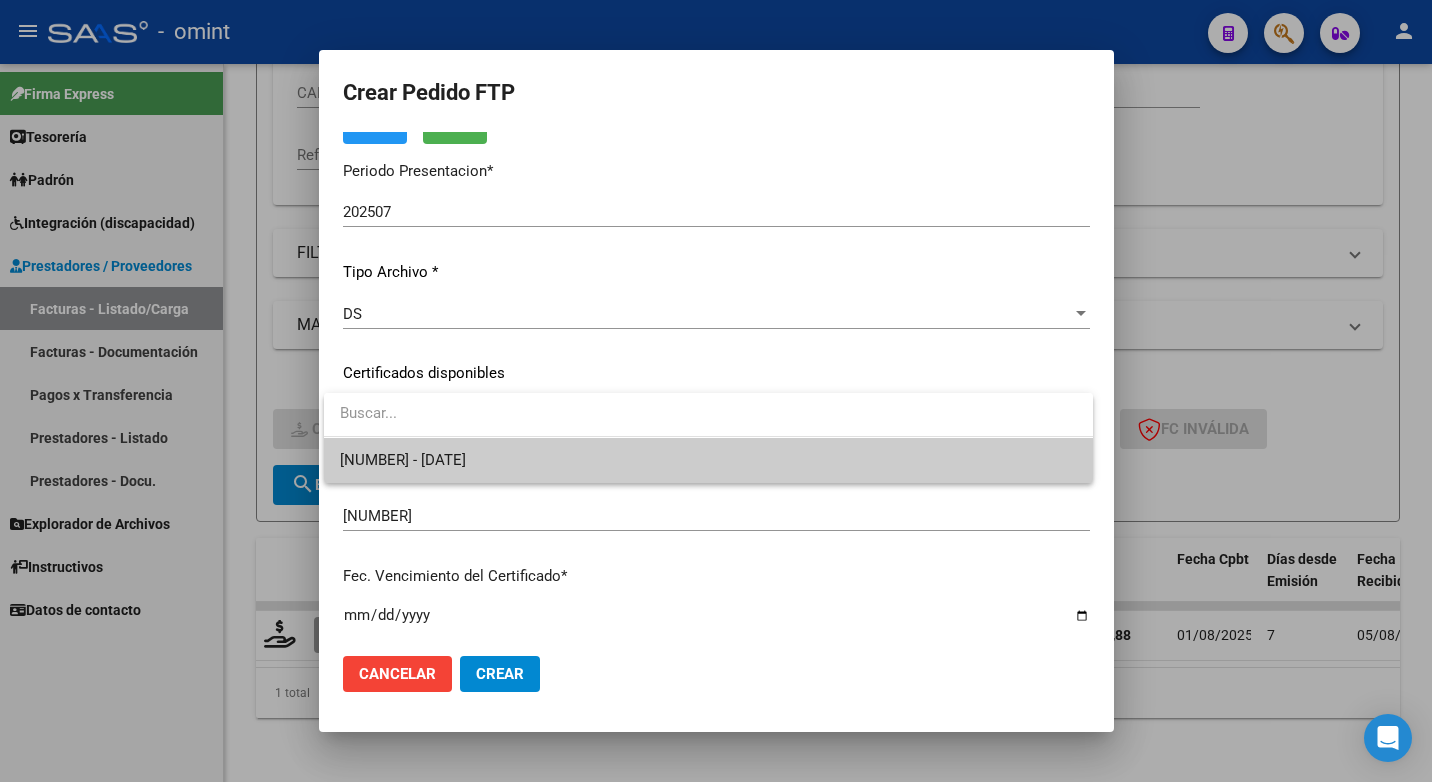 click on "730907970 - 2023-09-04" at bounding box center (708, 460) 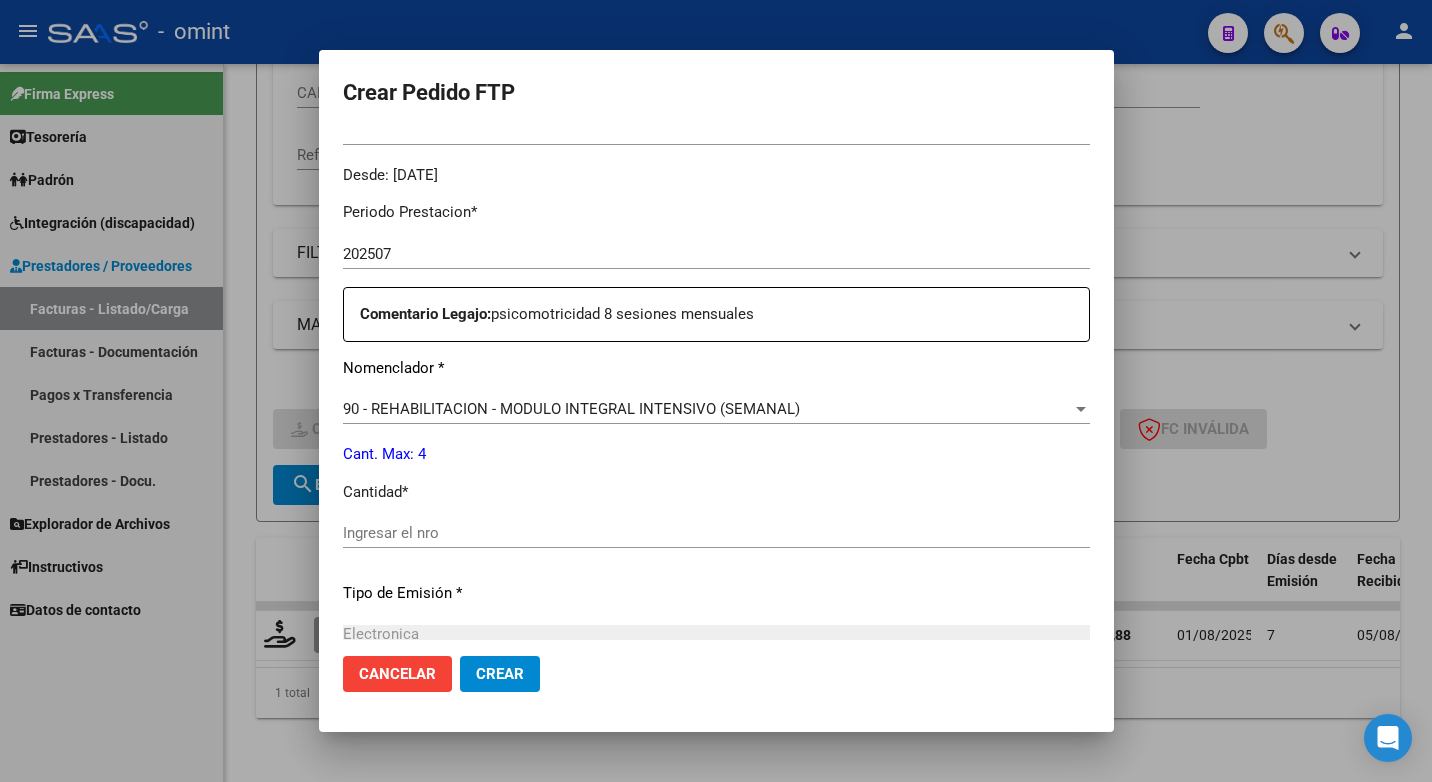 scroll, scrollTop: 700, scrollLeft: 0, axis: vertical 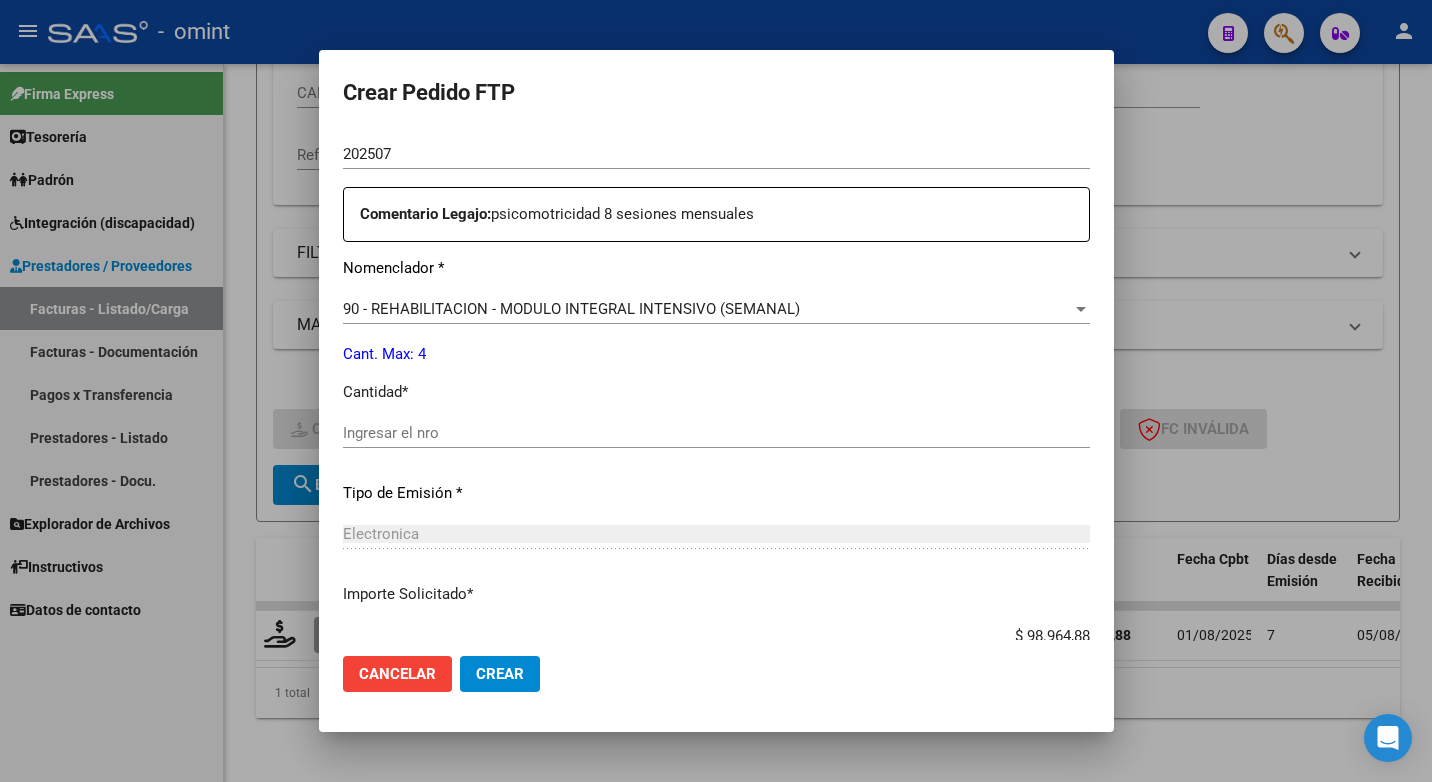 click on "Ingresar el nro" at bounding box center (716, 433) 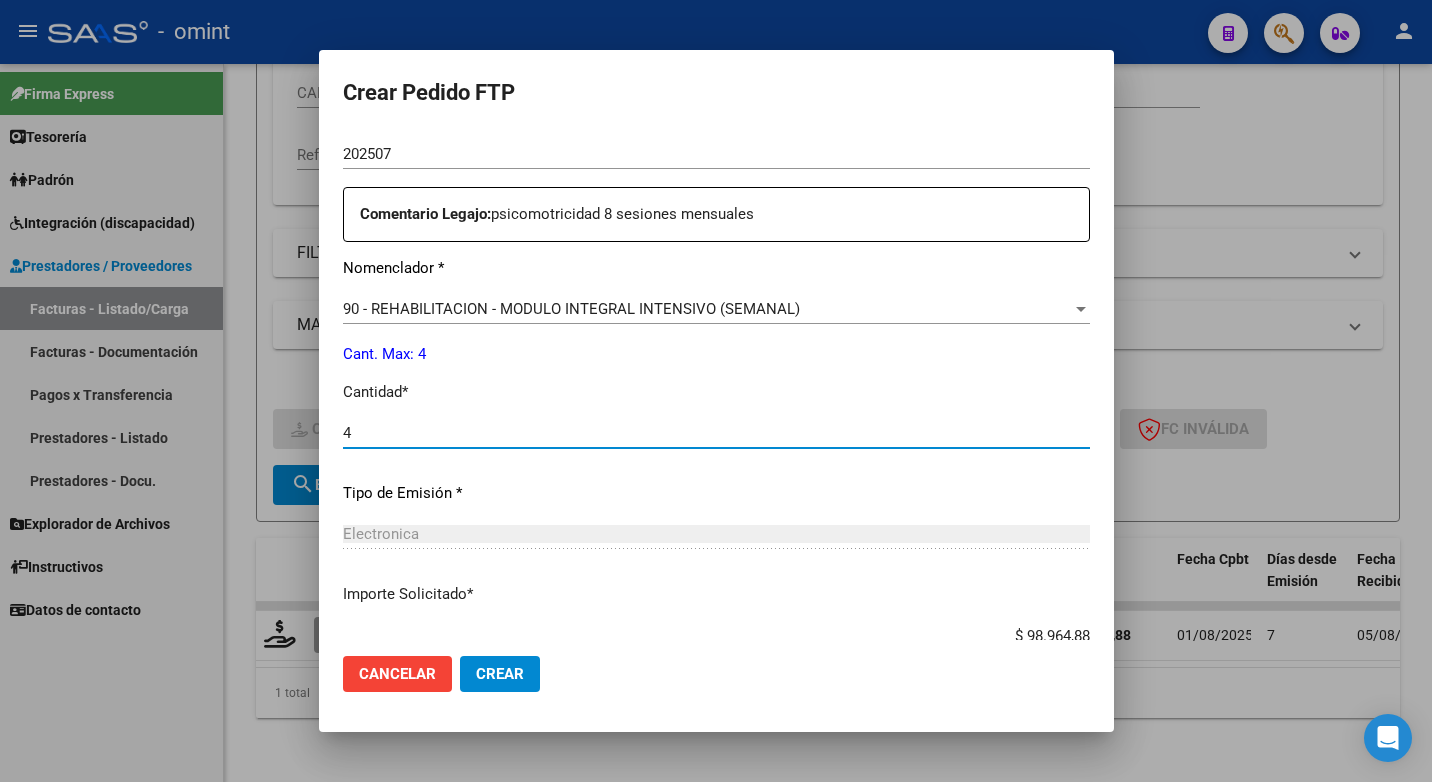 type on "4" 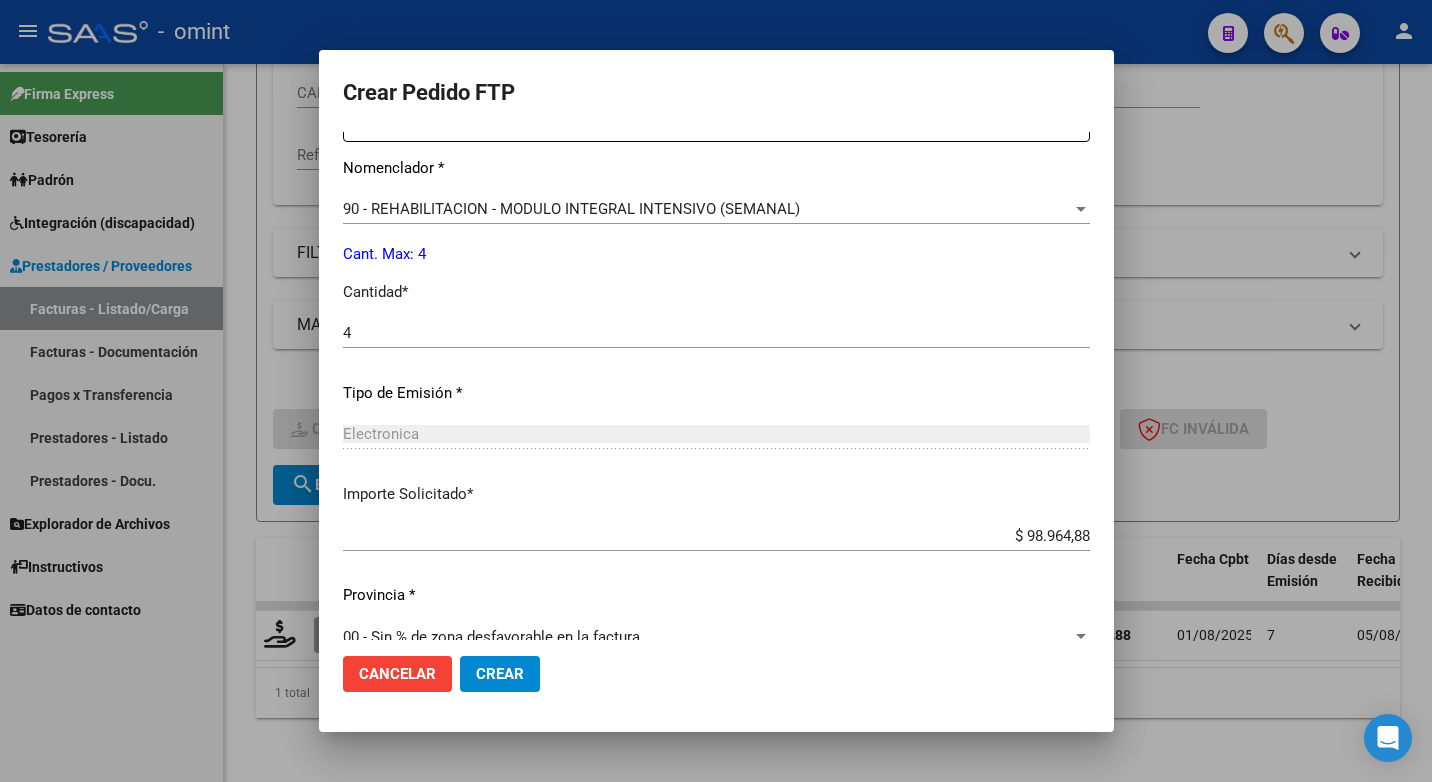 scroll, scrollTop: 831, scrollLeft: 0, axis: vertical 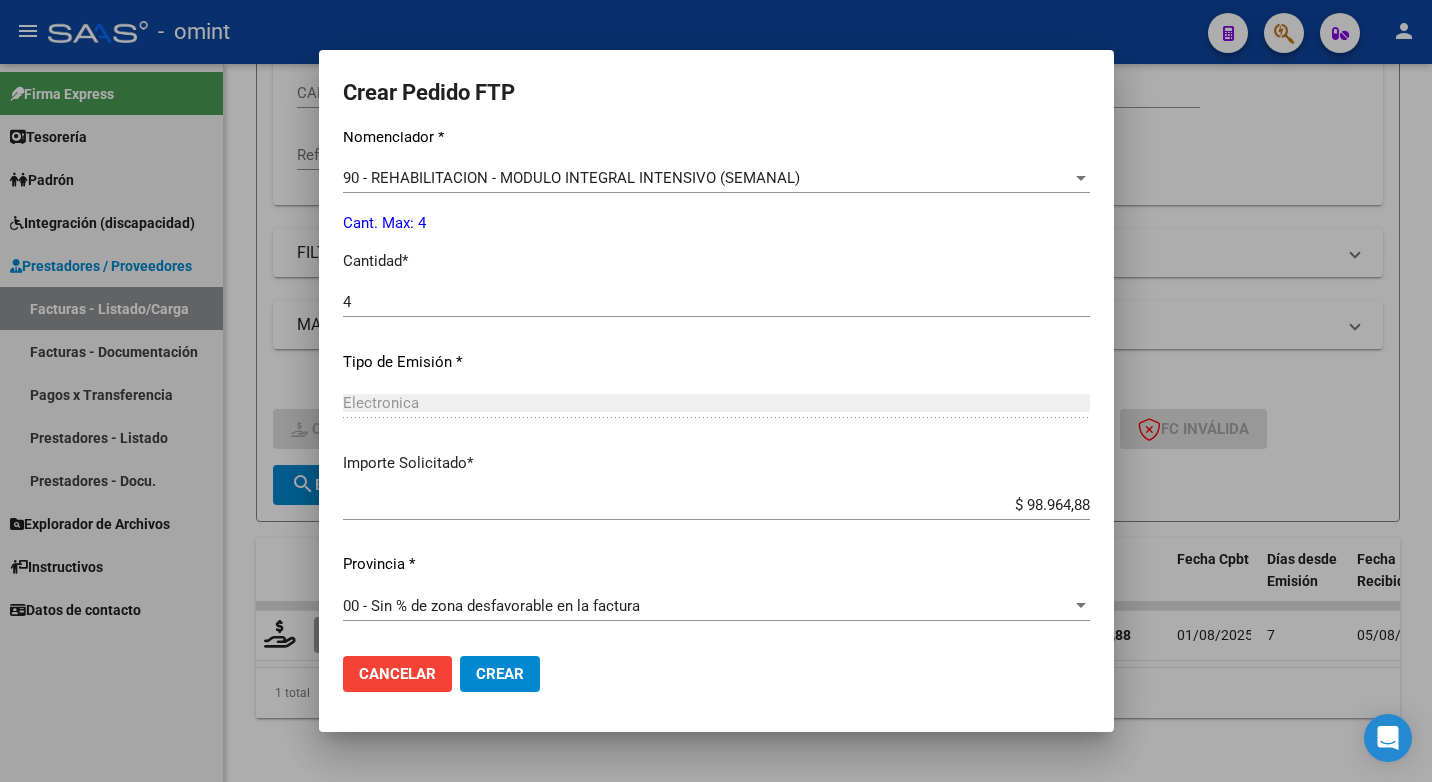 click on "Crear" 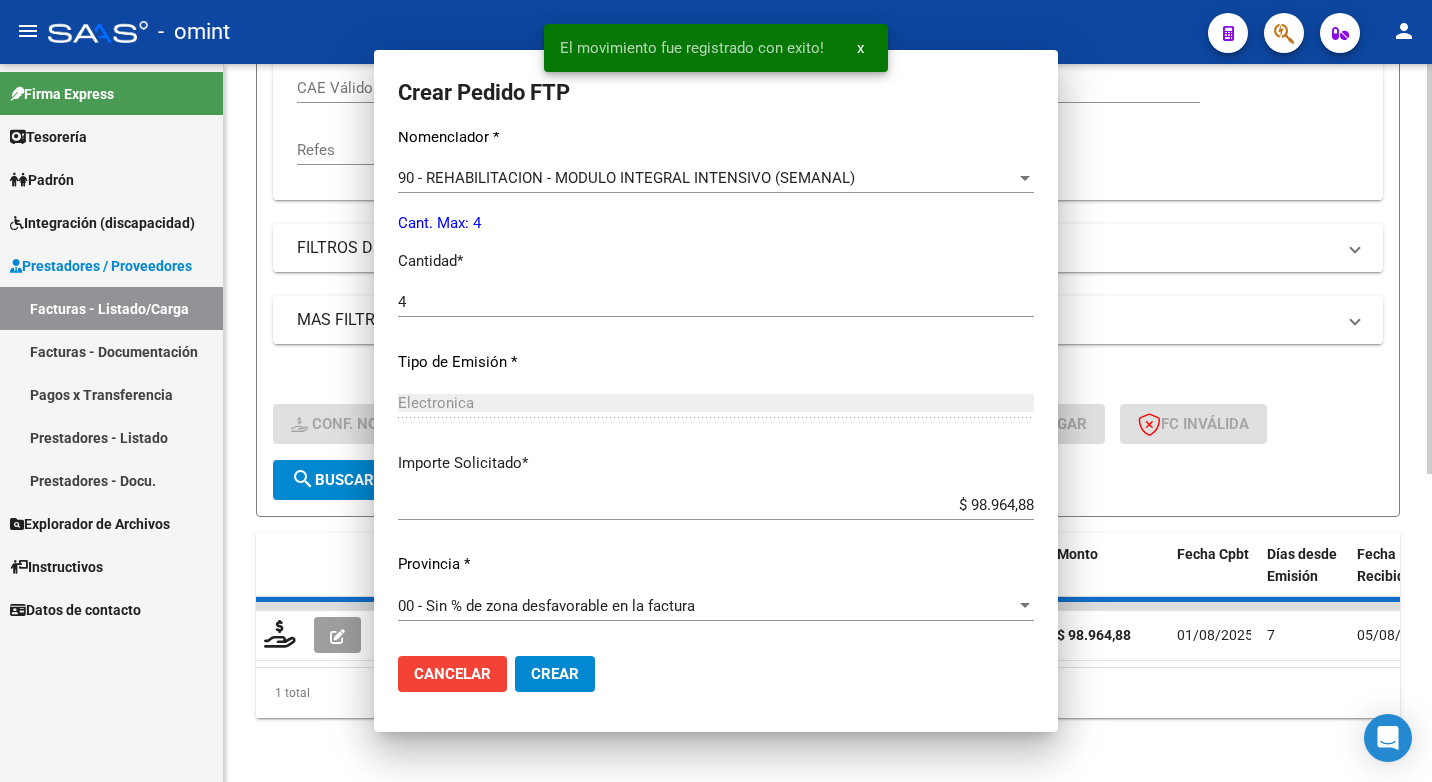 scroll, scrollTop: 718, scrollLeft: 0, axis: vertical 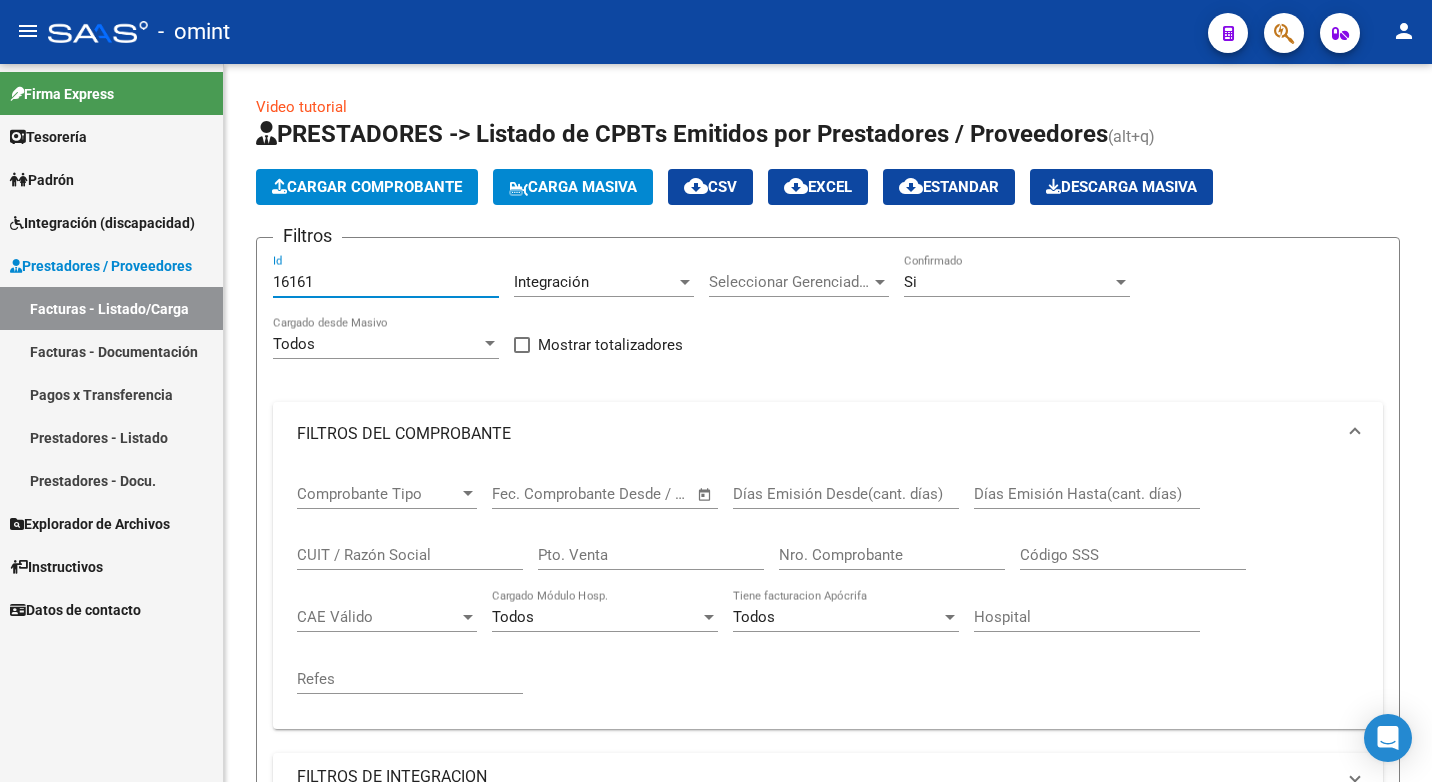 drag, startPoint x: 334, startPoint y: 276, endPoint x: 163, endPoint y: 254, distance: 172.4094 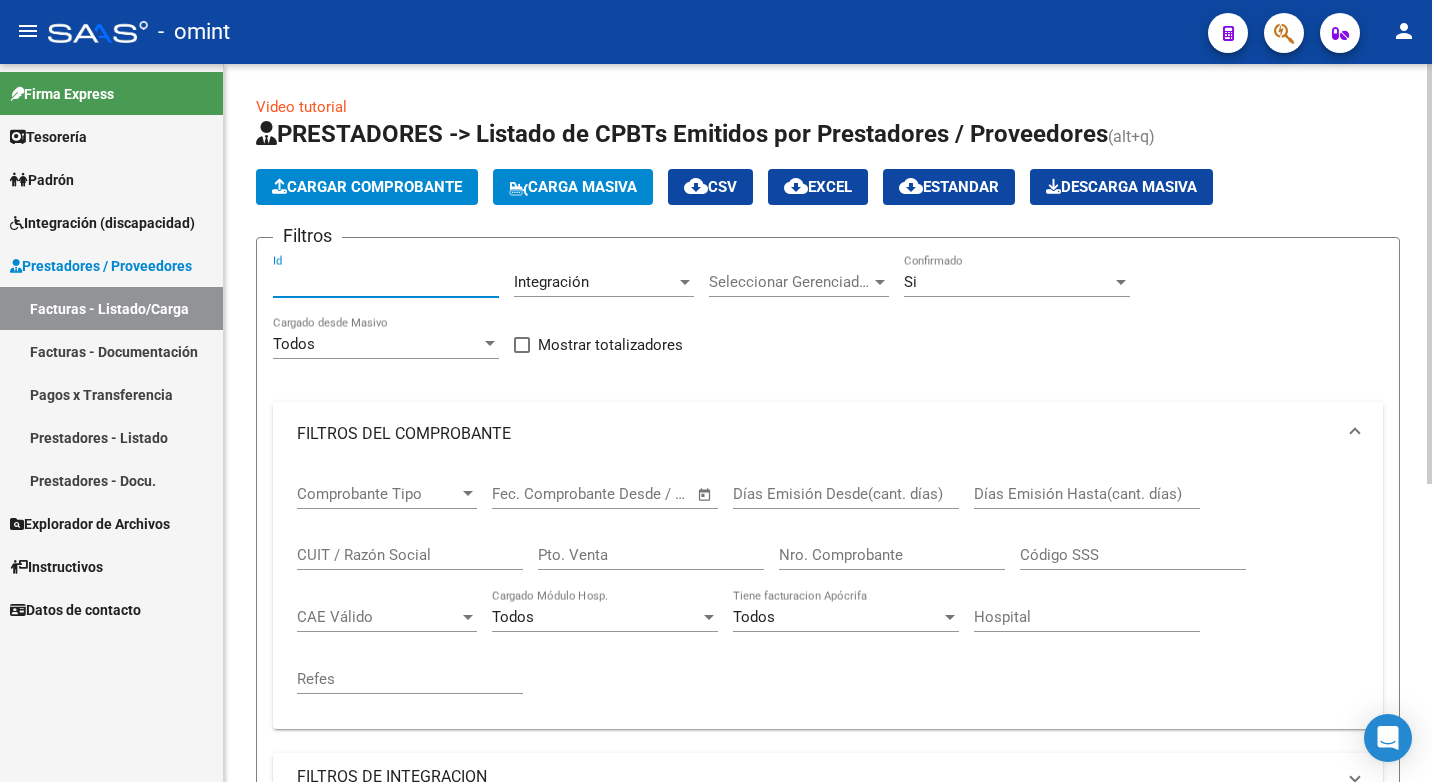 paste on "16216" 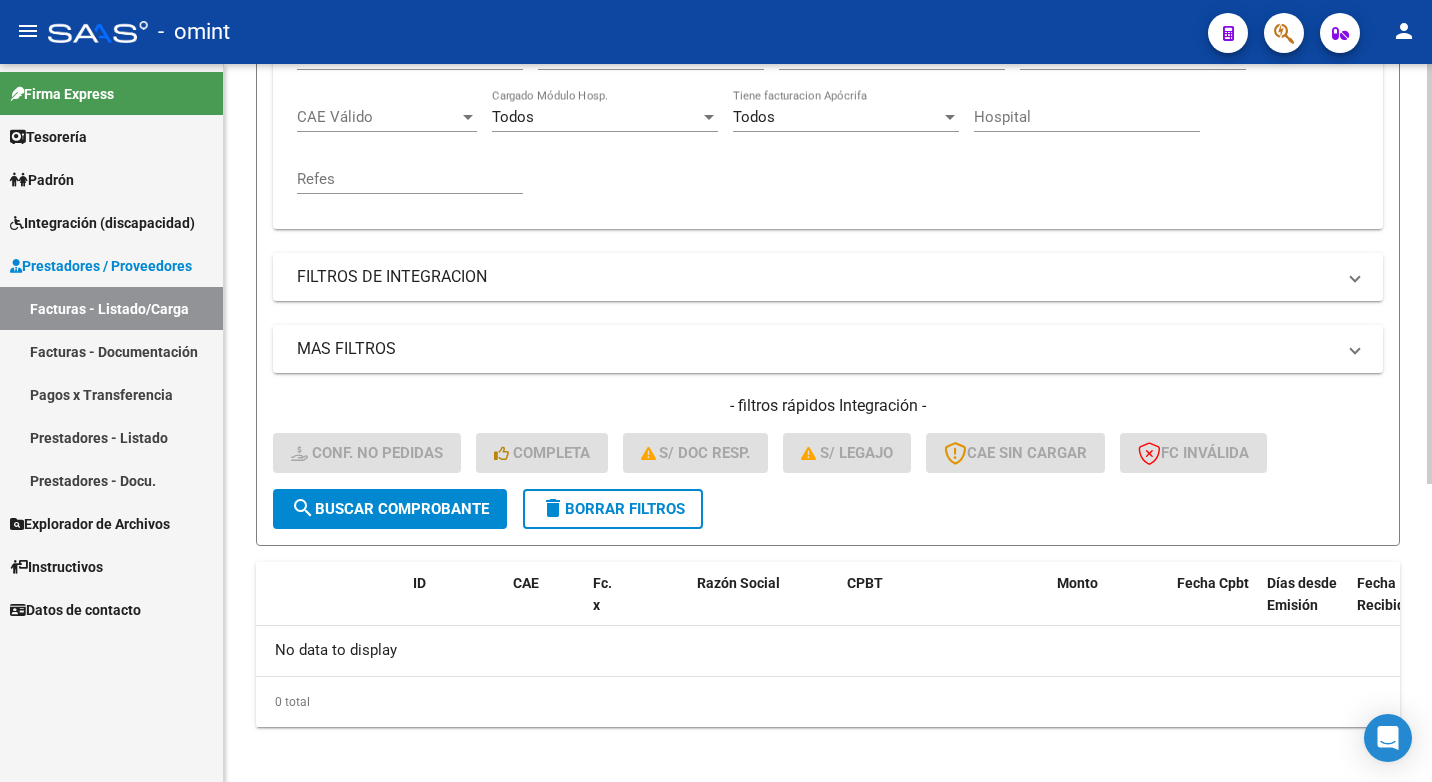 type on "16216" 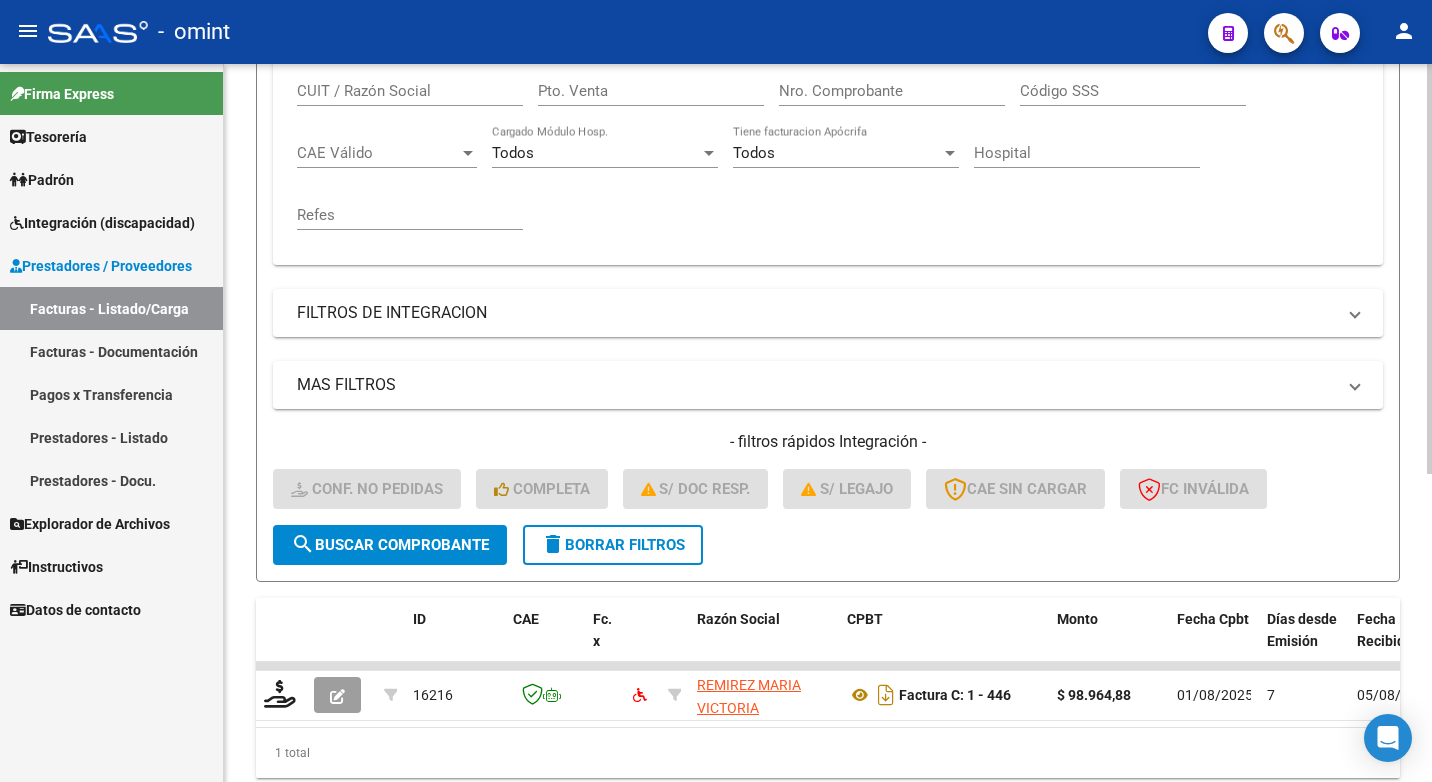 scroll, scrollTop: 500, scrollLeft: 0, axis: vertical 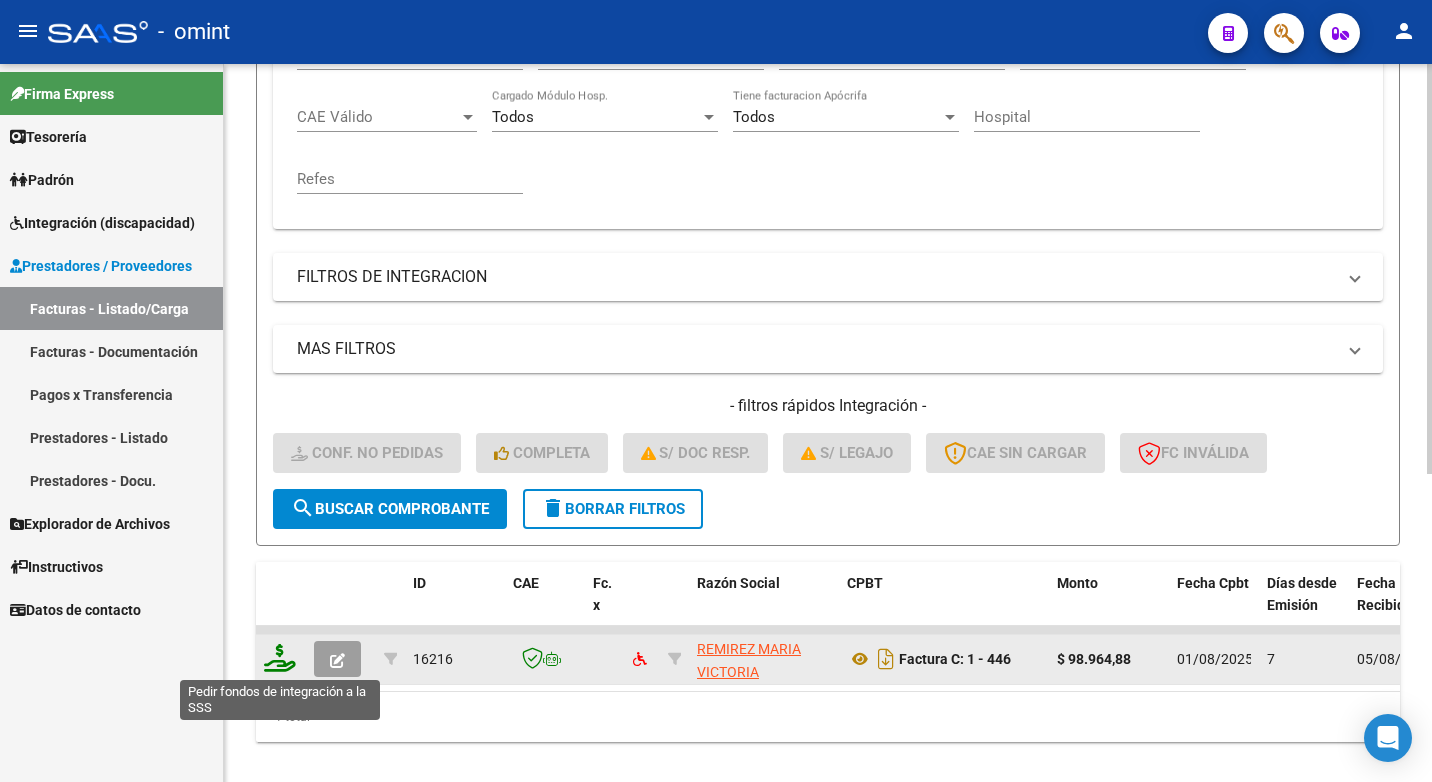 click 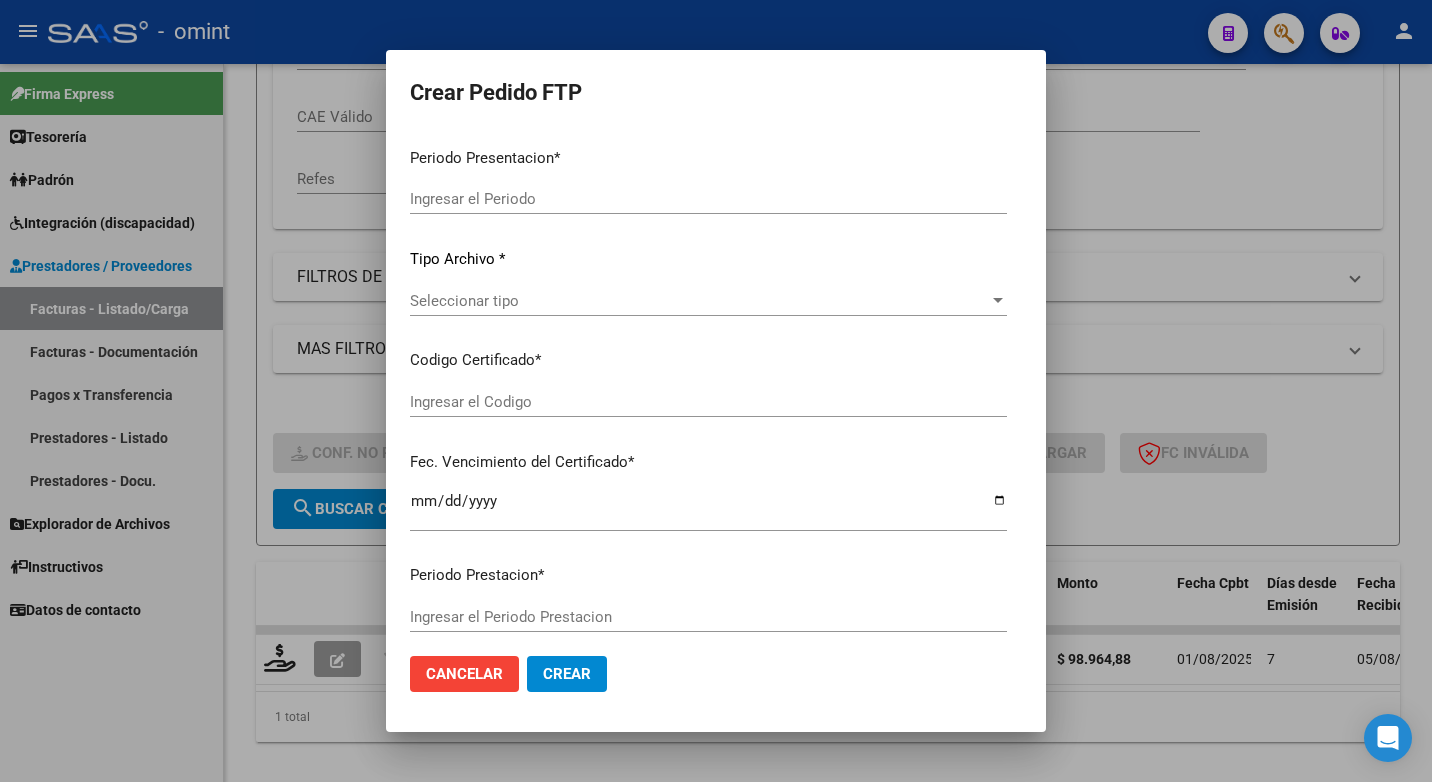 type on "202507" 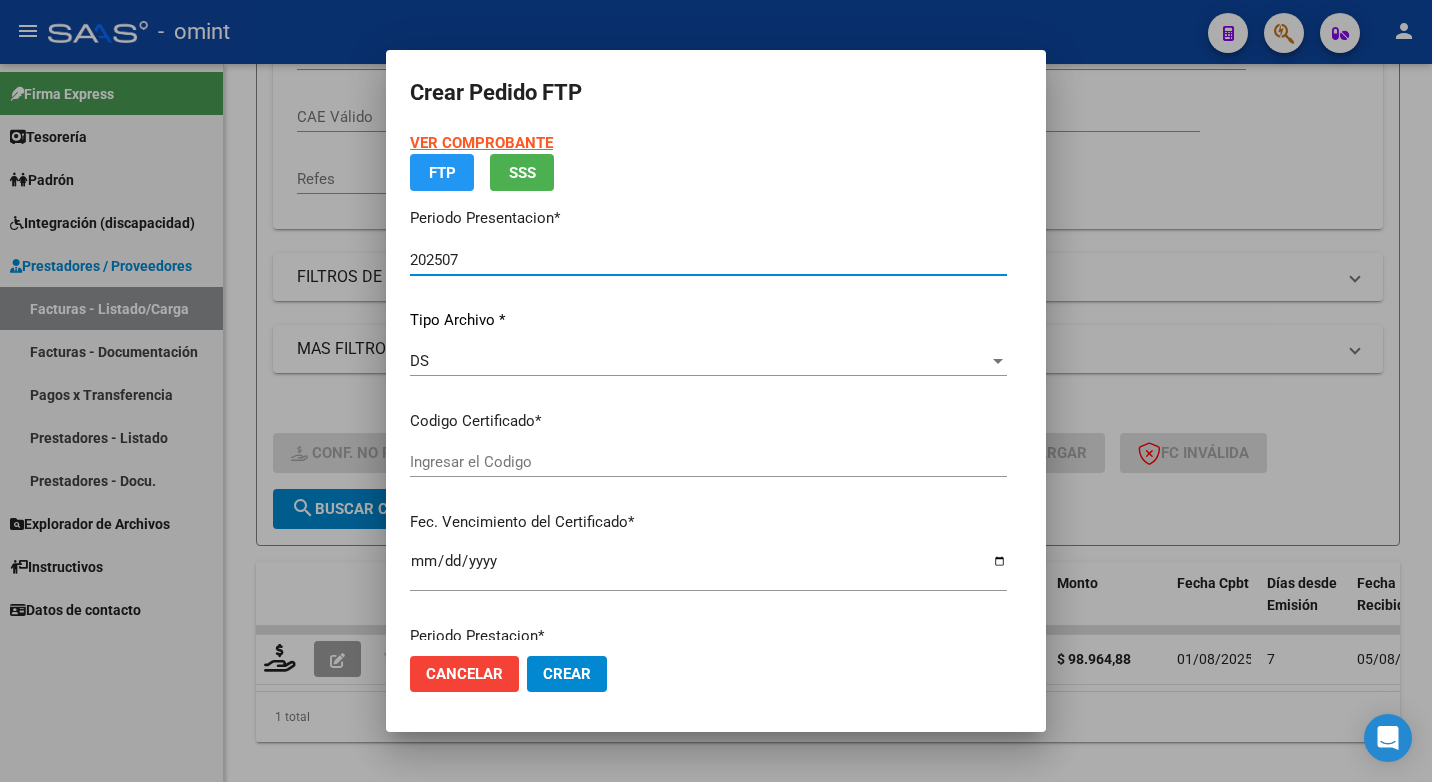 type on "730907970" 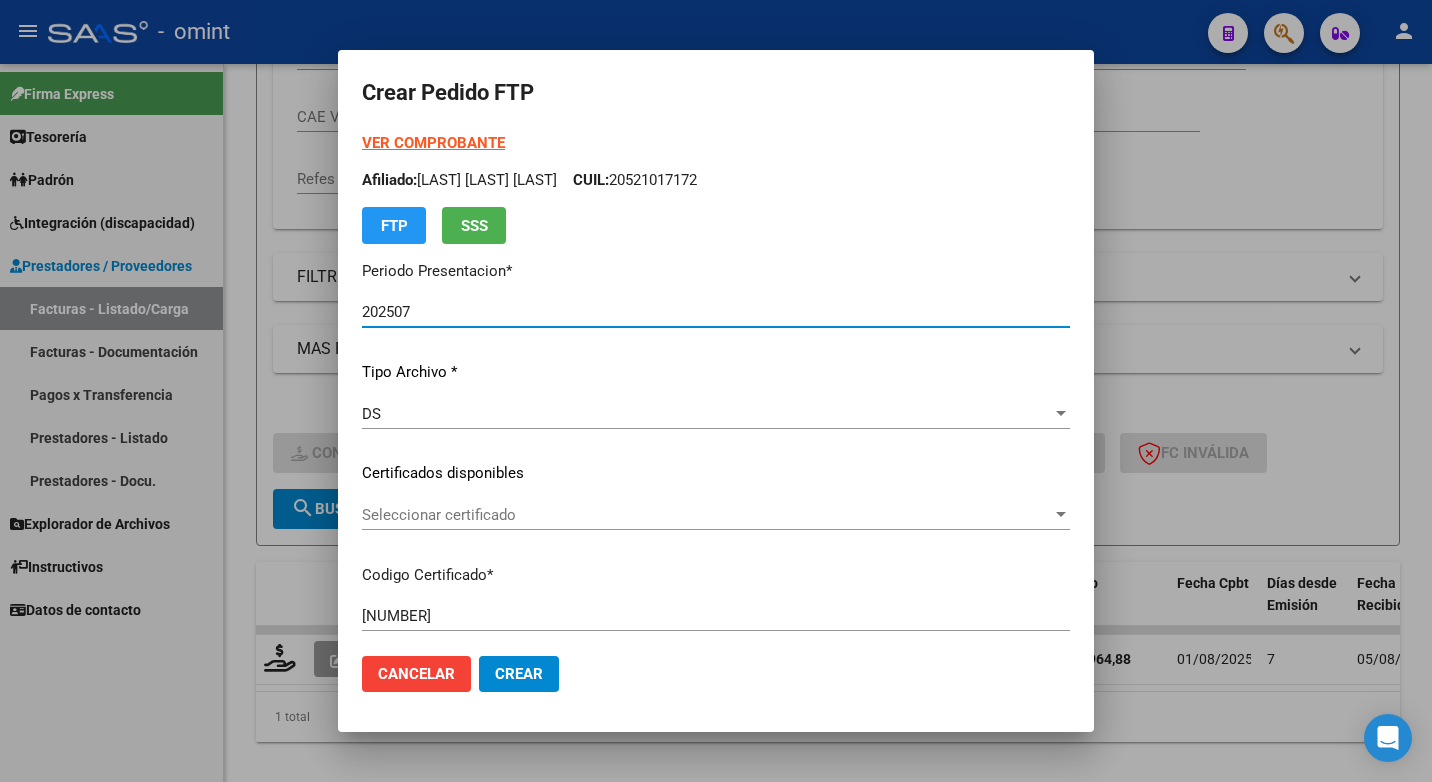 click at bounding box center (1061, 515) 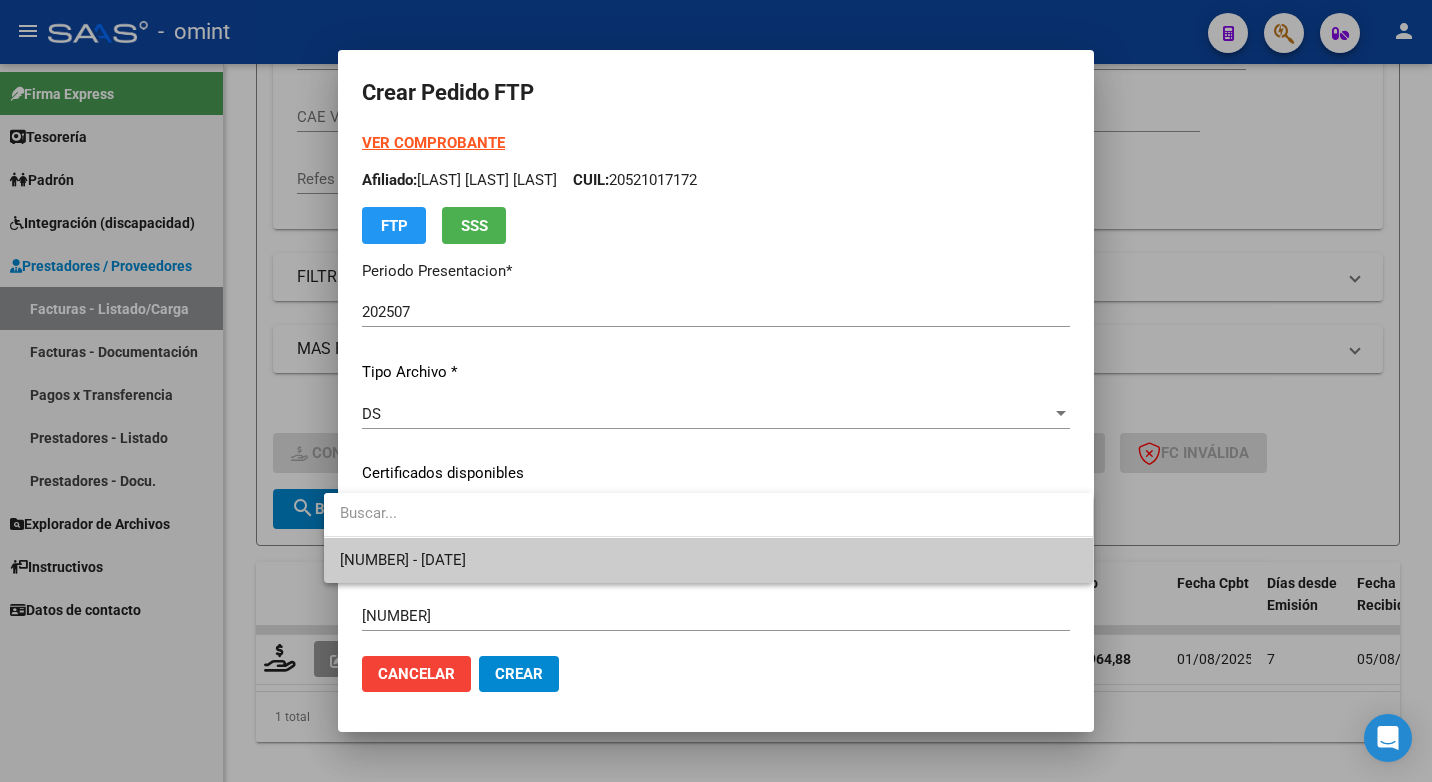 click on "730907970 - 2023-09-04" at bounding box center [708, 560] 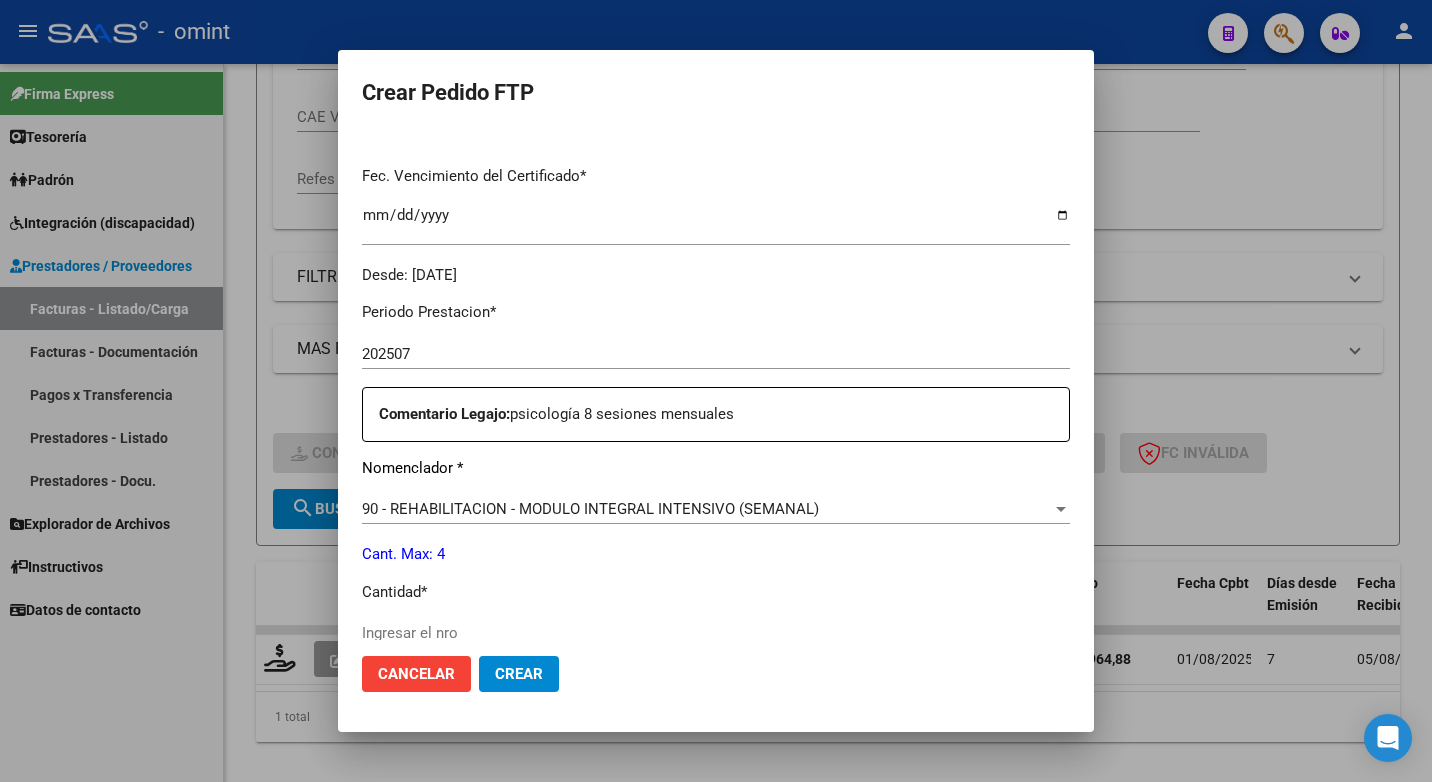 scroll, scrollTop: 600, scrollLeft: 0, axis: vertical 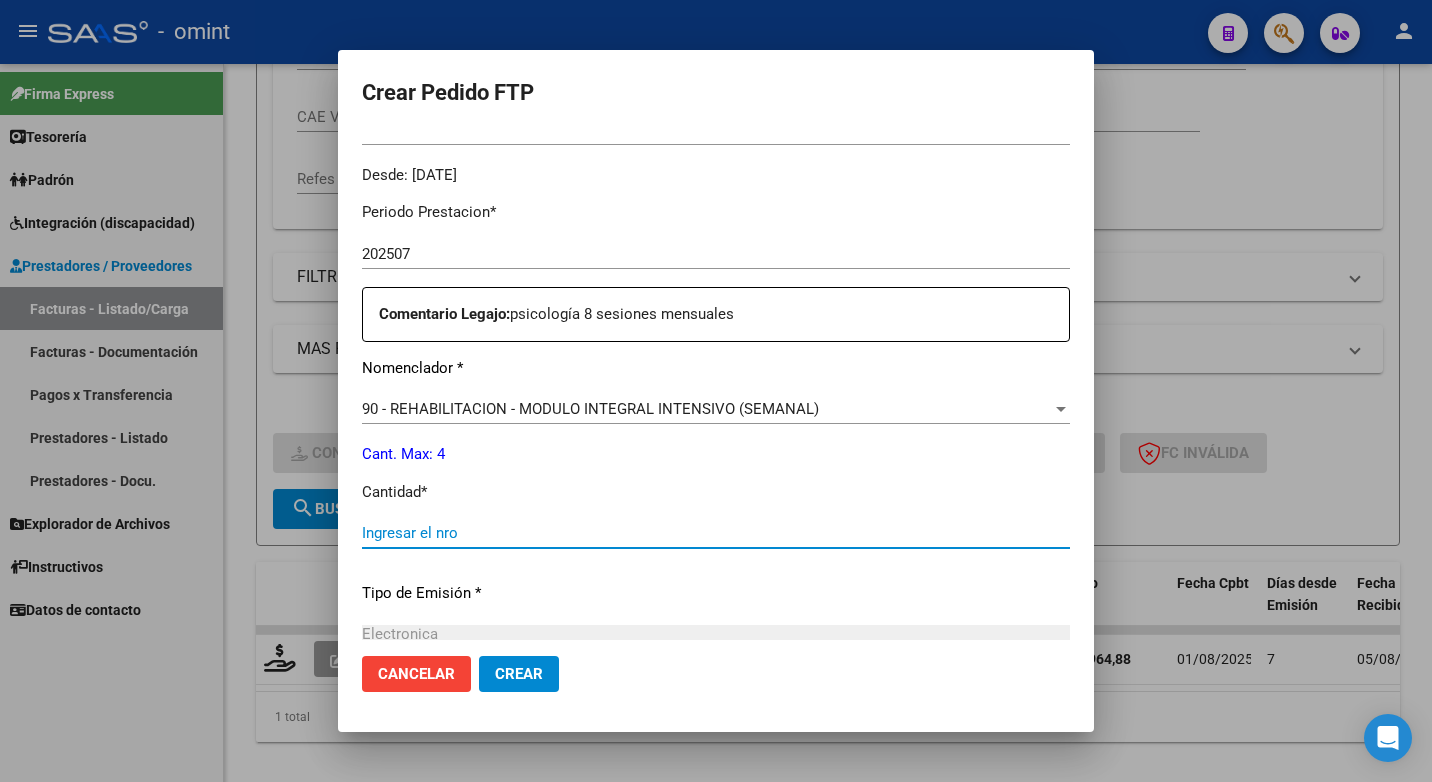 click on "Ingresar el nro" at bounding box center [716, 533] 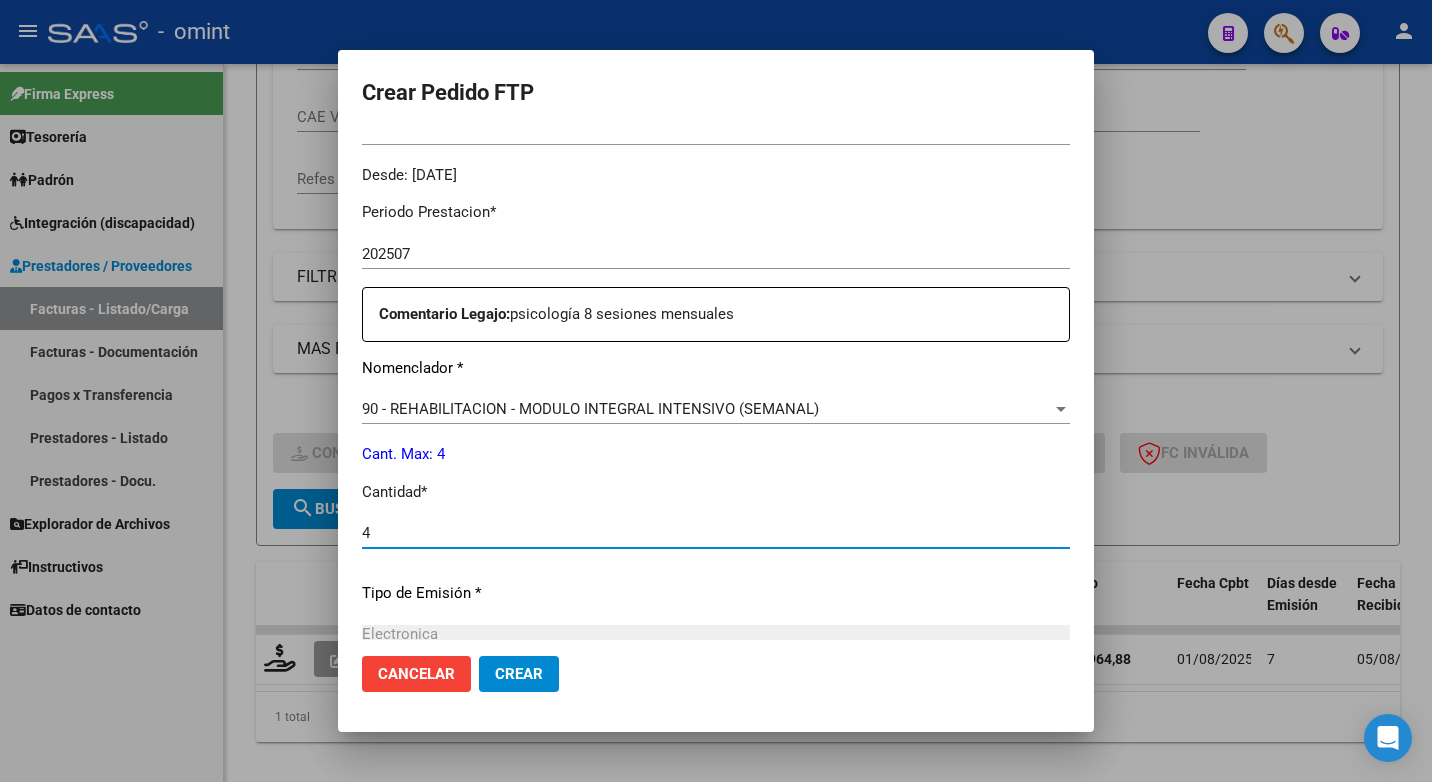 type on "4" 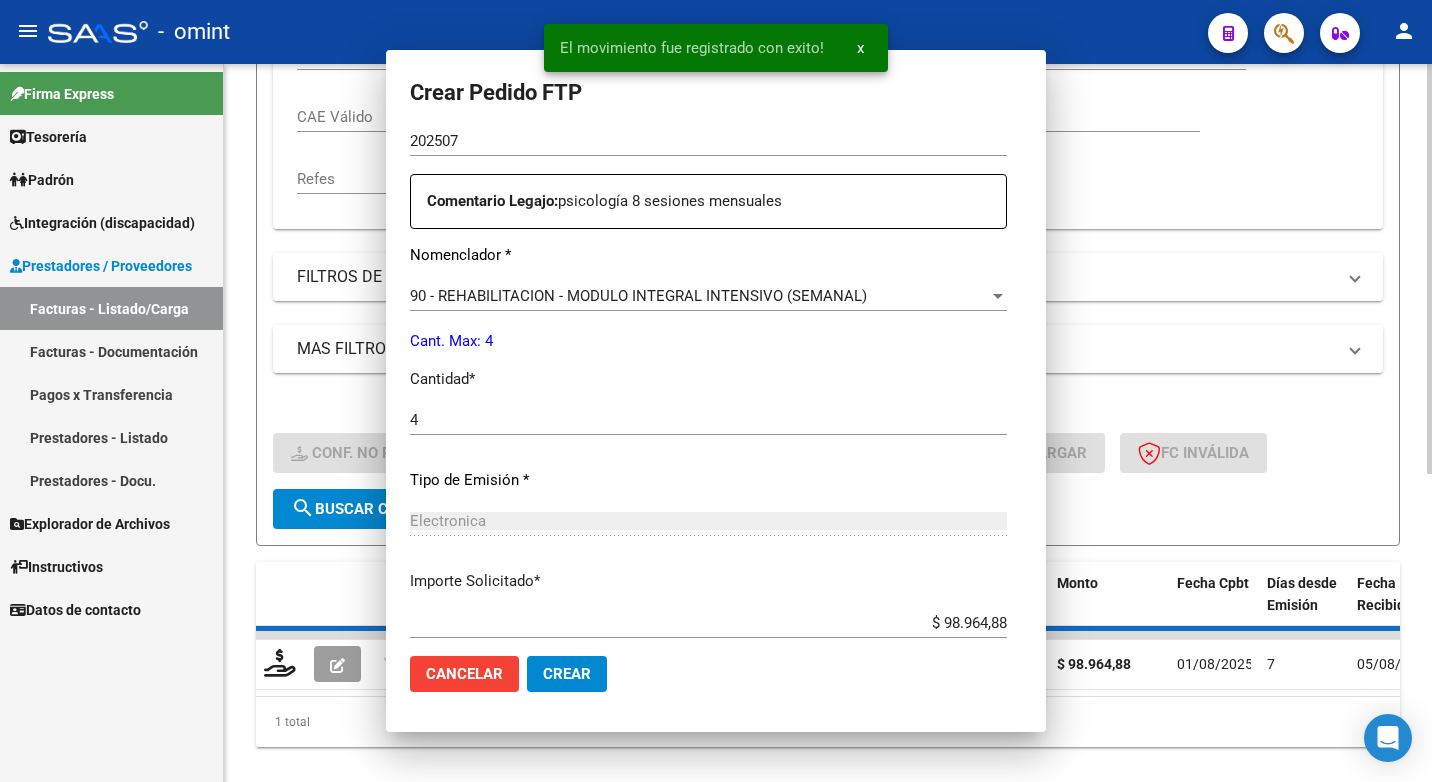 scroll, scrollTop: 487, scrollLeft: 0, axis: vertical 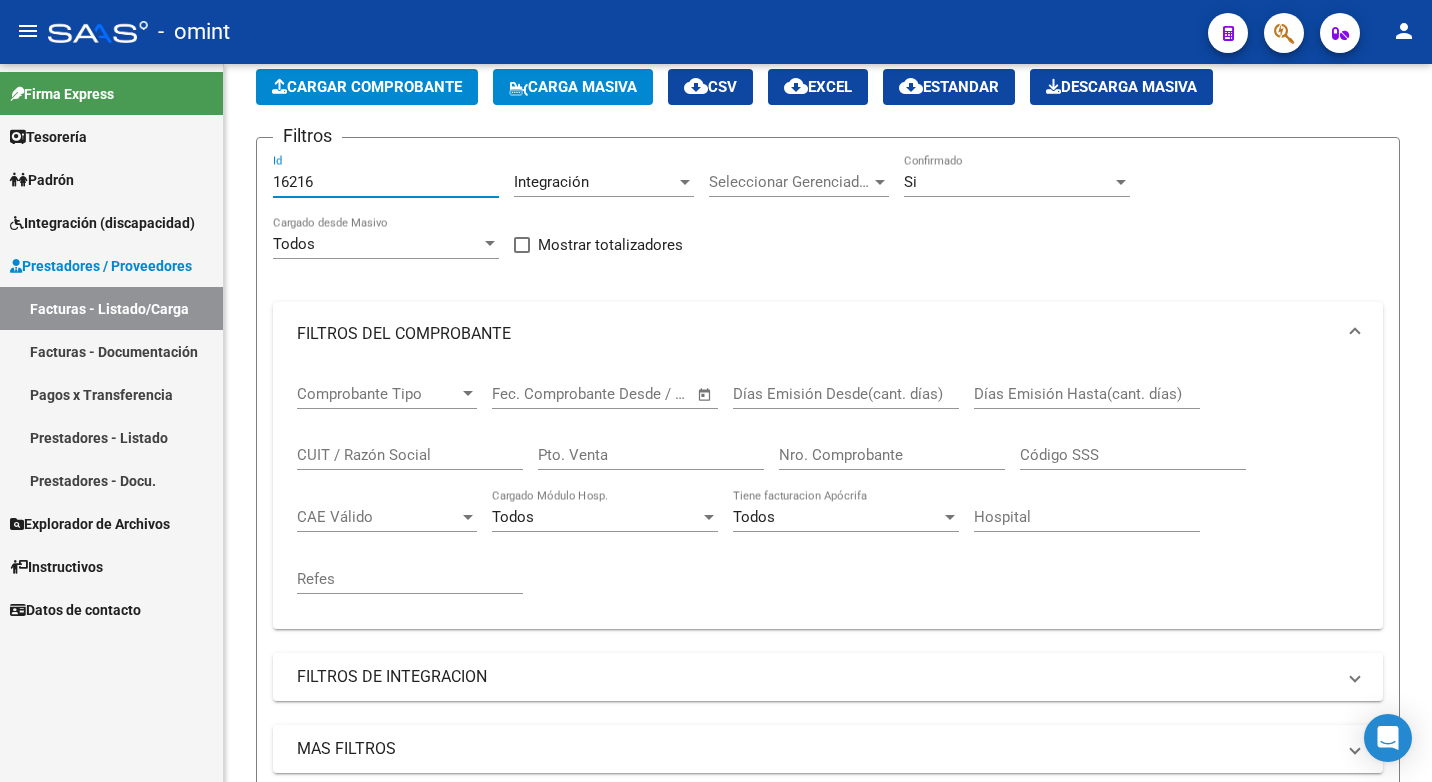 drag, startPoint x: 328, startPoint y: 182, endPoint x: 58, endPoint y: 117, distance: 277.71387 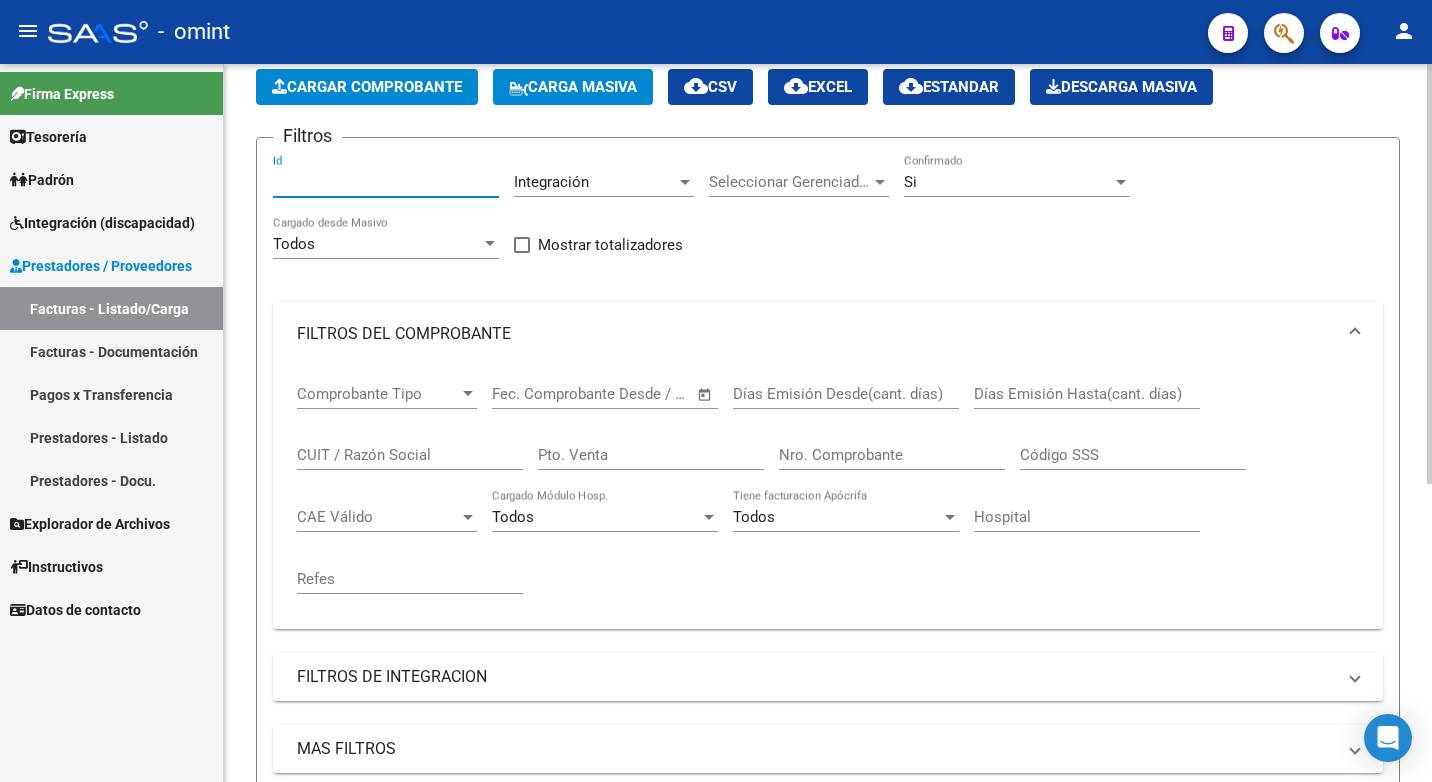drag, startPoint x: 302, startPoint y: 172, endPoint x: 291, endPoint y: 186, distance: 17.804493 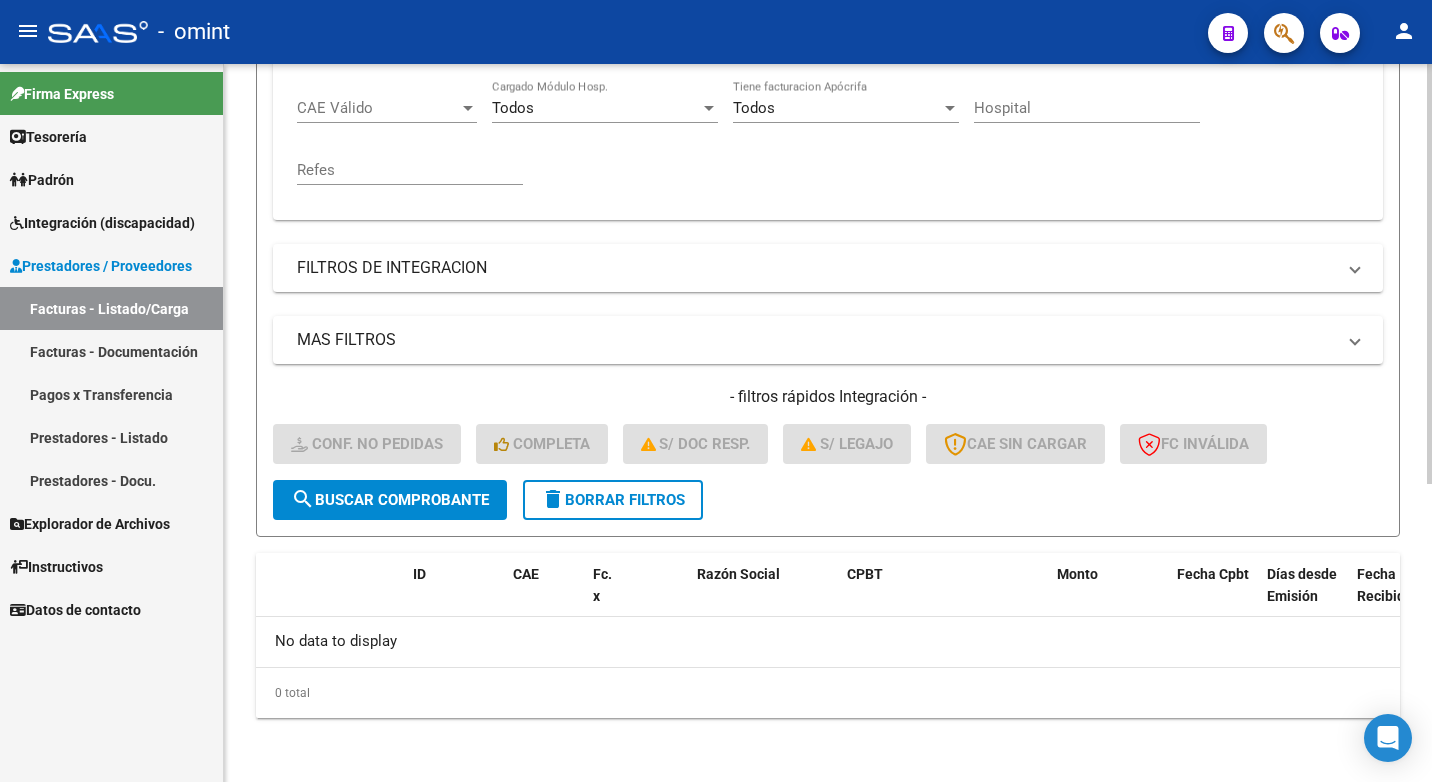 type on "16248" 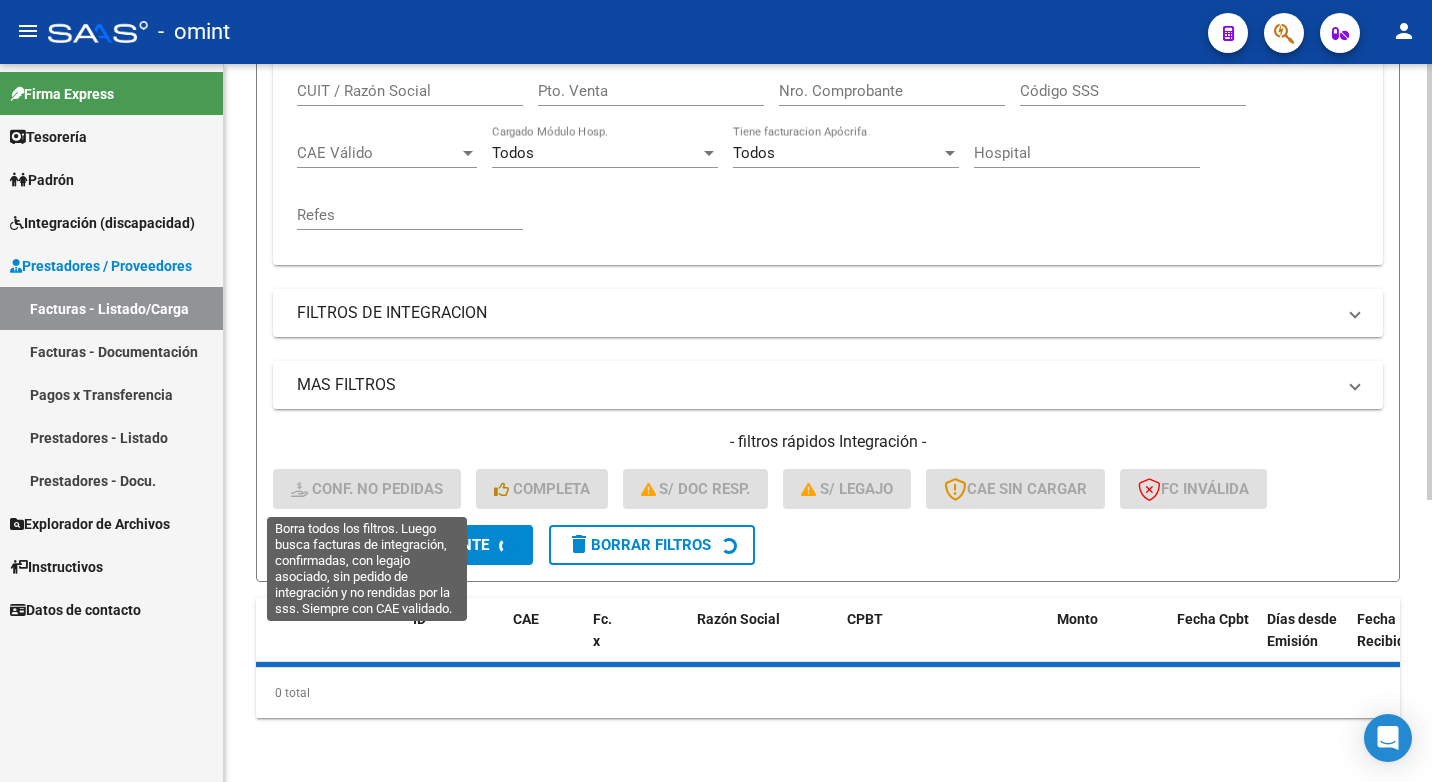 scroll, scrollTop: 509, scrollLeft: 0, axis: vertical 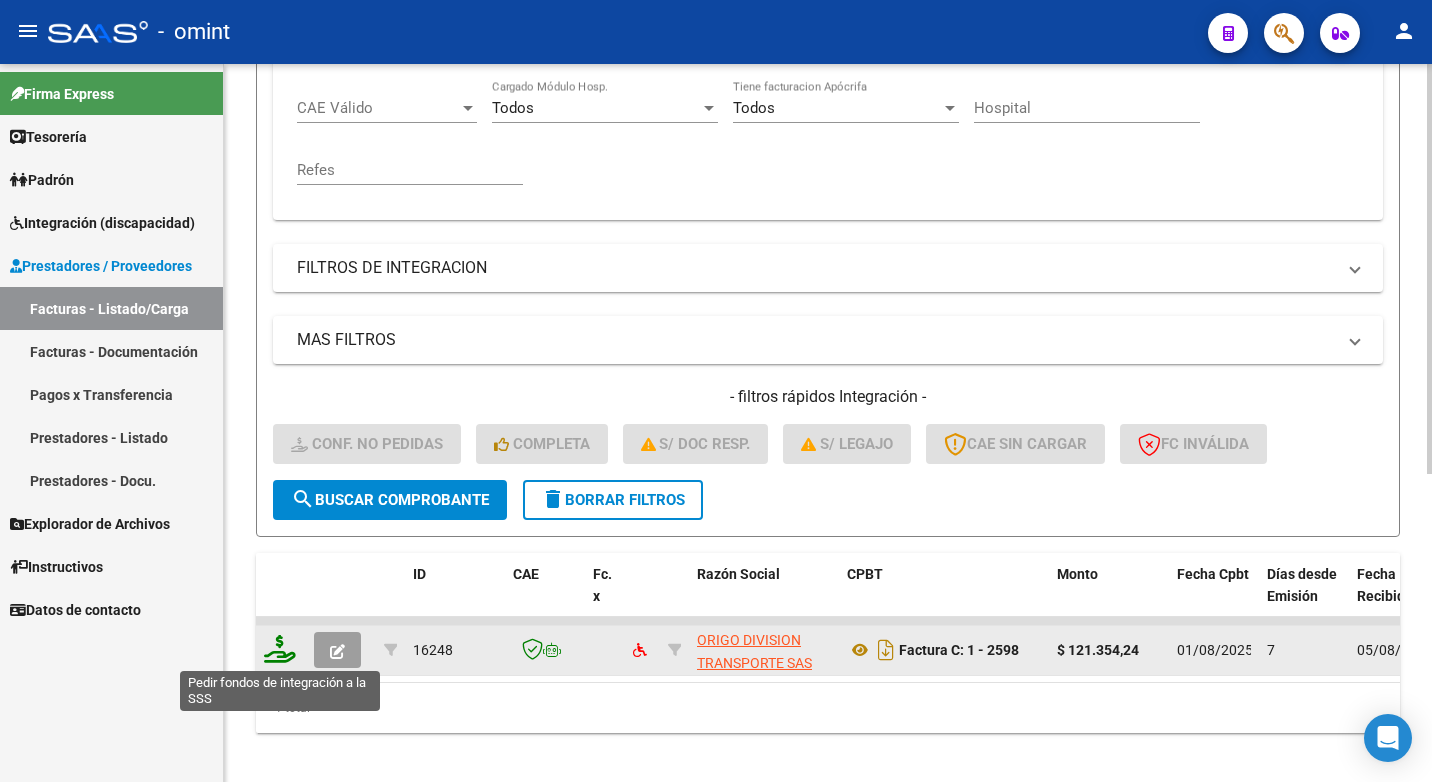 click 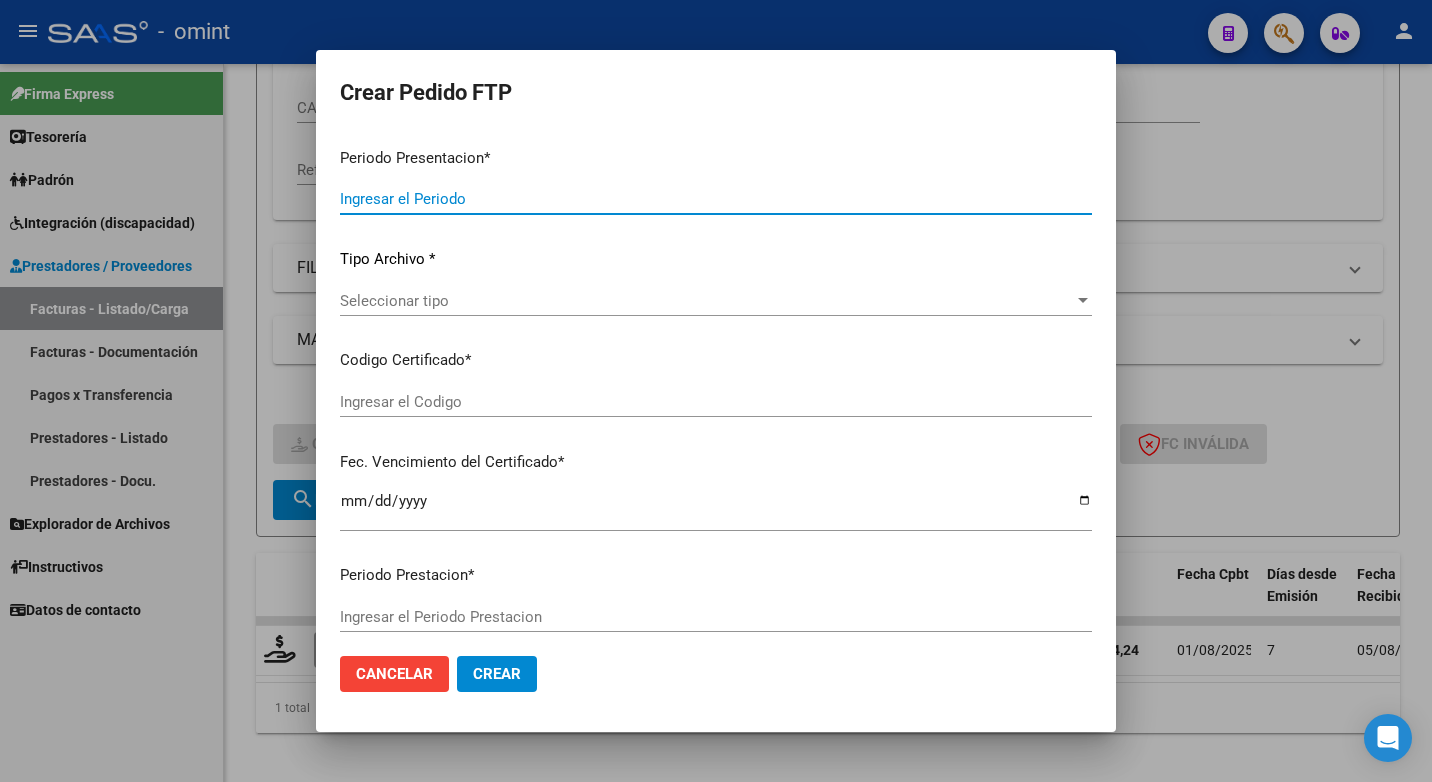 type on "202507" 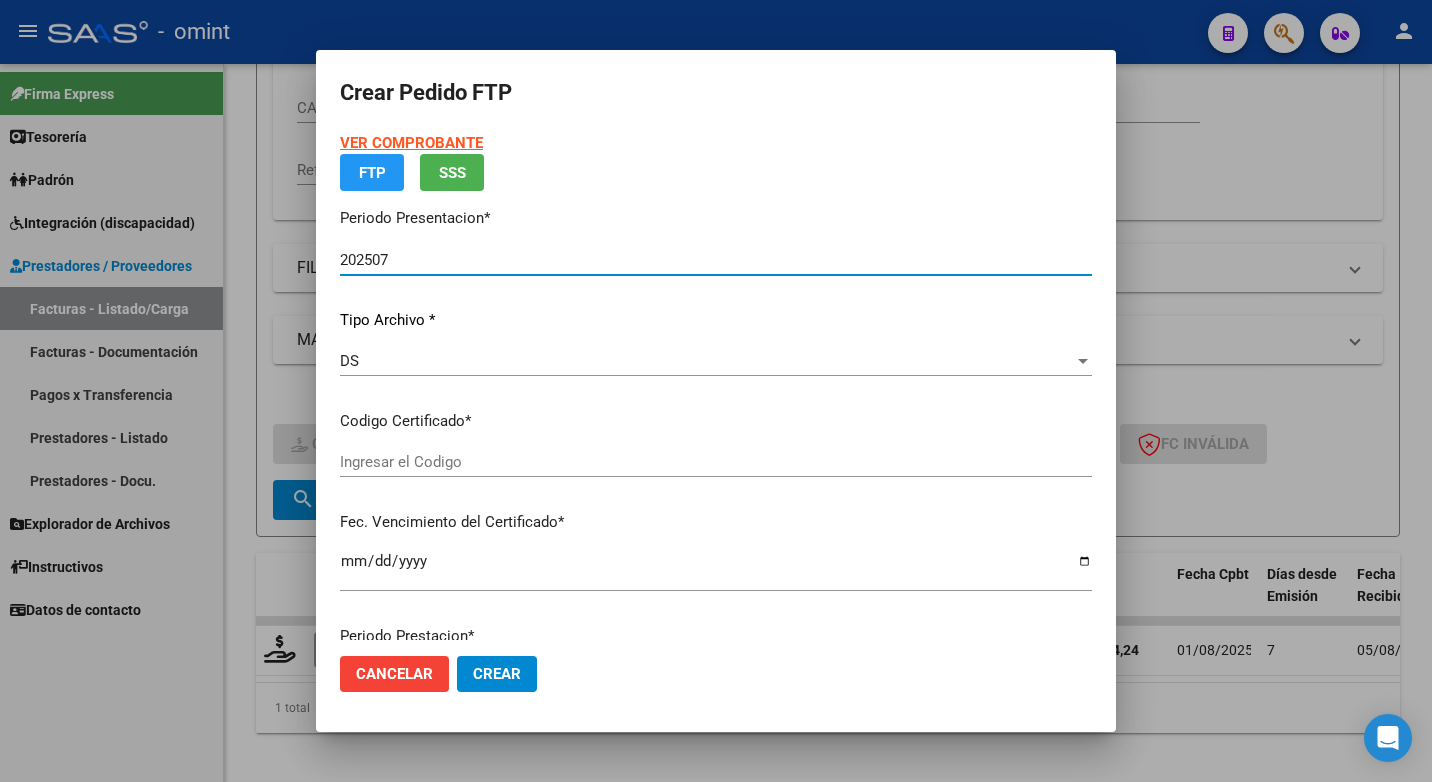 type on "730907970" 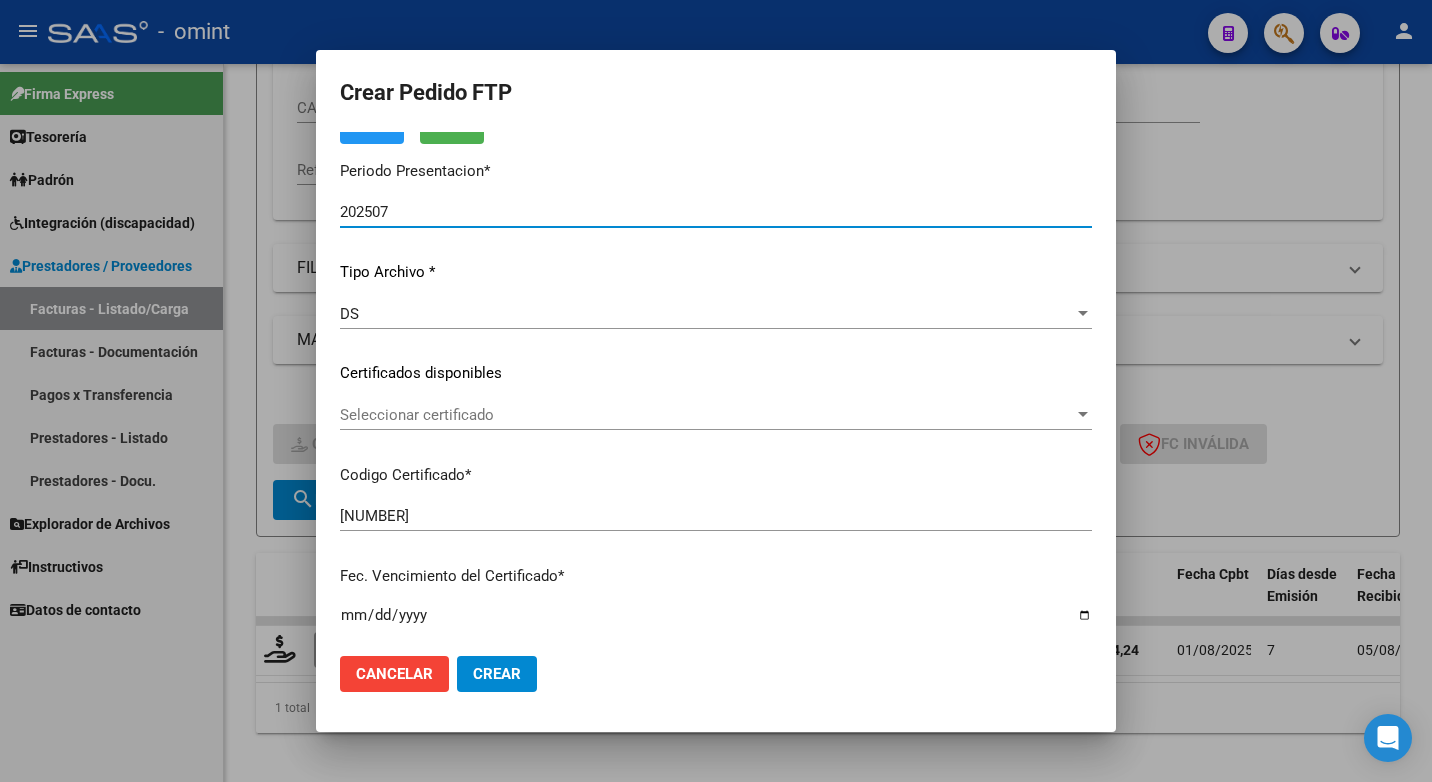 scroll, scrollTop: 200, scrollLeft: 0, axis: vertical 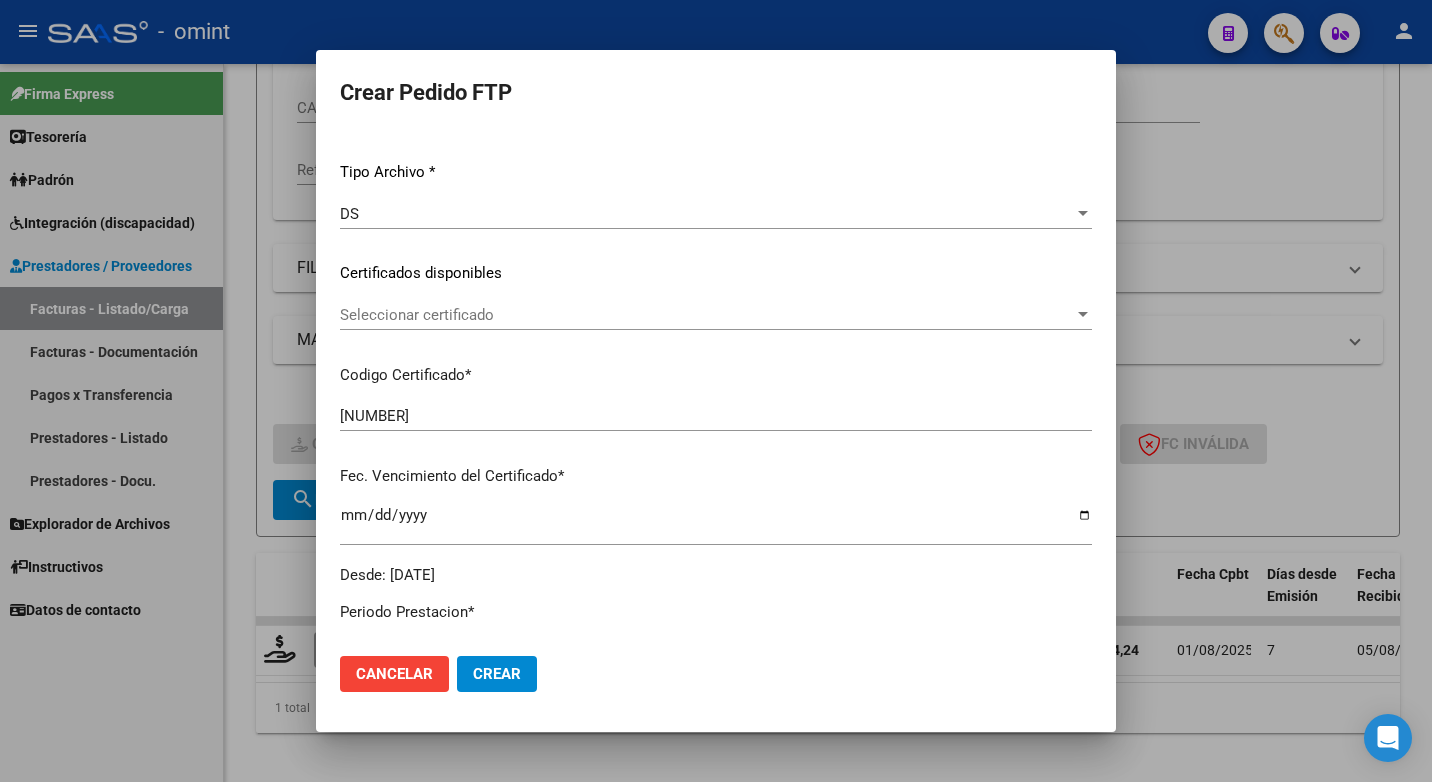 click on "Certificados disponibles  Seleccionar certificado Seleccionar certificado" 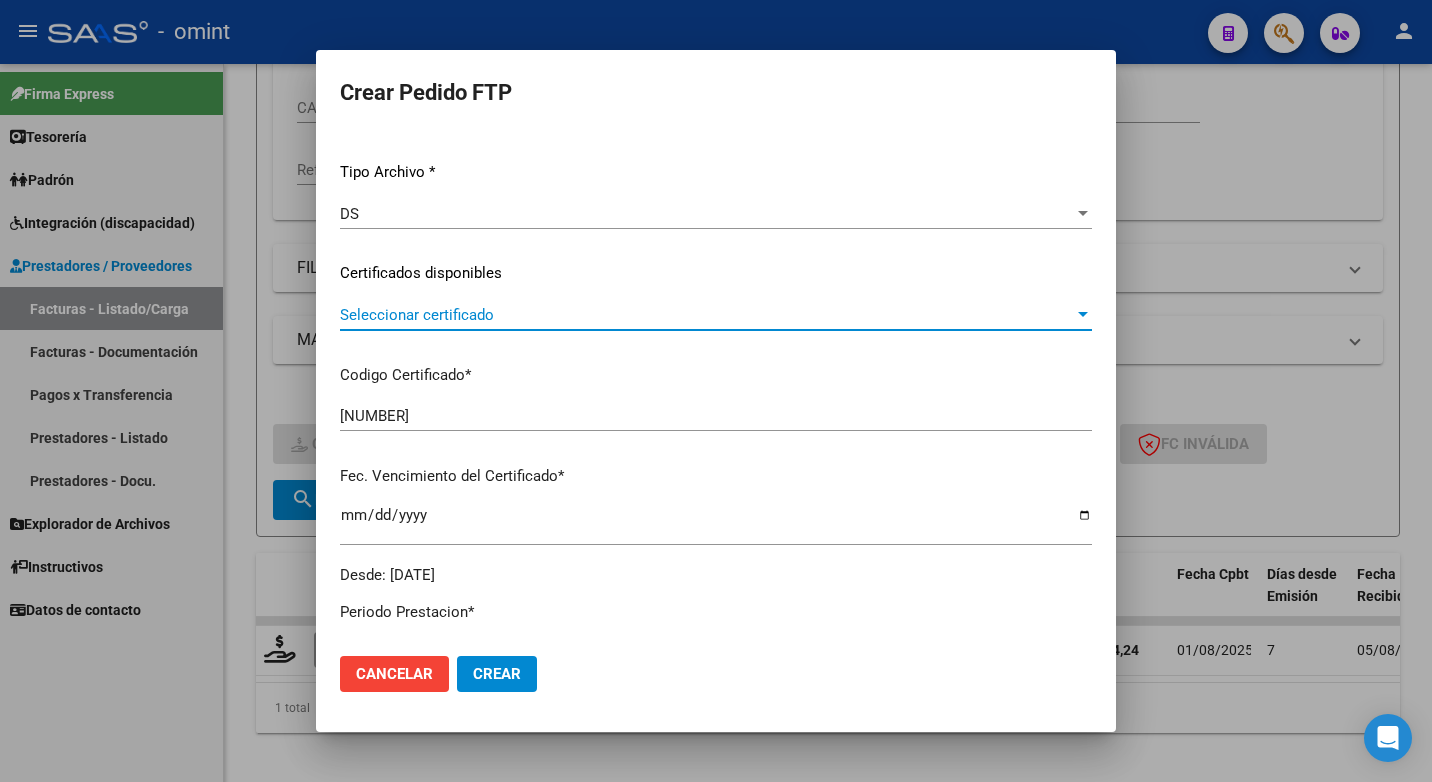 click at bounding box center [1083, 315] 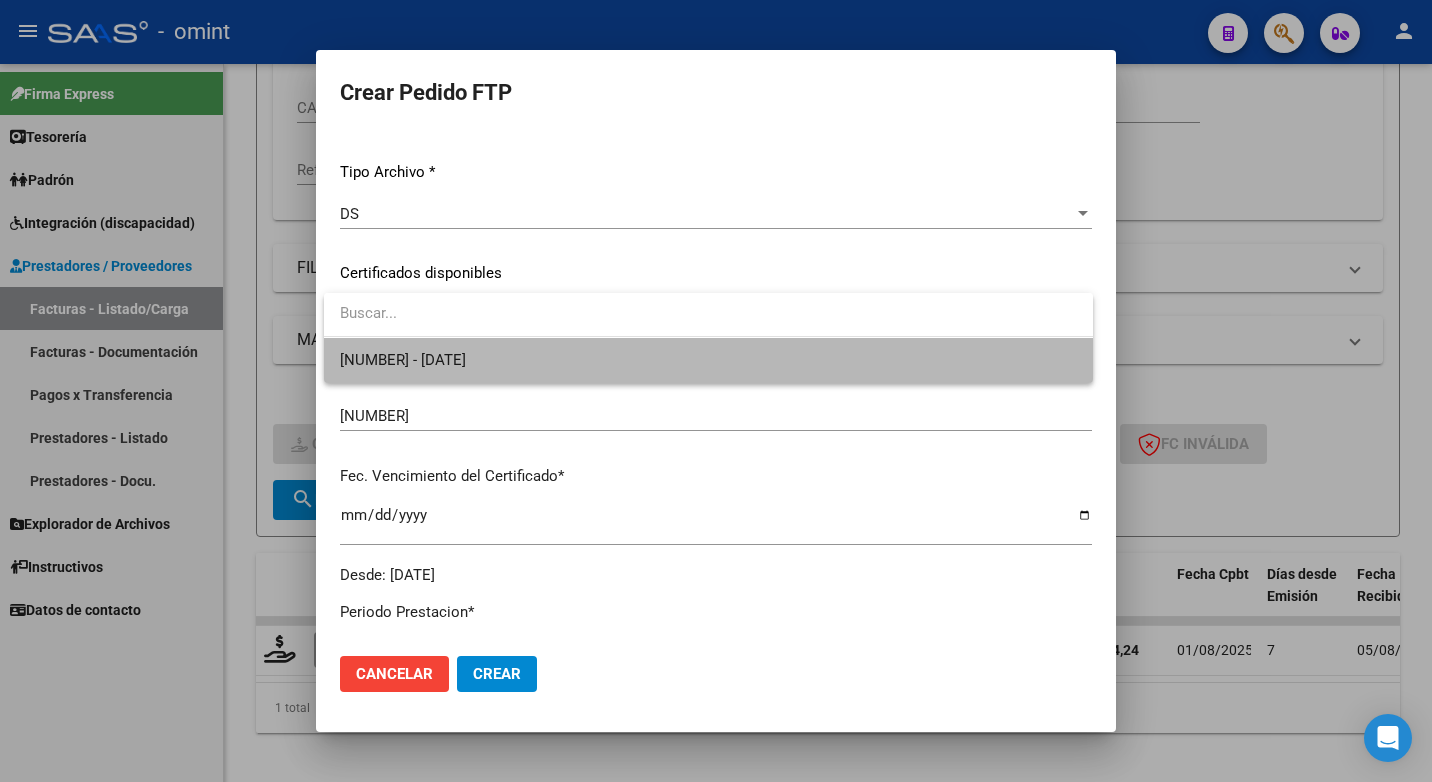 click on "730907970 - 2023-09-04" at bounding box center [708, 360] 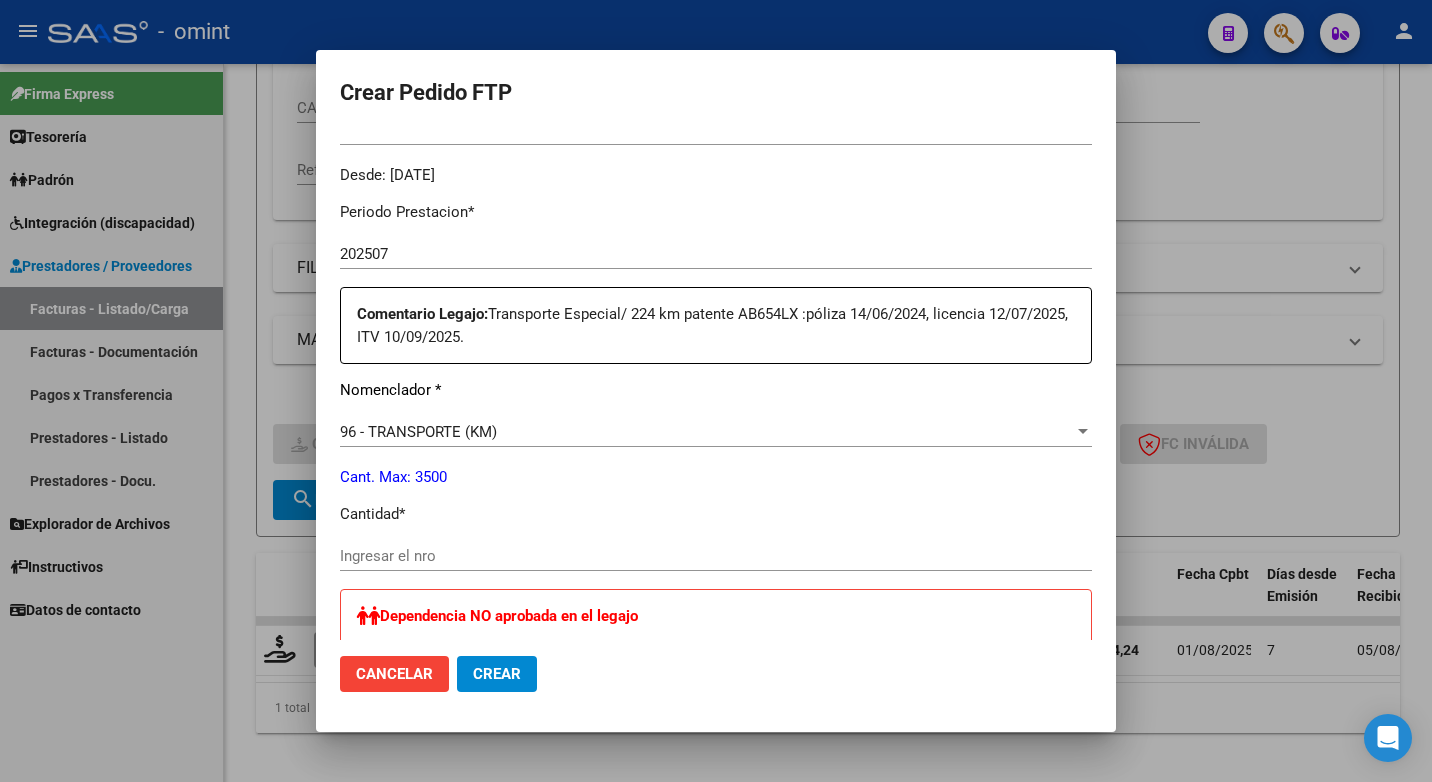 scroll, scrollTop: 700, scrollLeft: 0, axis: vertical 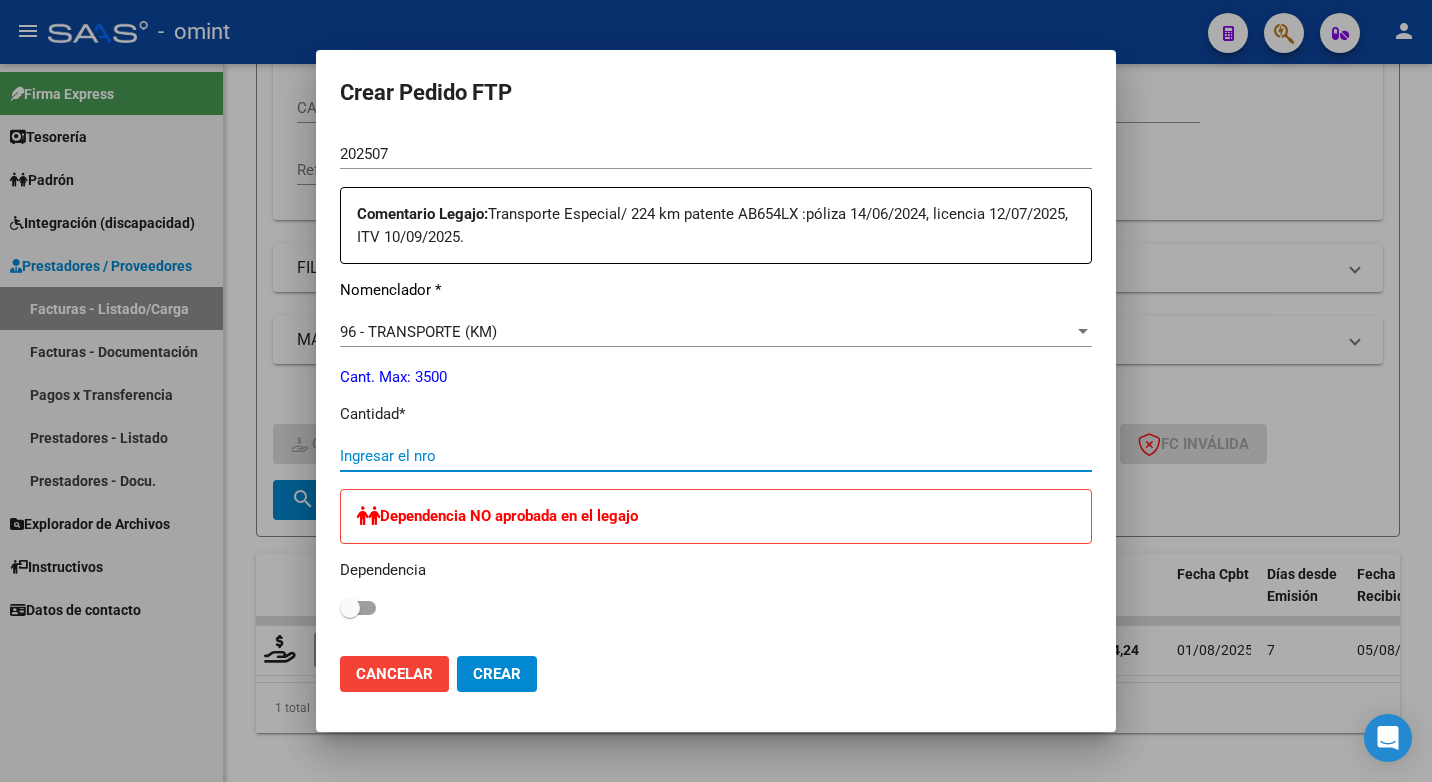 click on "Ingresar el nro" at bounding box center (716, 456) 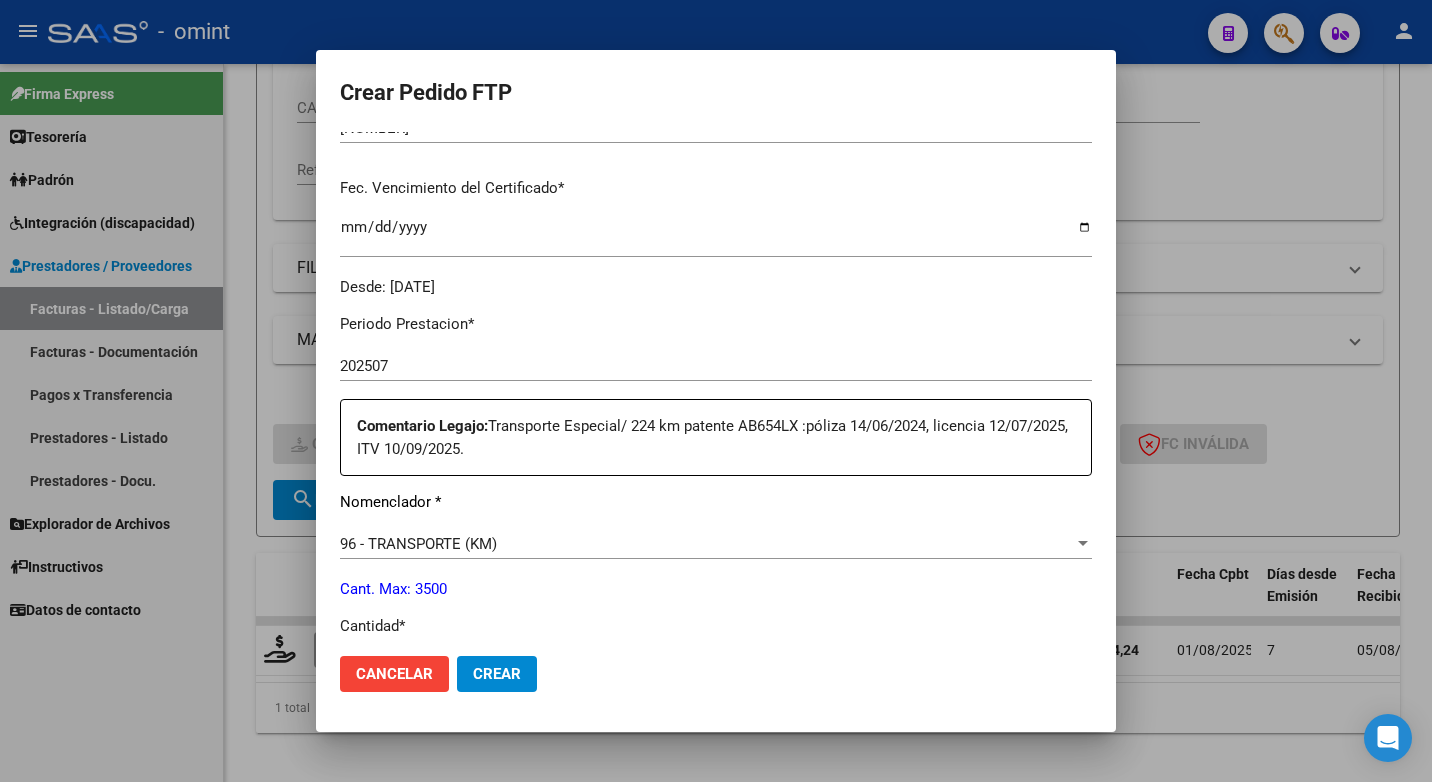 scroll, scrollTop: 0, scrollLeft: 0, axis: both 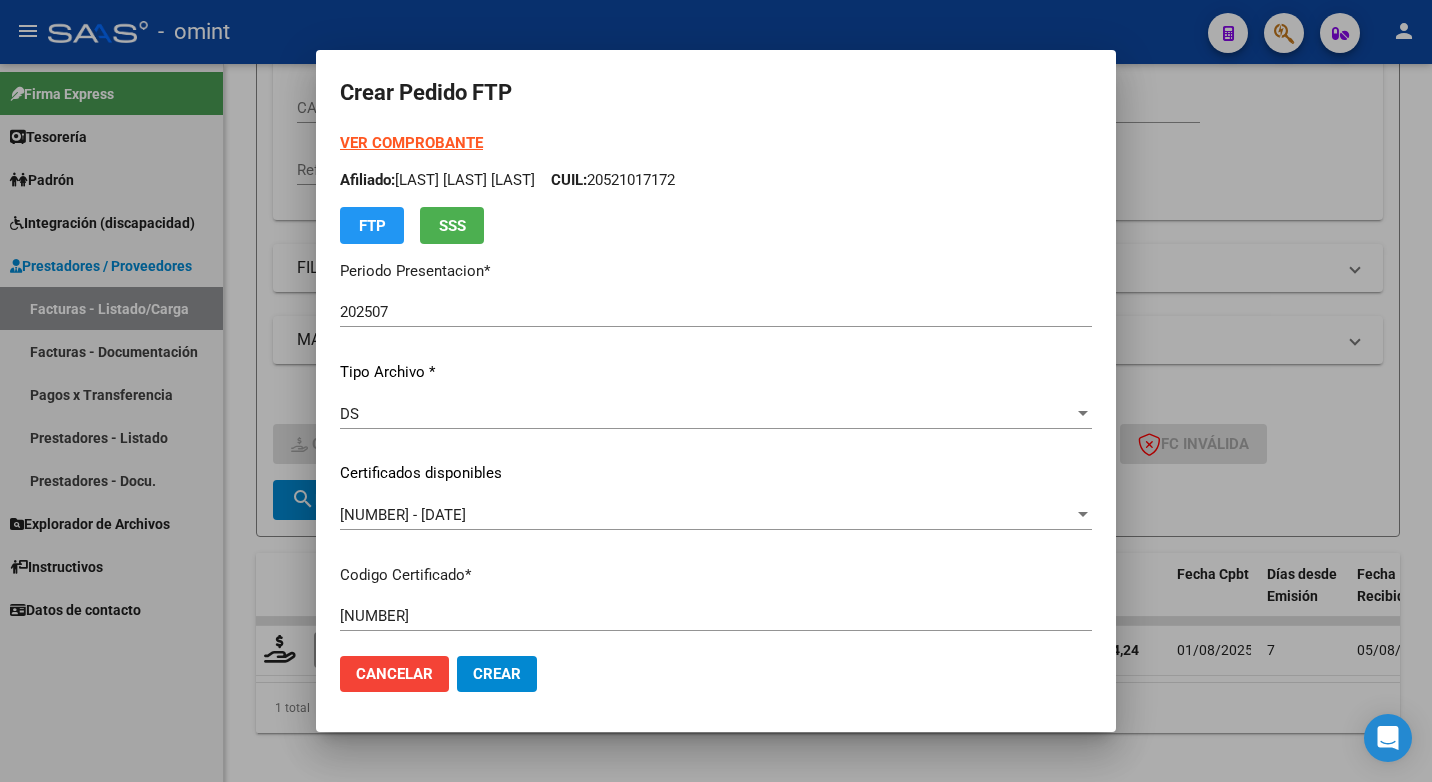 type on "224" 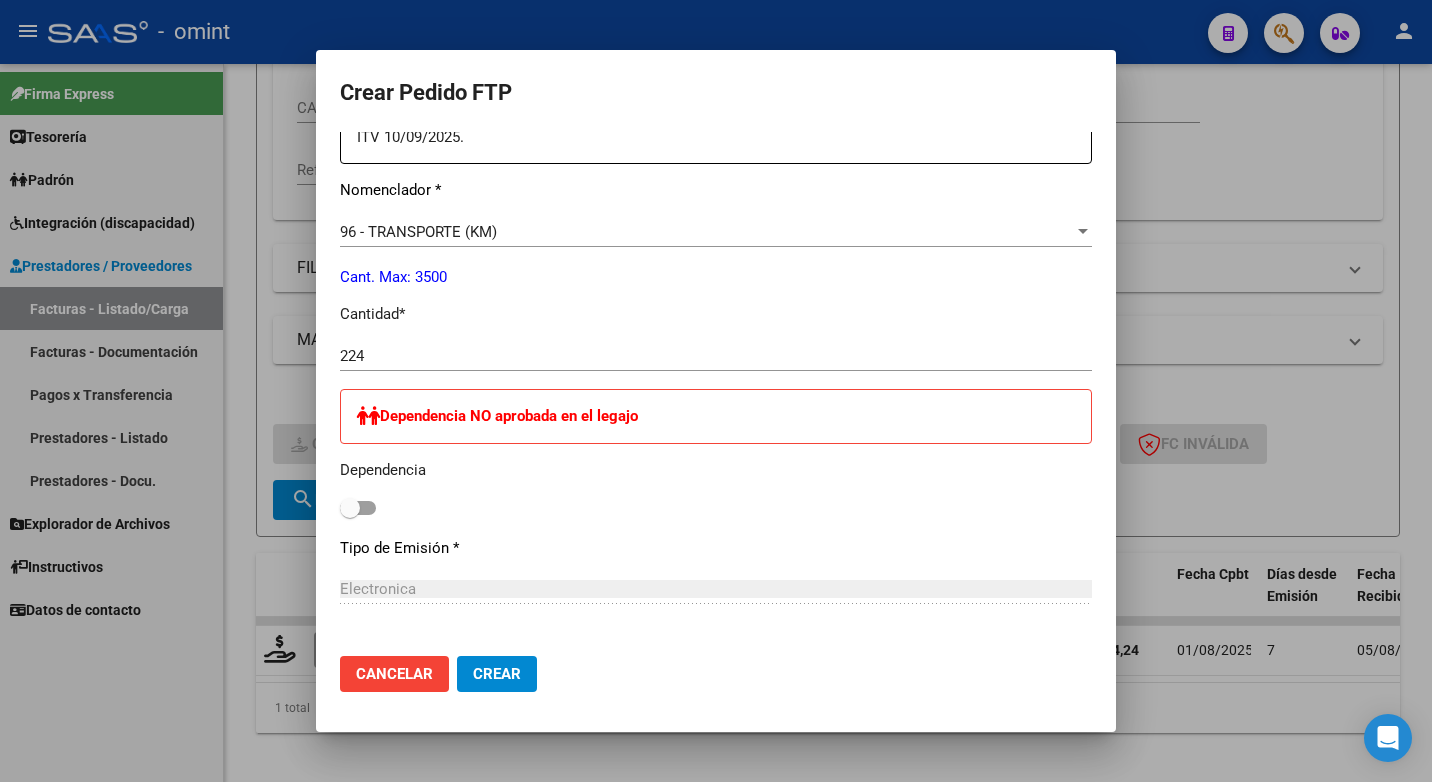 scroll, scrollTop: 1188, scrollLeft: 0, axis: vertical 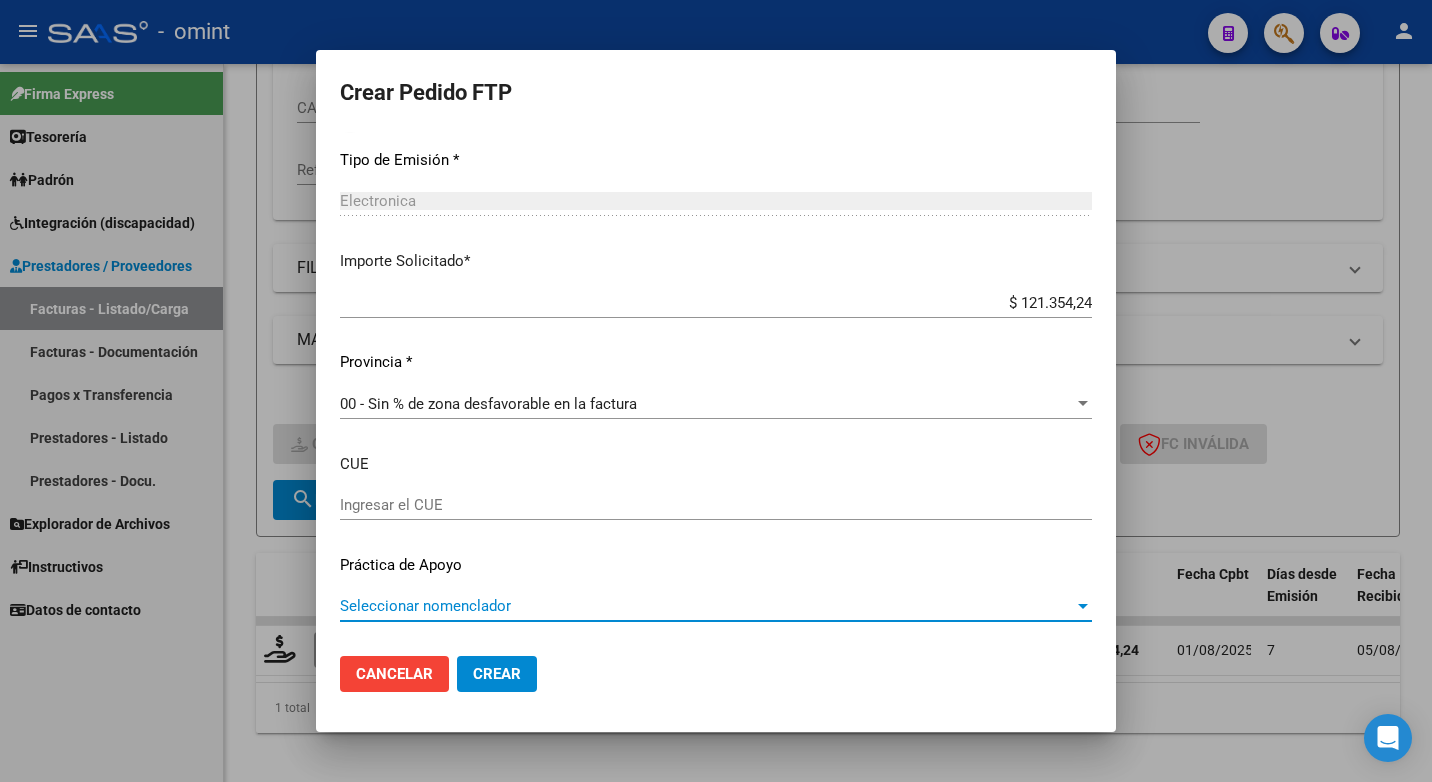 click at bounding box center [1083, 606] 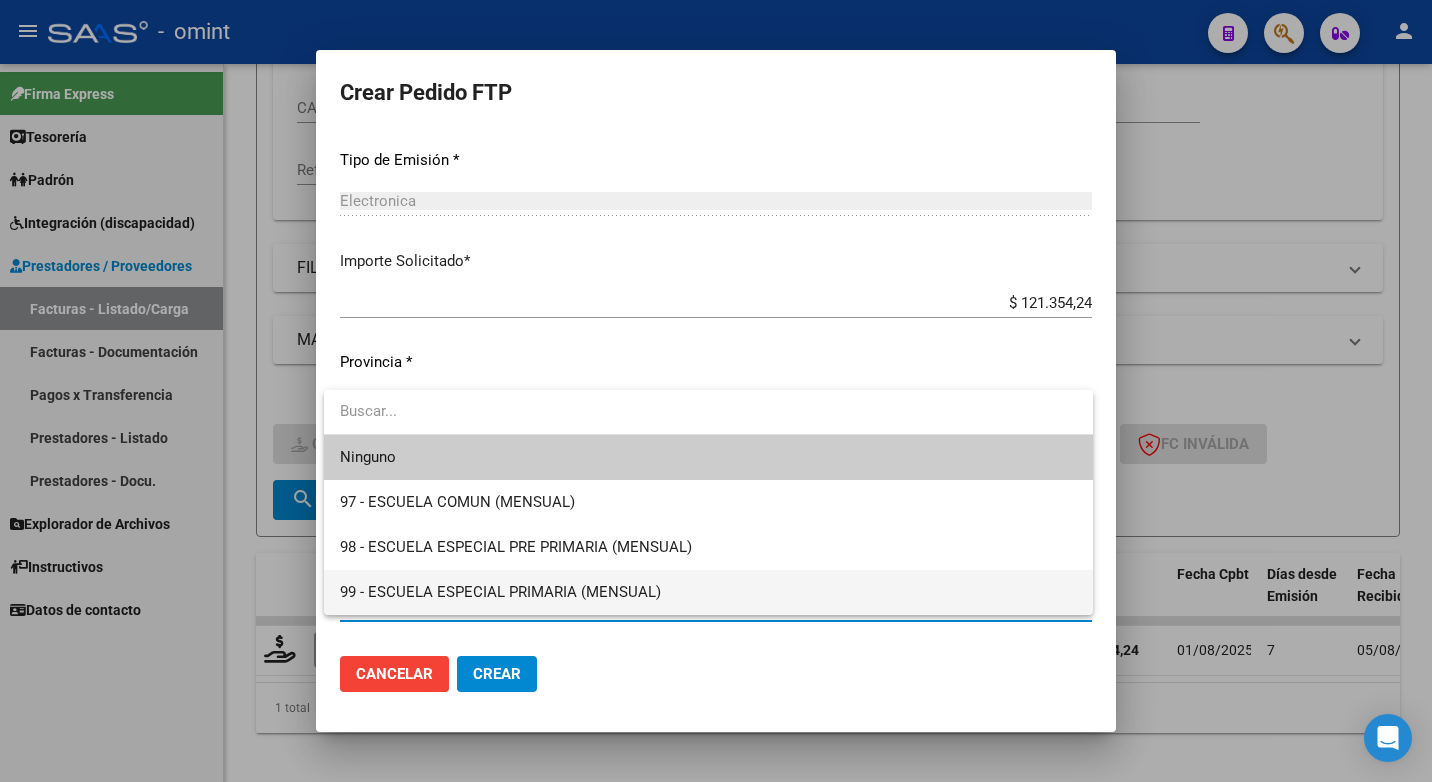 click on "99 - ESCUELA ESPECIAL PRIMARIA (MENSUAL)" at bounding box center (708, 592) 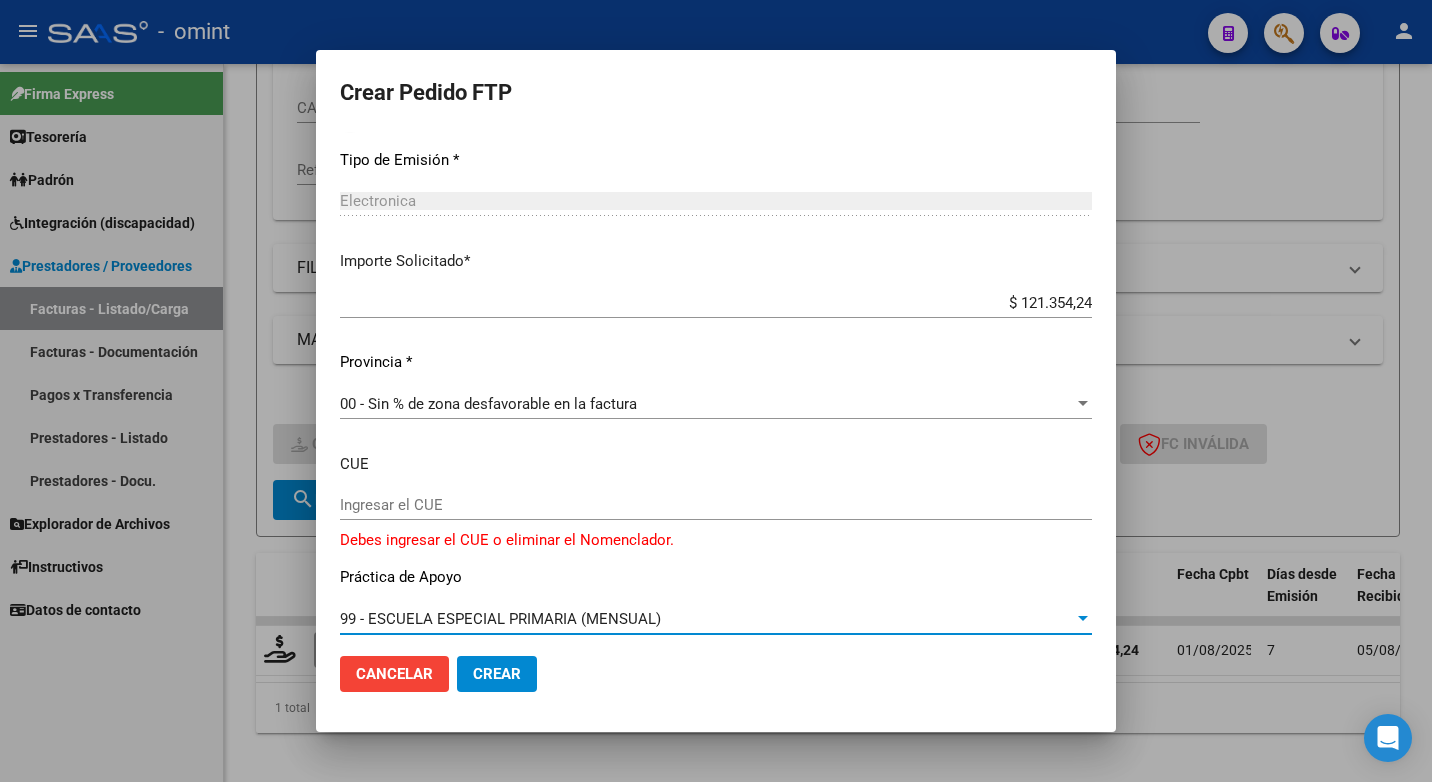 click at bounding box center [1083, 618] 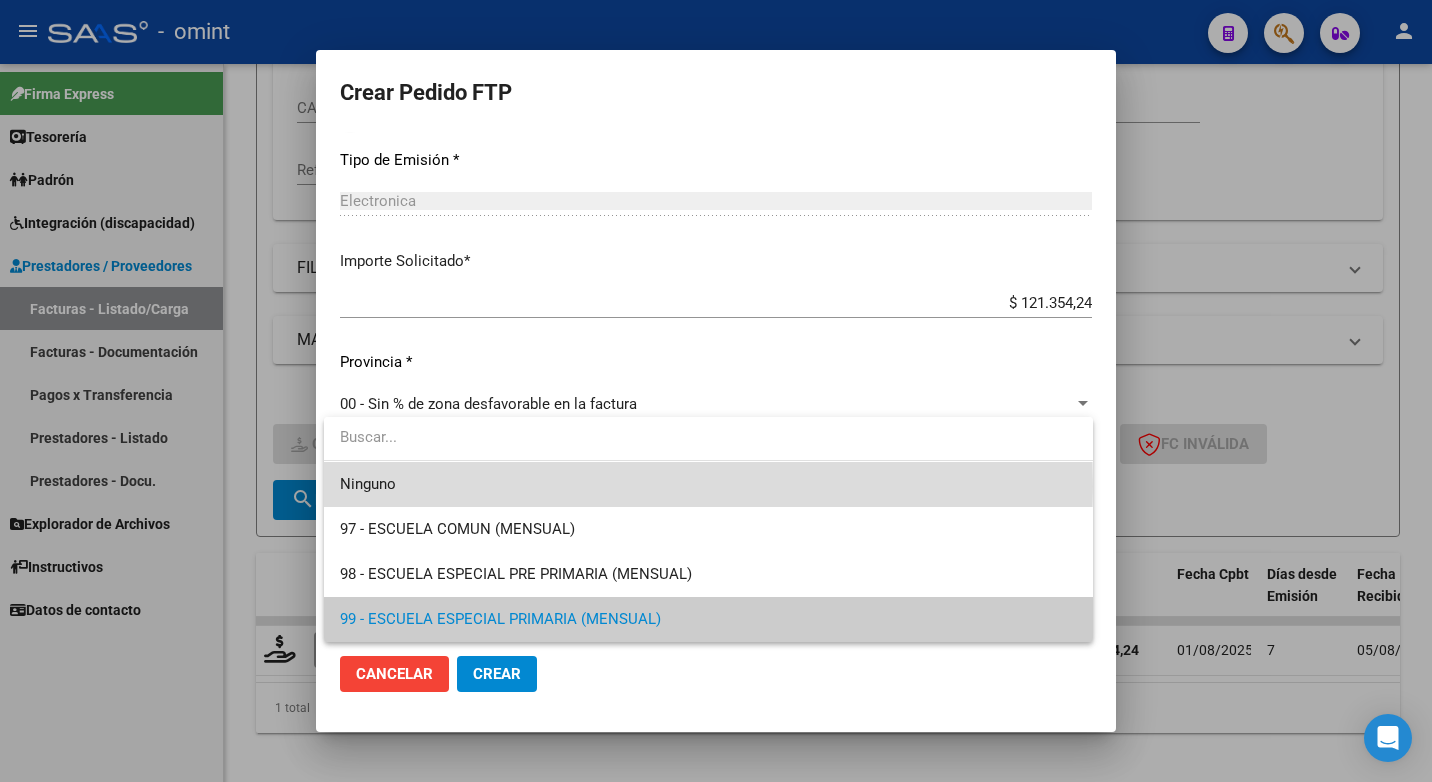 click on "Ninguno" at bounding box center (708, 484) 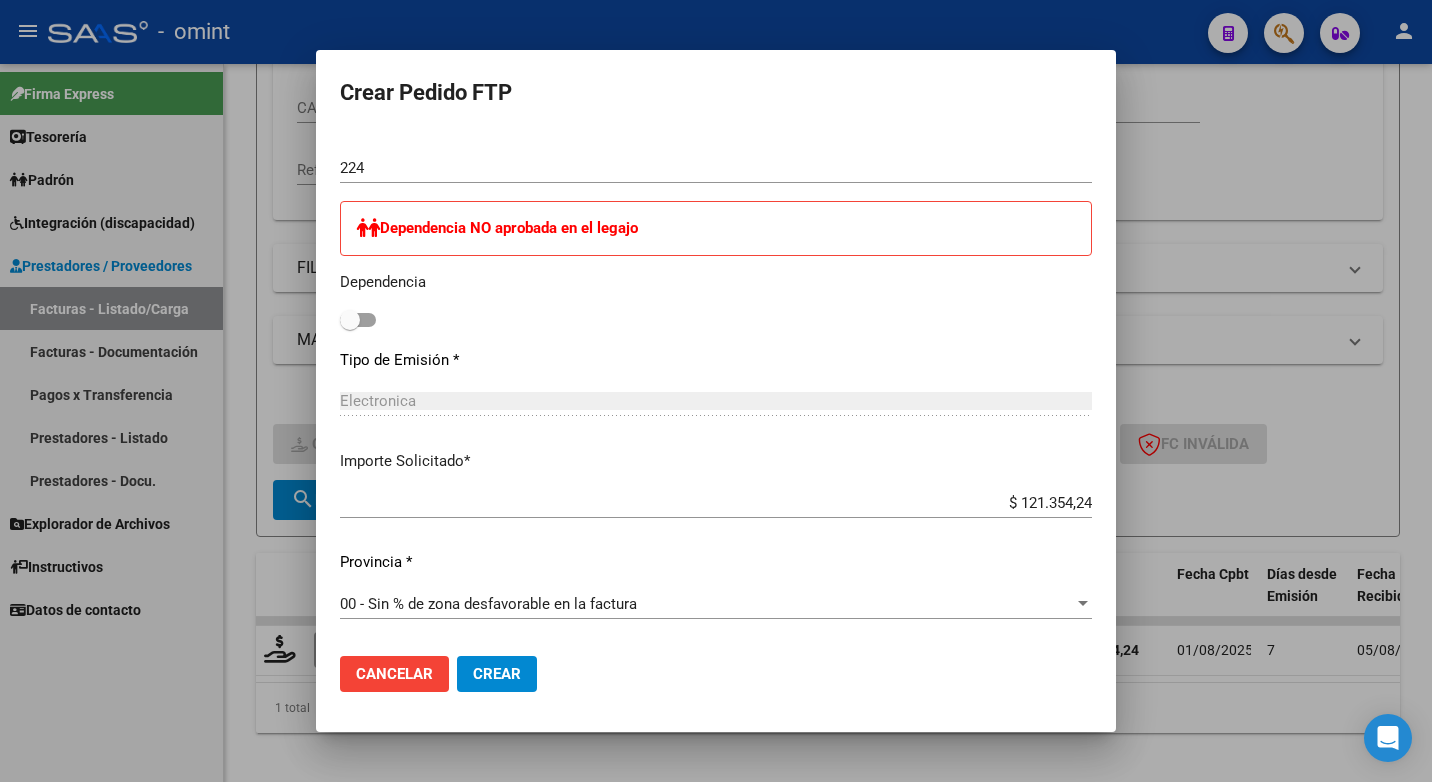 scroll, scrollTop: 1188, scrollLeft: 0, axis: vertical 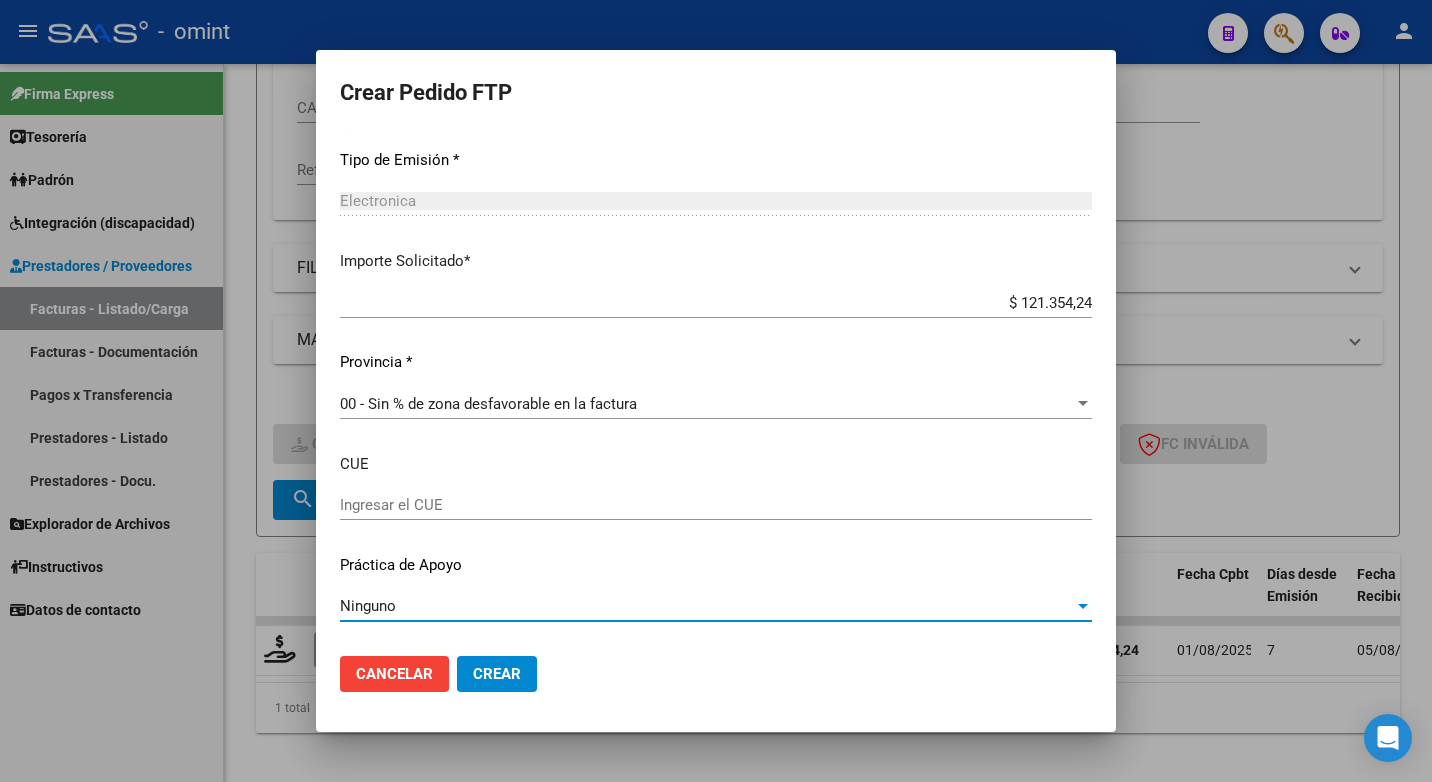 click on "Crear" 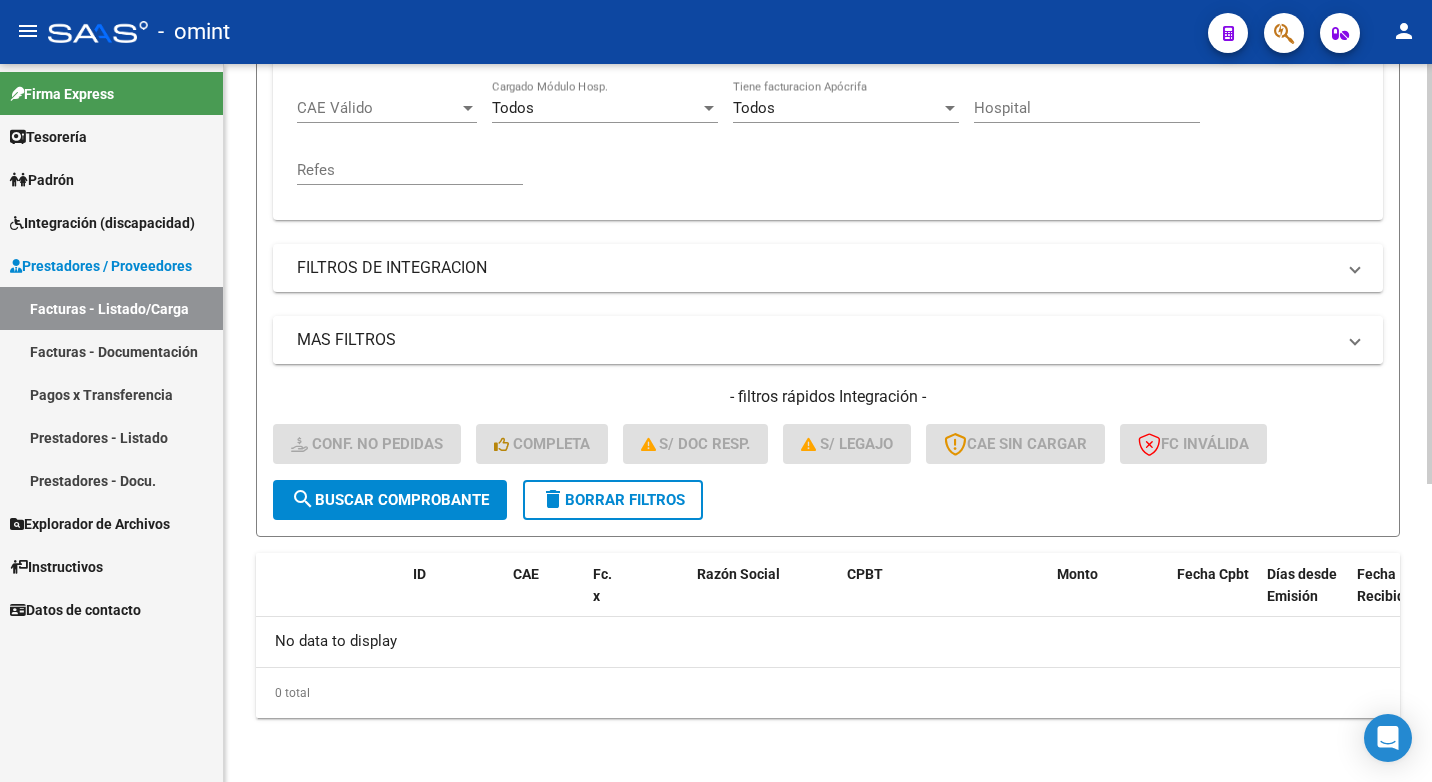 scroll, scrollTop: 109, scrollLeft: 0, axis: vertical 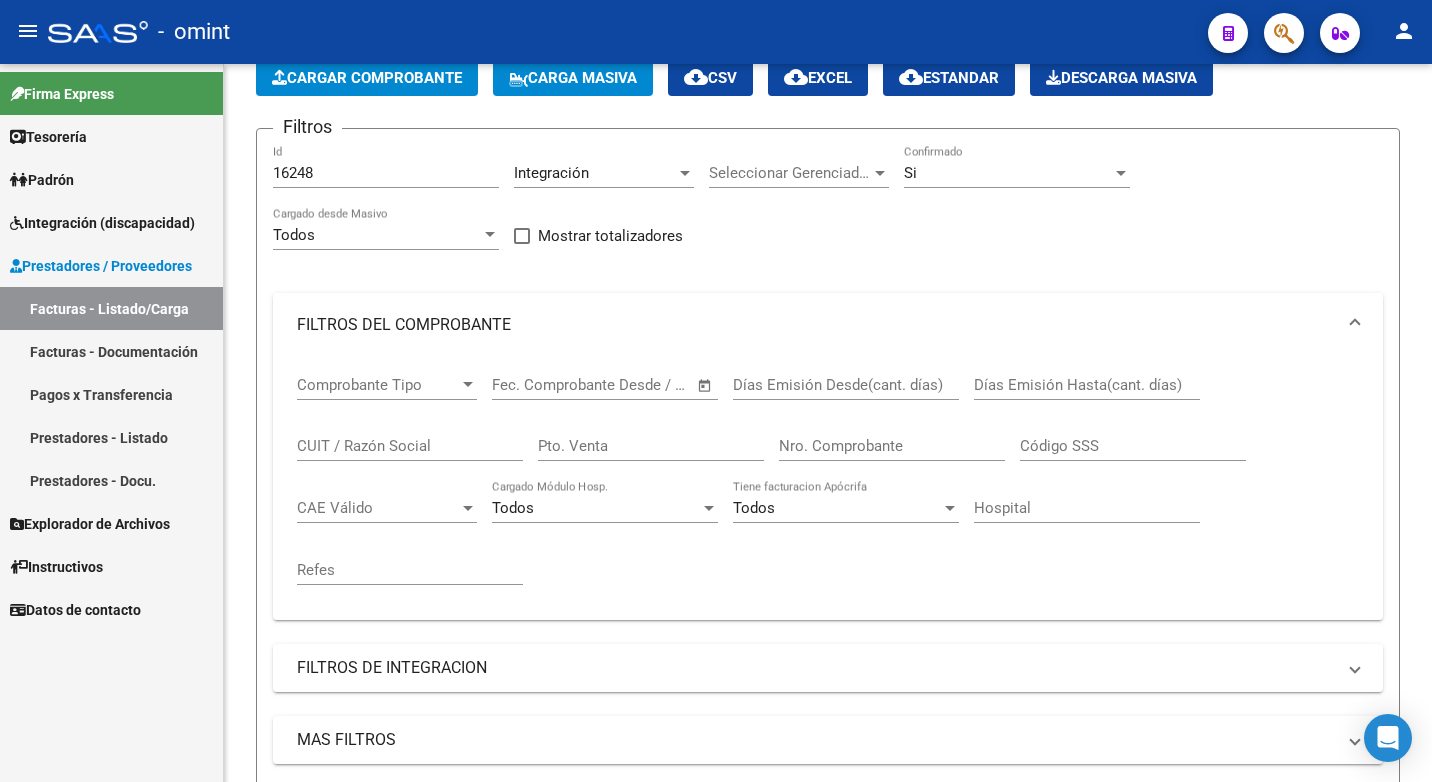 drag, startPoint x: 232, startPoint y: 170, endPoint x: -4, endPoint y: 126, distance: 240.06665 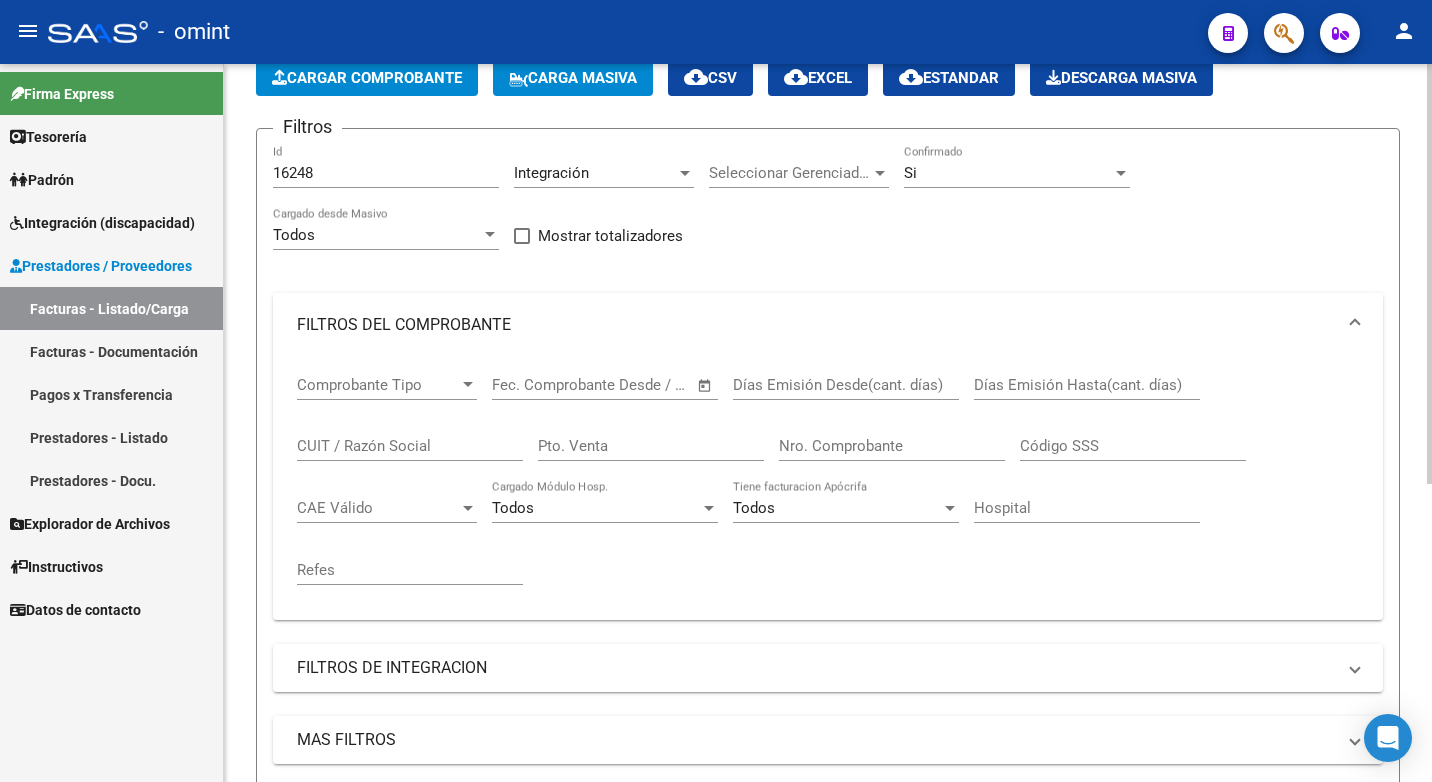 click on "16248" at bounding box center (386, 173) 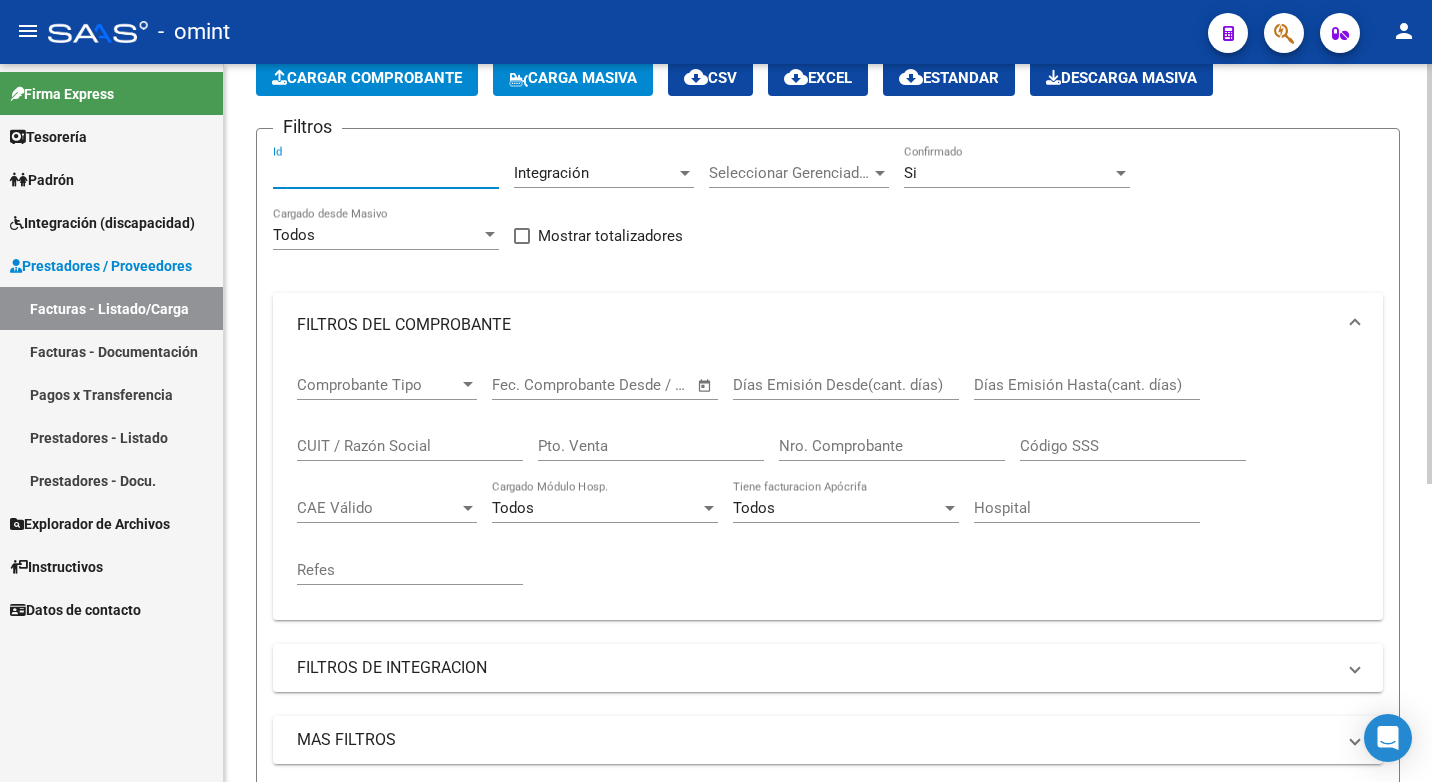 paste on "16164" 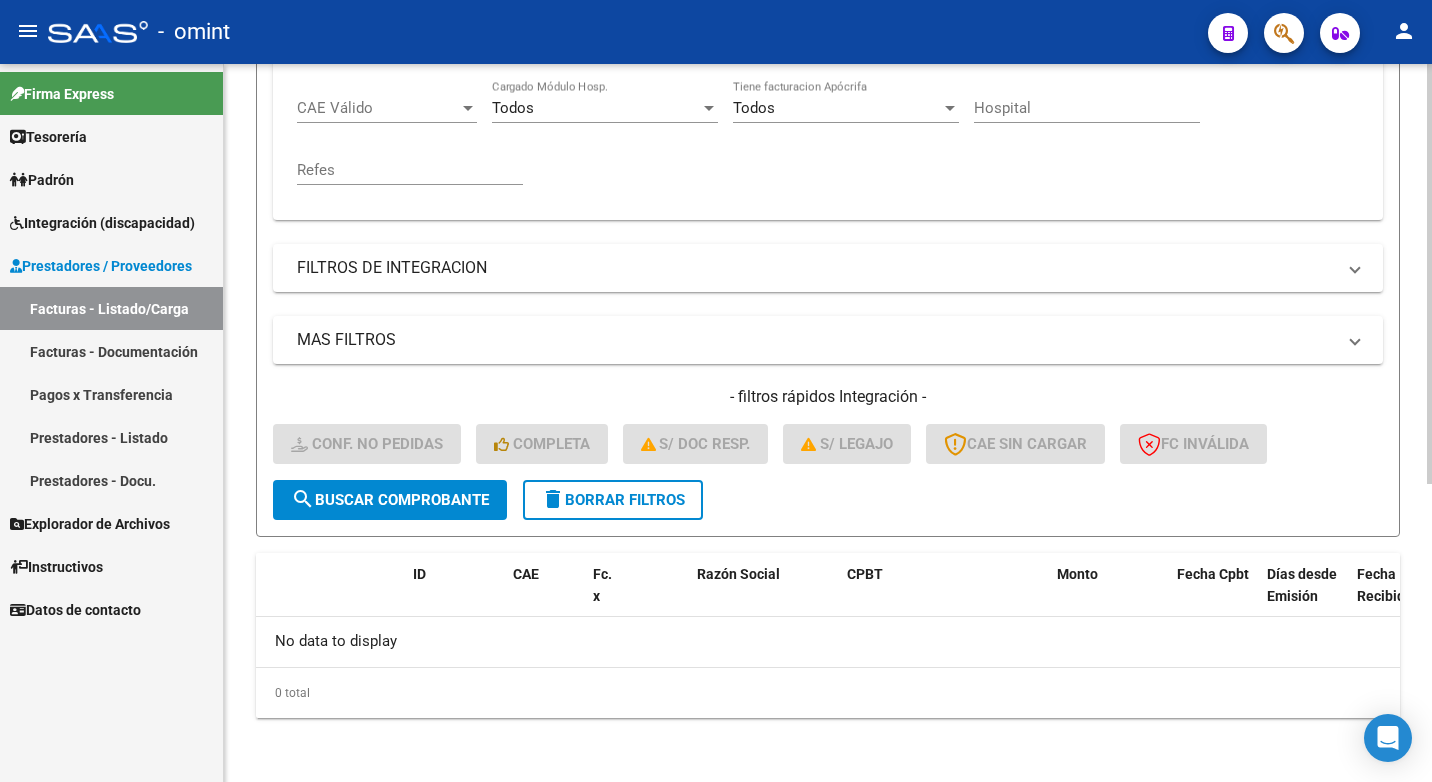 type on "16164" 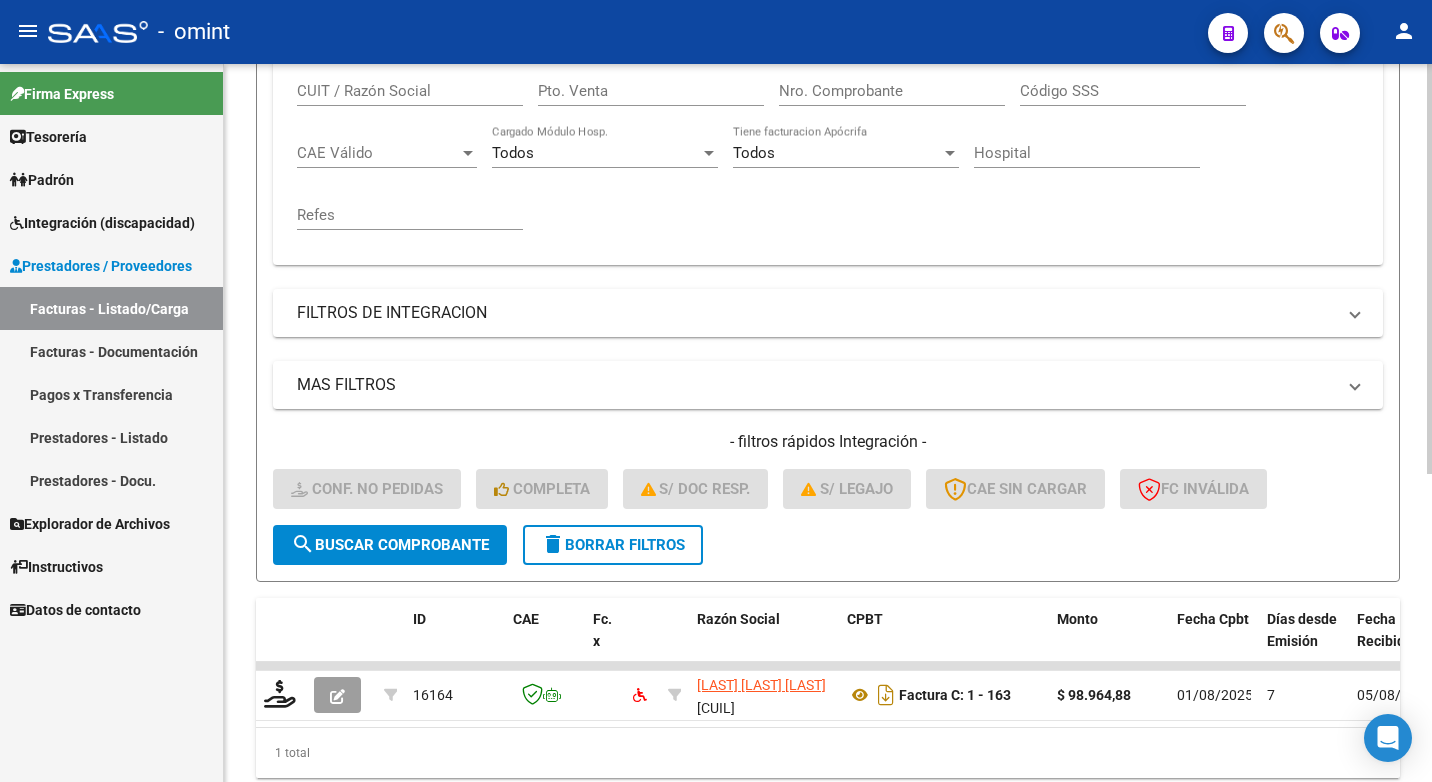 scroll, scrollTop: 509, scrollLeft: 0, axis: vertical 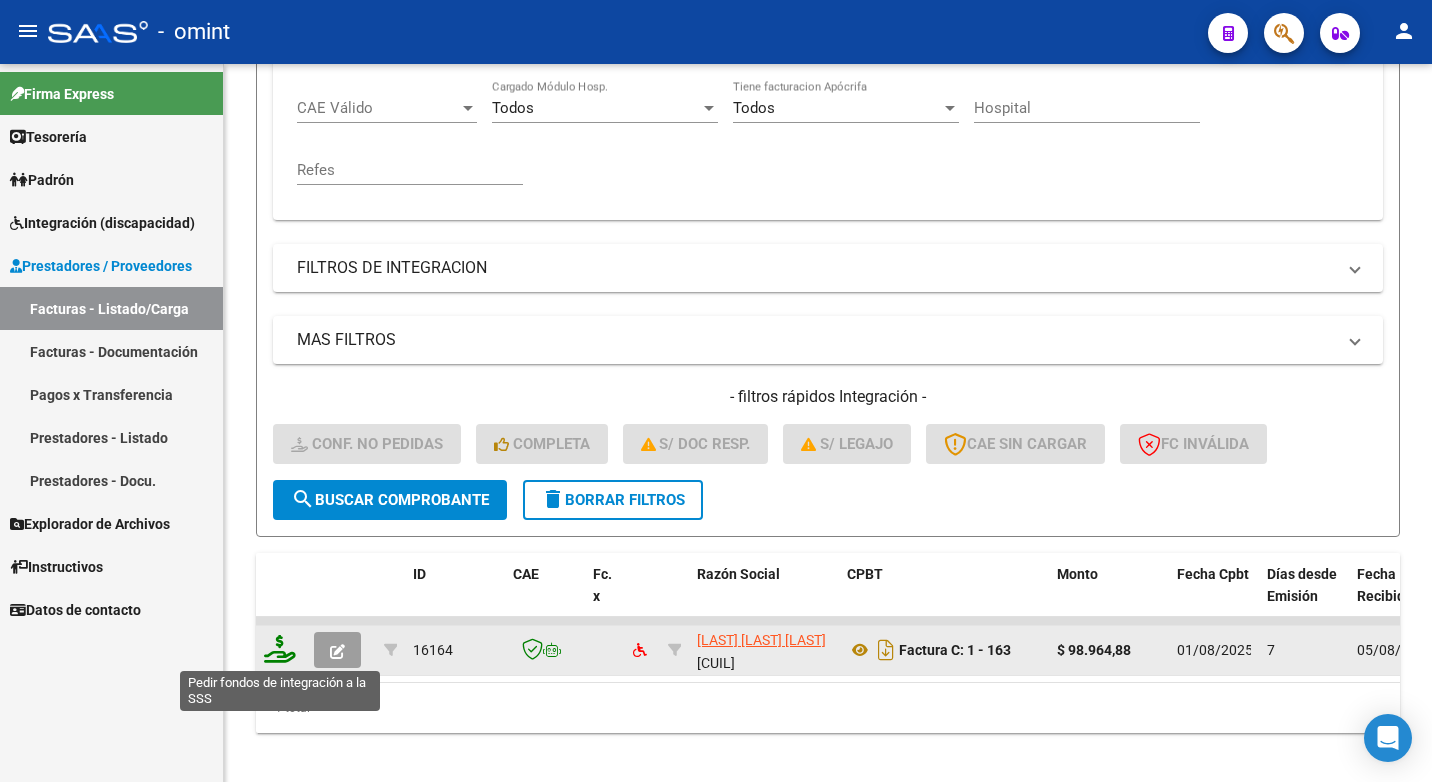 click 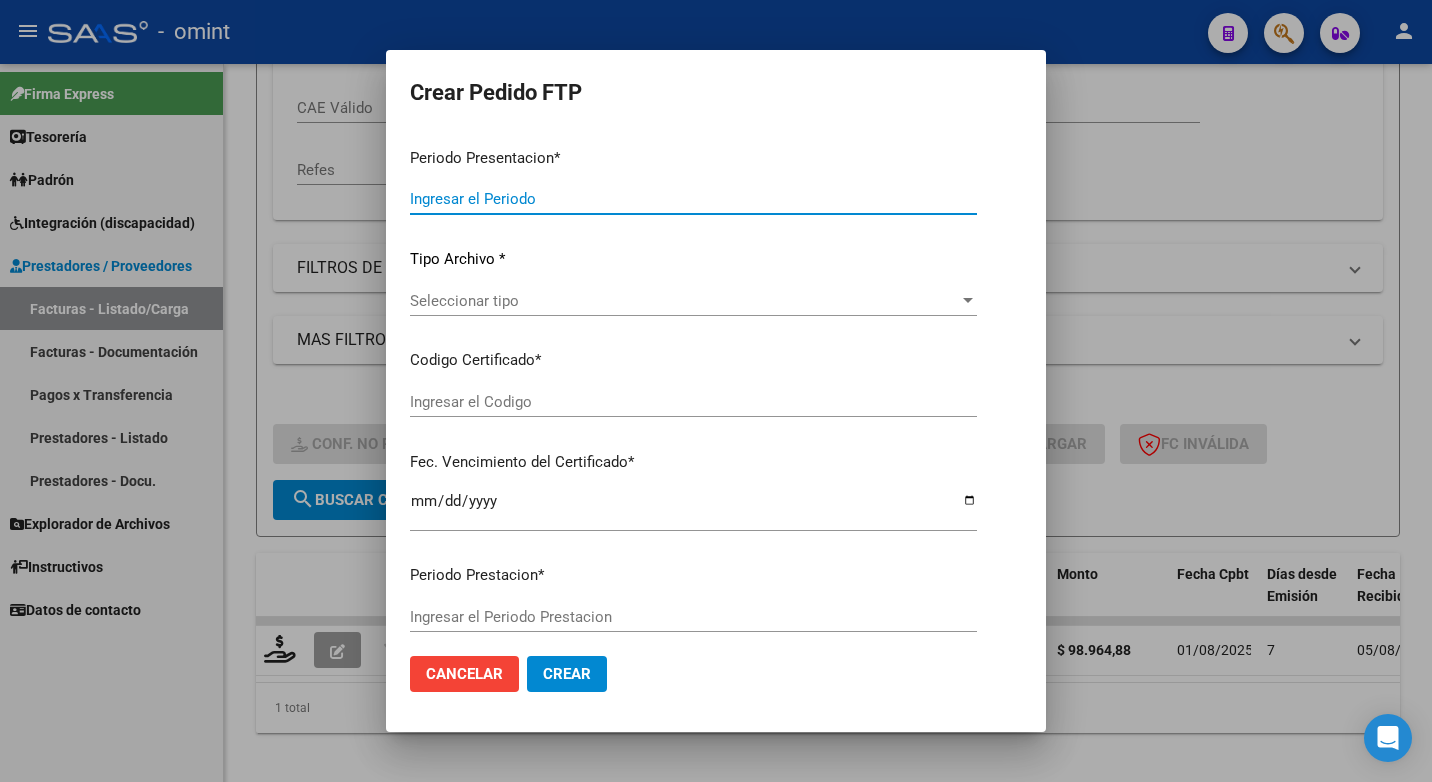 type on "202507" 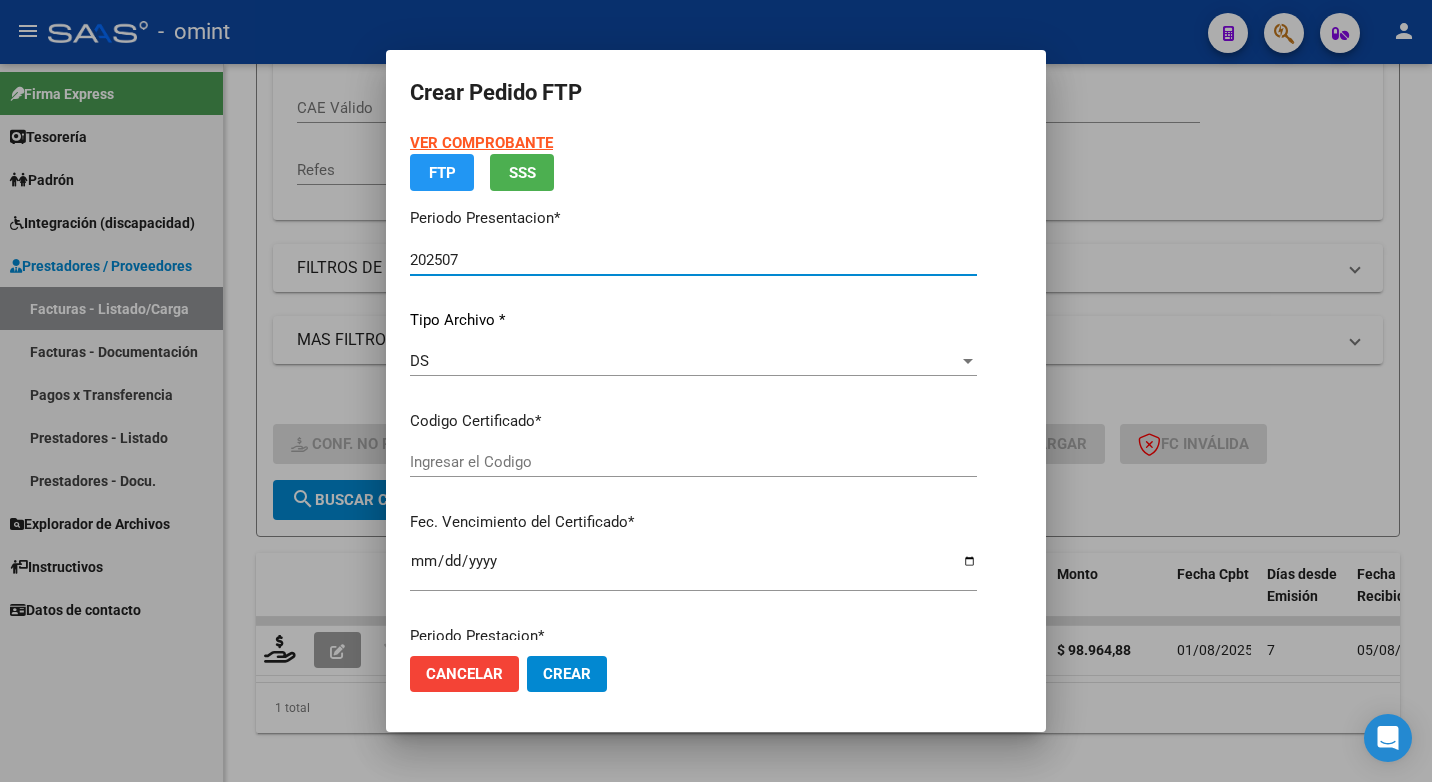 type on "730907970" 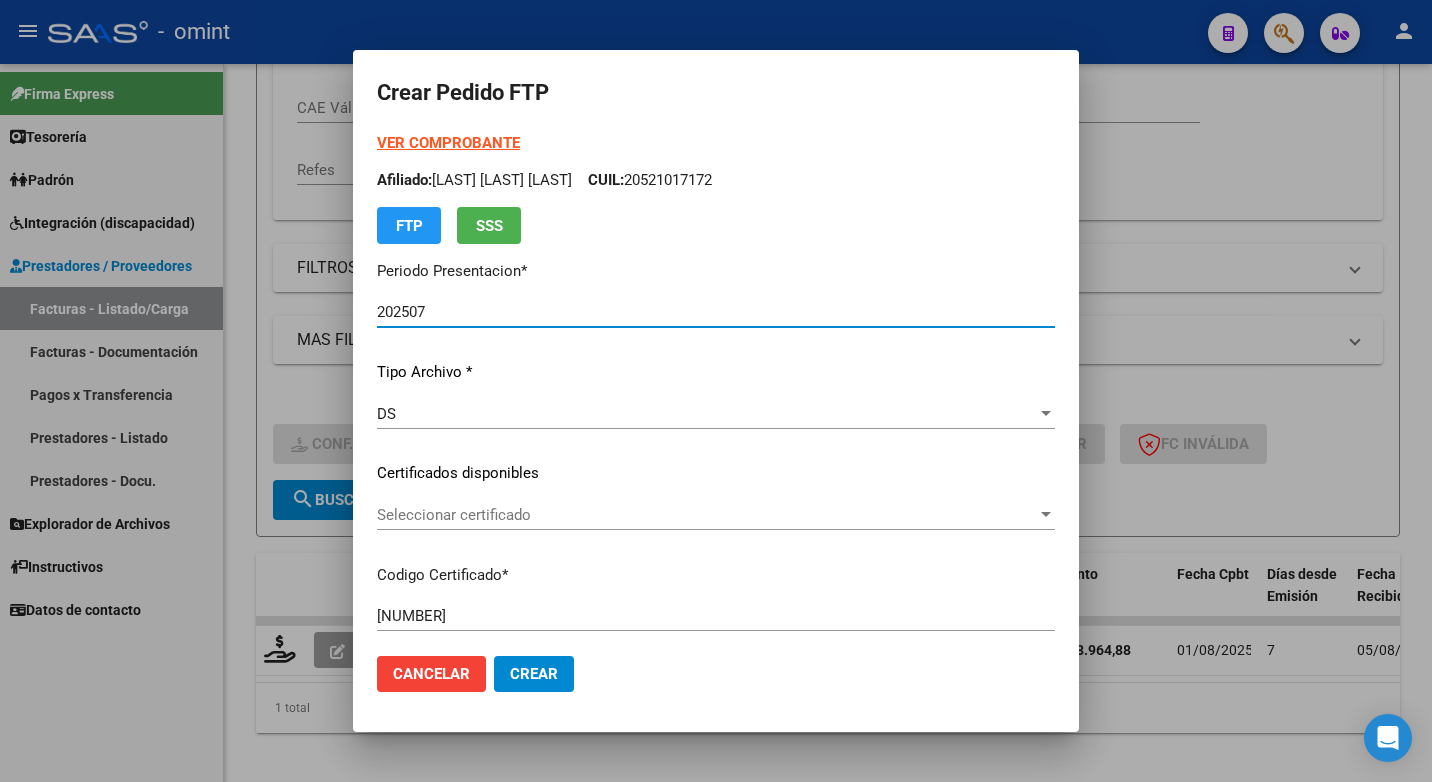 click at bounding box center [1046, 515] 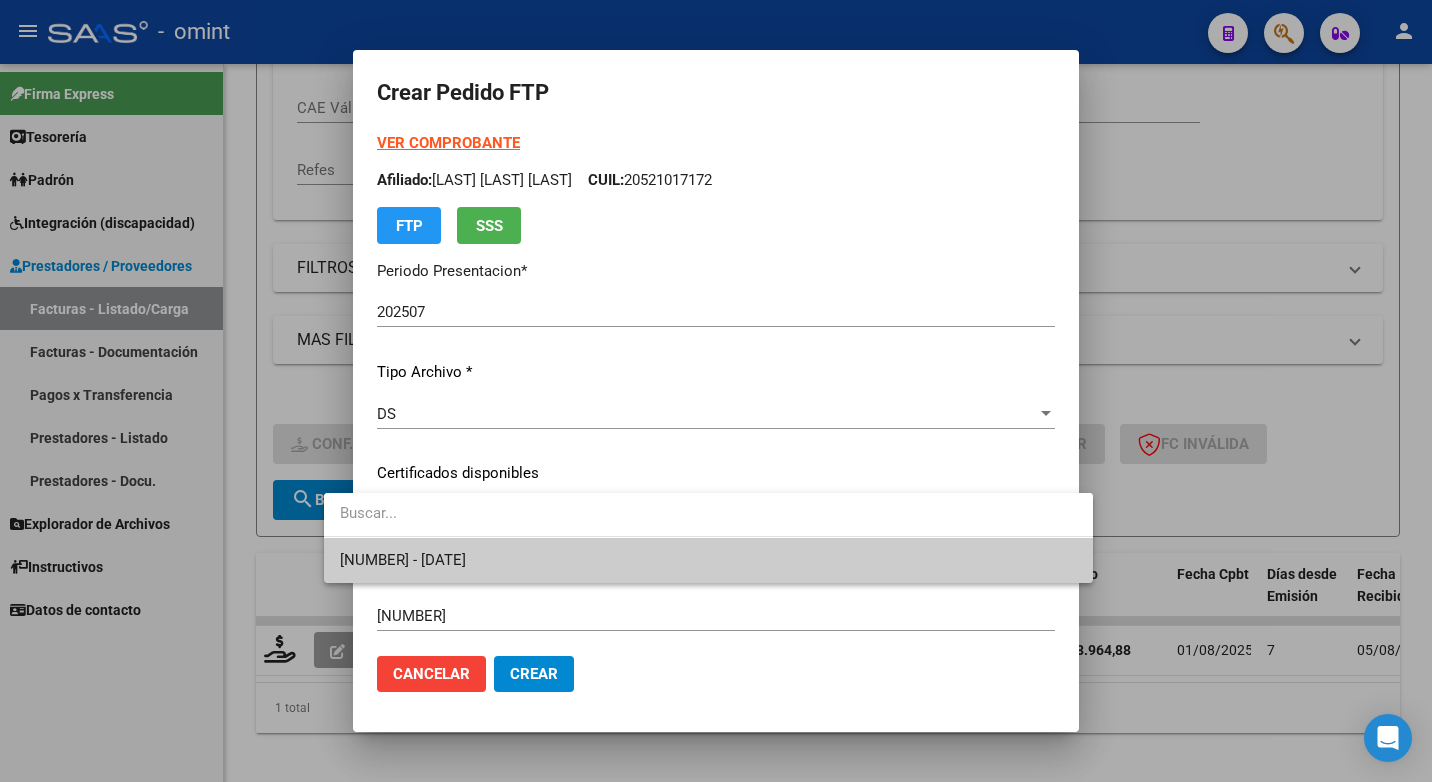 click on "730907970 - 2023-09-04" at bounding box center (708, 560) 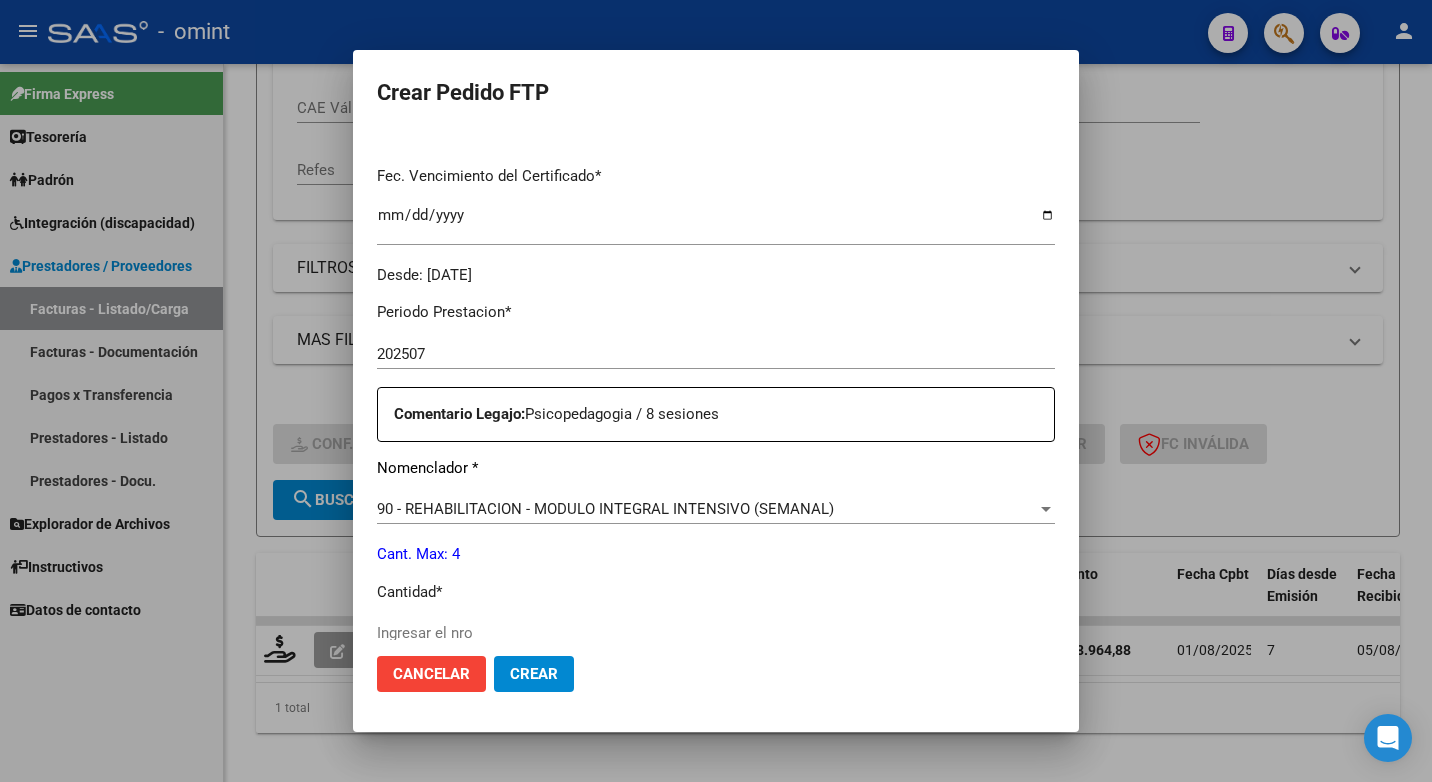 scroll, scrollTop: 600, scrollLeft: 0, axis: vertical 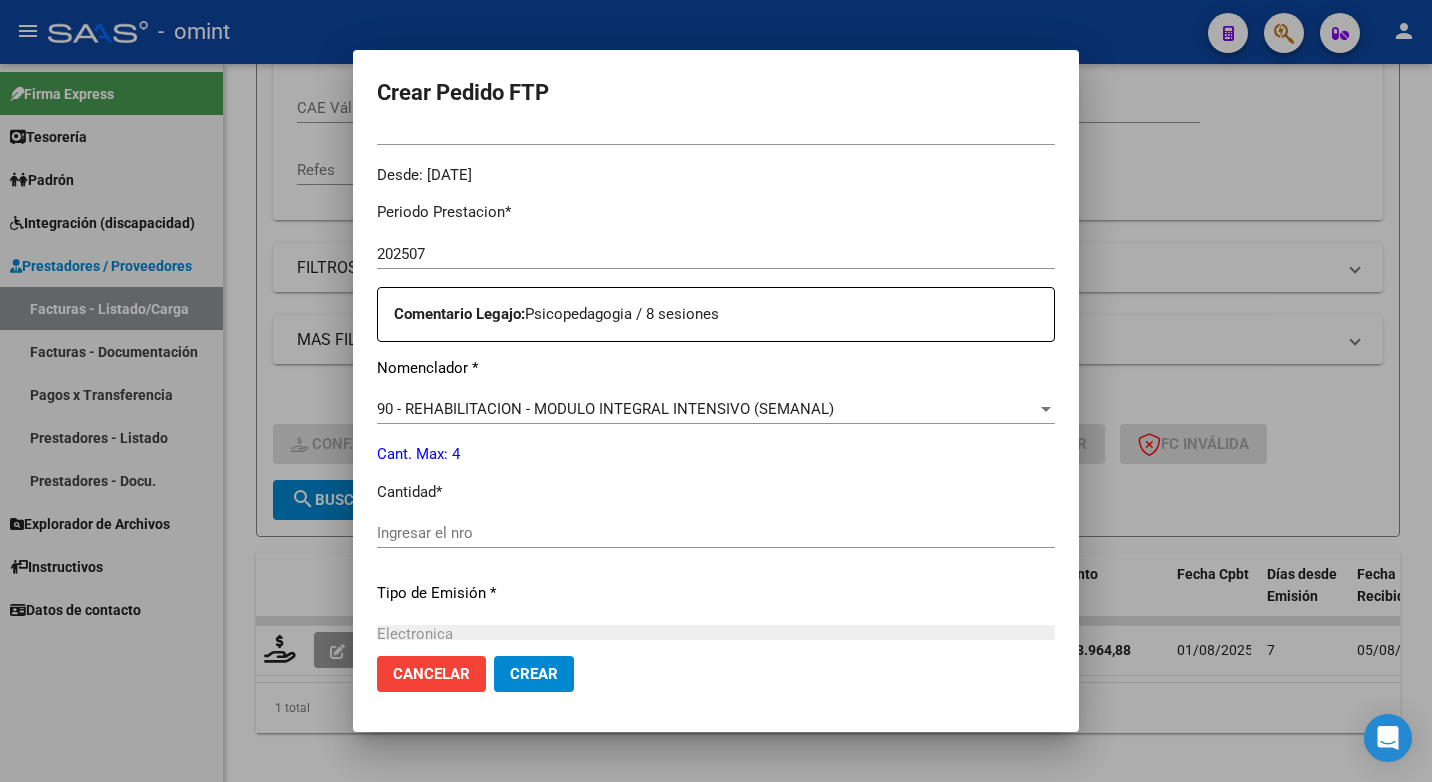 click on "Ingresar el nro" at bounding box center [716, 533] 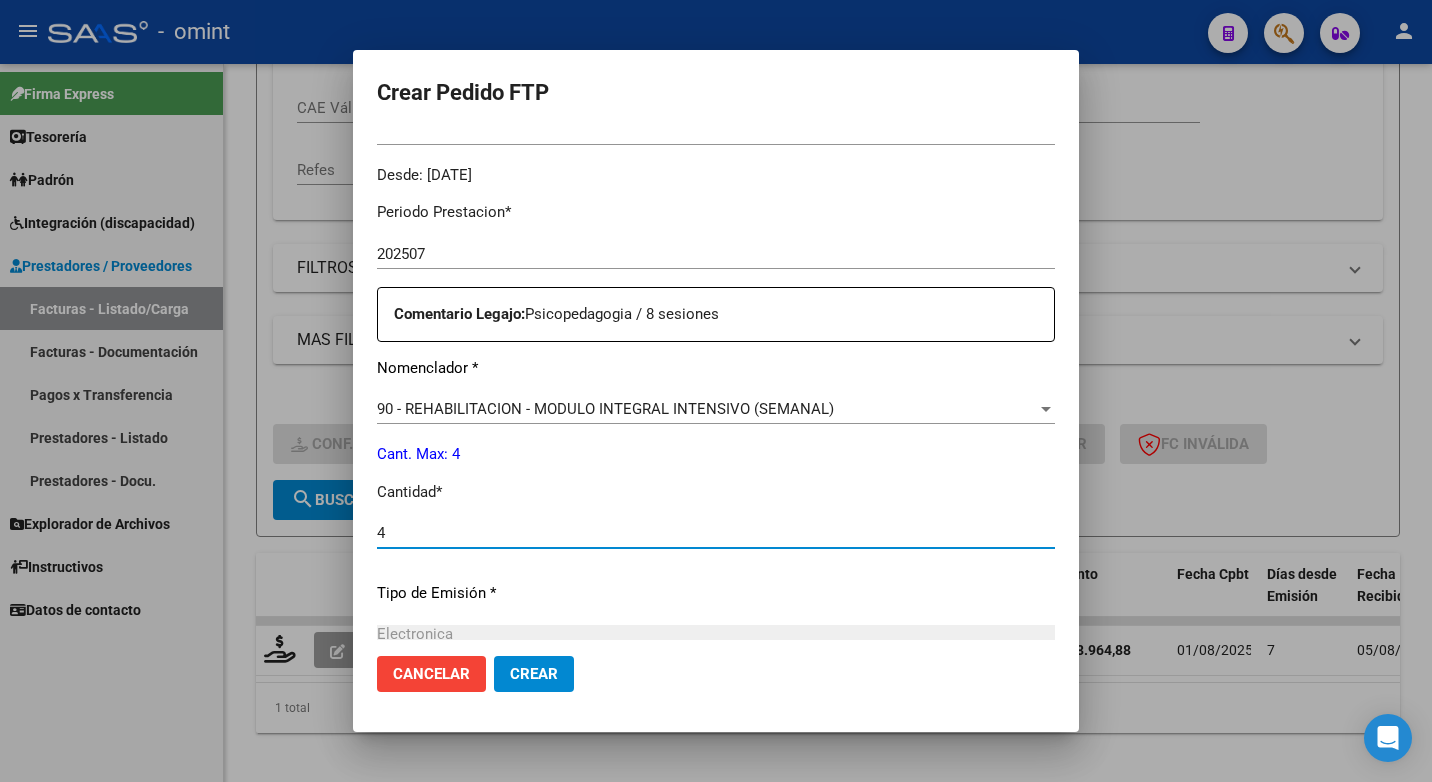 type on "4" 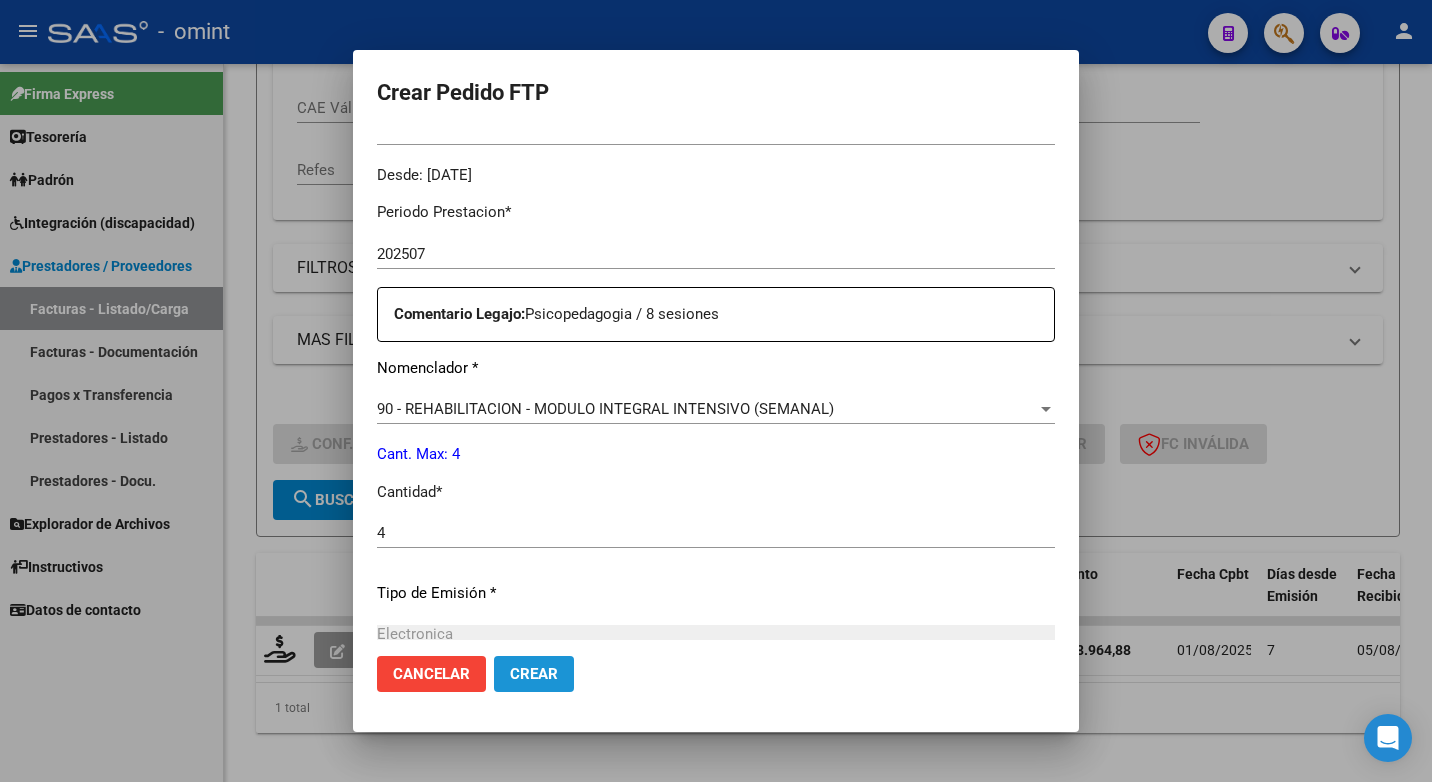 click on "Crear" 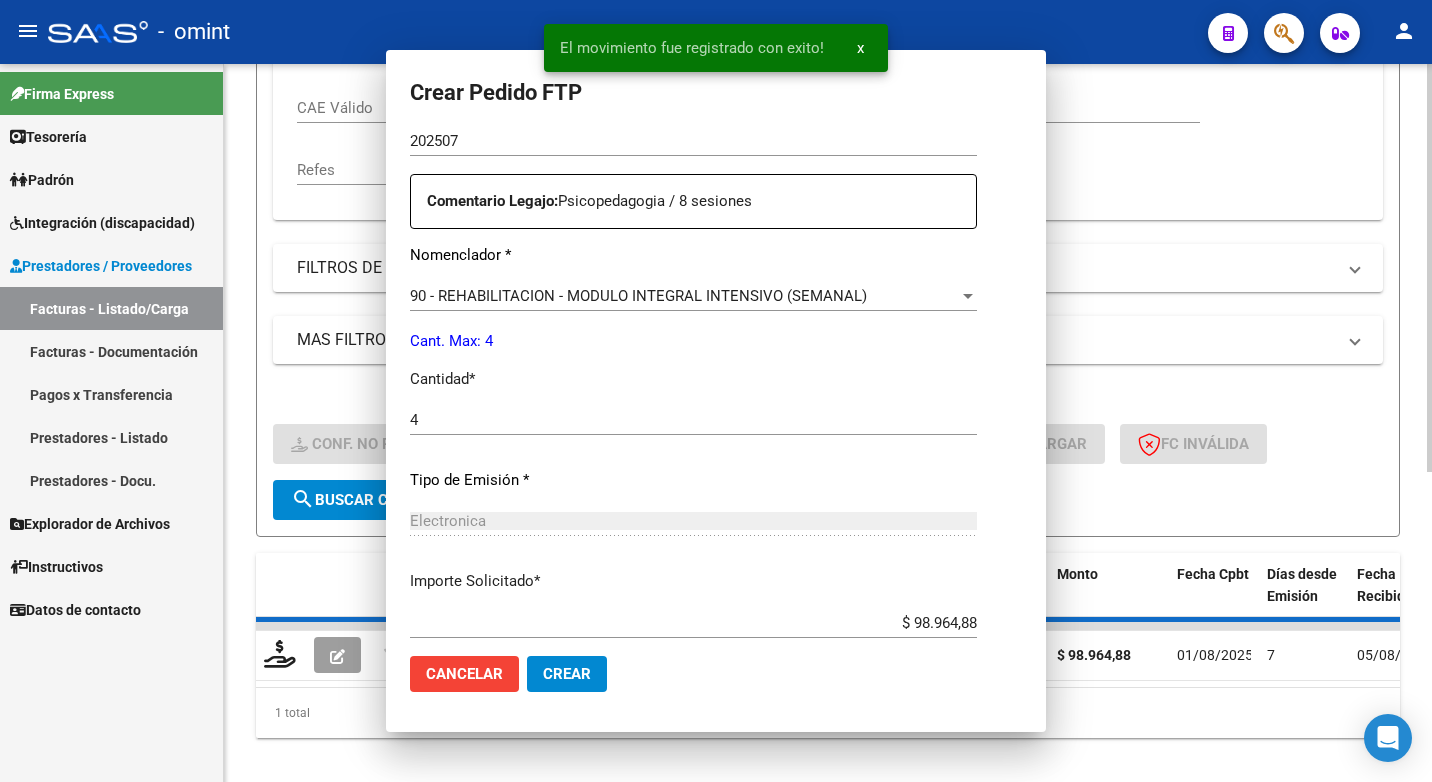 scroll, scrollTop: 0, scrollLeft: 0, axis: both 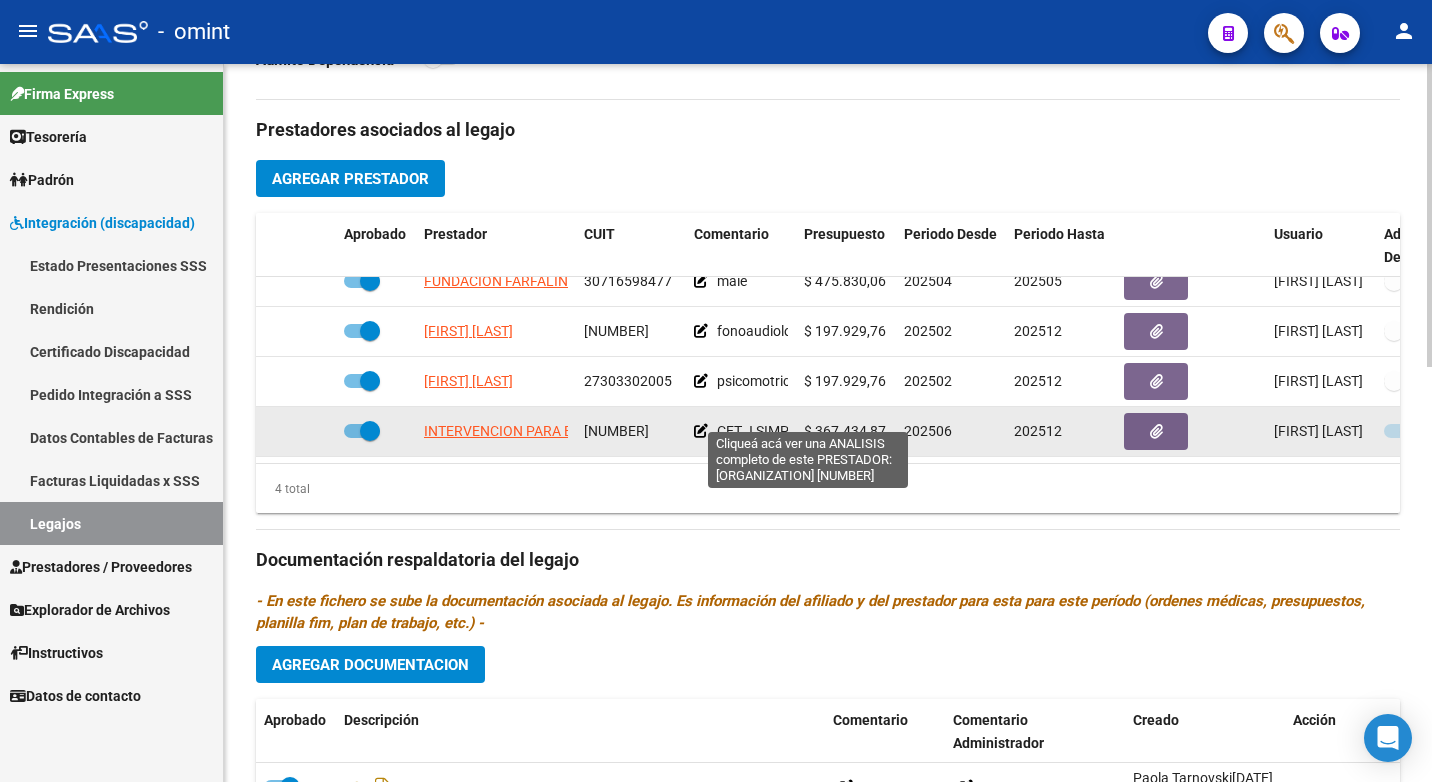 click on "INTERVENCION PARA EL DESARROLLO DE LA PERSONA DEL ESPECTRO AUTISTA DE CORDOBA IDEAC - ASOCIACION CIVIL" 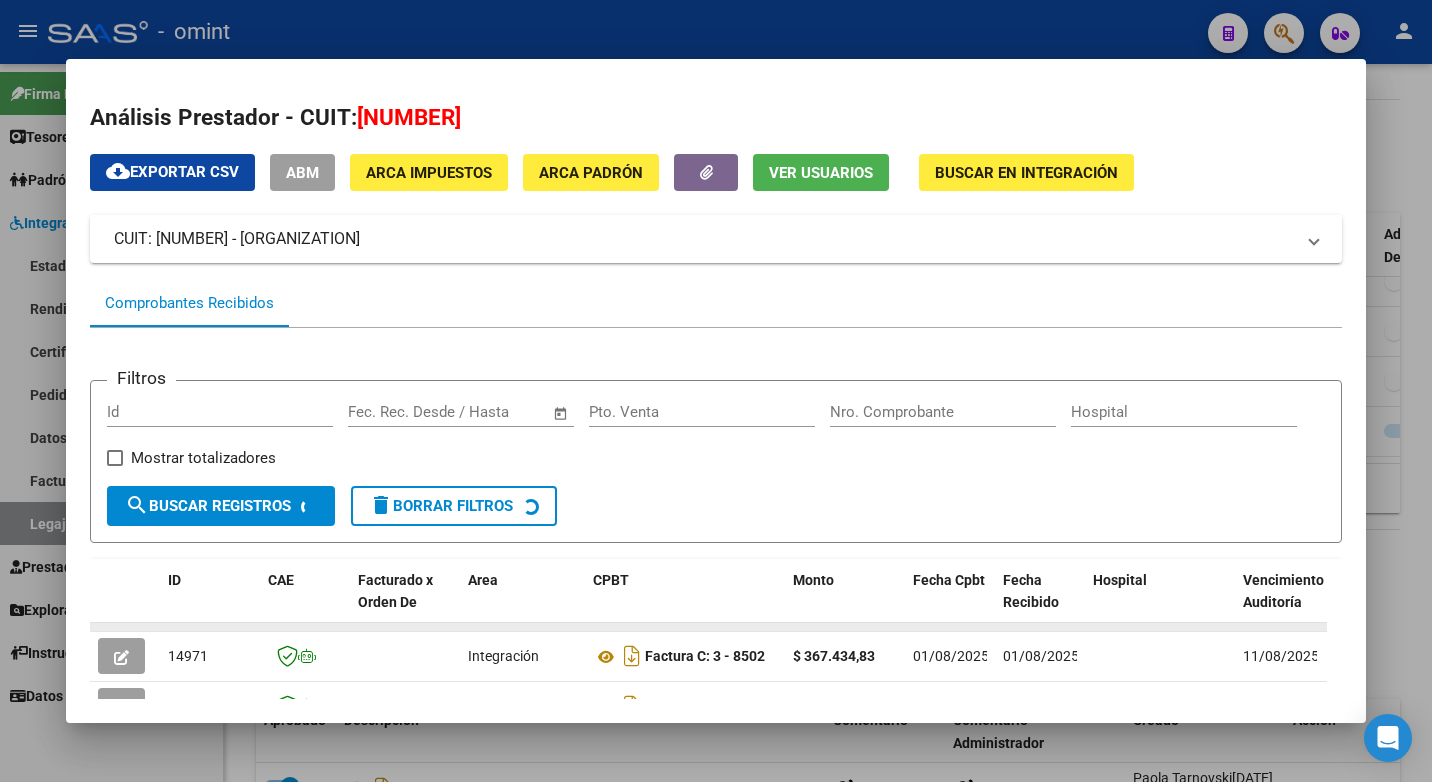 scroll, scrollTop: 152, scrollLeft: 0, axis: vertical 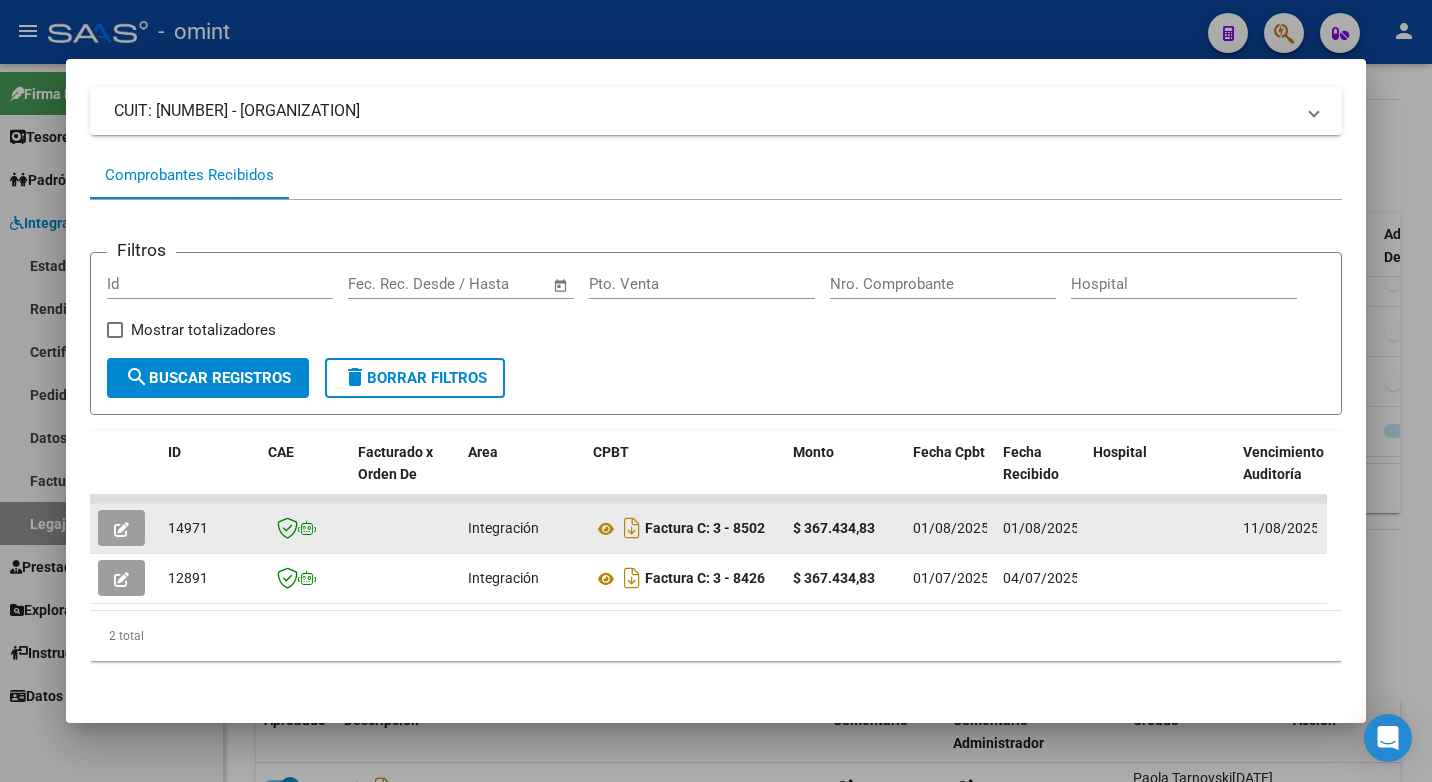 click on "14971" 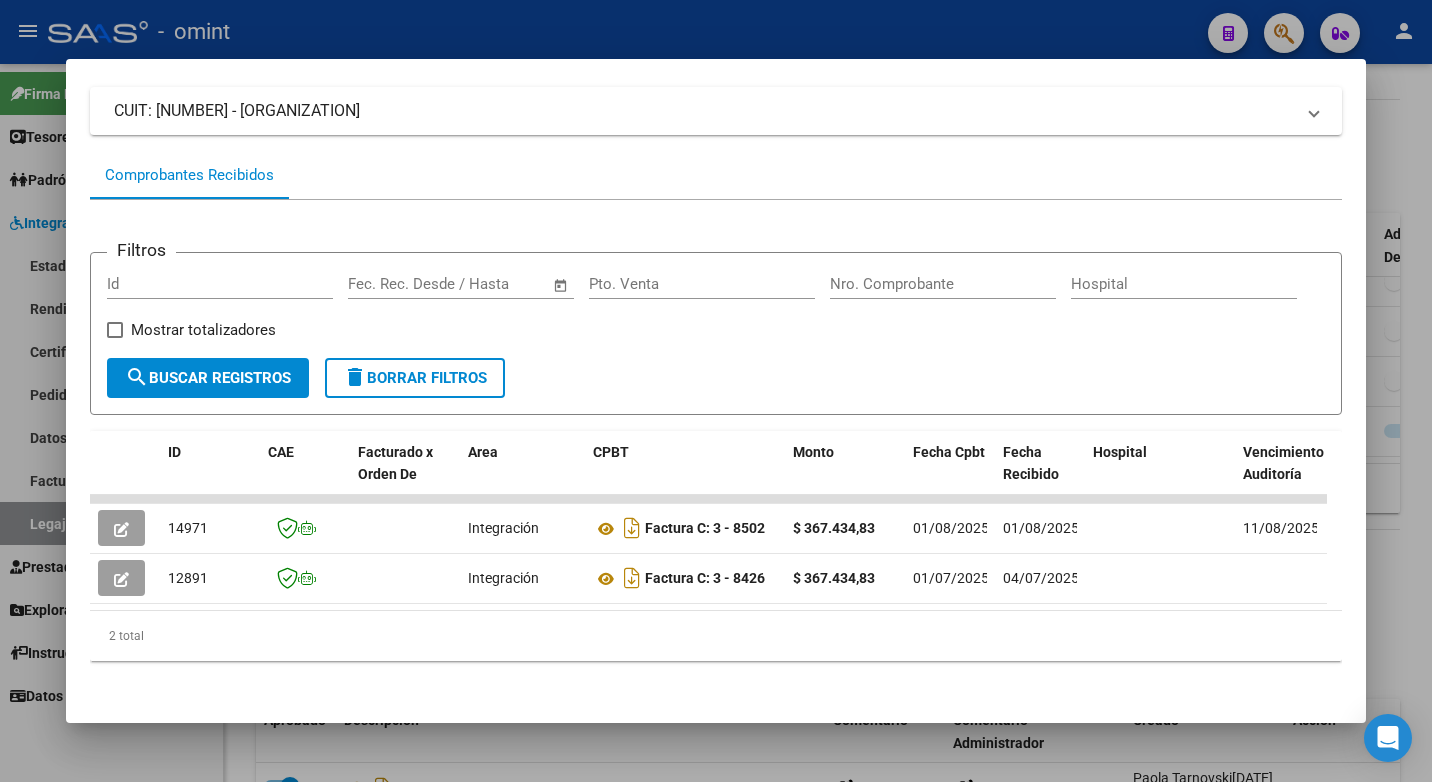 click at bounding box center (716, 391) 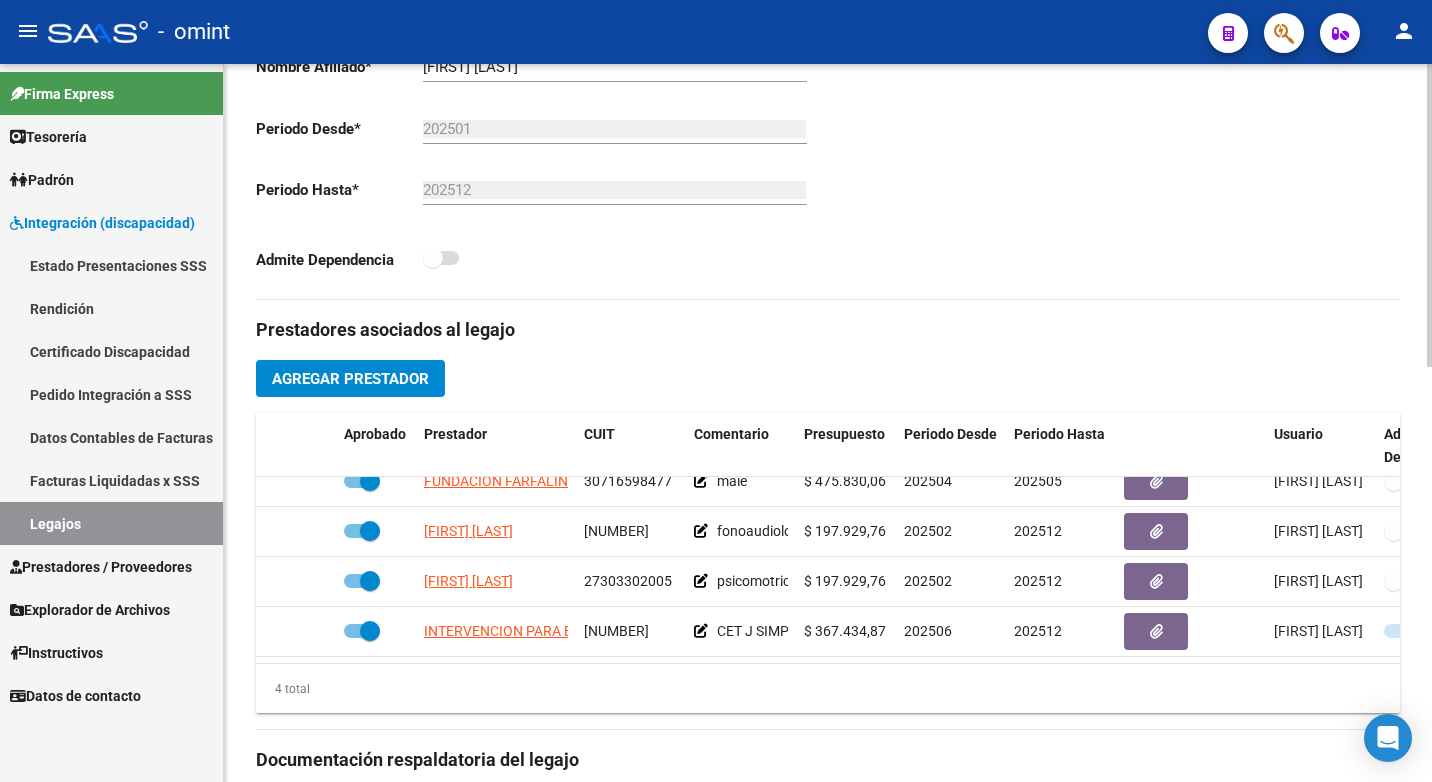 scroll, scrollTop: 200, scrollLeft: 0, axis: vertical 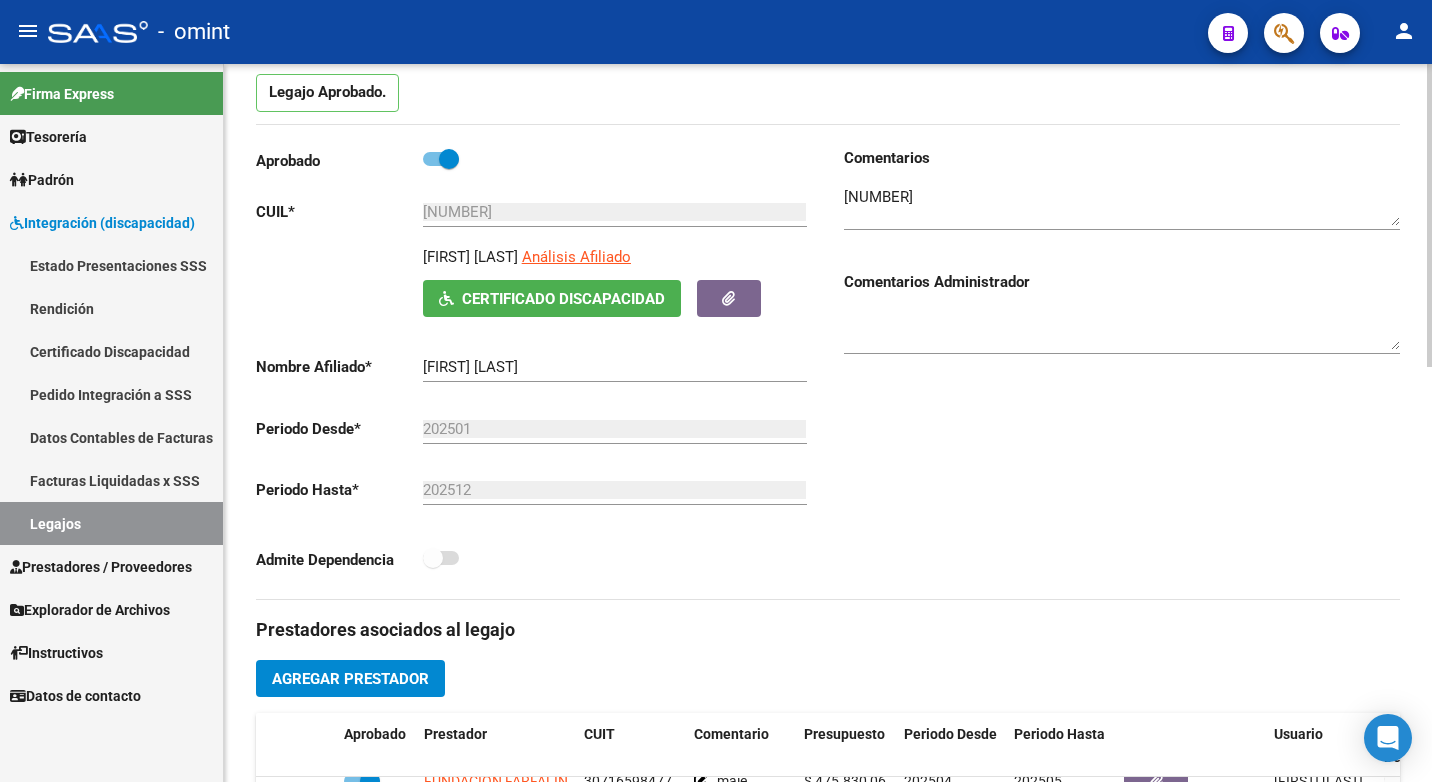click at bounding box center (441, 159) 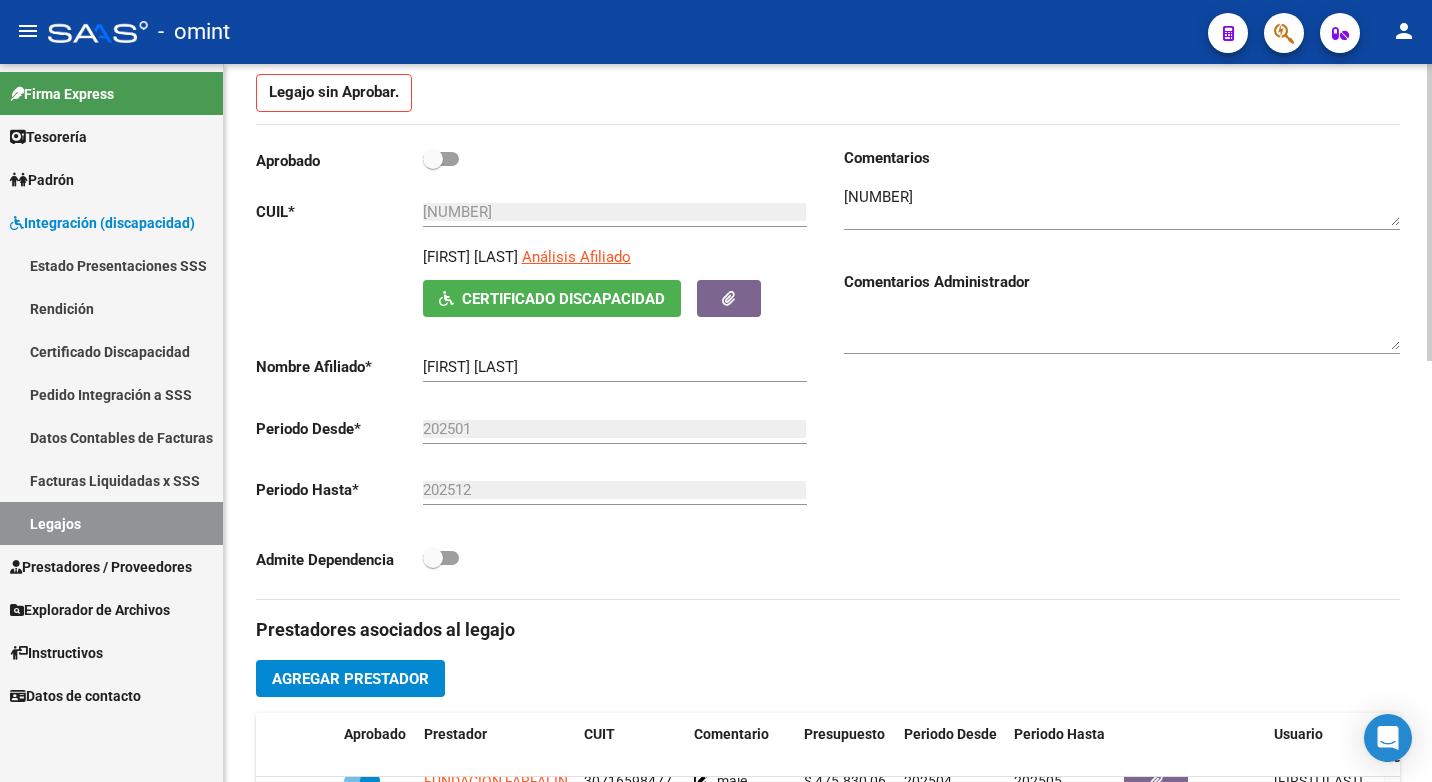 click at bounding box center (433, 558) 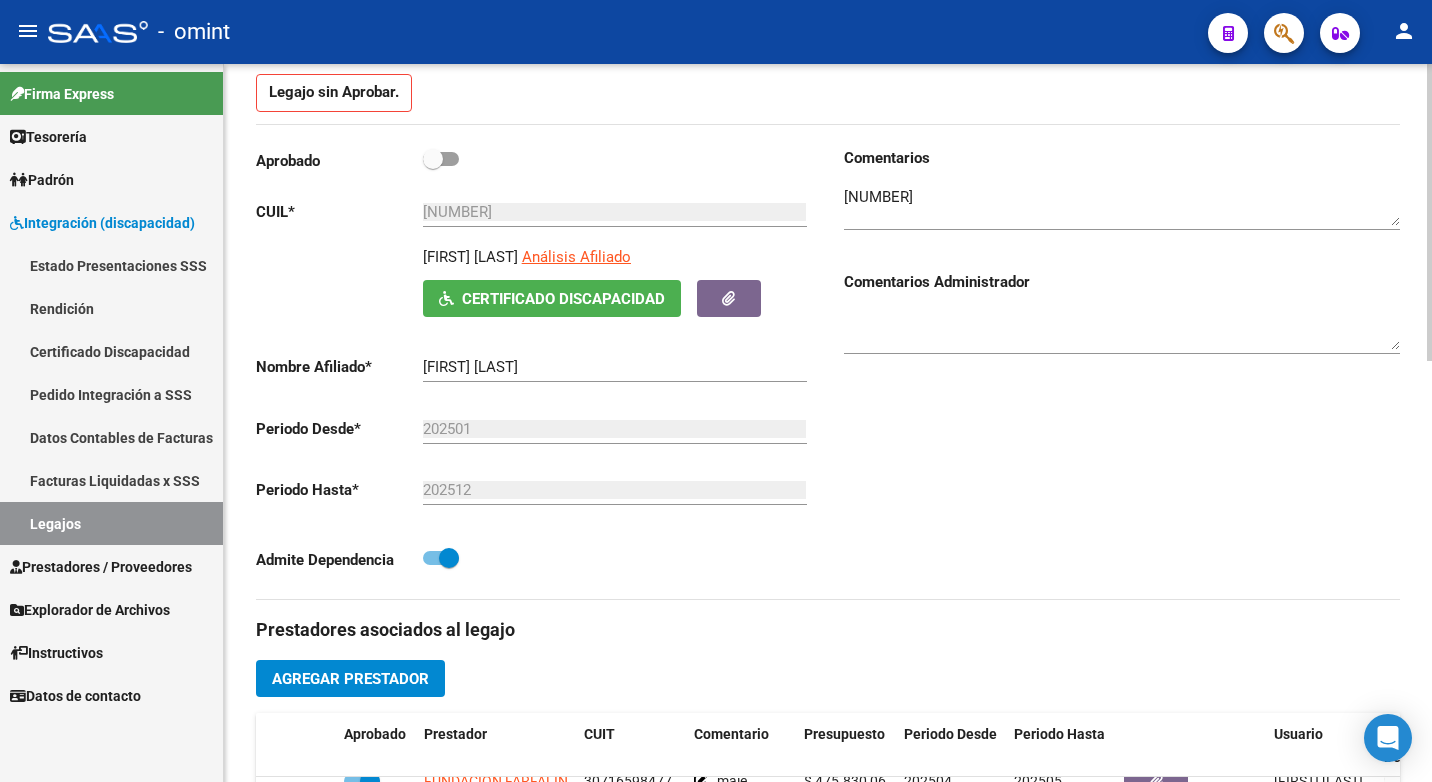 click at bounding box center [441, 159] 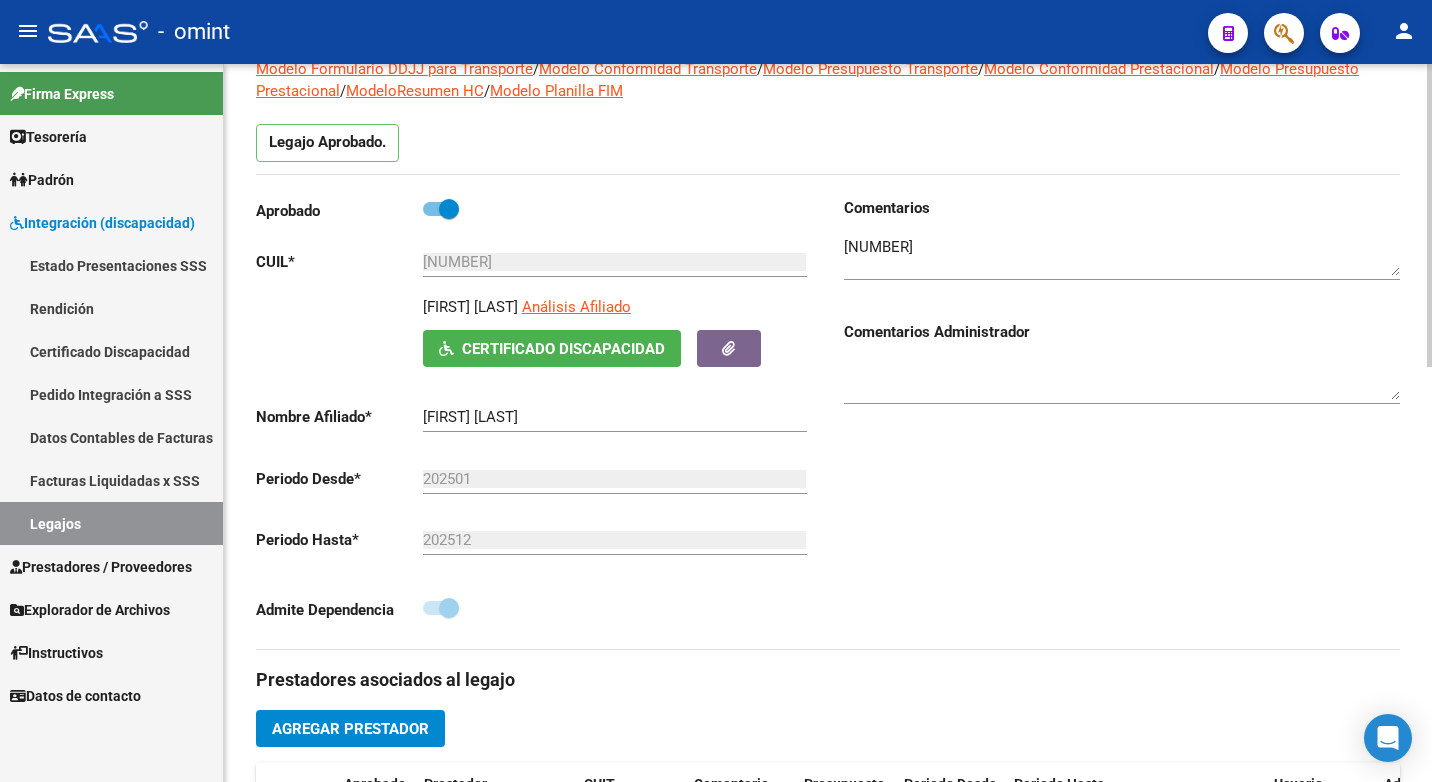 scroll, scrollTop: 0, scrollLeft: 0, axis: both 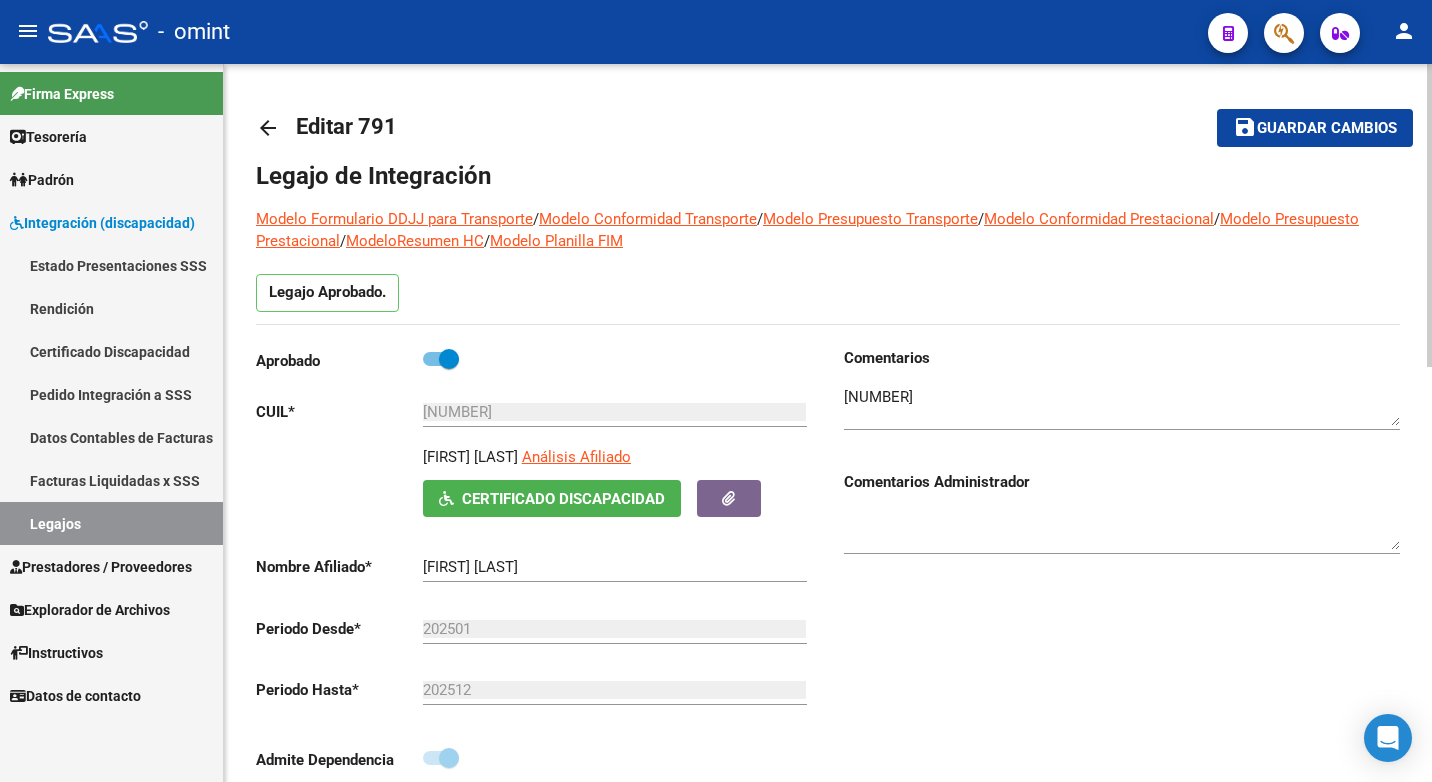 click on "Guardar cambios" 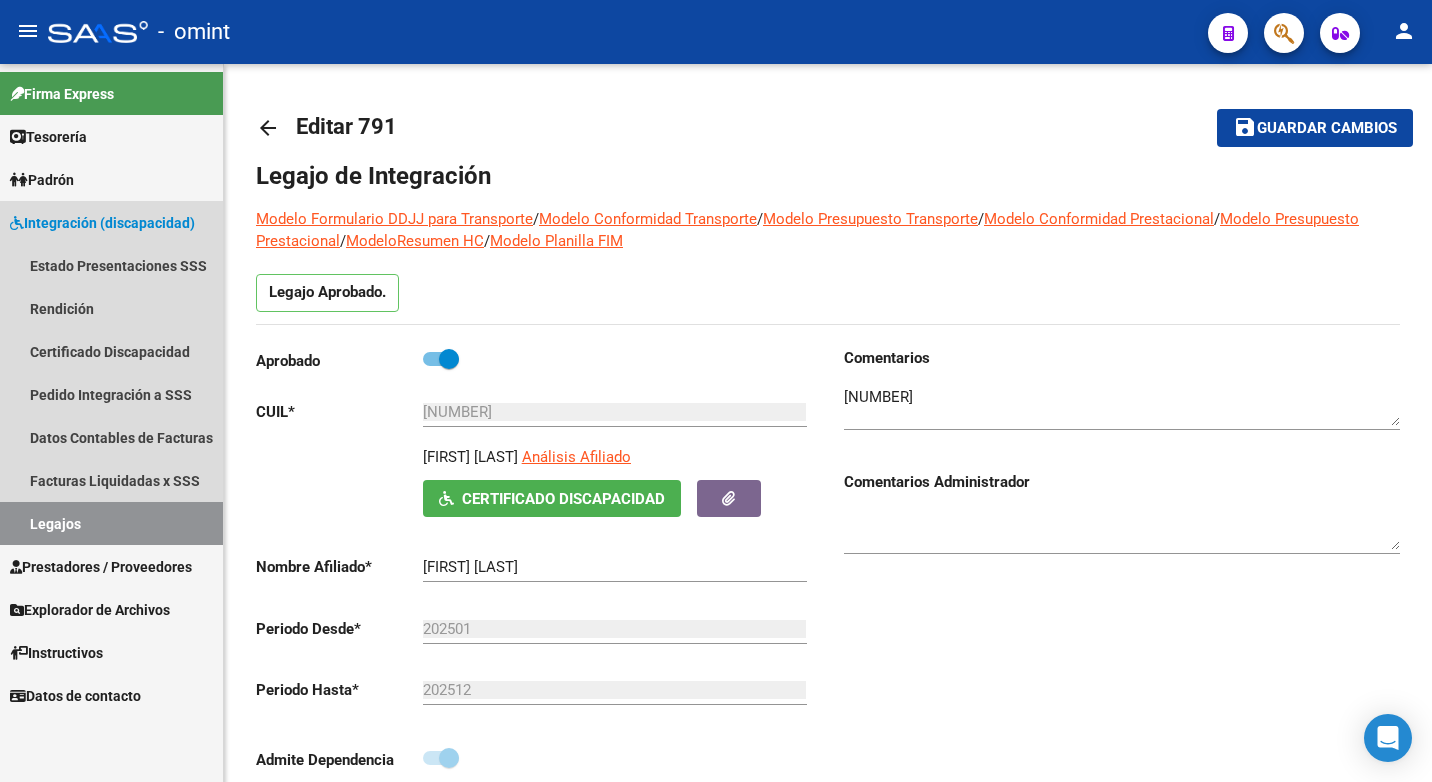 drag, startPoint x: 154, startPoint y: 516, endPoint x: 201, endPoint y: 505, distance: 48.270073 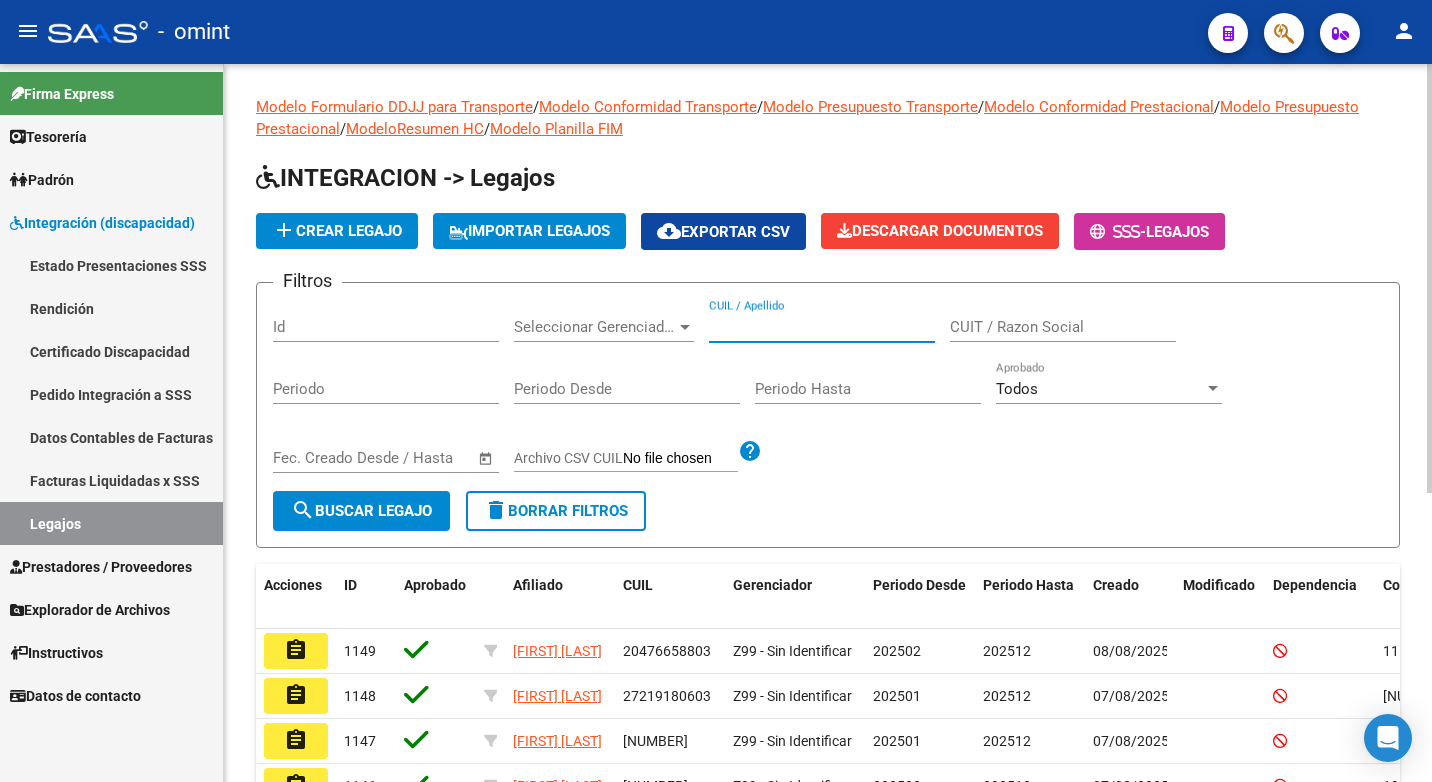 paste on "27594678902" 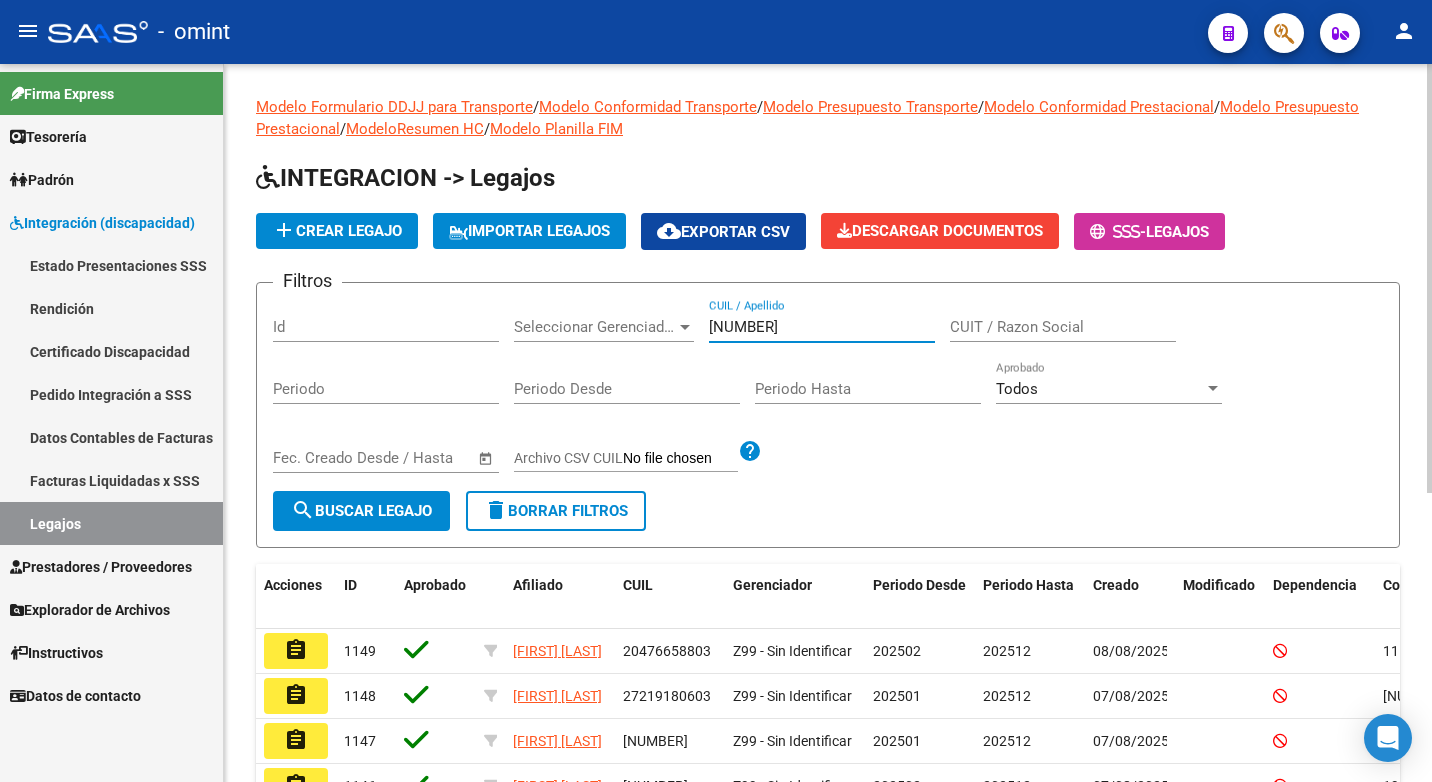 type on "27594678902" 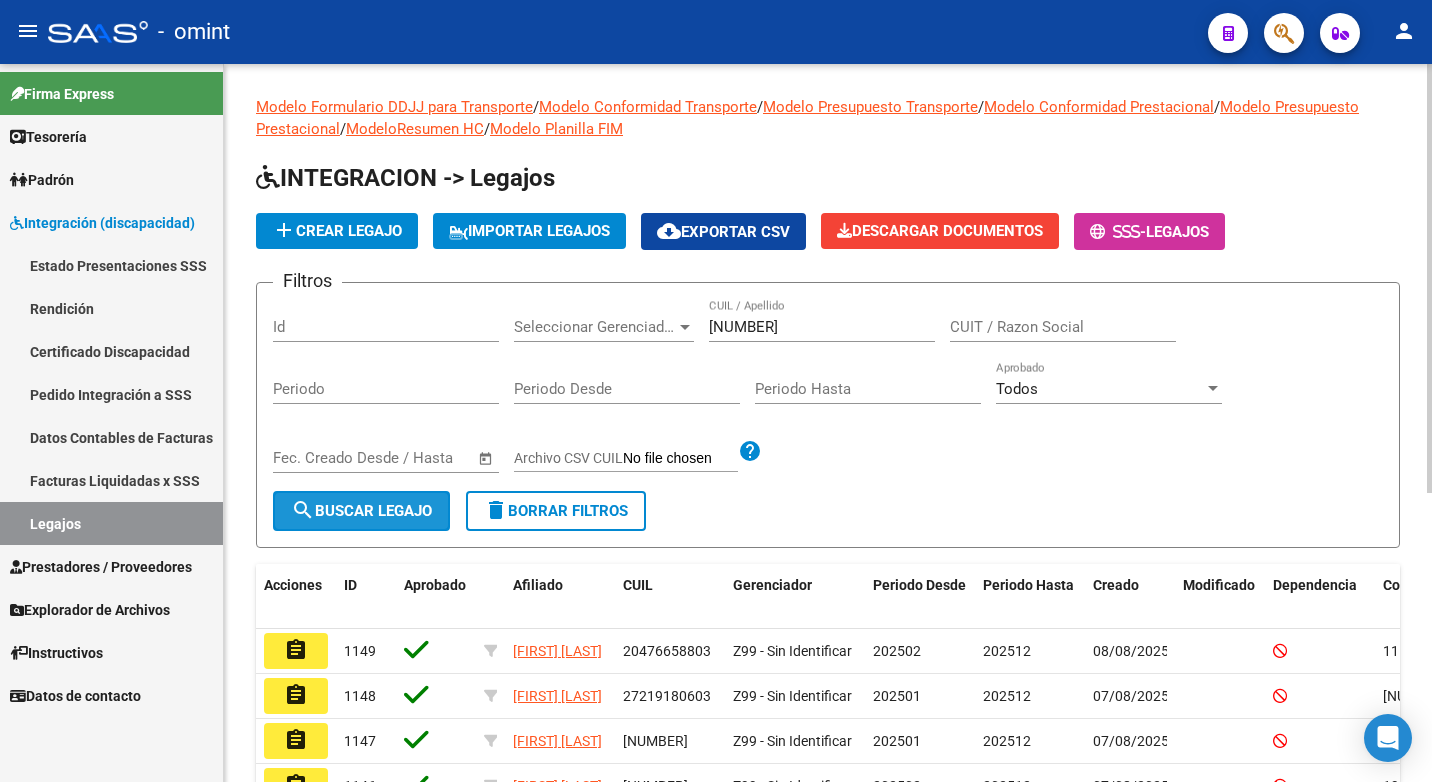 click on "search  Buscar Legajo" 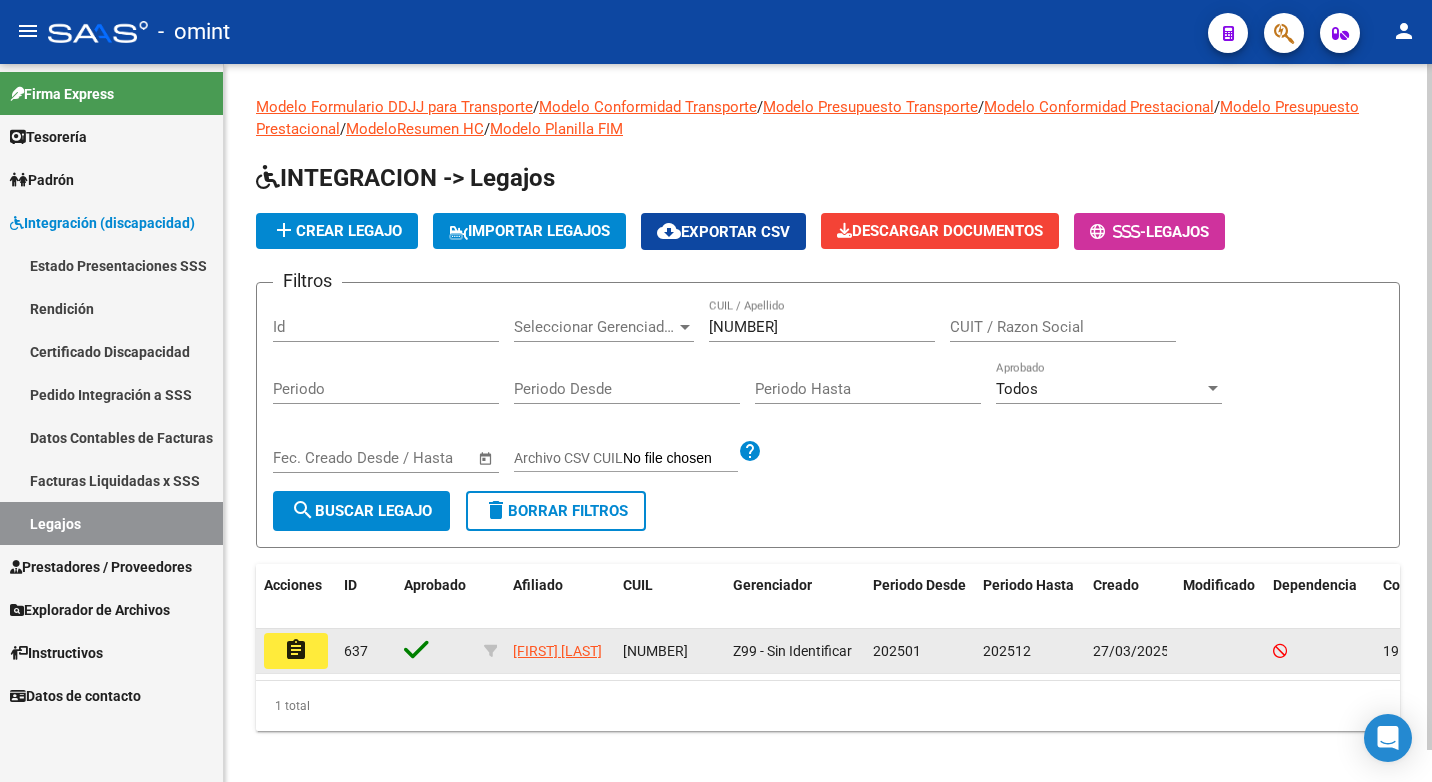 click on "assignment" 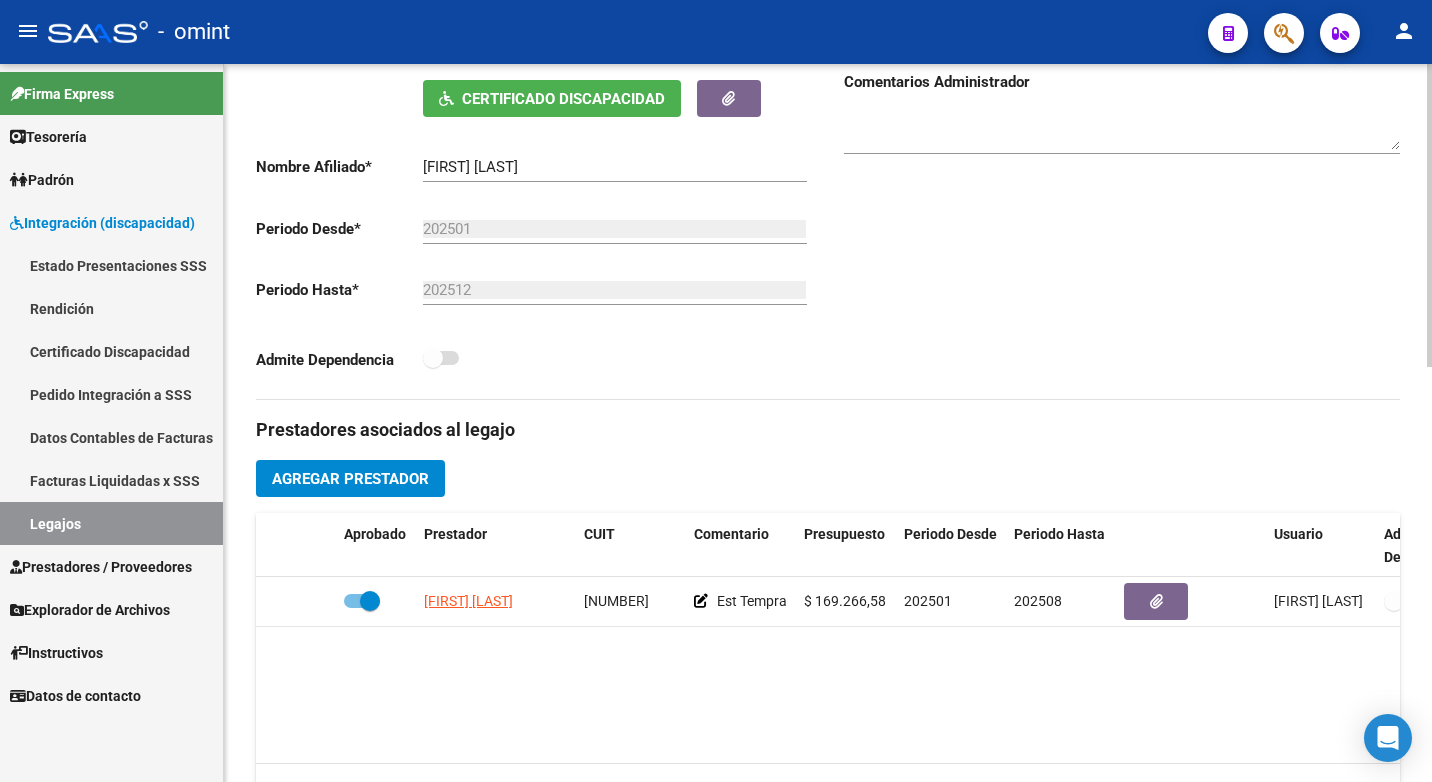scroll, scrollTop: 500, scrollLeft: 0, axis: vertical 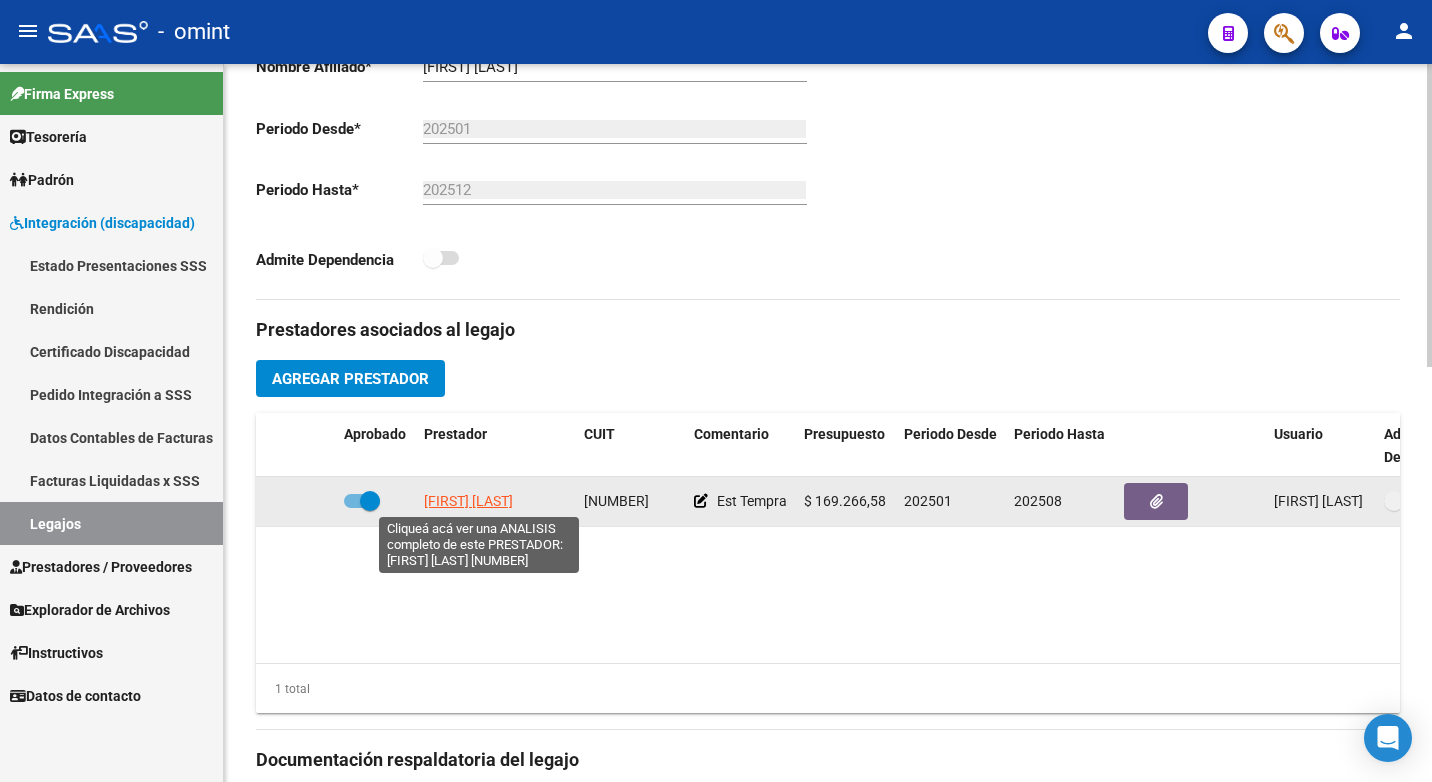click on "RIVOLTA ANABEL" 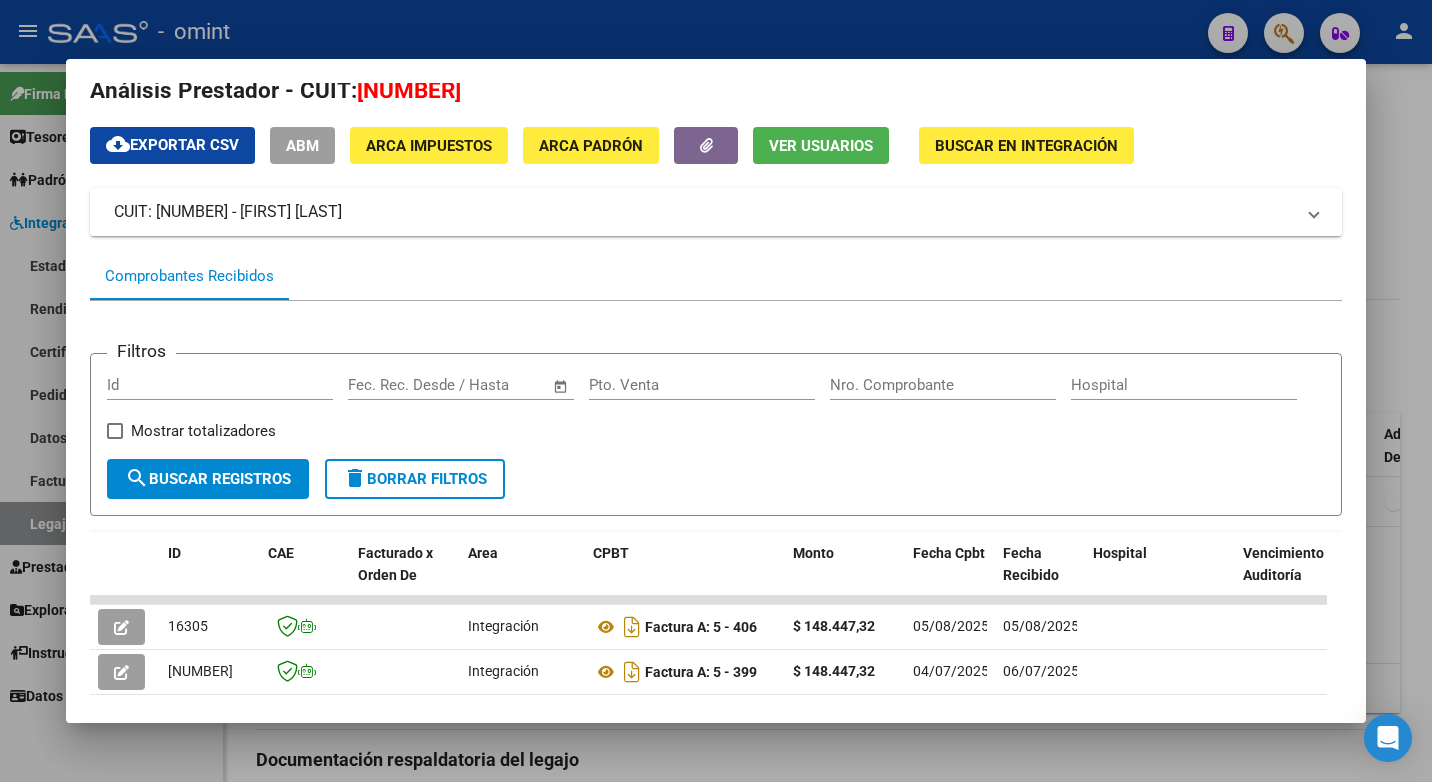 scroll, scrollTop: 327, scrollLeft: 0, axis: vertical 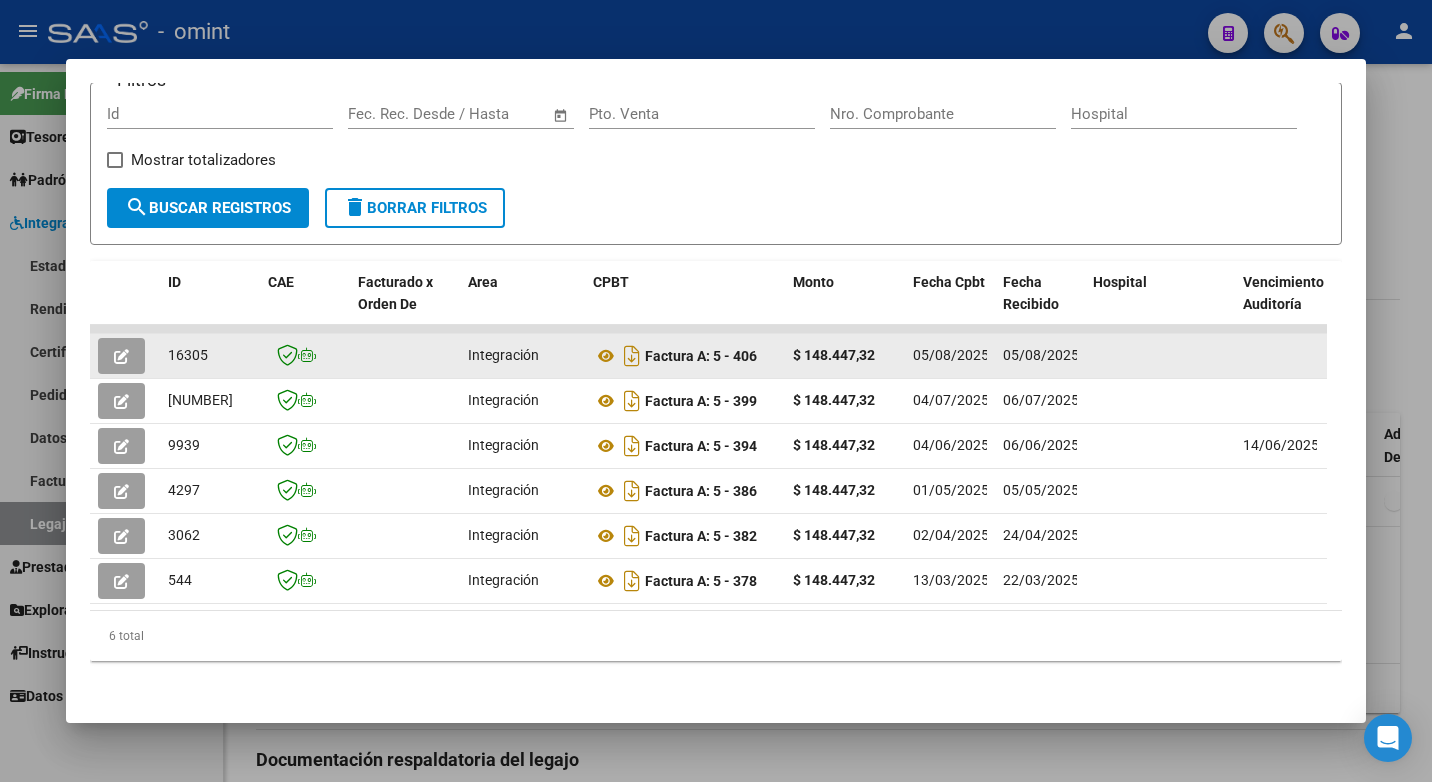 click 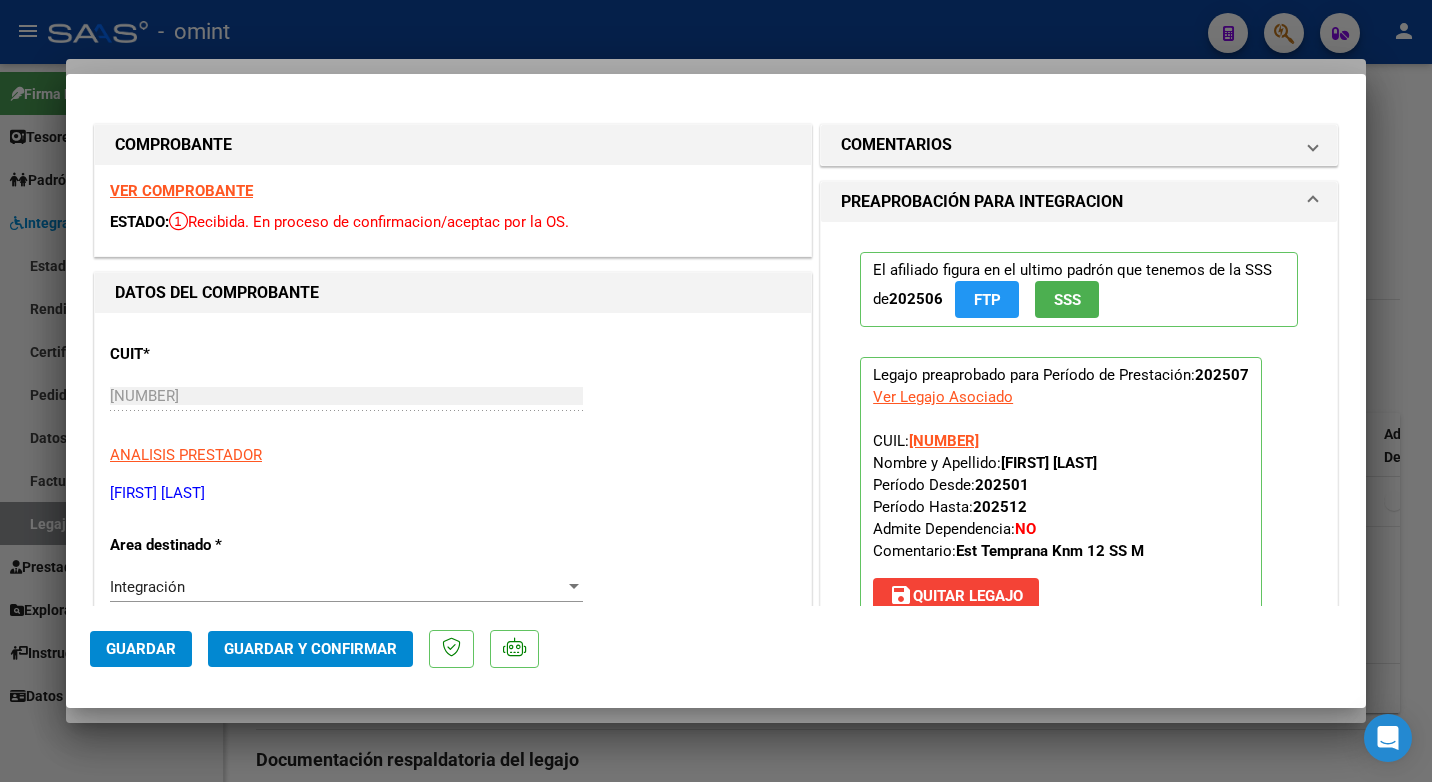 click on "VER COMPROBANTE" at bounding box center [181, 191] 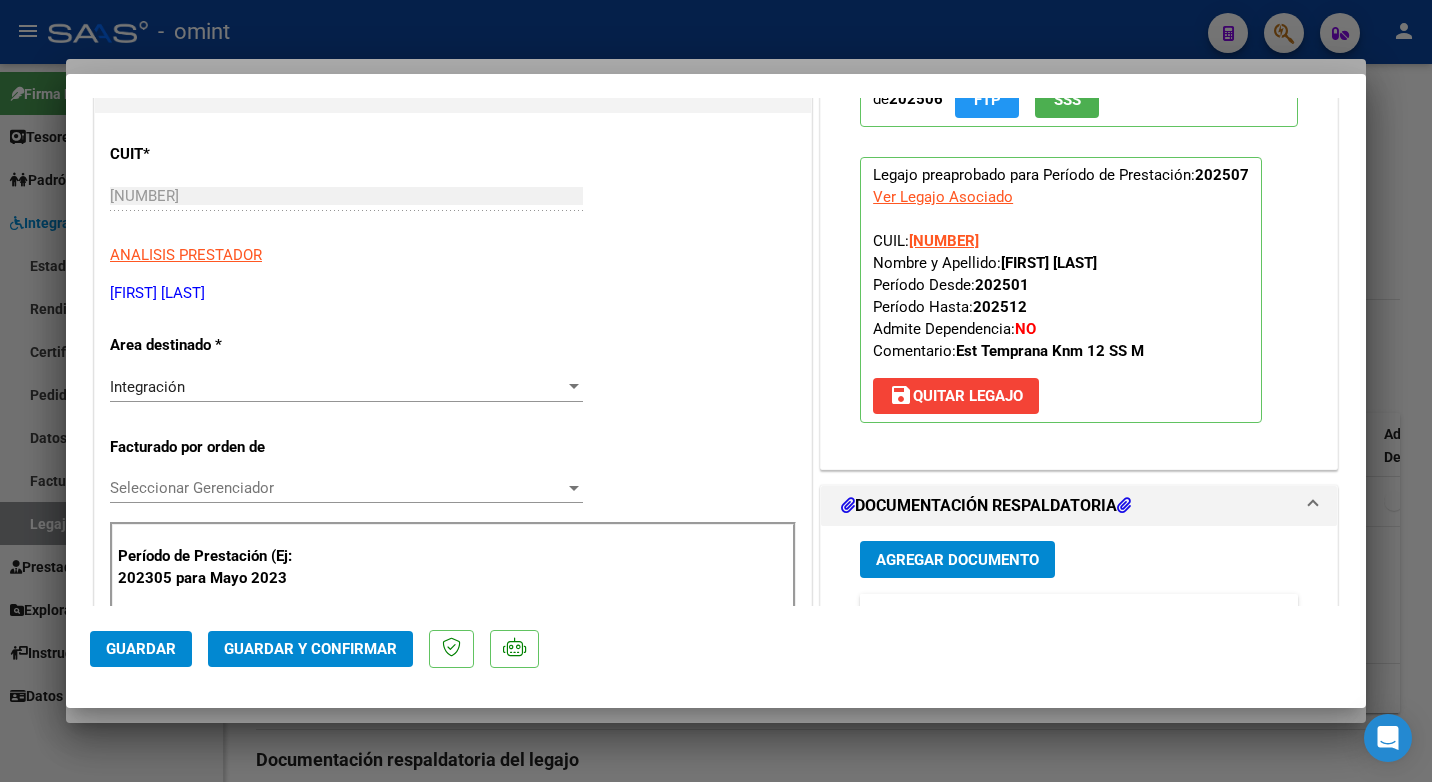 scroll, scrollTop: 300, scrollLeft: 0, axis: vertical 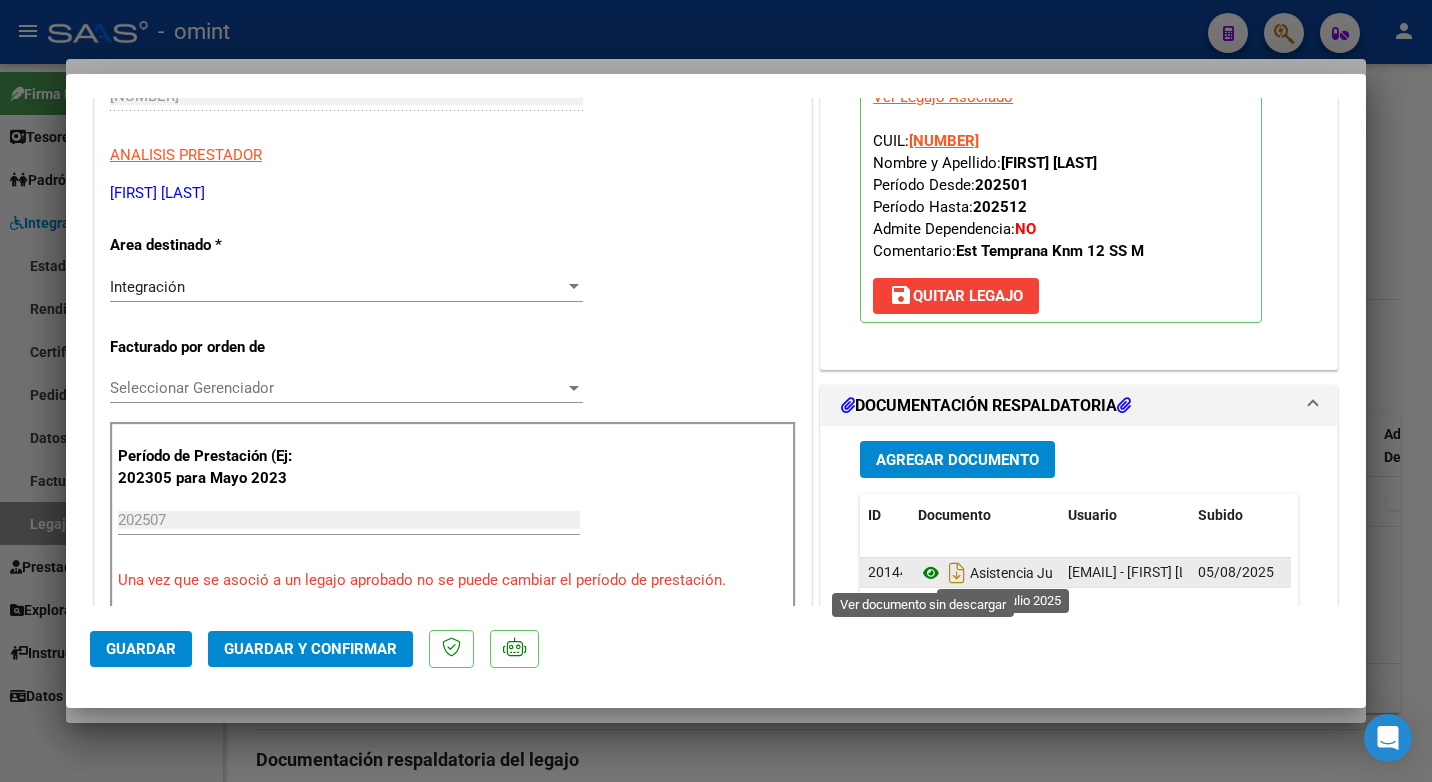 click 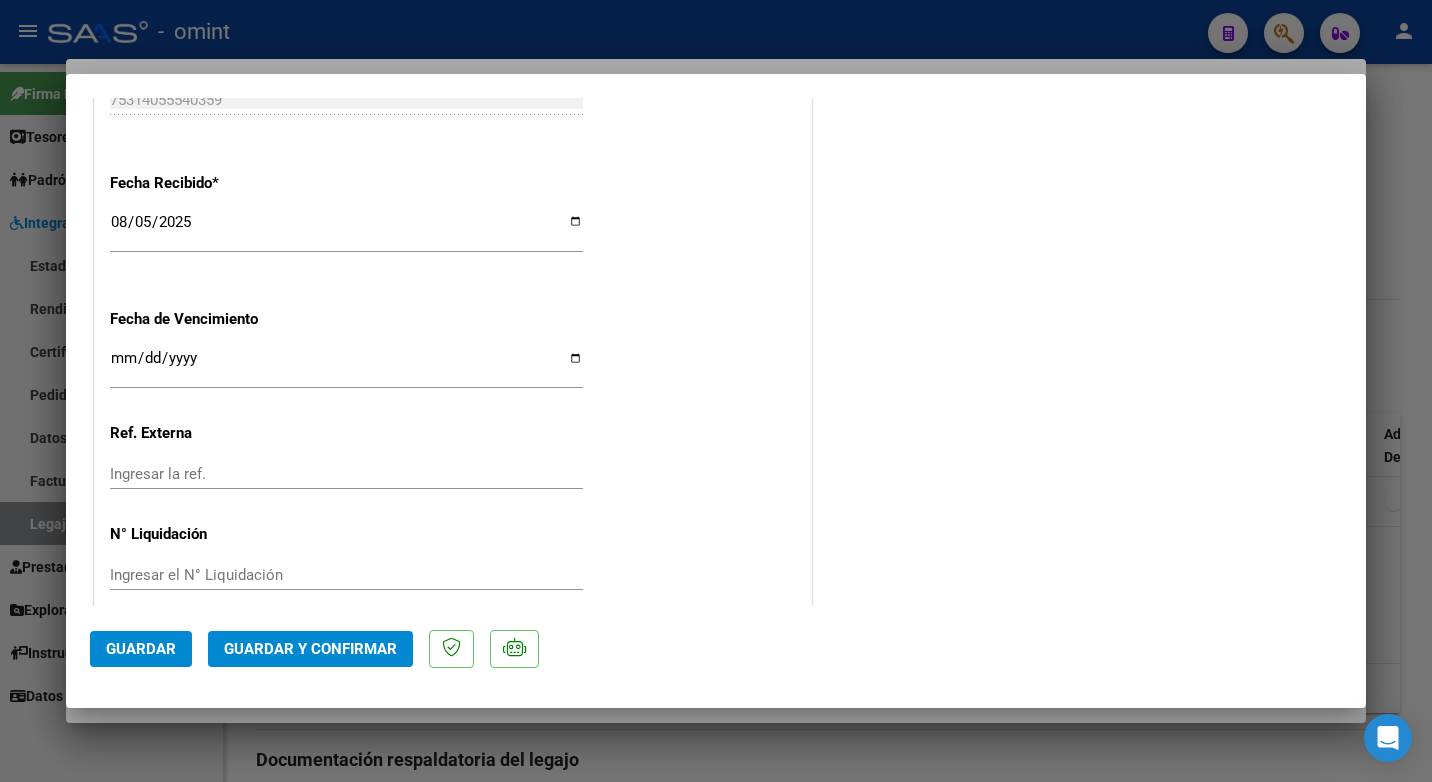 scroll, scrollTop: 1423, scrollLeft: 0, axis: vertical 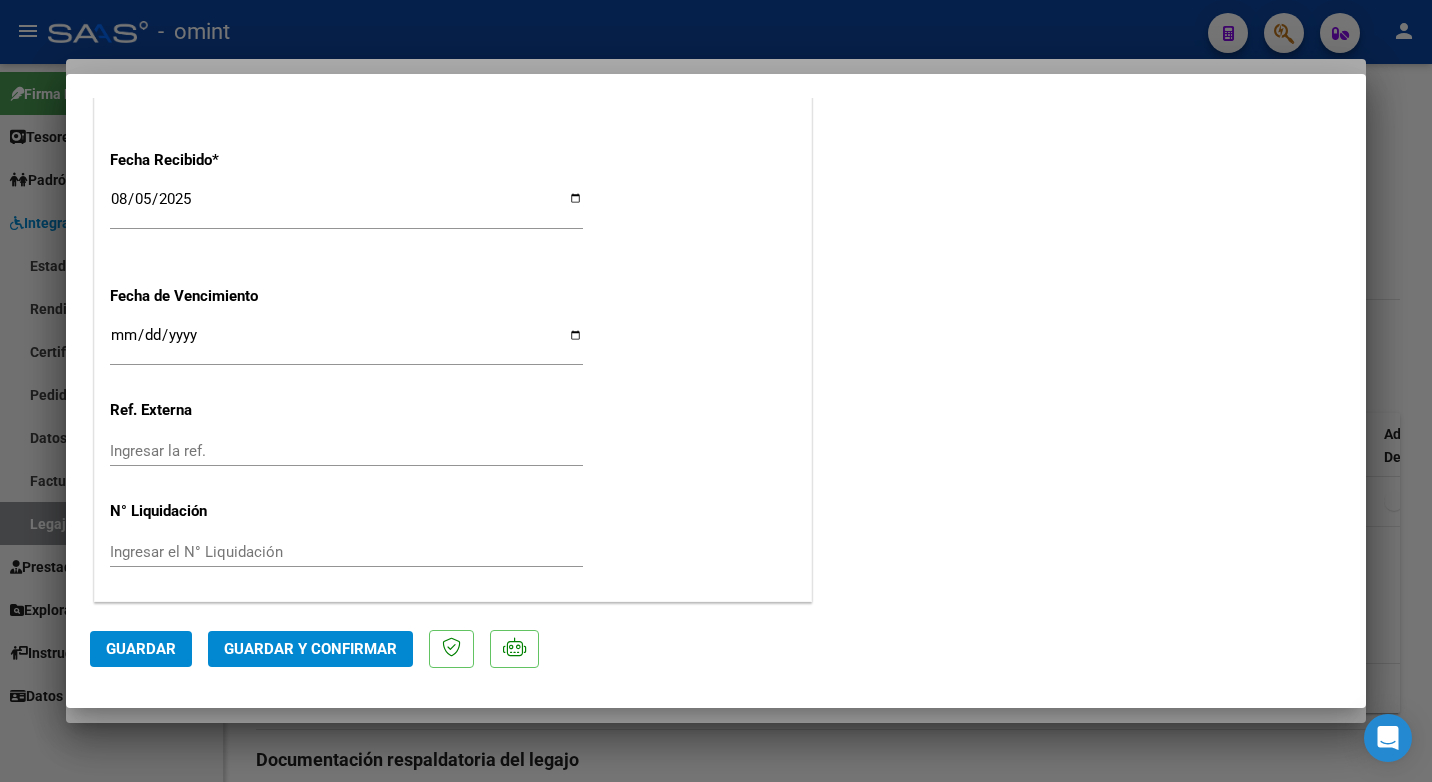 click on "Guardar y Confirmar" 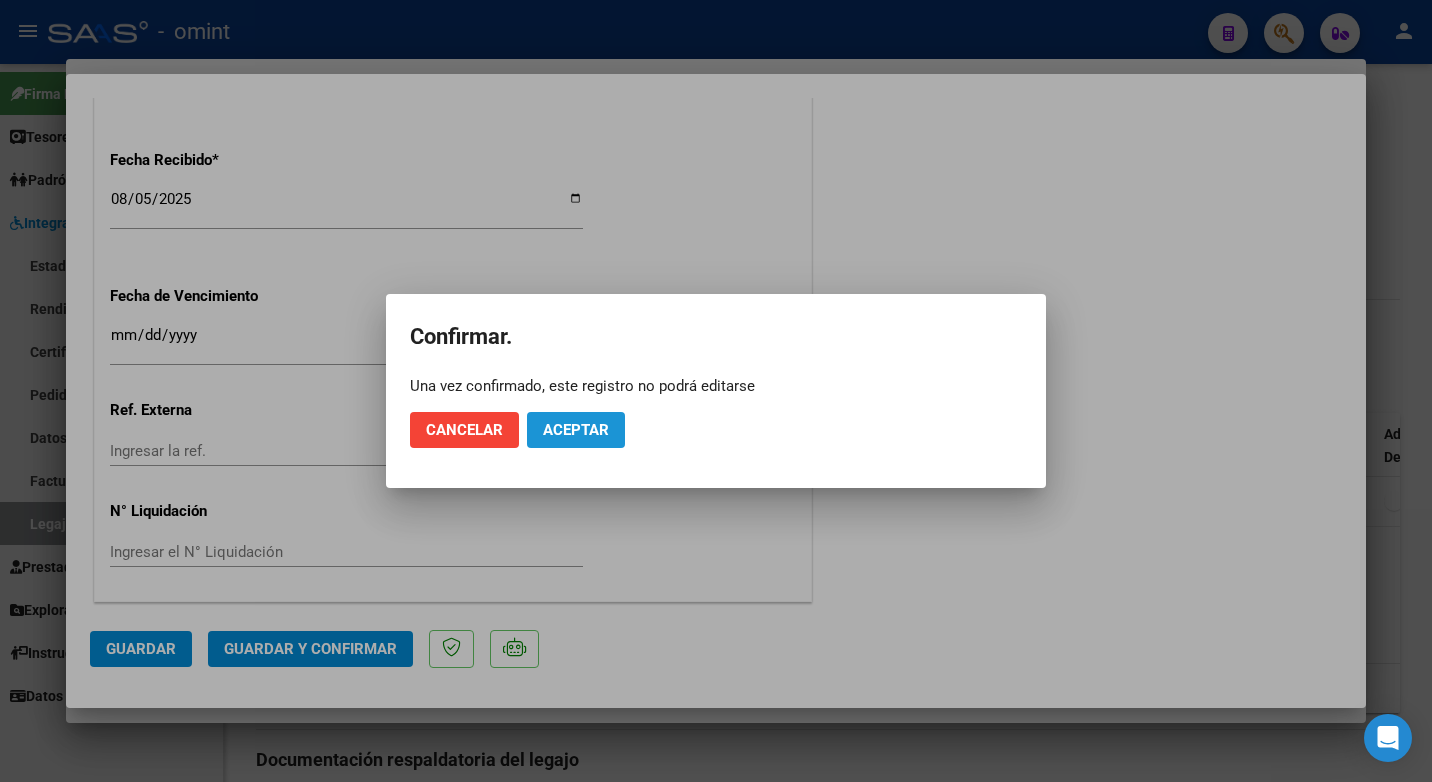 click on "Aceptar" 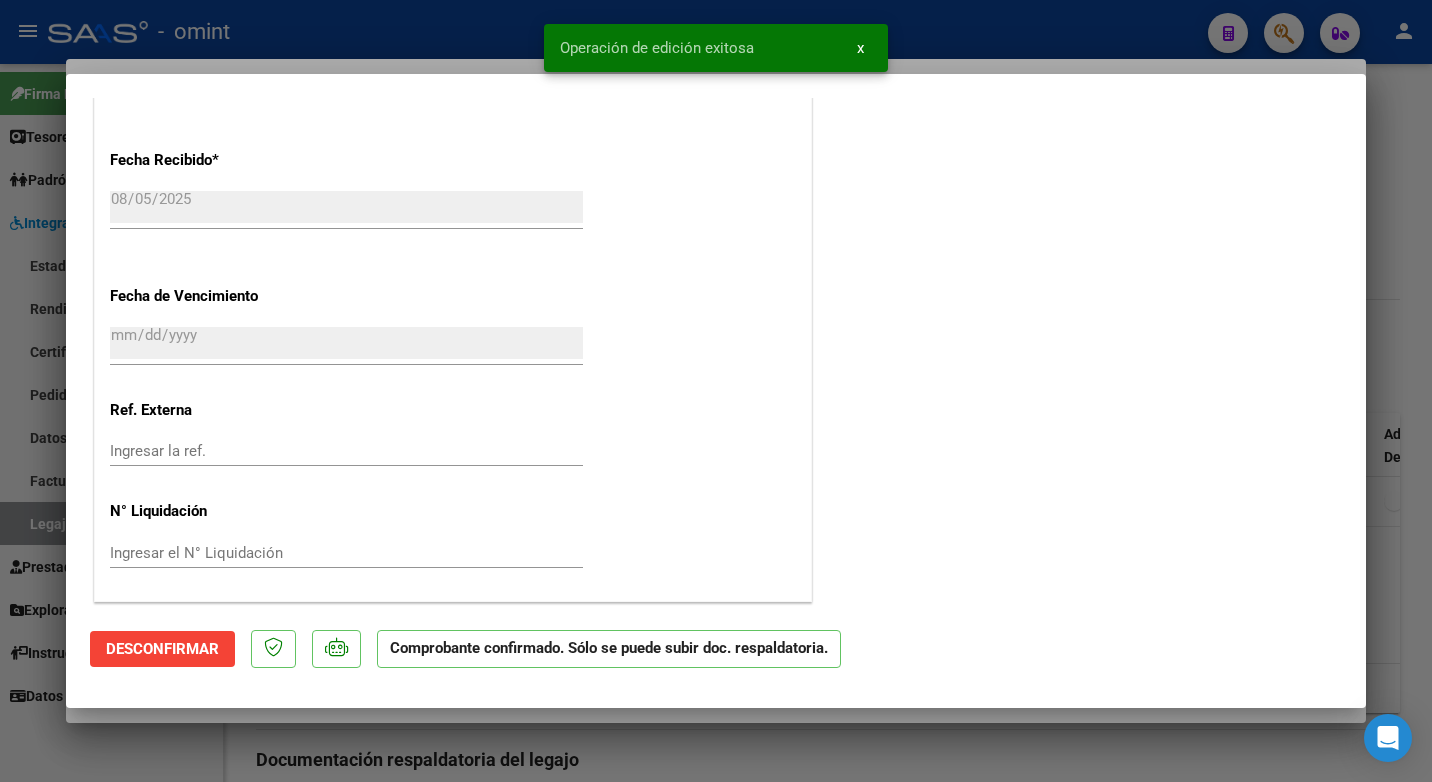 click at bounding box center (716, 391) 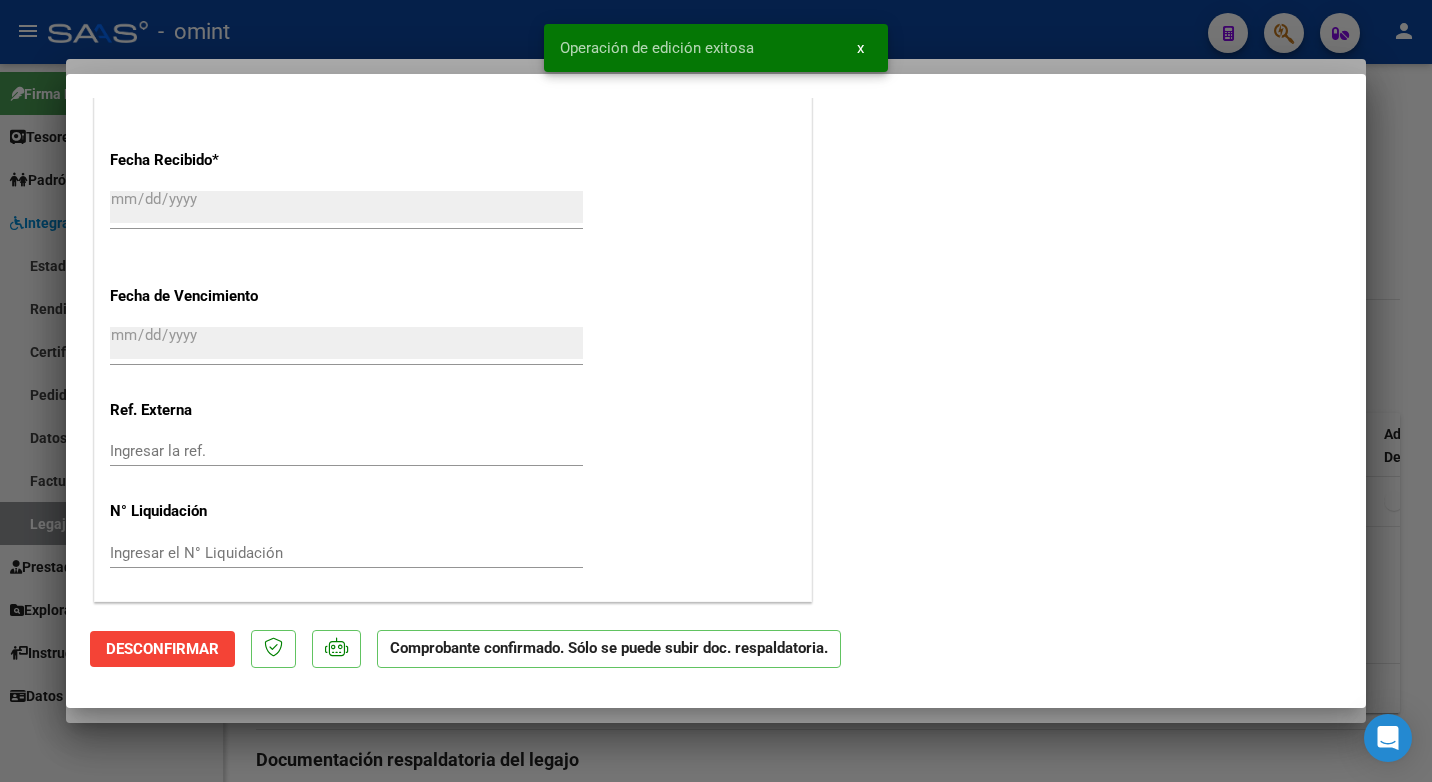 scroll, scrollTop: 1671, scrollLeft: 0, axis: vertical 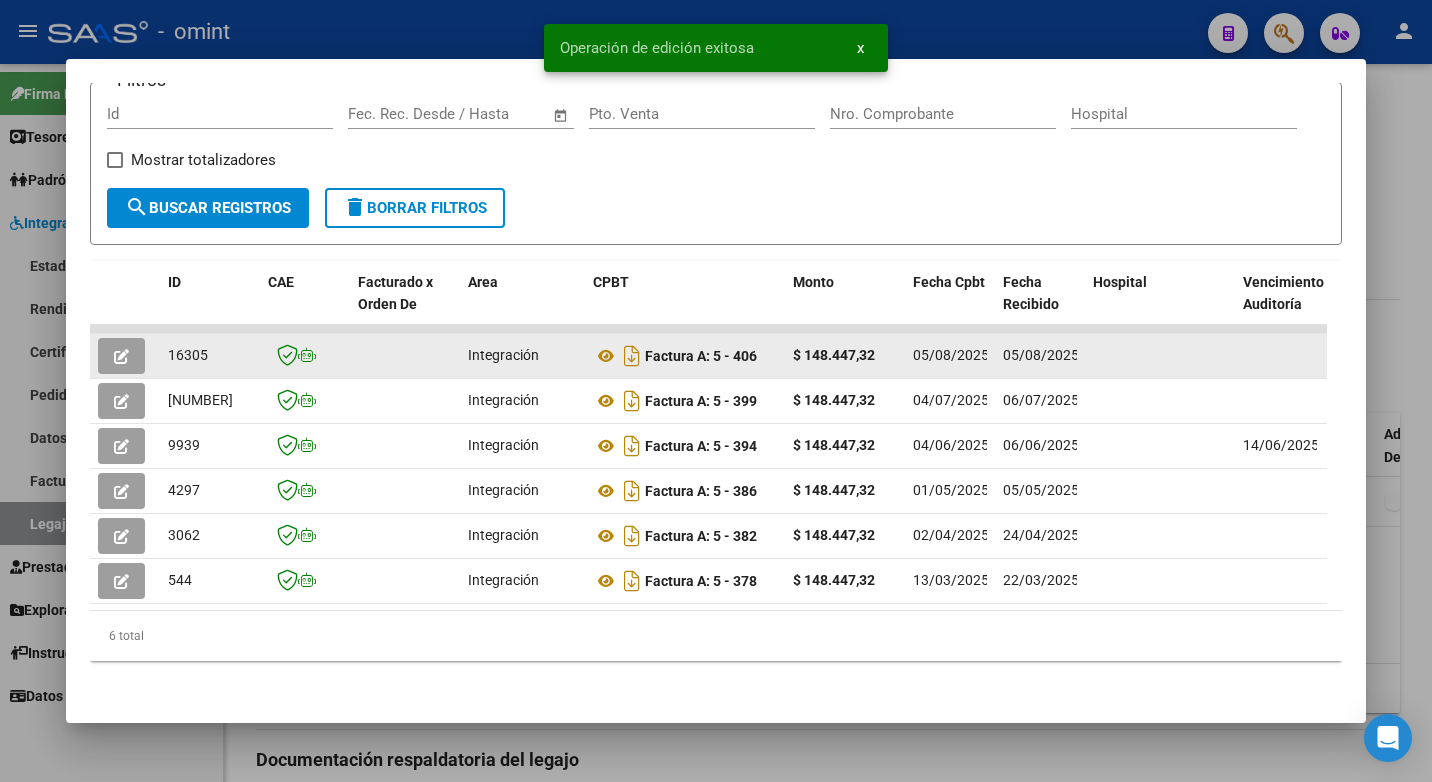 click on "16305" 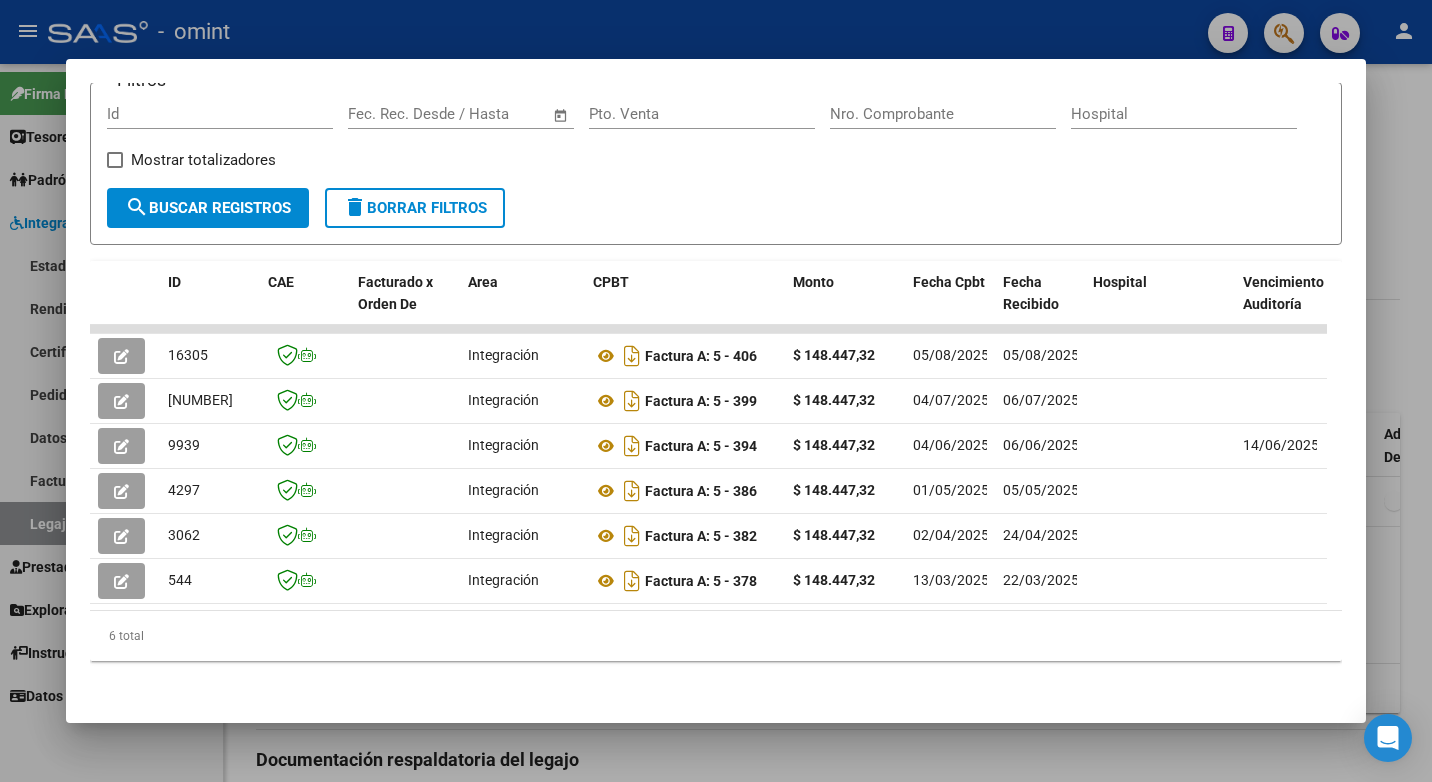 click at bounding box center (716, 391) 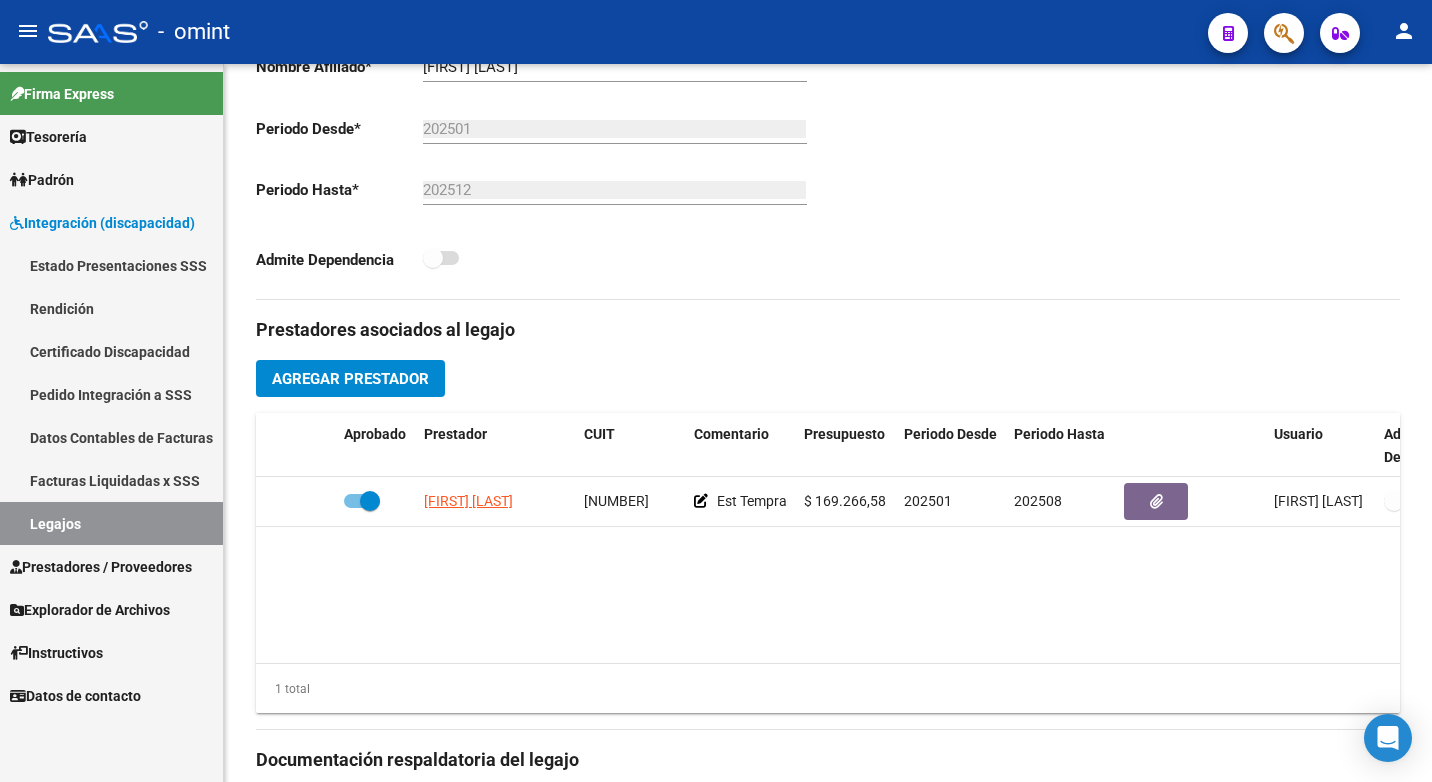 drag, startPoint x: 52, startPoint y: 517, endPoint x: 225, endPoint y: 501, distance: 173.73831 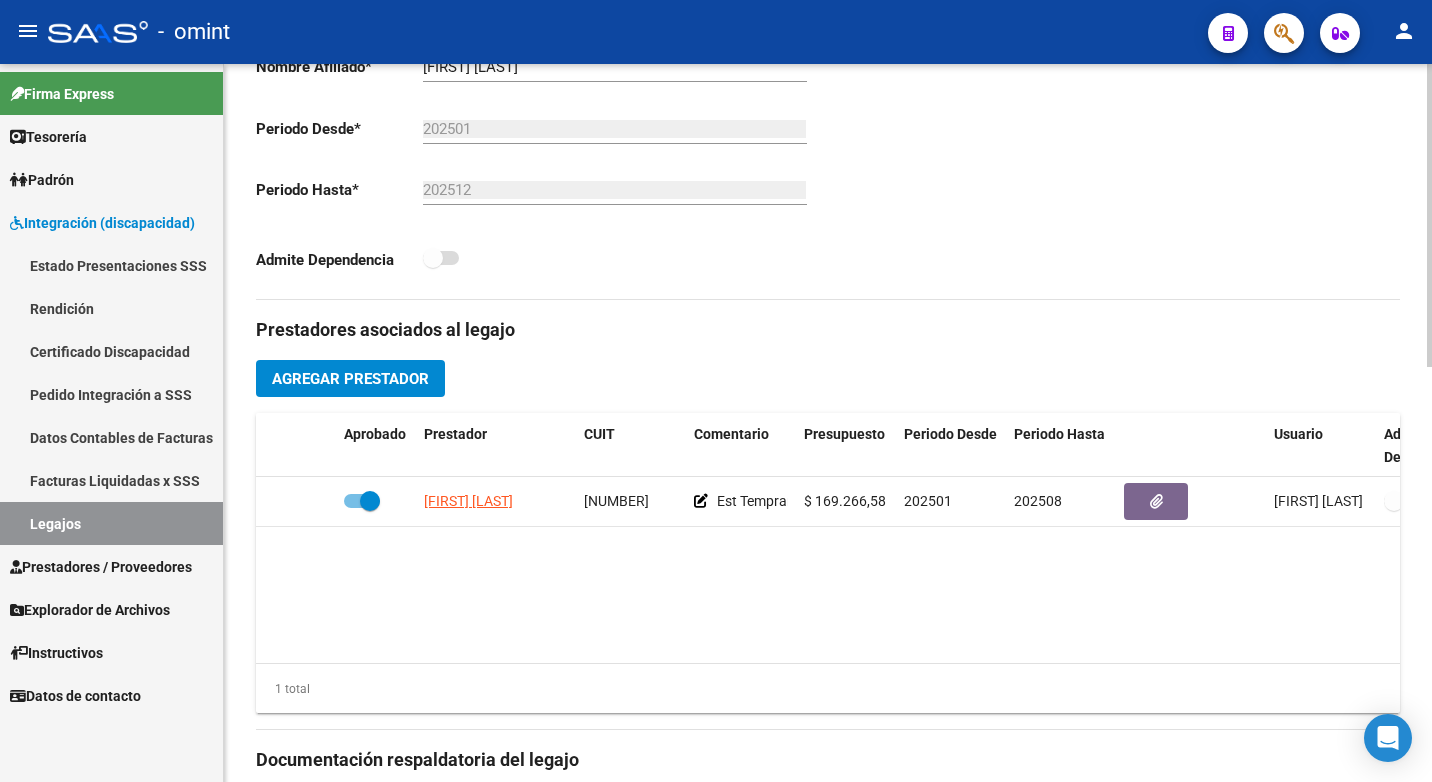 click on "Legajos" at bounding box center (111, 523) 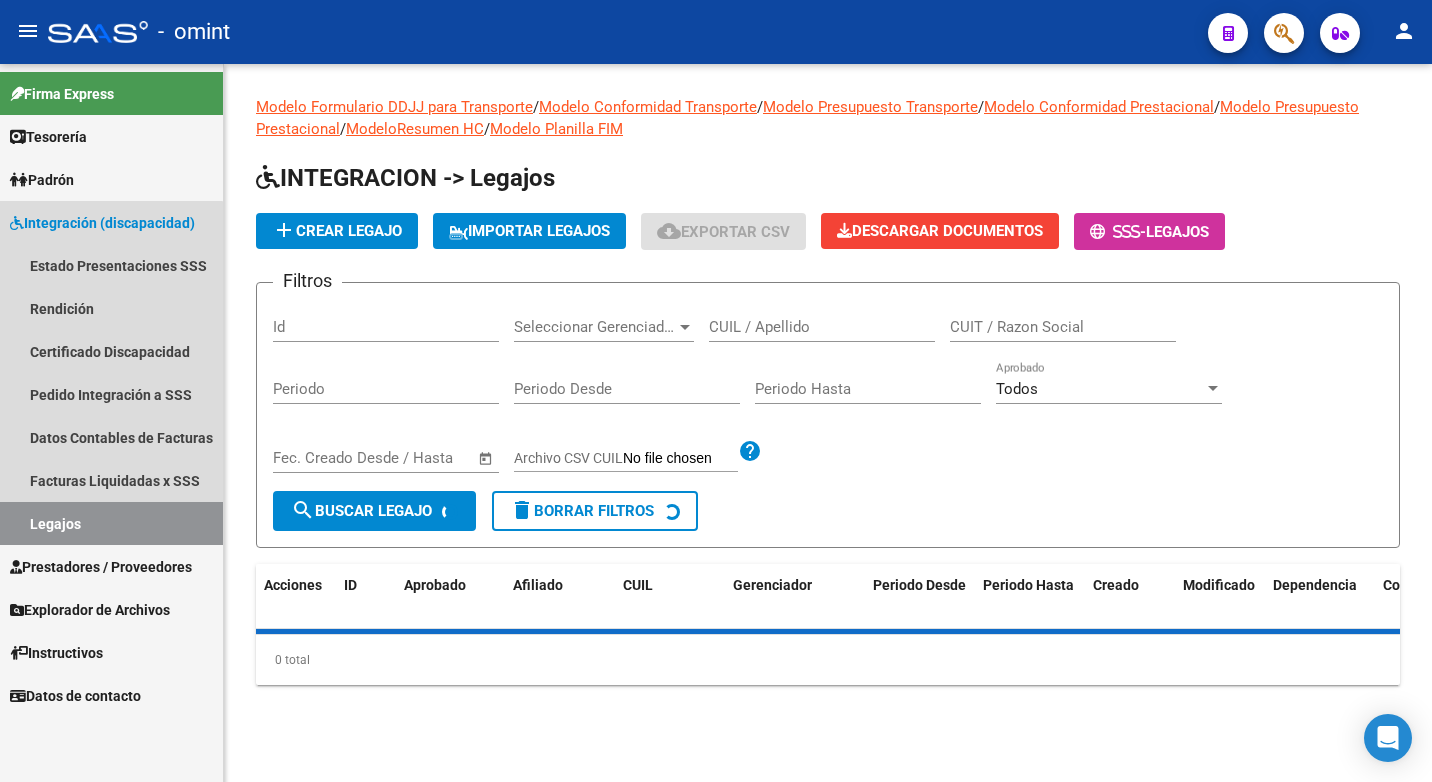 scroll, scrollTop: 0, scrollLeft: 0, axis: both 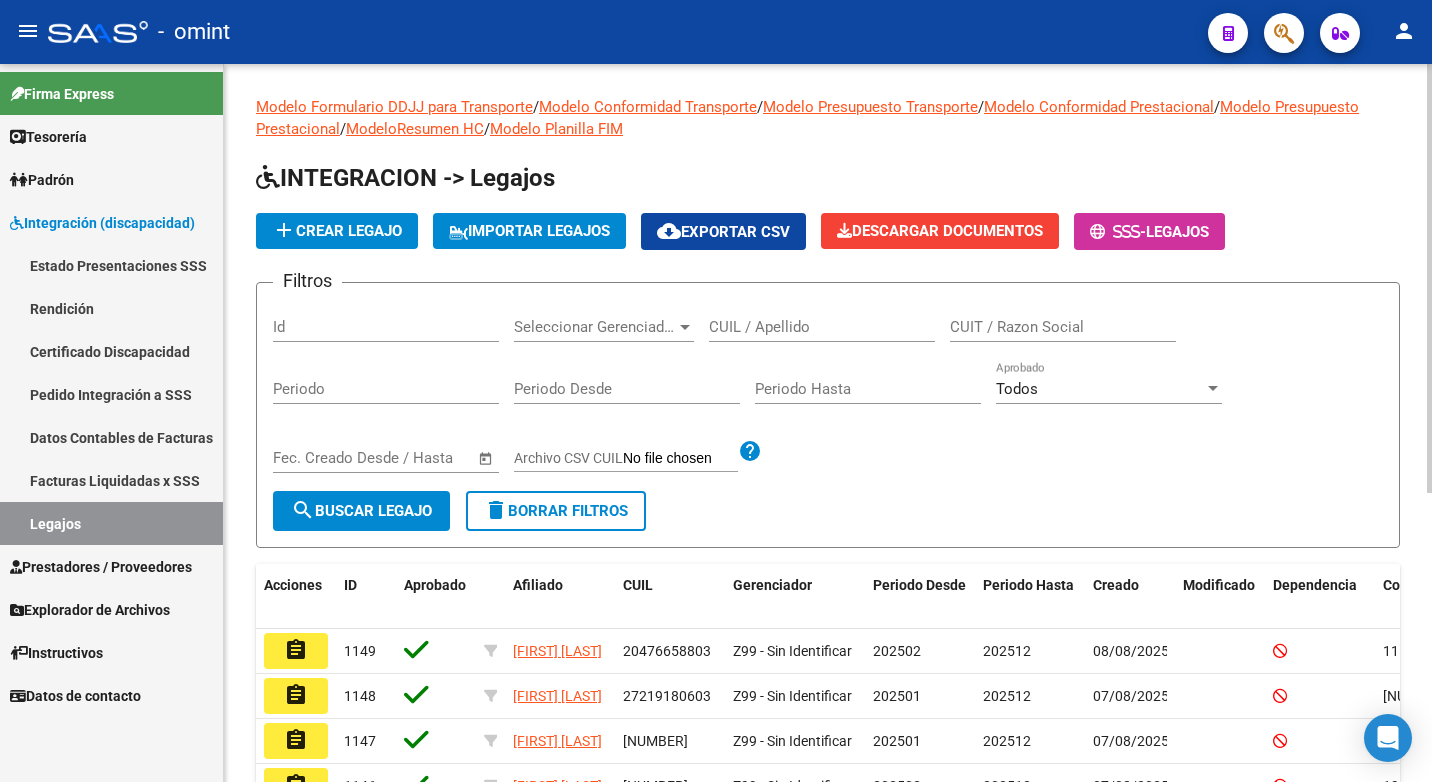 drag, startPoint x: 776, startPoint y: 318, endPoint x: 736, endPoint y: 321, distance: 40.112343 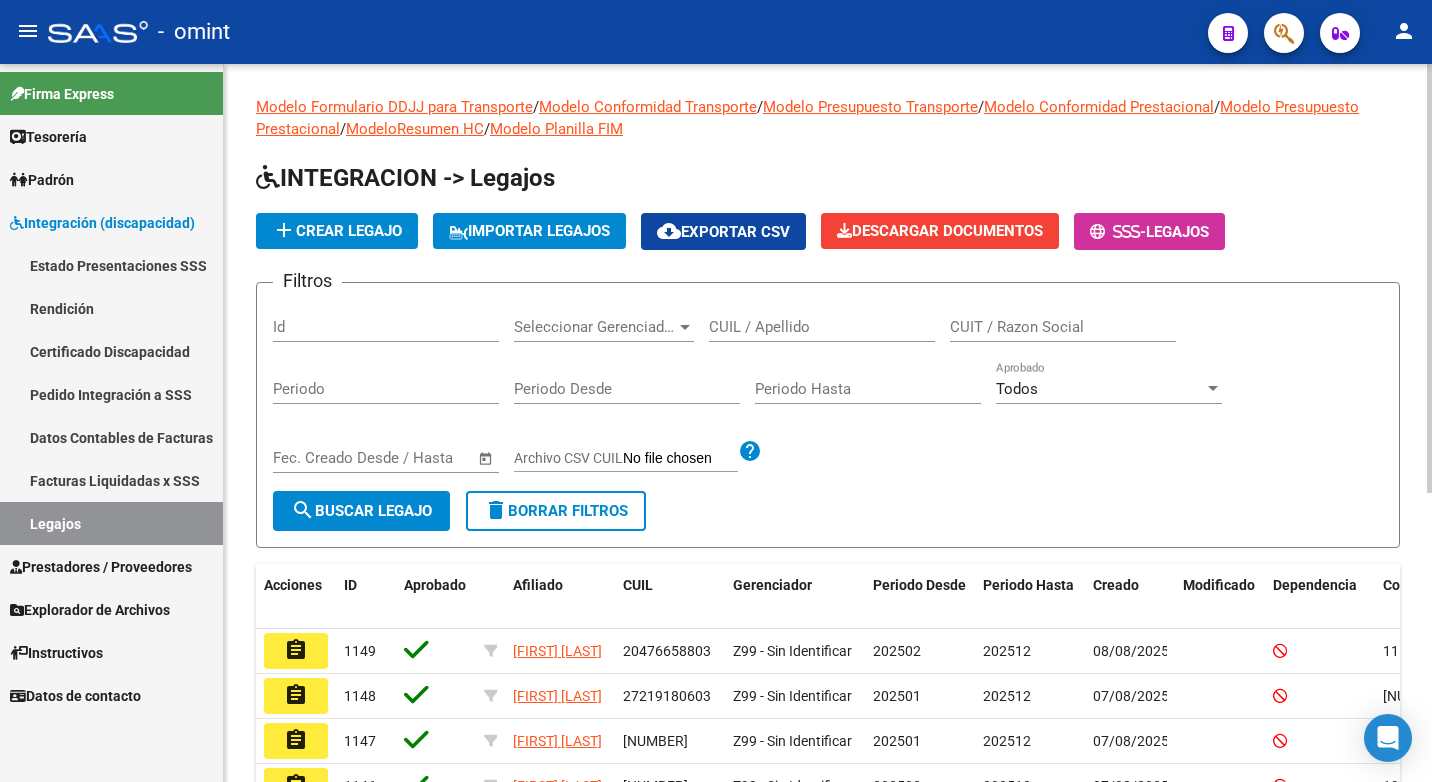 click on "CUIL / Apellido" at bounding box center (822, 327) 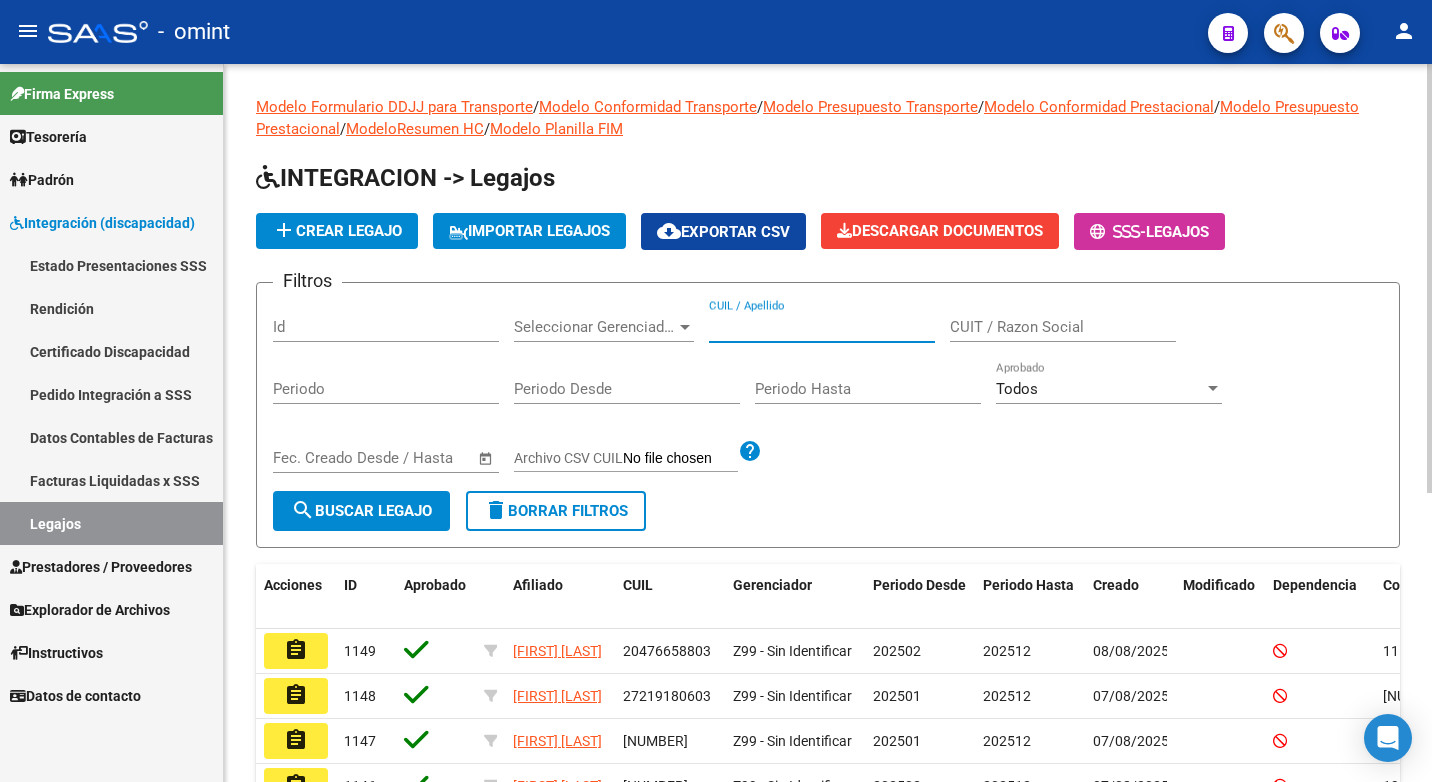 drag, startPoint x: 790, startPoint y: 320, endPoint x: 745, endPoint y: 335, distance: 47.434166 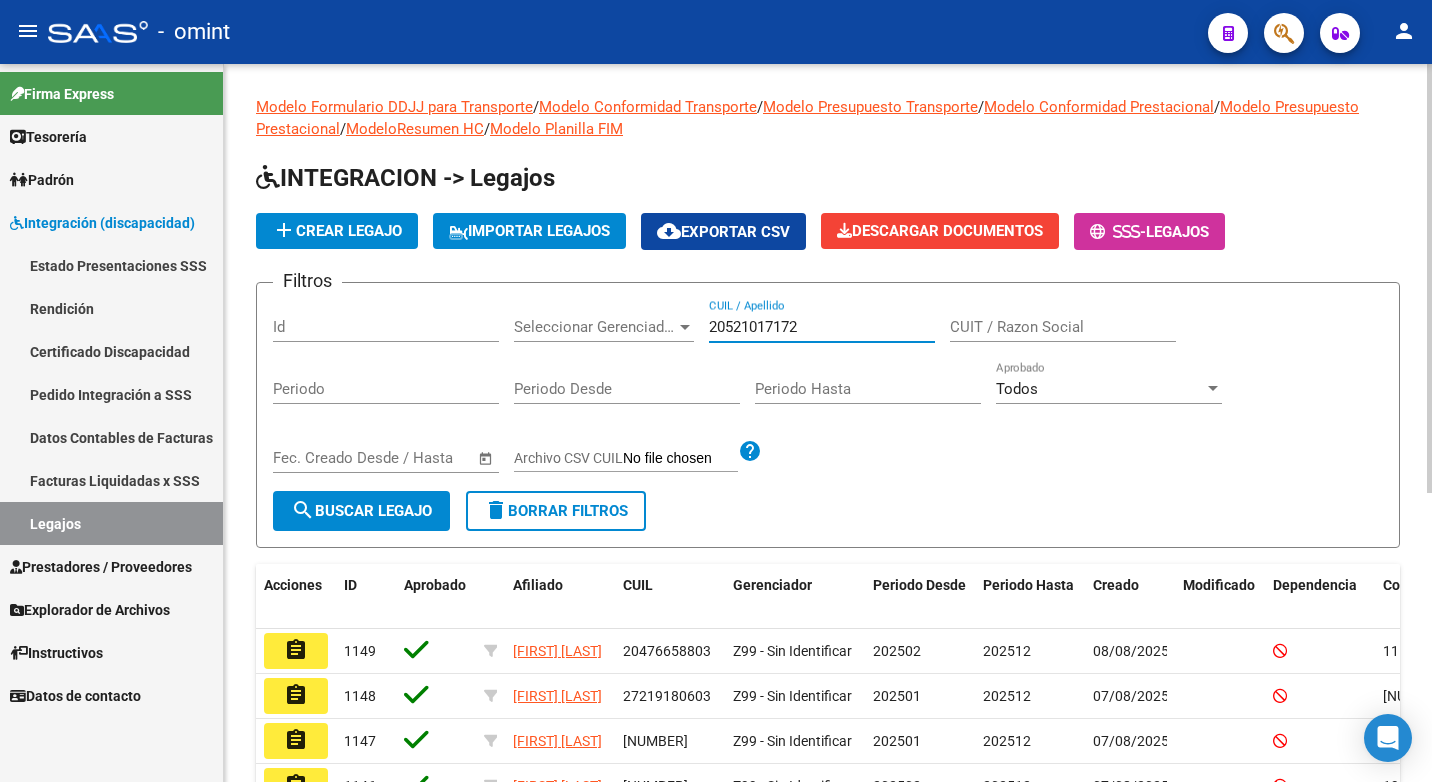 type on "20521017172" 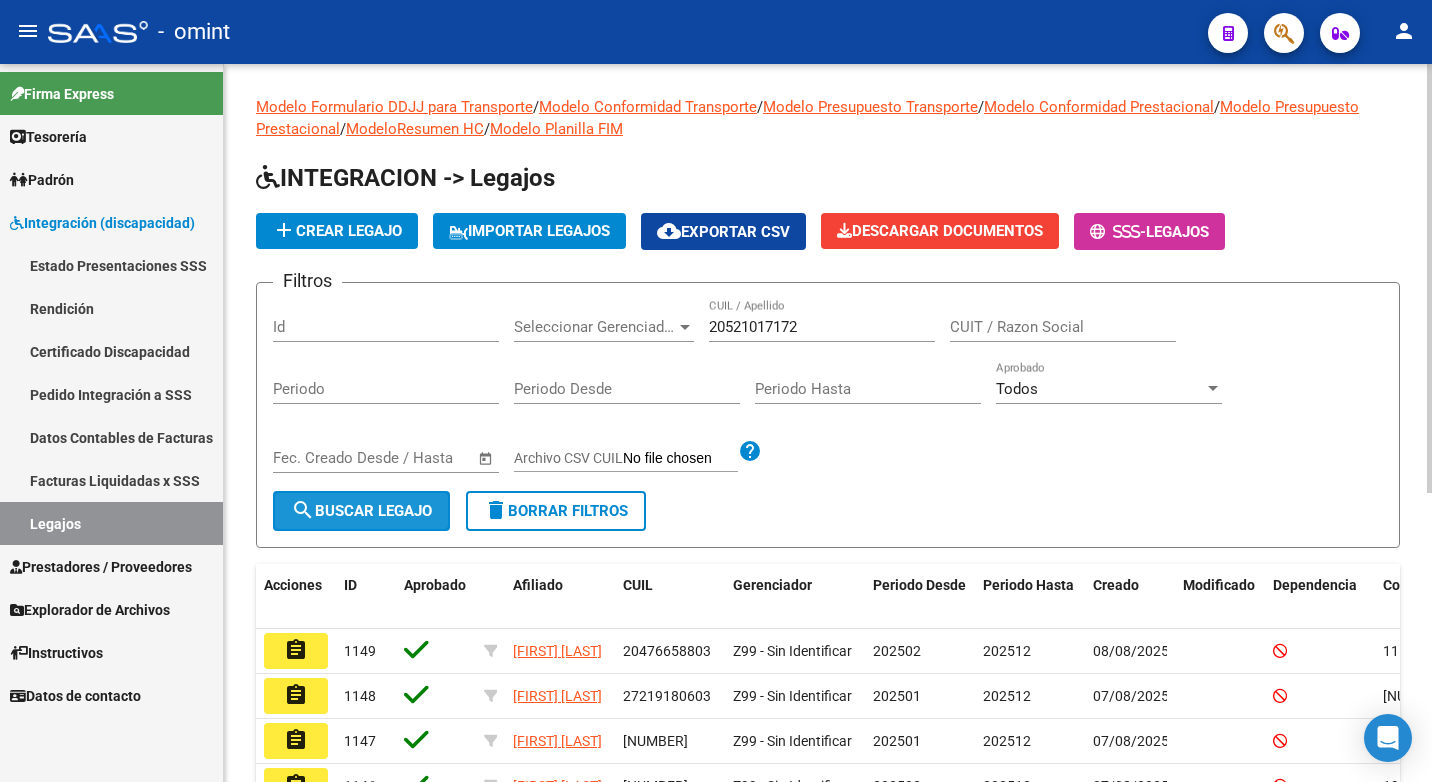 click on "search  Buscar Legajo" 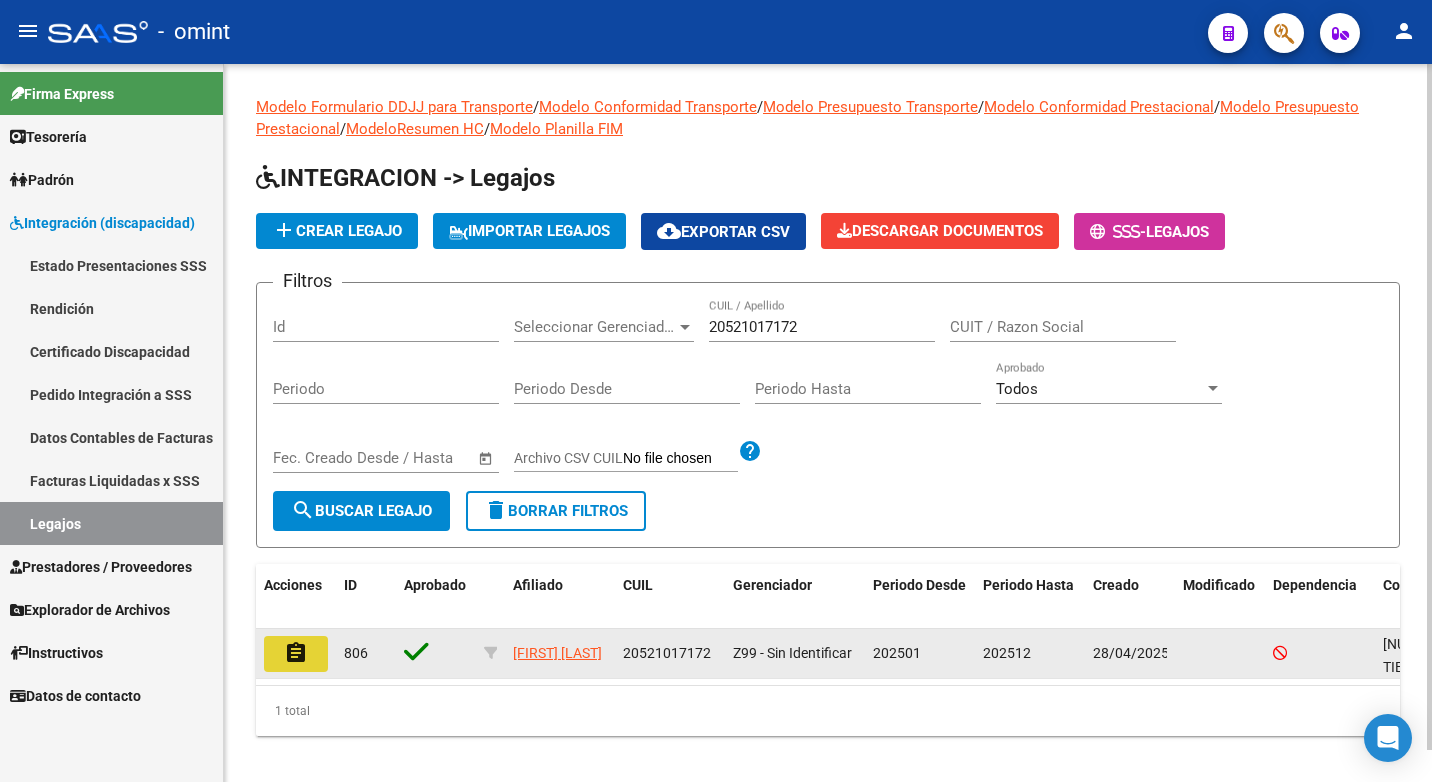 click on "assignment" 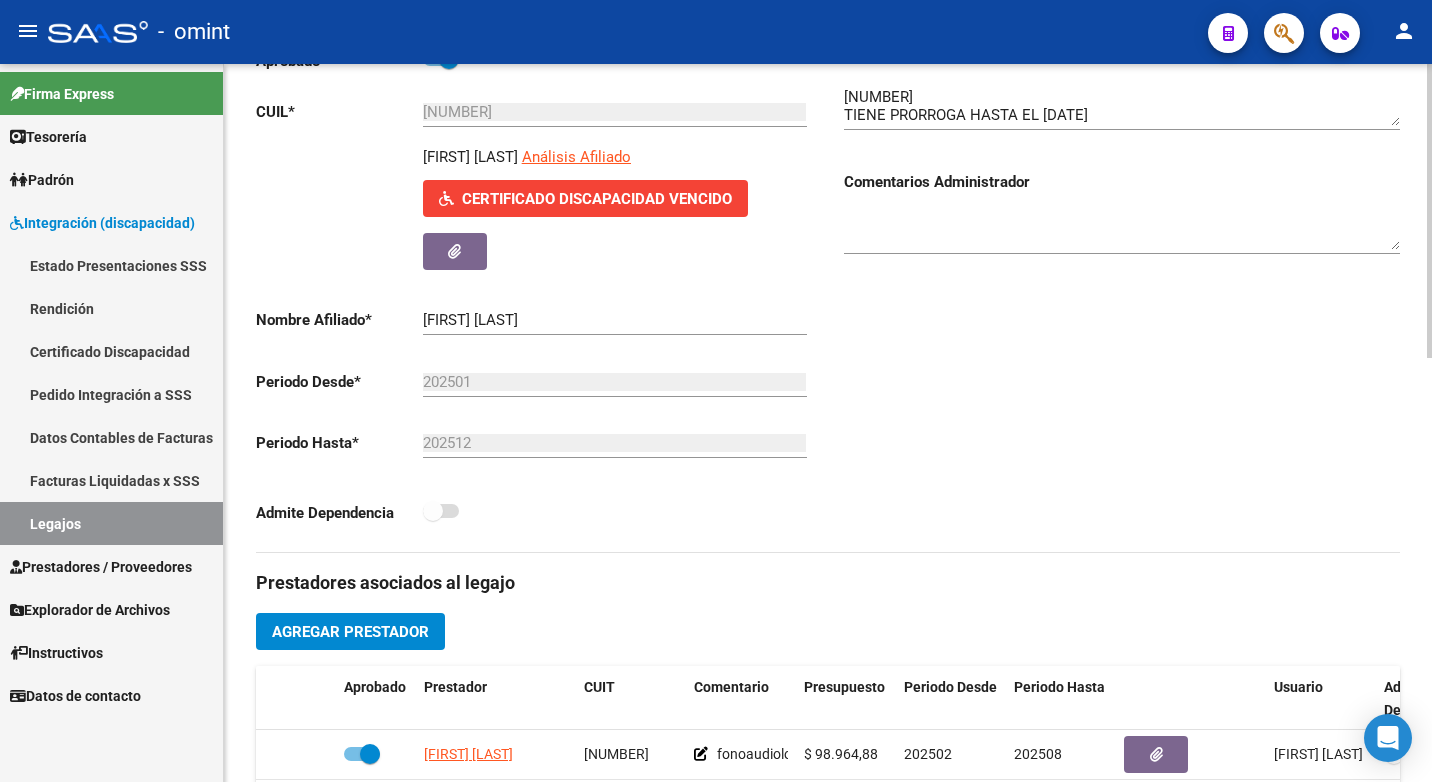 scroll, scrollTop: 500, scrollLeft: 0, axis: vertical 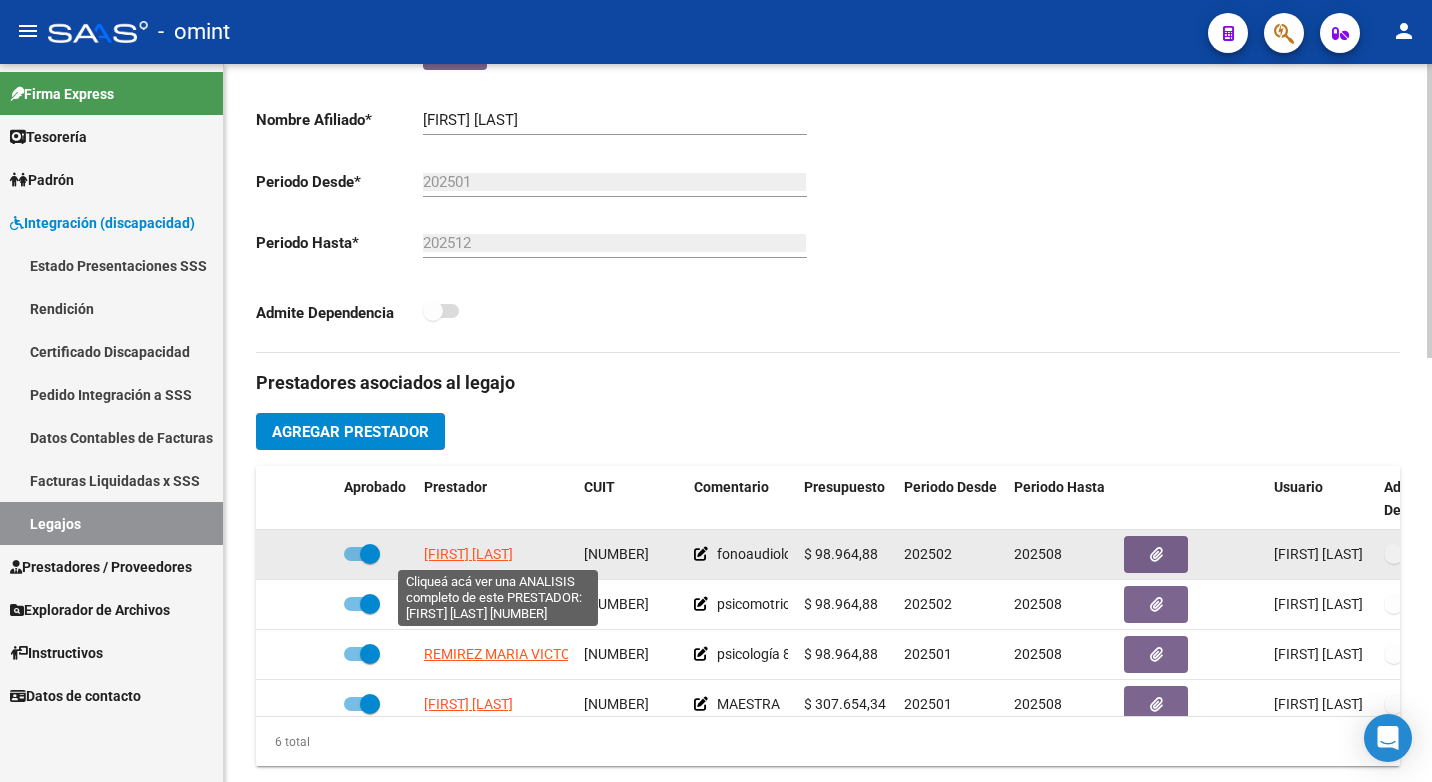 click on "MARQUEZ GUADALUPE" 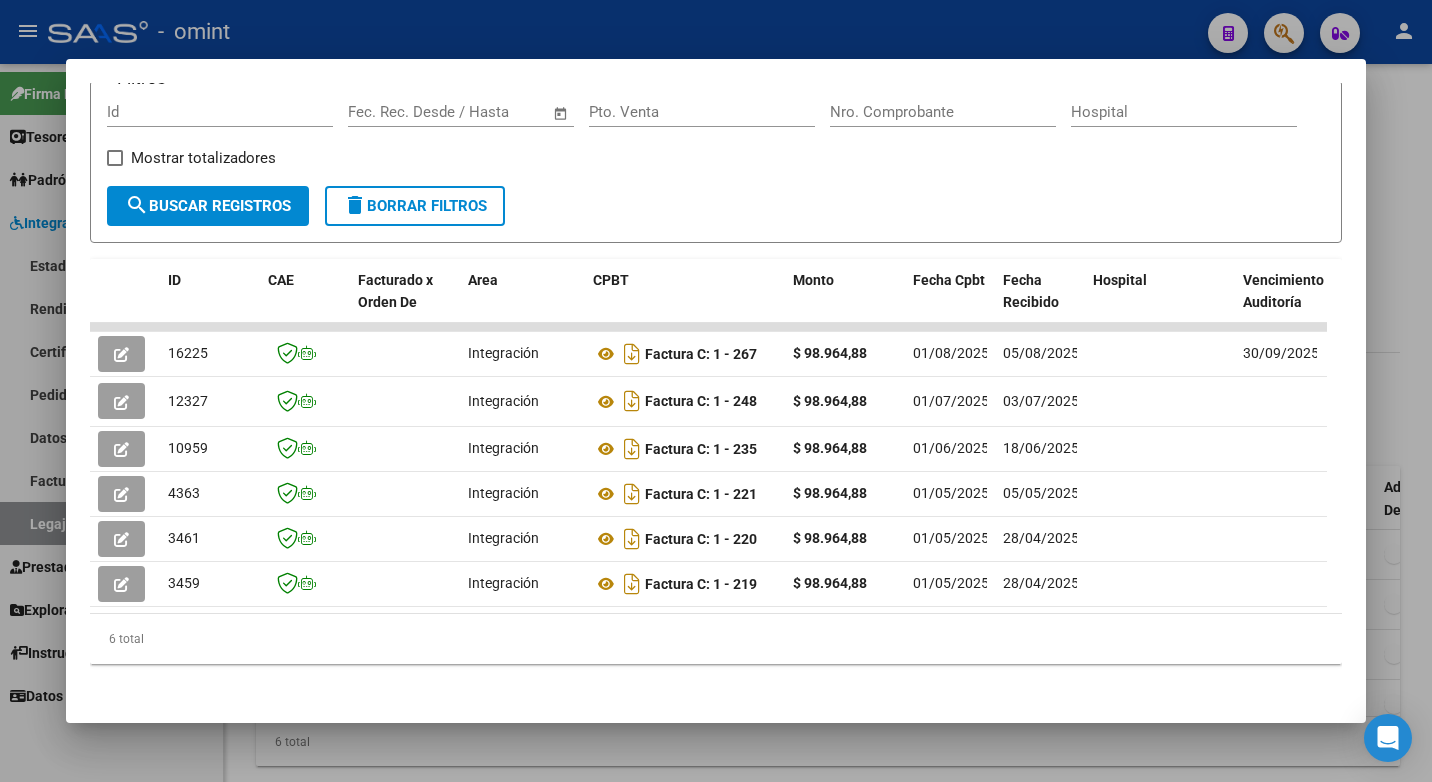 scroll, scrollTop: 352, scrollLeft: 0, axis: vertical 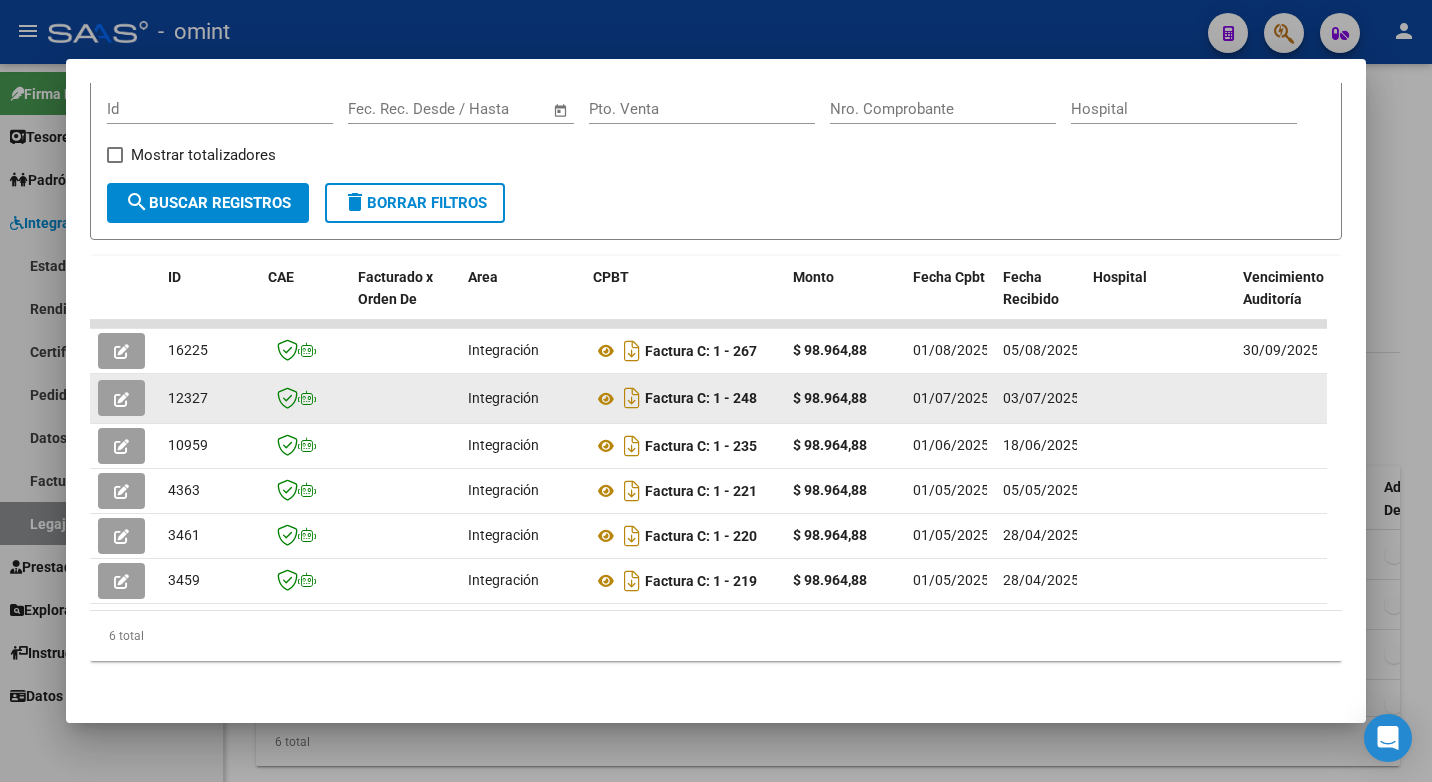 click 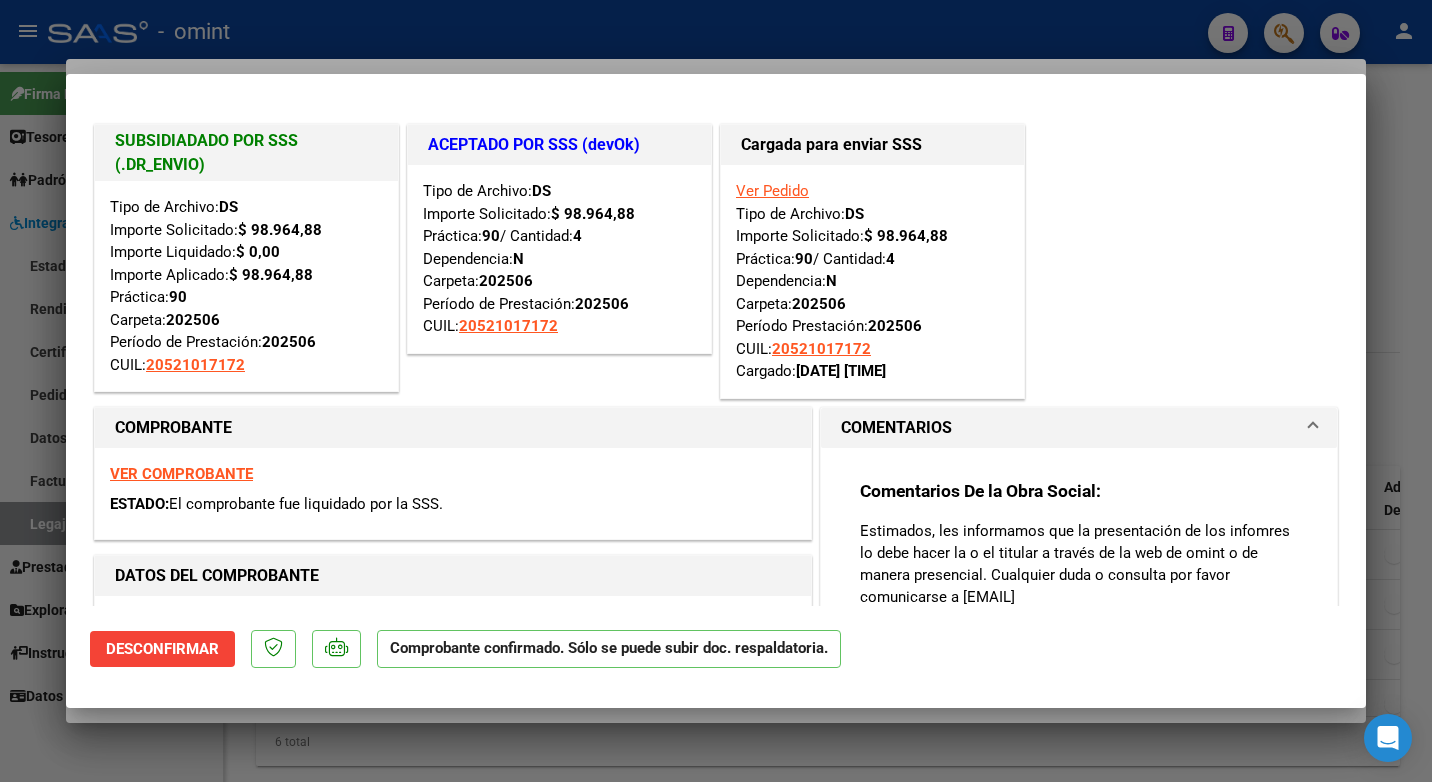 click at bounding box center (716, 391) 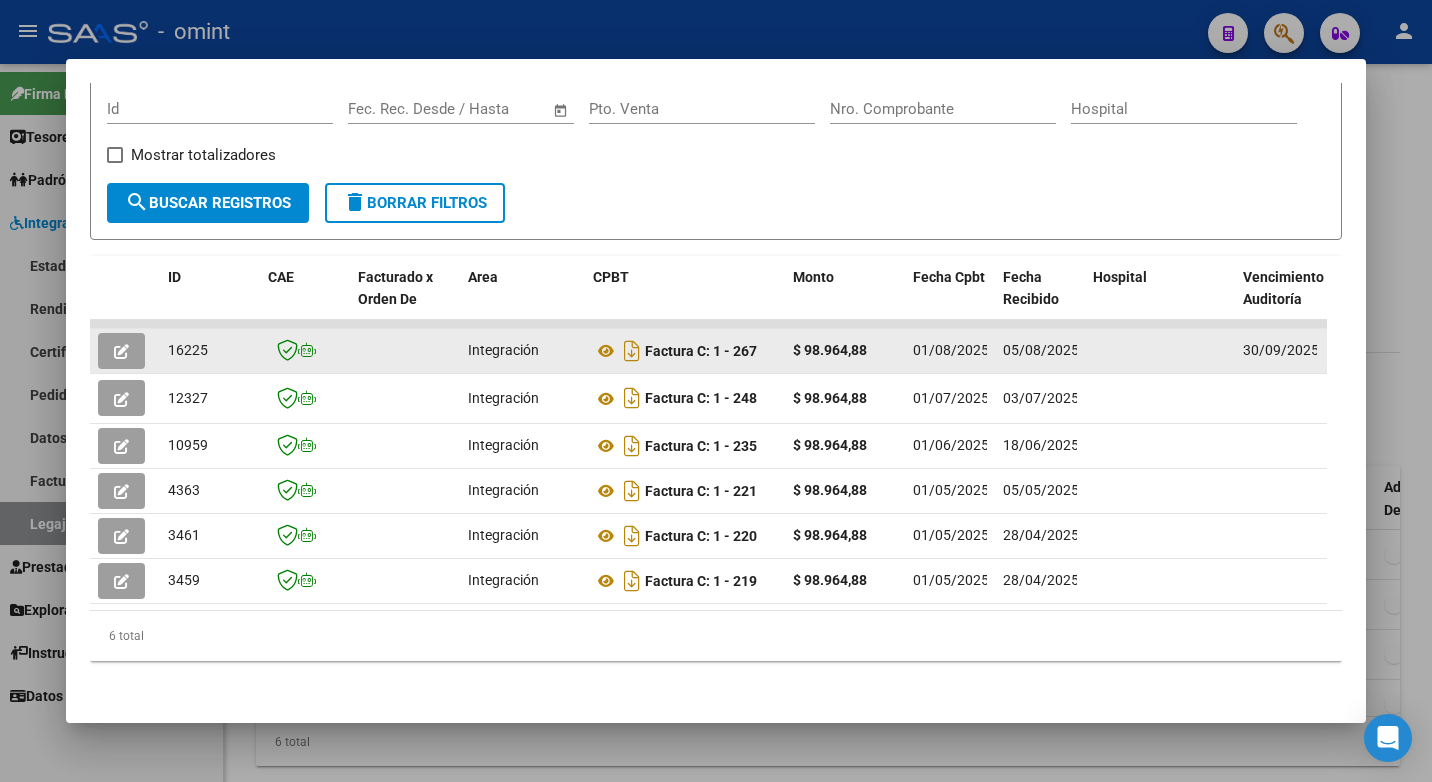 click 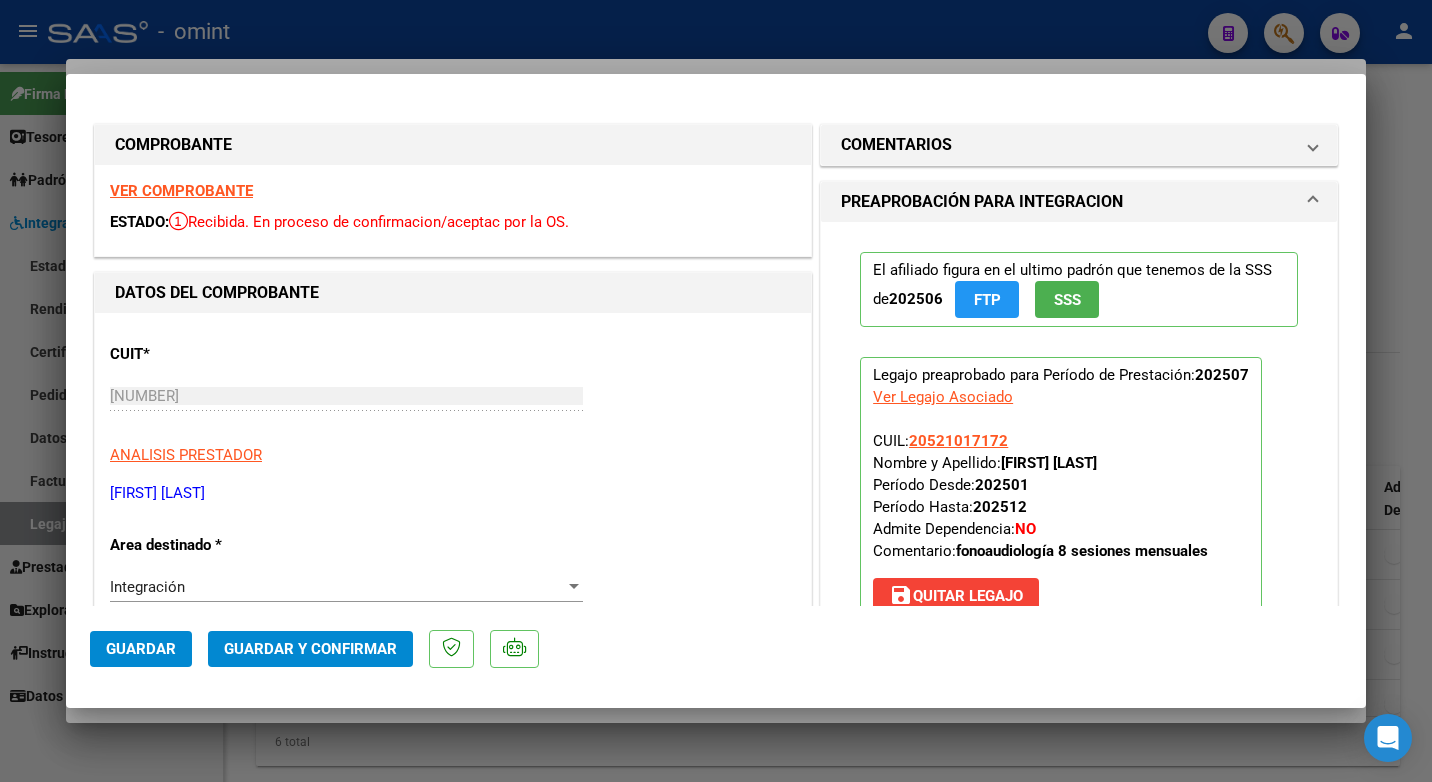 click on "VER COMPROBANTE" at bounding box center [181, 191] 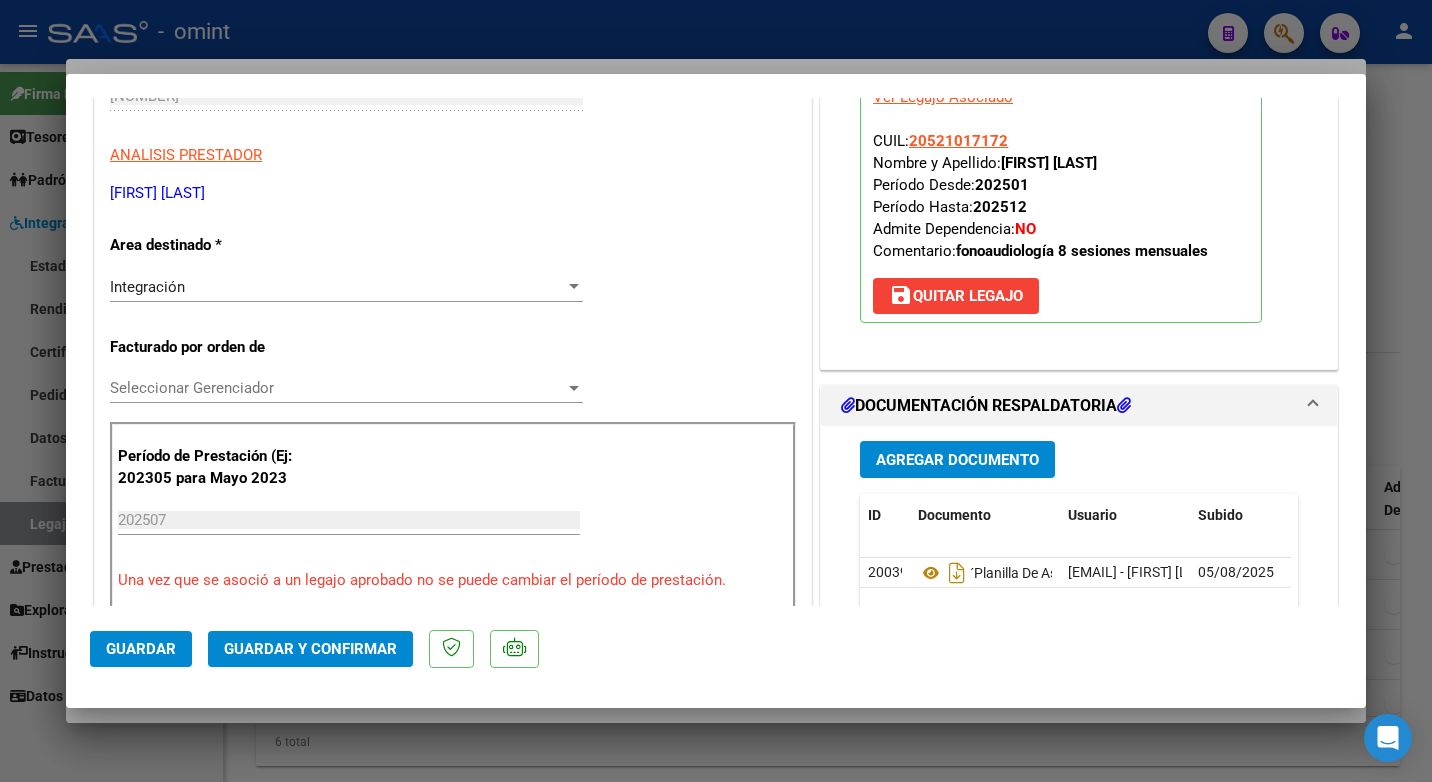 scroll, scrollTop: 500, scrollLeft: 0, axis: vertical 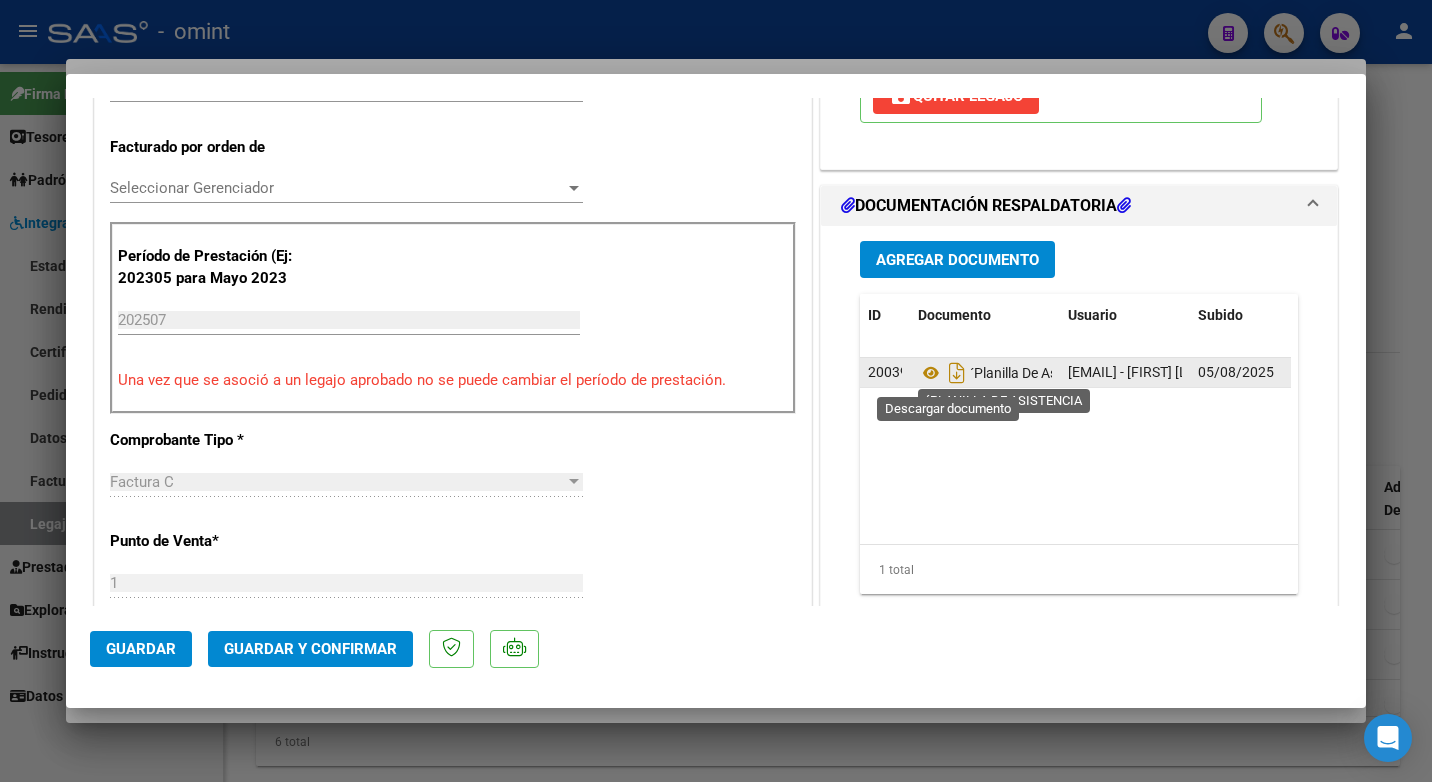 click on "´Planilla De Asistencia" 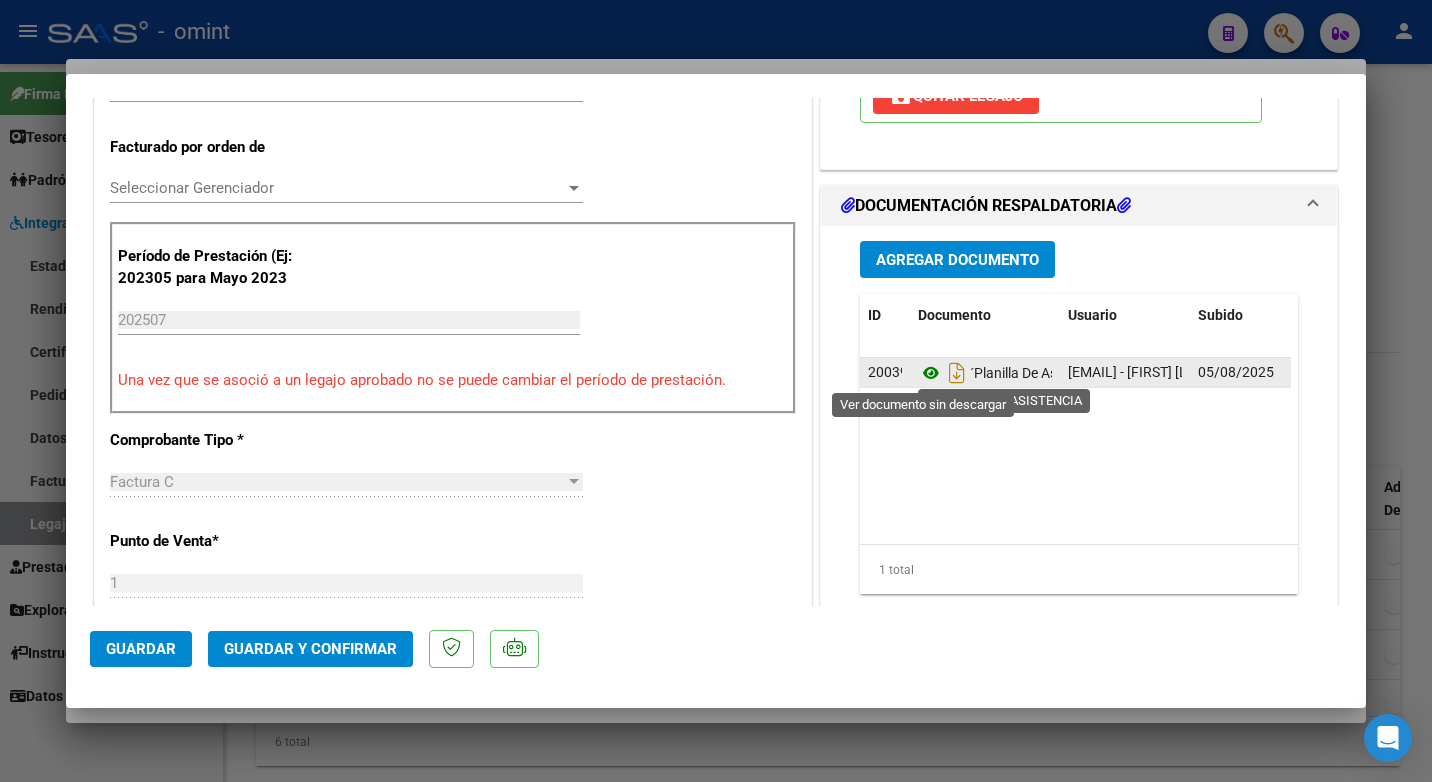 click 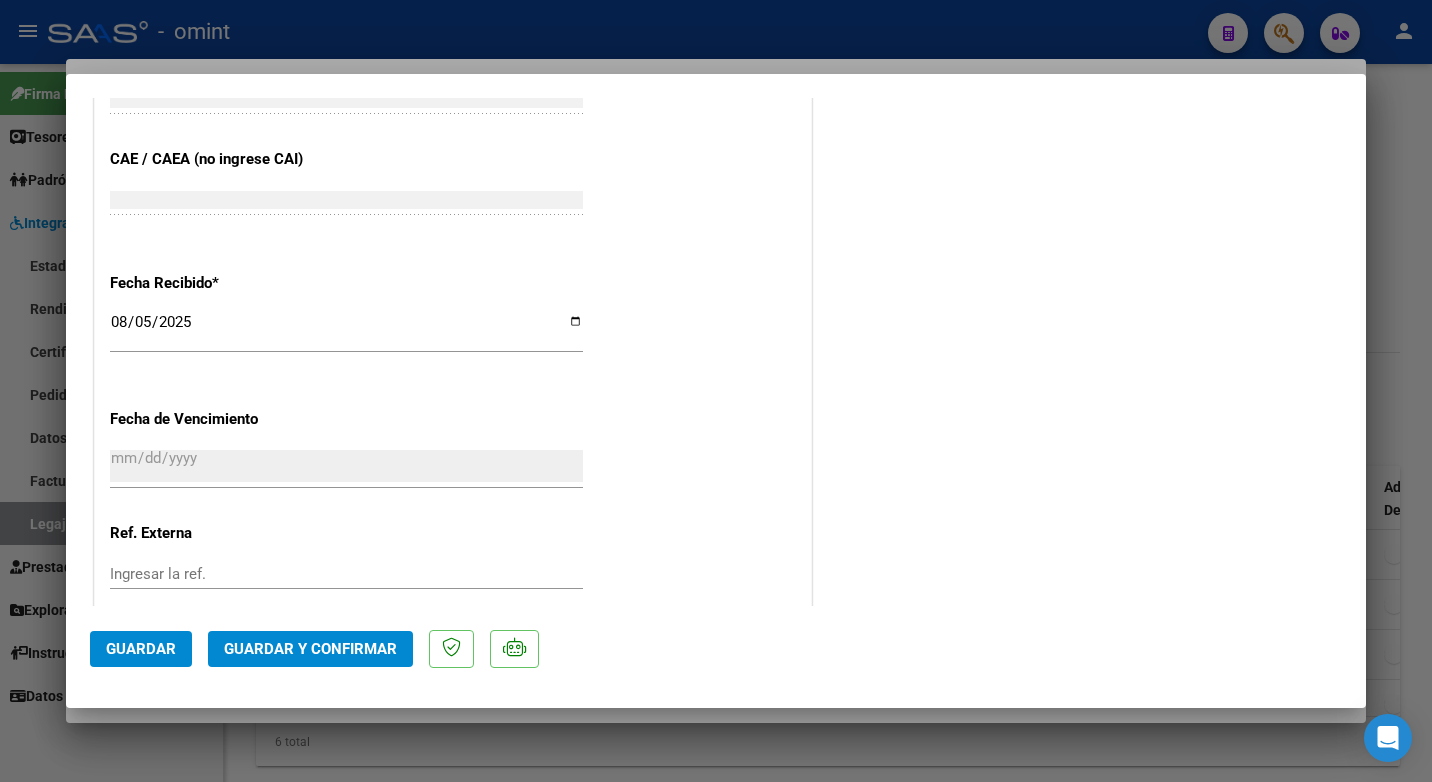 scroll, scrollTop: 1423, scrollLeft: 0, axis: vertical 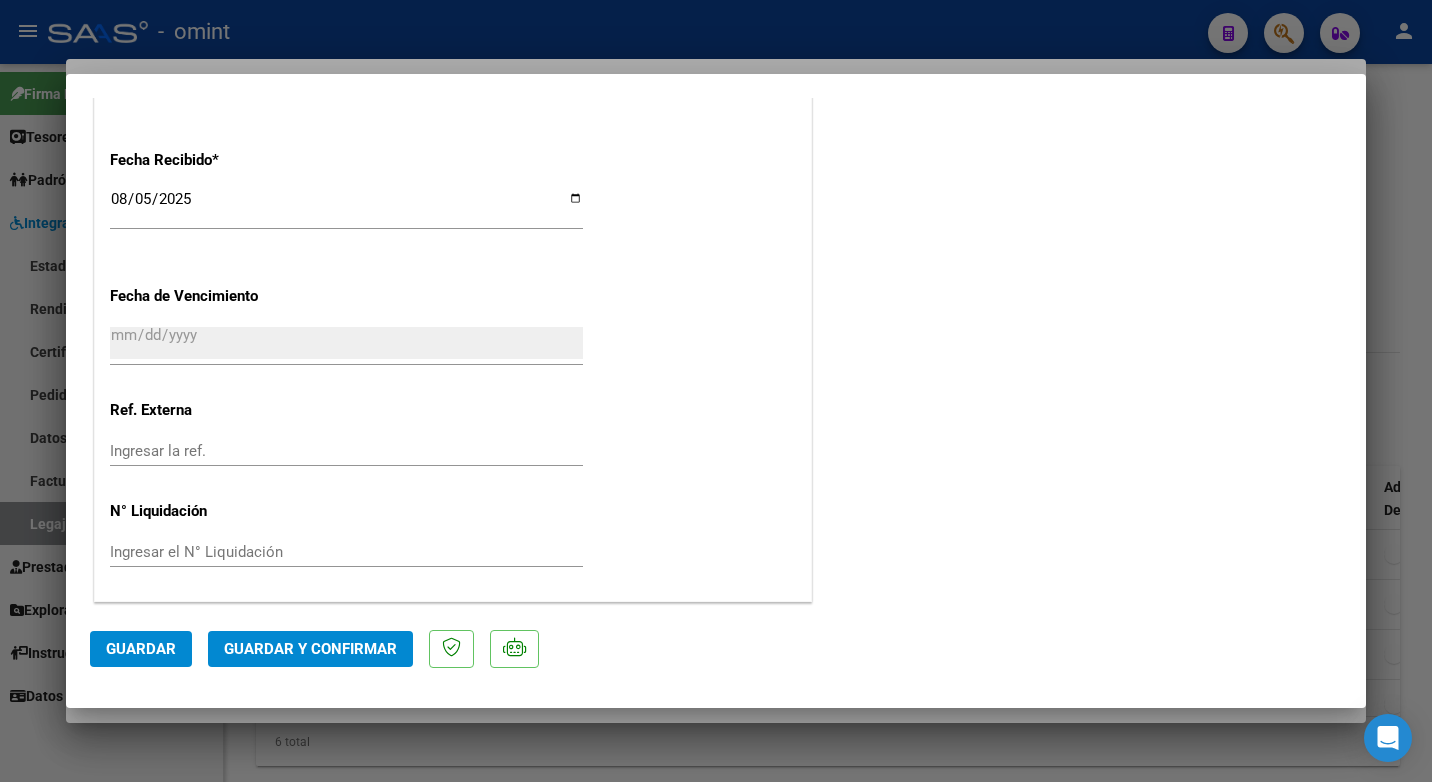 click on "Guardar y Confirmar" 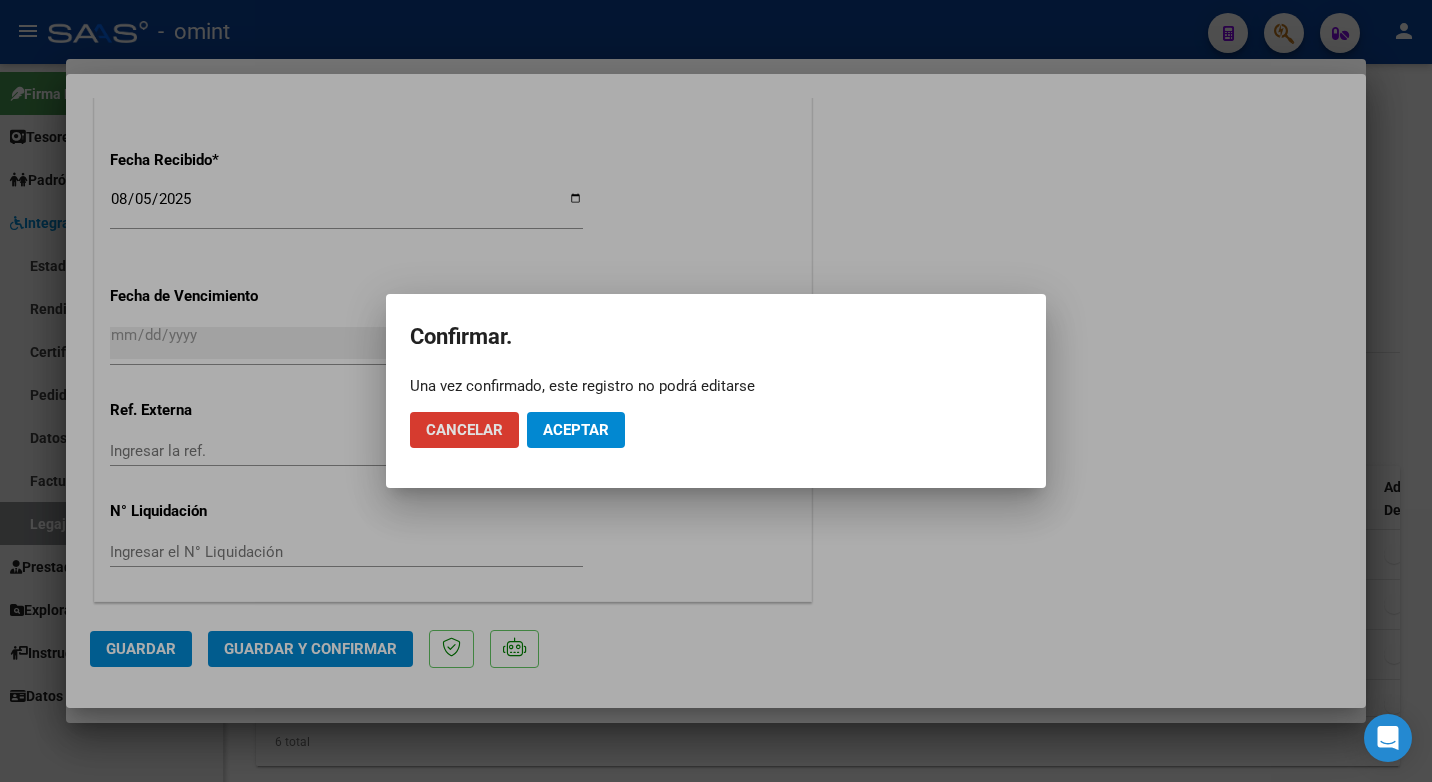 click on "Aceptar" 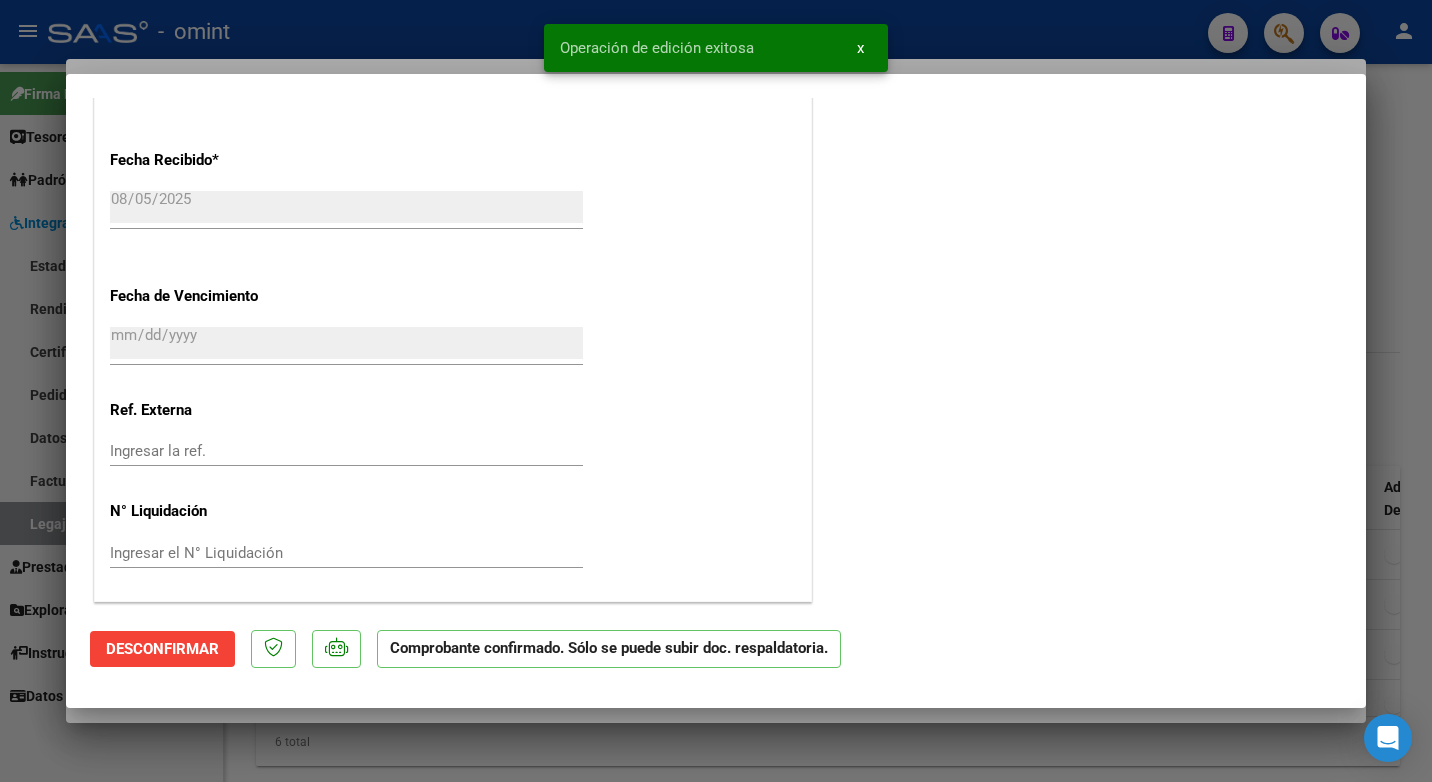 click at bounding box center (716, 391) 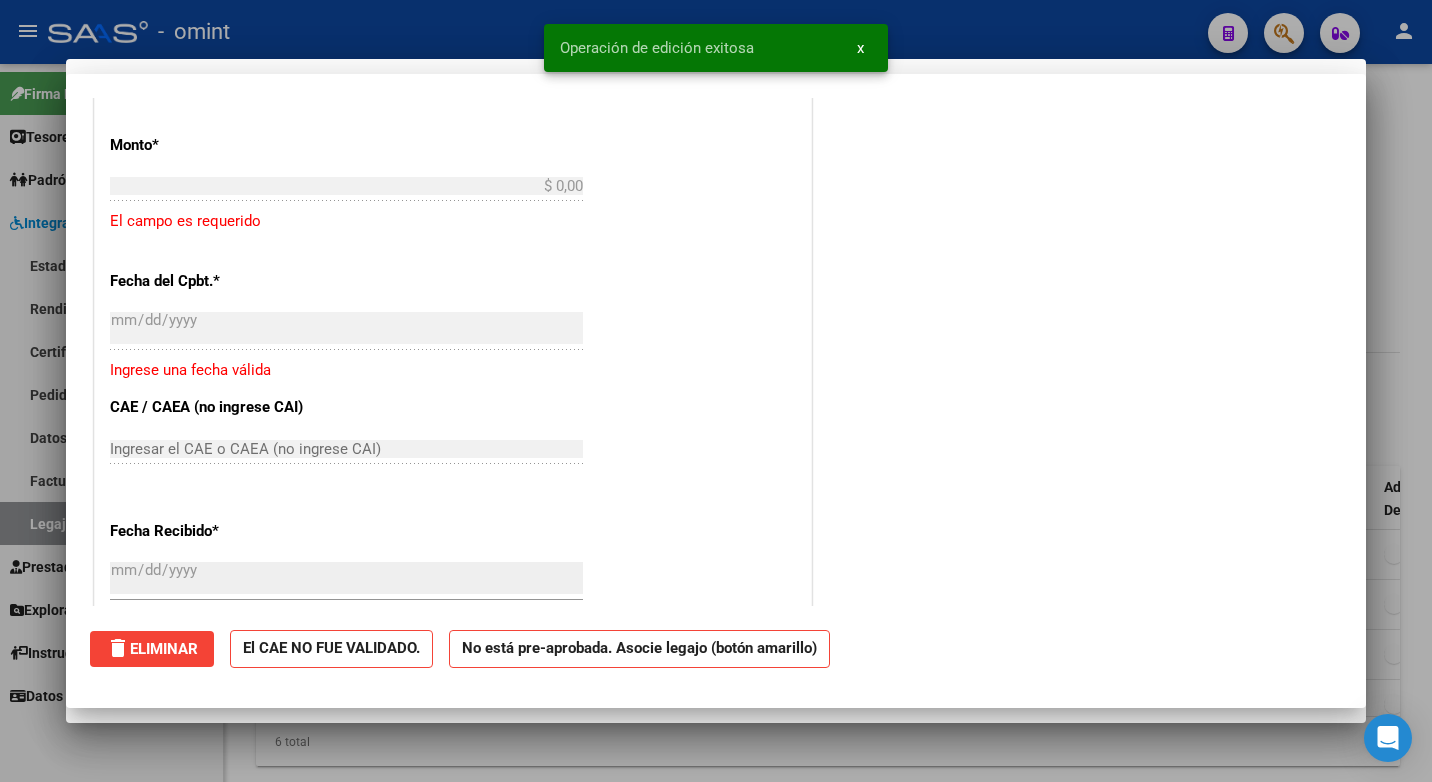 scroll, scrollTop: 1671, scrollLeft: 0, axis: vertical 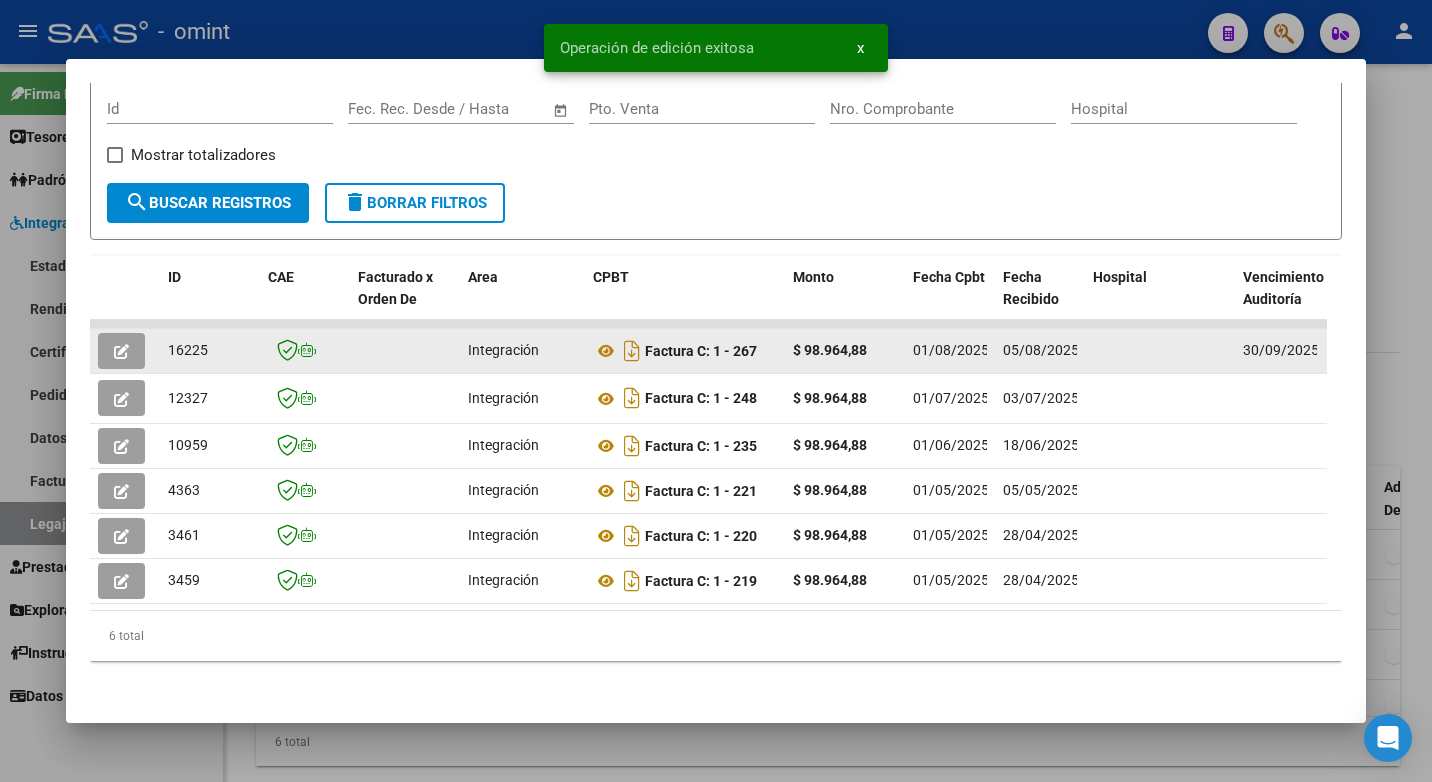 click on "16225" 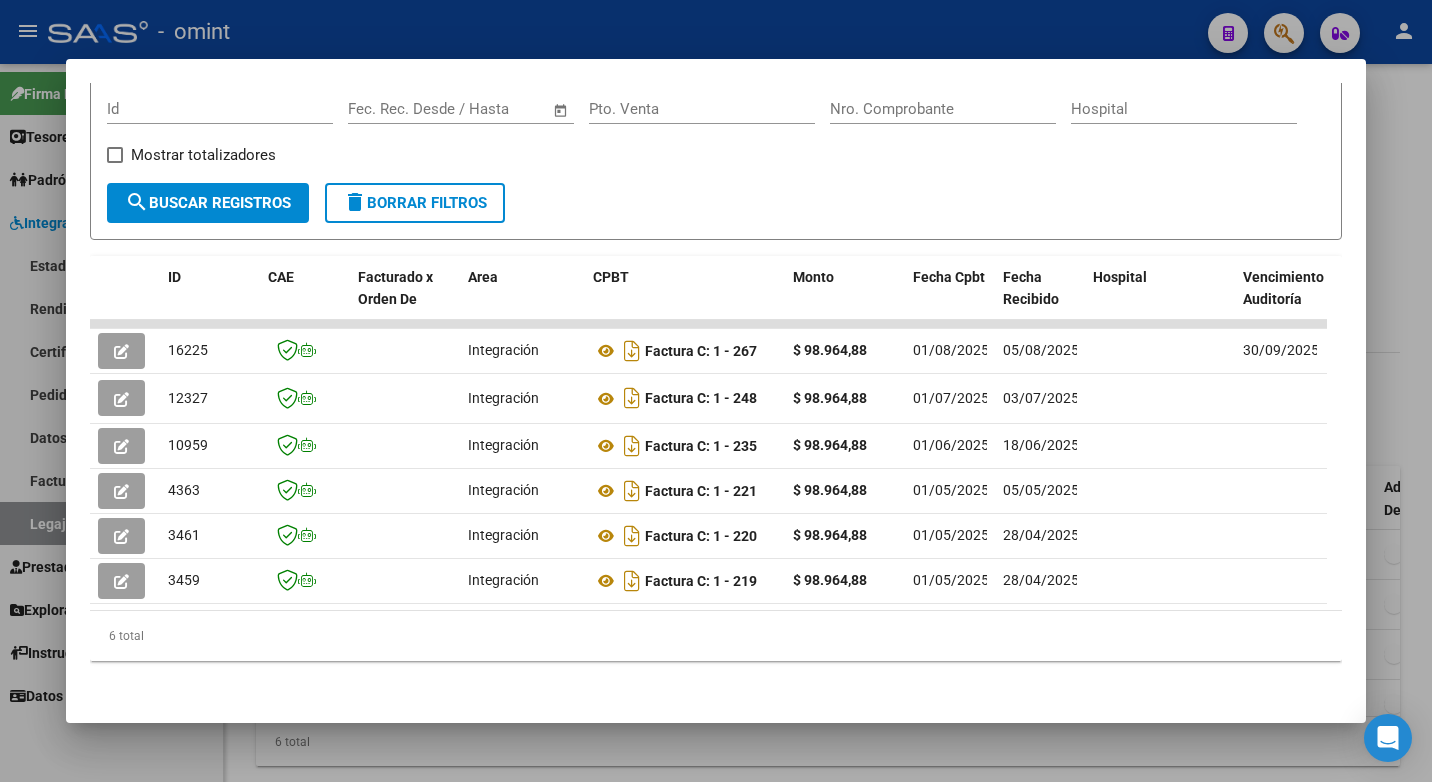 click at bounding box center [716, 391] 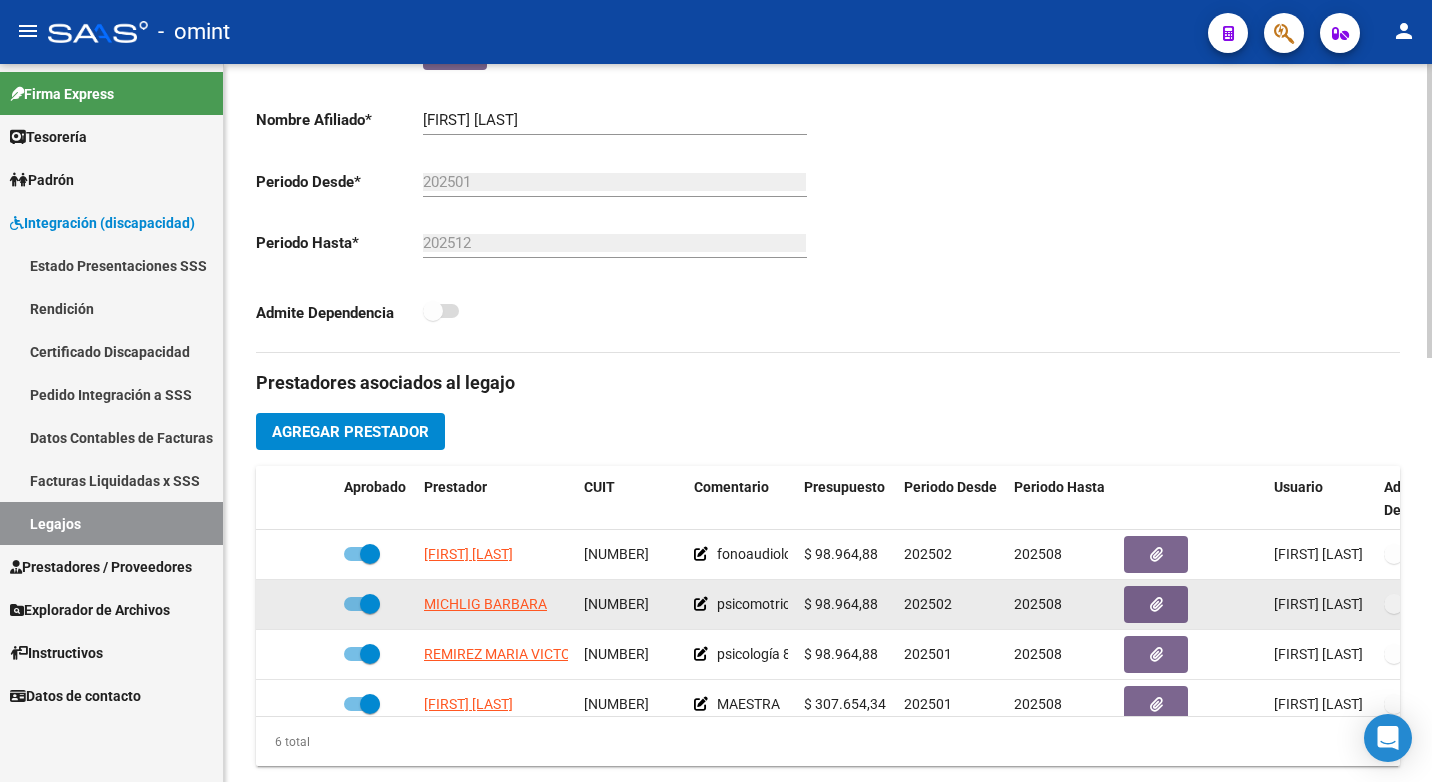 scroll, scrollTop: 700, scrollLeft: 0, axis: vertical 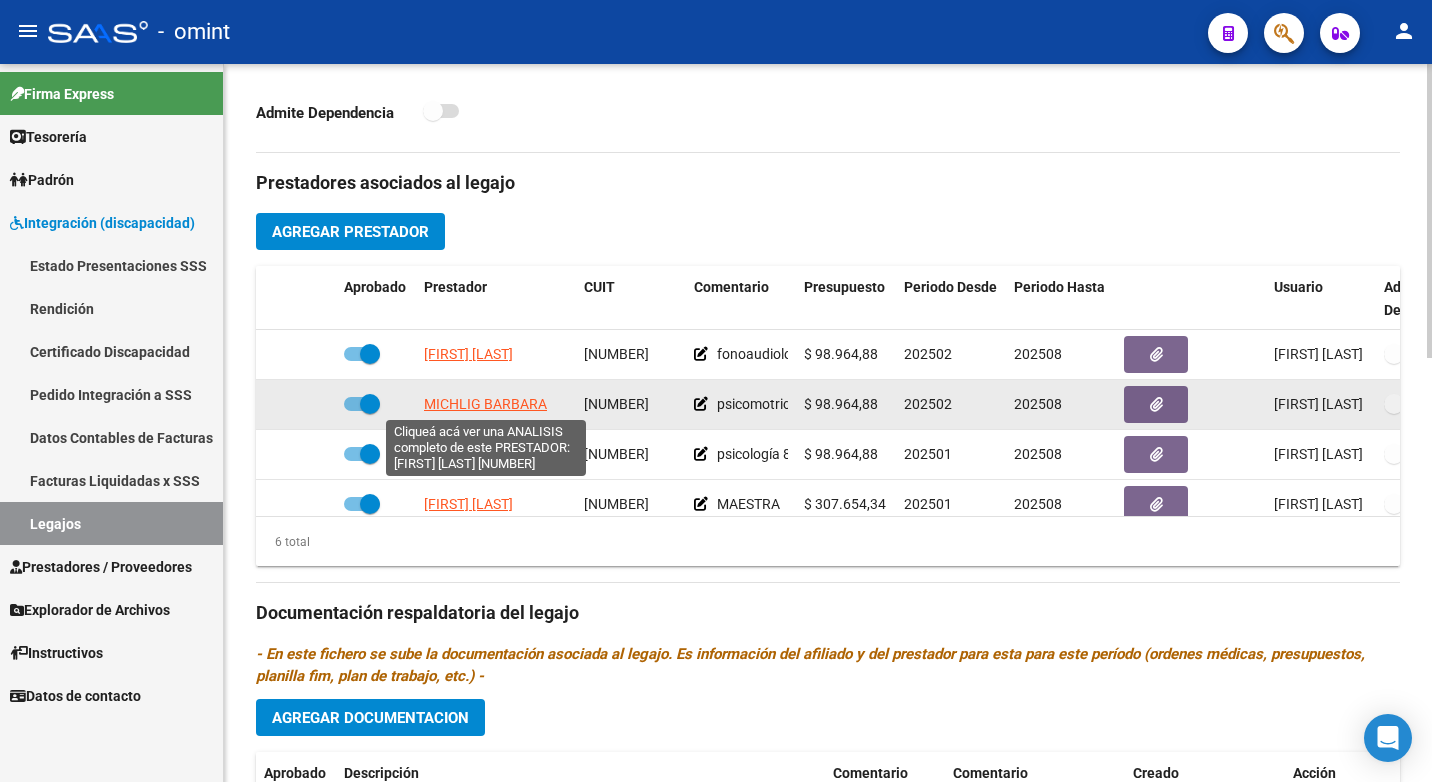 click on "MICHLIG BARBARA" 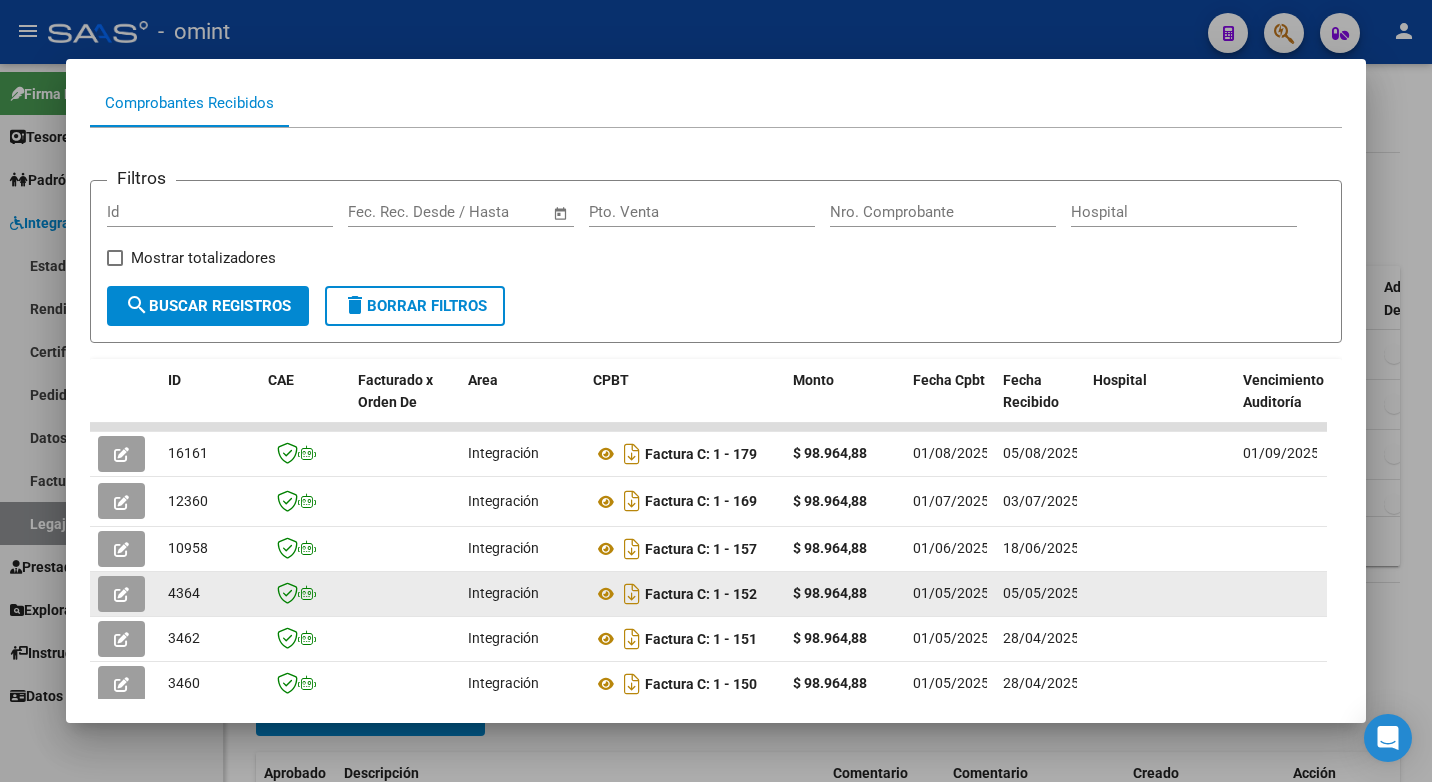 scroll, scrollTop: 352, scrollLeft: 0, axis: vertical 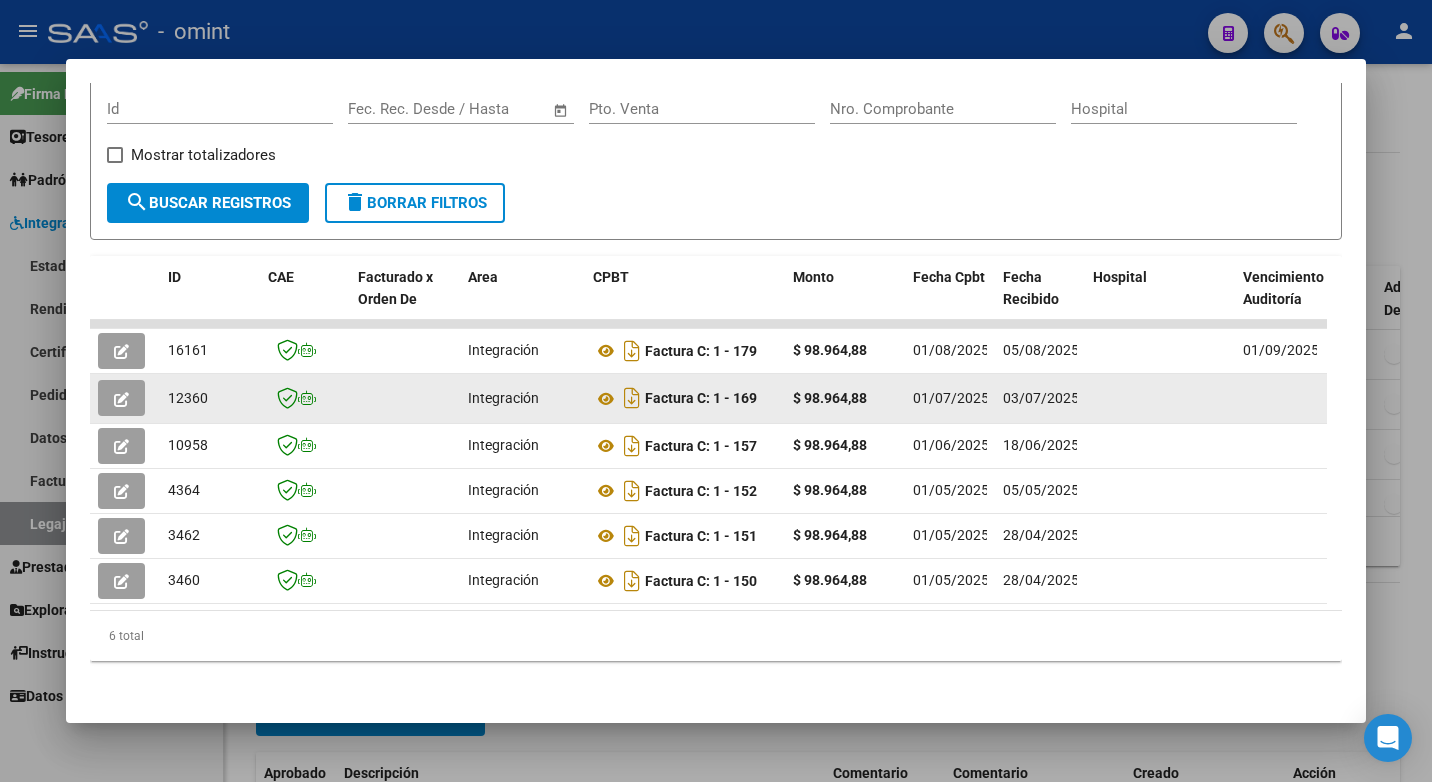 click 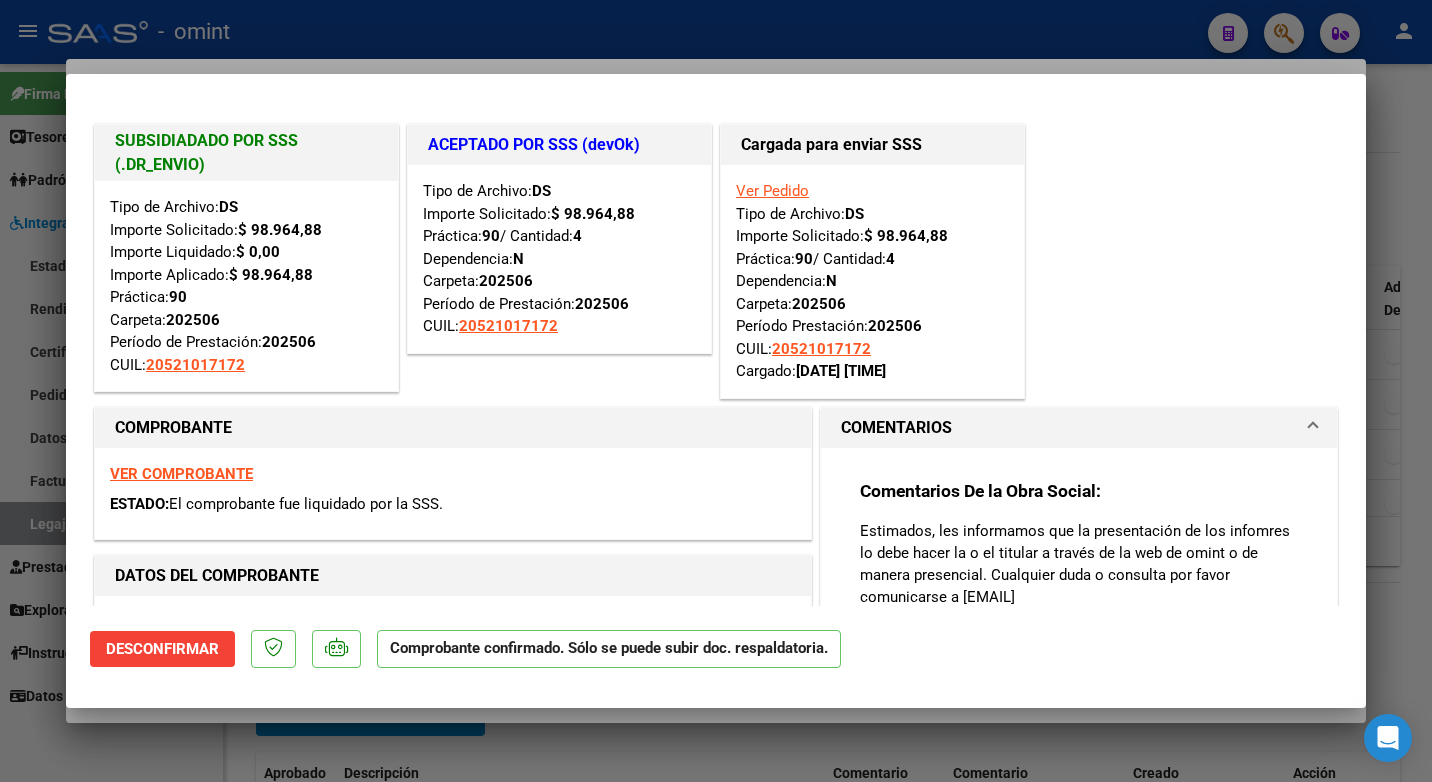 click at bounding box center [716, 391] 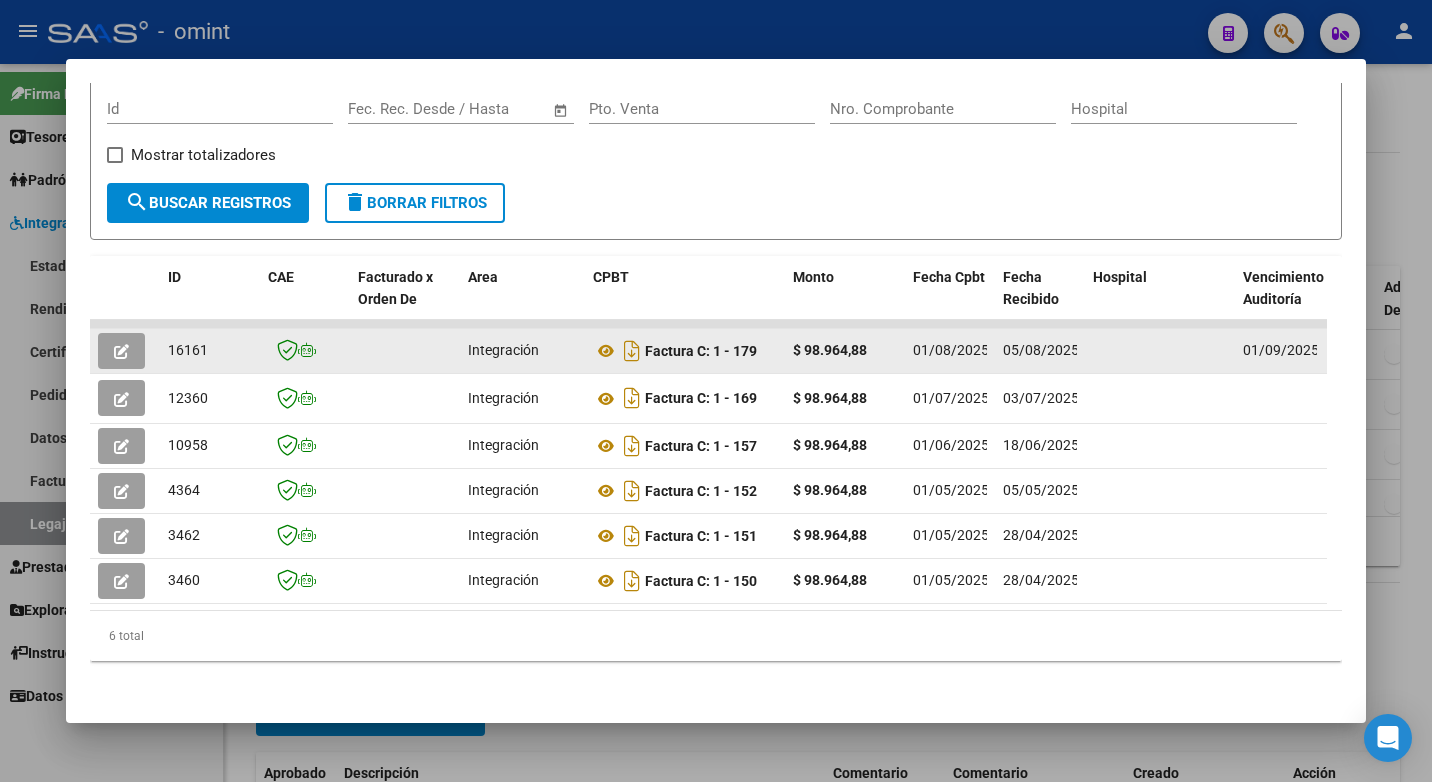 click 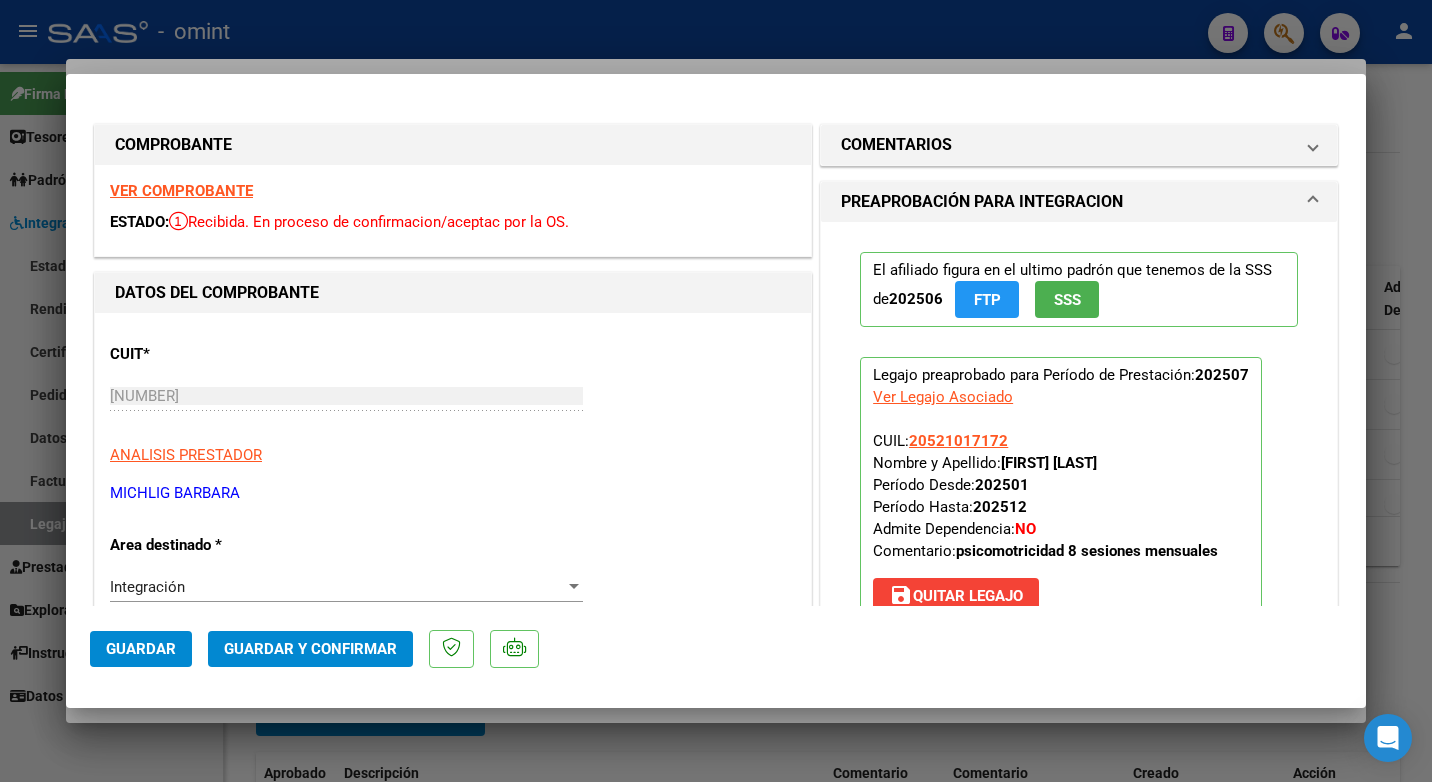 click on "VER COMPROBANTE" at bounding box center (181, 191) 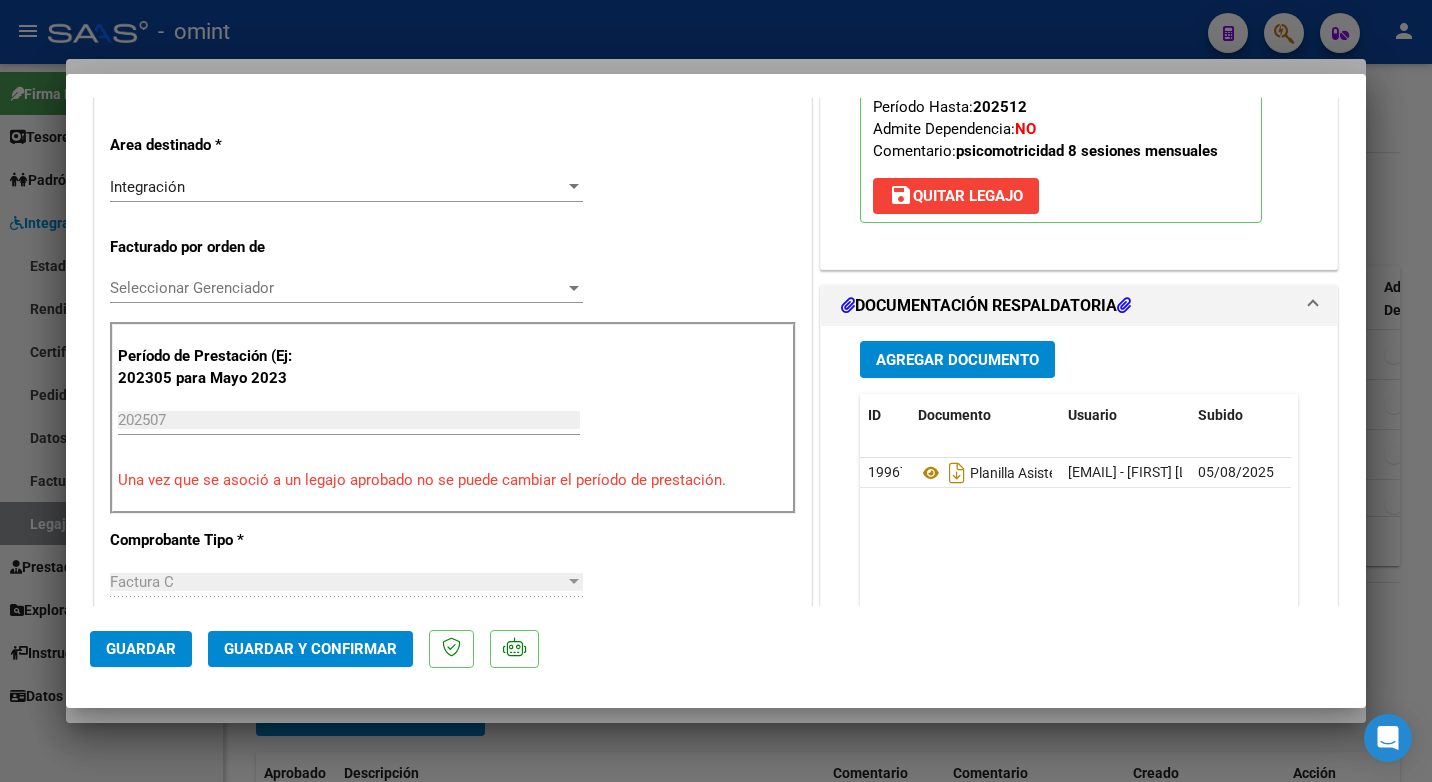 scroll, scrollTop: 500, scrollLeft: 0, axis: vertical 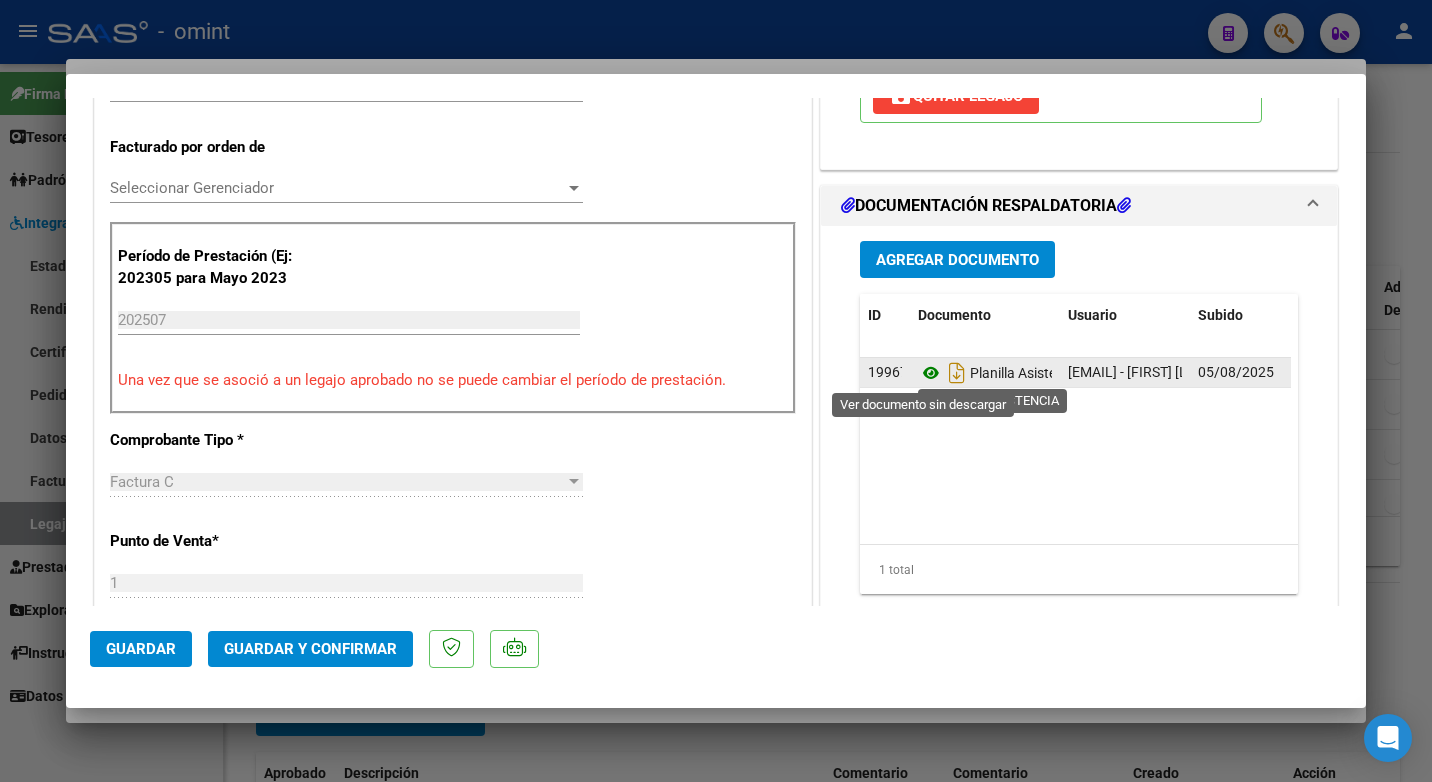 click 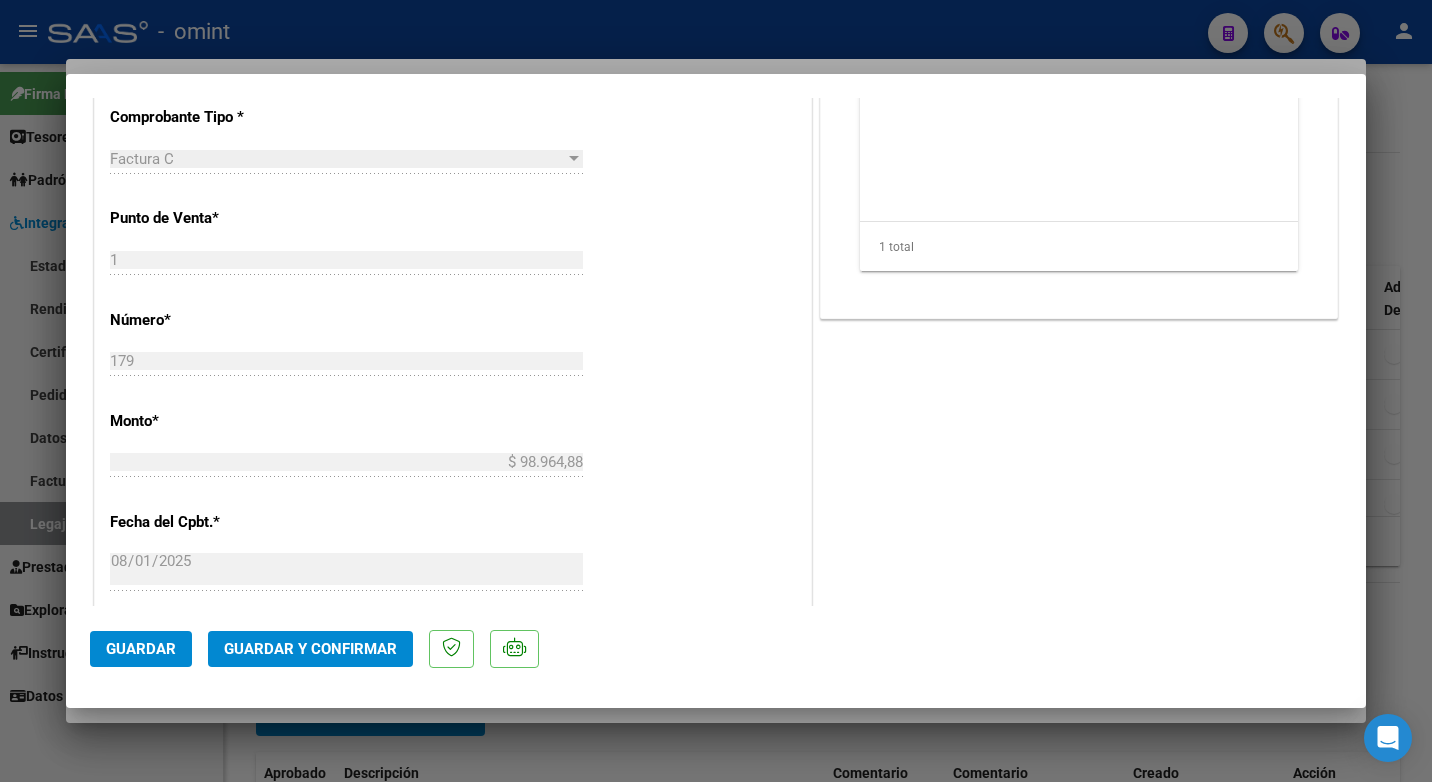 scroll, scrollTop: 1423, scrollLeft: 0, axis: vertical 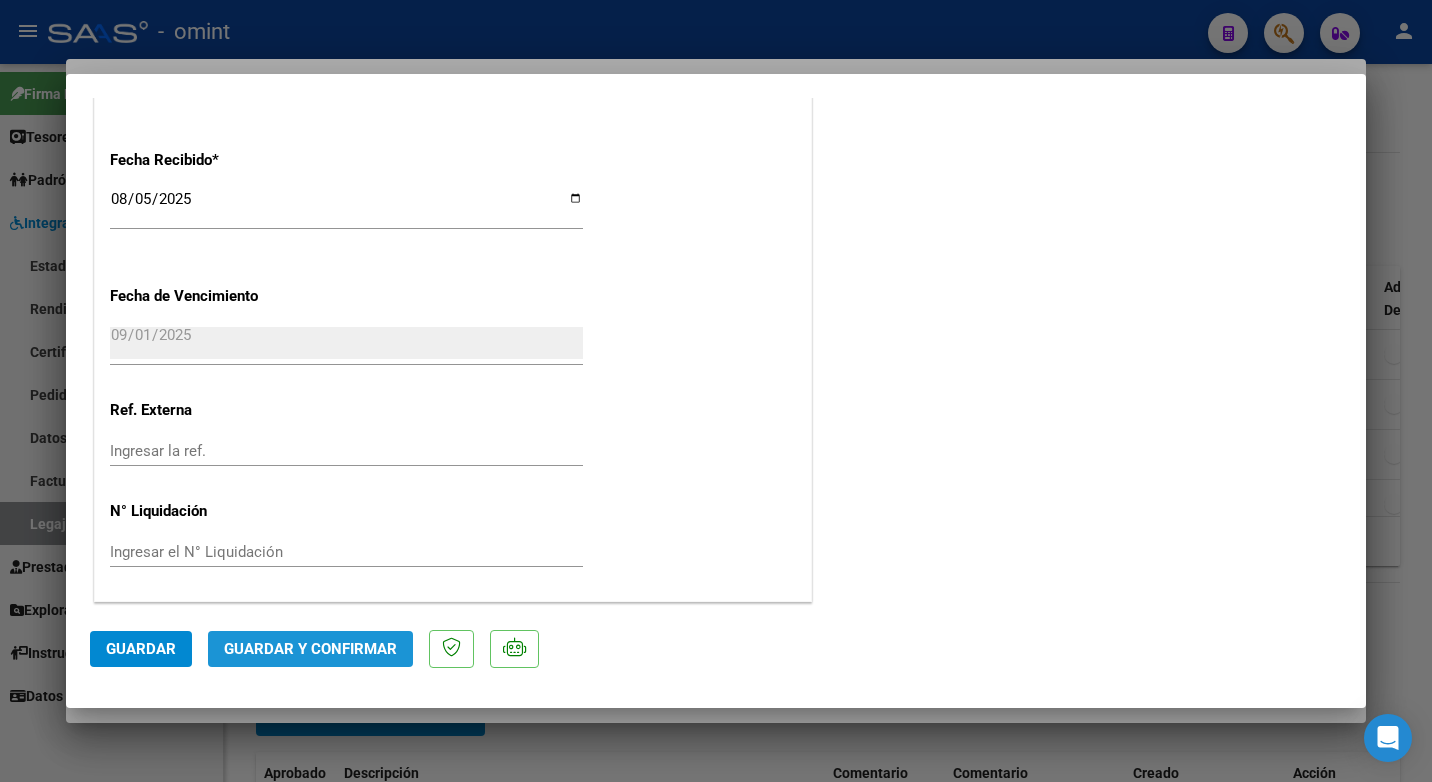 click on "Guardar y Confirmar" 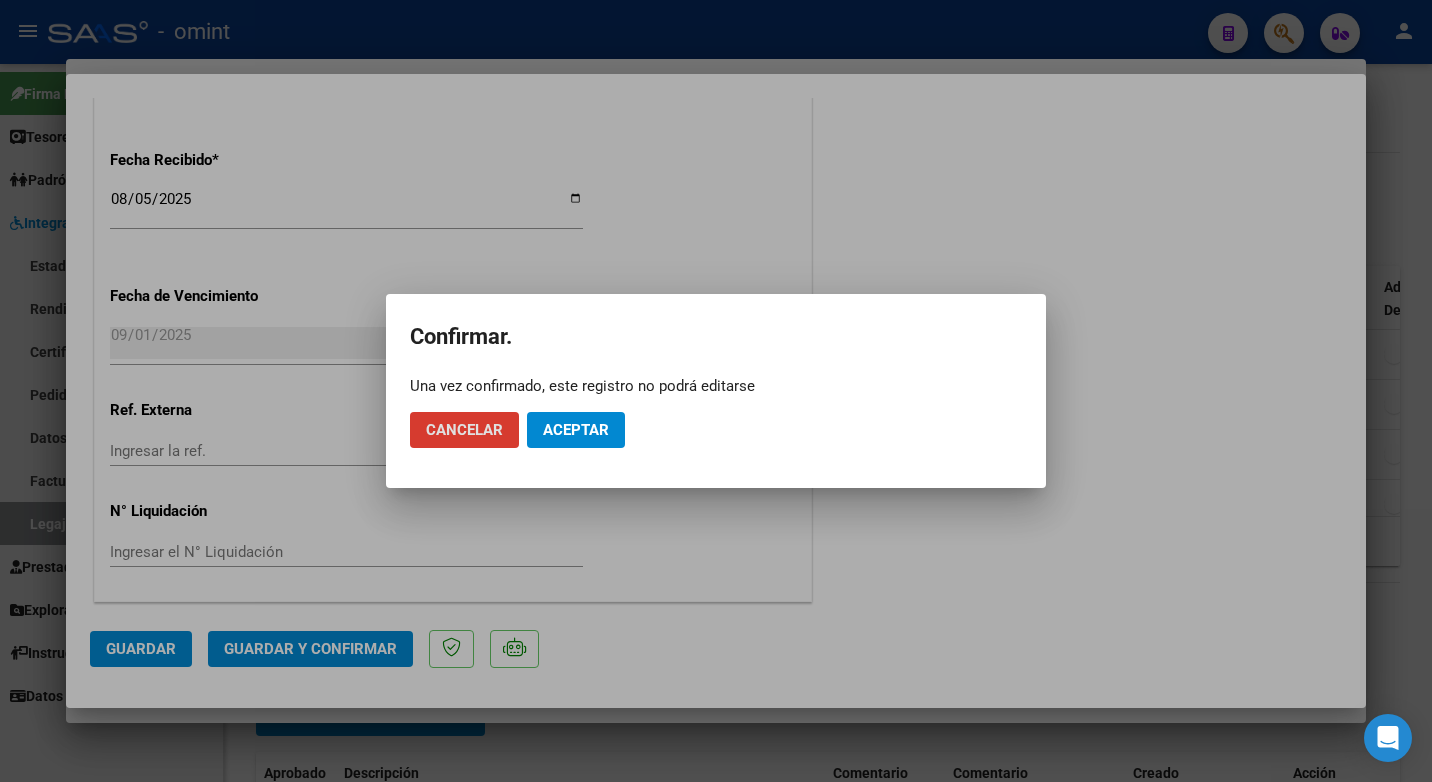 click on "Aceptar" 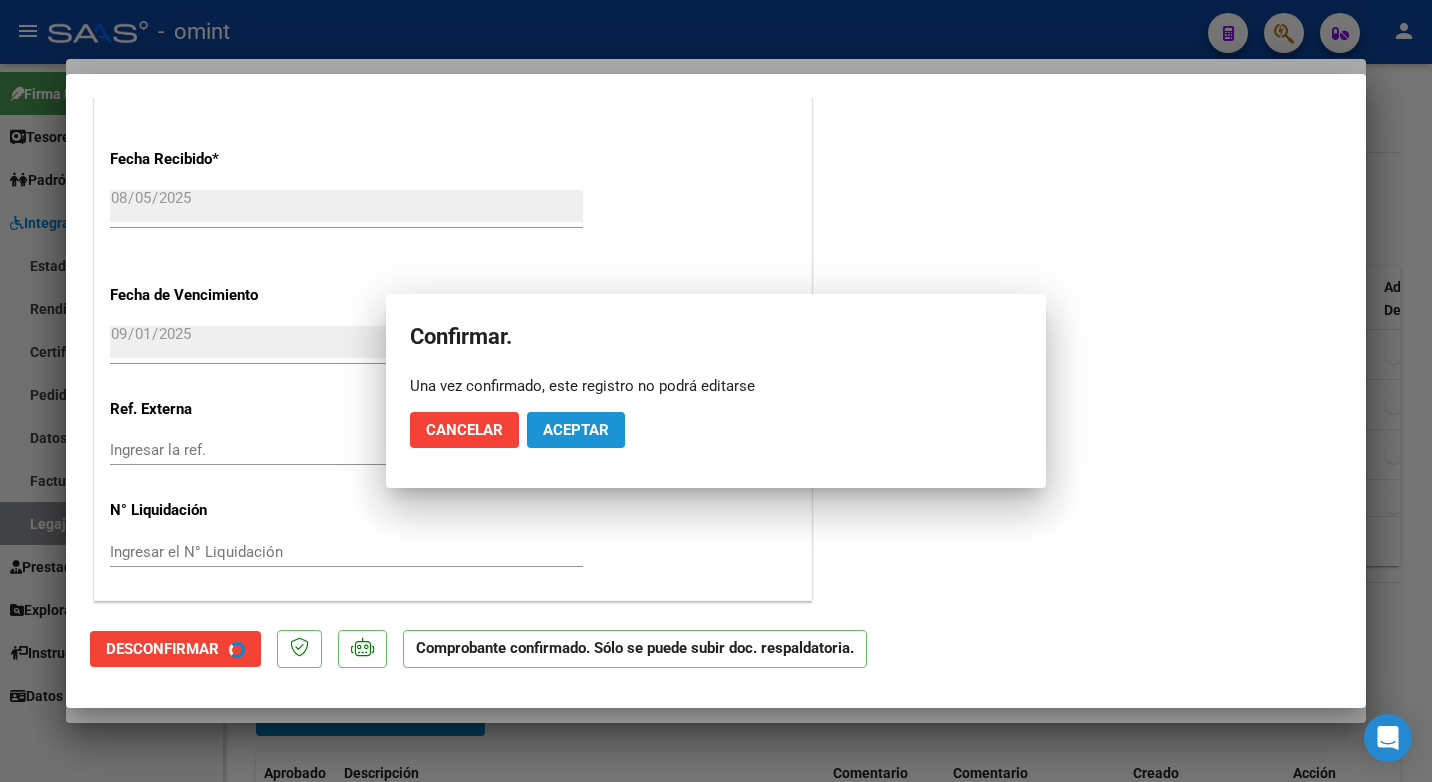 scroll, scrollTop: 1299, scrollLeft: 0, axis: vertical 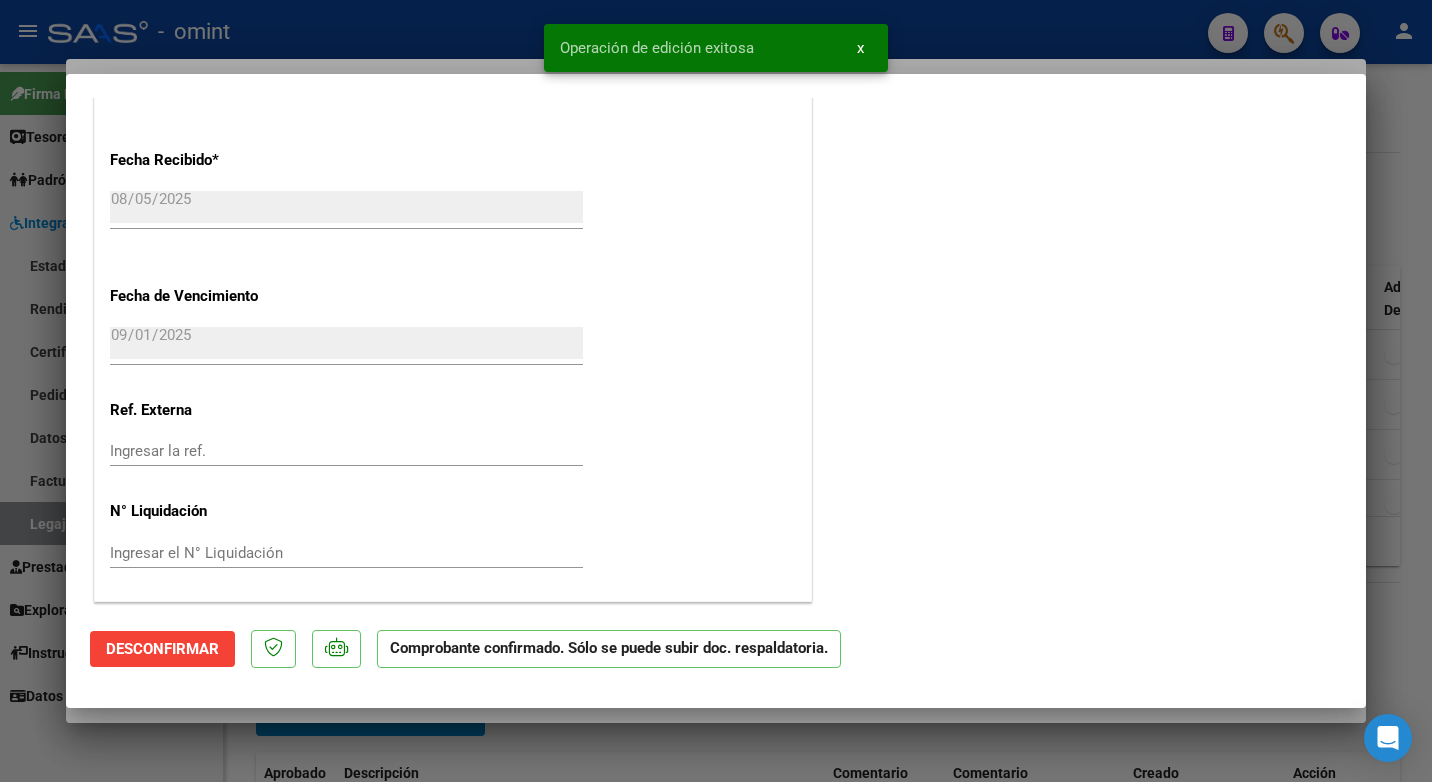 click at bounding box center (716, 391) 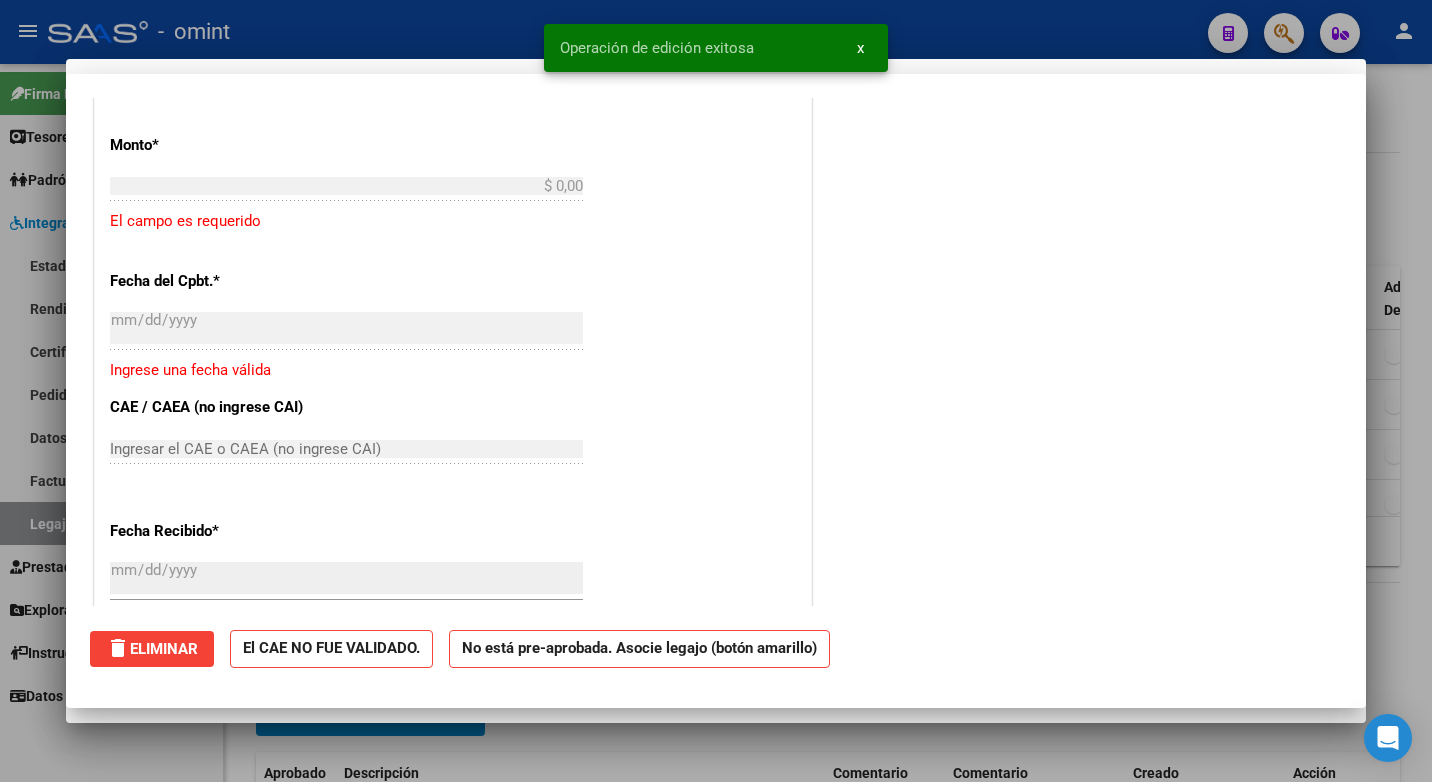 scroll, scrollTop: 0, scrollLeft: 0, axis: both 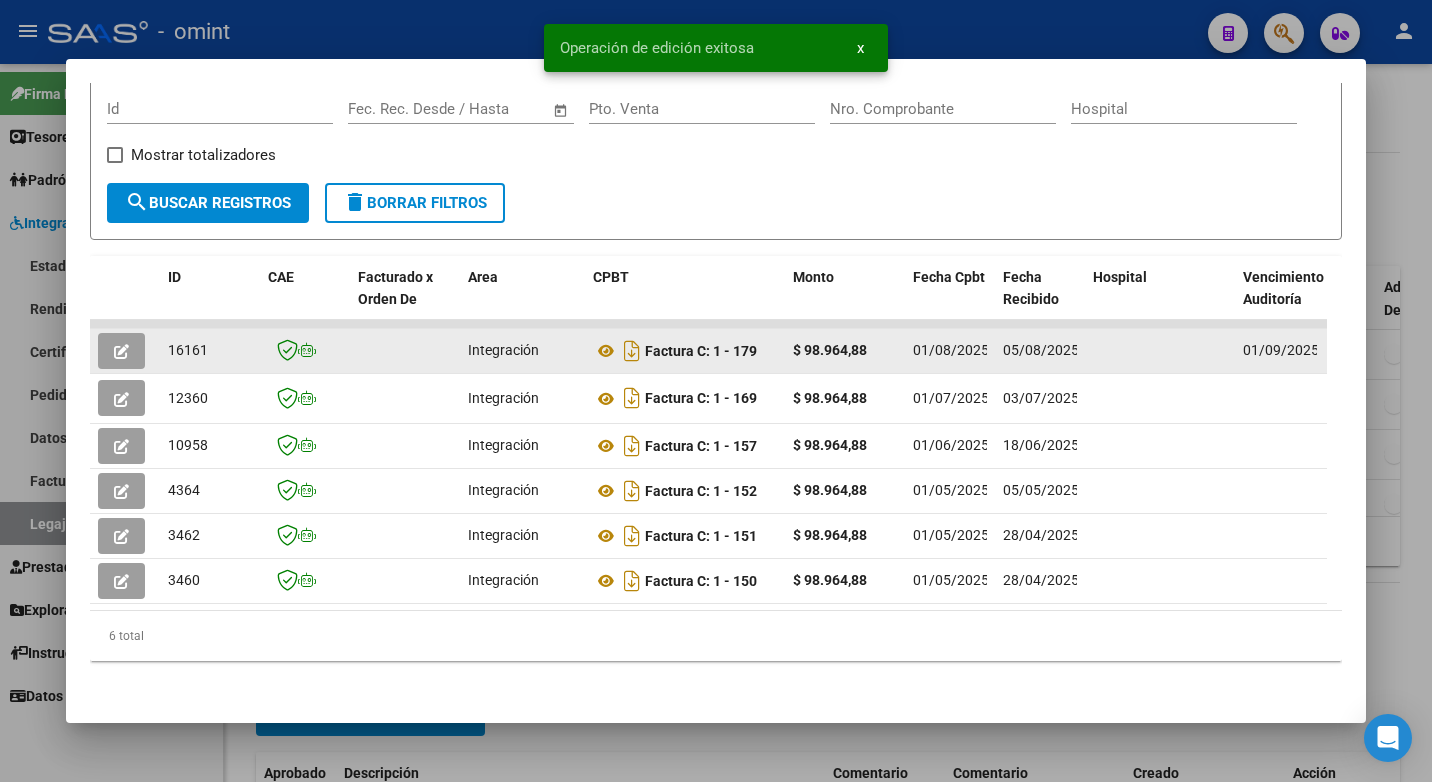 click on "16161" 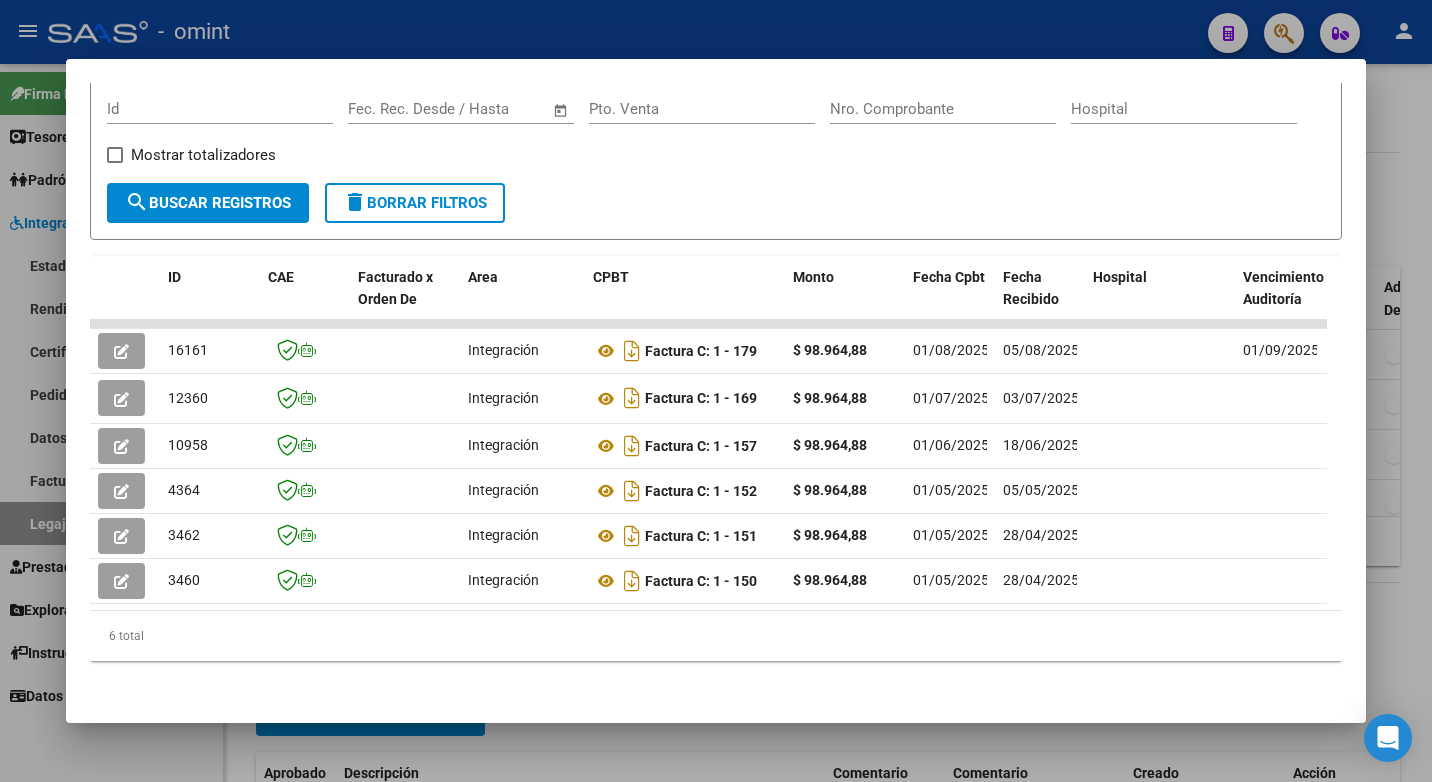 click at bounding box center [716, 391] 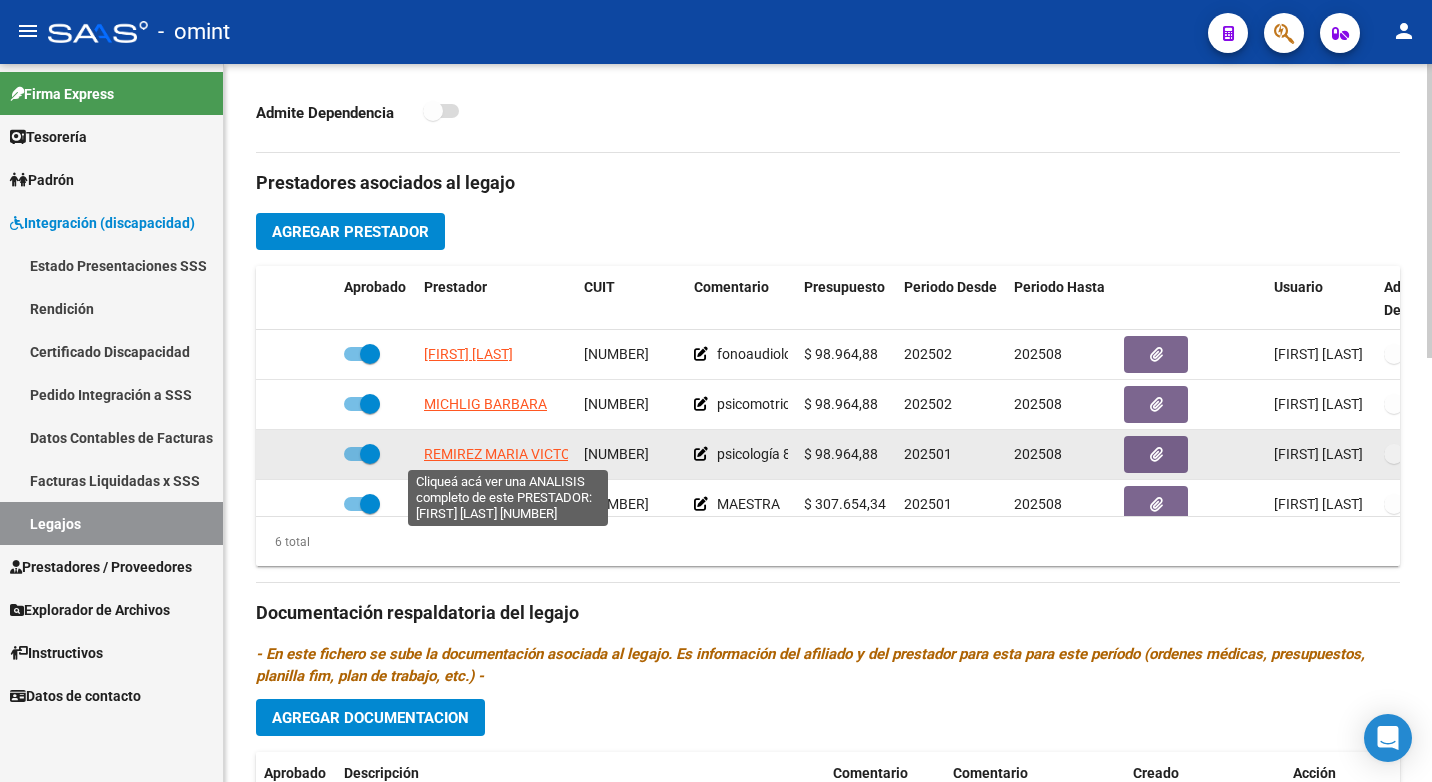 click on "REMIREZ MARIA VICTORIA" 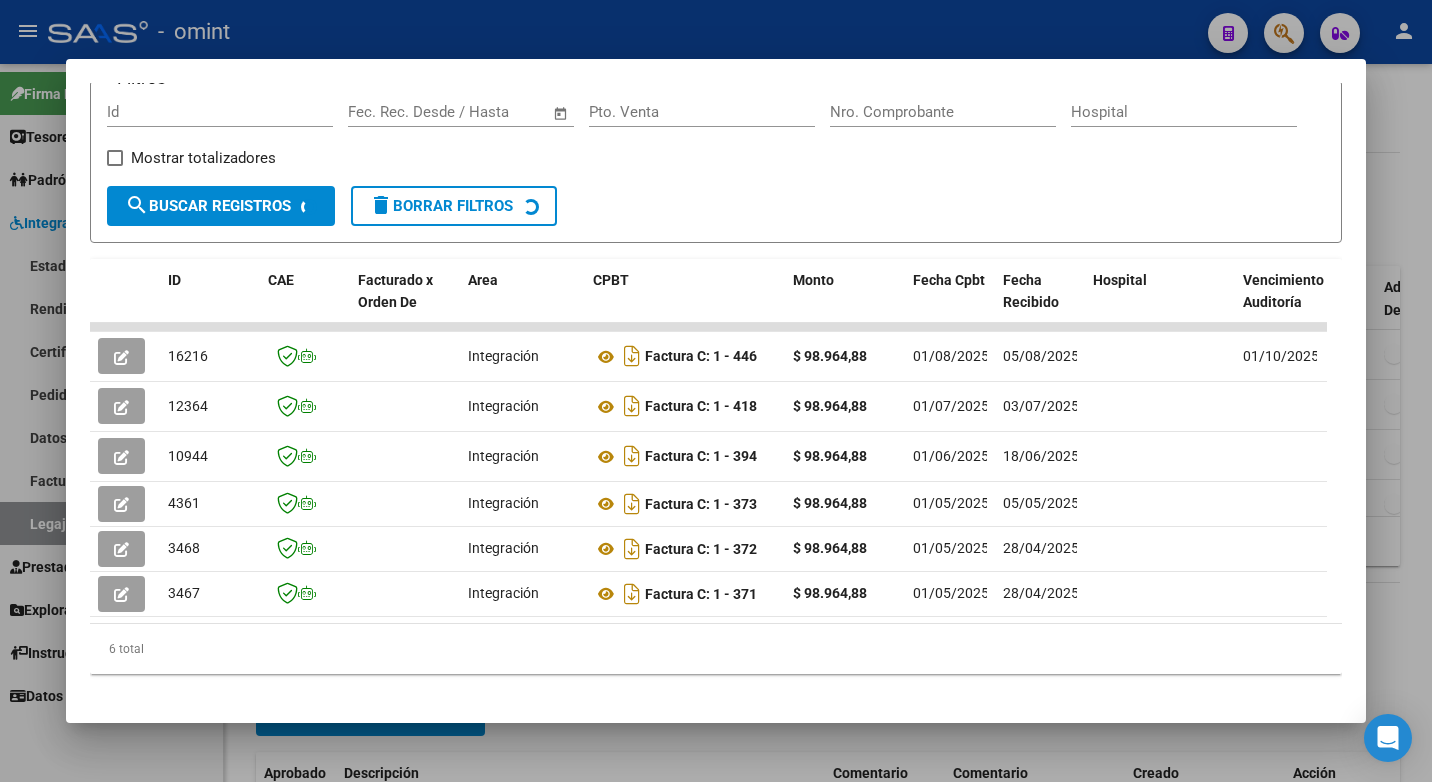 scroll, scrollTop: 352, scrollLeft: 0, axis: vertical 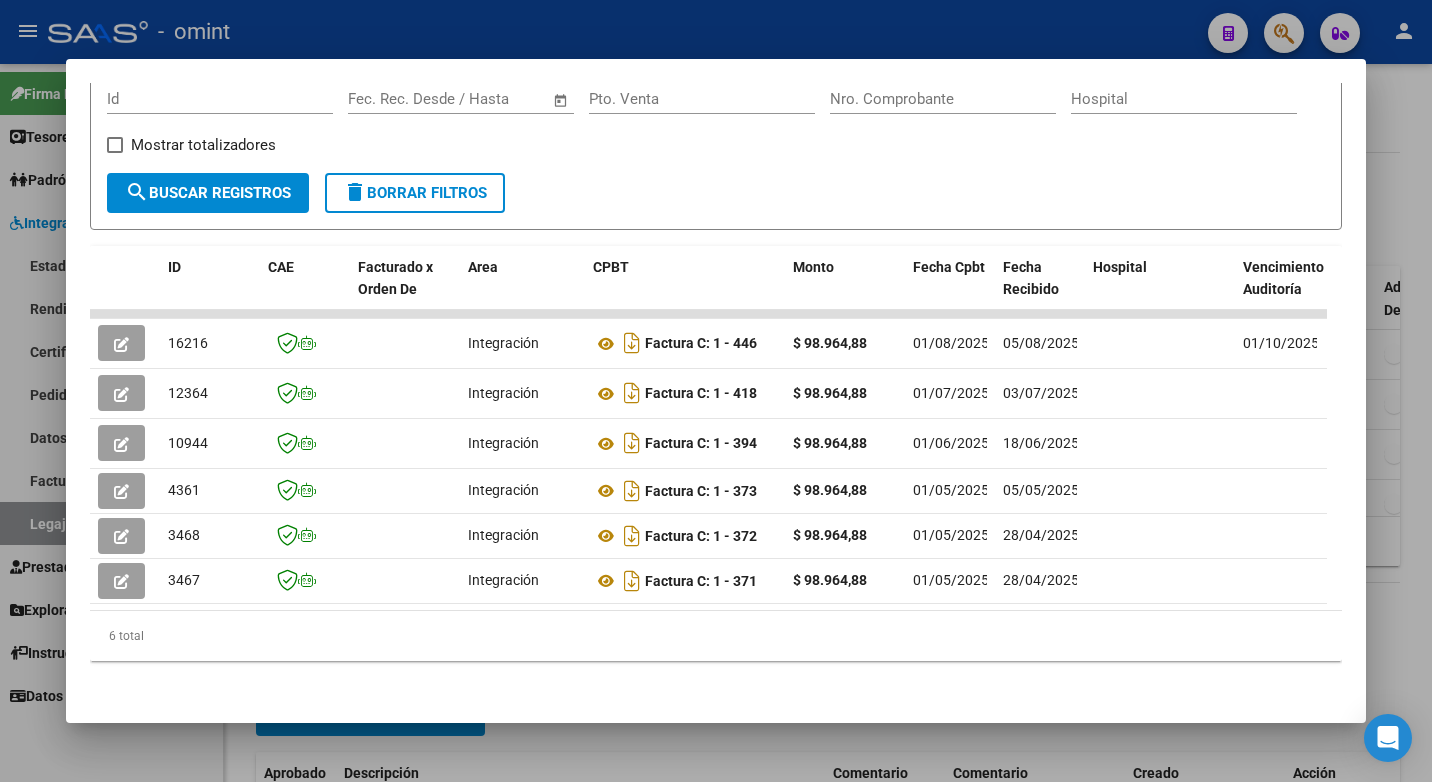 drag, startPoint x: 295, startPoint y: 592, endPoint x: 322, endPoint y: 600, distance: 28.160255 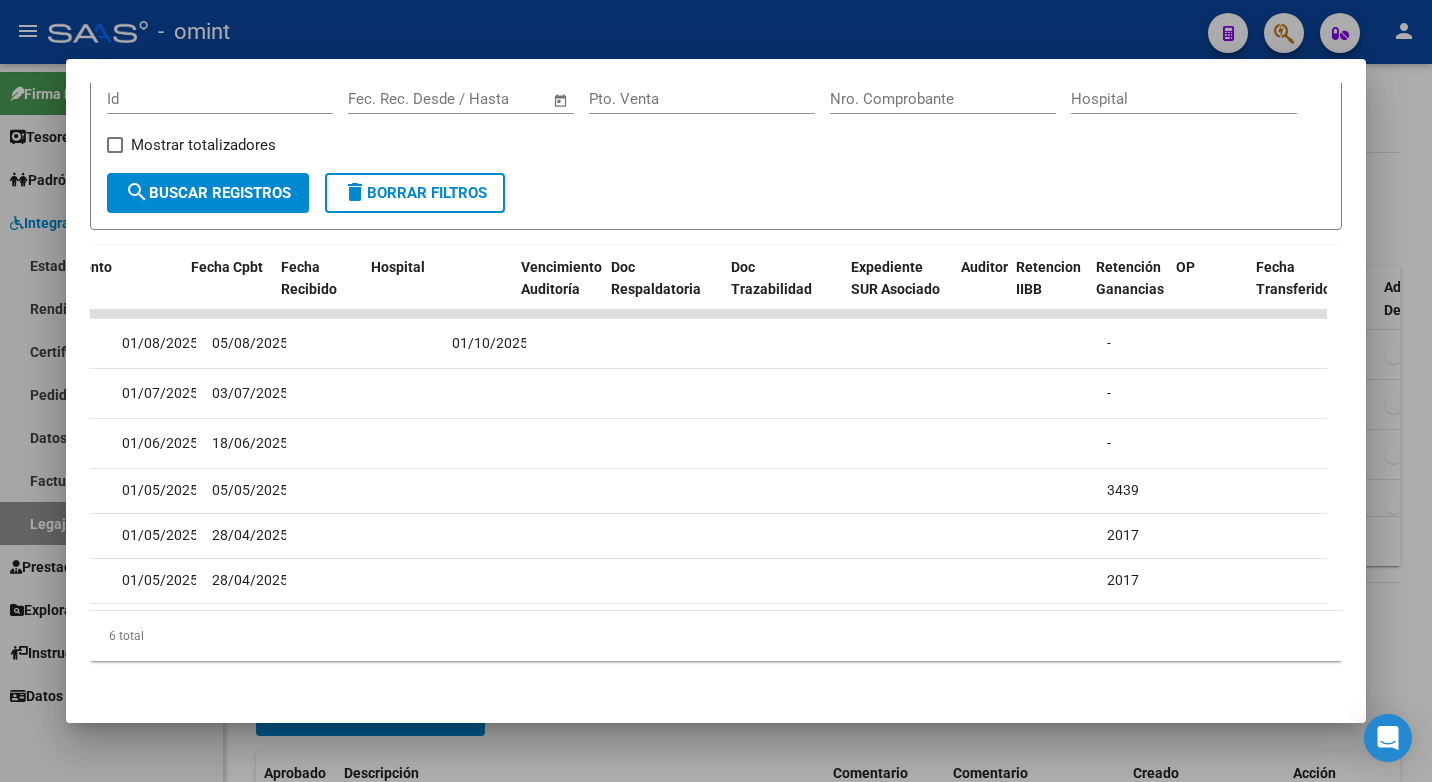 scroll, scrollTop: 0, scrollLeft: 0, axis: both 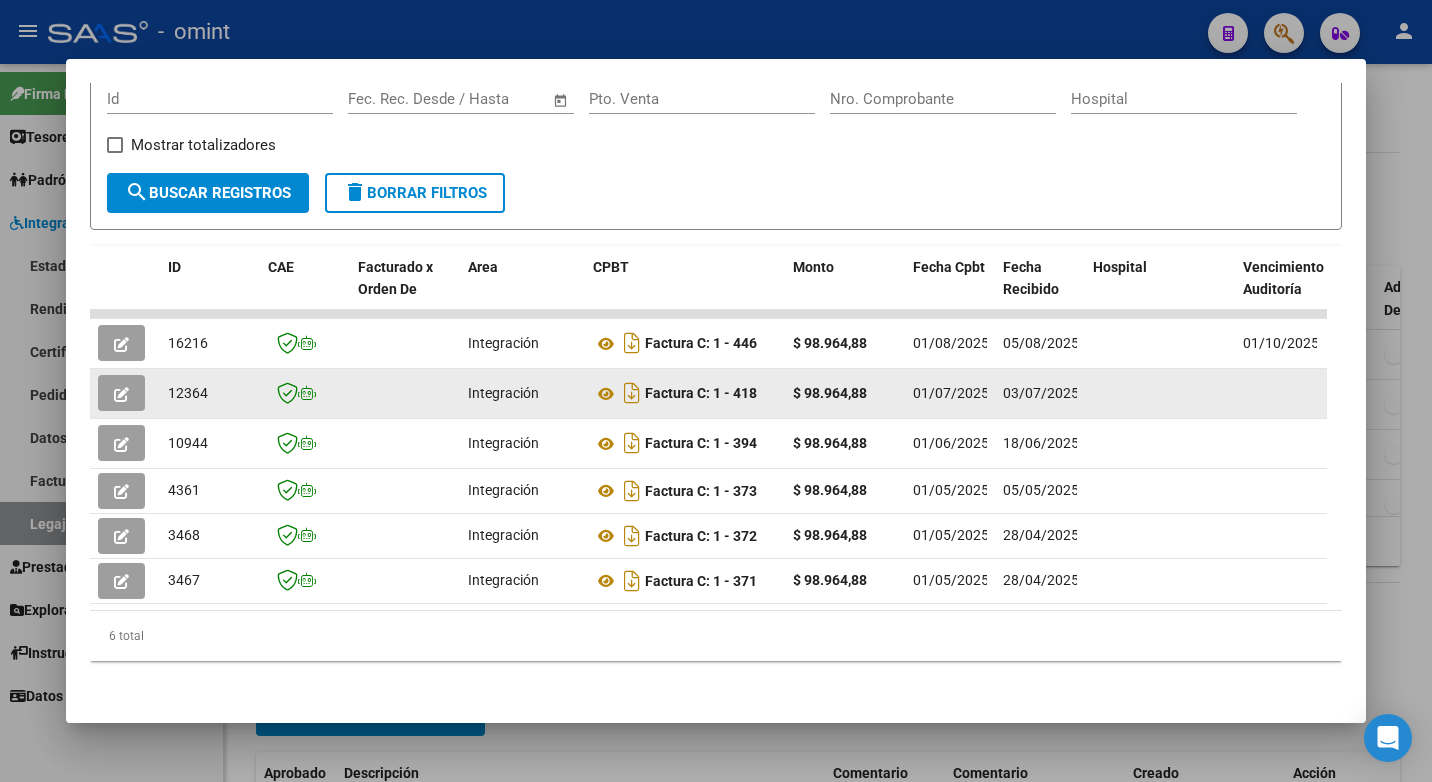 click 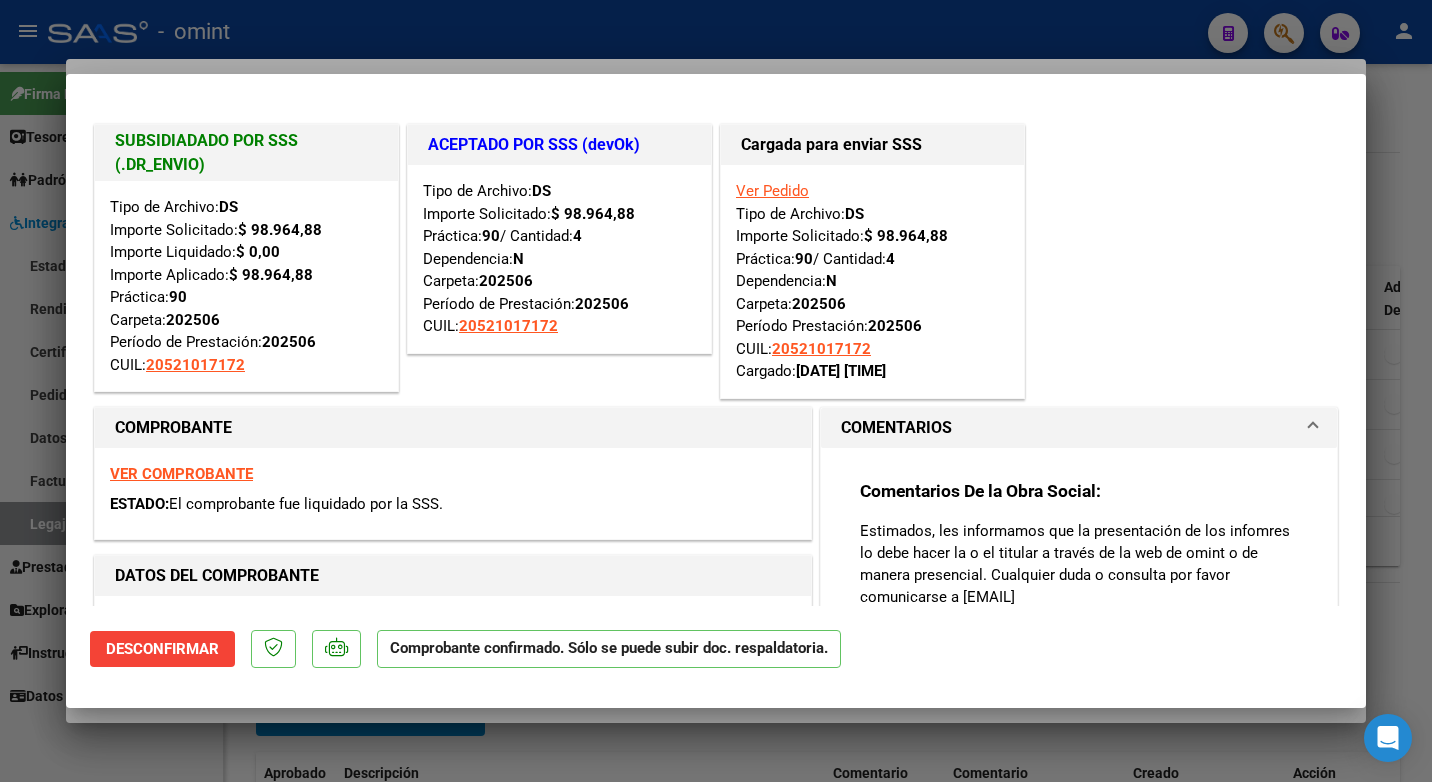 click at bounding box center (716, 391) 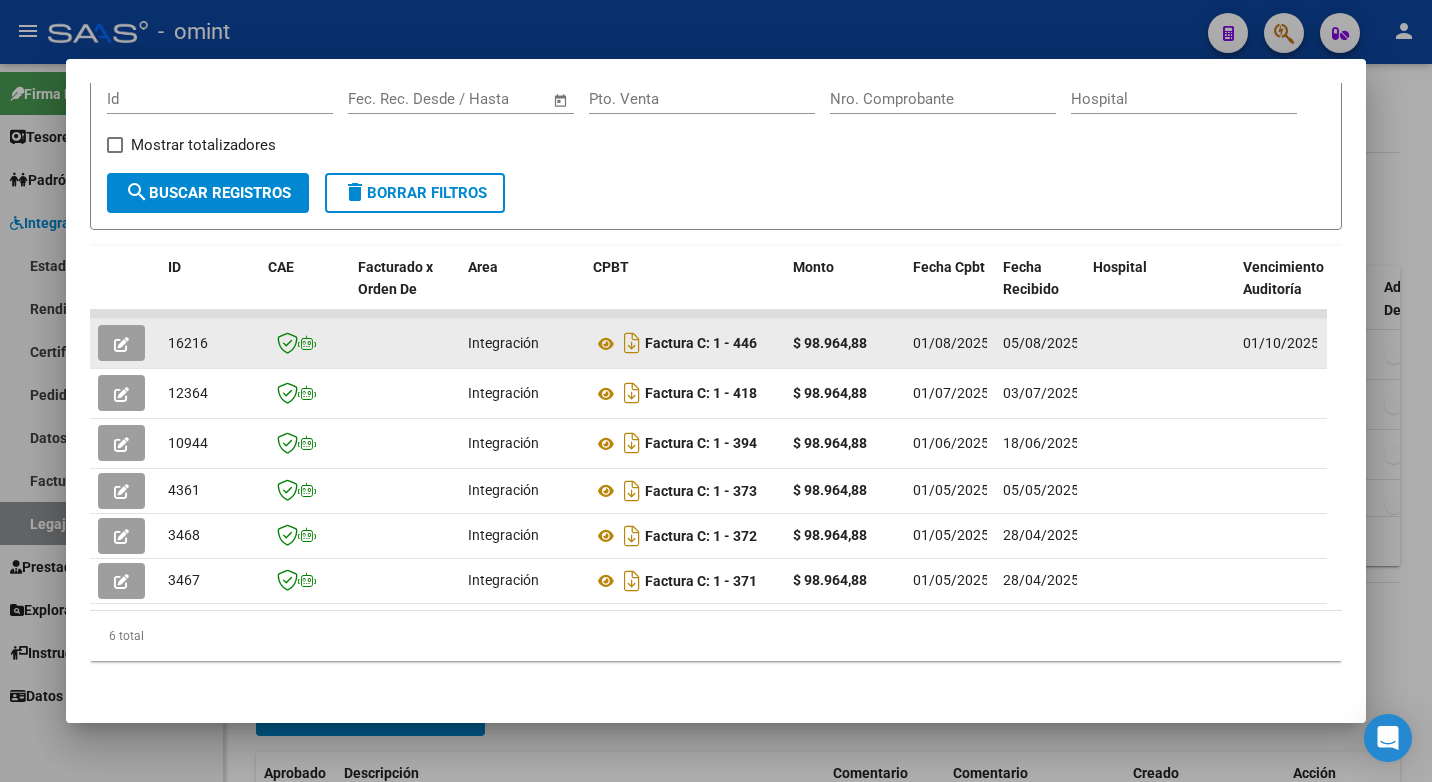 click 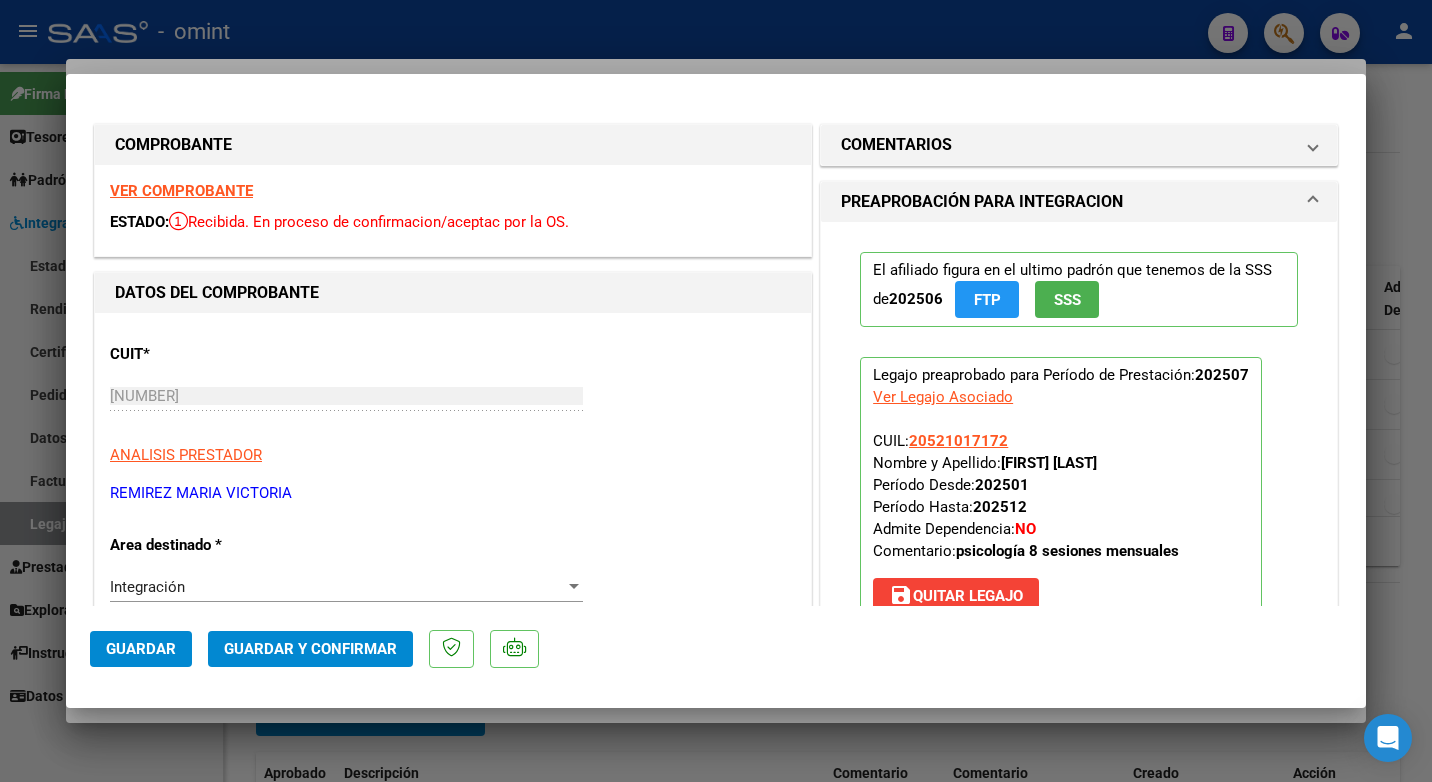 click on "VER COMPROBANTE" at bounding box center [181, 191] 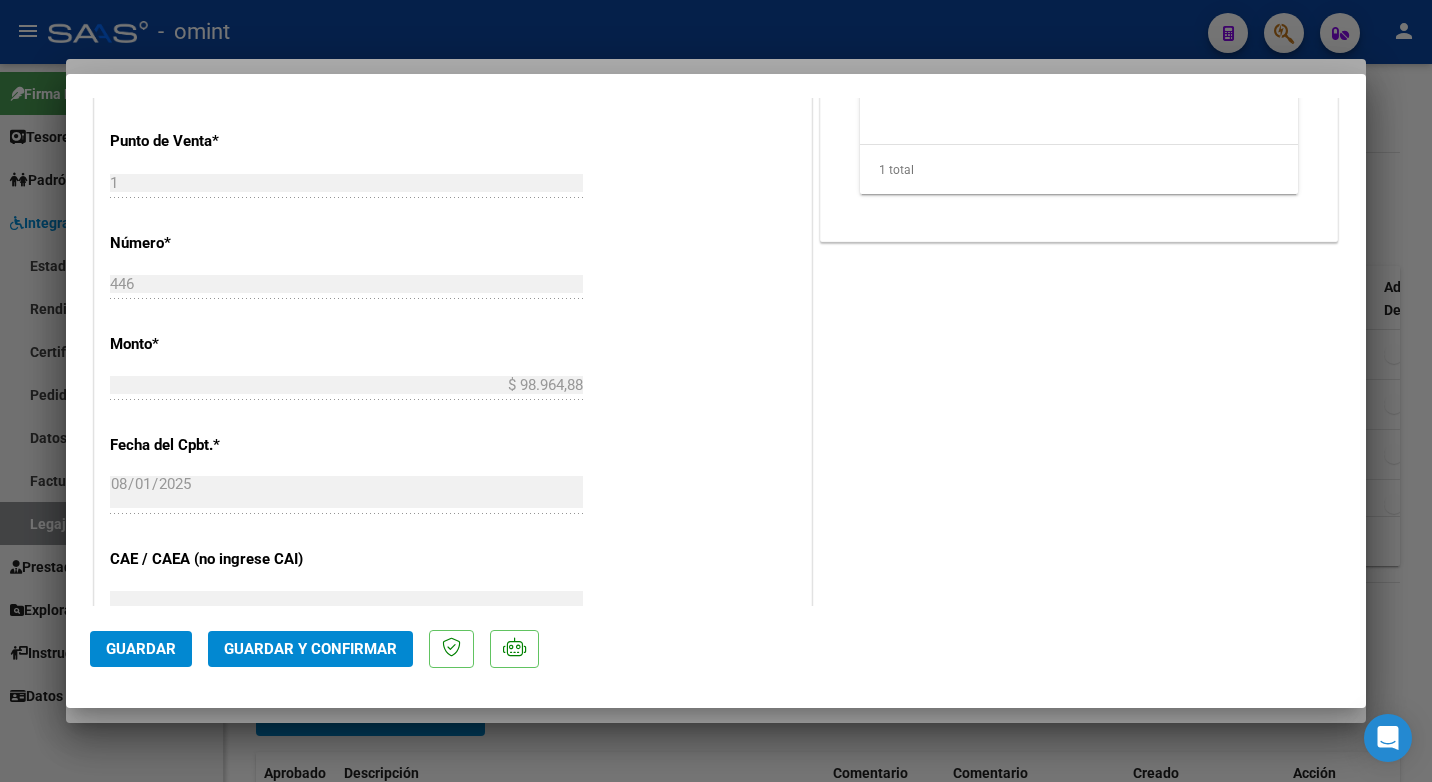 scroll, scrollTop: 700, scrollLeft: 0, axis: vertical 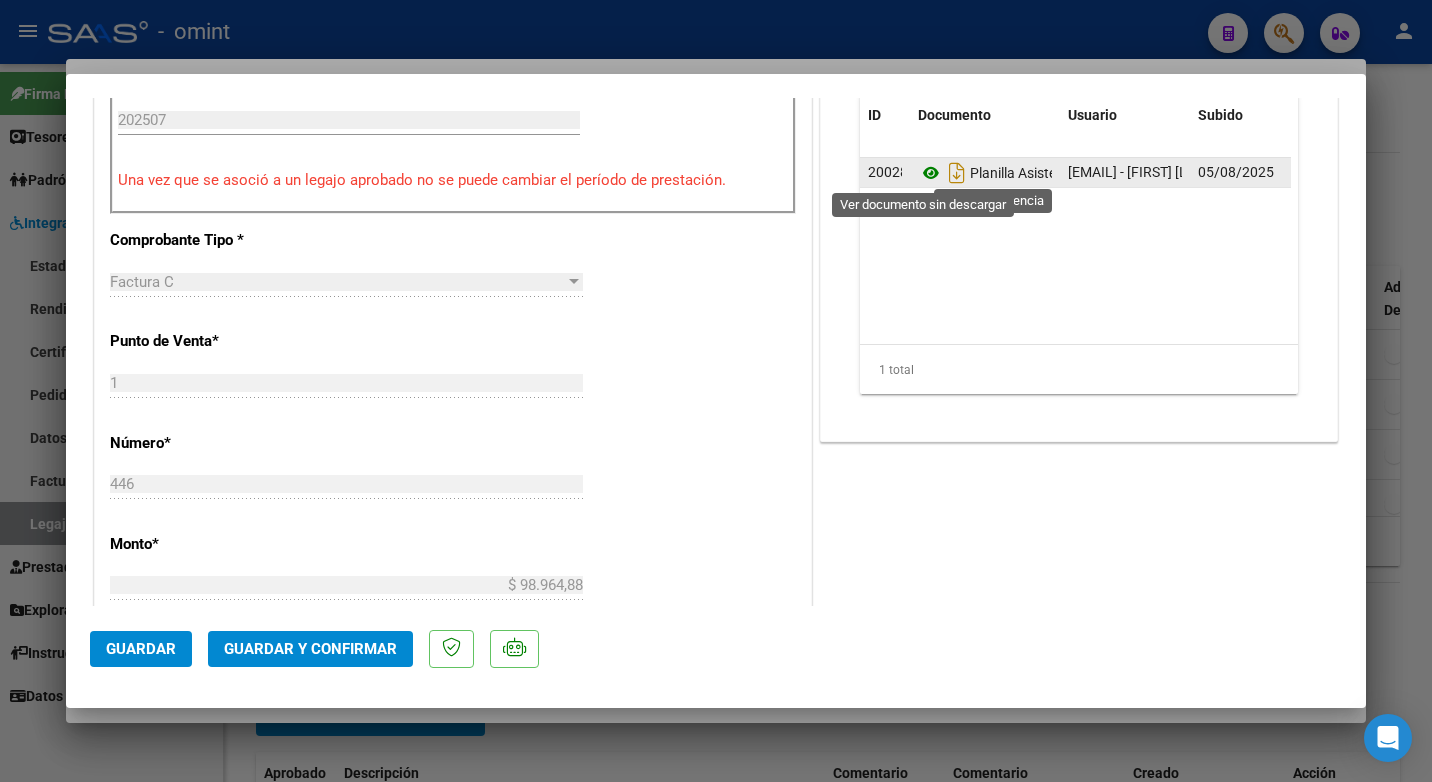 click 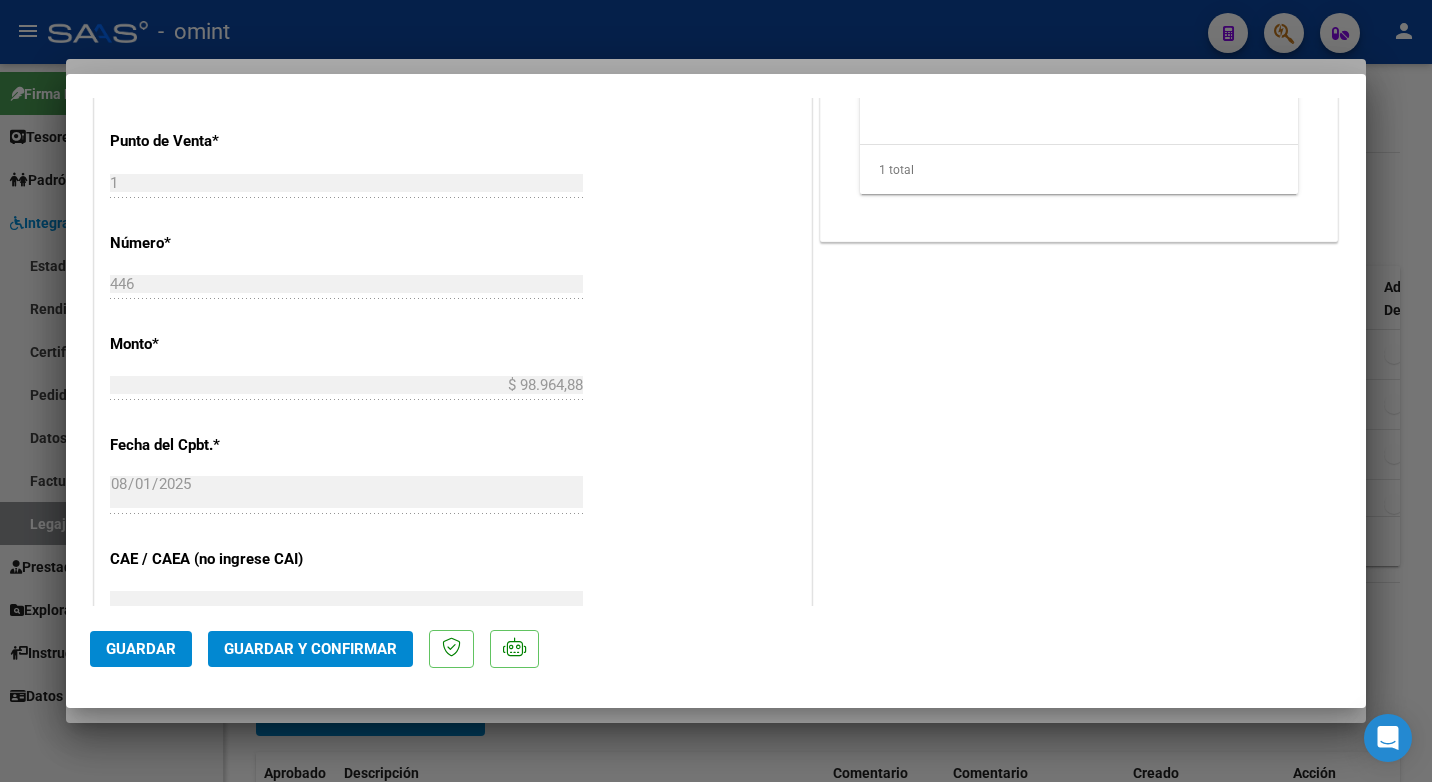 scroll, scrollTop: 1000, scrollLeft: 0, axis: vertical 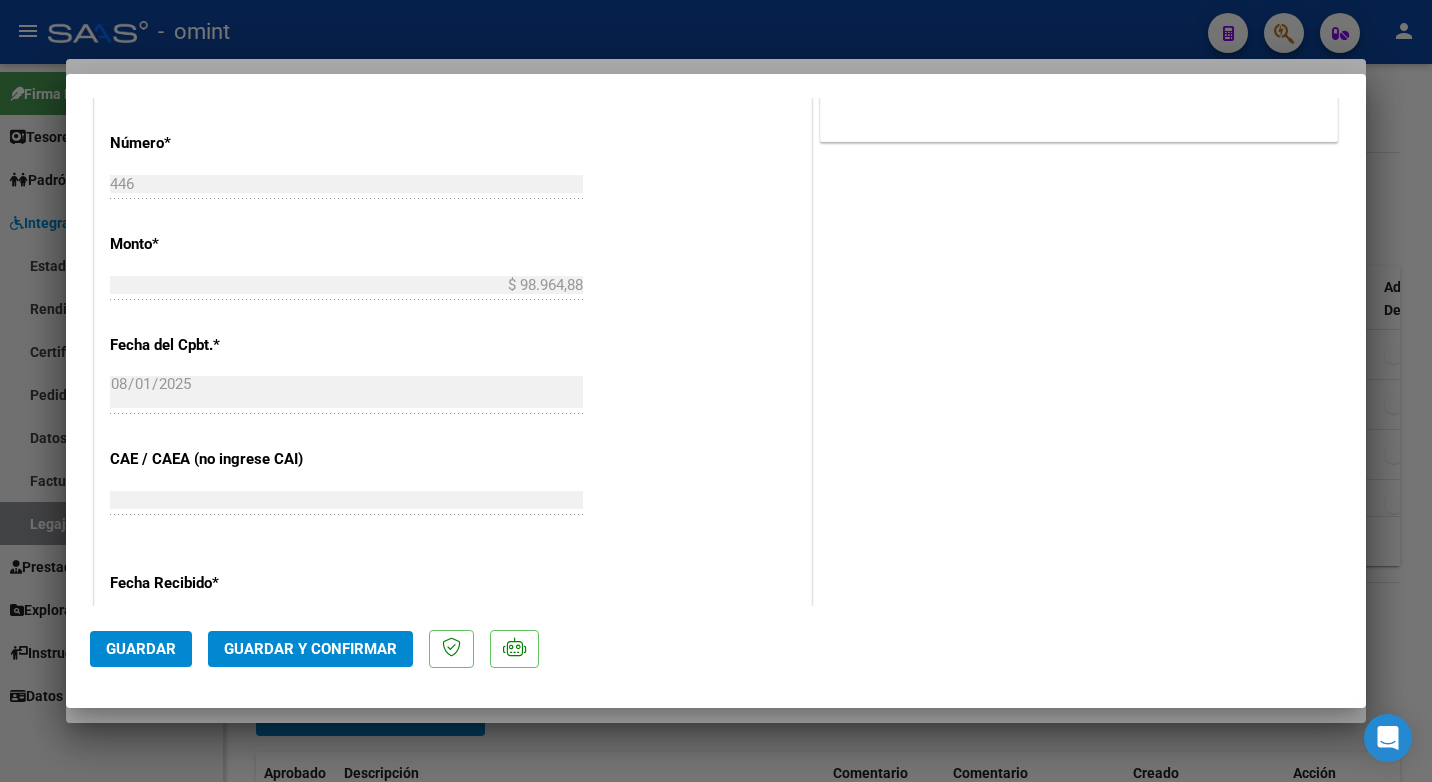 click on "Guardar y Confirmar" 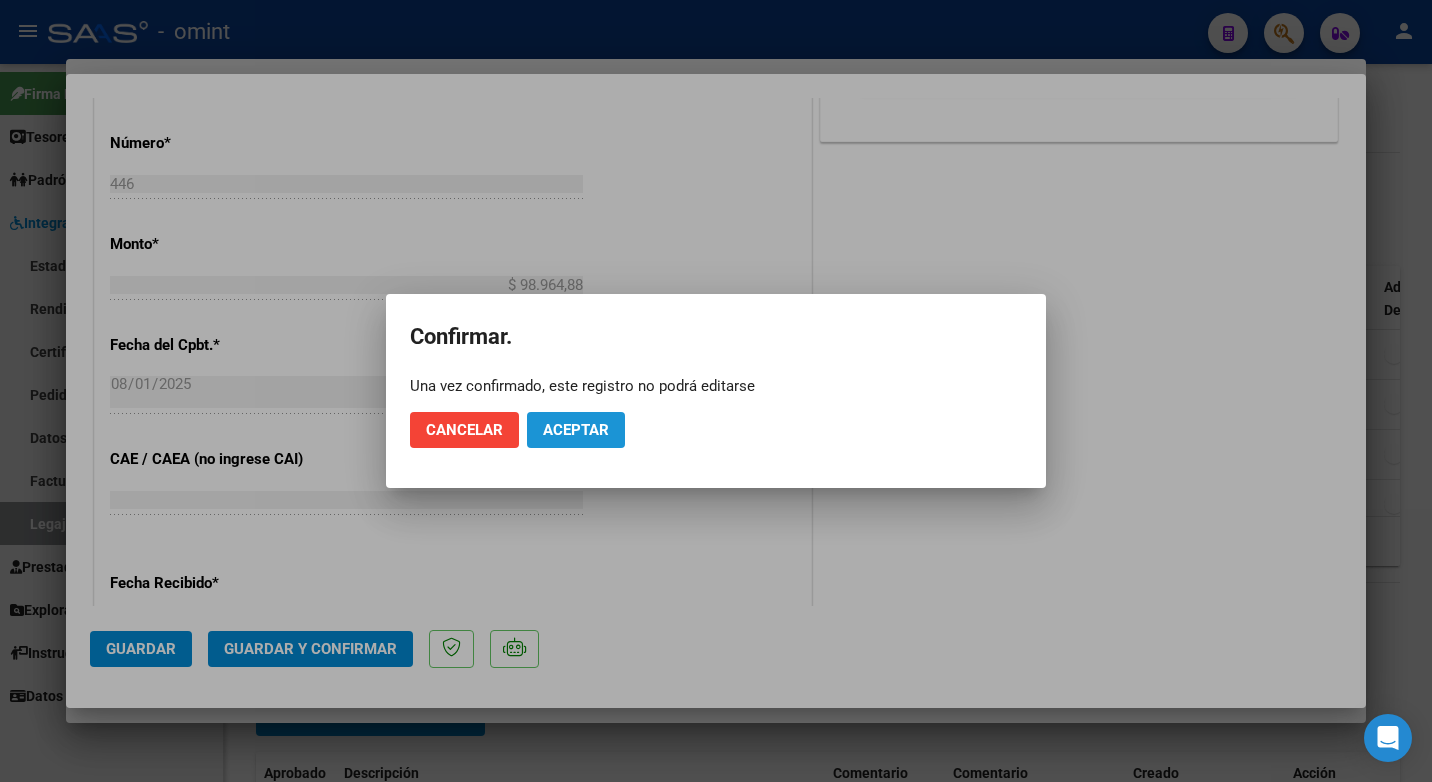 click on "Aceptar" 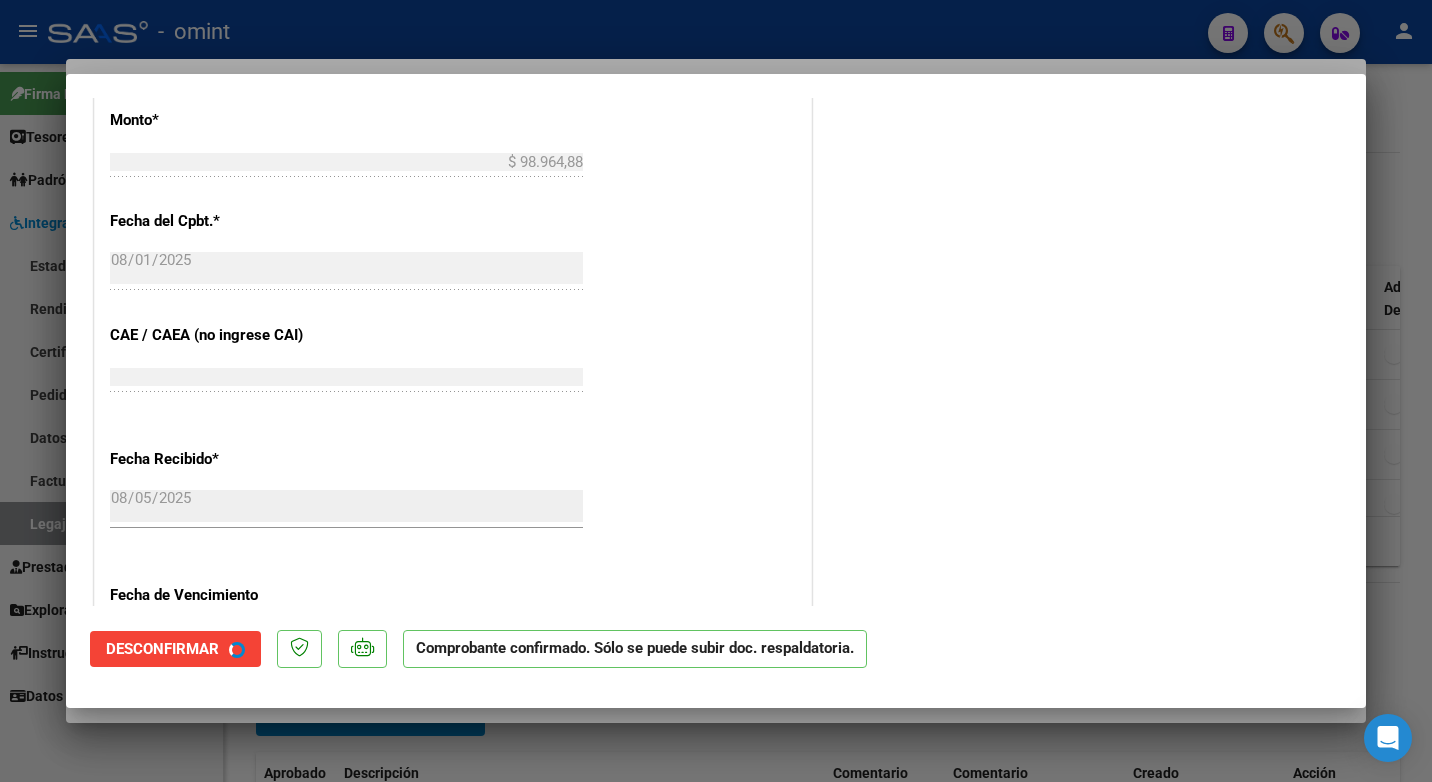 scroll, scrollTop: 876, scrollLeft: 0, axis: vertical 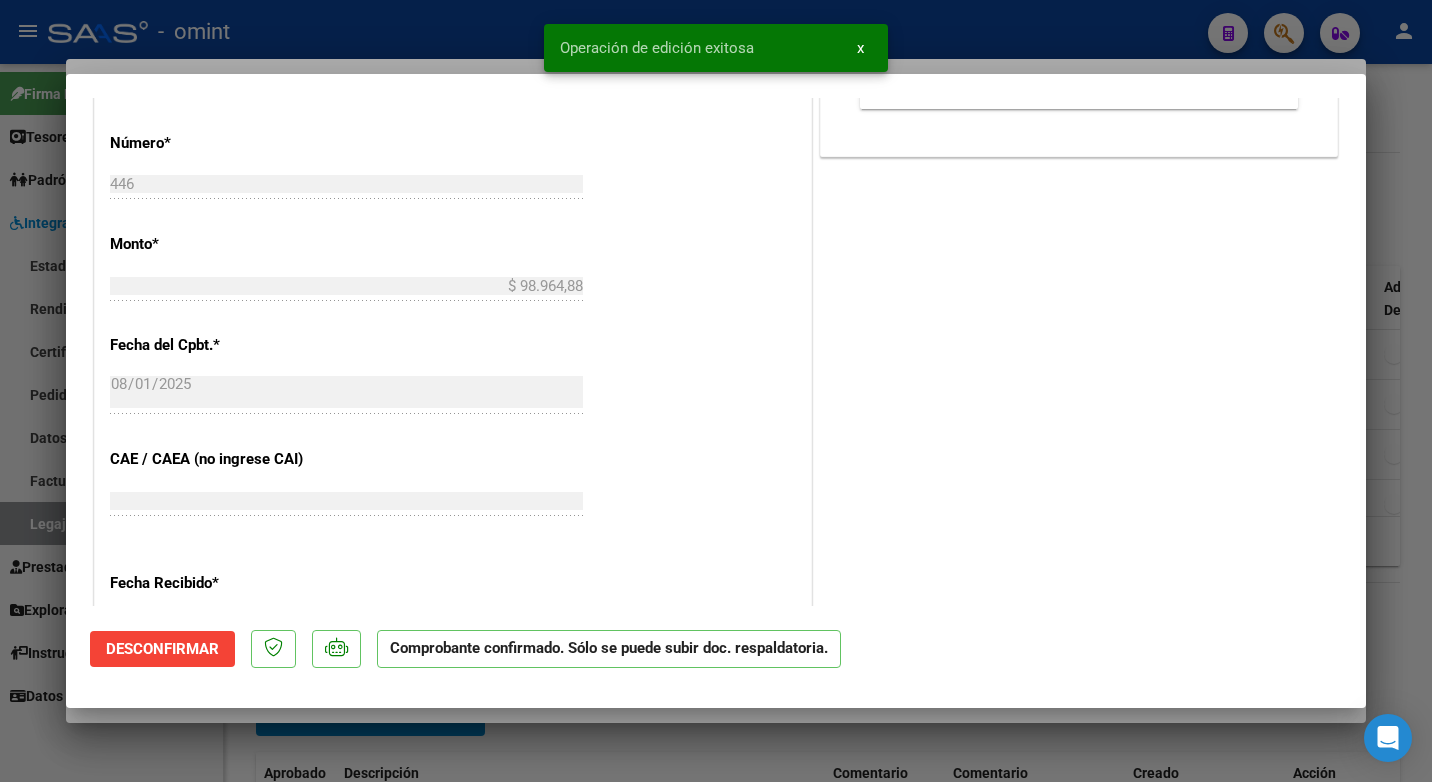 click at bounding box center [716, 391] 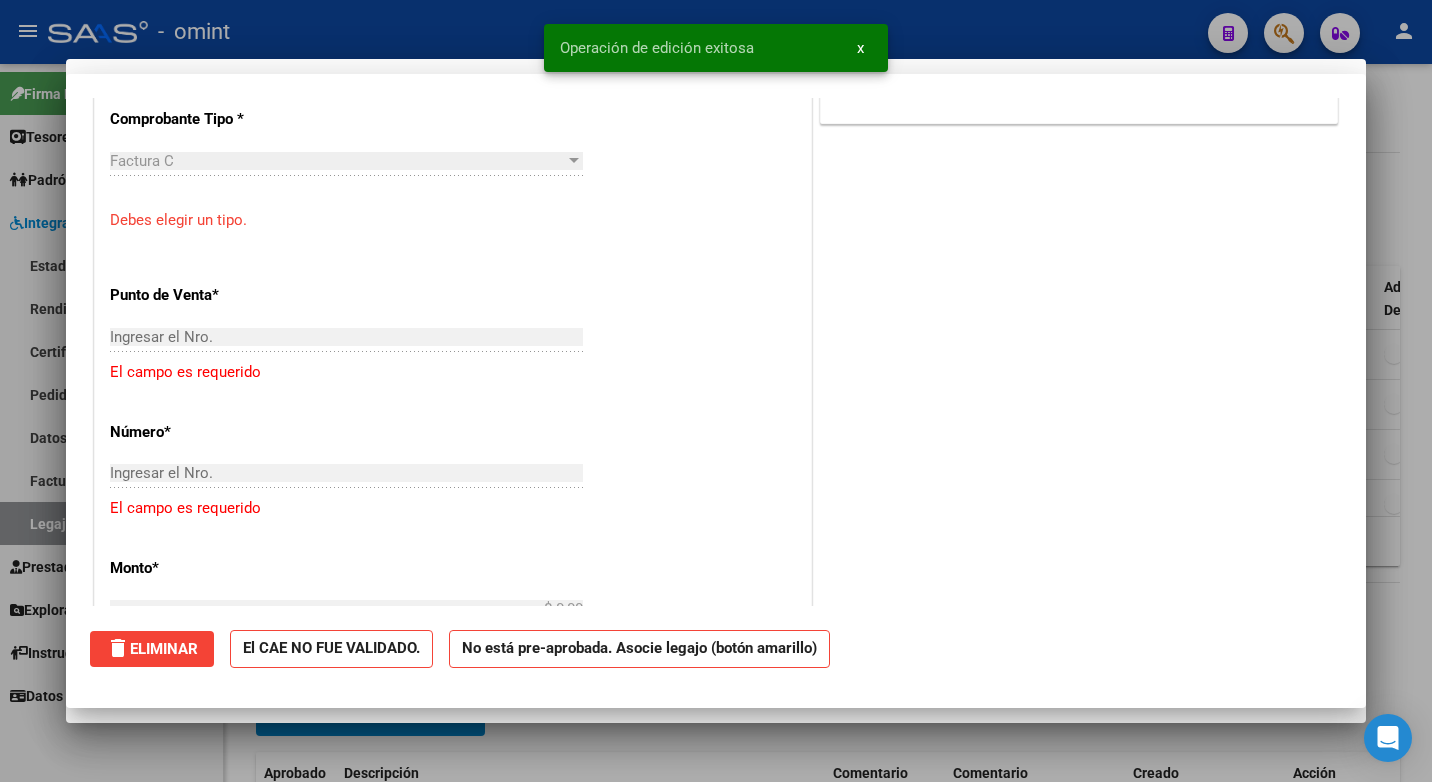scroll, scrollTop: 1248, scrollLeft: 0, axis: vertical 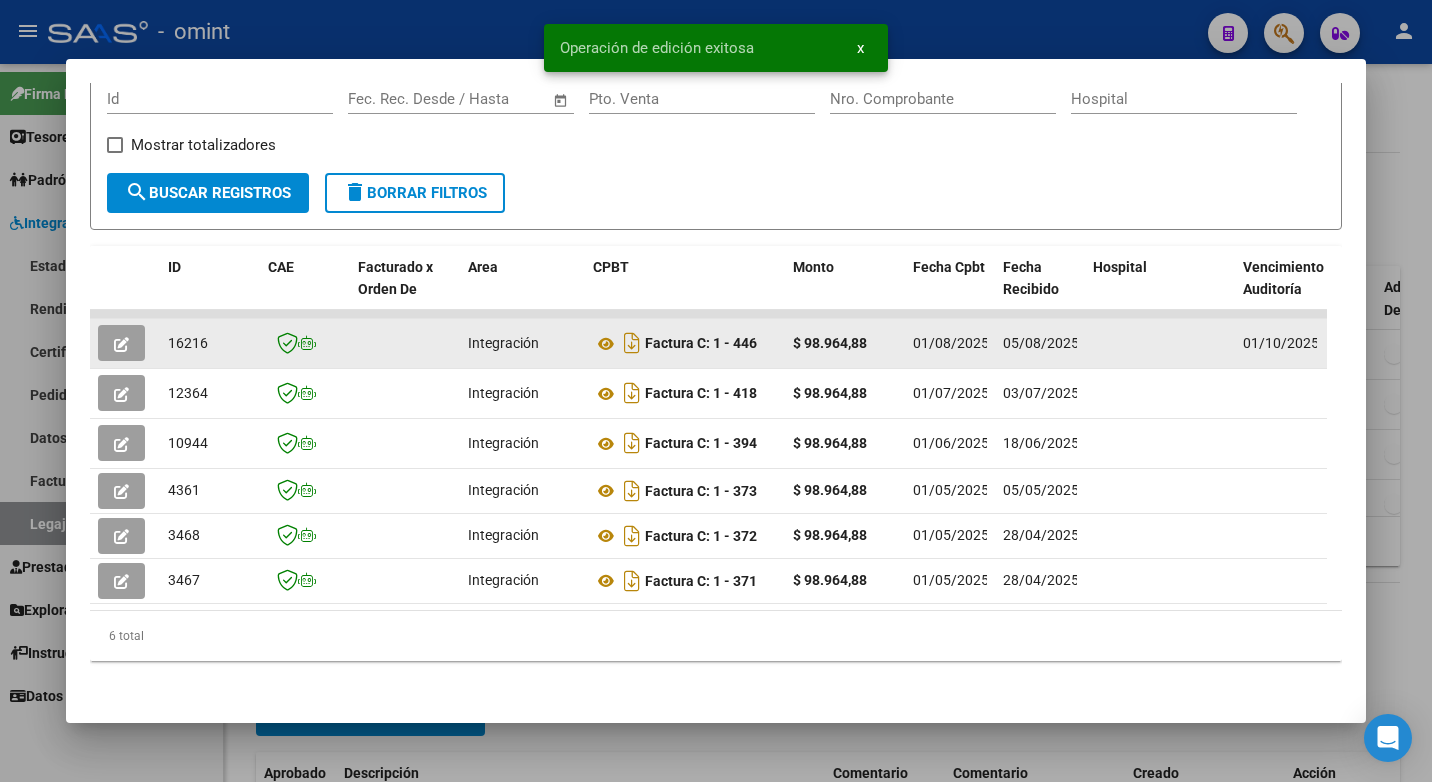 click on "16216" 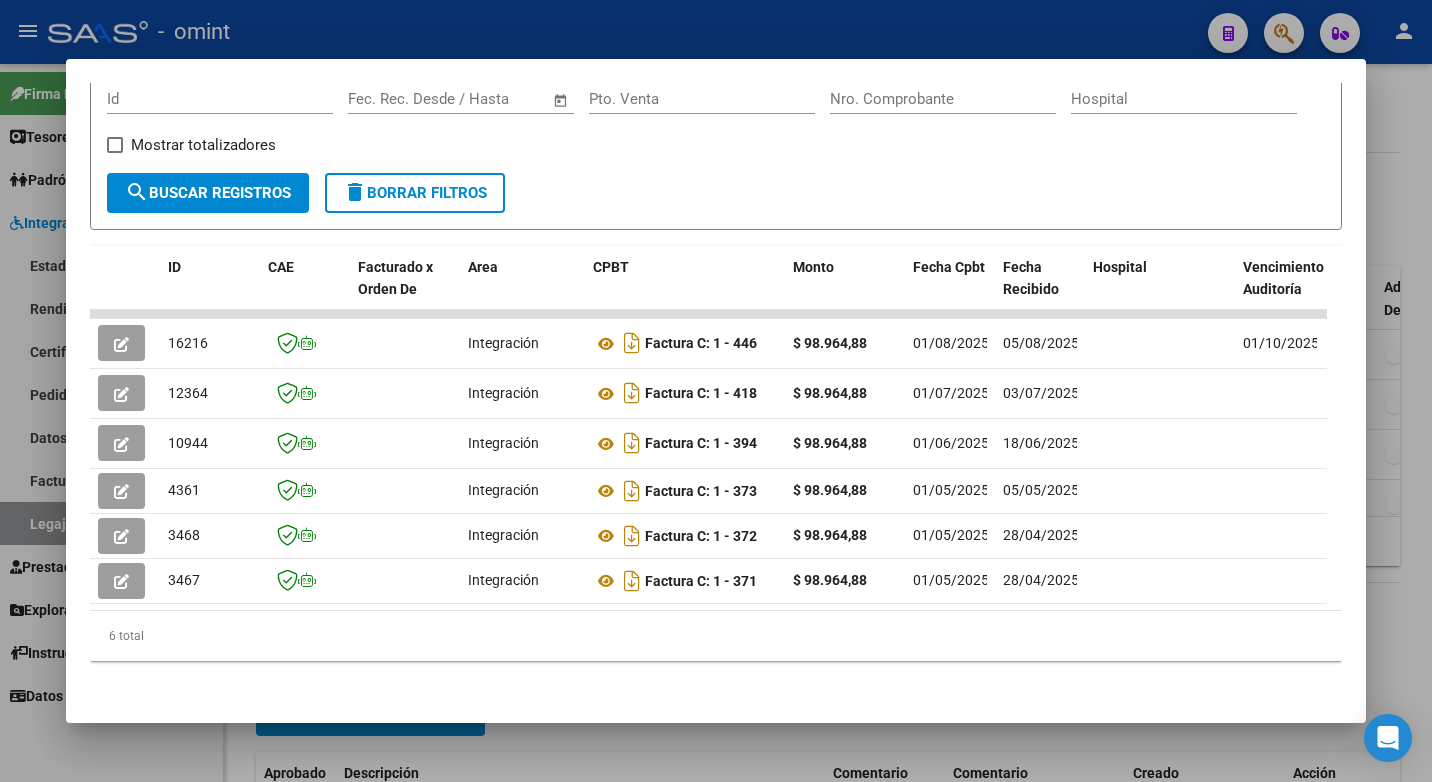 click at bounding box center [716, 391] 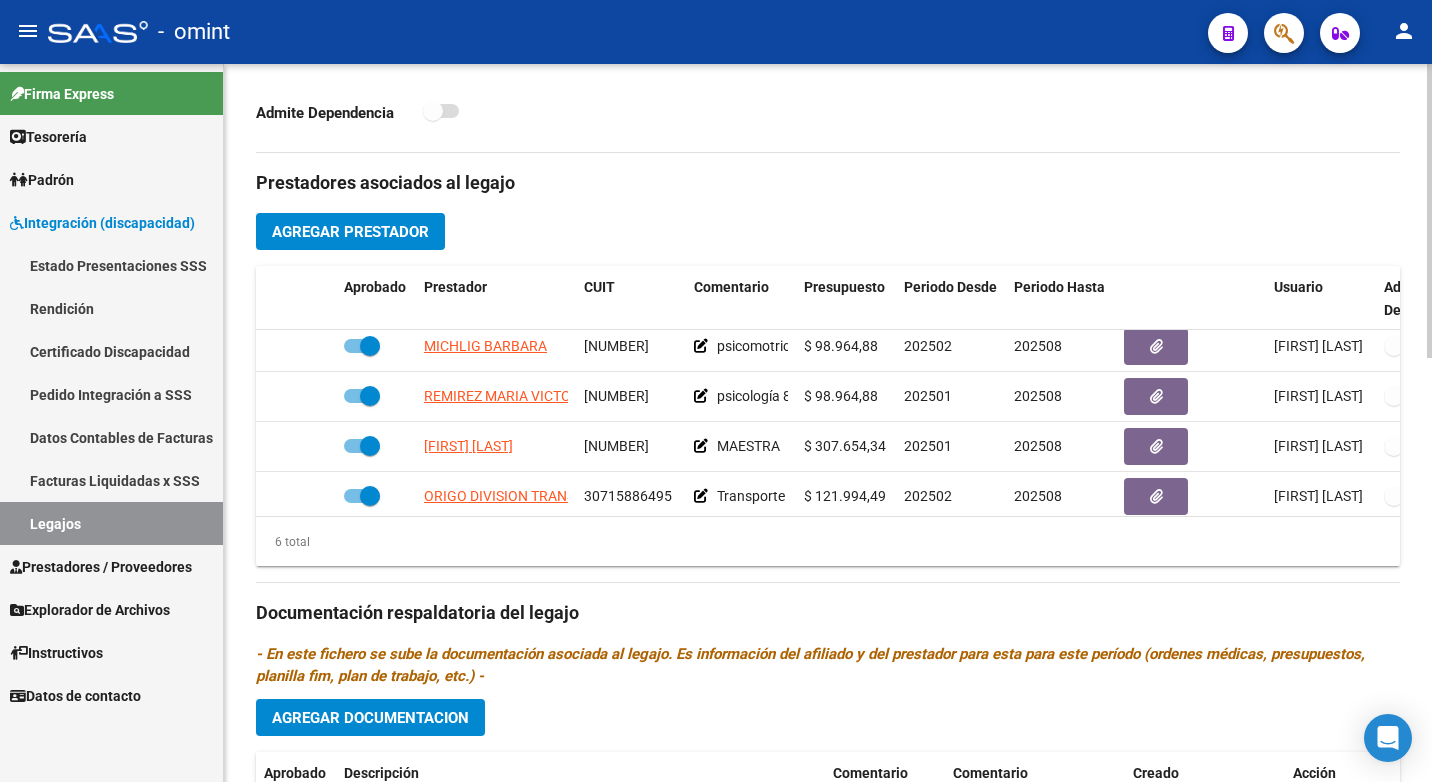 scroll, scrollTop: 73, scrollLeft: 0, axis: vertical 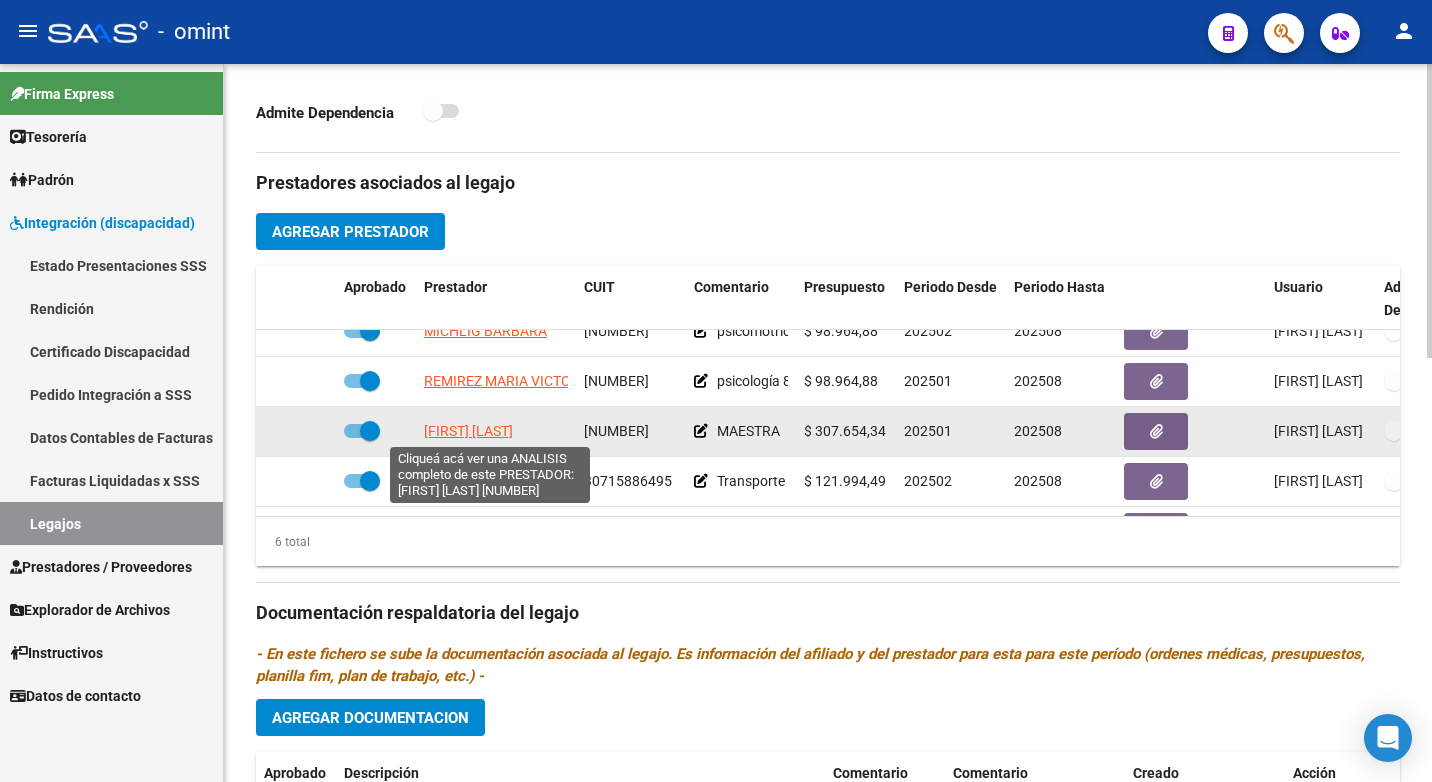 click on "[FIRST] [LAST]" 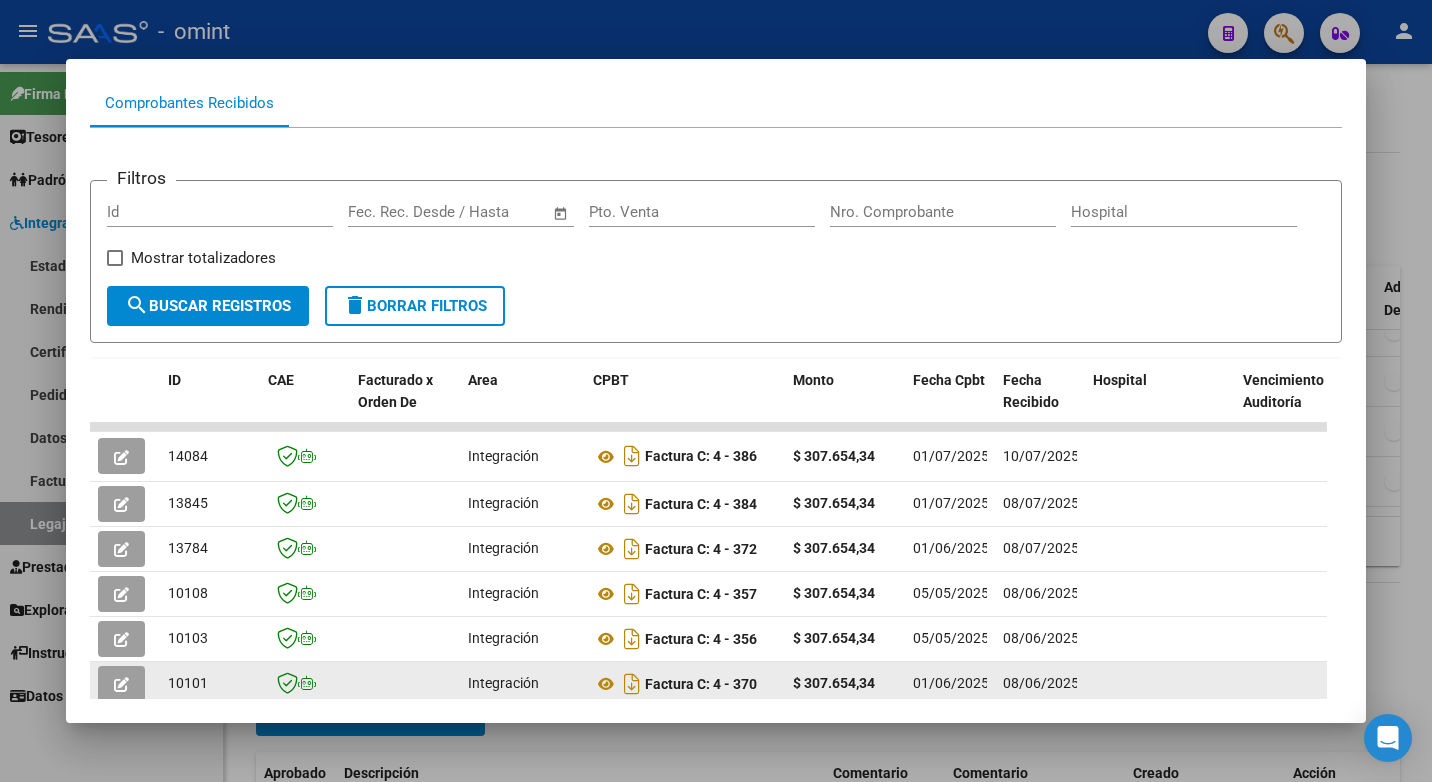 scroll, scrollTop: 352, scrollLeft: 0, axis: vertical 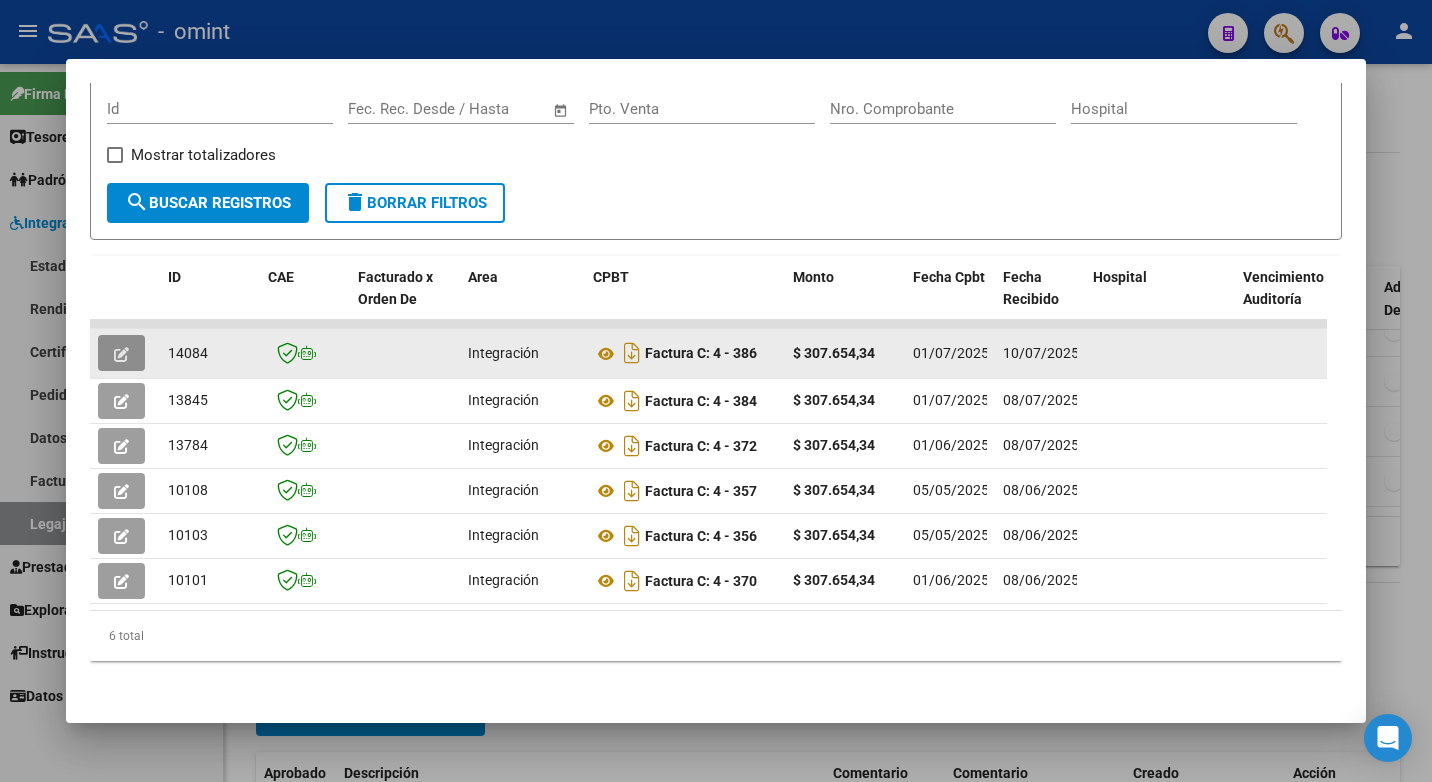 click 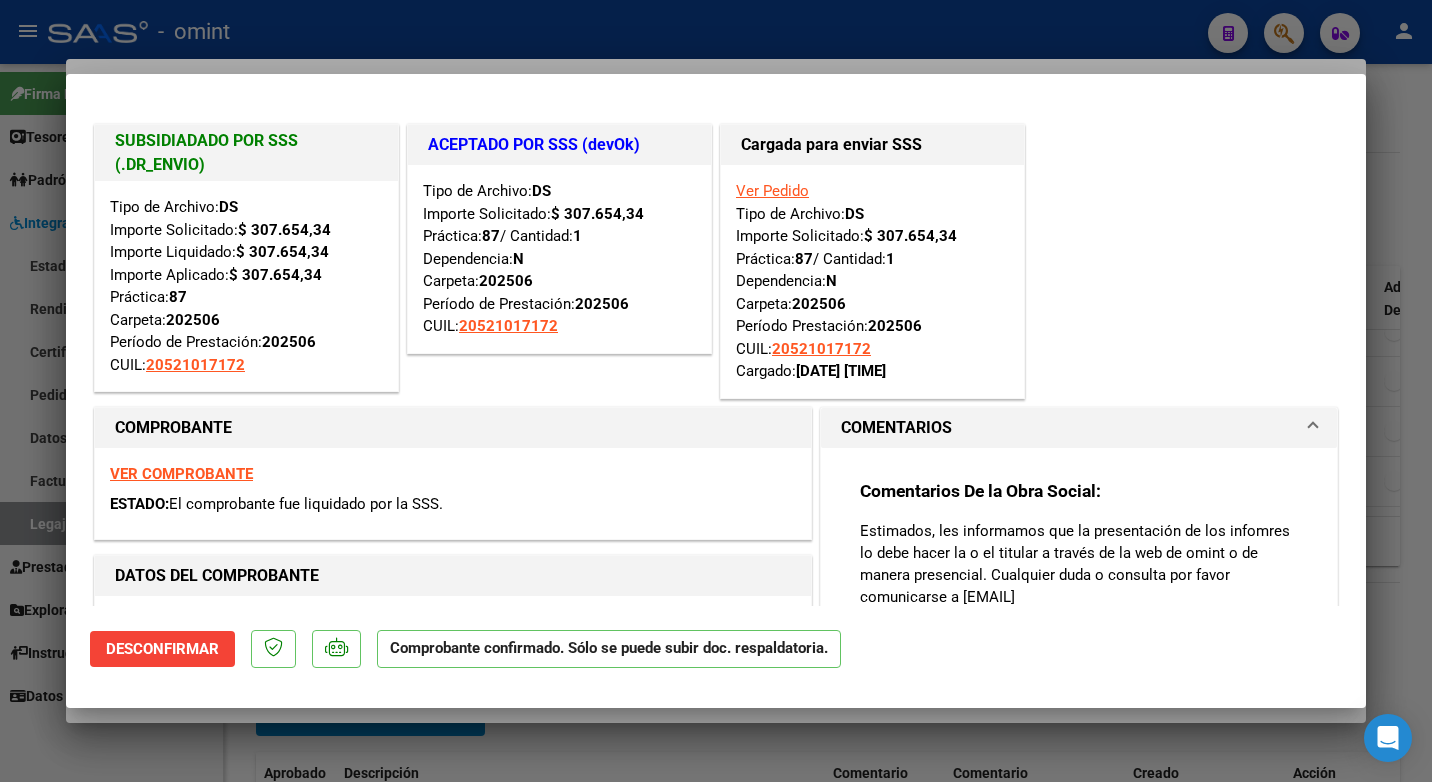 drag, startPoint x: 290, startPoint y: 26, endPoint x: 556, endPoint y: 84, distance: 272.24988 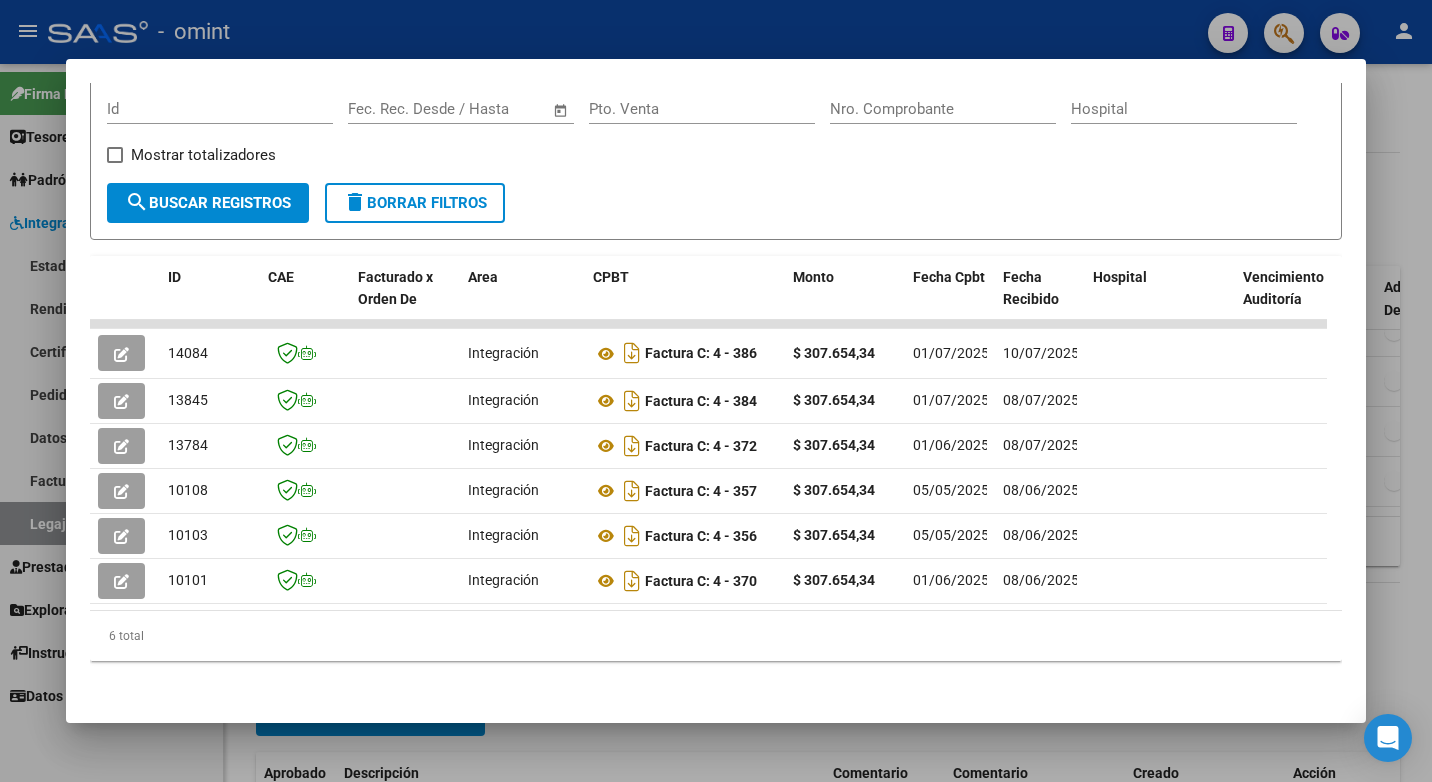 click at bounding box center (716, 391) 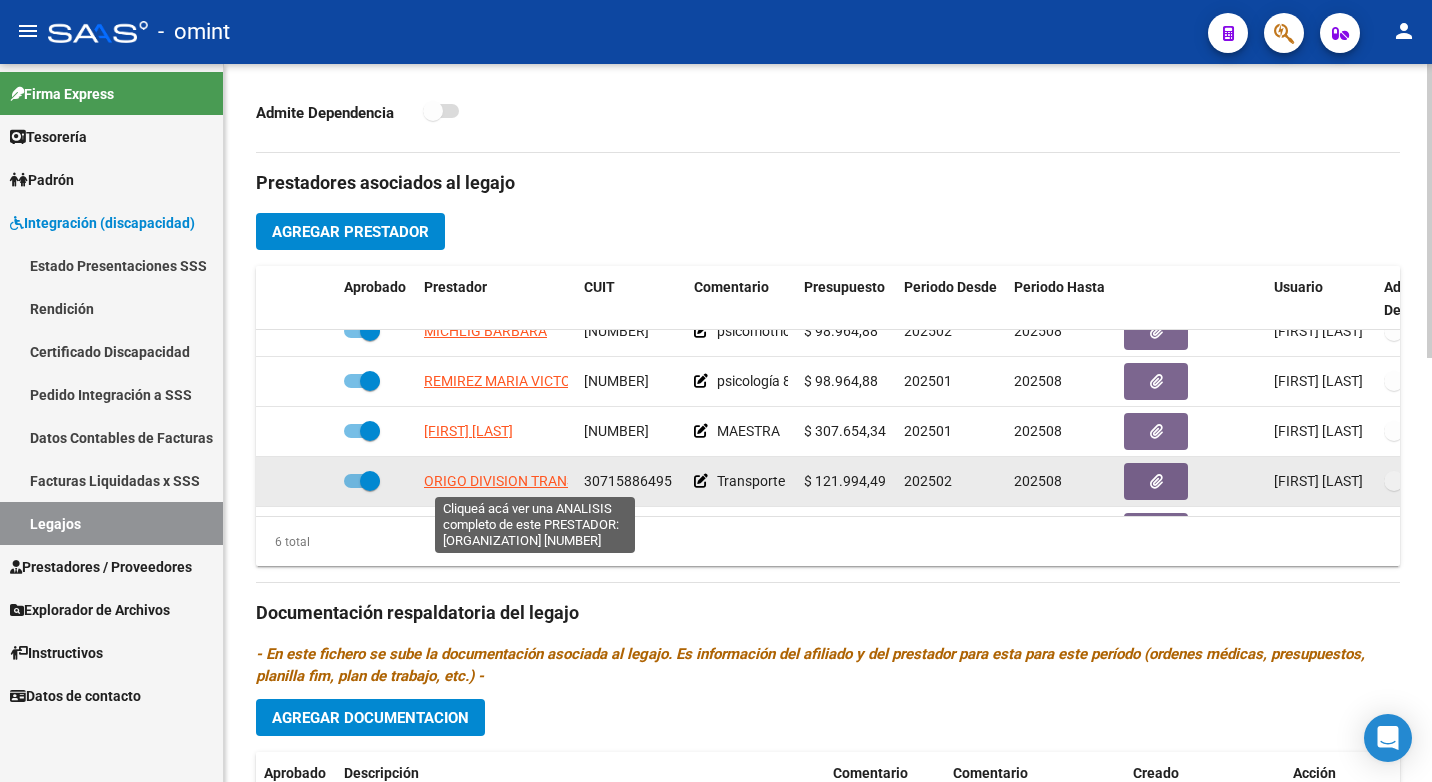 click on "ORIGO DIVISION TRANSPORTE SAS" 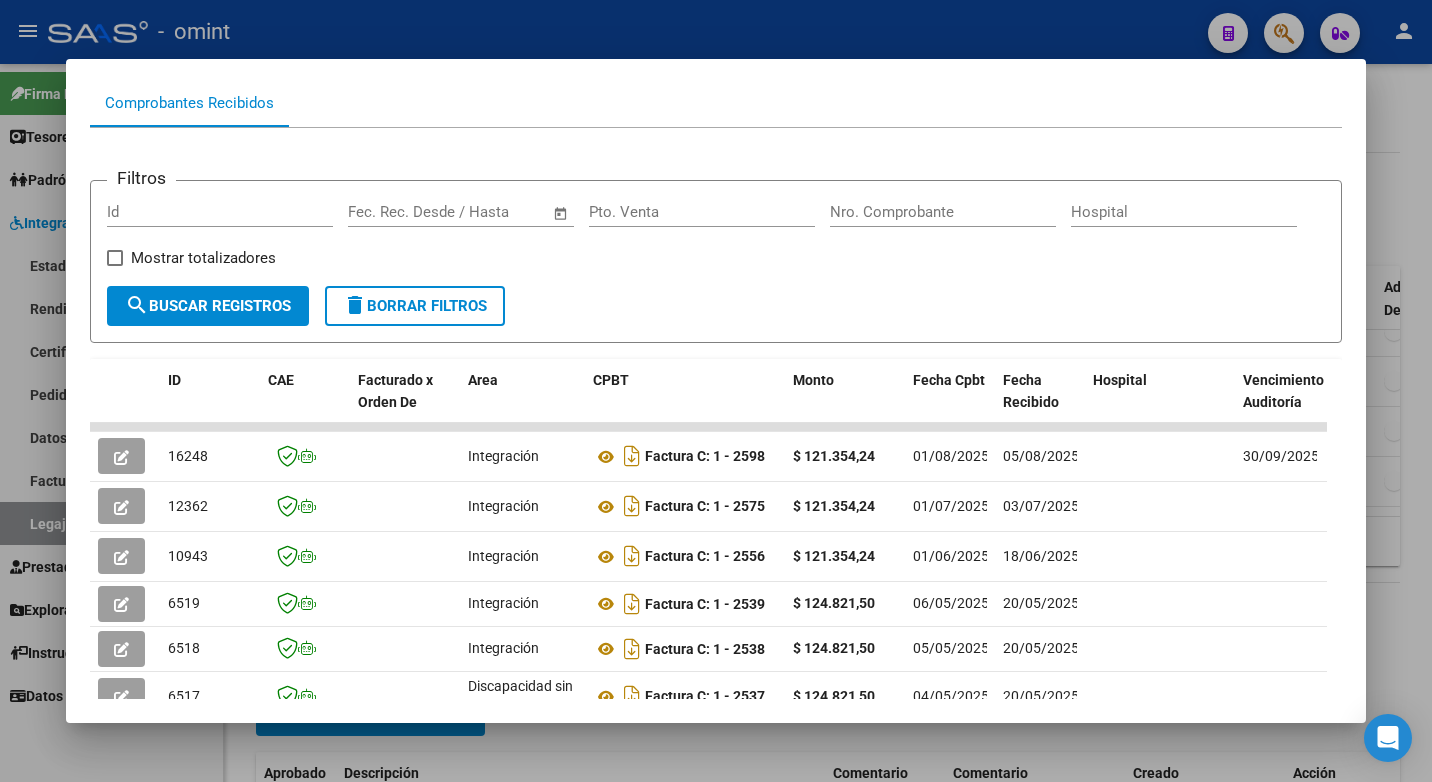 scroll, scrollTop: 352, scrollLeft: 0, axis: vertical 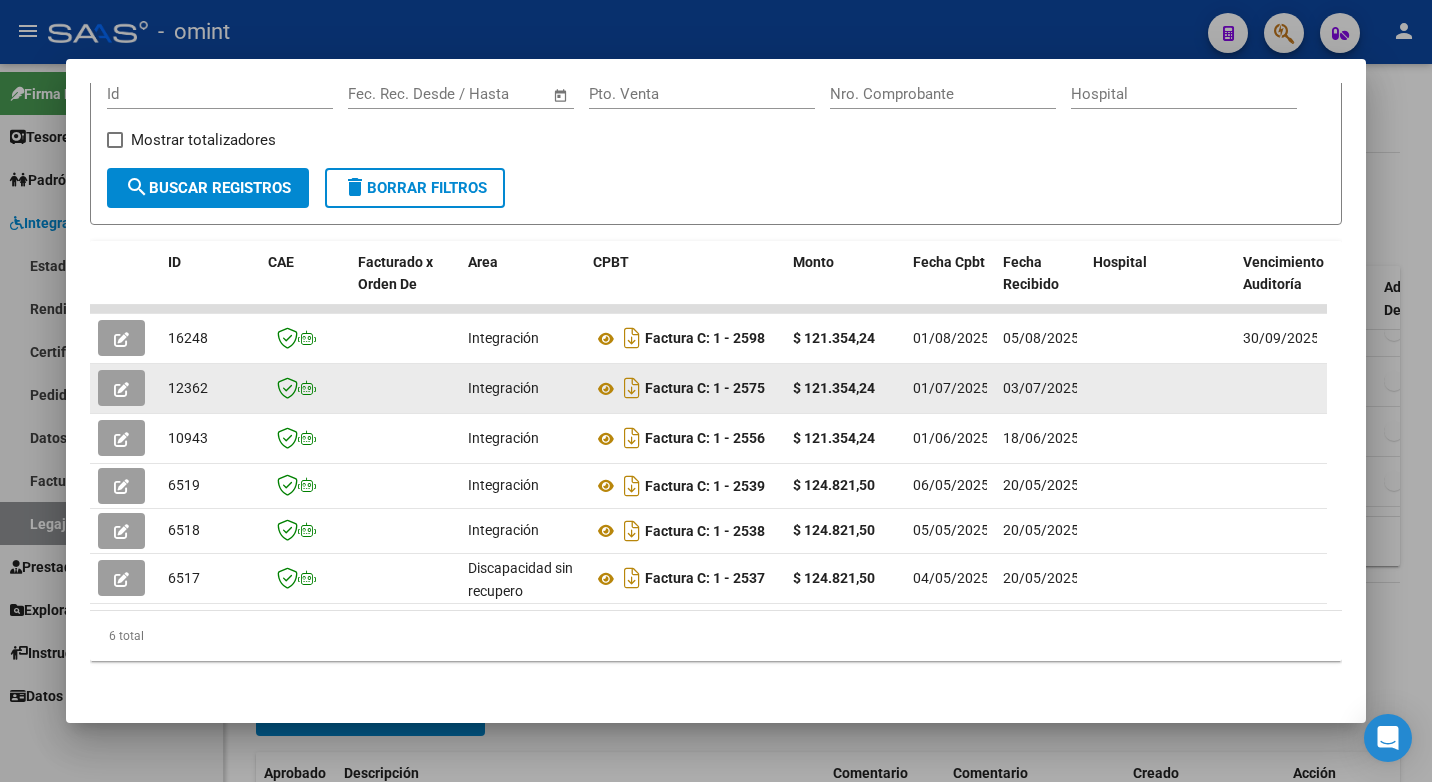 click 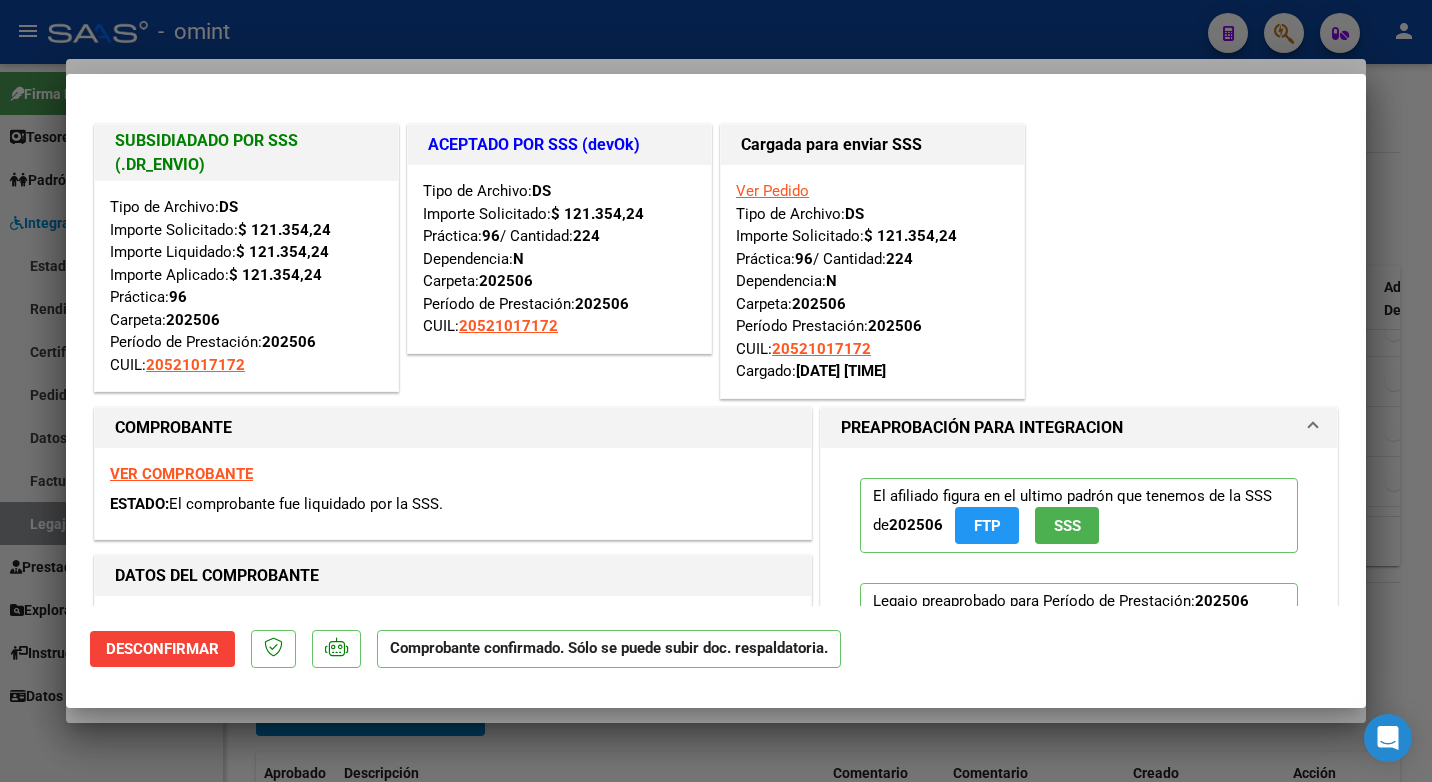click at bounding box center (716, 391) 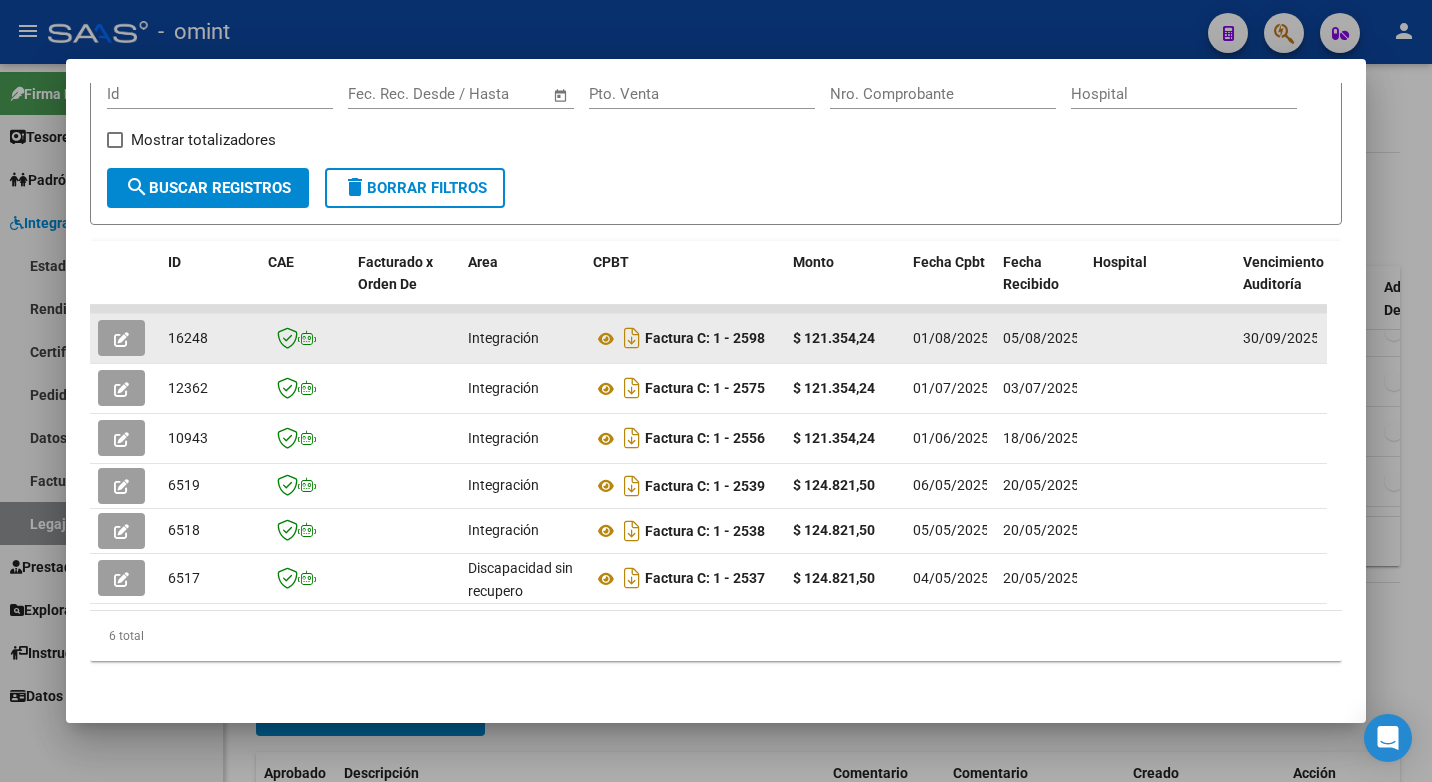 click 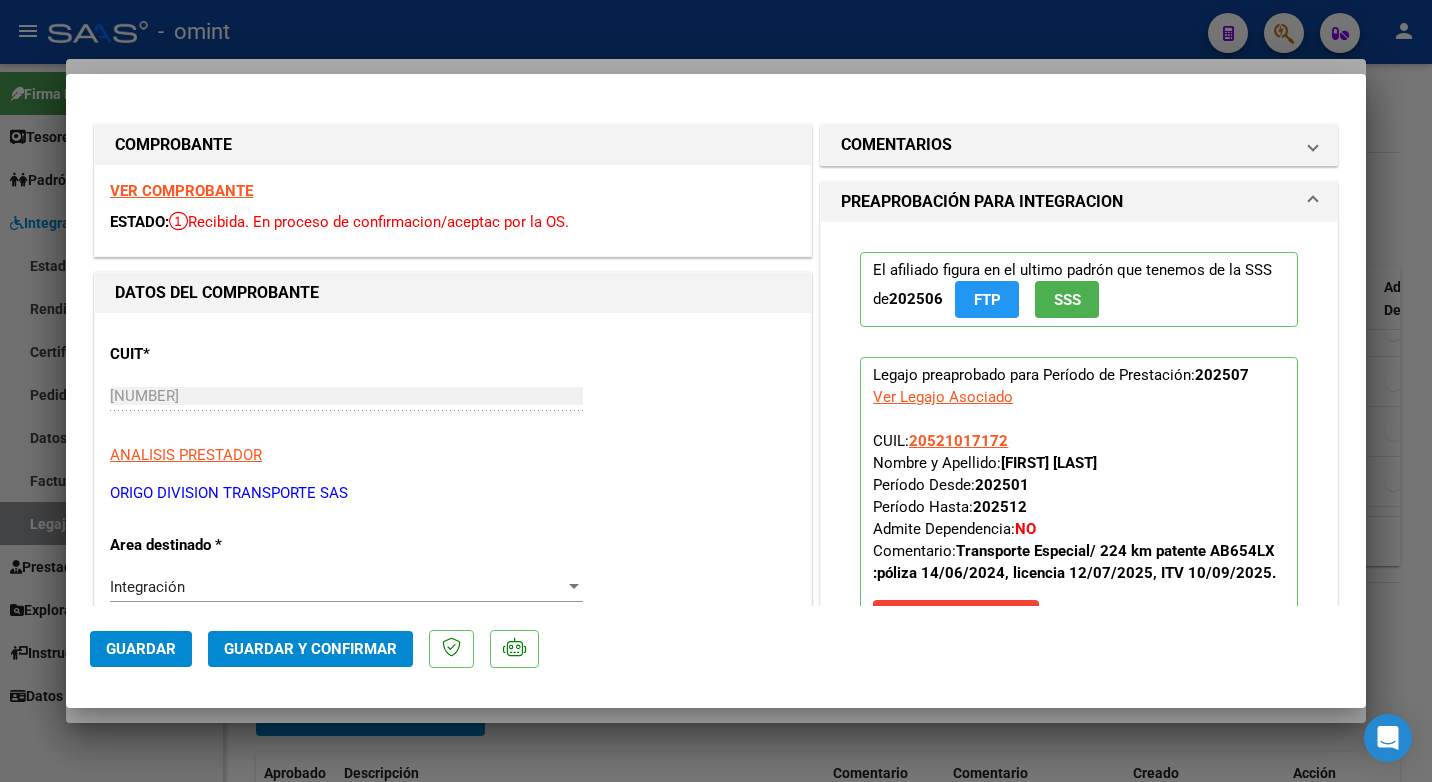 click on "VER COMPROBANTE" at bounding box center (181, 191) 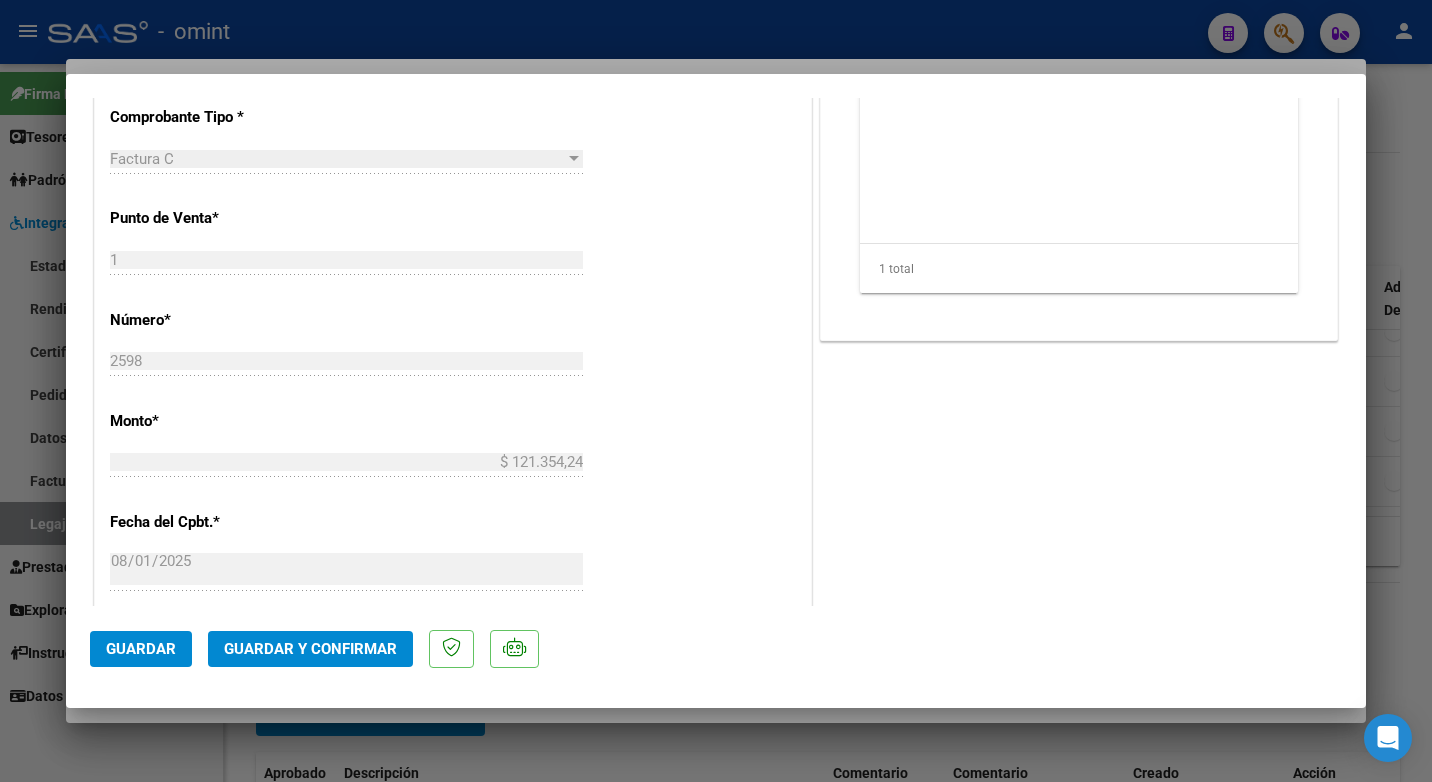 scroll, scrollTop: 523, scrollLeft: 0, axis: vertical 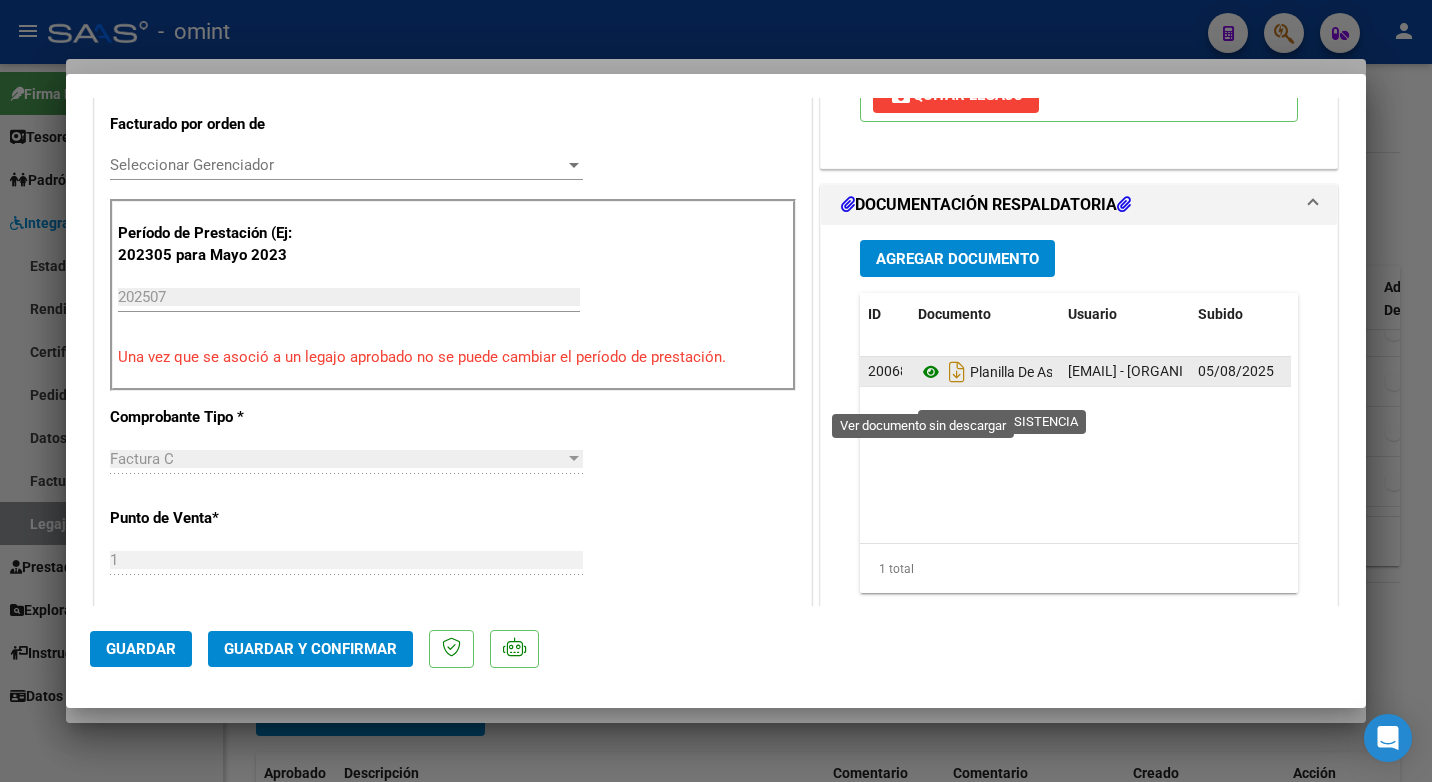 click 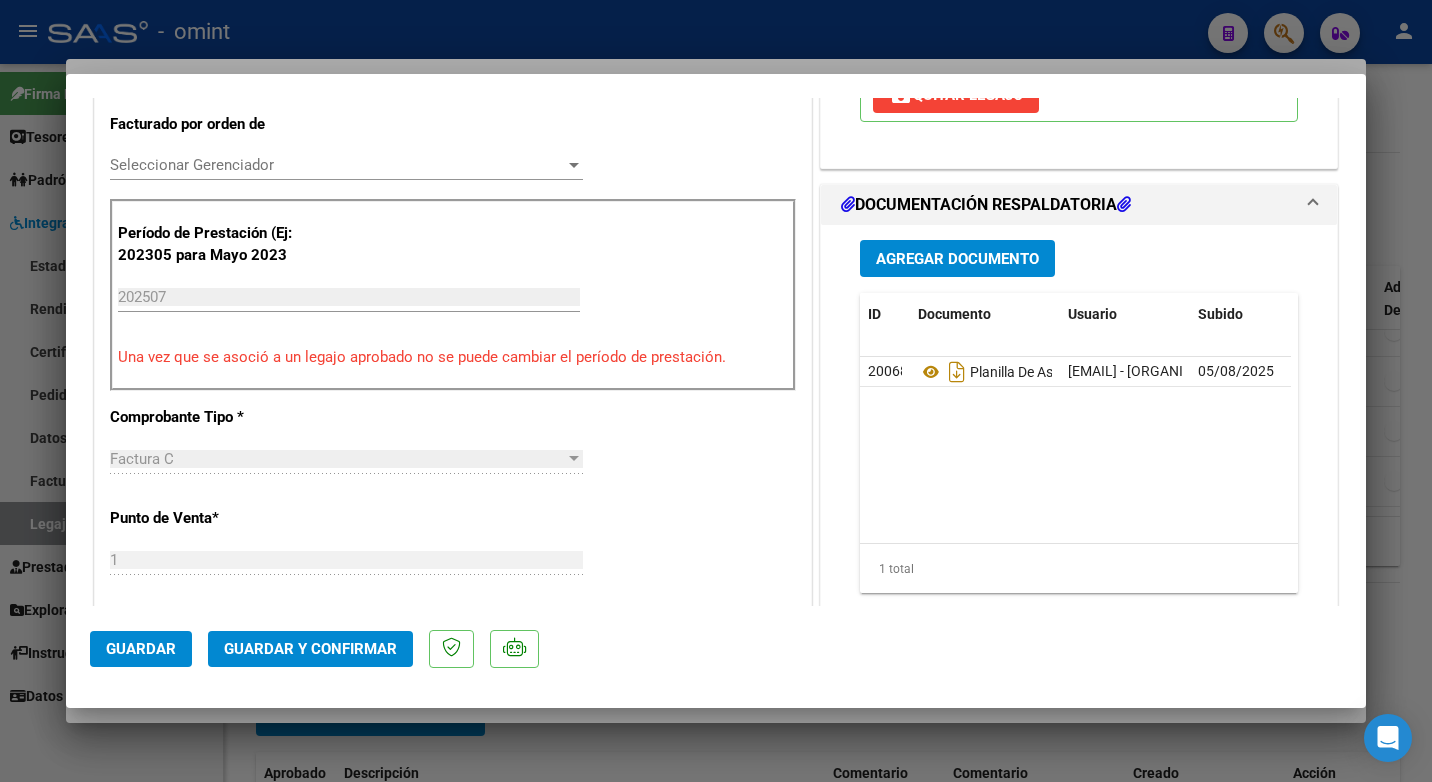 click at bounding box center [716, 391] 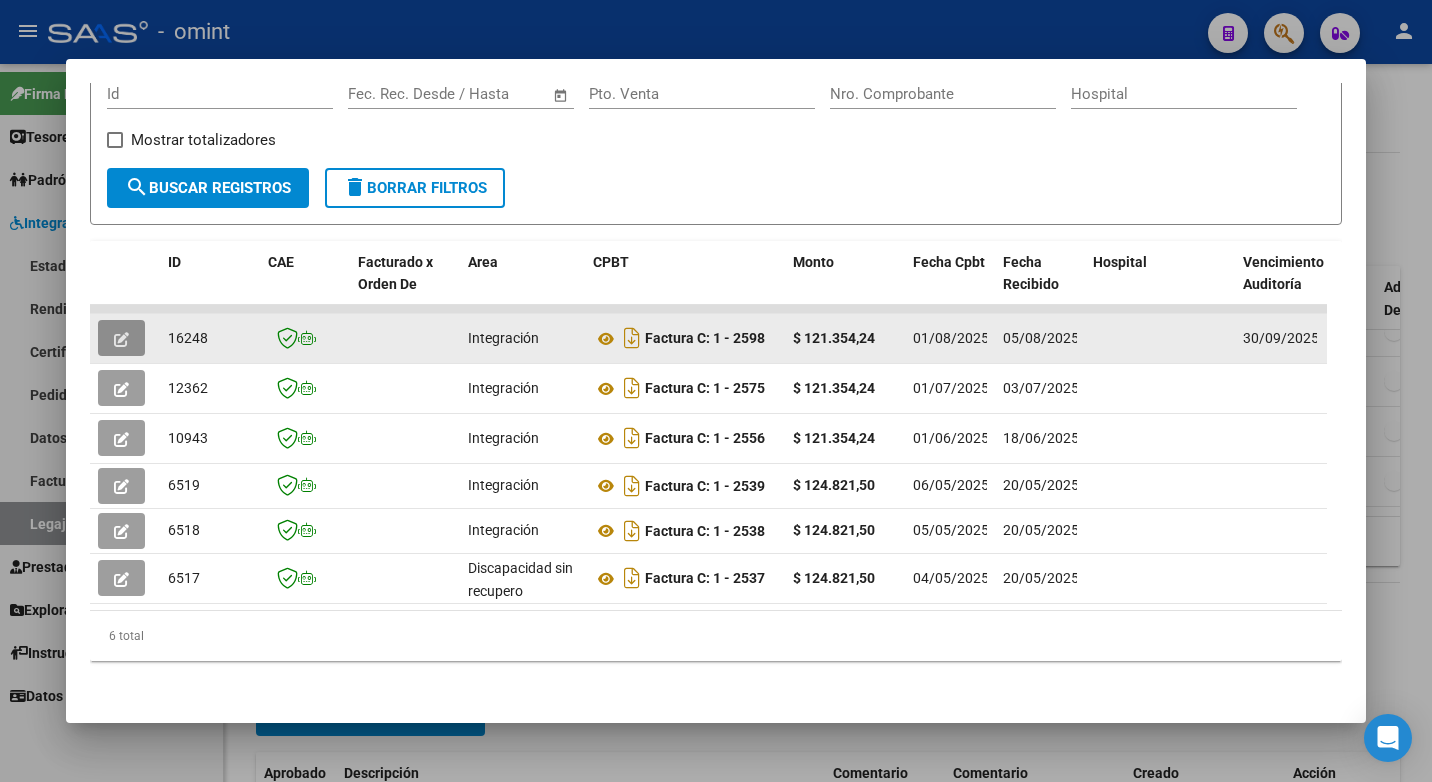 click 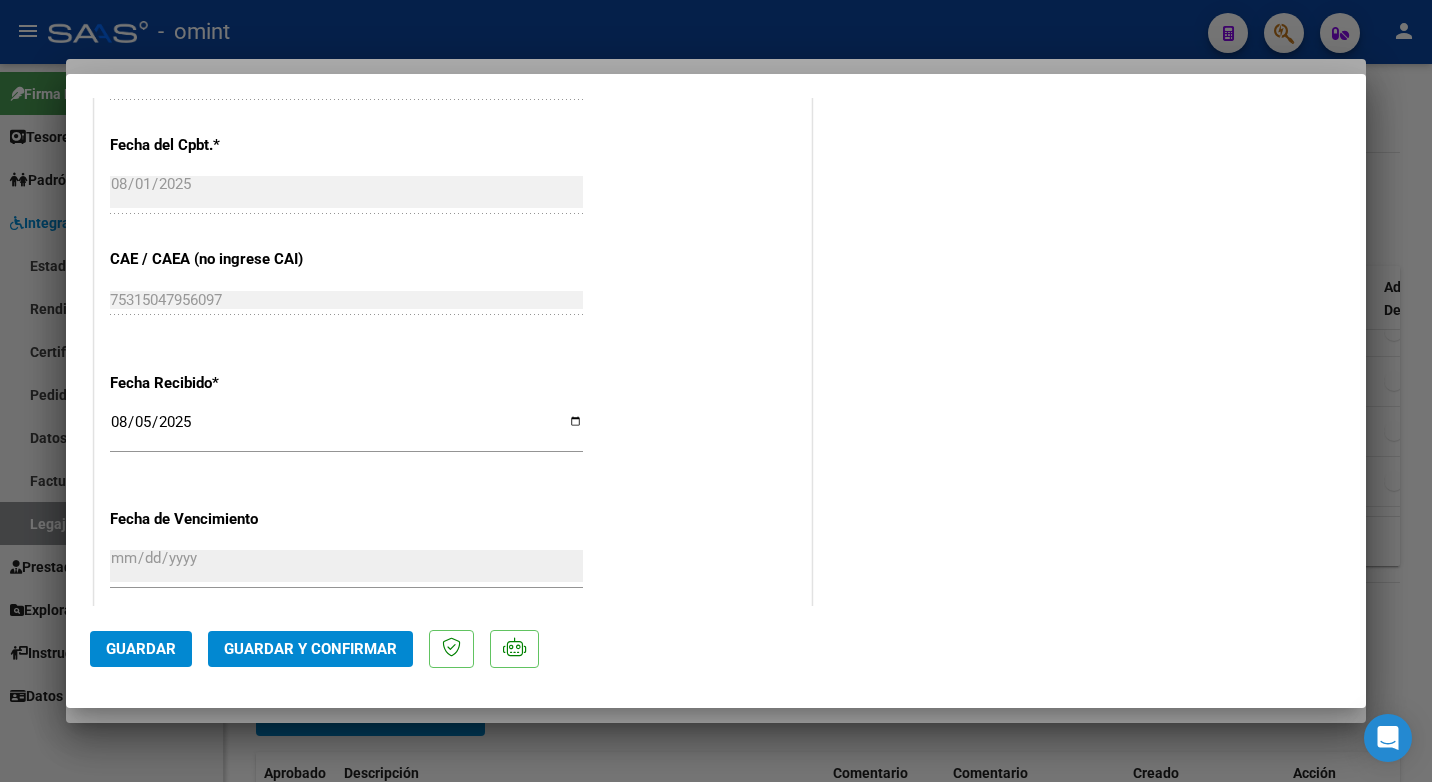 scroll, scrollTop: 1423, scrollLeft: 0, axis: vertical 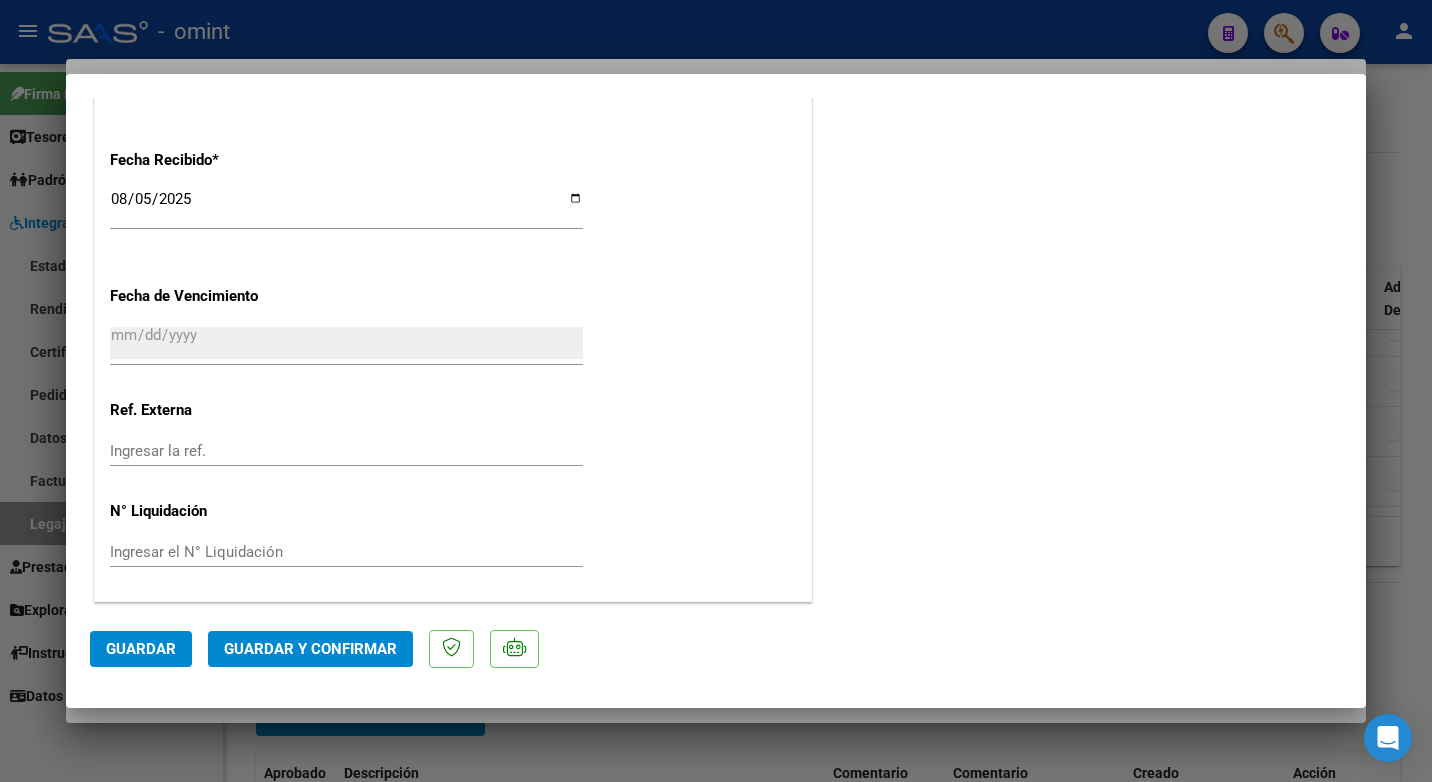 click on "Guardar y Confirmar" 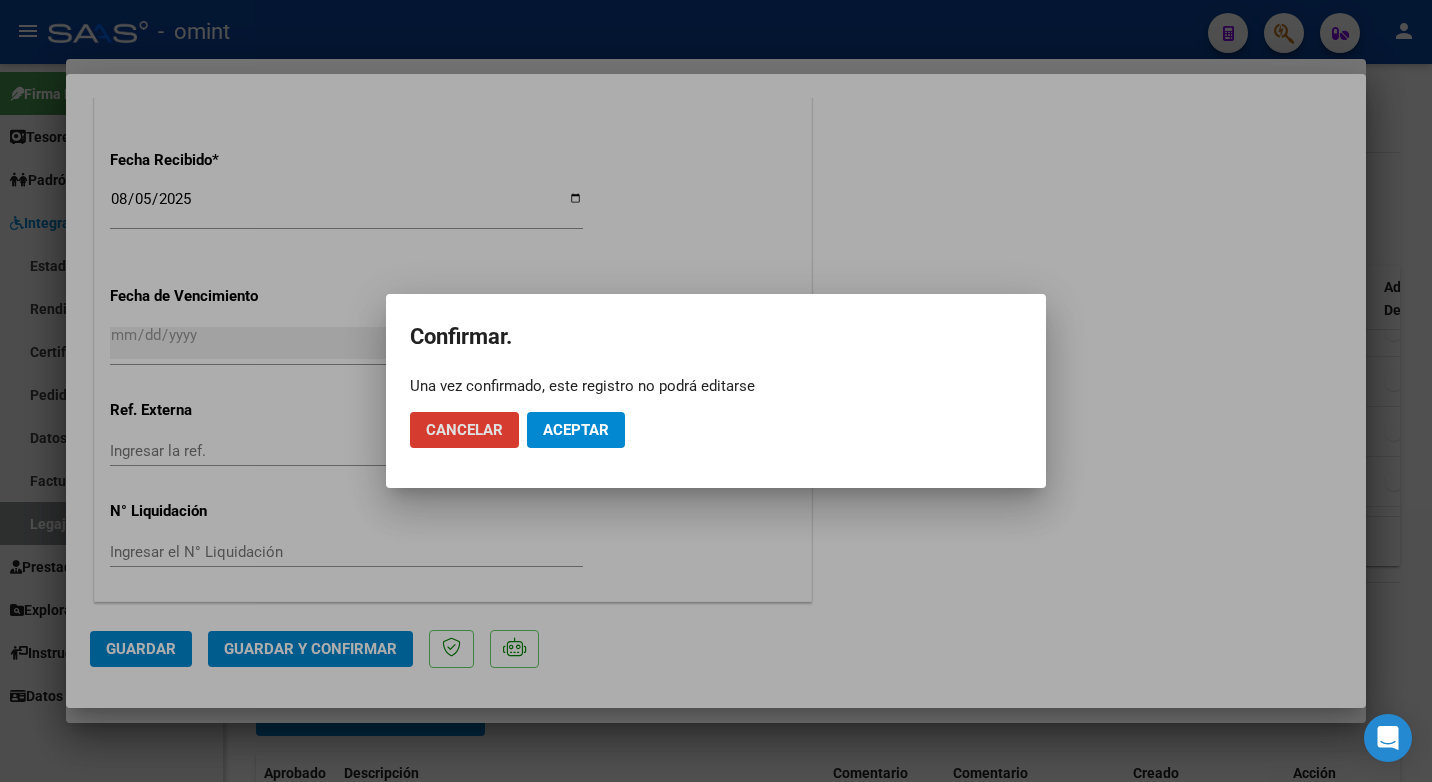 click on "Aceptar" 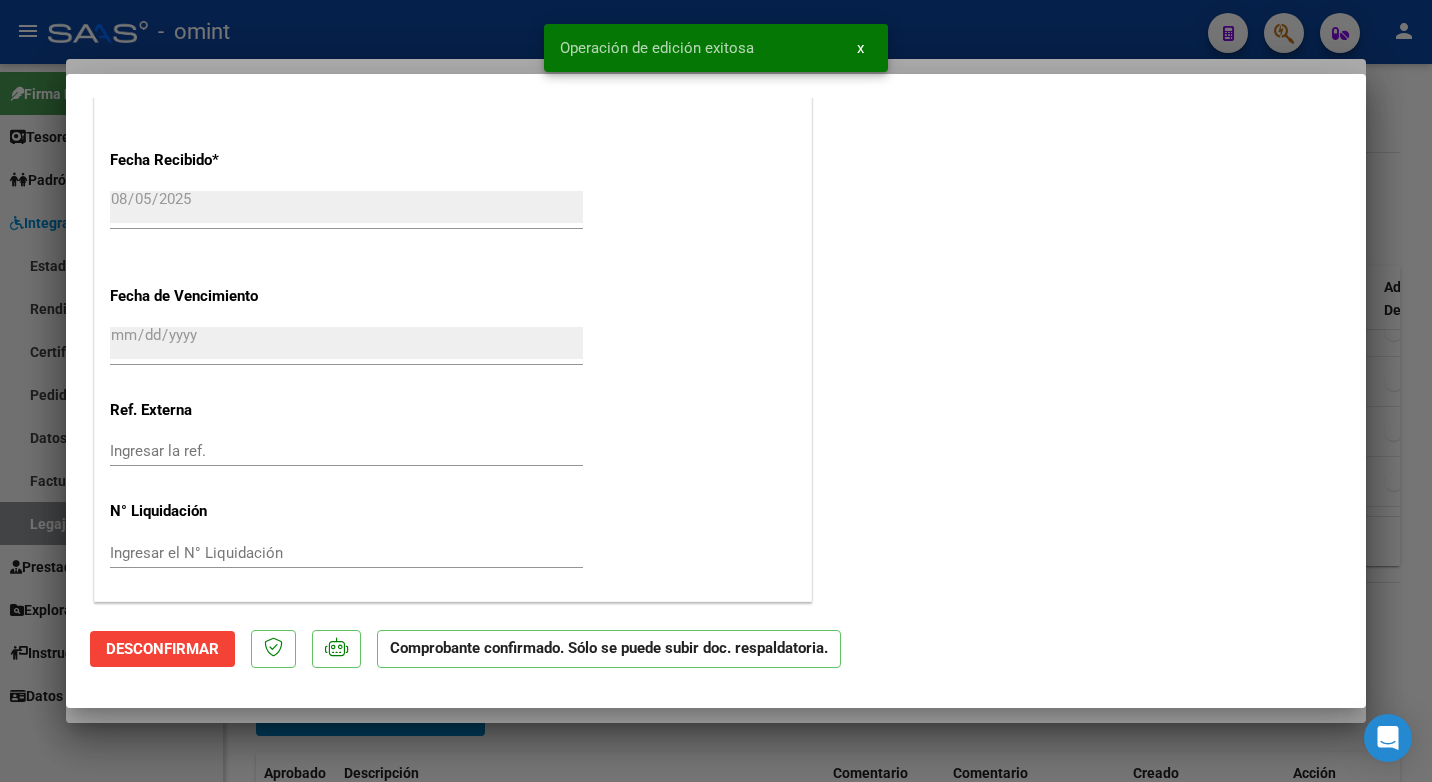 scroll, scrollTop: 599, scrollLeft: 0, axis: vertical 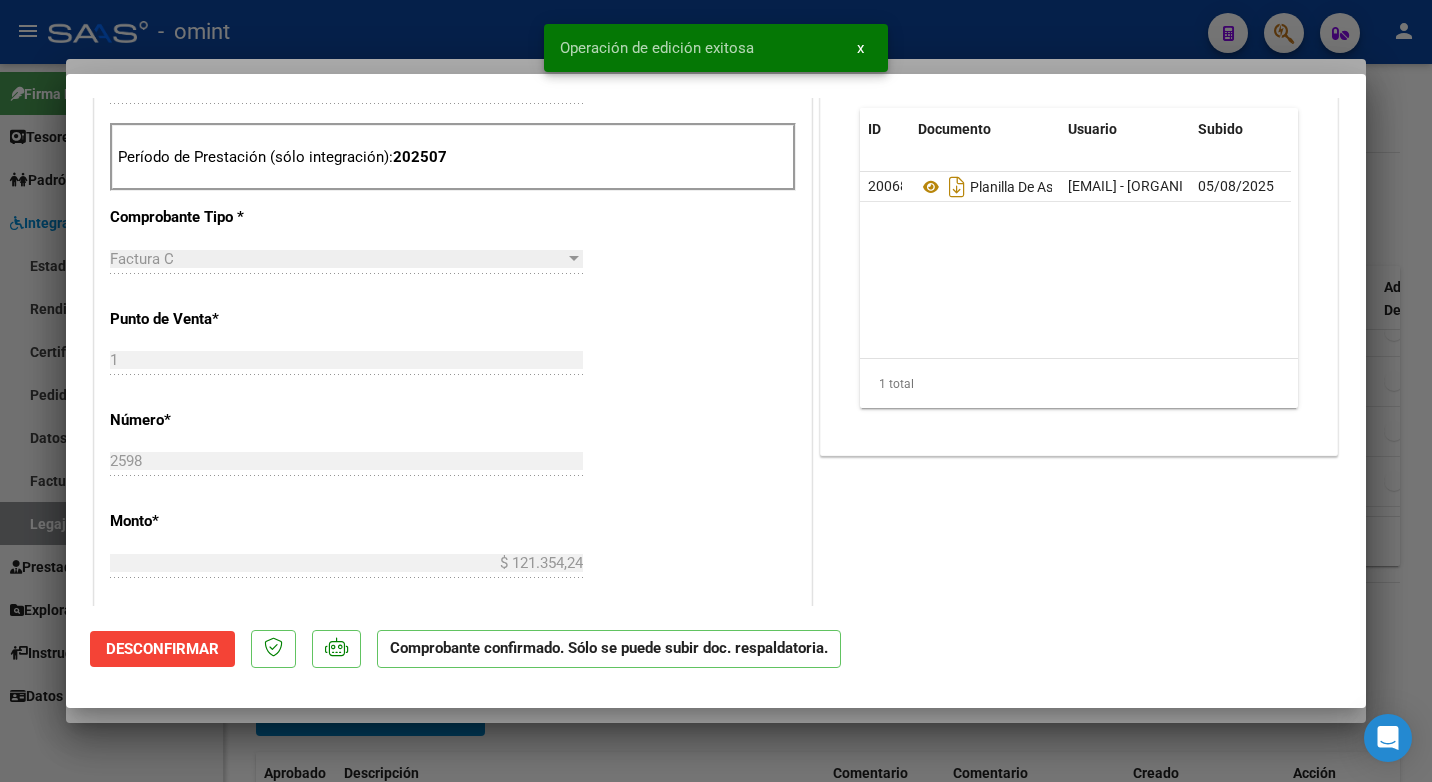 click at bounding box center [716, 391] 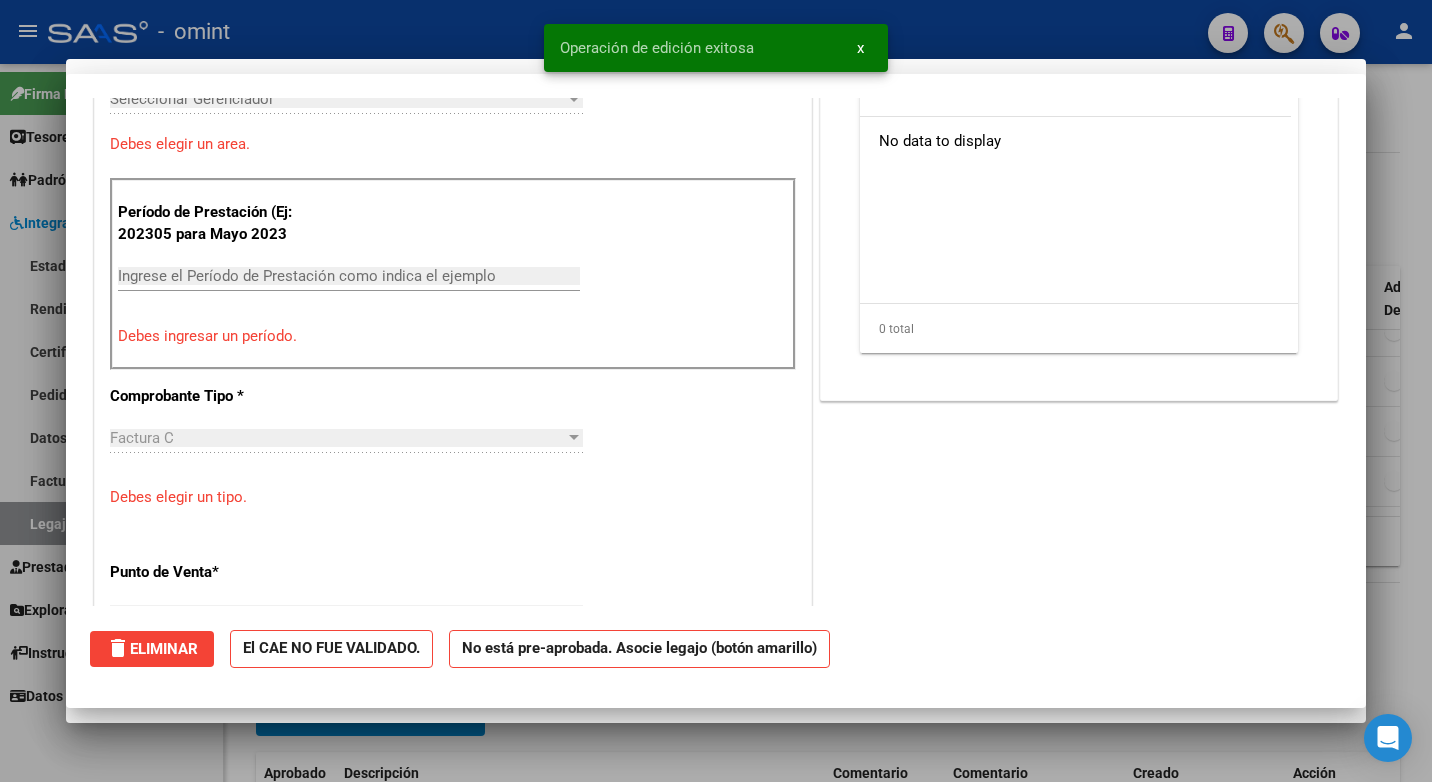 scroll, scrollTop: 0, scrollLeft: 0, axis: both 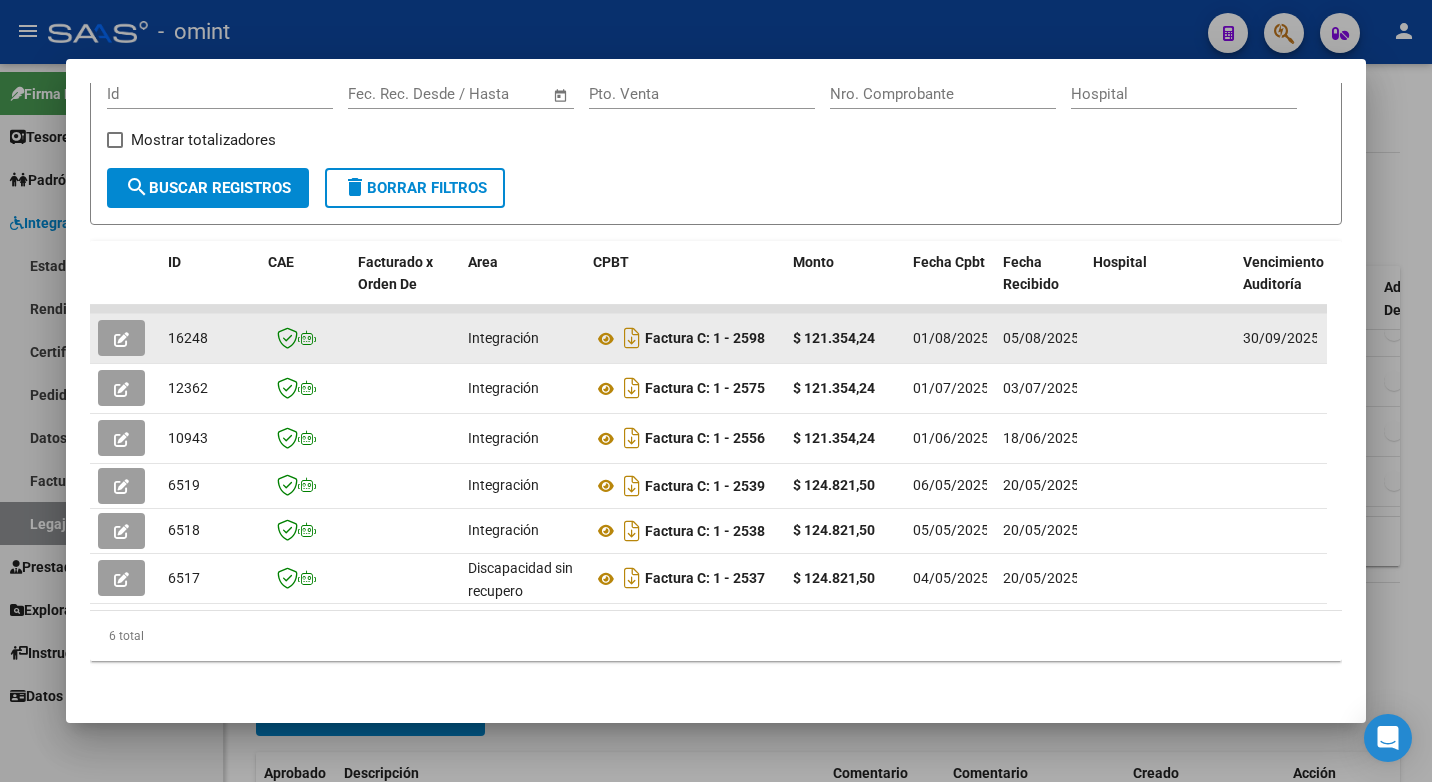 click on "16248" 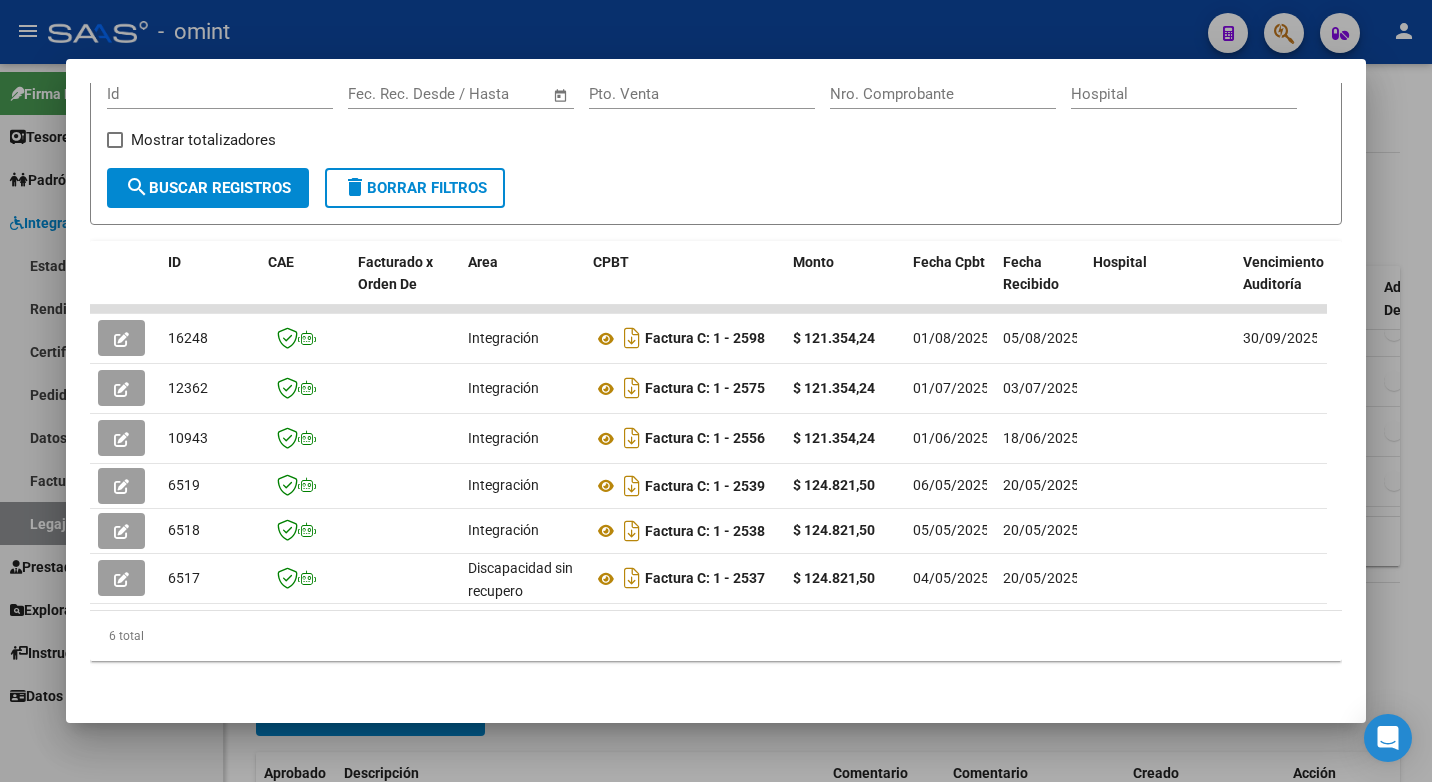 click at bounding box center [716, 391] 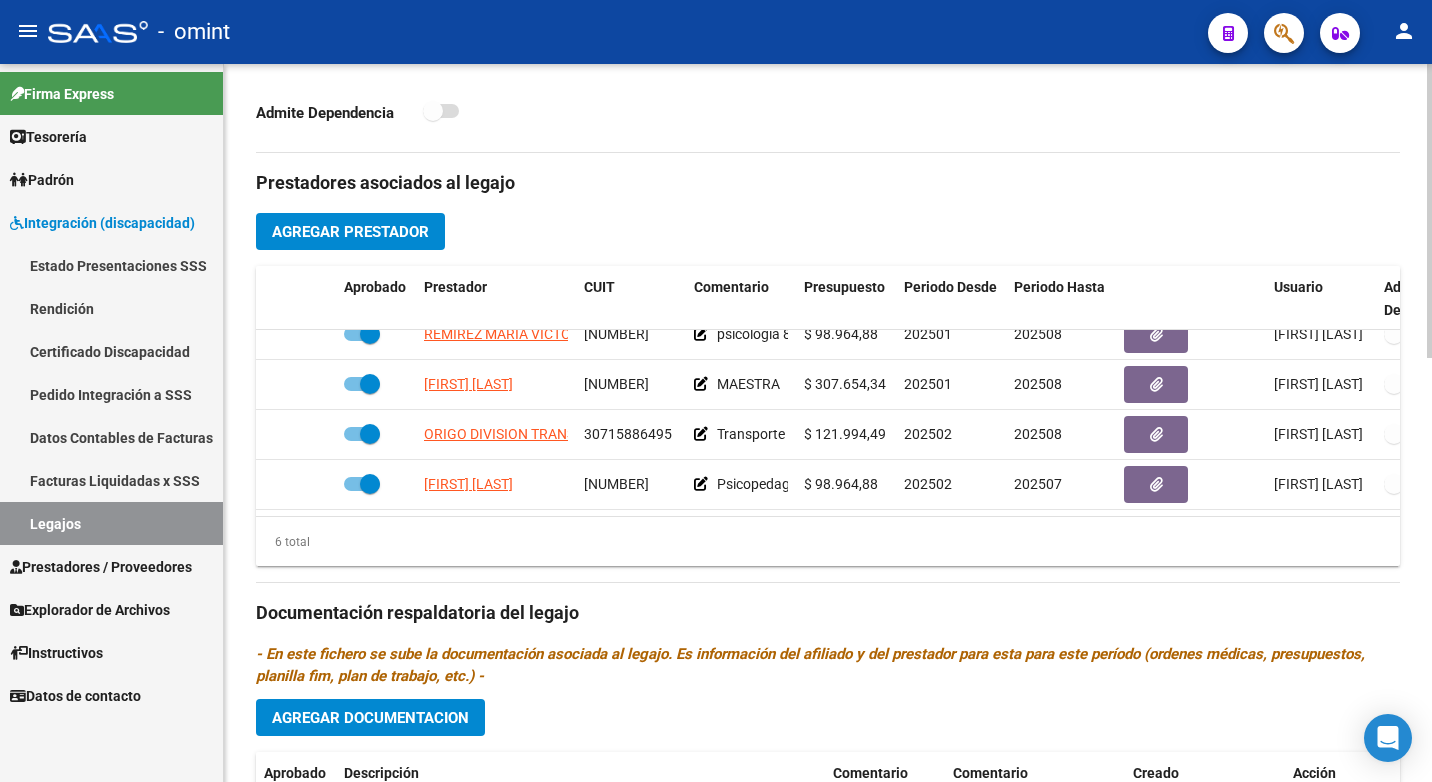 scroll, scrollTop: 135, scrollLeft: 0, axis: vertical 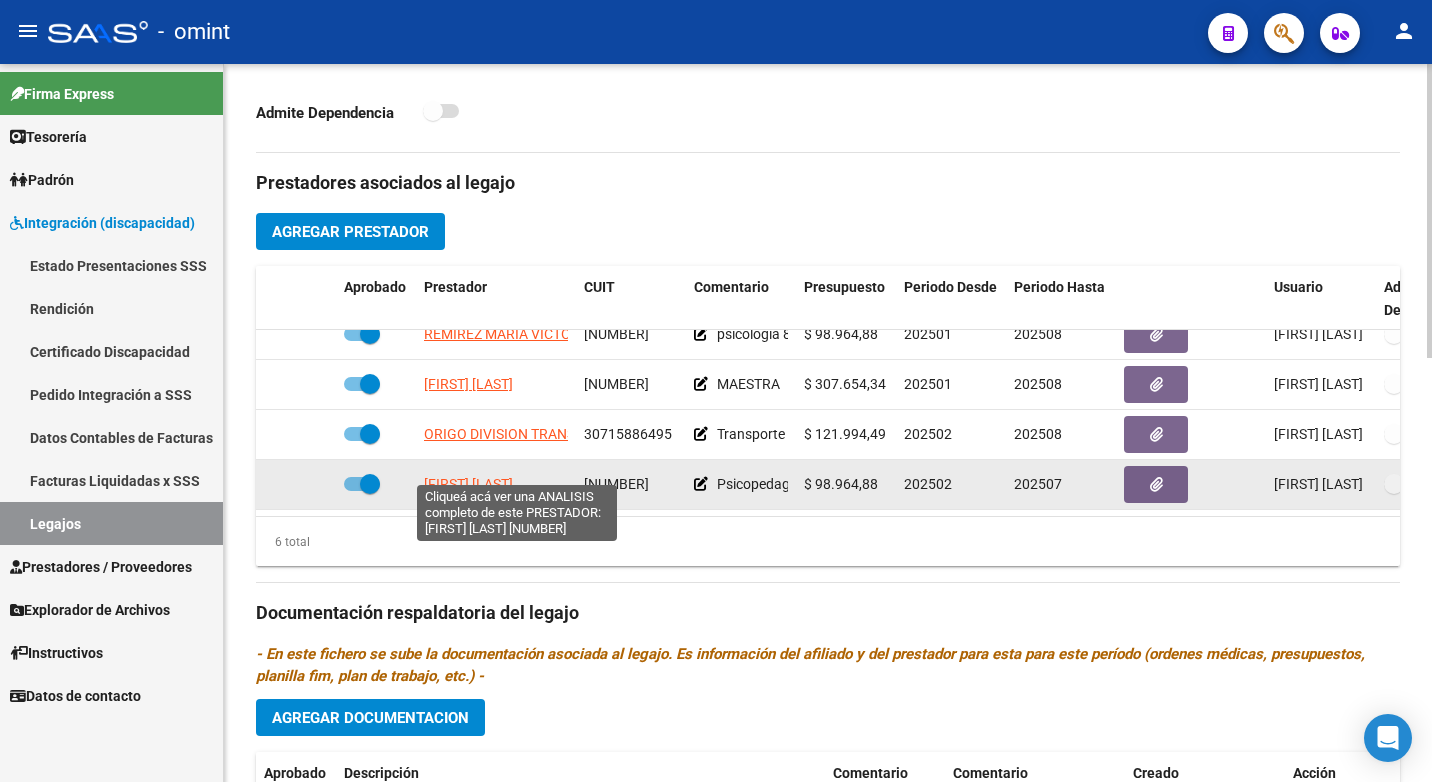 click on "[FIRST] [LAST]" 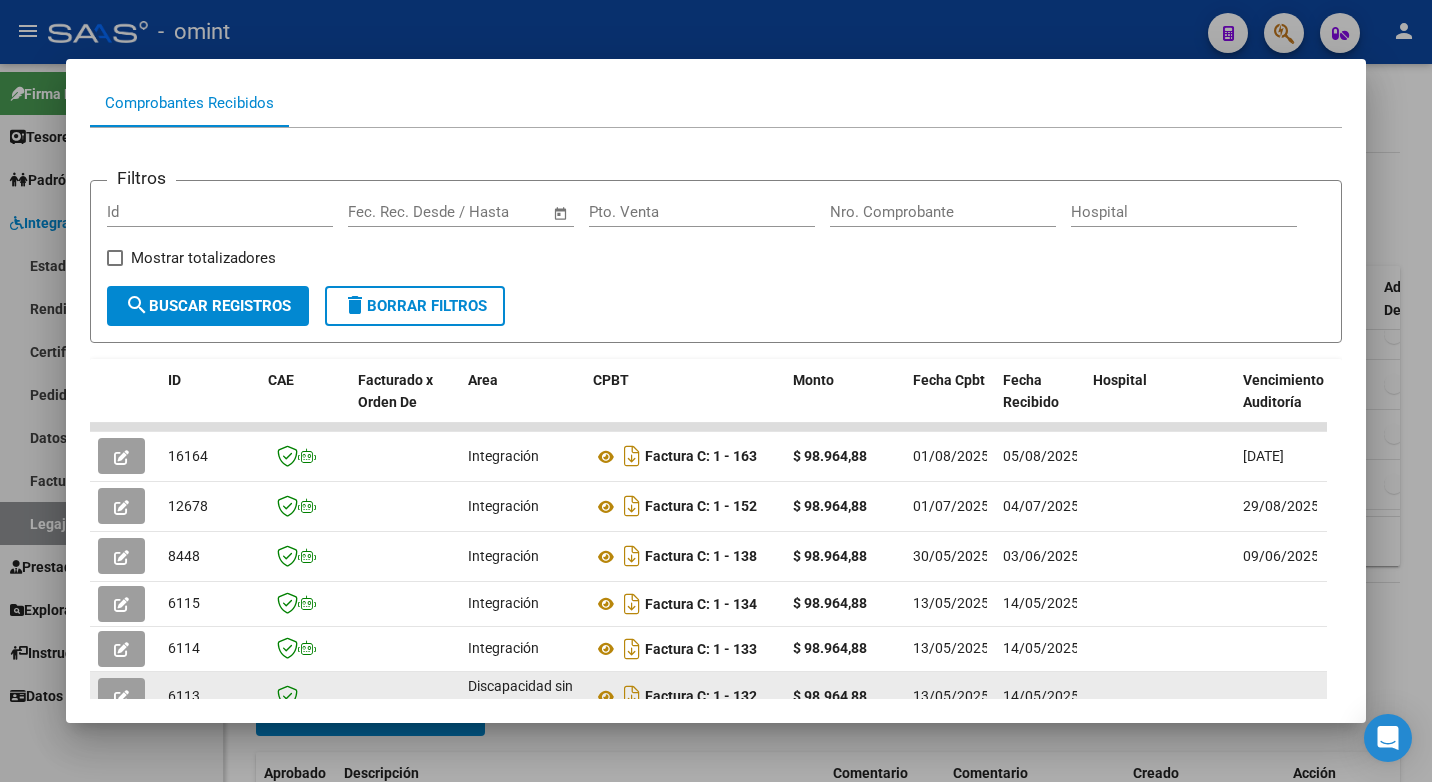 scroll, scrollTop: 352, scrollLeft: 0, axis: vertical 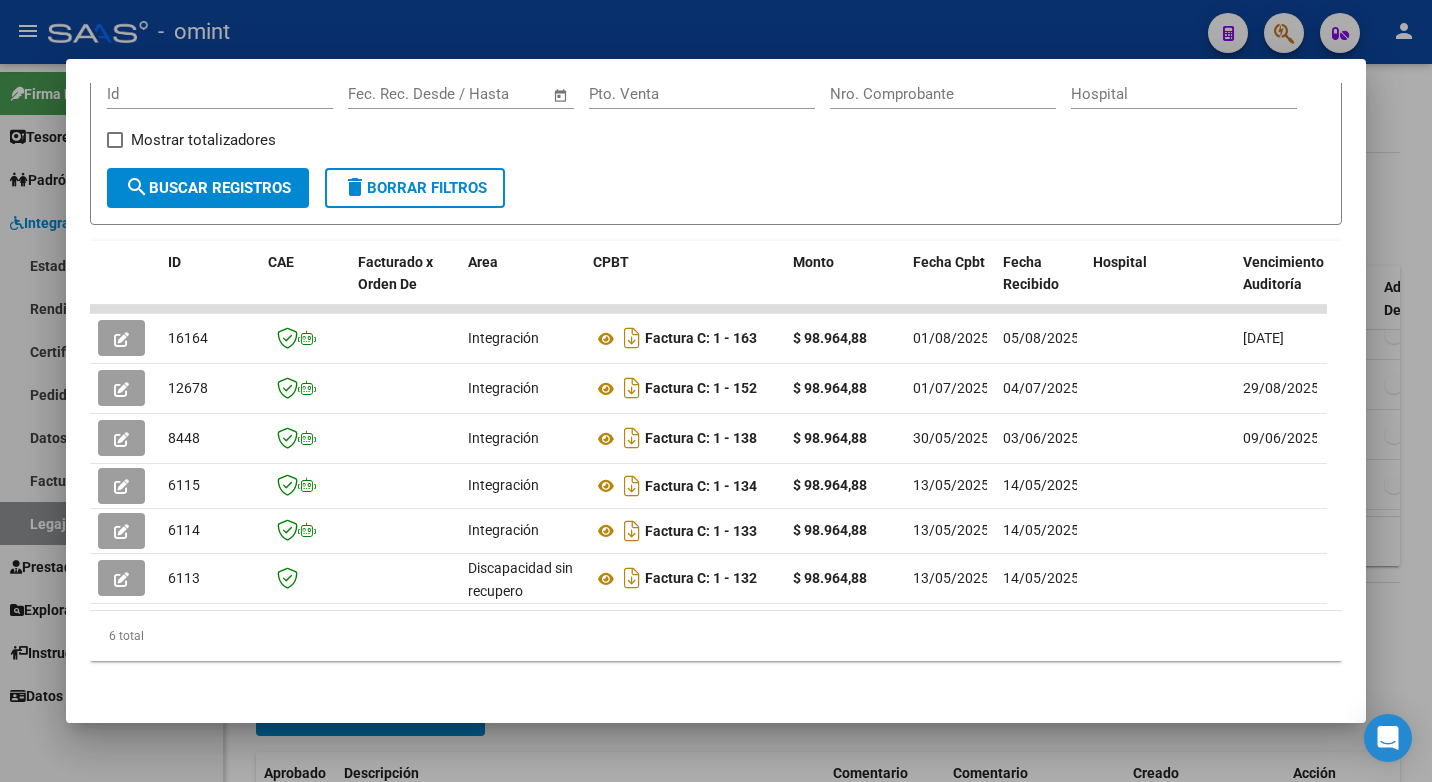 click on "16164  Integración  Factura C: 1 - 163  $ 98.964,88 01/08/2025 05/08/2025    31/10/2025  -     05/08/2025 Maria Florencia Quevedo Maria Florencia Quevedo licquevedo.origo@gmail.com 806 20521017172  MASENA CAMERANO LORENZO  202507
12678  Integración  Factura C: 1 - 152  $ 98.964,88 01/07/2025 04/07/2025    29/08/2025  -     04/07/2025 Maria Florencia Quevedo Maria Florencia Quevedo licquevedo.origo@gmail.com DS 202506 $ 98.964,88 $ 395.859,52 806 20521017172  MASENA CAMERANO LORENZO  202506  Estimado/a, el informe semestral debe cargarlo la familia en la Web de Omint.  04/07/2025
8448  Integración  Factura C: 1 - 138  $ 98.964,88 30/05/2025 03/06/2025    09/06/2025  -     03/06/2025 Maria Florencia  Quevedo institucional@origo-cba.com.ar DS 202505 $ 98.964,88 $ 0,00 806 20521017172  MASENA CAMERANO LORENZO  202505  ya fue cargada, no hemos podido acceder al resto de los prestadores que estan de alta con este mismo mail, como debo hacerlo???
18/06/2025
6115  Integración 13/05/2025" 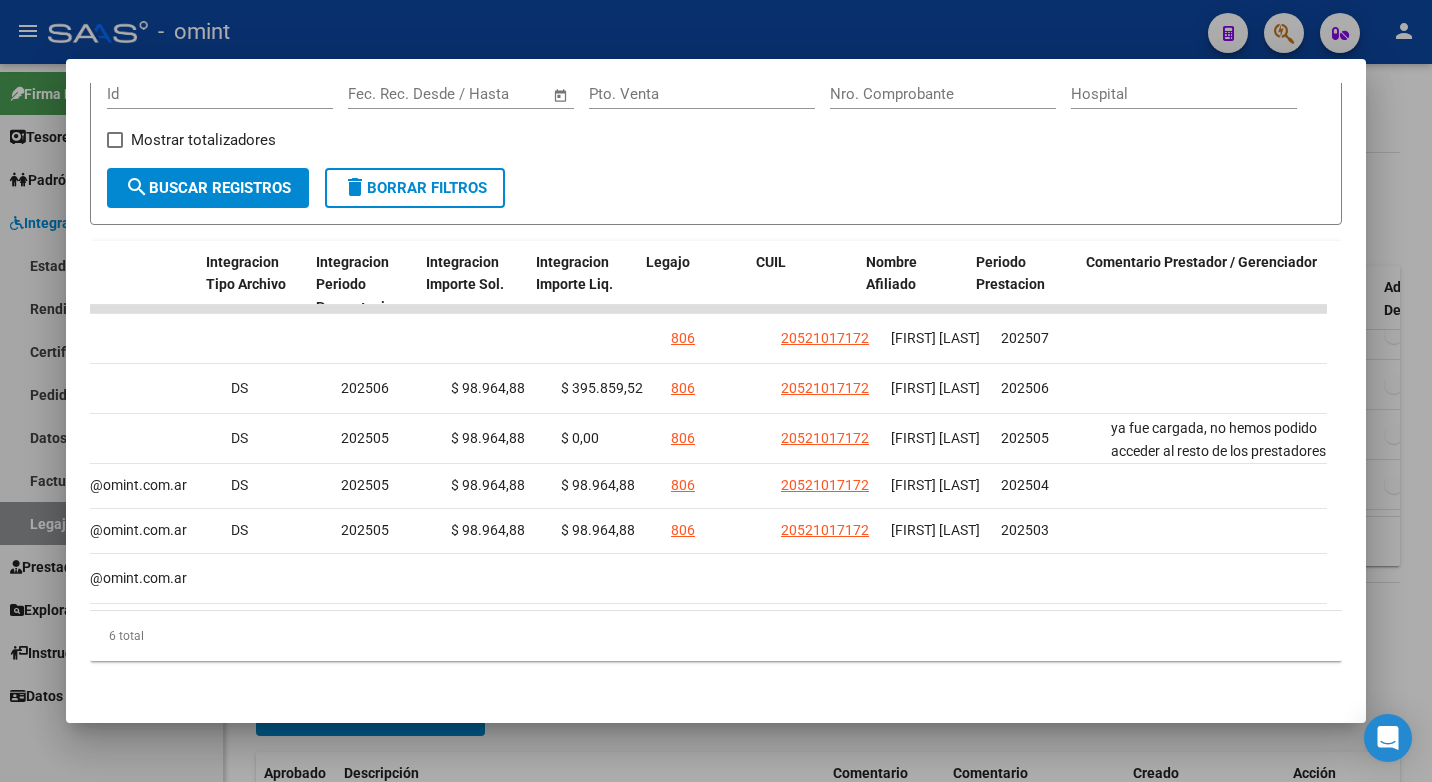 scroll, scrollTop: 0, scrollLeft: 2622, axis: horizontal 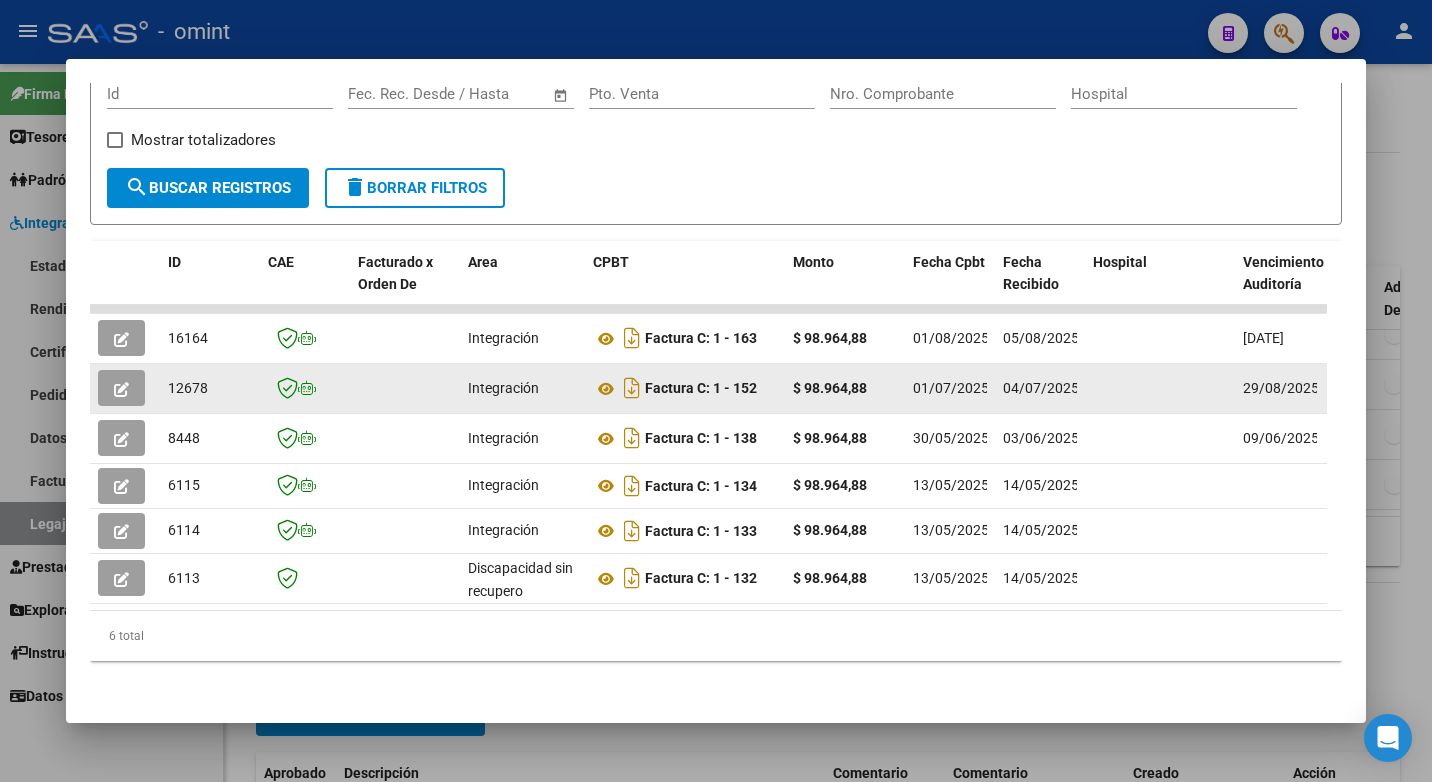 click 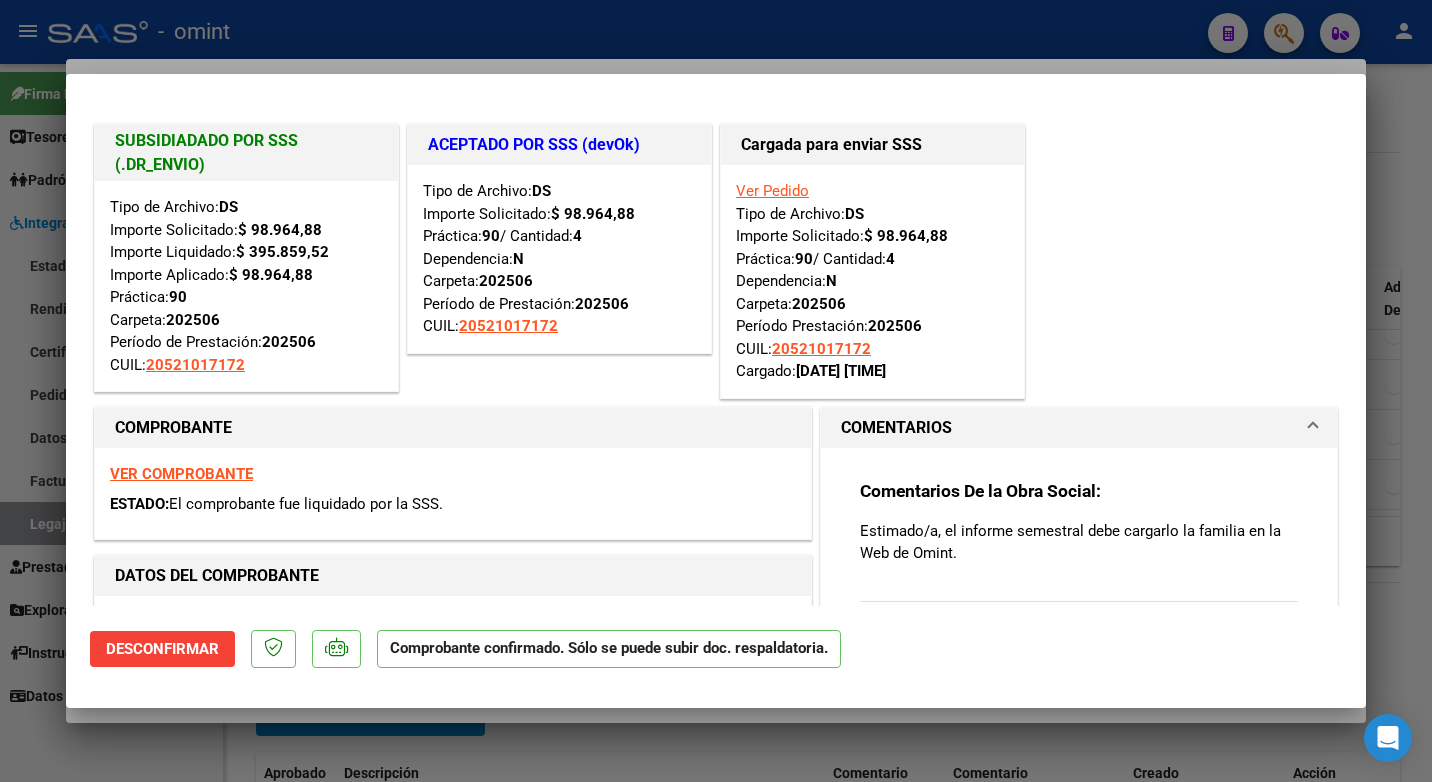 click at bounding box center (716, 391) 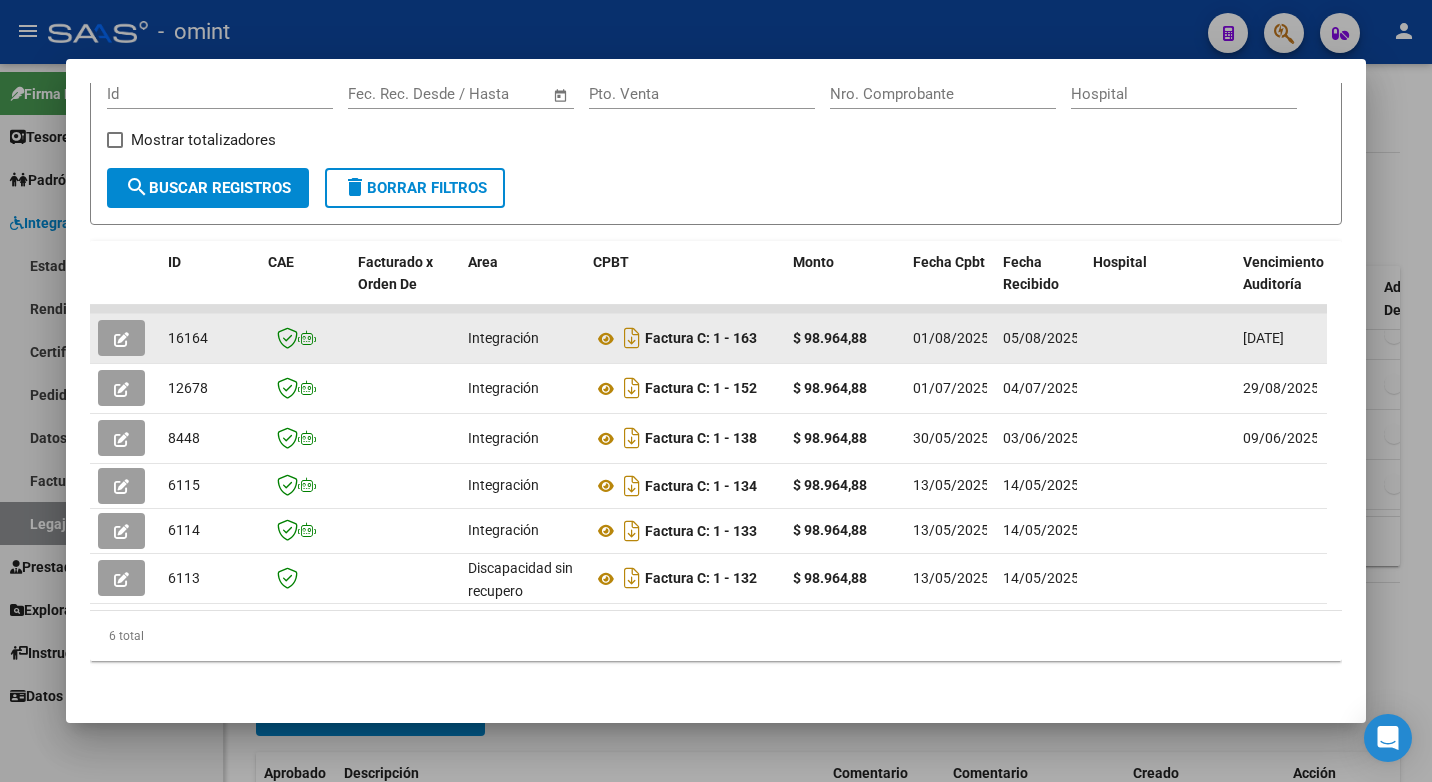 click 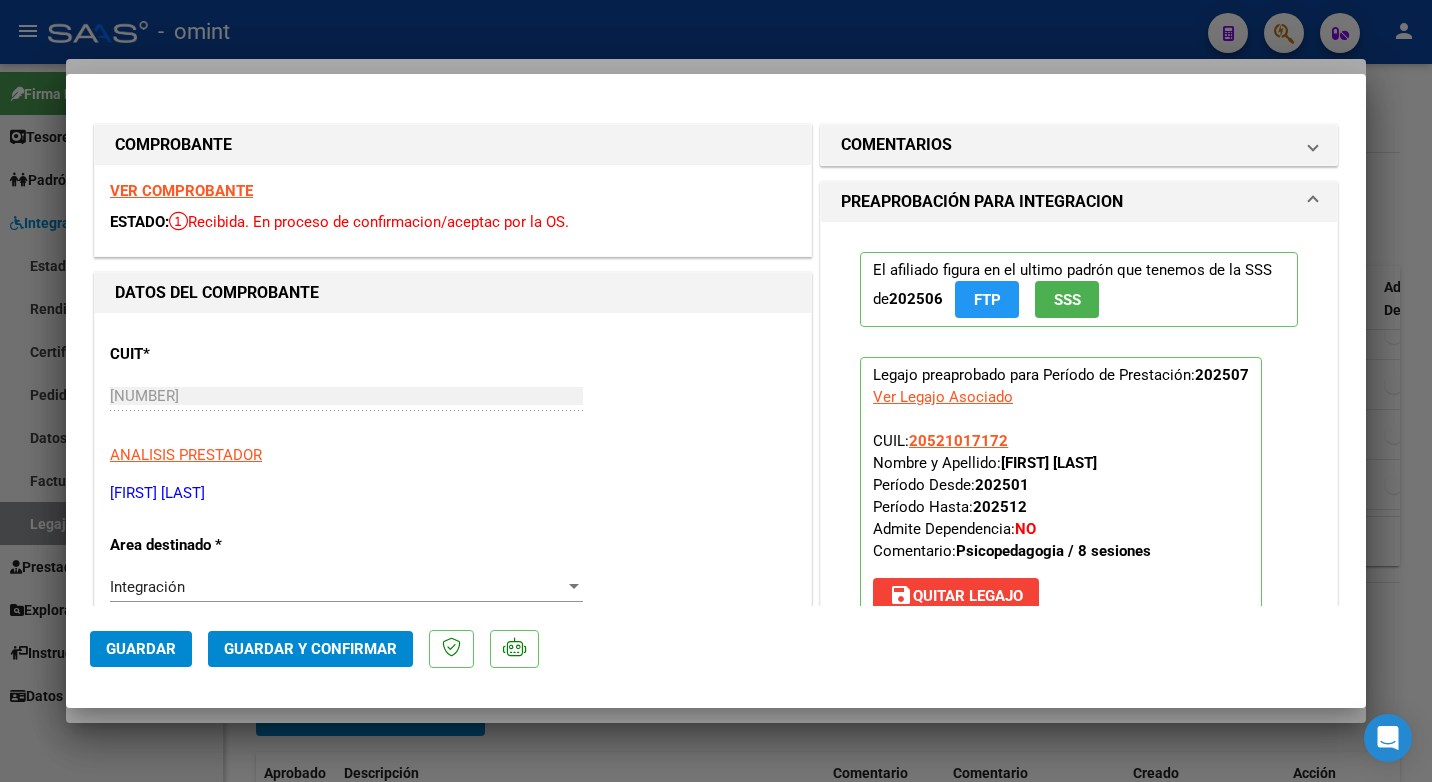 click on "VER COMPROBANTE" at bounding box center [181, 191] 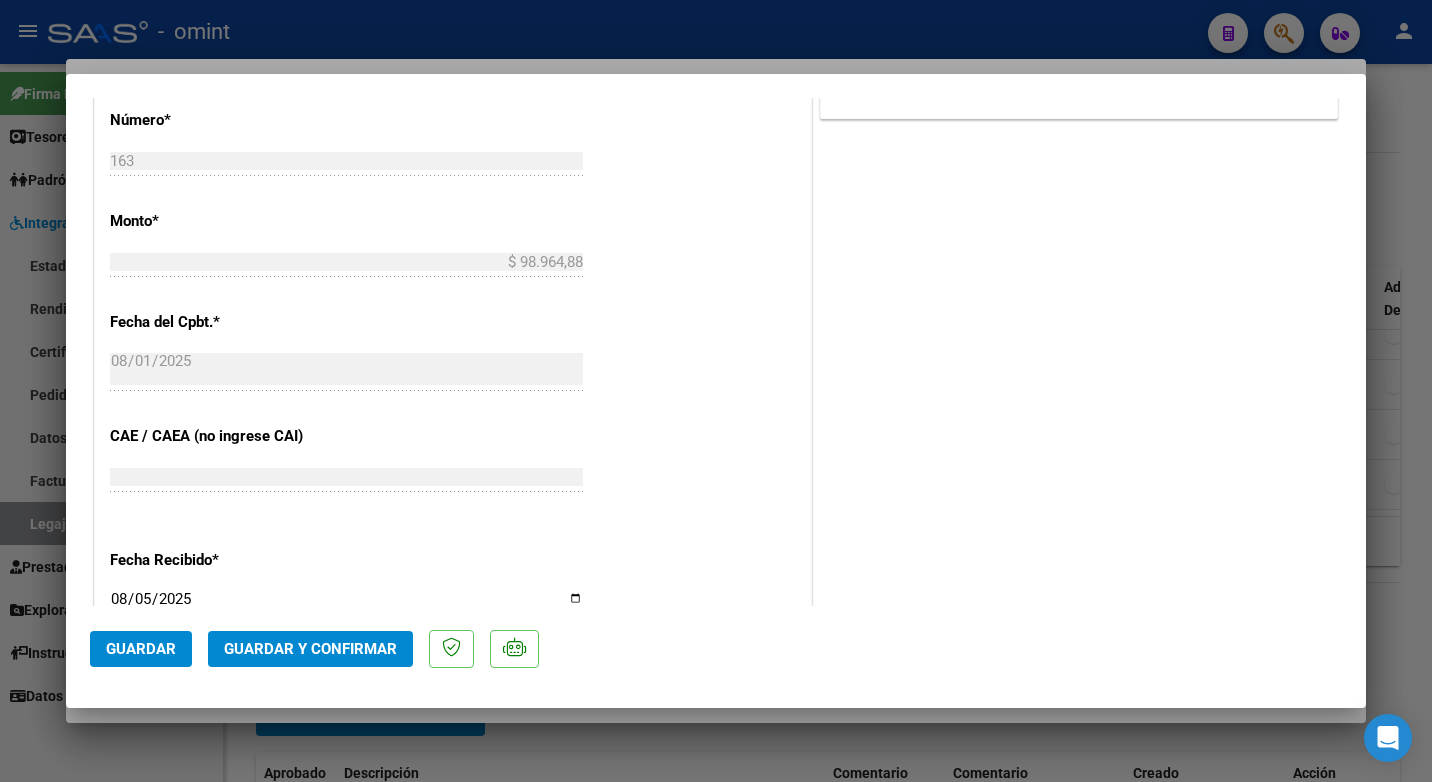 scroll, scrollTop: 923, scrollLeft: 0, axis: vertical 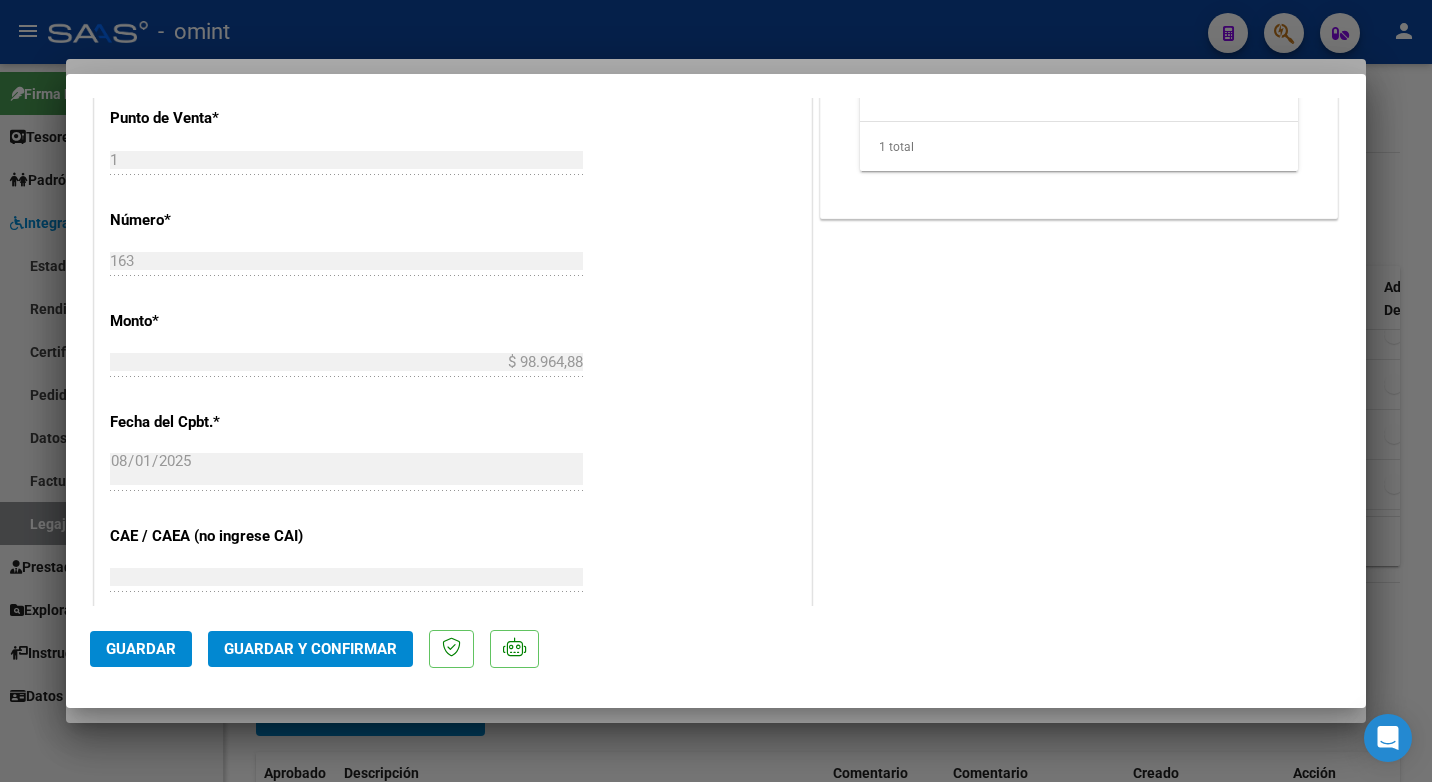 click on "Guardar y Confirmar" 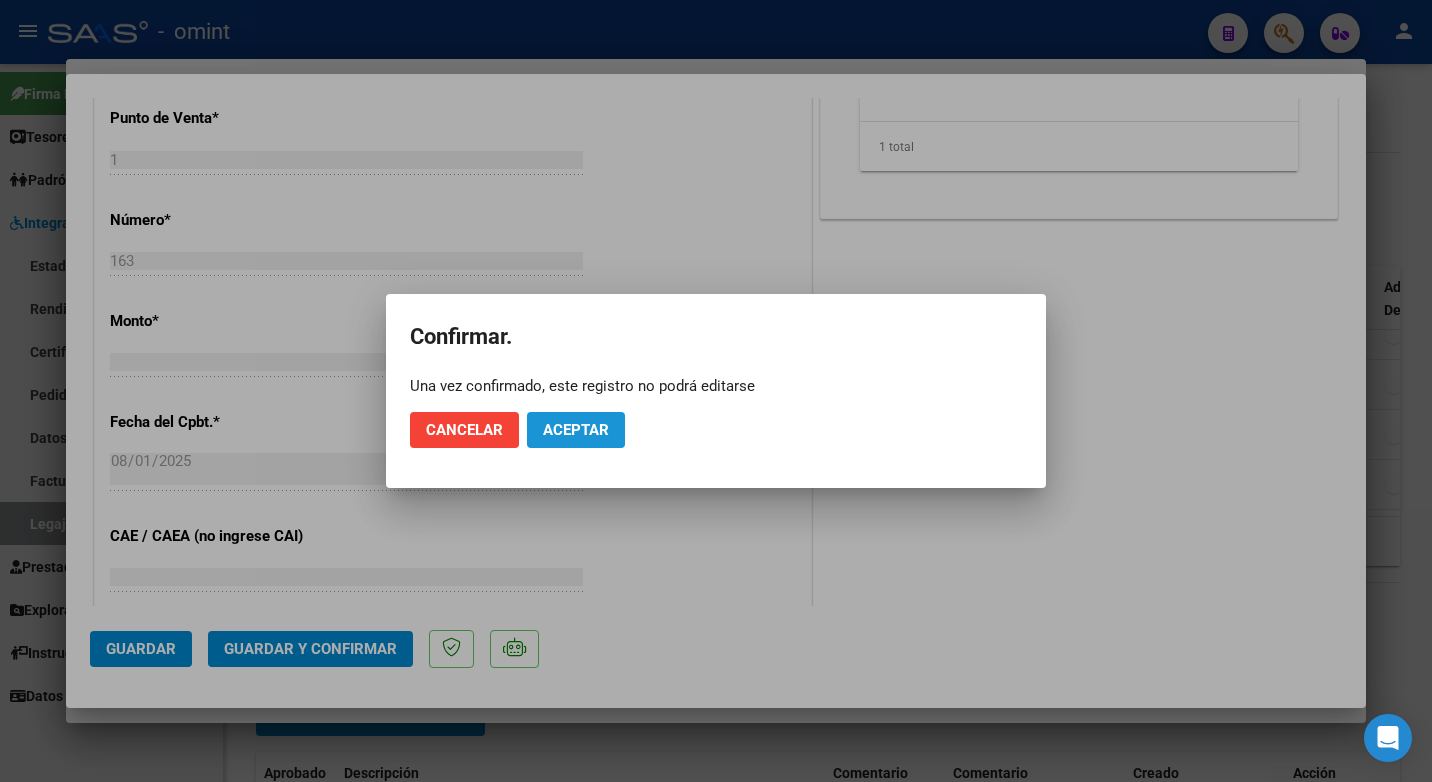 click on "Aceptar" 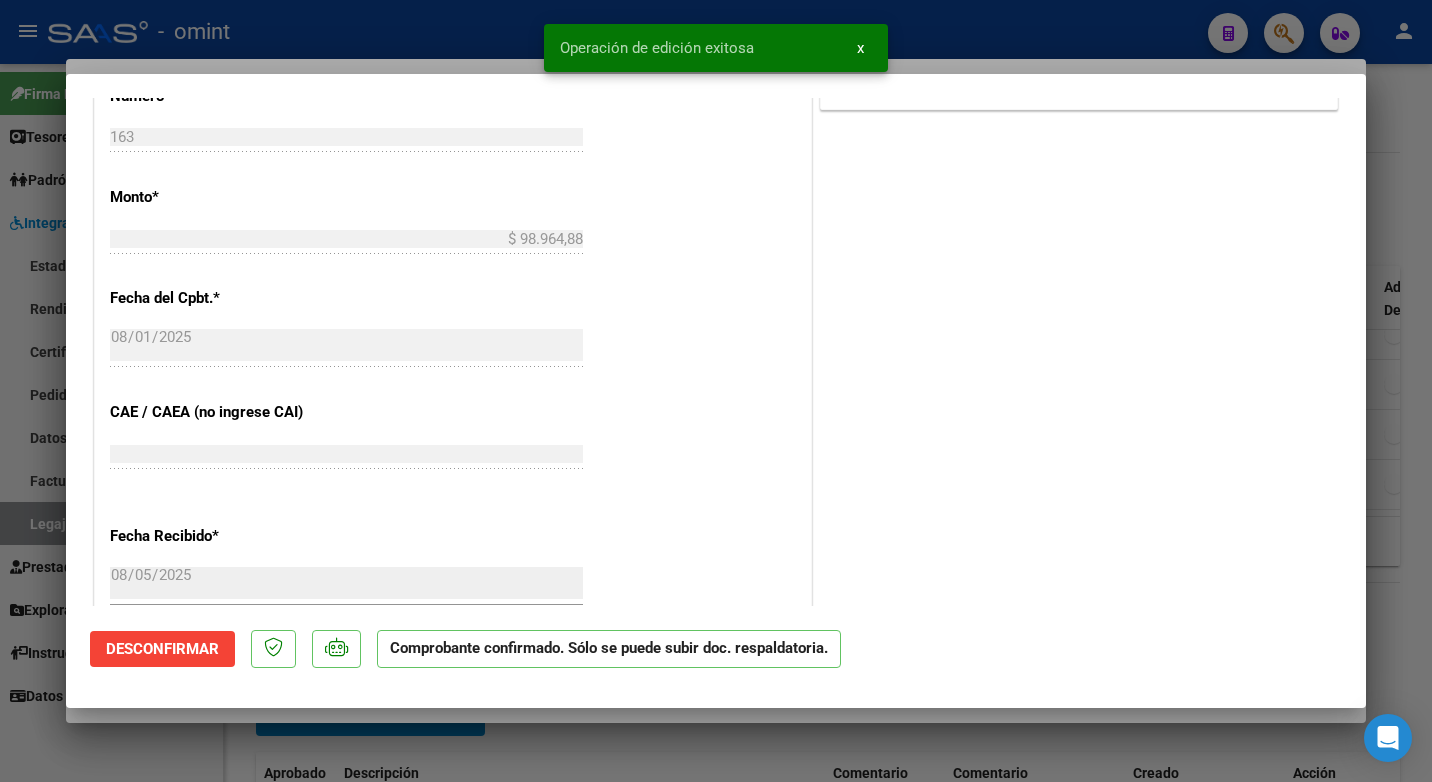 click at bounding box center (716, 391) 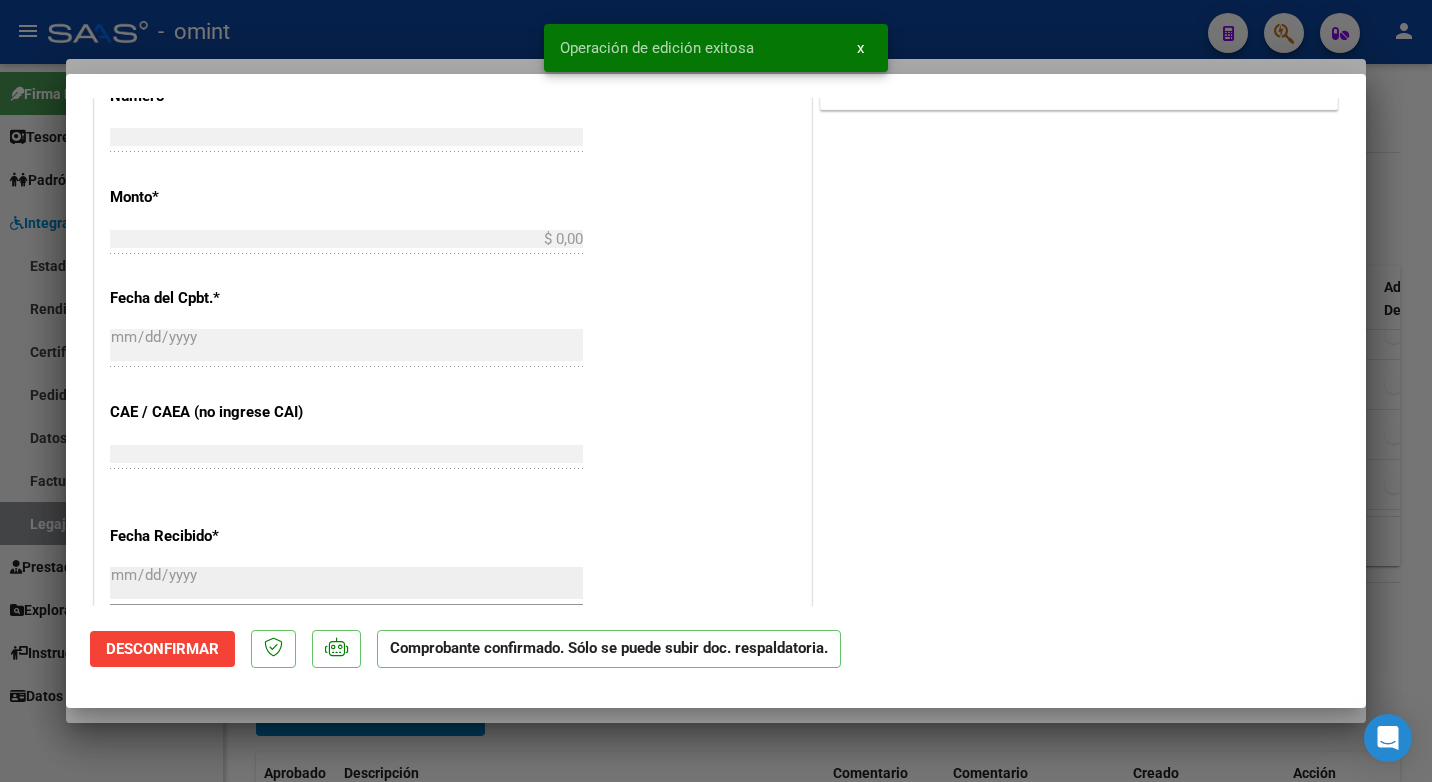 scroll, scrollTop: 958, scrollLeft: 0, axis: vertical 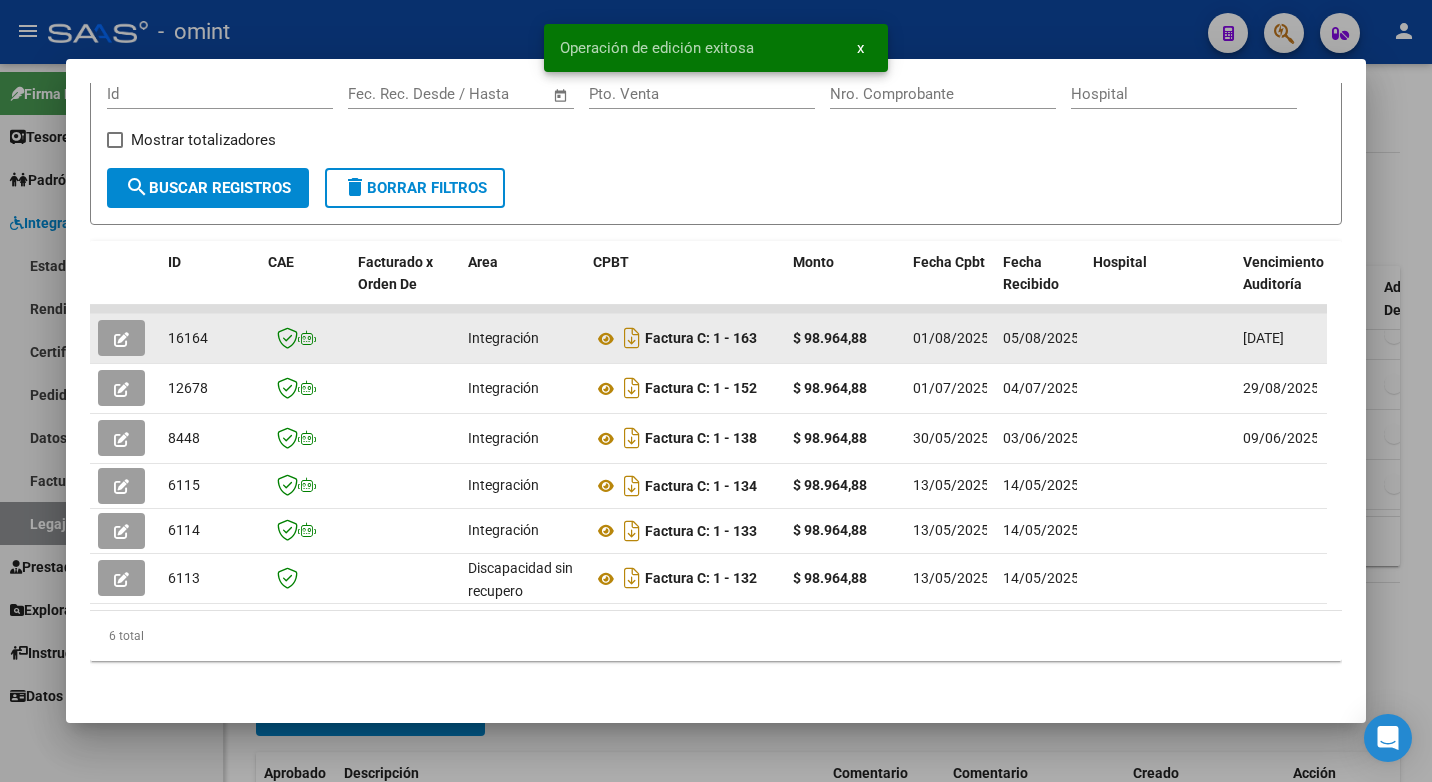 click on "16164" 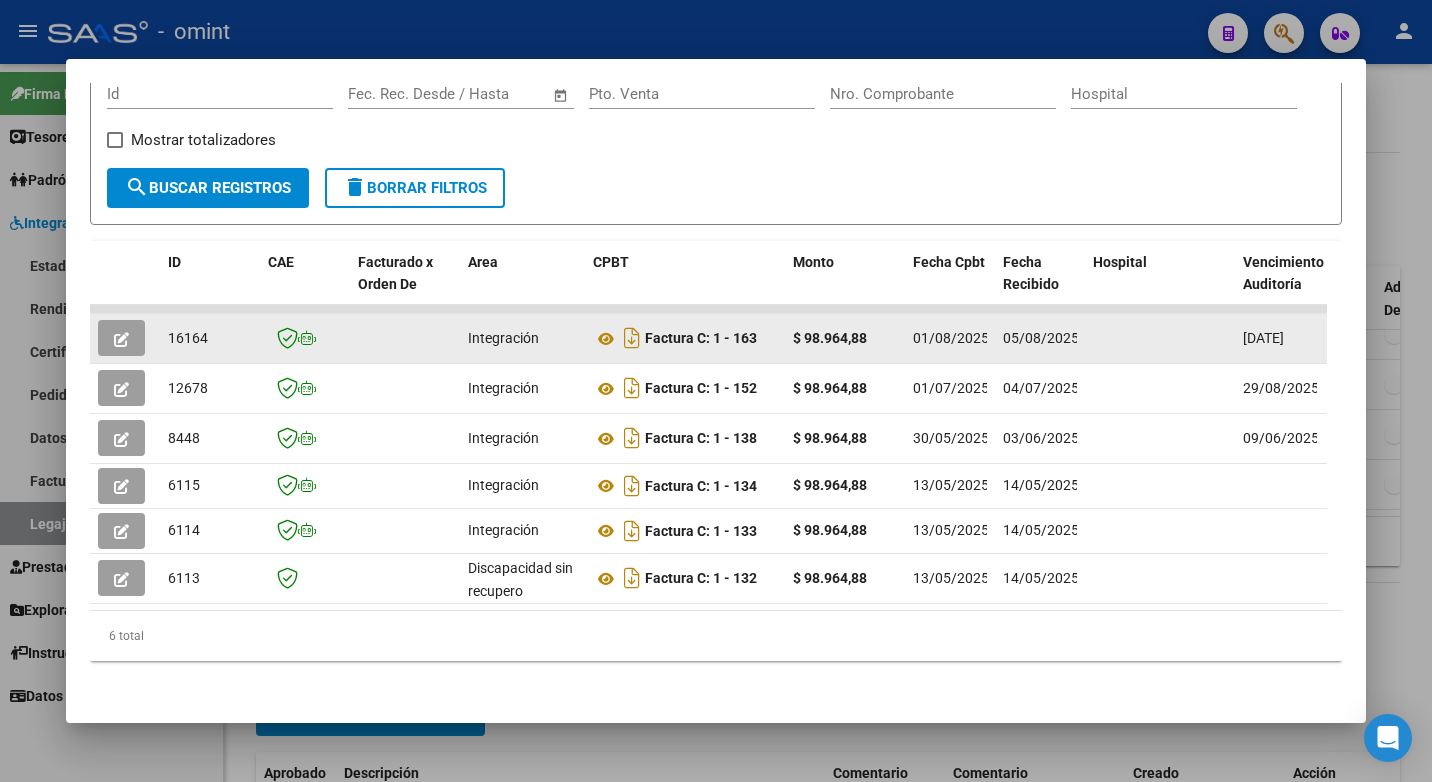 copy on "16164" 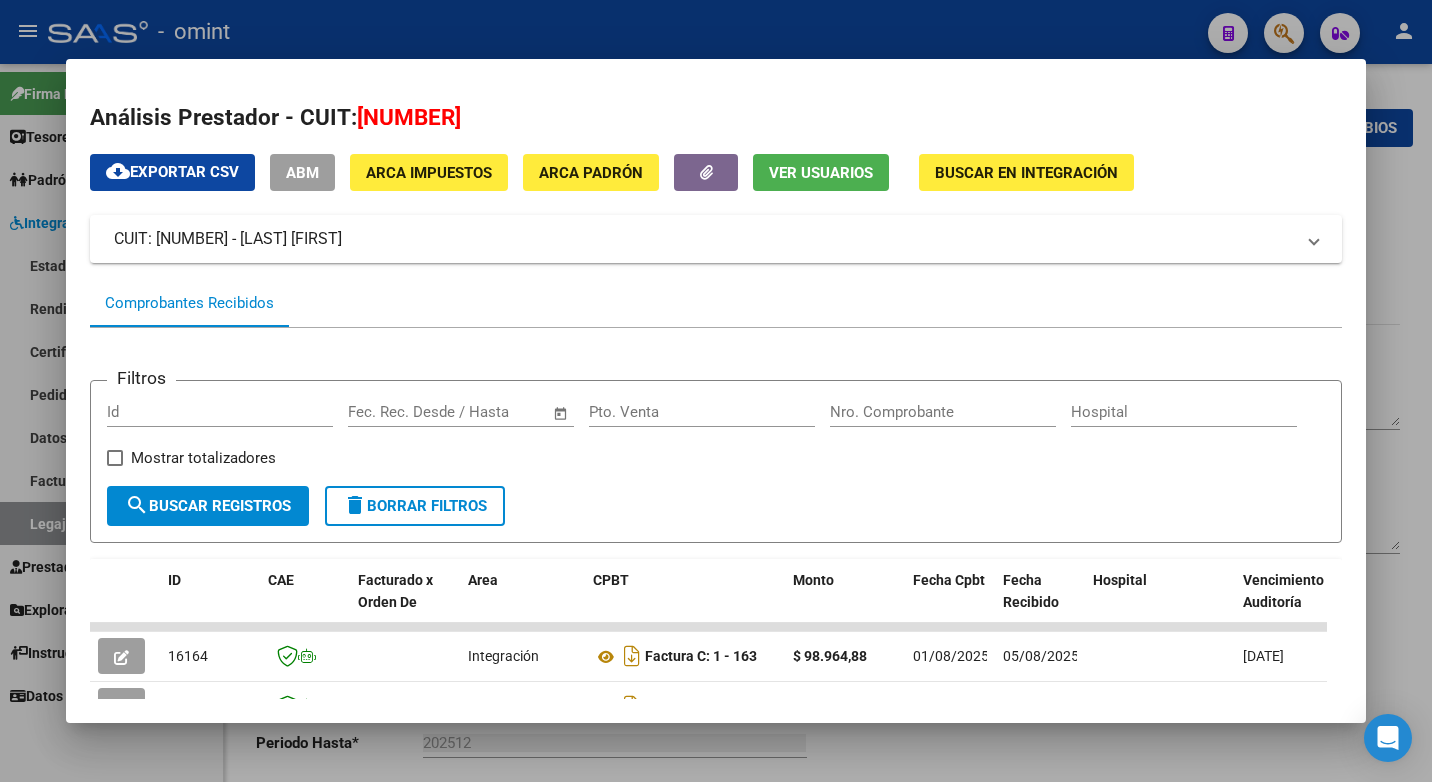 scroll, scrollTop: 0, scrollLeft: 0, axis: both 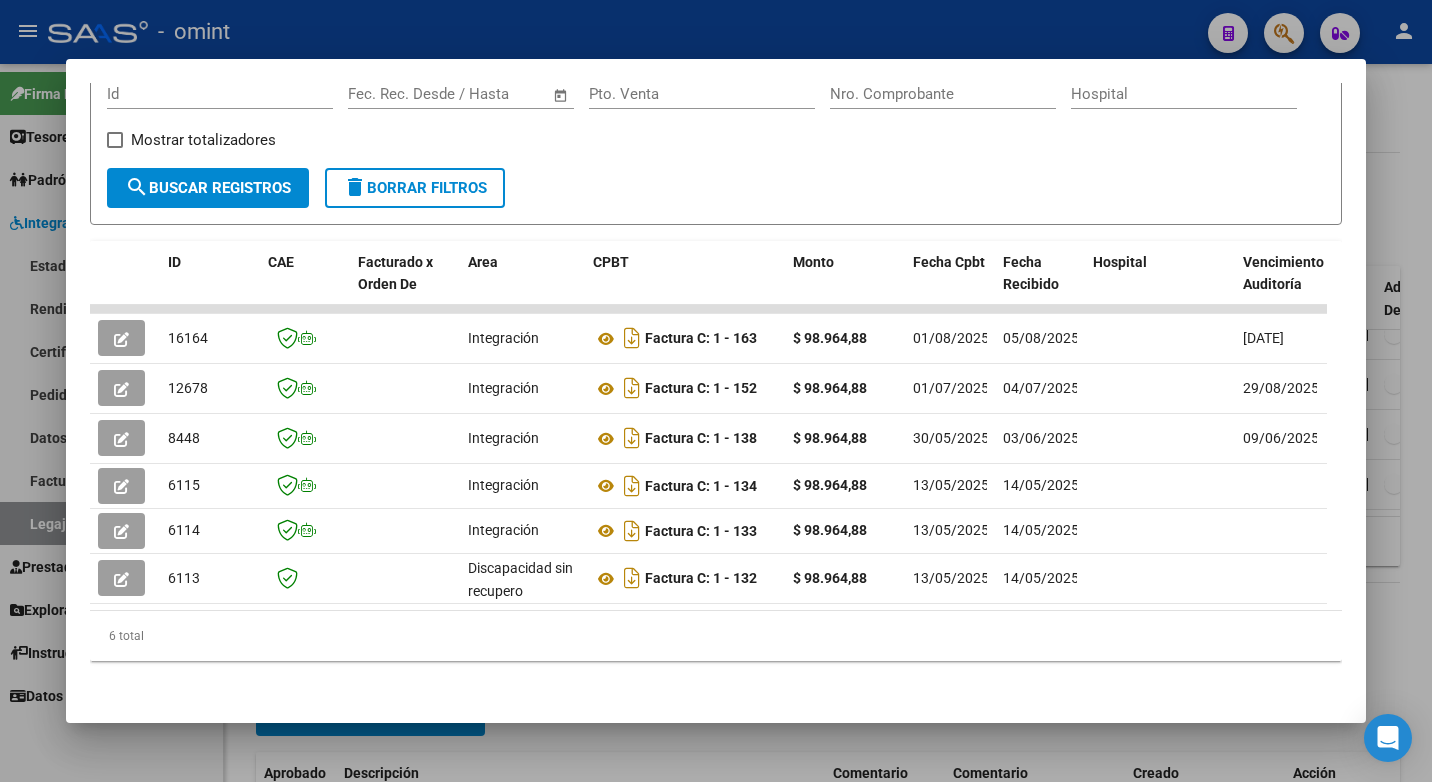 click at bounding box center (716, 391) 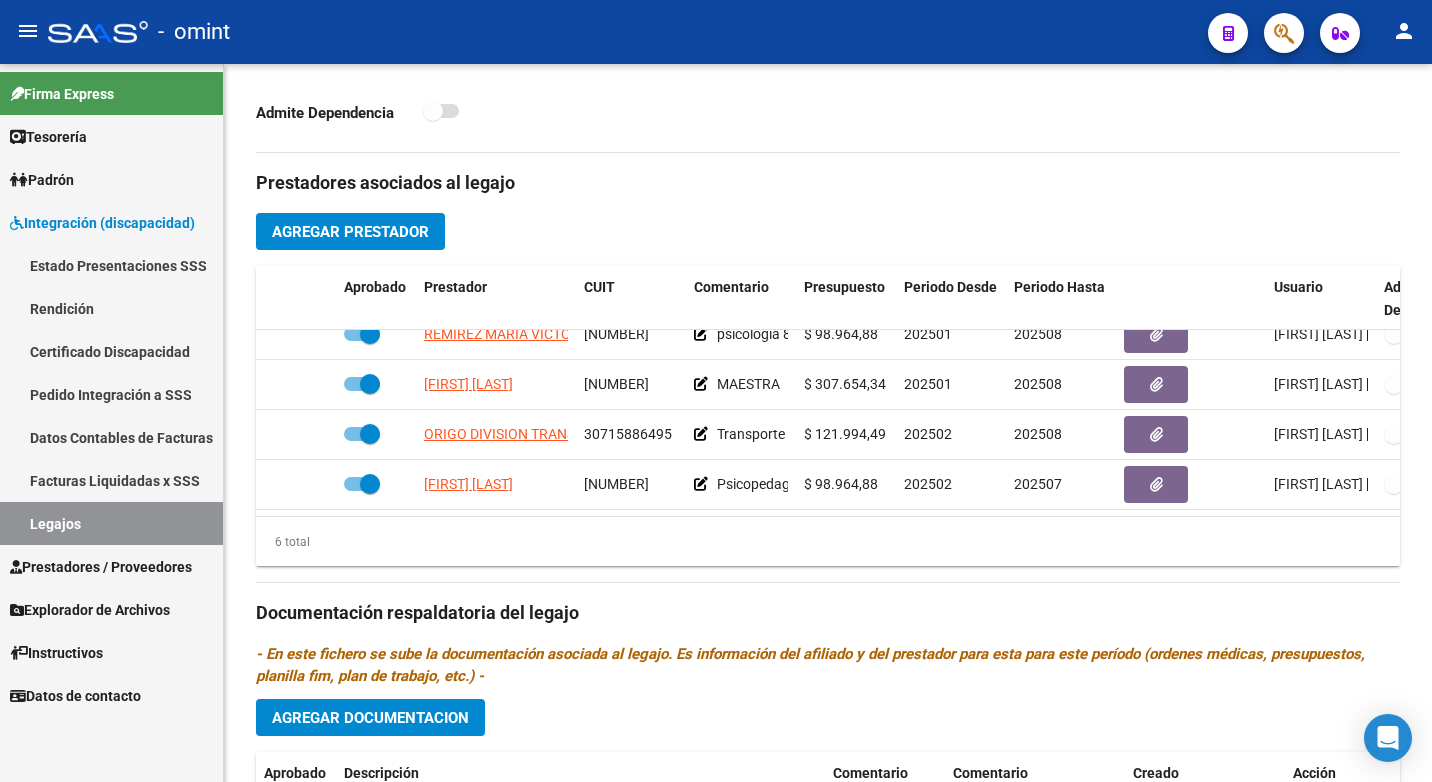 click on "Legajos" at bounding box center (111, 523) 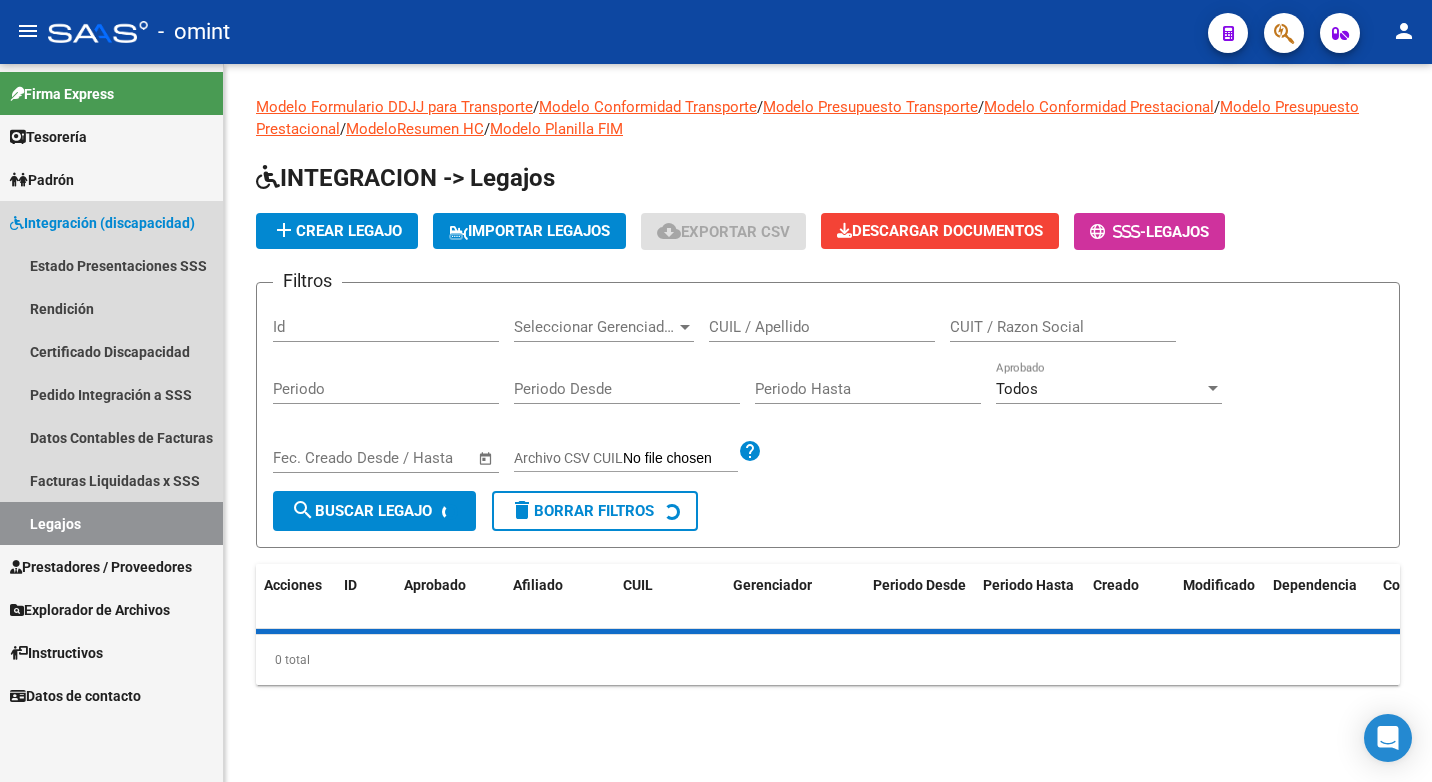 scroll, scrollTop: 0, scrollLeft: 0, axis: both 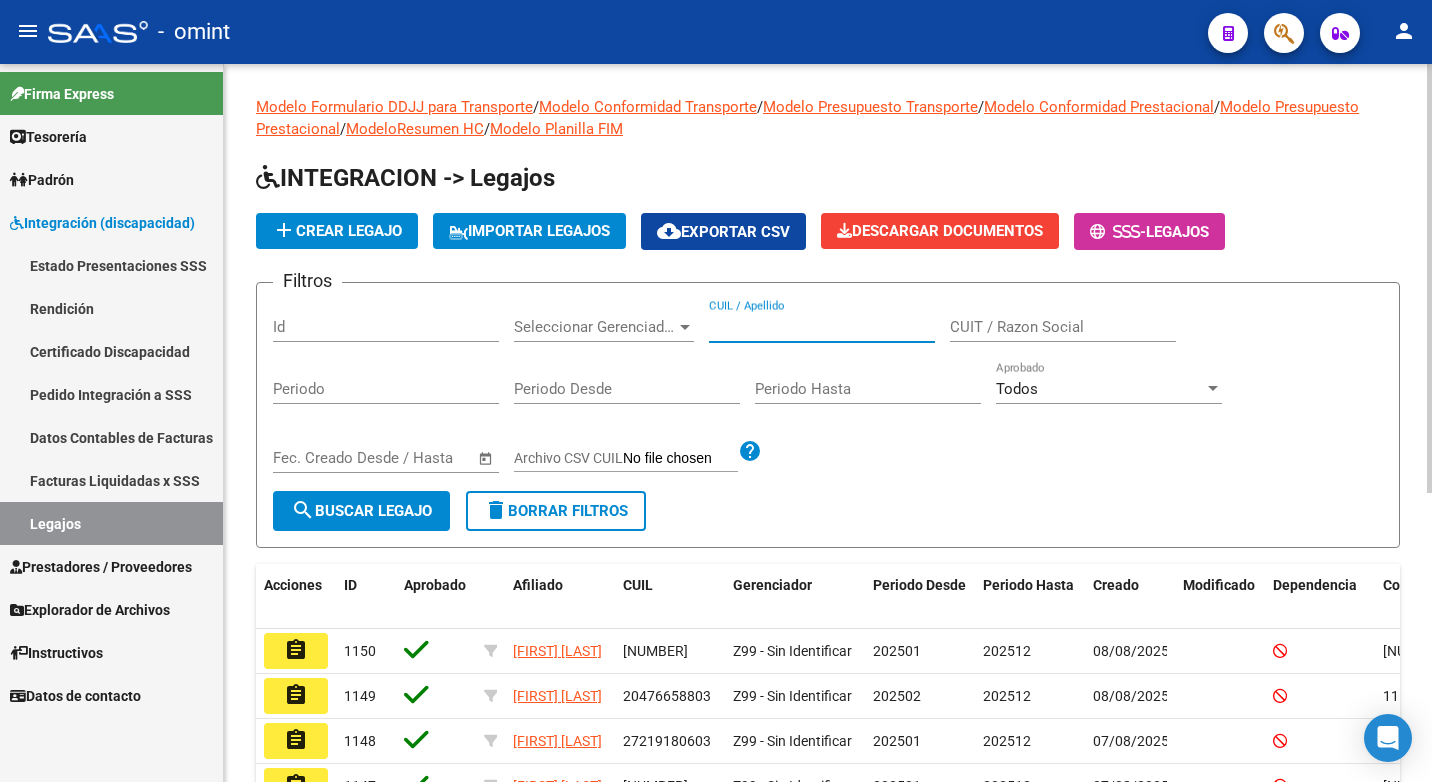 paste on "[NUMBER]" 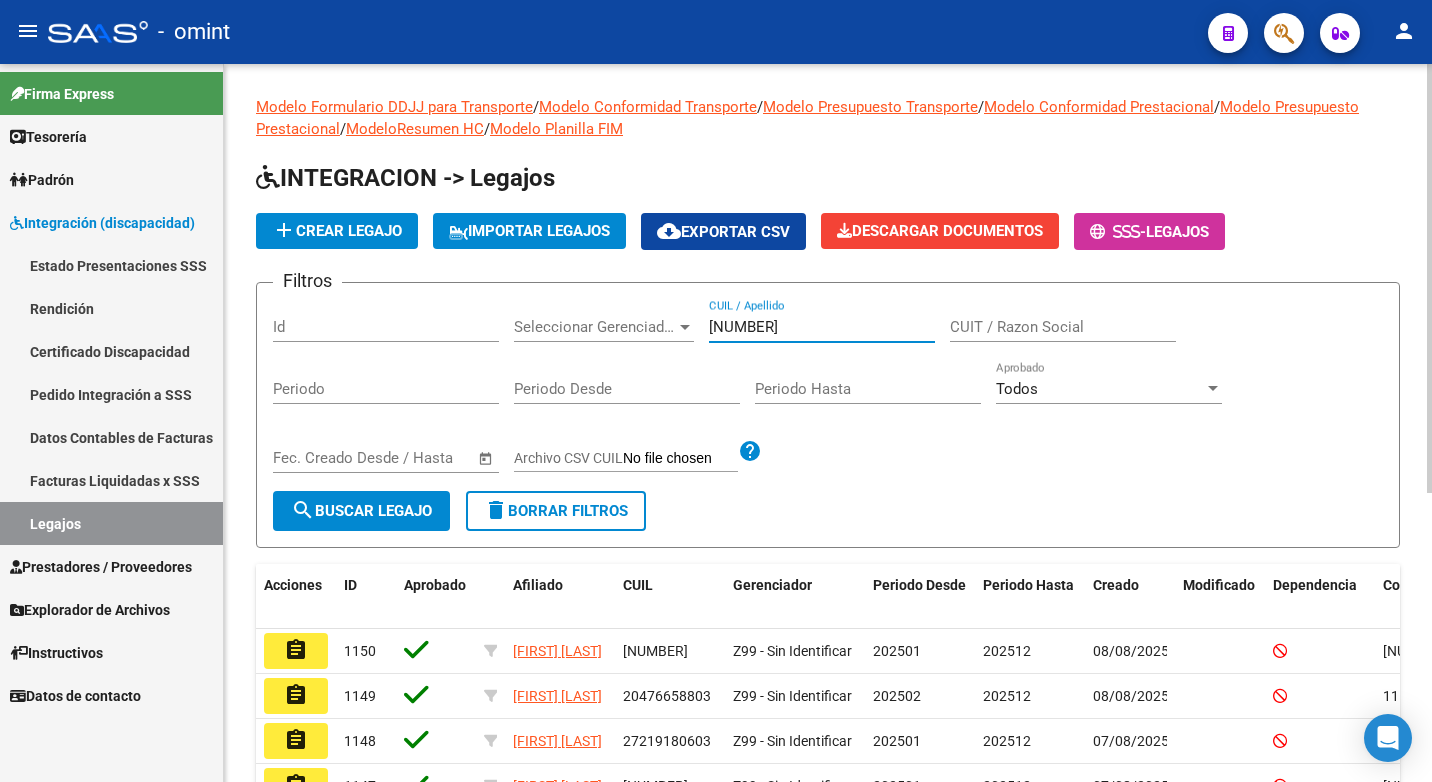 type on "[NUMBER]" 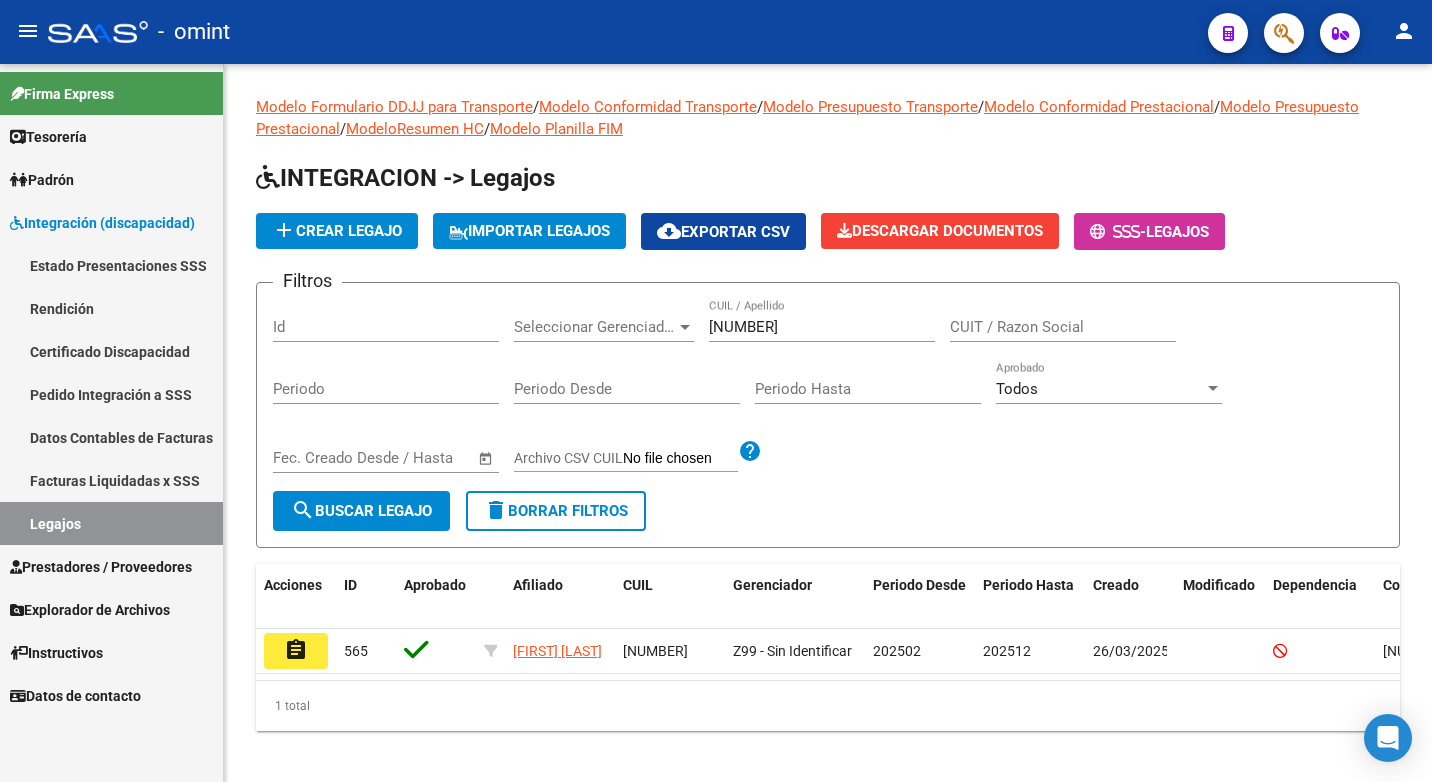 click on "assignment" 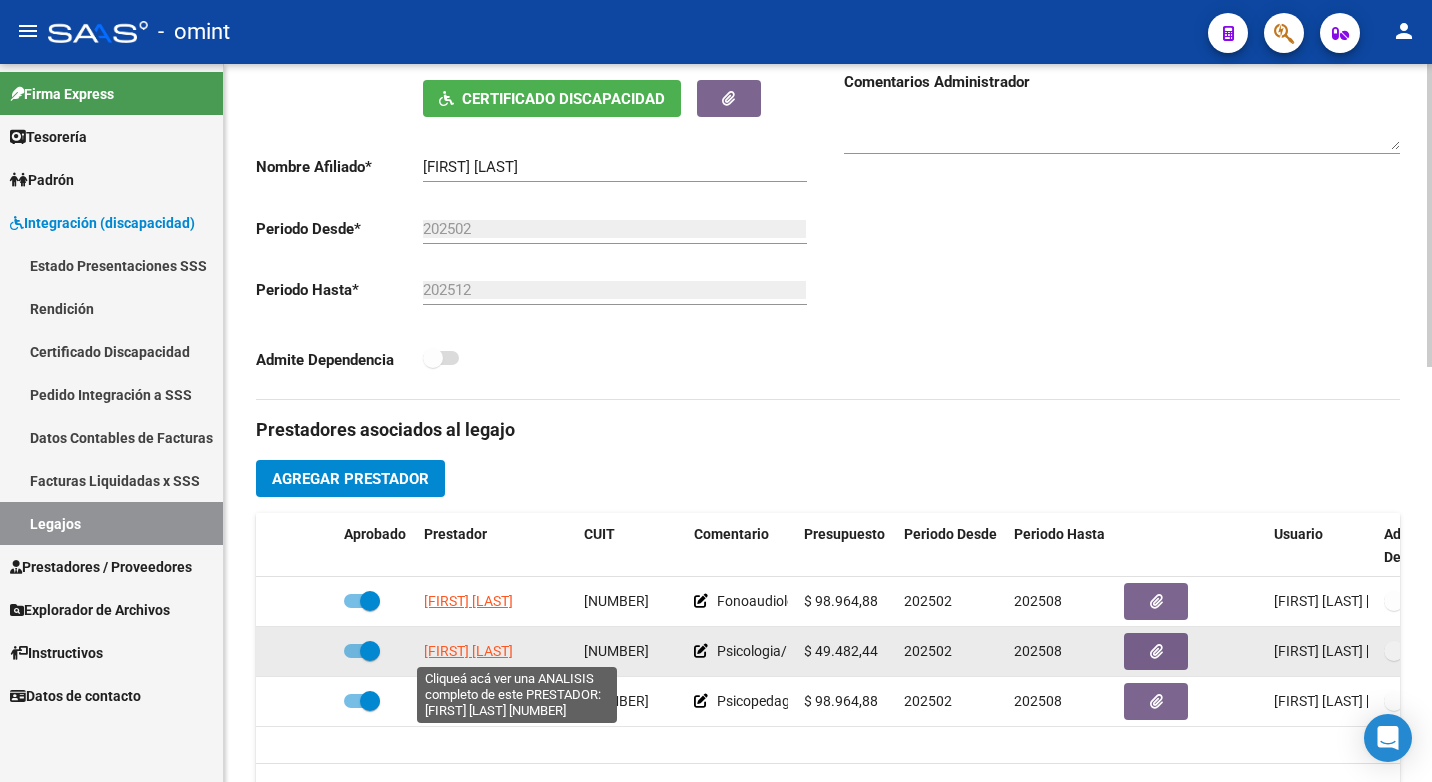 scroll, scrollTop: 500, scrollLeft: 0, axis: vertical 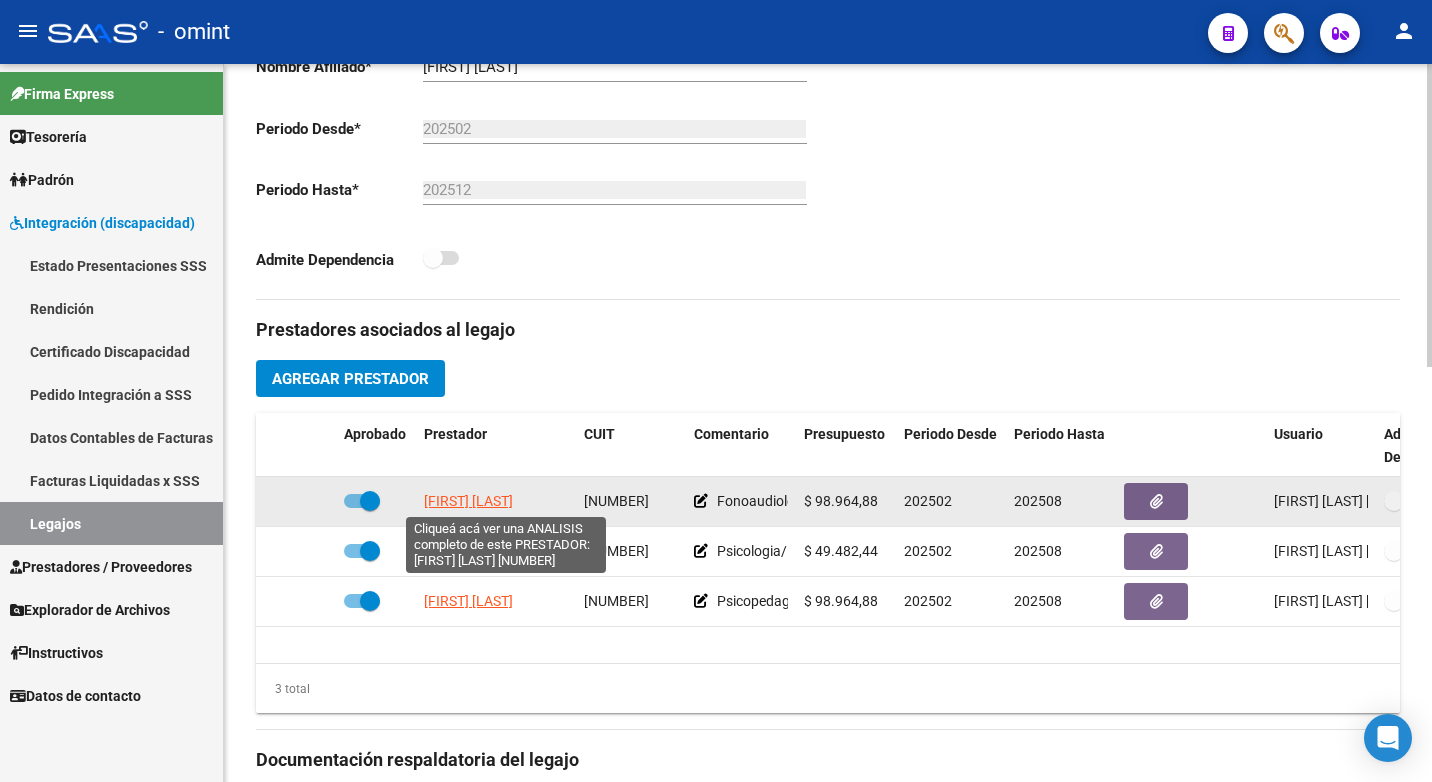 click on "[FIRST] [LAST]" 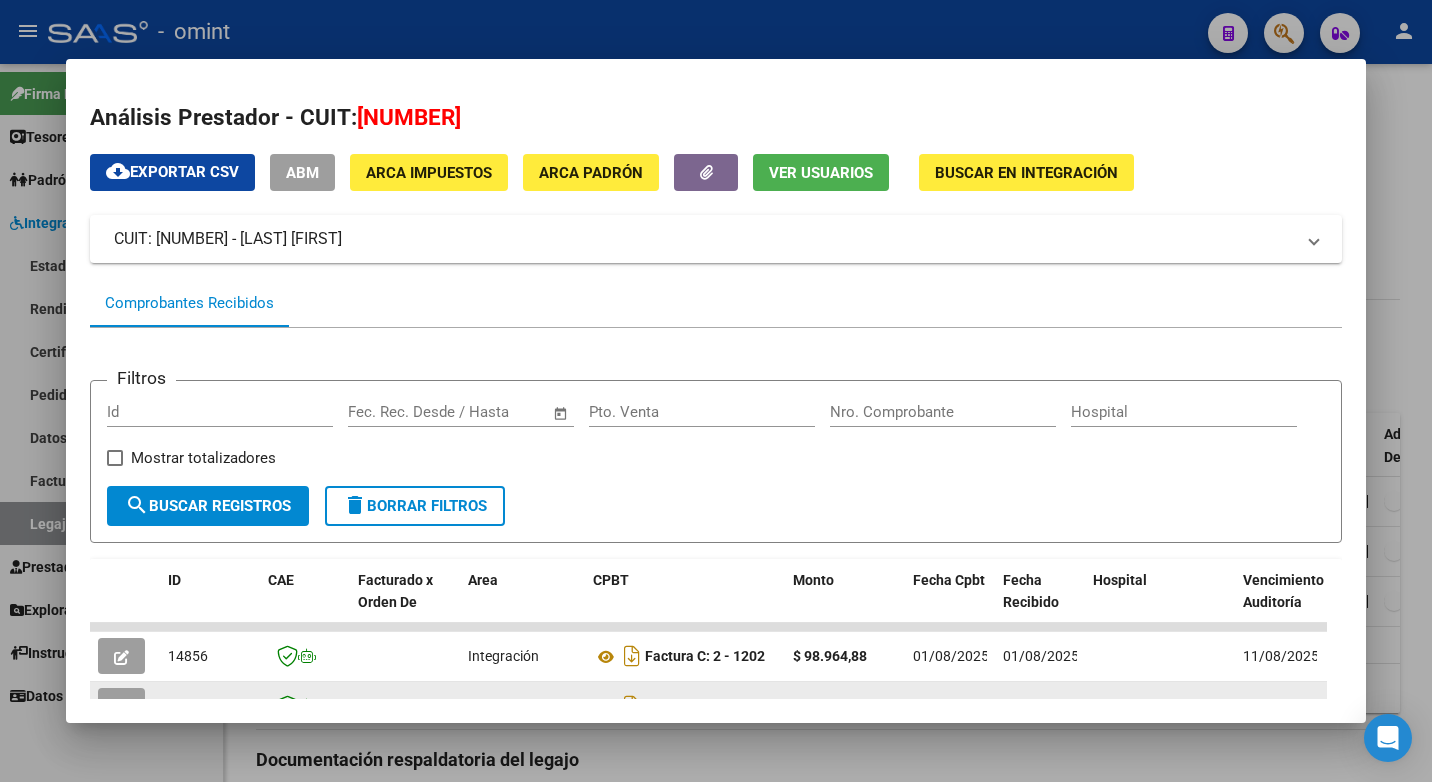 scroll, scrollTop: 300, scrollLeft: 0, axis: vertical 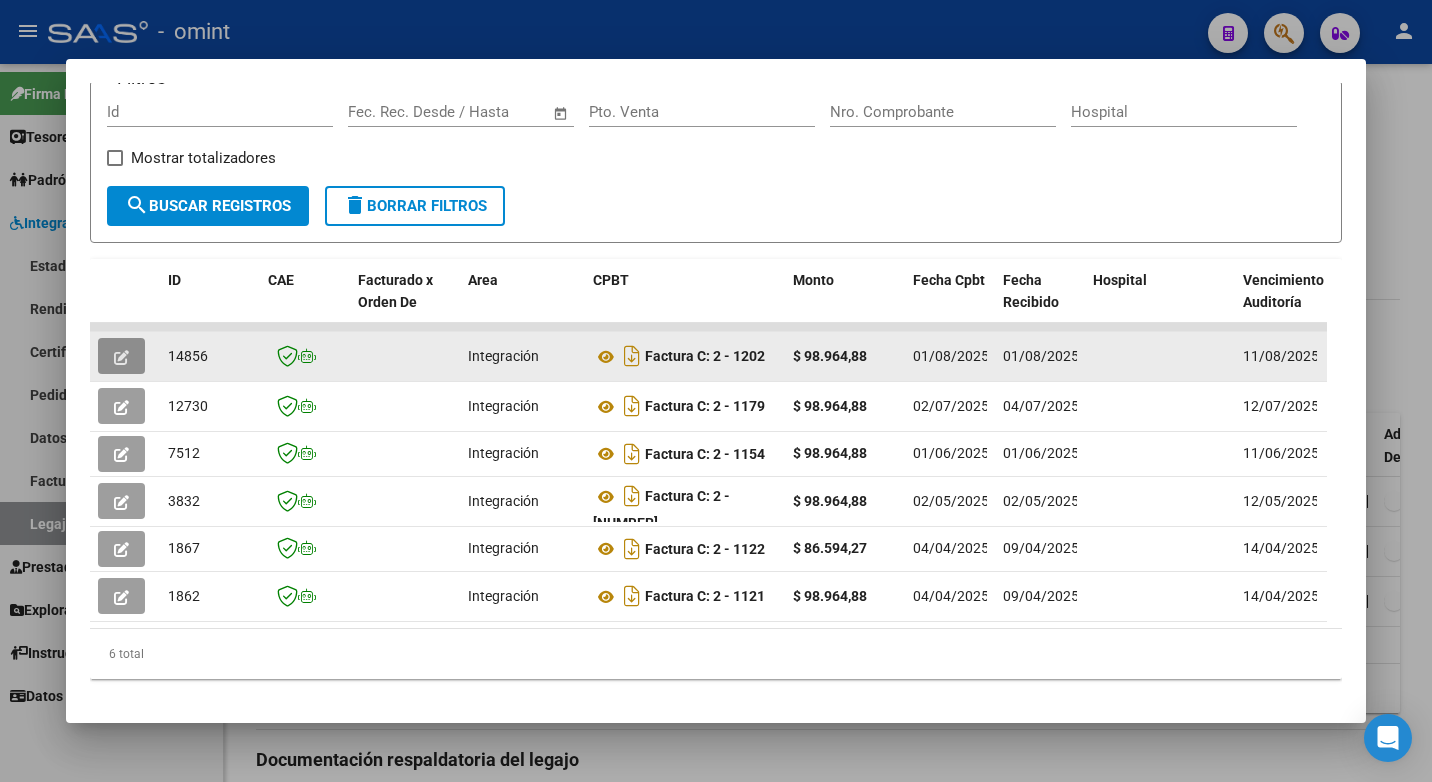 click 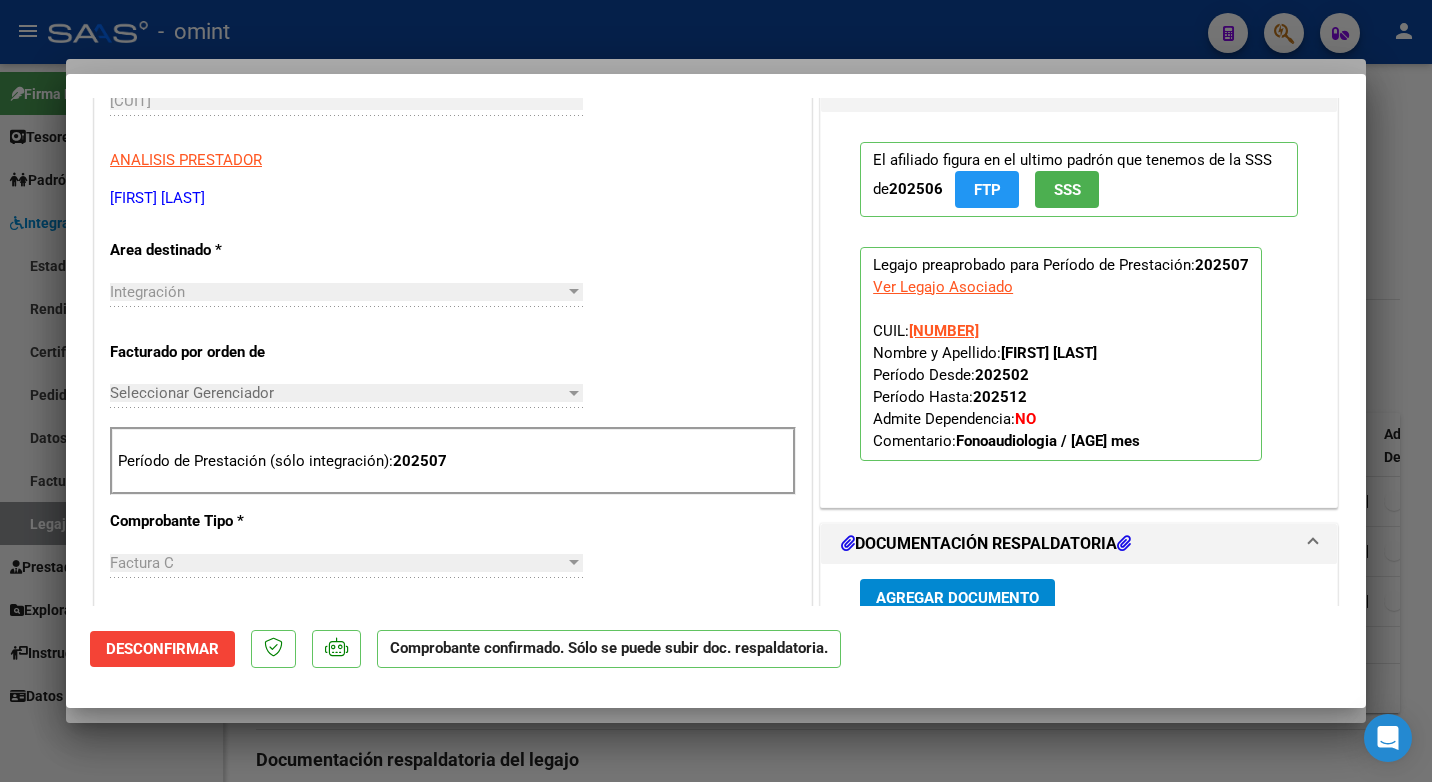 scroll, scrollTop: 800, scrollLeft: 0, axis: vertical 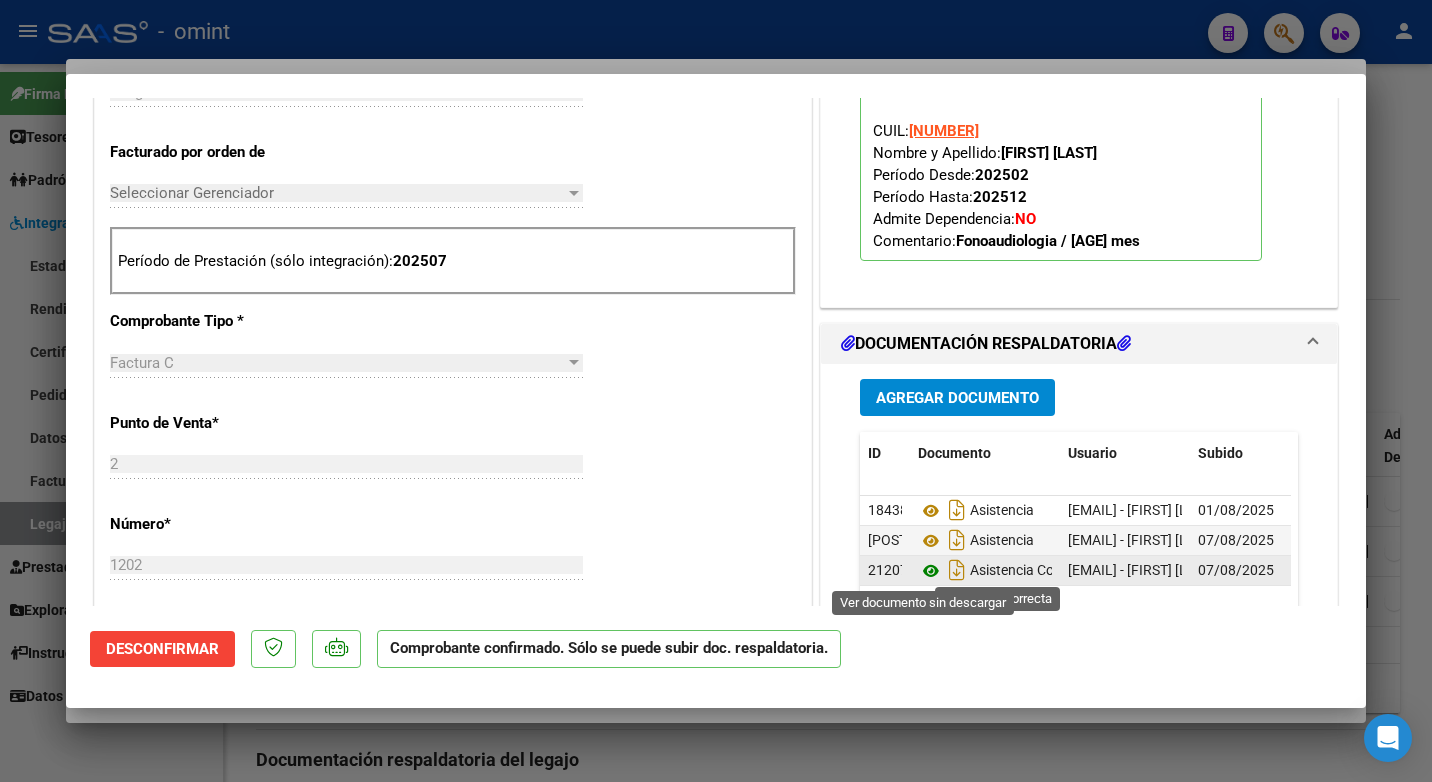click 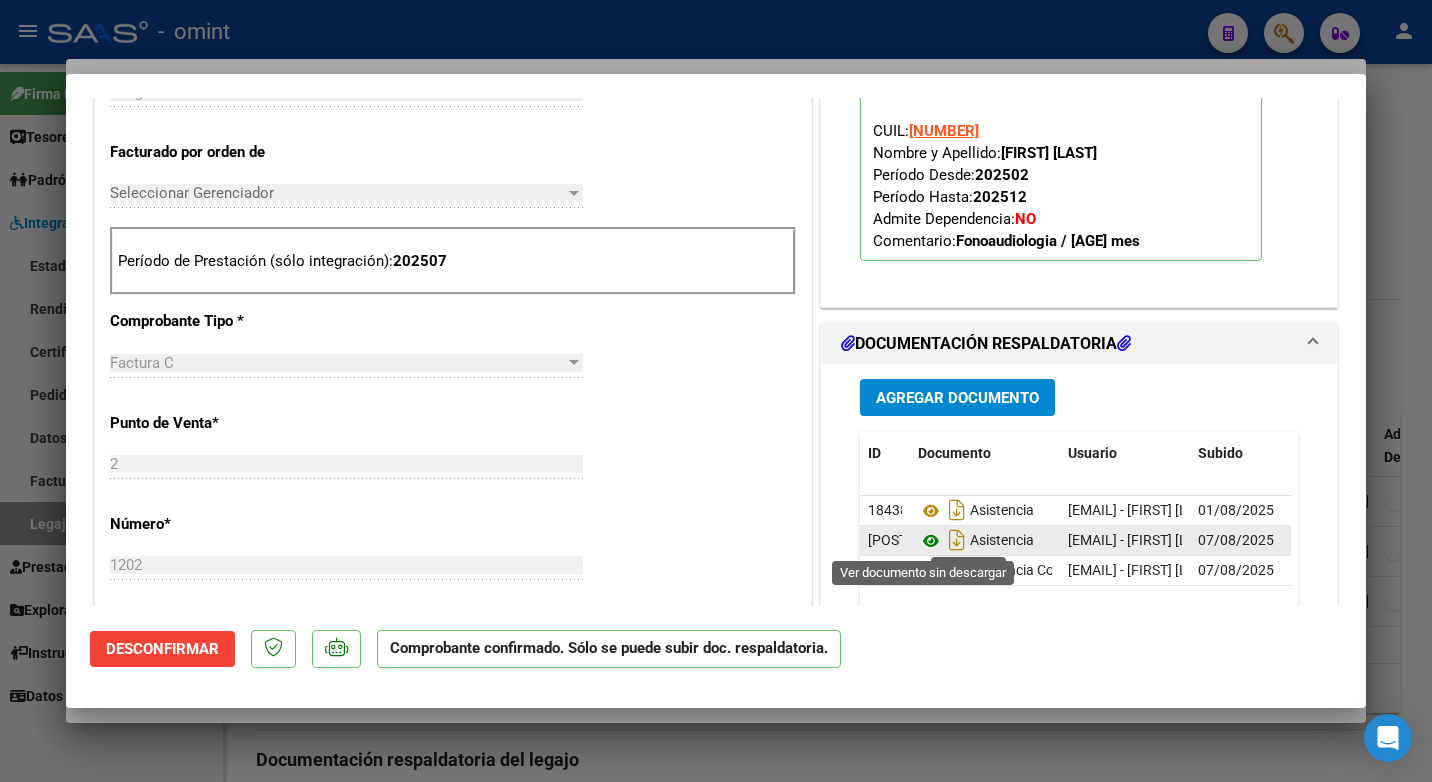 click 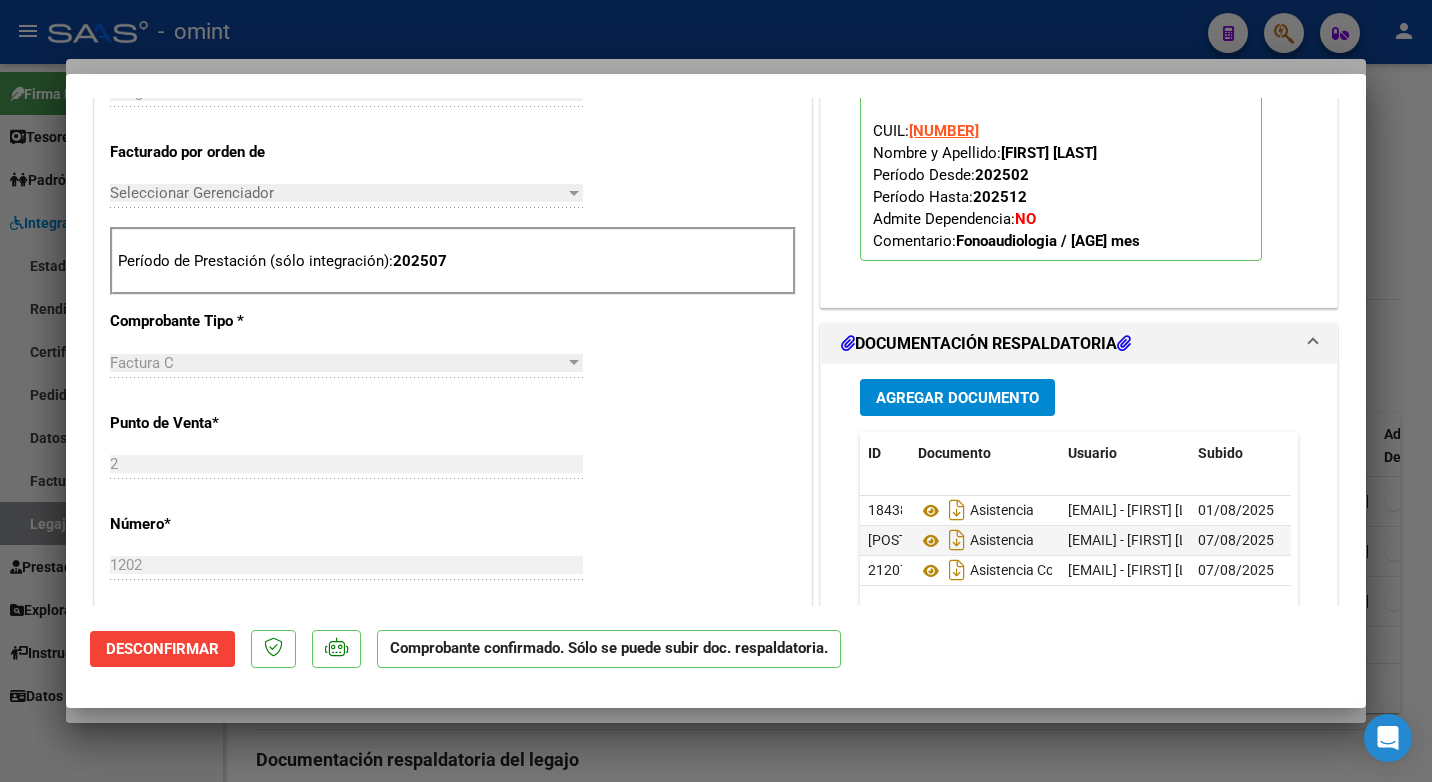 click at bounding box center [716, 391] 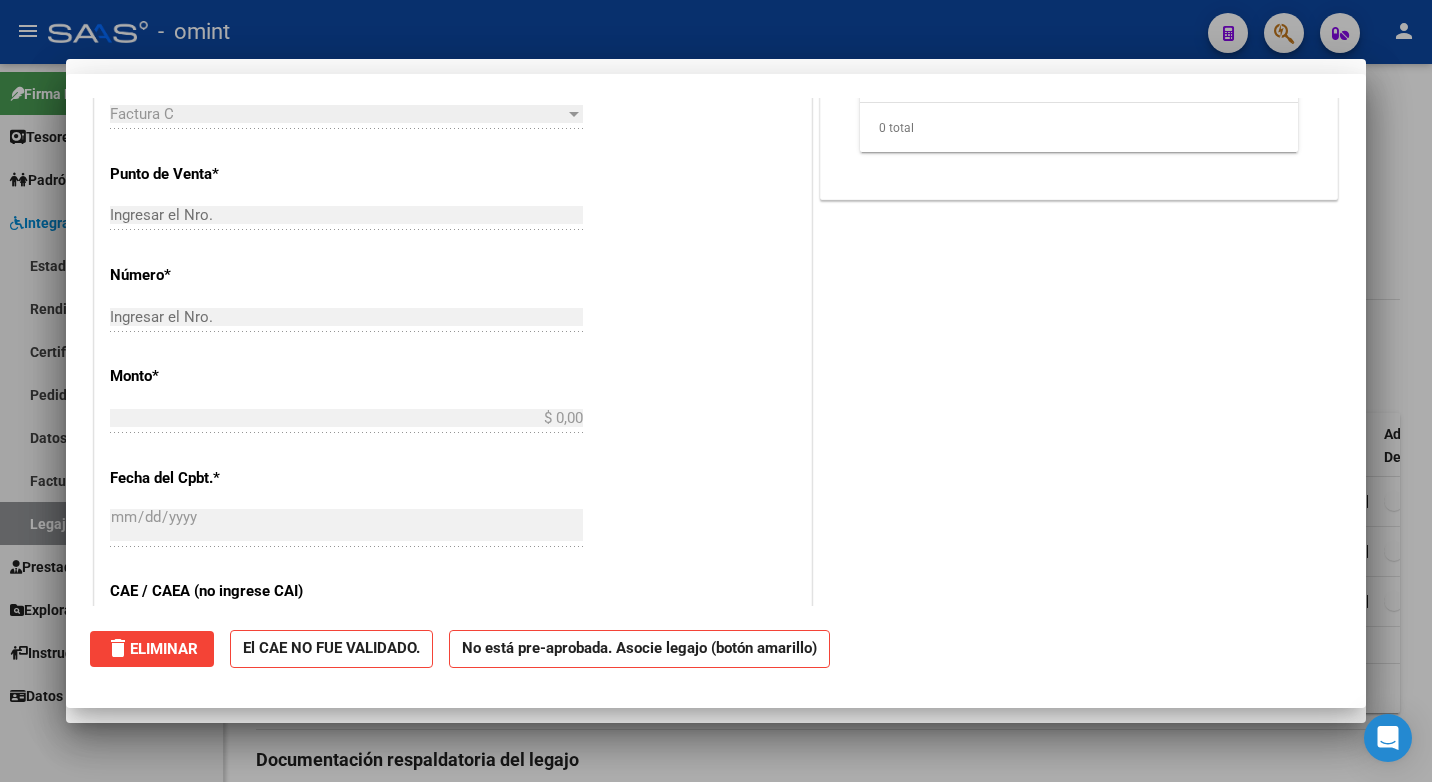 scroll, scrollTop: 480, scrollLeft: 0, axis: vertical 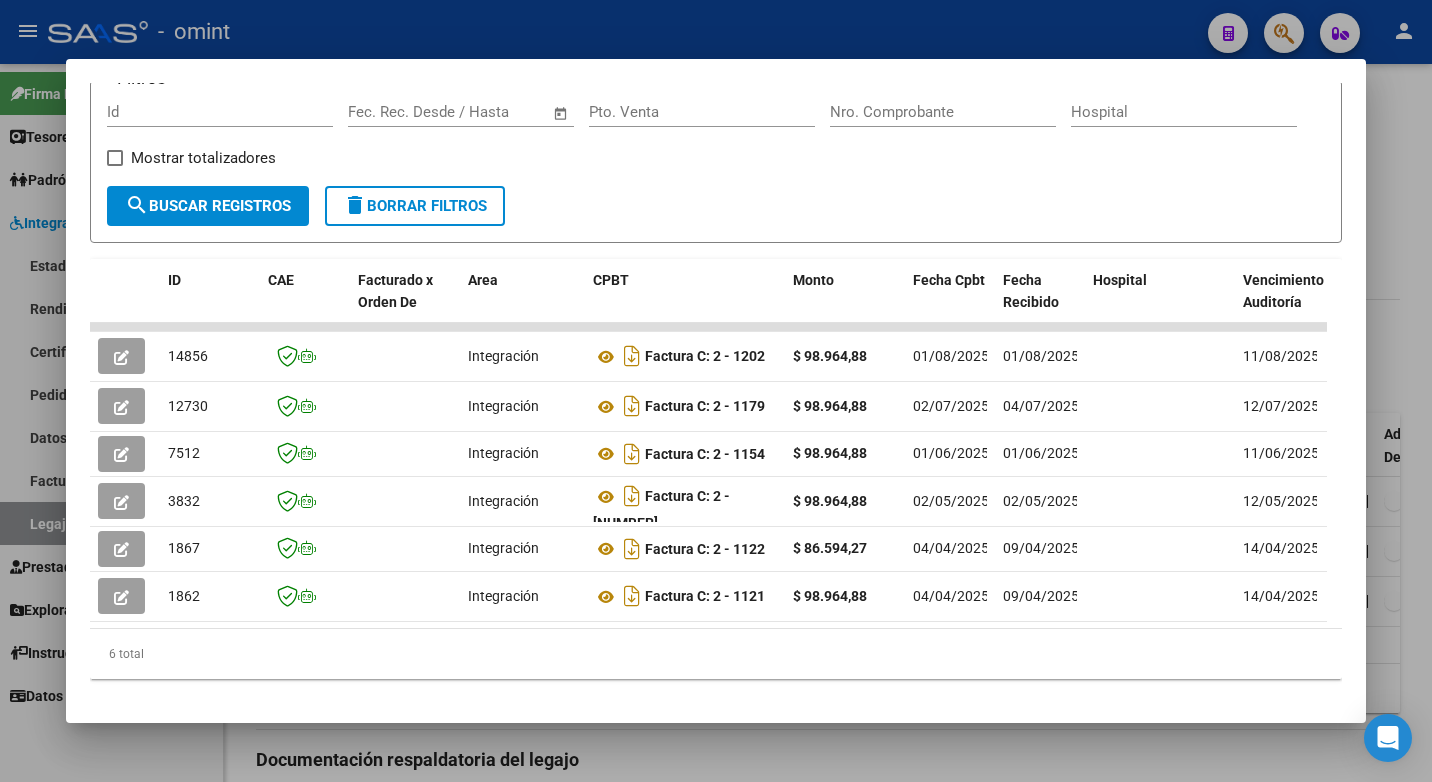 click at bounding box center (716, 391) 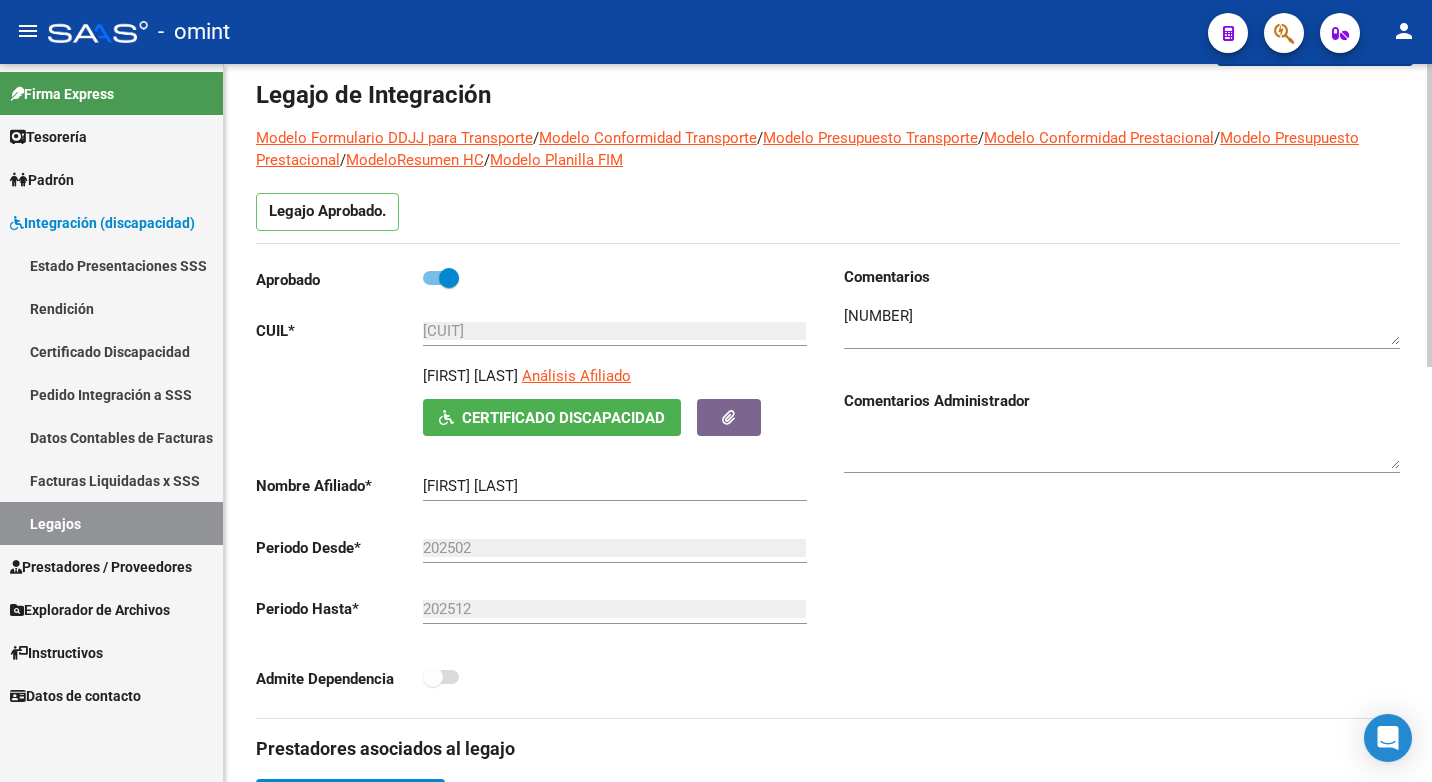 scroll, scrollTop: 0, scrollLeft: 0, axis: both 